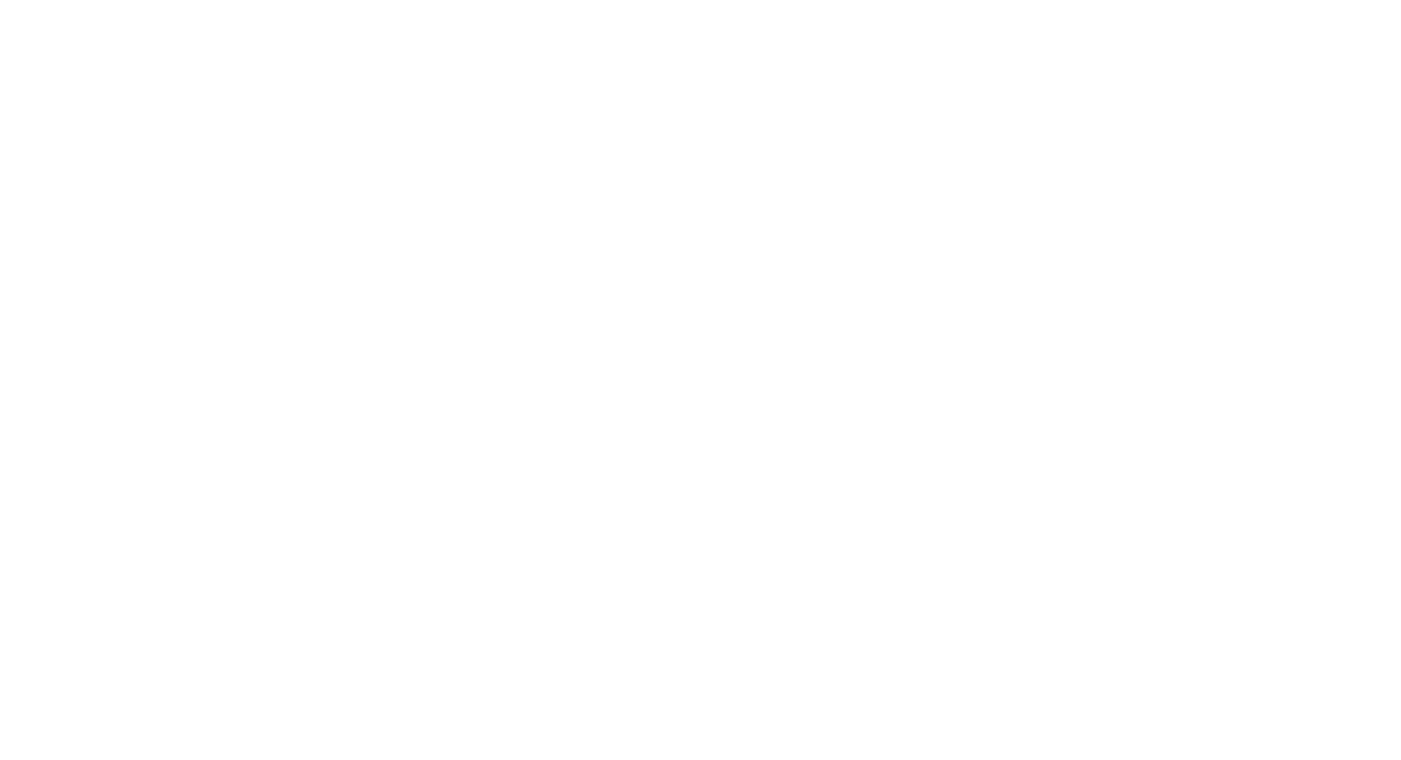 scroll, scrollTop: 0, scrollLeft: 0, axis: both 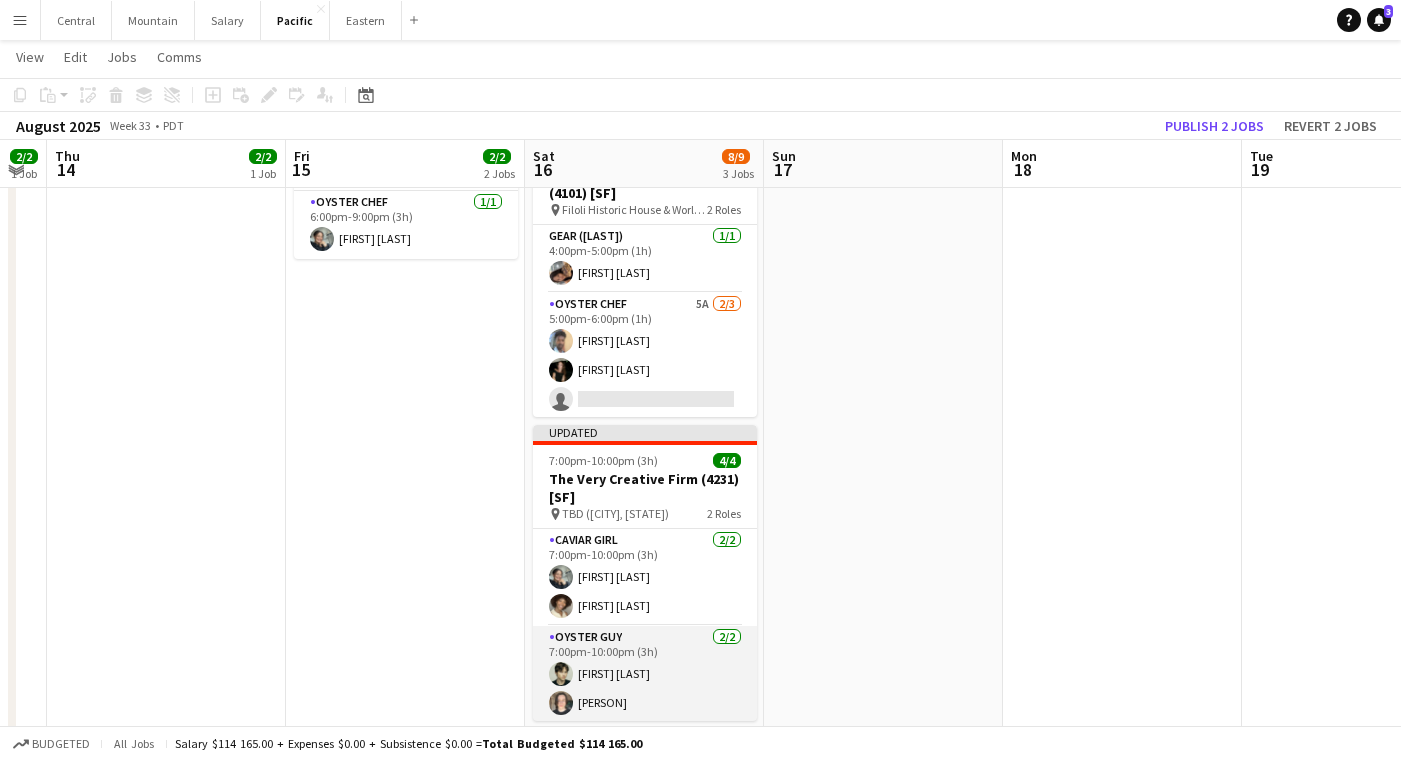 click on "Oyster Guy   2/2   7:00pm-10:00pm (3h)
[FIRST] [LAST] [FIRST] [LAST]" at bounding box center (645, 674) 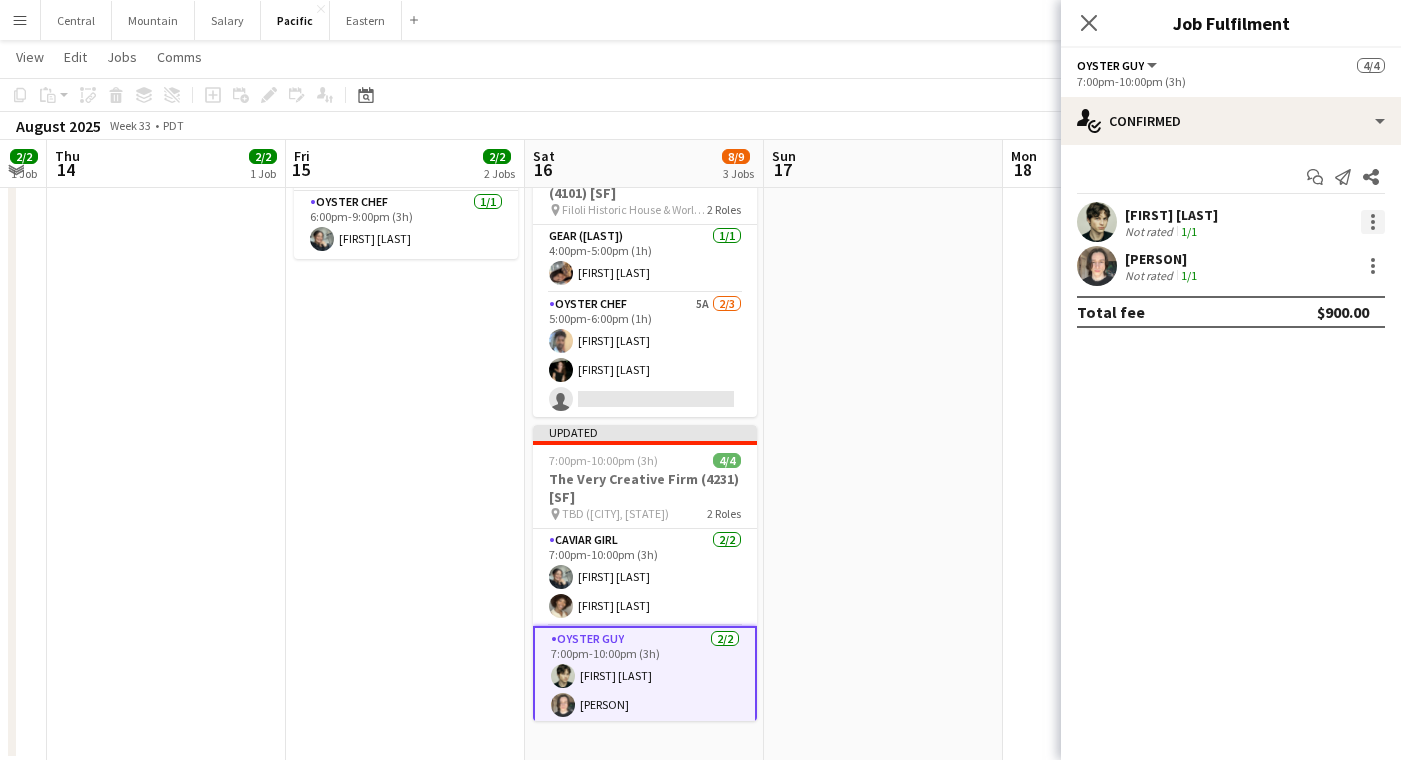 click at bounding box center [1373, 222] 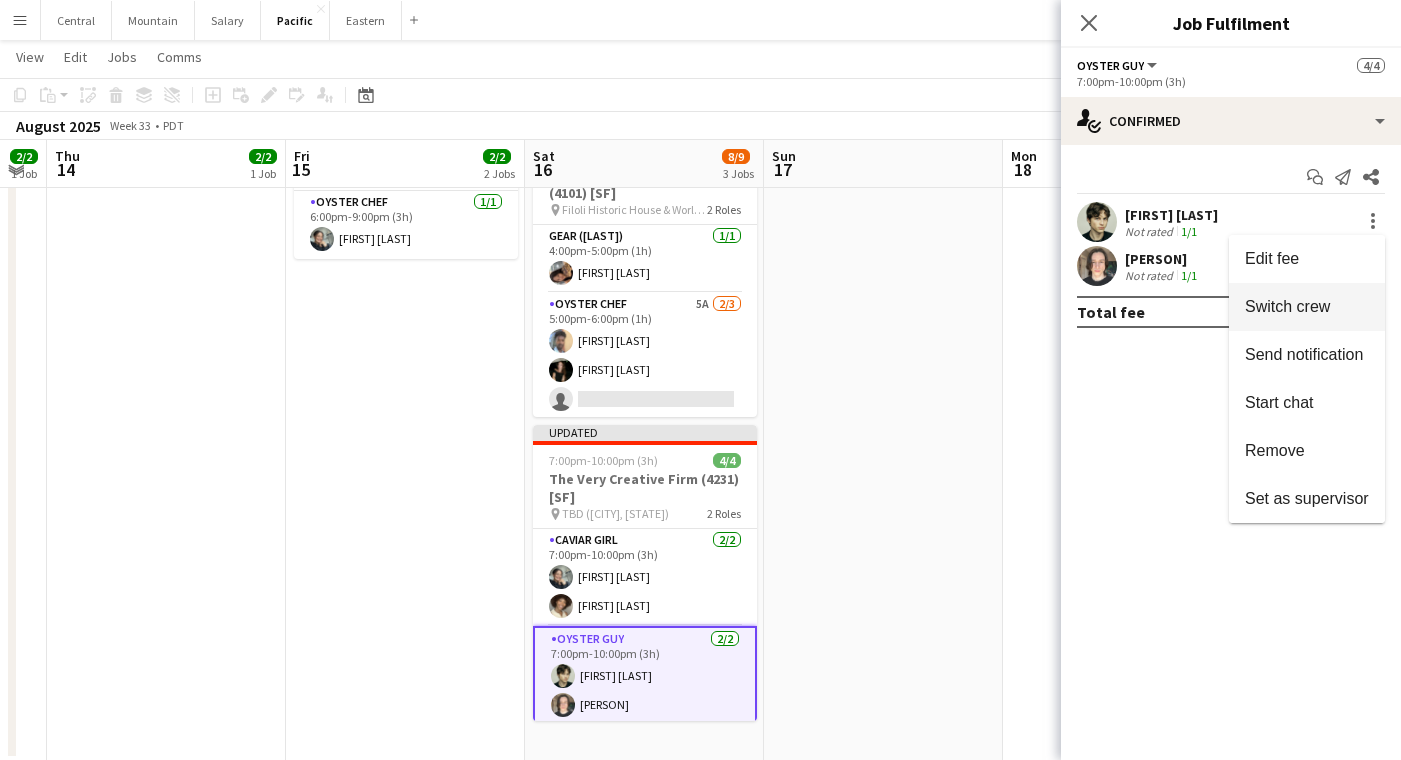 click on "Switch crew" at bounding box center [1287, 306] 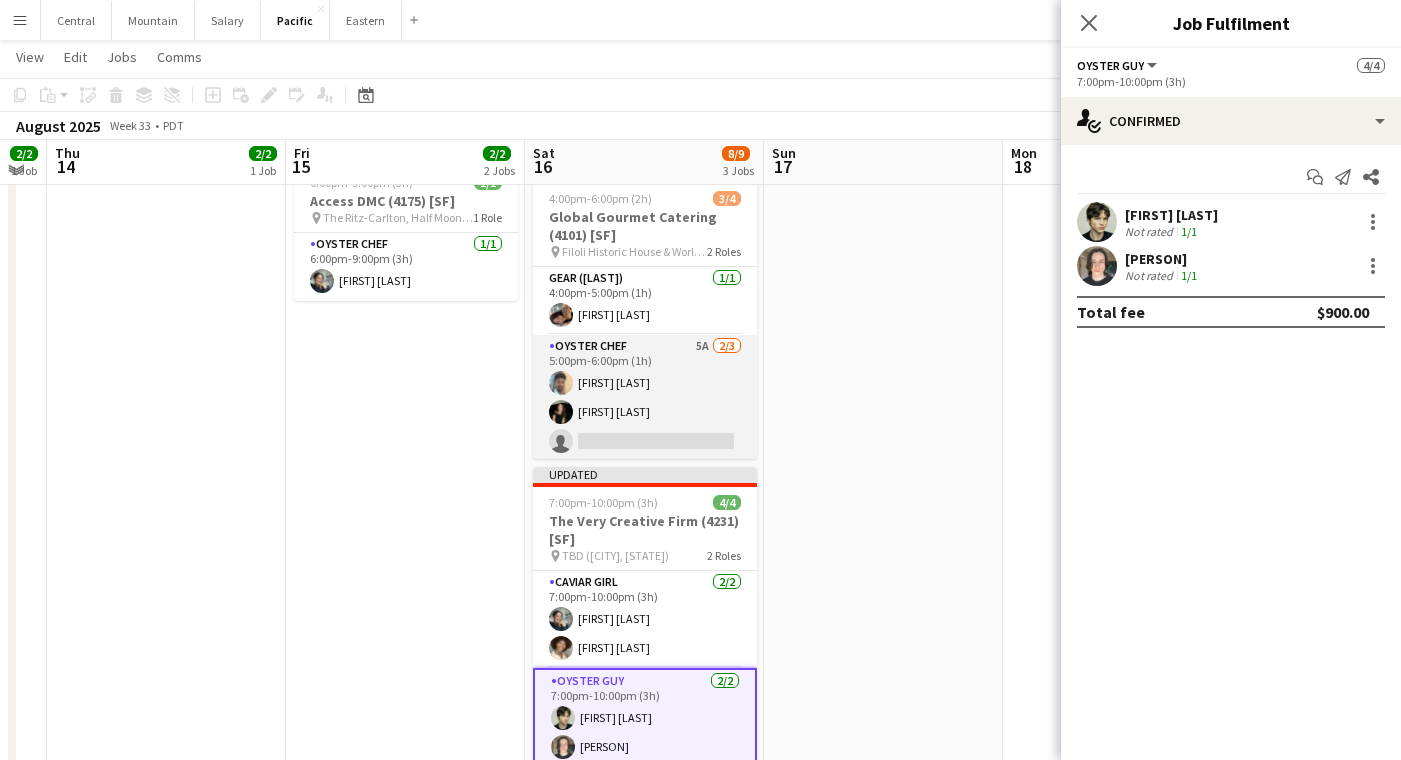click on "Oyster Chef   5A   2/3   5:00pm-6:00pm (1h)
[FIRST] [LAST] [LAST]
single-neutral-actions" at bounding box center [645, 398] 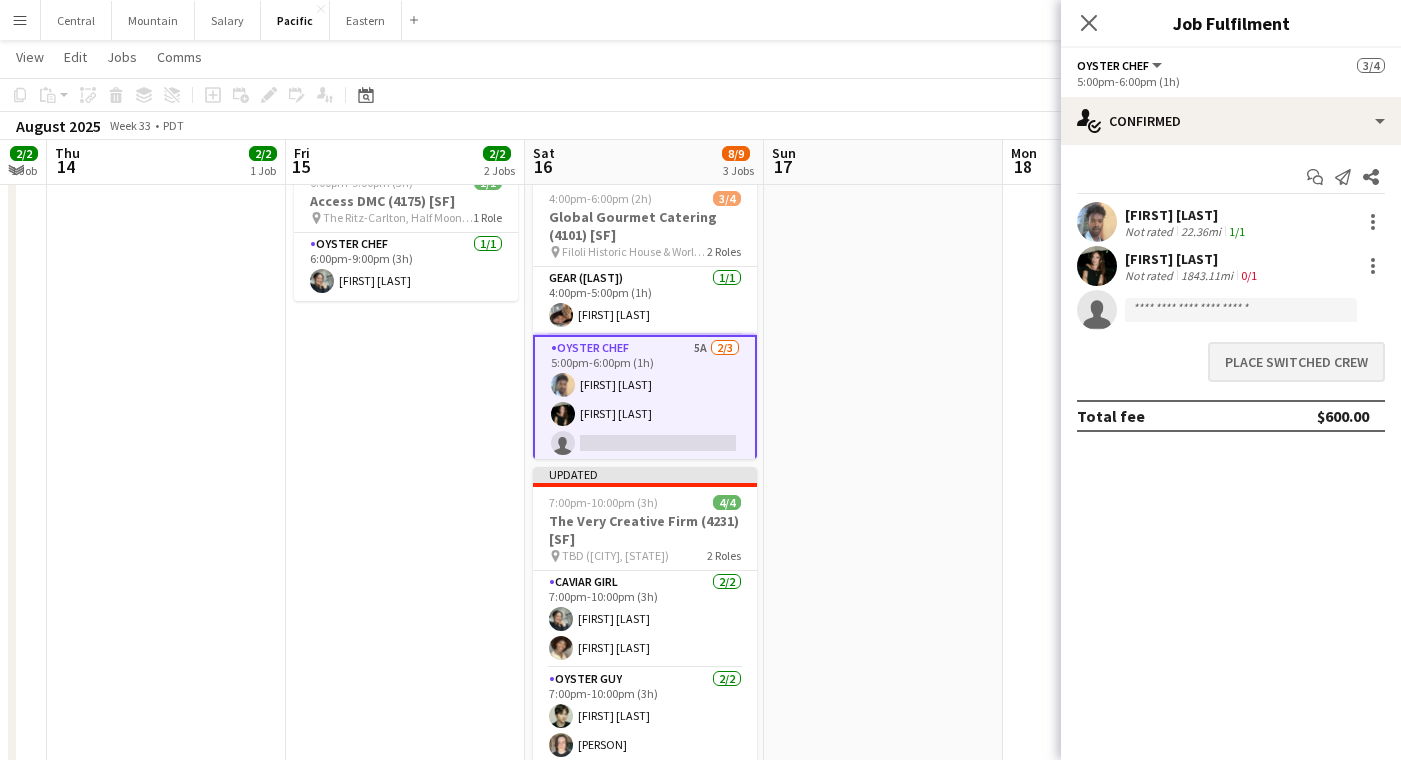 click on "Place switched crew" at bounding box center [1296, 362] 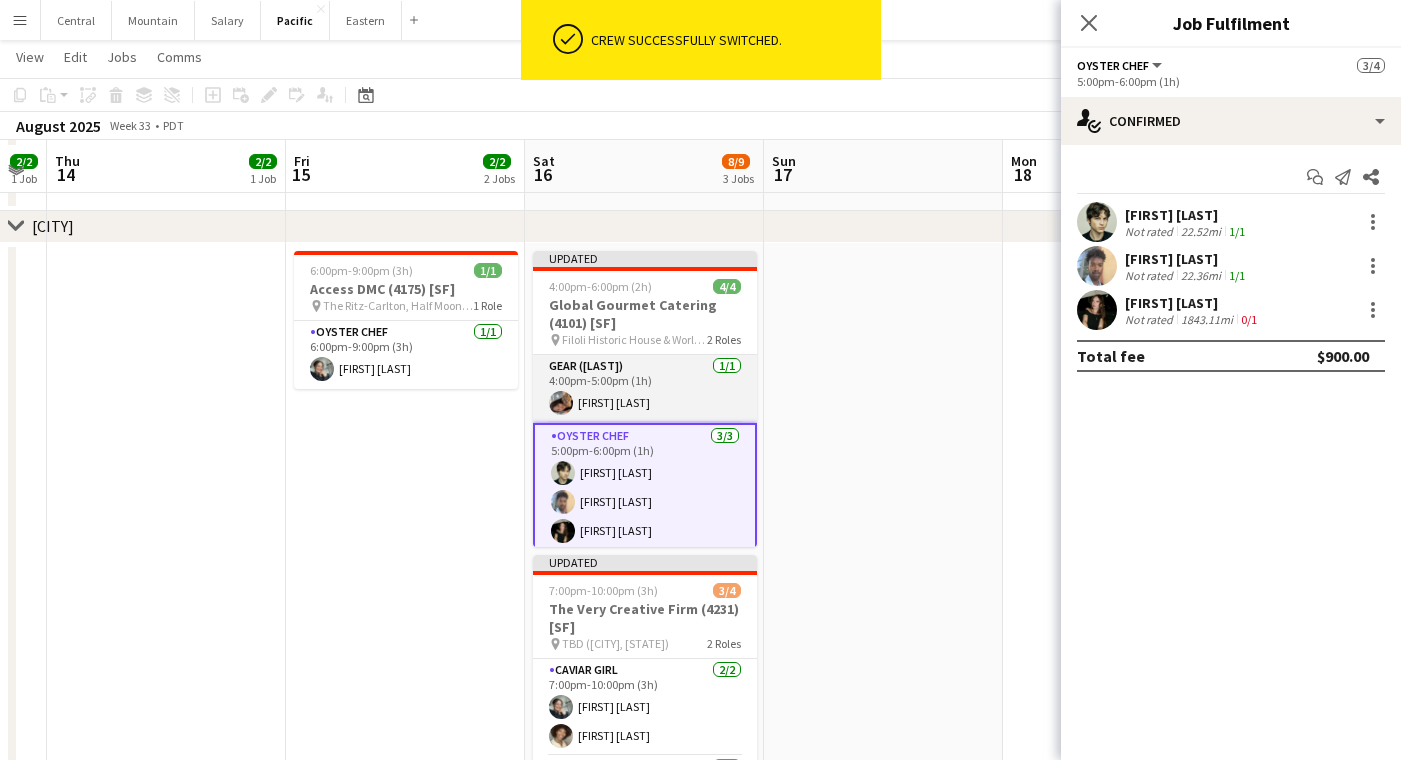 scroll, scrollTop: 490, scrollLeft: 0, axis: vertical 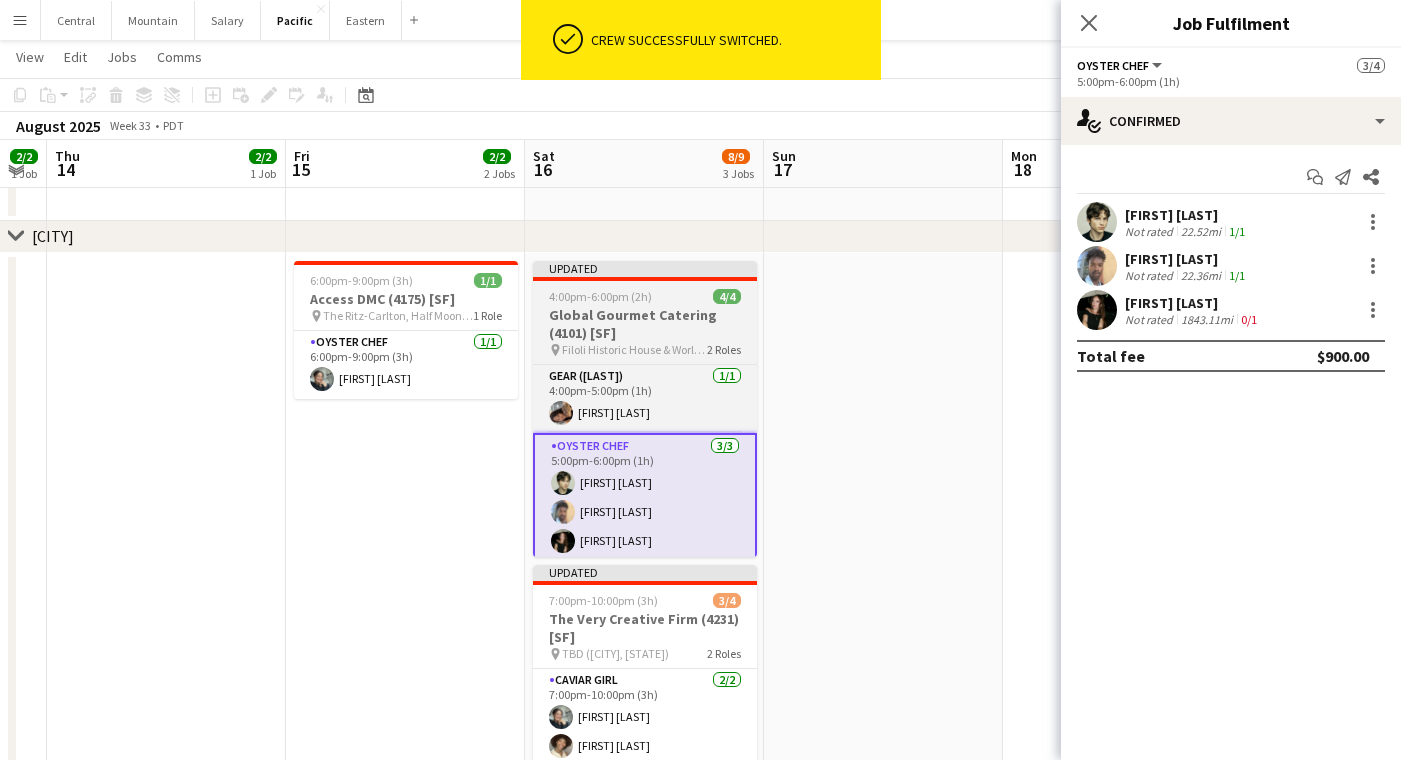click on "4:00pm-6:00pm (2h)" at bounding box center [600, 296] 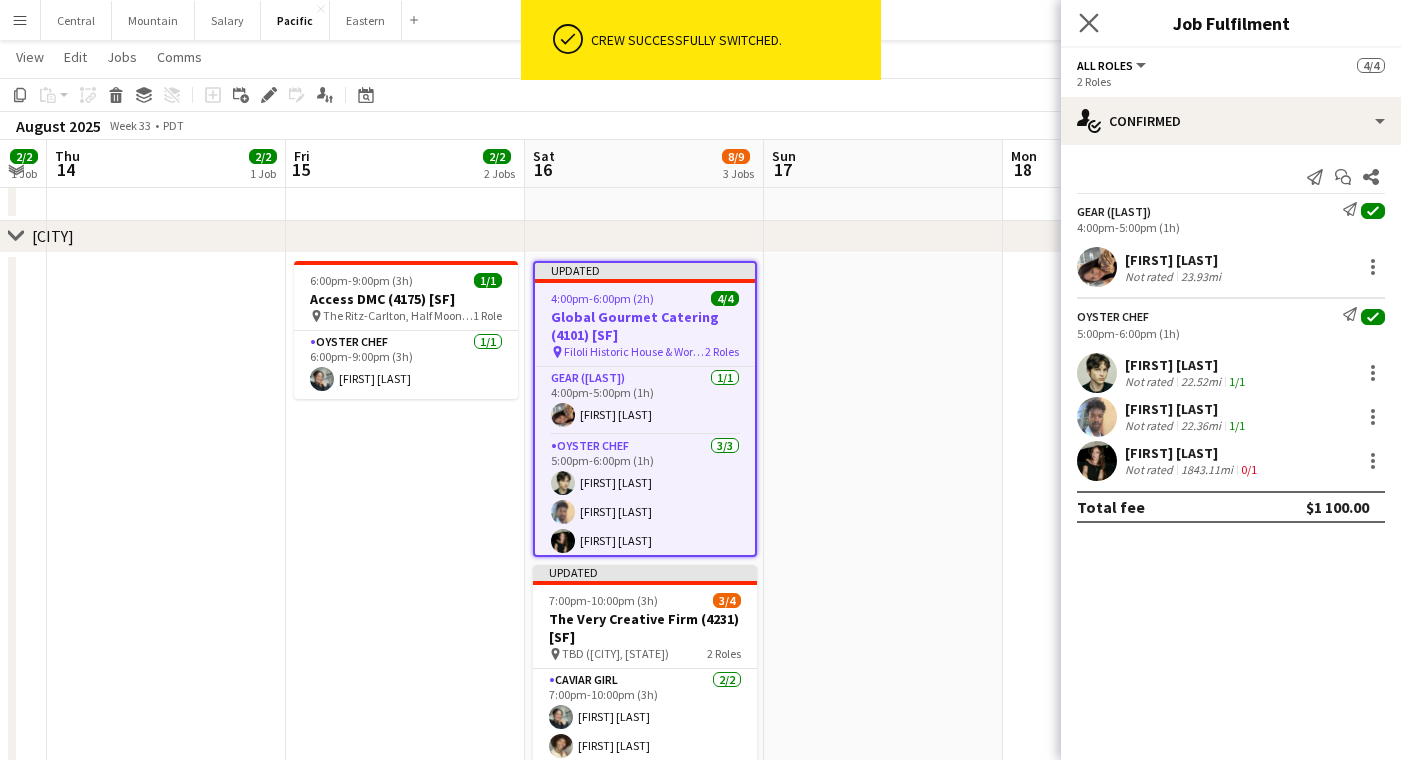 click on "Close pop-in" 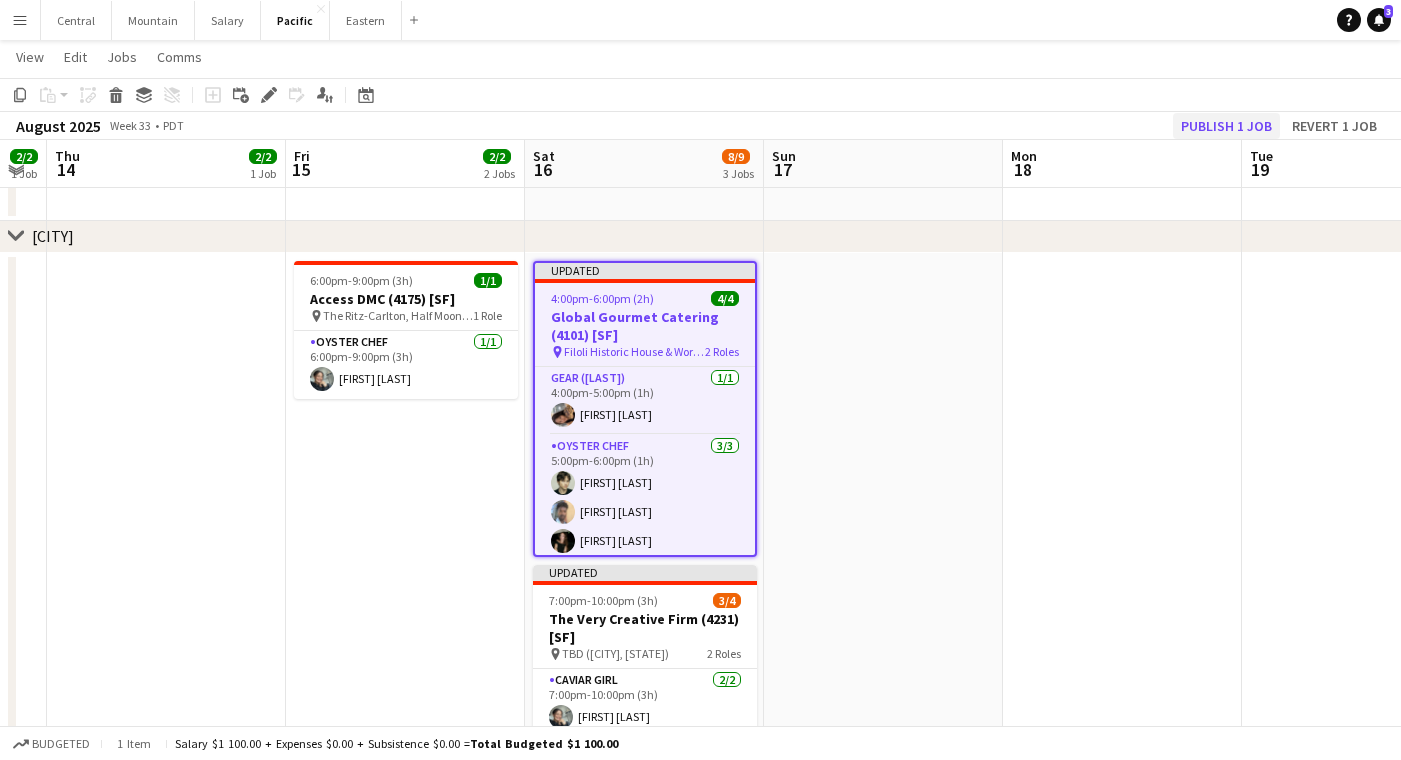 click on "Publish 1 job" 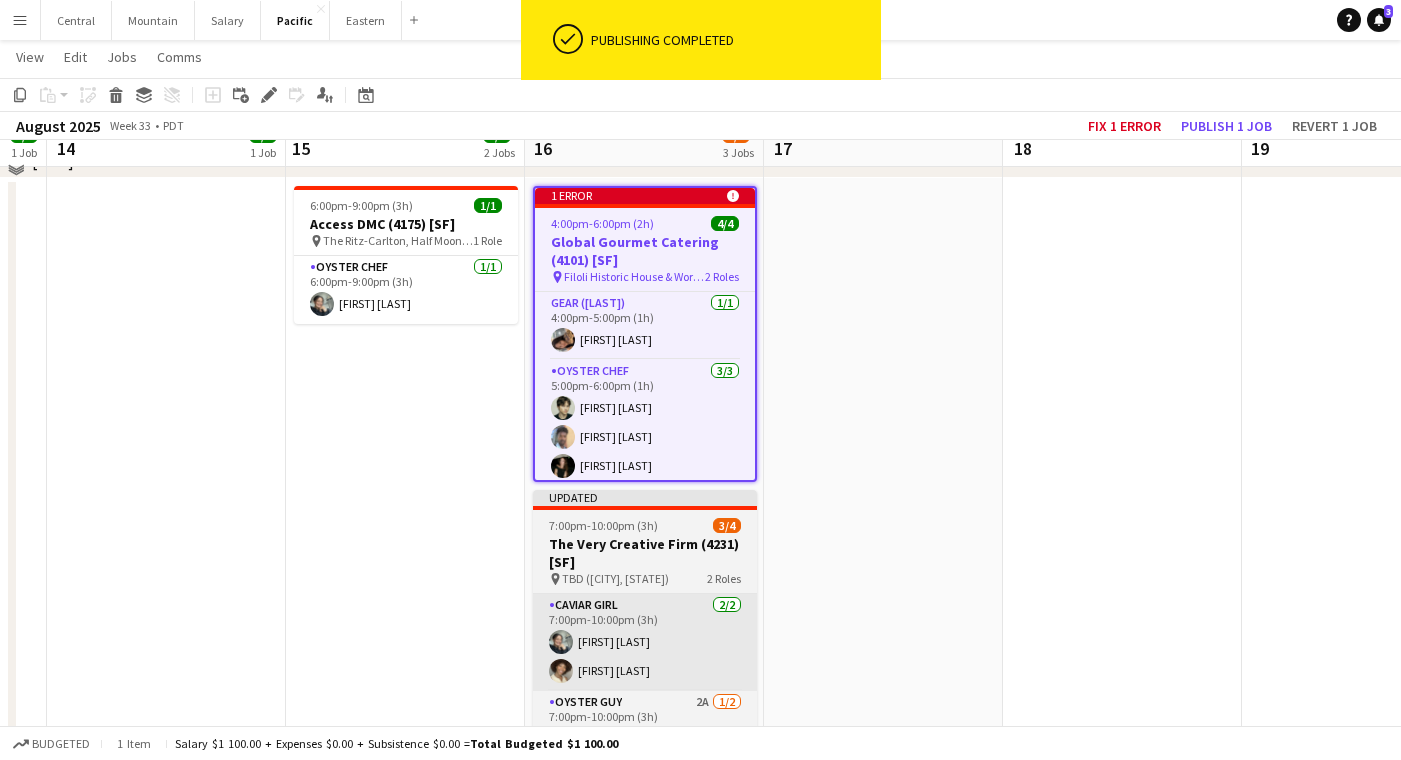 scroll, scrollTop: 567, scrollLeft: 0, axis: vertical 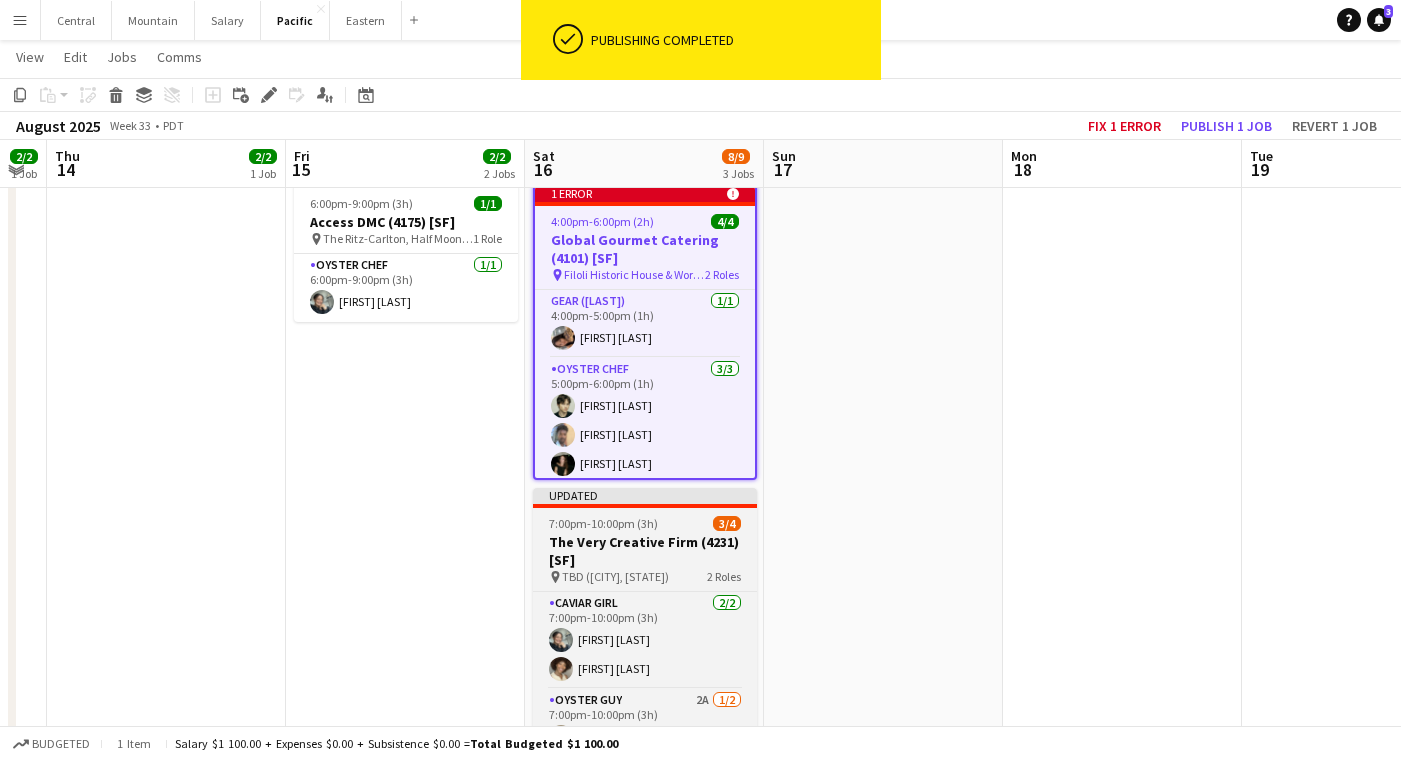 click on "The Very Creative Firm (4231) [SF]" at bounding box center [645, 551] 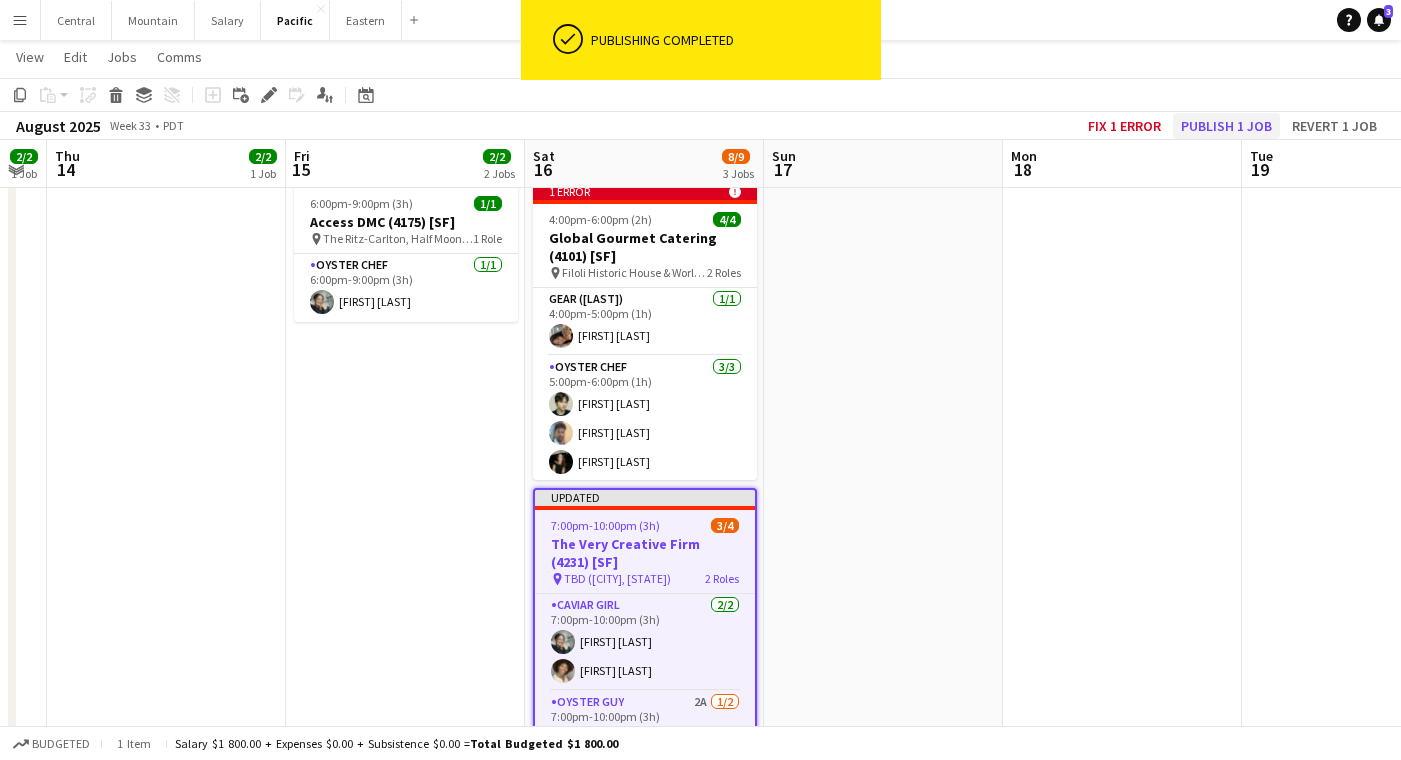 click on "Publish 1 job" 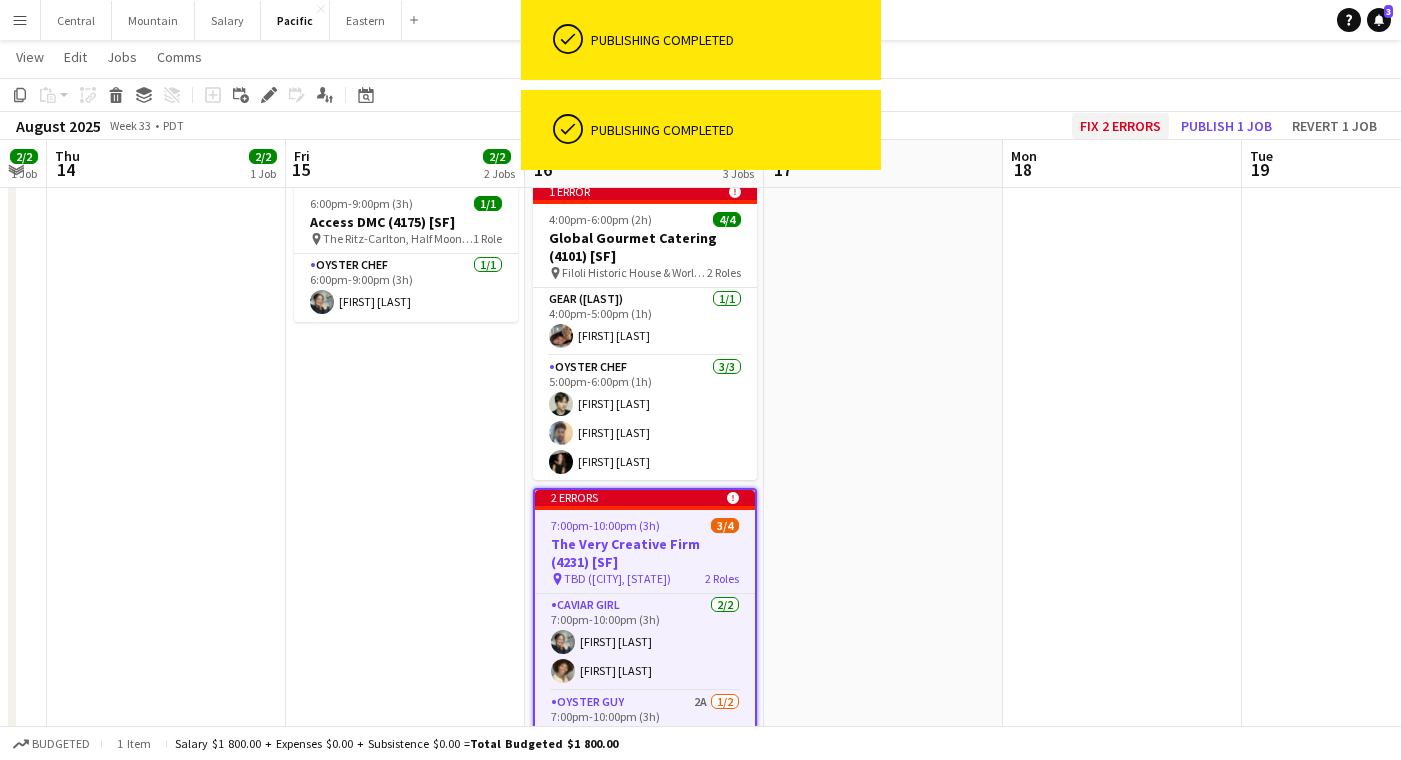 click on "Fix 2 errors" 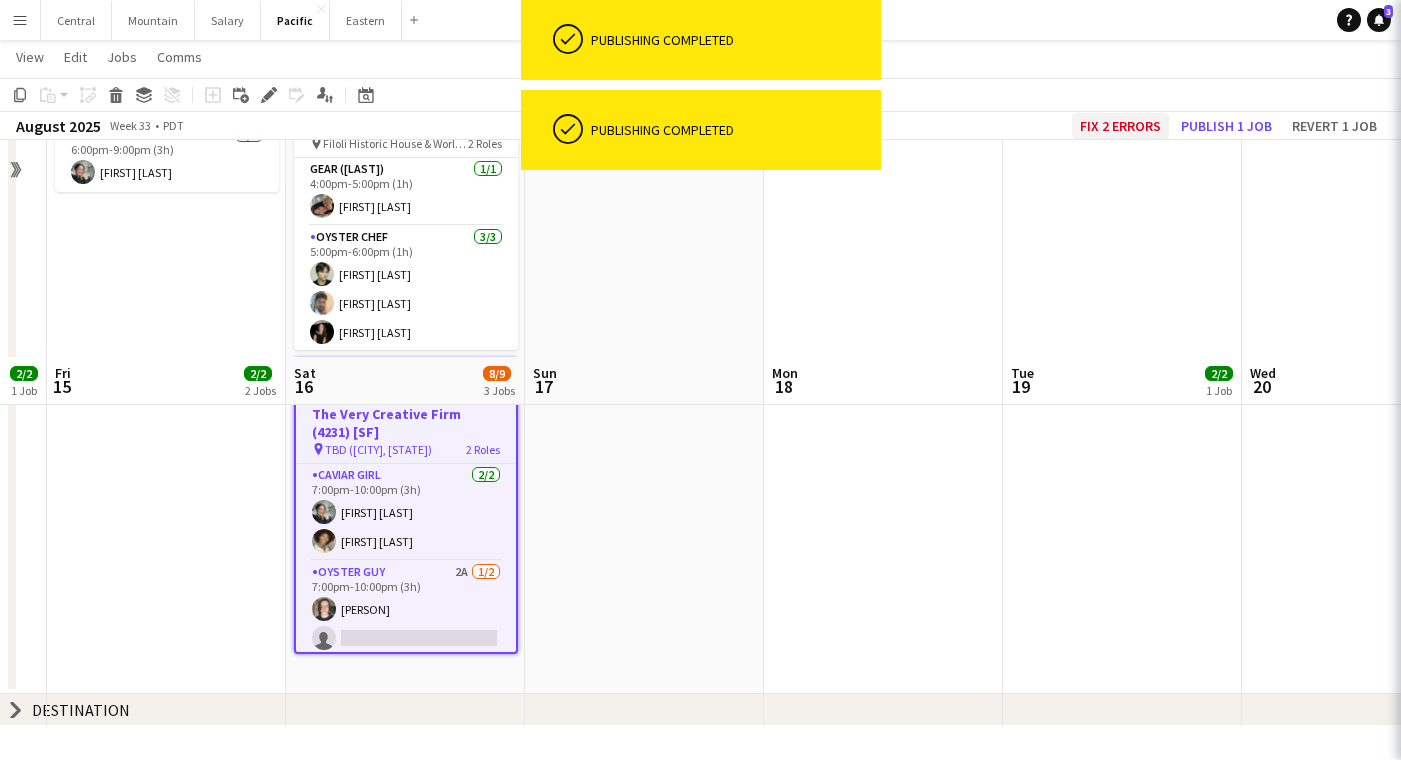 scroll, scrollTop: 350, scrollLeft: 0, axis: vertical 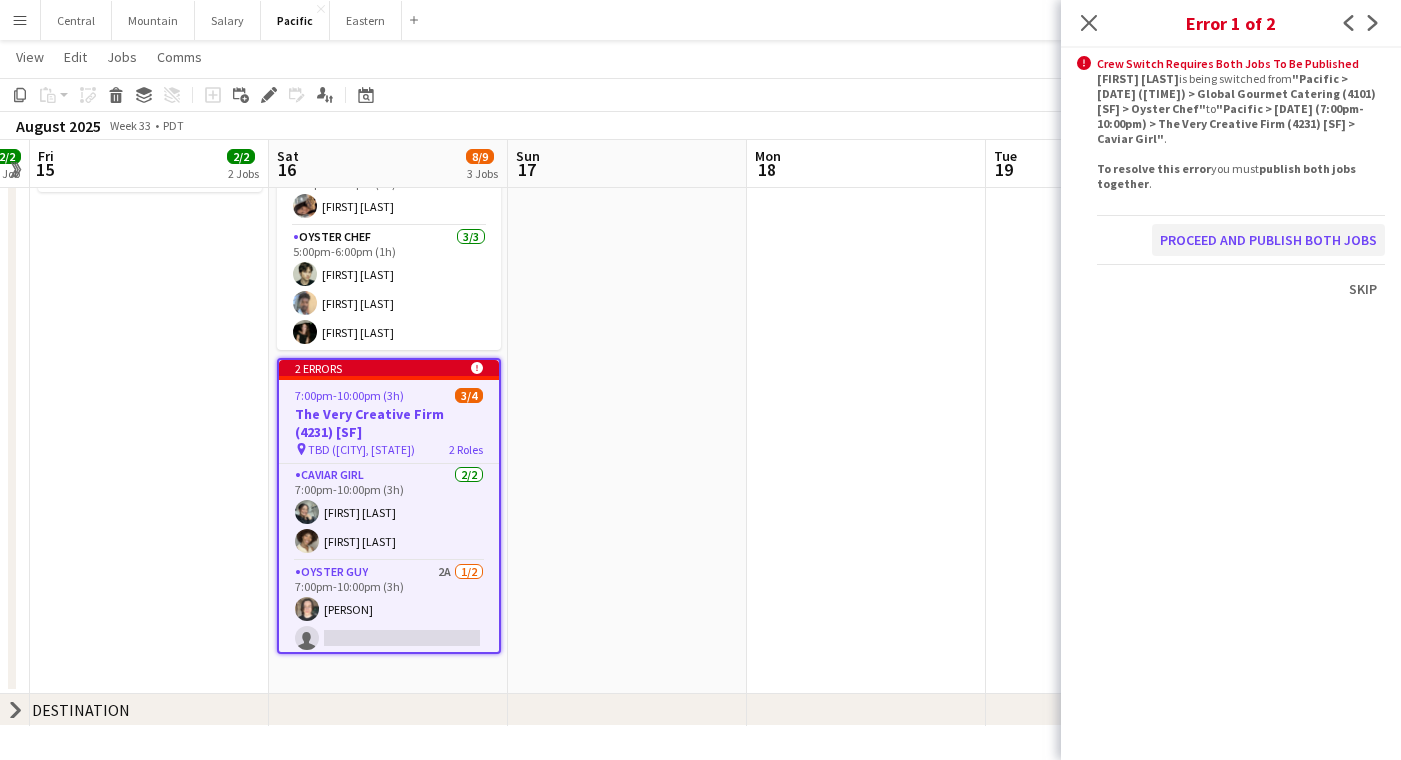 click on "Proceed and publish both jobs" 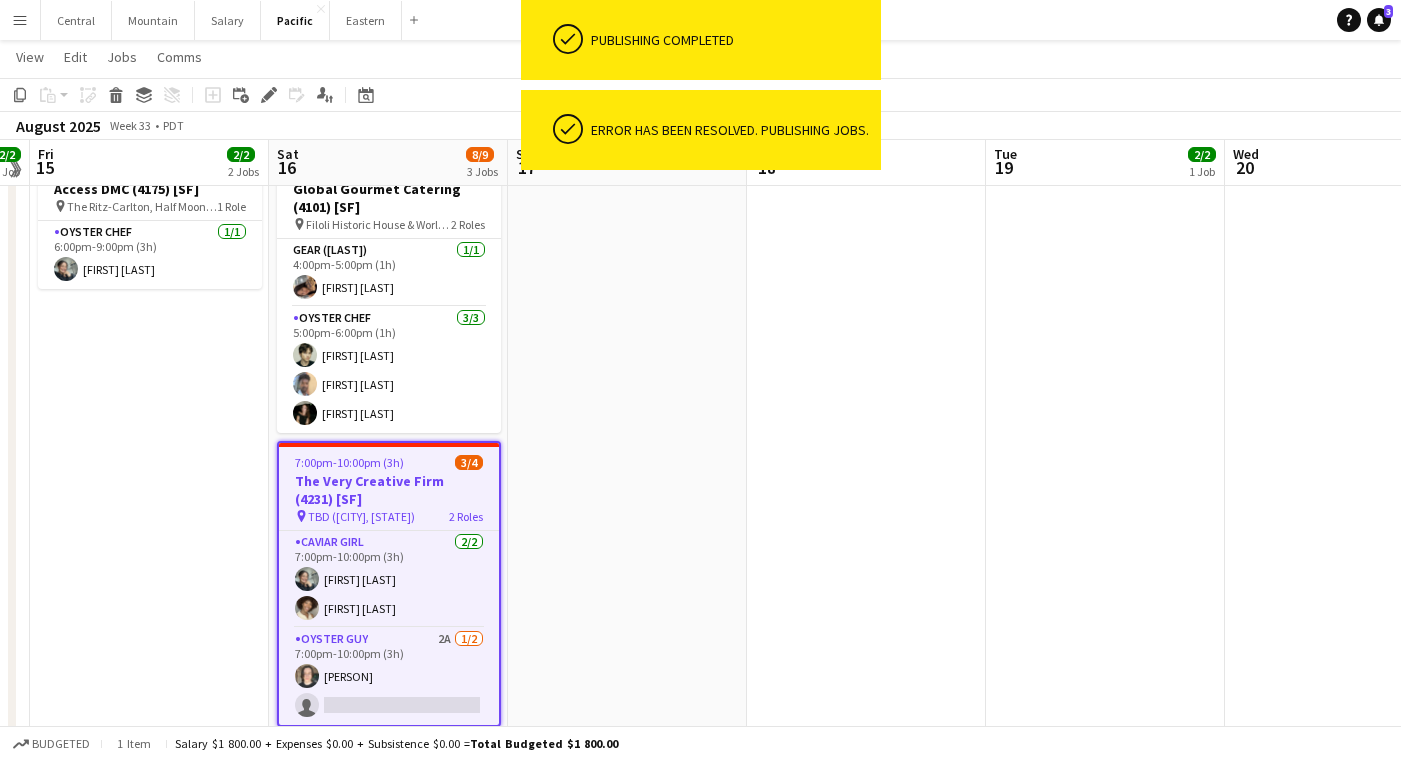 scroll, scrollTop: 251, scrollLeft: 0, axis: vertical 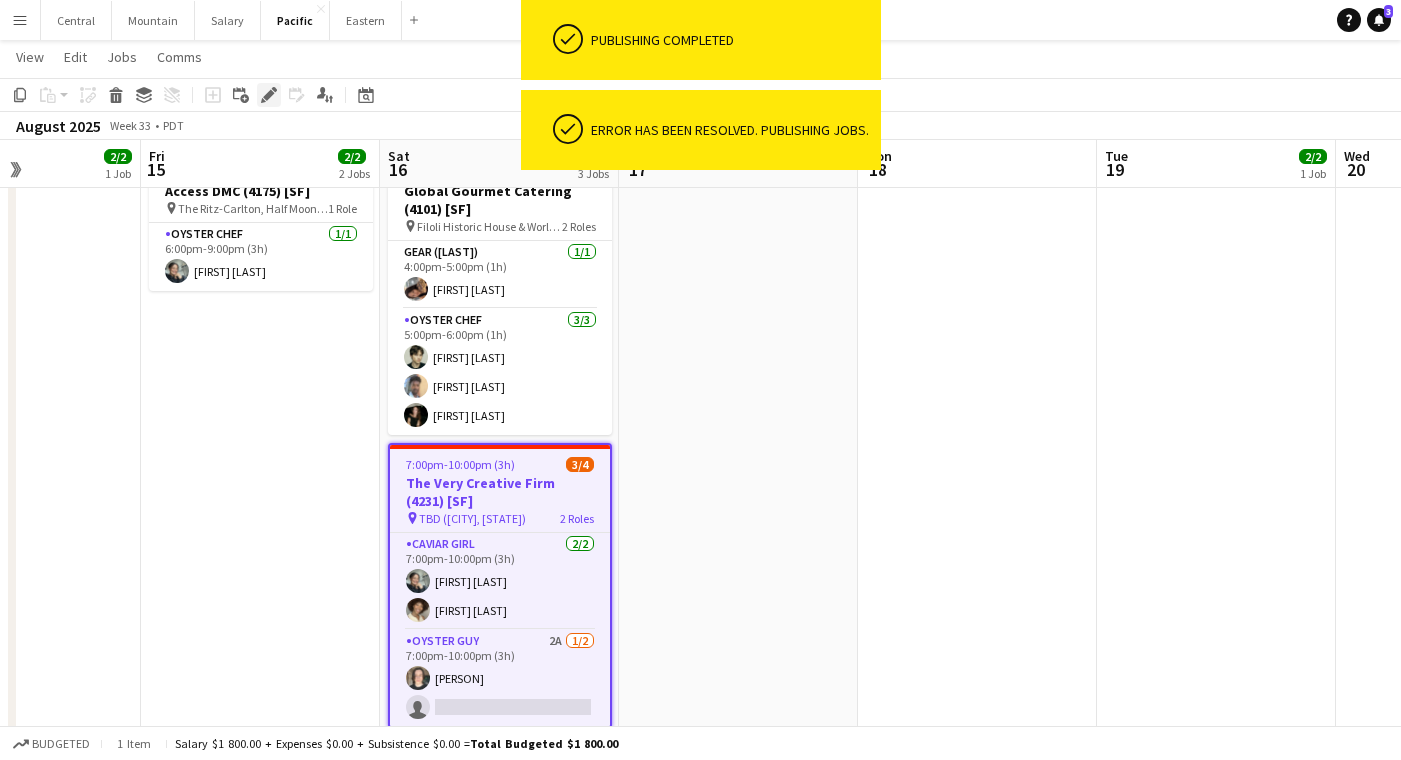 click 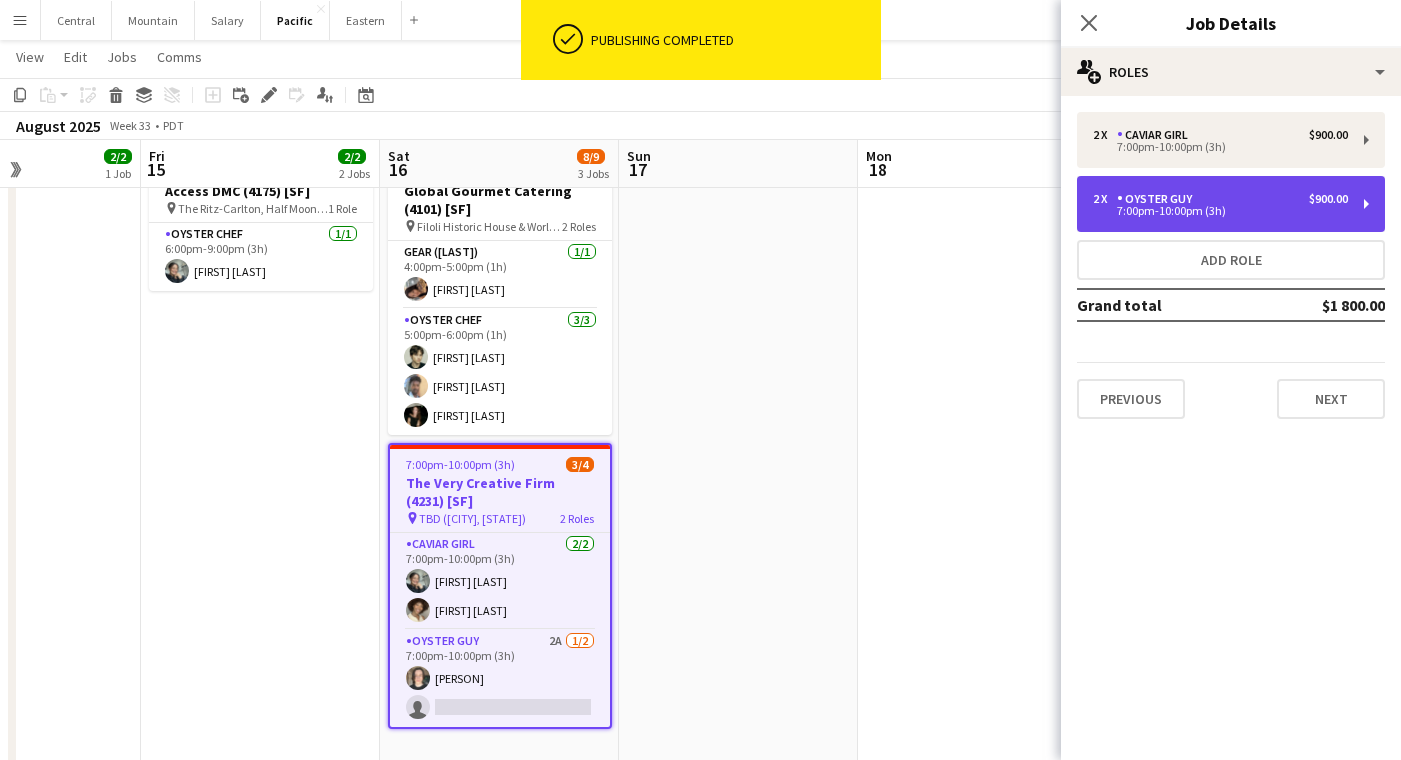 click on "2 x   Oyster Guy   $900.00" at bounding box center [1220, 199] 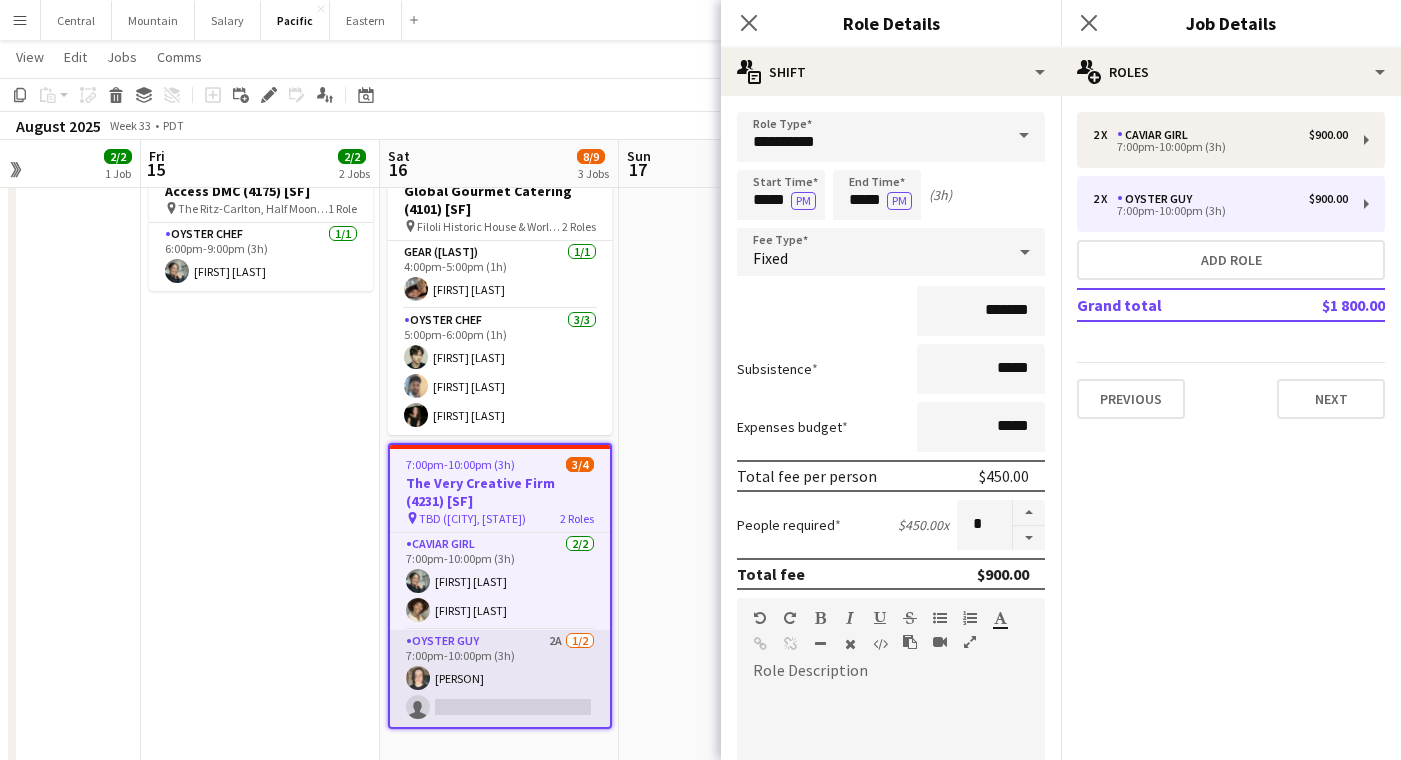 click on "Oyster Guy 2A 1/2 [TIME]
[PERSON]
single-neutral-actions" at bounding box center (500, 678) 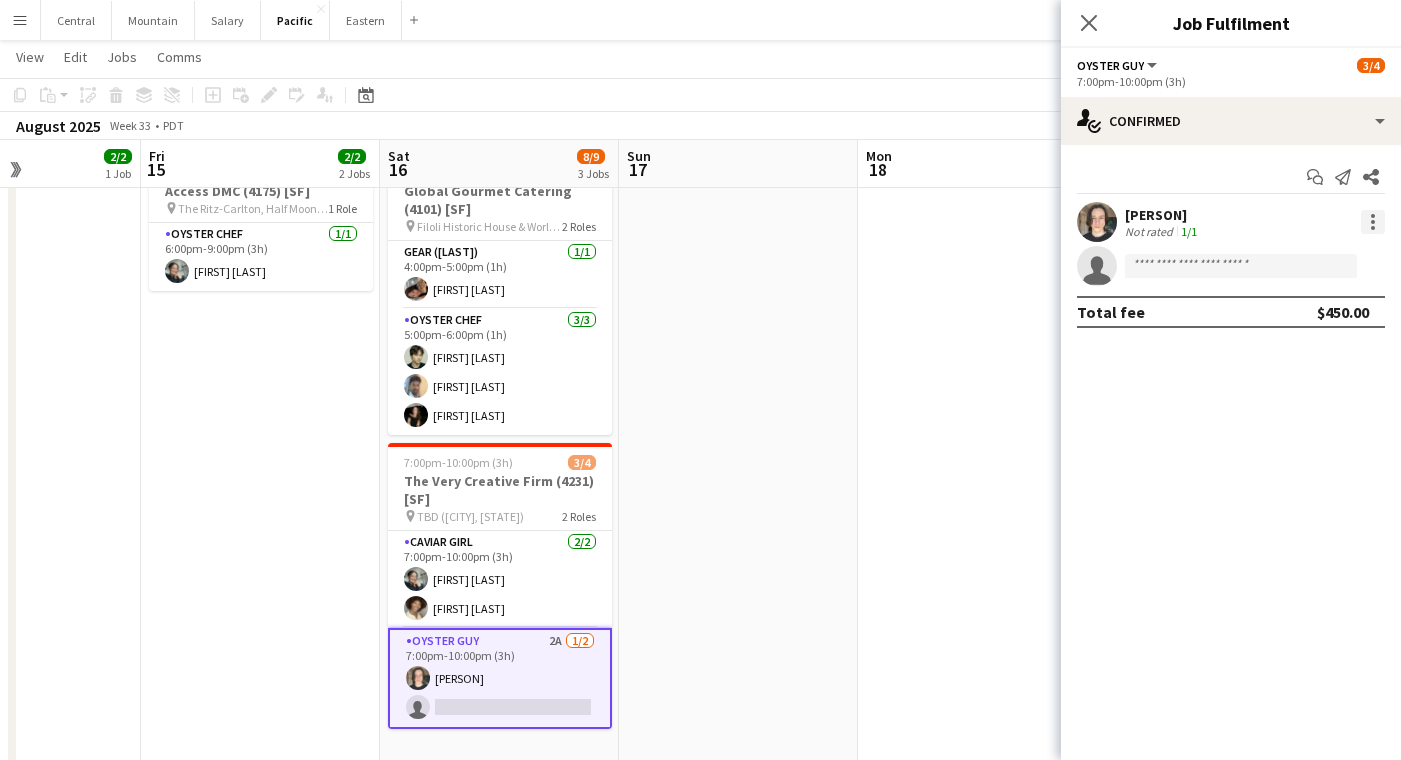 click at bounding box center [1373, 222] 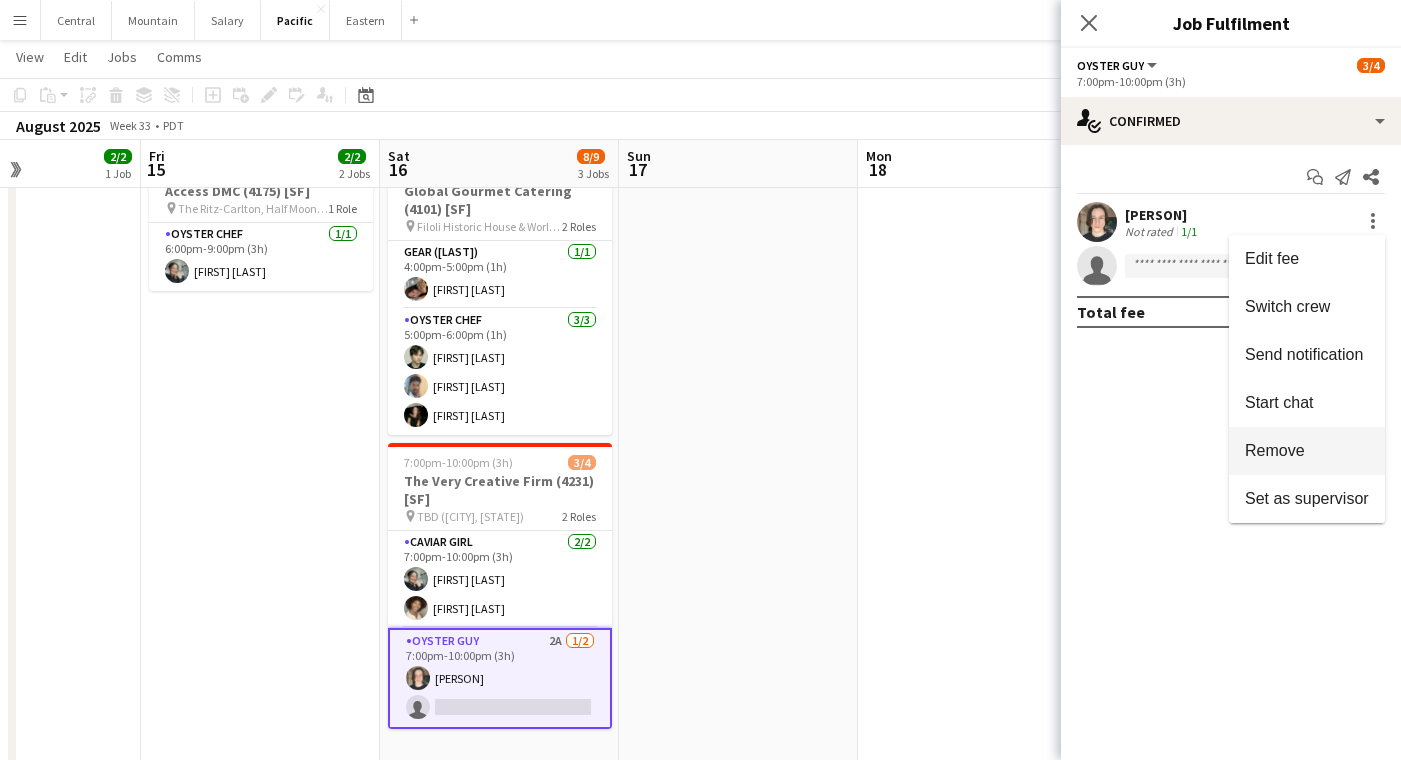 click on "Remove" at bounding box center [1307, 451] 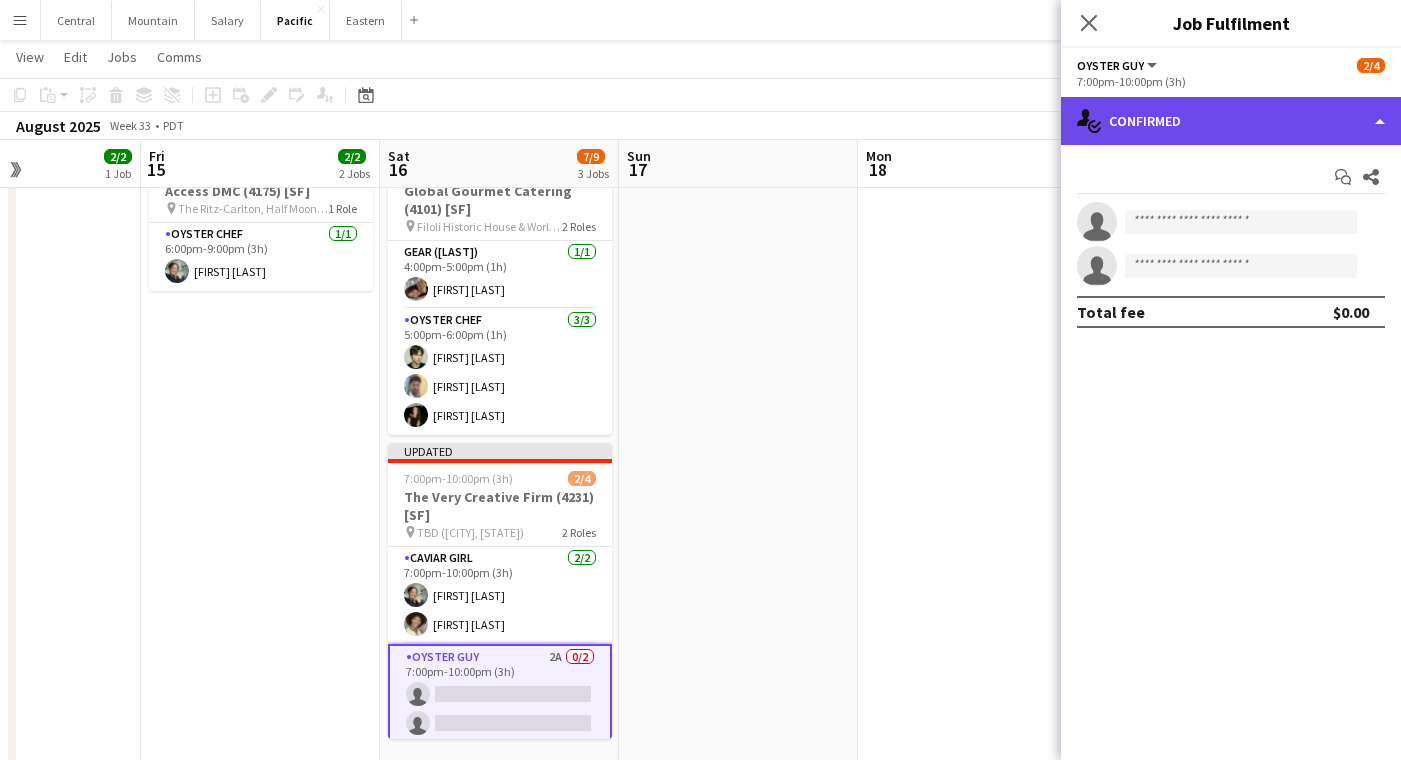 click on "single-neutral-actions-check-2
Confirmed" 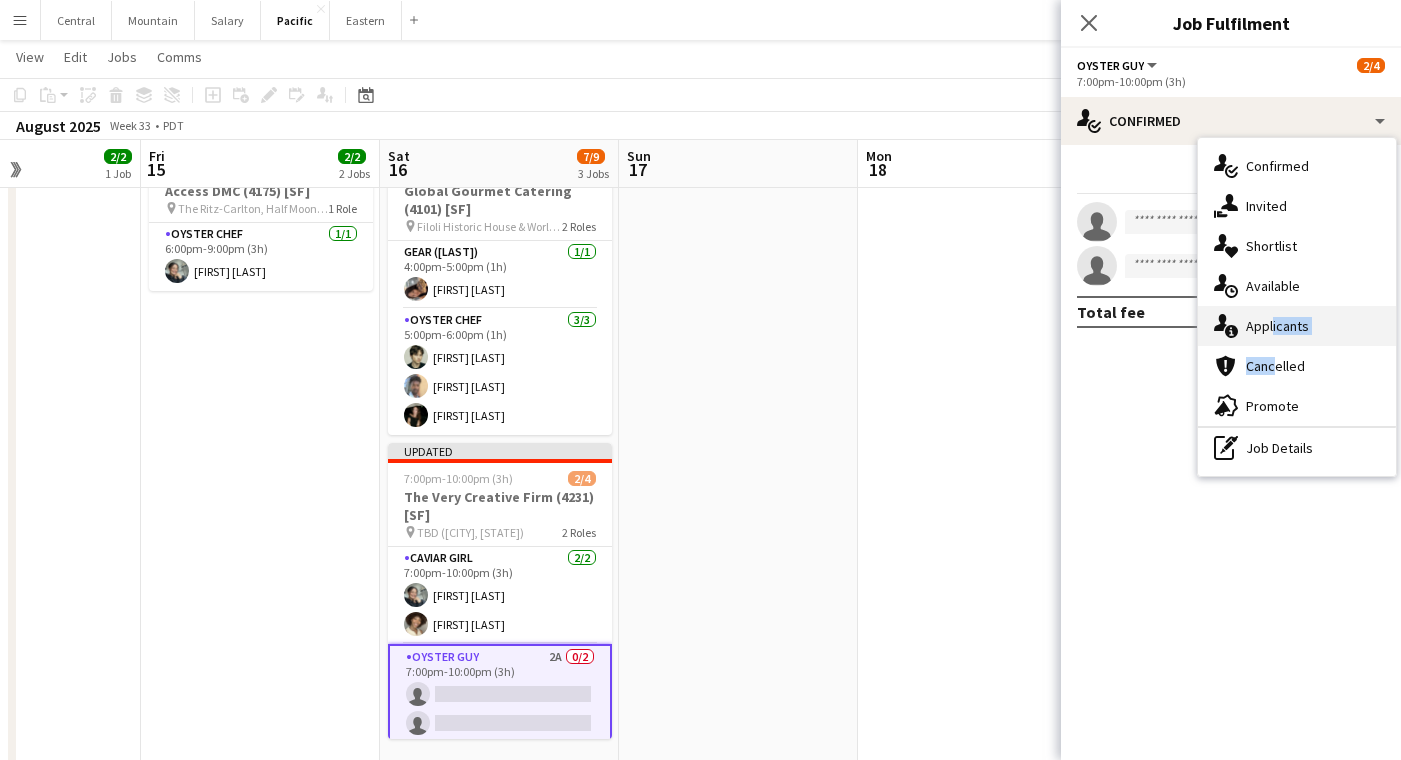 drag, startPoint x: 1270, startPoint y: 365, endPoint x: 1267, endPoint y: 318, distance: 47.095646 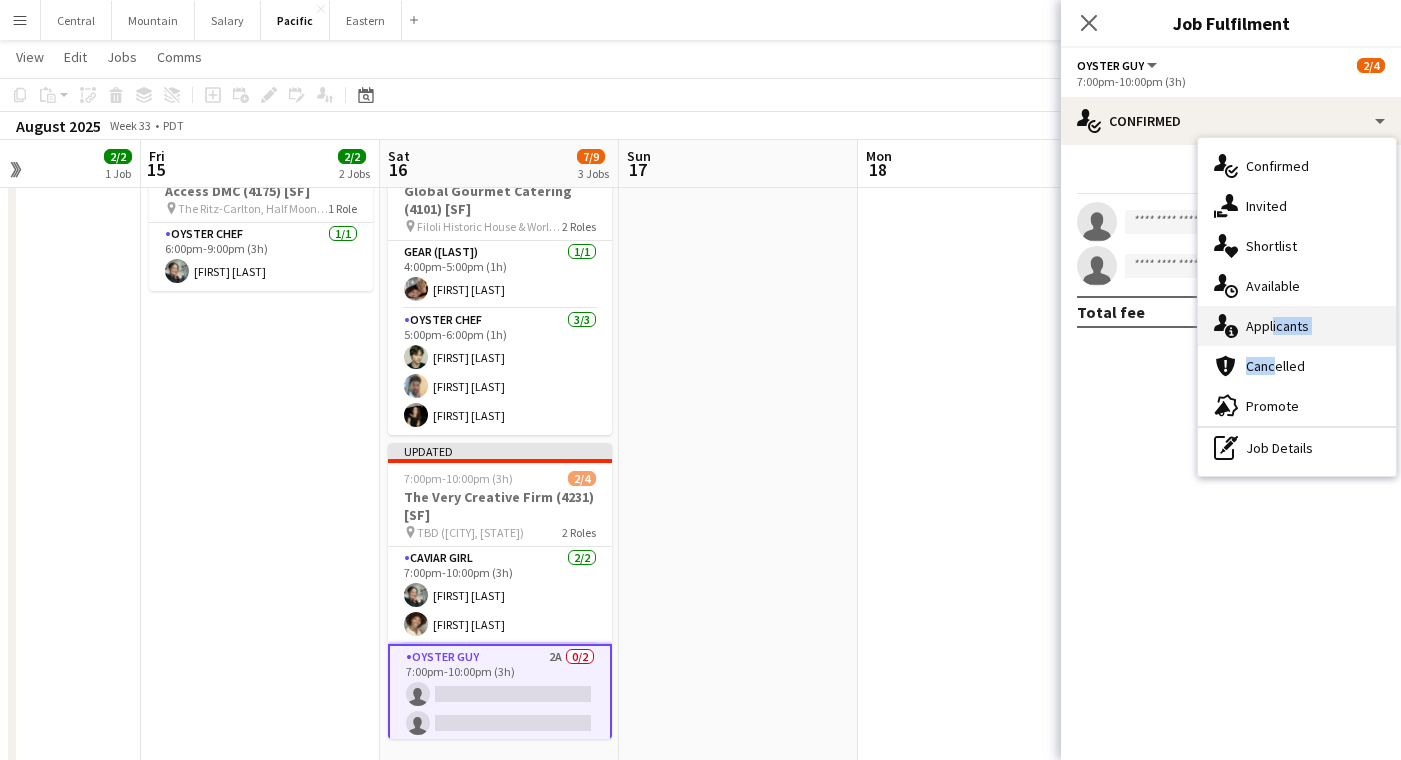 click on "single-neutral-actions-check-2
Confirmed
single-neutral-actions-share-1
Invited
single-neutral-actions-heart
Shortlist
single-neutral-actions-upload
Available
single-neutral-actions-information
Applicants
cancellation
Cancelled
advertising-megaphone
Promote
pen-write
Job Details" at bounding box center [1297, 307] 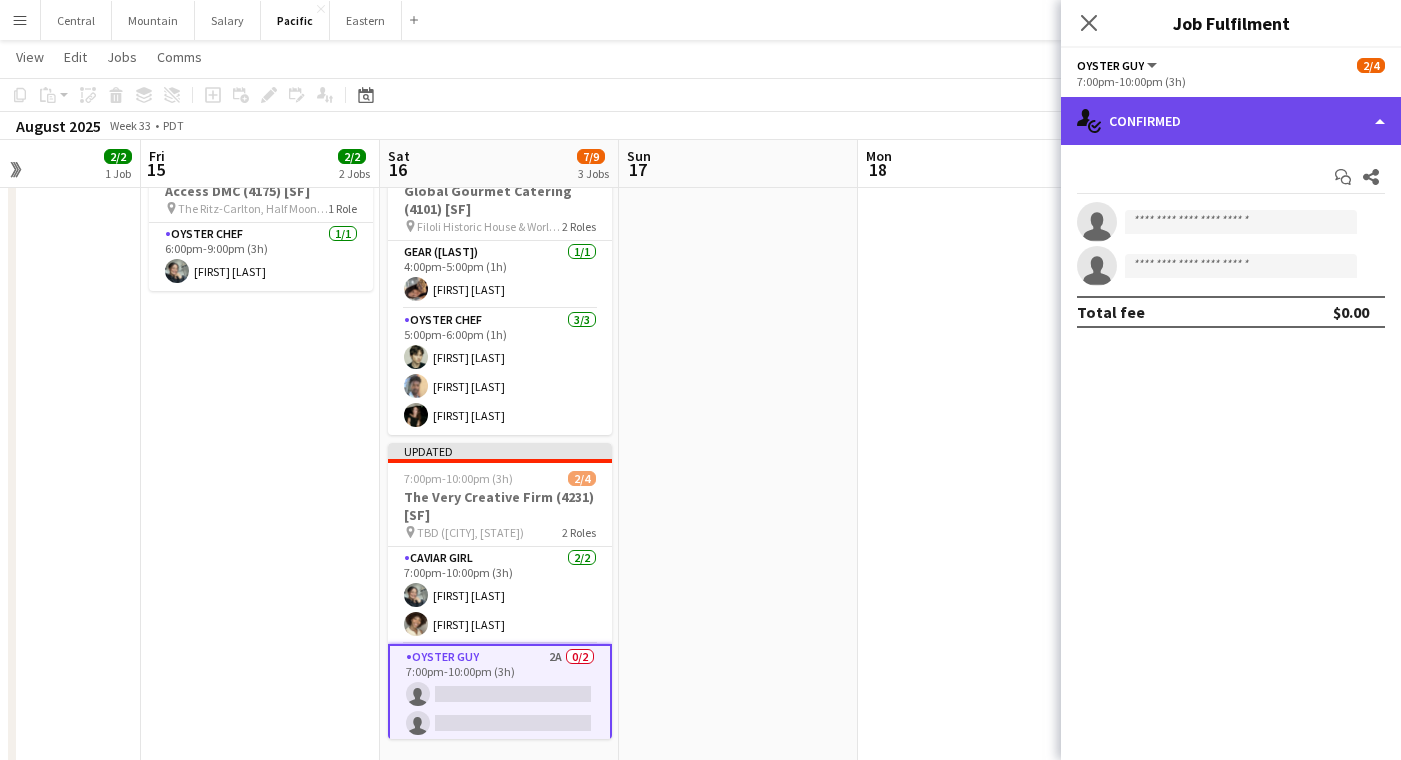 click on "single-neutral-actions-check-2
Confirmed" 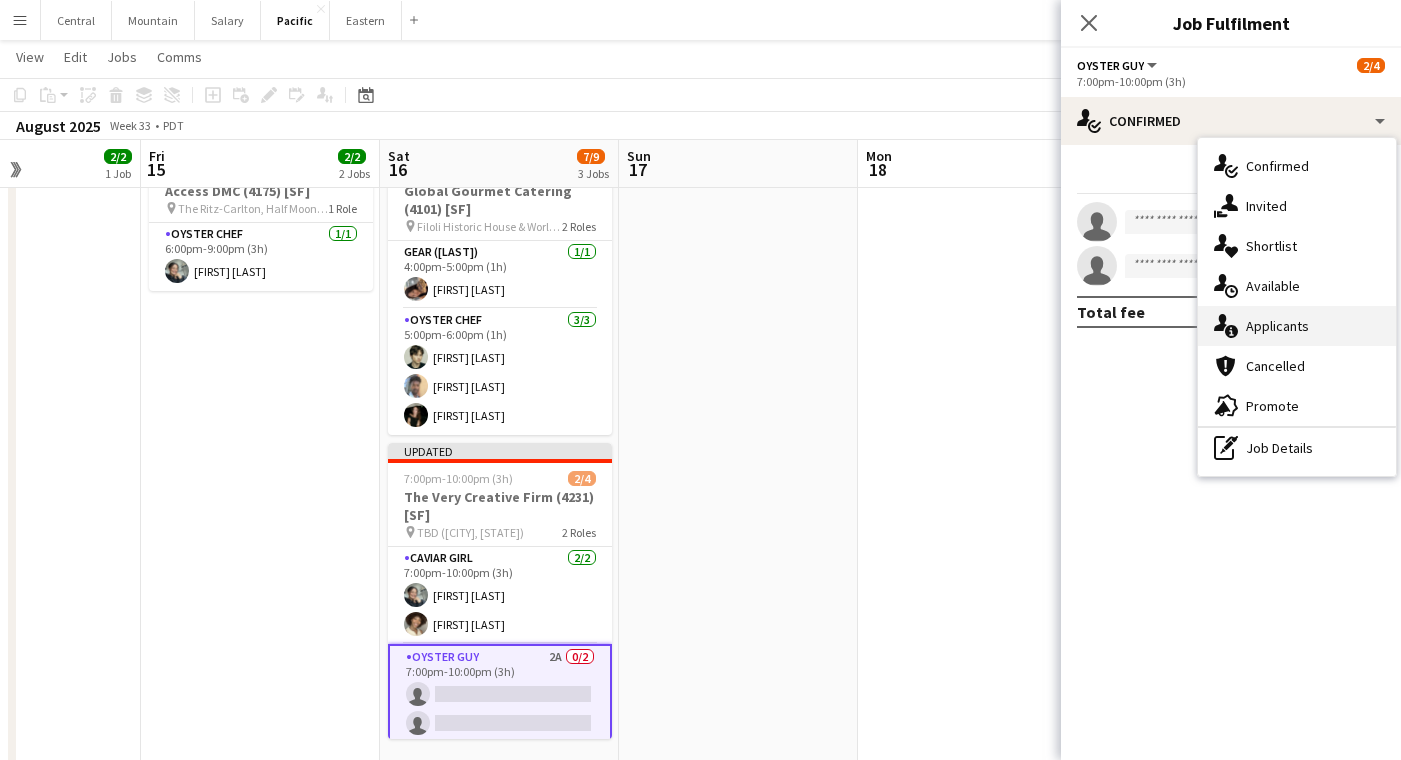 click on "single-neutral-actions-information
Applicants" at bounding box center (1297, 326) 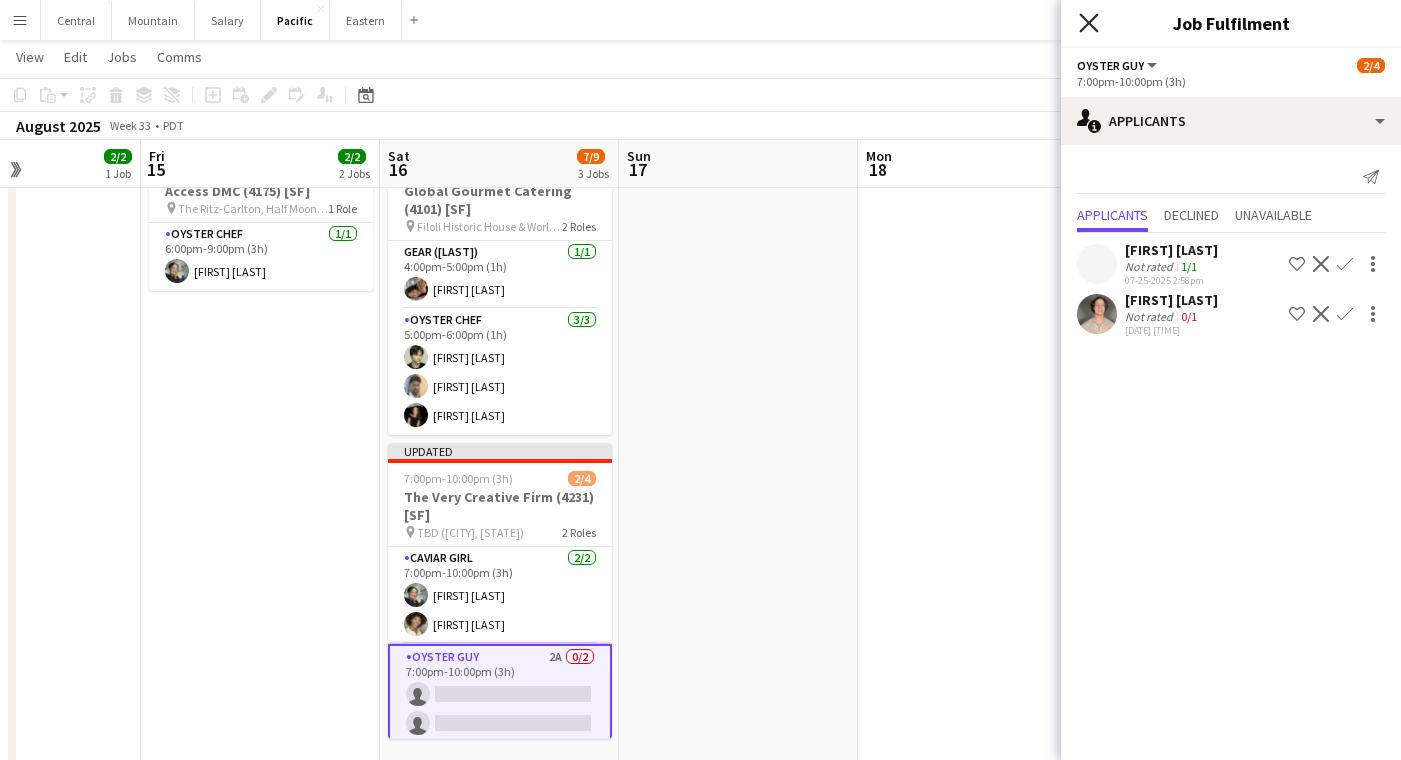 click on "Close pop-in" 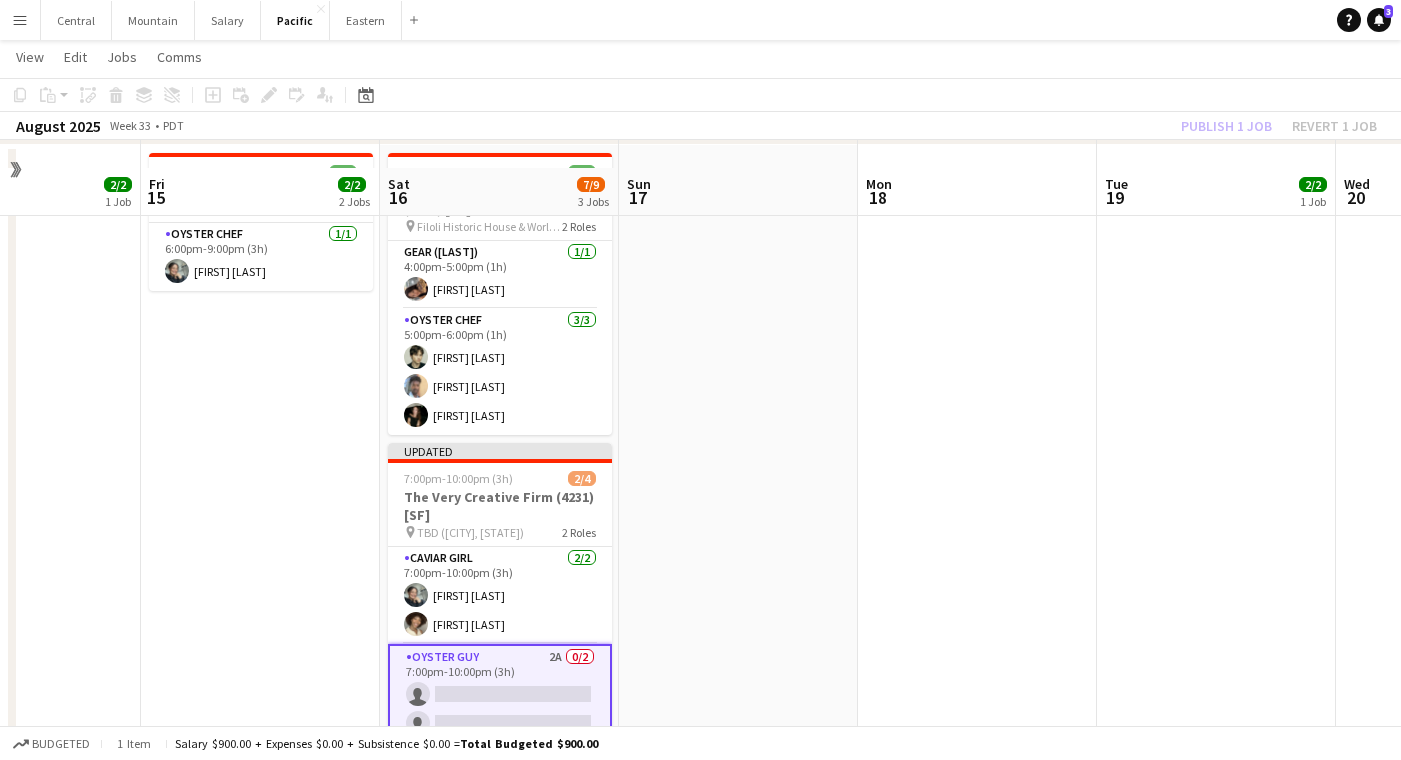 scroll, scrollTop: 279, scrollLeft: 0, axis: vertical 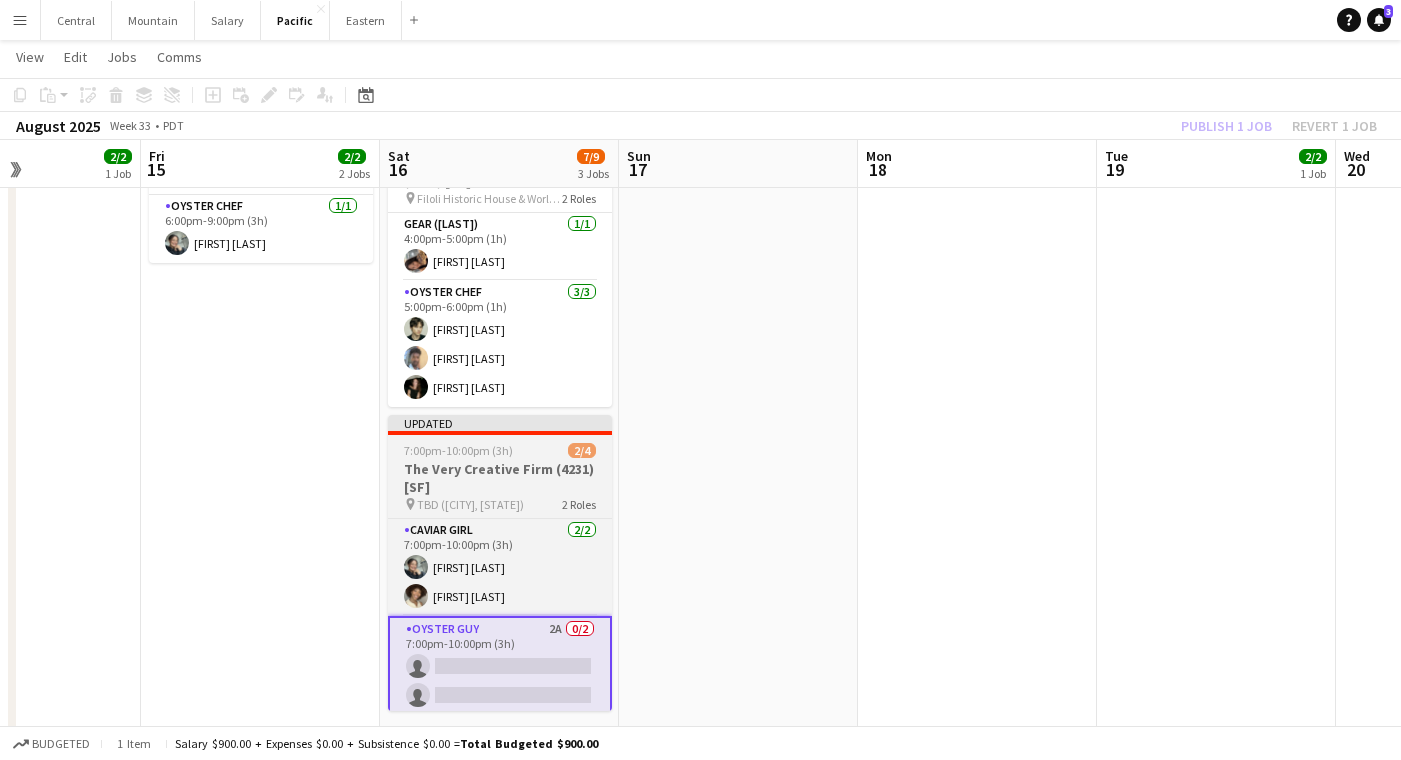 click on "The Very Creative Firm (4231) [SF]" at bounding box center (500, 478) 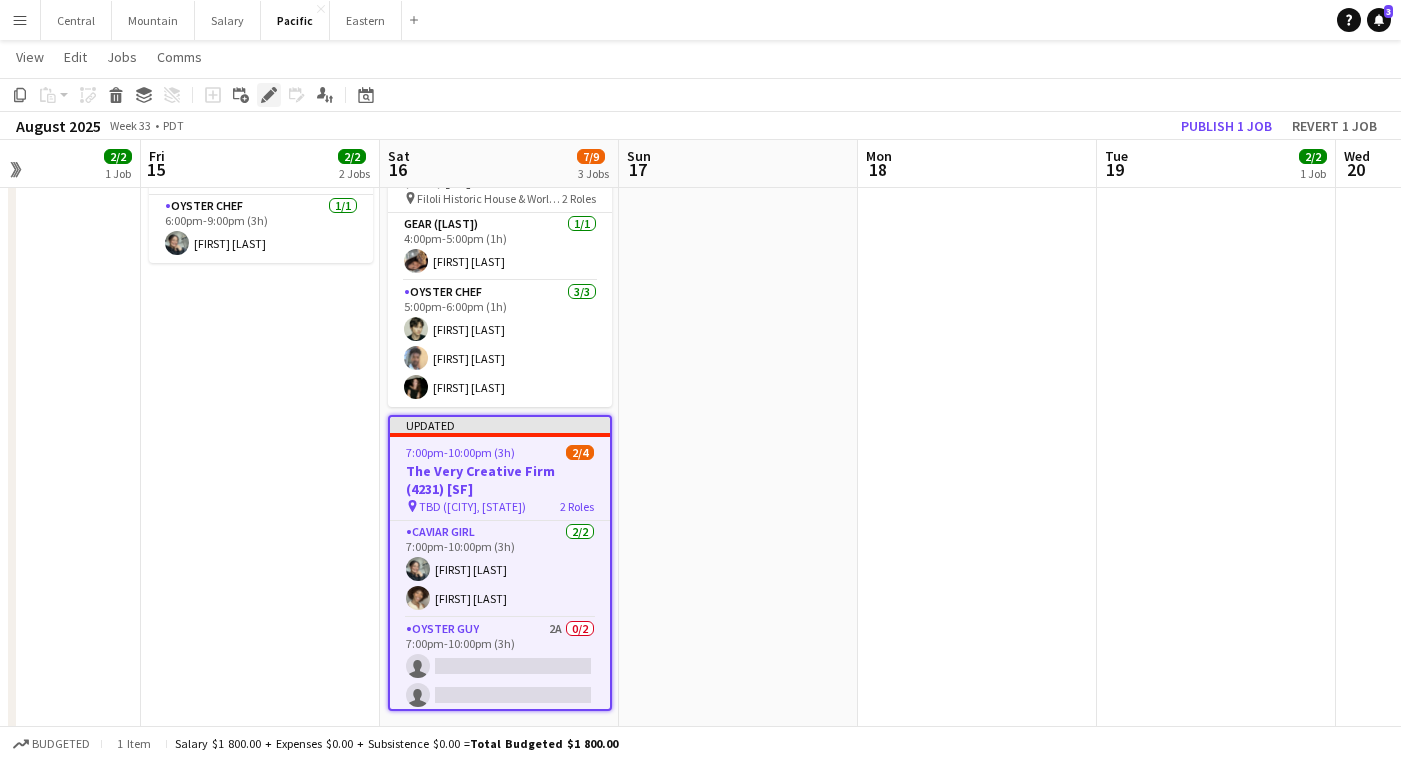 click on "Edit" at bounding box center [269, 95] 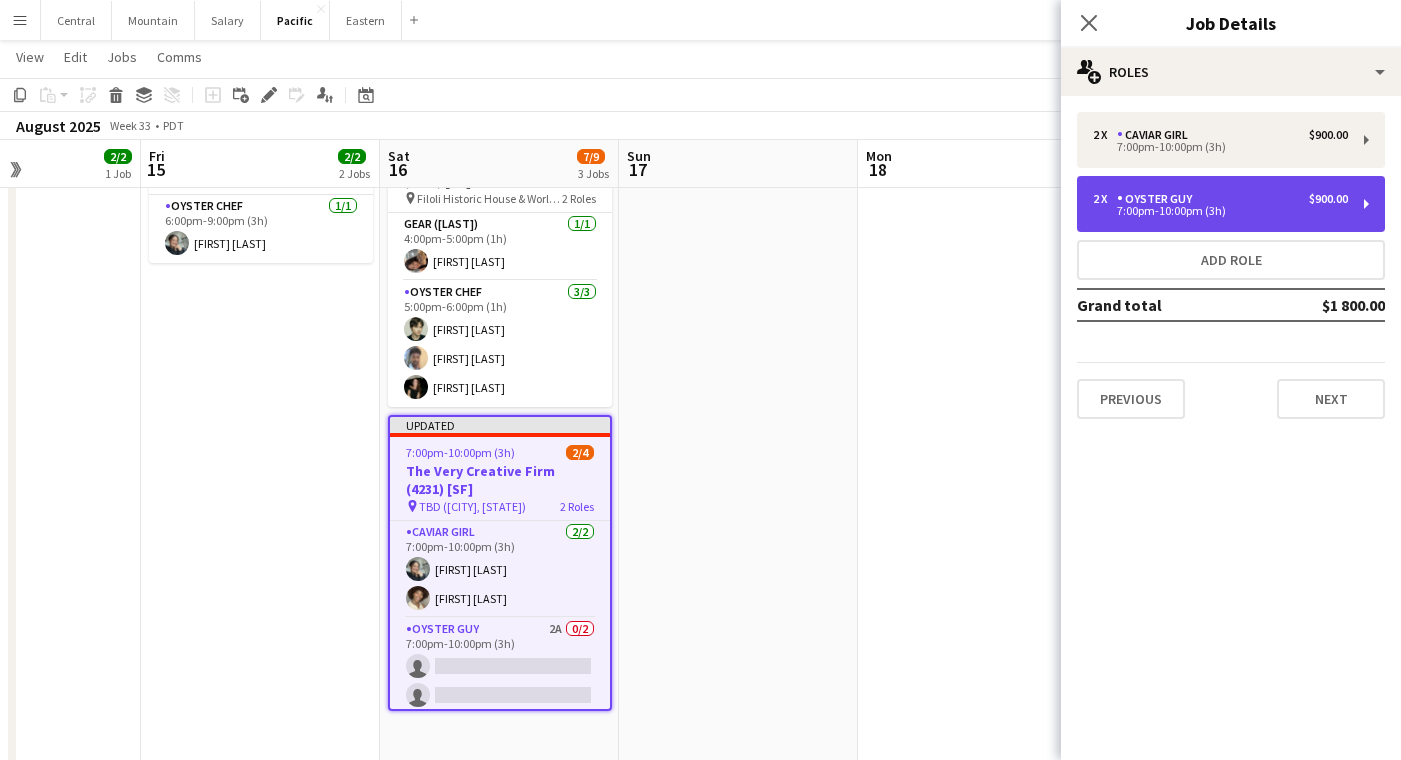 click on "Oyster Guy" at bounding box center [1158, 199] 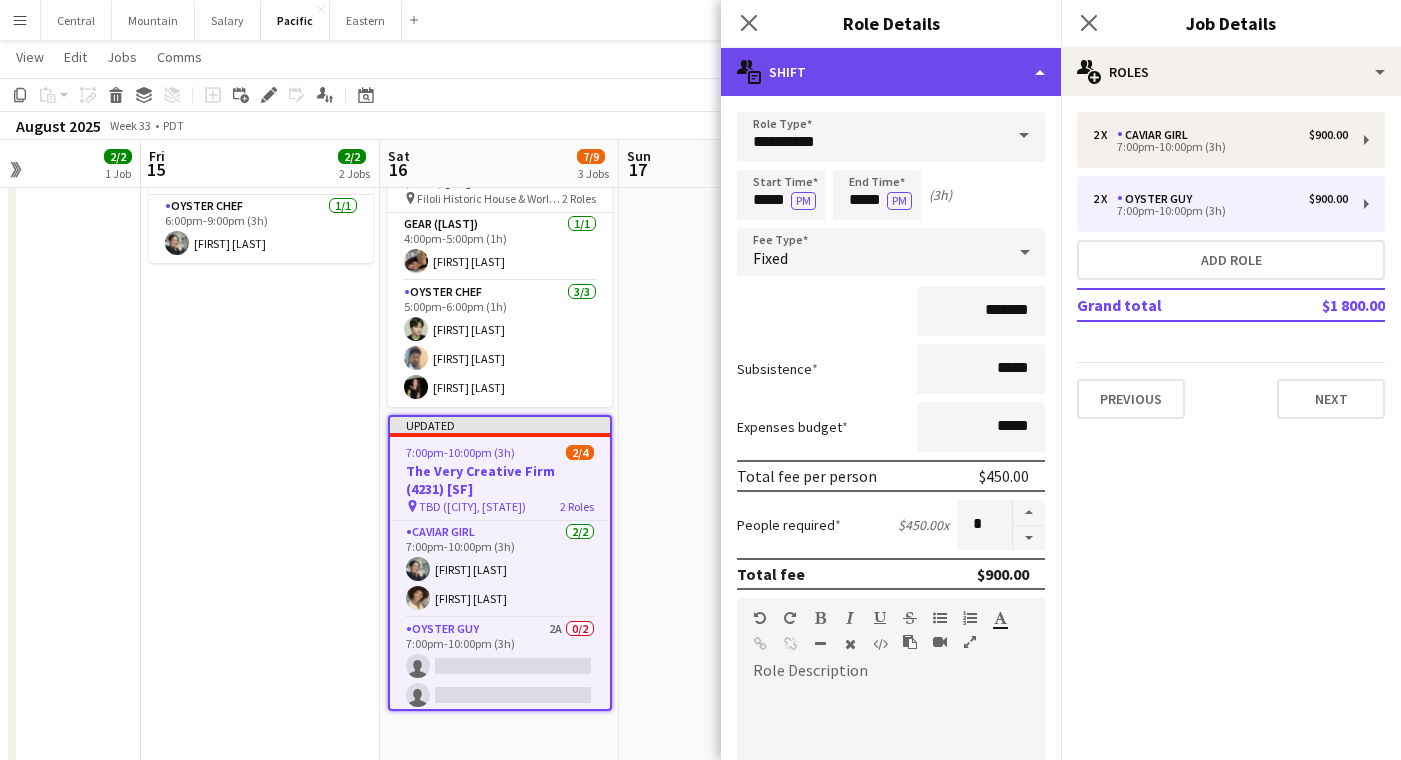 click on "multiple-actions-text
Shift" 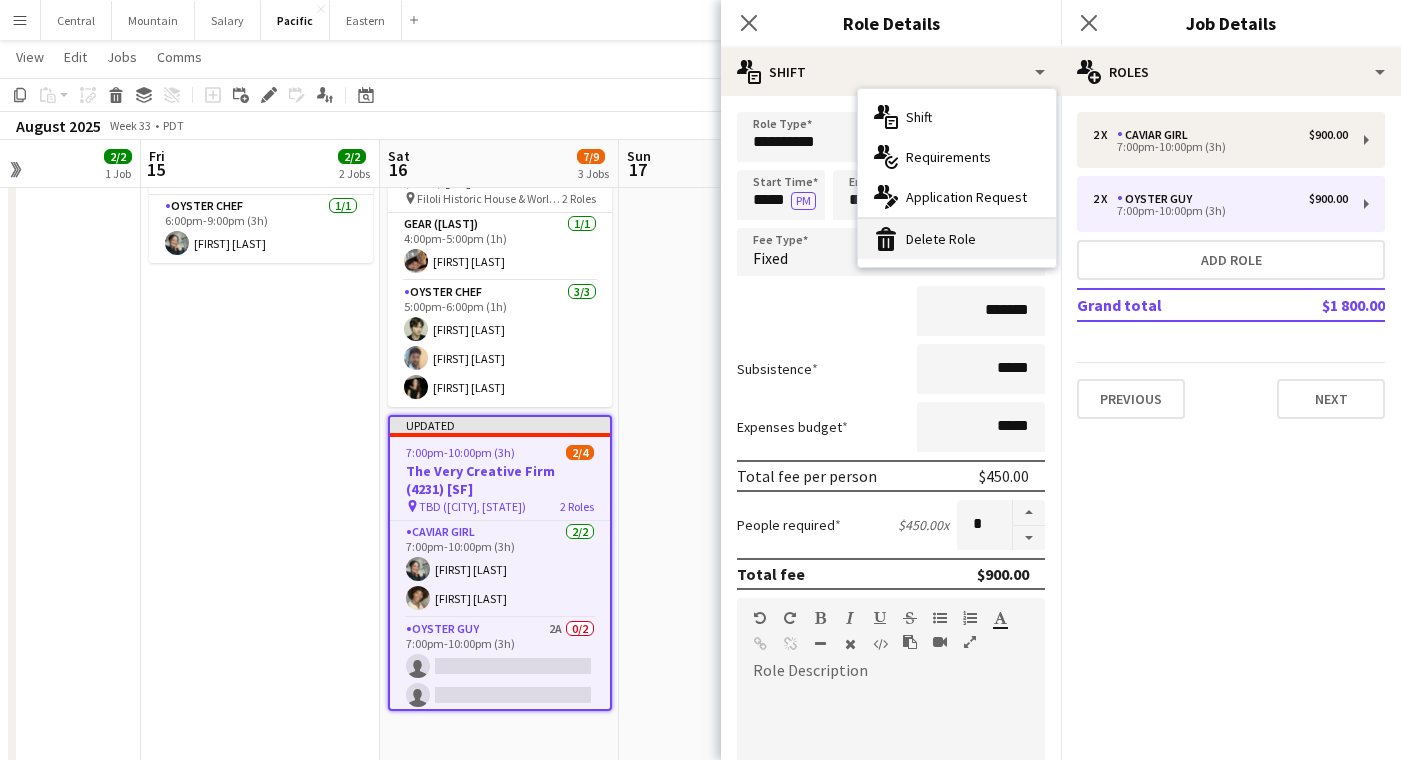 click on "bin-2
Delete Role" at bounding box center (957, 239) 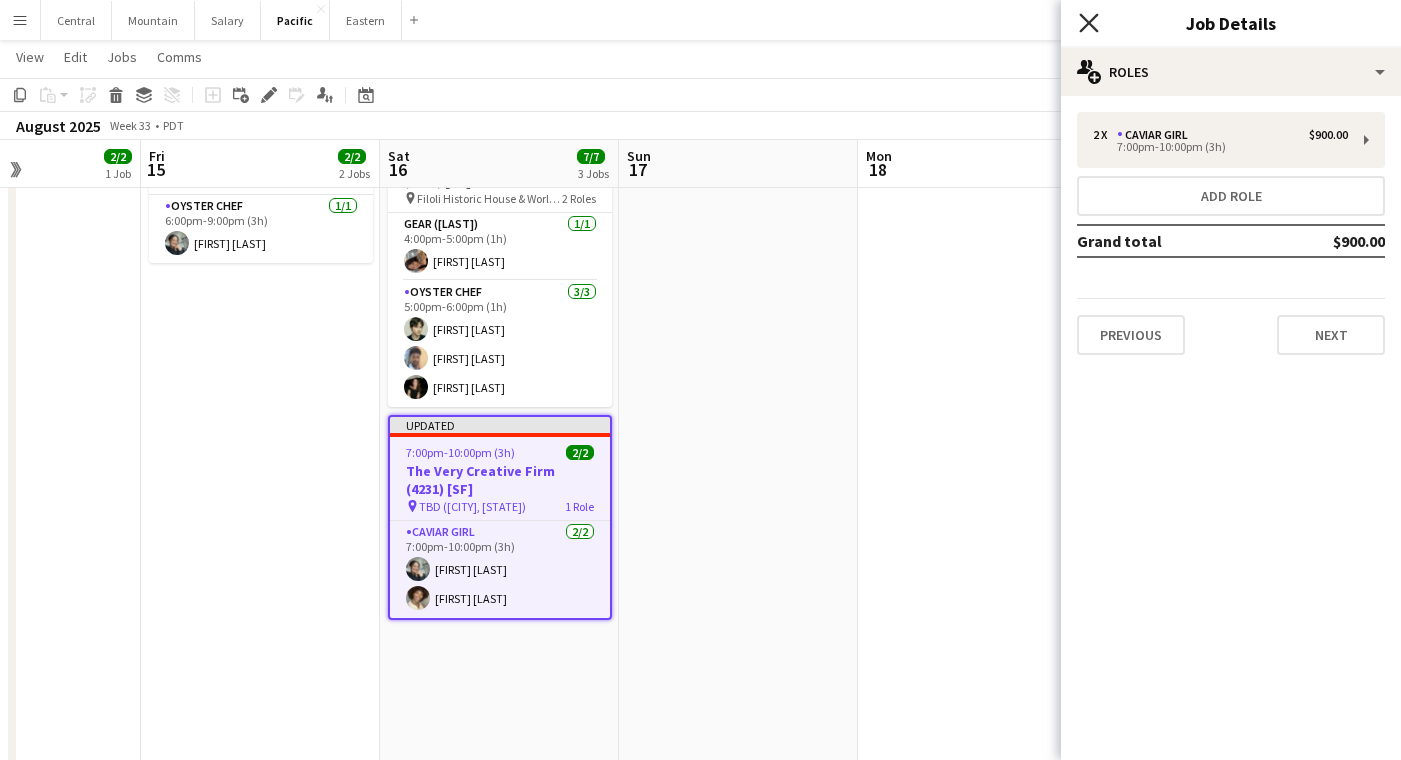 click on "Close pop-in" 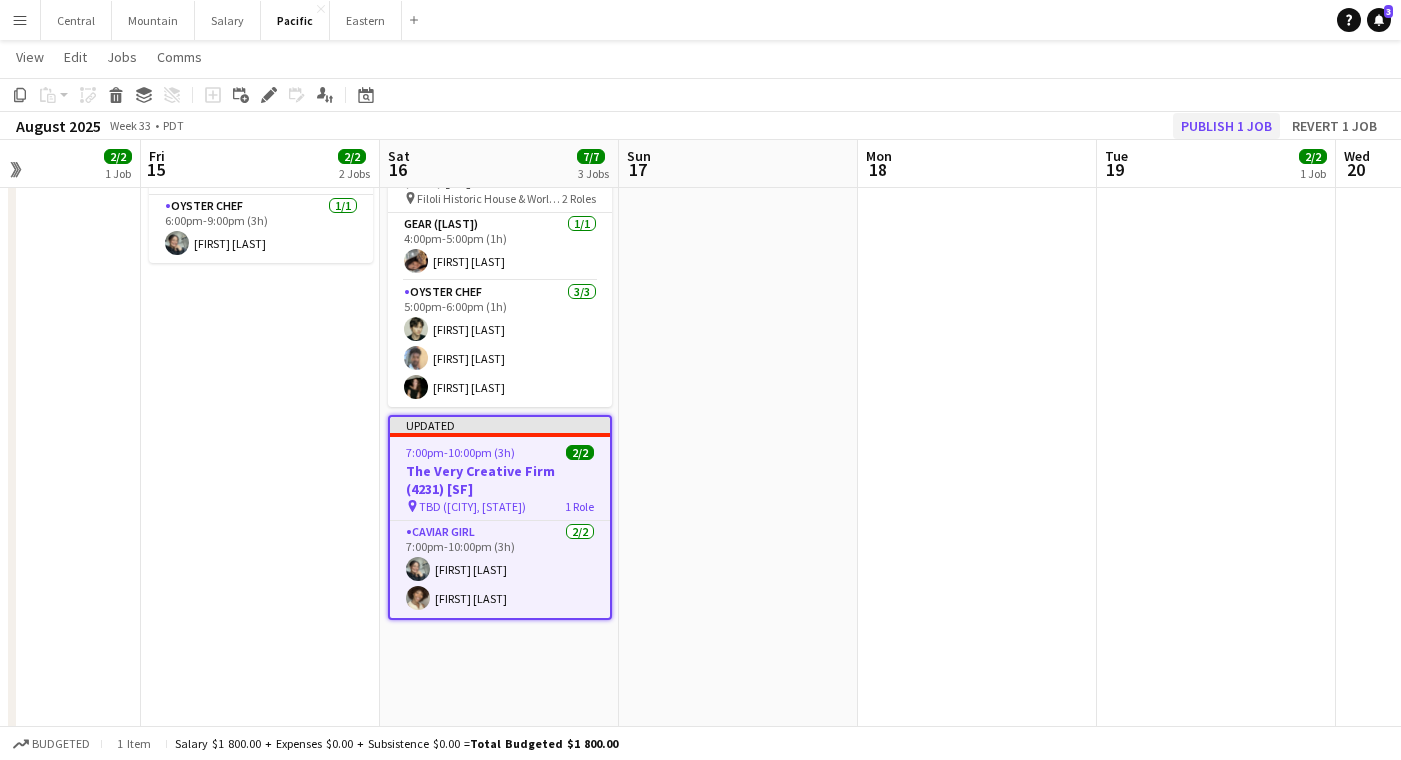 click on "Publish 1 job" 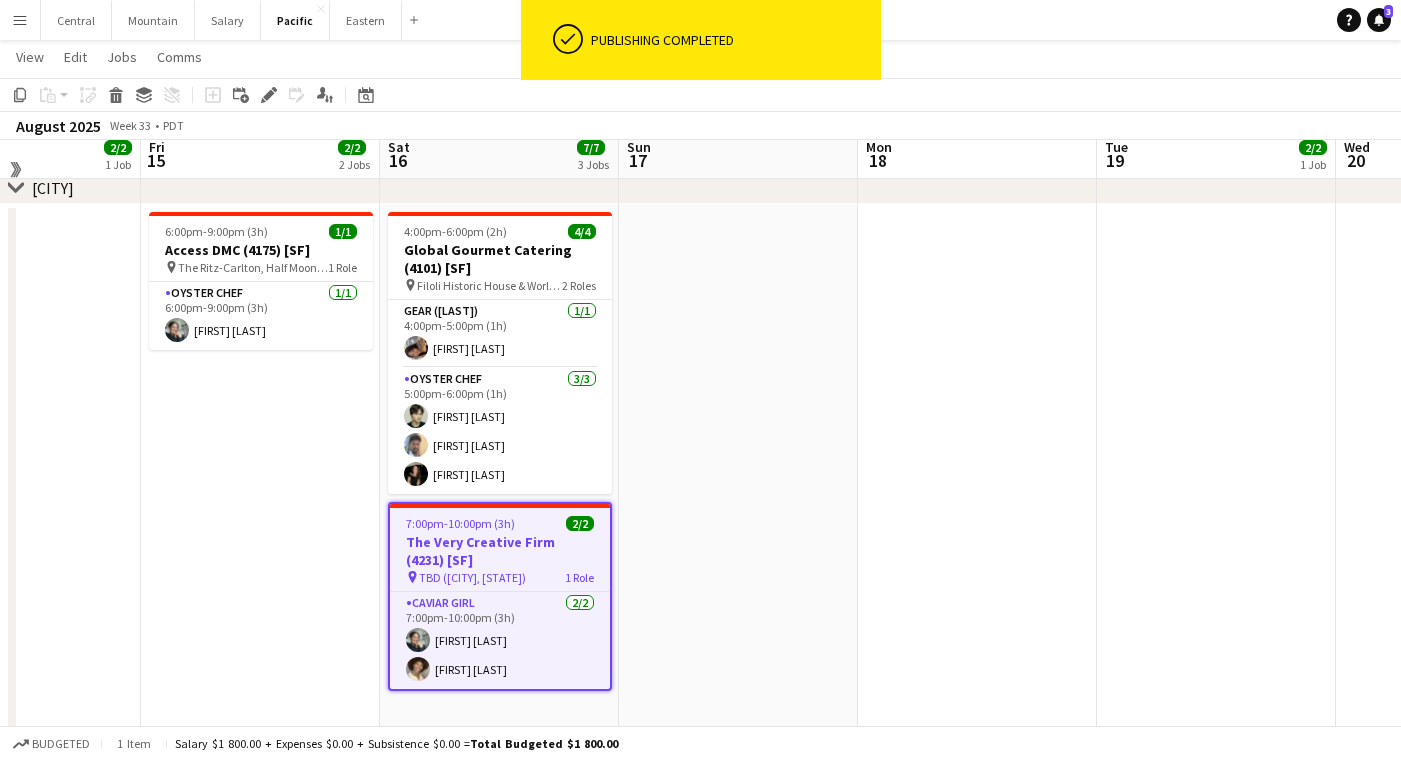 scroll, scrollTop: 176, scrollLeft: 0, axis: vertical 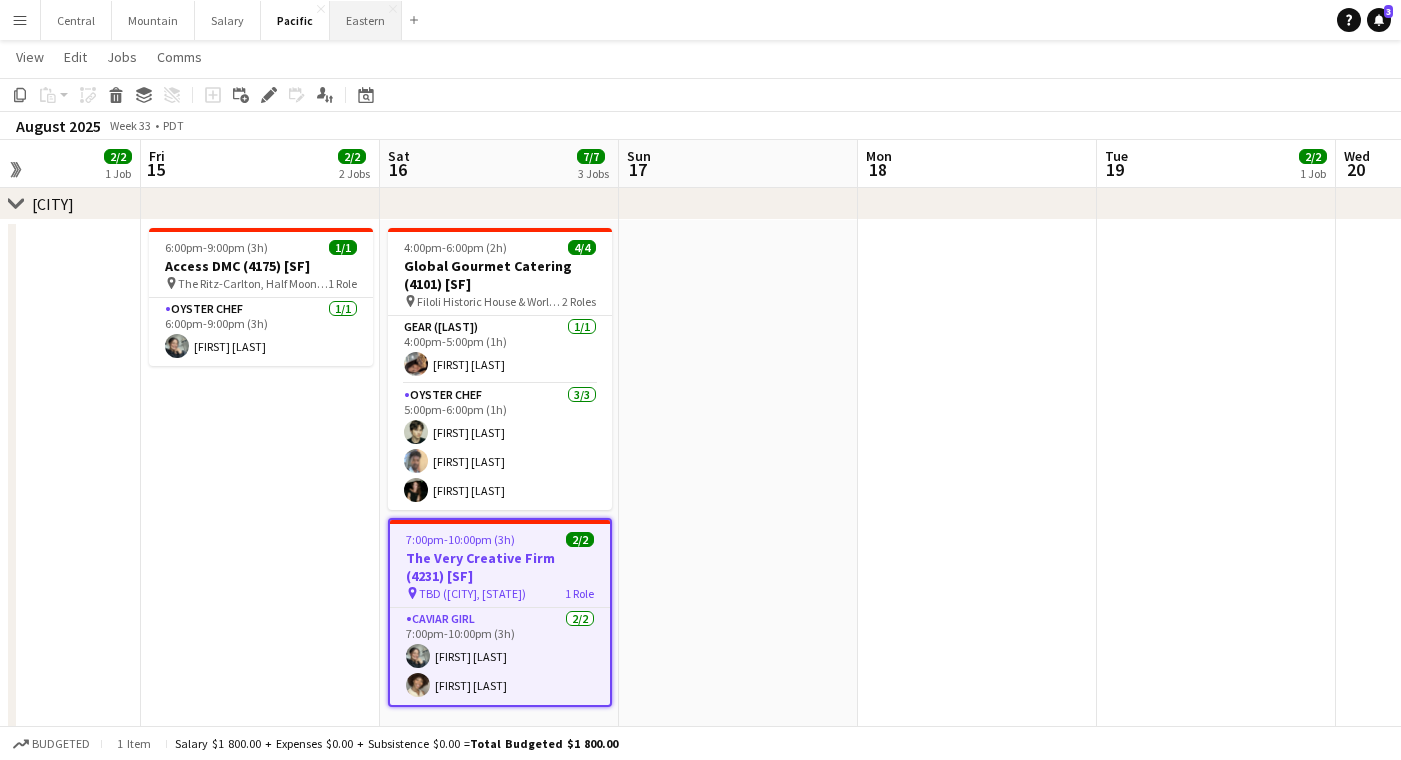 click on "Eastern
Close" at bounding box center (366, 20) 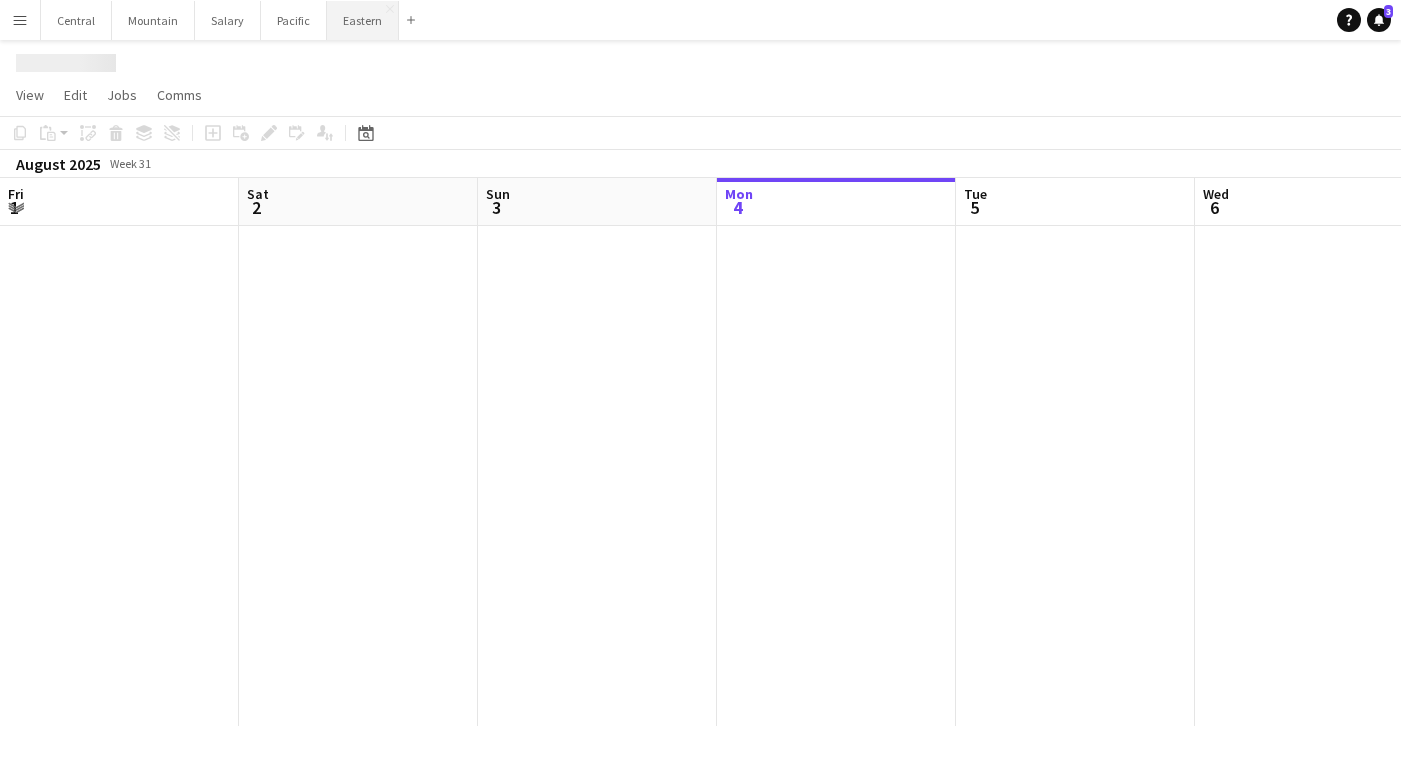 scroll, scrollTop: 0, scrollLeft: 0, axis: both 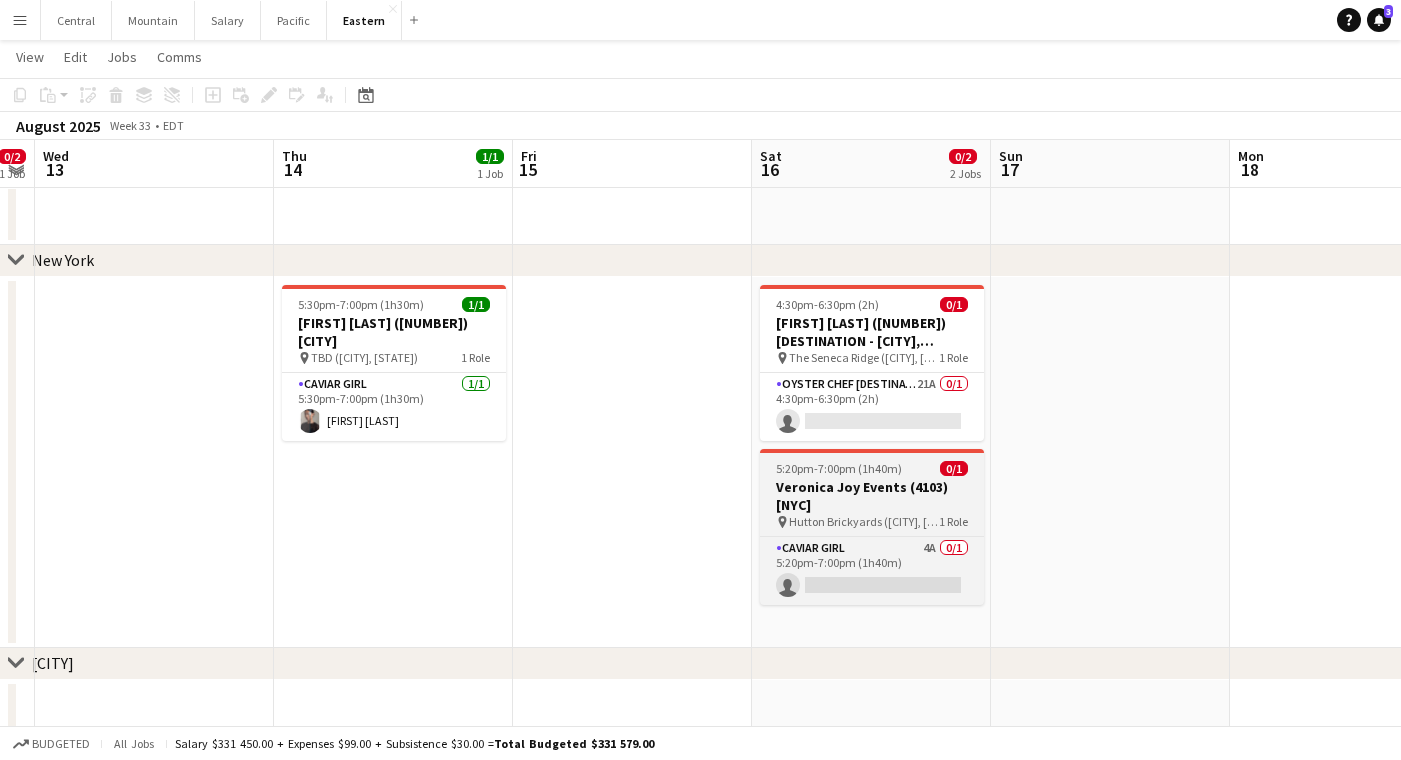 click on "5:20pm-7:00pm (1h40m)    0/1   Veronica Joy Events (4103) [CITY]
pin
Hutton Brickyards ([CITY], [STATE])   1 Role   Caviar Girl   4A   0/1   5:20pm-7:00pm (1h40m)
single-neutral-actions" at bounding box center [872, 527] 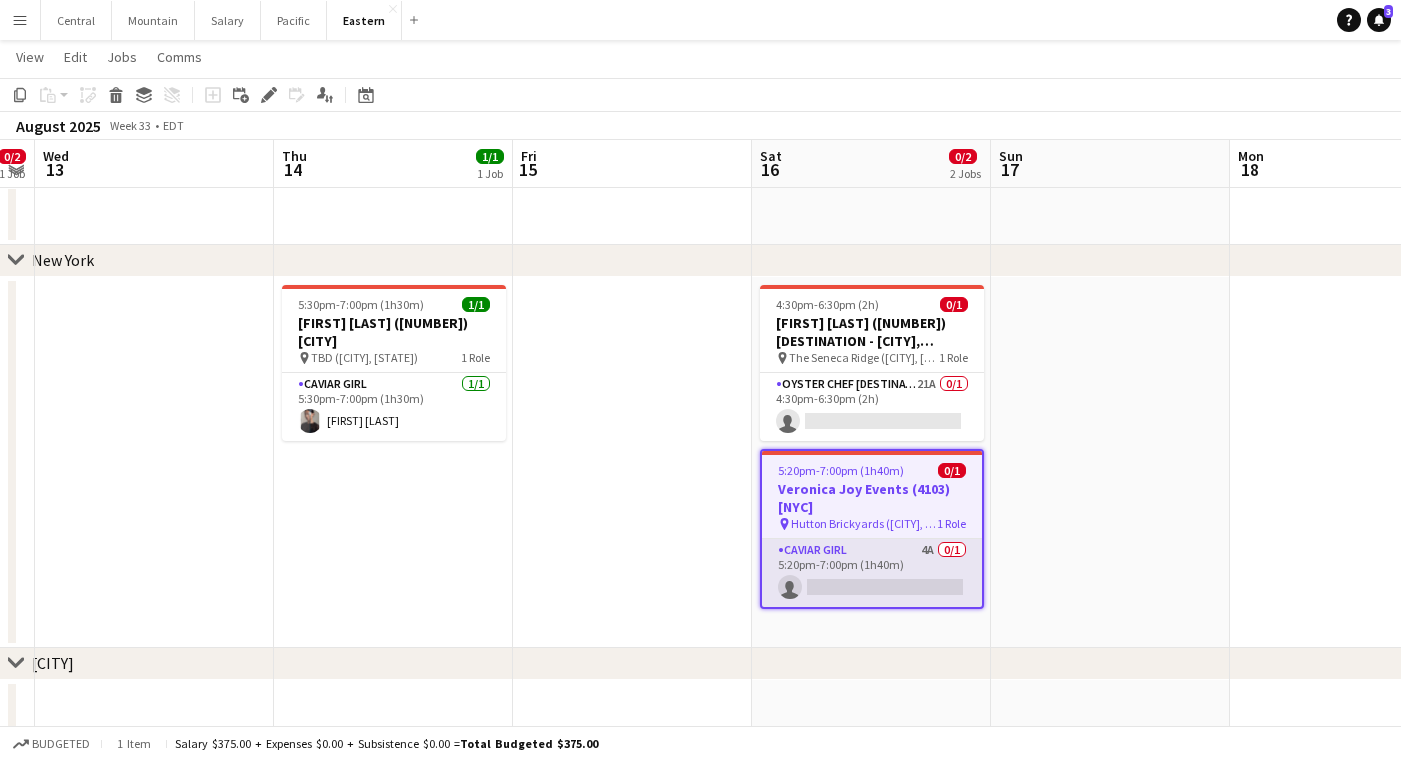 click on "Caviar Girl   4A   0/1   5:20pm-7:00pm (1h40m)
single-neutral-actions" at bounding box center (872, 573) 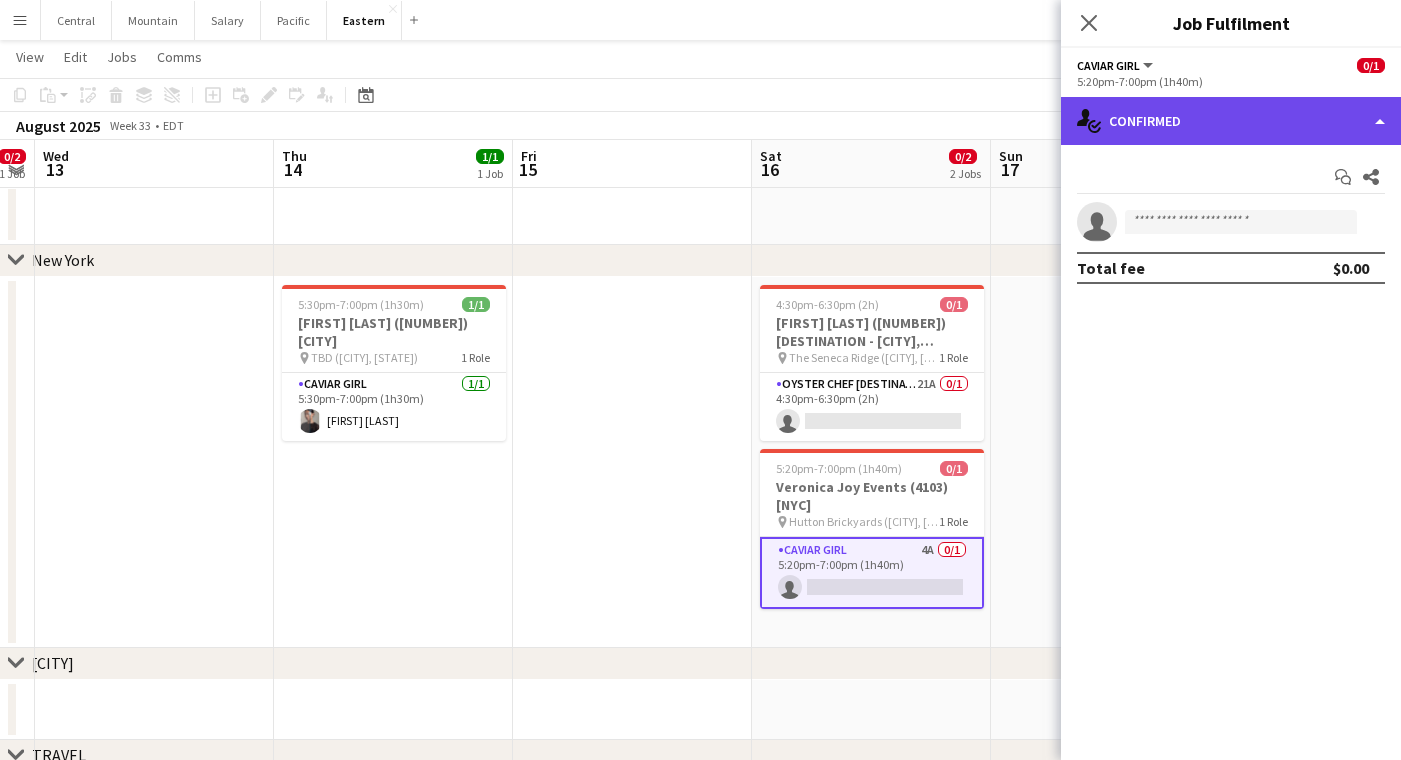 click on "single-neutral-actions-check-2
Confirmed" 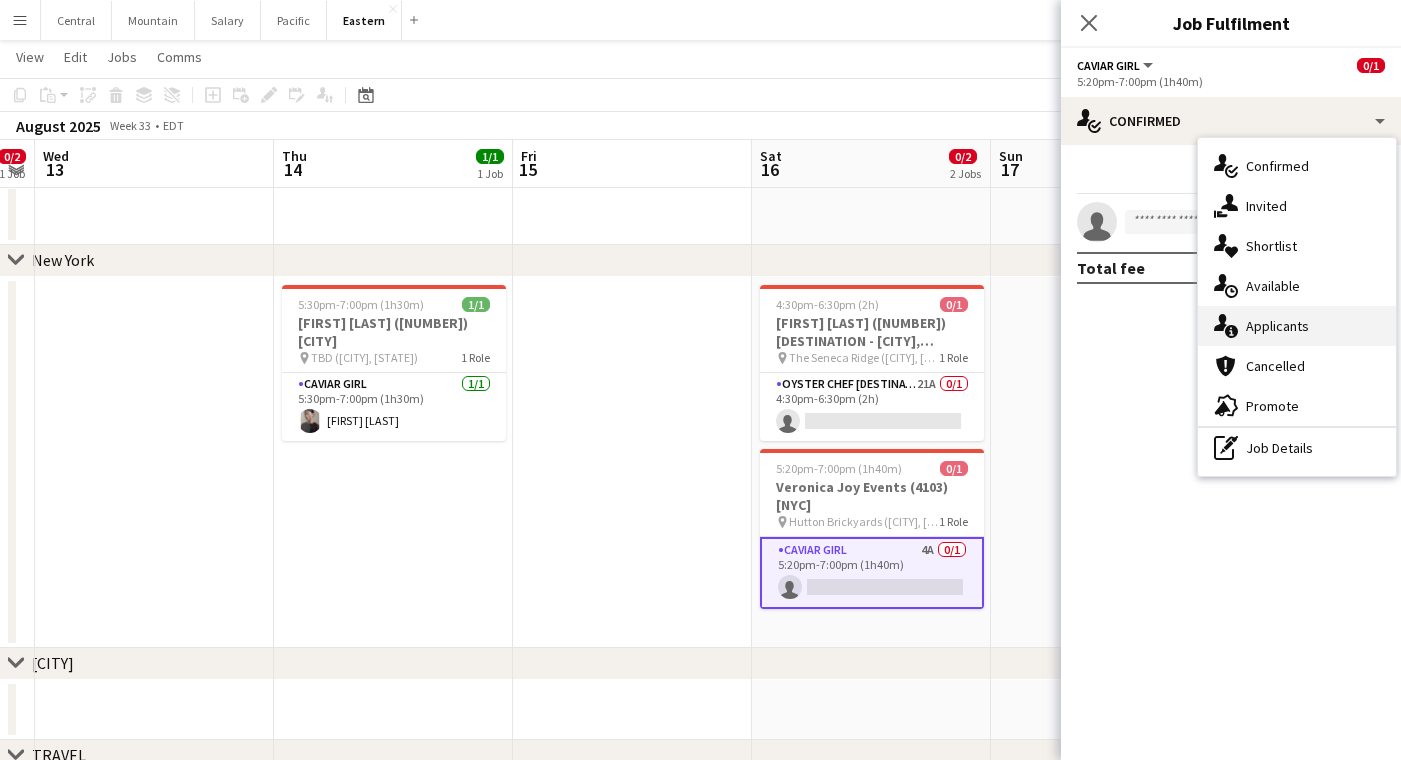 click on "single-neutral-actions-information
Applicants" at bounding box center [1297, 326] 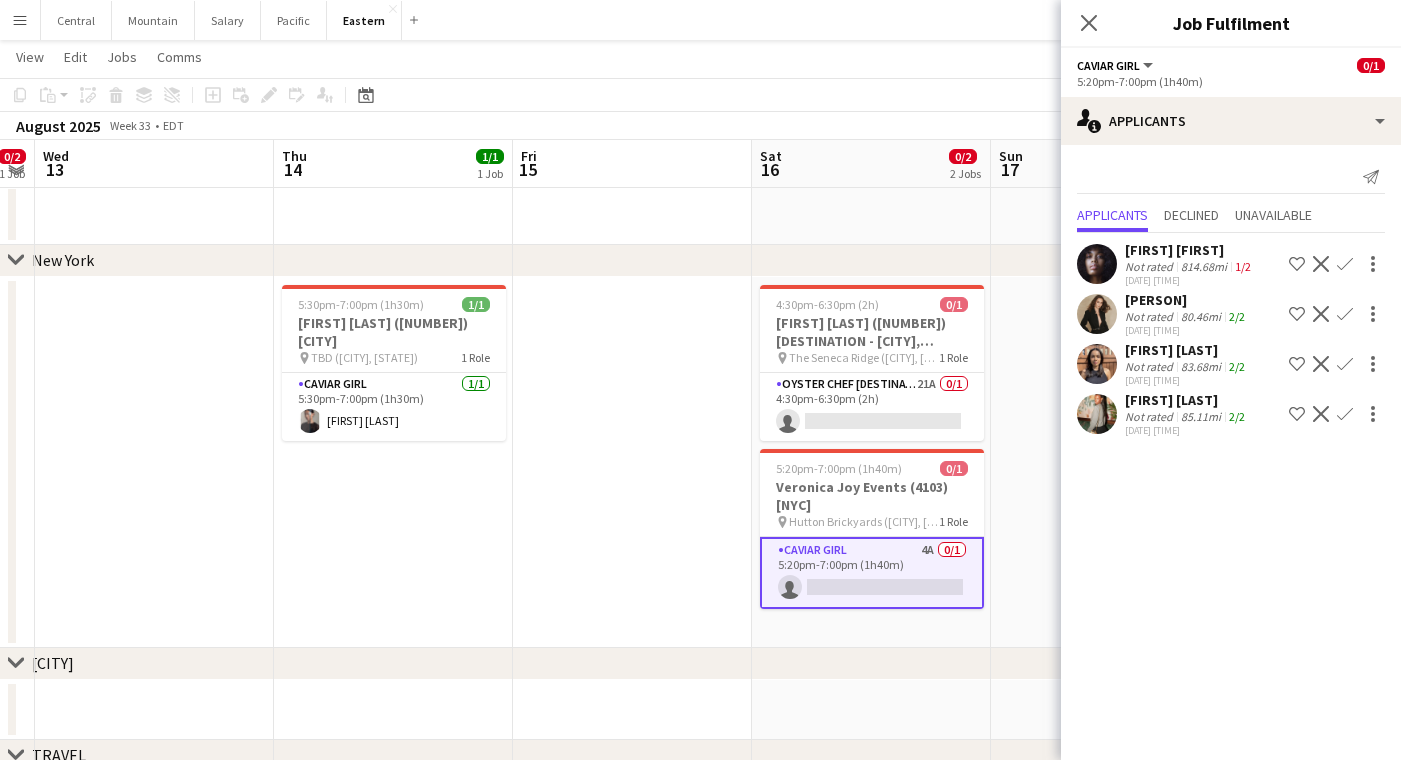 click on "Caviar Girl   4A   0/1   5:20pm-7:00pm (1h40m)
single-neutral-actions" at bounding box center [872, 573] 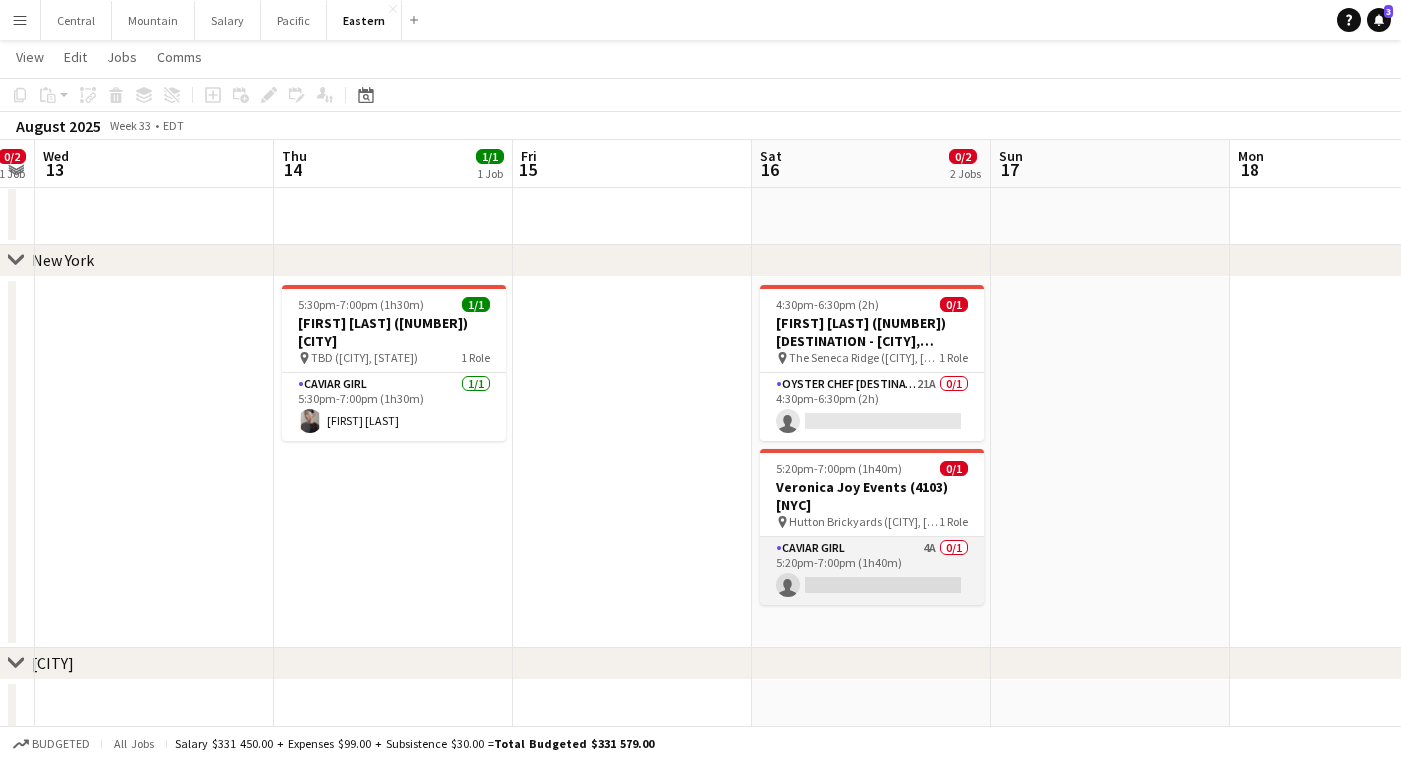 click on "Caviar Girl   4A   0/1   5:20pm-7:00pm (1h40m)
single-neutral-actions" at bounding box center (872, 571) 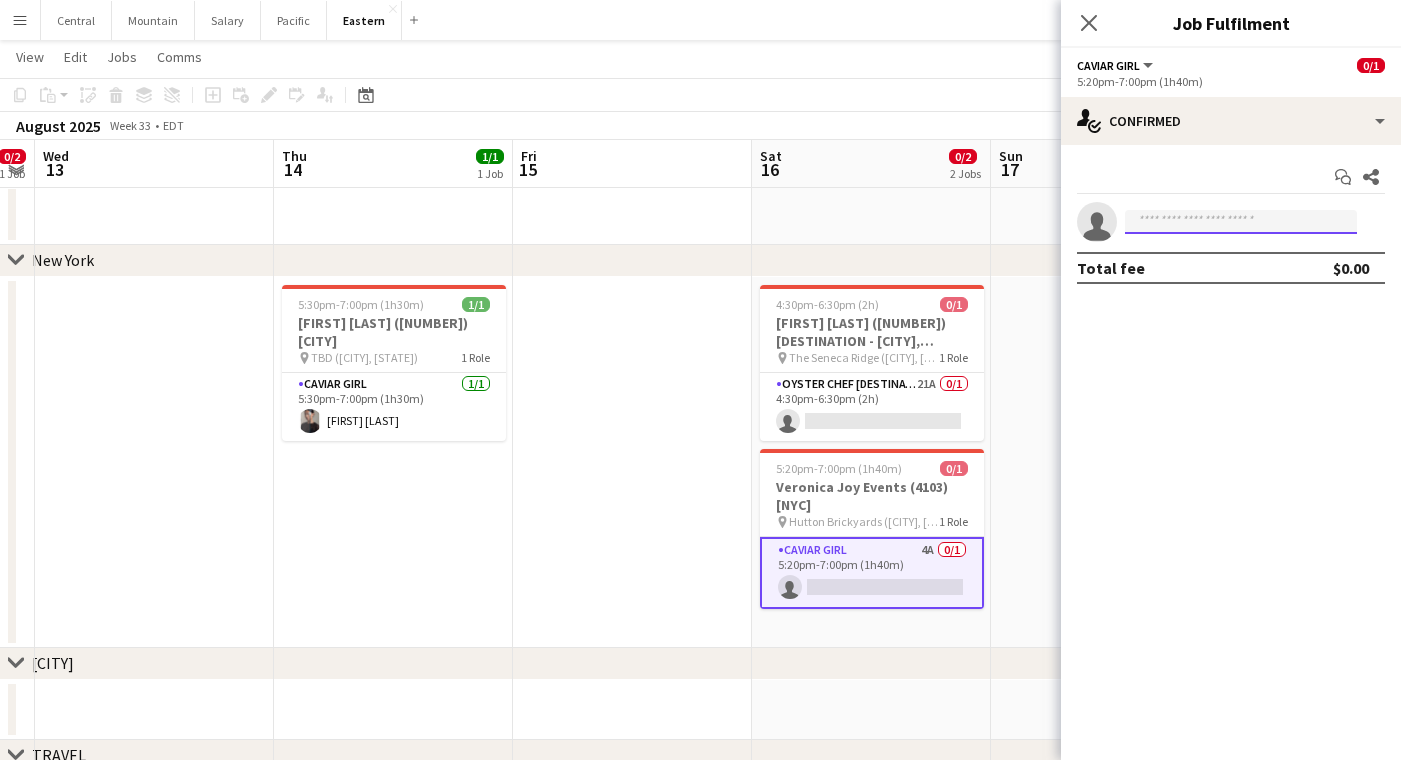 click at bounding box center [1241, 222] 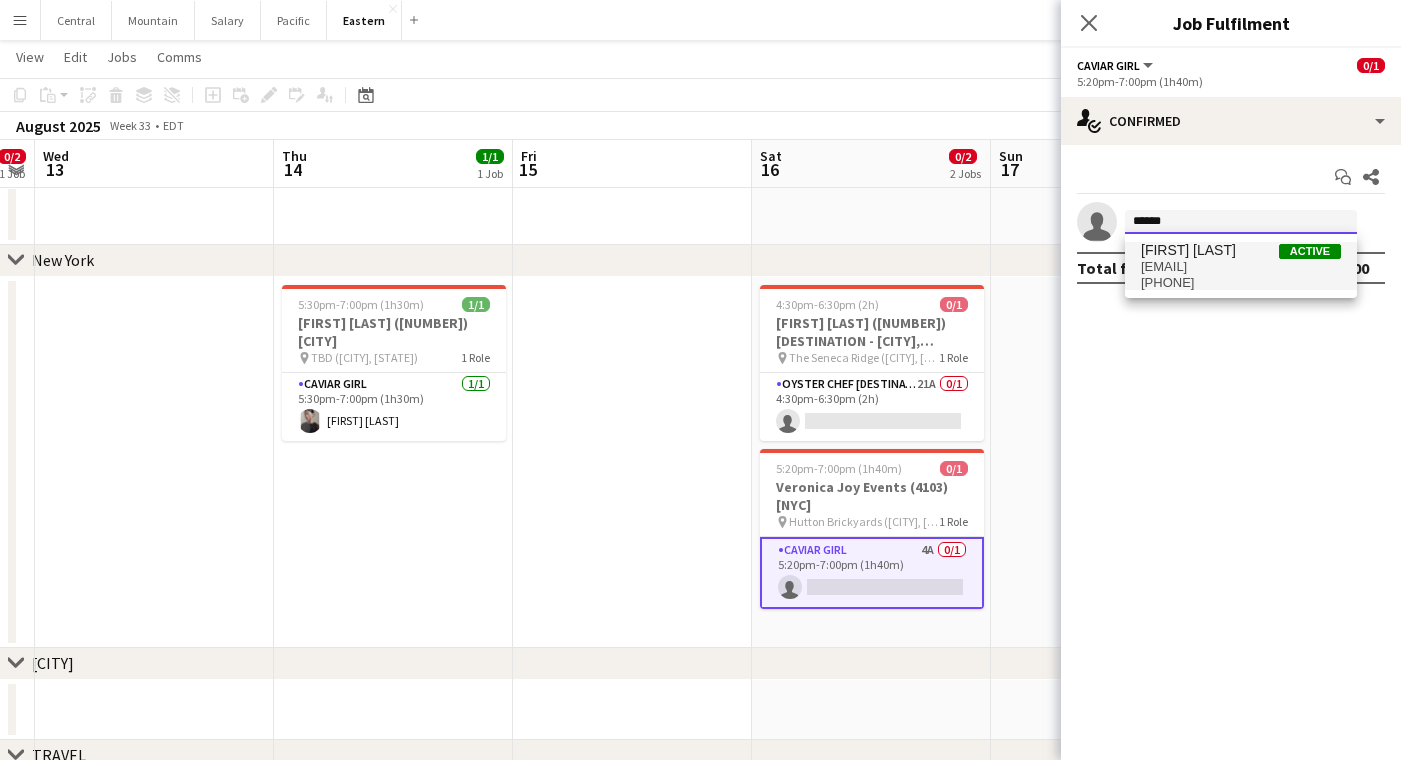 type on "******" 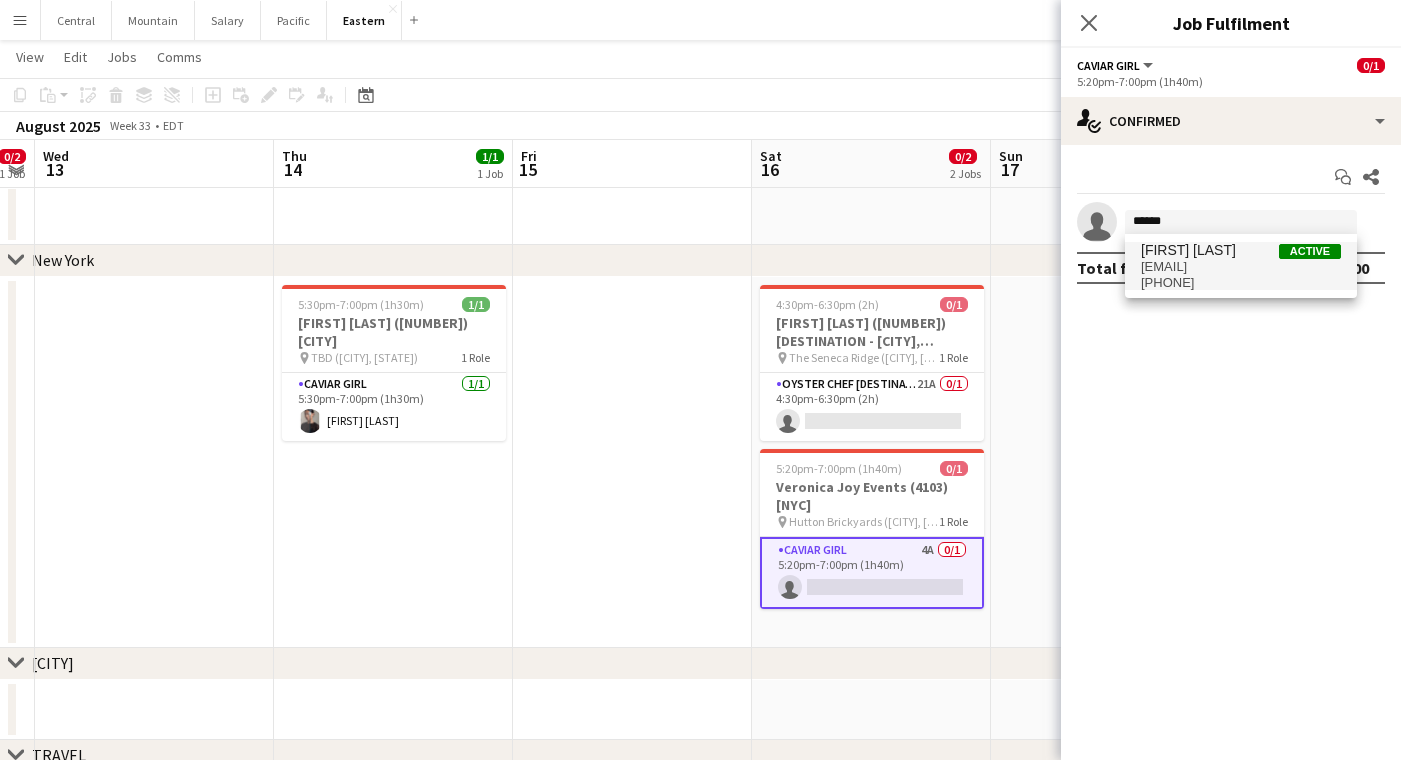 click on "[PHONE]" at bounding box center [1241, 283] 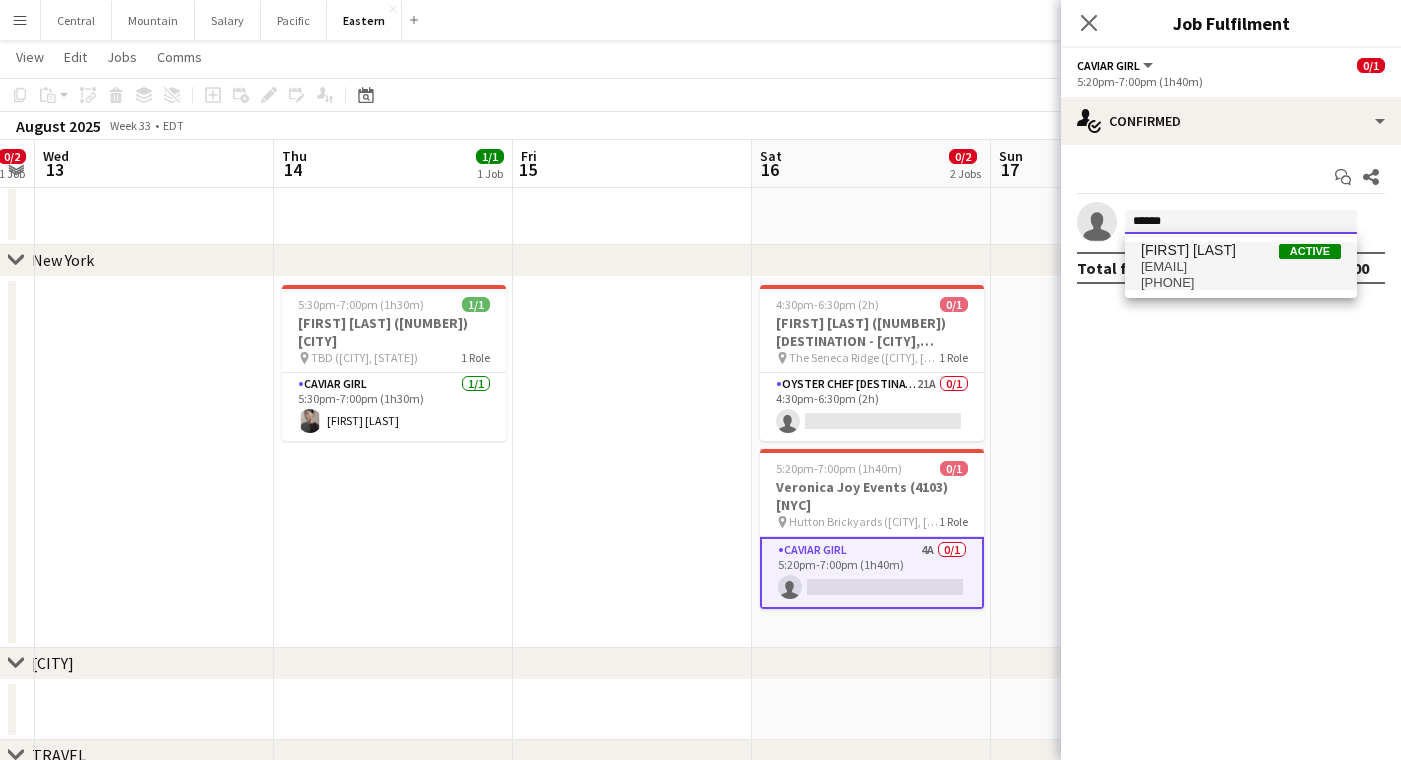 type 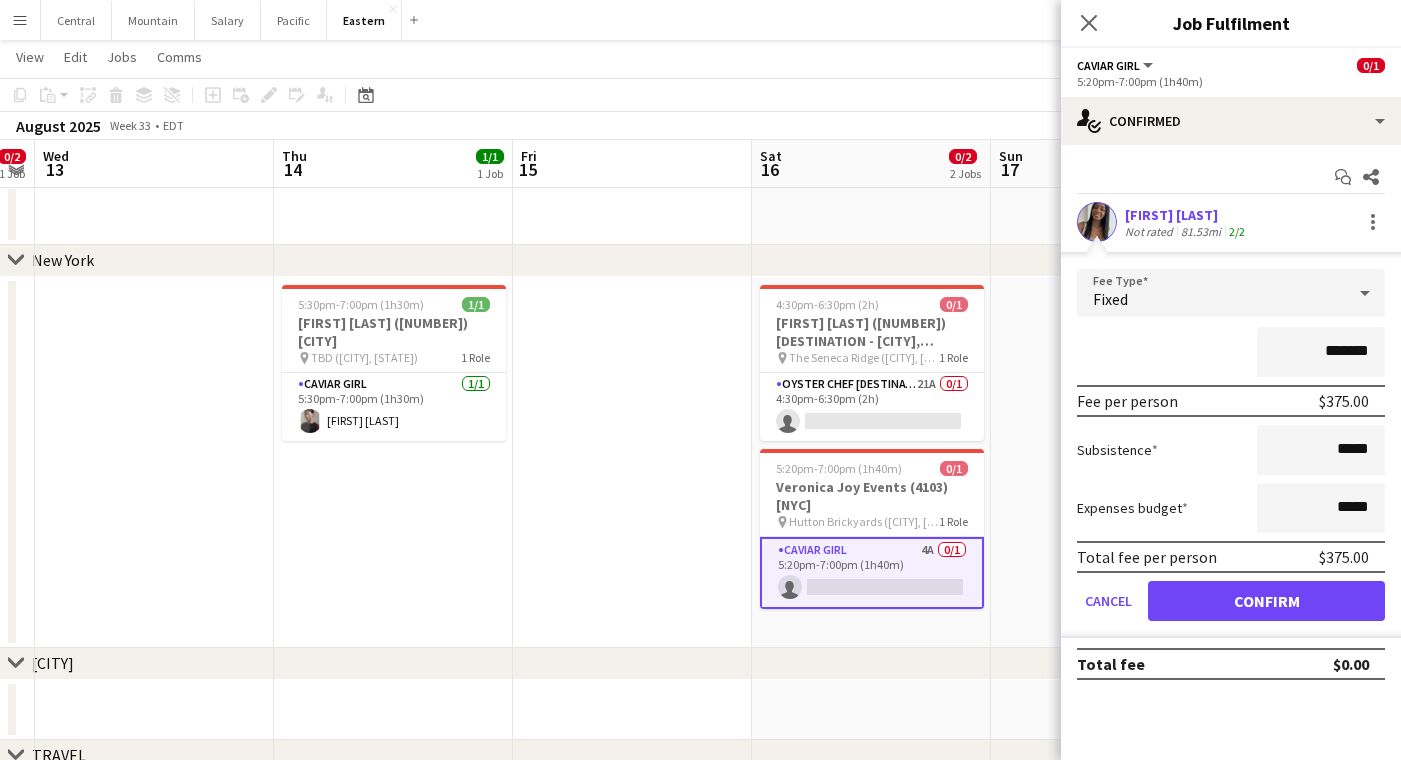 click on "Confirm" at bounding box center (1266, 601) 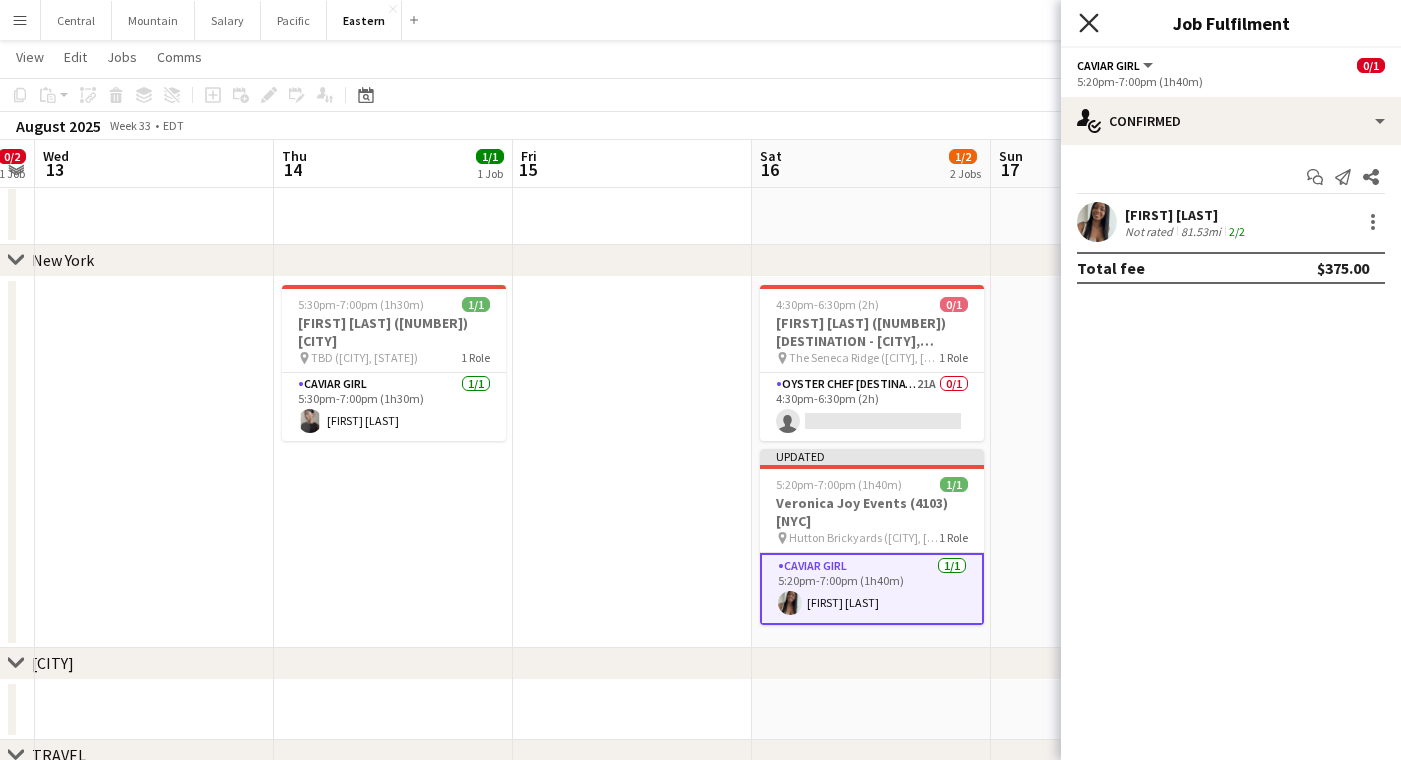 click on "Close pop-in" 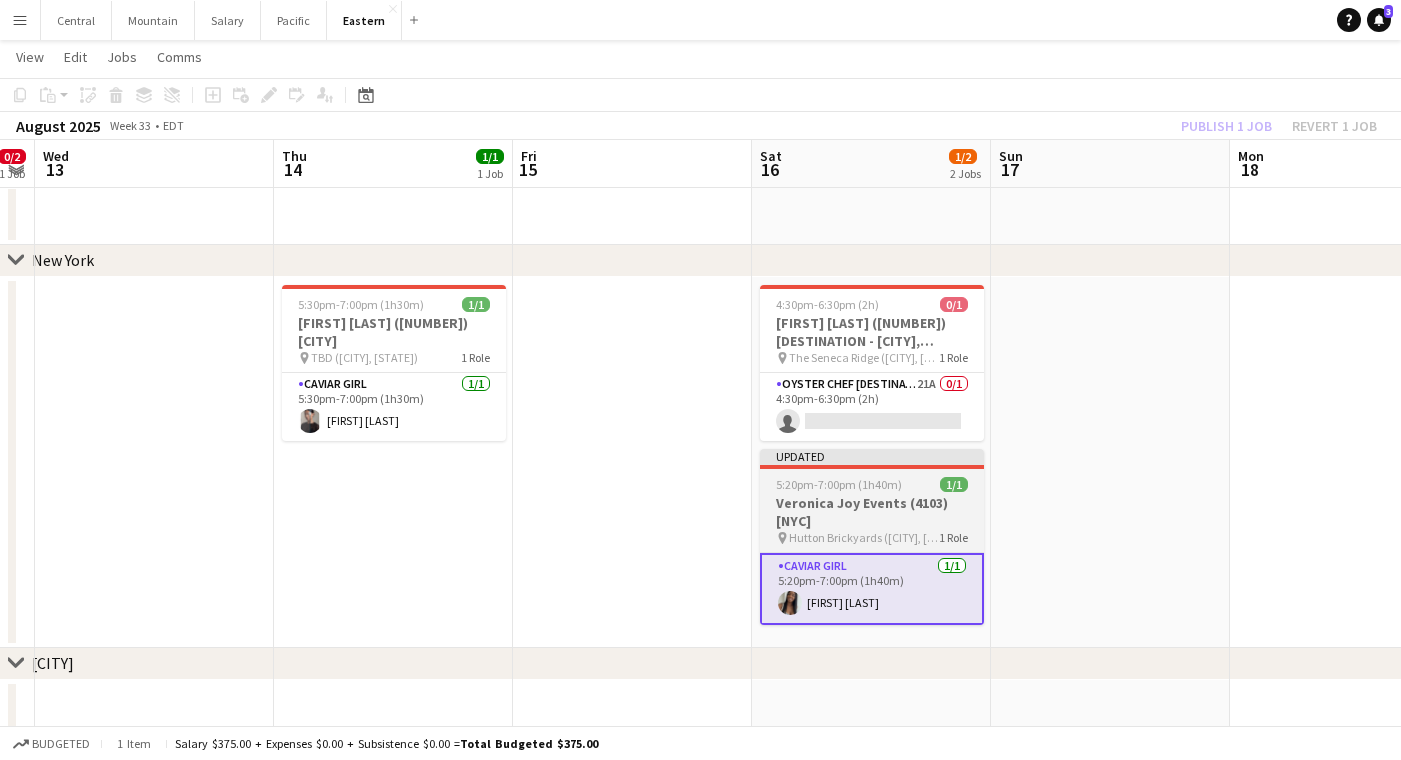click on "Updated" at bounding box center [872, 457] 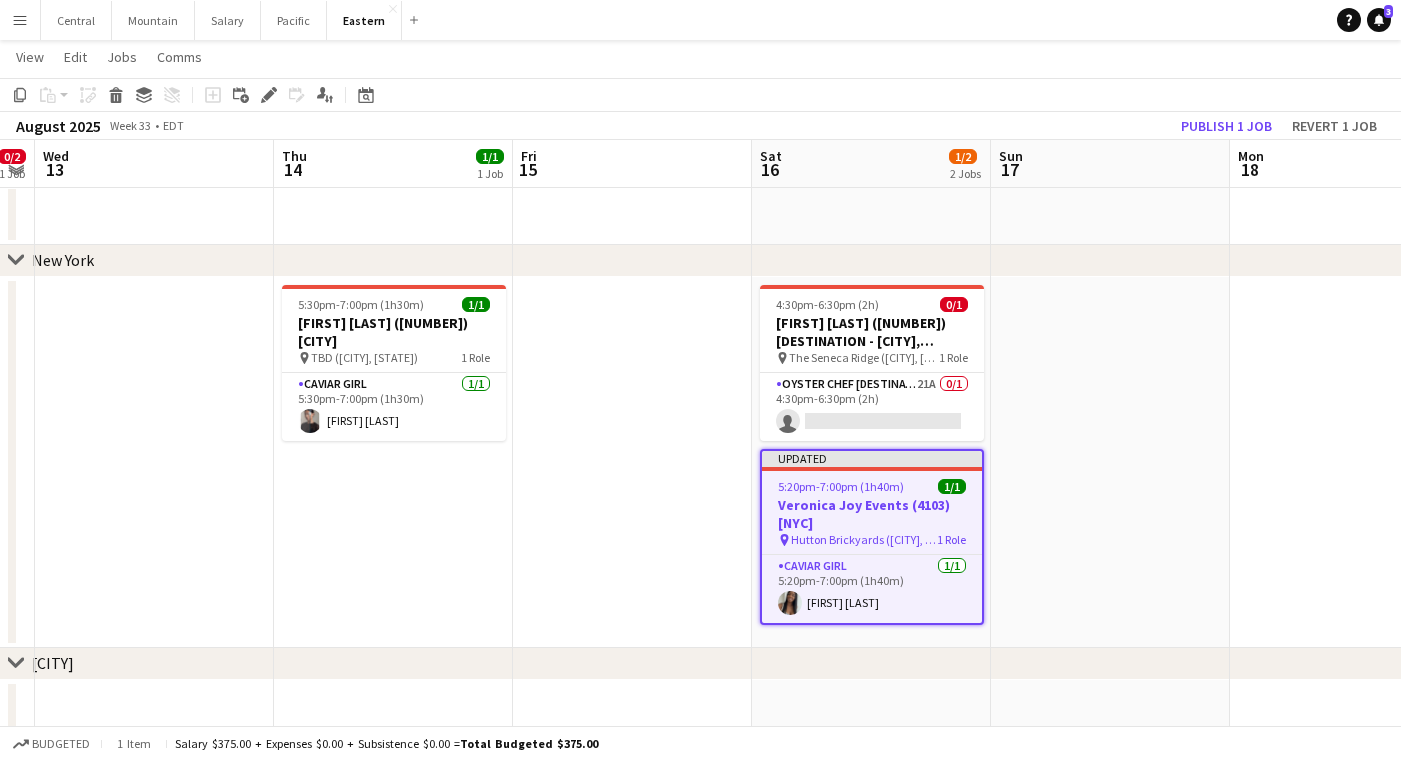 click on "[DAY] [DATE]" at bounding box center [1110, 164] 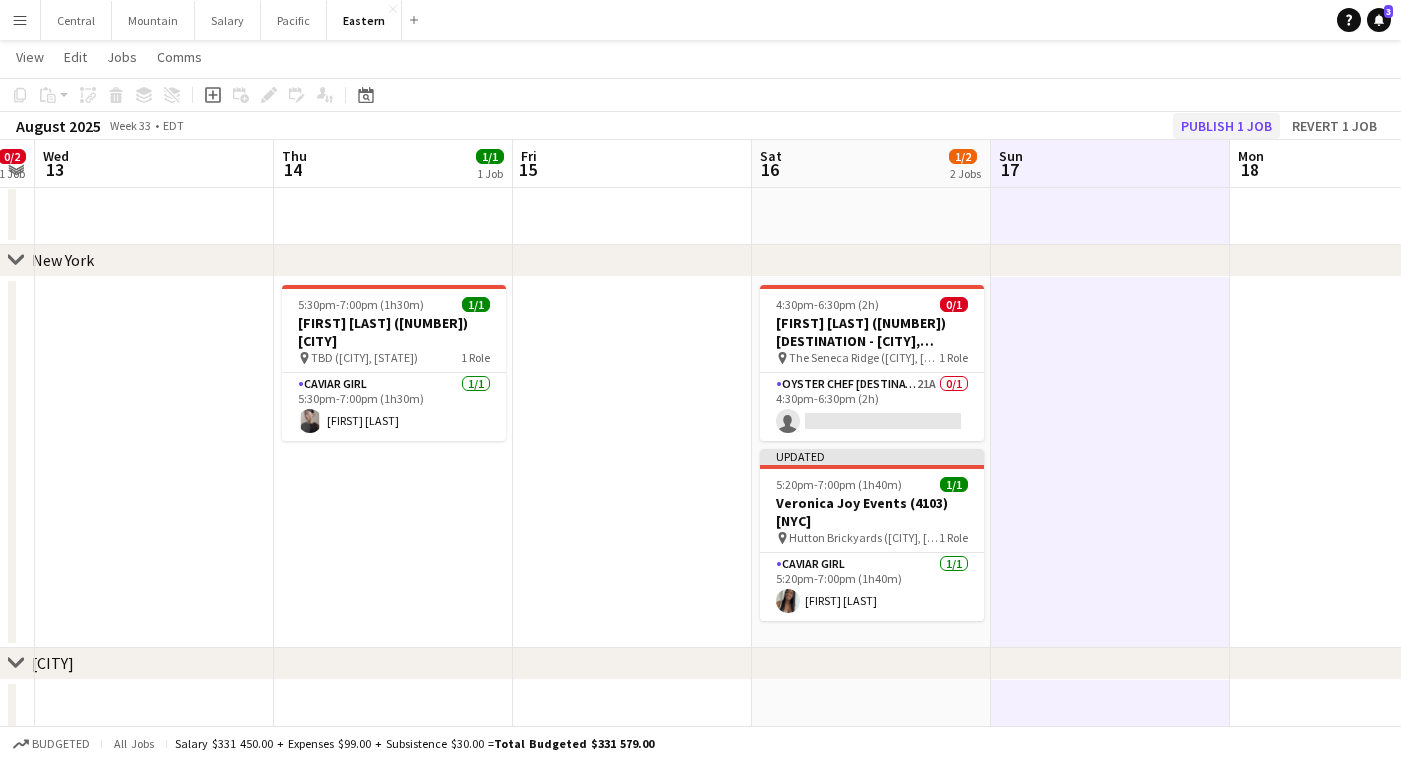 click on "Publish 1 job" 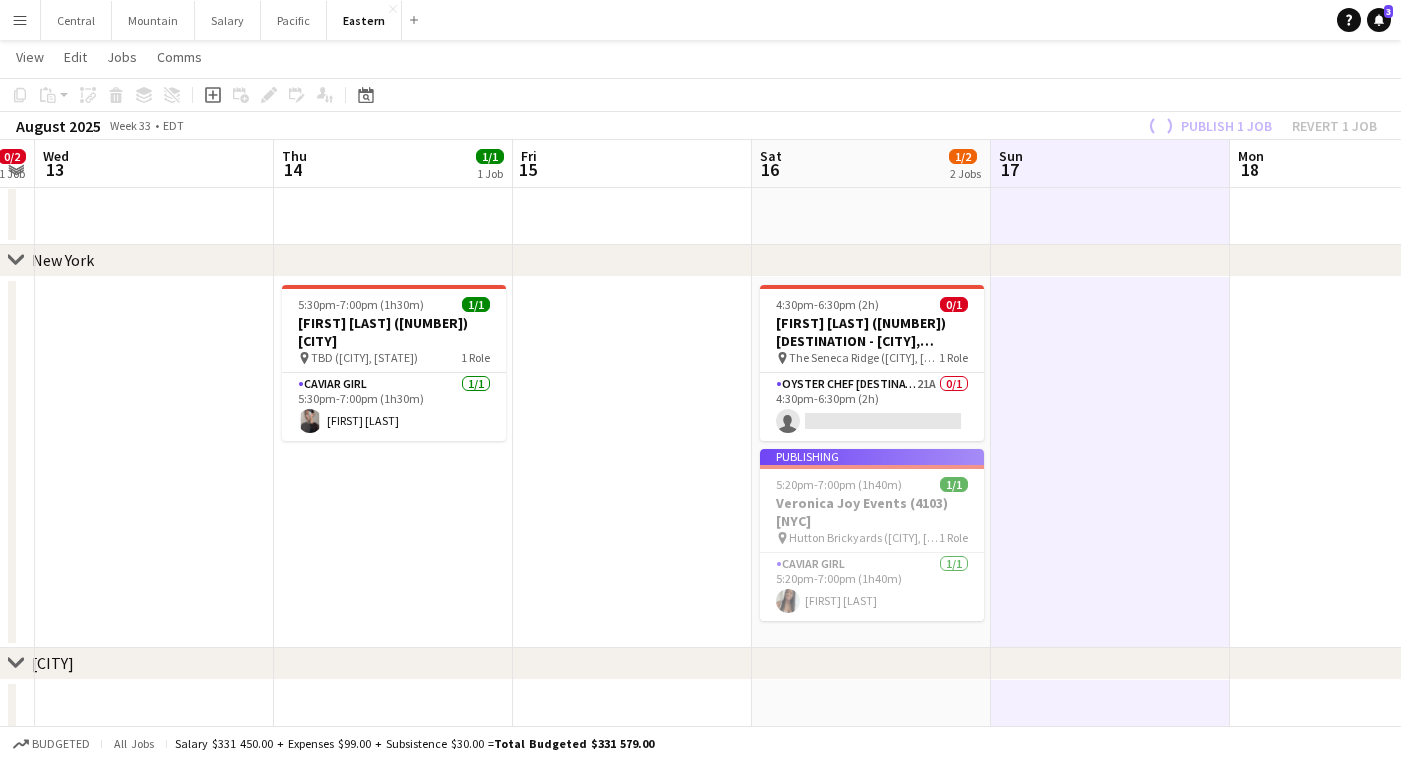 click on "Publishing   5:20pm-7:00pm (1h40m)    1/1   Veronica Joy Events (4103) [NYC]
pin
Hutton Brickyards ([CITY], [STATE])   1 Role   Caviar Girl   1/1   5:20pm-7:00pm (1h40m)
[LAST] [FIRST]" at bounding box center [872, 535] 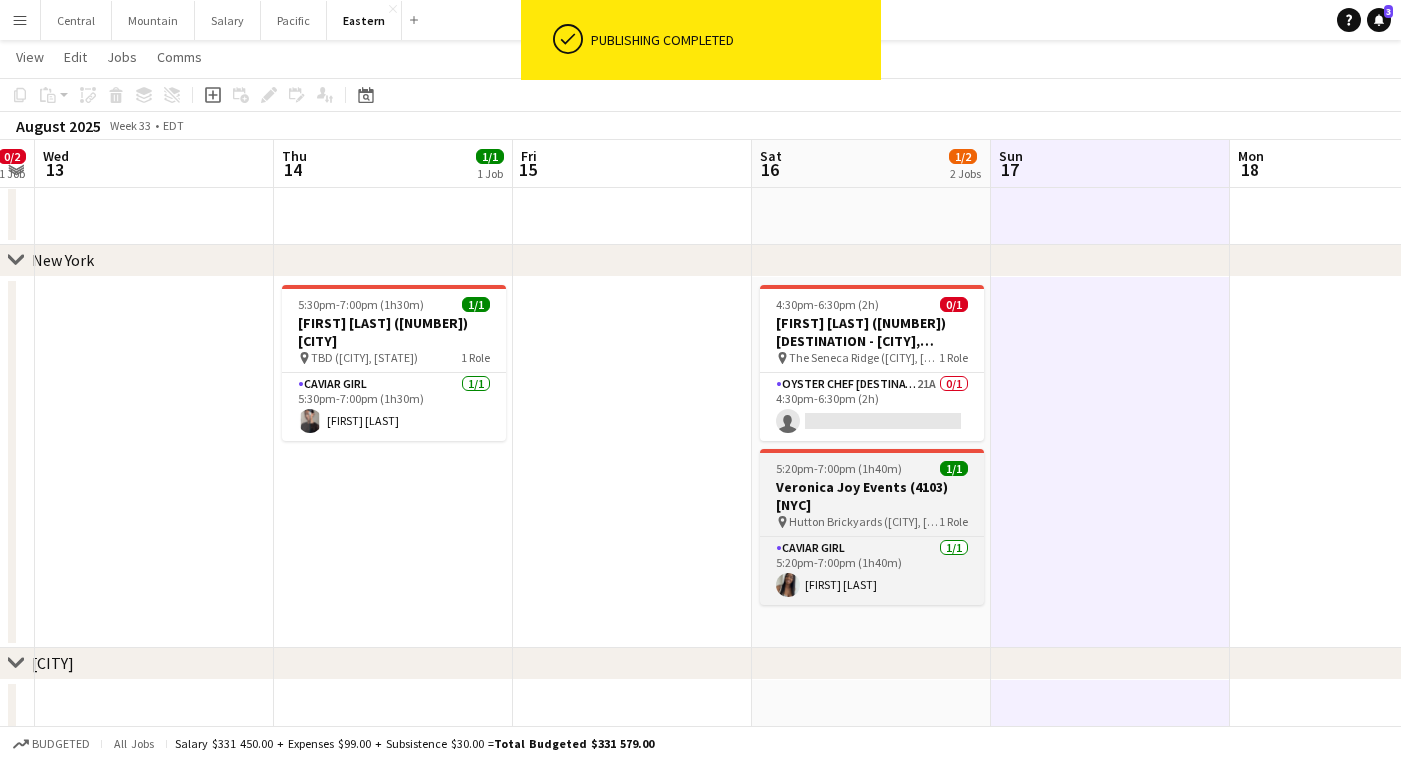 click on "Veronica Joy Events (4103) [NYC]" at bounding box center (872, 496) 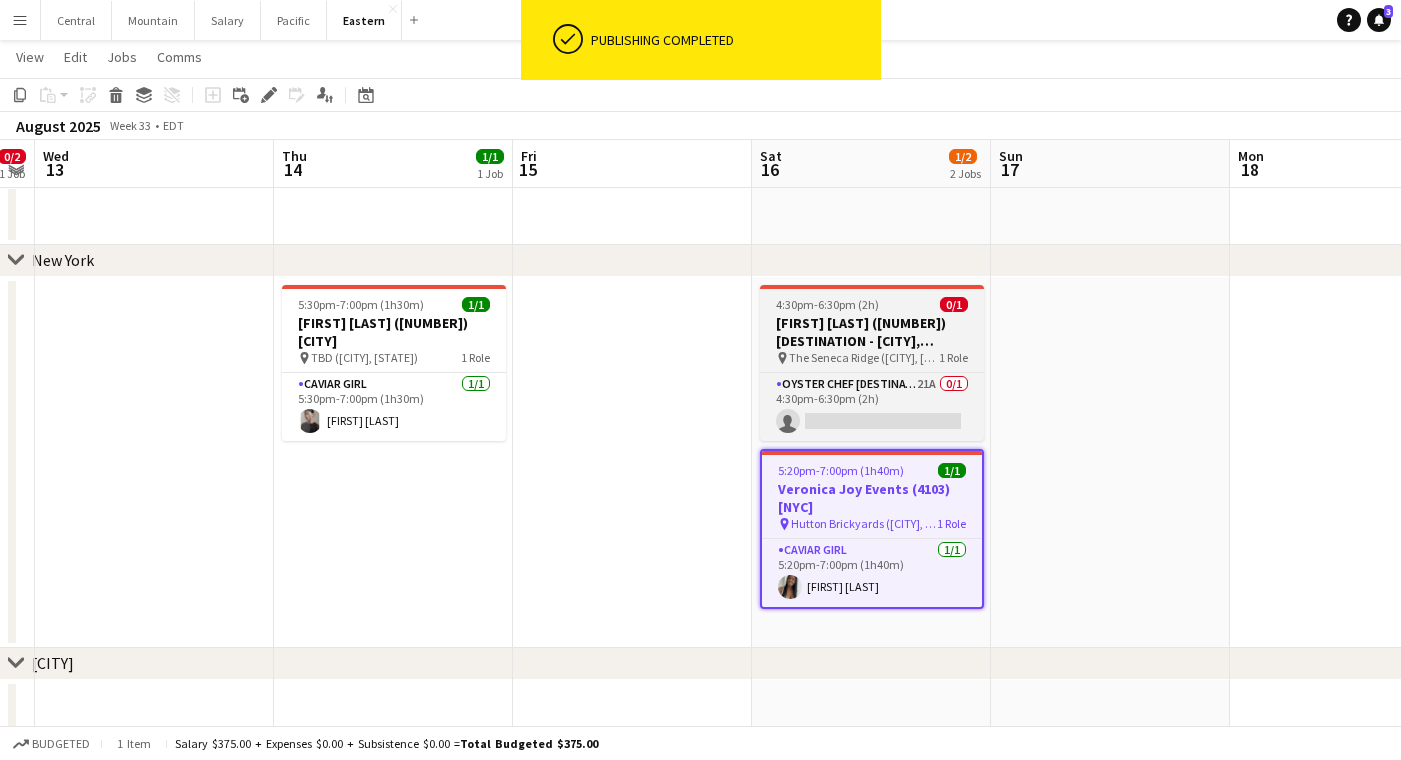 click on "[FIRST] [LAST] ([NUMBER]) [DESTINATION - [CITY], [STATE]]" at bounding box center [872, 332] 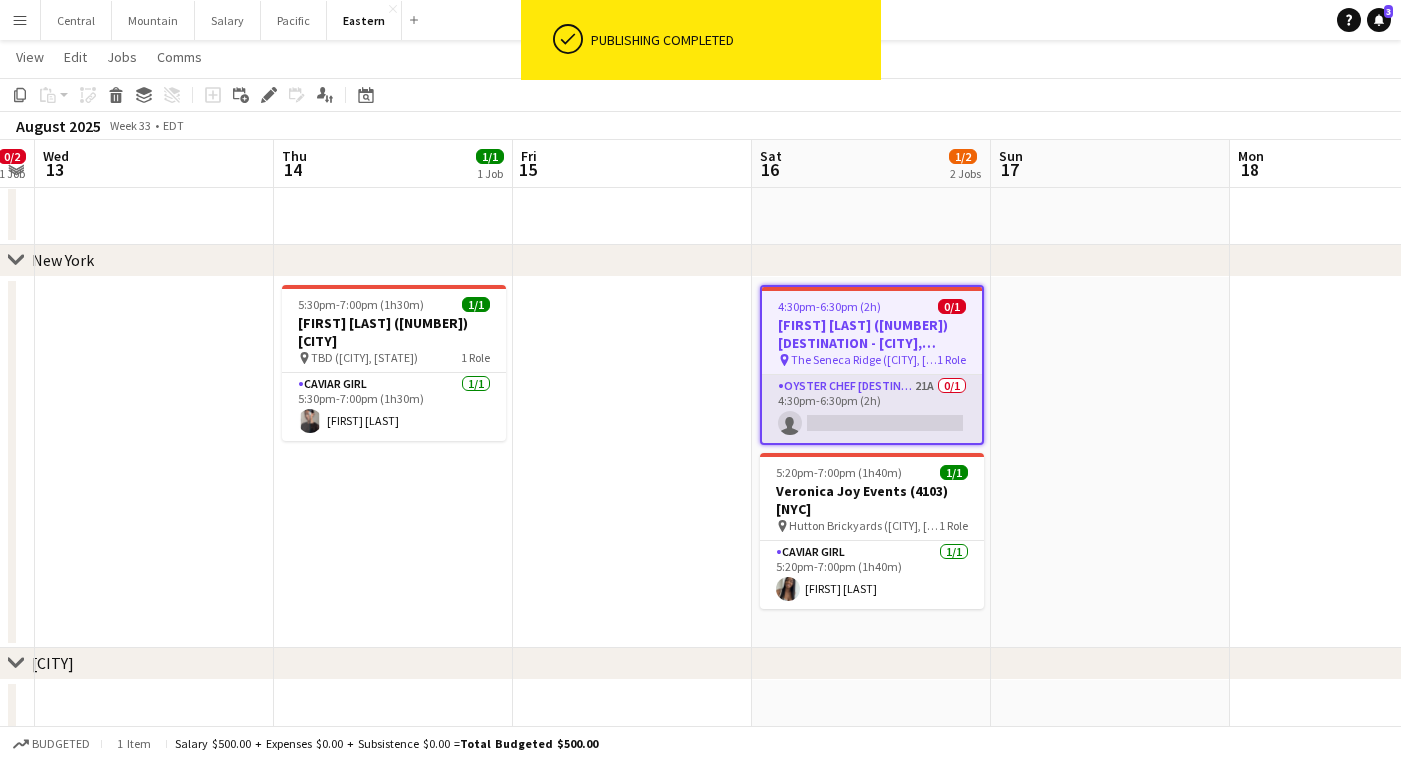click on "Oyster Chef [DESTINATION]   21A   0/1   4:30pm-6:30pm (2h)
single-neutral-actions" at bounding box center (872, 409) 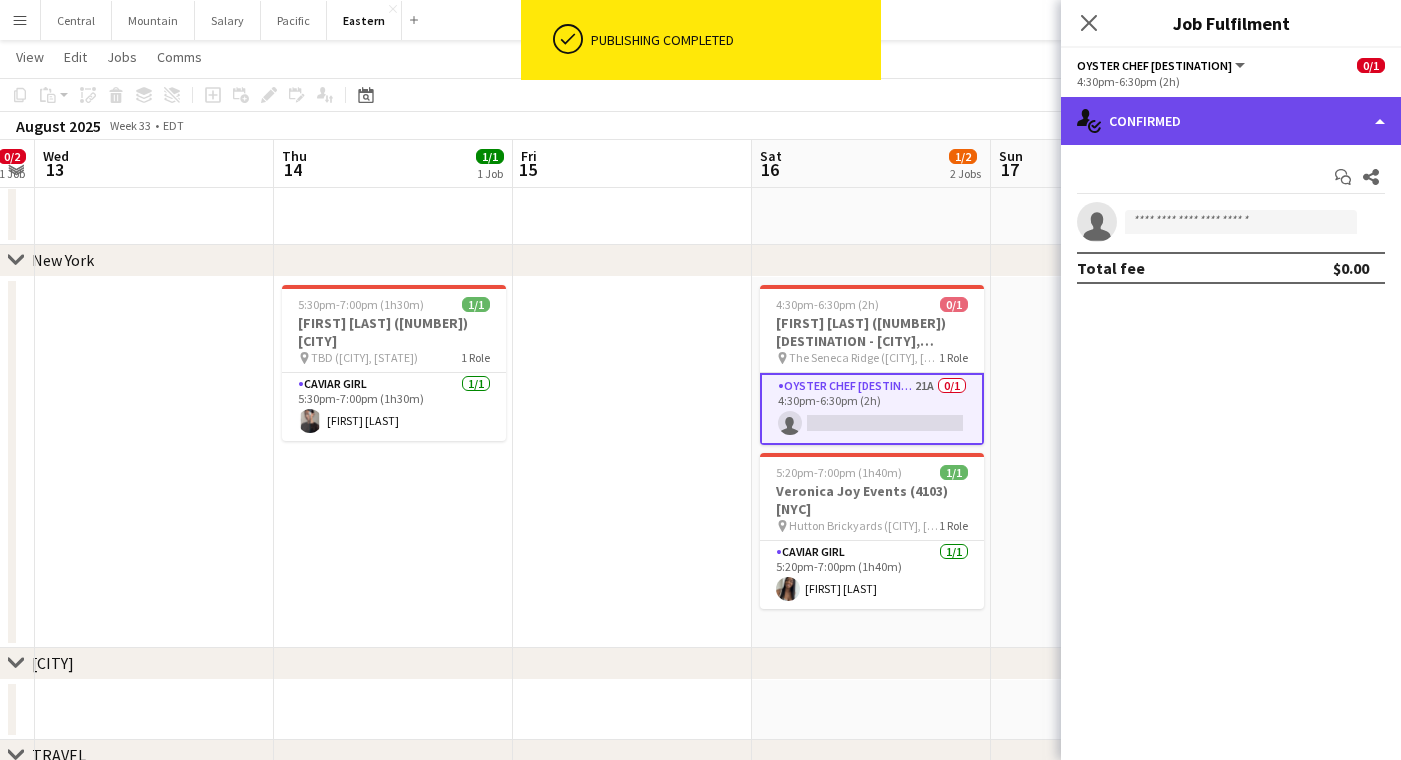 click on "single-neutral-actions-check-2
Confirmed" 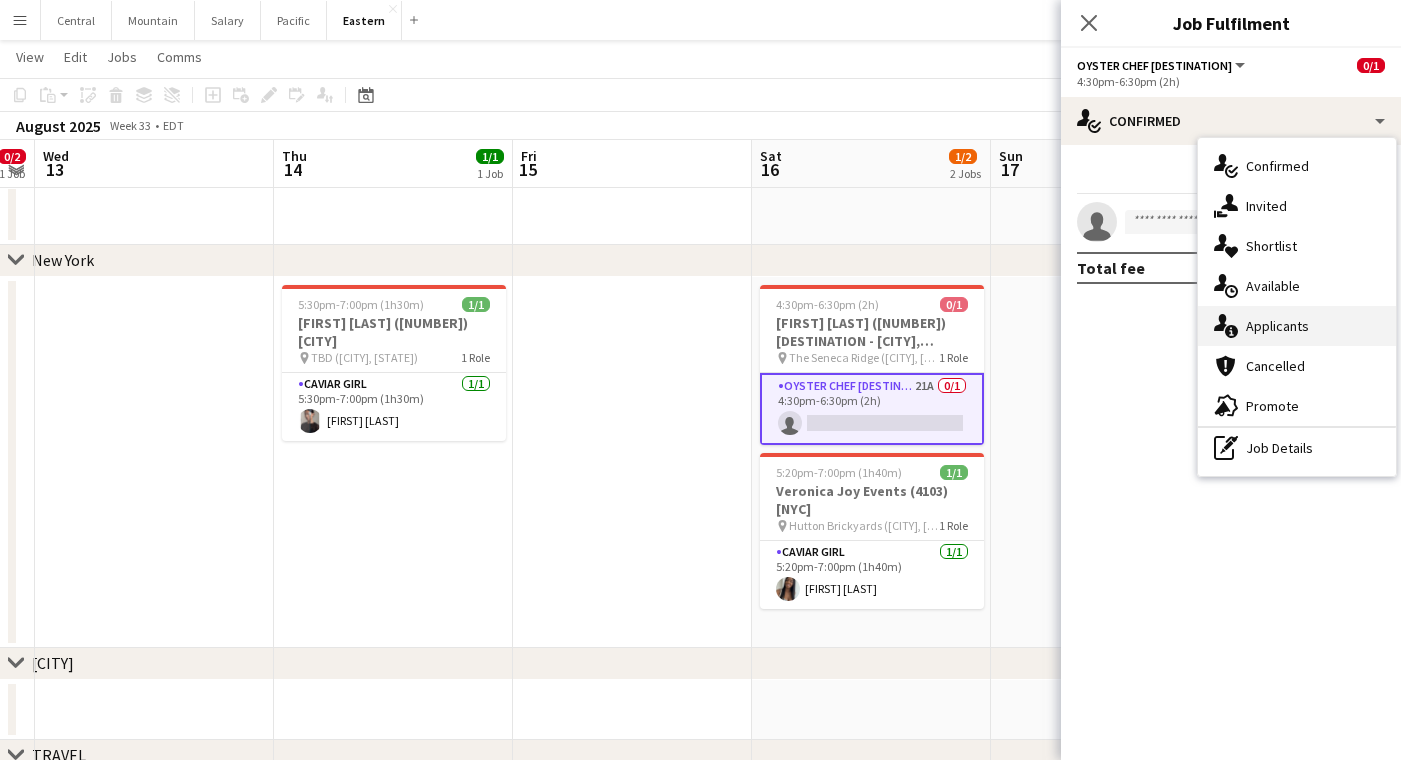 click on "single-neutral-actions-information
Applicants" at bounding box center [1297, 326] 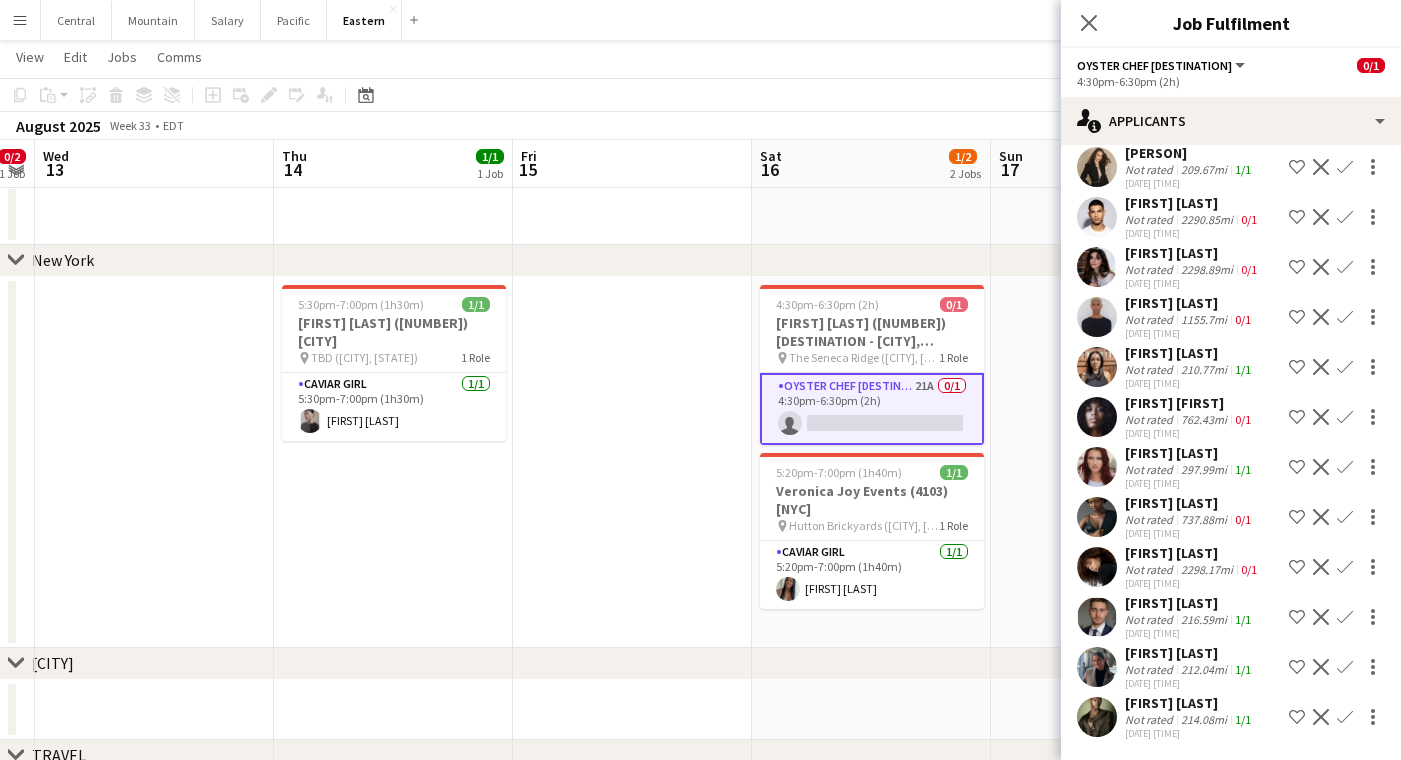 scroll, scrollTop: 447, scrollLeft: 0, axis: vertical 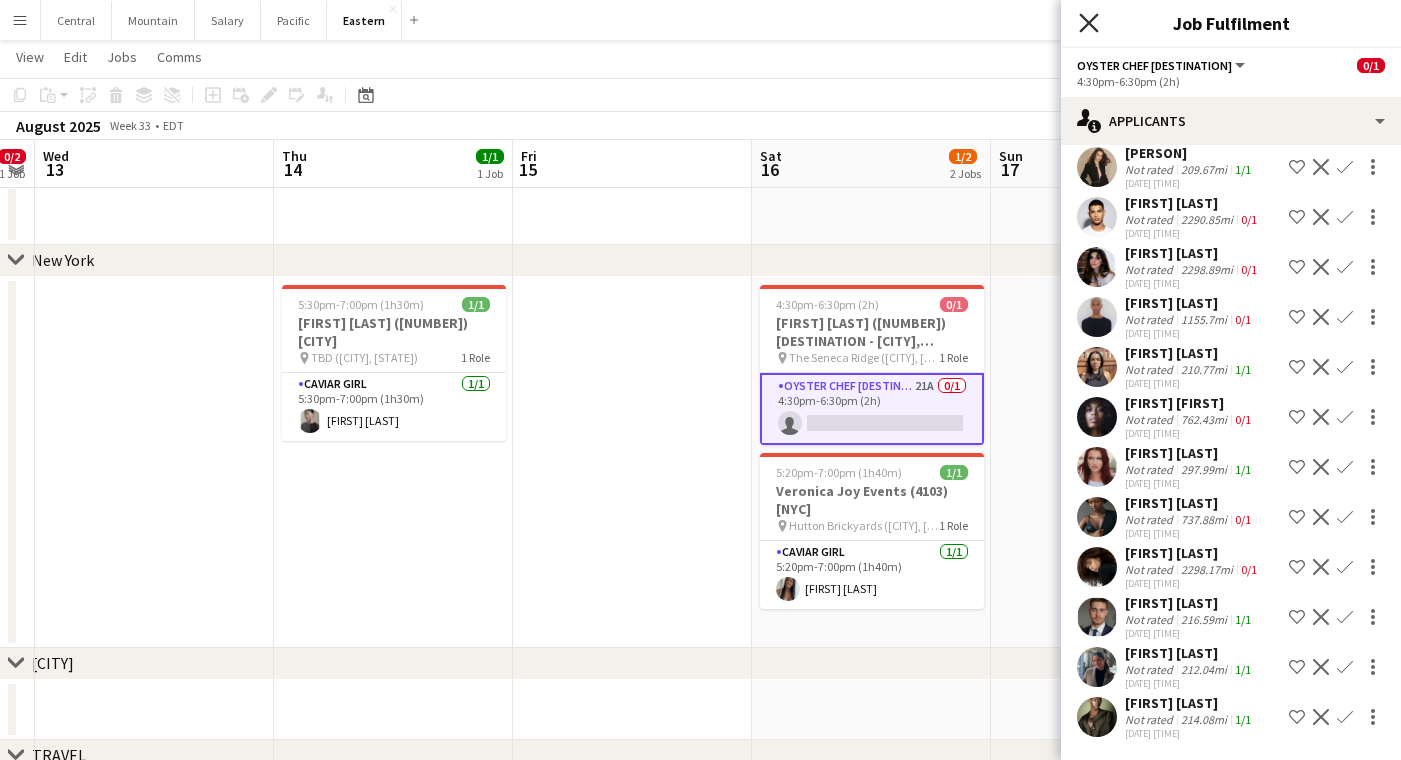 click on "Close pop-in" 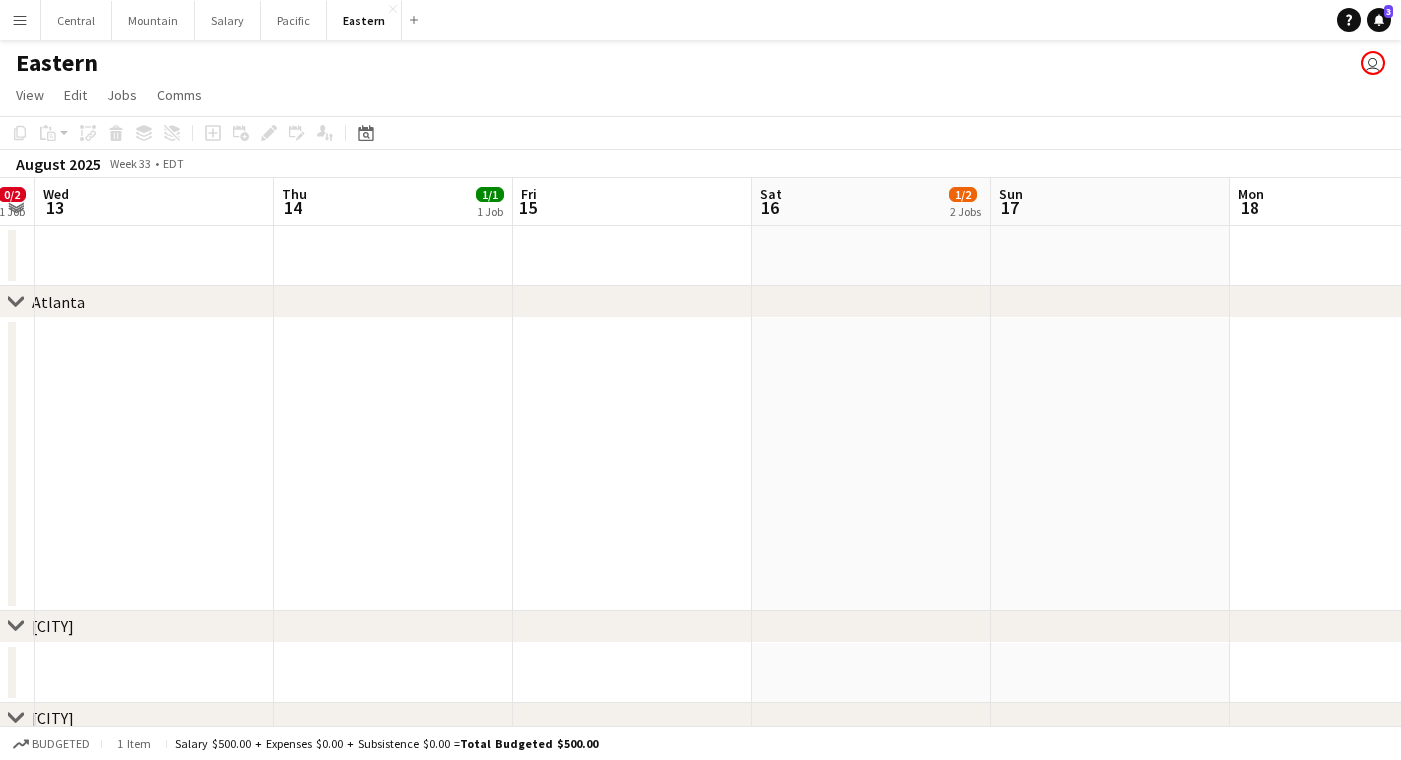 scroll, scrollTop: 0, scrollLeft: 0, axis: both 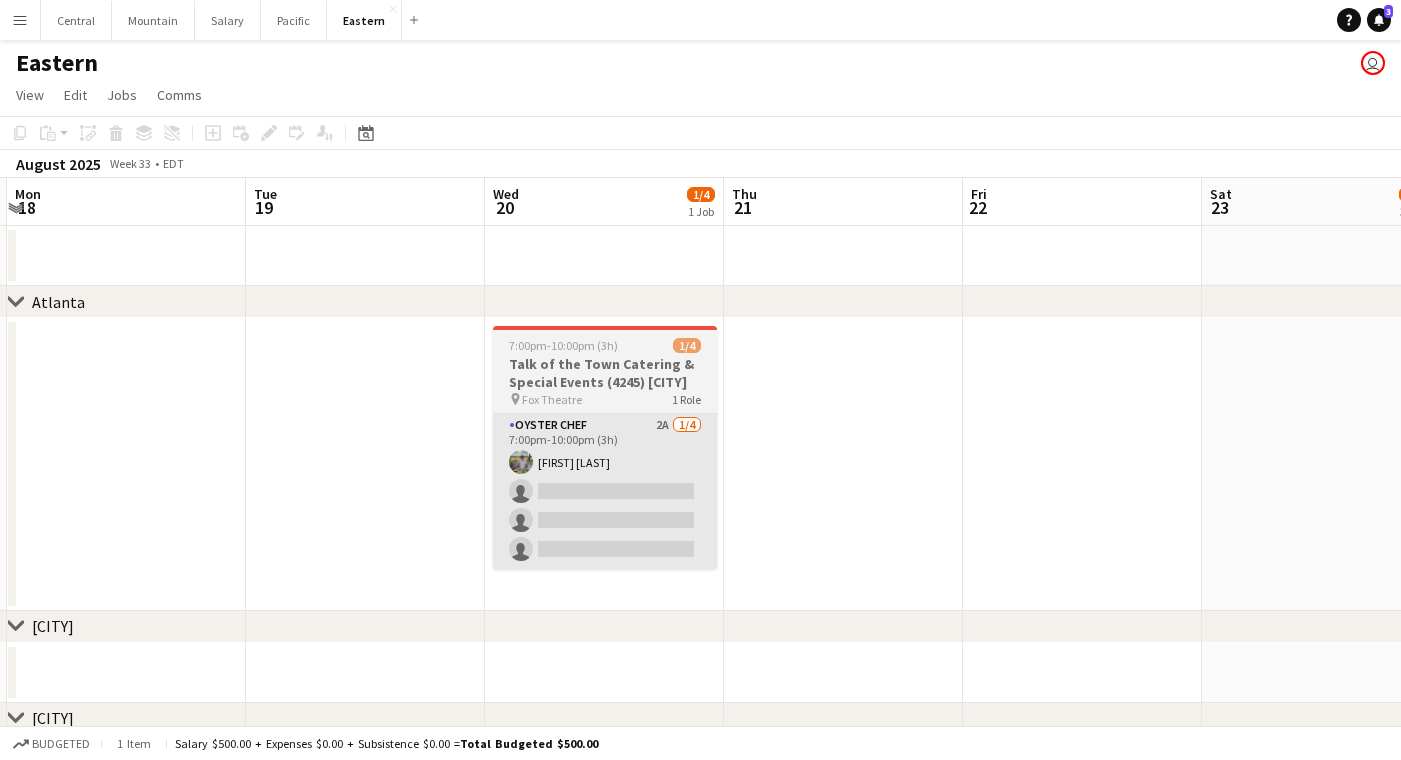 click on "Oyster Chef   2A   1/4   7:00pm-10:00pm (3h)
[FIRST] [LAST]
single-neutral-actions
single-neutral-actions
single-neutral-actions" at bounding box center [605, 491] 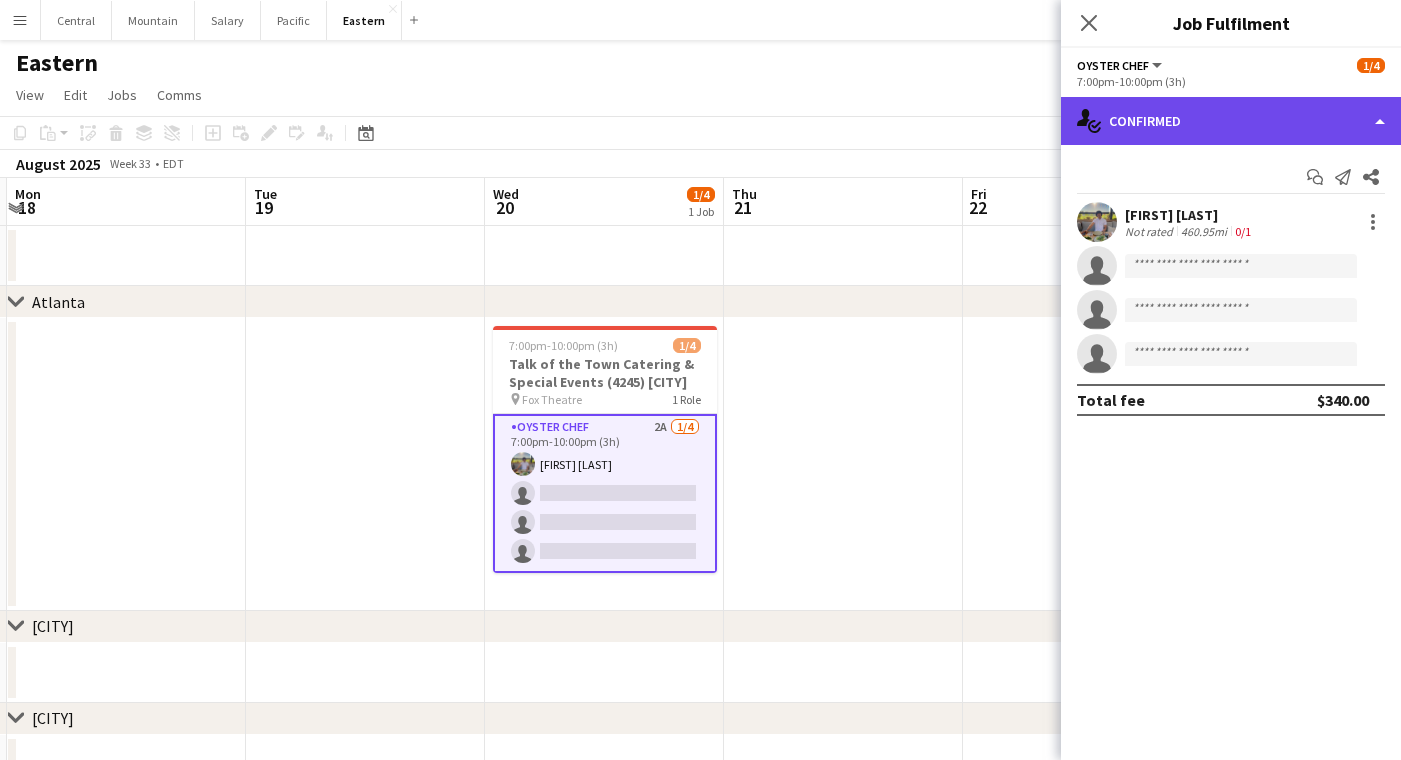 click on "single-neutral-actions-check-2
Confirmed" 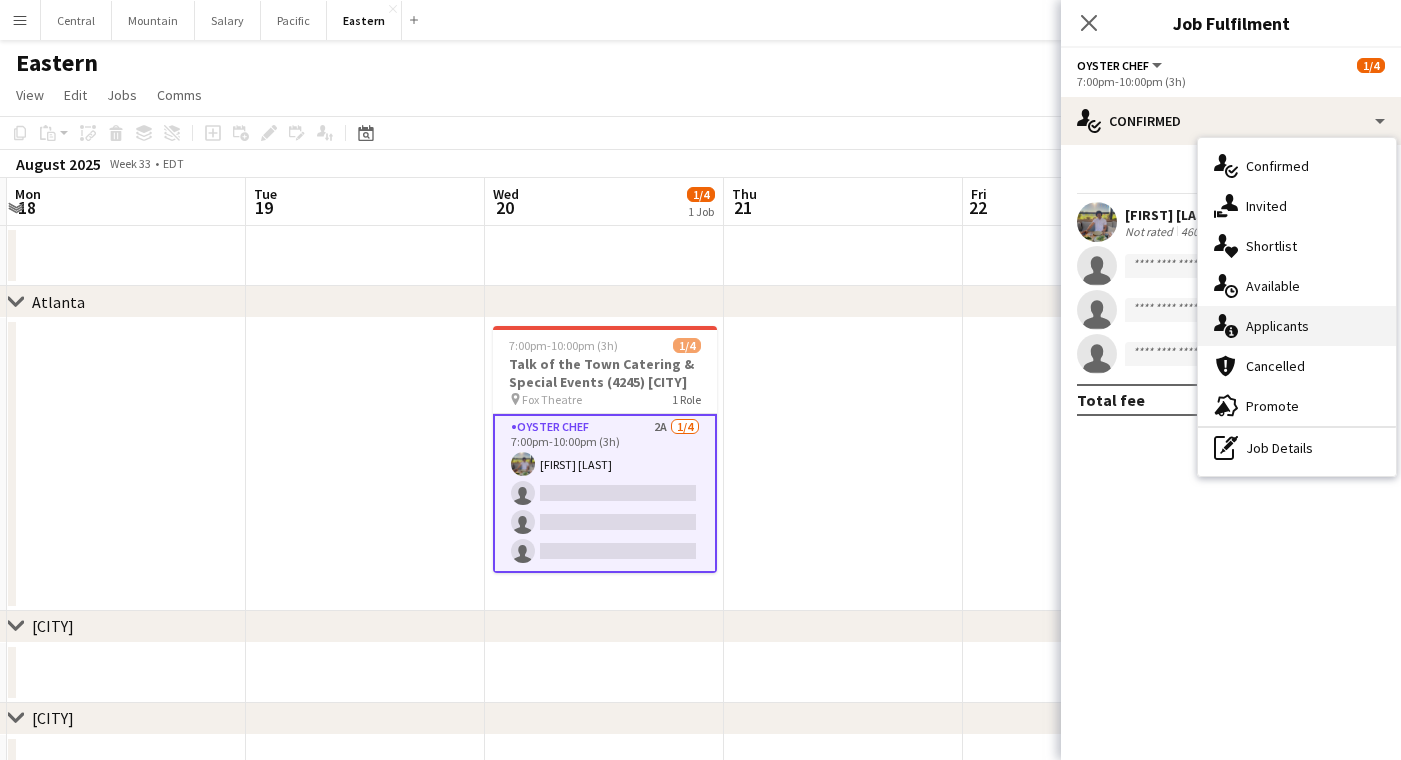 click on "single-neutral-actions-information
Applicants" at bounding box center [1297, 326] 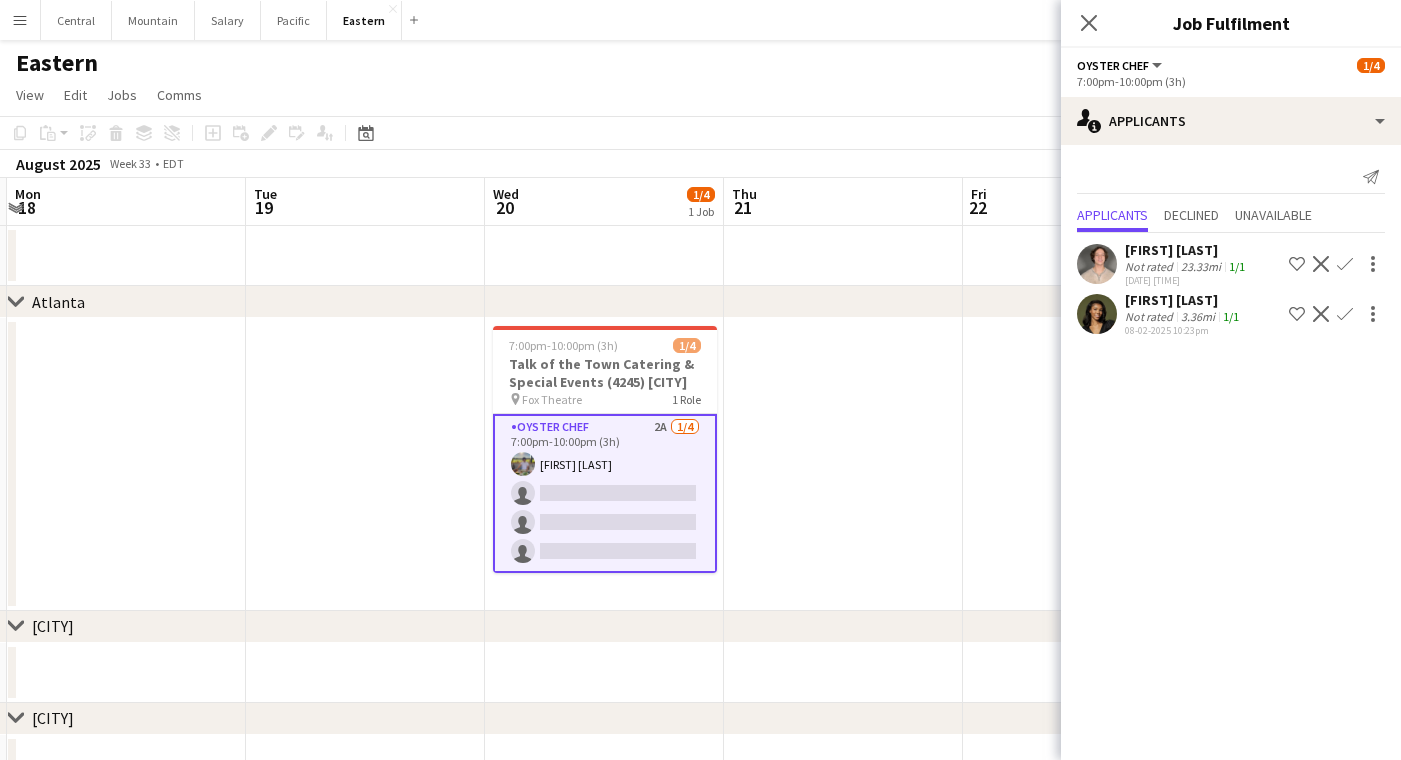 click on "Confirm" 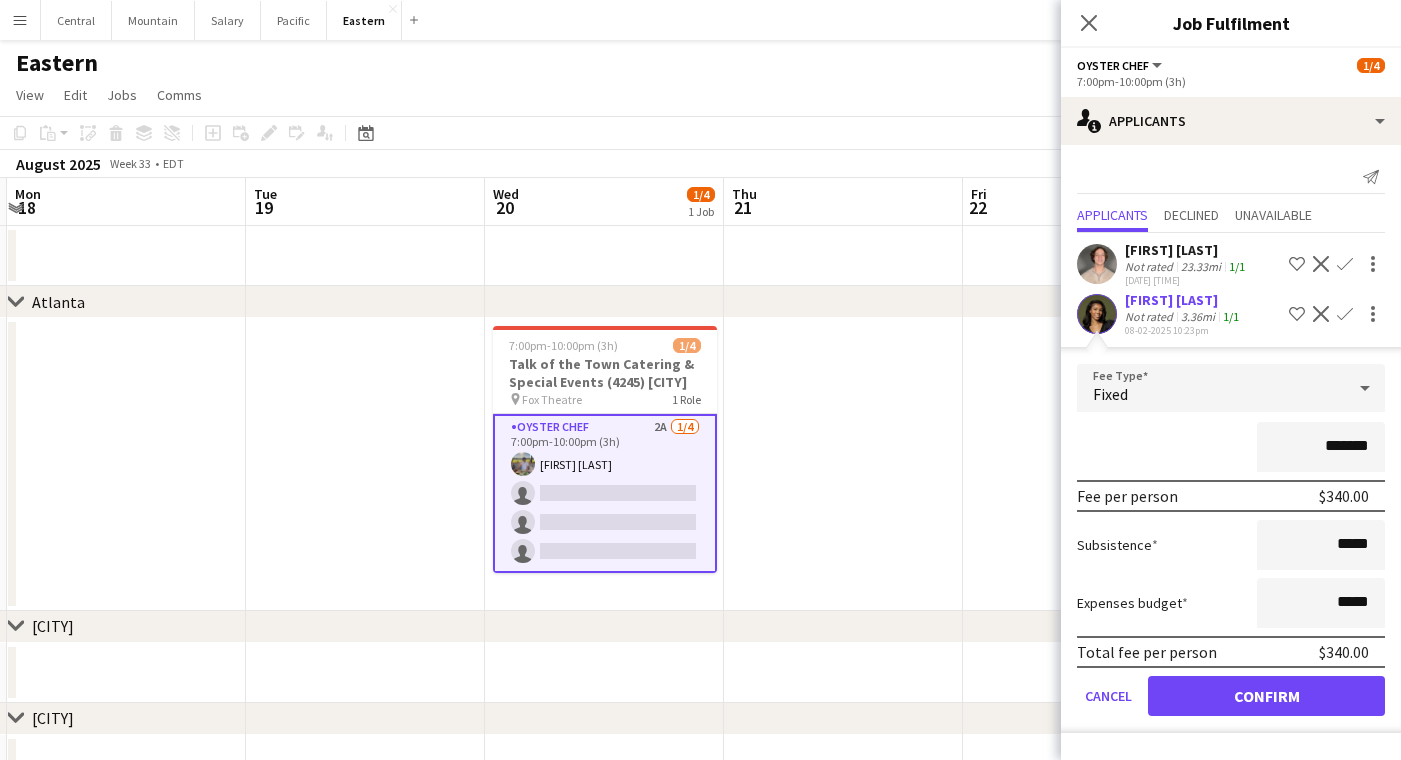 click on "Confirm" 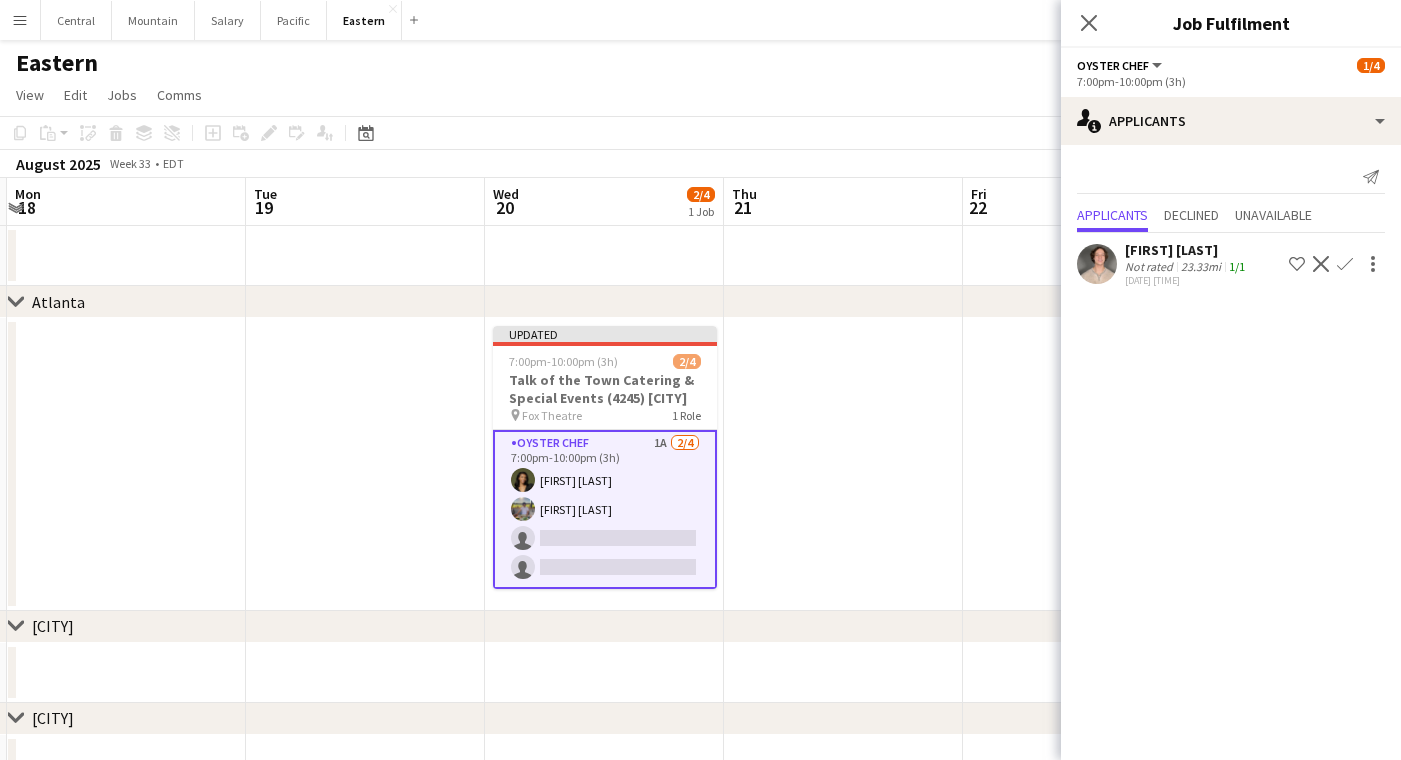 click on "Close pop-in" 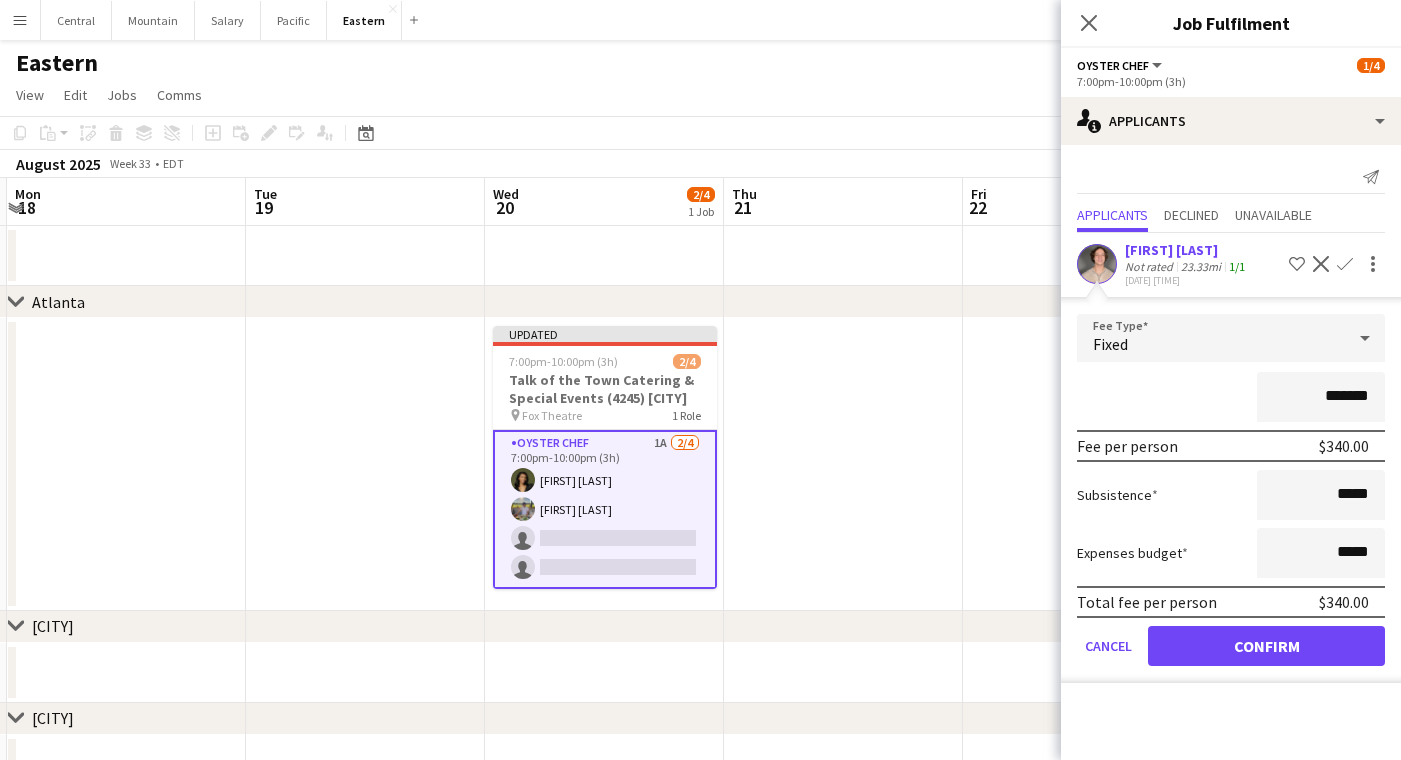click on "Confirm" 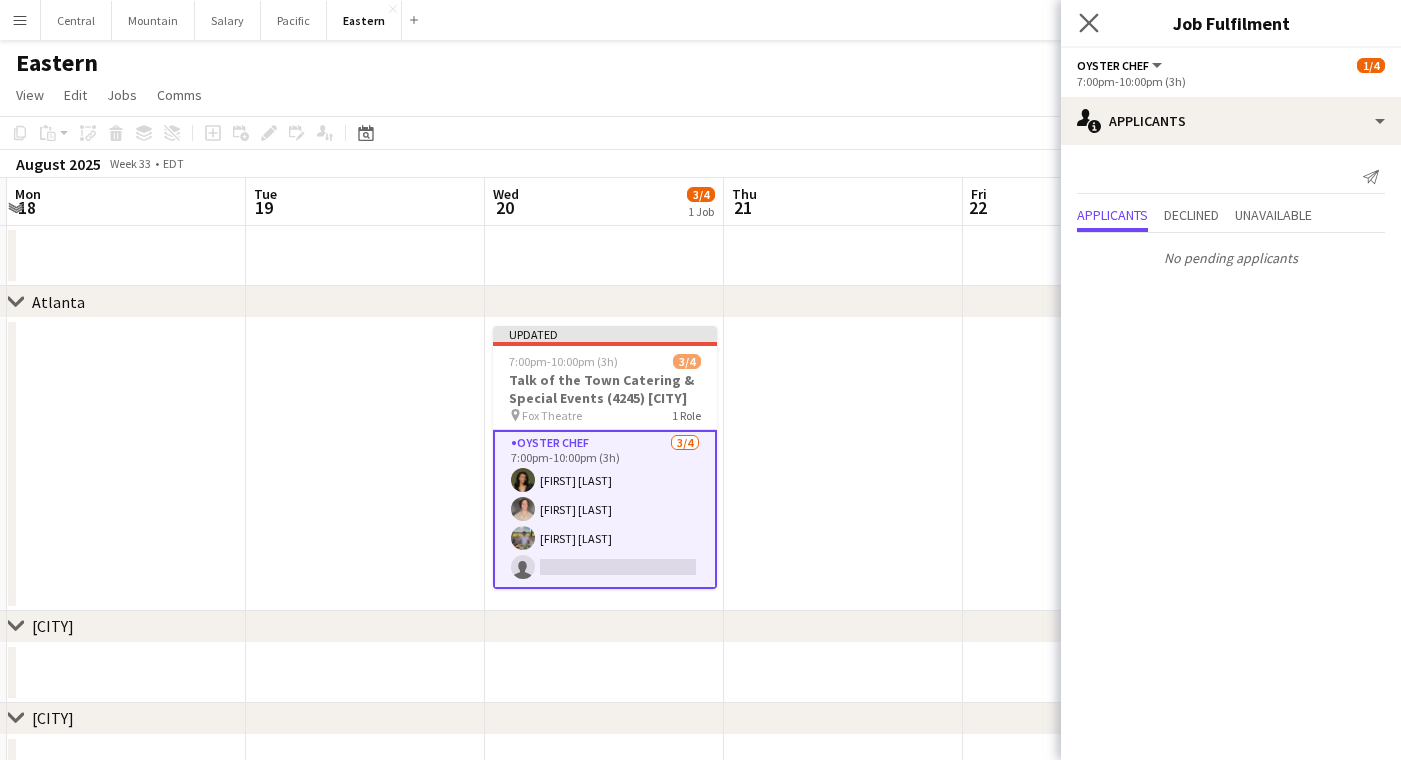 click on "Close pop-in" 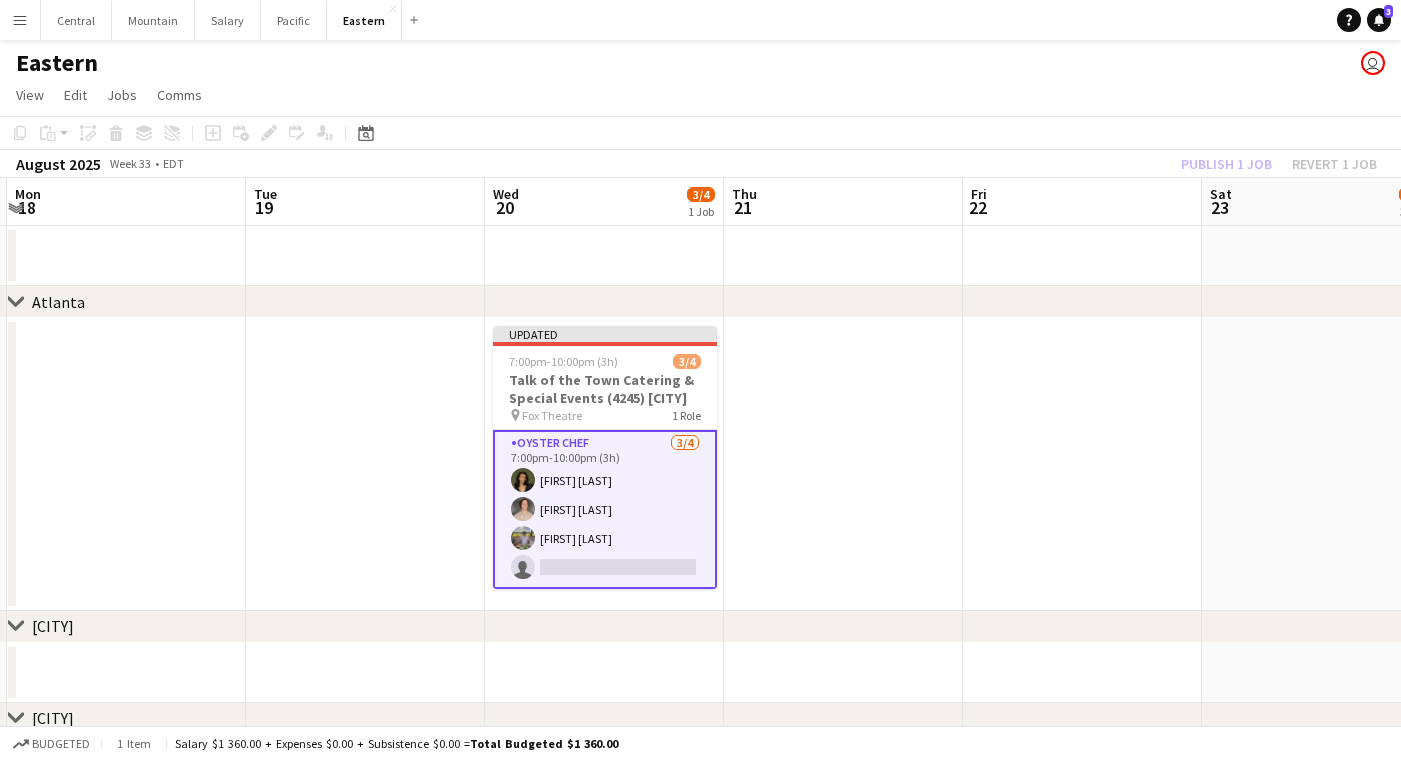 click on "Oyster Chef 3/4 [TIME]
[PERSON] [PERSON] [PERSON]
single-neutral-actions" at bounding box center (605, 509) 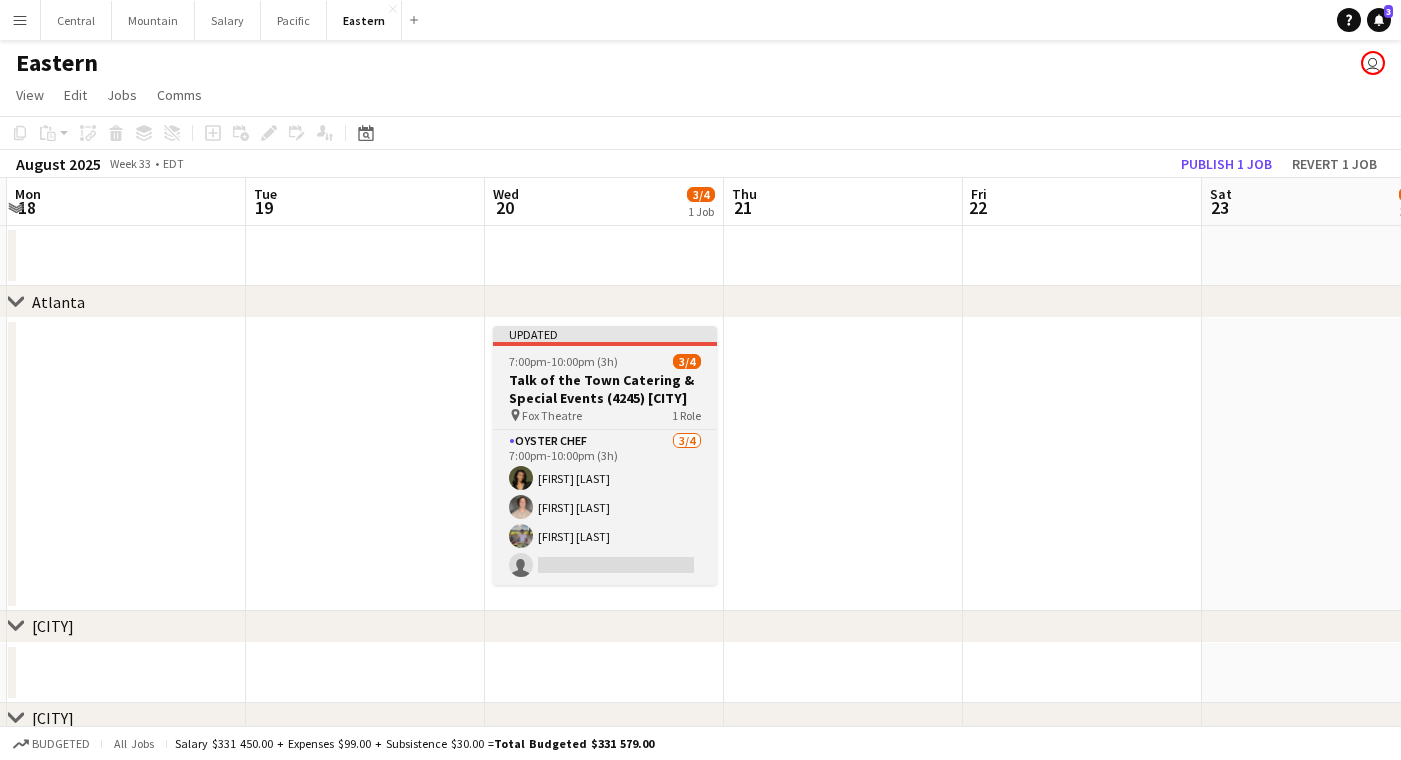 click on "pin
Fox Theatre   1 Role" at bounding box center (605, 415) 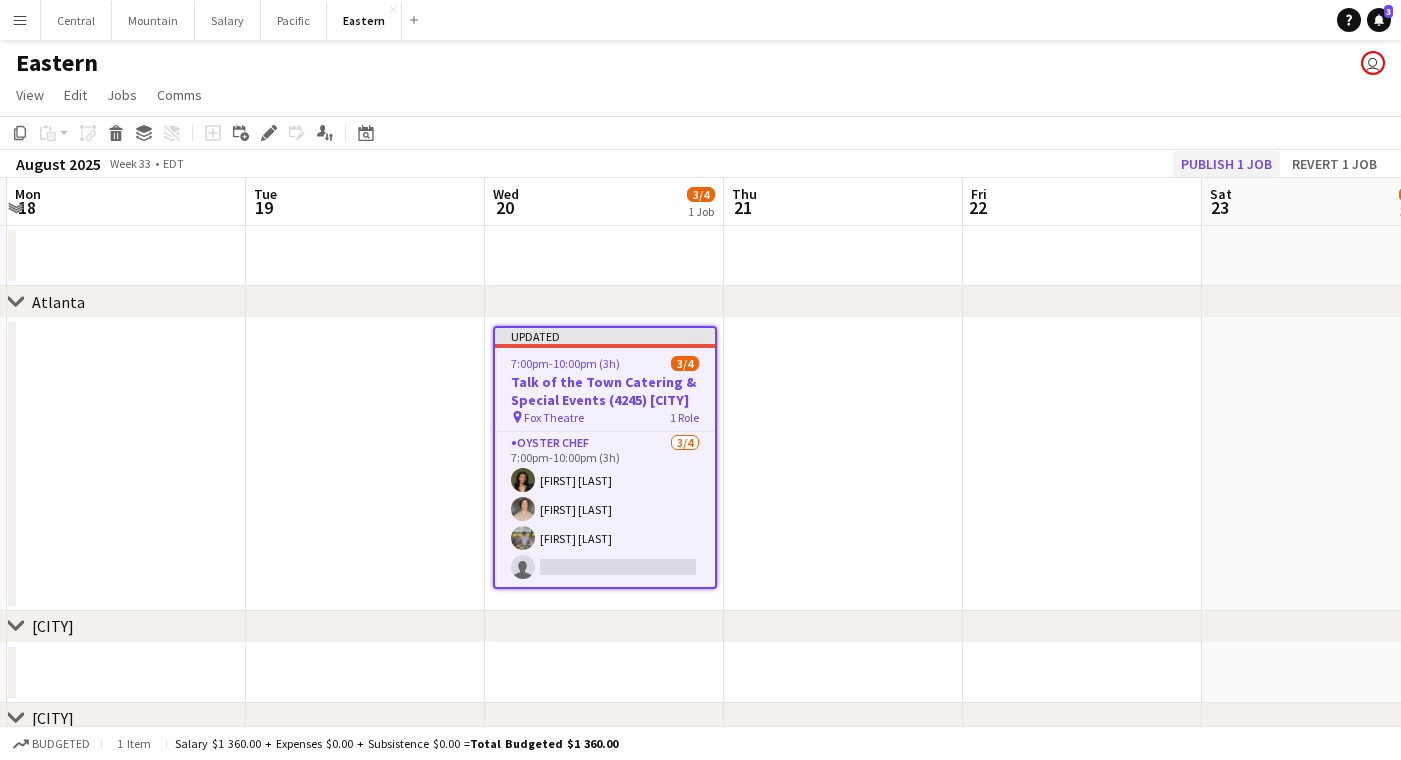 click on "Publish 1 job" 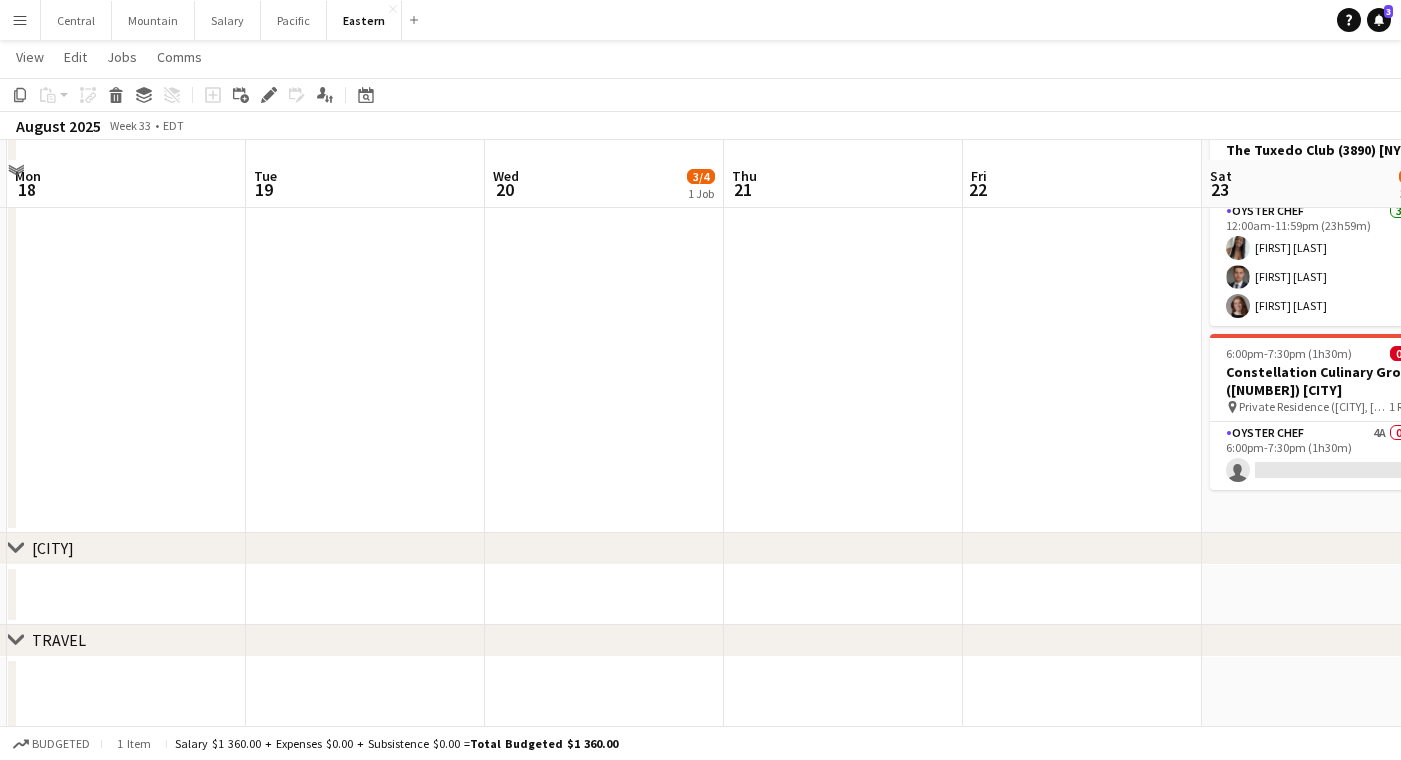 scroll, scrollTop: 699, scrollLeft: 0, axis: vertical 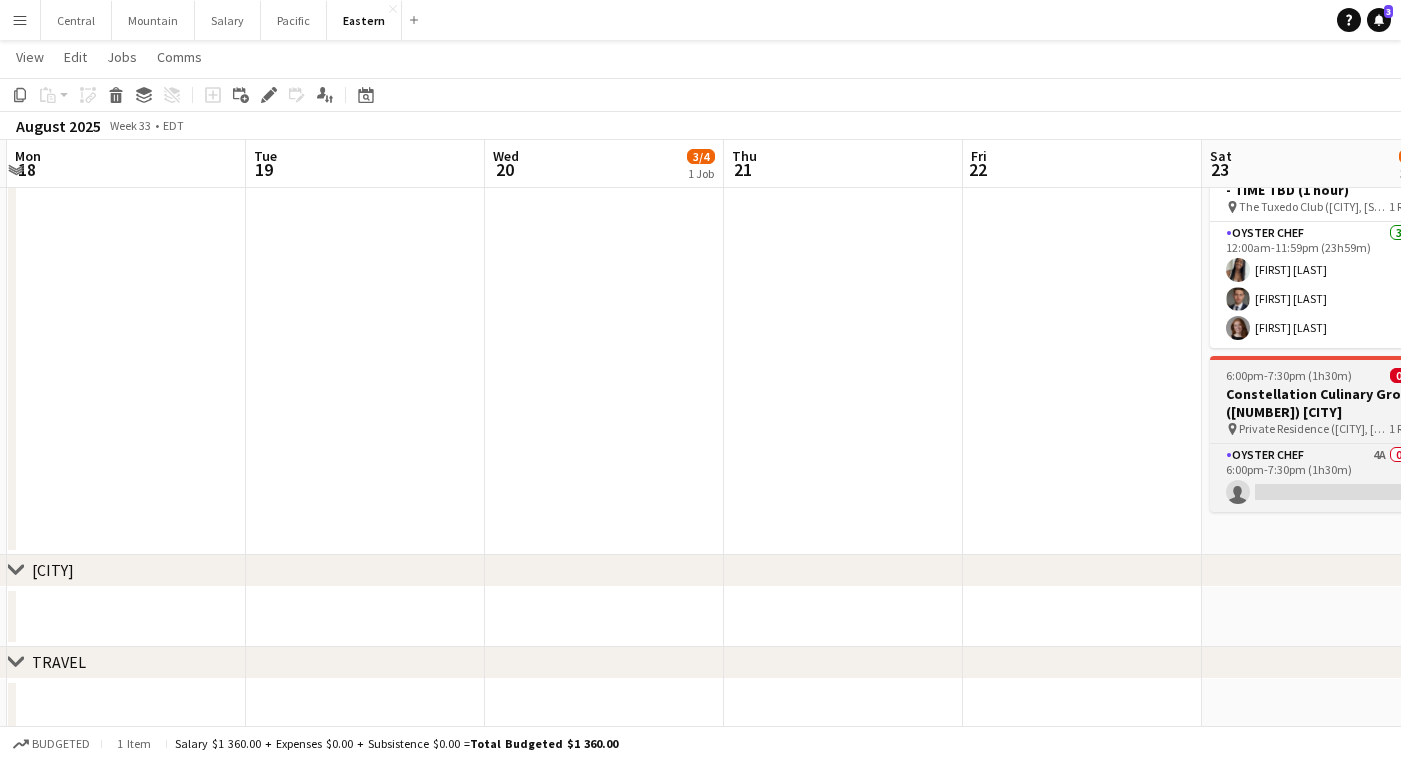 click on "Constellation Culinary Group ([NUMBER]) [CITY]" at bounding box center (1322, 403) 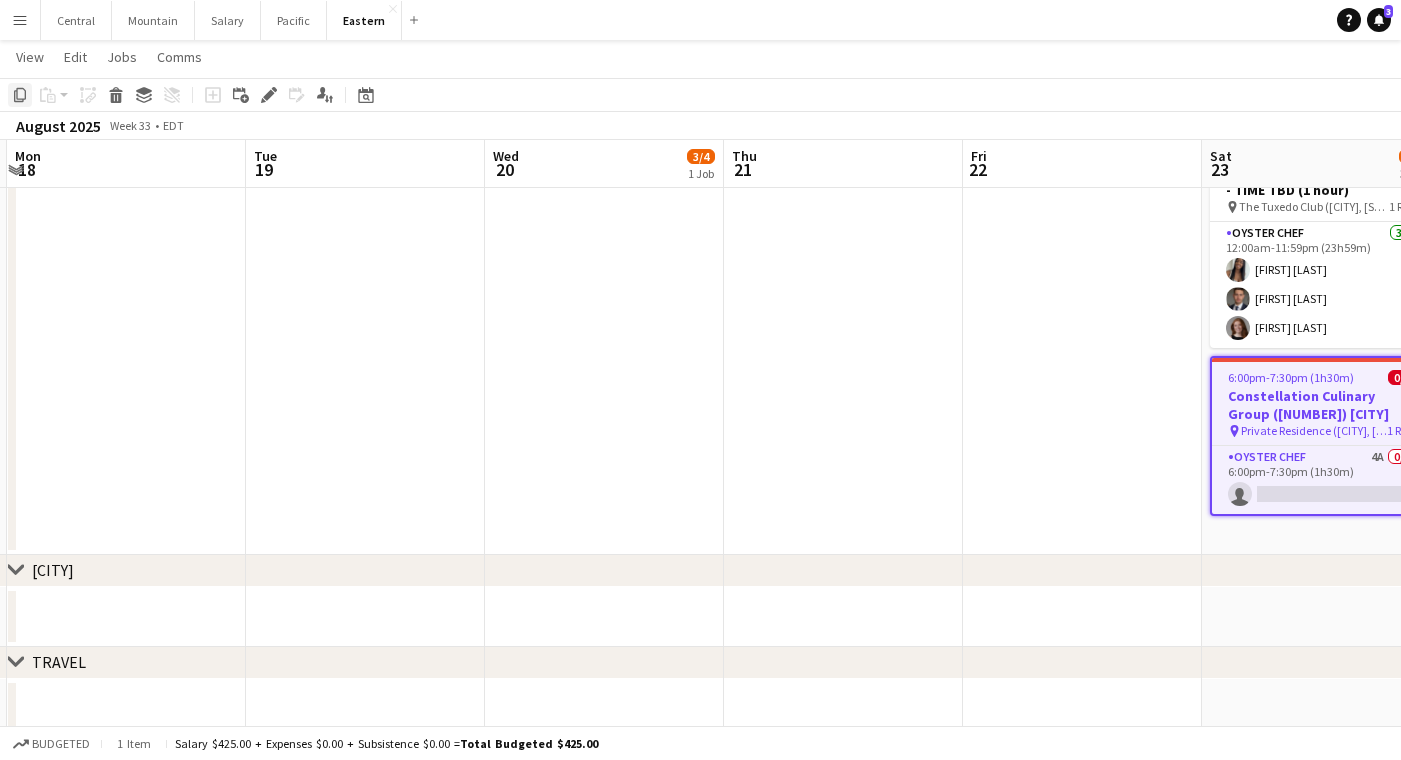 click on "Copy" 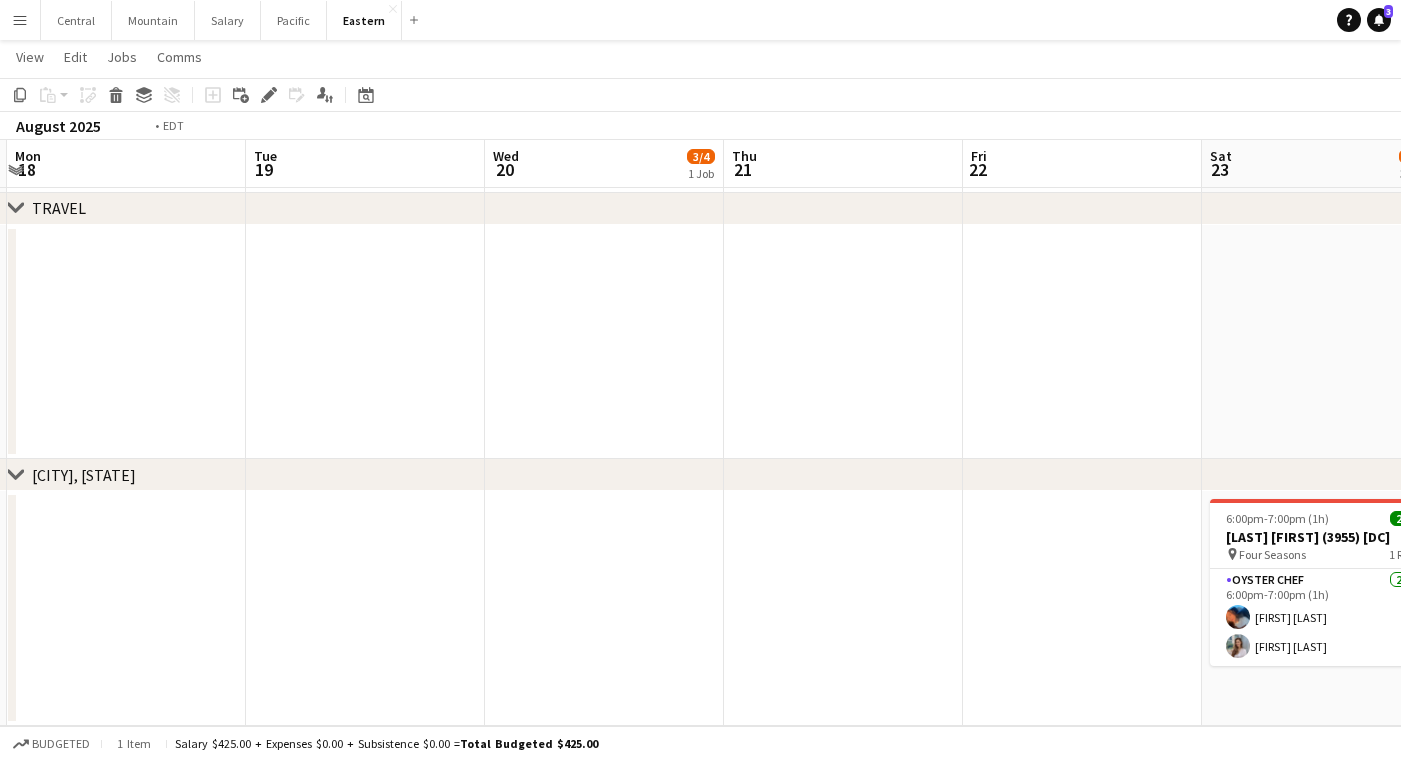 scroll, scrollTop: 1153, scrollLeft: 0, axis: vertical 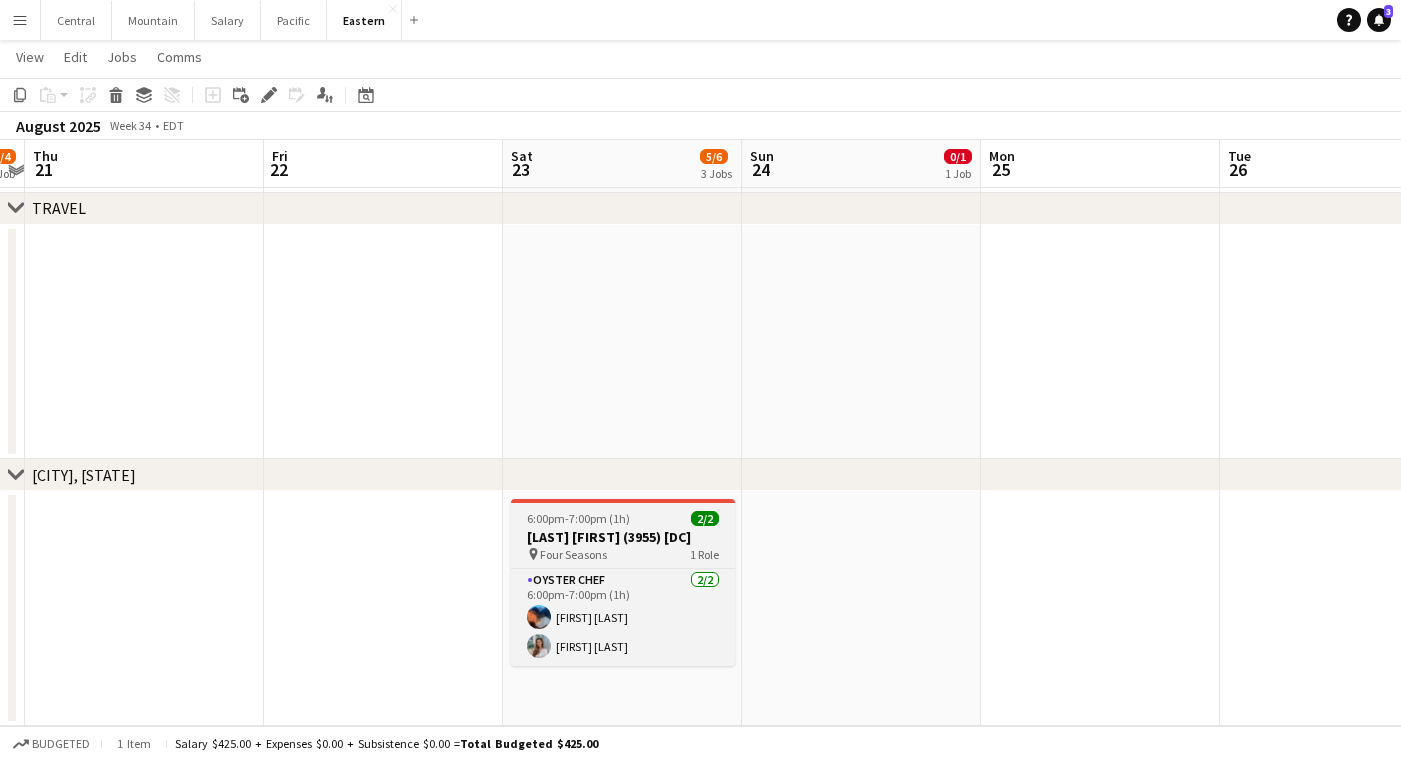 click on "[LAST] [FIRST] (3955) [DC]" at bounding box center [623, 537] 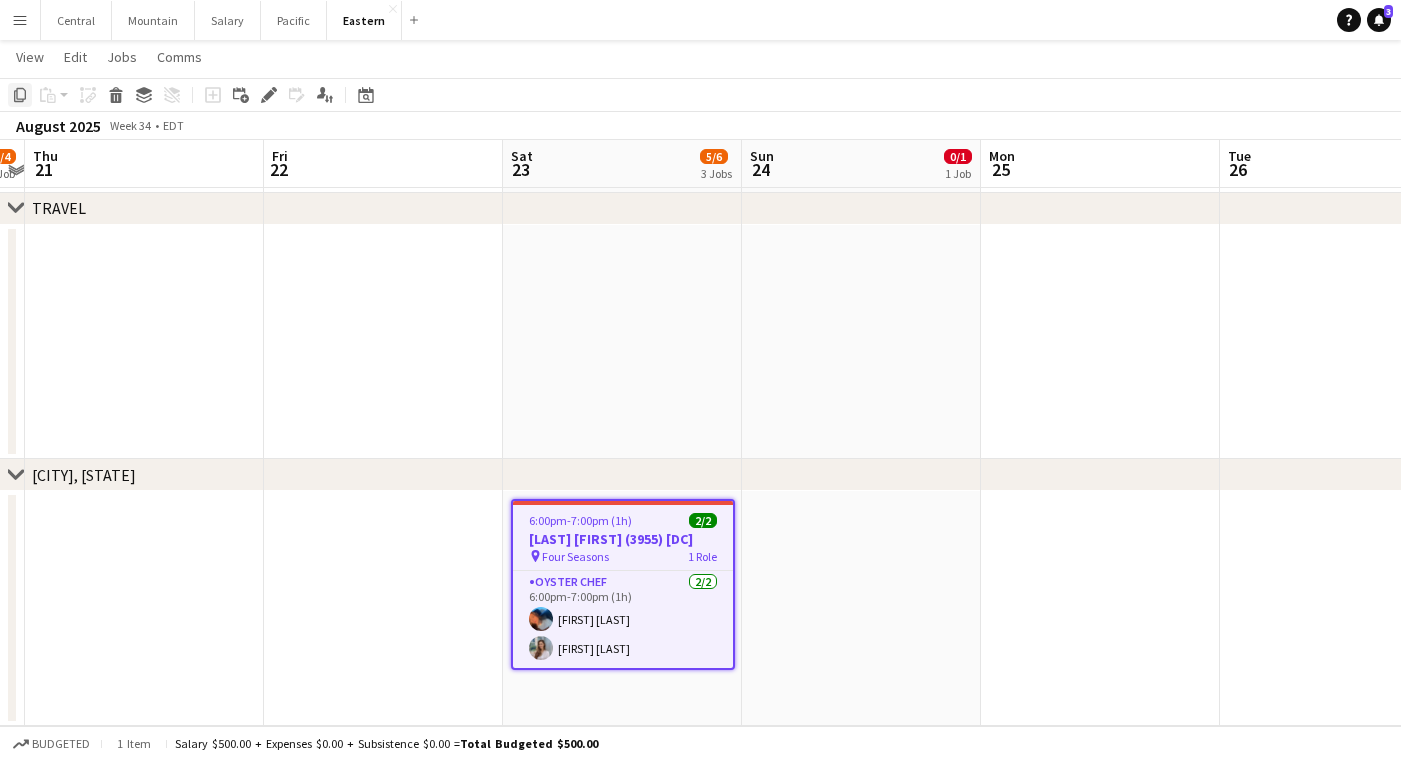 click on "Copy" 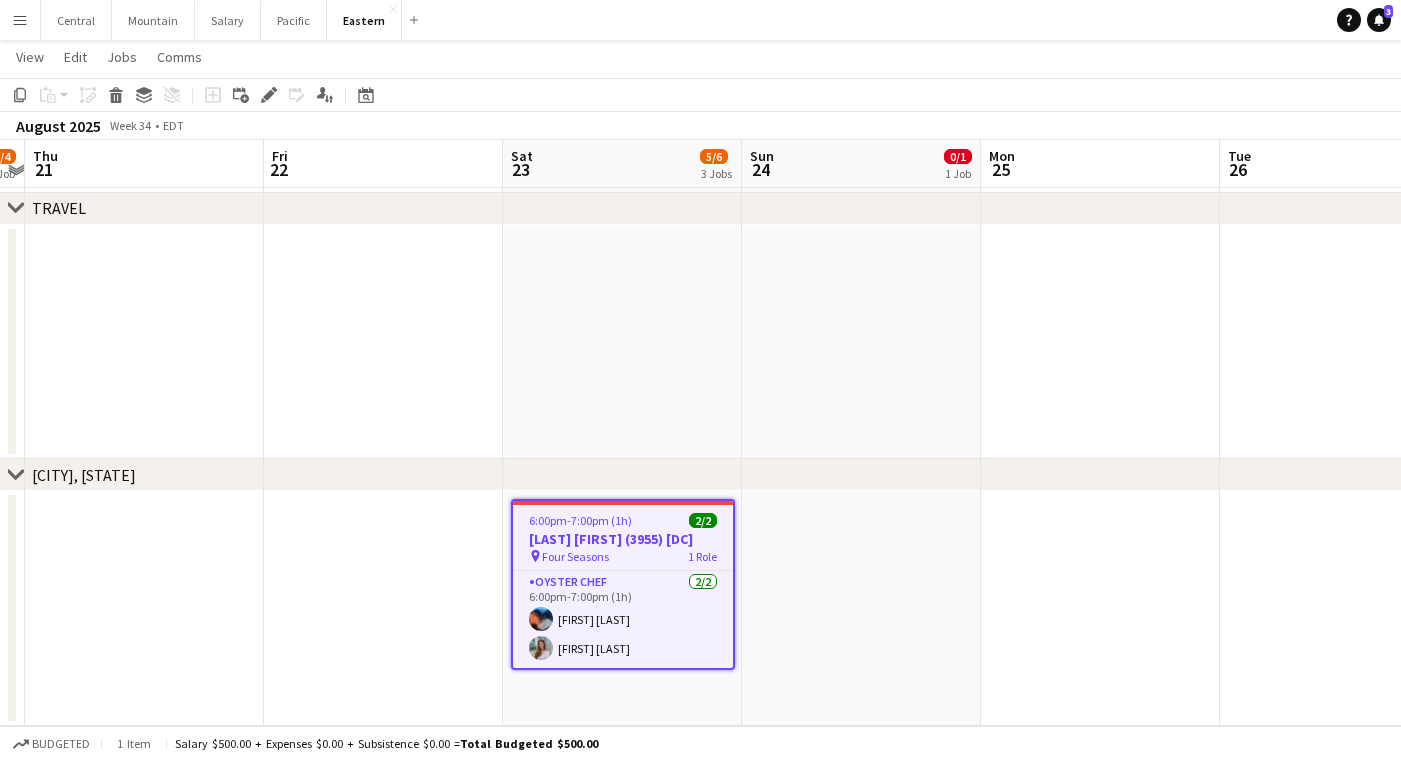 scroll, scrollTop: 1150, scrollLeft: 0, axis: vertical 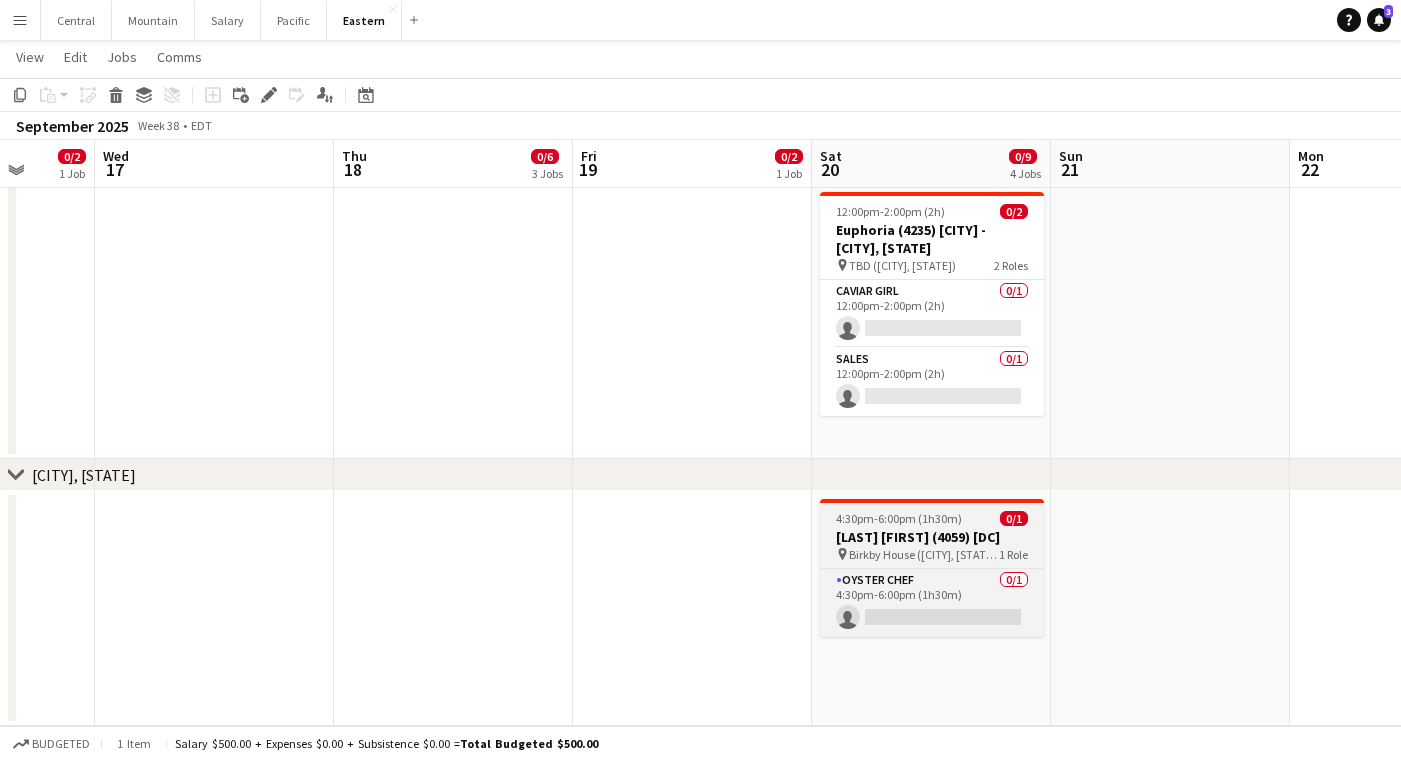 click on "[LAST] [FIRST] (4059) [DC]" at bounding box center (932, 537) 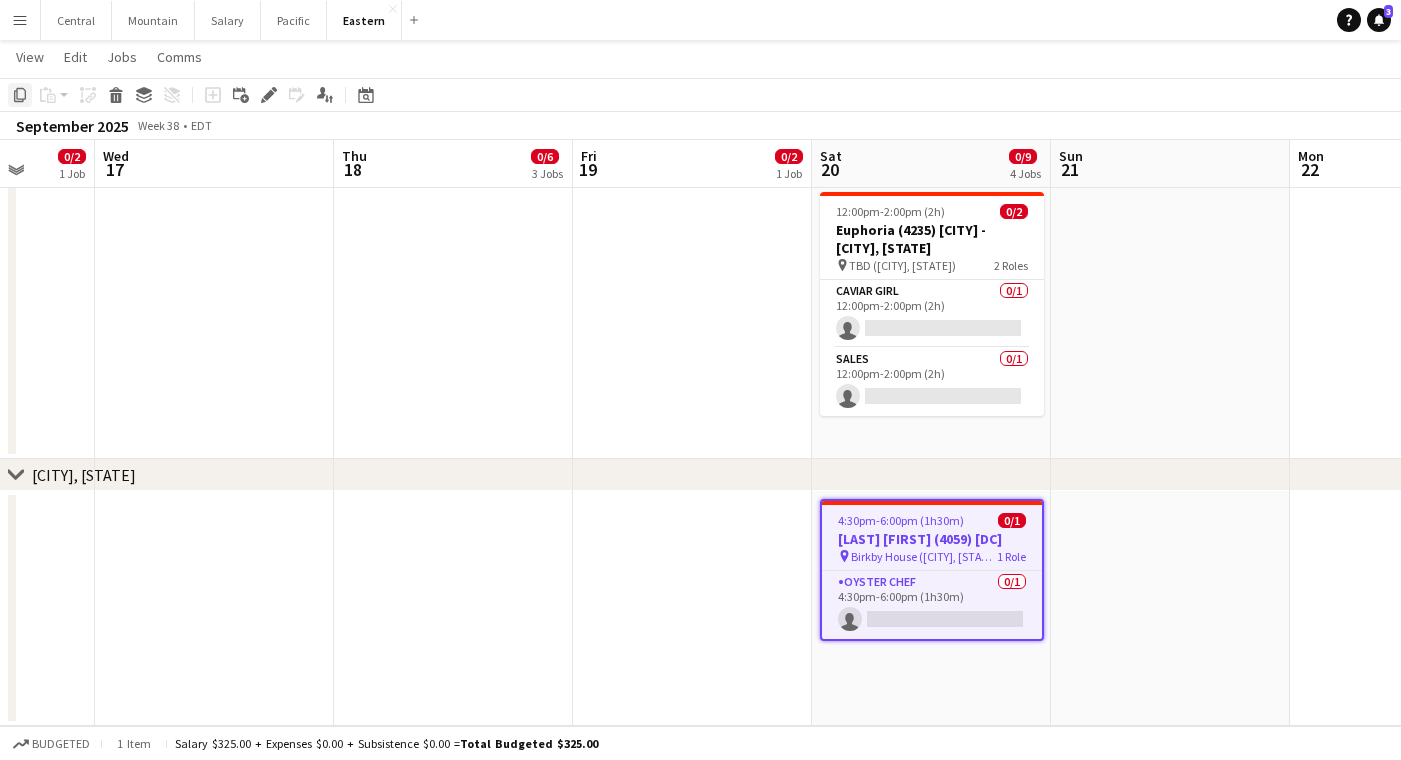 click 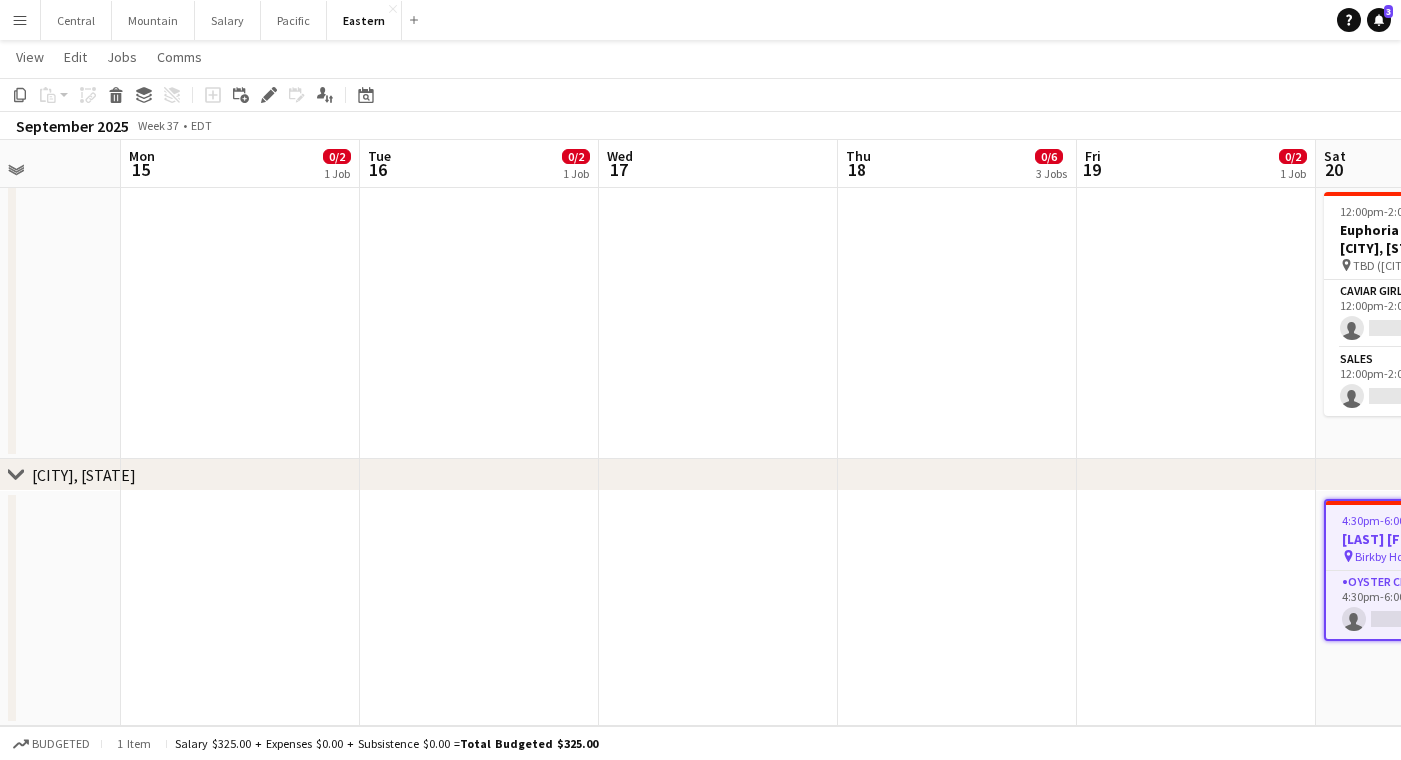 scroll, scrollTop: 0, scrollLeft: 594, axis: horizontal 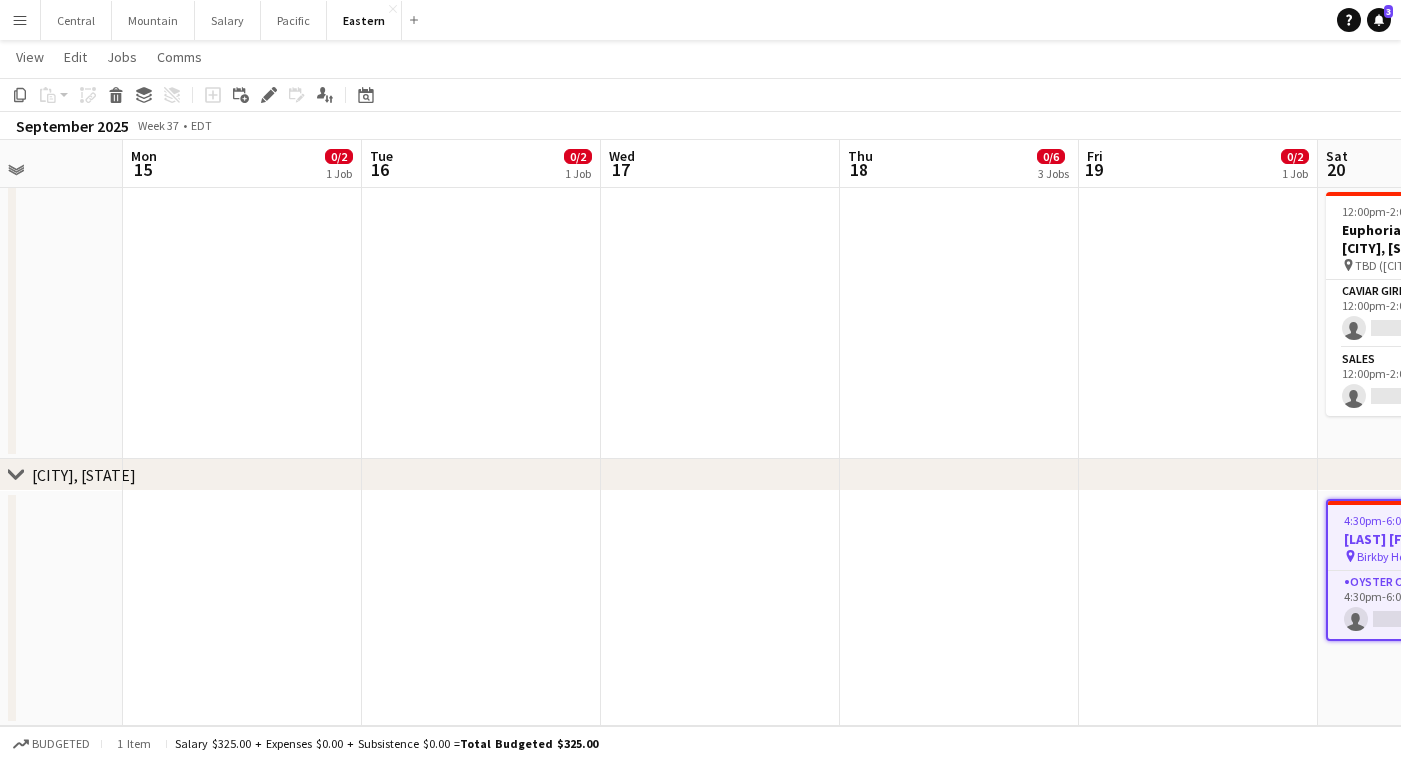 click at bounding box center [242, 608] 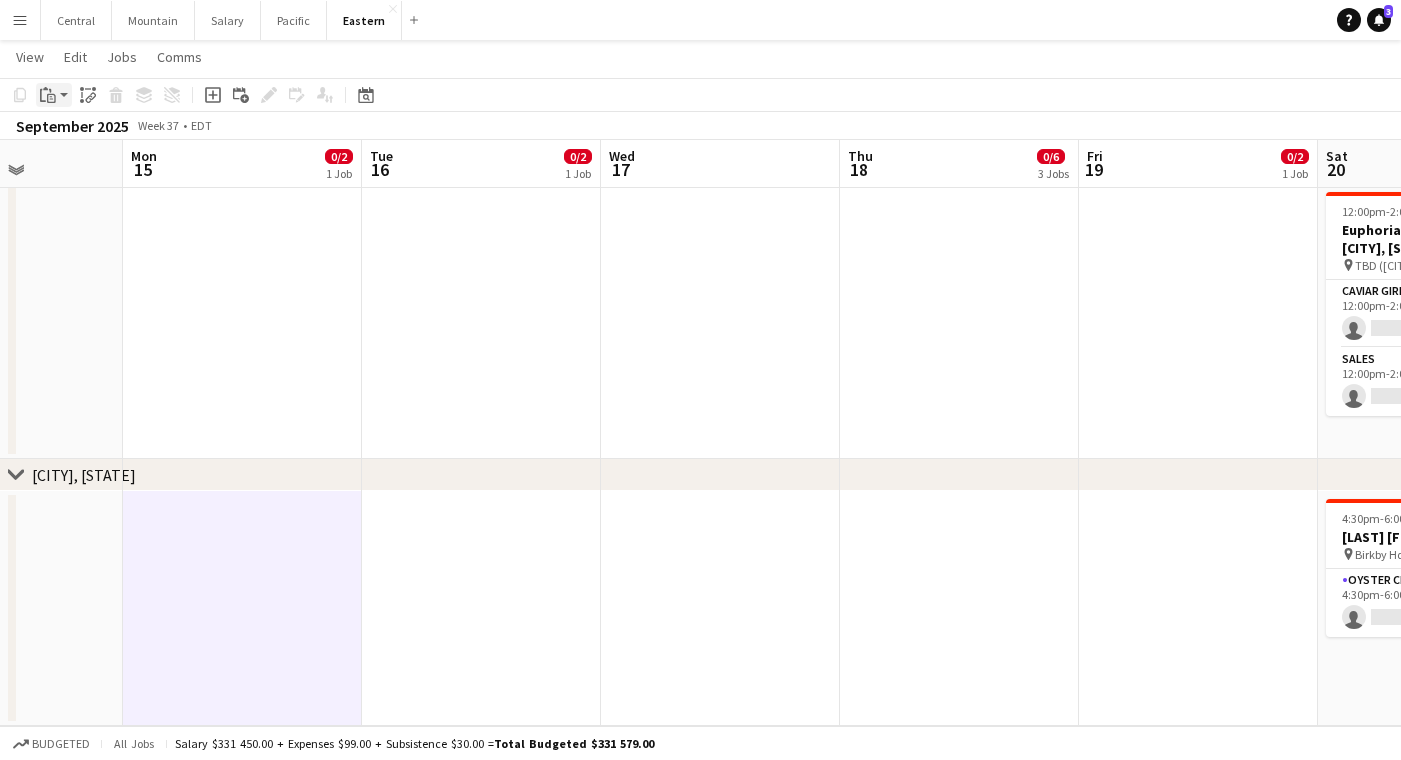 click on "Paste" 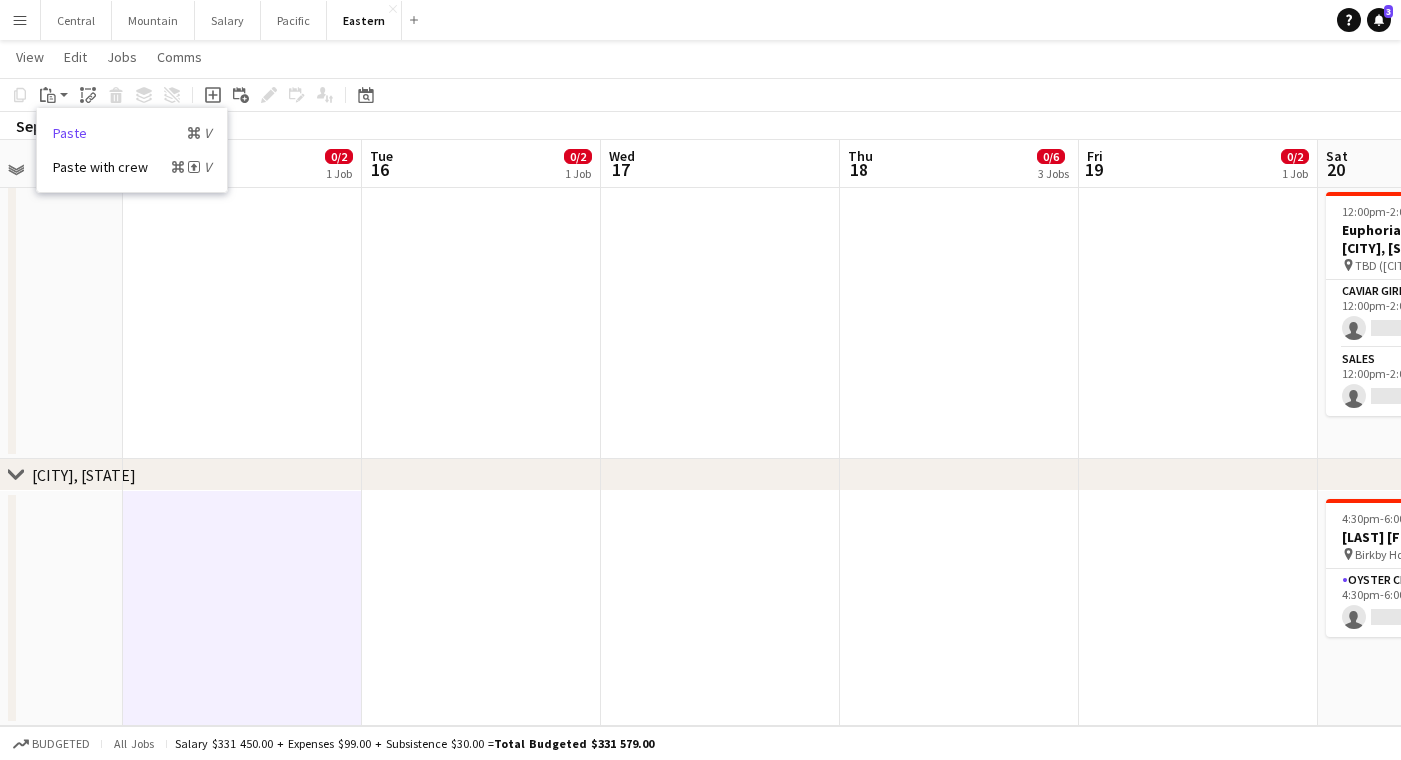 click on "Paste
Command
V" at bounding box center (132, 133) 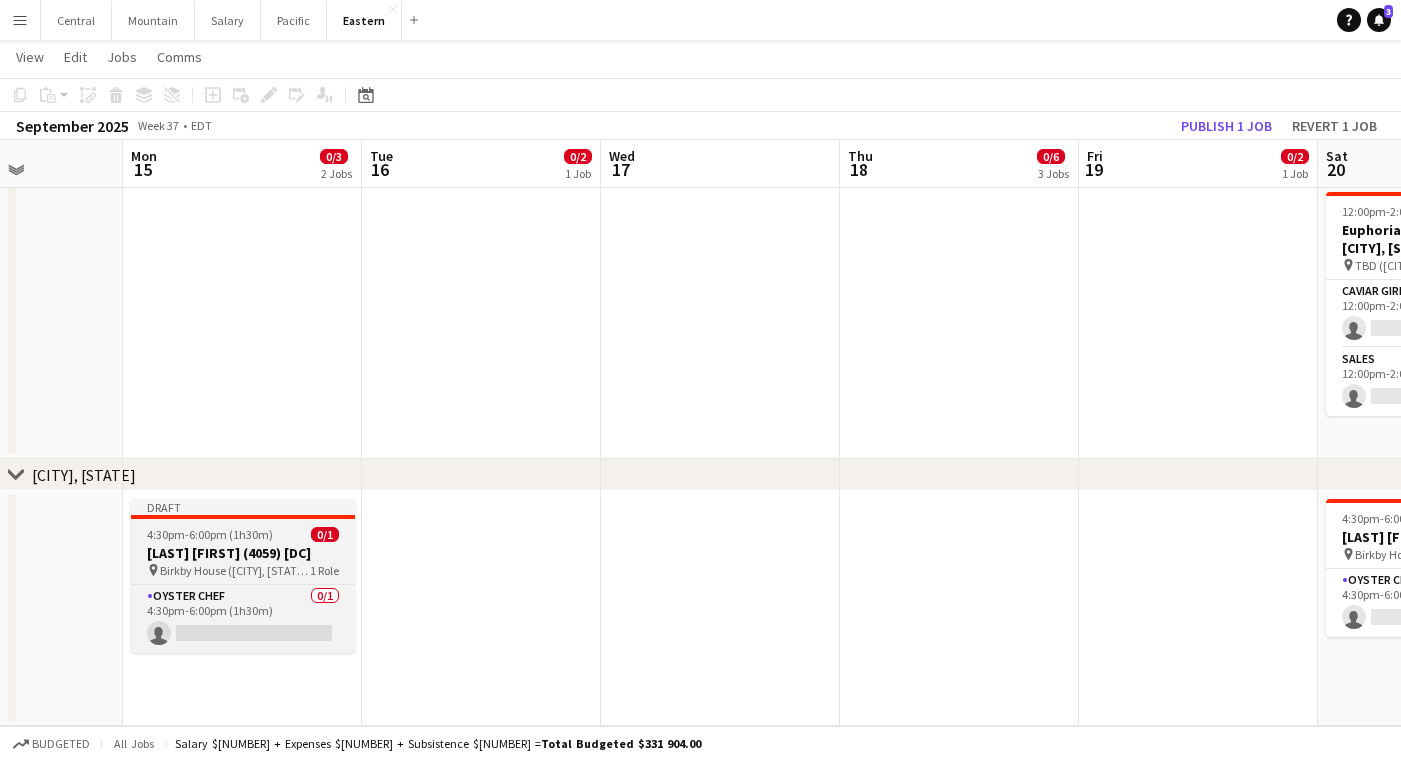 click on "[LAST] [FIRST] (4059) [DC]" at bounding box center (243, 553) 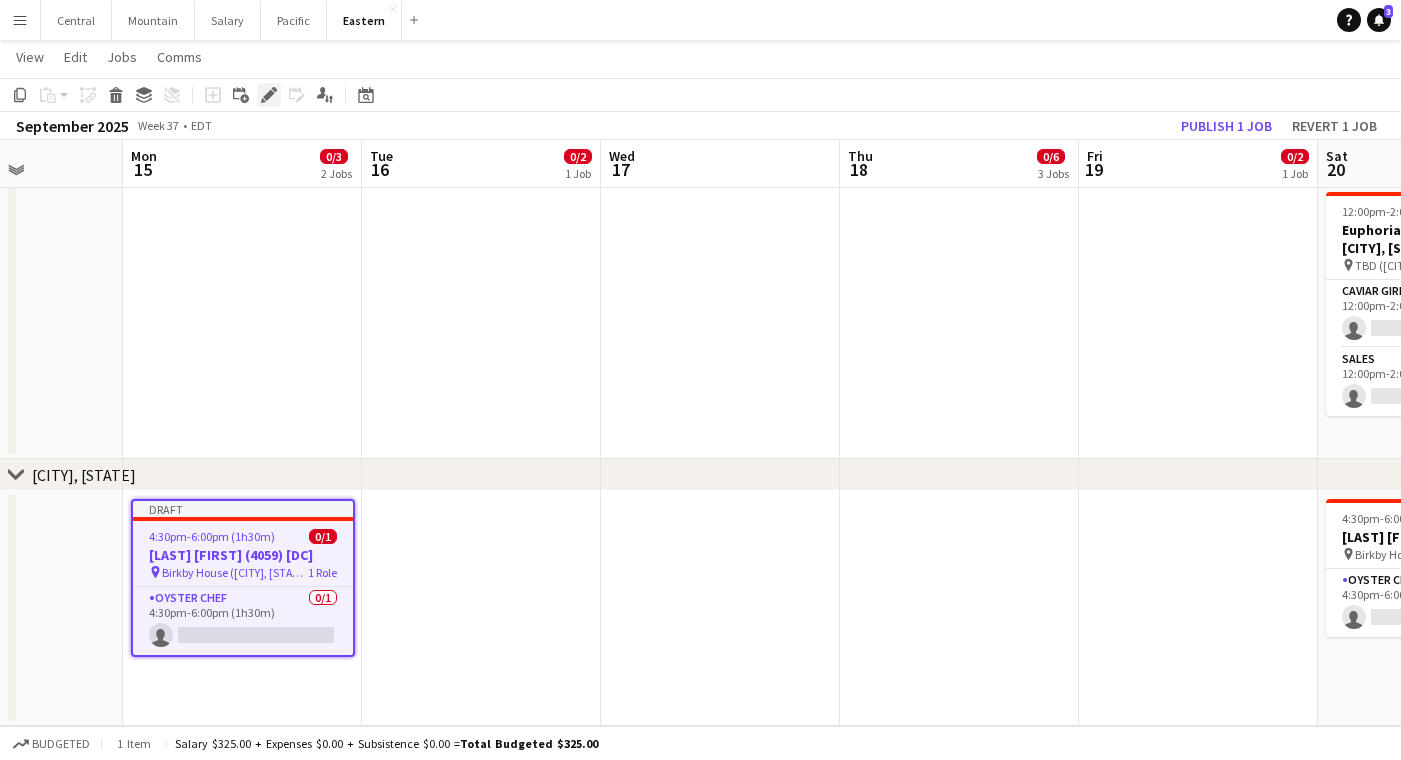 click on "Edit" 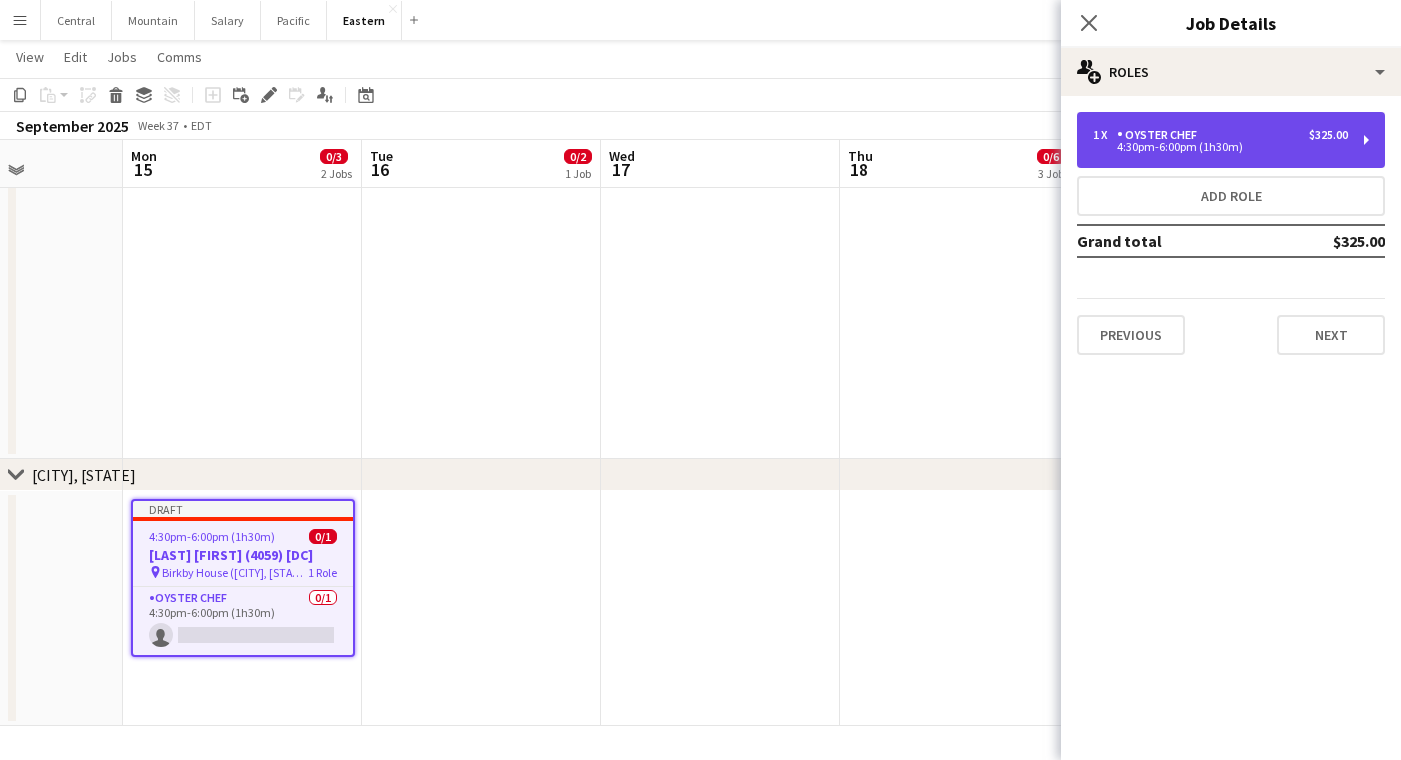click on "Oyster Chef" at bounding box center (1161, 135) 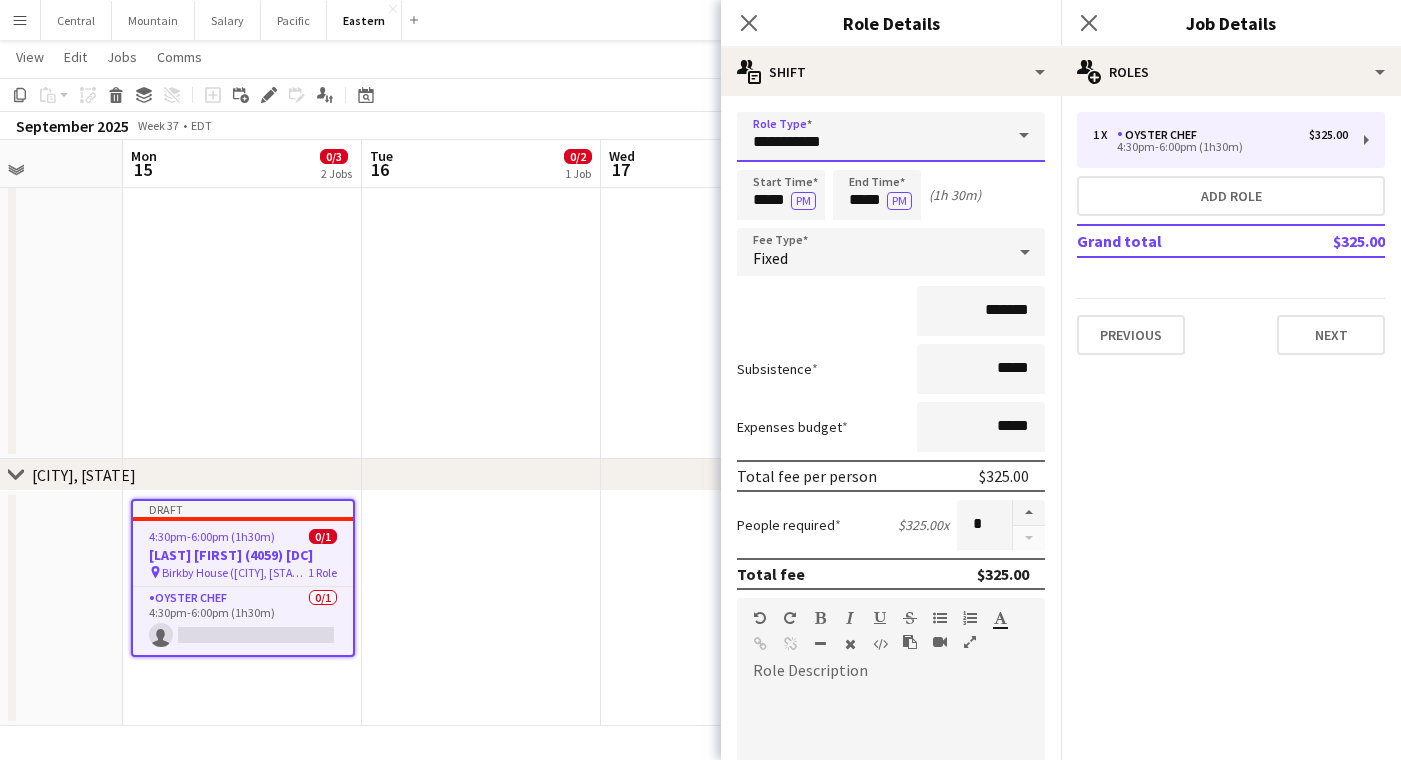 click on "**********" at bounding box center (891, 137) 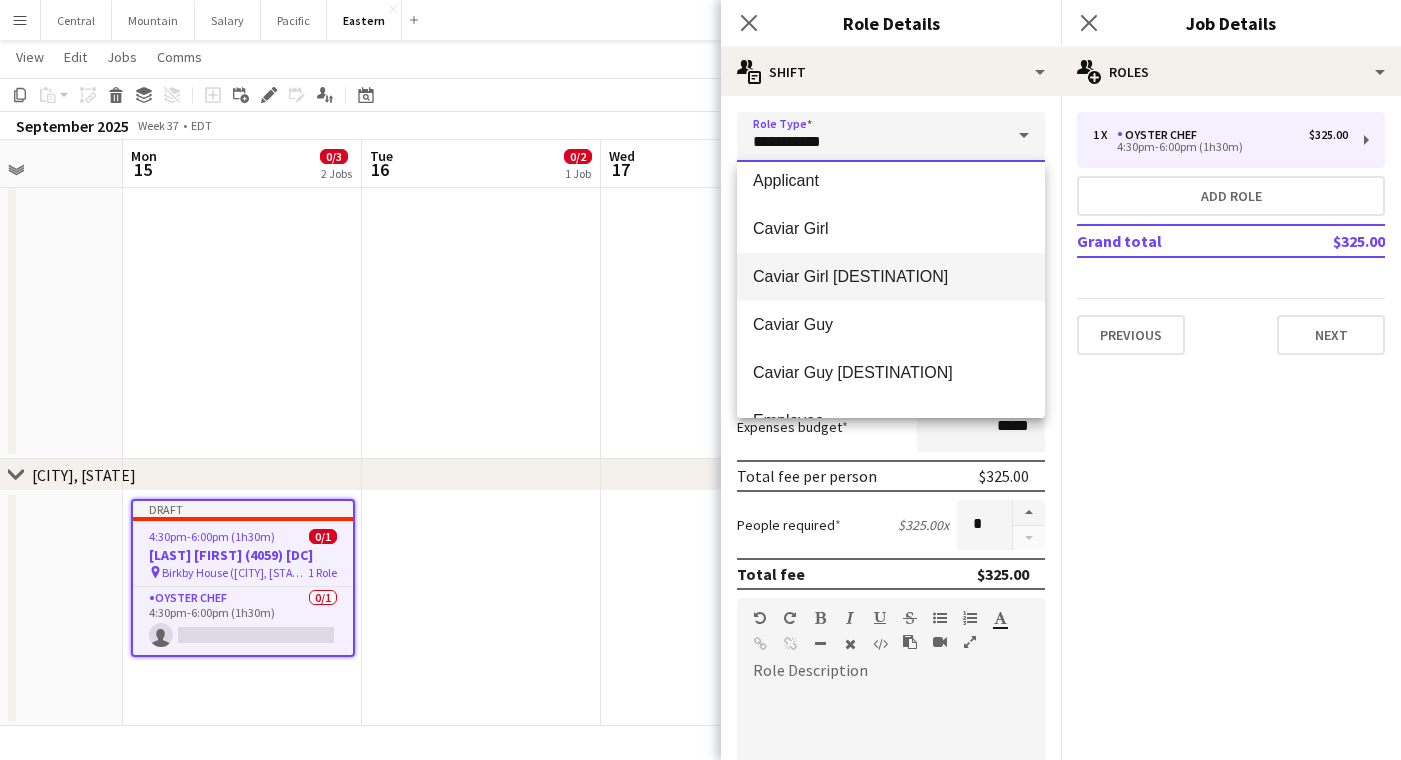 scroll, scrollTop: 19, scrollLeft: 0, axis: vertical 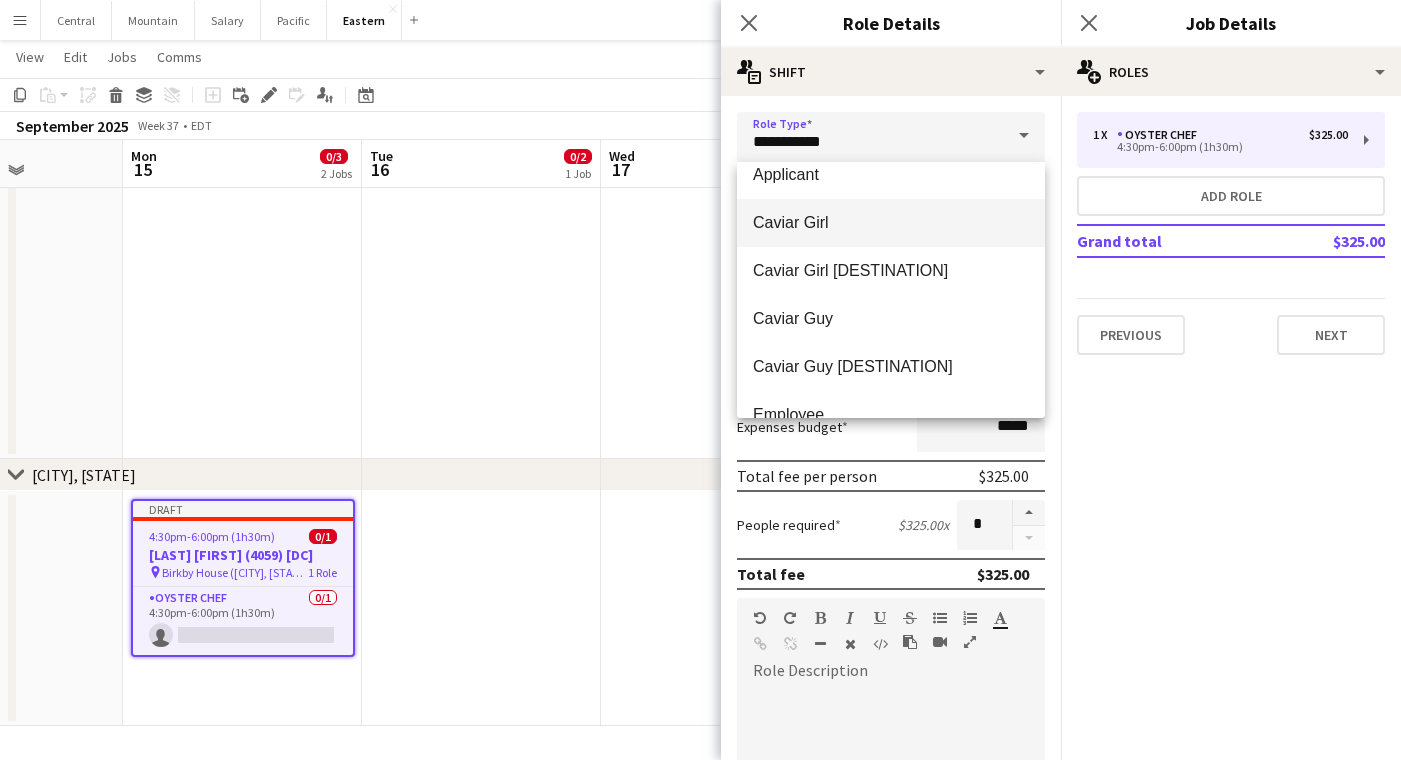 click on "Caviar Girl" at bounding box center (891, 223) 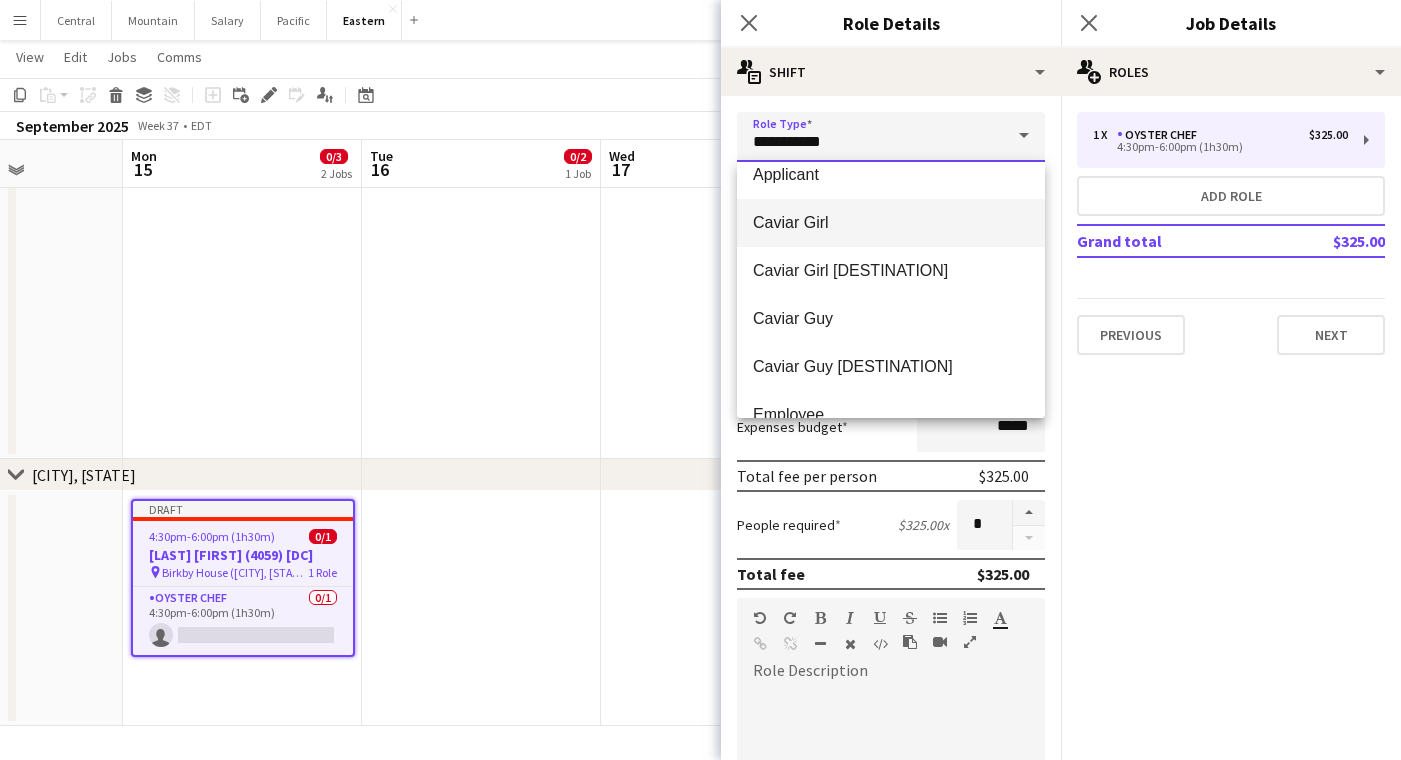 type on "**********" 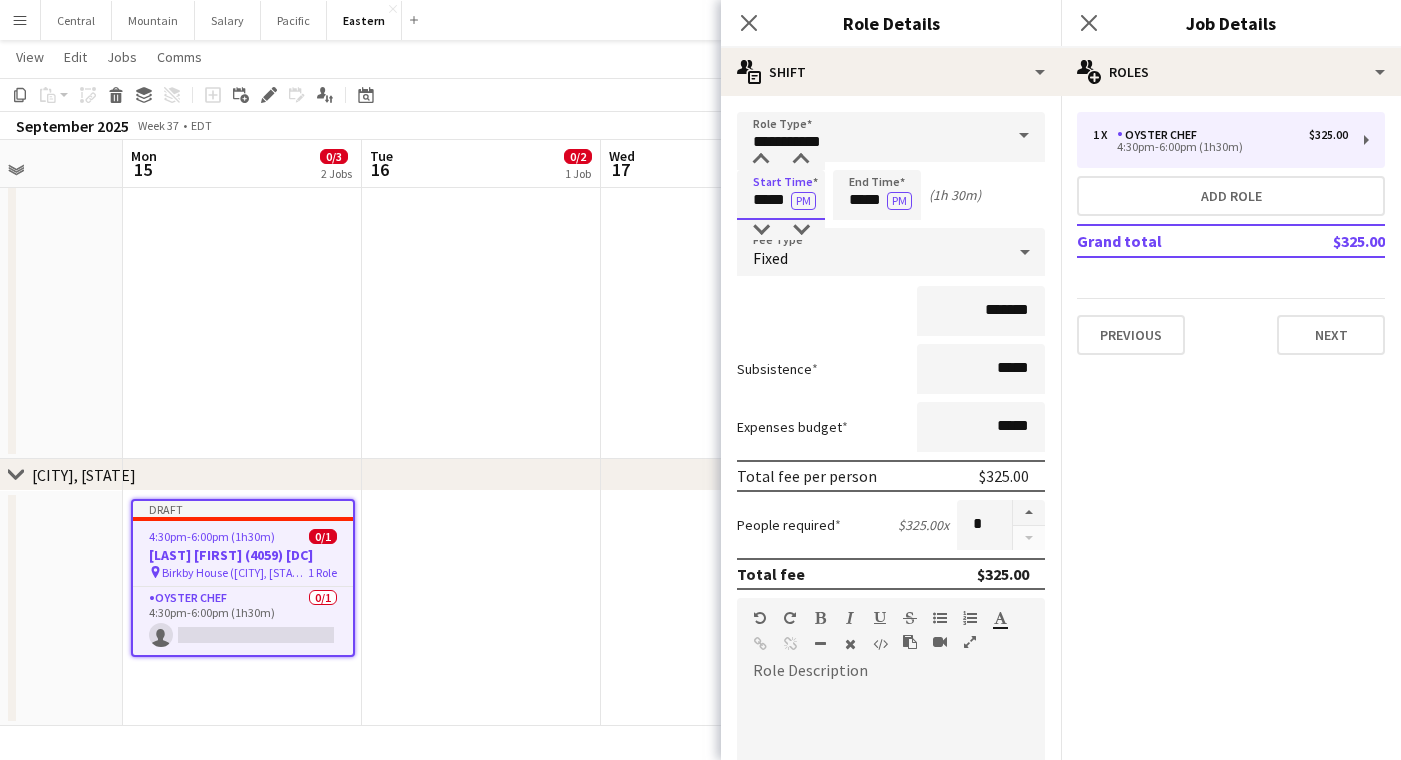 click on "*****" at bounding box center [781, 195] 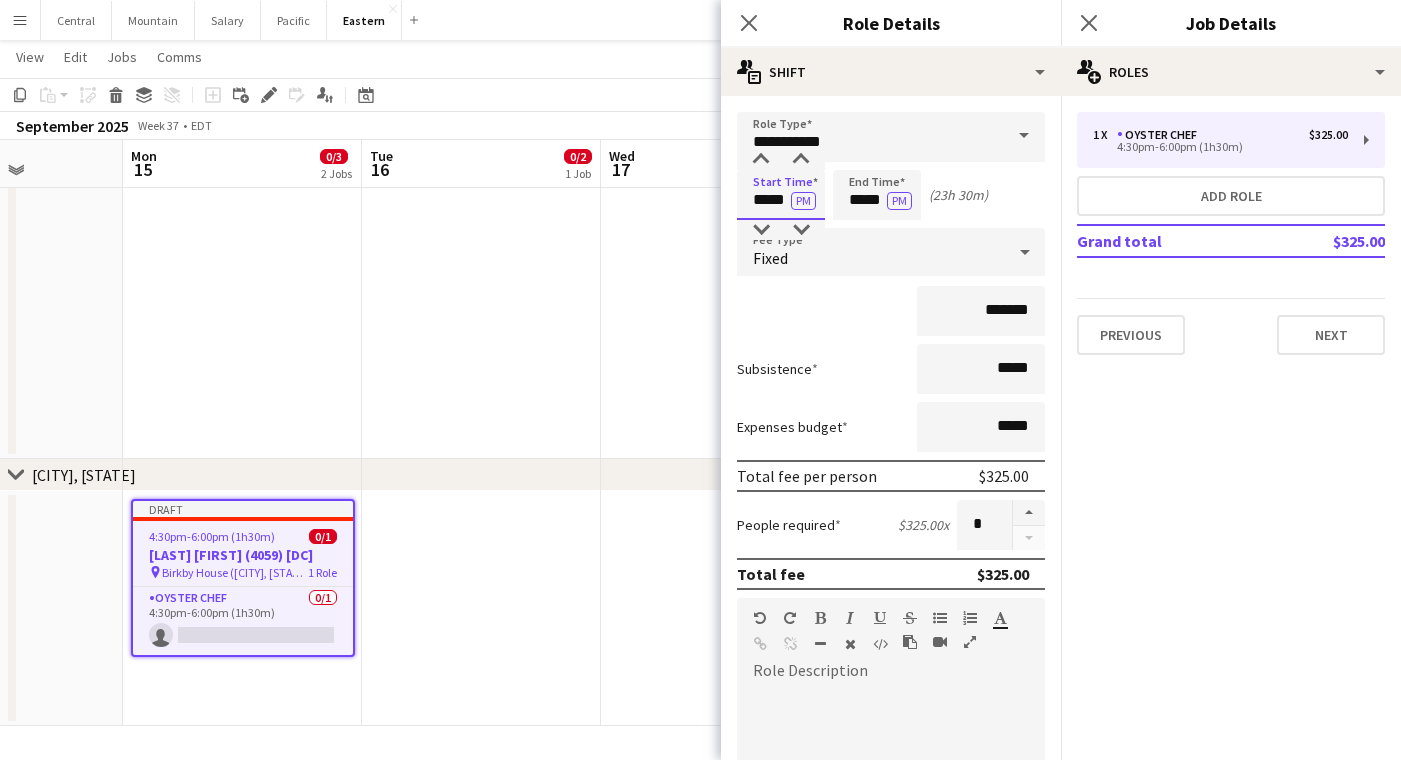 type on "*****" 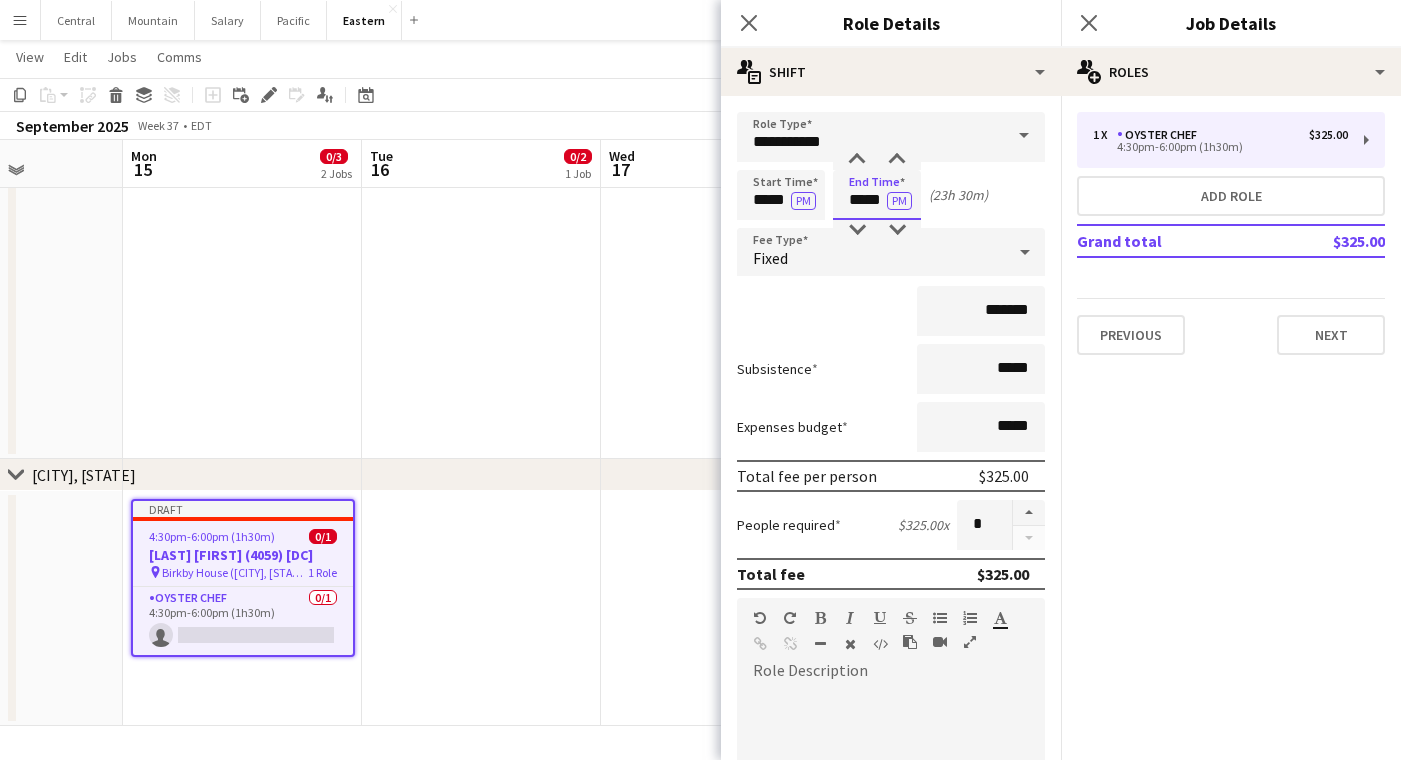 click on "*****" at bounding box center (877, 195) 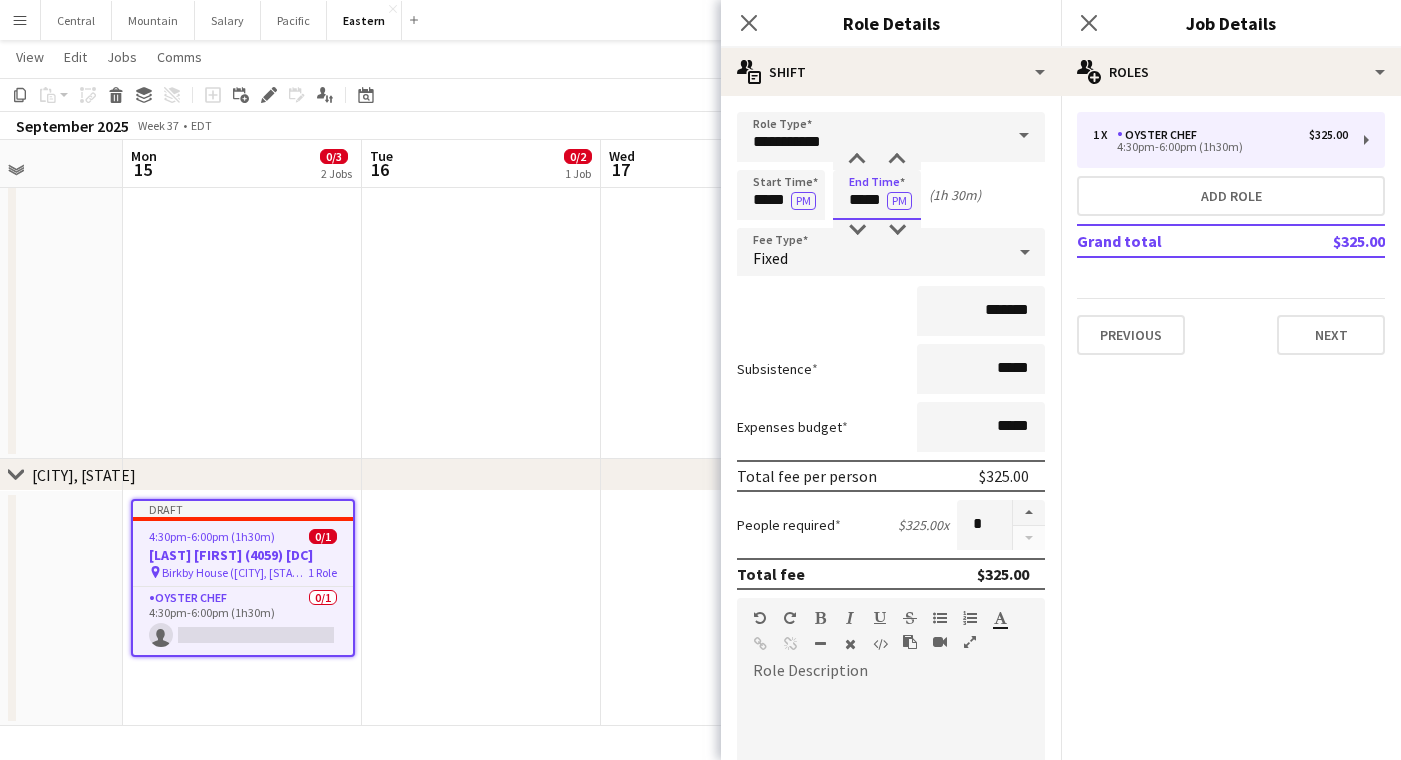 type on "*****" 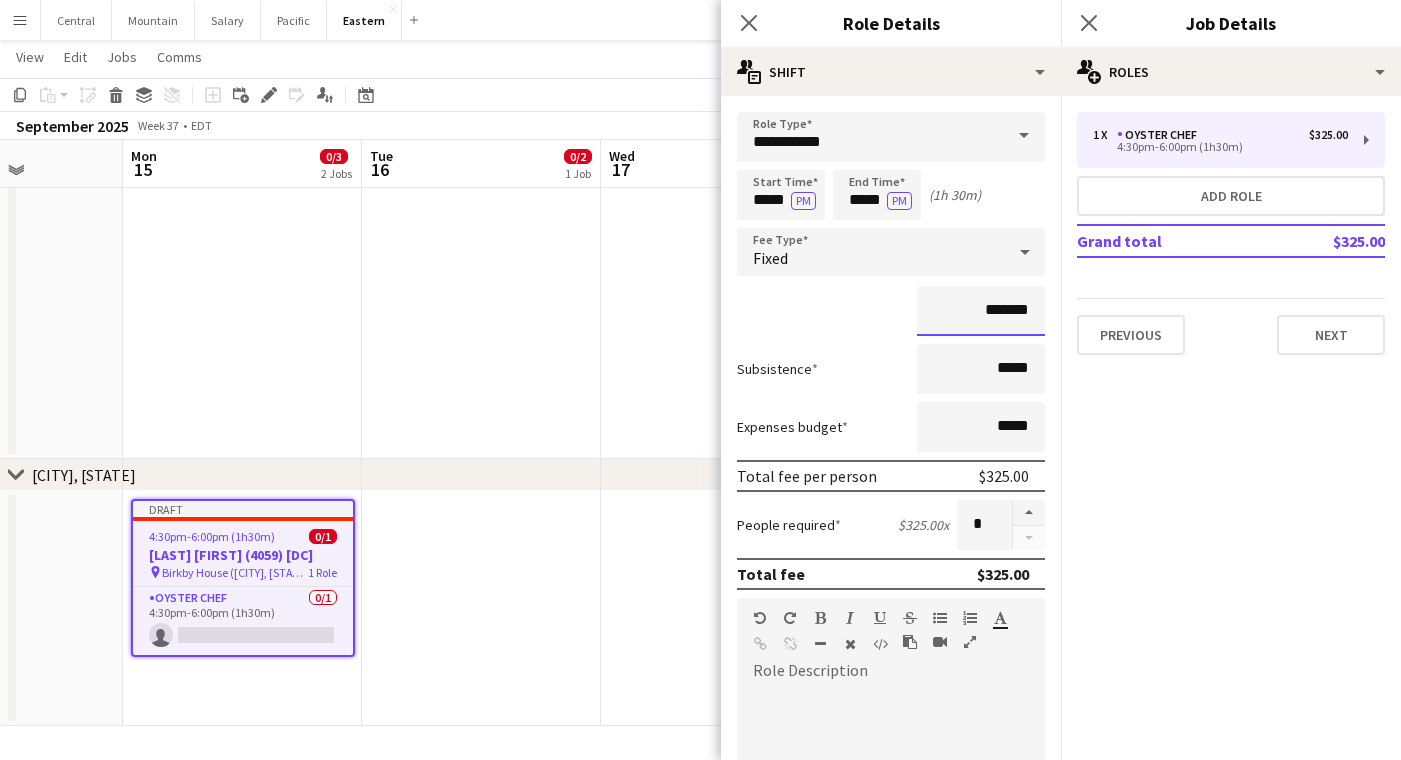 drag, startPoint x: 1007, startPoint y: 312, endPoint x: 989, endPoint y: 312, distance: 18 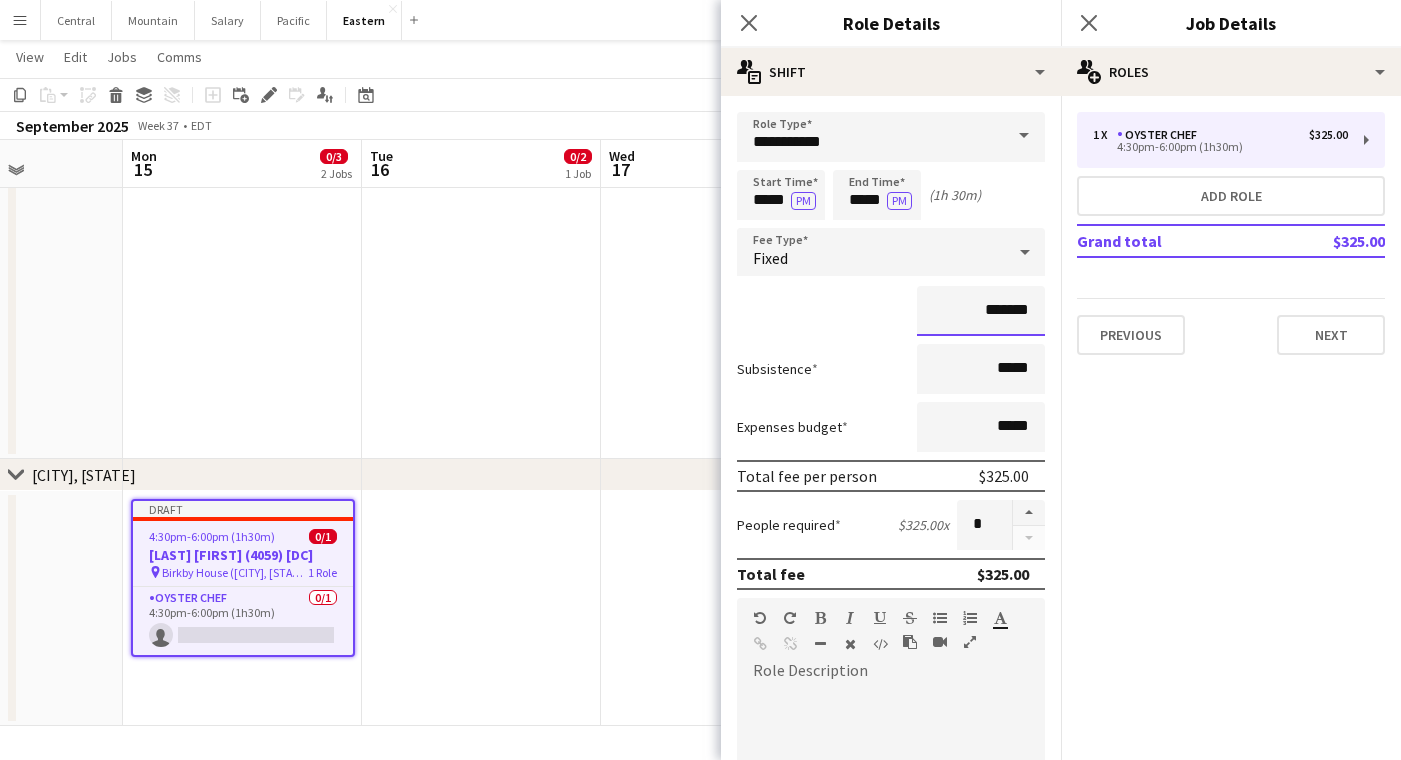click on "*******" at bounding box center (981, 311) 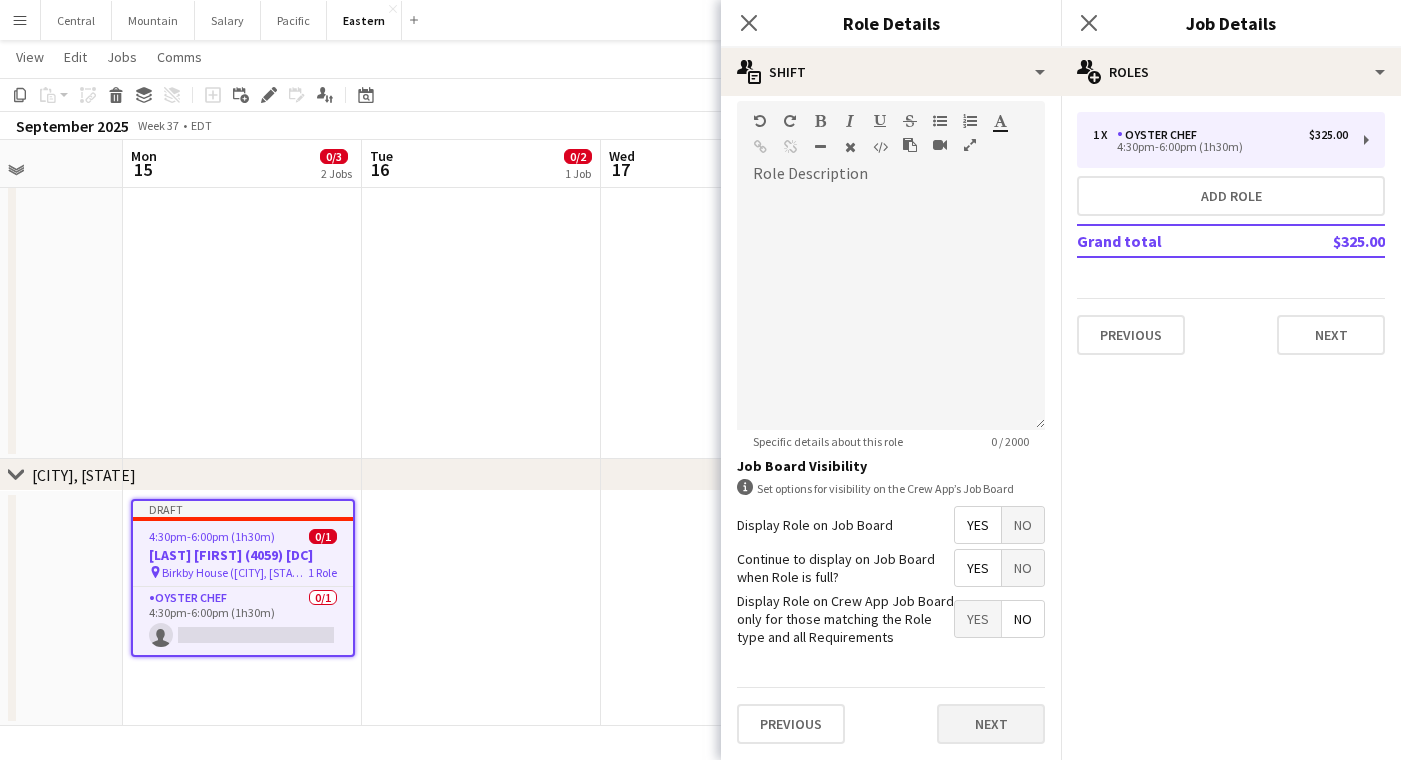 scroll, scrollTop: 496, scrollLeft: 0, axis: vertical 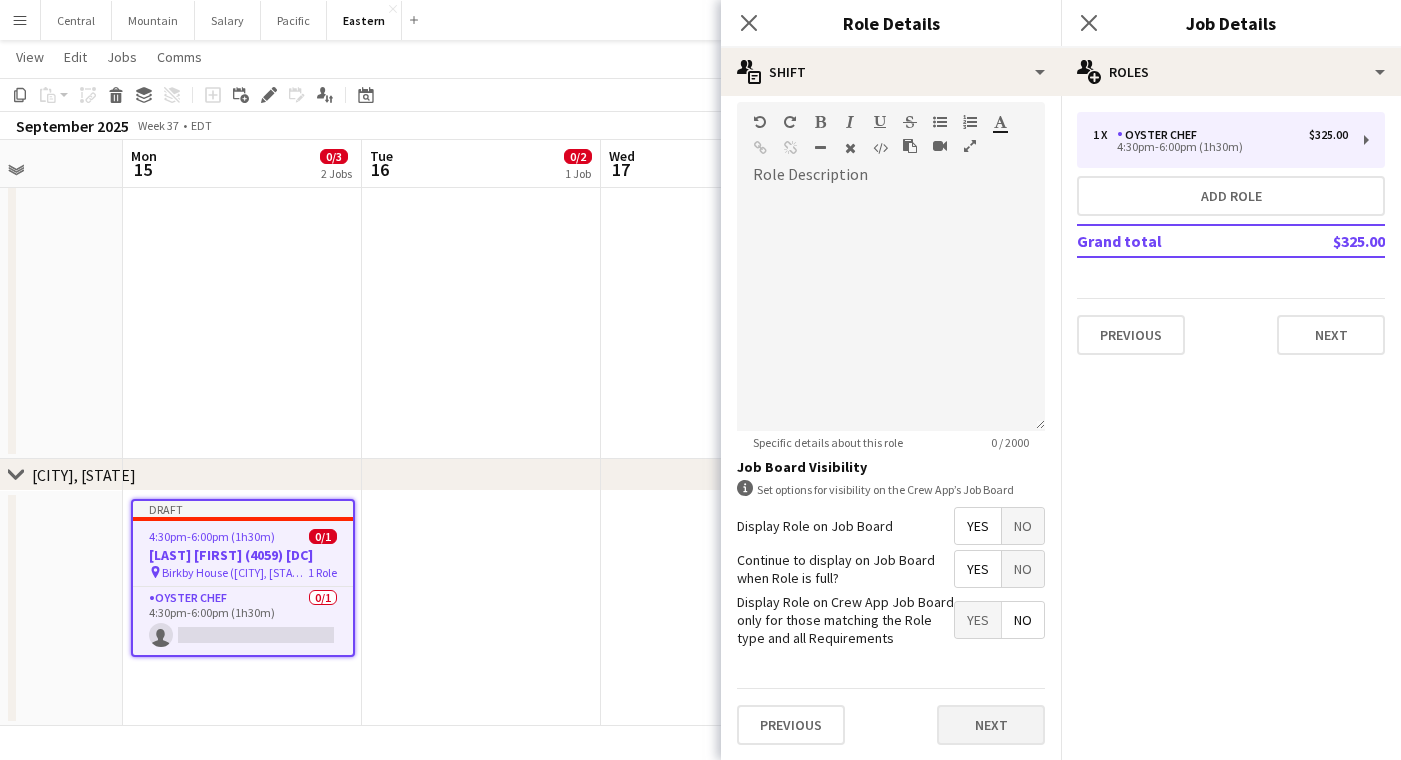 type on "*******" 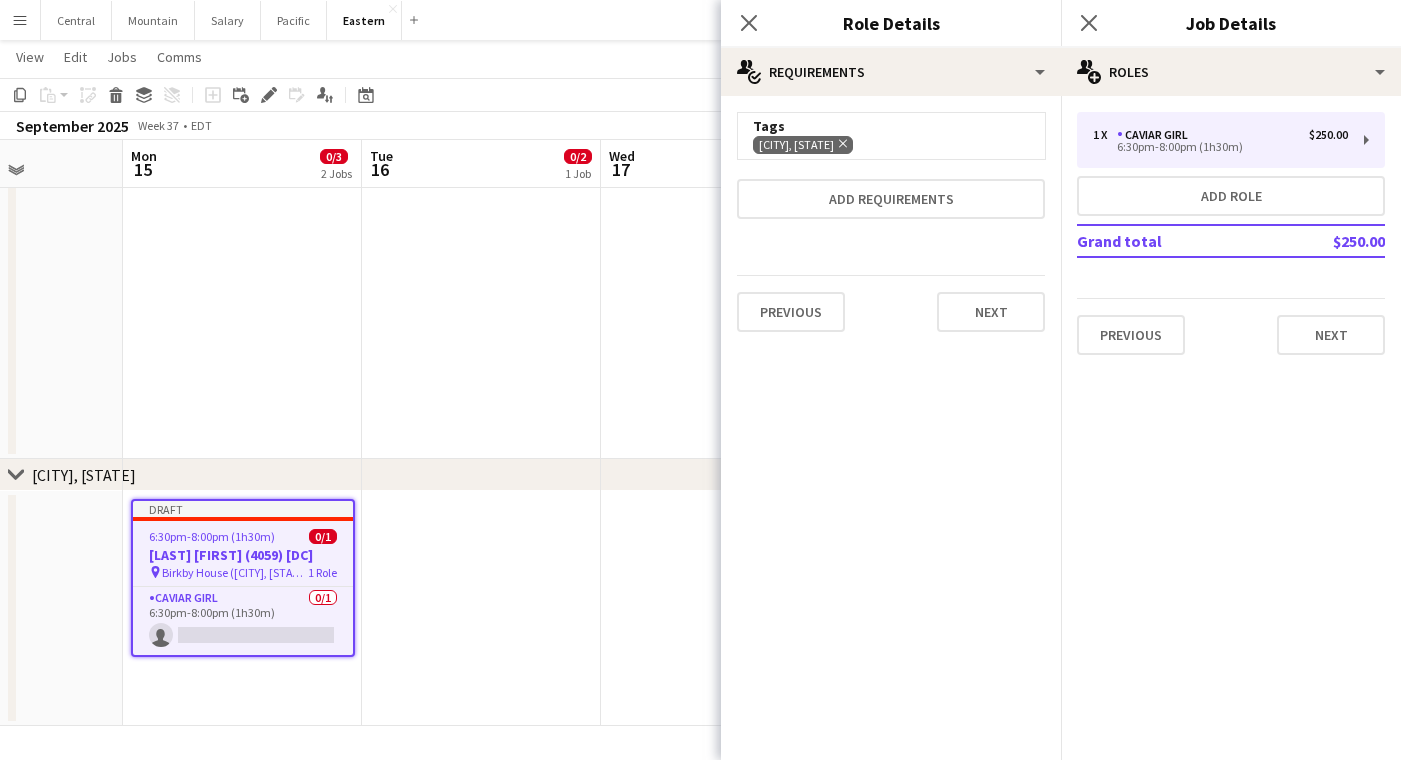 scroll, scrollTop: 0, scrollLeft: 0, axis: both 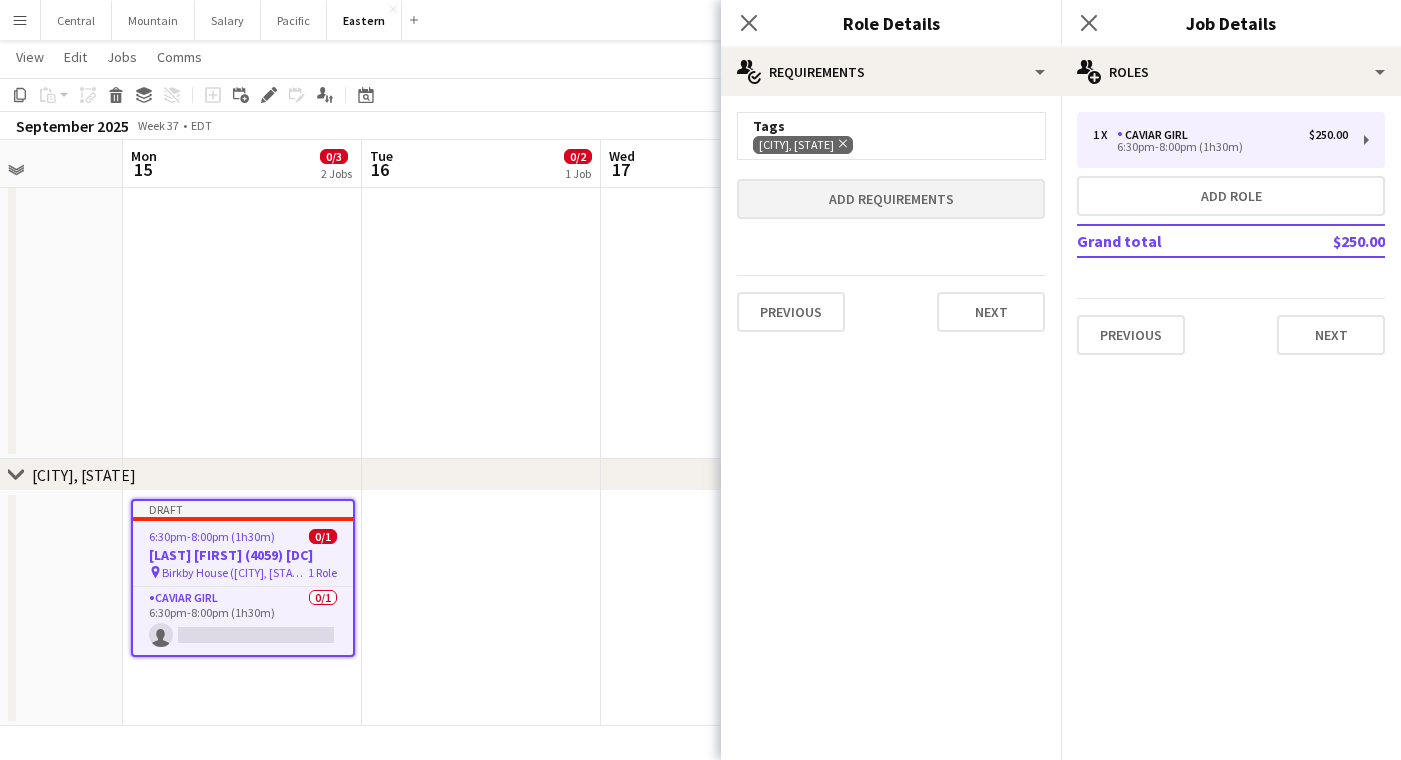 click on "Add requirements" at bounding box center (891, 199) 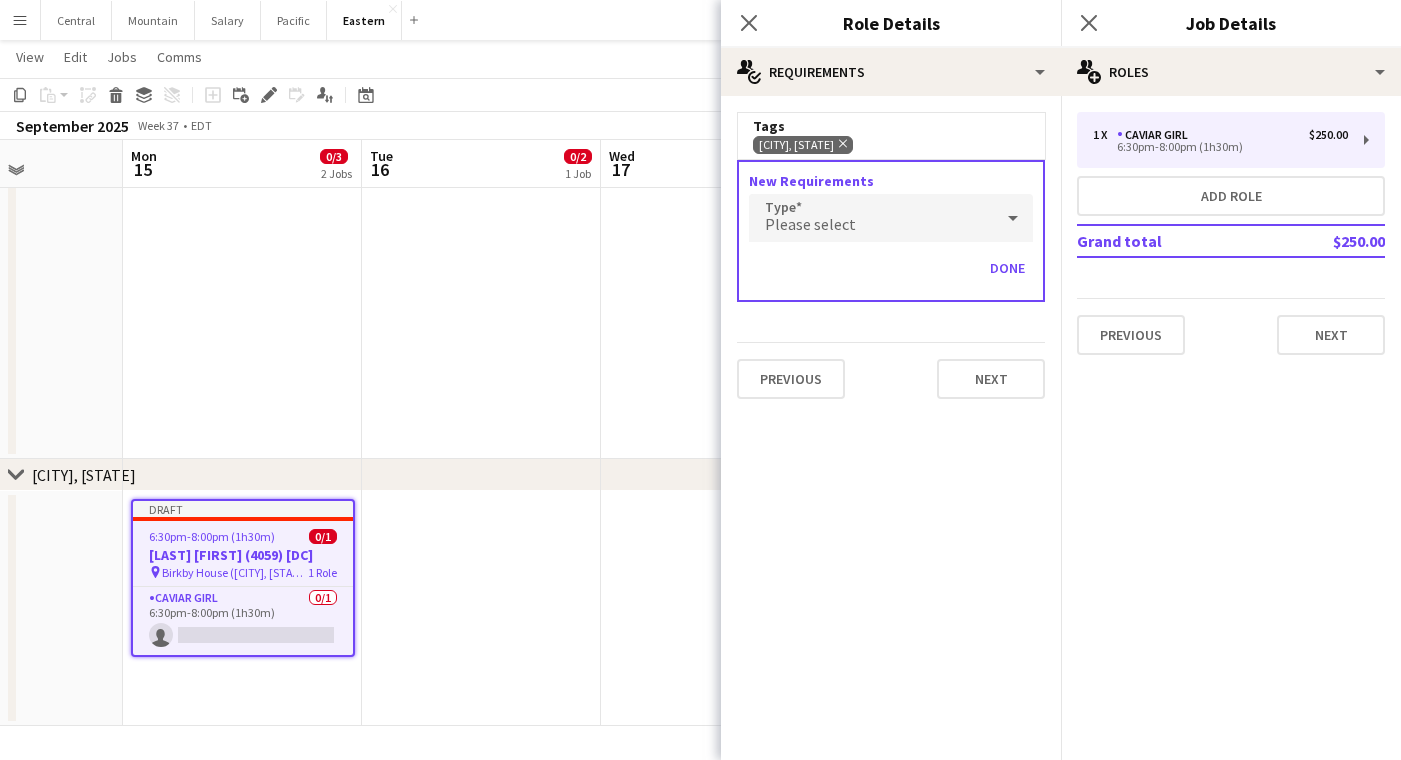 click on "New Requirements   Type  Please select  Done" at bounding box center (891, 231) 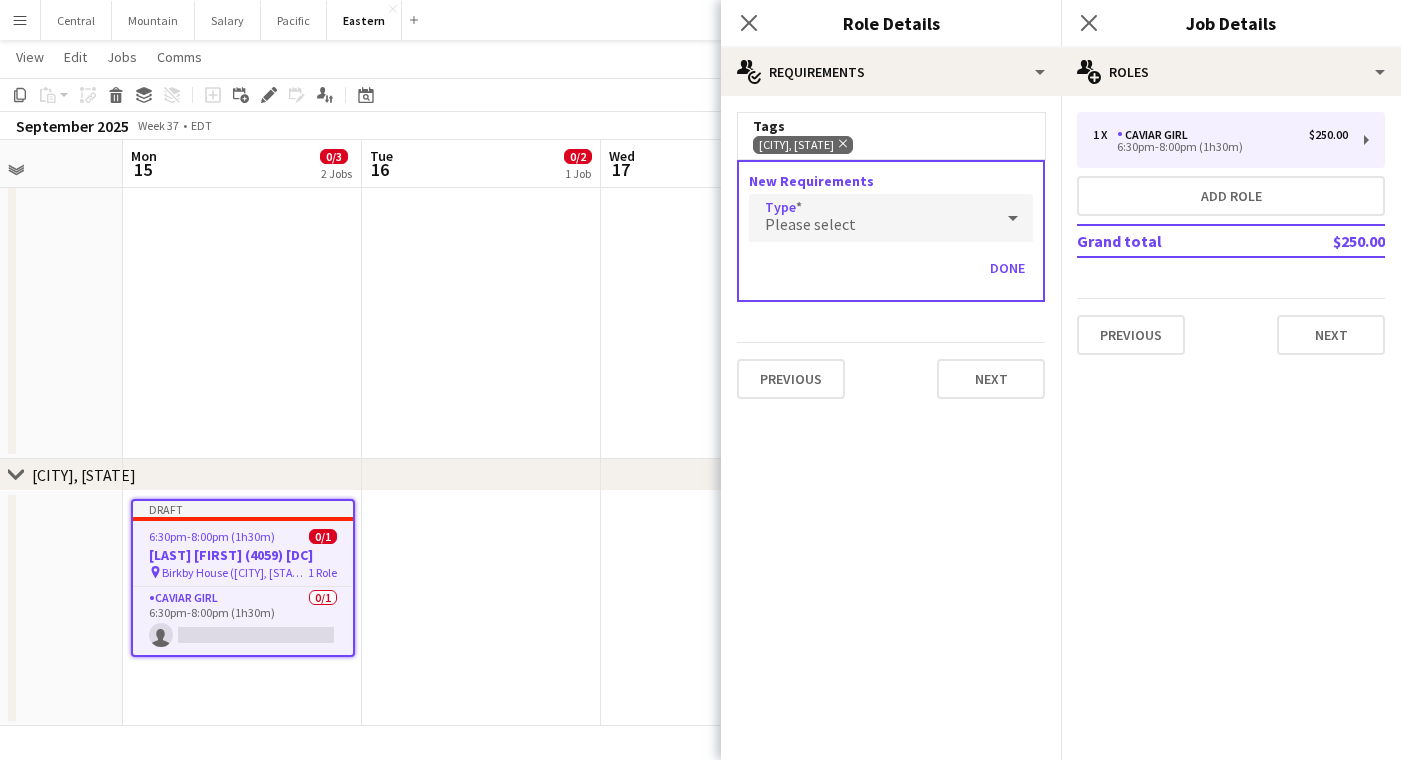 click on "Please select" at bounding box center (871, 218) 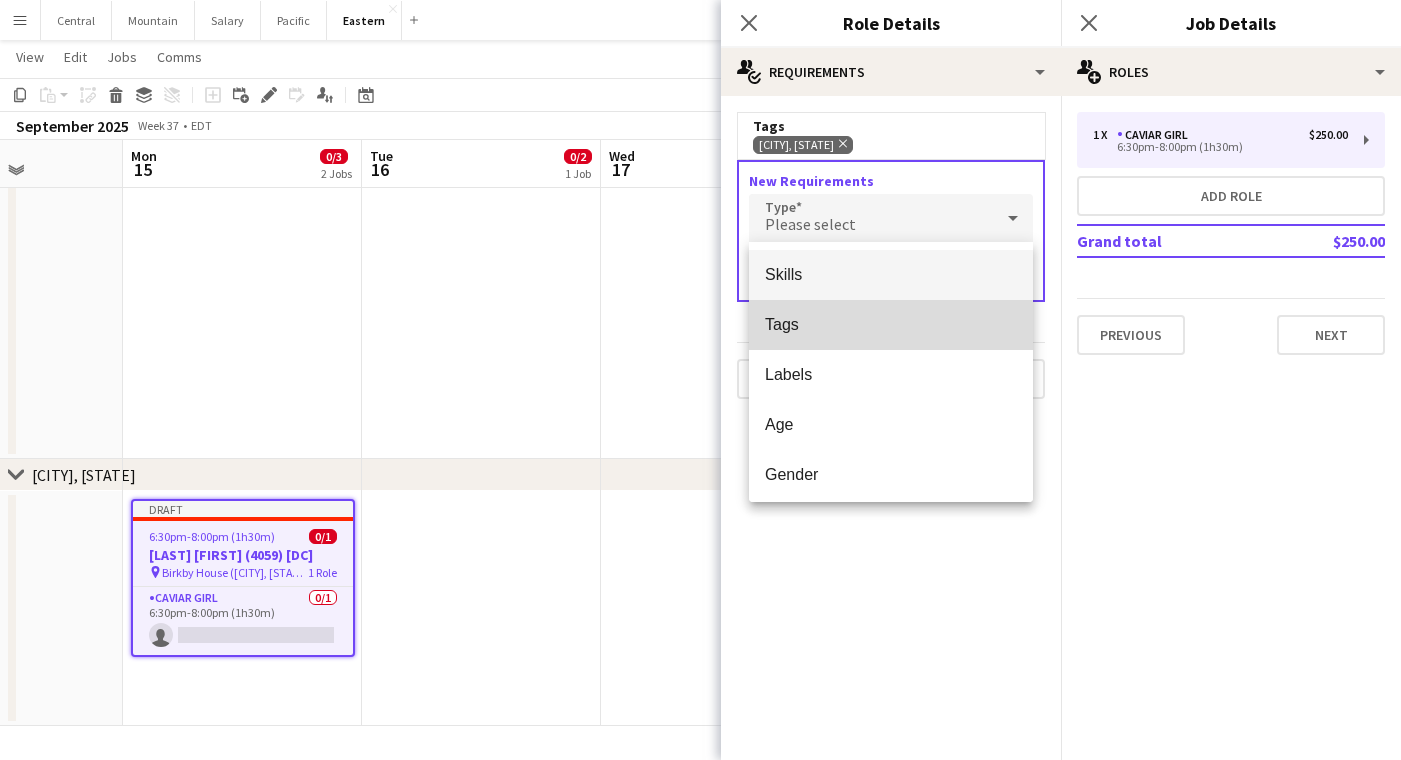 click on "Tags" at bounding box center (891, 324) 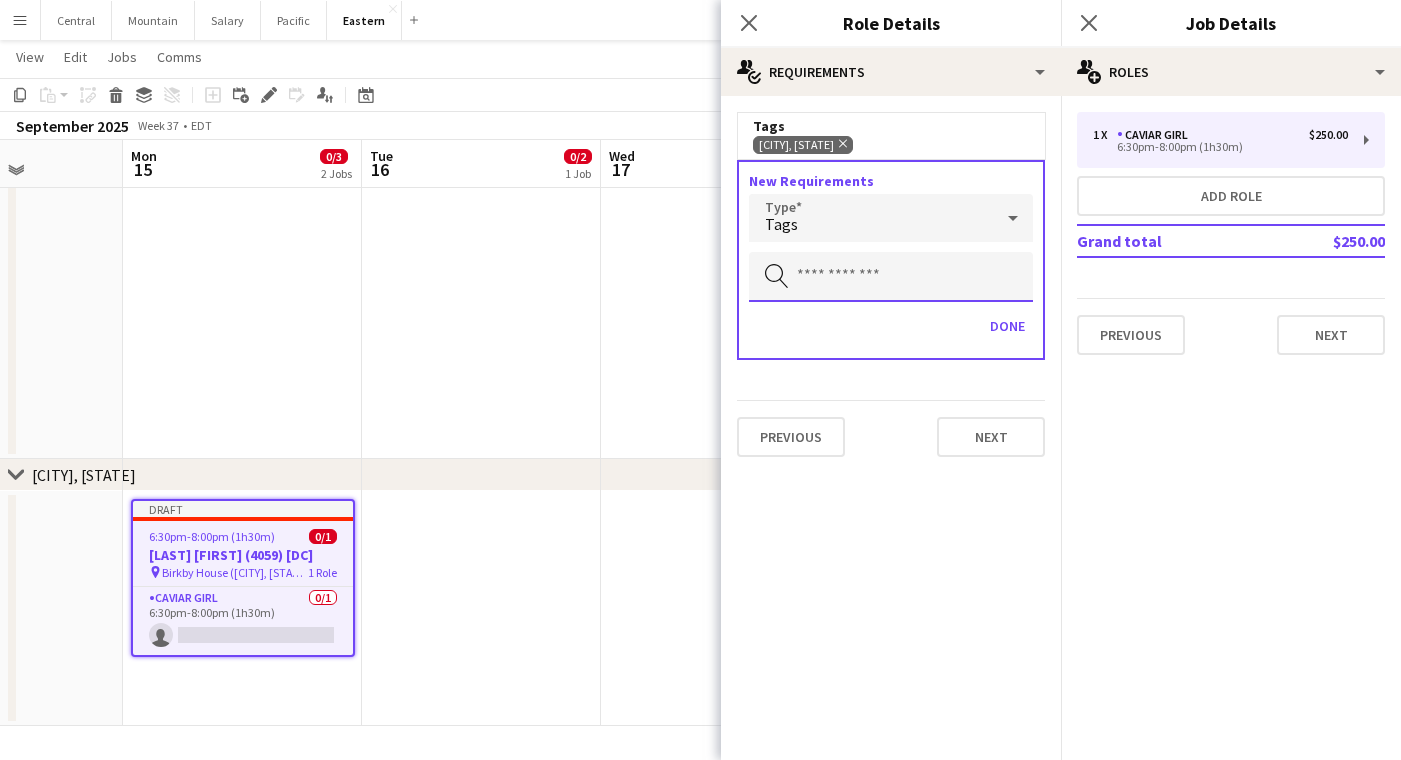 click at bounding box center (891, 277) 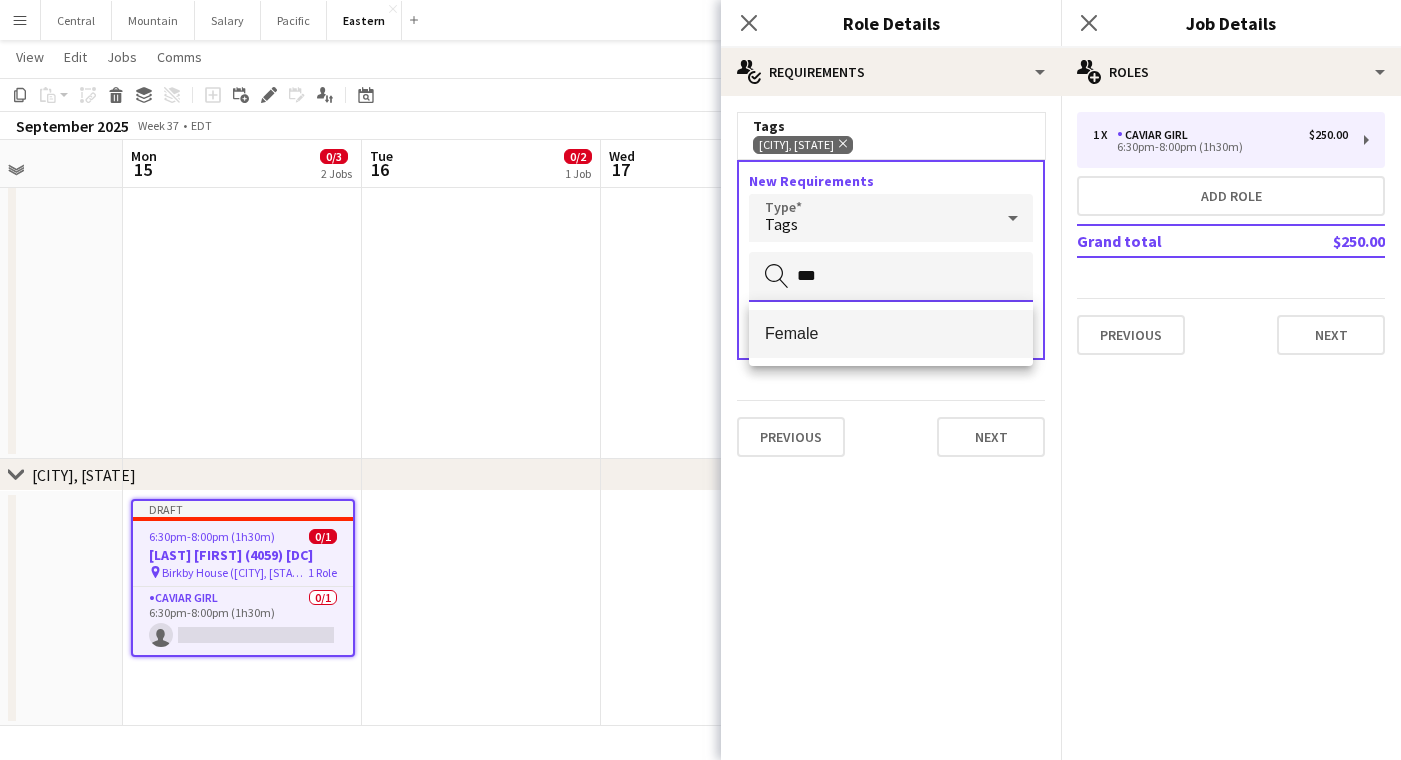 type on "***" 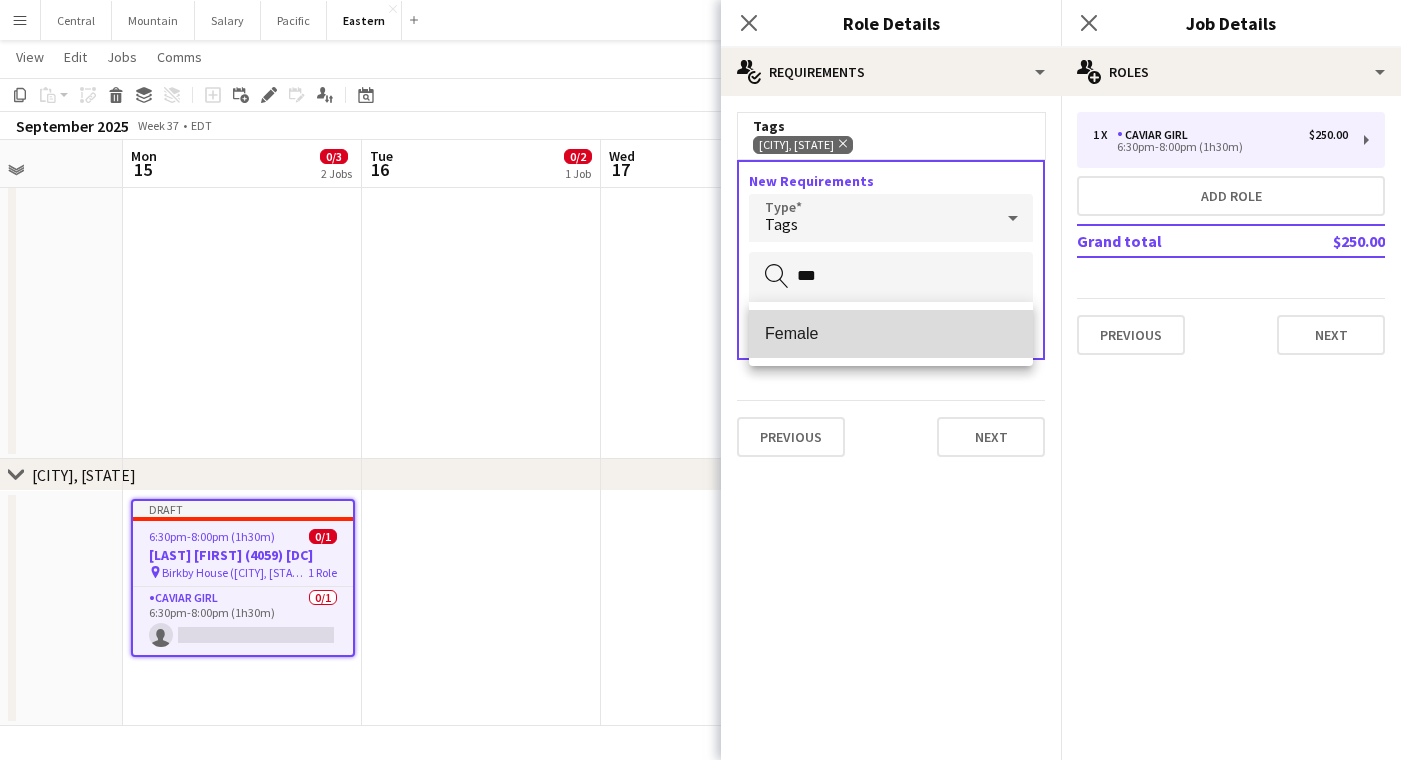 click on "Female" at bounding box center (891, 334) 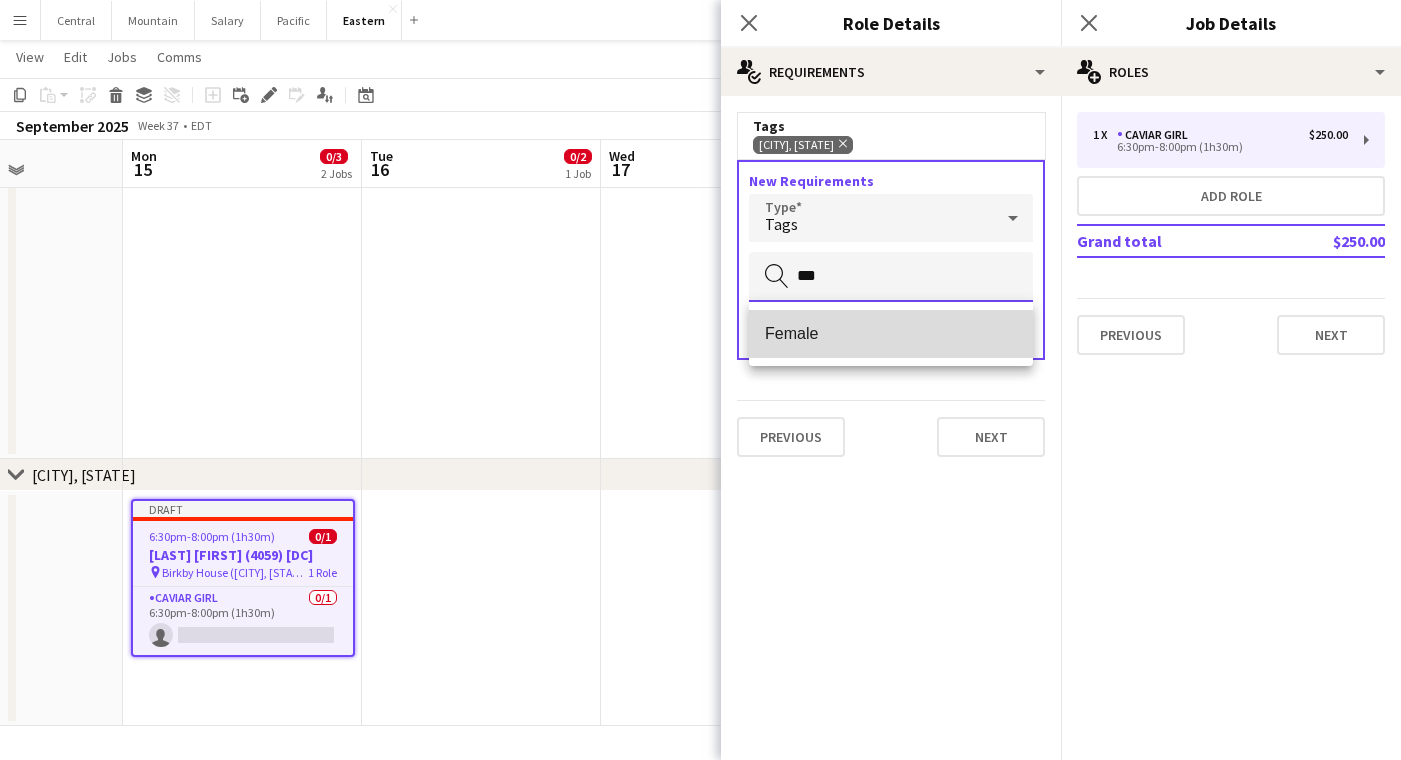 type 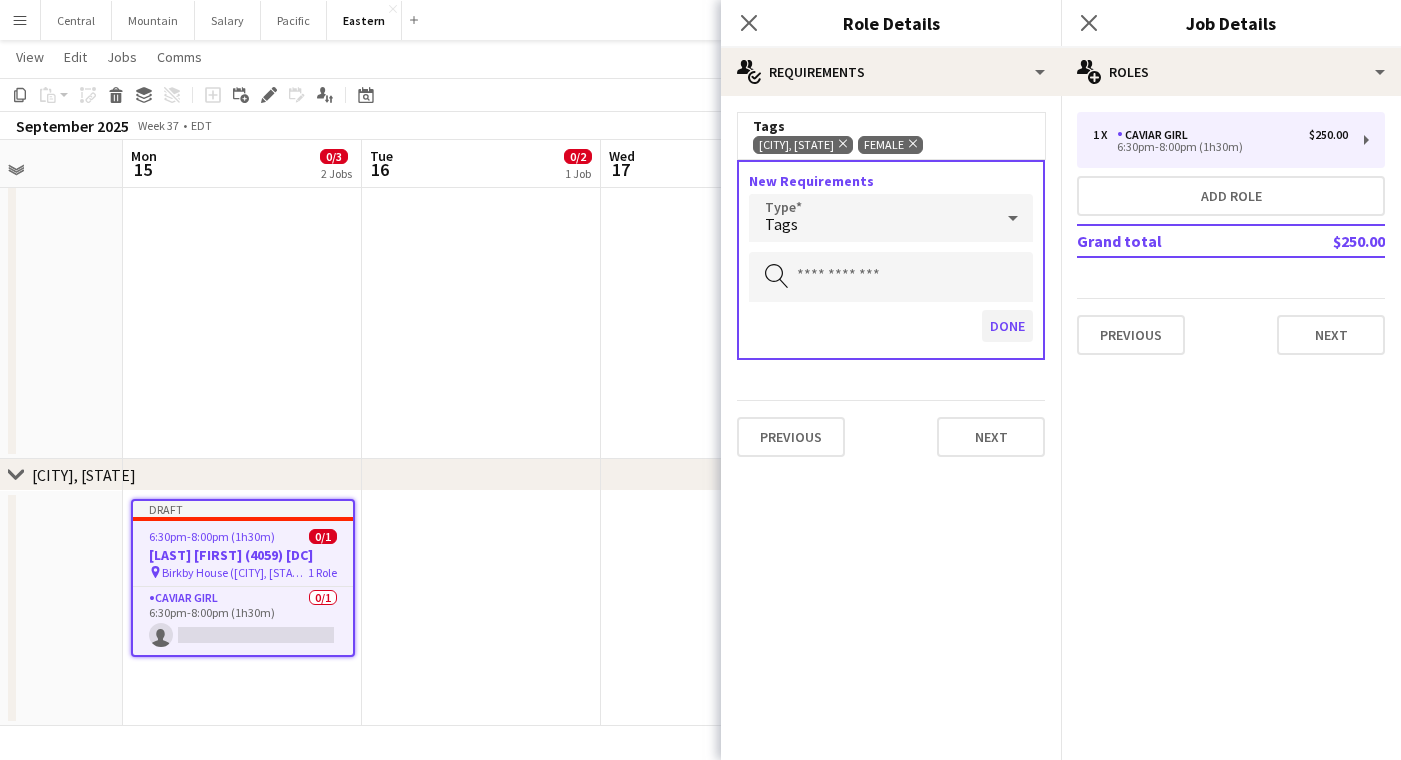 click on "Done" at bounding box center [1007, 326] 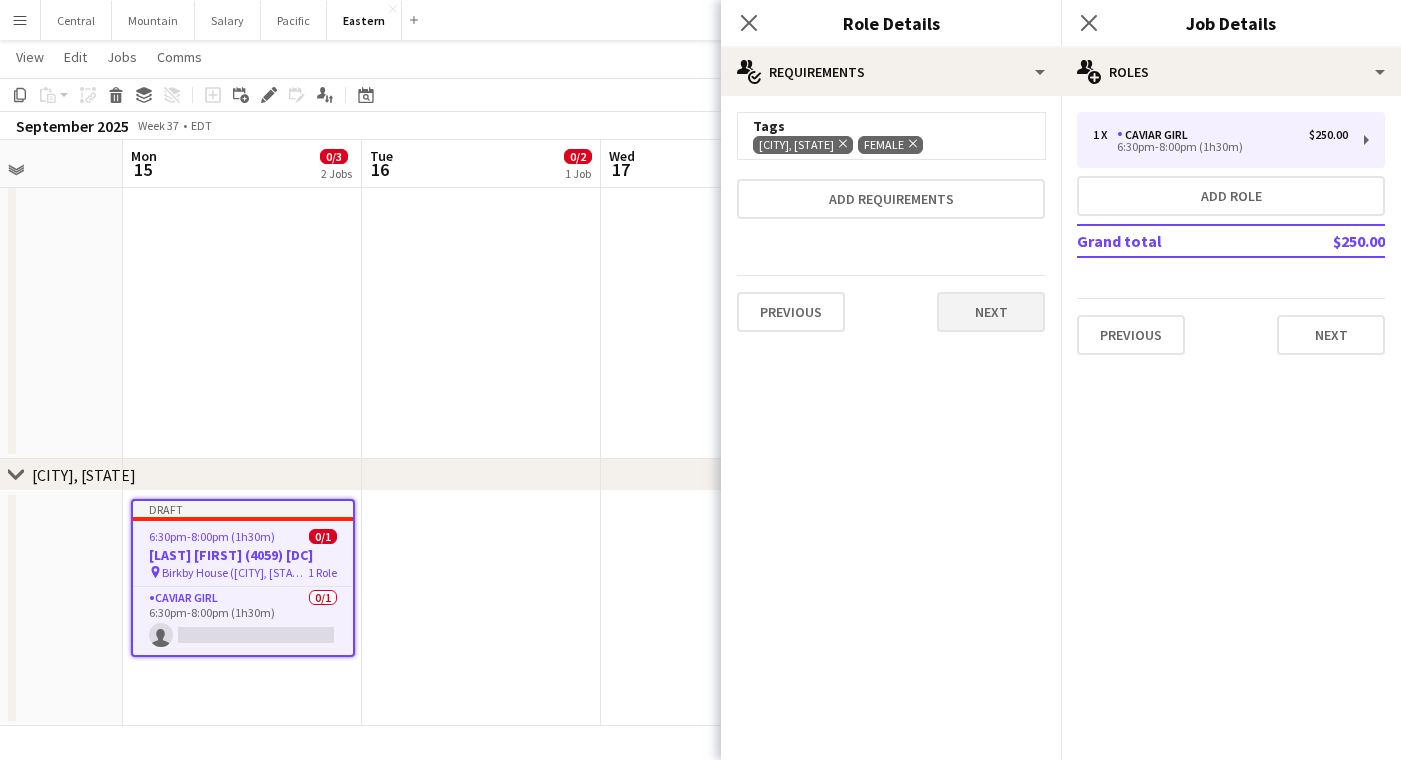click on "Next" at bounding box center [991, 312] 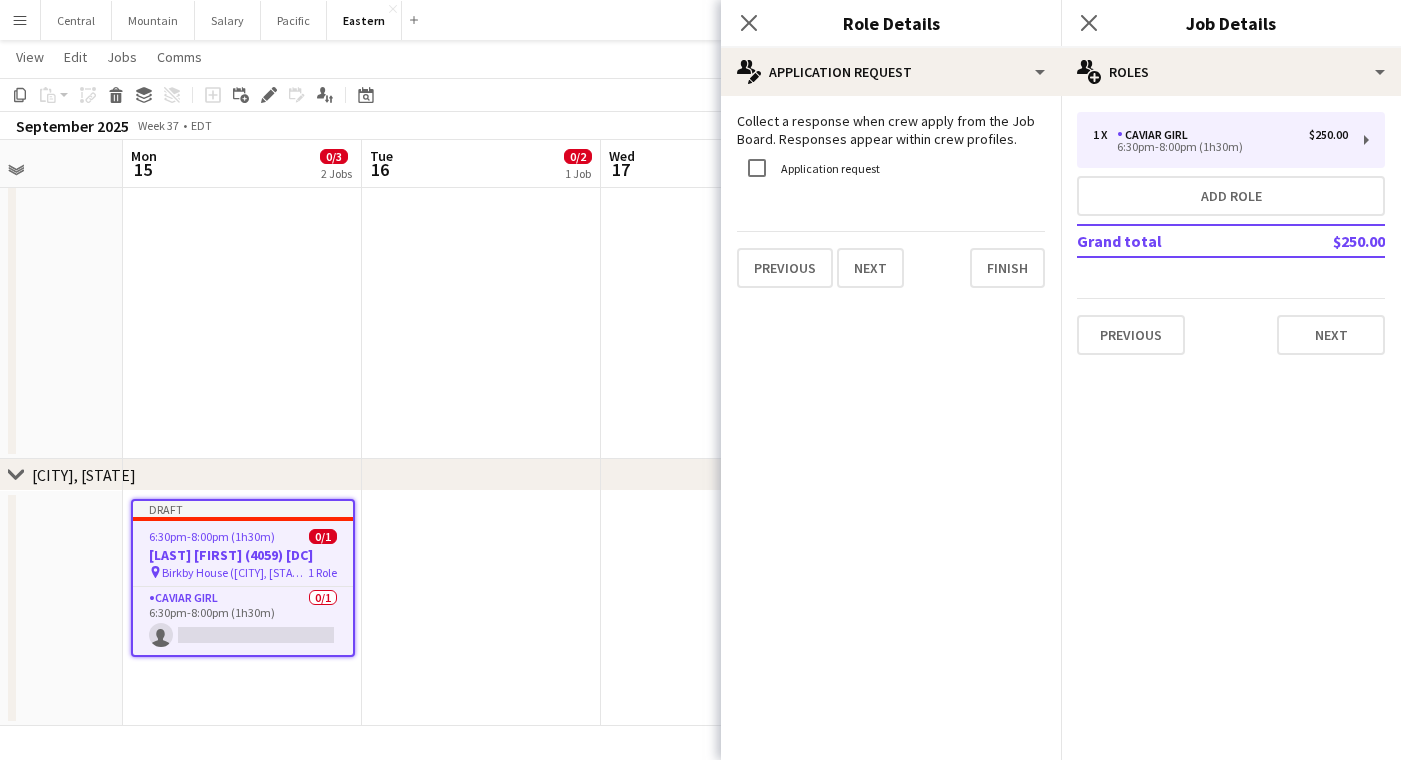 click on "Collect a response when crew apply from the Job Board. Responses appear within crew profiles.   Application request   Previous   Next   Finish" at bounding box center [891, 200] 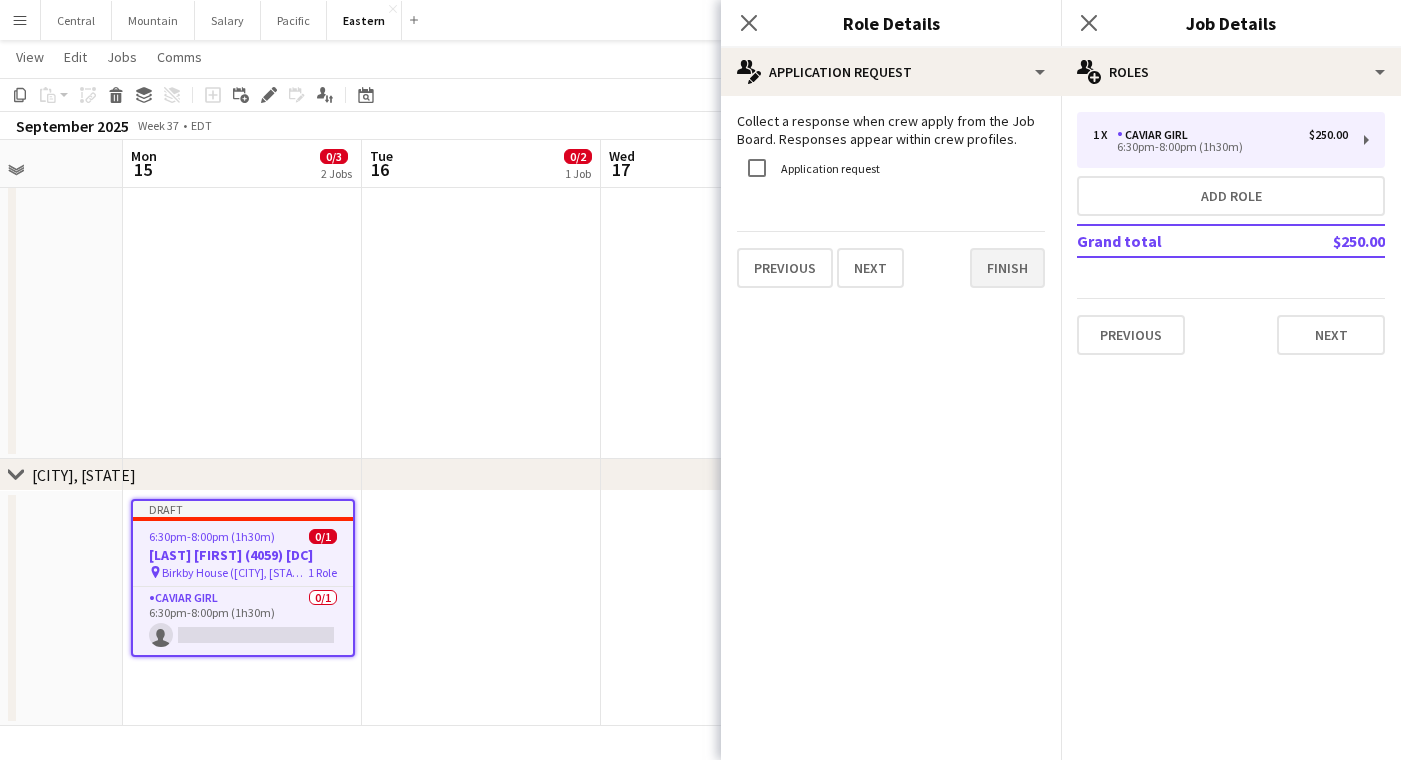 click on "Finish" at bounding box center (1007, 268) 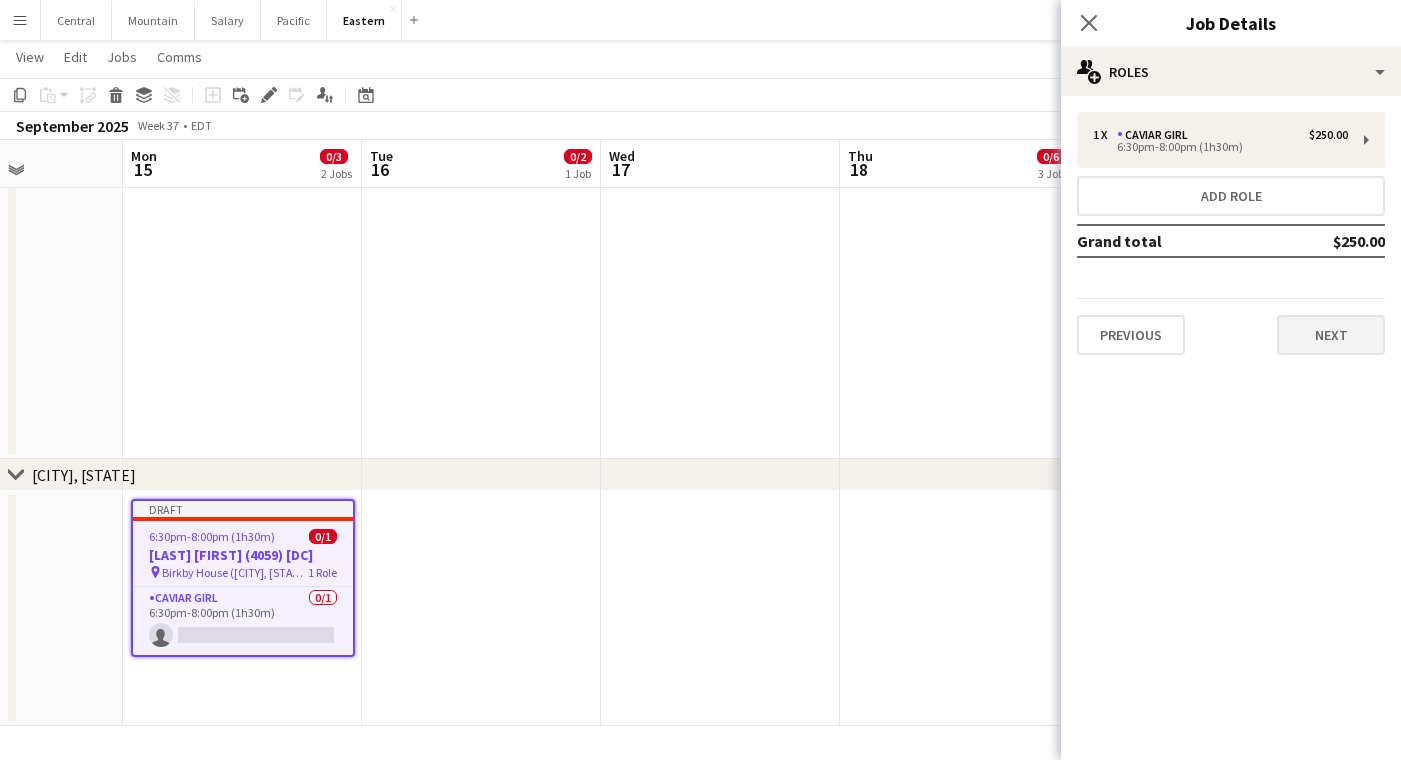 click on "Next" at bounding box center (1331, 335) 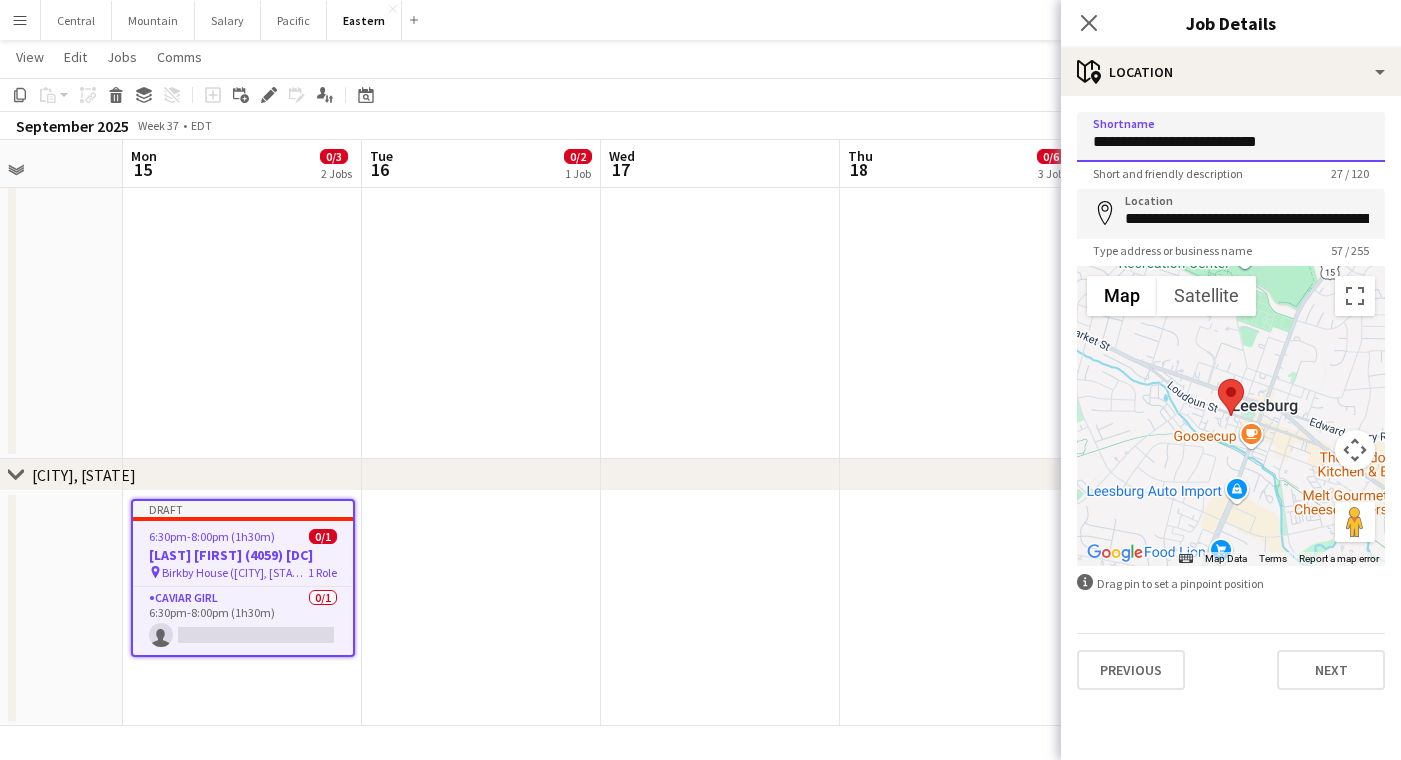 drag, startPoint x: 1286, startPoint y: 146, endPoint x: 909, endPoint y: 146, distance: 377 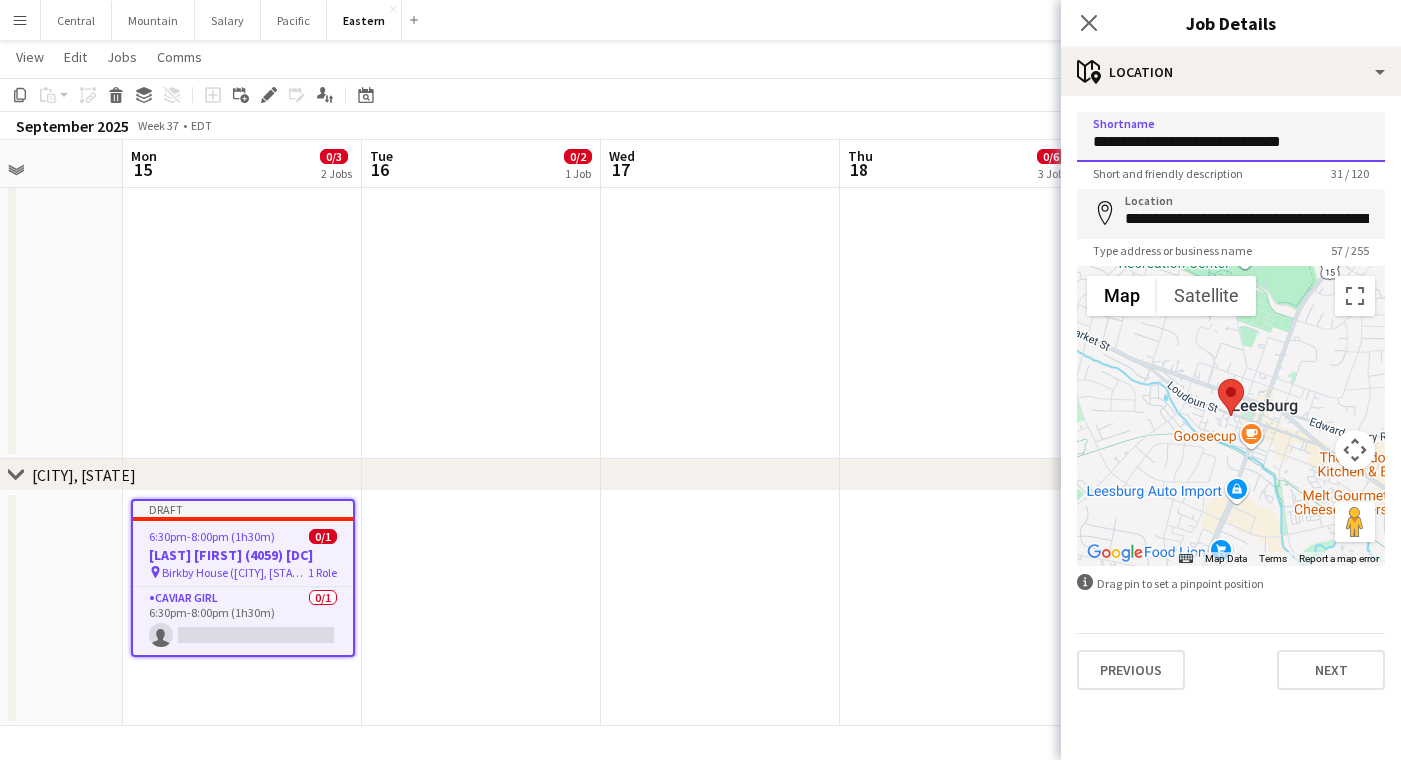 type on "**********" 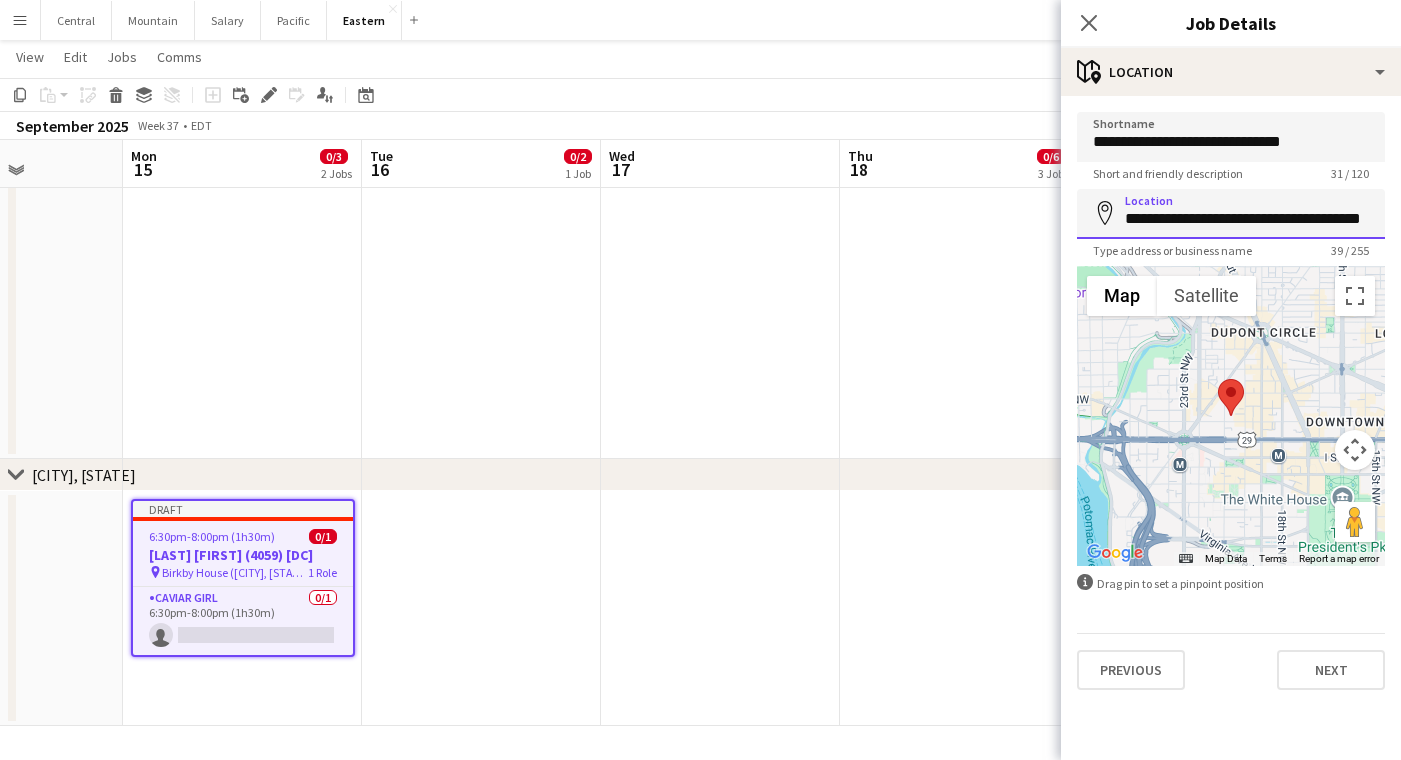 click on "**********" at bounding box center [1231, 214] 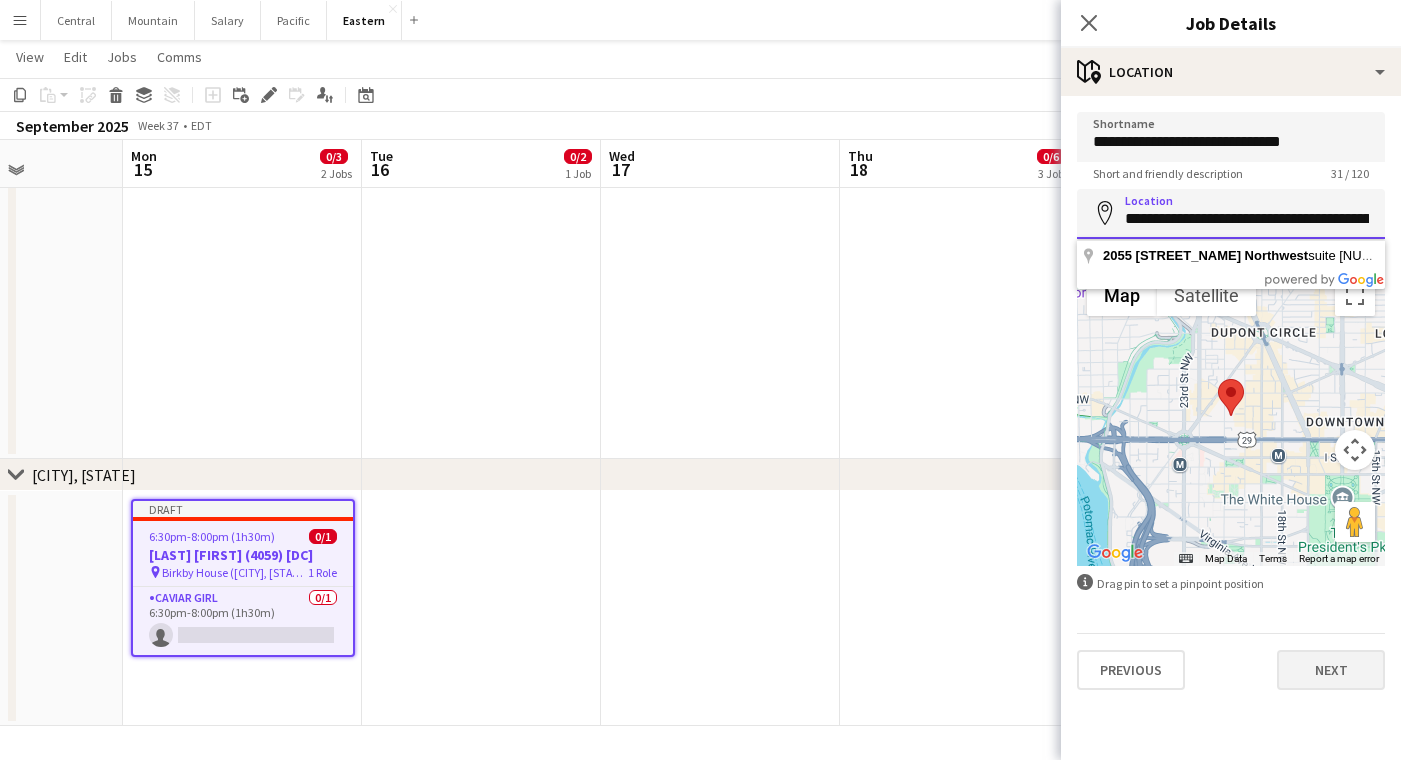 type on "**********" 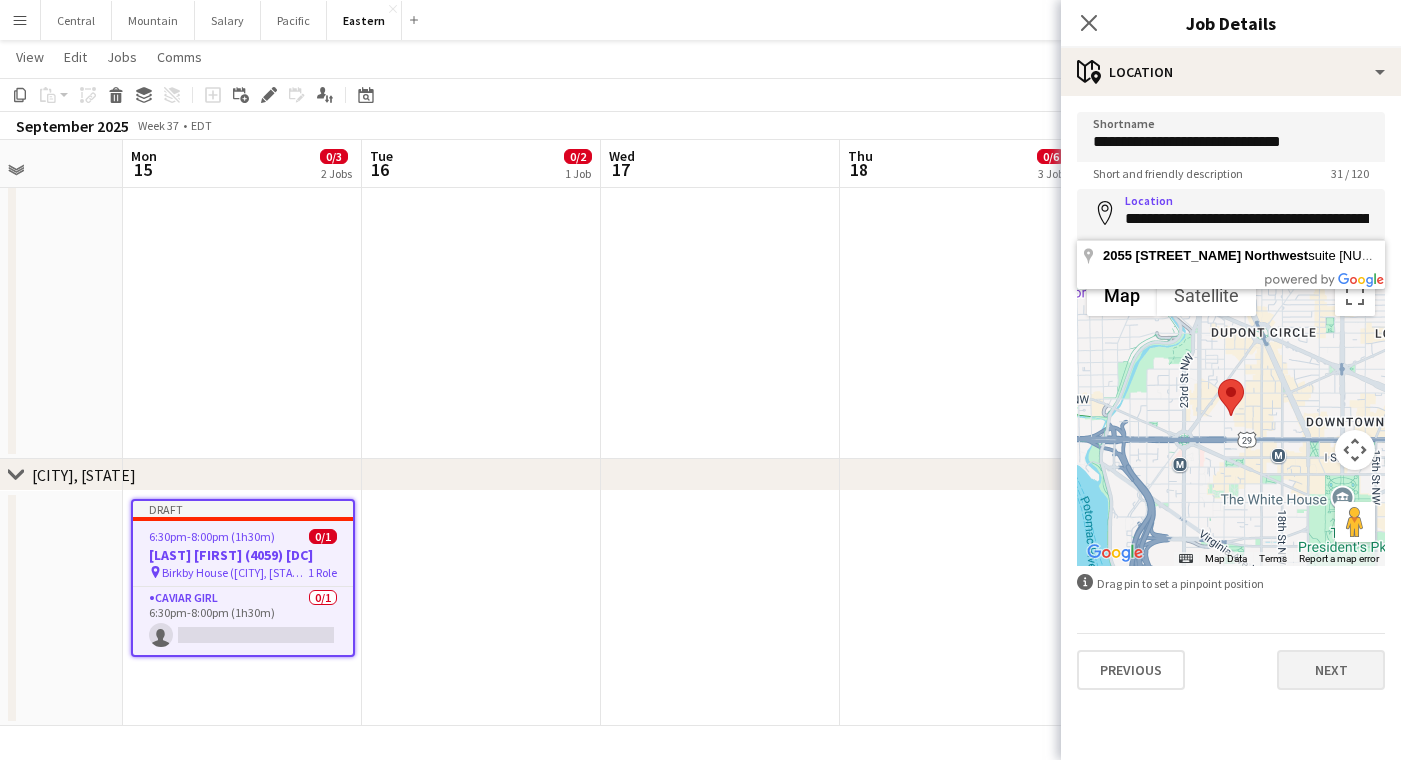 click on "Next" at bounding box center [1331, 670] 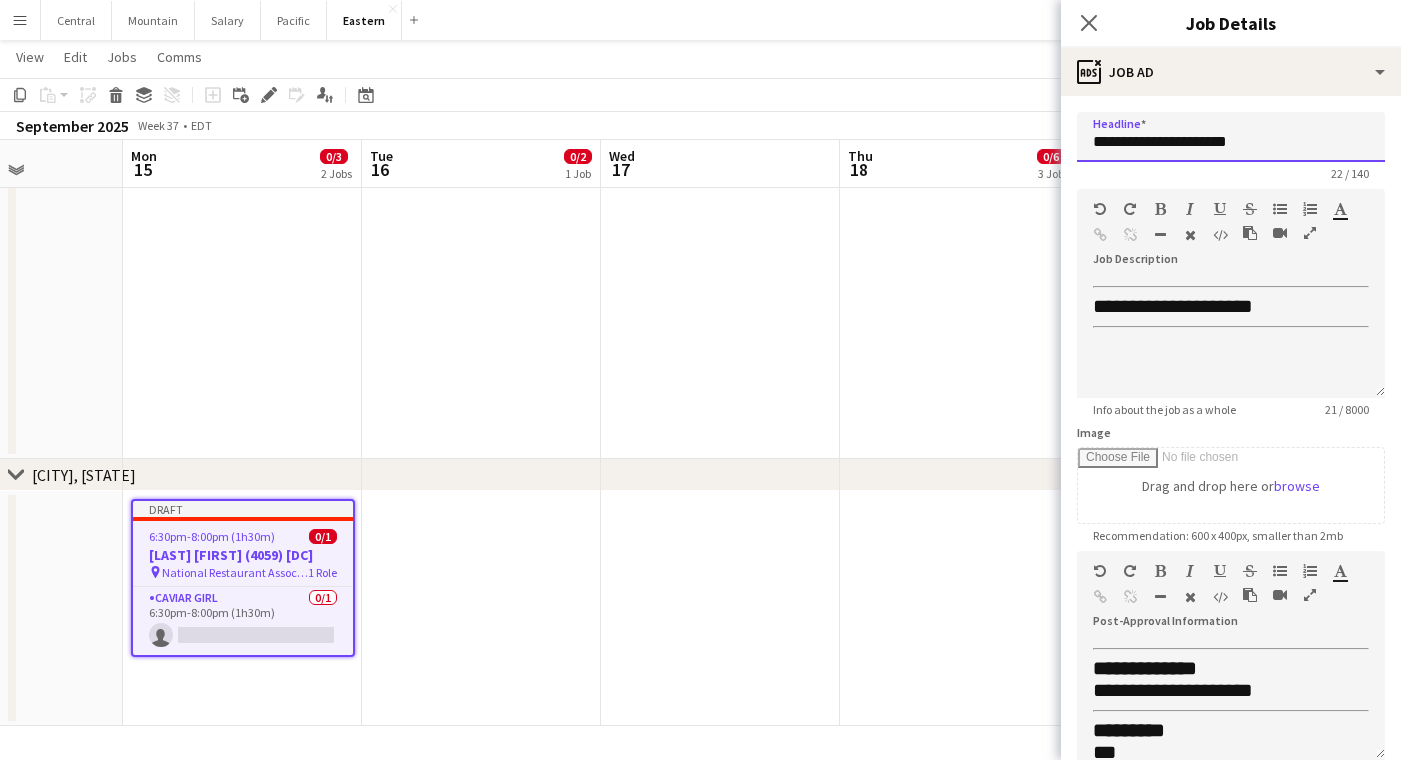 drag, startPoint x: 1150, startPoint y: 146, endPoint x: 962, endPoint y: 126, distance: 189.06084 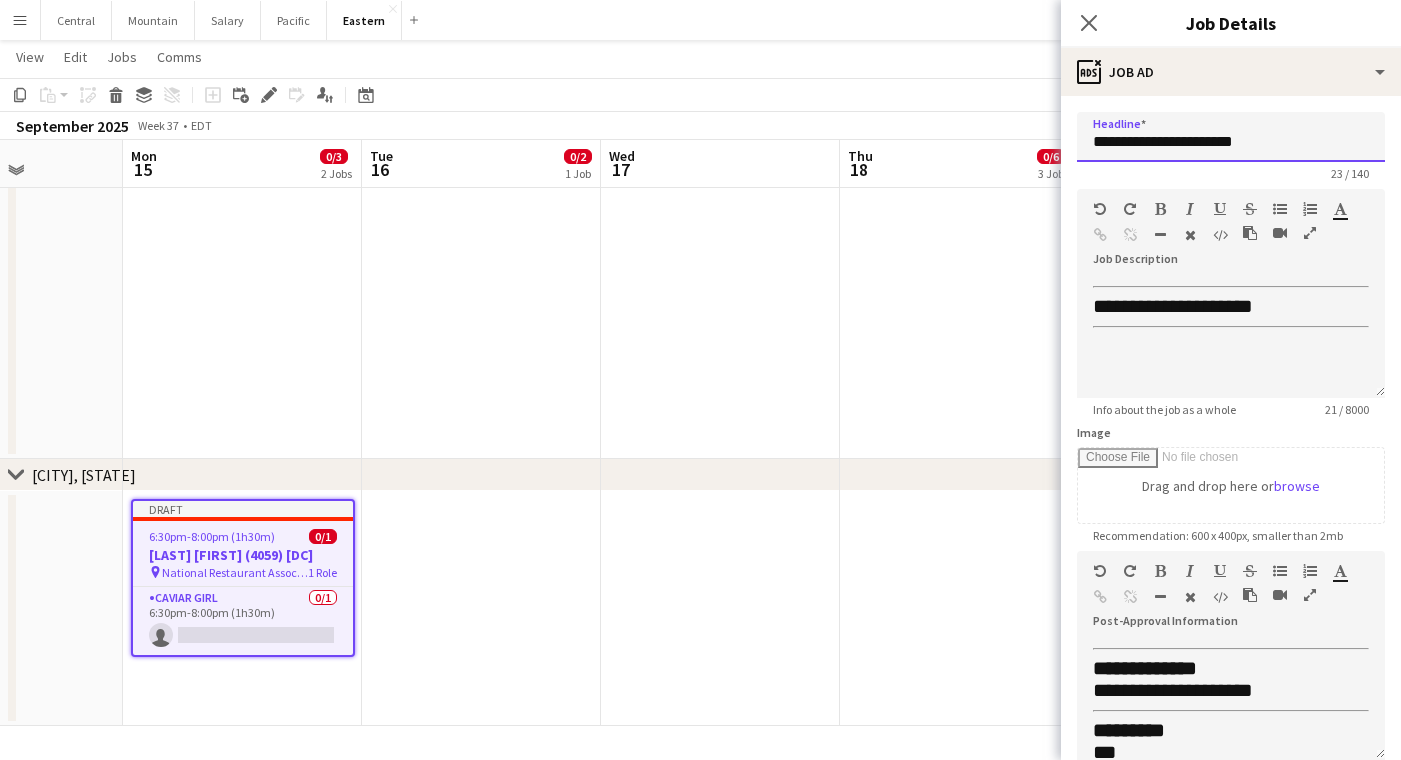 type on "**********" 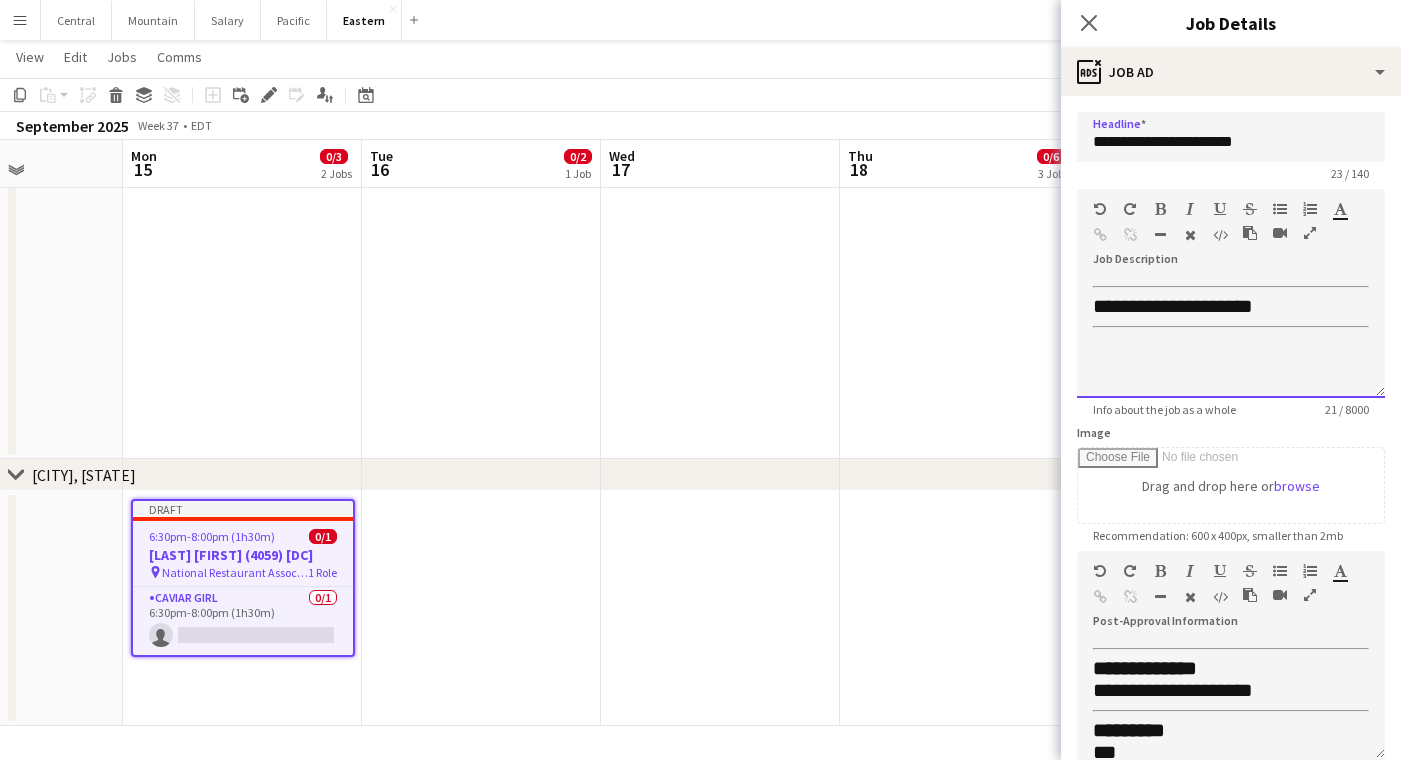 click on "**********" at bounding box center [1173, 306] 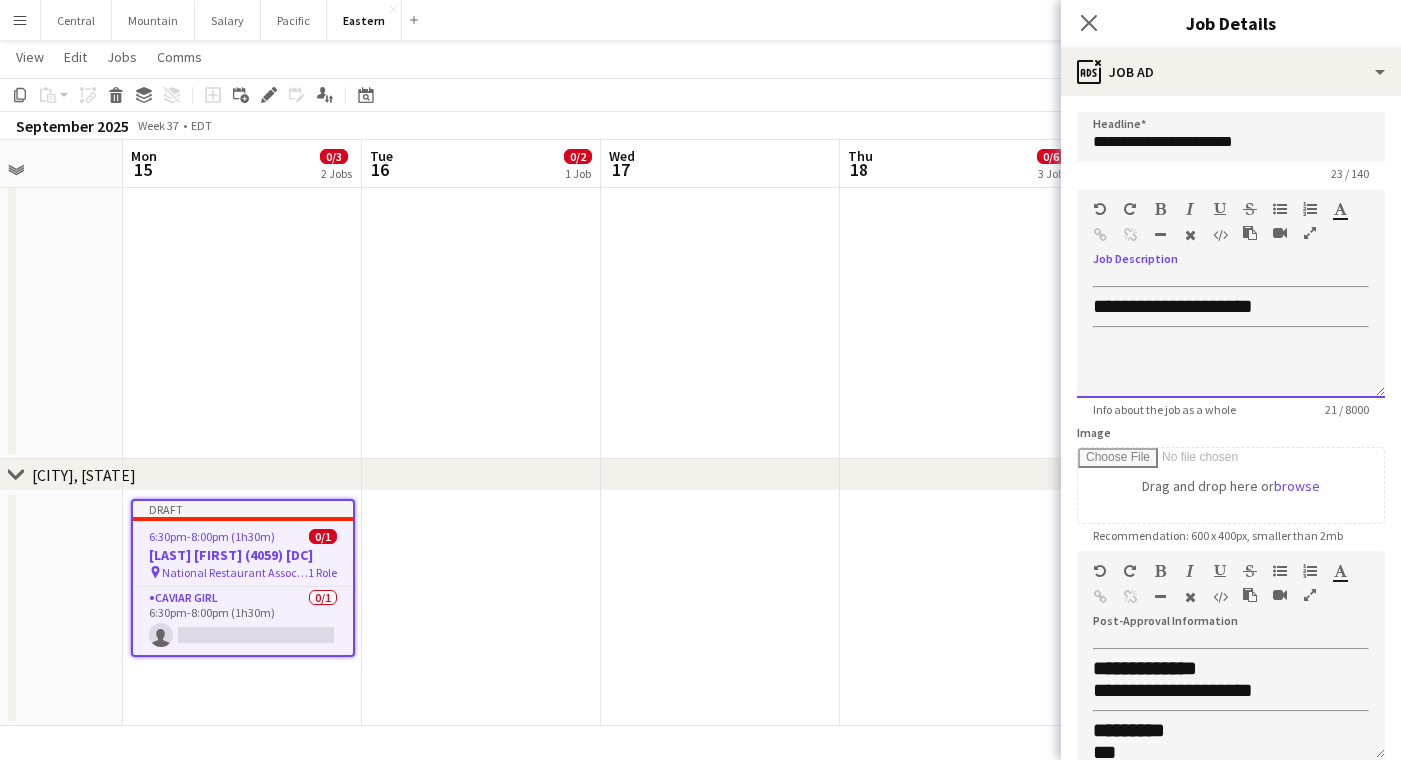 type 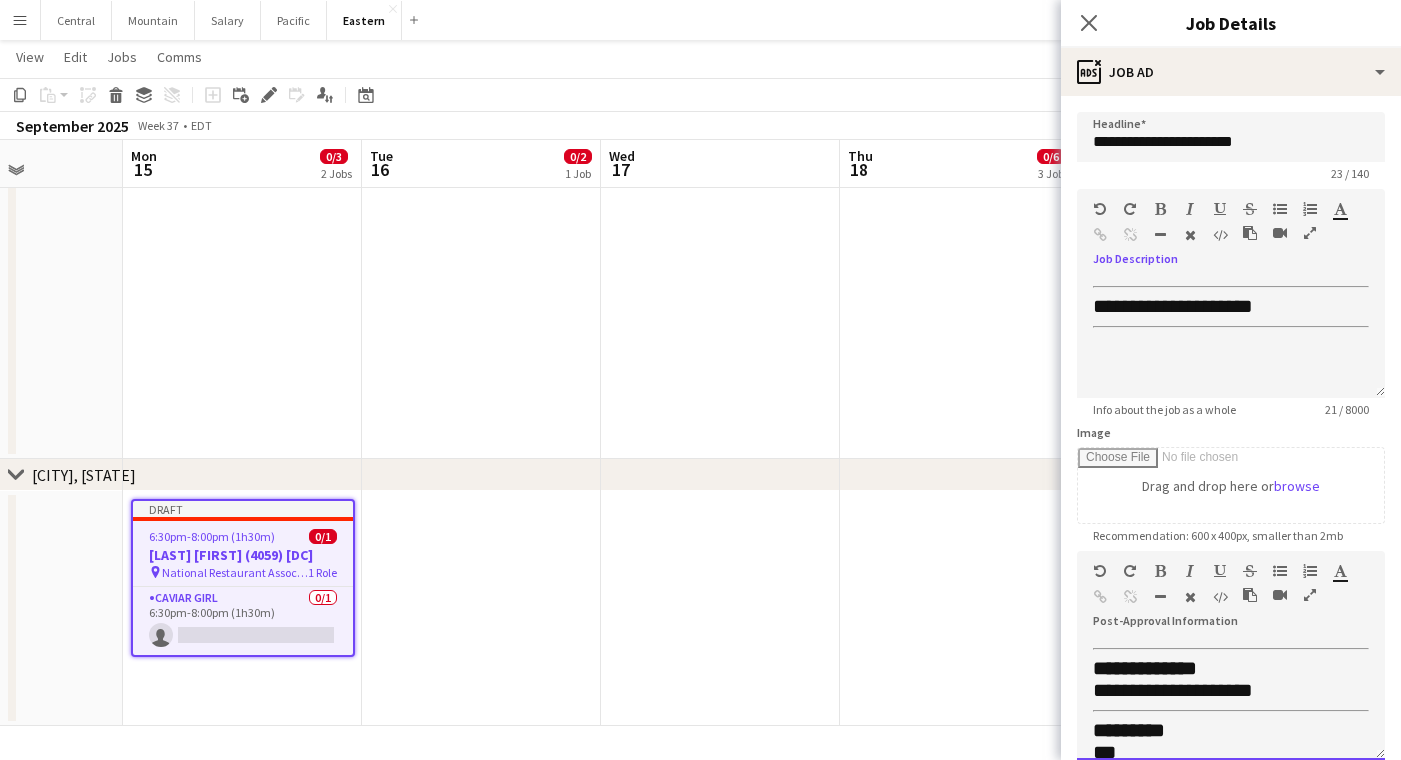 click on "**********" at bounding box center (1173, 690) 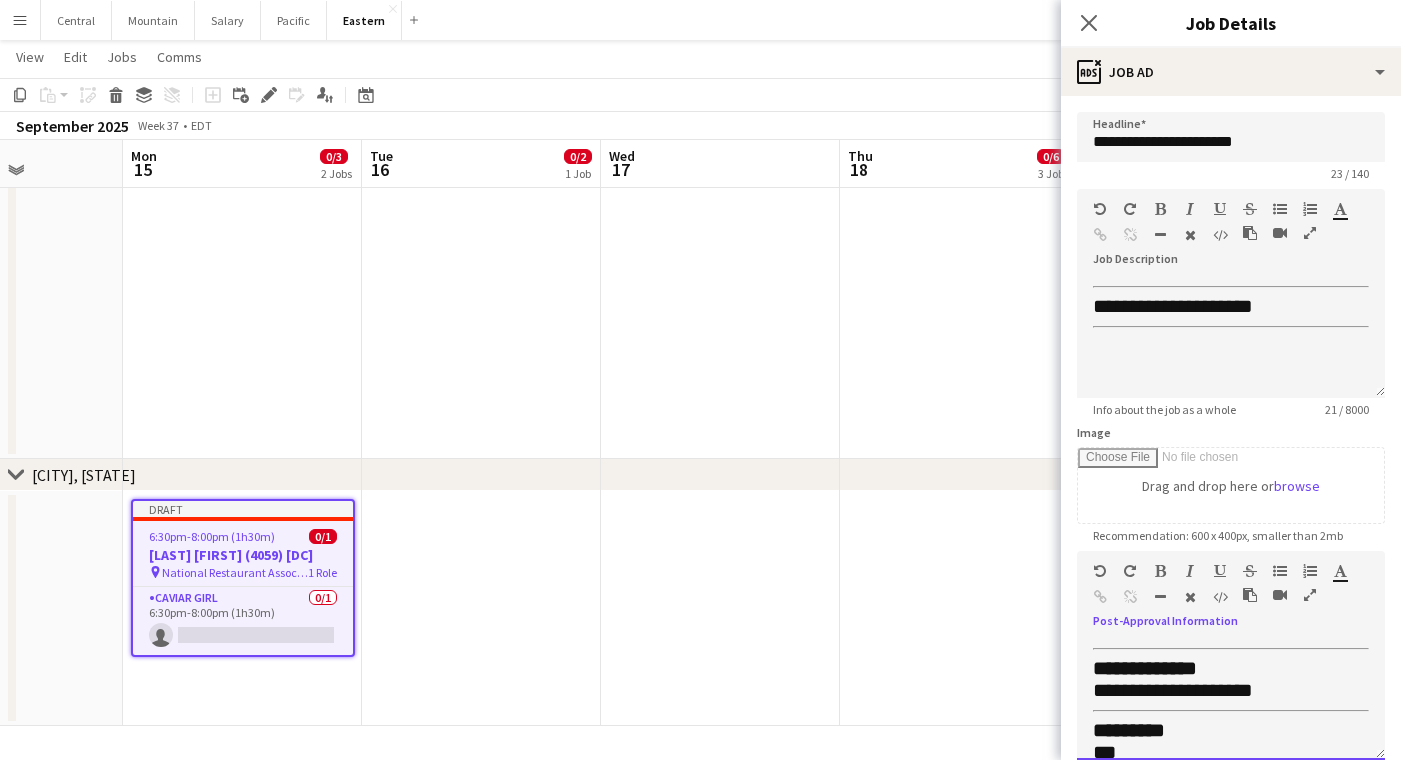 type 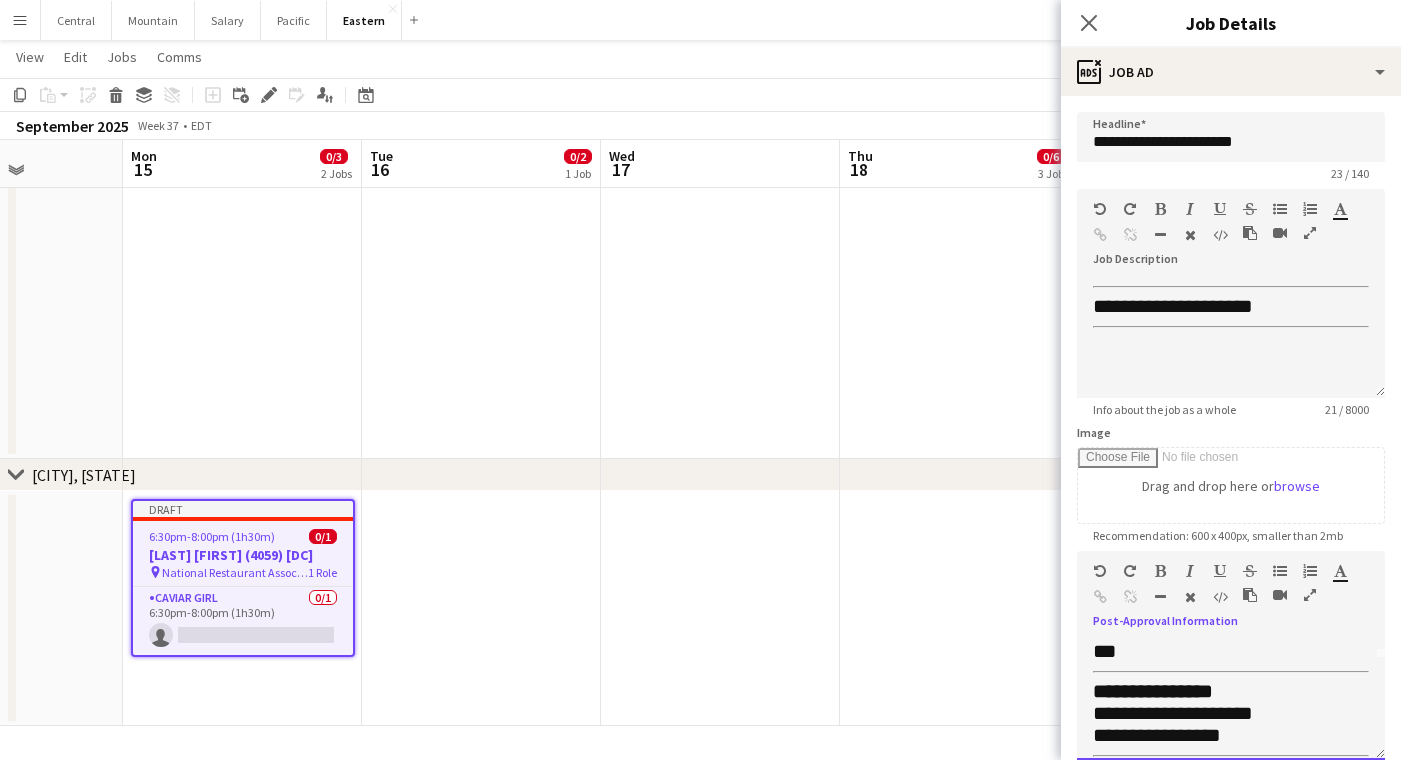 scroll, scrollTop: 107, scrollLeft: 0, axis: vertical 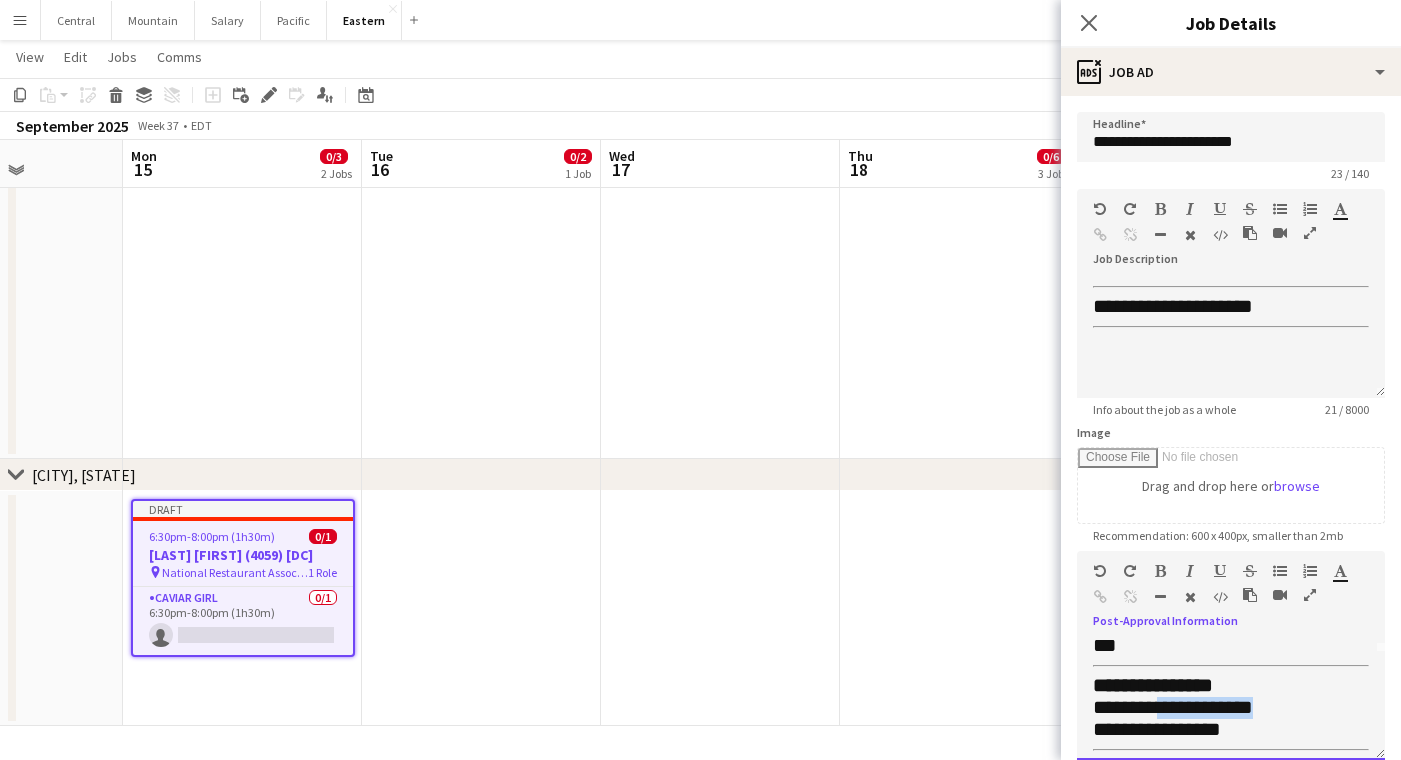 drag, startPoint x: 1271, startPoint y: 704, endPoint x: 1164, endPoint y: 706, distance: 107.01869 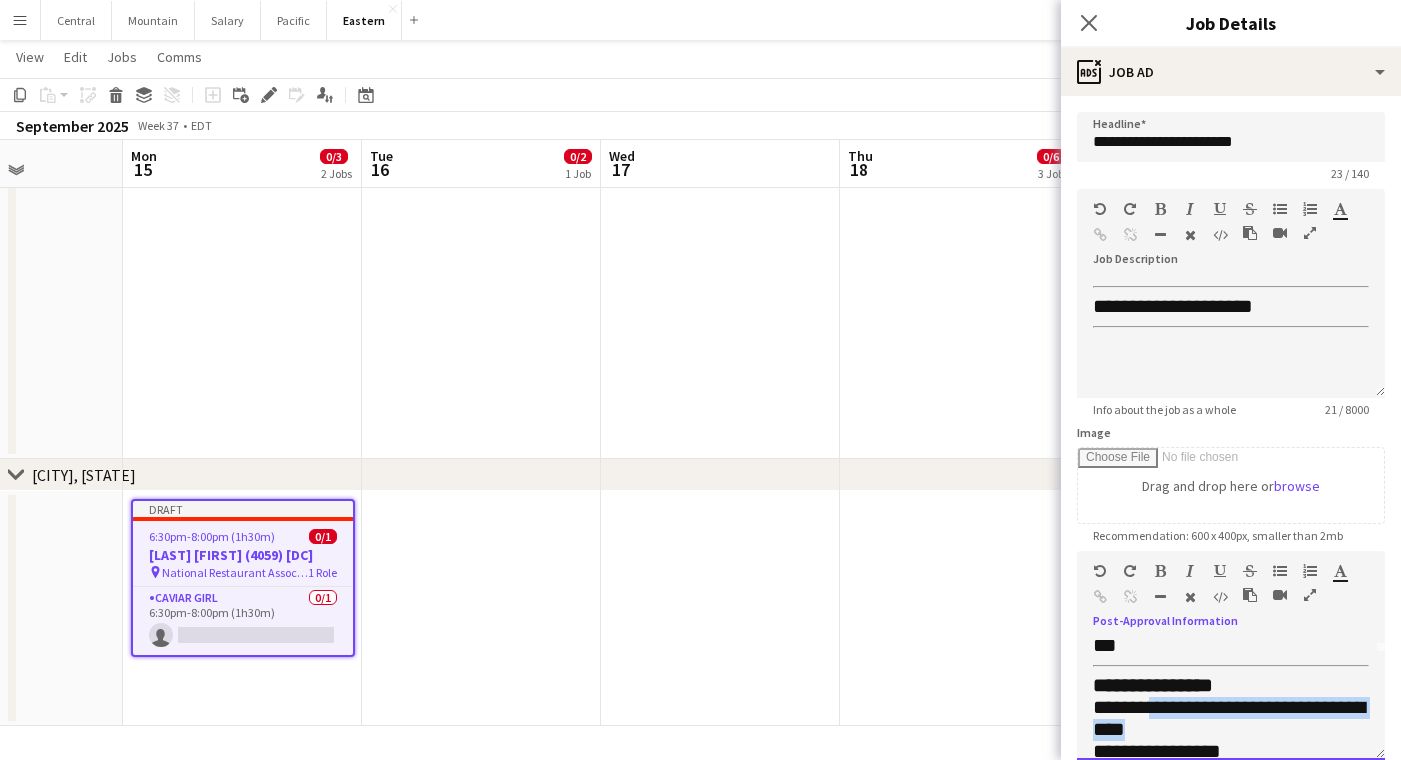 drag, startPoint x: 1191, startPoint y: 722, endPoint x: 1160, endPoint y: 706, distance: 34.88553 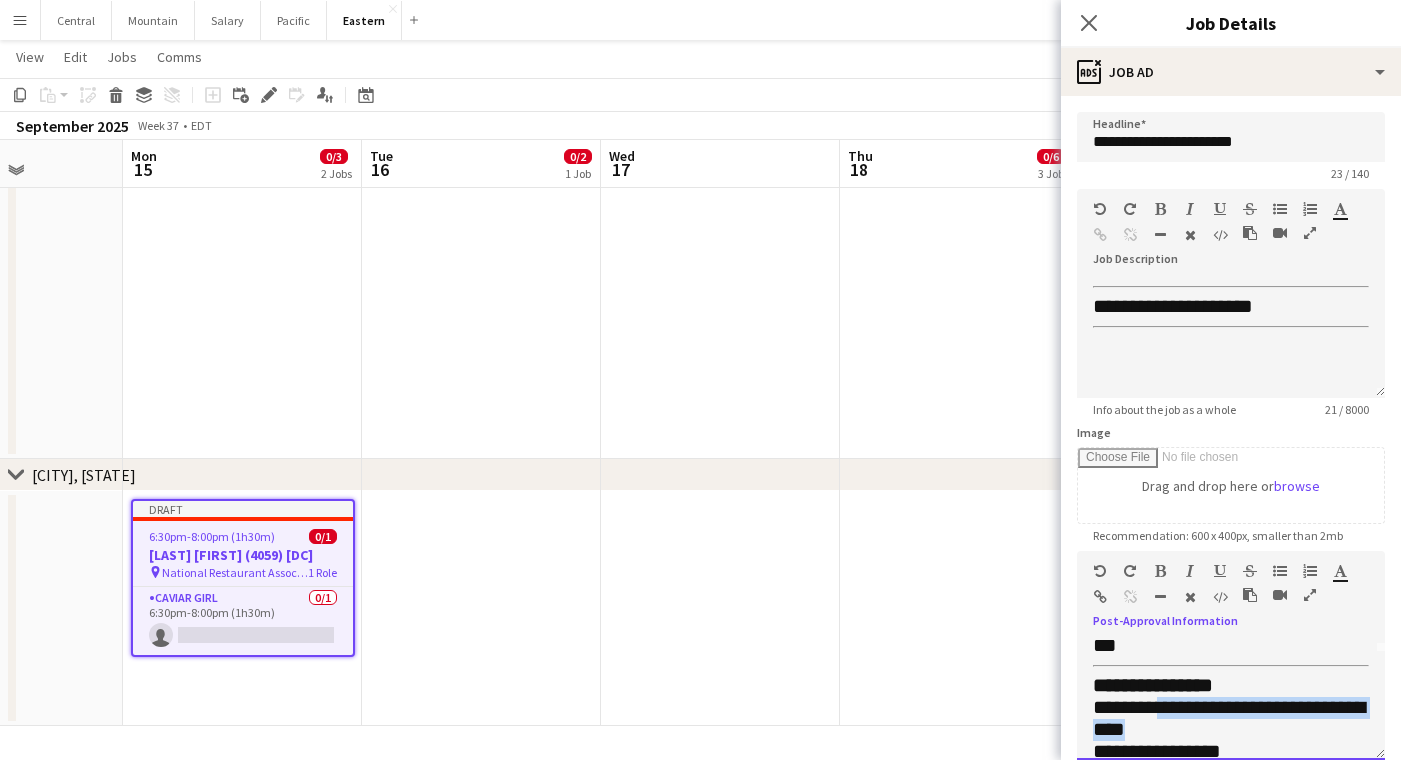 drag, startPoint x: 1163, startPoint y: 704, endPoint x: 1192, endPoint y: 720, distance: 33.12099 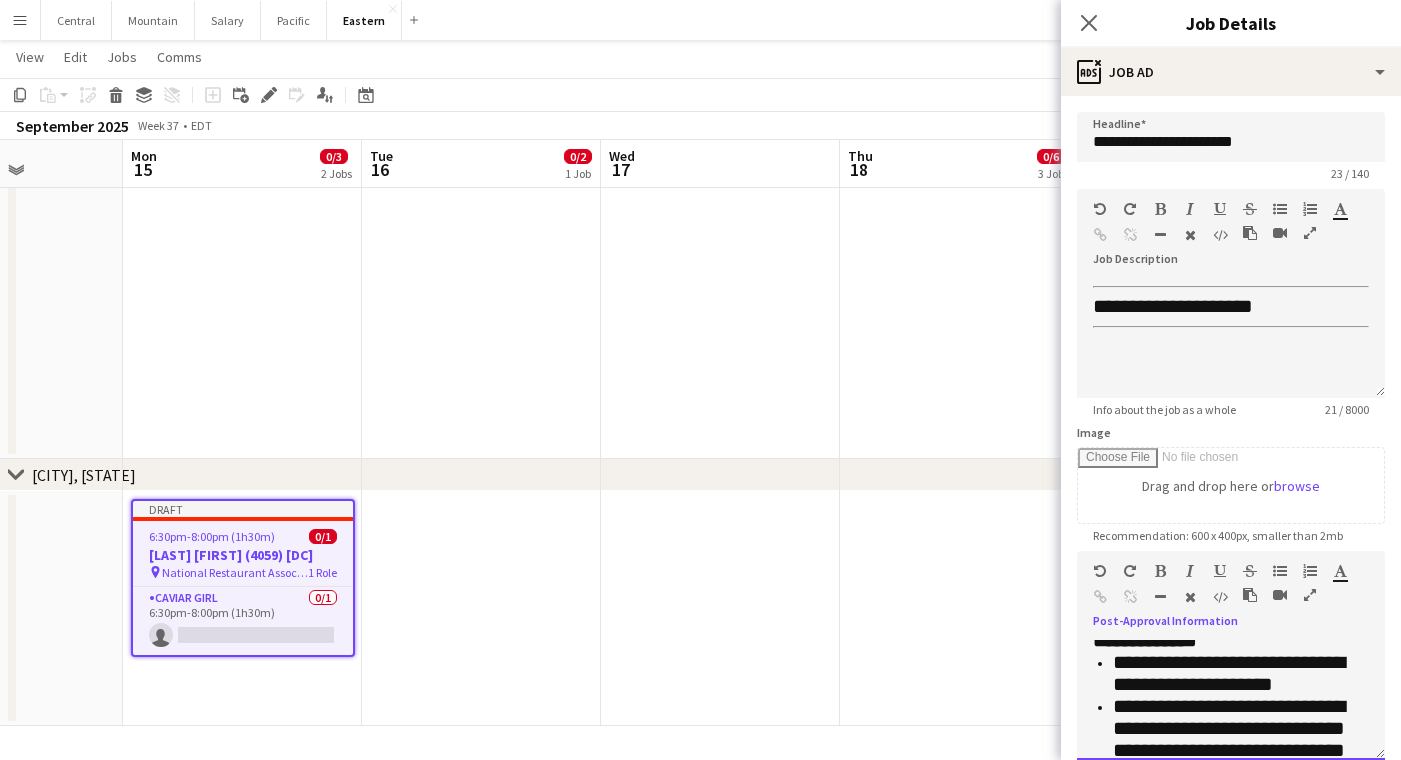 scroll, scrollTop: 259, scrollLeft: 0, axis: vertical 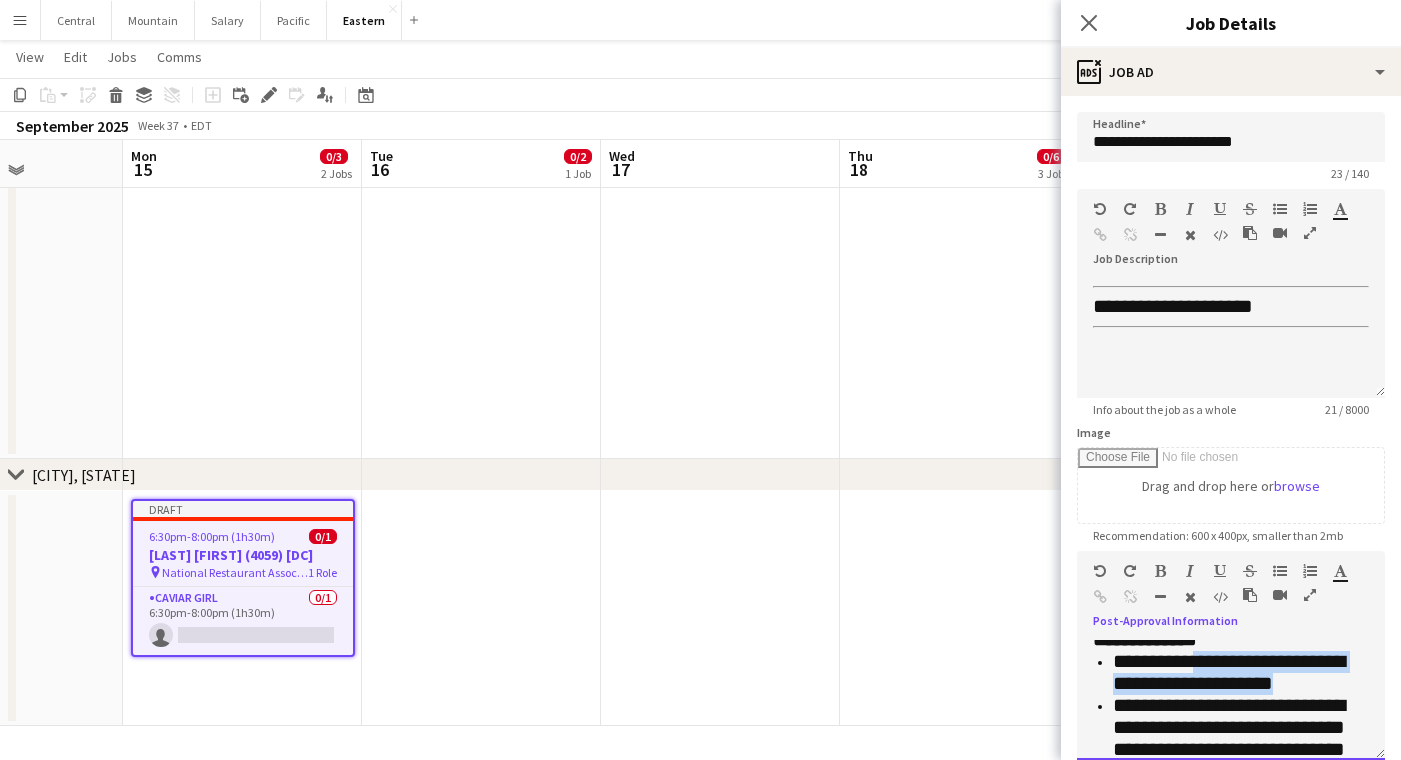drag, startPoint x: 1335, startPoint y: 677, endPoint x: 1202, endPoint y: 651, distance: 135.51753 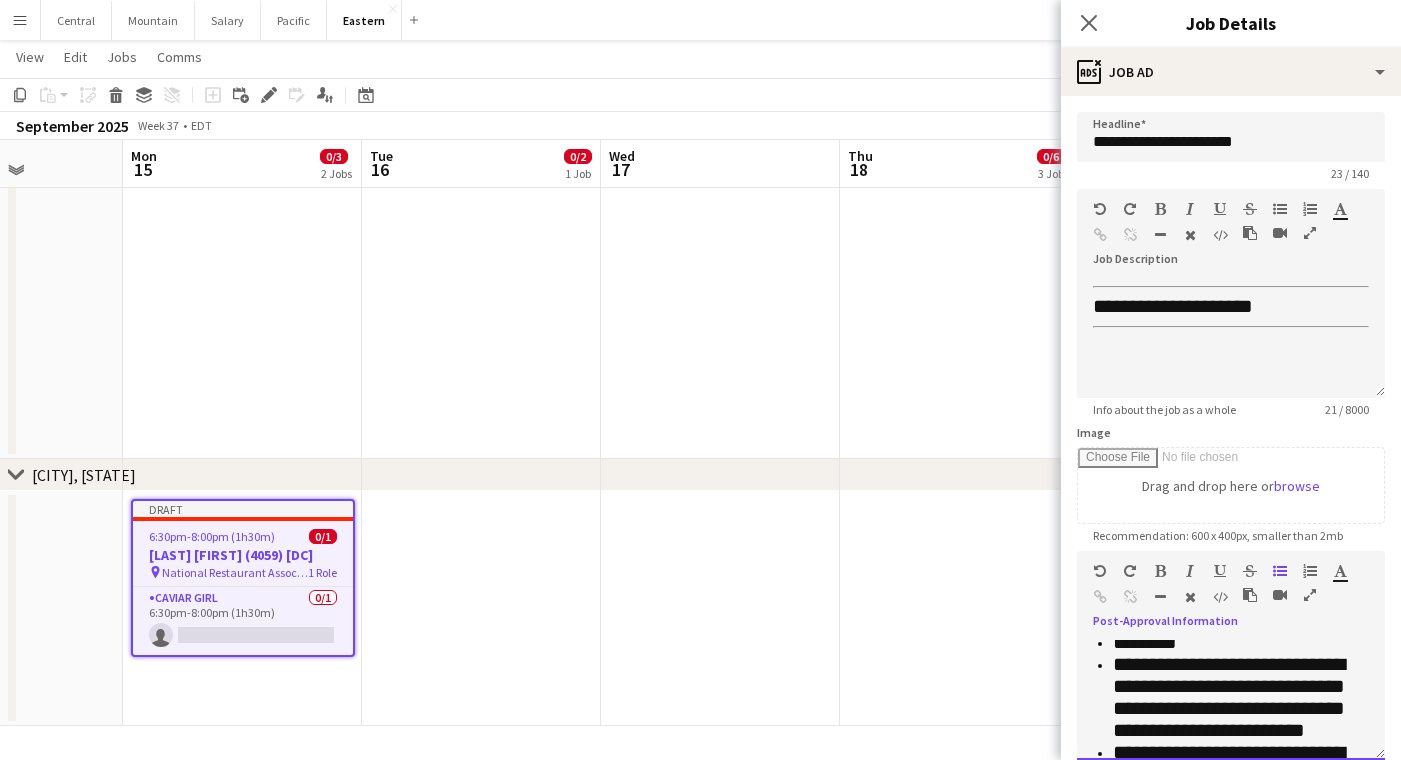 scroll, scrollTop: 288, scrollLeft: 0, axis: vertical 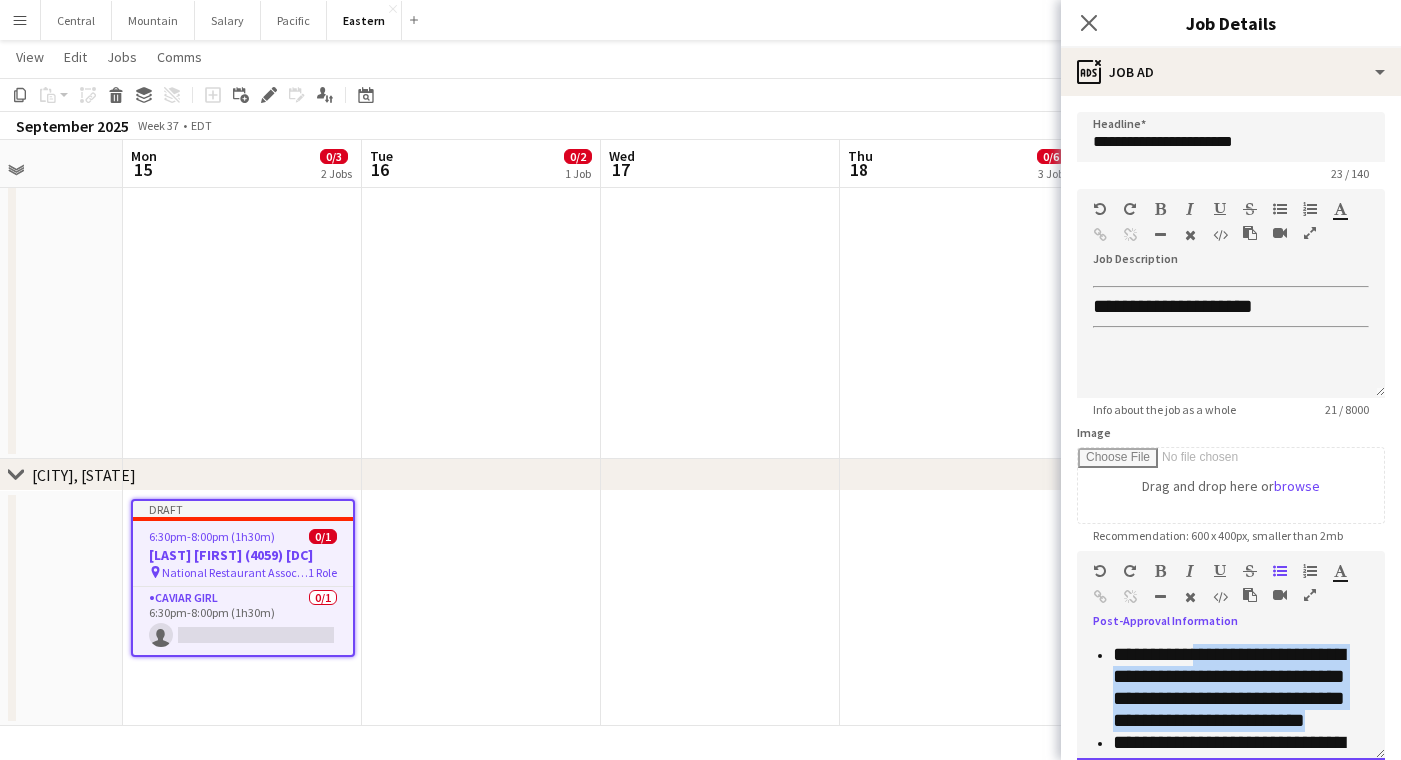 drag, startPoint x: 1320, startPoint y: 705, endPoint x: 1216, endPoint y: 644, distance: 120.56948 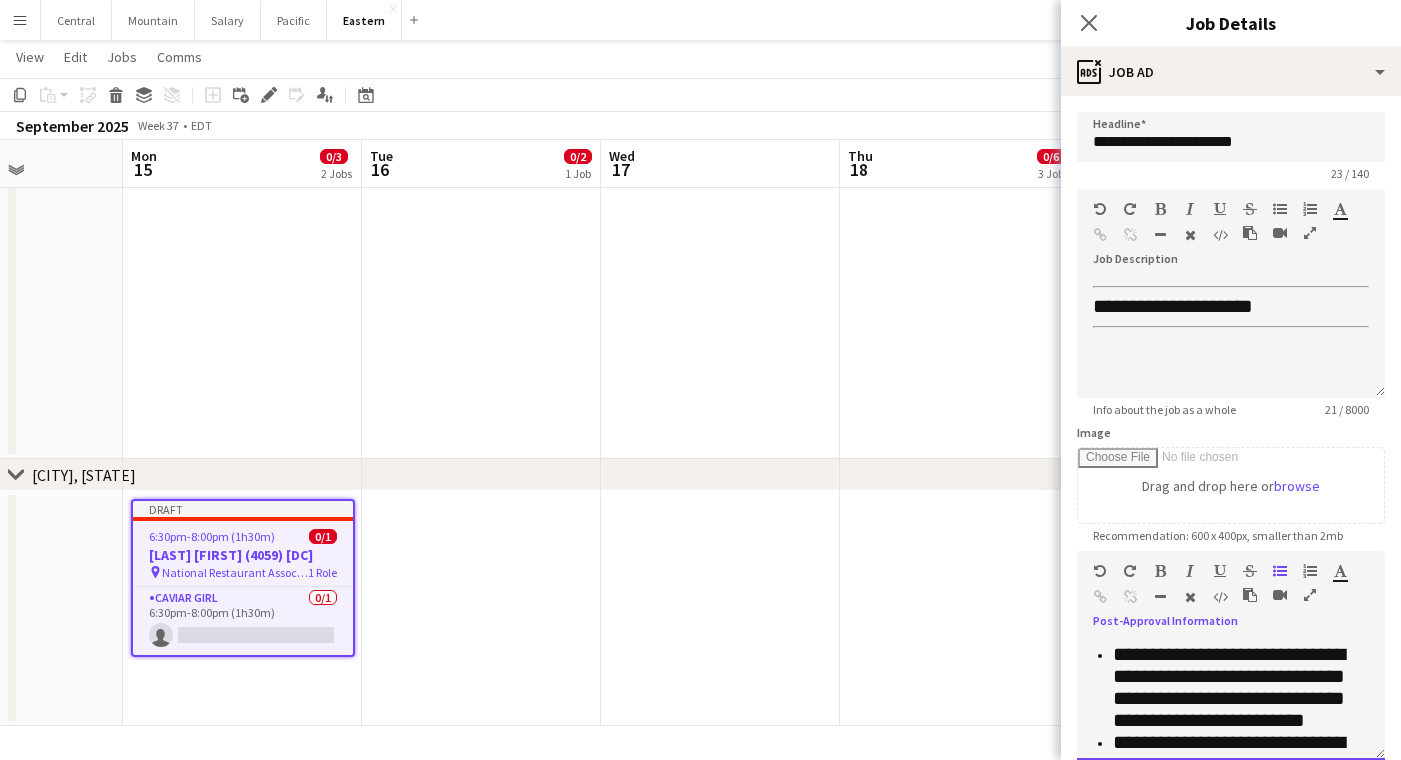 scroll, scrollTop: 279, scrollLeft: 0, axis: vertical 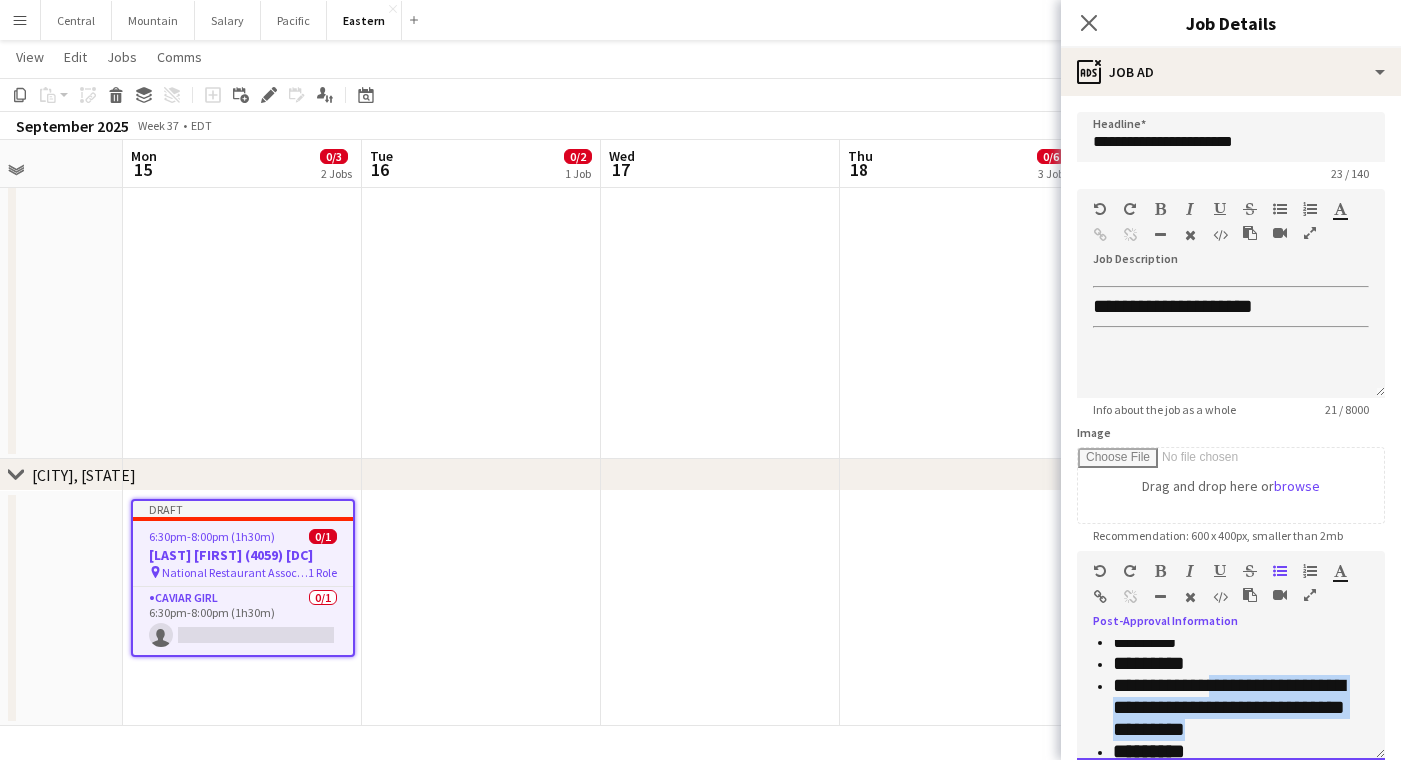 drag, startPoint x: 1241, startPoint y: 712, endPoint x: 1226, endPoint y: 665, distance: 49.335587 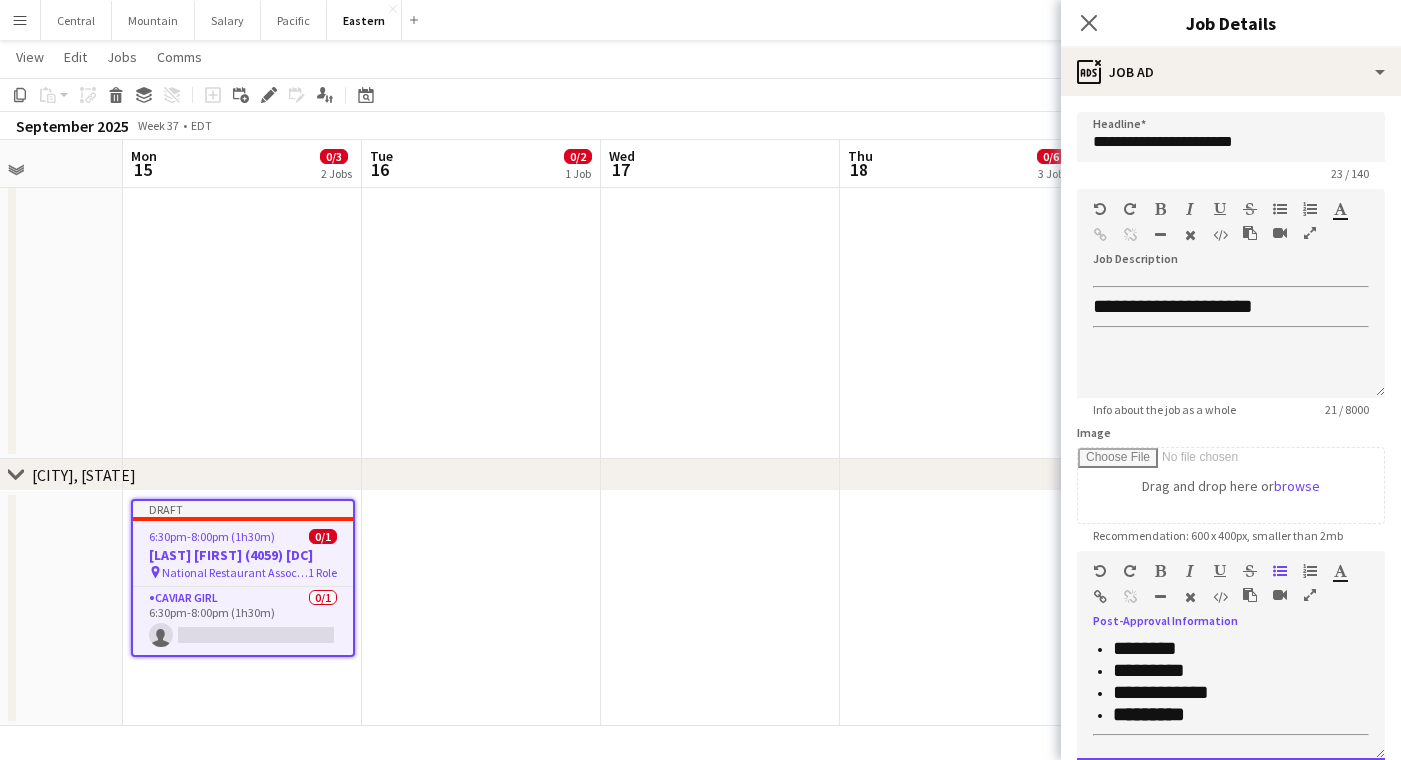 scroll, scrollTop: 259, scrollLeft: 0, axis: vertical 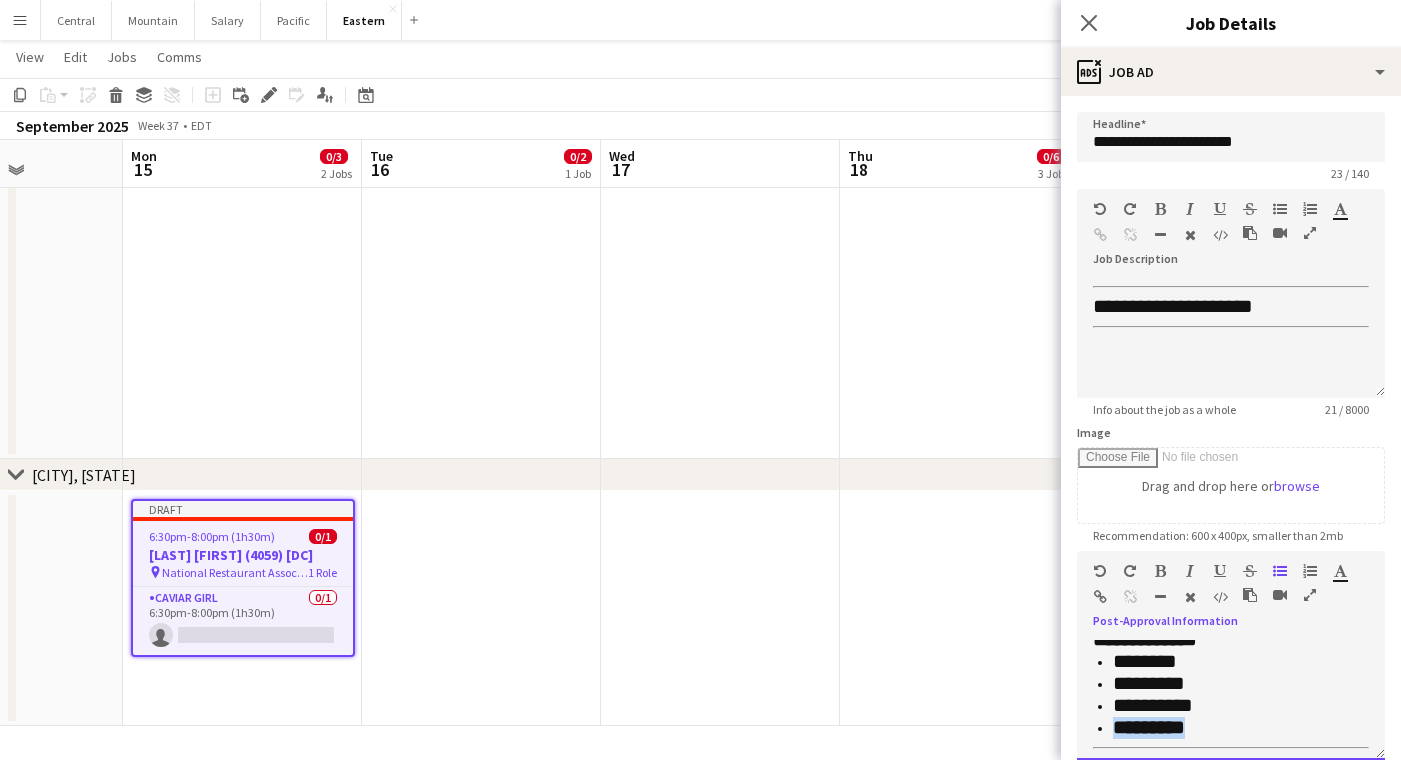 drag, startPoint x: 1210, startPoint y: 721, endPoint x: 1084, endPoint y: 706, distance: 126.88972 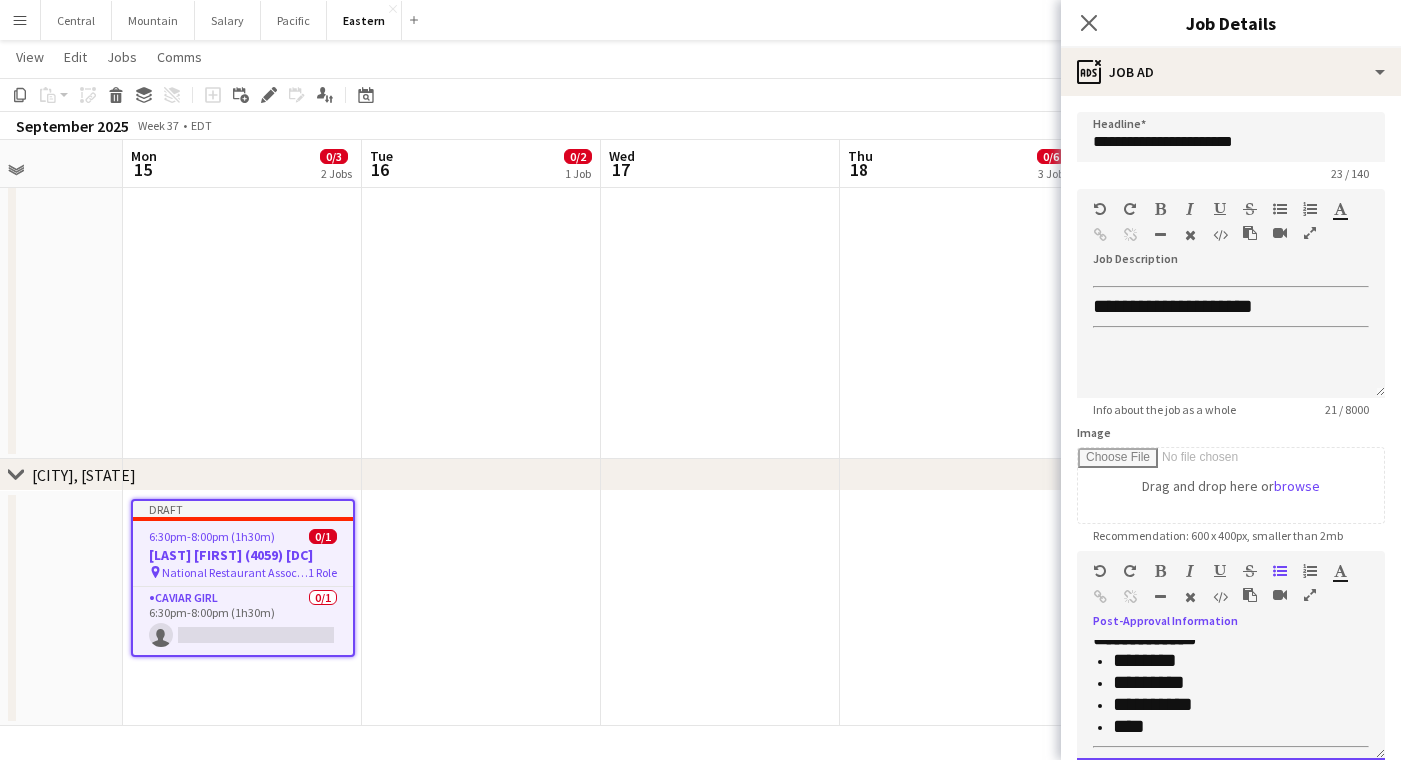 scroll, scrollTop: 259, scrollLeft: 0, axis: vertical 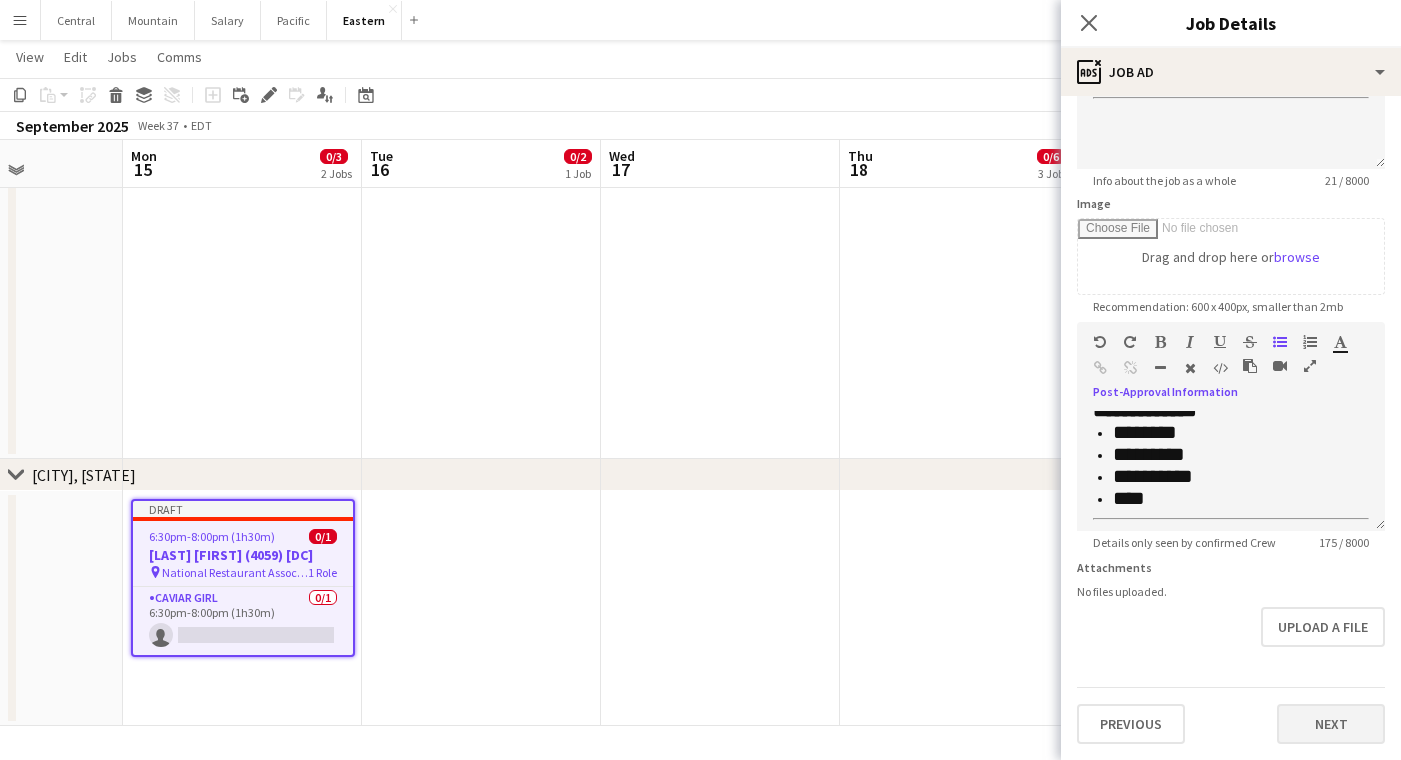click on "Next" at bounding box center (1331, 724) 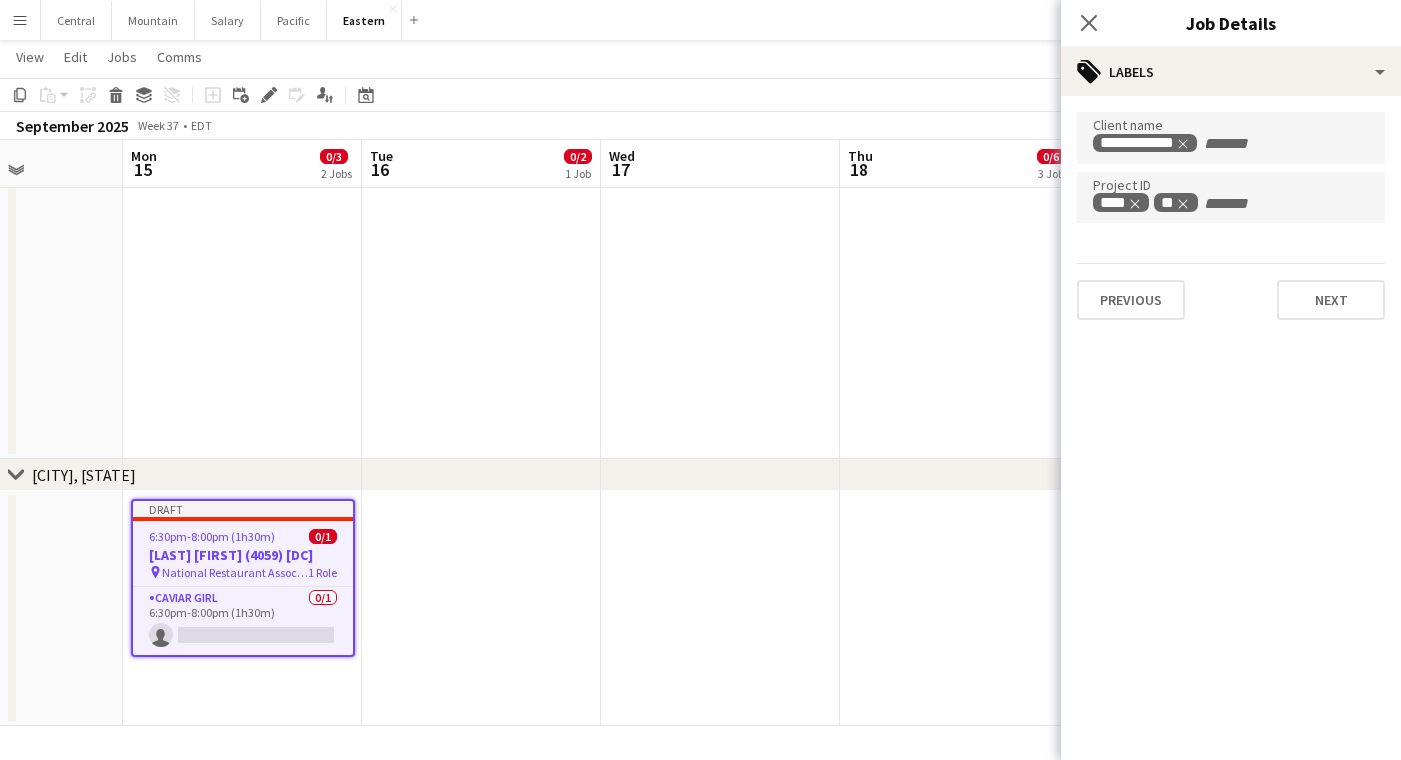scroll, scrollTop: 0, scrollLeft: 0, axis: both 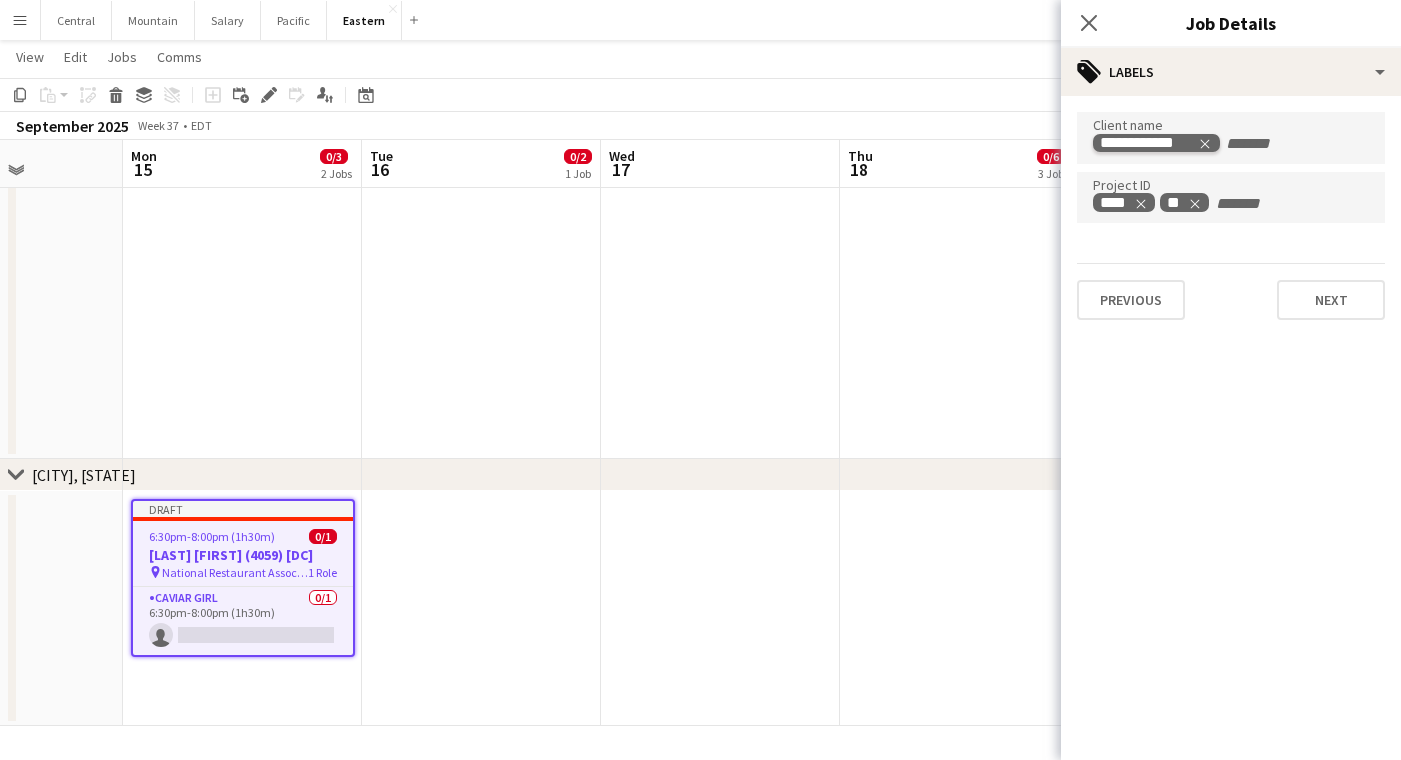 click on "**********" at bounding box center [1156, 143] 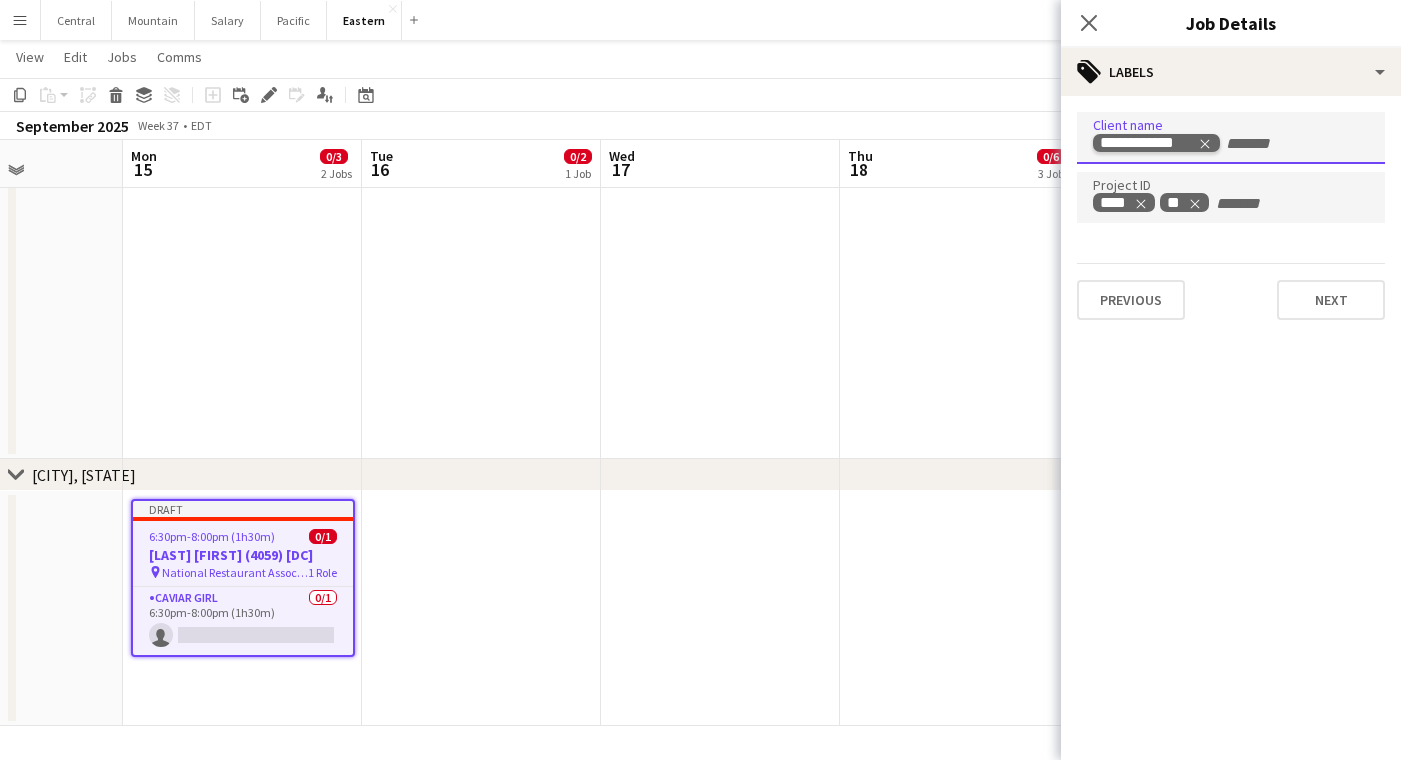 click 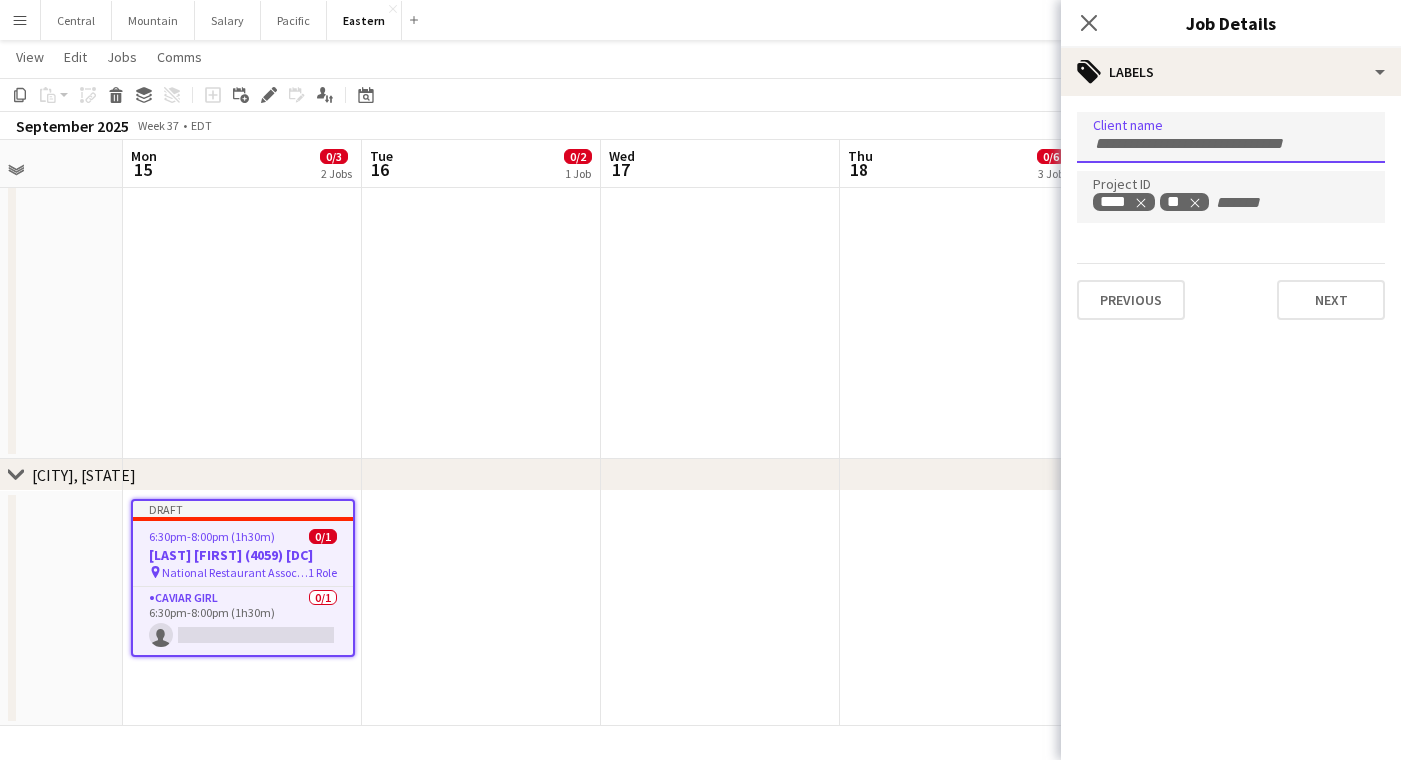 paste on "**********" 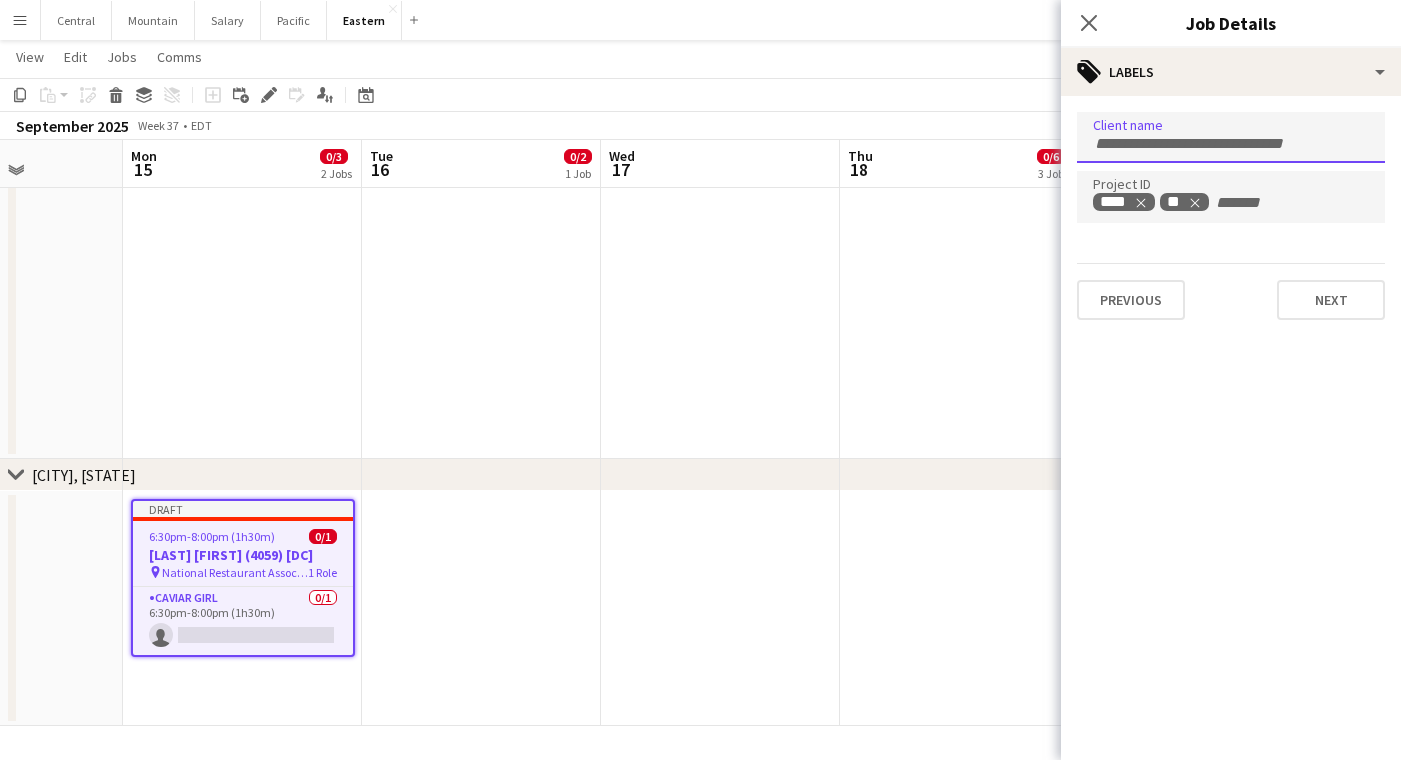 type on "**********" 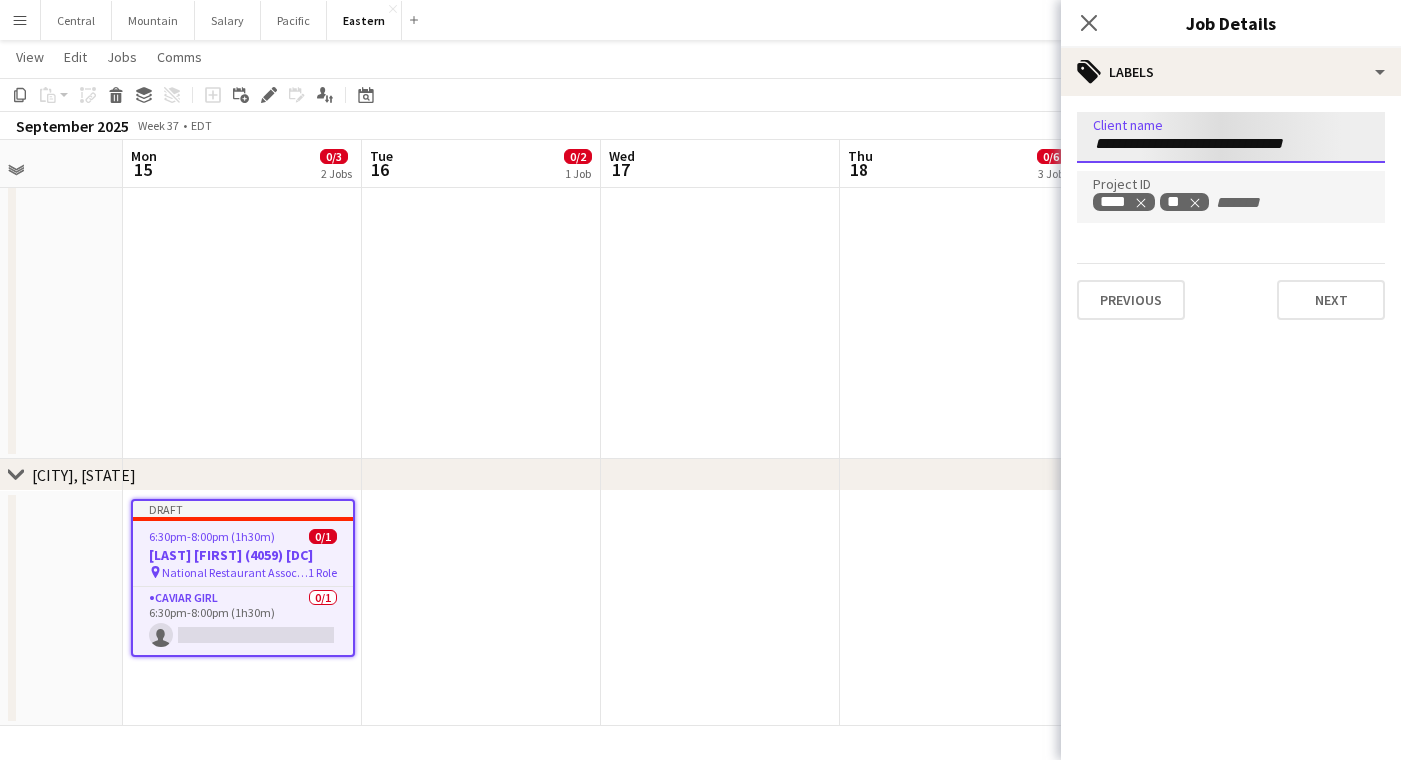 type 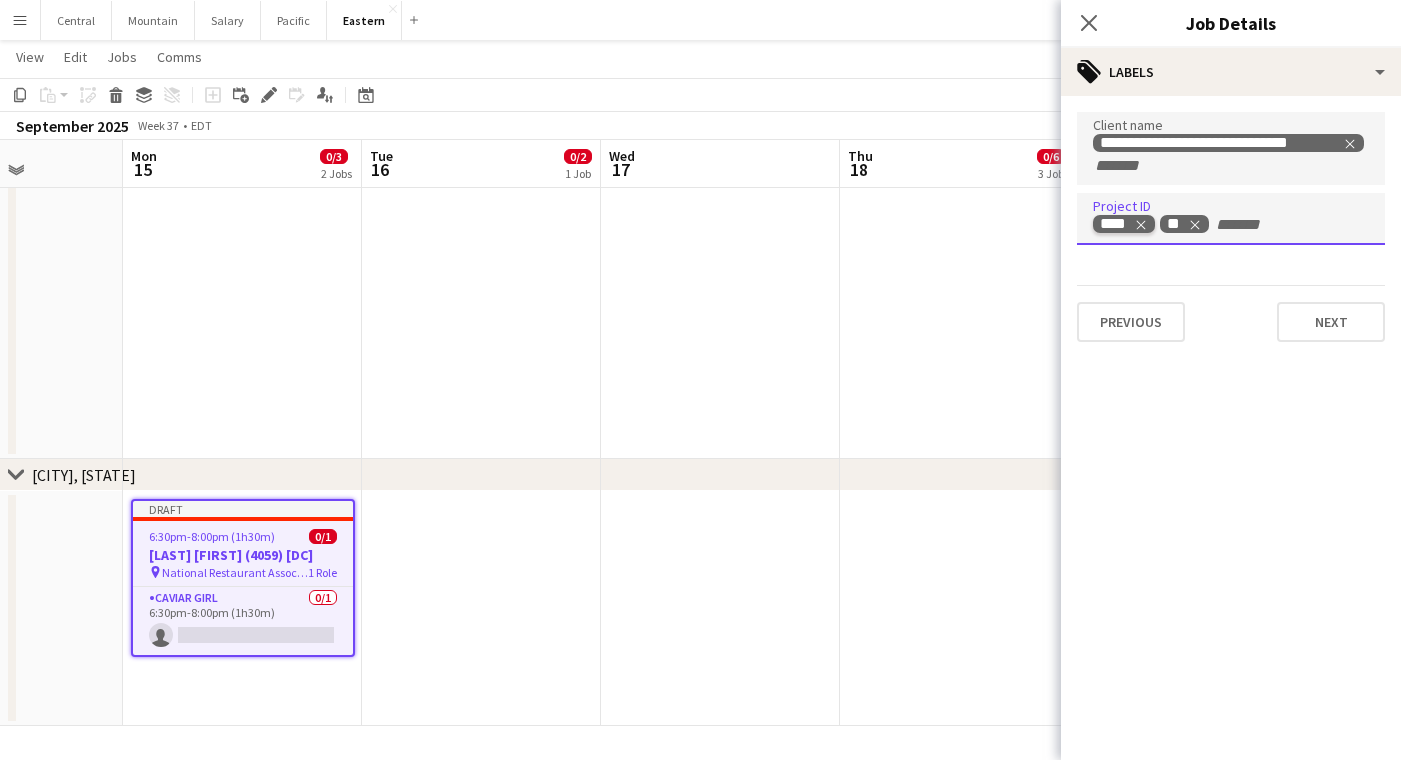 click 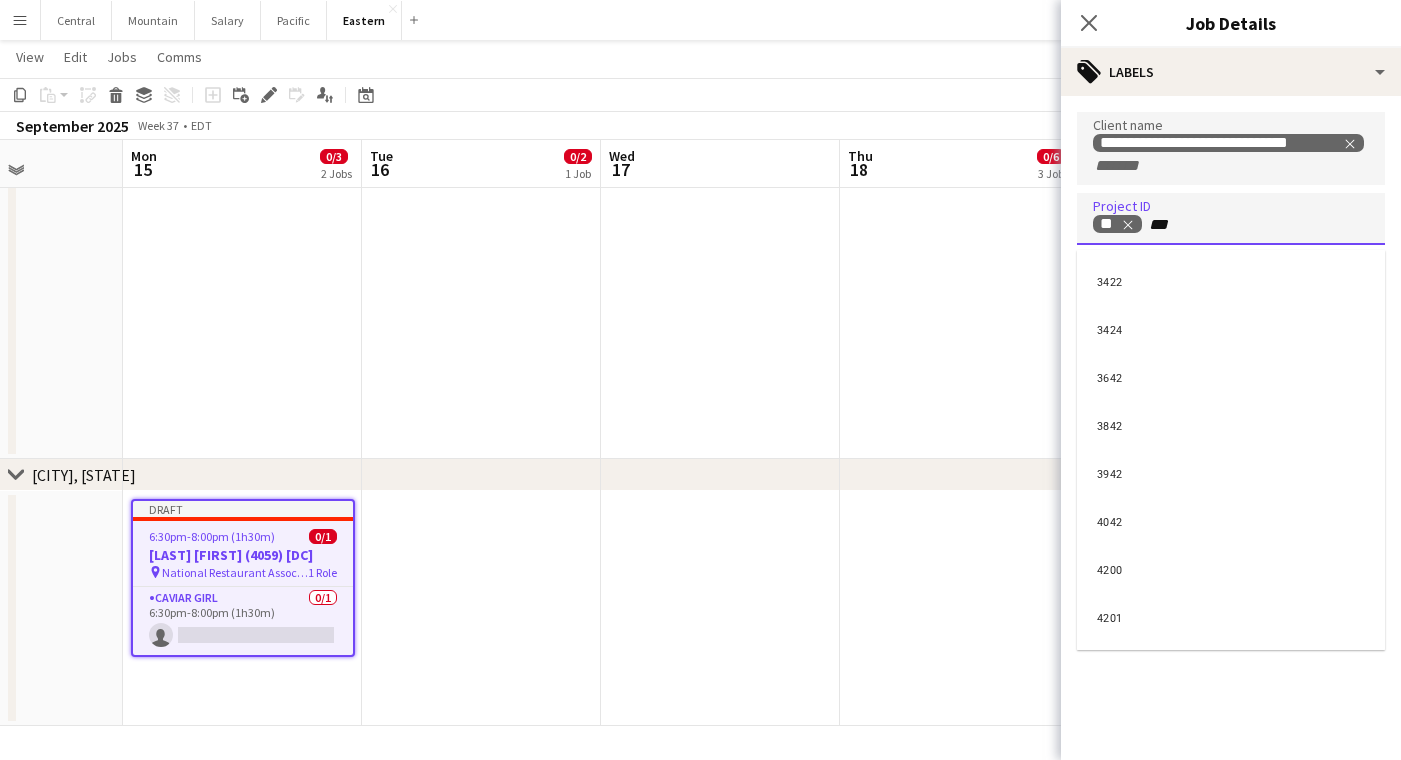type on "****" 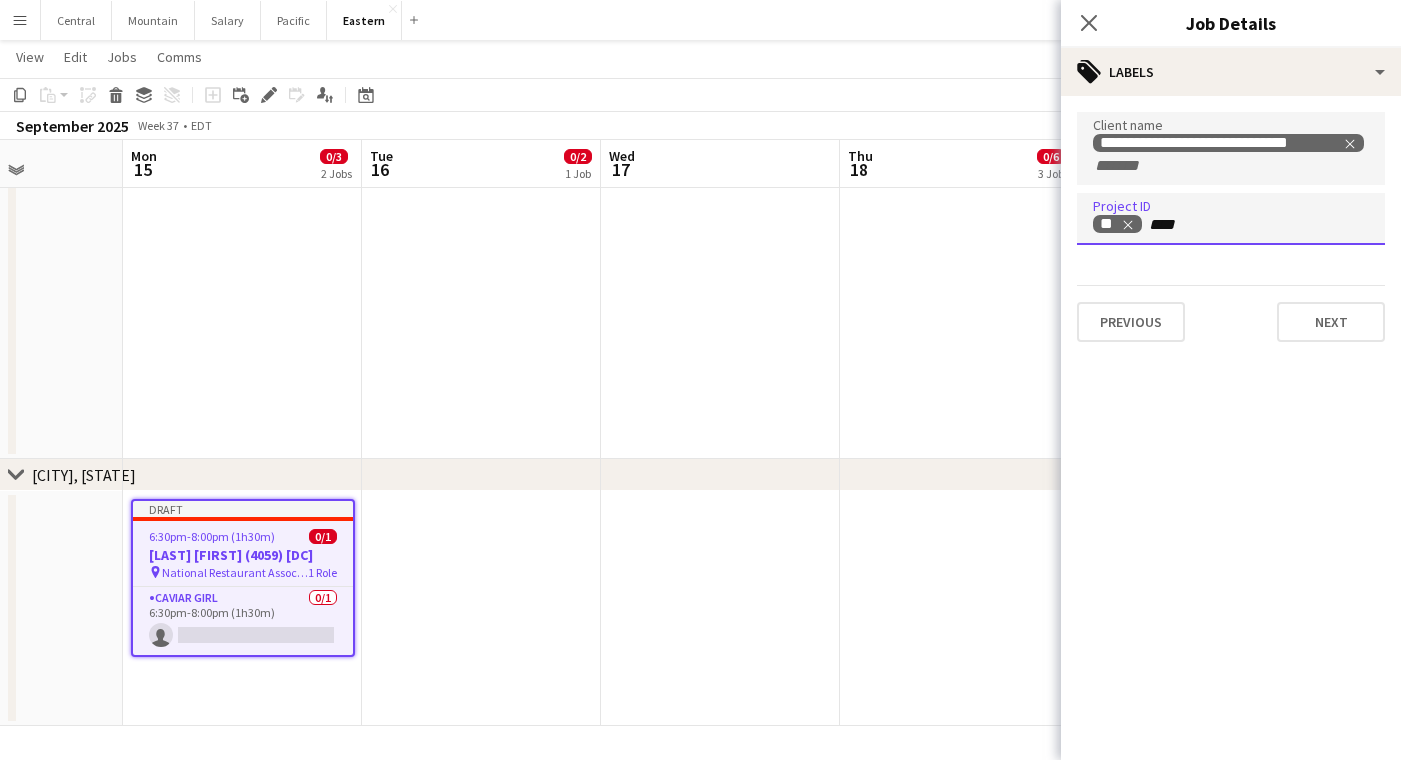 type 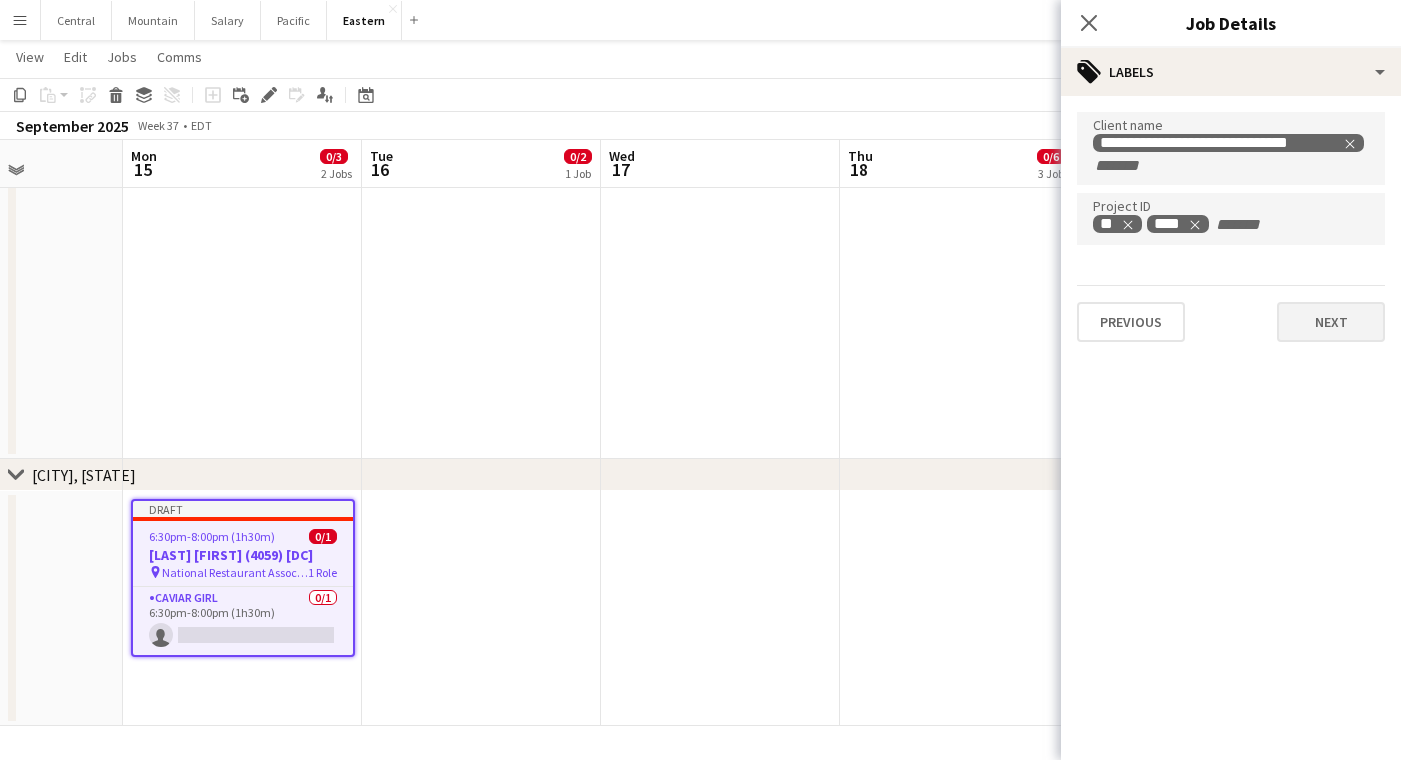 click on "Next" at bounding box center (1331, 322) 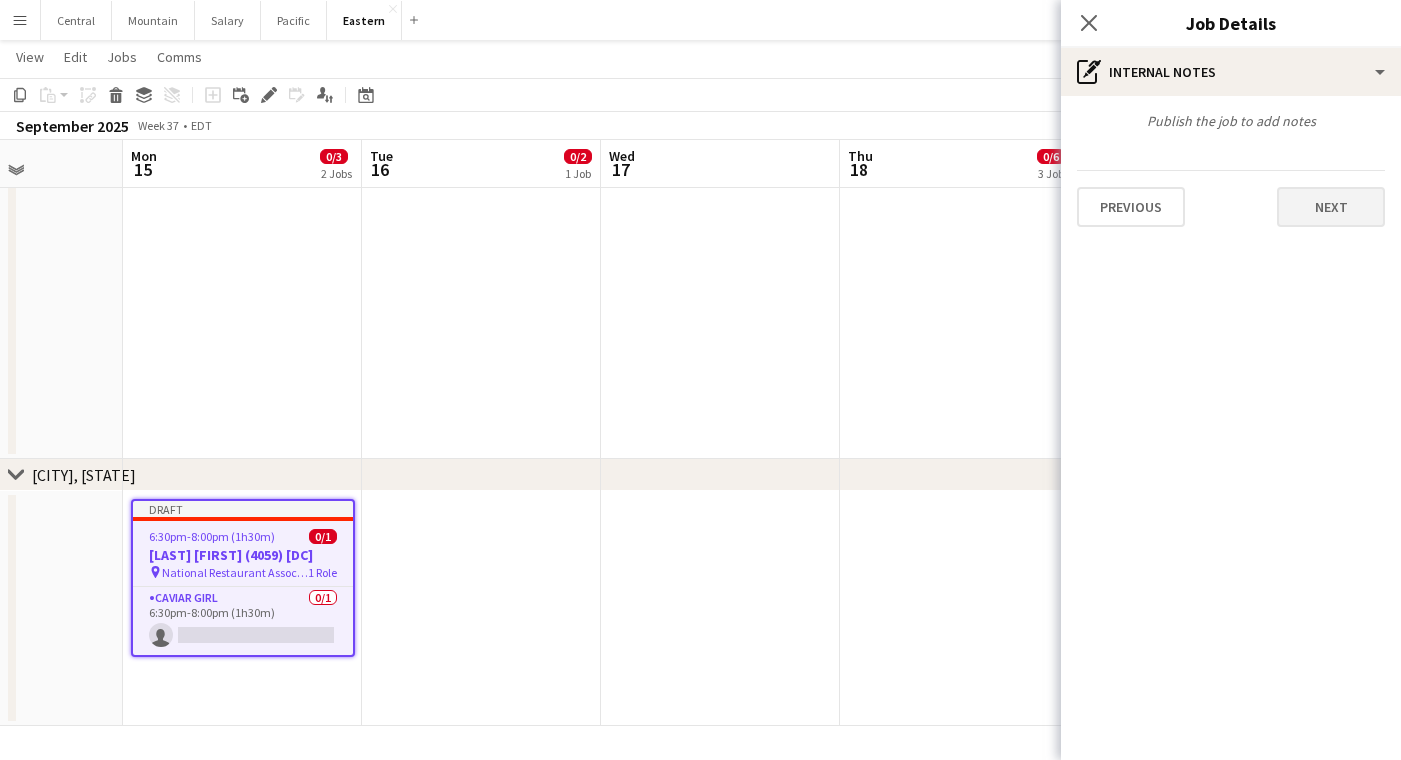 click on "Next" at bounding box center (1331, 207) 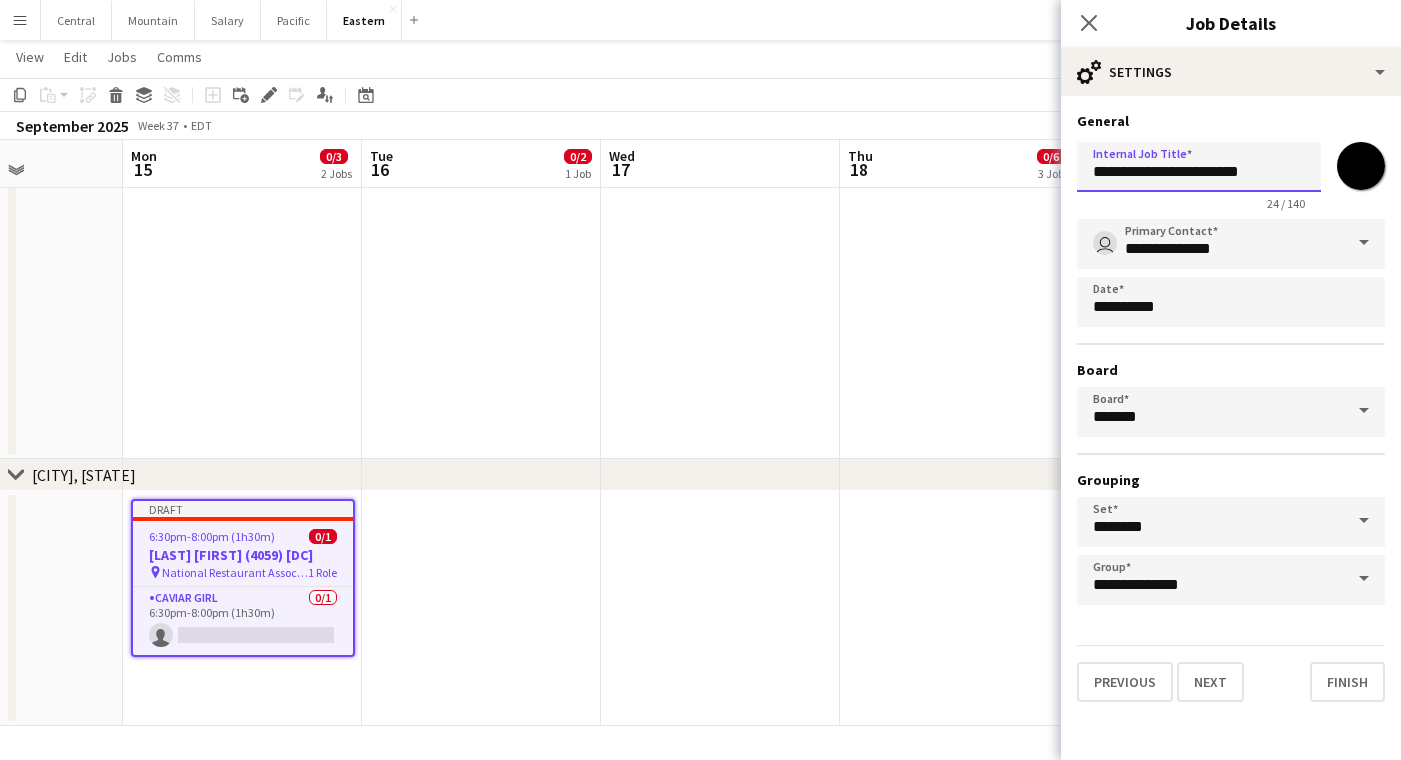drag, startPoint x: 1177, startPoint y: 173, endPoint x: 1021, endPoint y: 171, distance: 156.01282 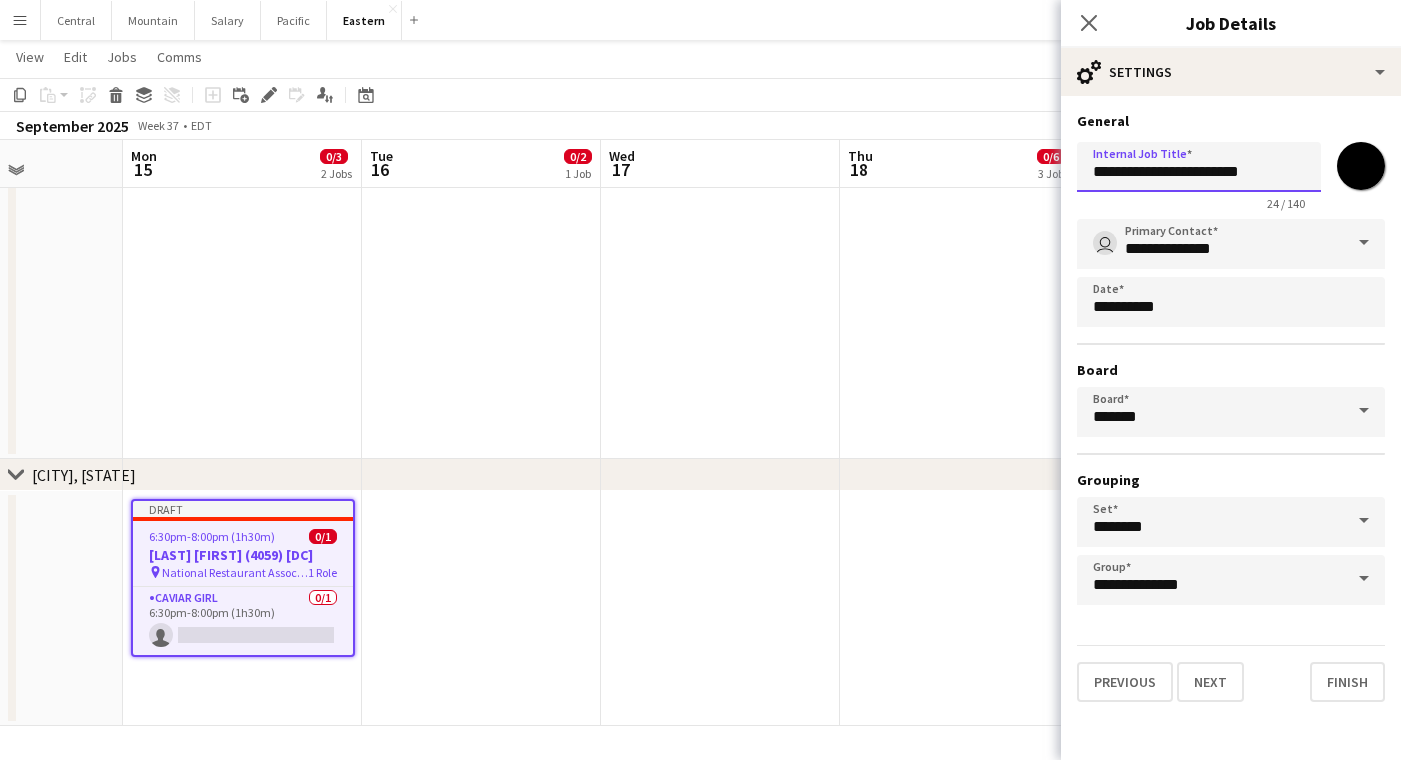 click on "Menu
Boards
Boards   Boards   All jobs   Status
Workforce
Workforce   My Workforce   Recruiting
Comms
Comms
Pay
Pay   Approvals   Payments   Reports
Platform Settings
Platform Settings   App settings   Your settings   Profiles
Training Academy
Training Academy
Knowledge Base
Knowledge Base
Product Updates
Product Updates   Log Out   Privacy   Central
Close
[REGION]
Close
Salary
Close
[REGION]
Close
[REGION]
Close
Add
Help
Notifications
3   [REGION]
user" at bounding box center (700, -620) 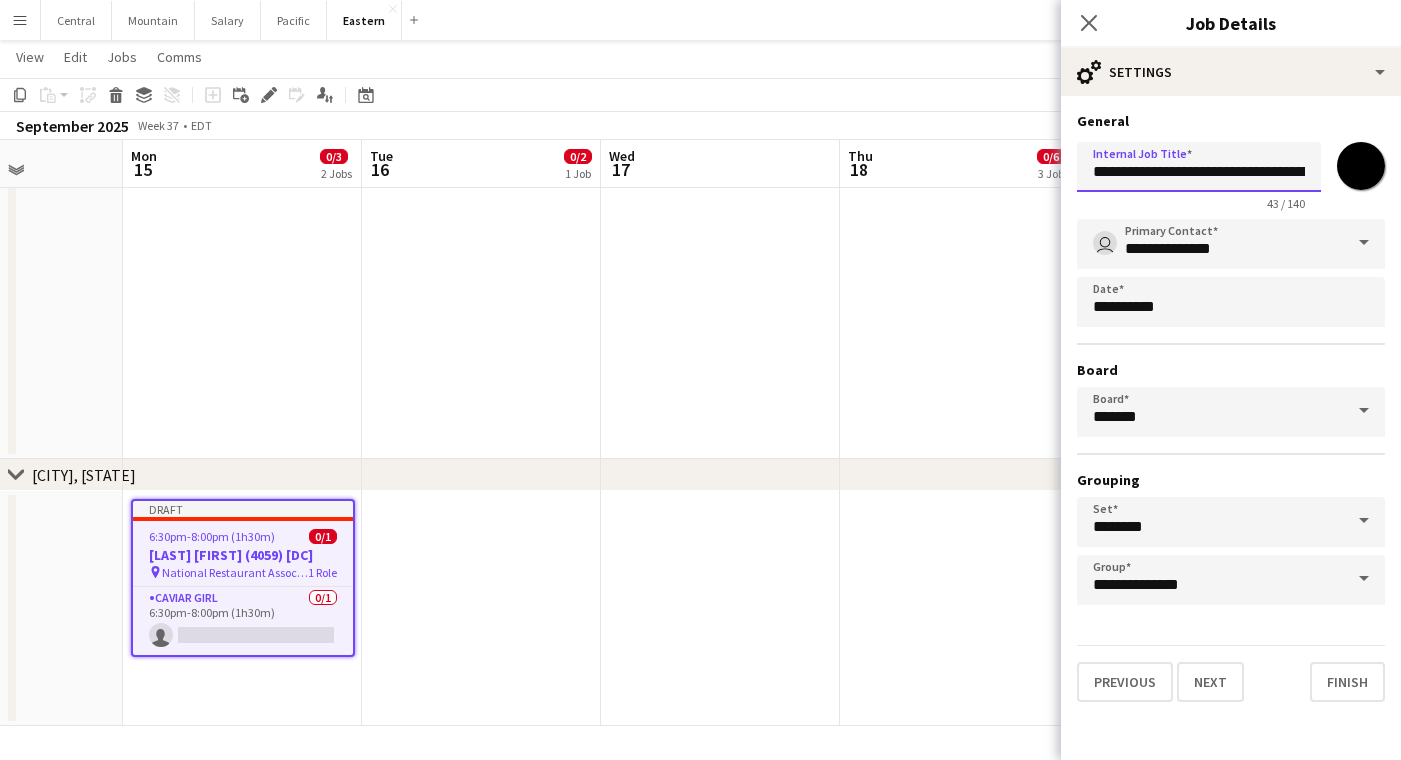 drag, startPoint x: 1270, startPoint y: 173, endPoint x: 1245, endPoint y: 172, distance: 25.019993 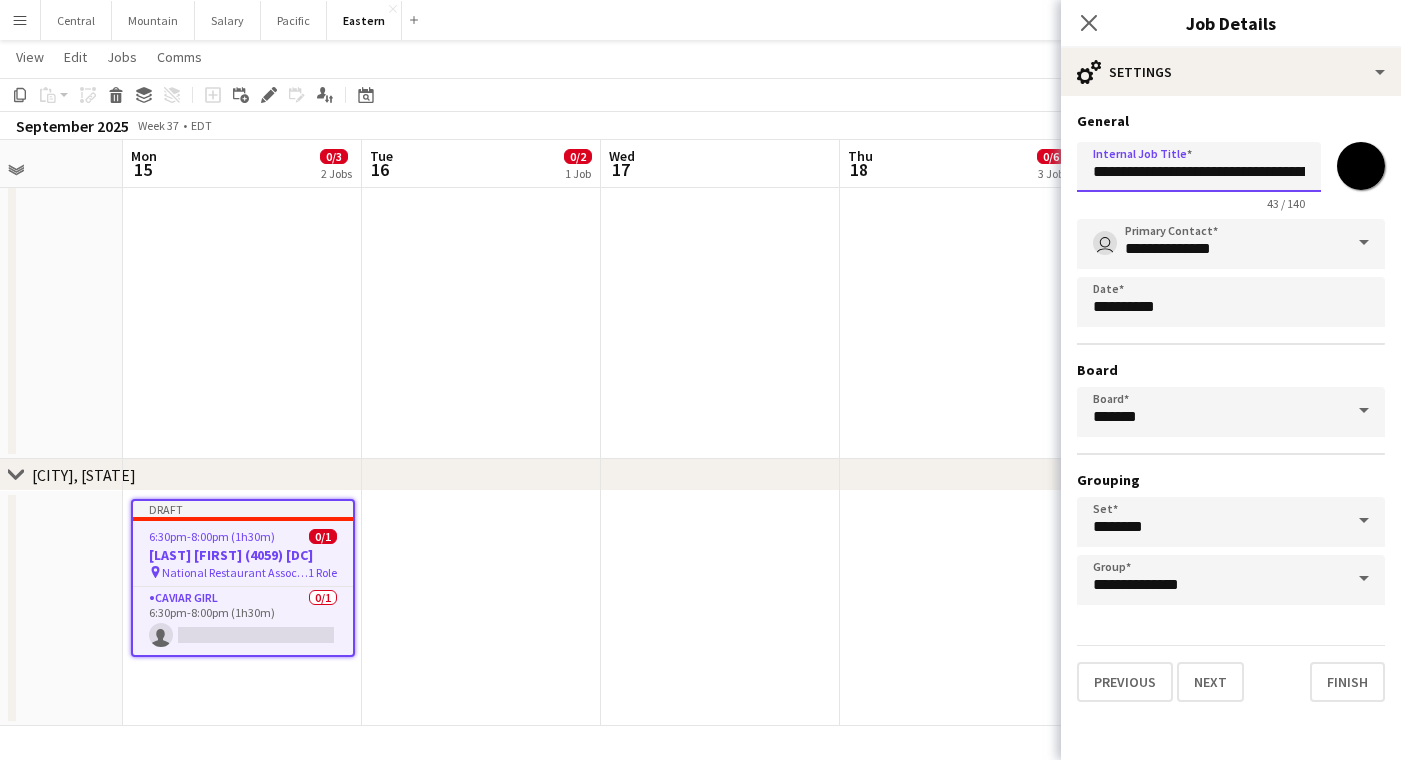 click on "**********" at bounding box center (1199, 167) 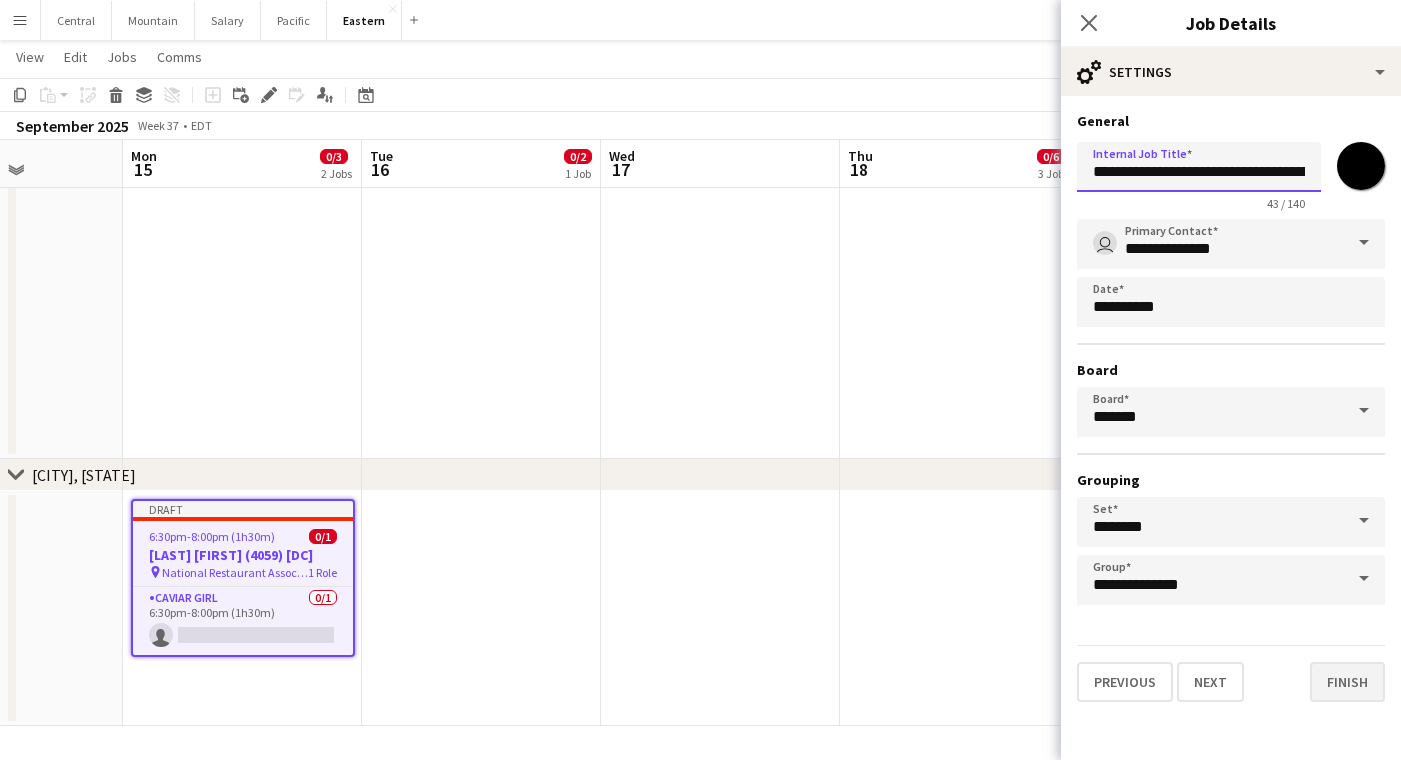 type on "**********" 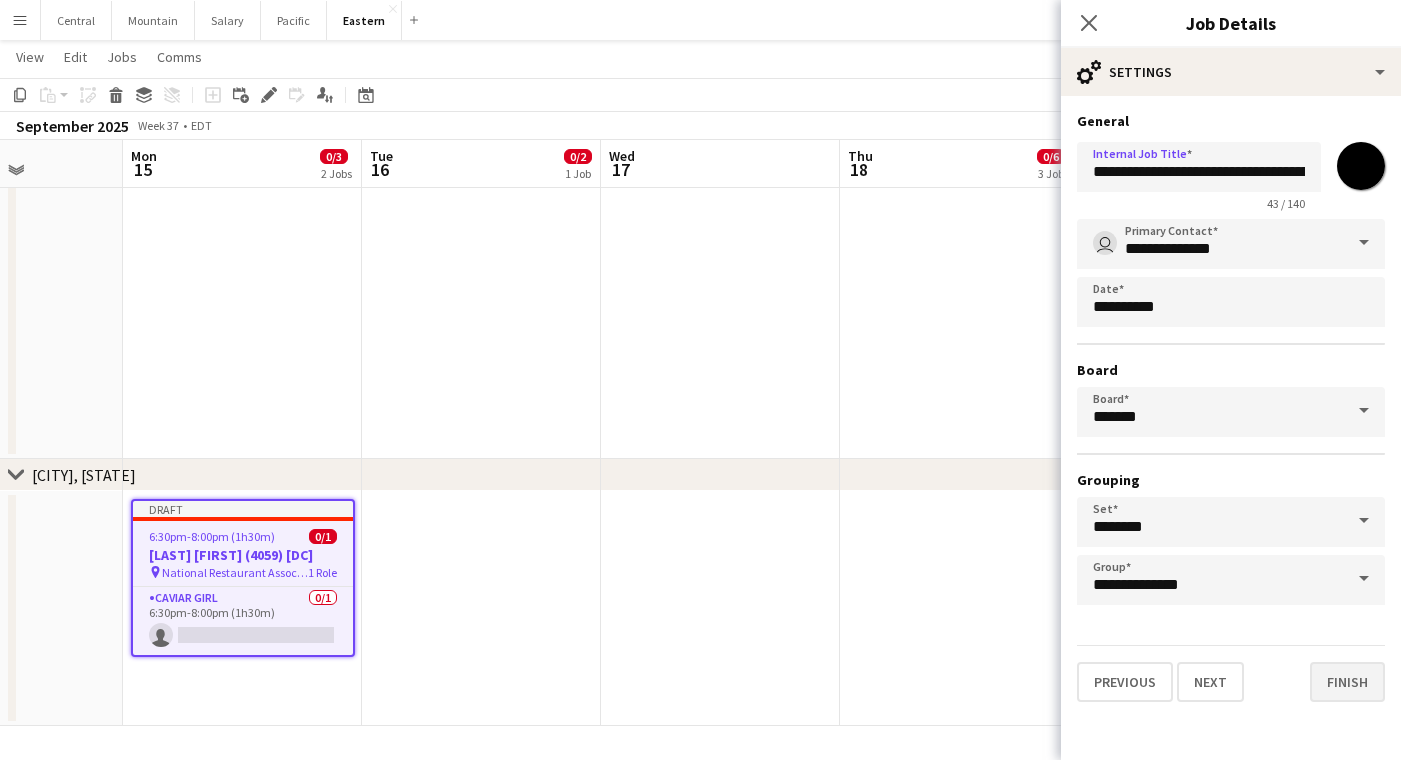 click on "Finish" at bounding box center (1347, 682) 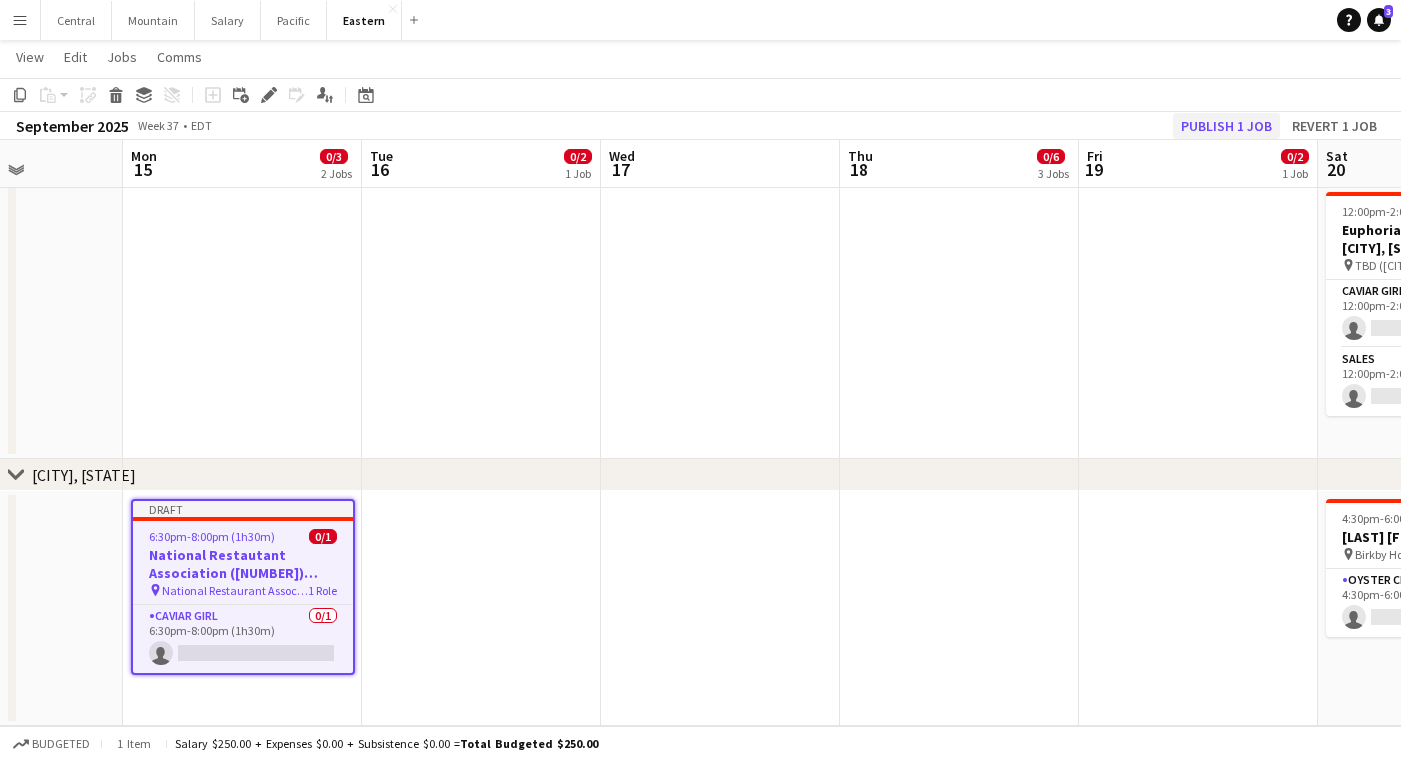click on "Publish 1 job" 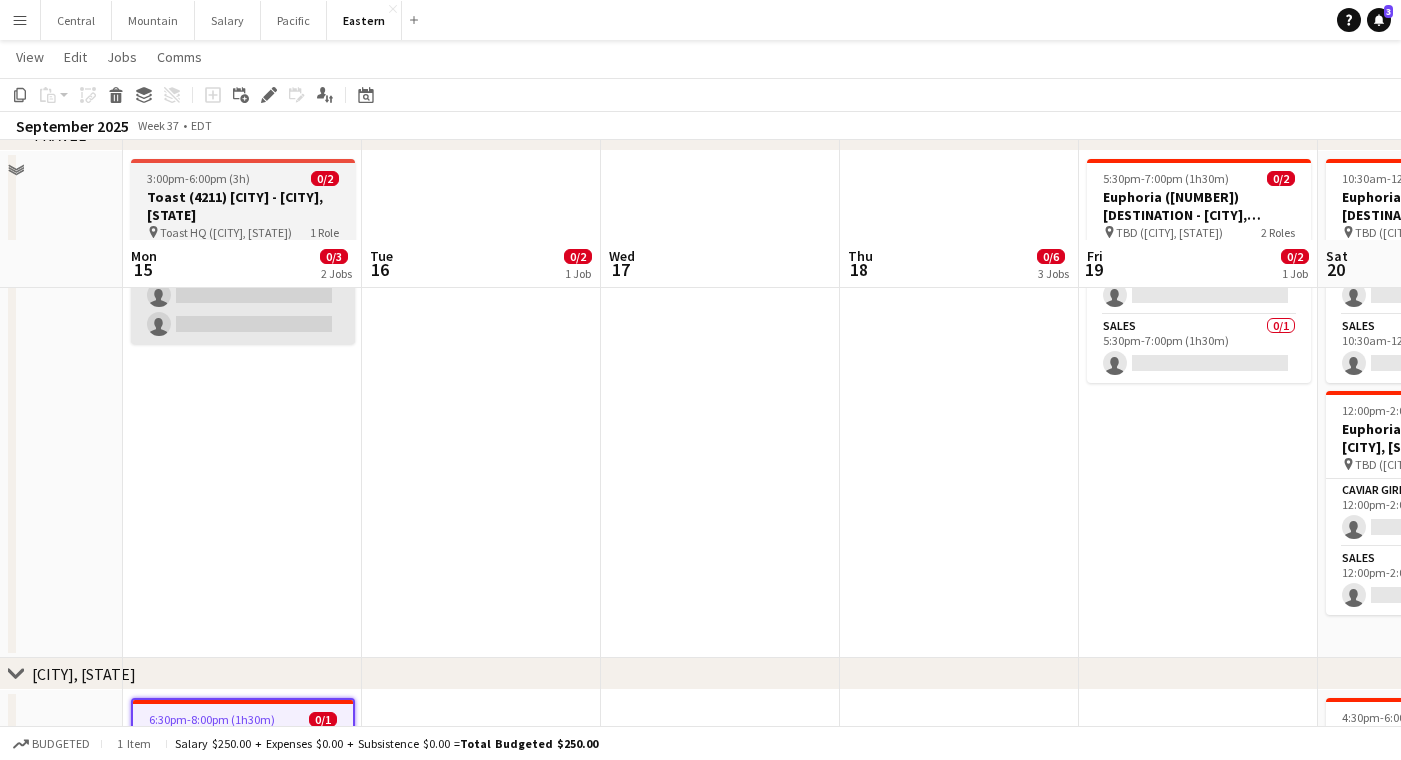 scroll, scrollTop: 1787, scrollLeft: 0, axis: vertical 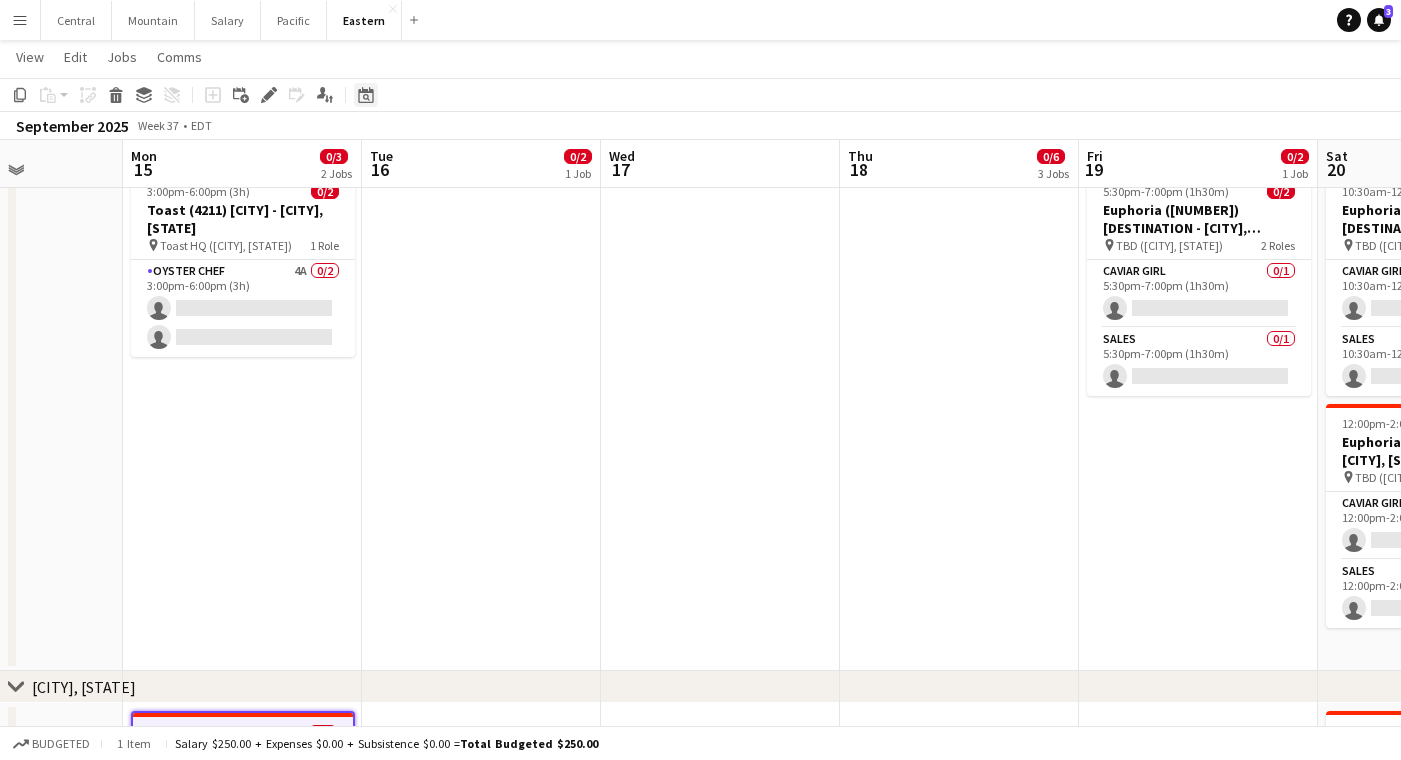 click on "Date picker" at bounding box center [366, 95] 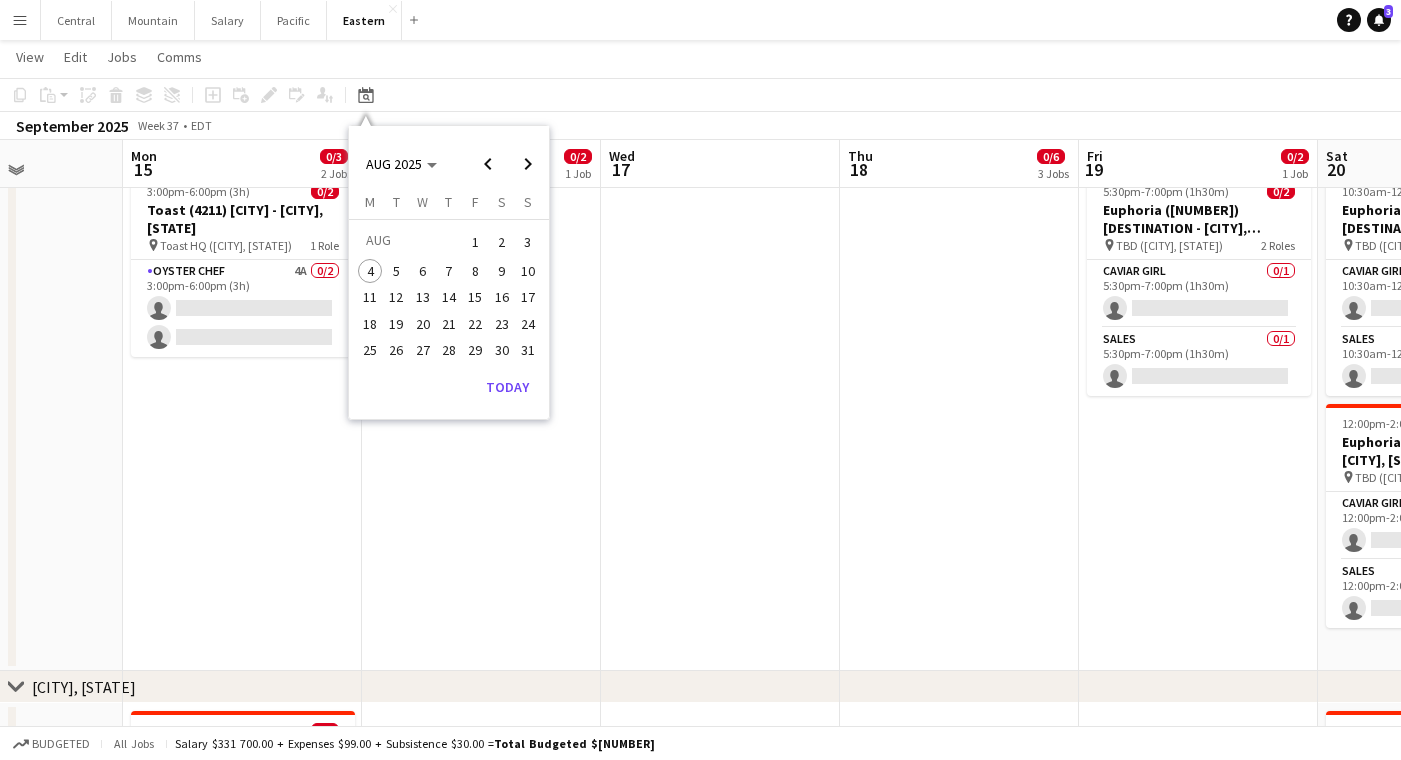 click on "13" at bounding box center (423, 298) 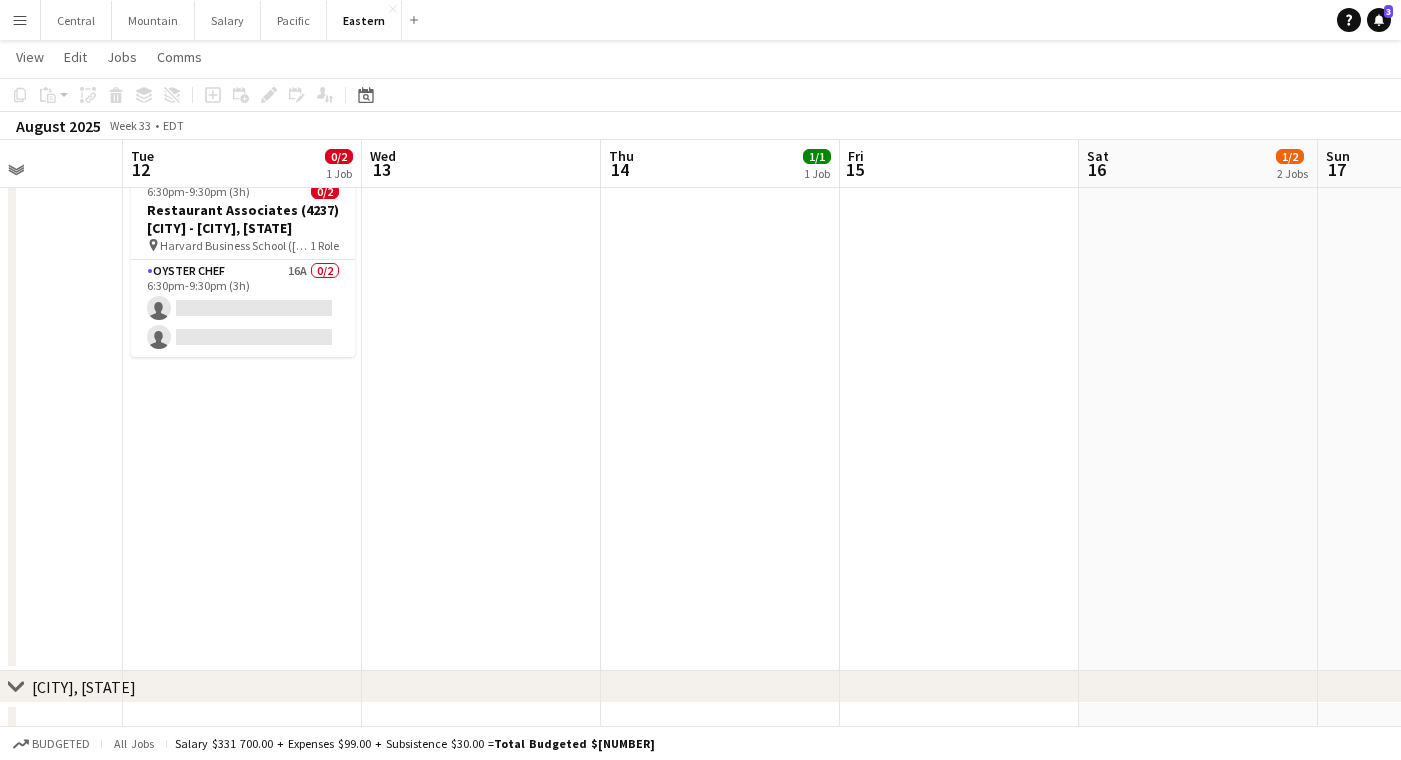 scroll, scrollTop: 0, scrollLeft: 687, axis: horizontal 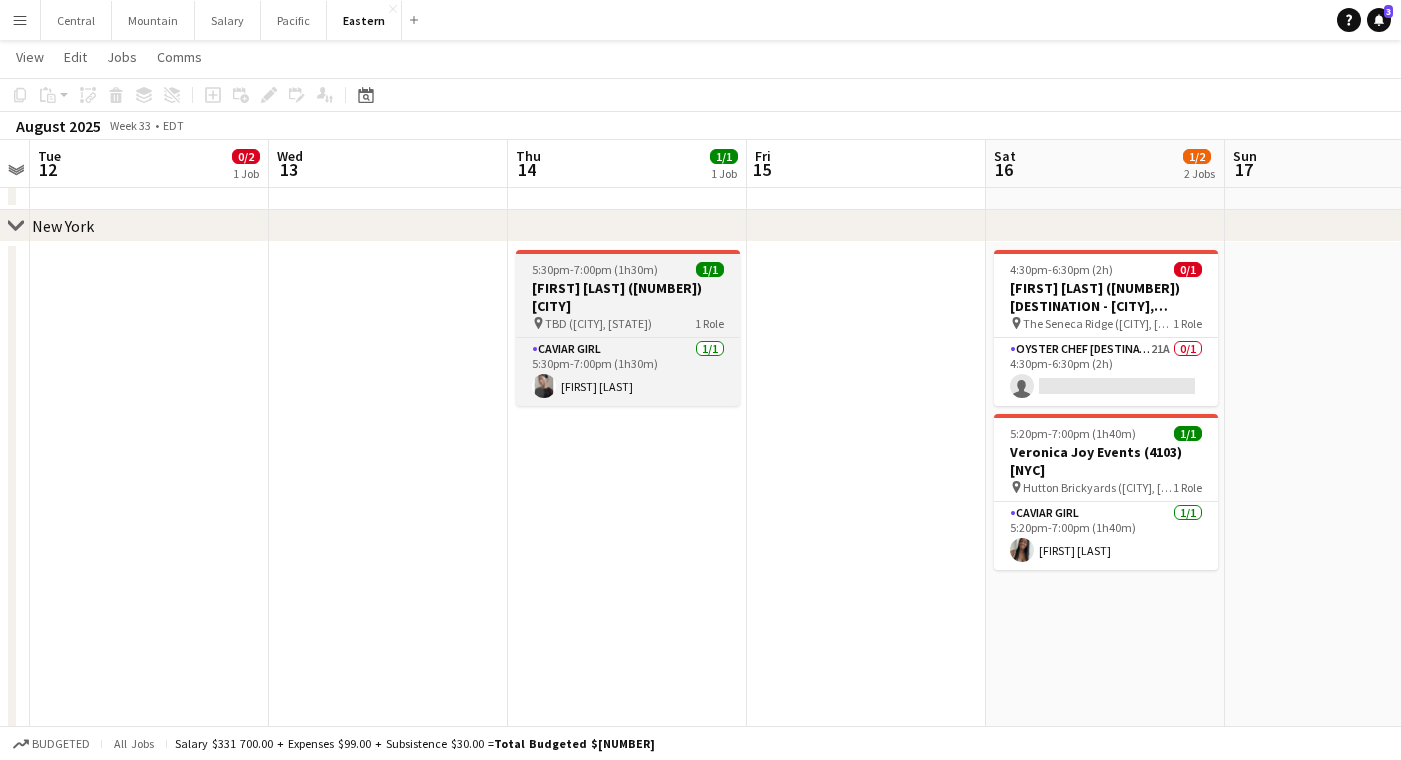 click on "[FIRST] [LAST] ([NUMBER]) [CITY]" at bounding box center (628, 297) 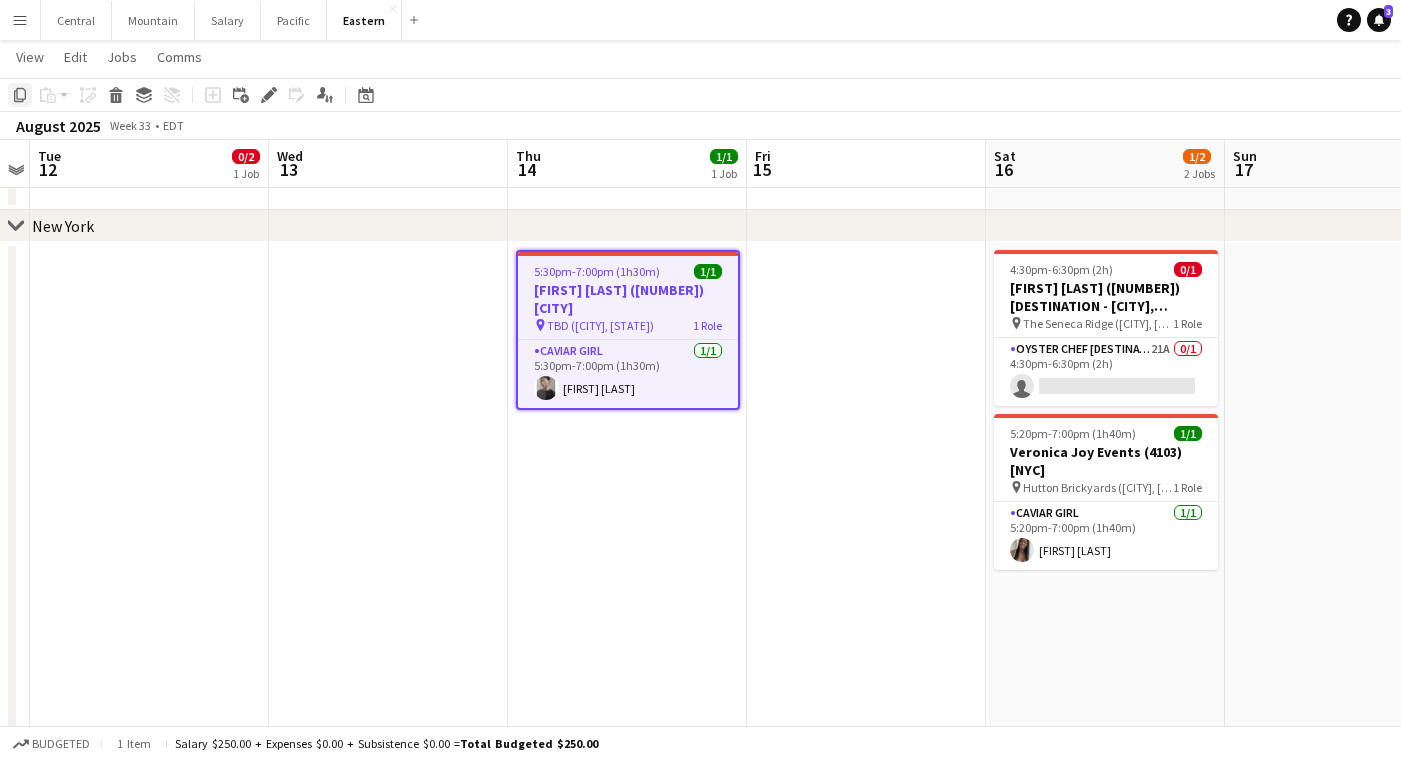 click on "Copy" 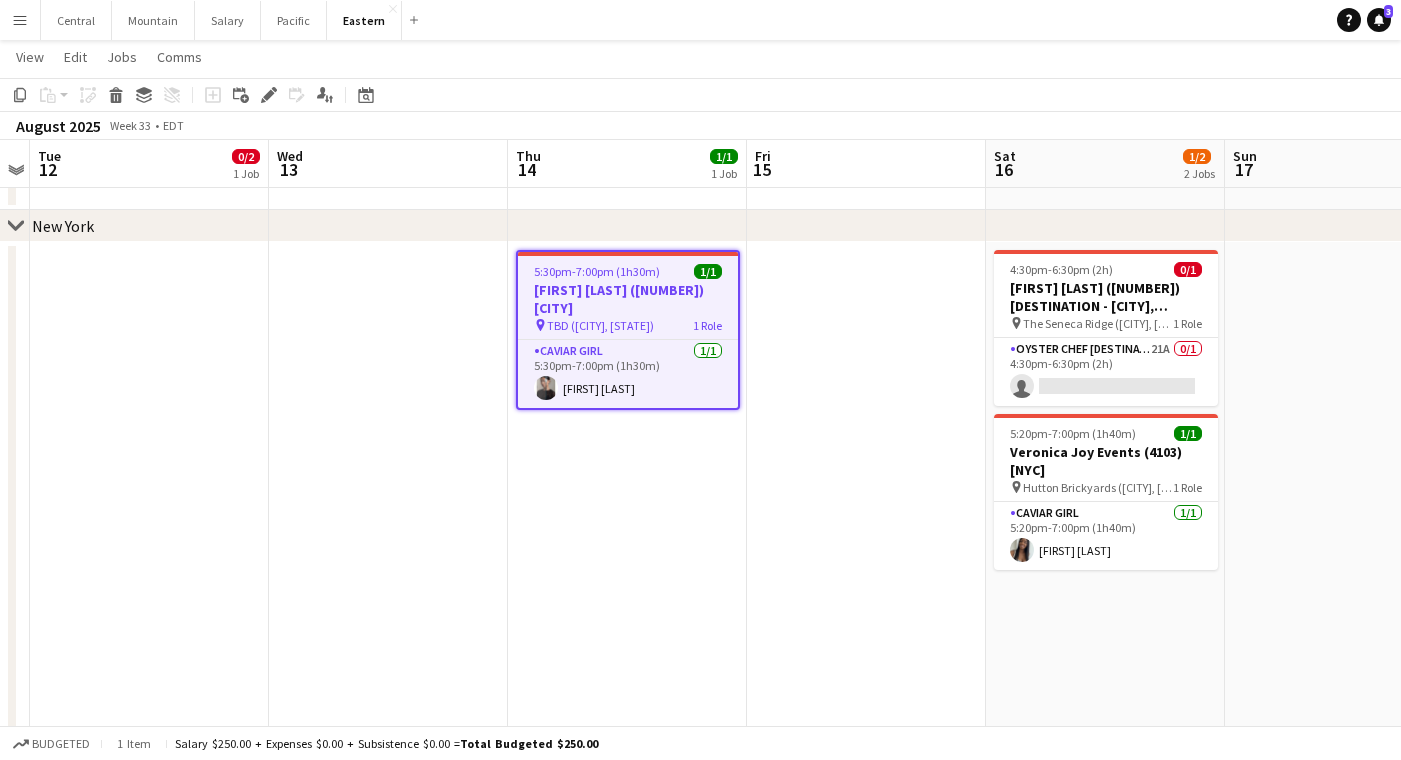 click at bounding box center [388, 651] 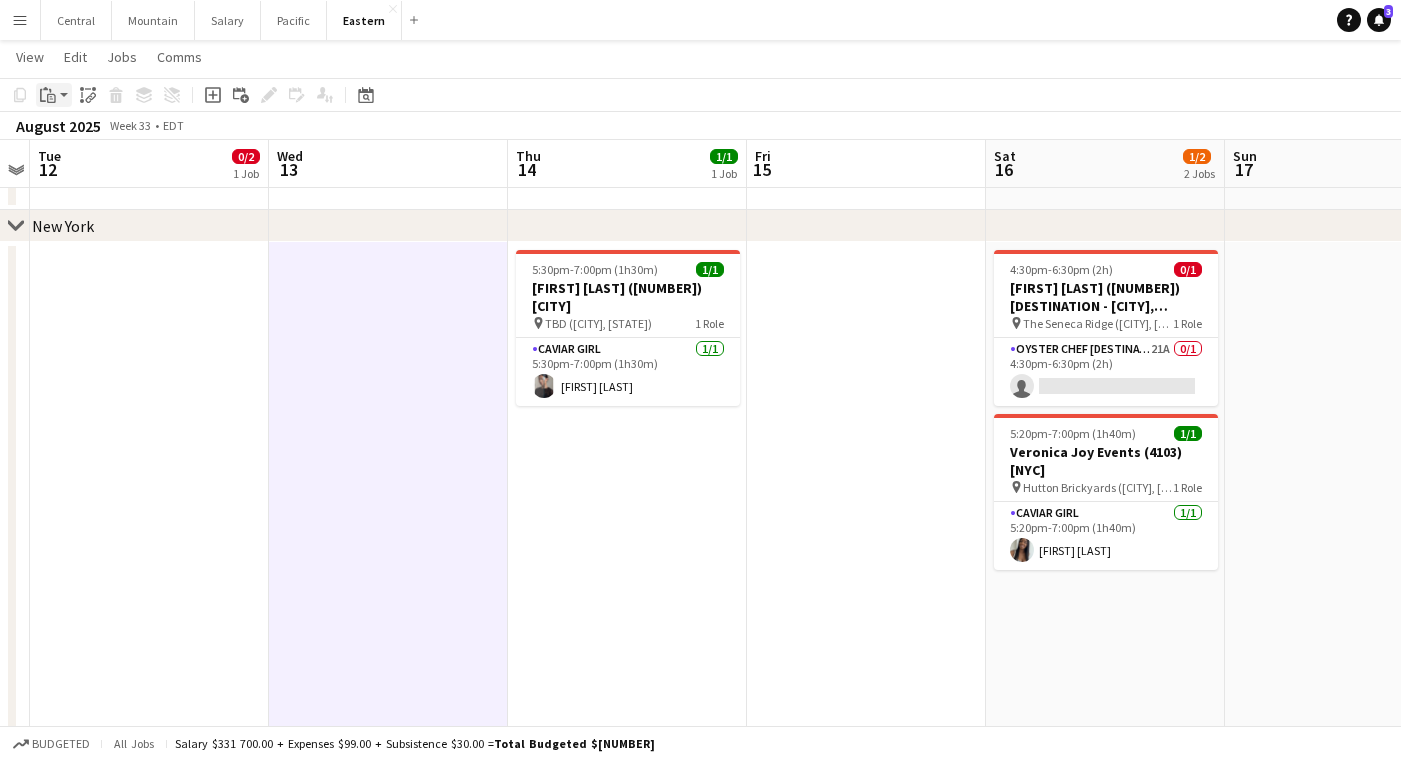 click 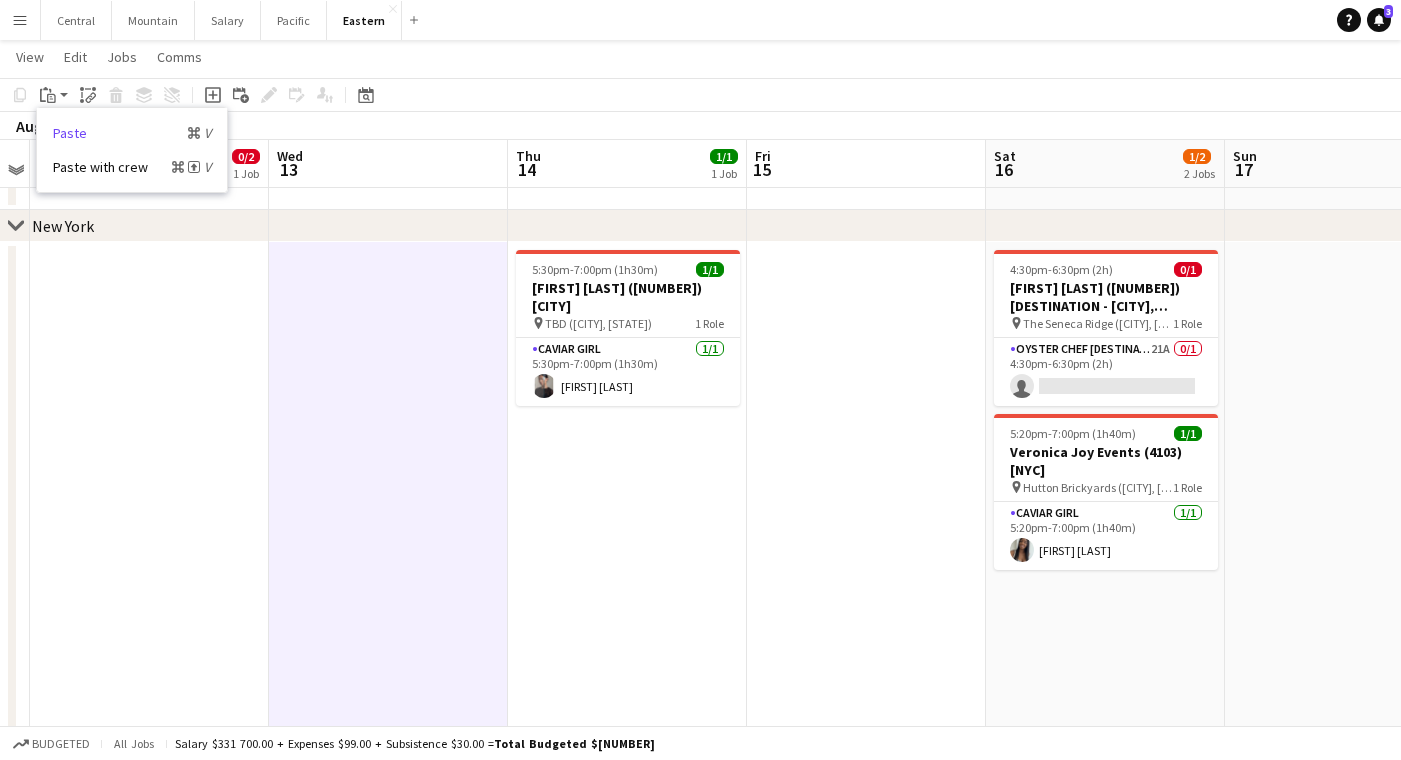 click on "Paste
Command
V" at bounding box center (132, 133) 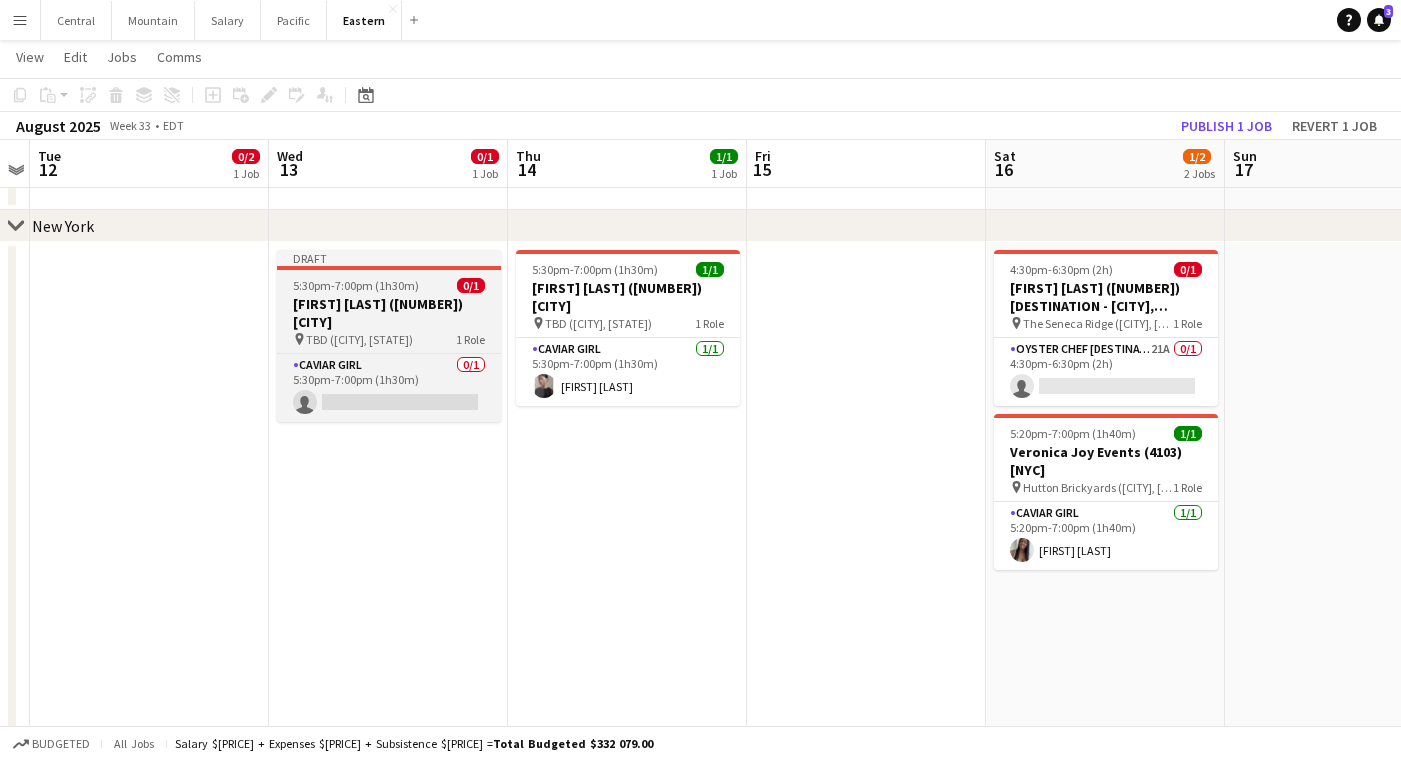 click on "TBD ([CITY], [STATE])" at bounding box center [359, 339] 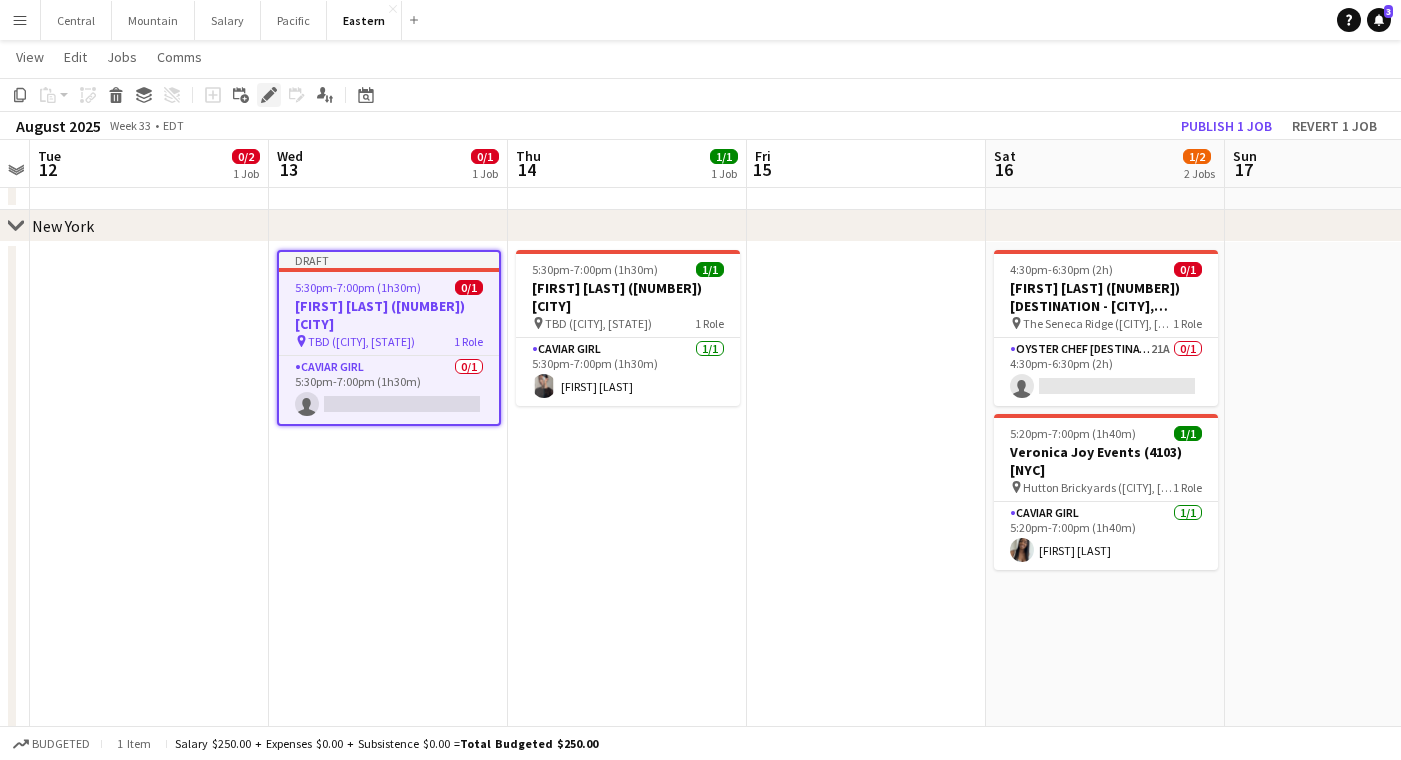 click on "Edit" 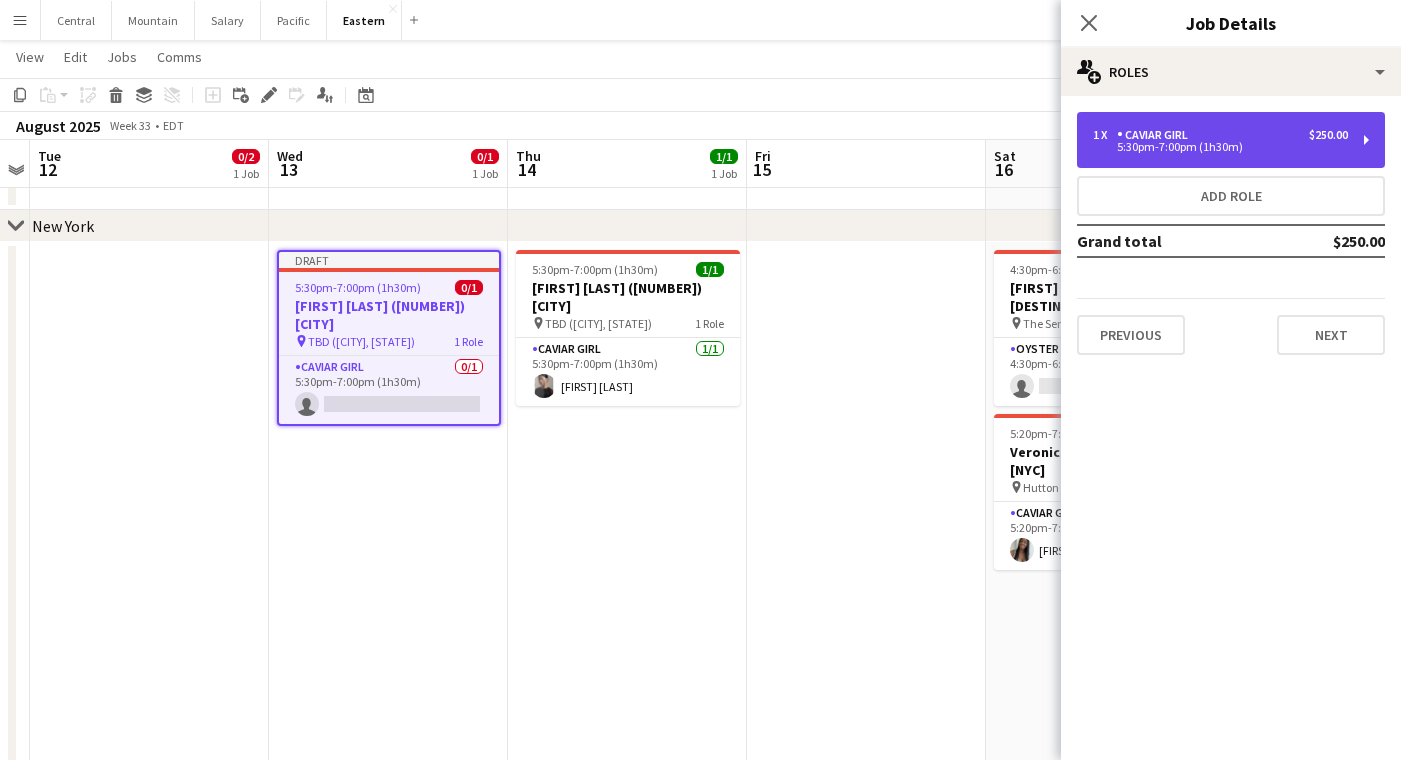 click on "1 x   Caviar Girl   $250.00" at bounding box center [1220, 135] 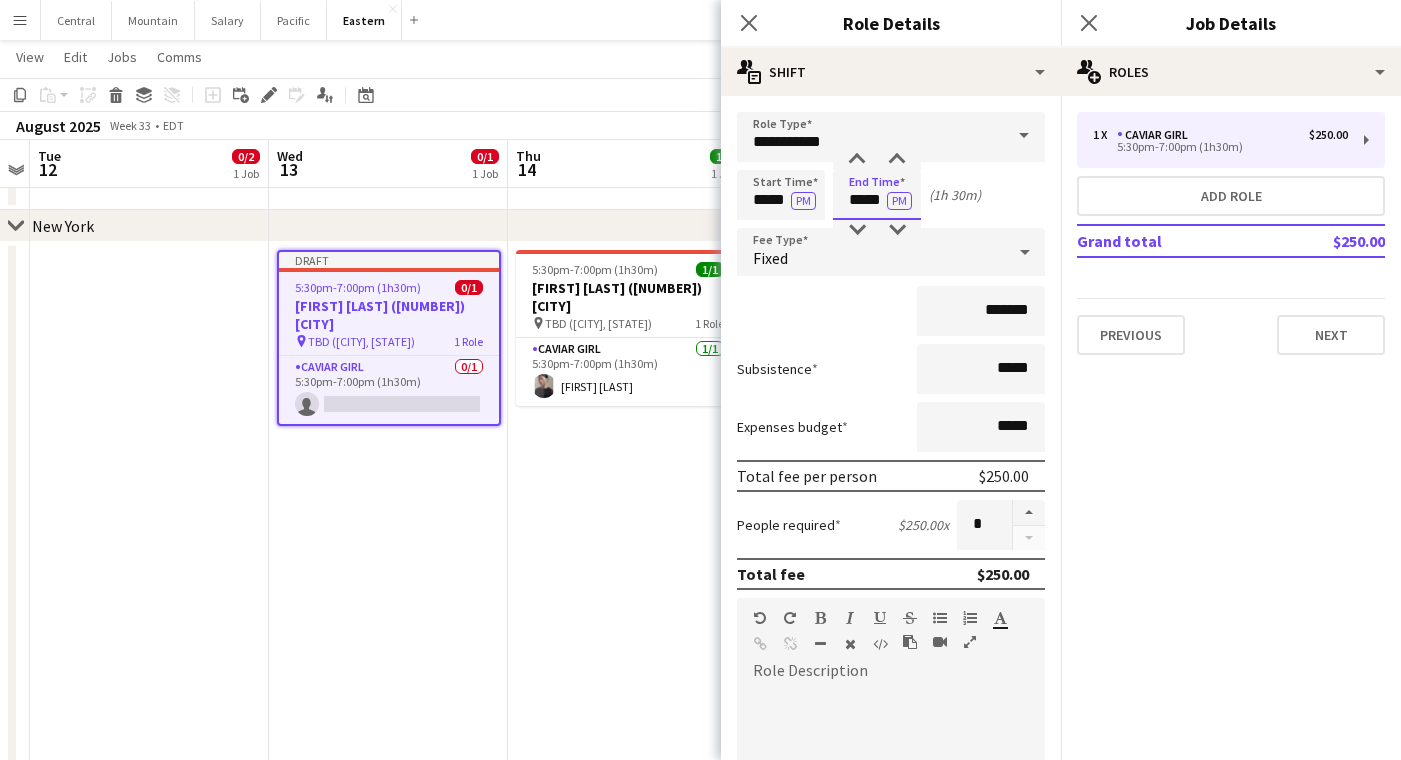 click on "*****" at bounding box center [877, 195] 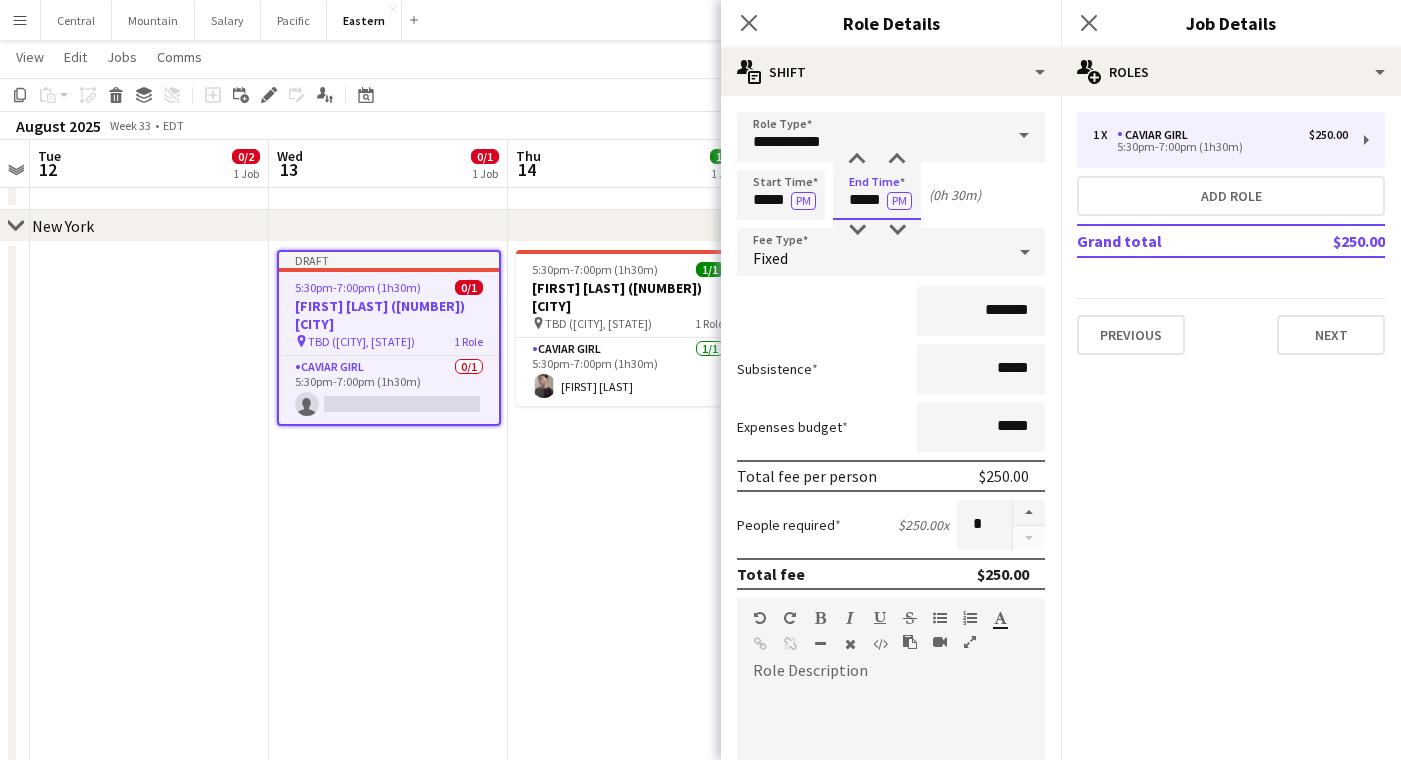 type on "*****" 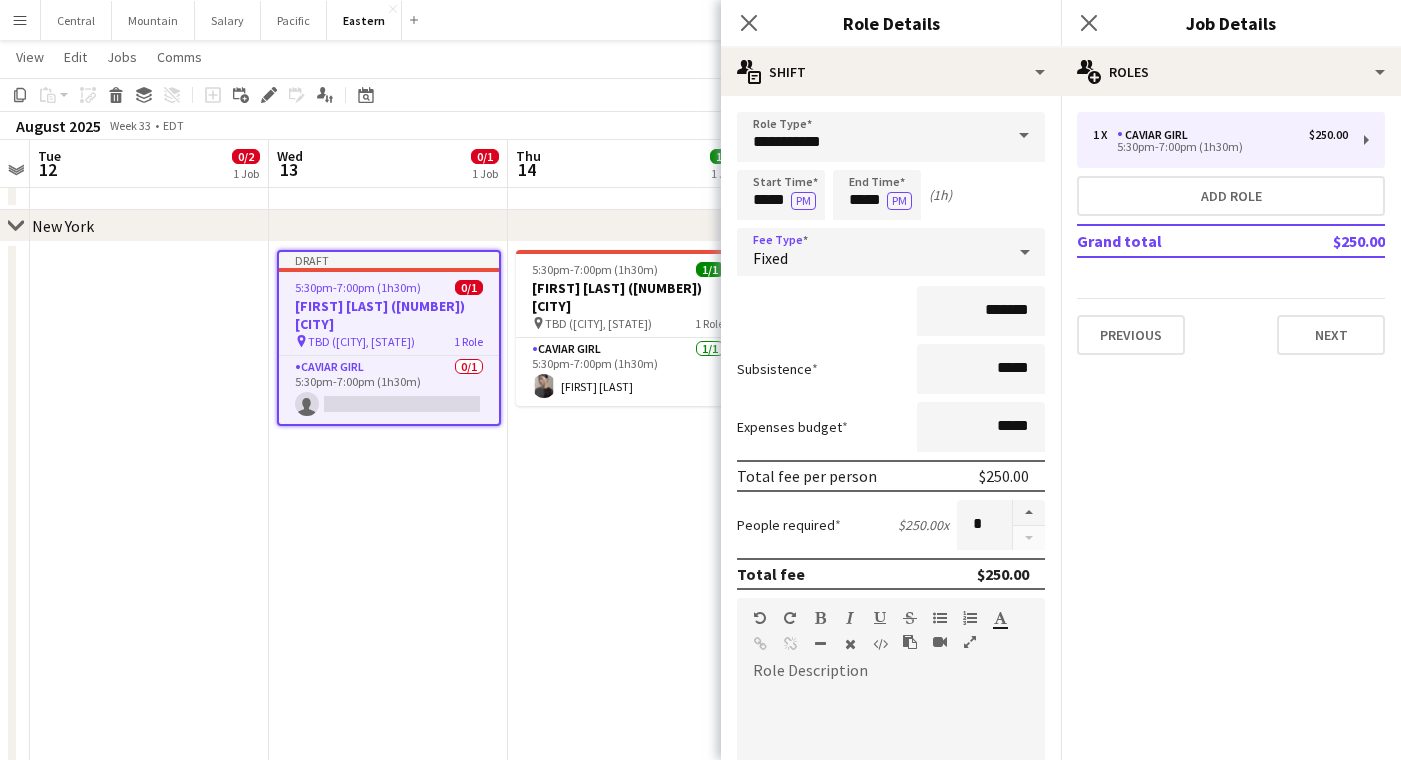 click on "Fixed" at bounding box center [871, 252] 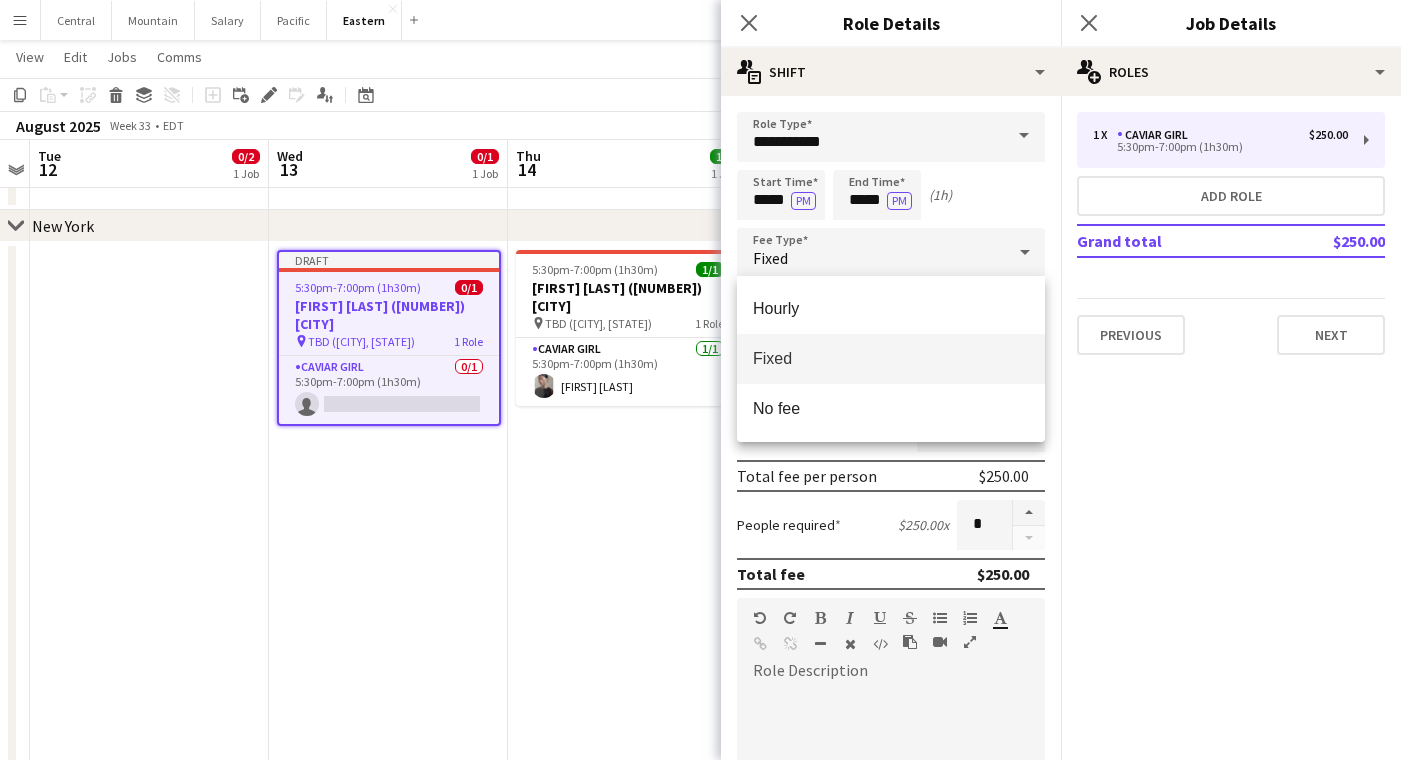 click at bounding box center [700, 380] 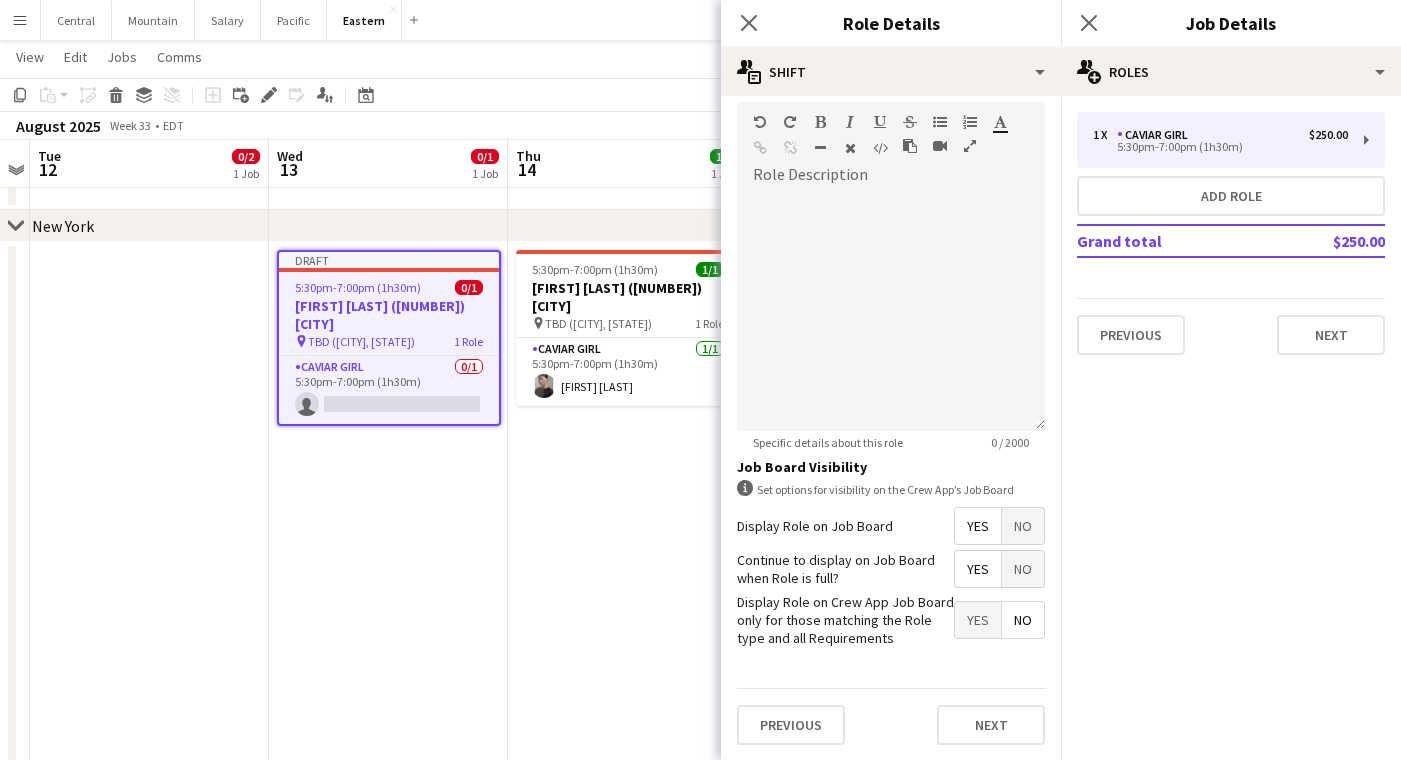 scroll, scrollTop: 496, scrollLeft: 0, axis: vertical 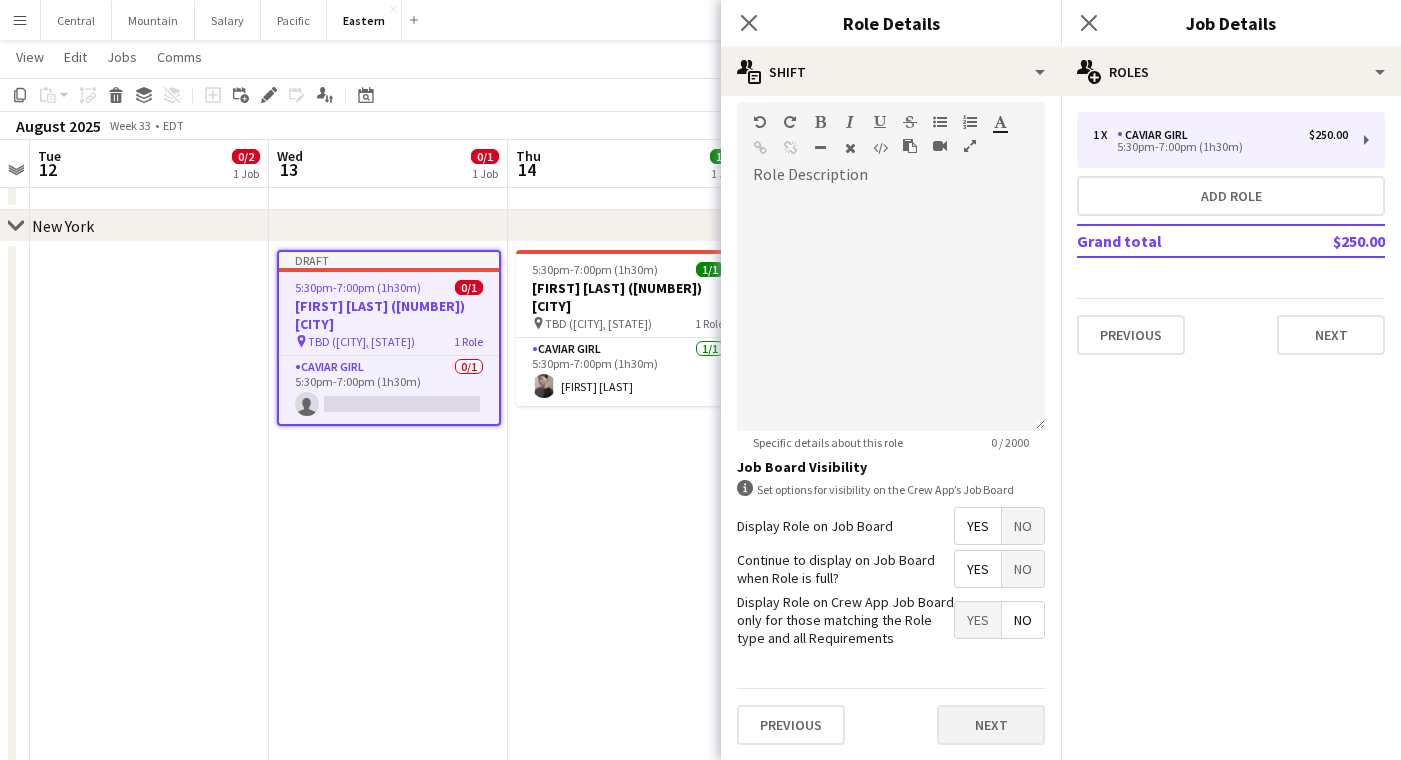 click on "Next" at bounding box center [991, 725] 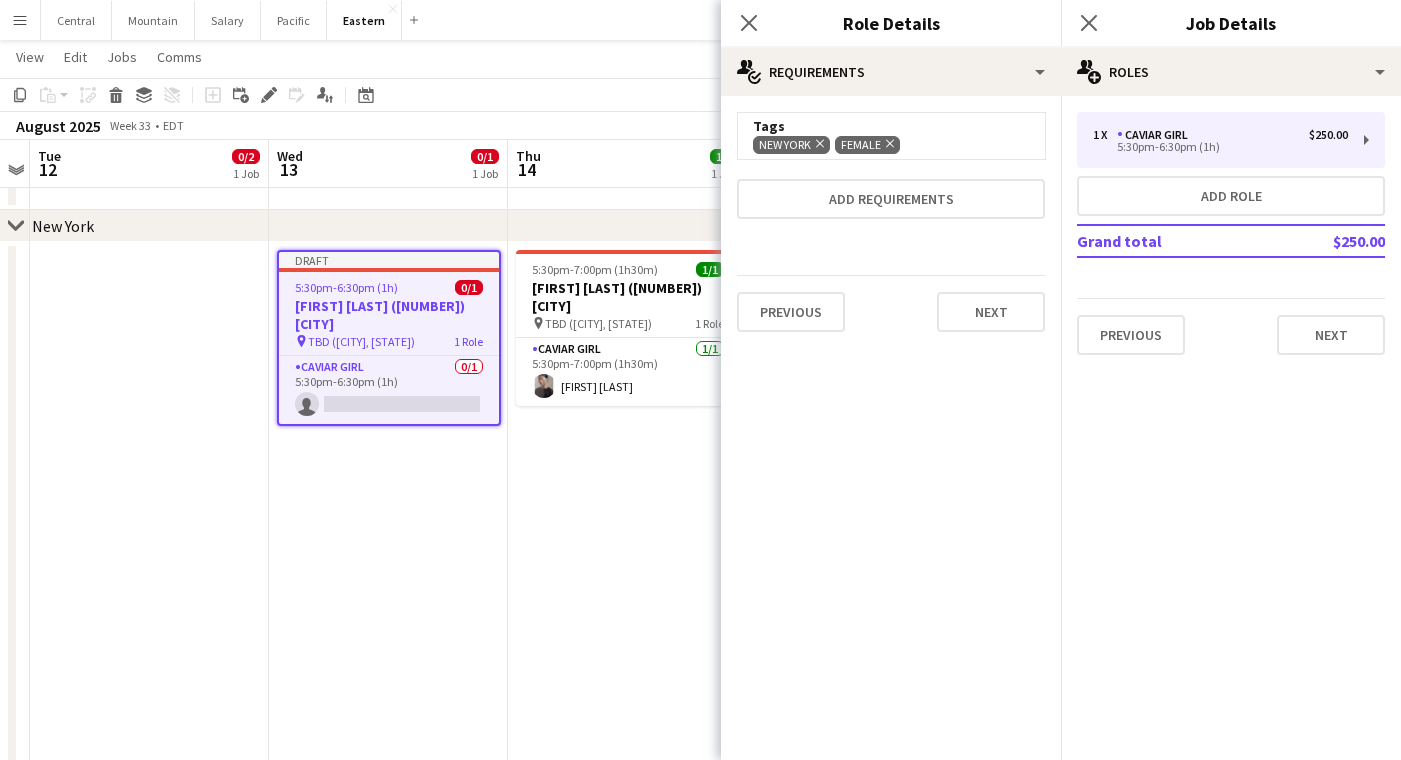 scroll, scrollTop: 0, scrollLeft: 0, axis: both 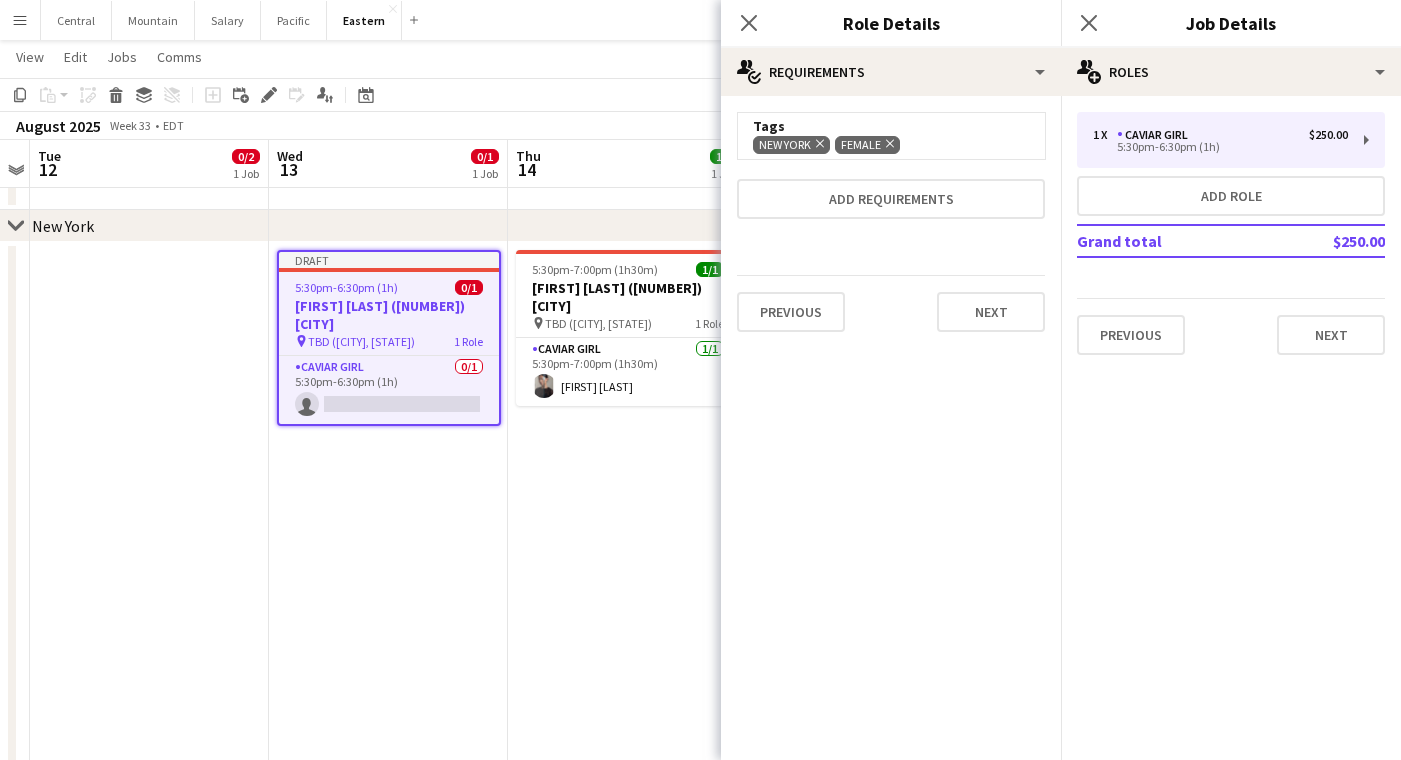 click on "Previous   Next" at bounding box center [891, 311] 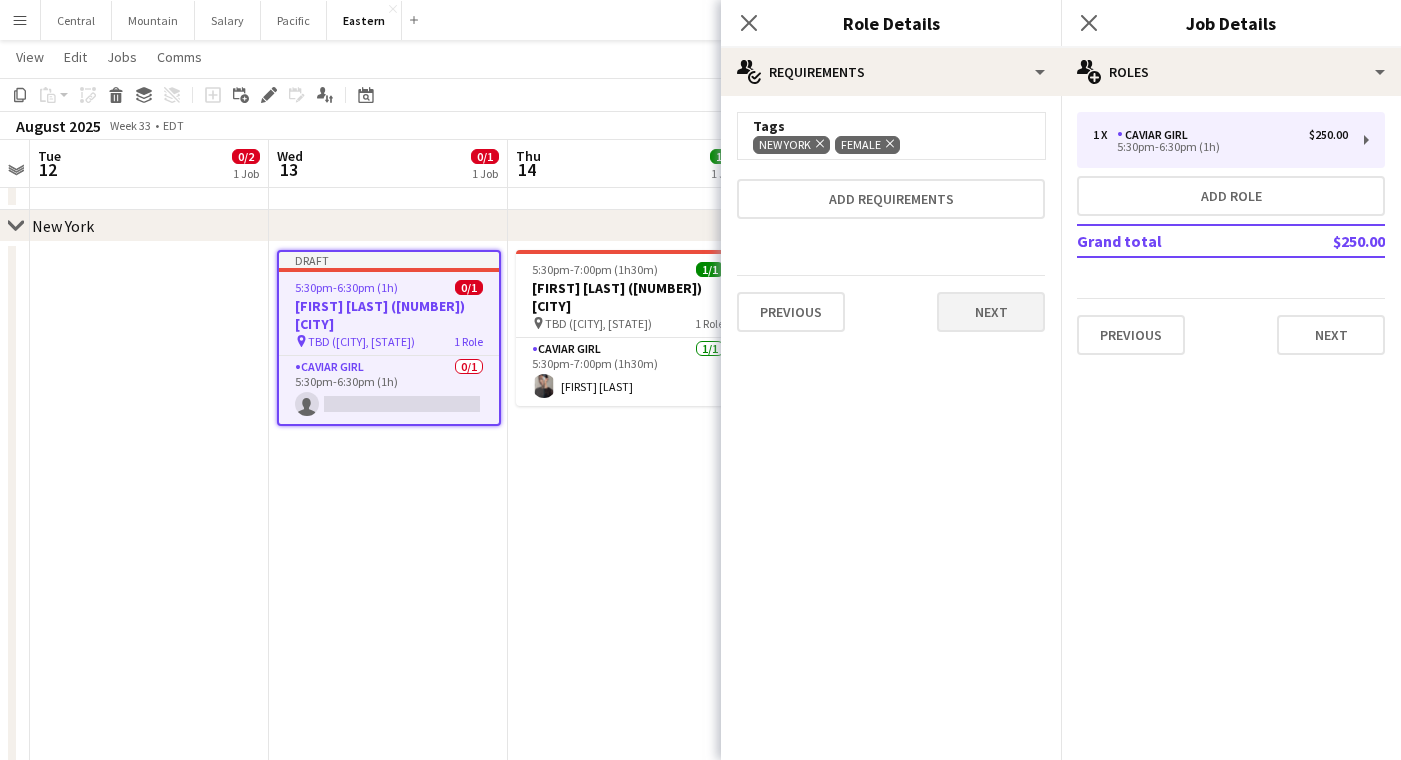 click on "Next" at bounding box center (991, 312) 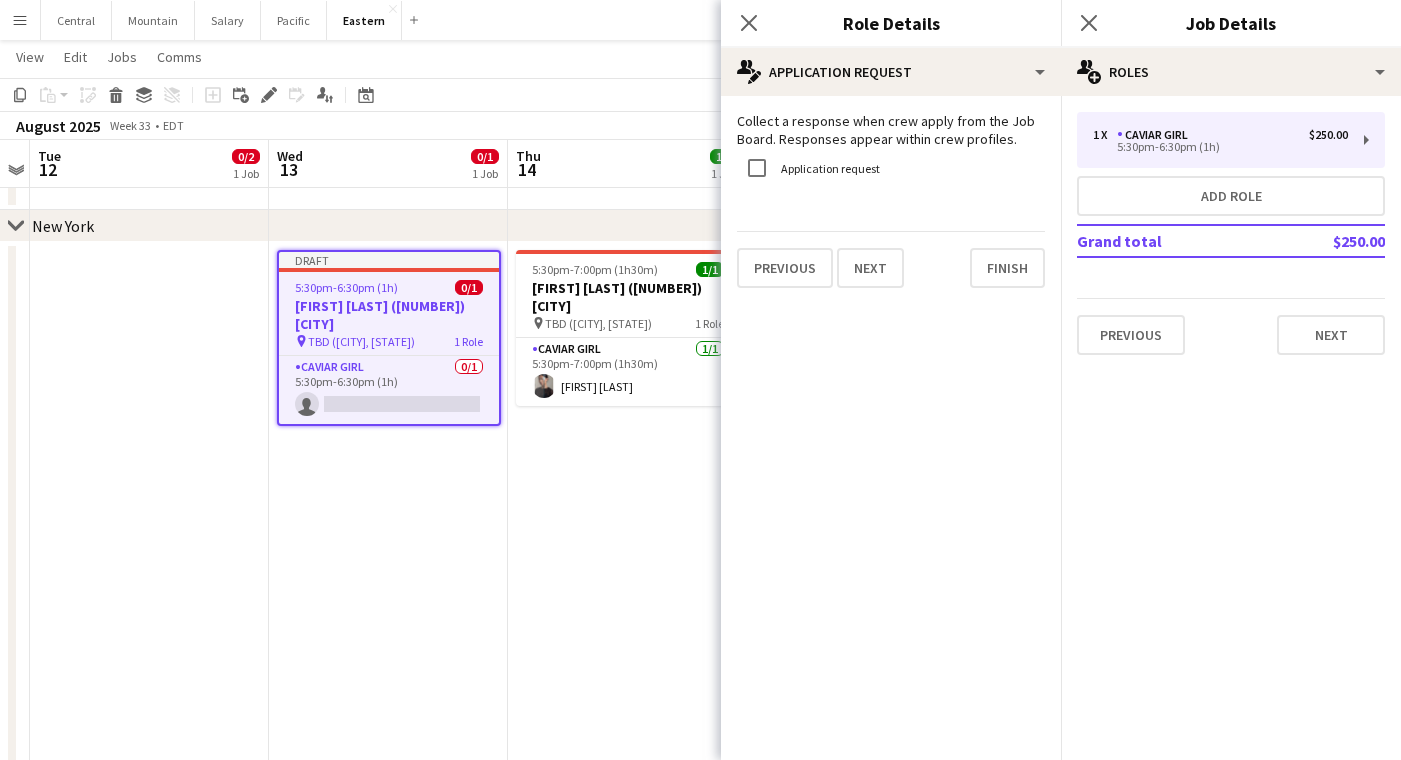 click on "Collect a response when crew apply from the Job Board. Responses appear within crew profiles.   Application request   Previous   Next   Finish" at bounding box center [891, 200] 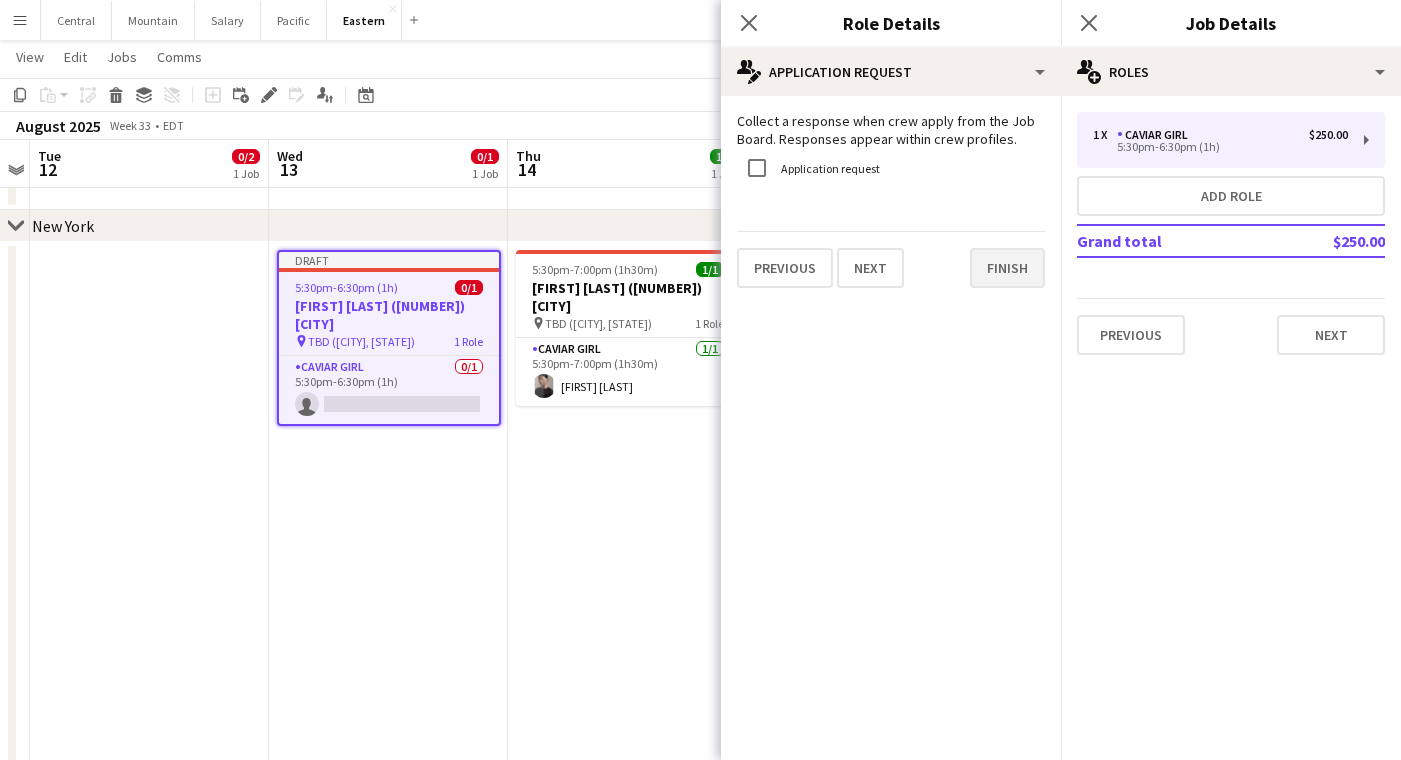 click on "Finish" at bounding box center (1007, 268) 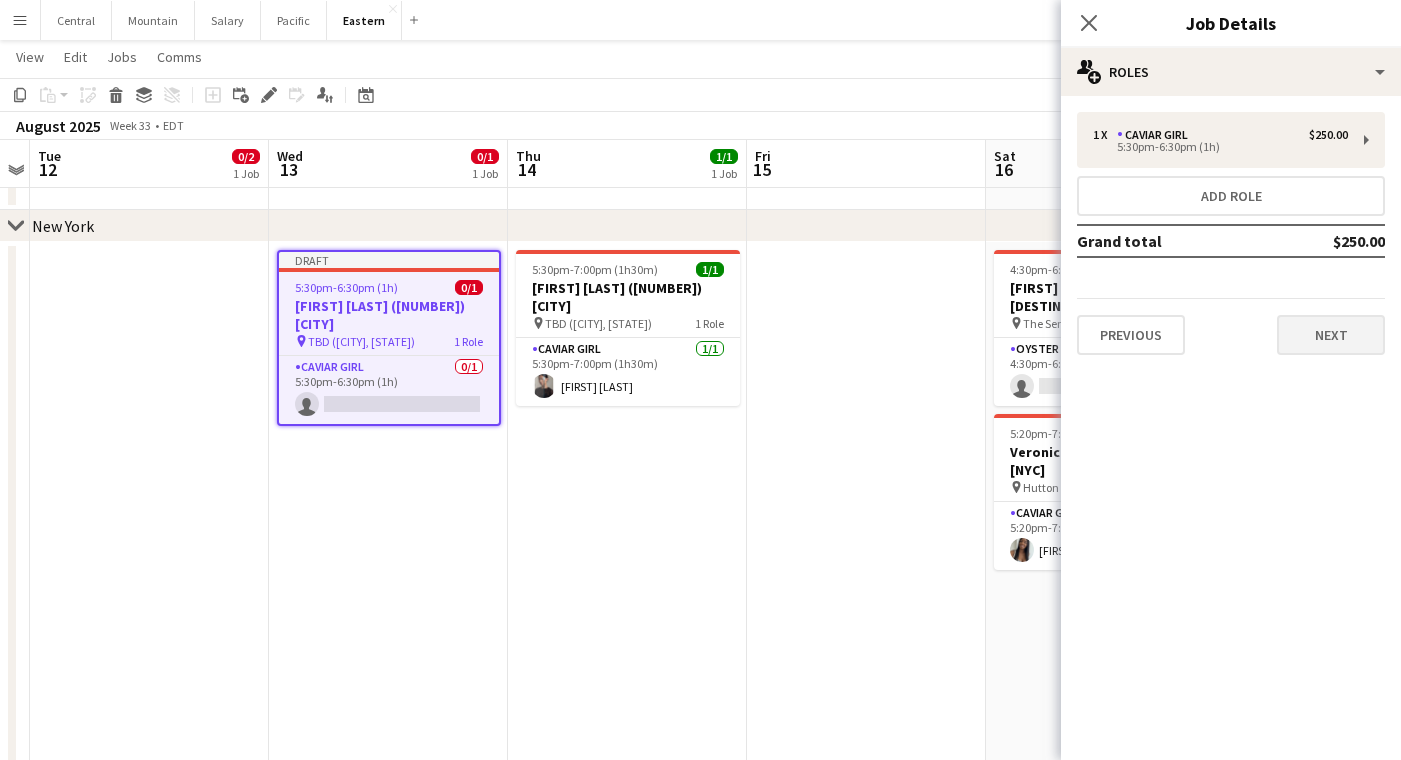 click on "Next" at bounding box center [1331, 335] 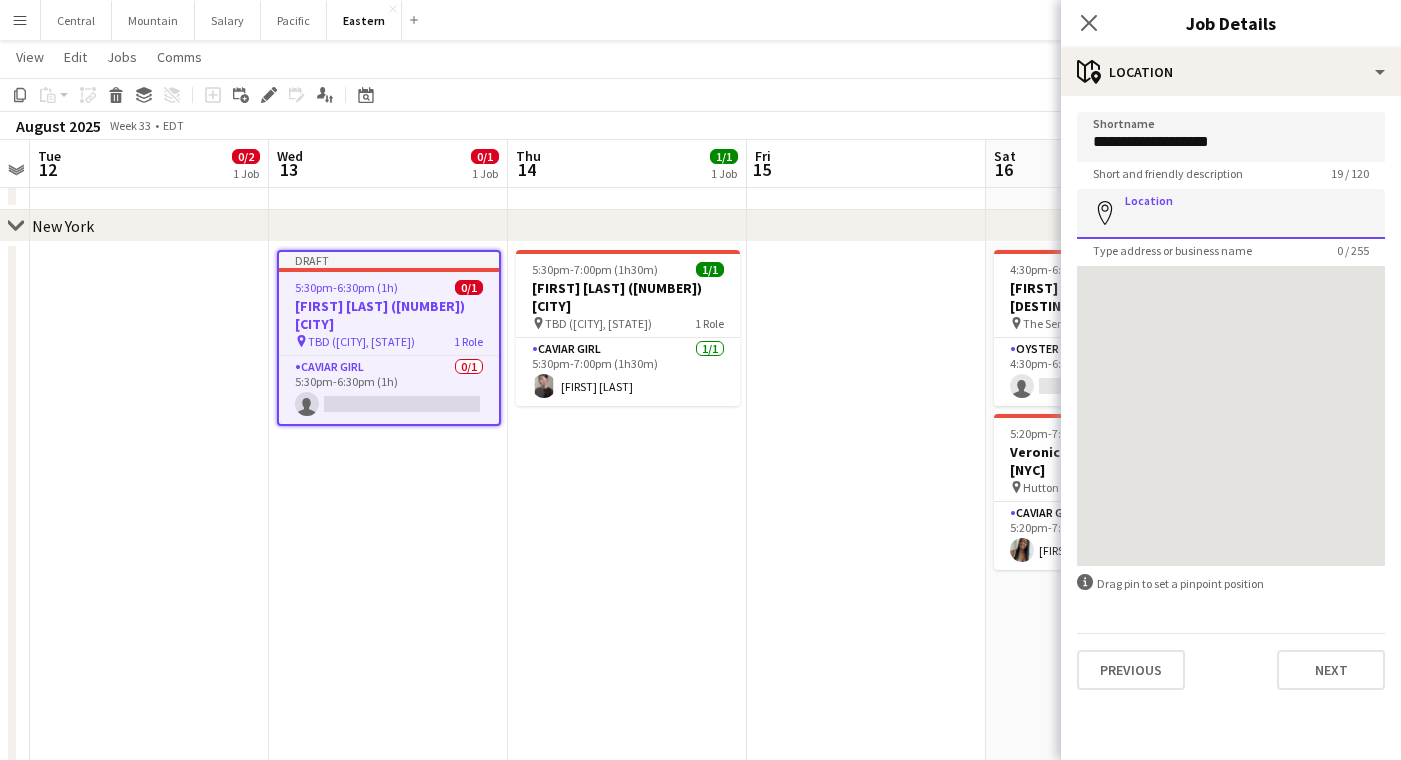 paste on "**********" 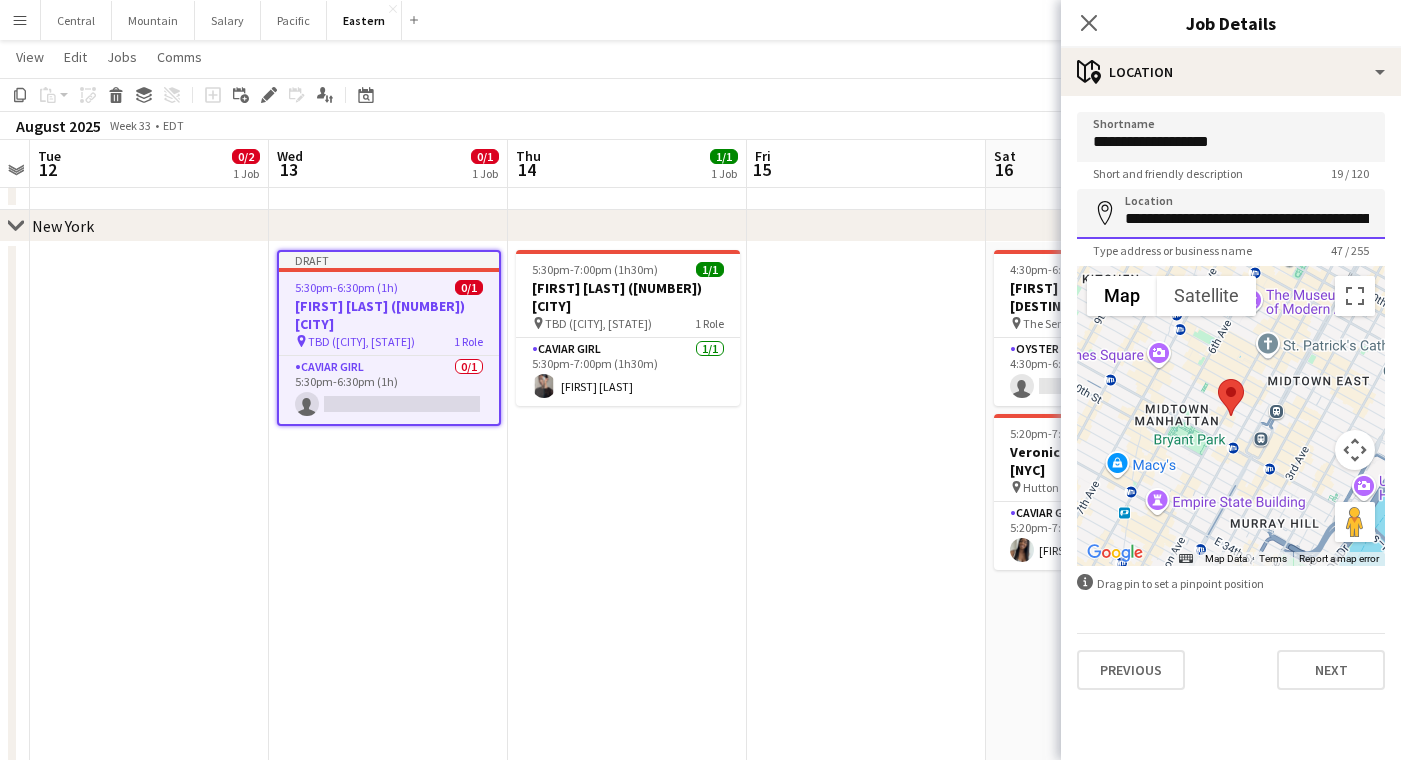 click on "**********" at bounding box center [1231, 214] 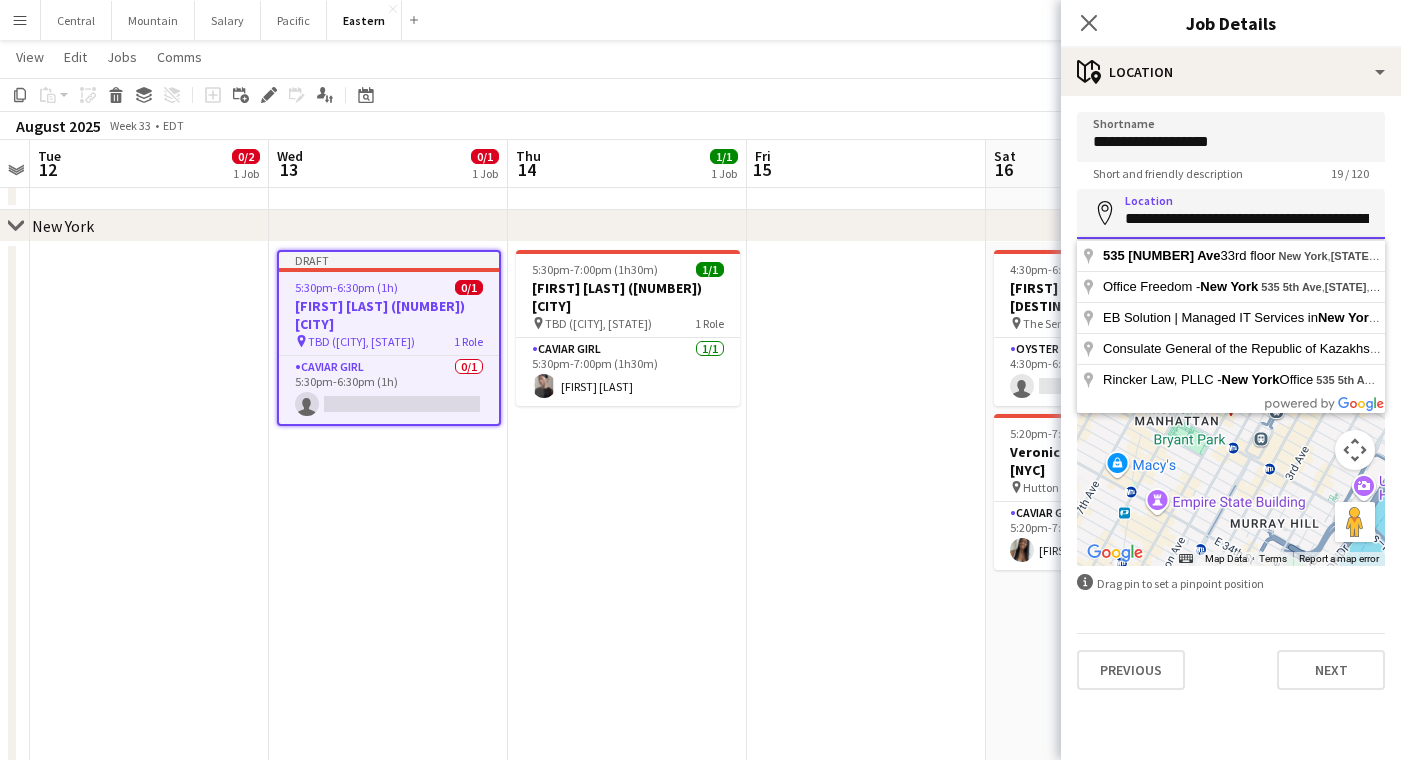 click on "**********" at bounding box center (1231, 214) 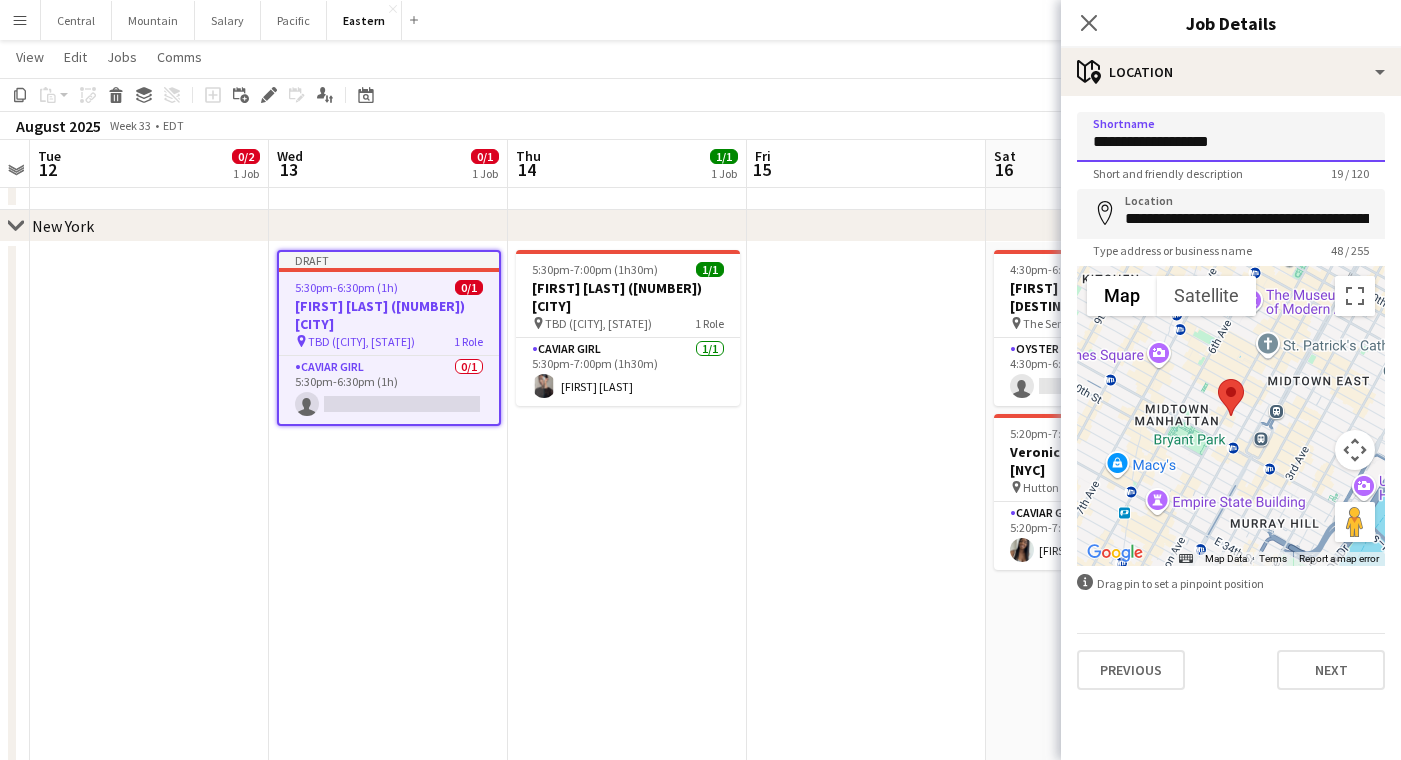 drag, startPoint x: 1238, startPoint y: 145, endPoint x: 997, endPoint y: 135, distance: 241.20738 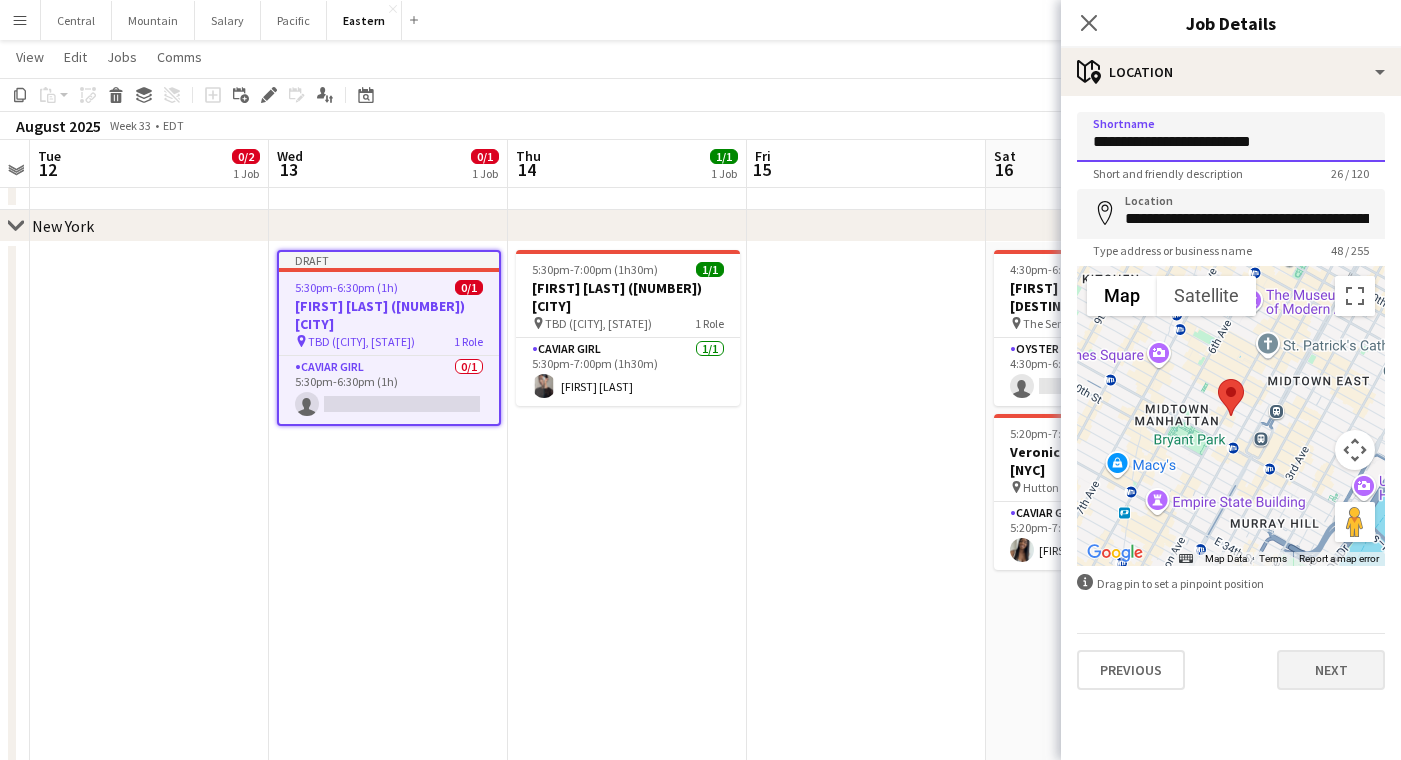 type on "**********" 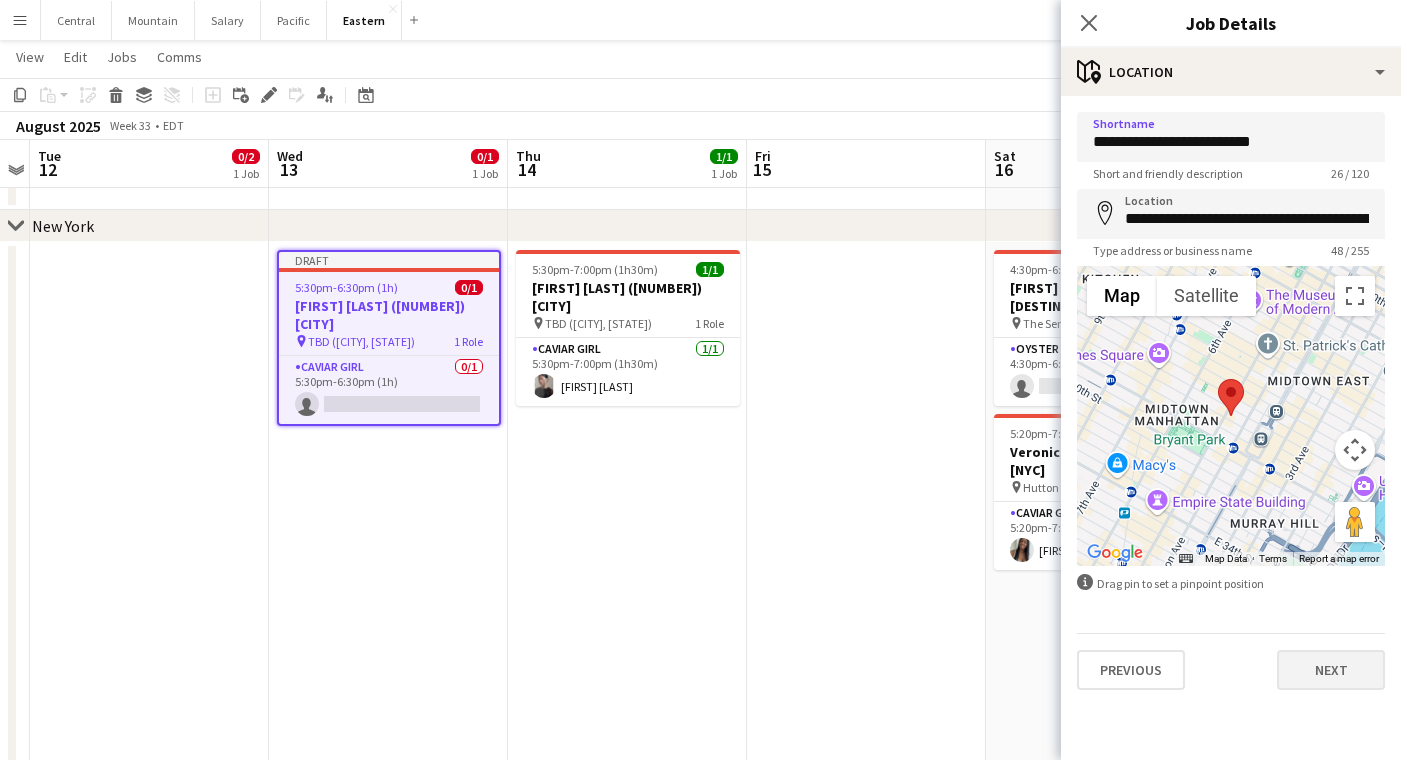 click on "Next" at bounding box center (1331, 670) 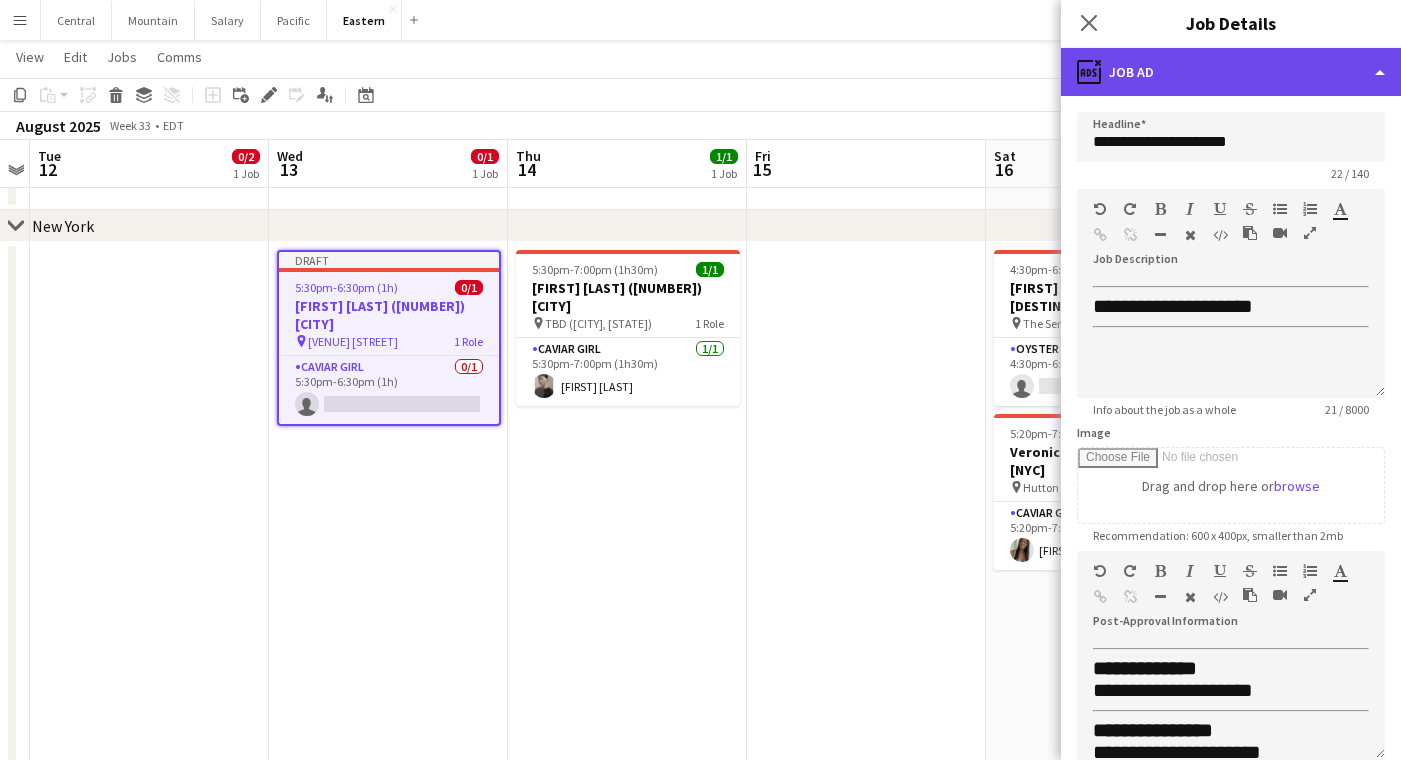 click on "ads-window
Job Ad" 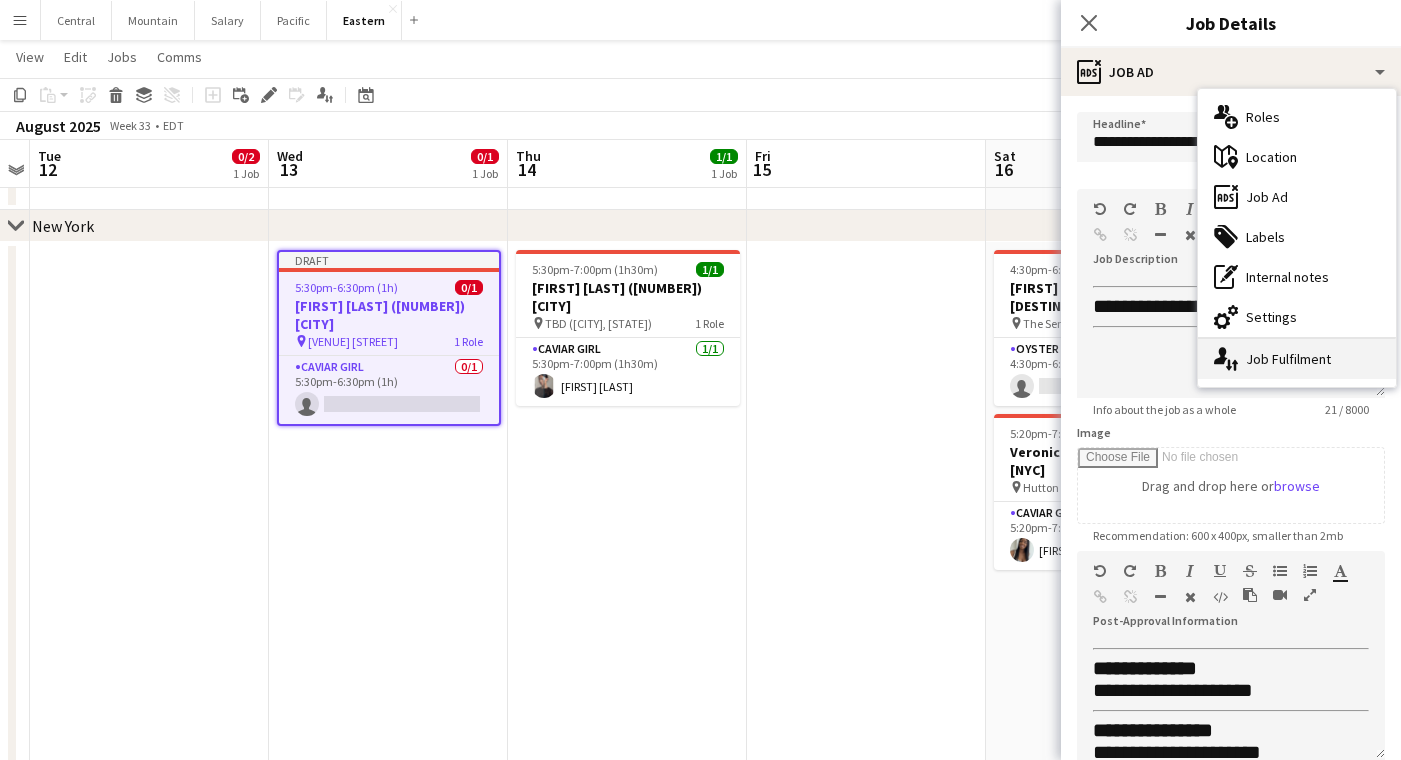 click on "single-neutral-actions-up-down
Job Fulfilment" at bounding box center [1297, 359] 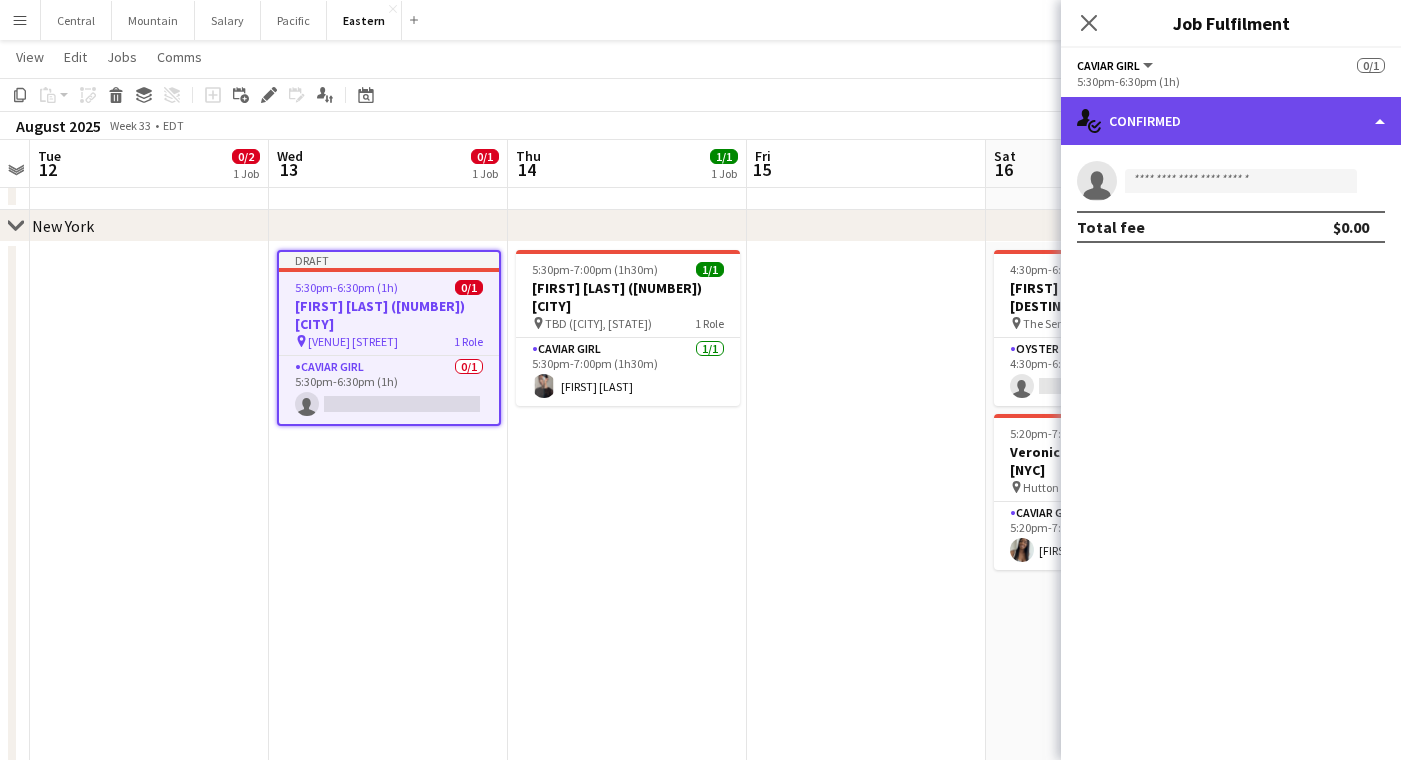 click on "single-neutral-actions-check-2
Confirmed" 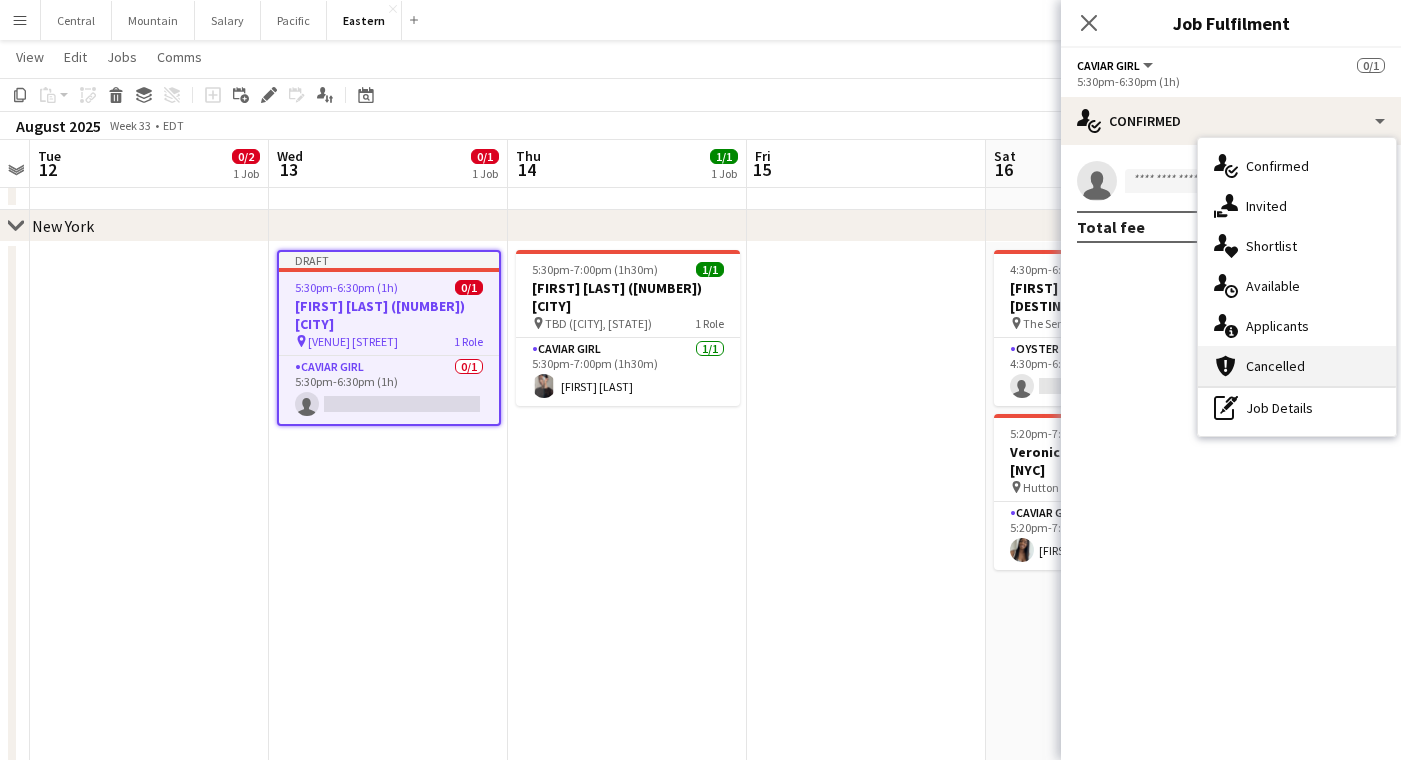 click on "cancellation
Cancelled" at bounding box center (1297, 366) 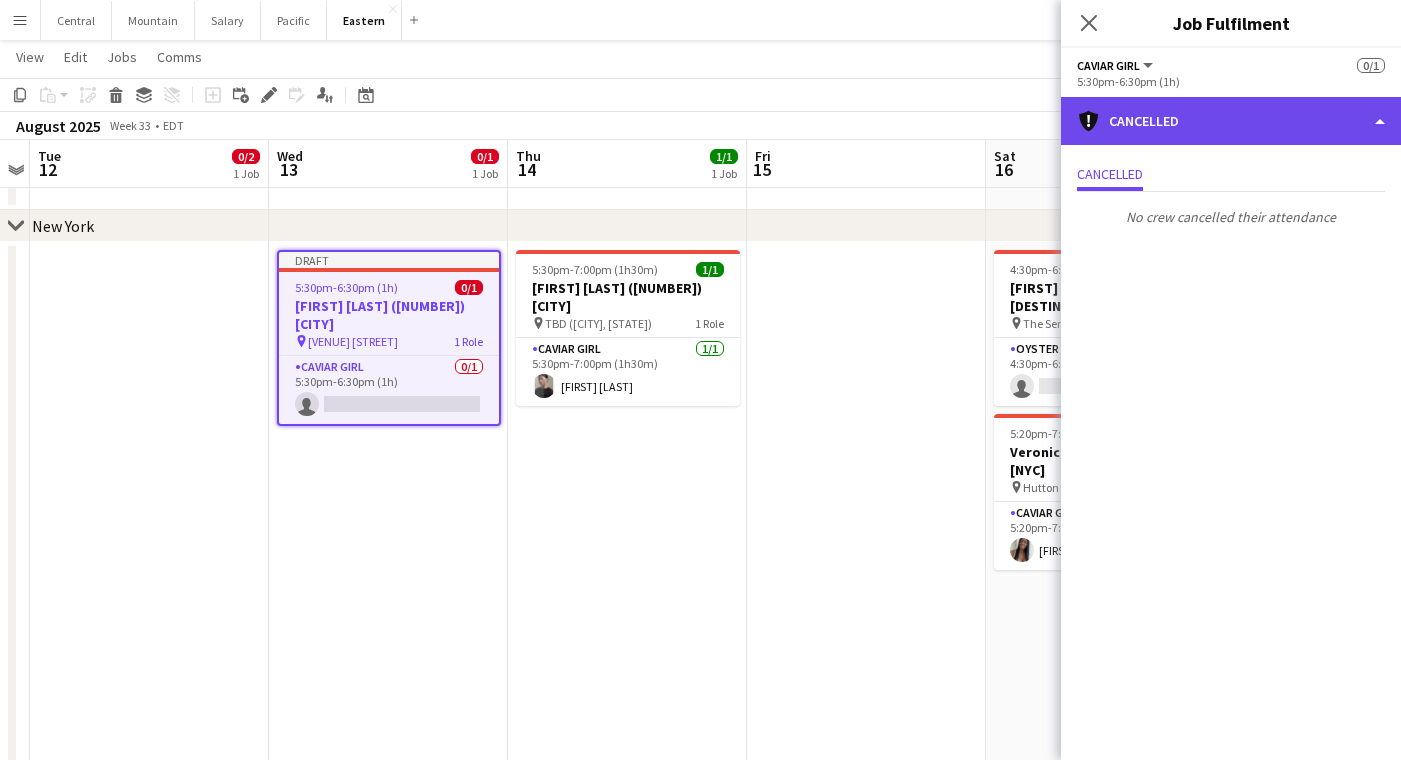 click on "cancellation
Cancelled" 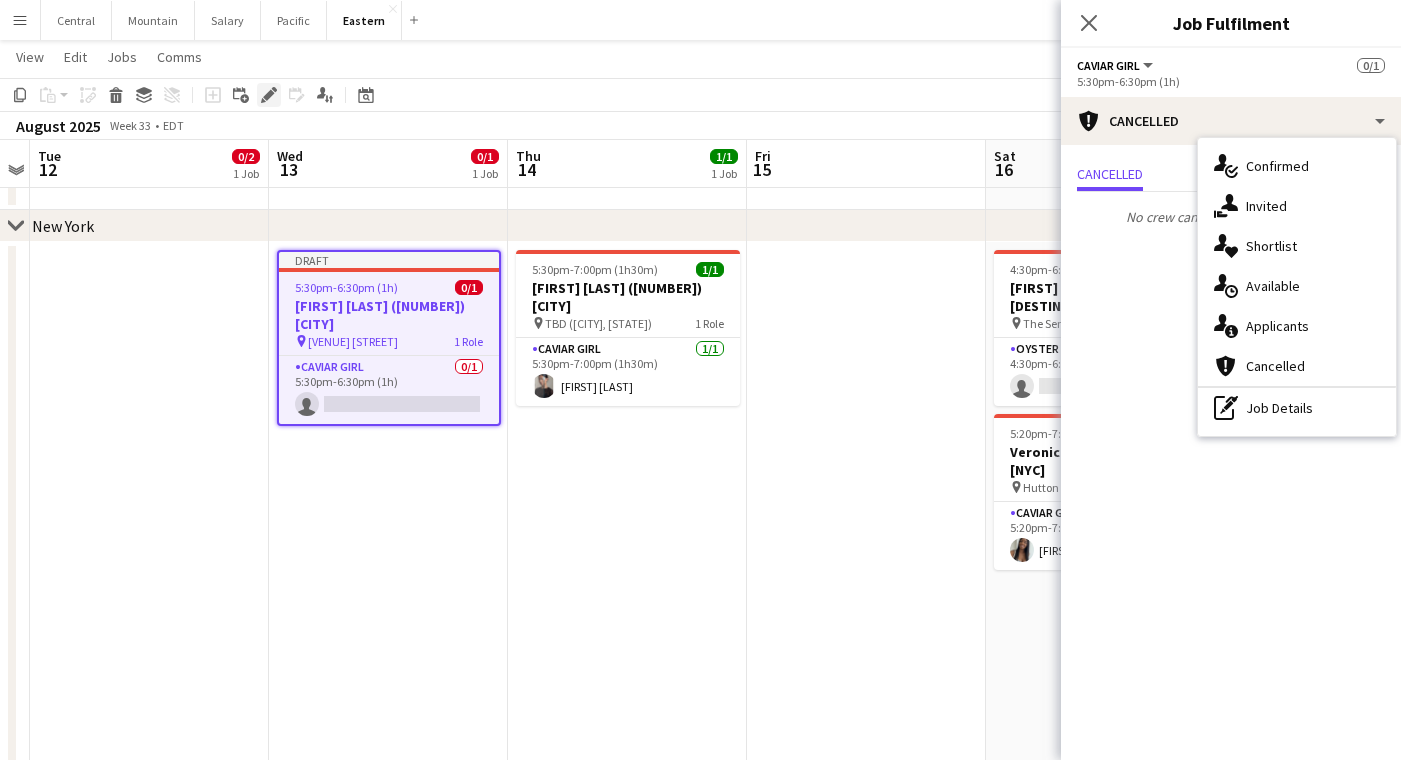 click on "Edit" 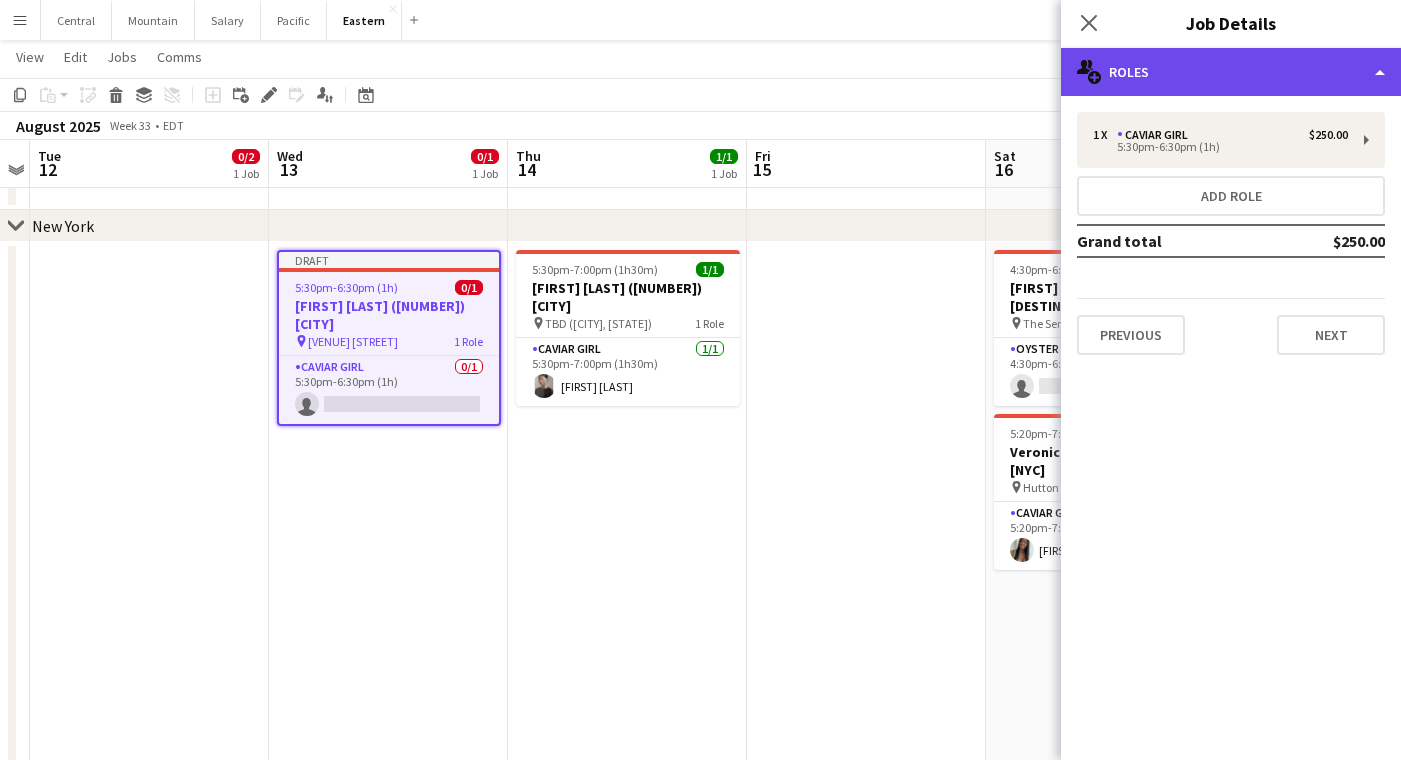click on "multiple-users-add
Roles" 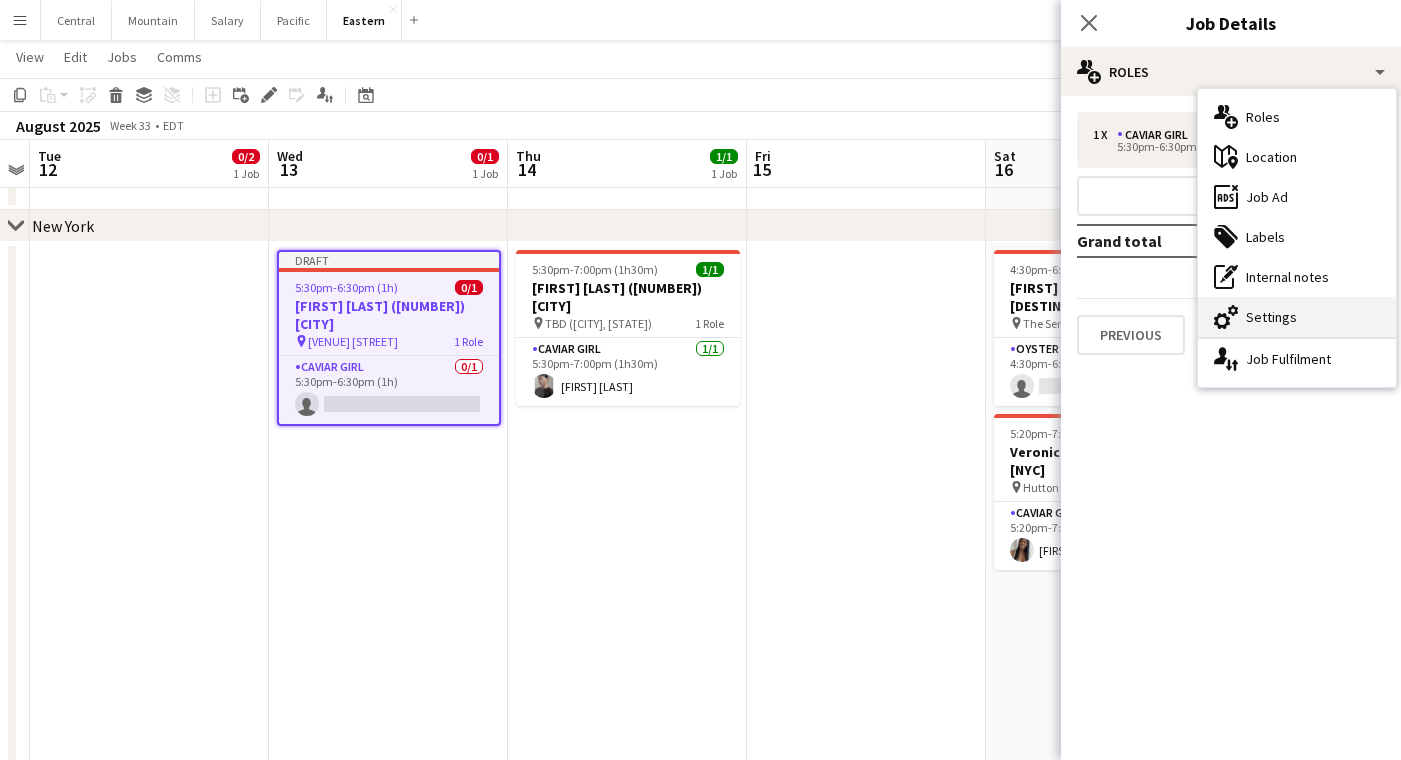 click on "cog-double-3
Settings" at bounding box center (1297, 317) 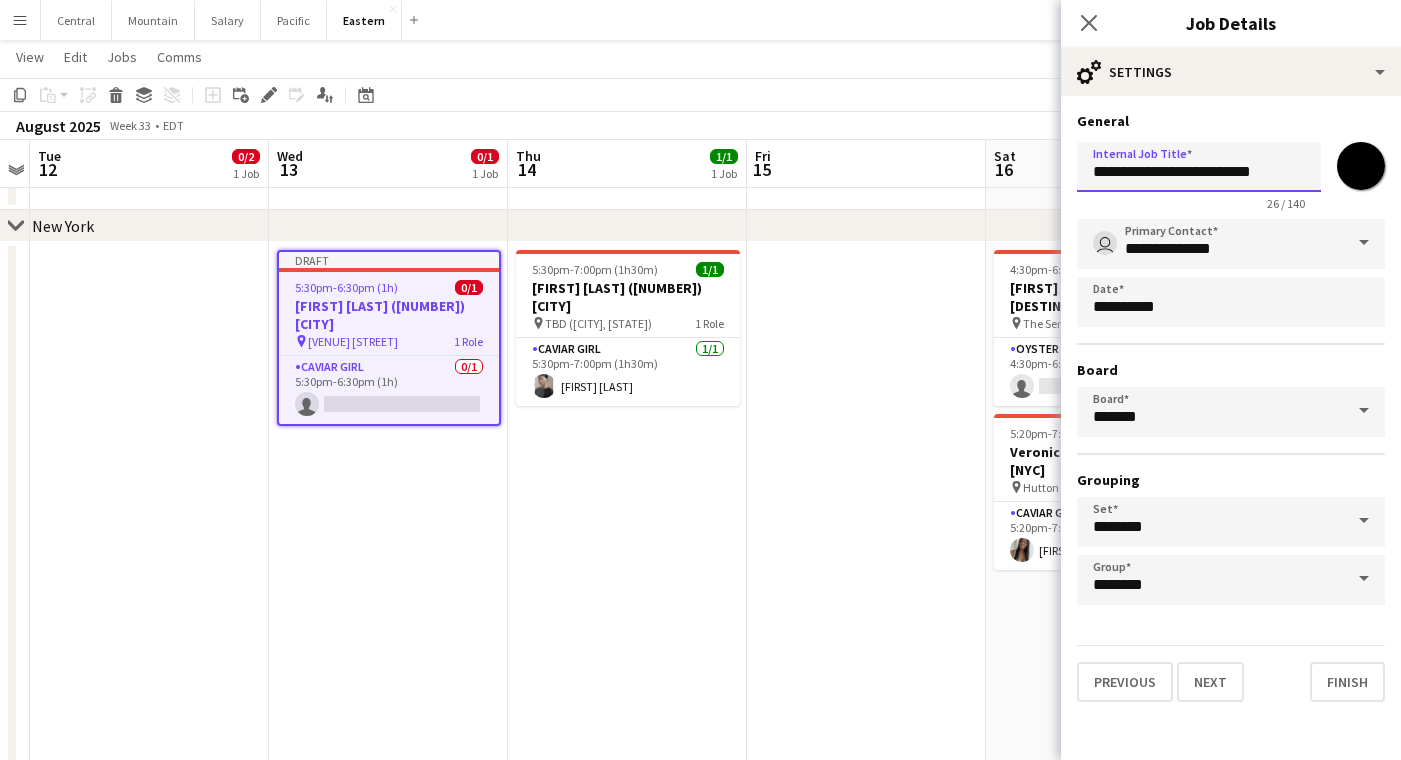drag, startPoint x: 1179, startPoint y: 172, endPoint x: 1004, endPoint y: 172, distance: 175 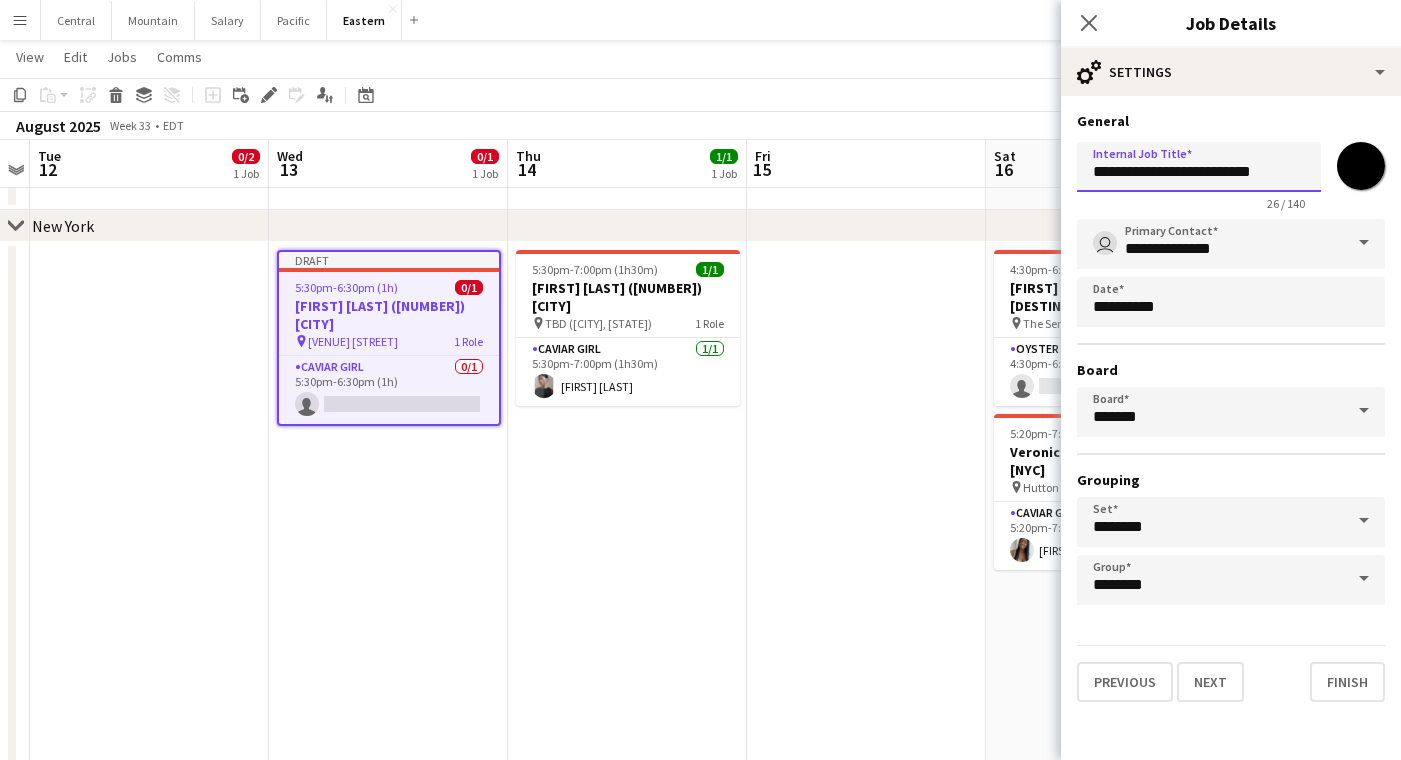 click on "Menu
Boards
Boards   Boards   All jobs   Status
Workforce
Workforce   My Workforce   Recruiting
Comms
Comms
Pay
Pay   Approvals   Payments   Reports
Platform Settings
Platform Settings   App settings   Your settings   Profiles
Training Academy
Training Academy
Knowledge Base
Knowledge Base
Product Updates
Product Updates   Log Out   Privacy   Central
Close
[REGION]
Close
Salary
Close
[REGION]
Close
[REGION]
Close
Add
Help
Notifications
3   [REGION]
user" at bounding box center (700, 612) 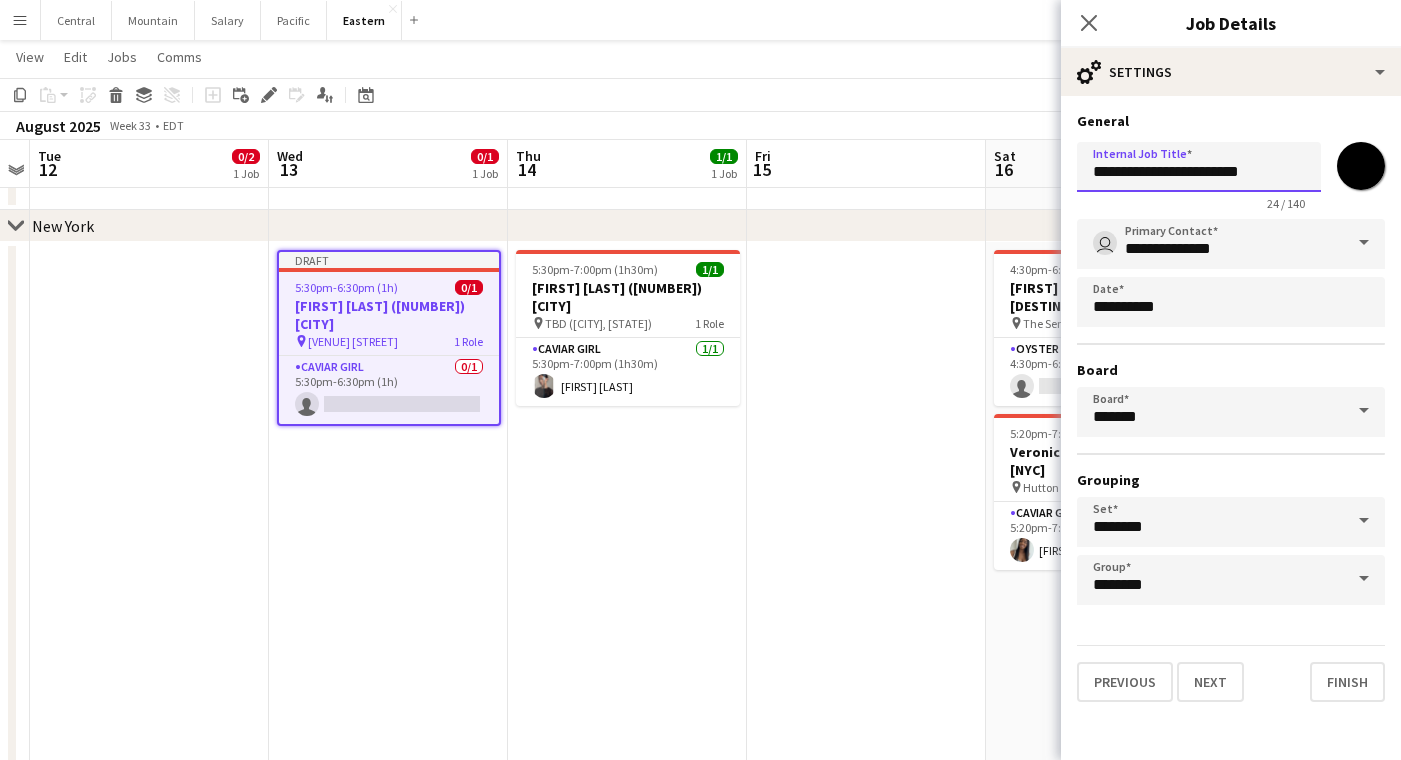 click on "**********" at bounding box center (1199, 167) 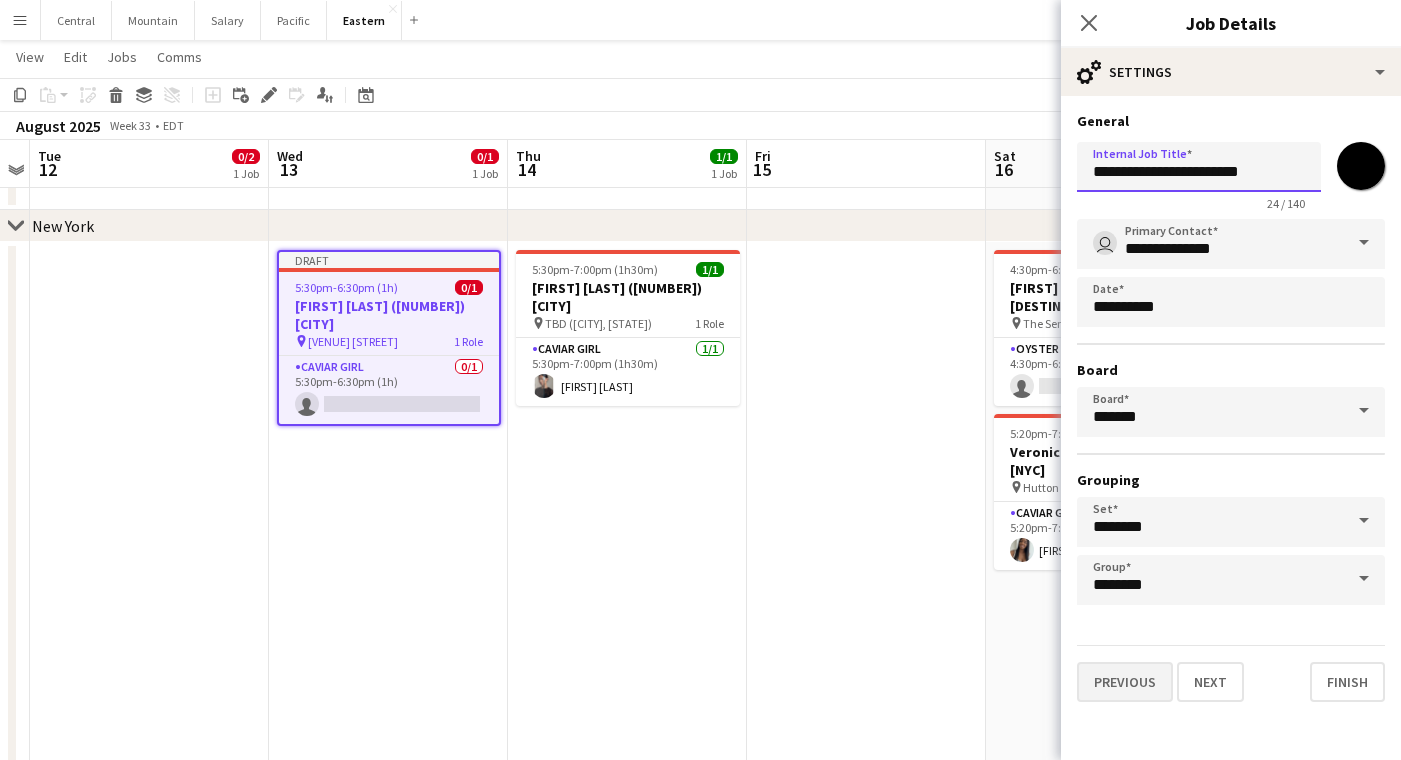 type on "**********" 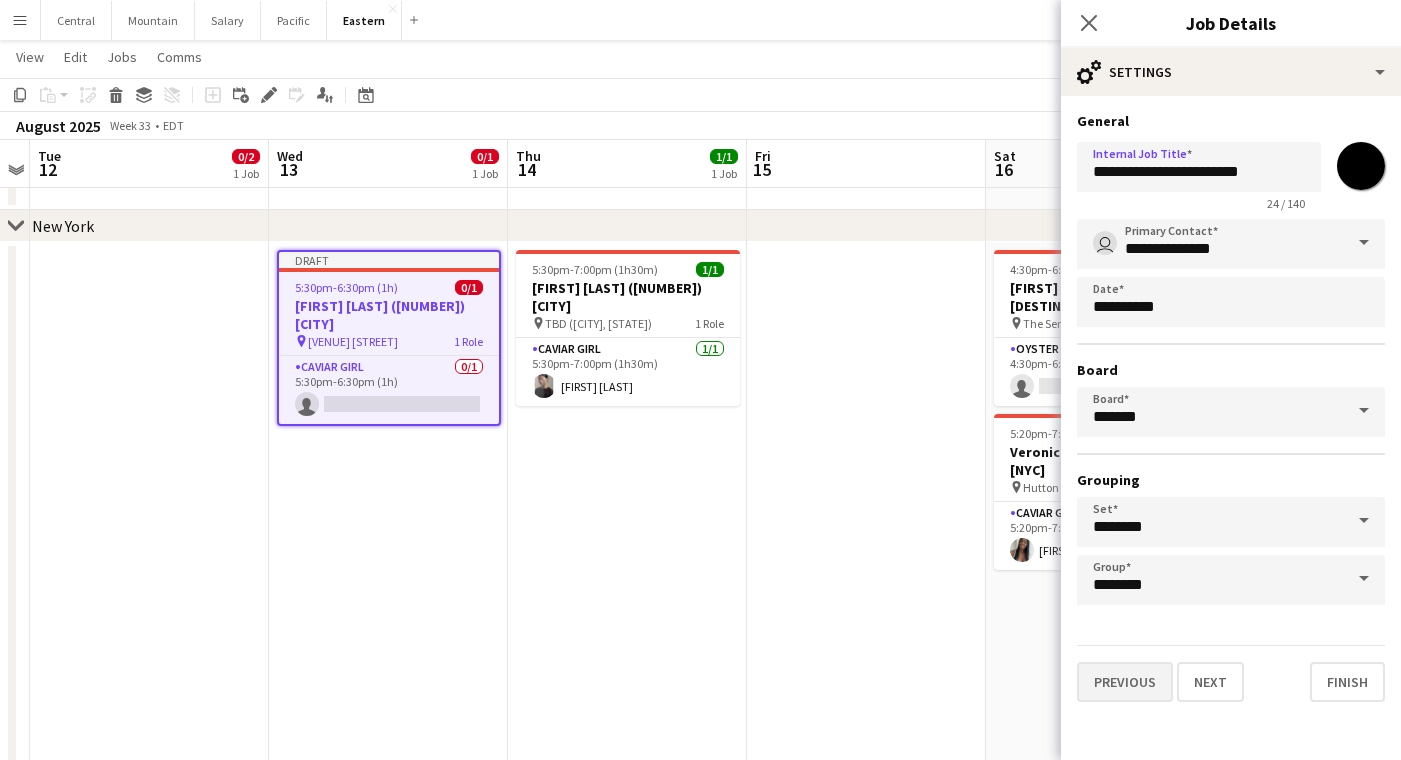 click on "Previous" at bounding box center (1125, 682) 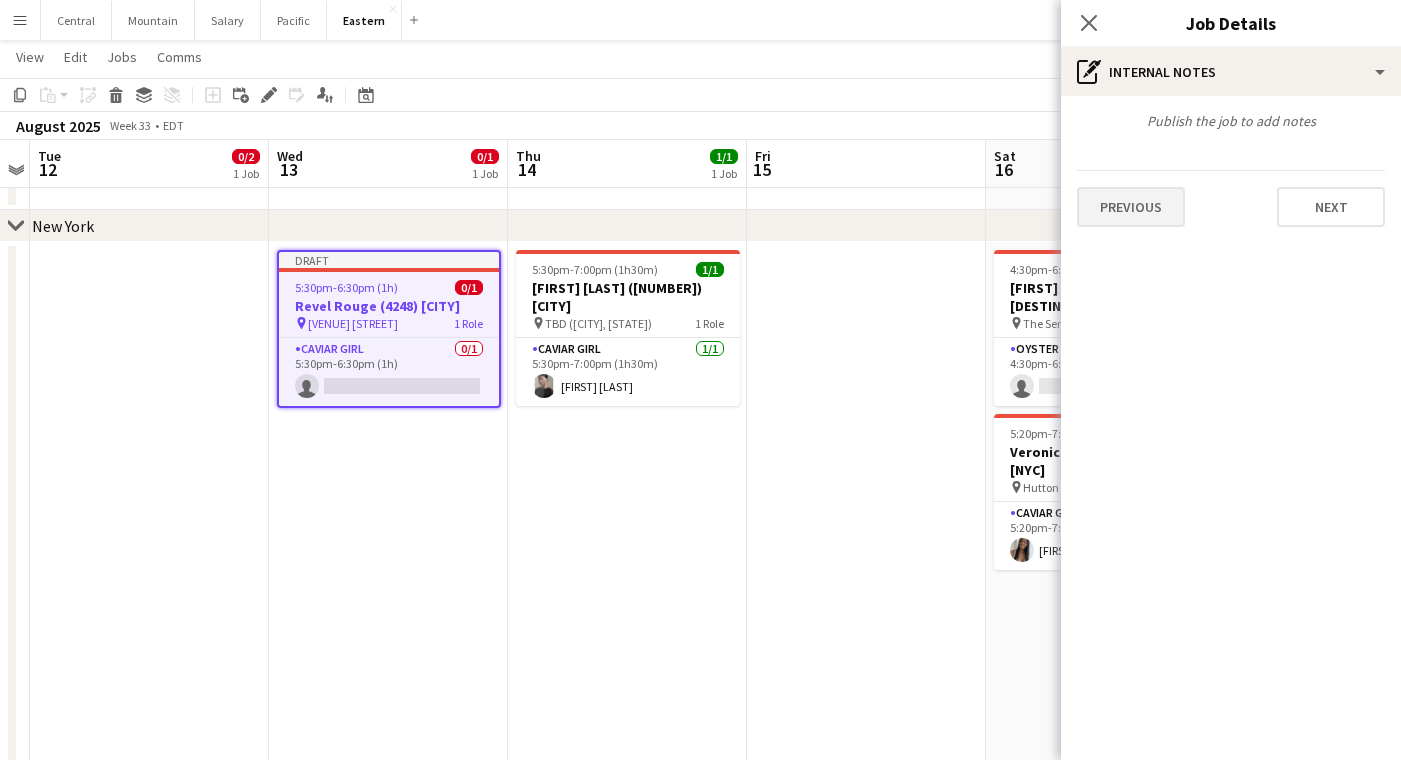 click on "Previous" at bounding box center [1131, 207] 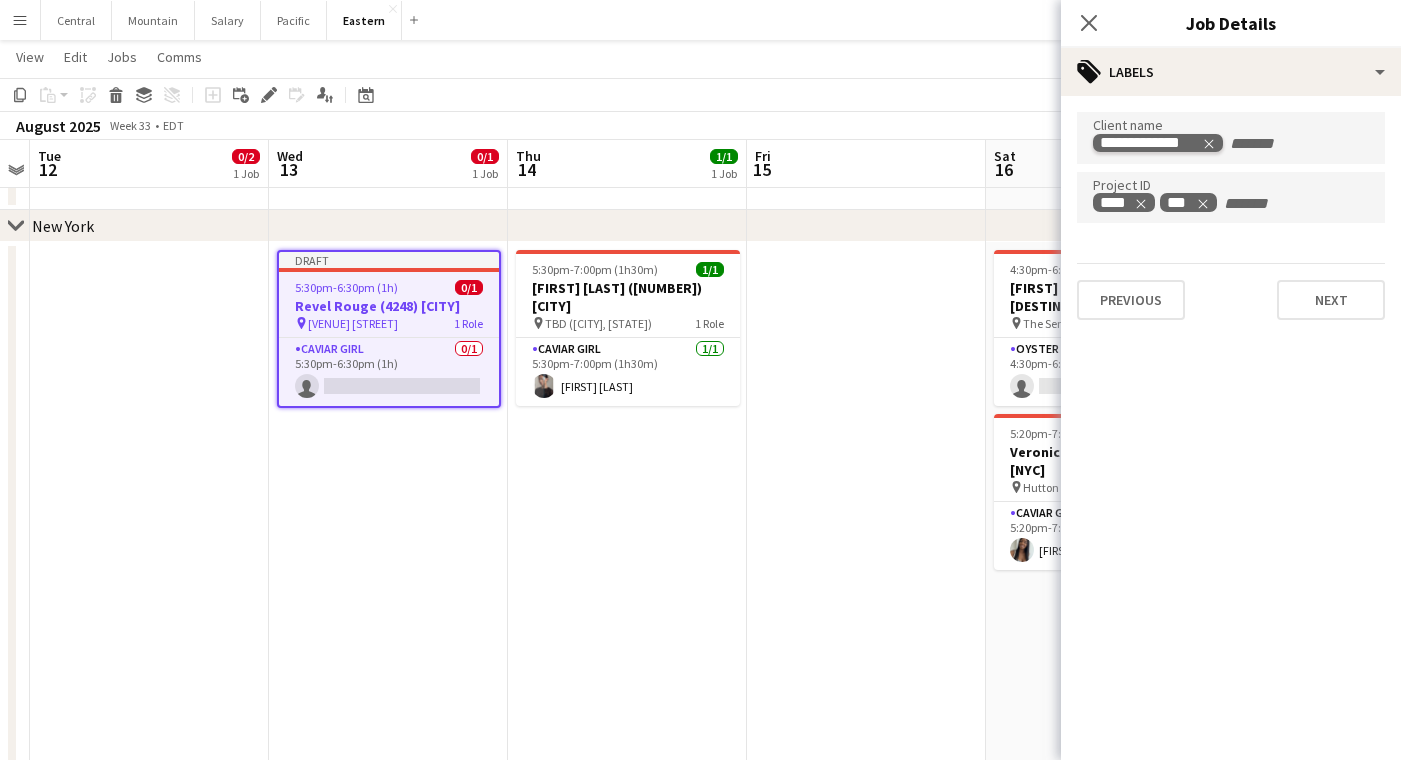 click 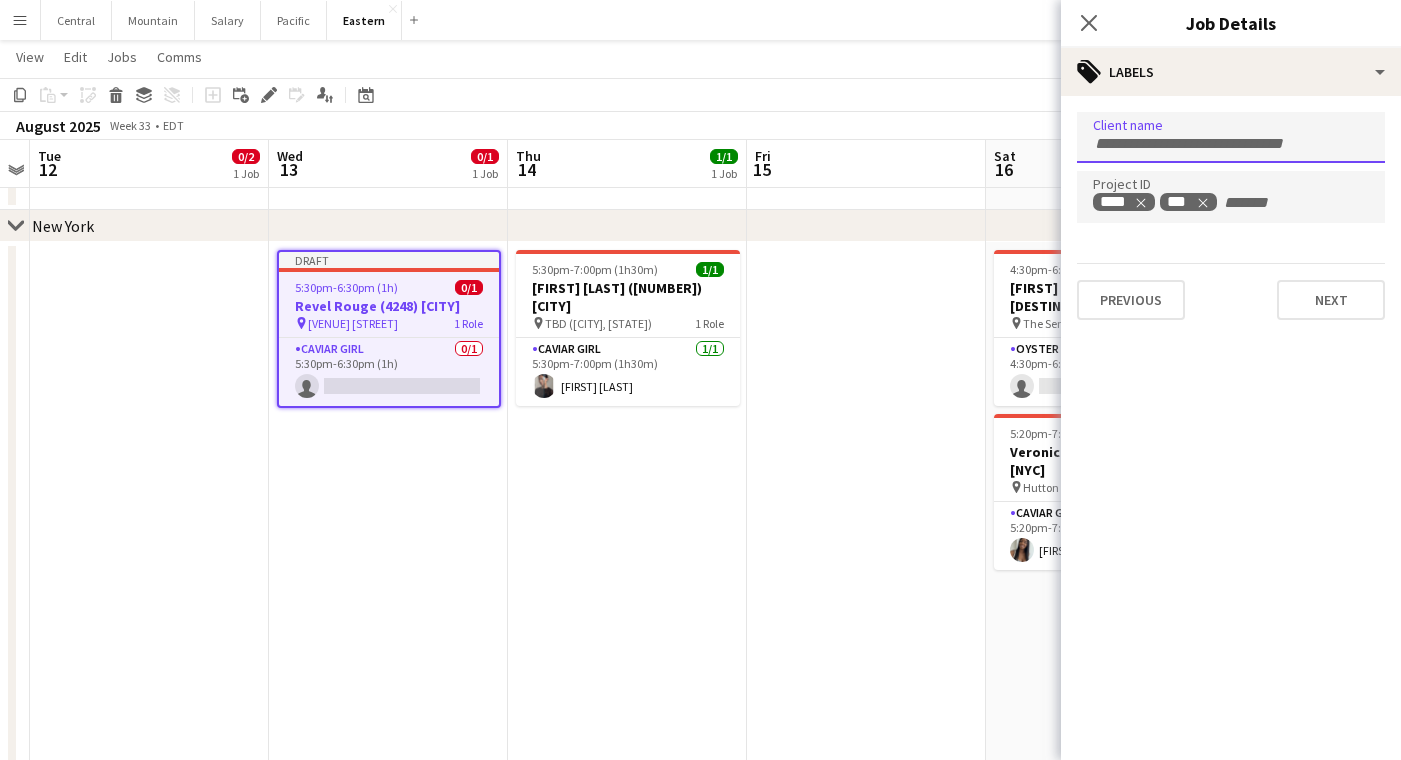 paste on "**********" 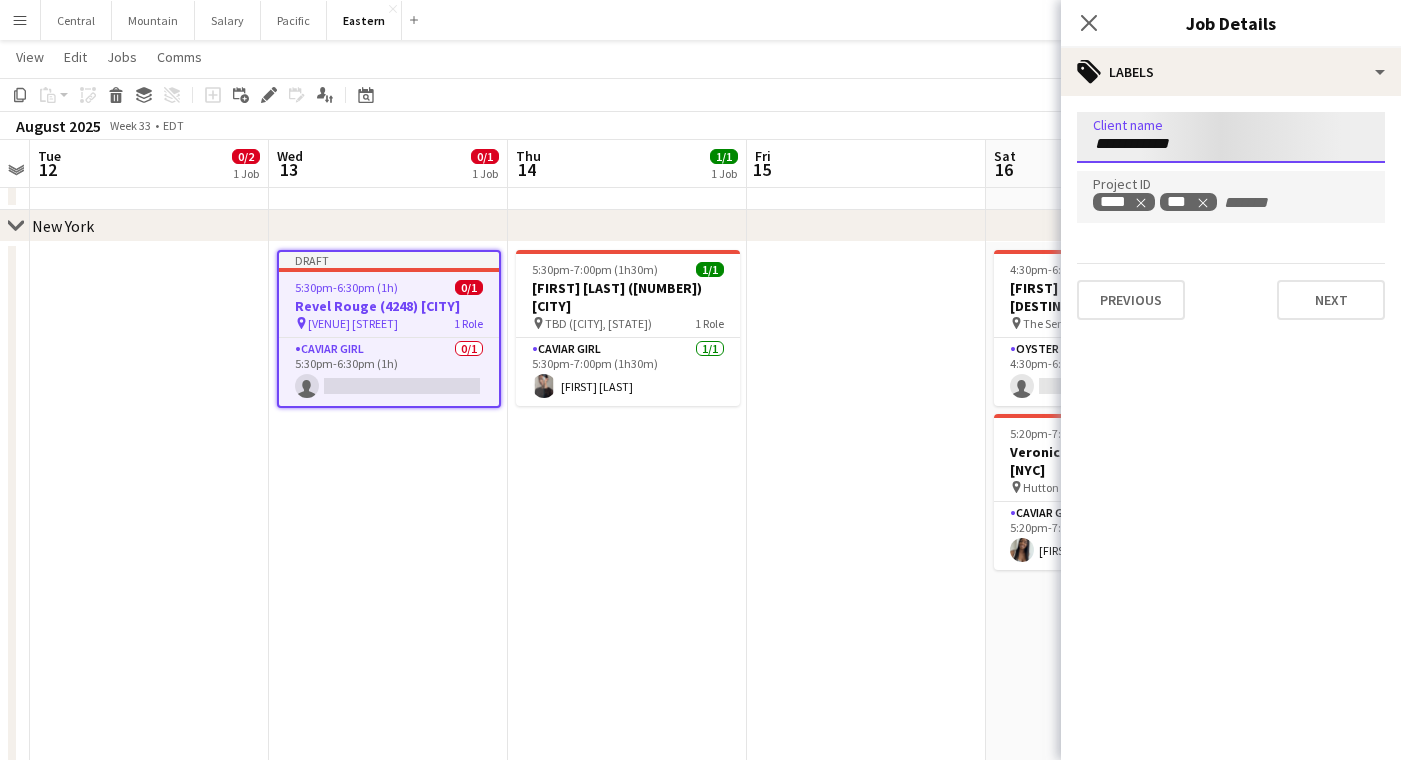 type on "**********" 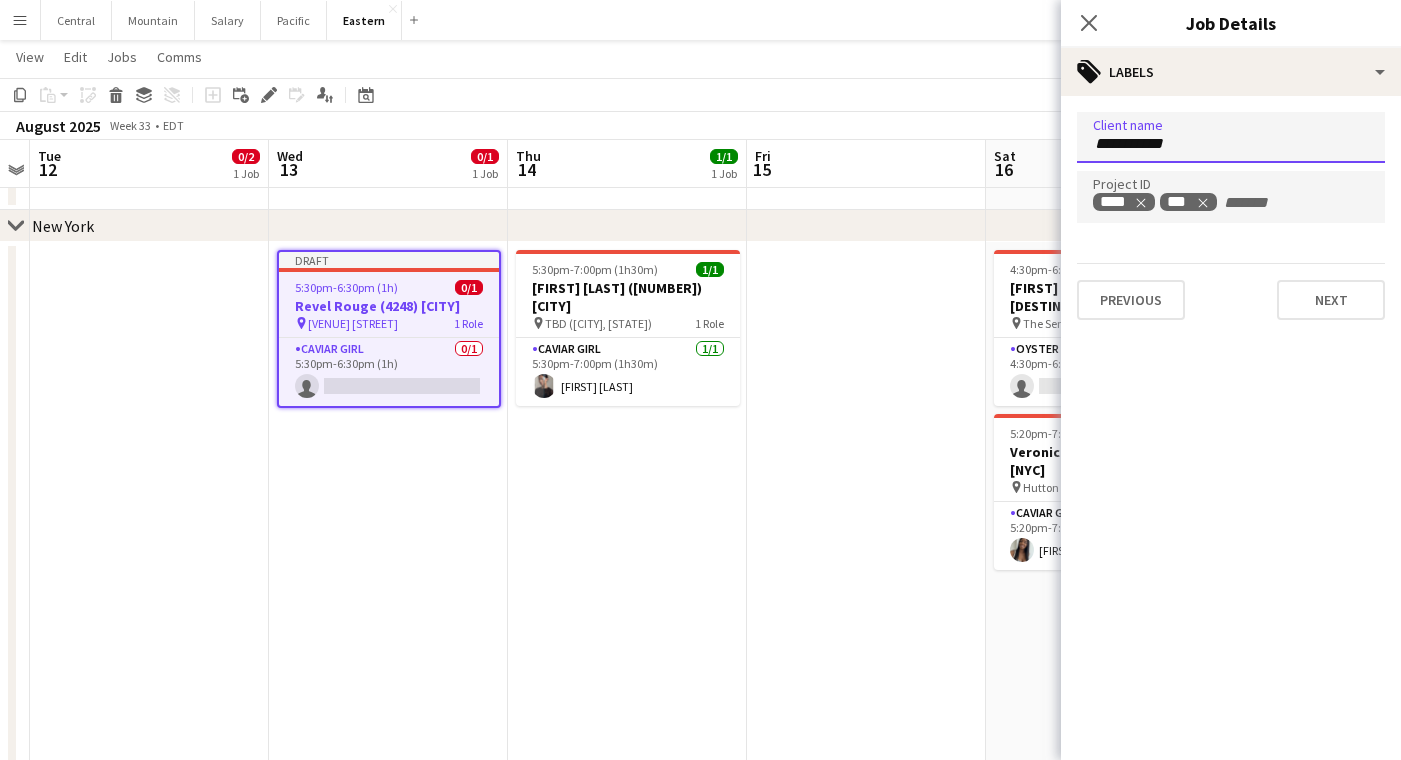 type 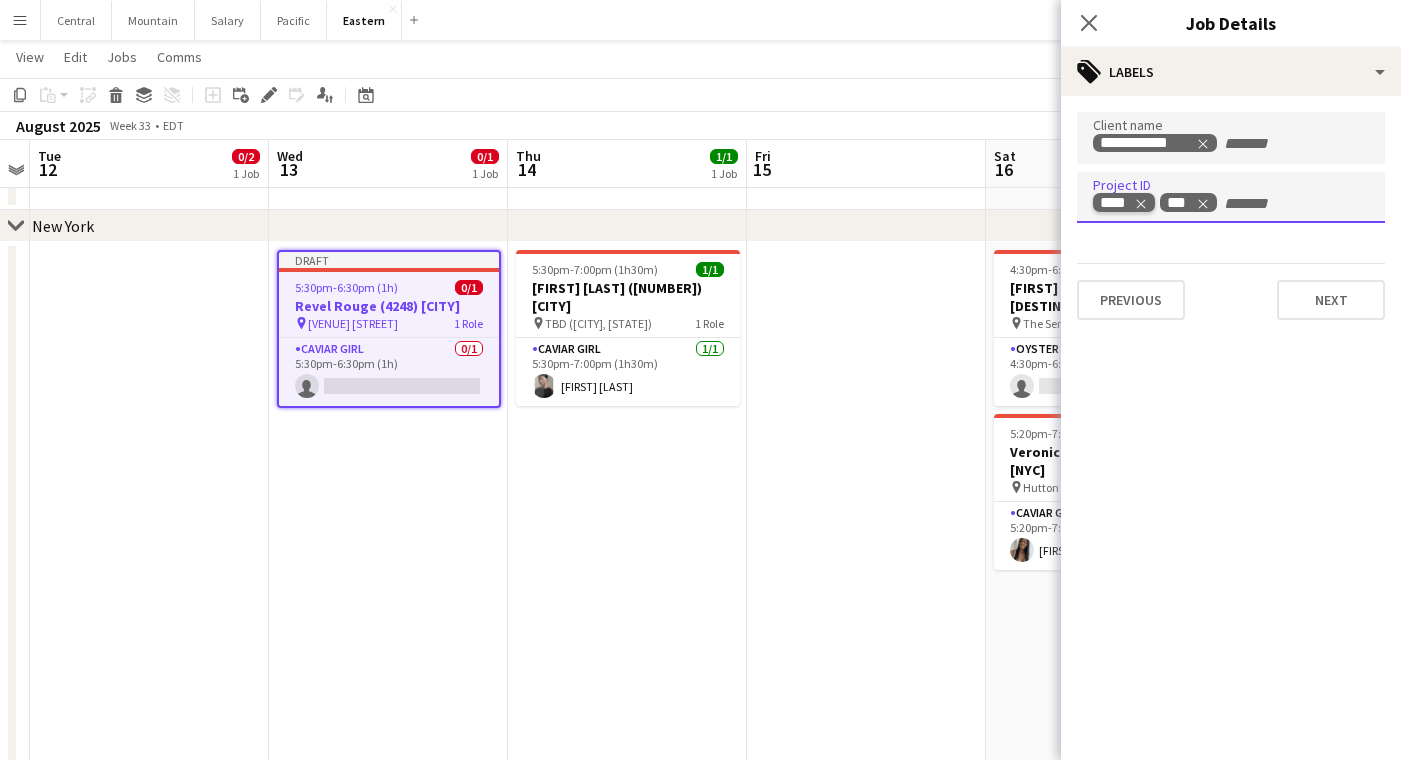 click 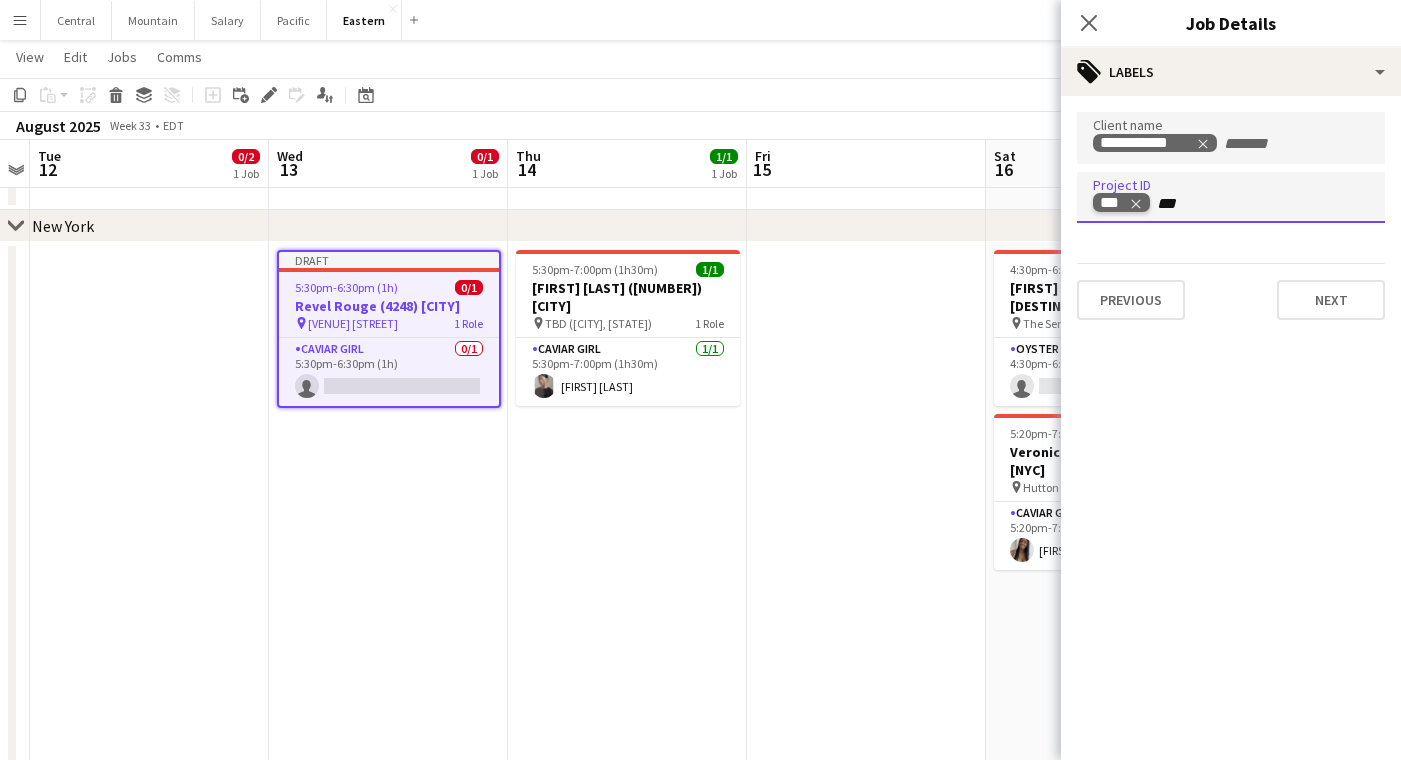 type on "****" 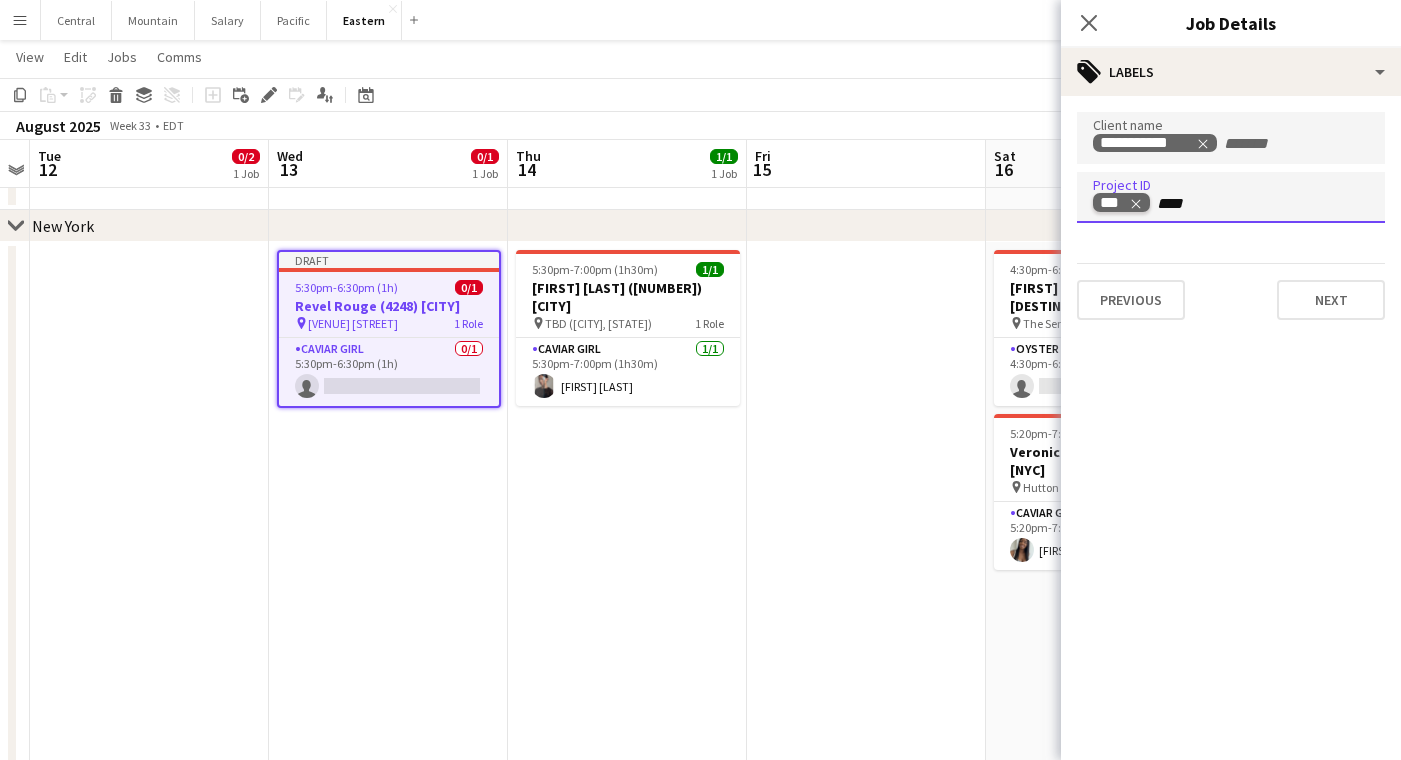 type 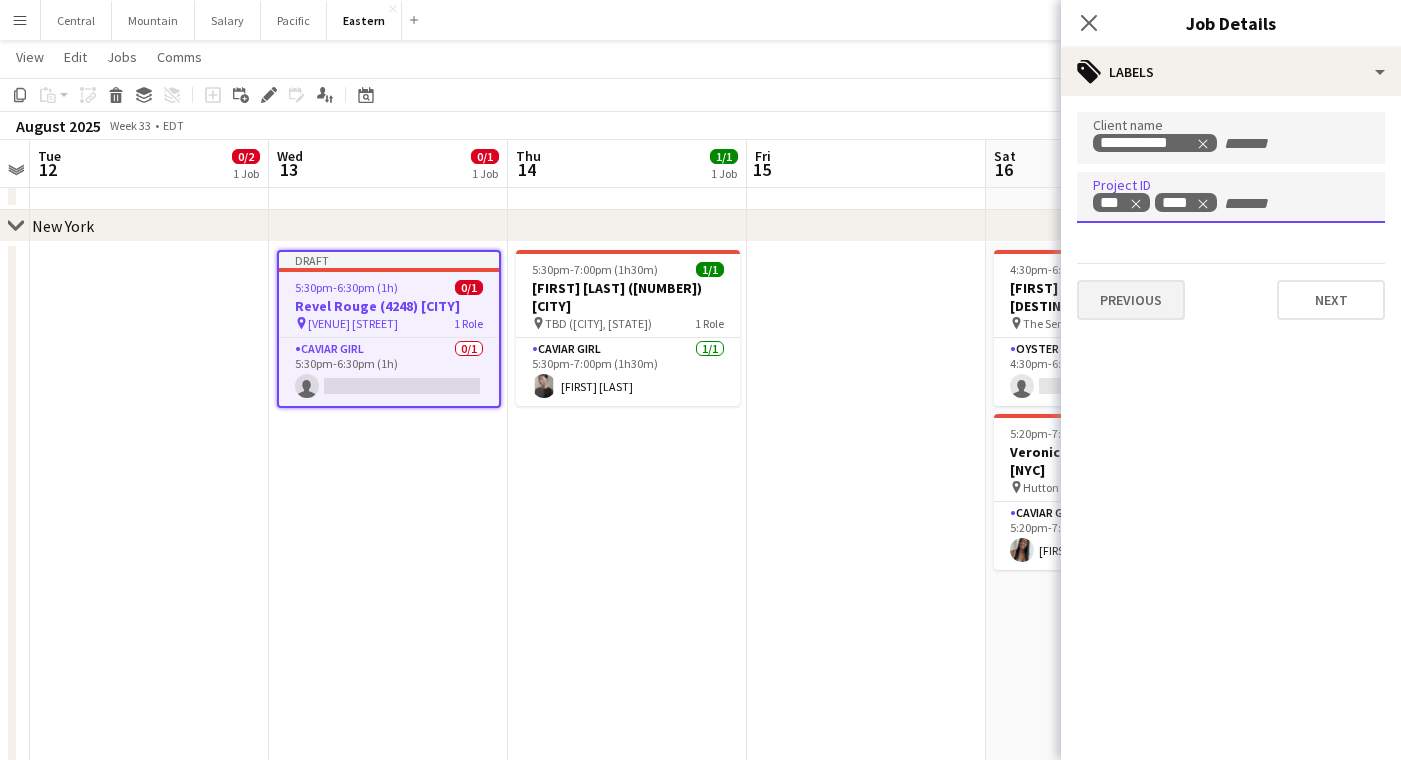 click on "Previous" at bounding box center (1131, 300) 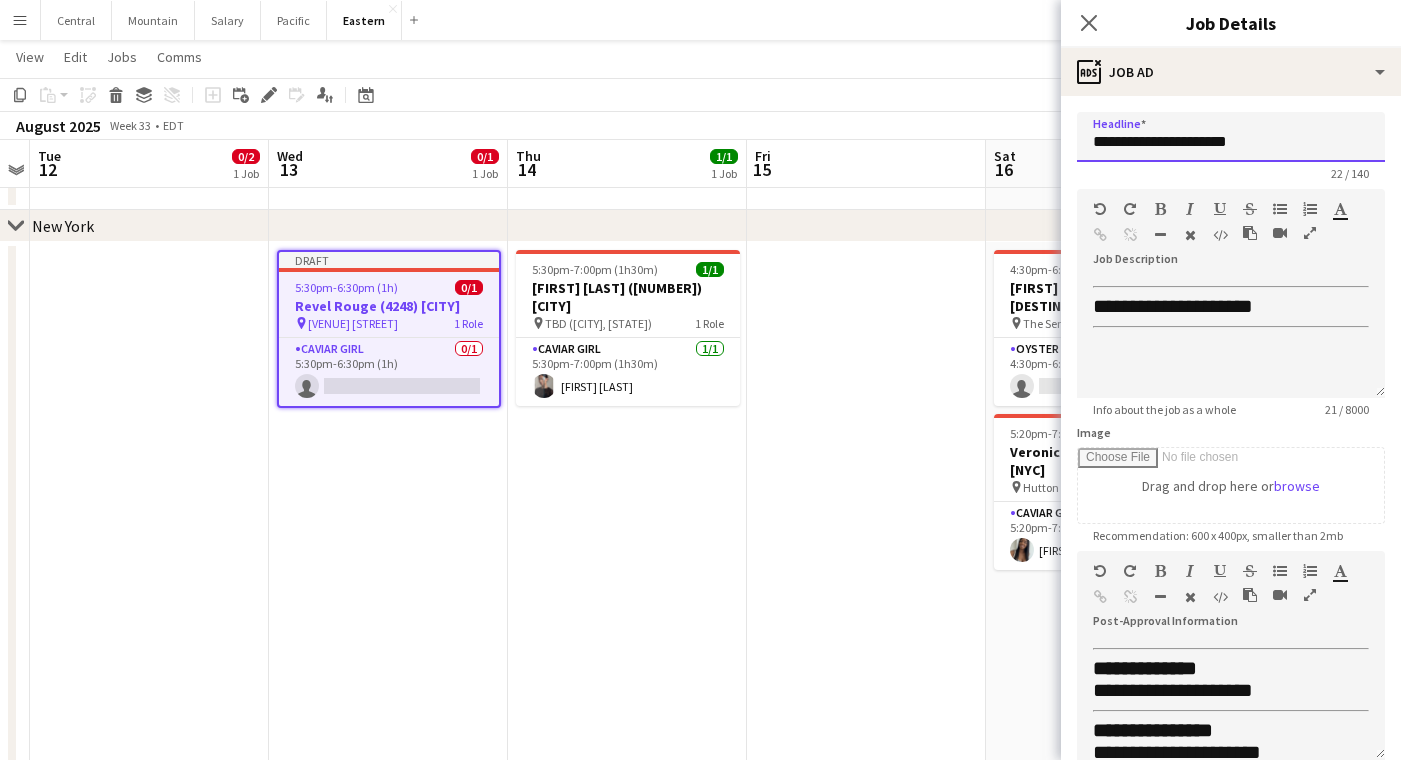 drag, startPoint x: 1206, startPoint y: 139, endPoint x: 897, endPoint y: 117, distance: 309.7822 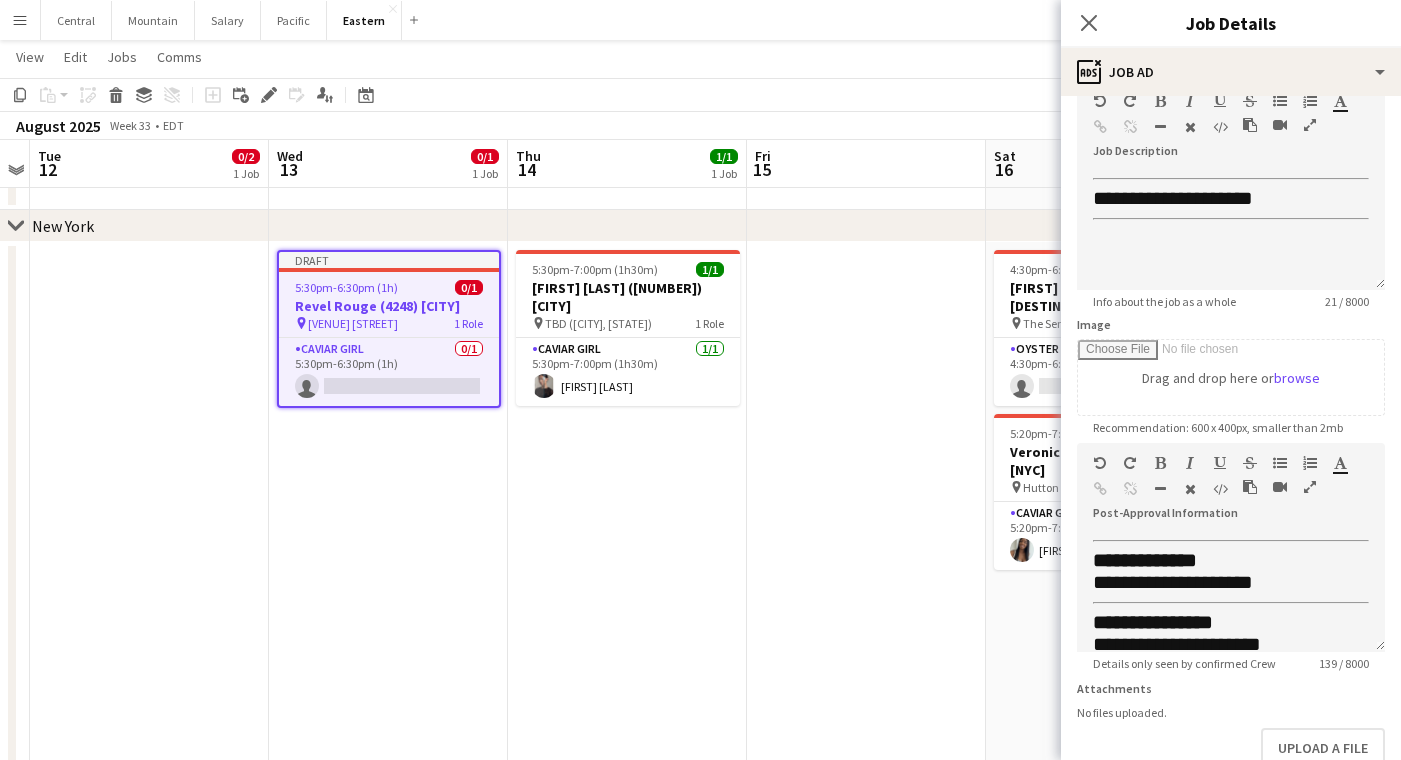 scroll, scrollTop: 168, scrollLeft: 0, axis: vertical 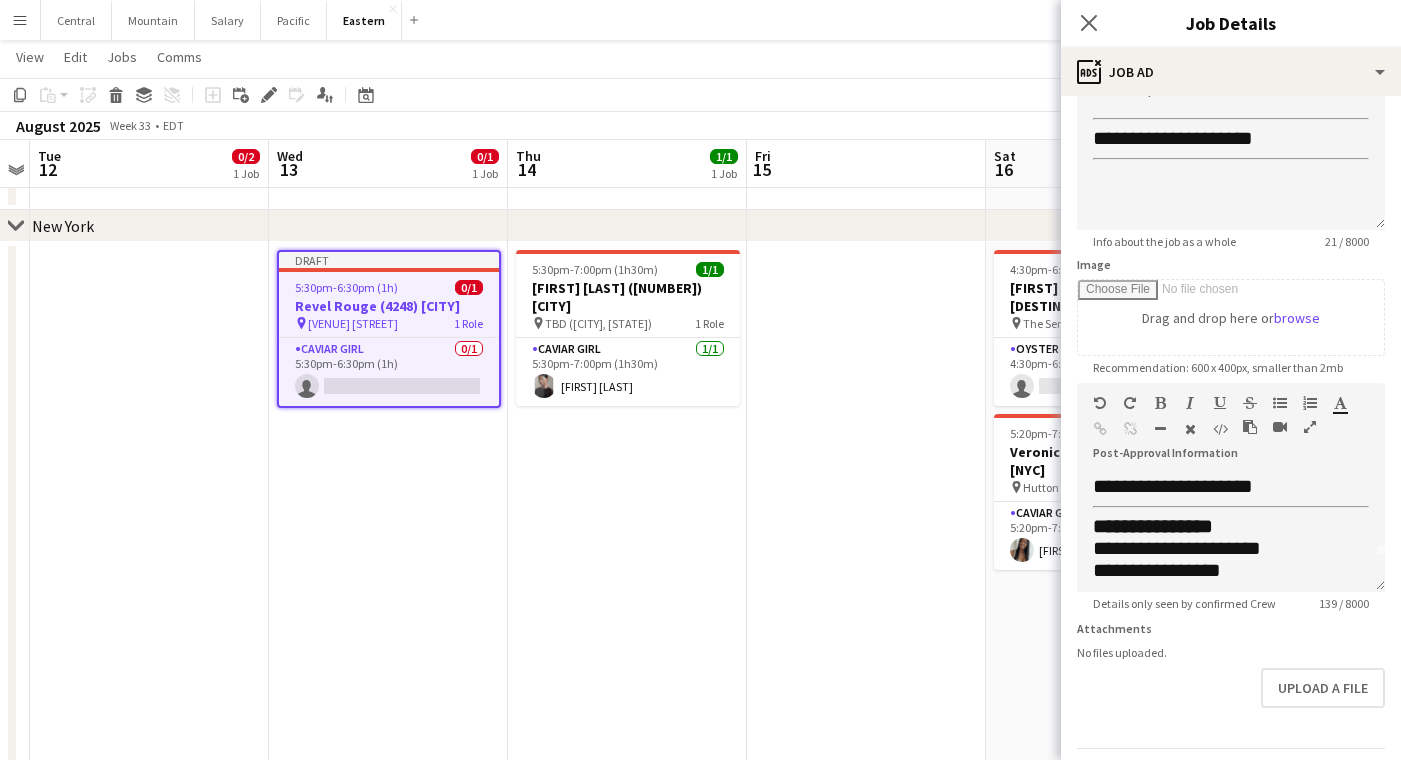 type on "**********" 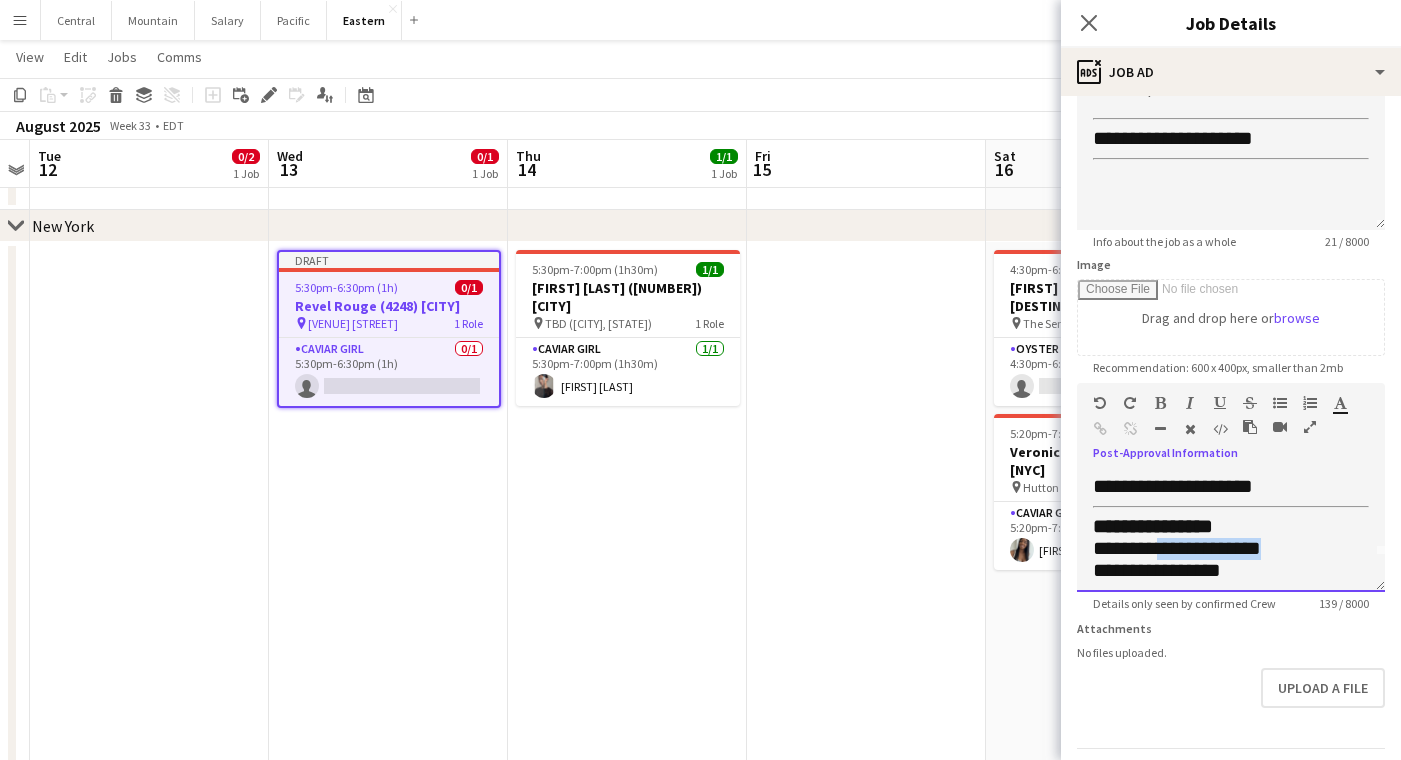 drag, startPoint x: 1266, startPoint y: 545, endPoint x: 1164, endPoint y: 547, distance: 102.01961 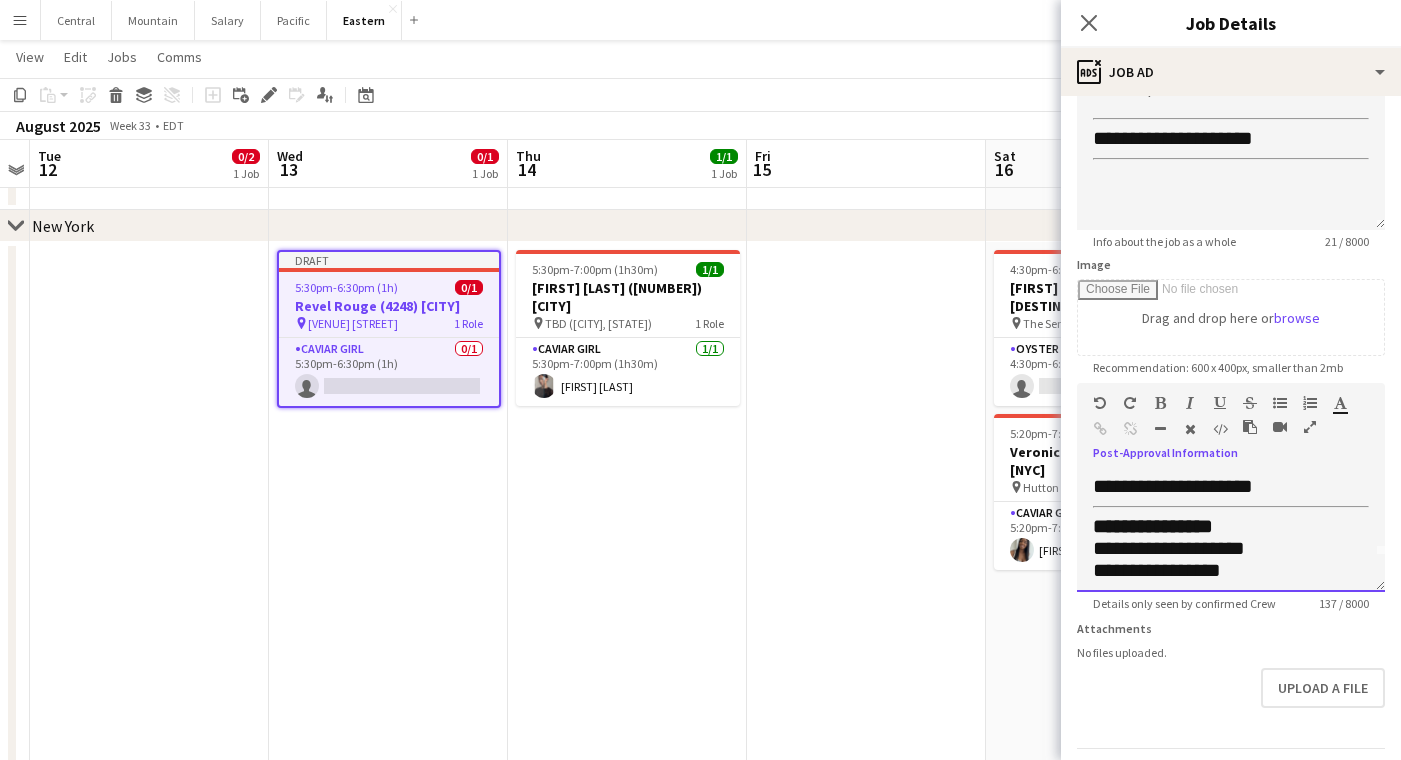 click on "**********" at bounding box center (1169, 548) 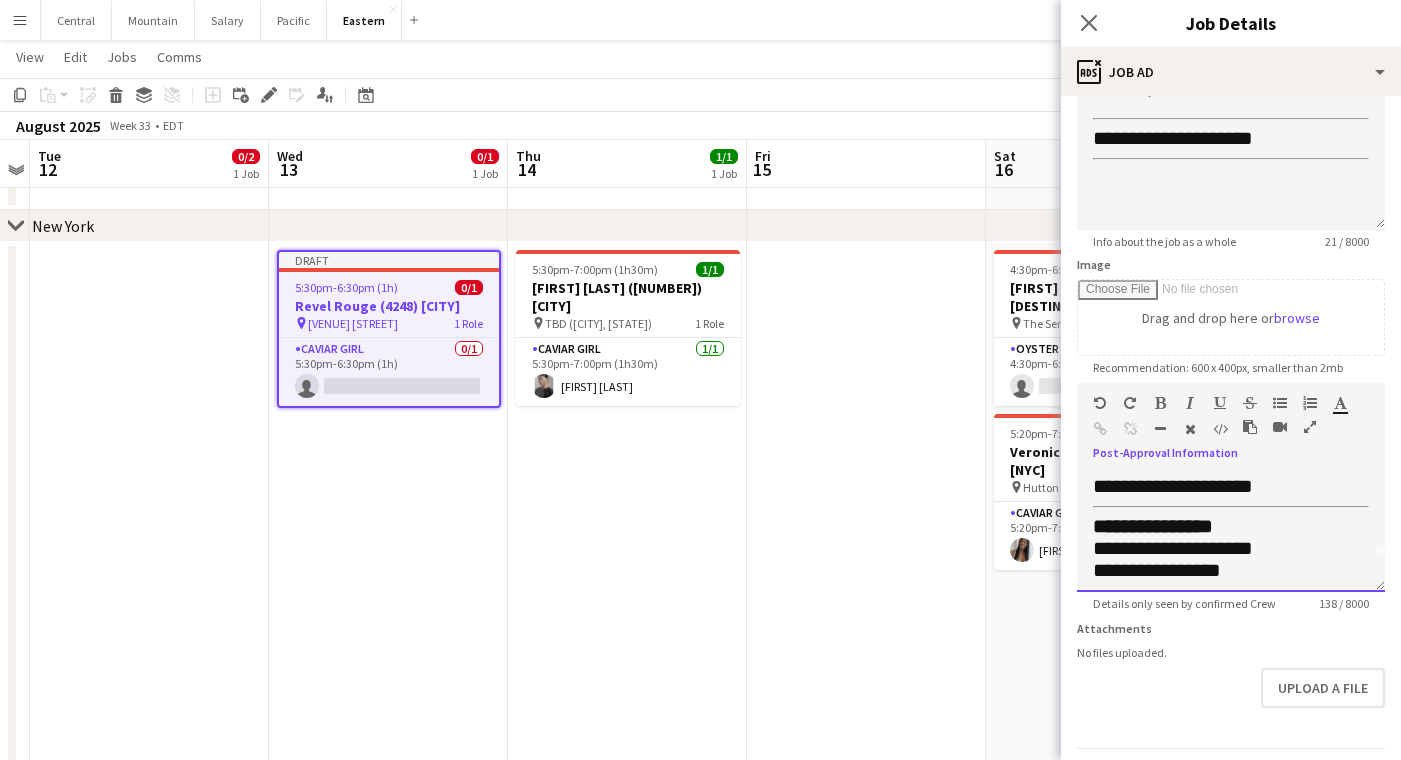 click on "**********" at bounding box center (1173, 548) 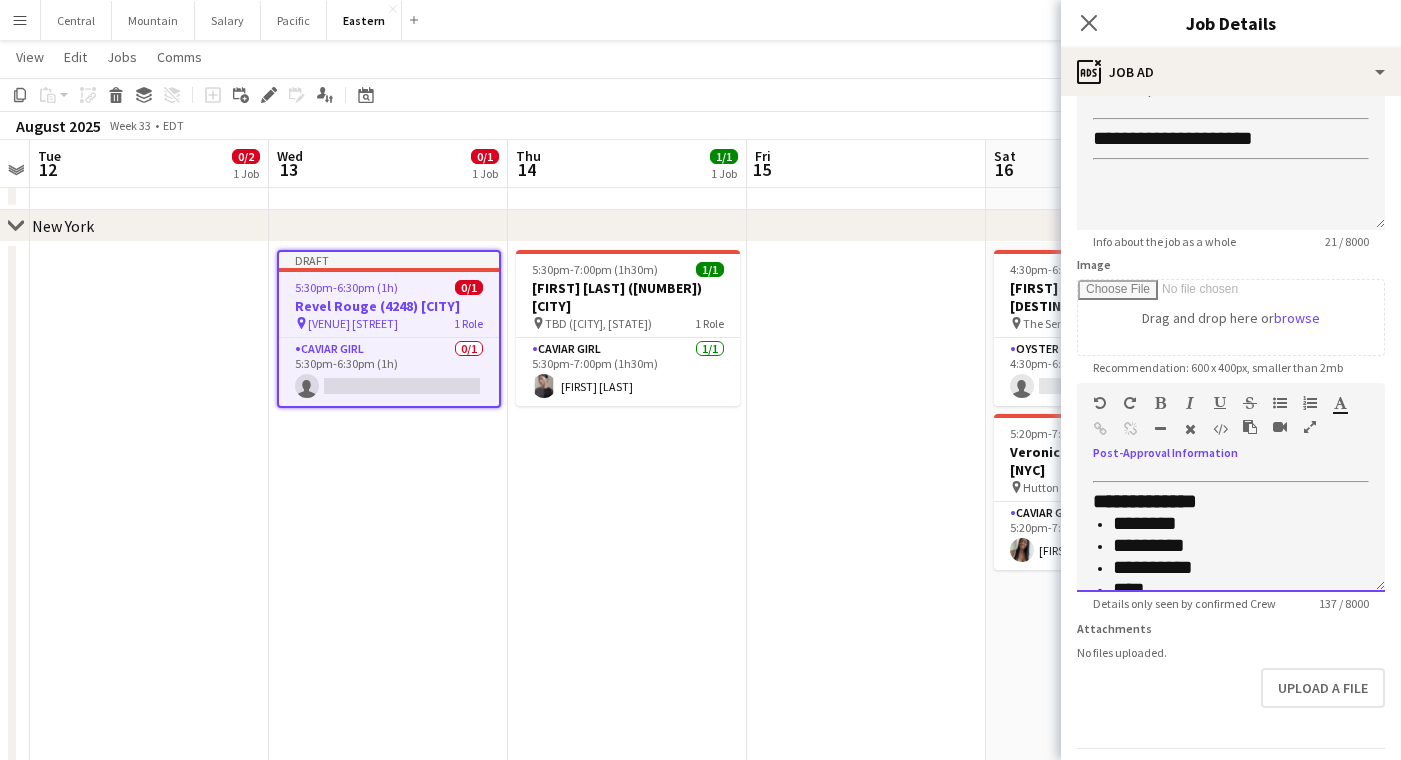 scroll, scrollTop: 147, scrollLeft: 0, axis: vertical 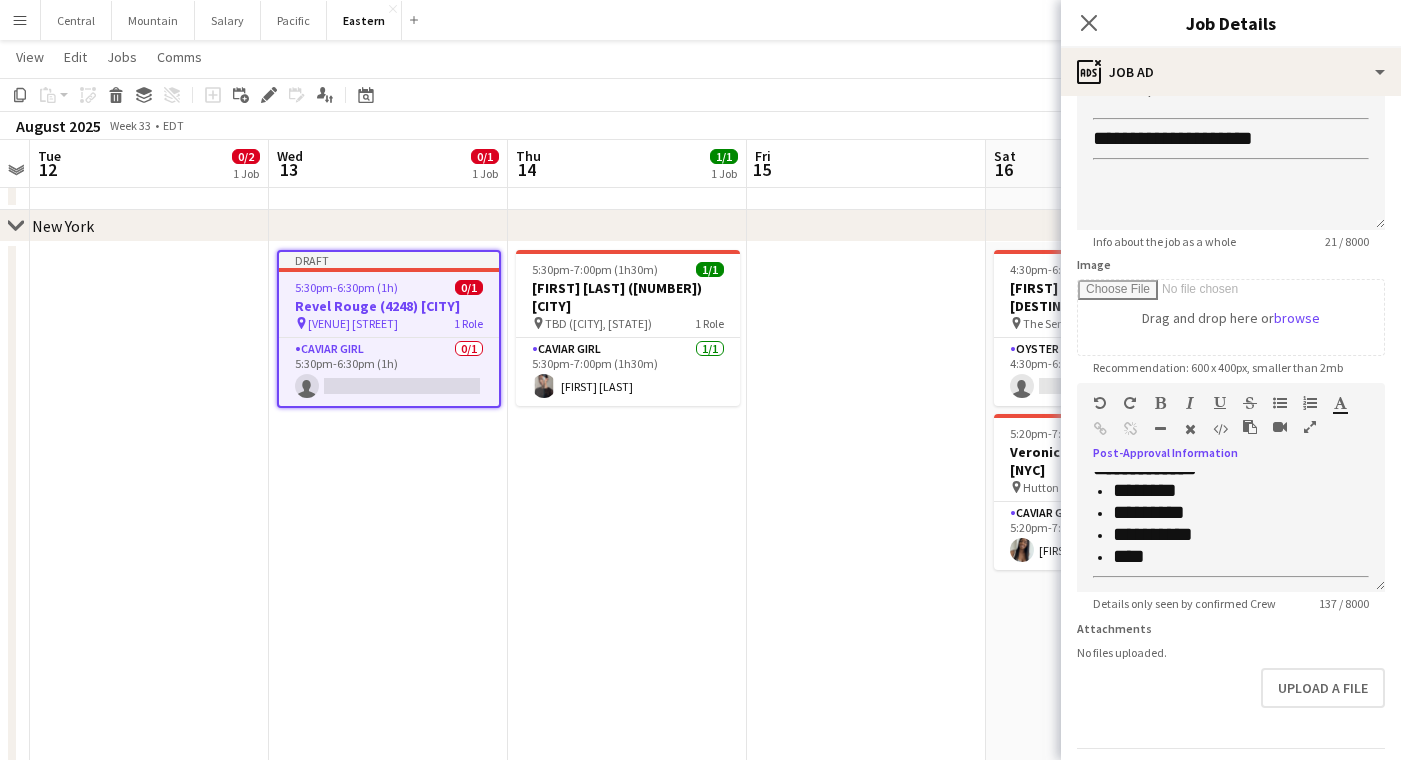 click at bounding box center (1310, 427) 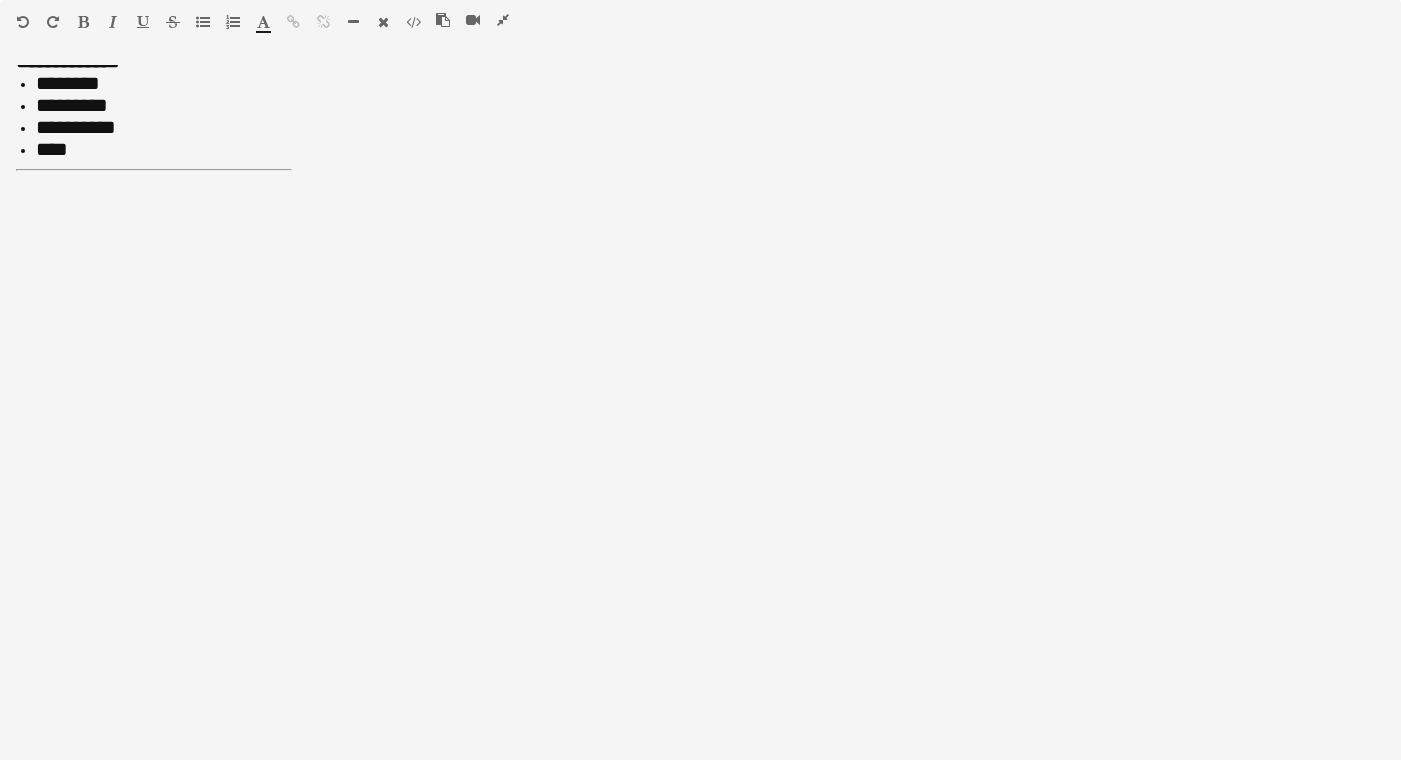 scroll, scrollTop: 0, scrollLeft: 0, axis: both 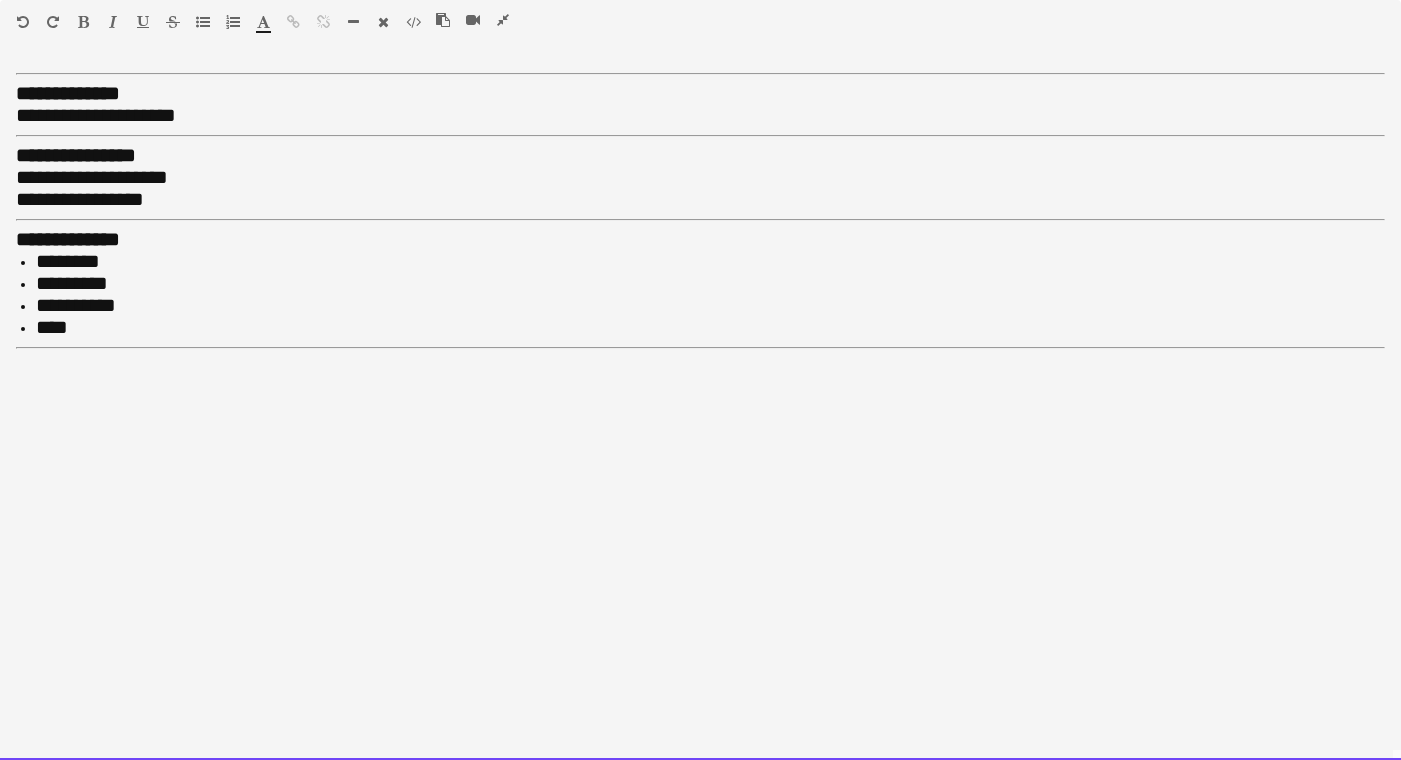 click on "**********" at bounding box center [700, 412] 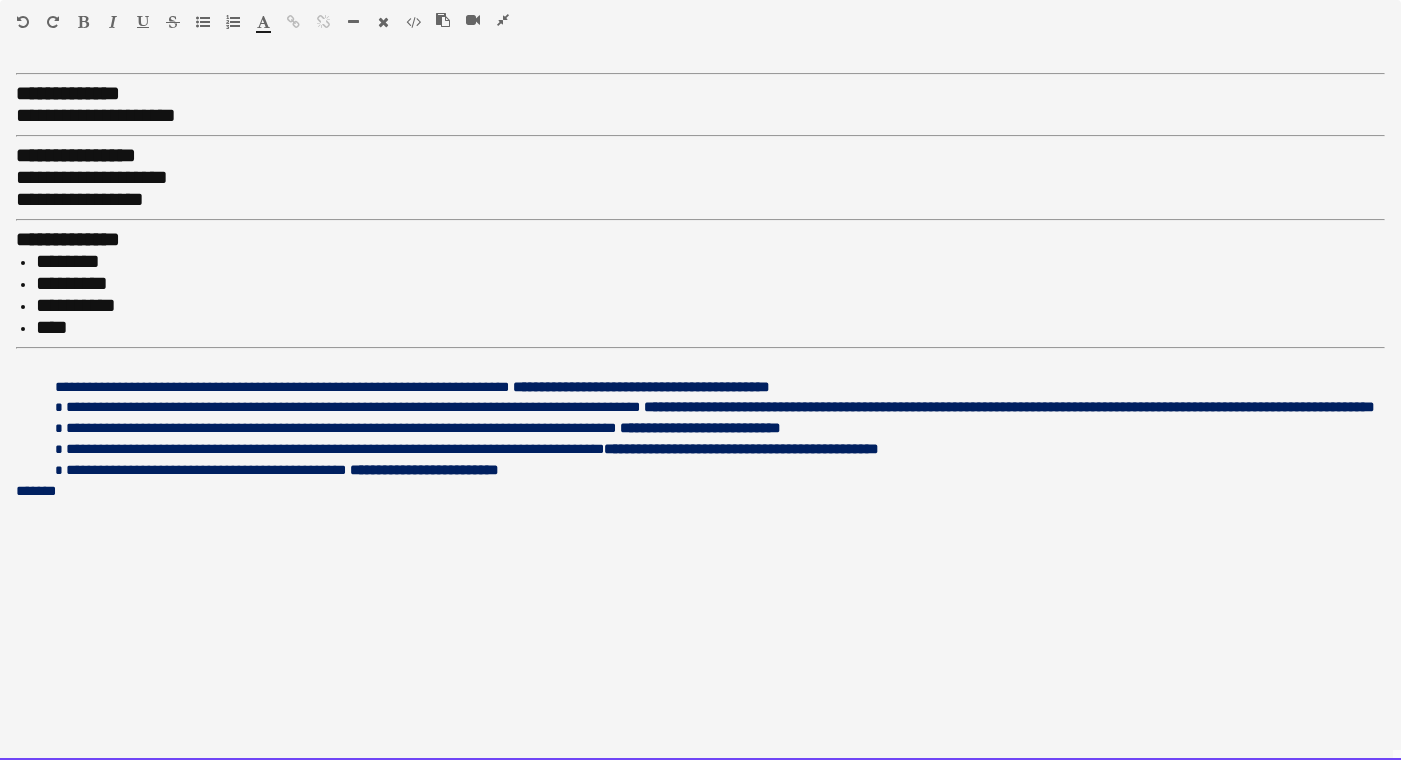click on "**********" at bounding box center (700, 200) 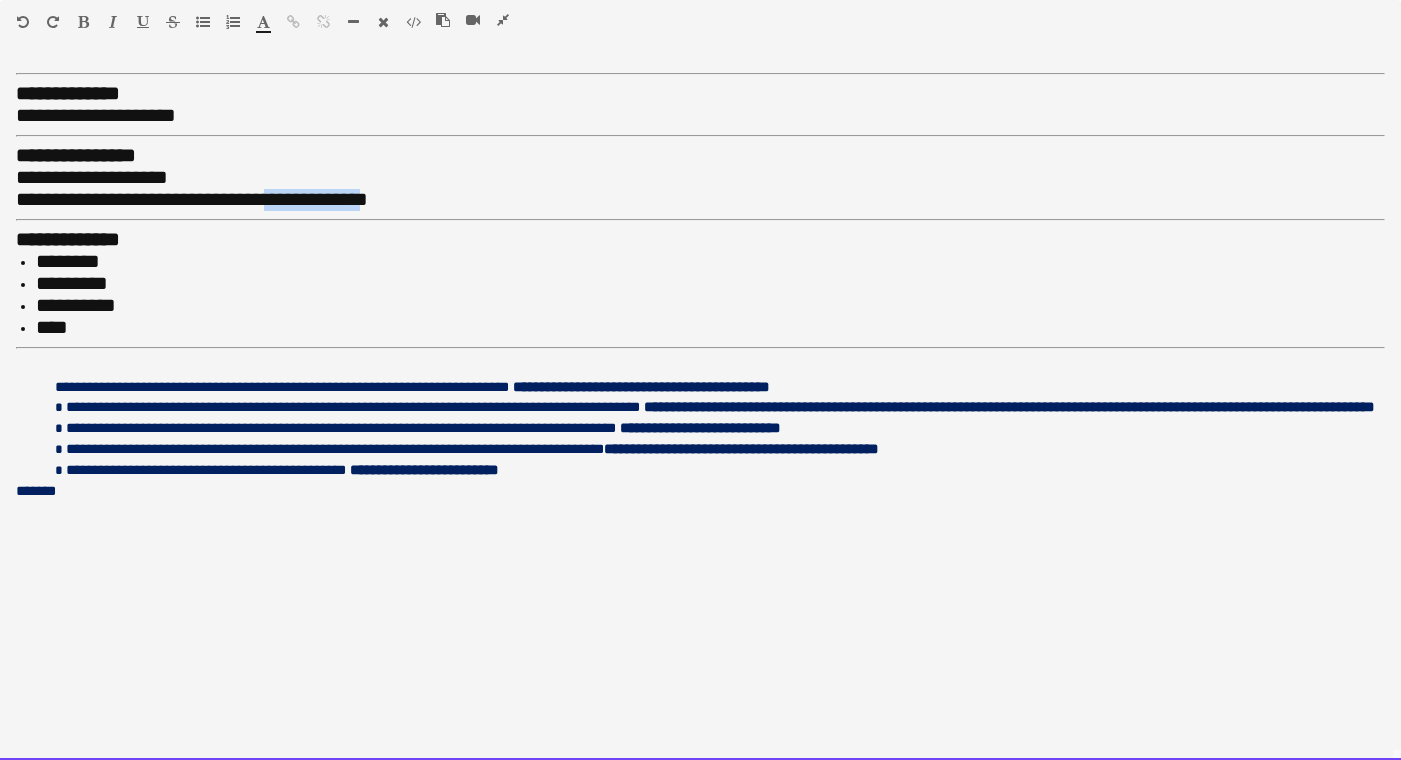 drag, startPoint x: 418, startPoint y: 194, endPoint x: 314, endPoint y: 196, distance: 104.019226 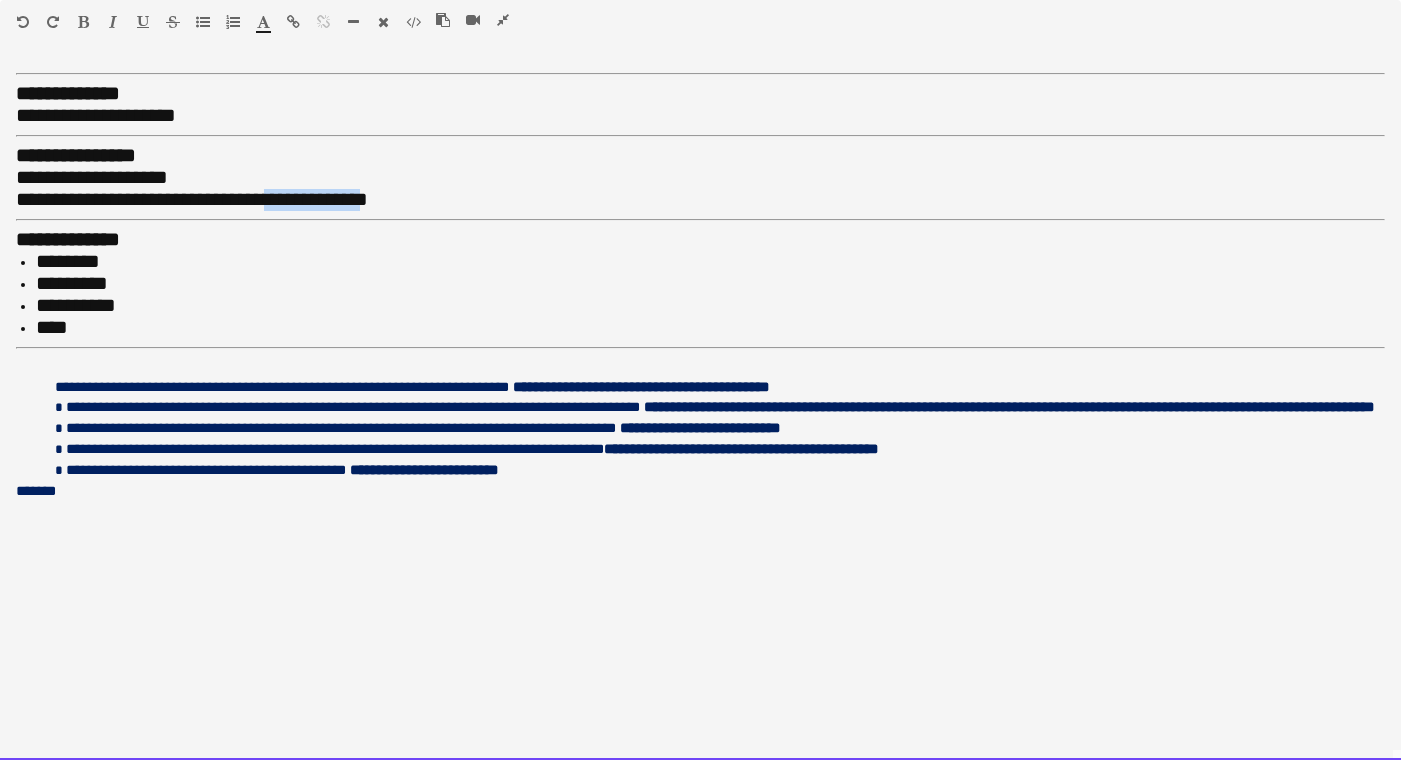 click on "******* *******" at bounding box center [271, 26] 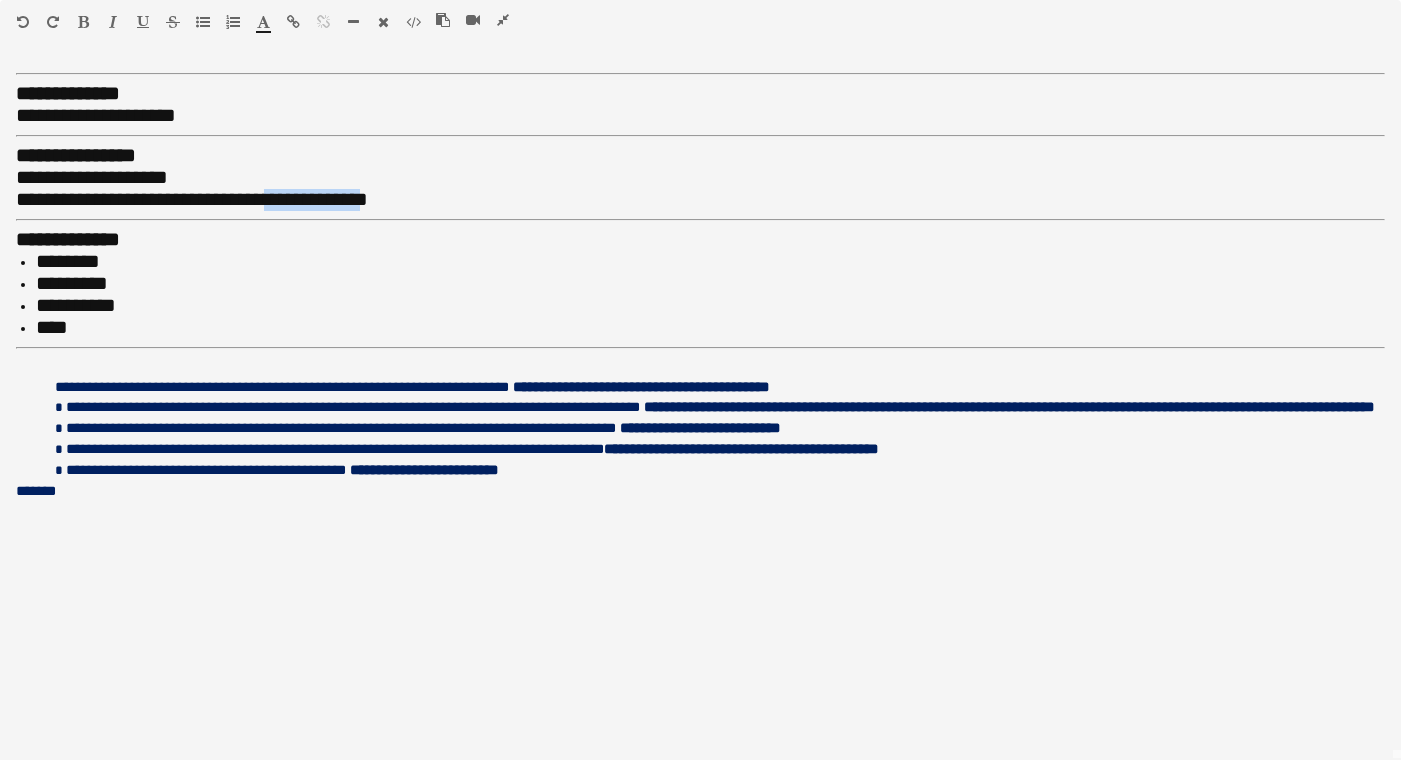 click at bounding box center [293, 22] 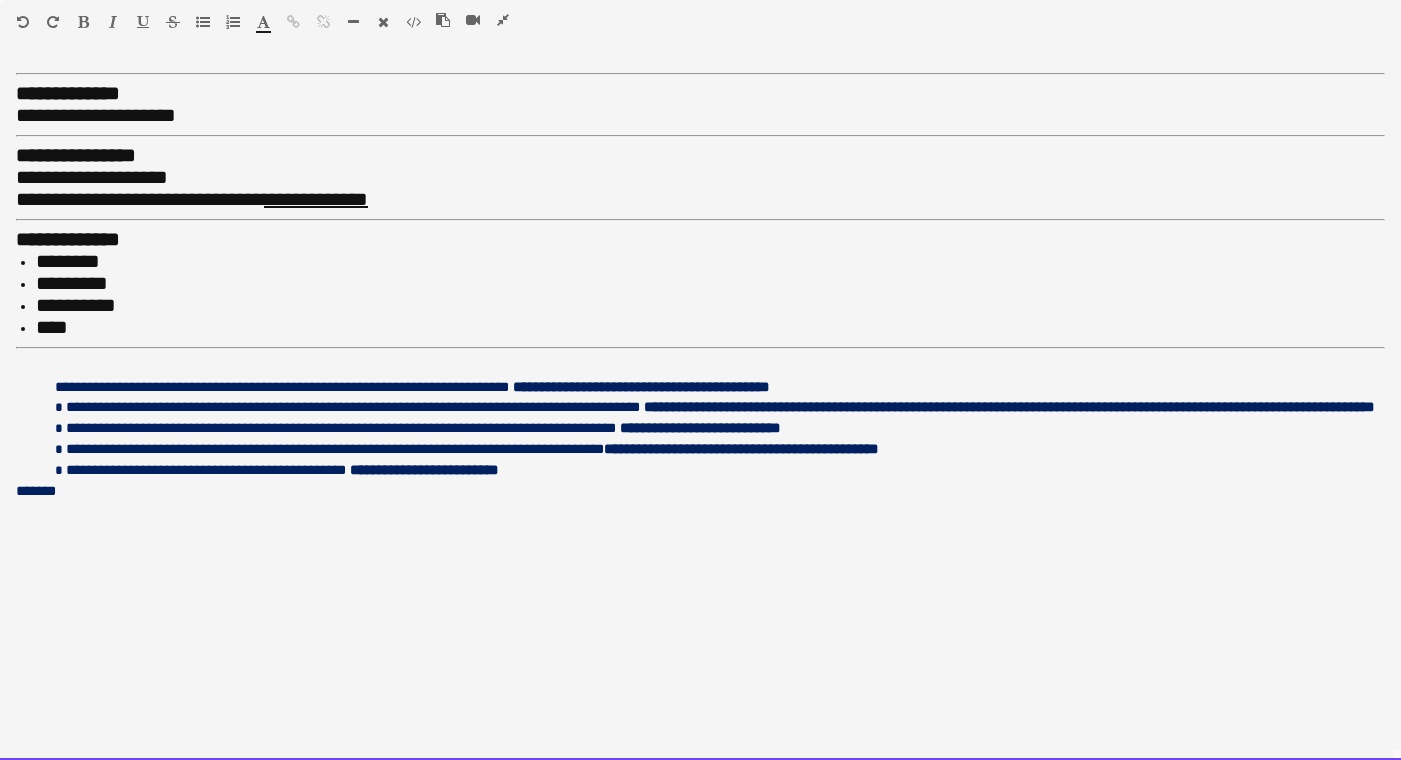 click on "*********" at bounding box center (710, 284) 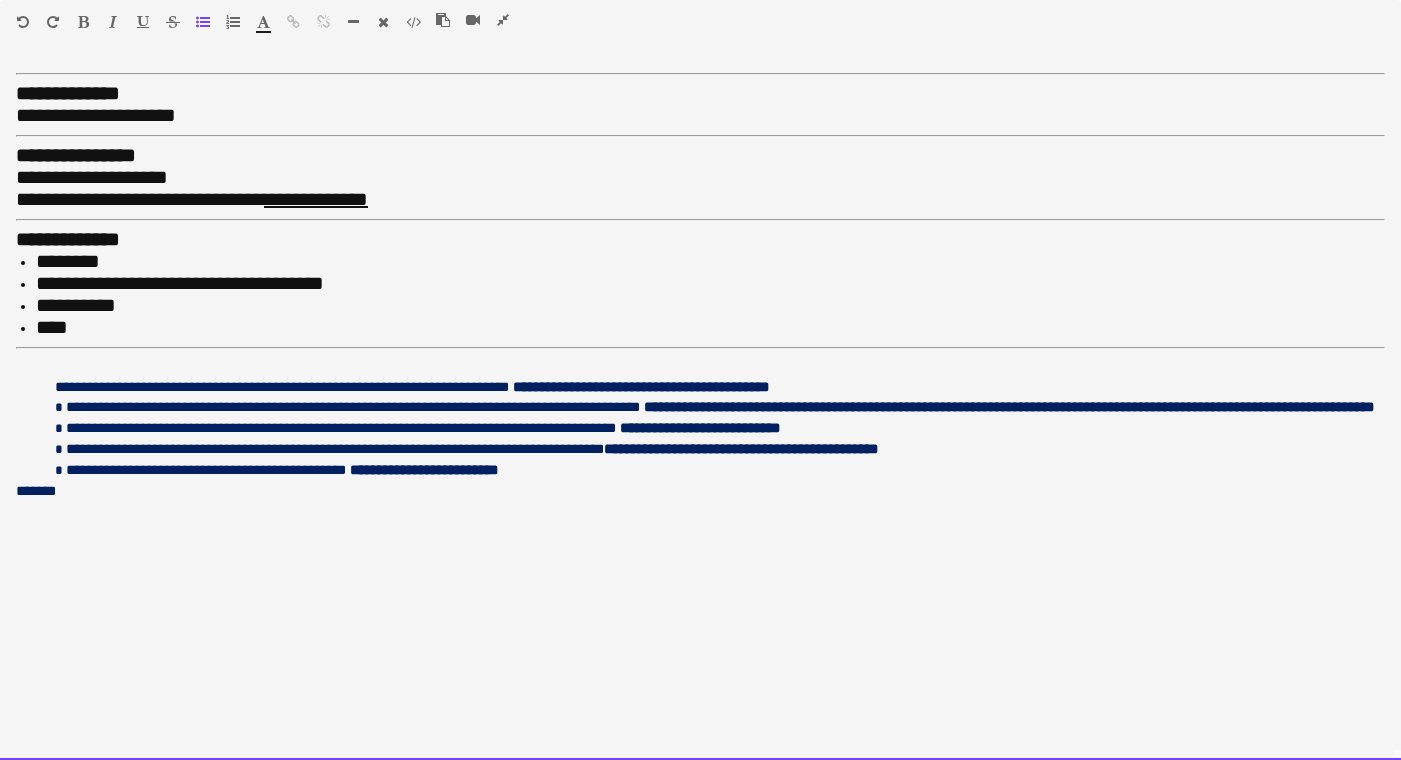 click on "**********" at bounding box center (180, 283) 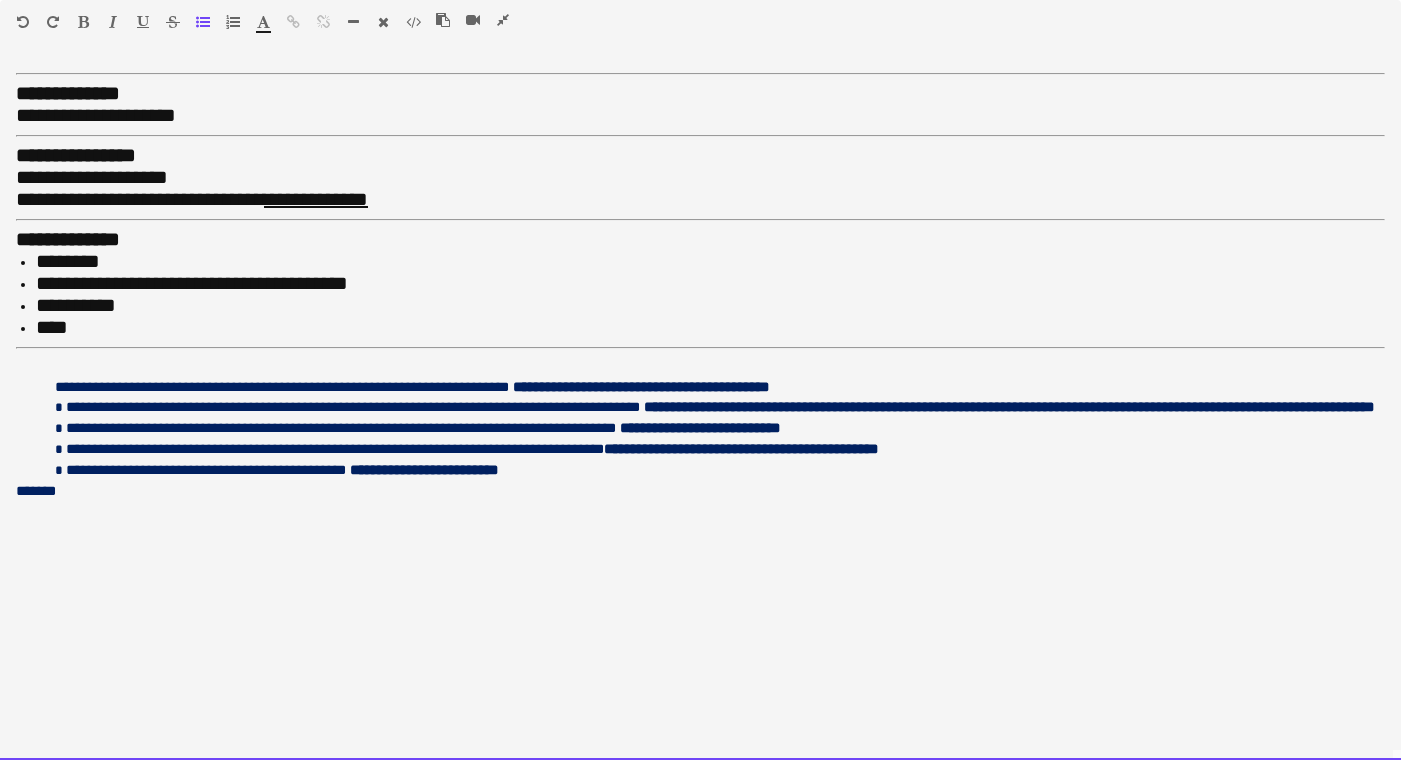 click on "**********" at bounding box center [710, 306] 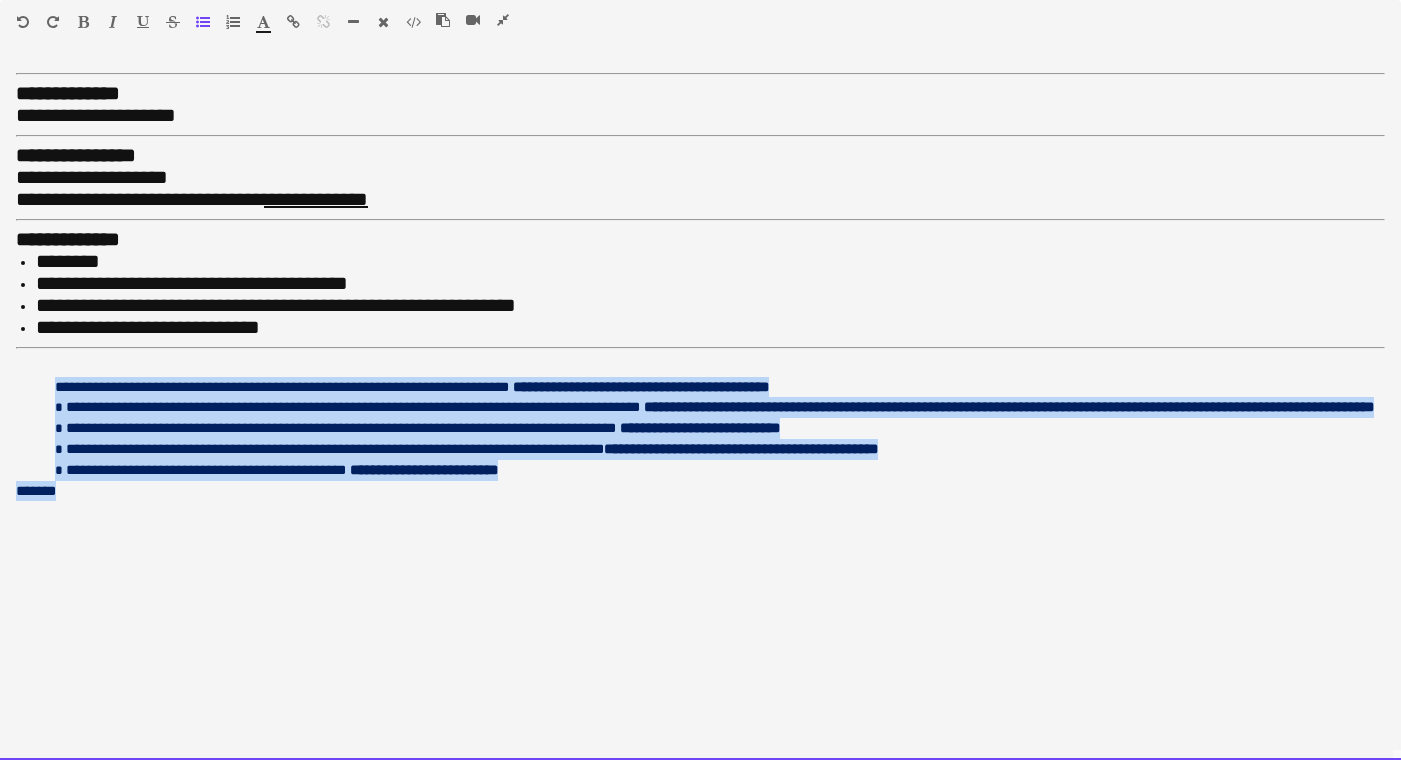 drag, startPoint x: 118, startPoint y: 516, endPoint x: 30, endPoint y: 373, distance: 167.90771 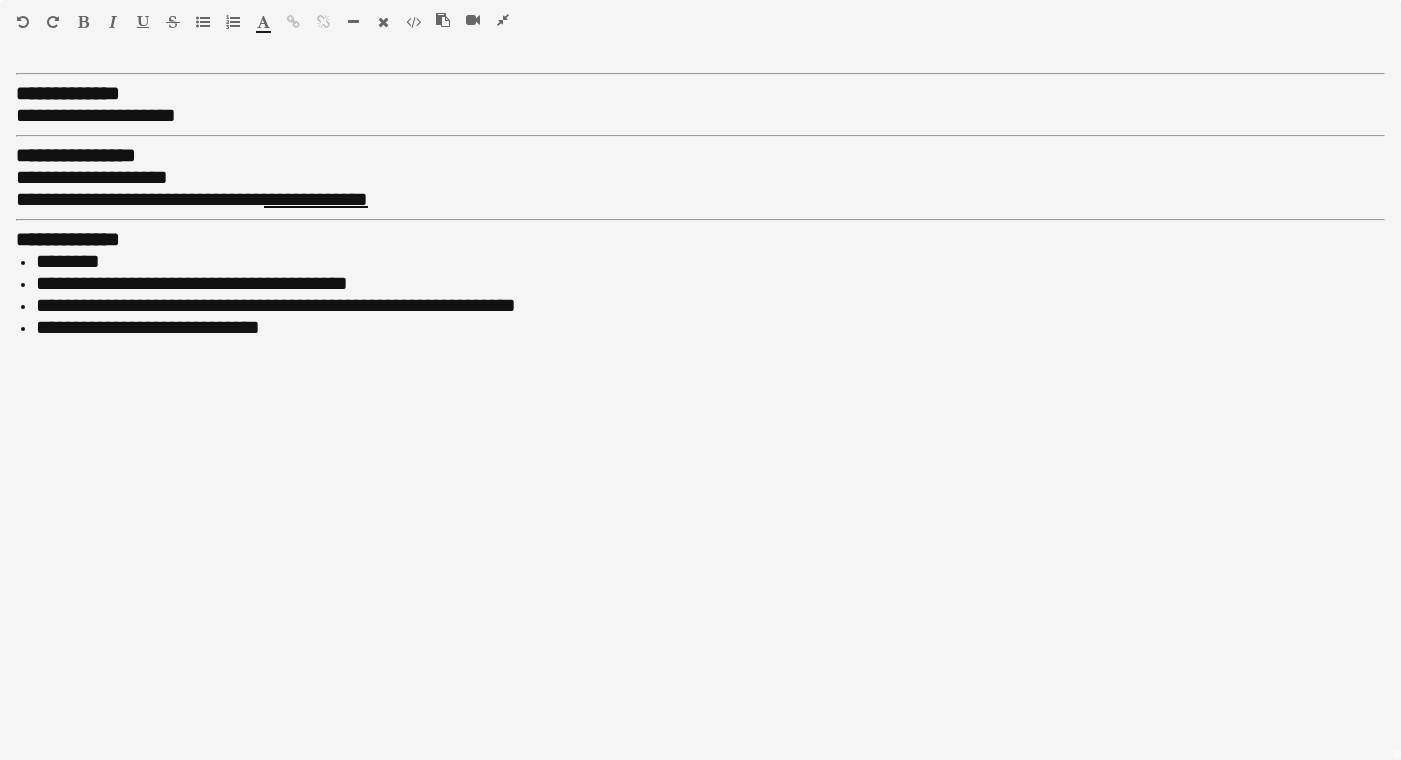 click at bounding box center [353, 22] 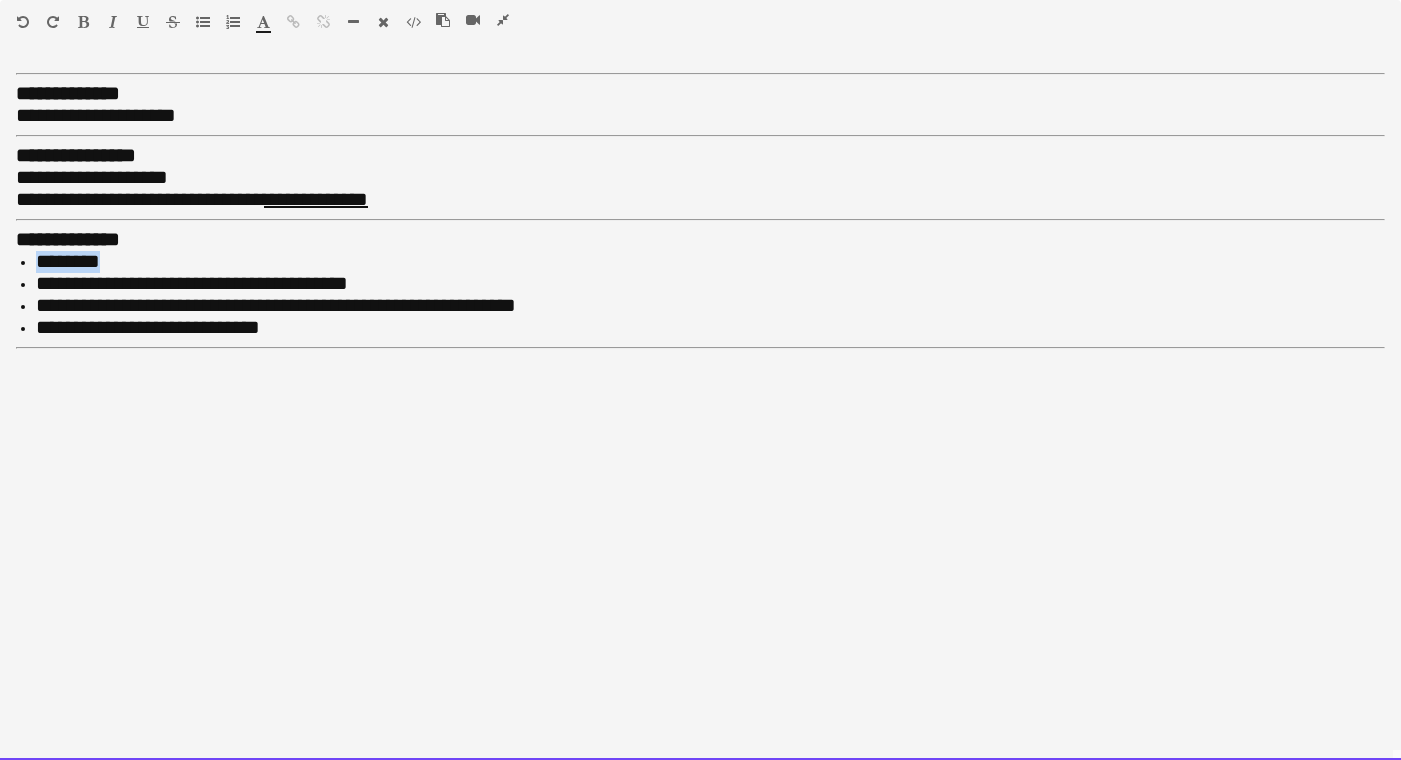 drag, startPoint x: 127, startPoint y: 259, endPoint x: -1, endPoint y: 260, distance: 128.0039 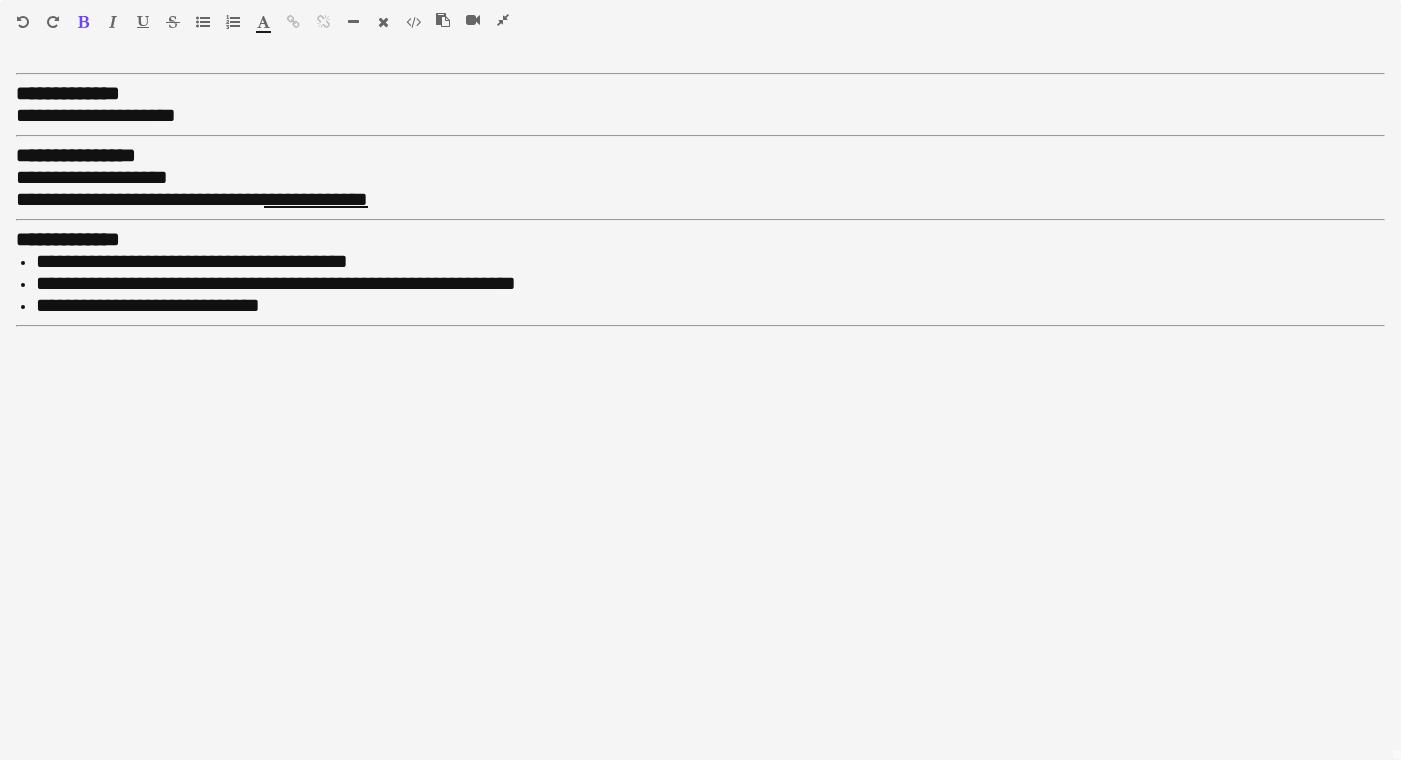 click at bounding box center [503, 20] 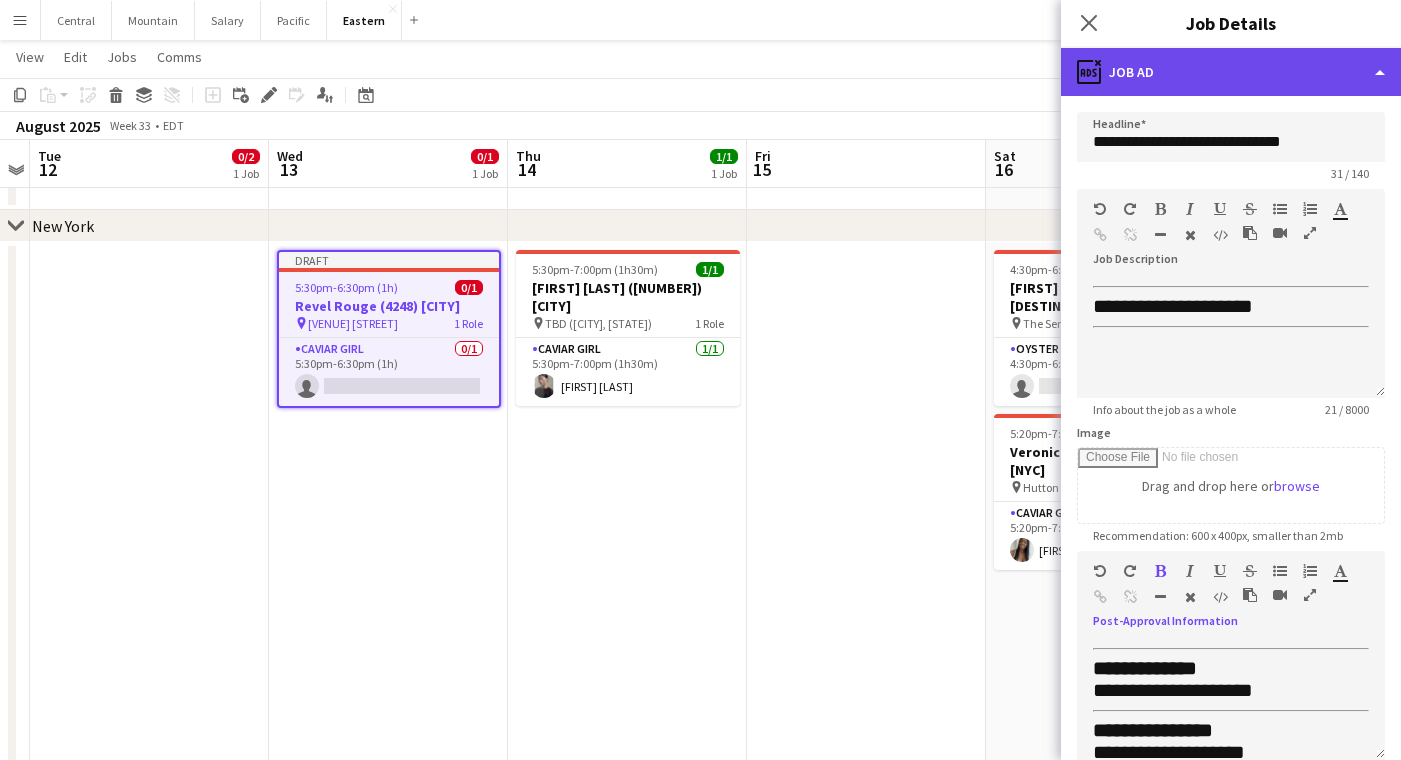 click on "ads-window
Job Ad" 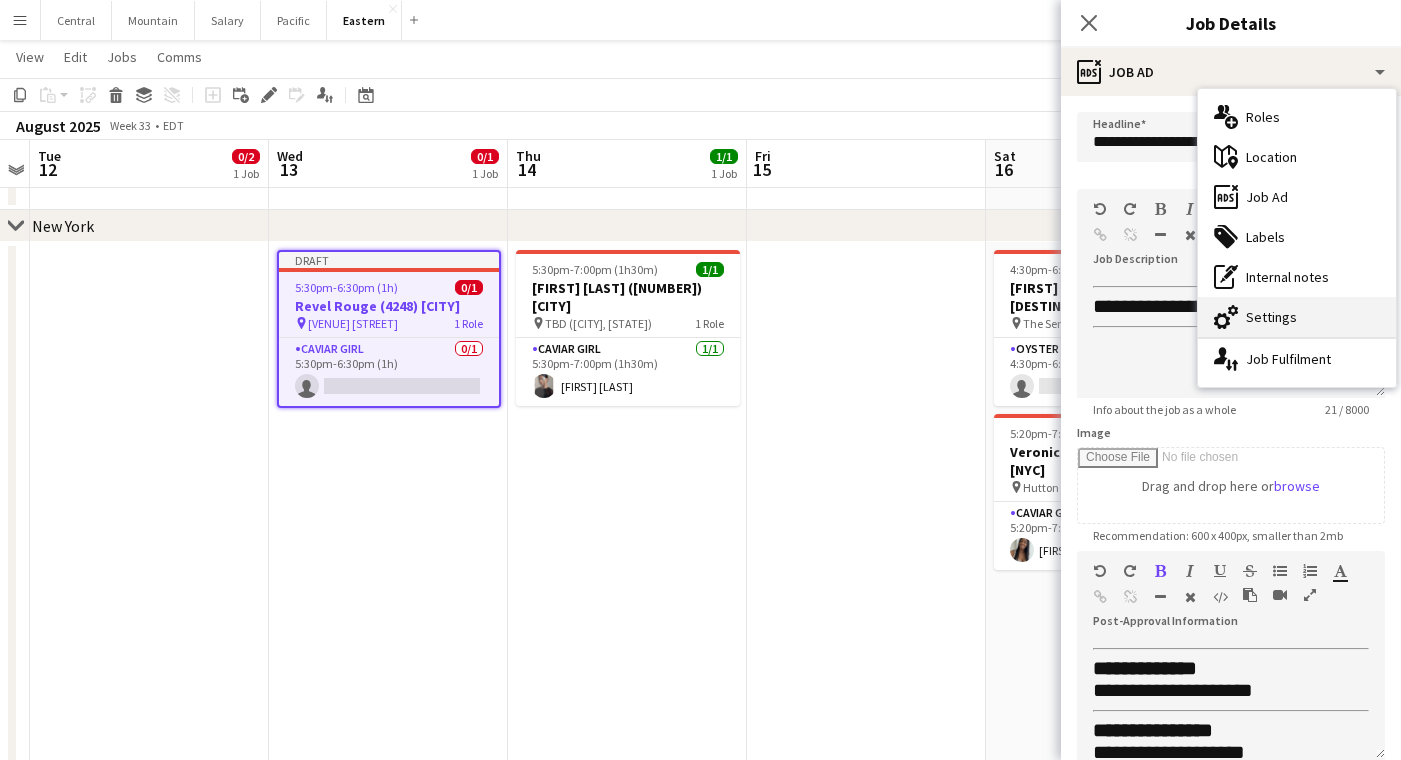 click on "cog-double-3
Settings" at bounding box center [1297, 317] 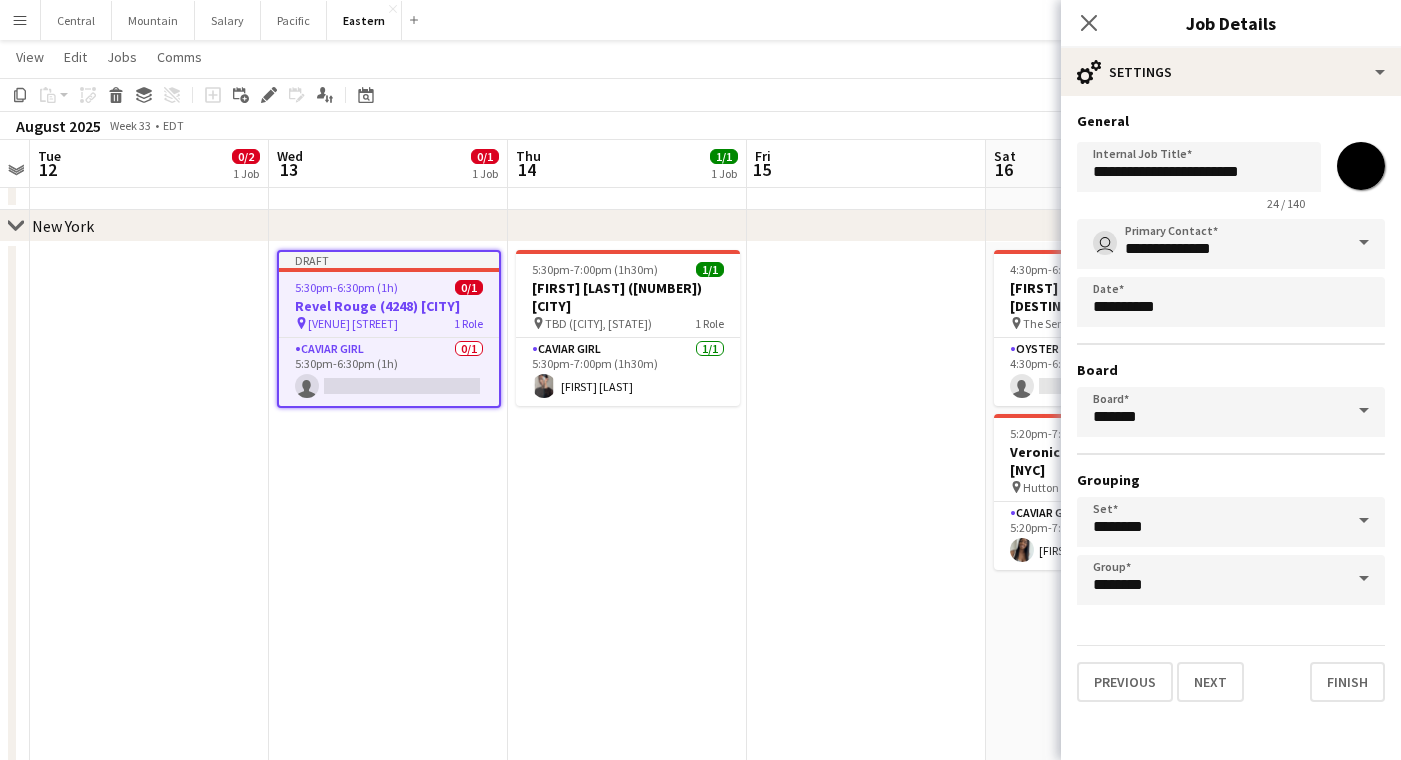 click on "*******" at bounding box center [1361, 166] 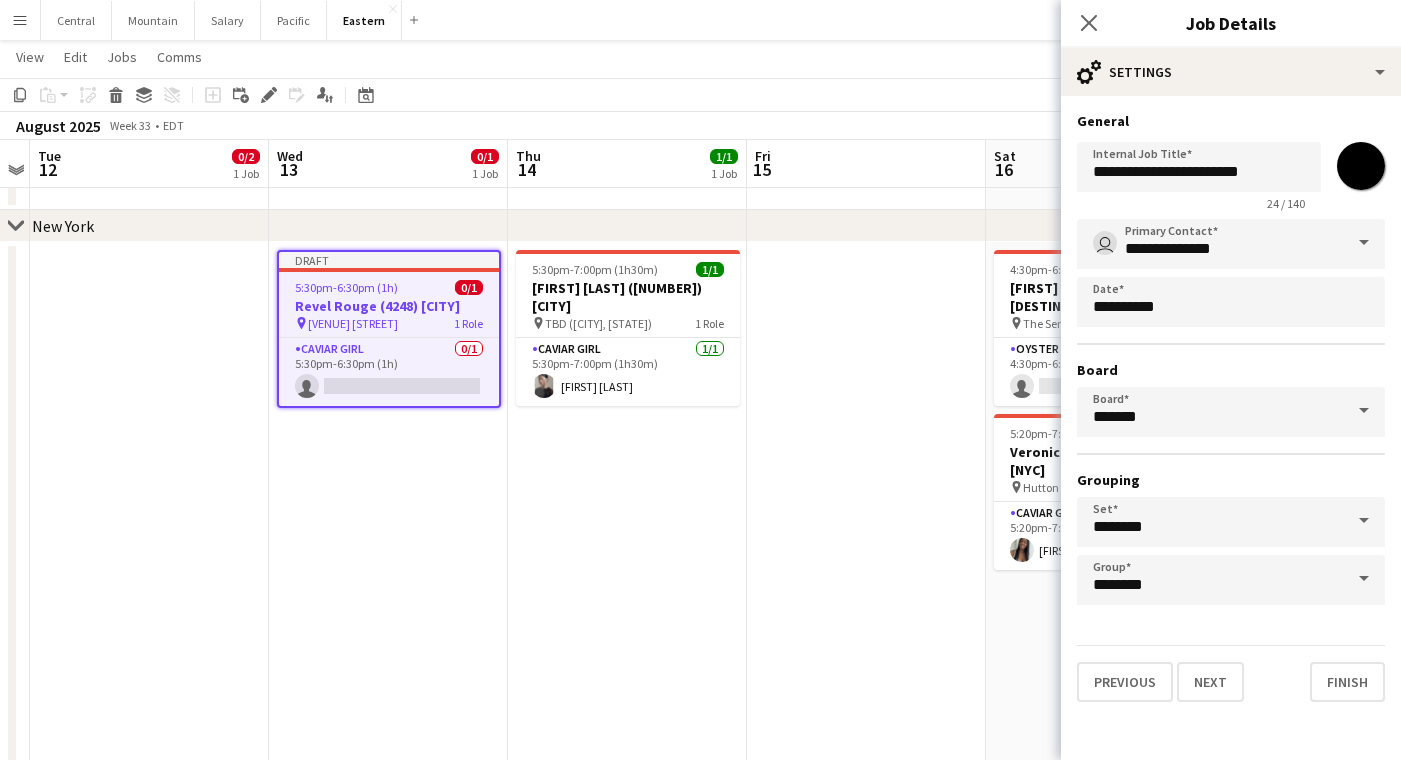 type on "*******" 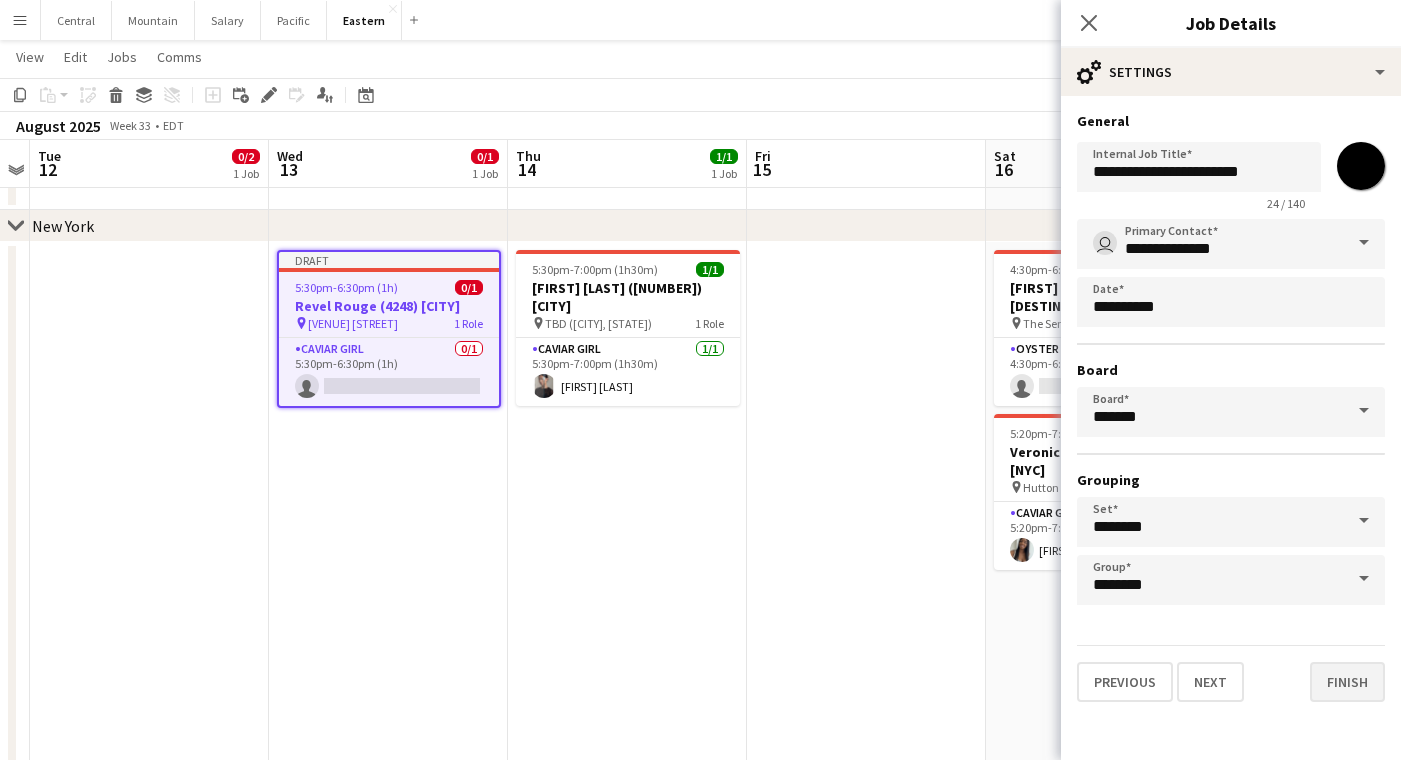click on "Finish" at bounding box center [1347, 682] 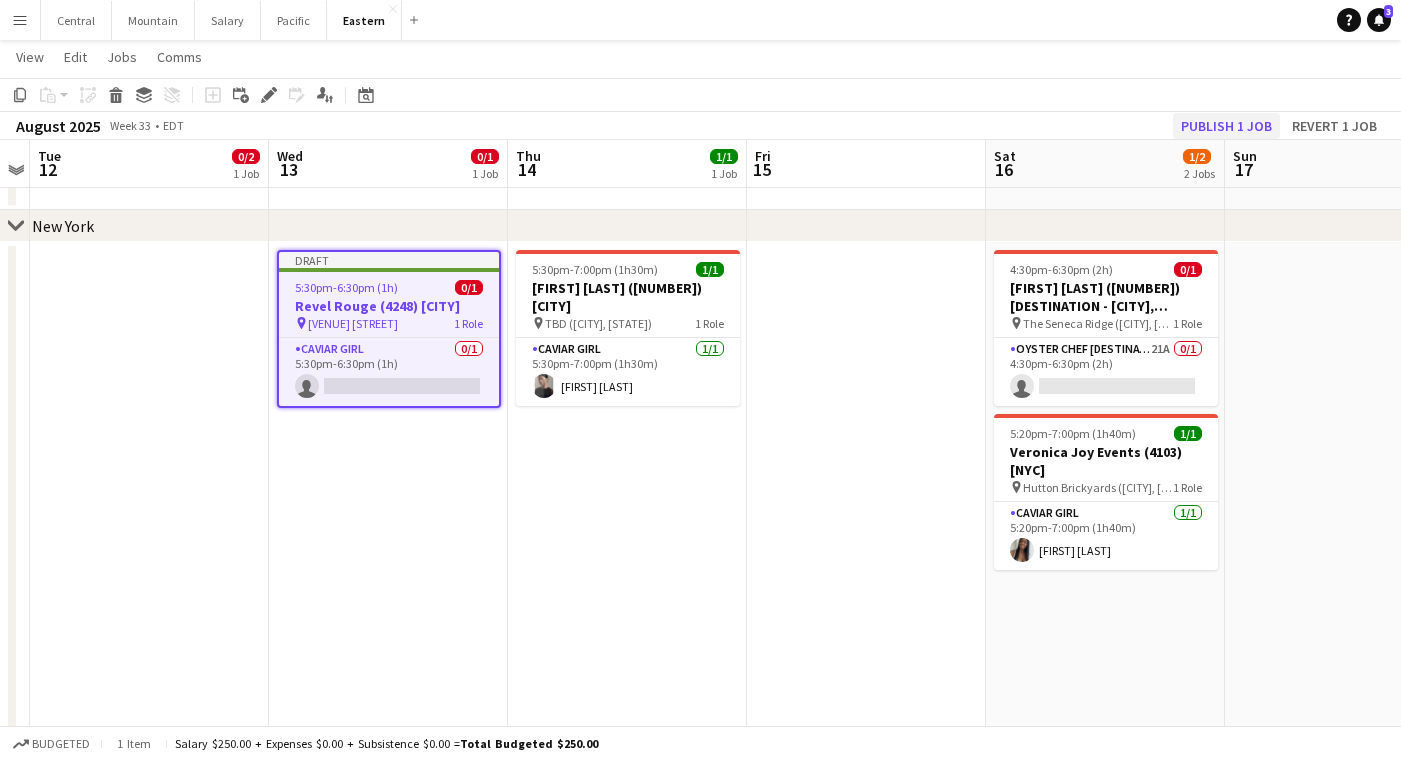 click on "Publish 1 job" 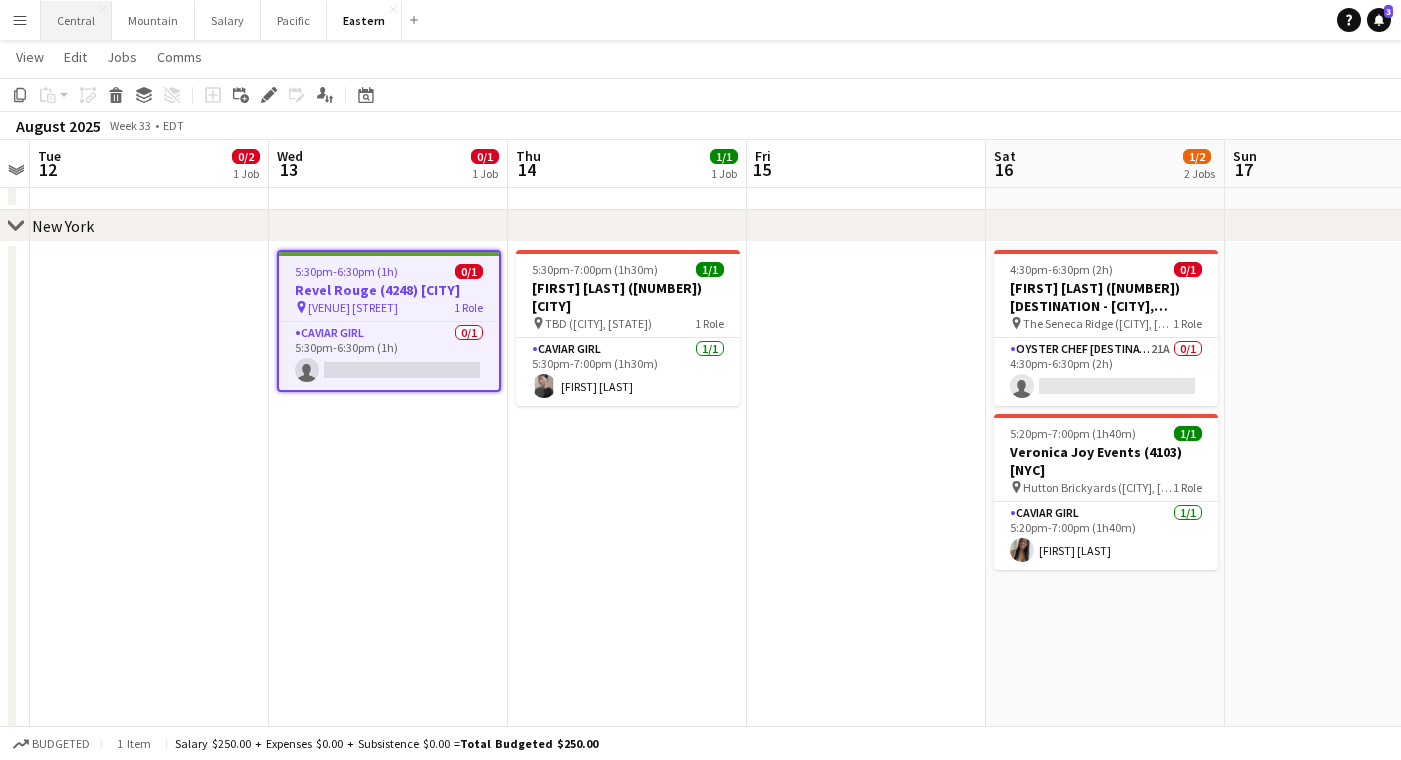 click on "Central
Close" at bounding box center [76, 20] 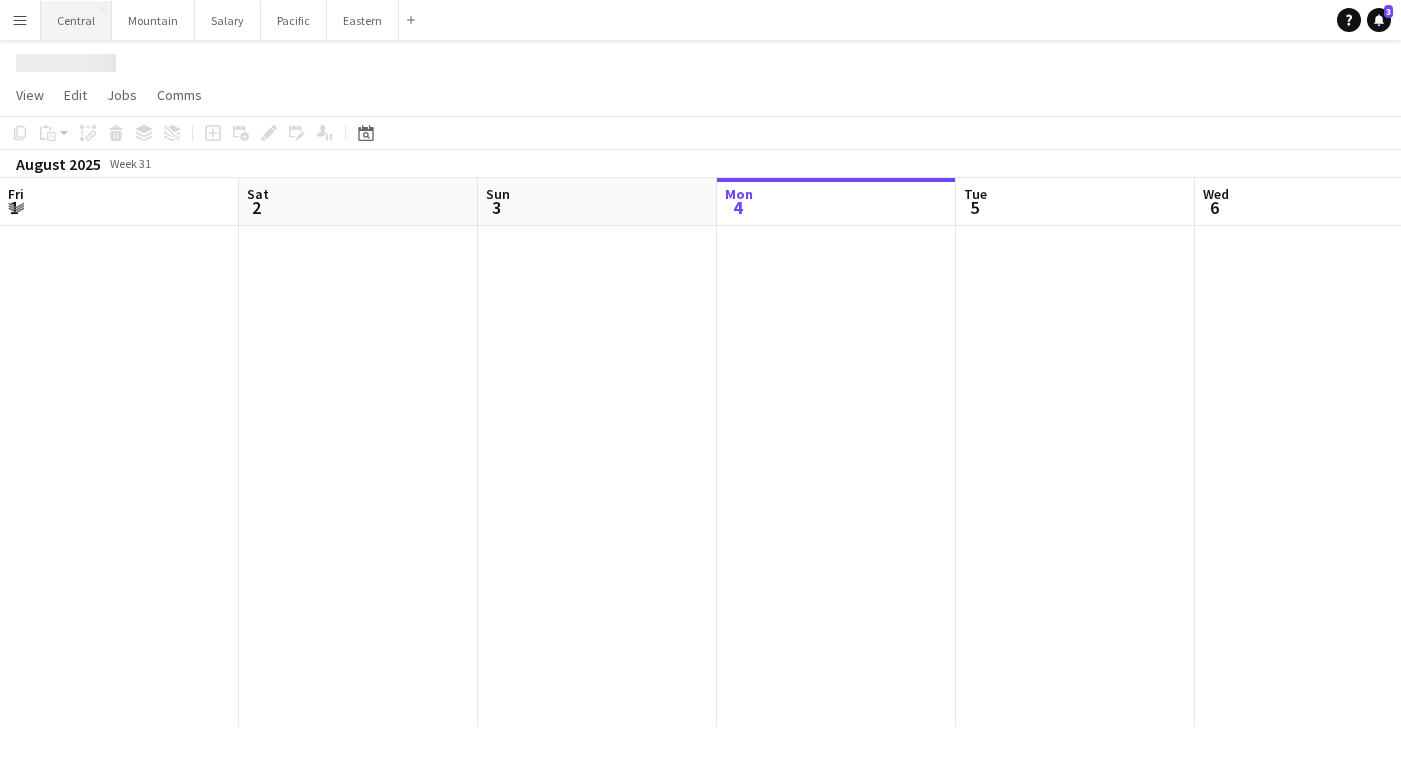 scroll, scrollTop: 0, scrollLeft: 0, axis: both 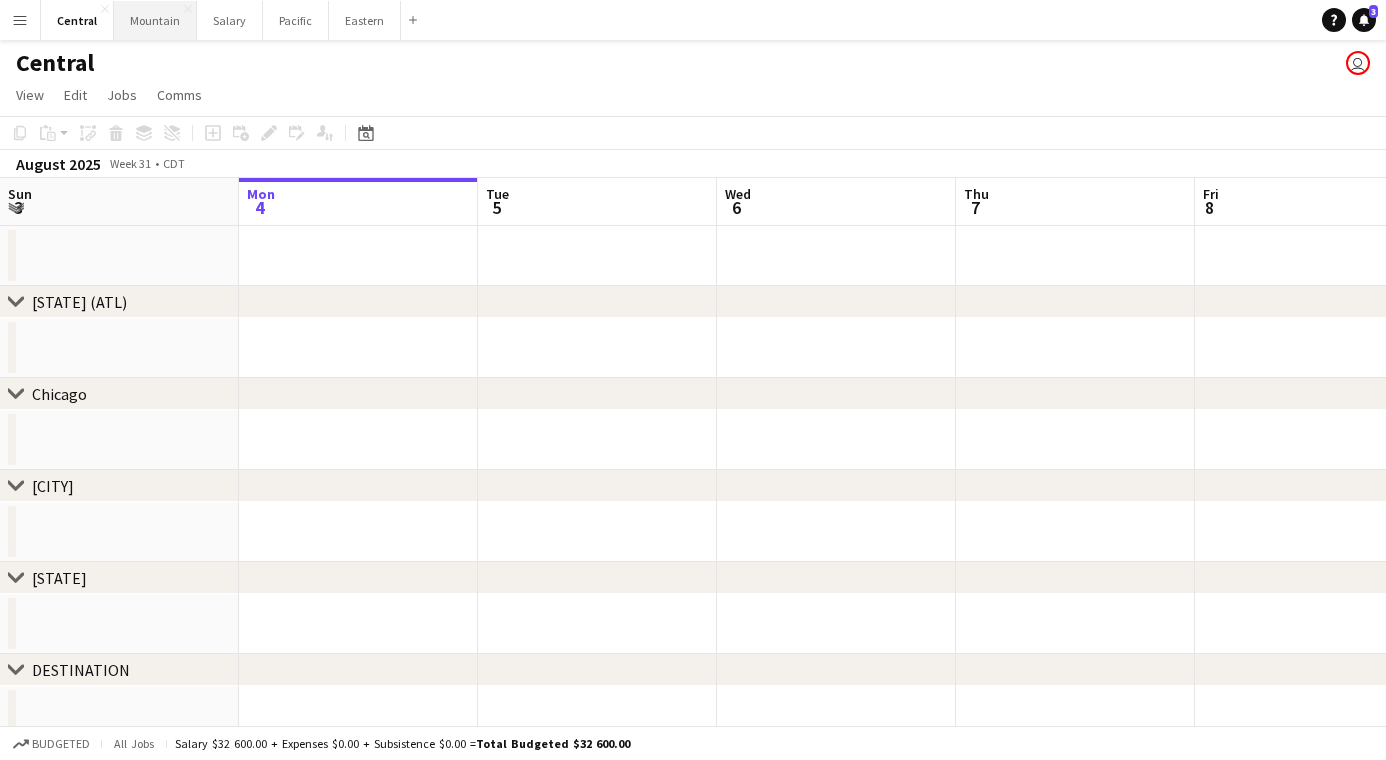 click on "Mountain
Close" at bounding box center [155, 20] 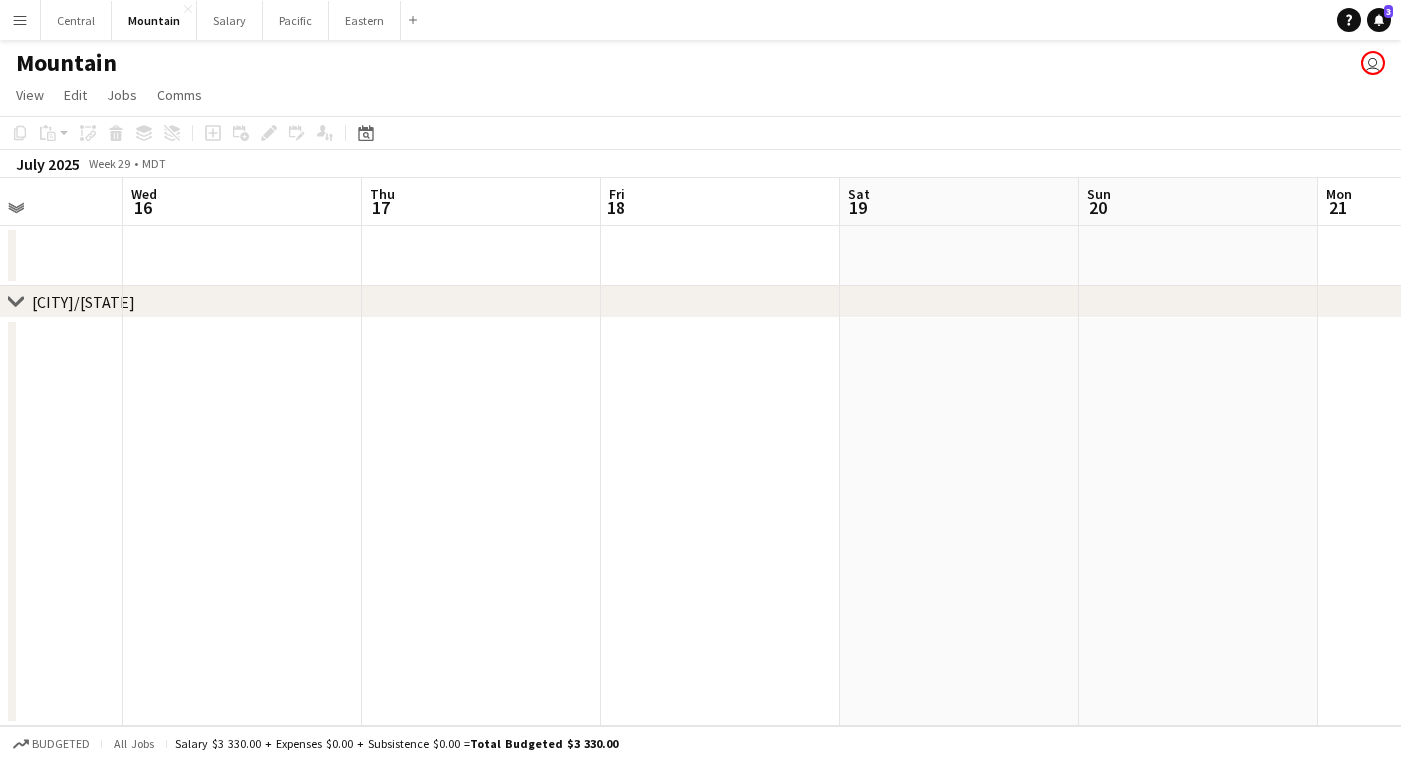 scroll, scrollTop: 0, scrollLeft: 566, axis: horizontal 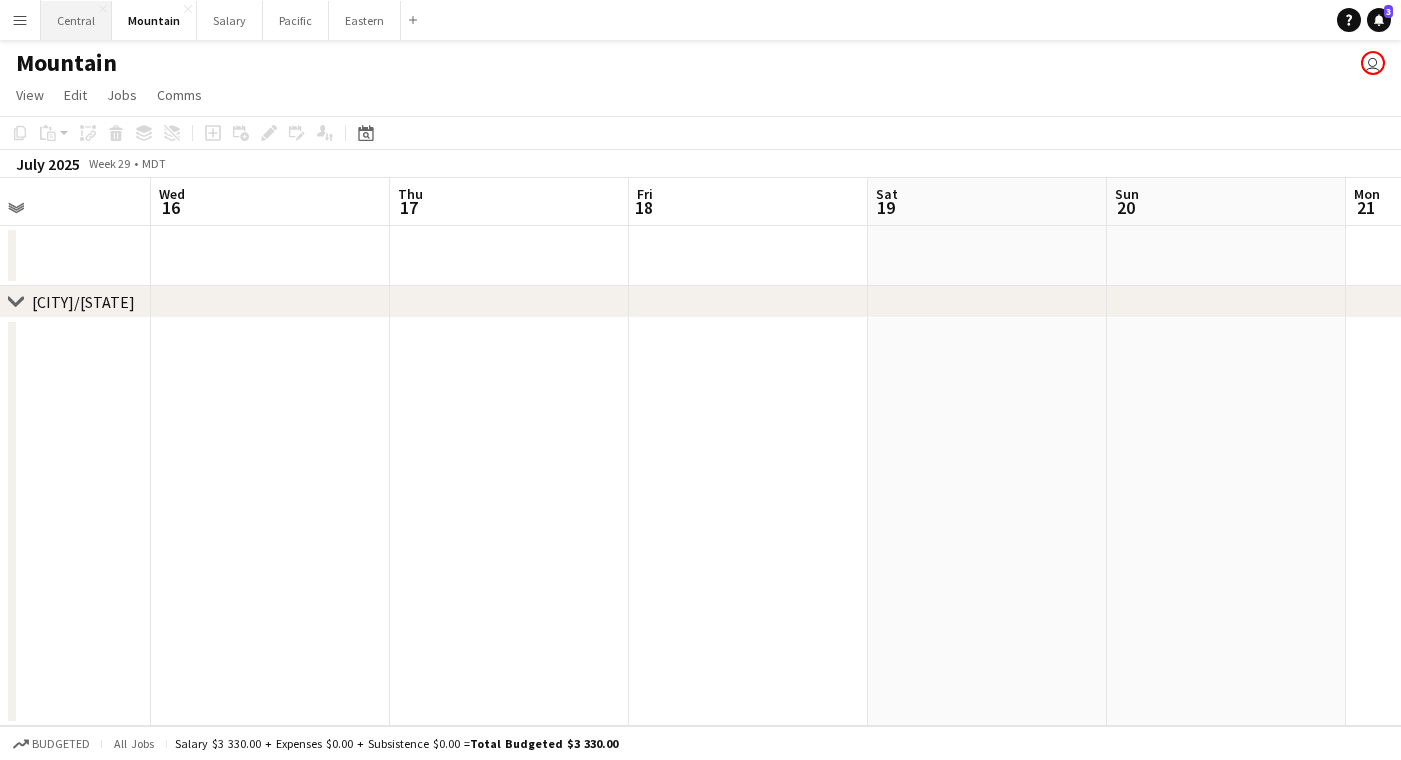 click on "Central
Close" at bounding box center (76, 20) 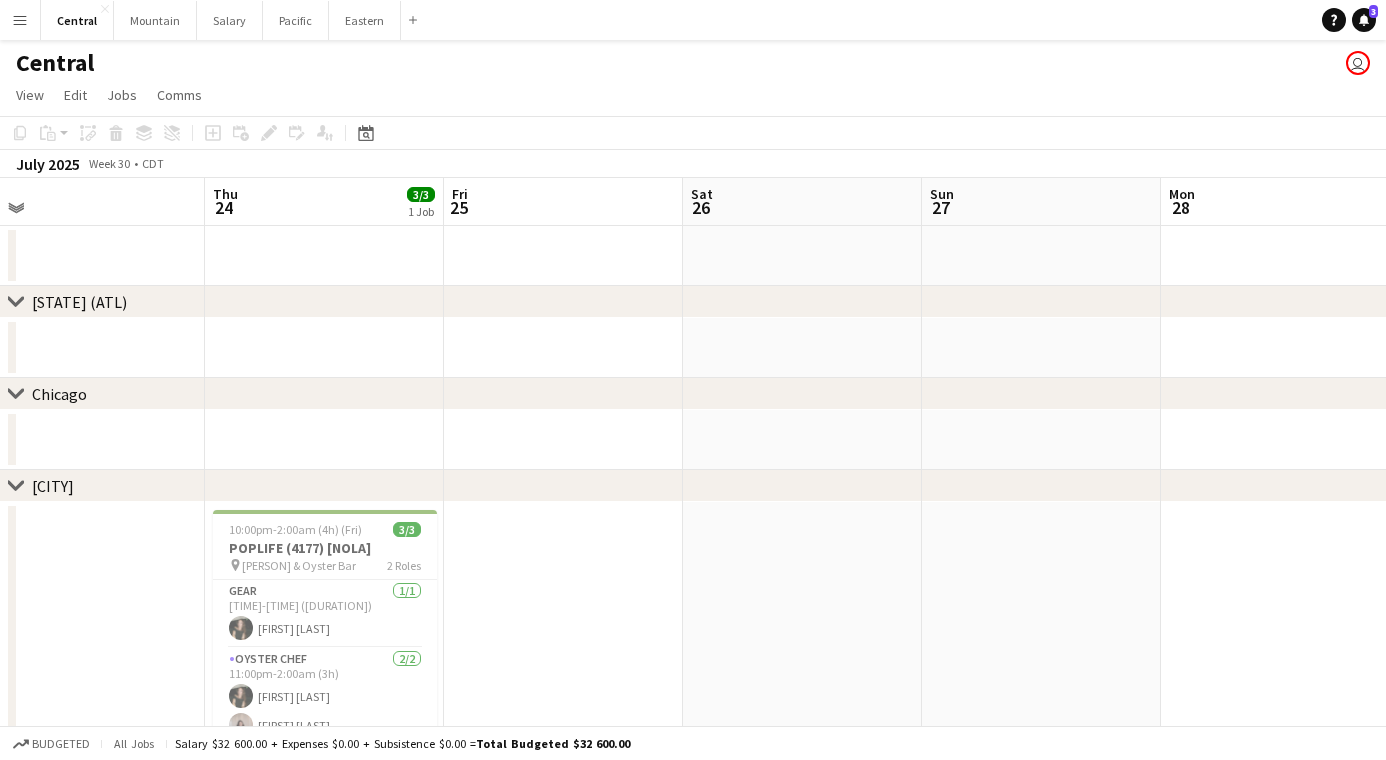scroll, scrollTop: 0, scrollLeft: 508, axis: horizontal 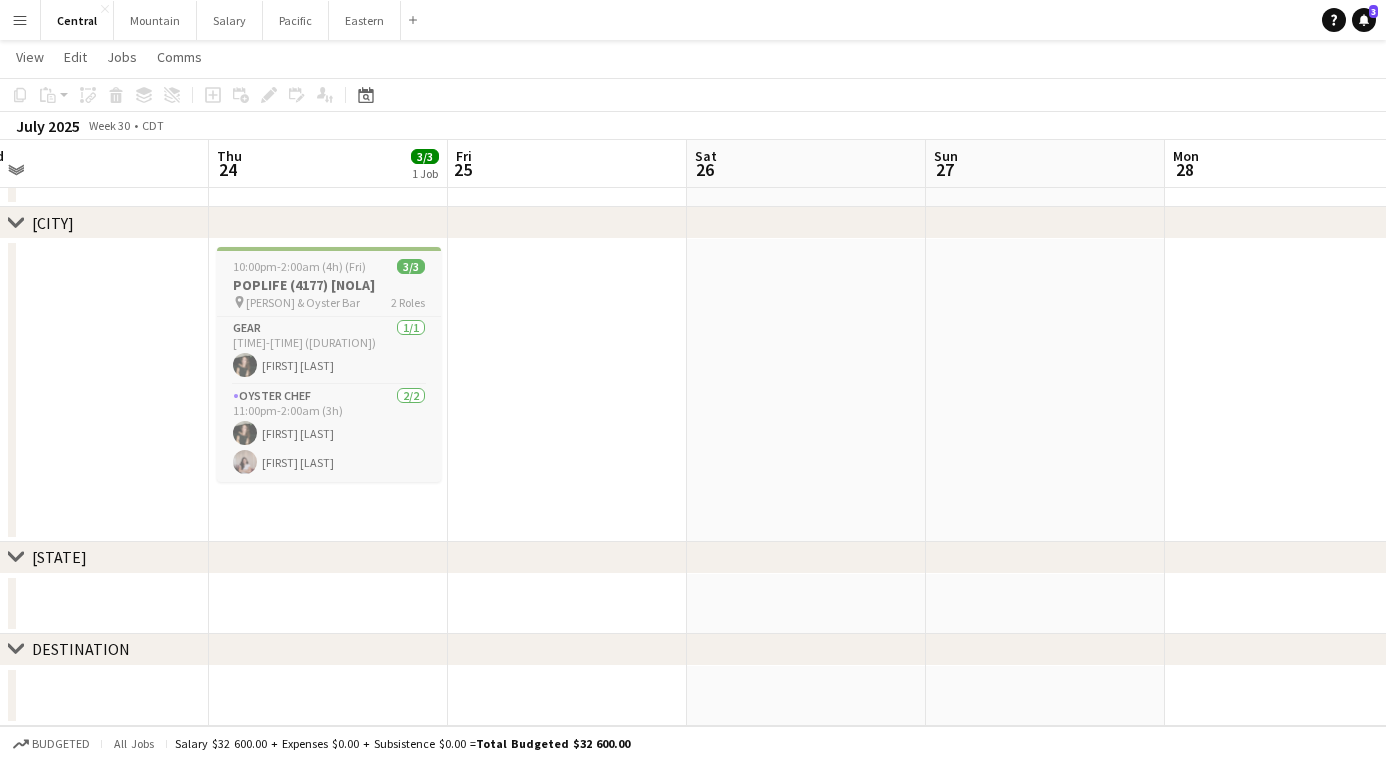 click on "[PERSON] & Oyster Bar" at bounding box center (303, 302) 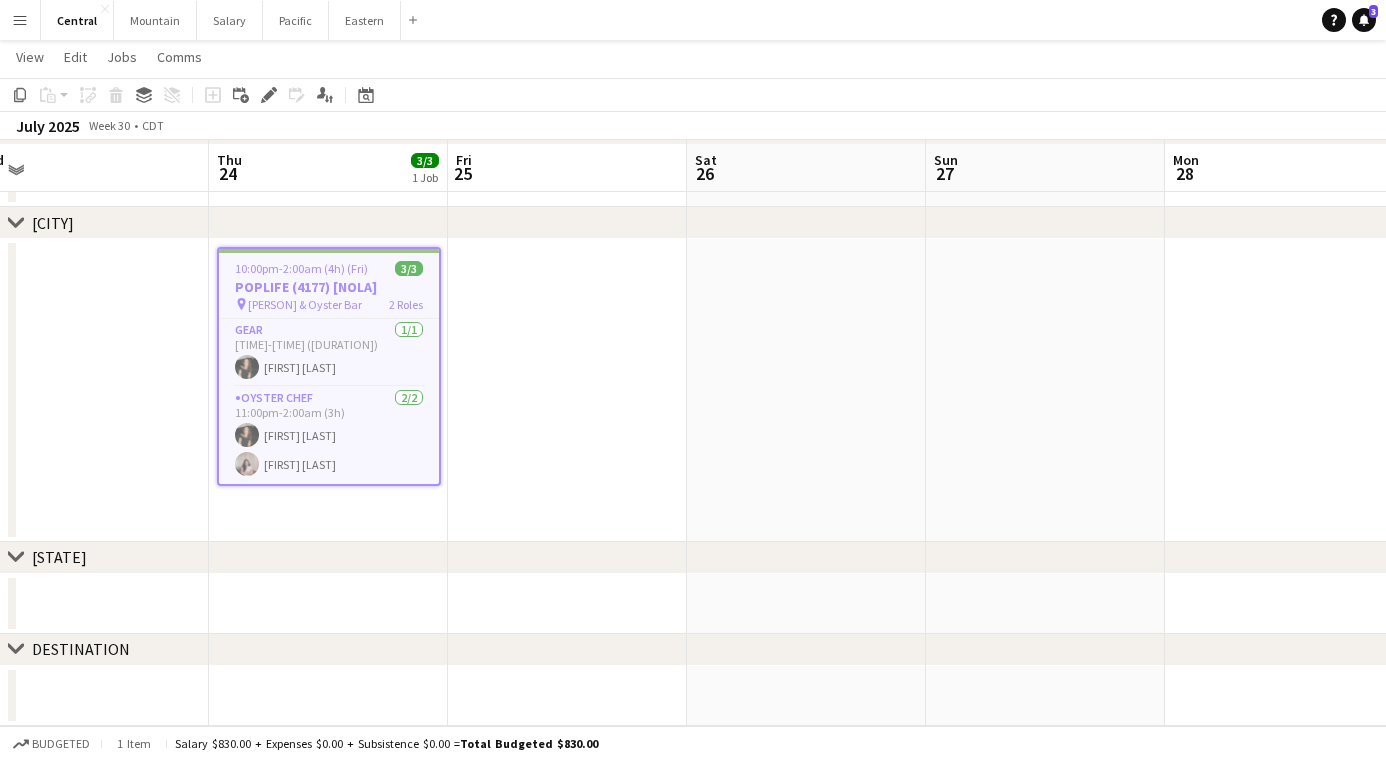 scroll, scrollTop: 262, scrollLeft: 0, axis: vertical 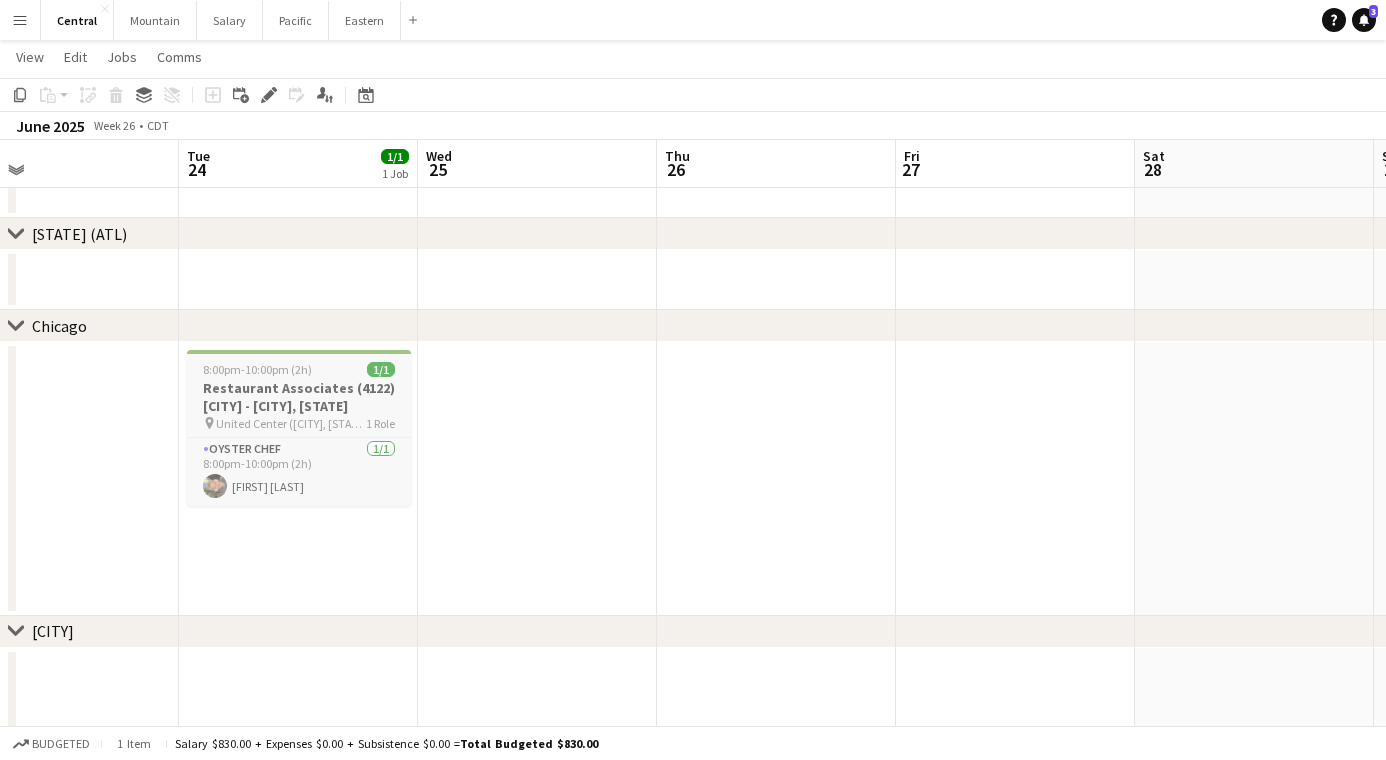 click on "Restaurant Associates (4122) [CITY] - [CITY], [STATE]" at bounding box center [299, 397] 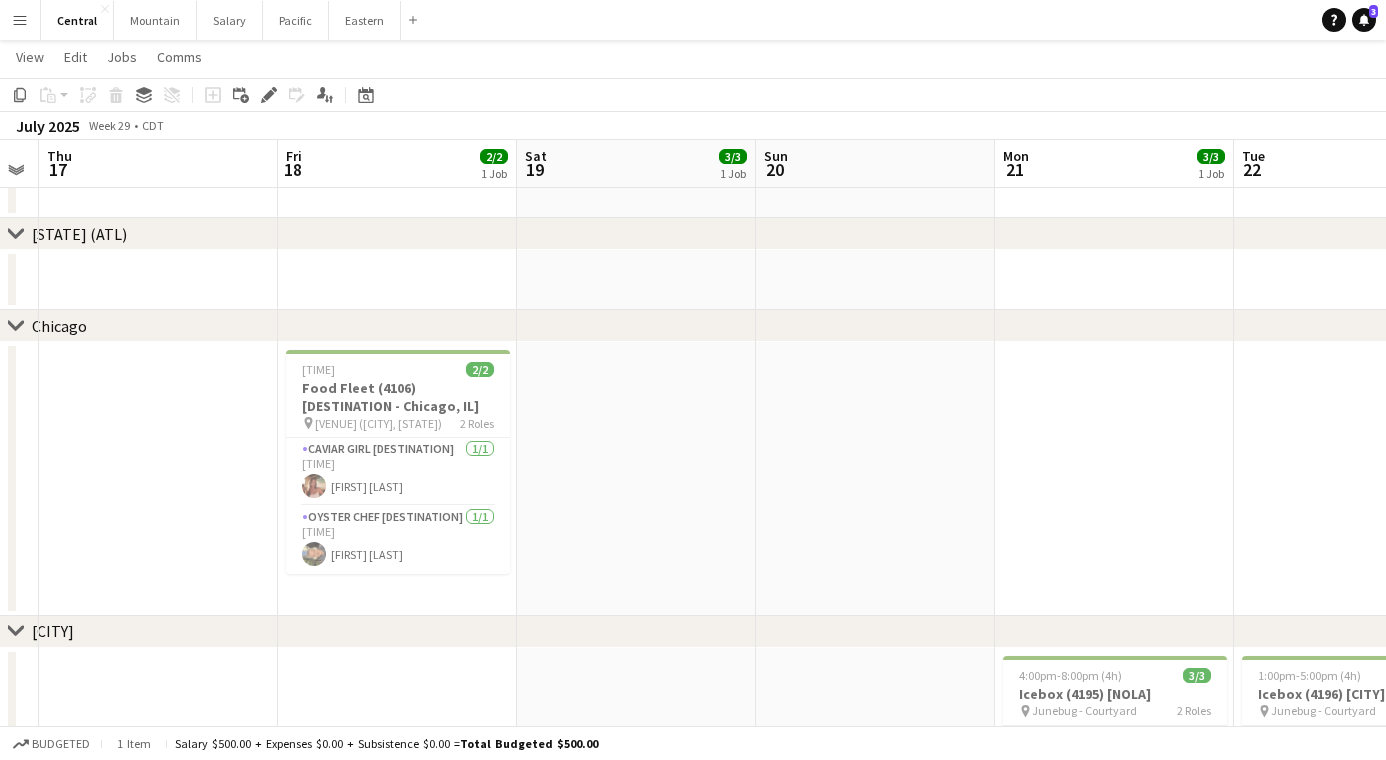 scroll, scrollTop: 0, scrollLeft: 686, axis: horizontal 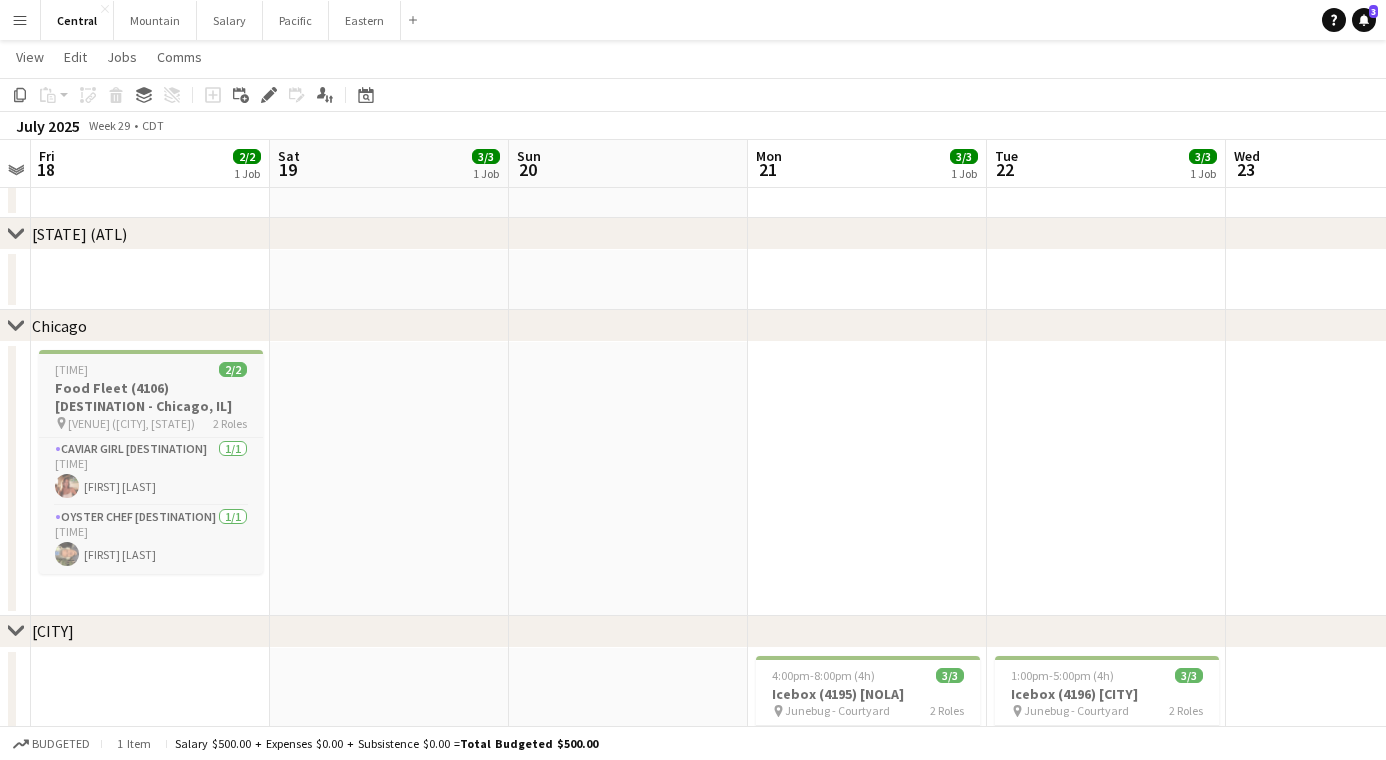click on "Food Fleet (4106) [DESTINATION - Chicago, IL]" at bounding box center [151, 397] 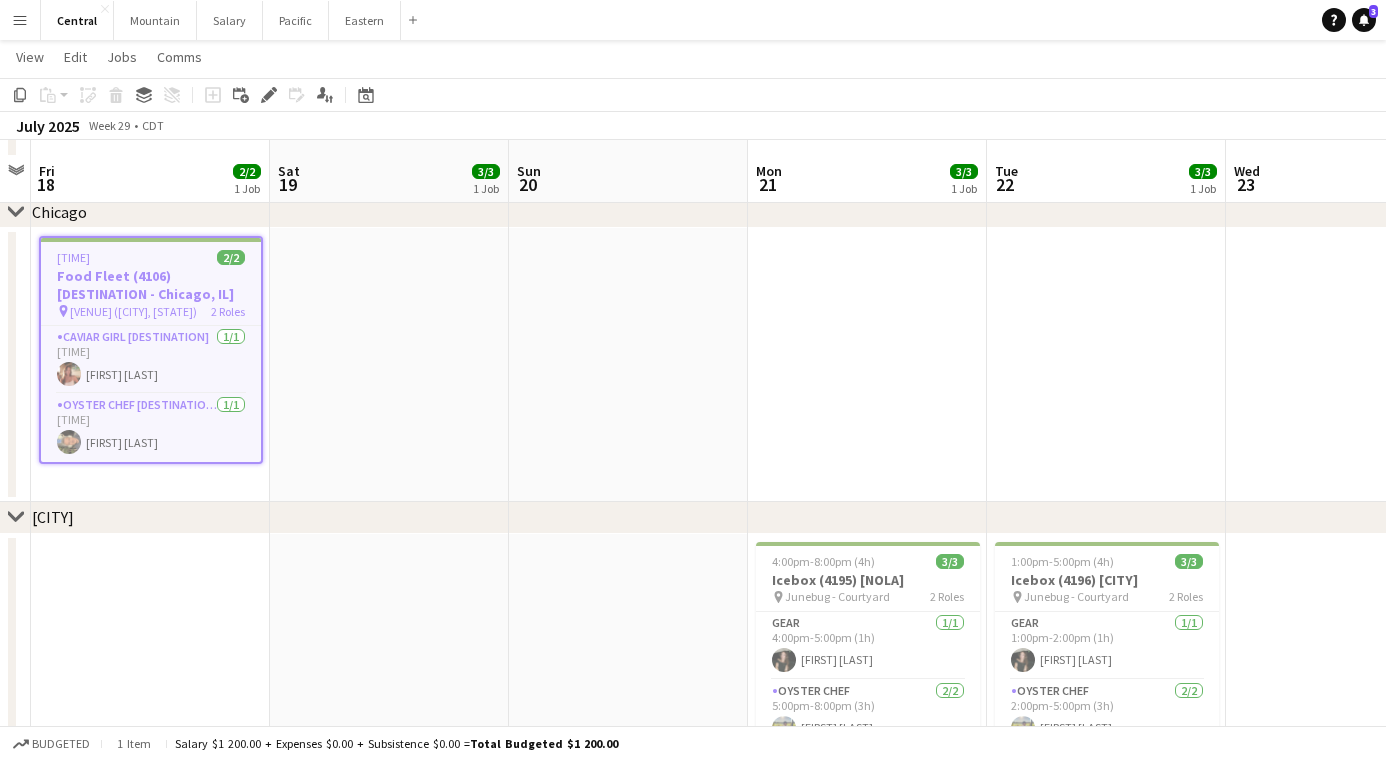 scroll, scrollTop: 204, scrollLeft: 0, axis: vertical 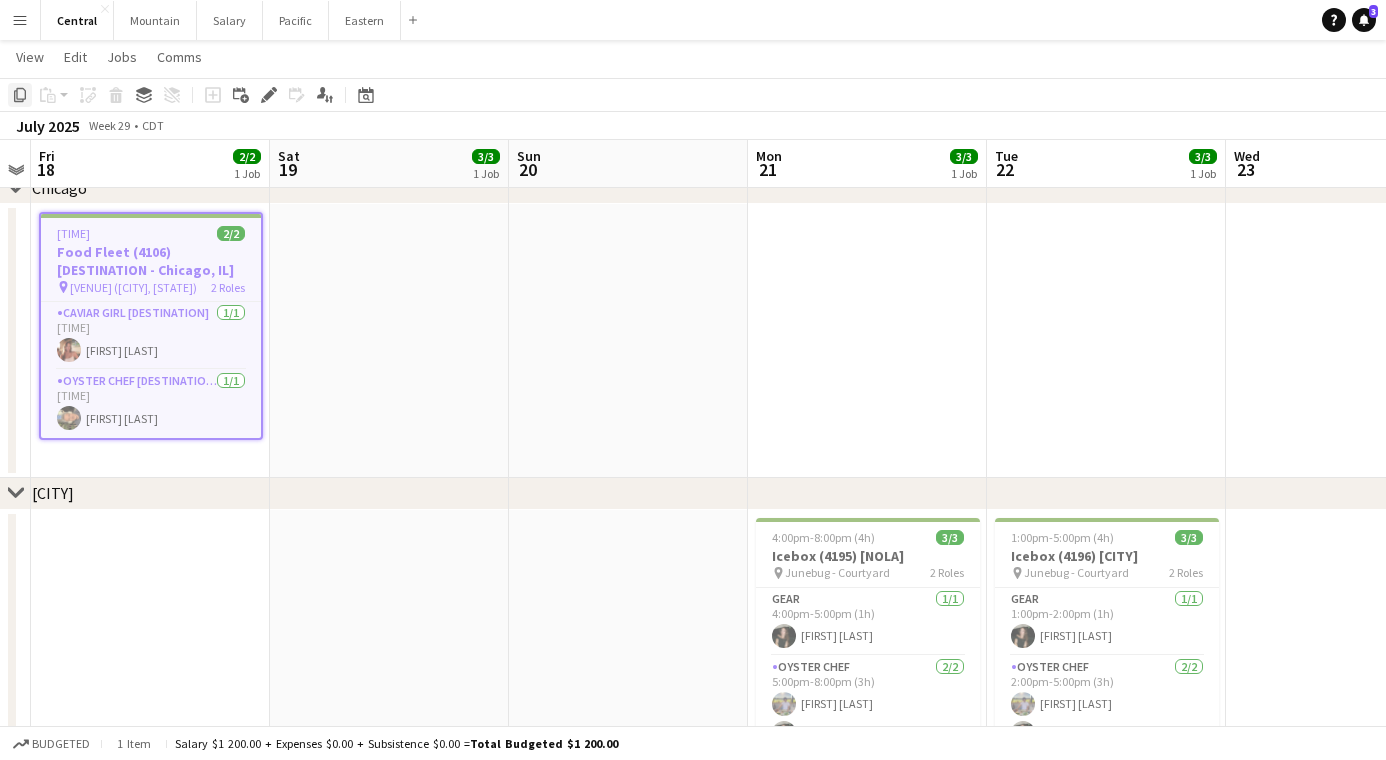 click on "Copy" at bounding box center (20, 95) 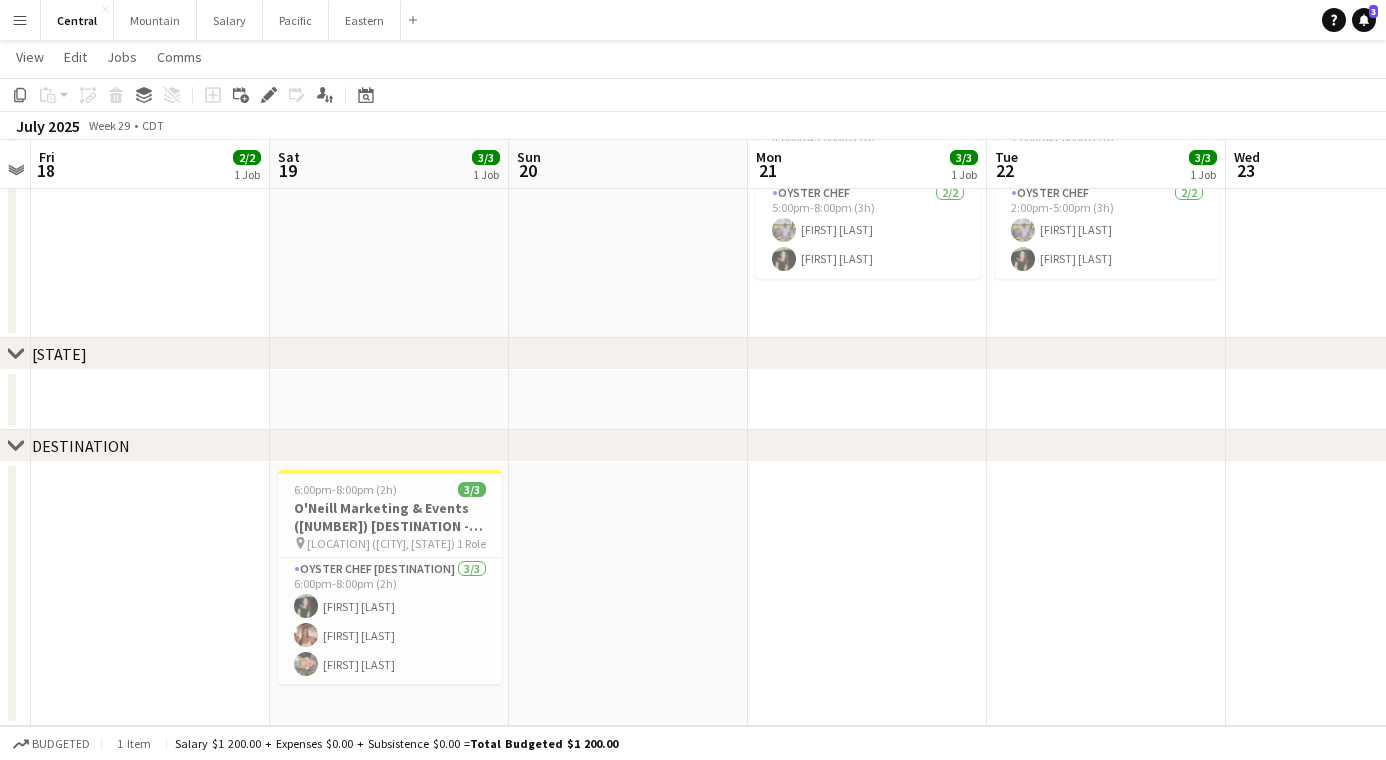 scroll, scrollTop: 678, scrollLeft: 0, axis: vertical 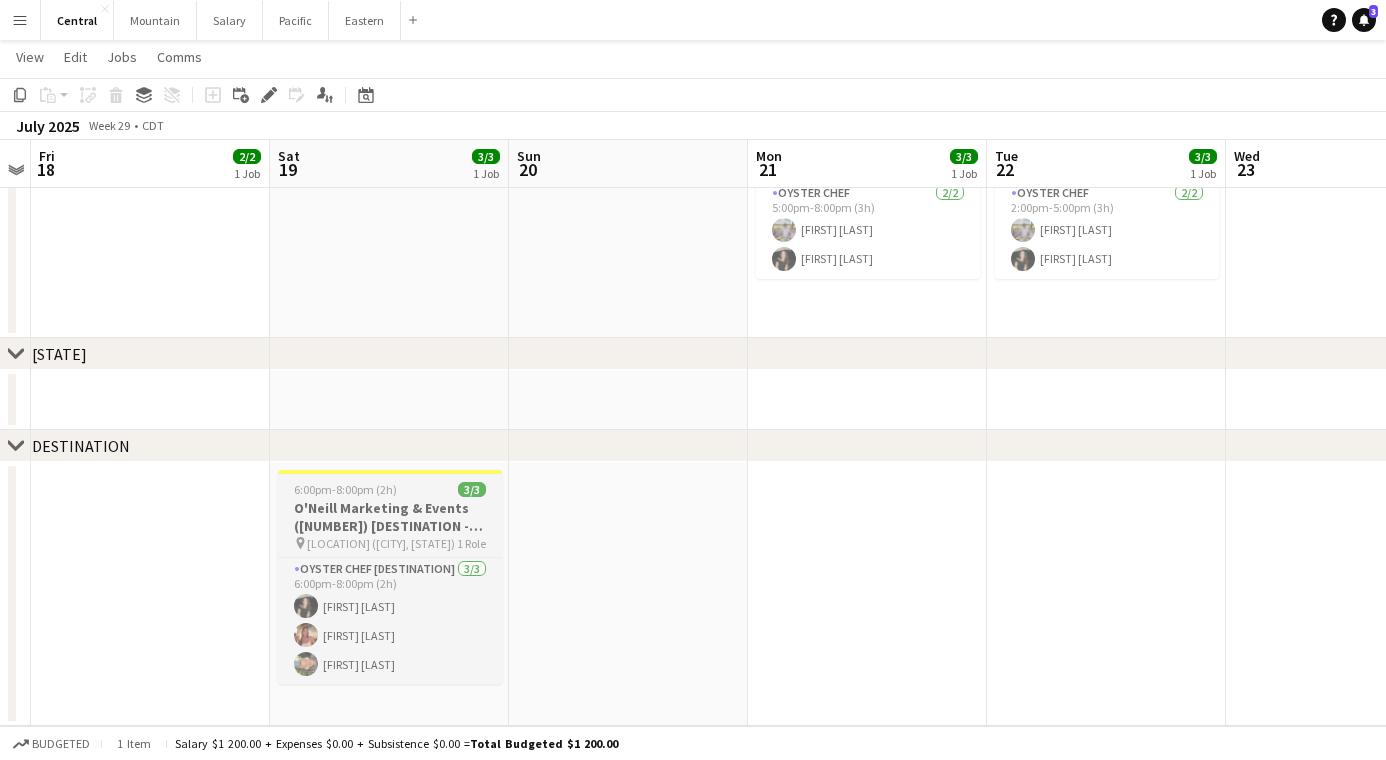 click on "O'Neill Marketing & Events ([NUMBER]) [DESTINATION - [CITY], [STATE]]" at bounding box center (390, 517) 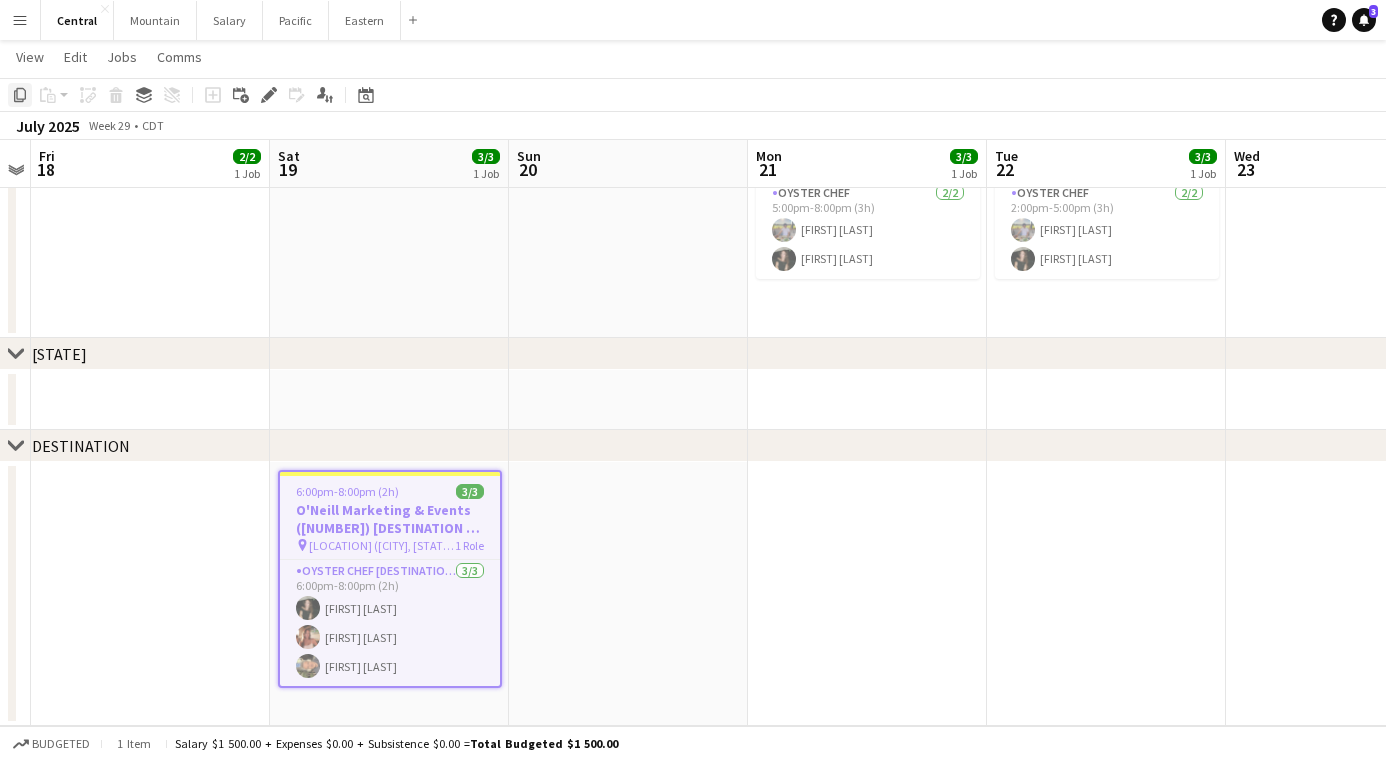 click on "Copy" 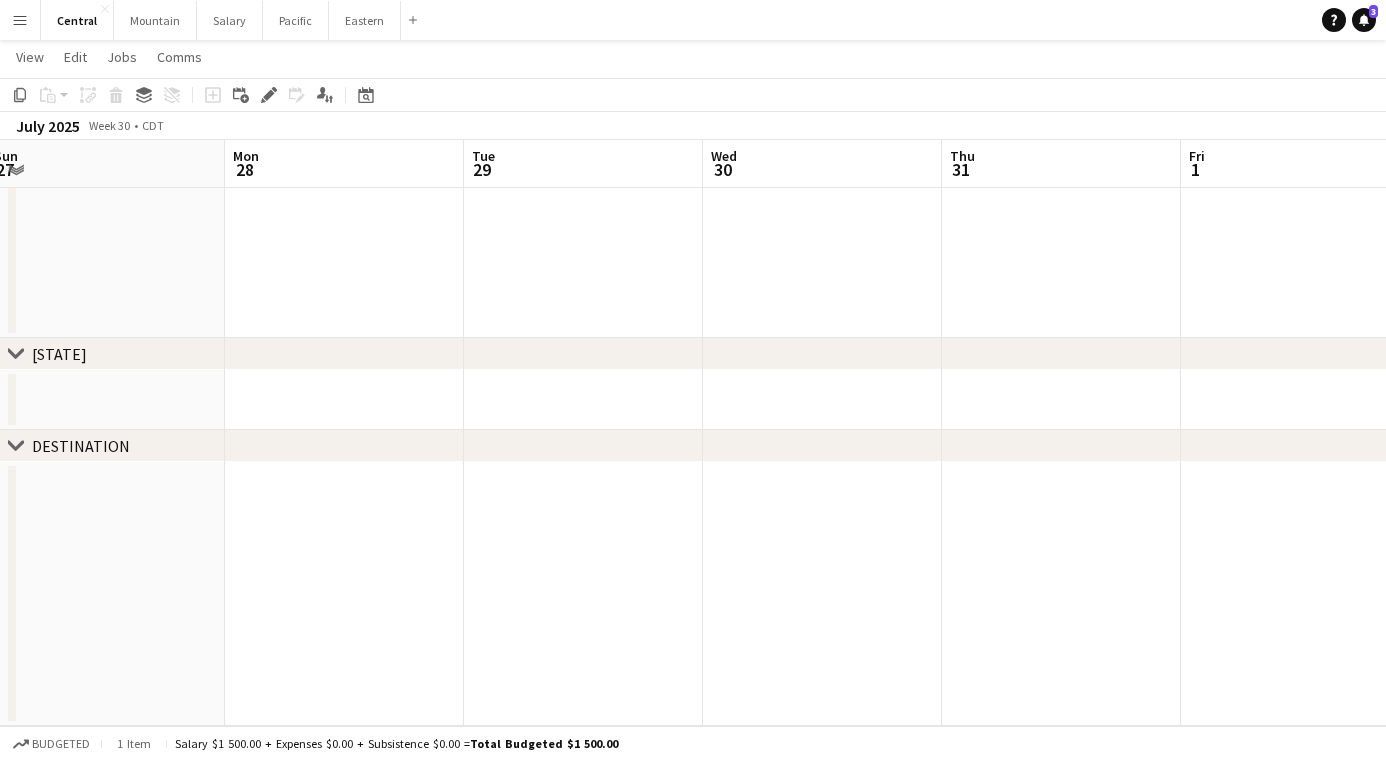 scroll, scrollTop: 0, scrollLeft: 759, axis: horizontal 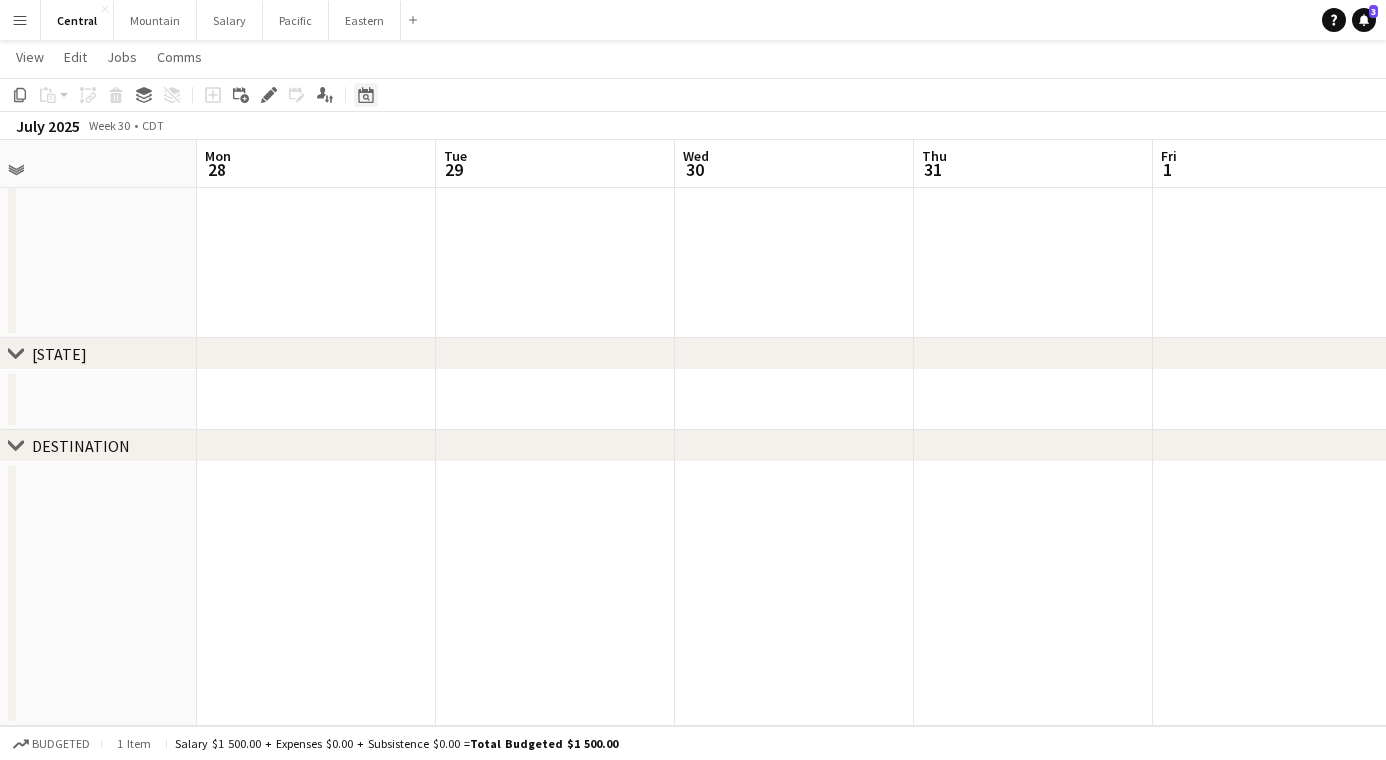 click 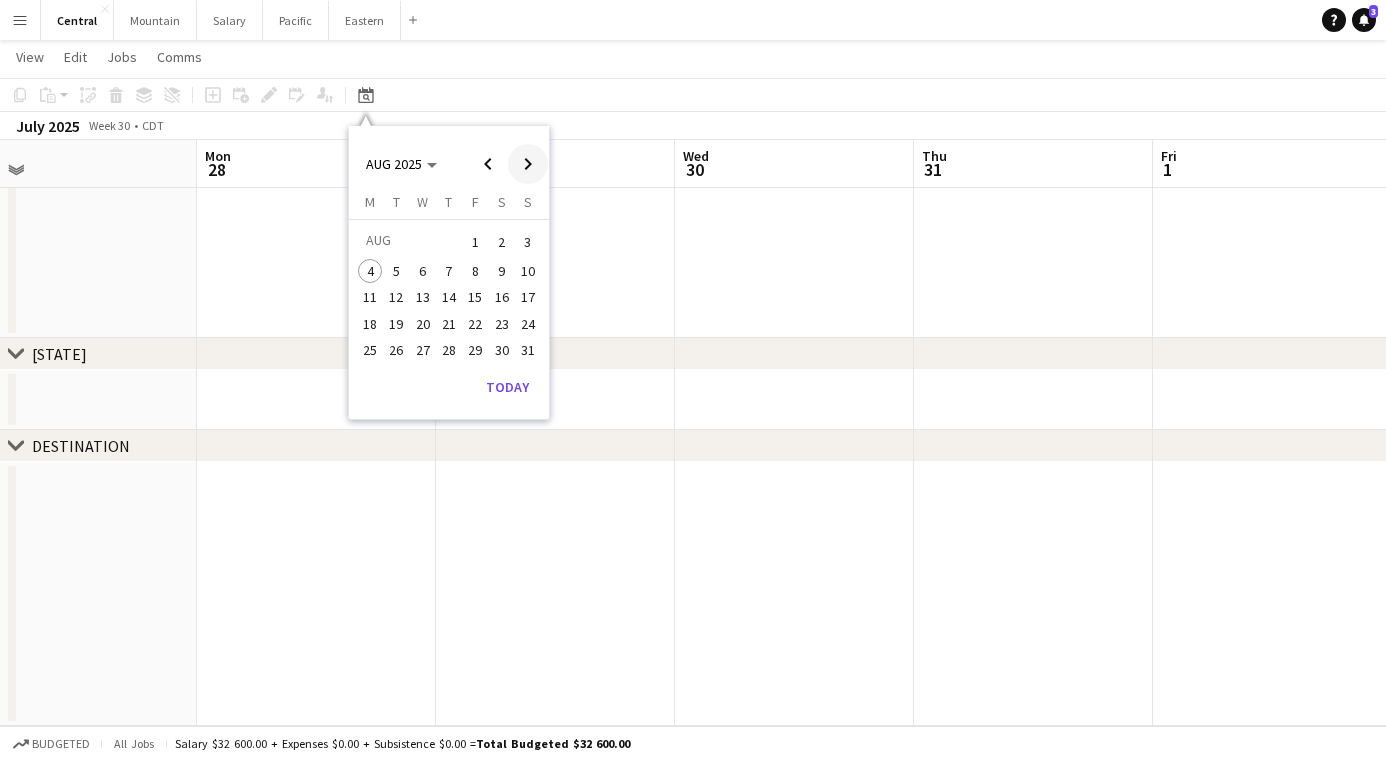 click at bounding box center [528, 164] 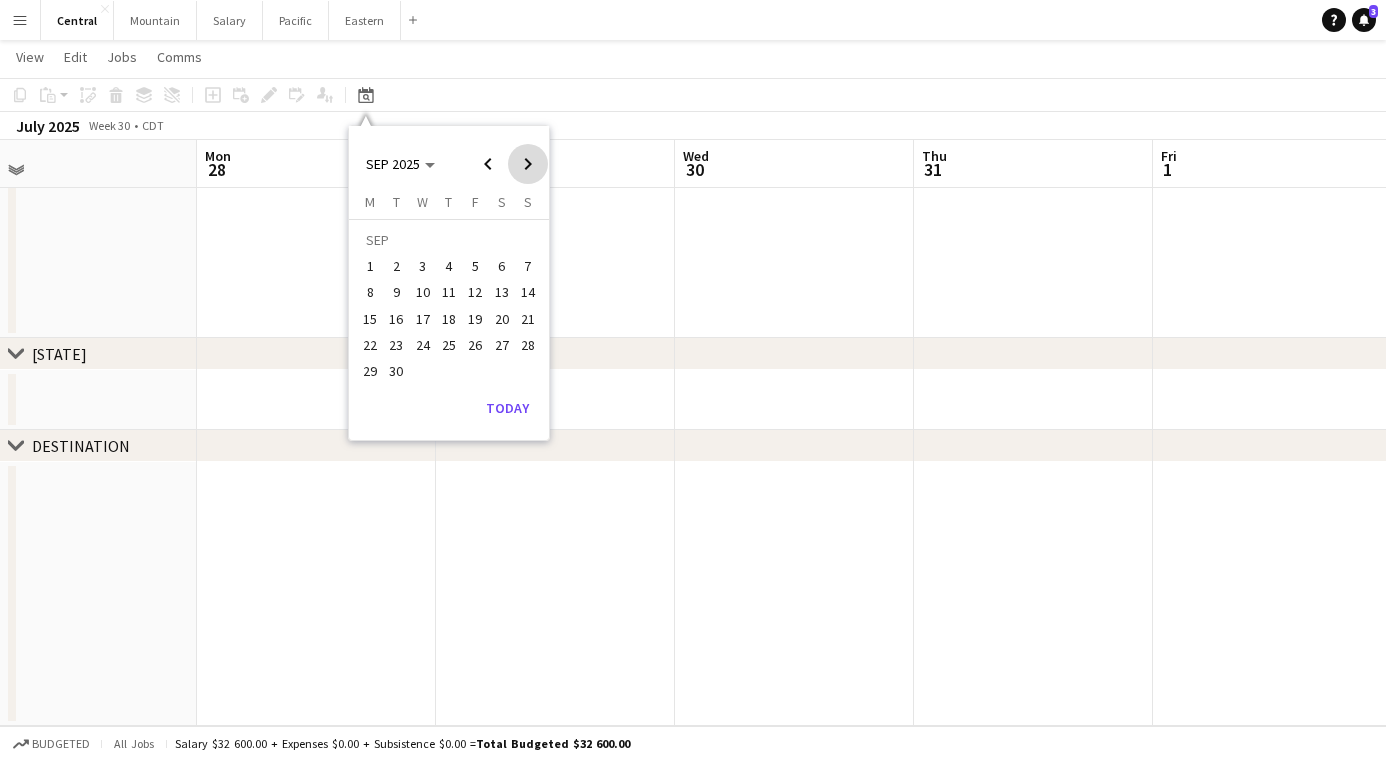 click at bounding box center (528, 164) 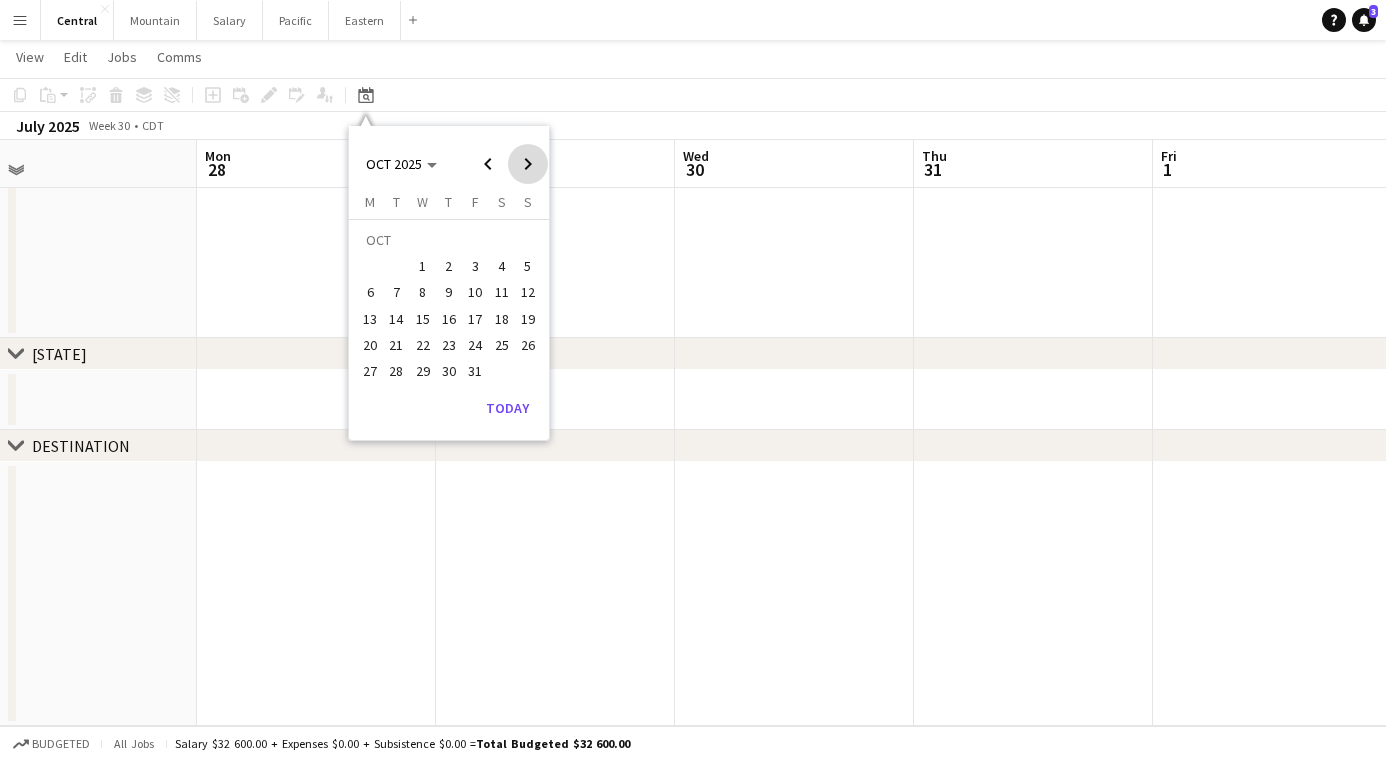 click at bounding box center [528, 164] 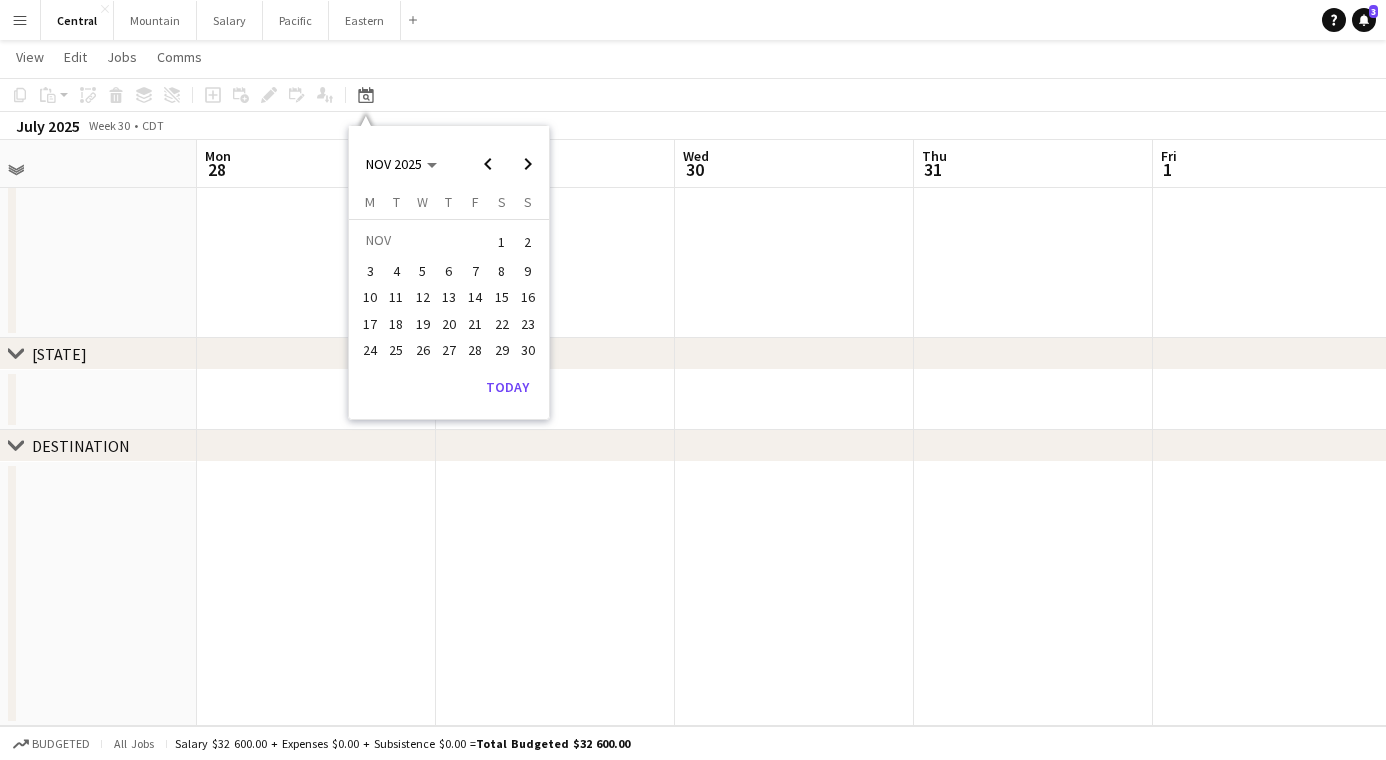 click on "8" at bounding box center (501, 271) 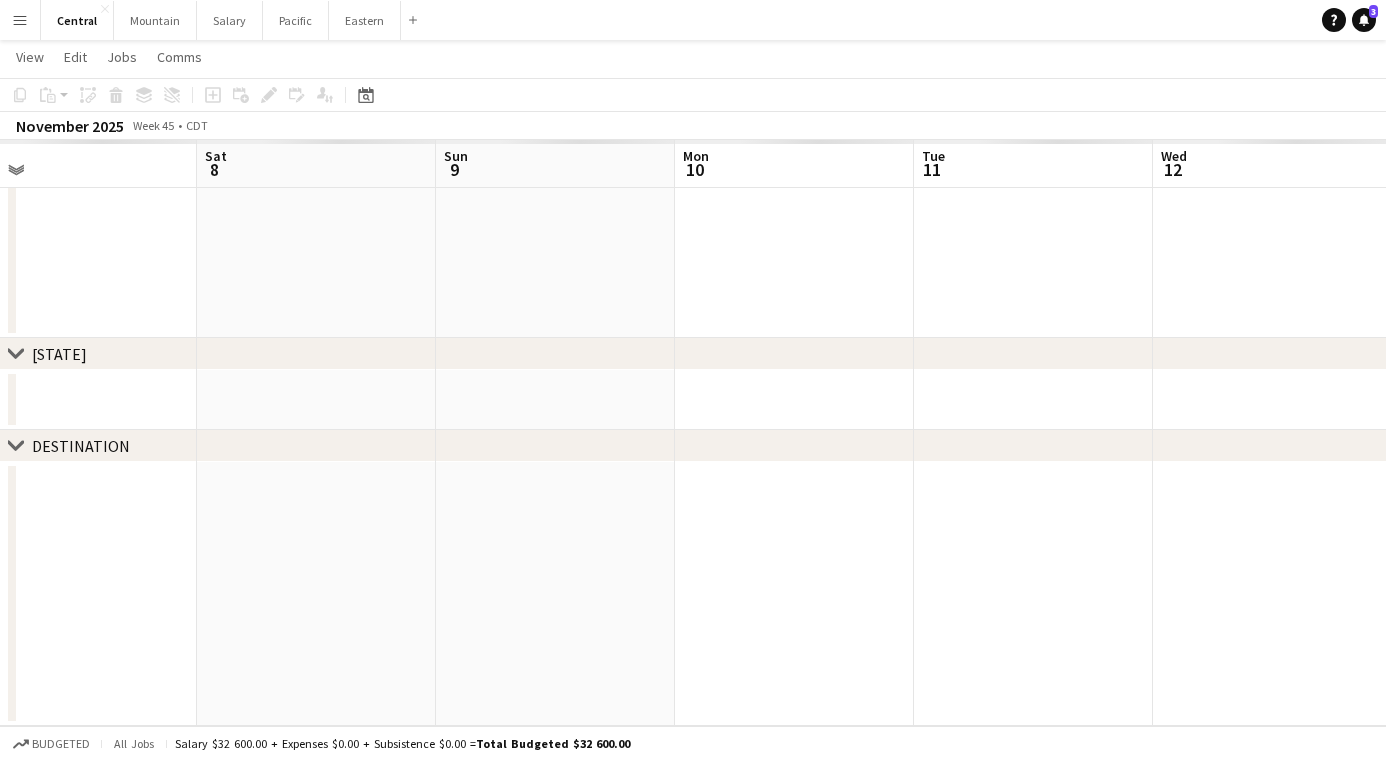 scroll, scrollTop: 0, scrollLeft: 687, axis: horizontal 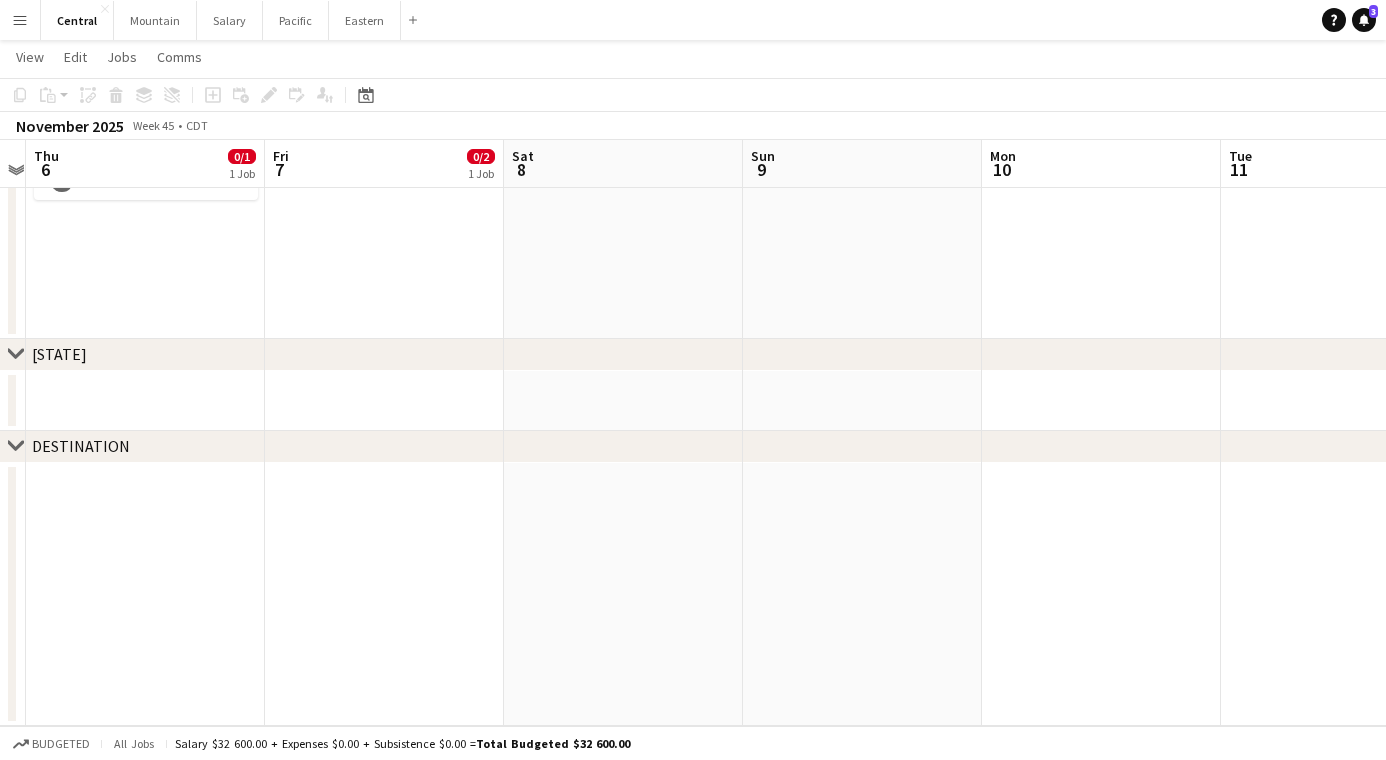 click at bounding box center [623, 595] 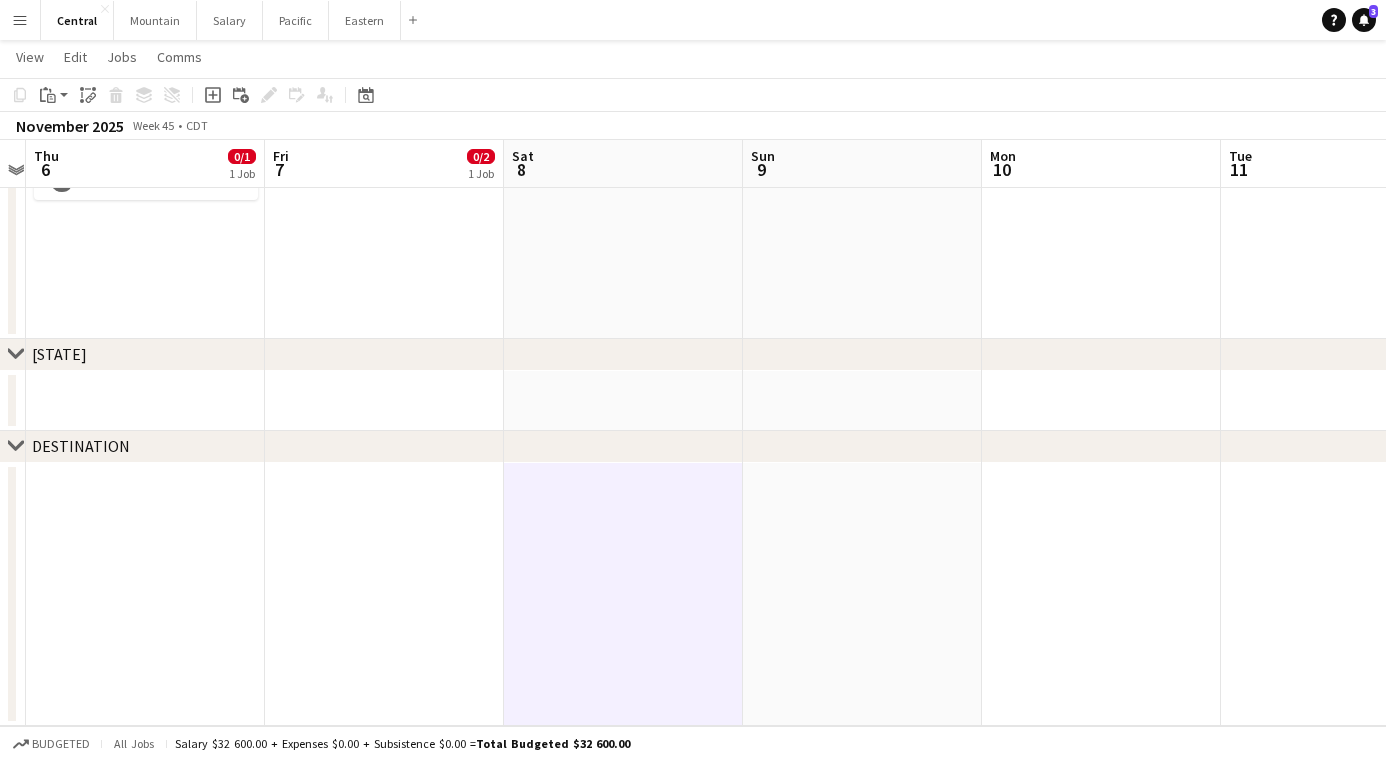 click at bounding box center [623, 401] 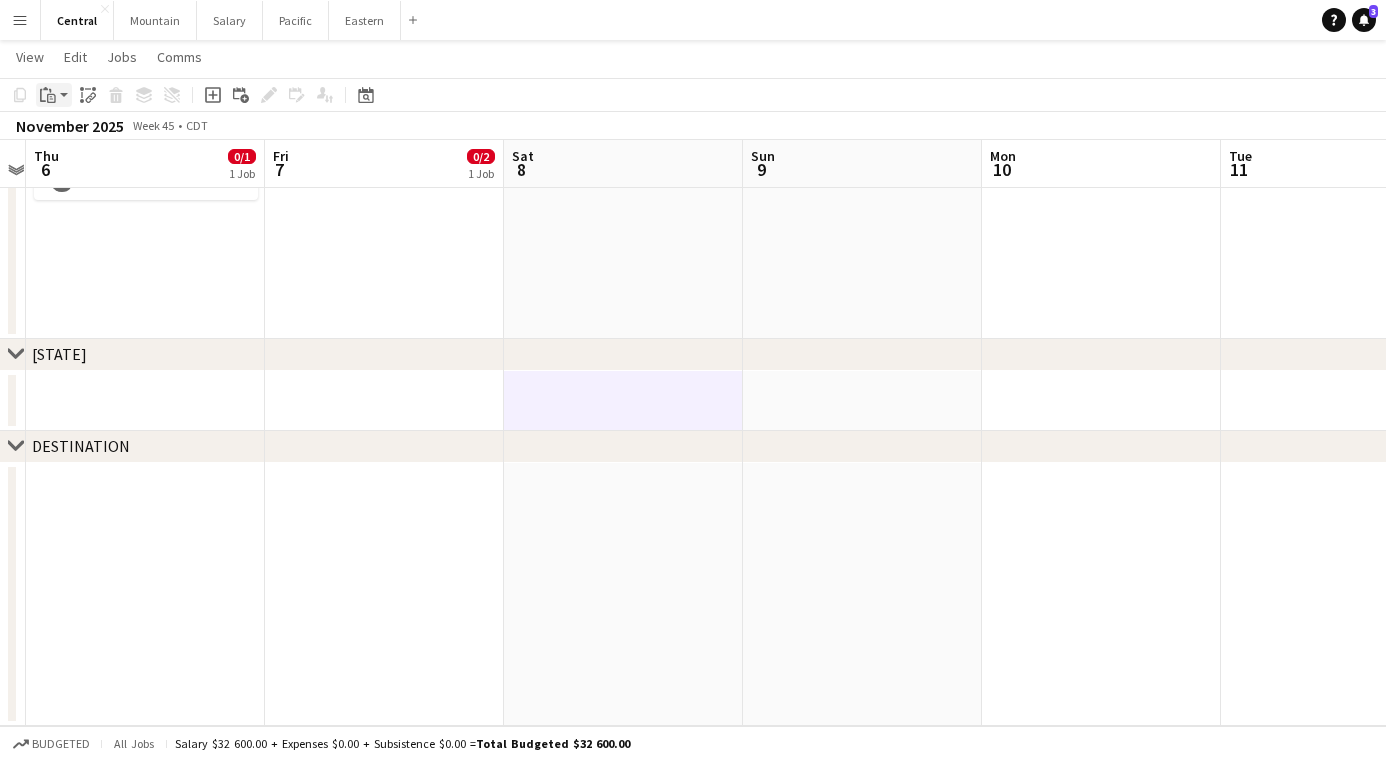 click 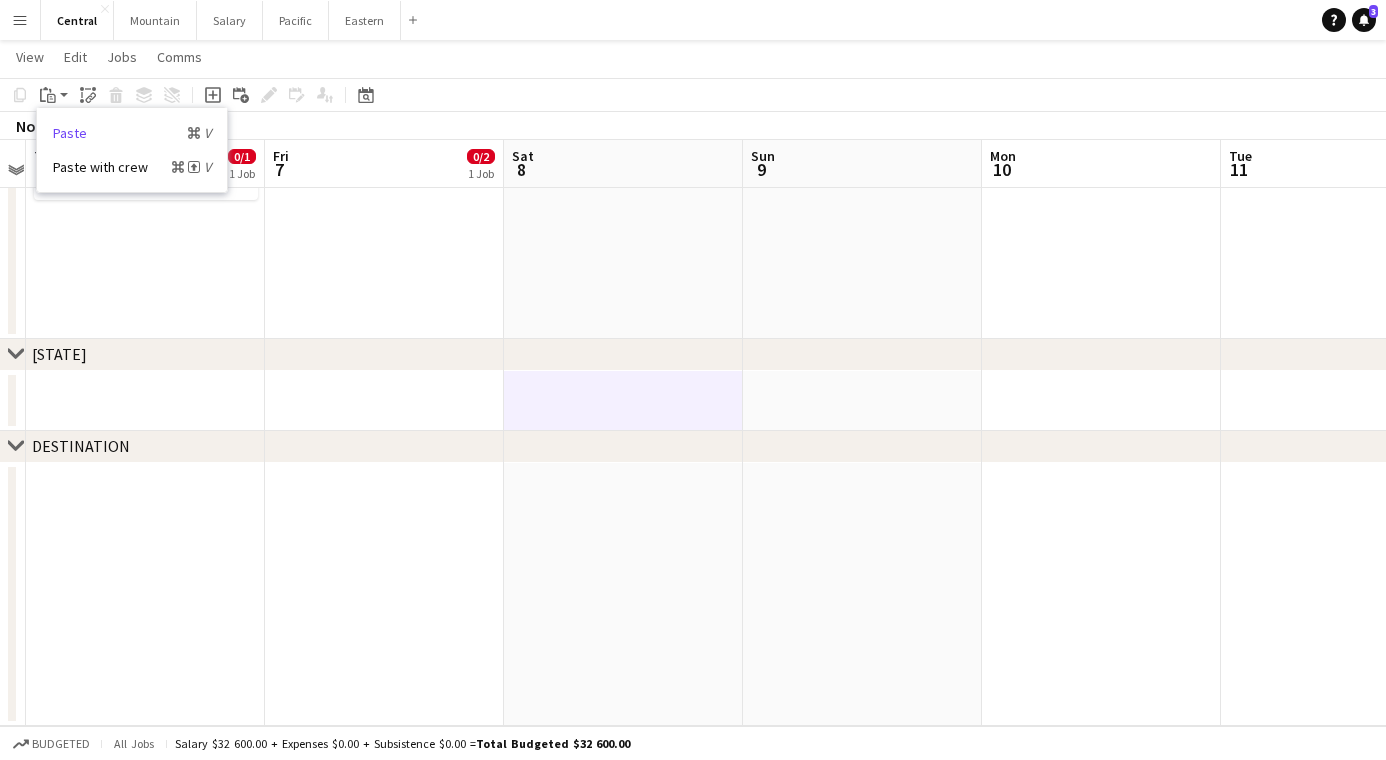 click on "Paste
Command
V" at bounding box center (132, 133) 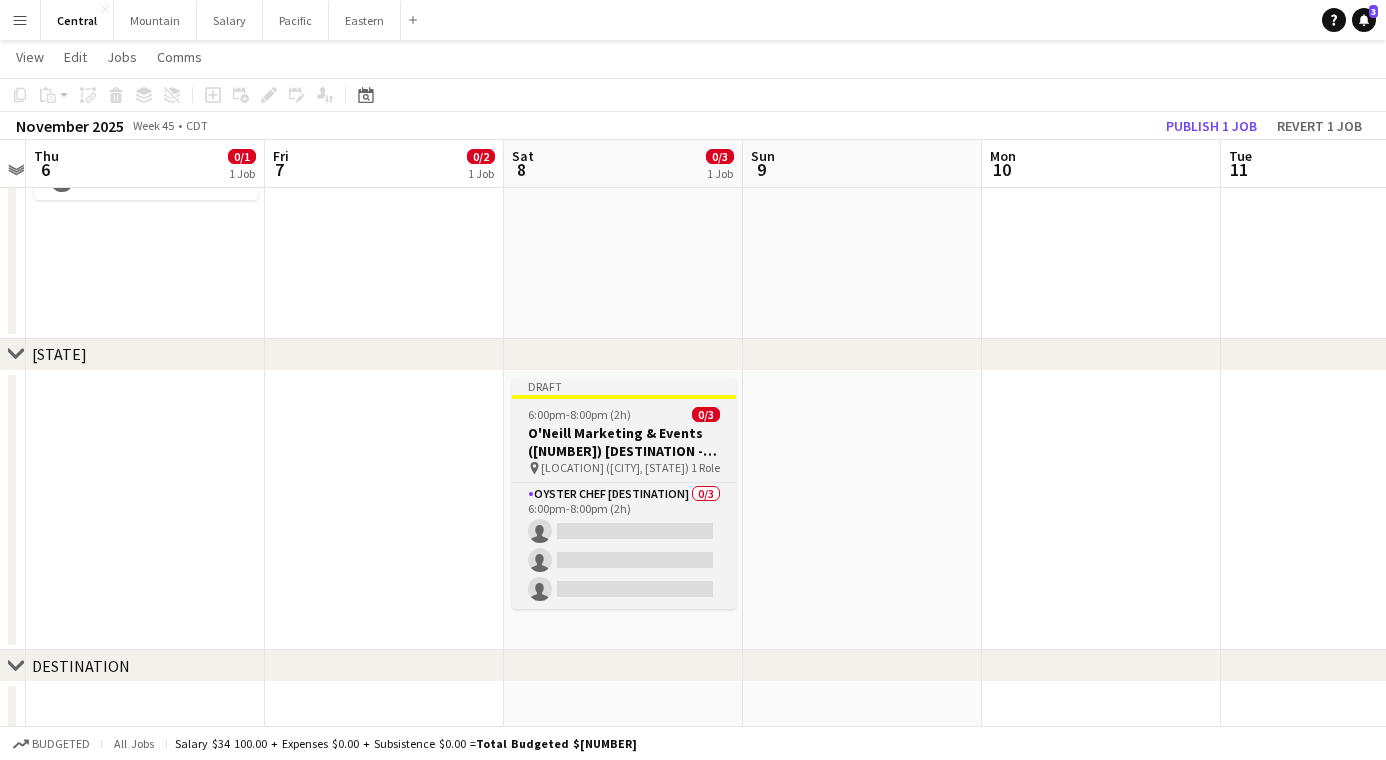 click on "O'Neill Marketing & Events ([NUMBER]) [DESTINATION - [CITY], [STATE]]
pin
CPKC Stadium ([CITY], [STATE])   1 Role   Oyster Chef [DESTINATION]   0/3   6:00pm-8:00pm (2h)
single-neutral-actions
single-neutral-actions
single-neutral-actions" at bounding box center (624, 494) 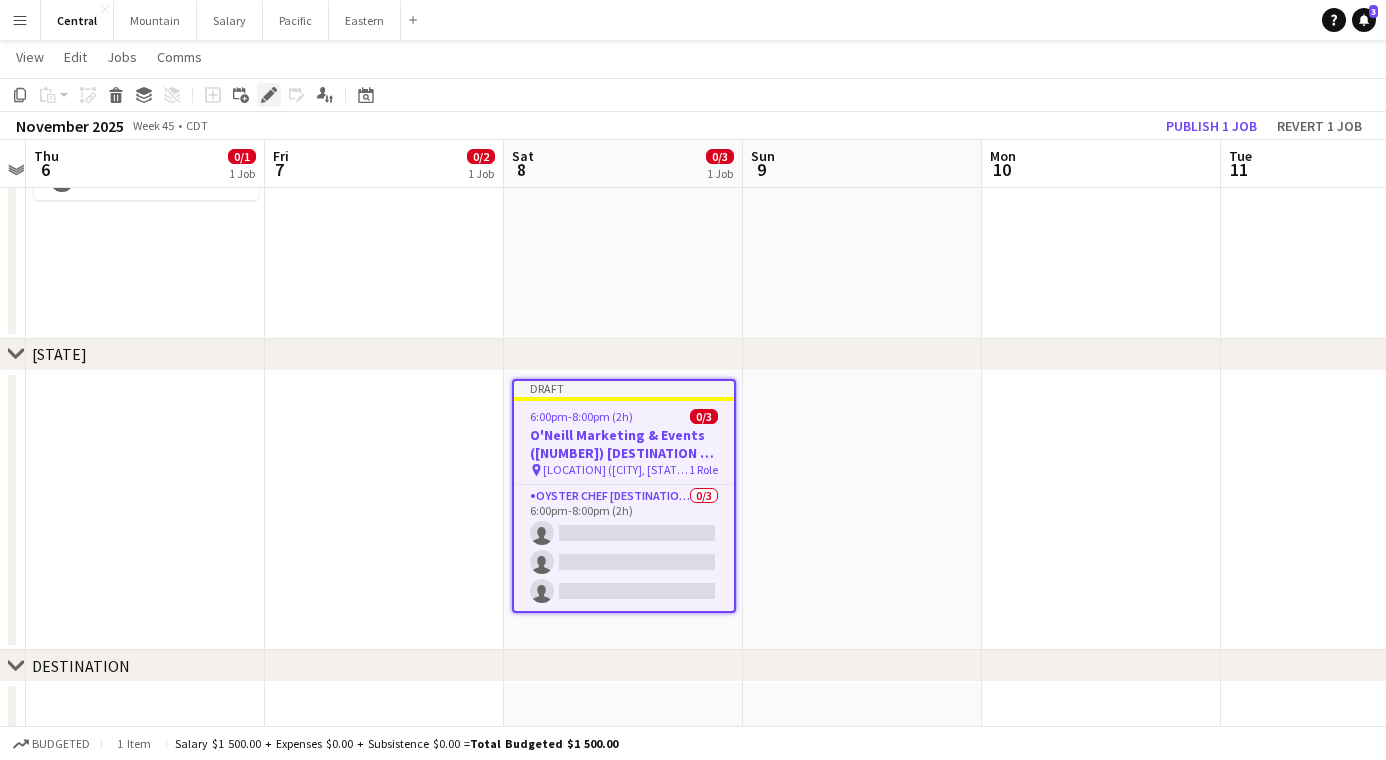 click on "Edit" 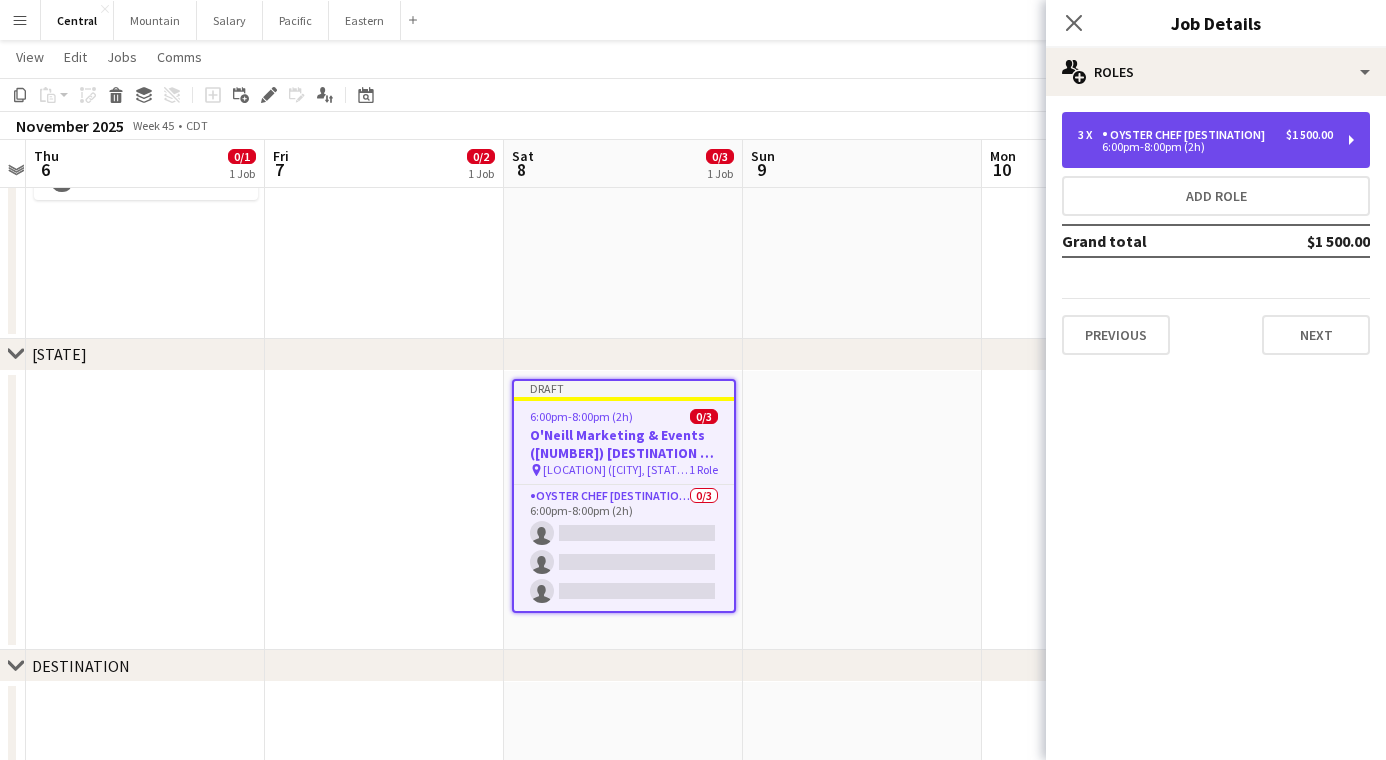 click on "Oyster Chef [DESTINATION]" at bounding box center [1187, 135] 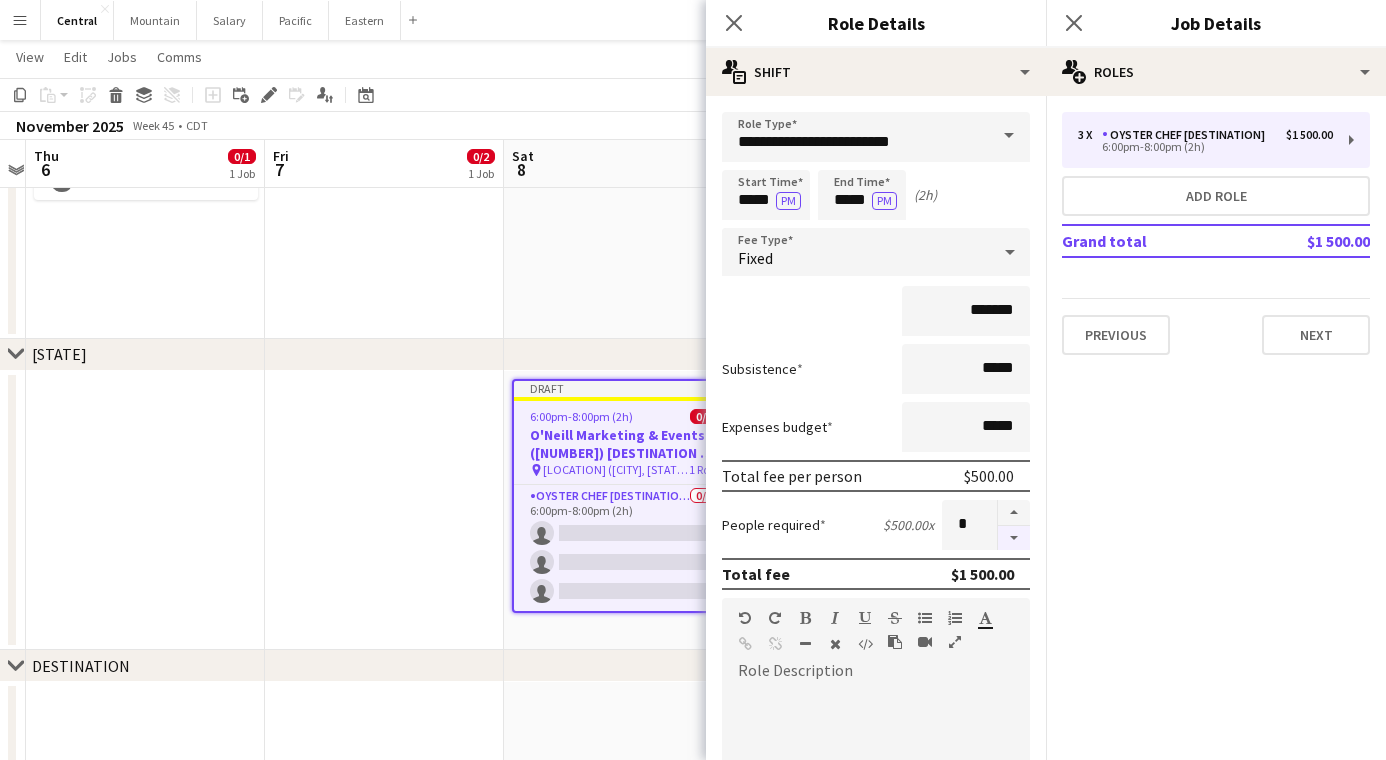 click at bounding box center [1014, 538] 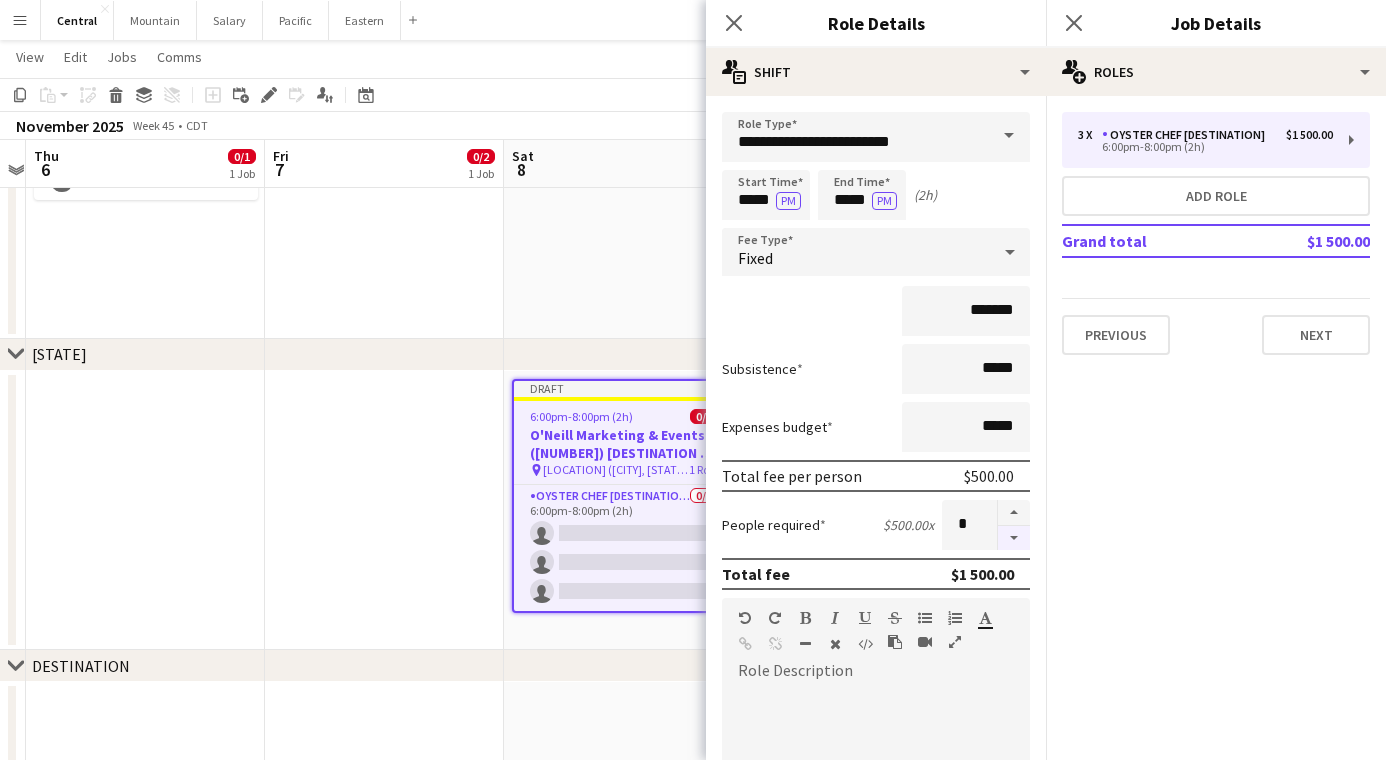 type on "*" 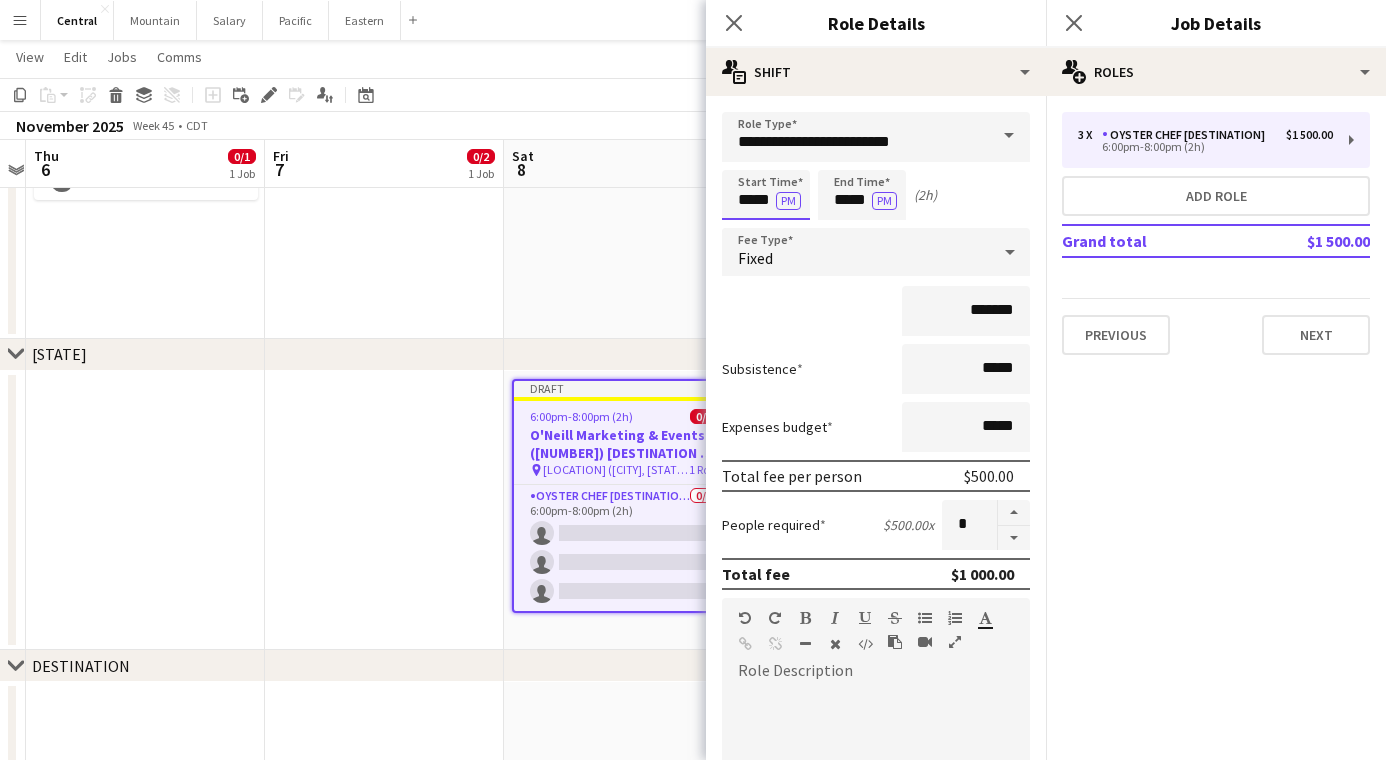 click on "*****" at bounding box center (766, 195) 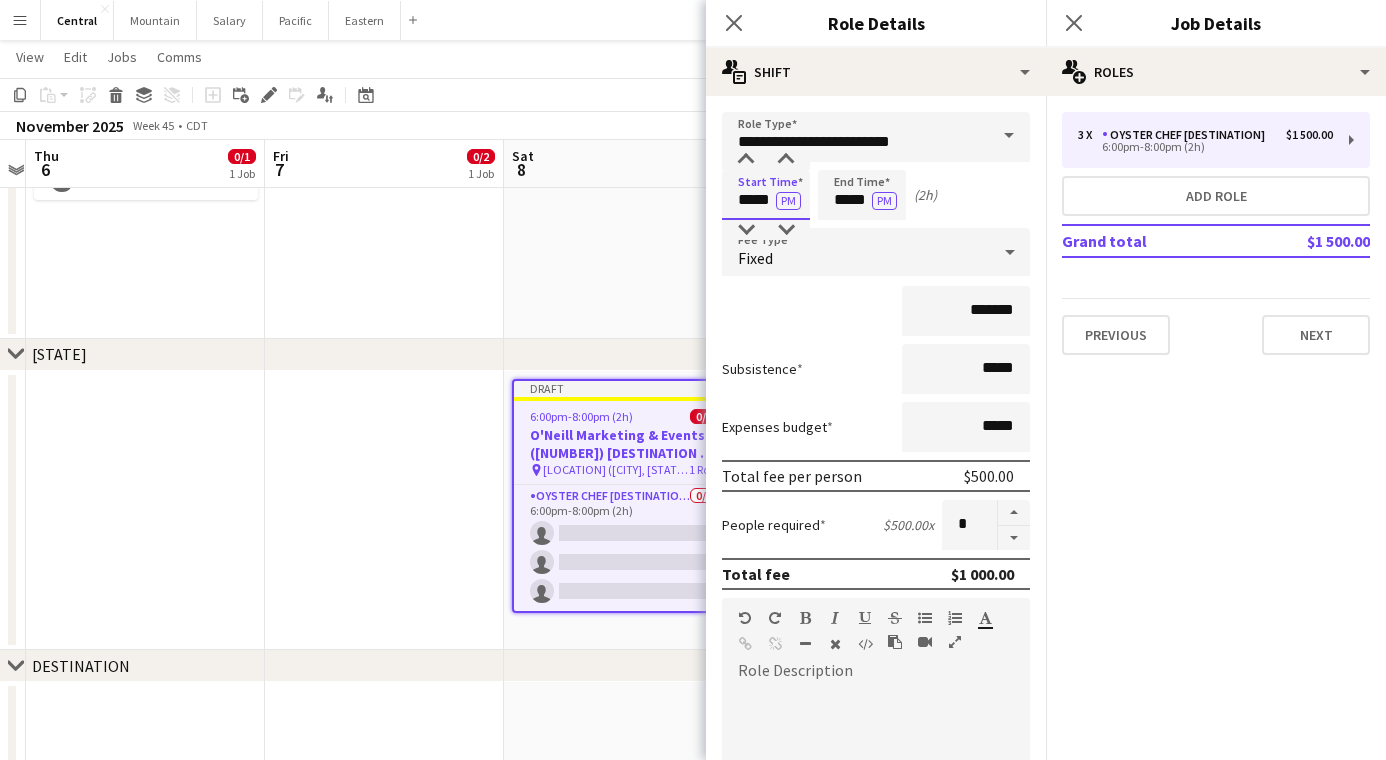 type on "*****" 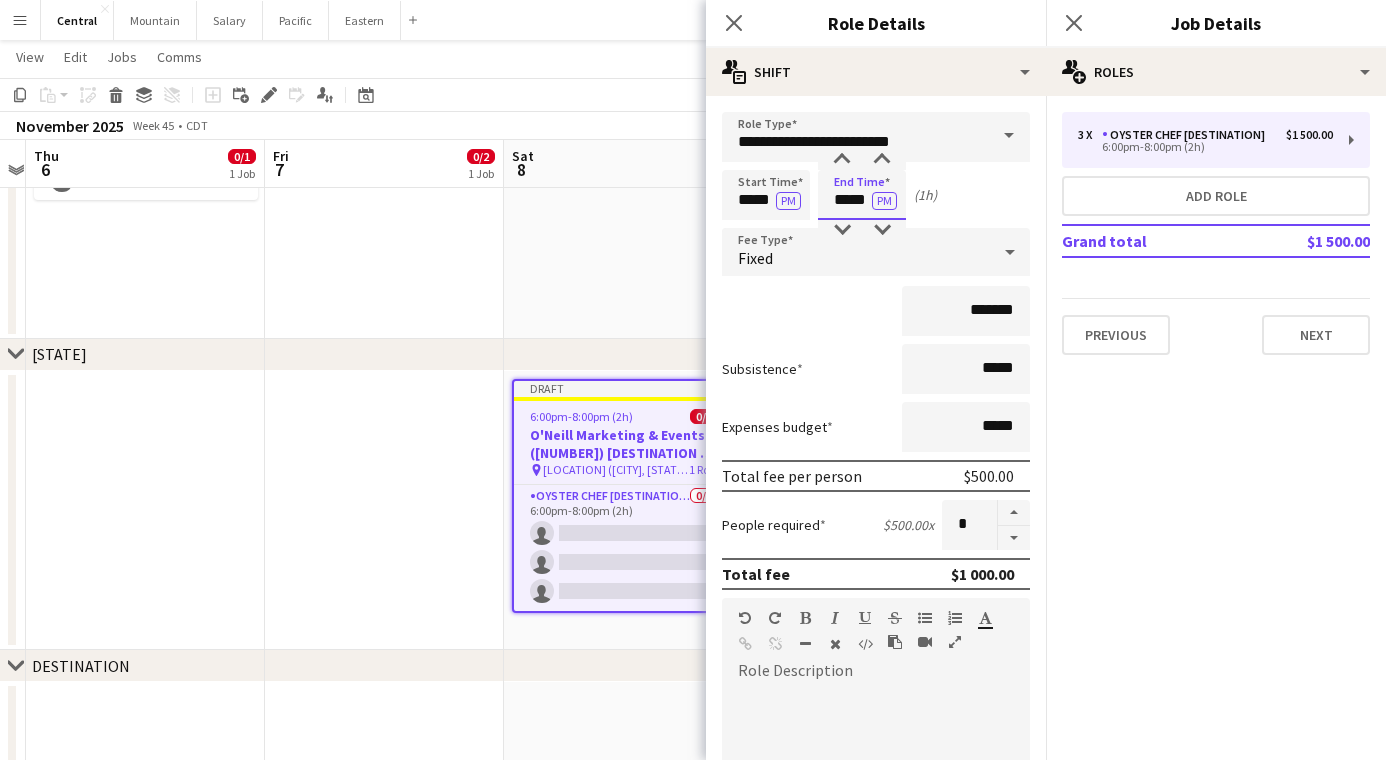 type on "*****" 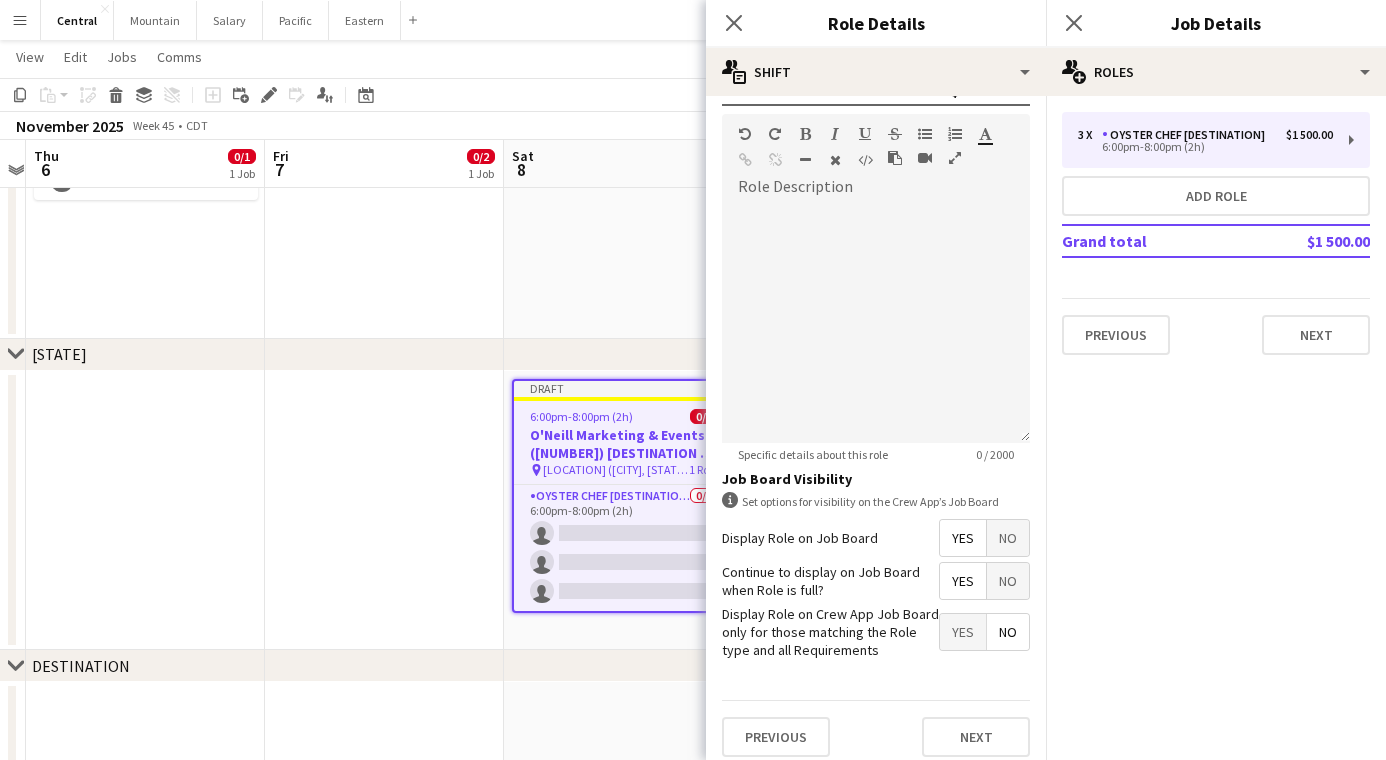 scroll, scrollTop: 488, scrollLeft: 0, axis: vertical 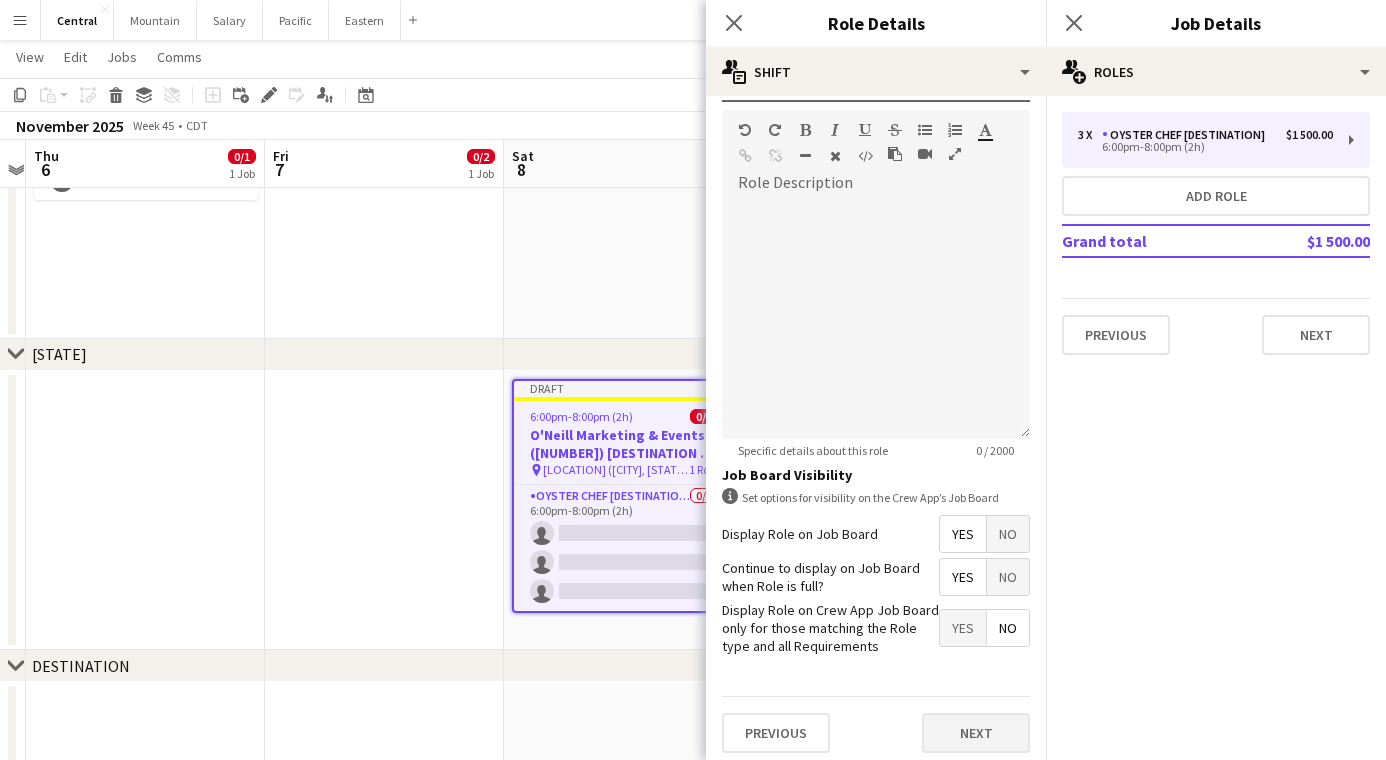 click on "Next" at bounding box center [976, 733] 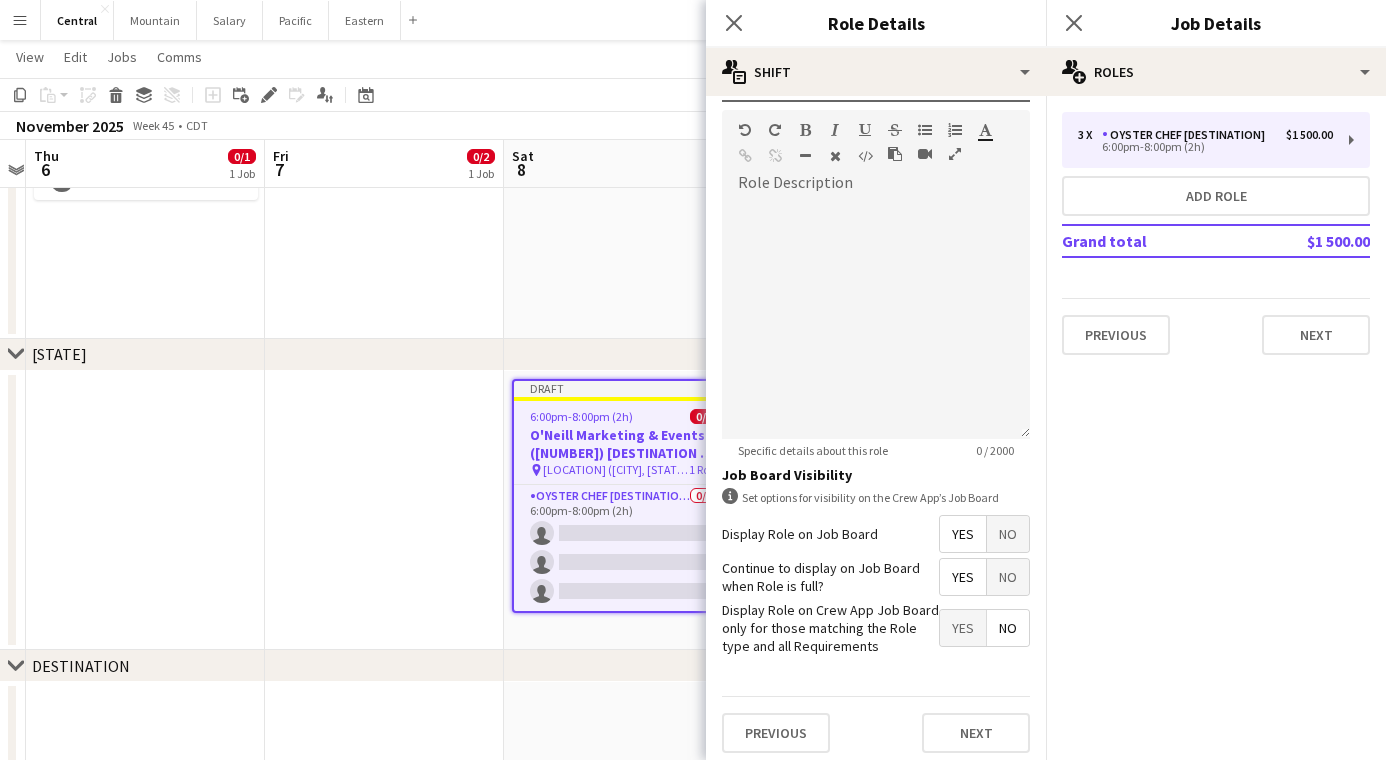 scroll, scrollTop: 0, scrollLeft: 0, axis: both 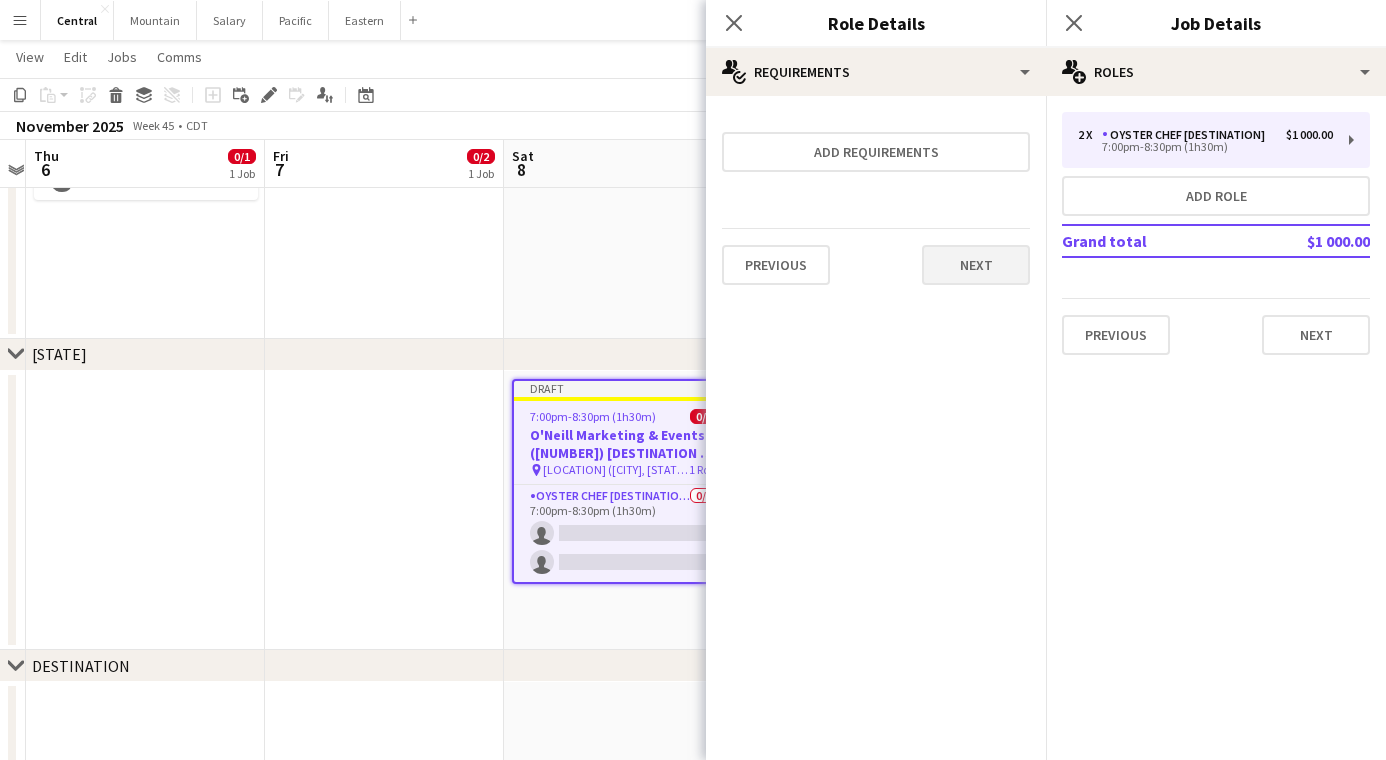 click on "Next" at bounding box center [976, 265] 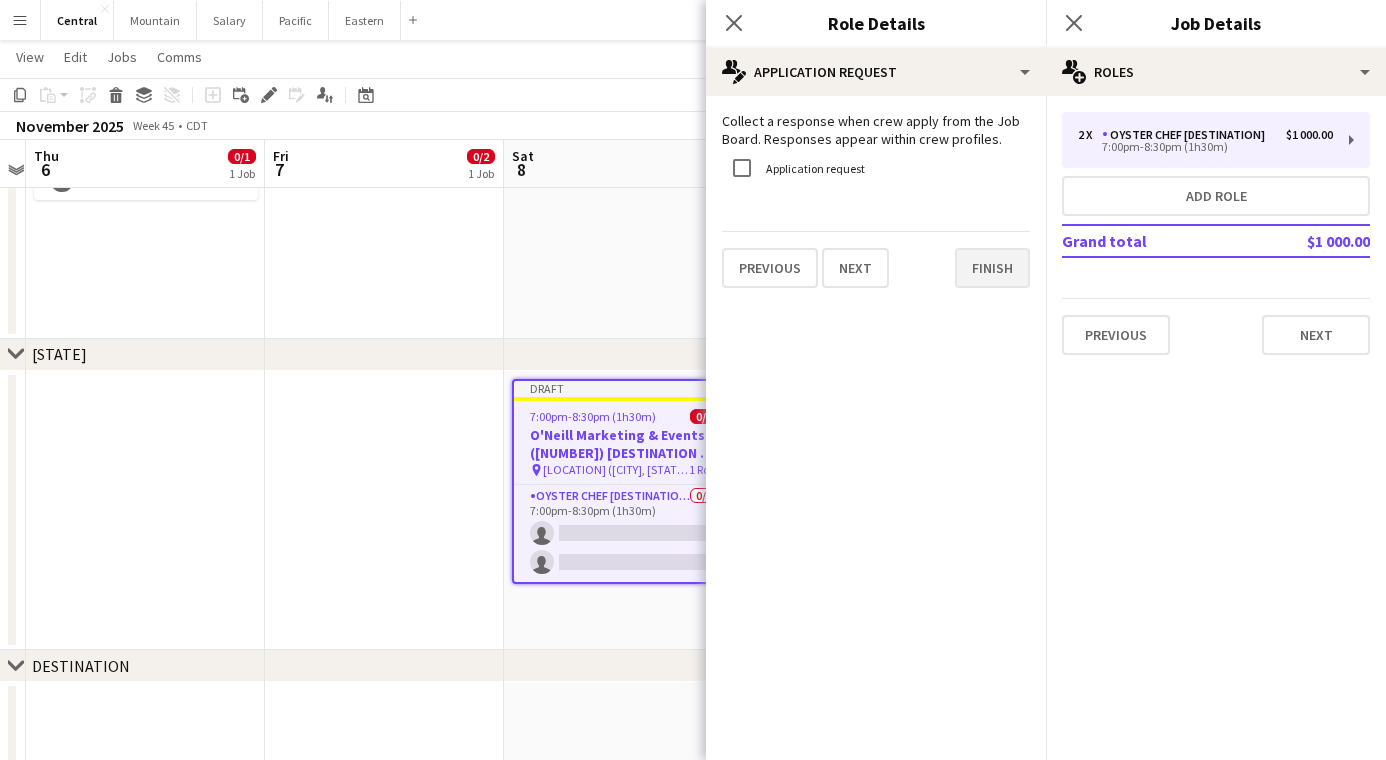 click on "Finish" at bounding box center [992, 268] 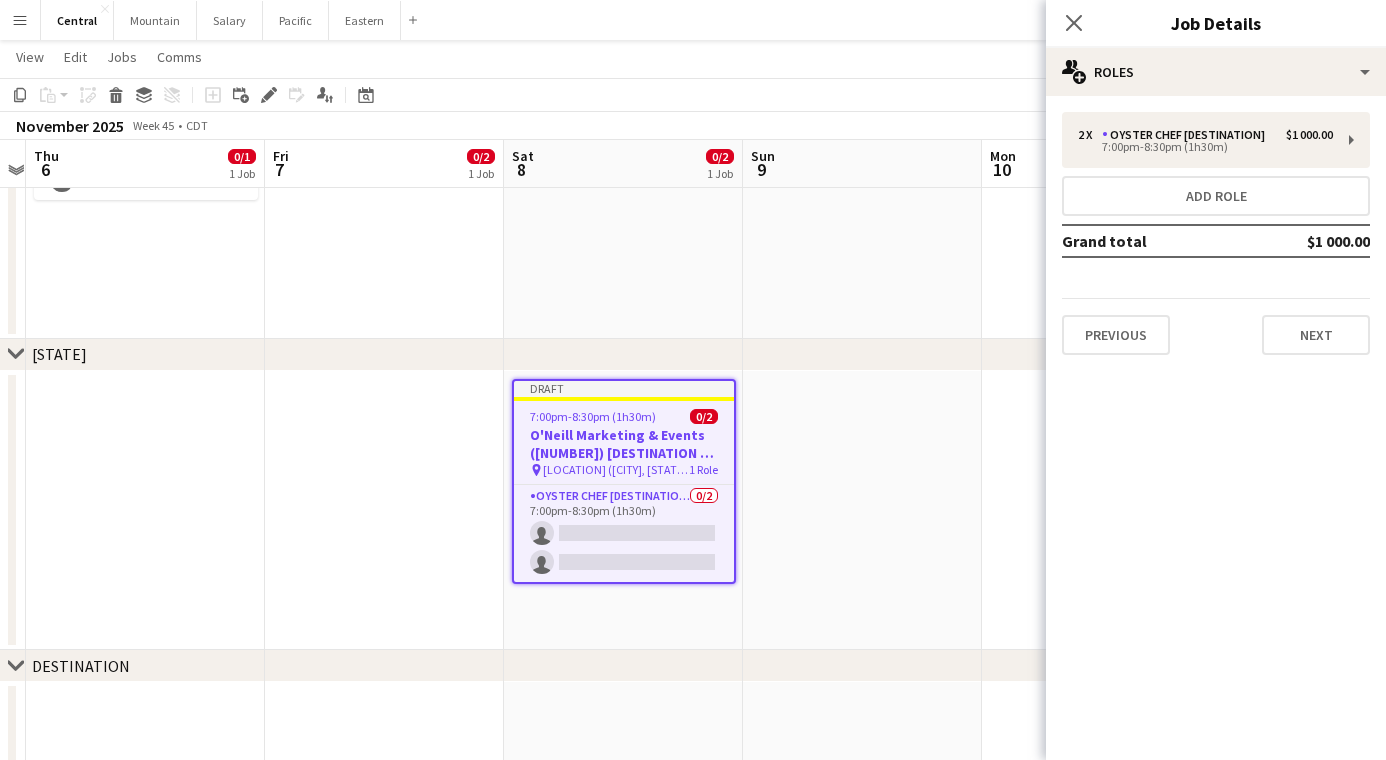 click on "2 x   Oyster Chef [DESTINATION]   $1 000.00   7:00pm-8:30pm (1h30m)   Add role   Grand total   $1 000.00   Previous   Next" at bounding box center [1216, 233] 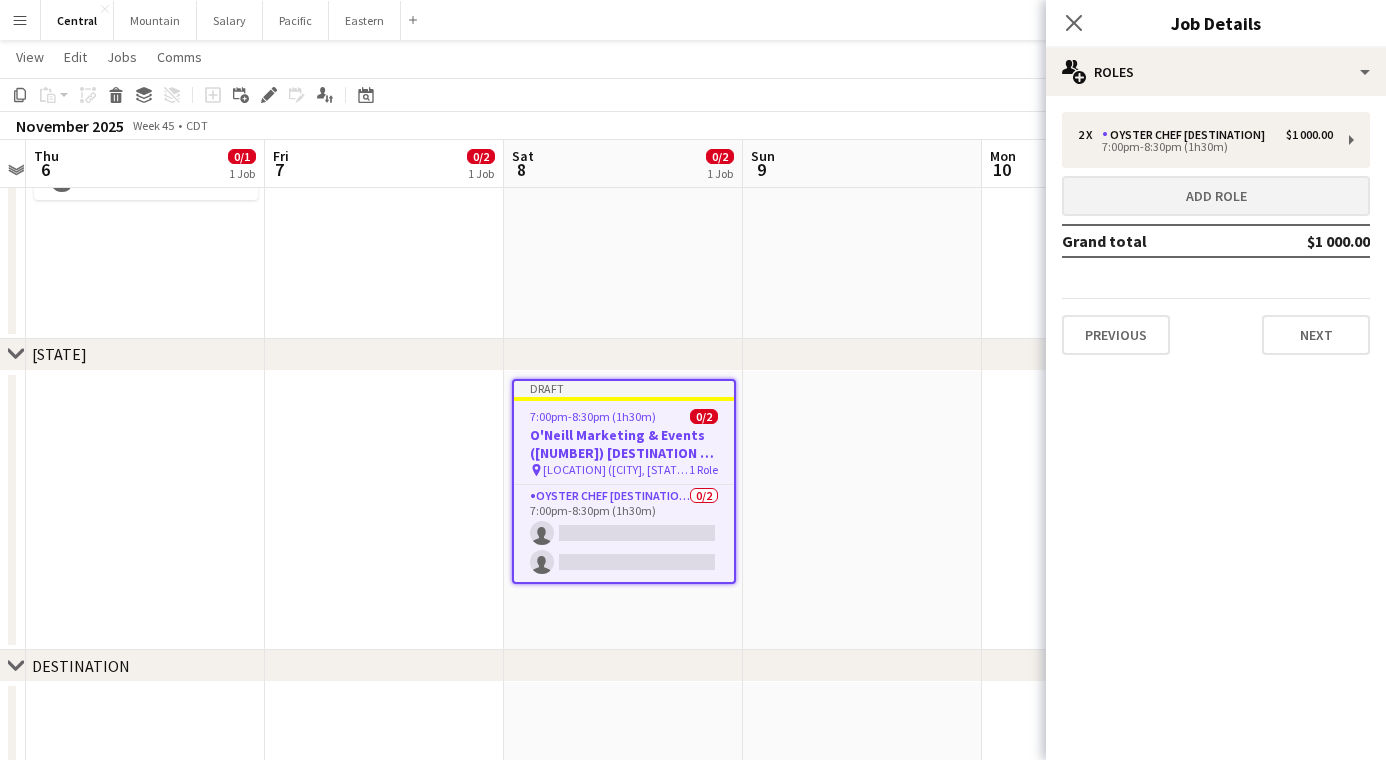 click on "Add role" at bounding box center (1216, 196) 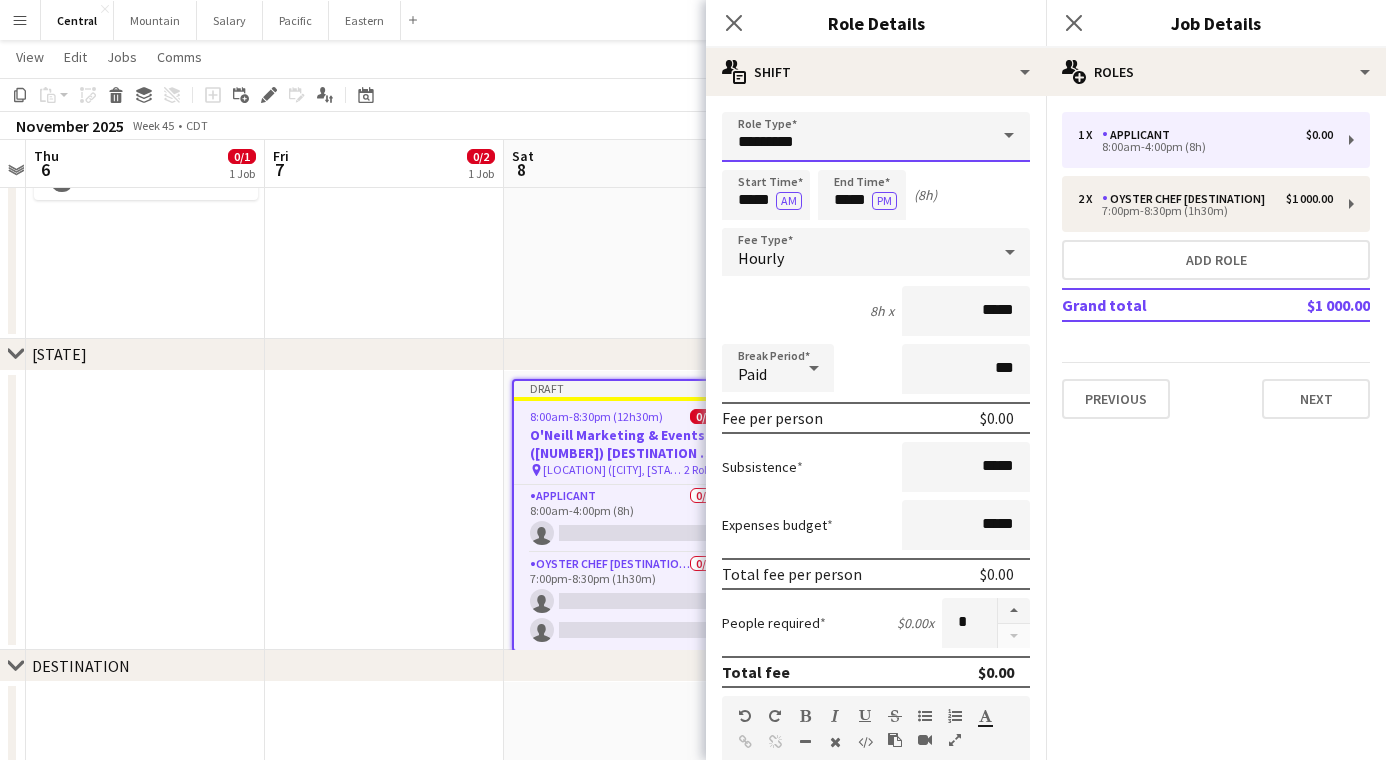 click on "*********" at bounding box center [876, 137] 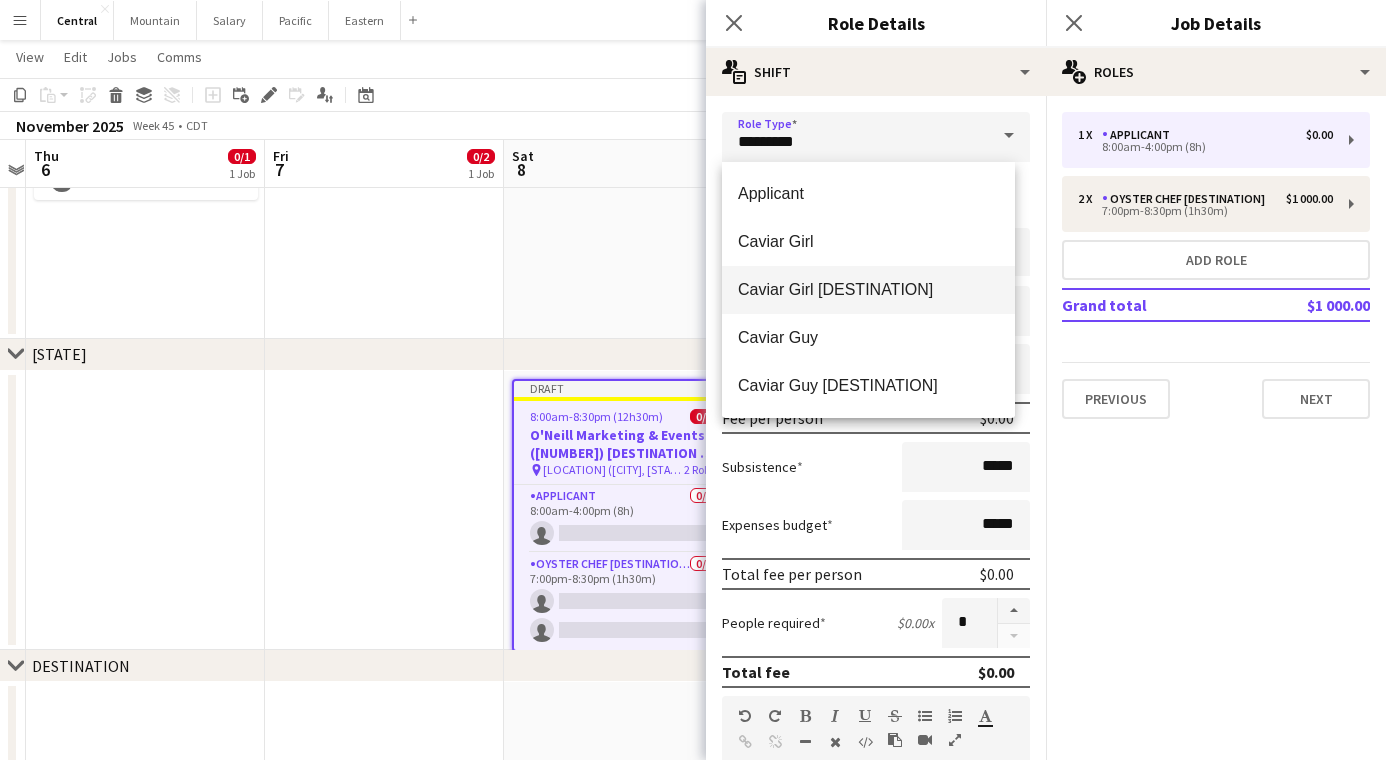 click on "Caviar Girl [DESTINATION]" at bounding box center [868, 290] 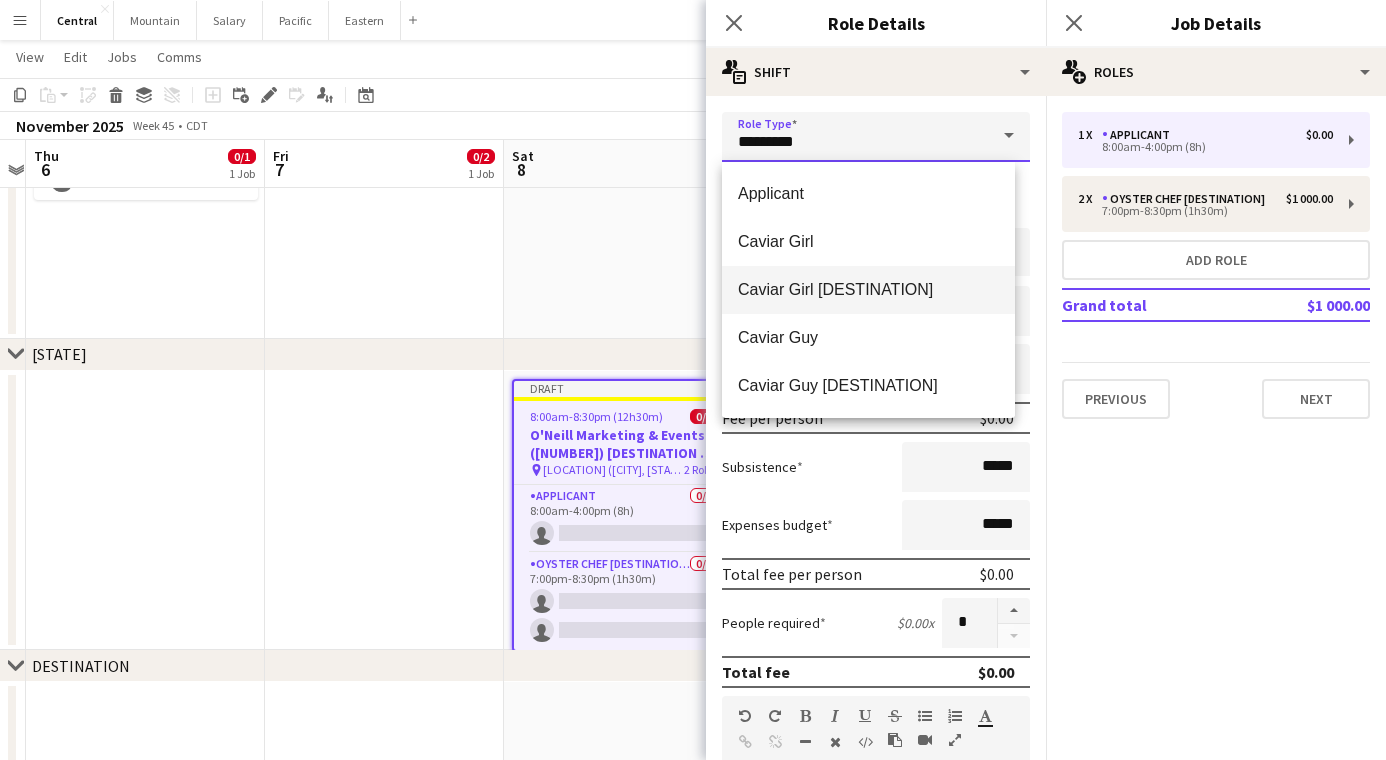 type on "**********" 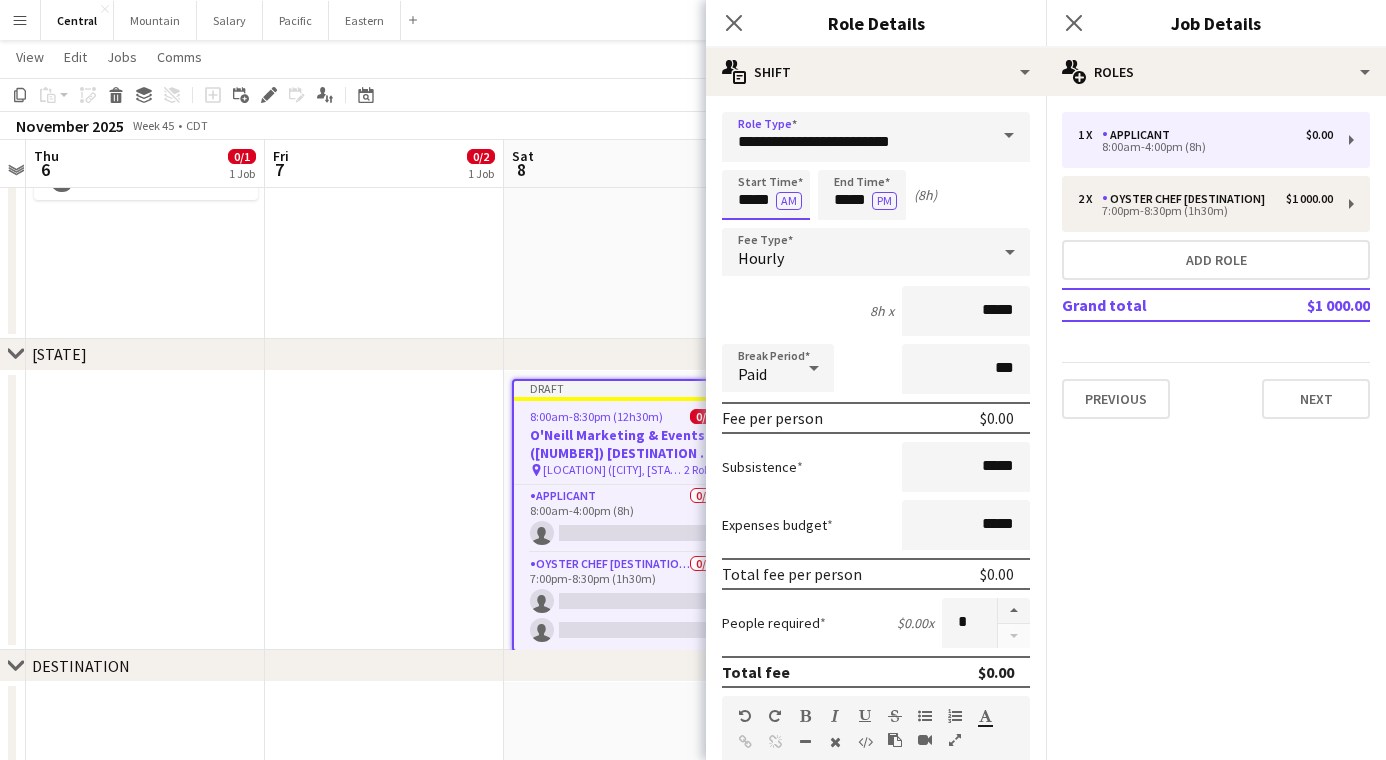 click on "*****" at bounding box center (766, 195) 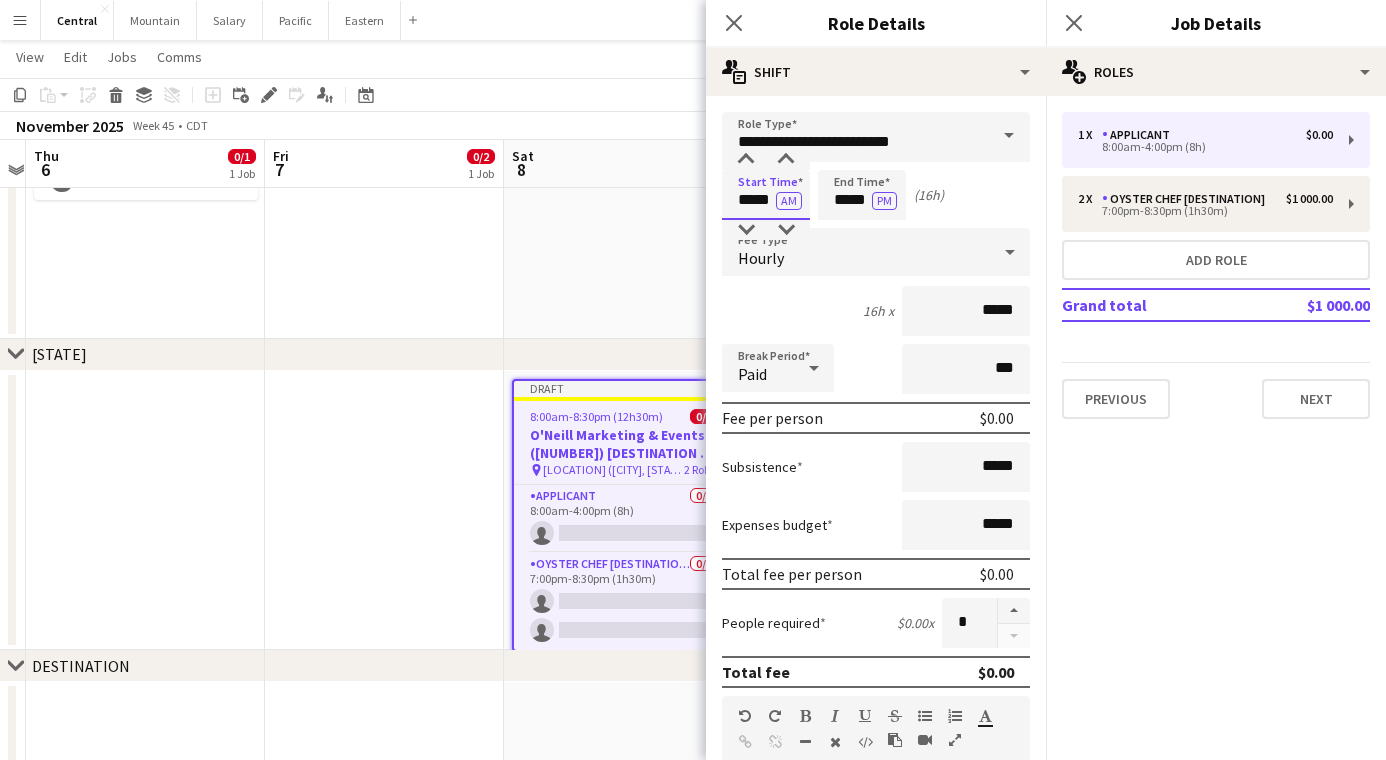 type on "*****" 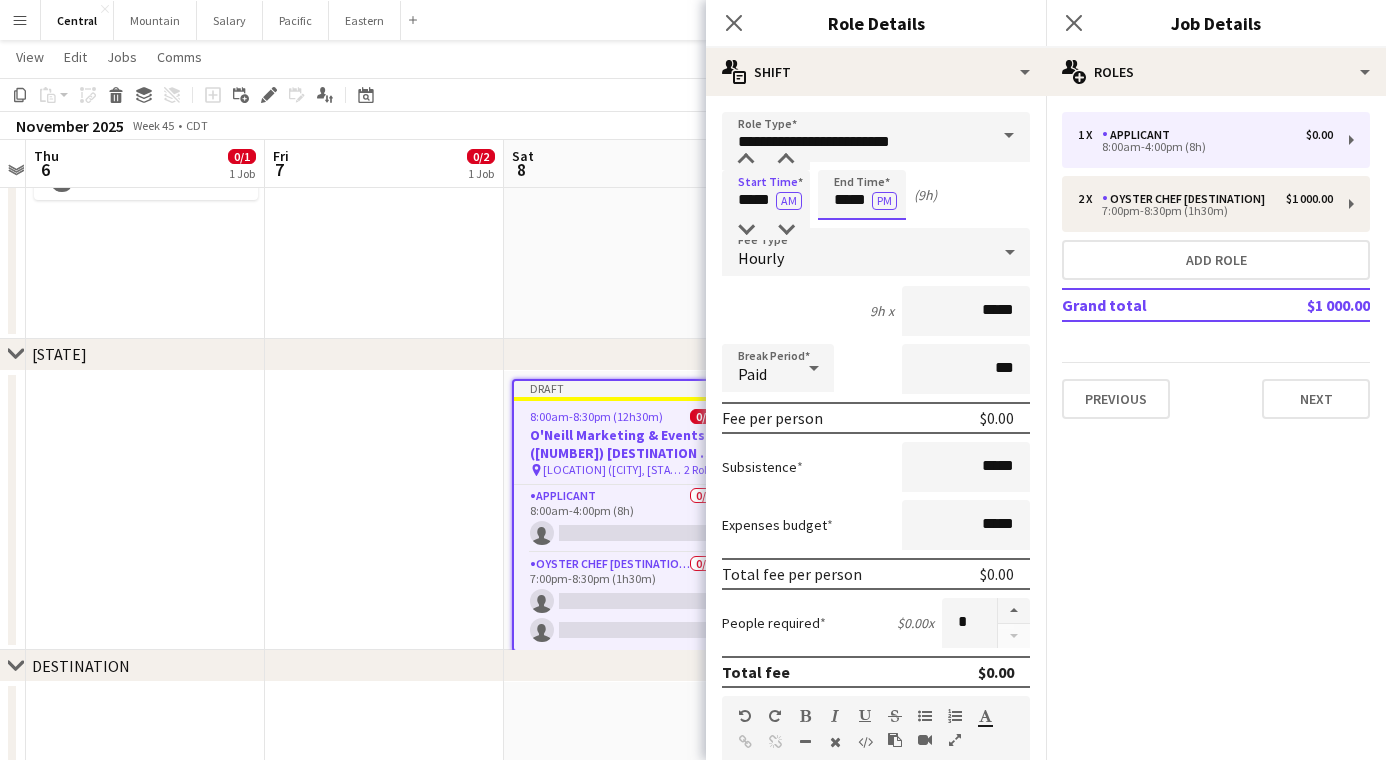 click on "*****" at bounding box center (862, 195) 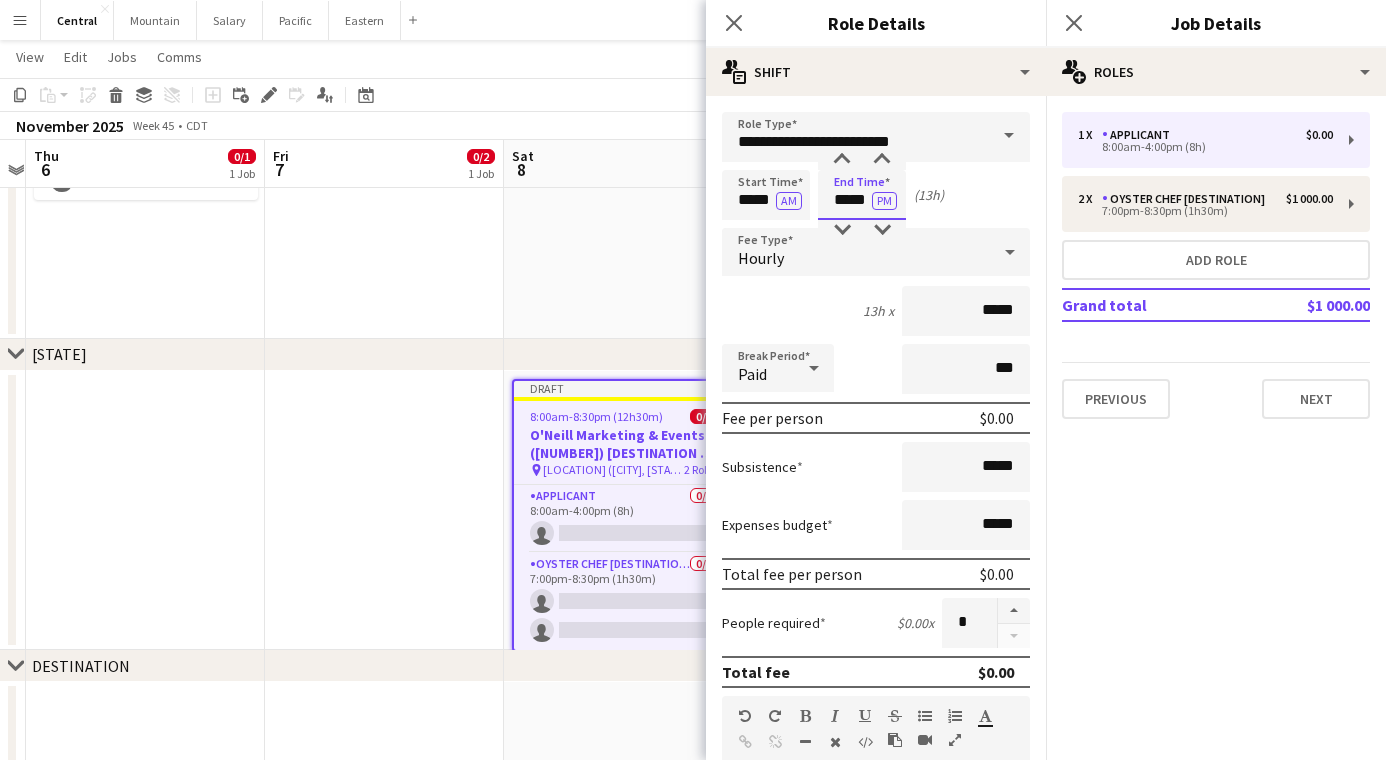 type on "*****" 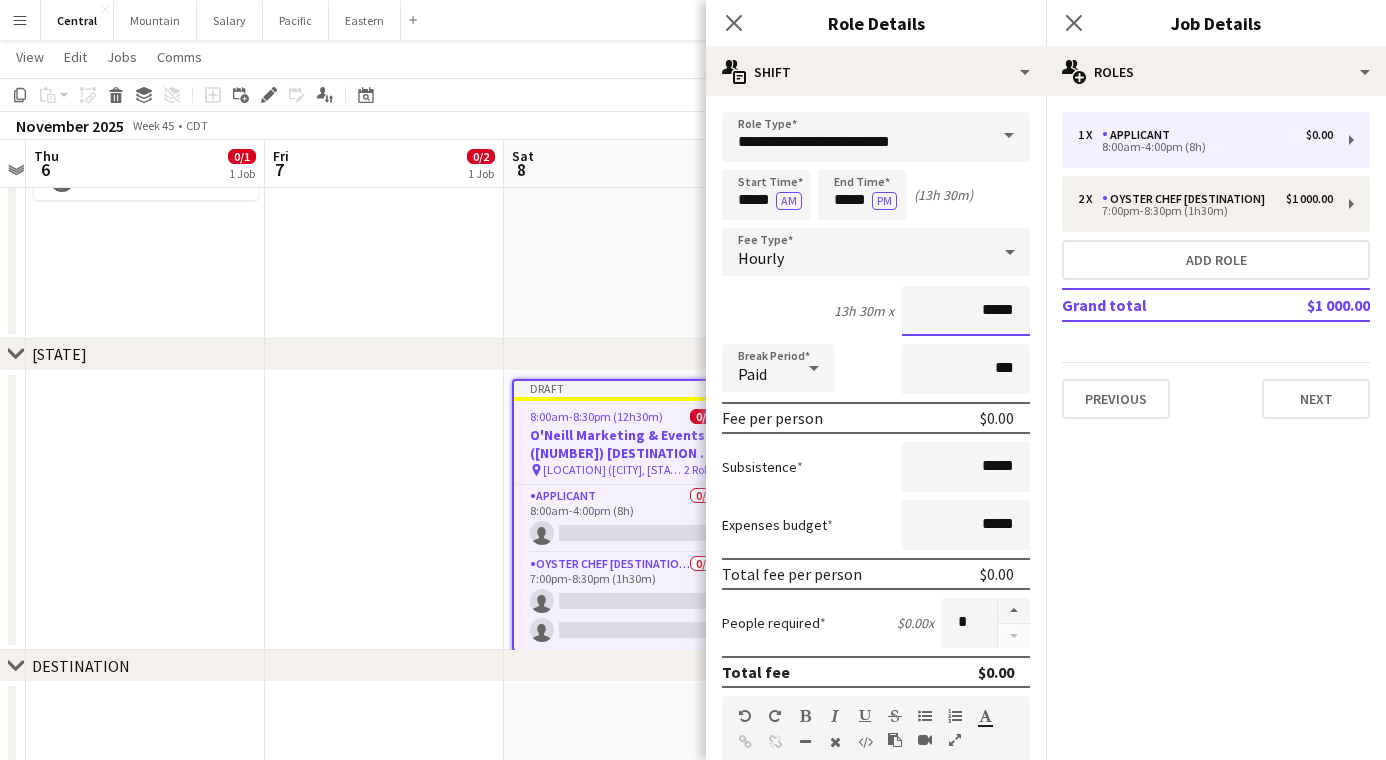 click on "*****" at bounding box center (966, 311) 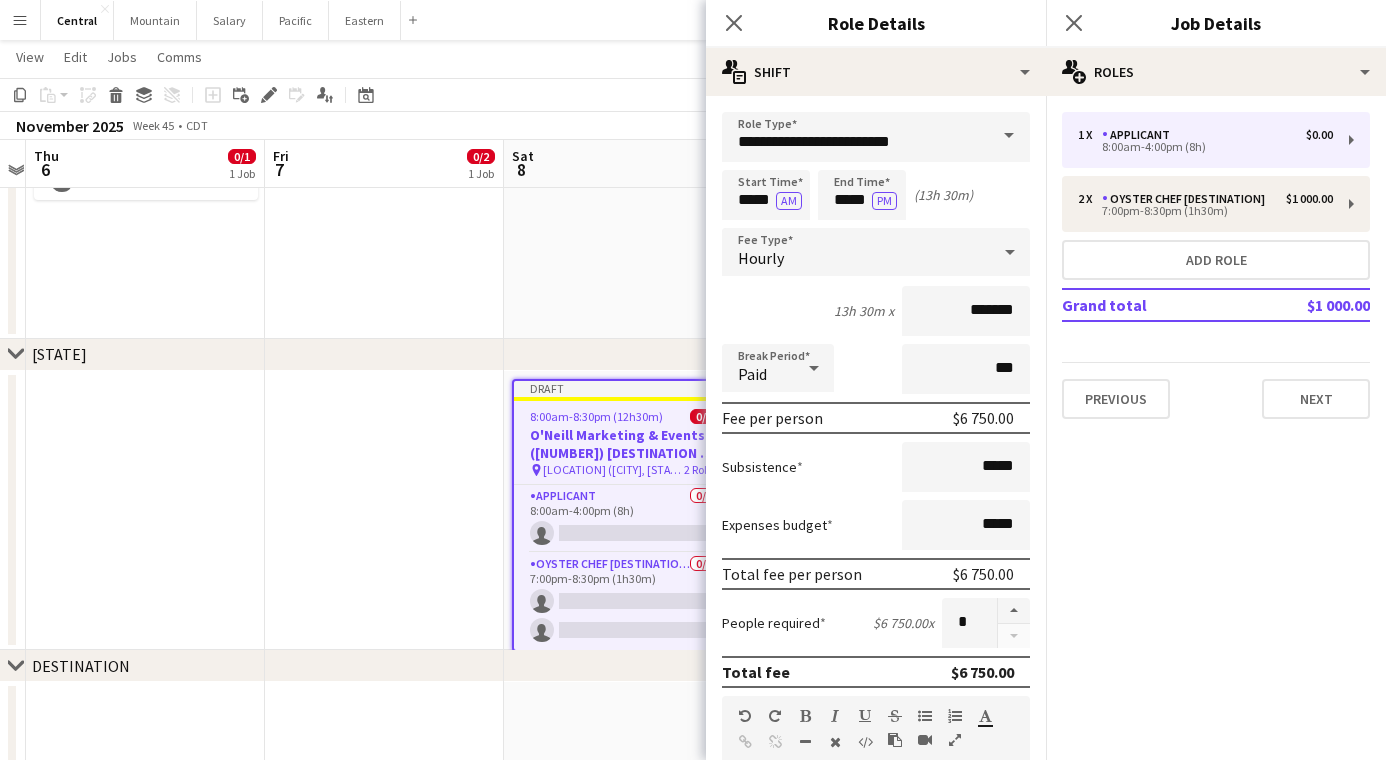click on "13h 30m x  *******" at bounding box center (876, 311) 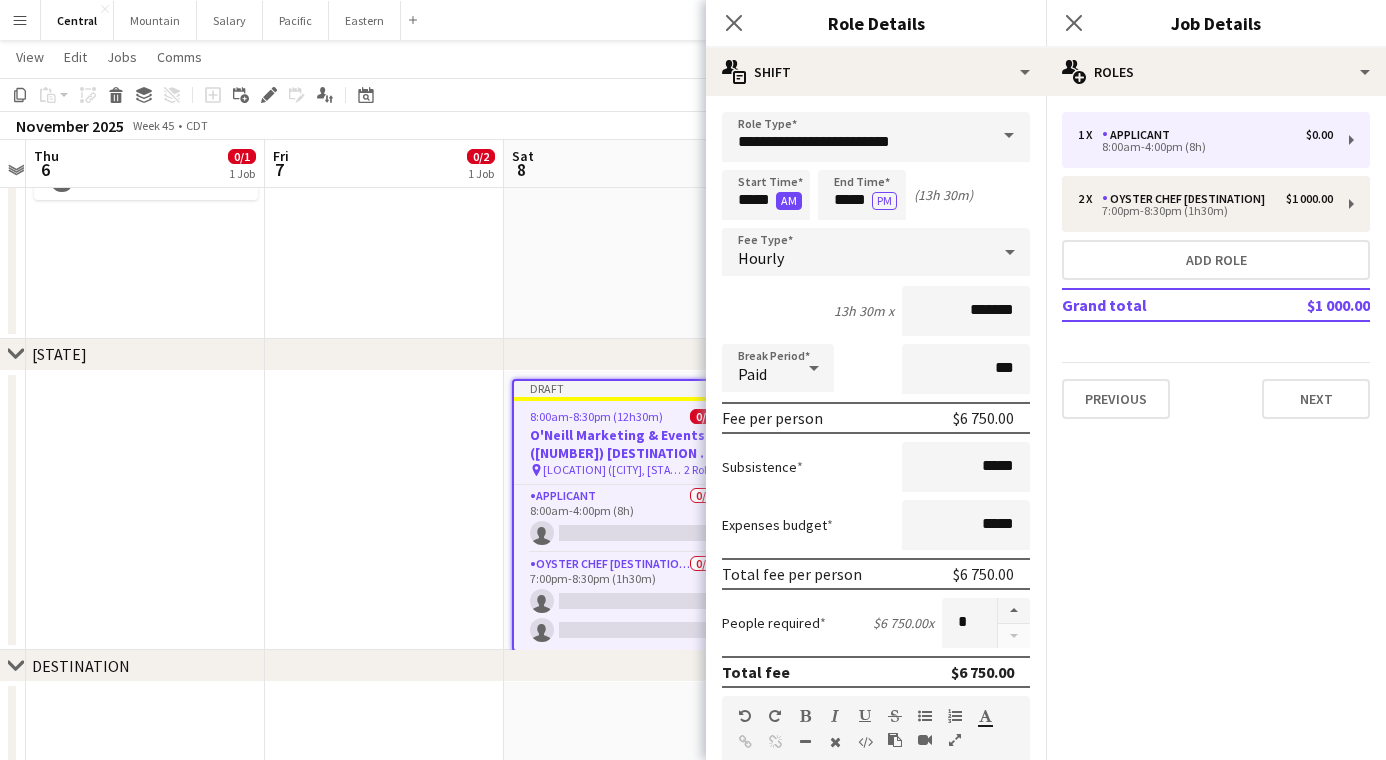 click on "AM" at bounding box center [789, 201] 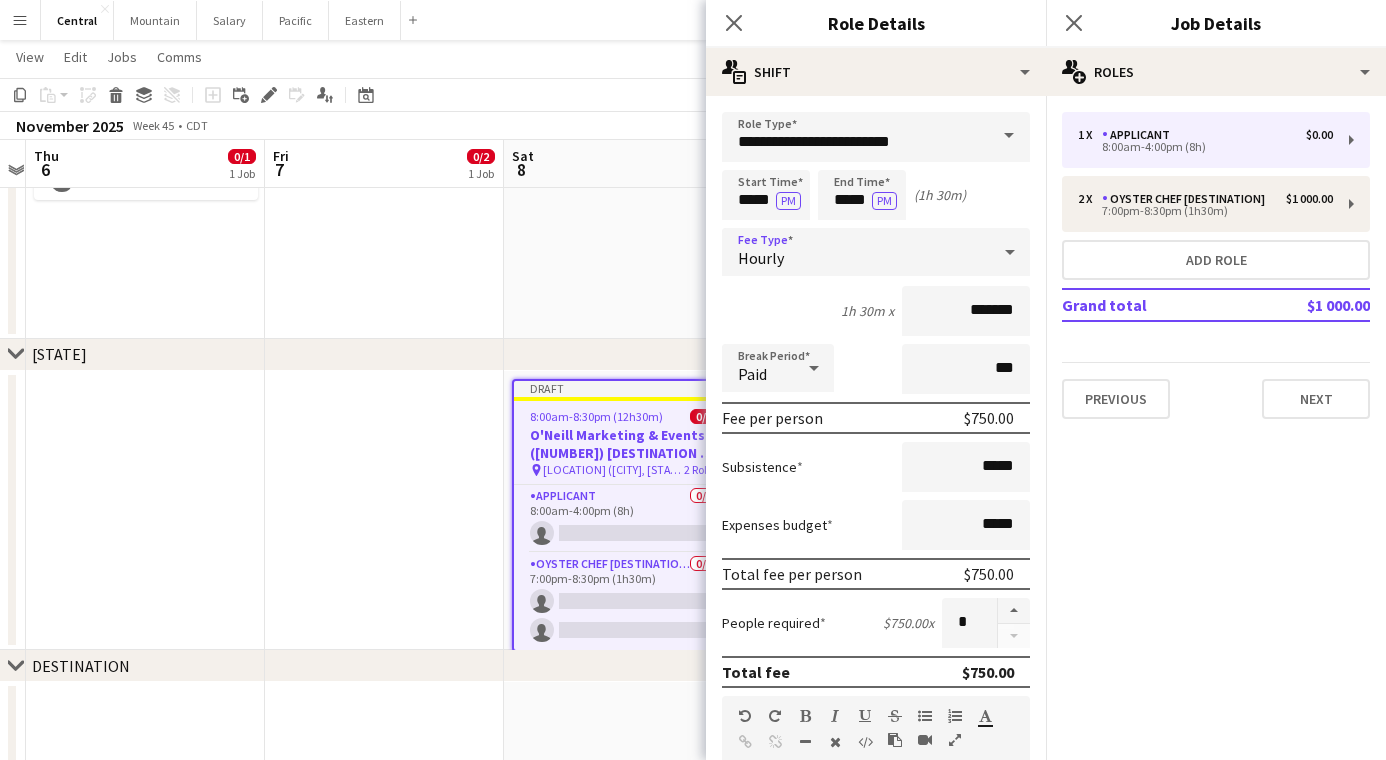 click on "Hourly" at bounding box center [856, 252] 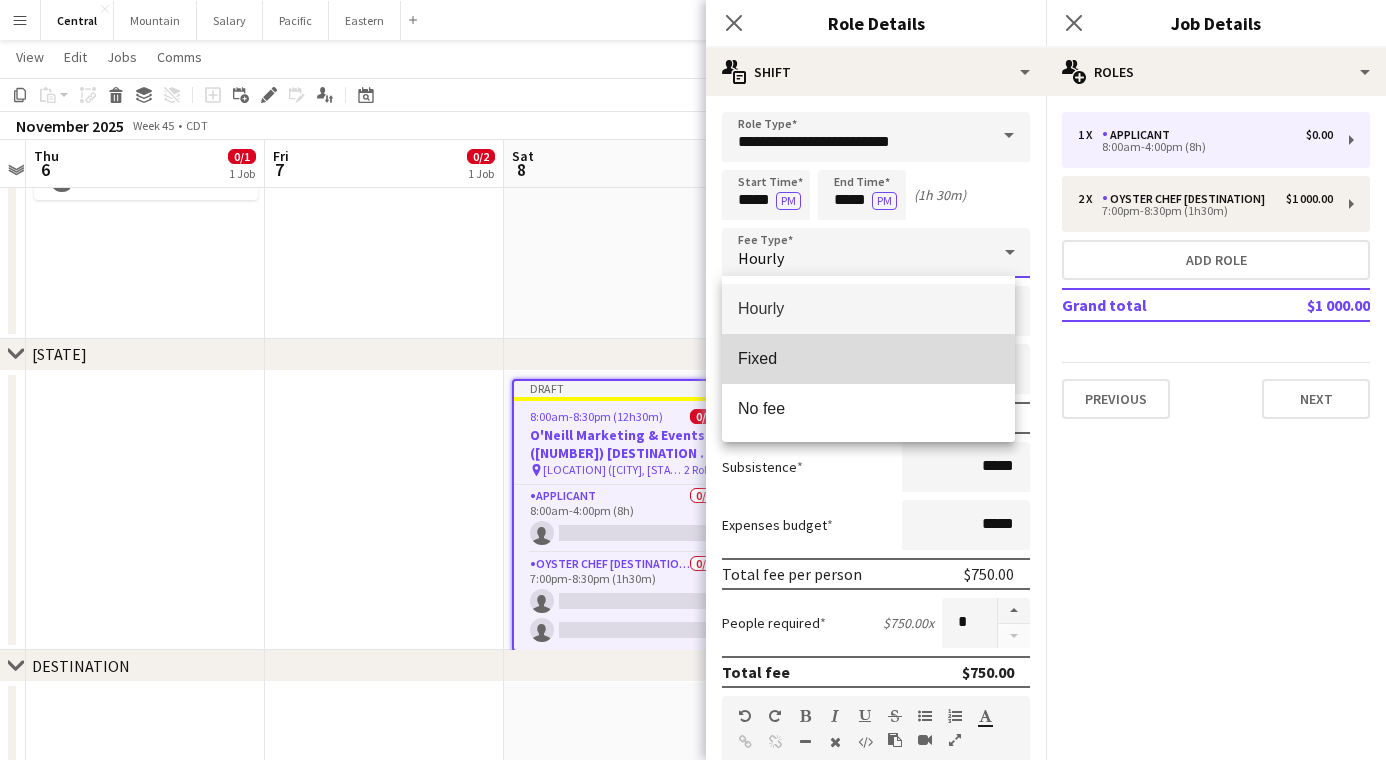 click on "Fixed" at bounding box center (868, 359) 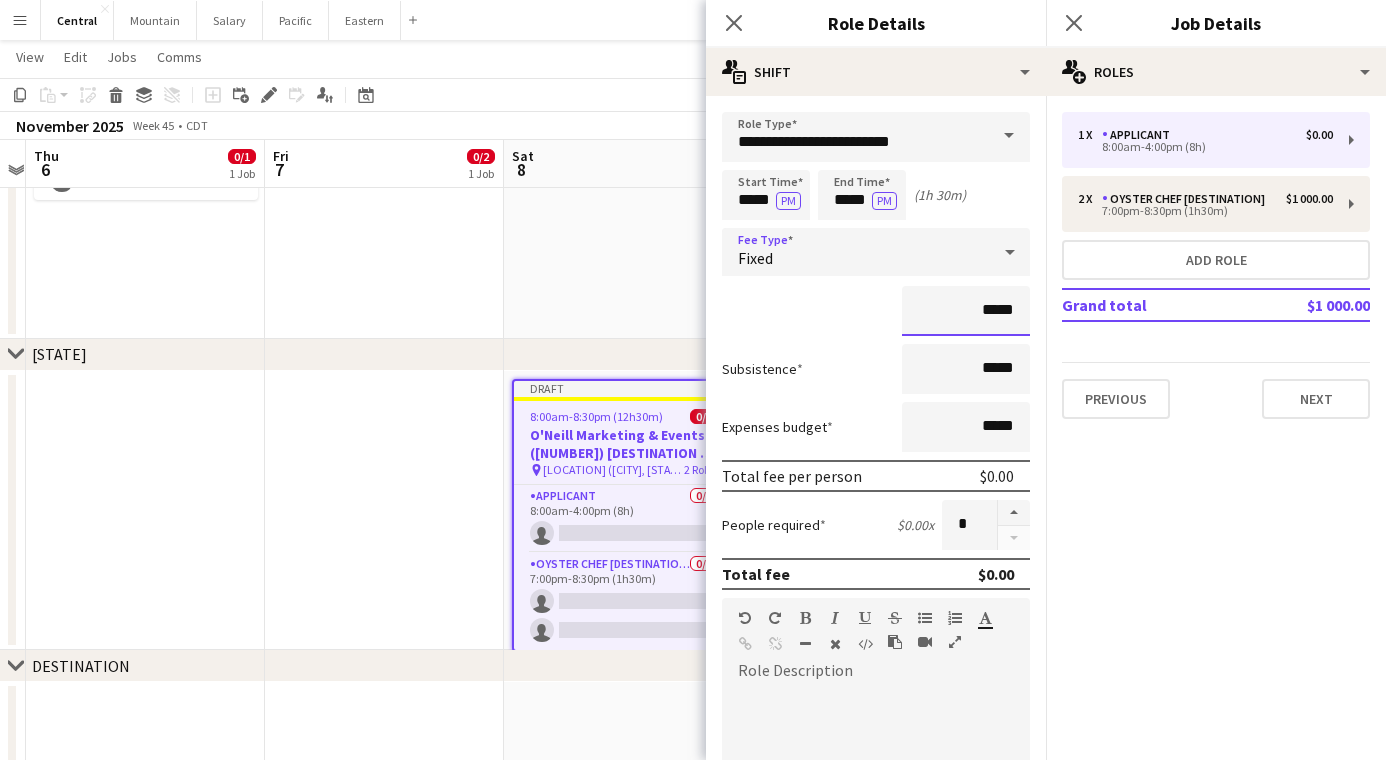 click on "*****" at bounding box center (966, 311) 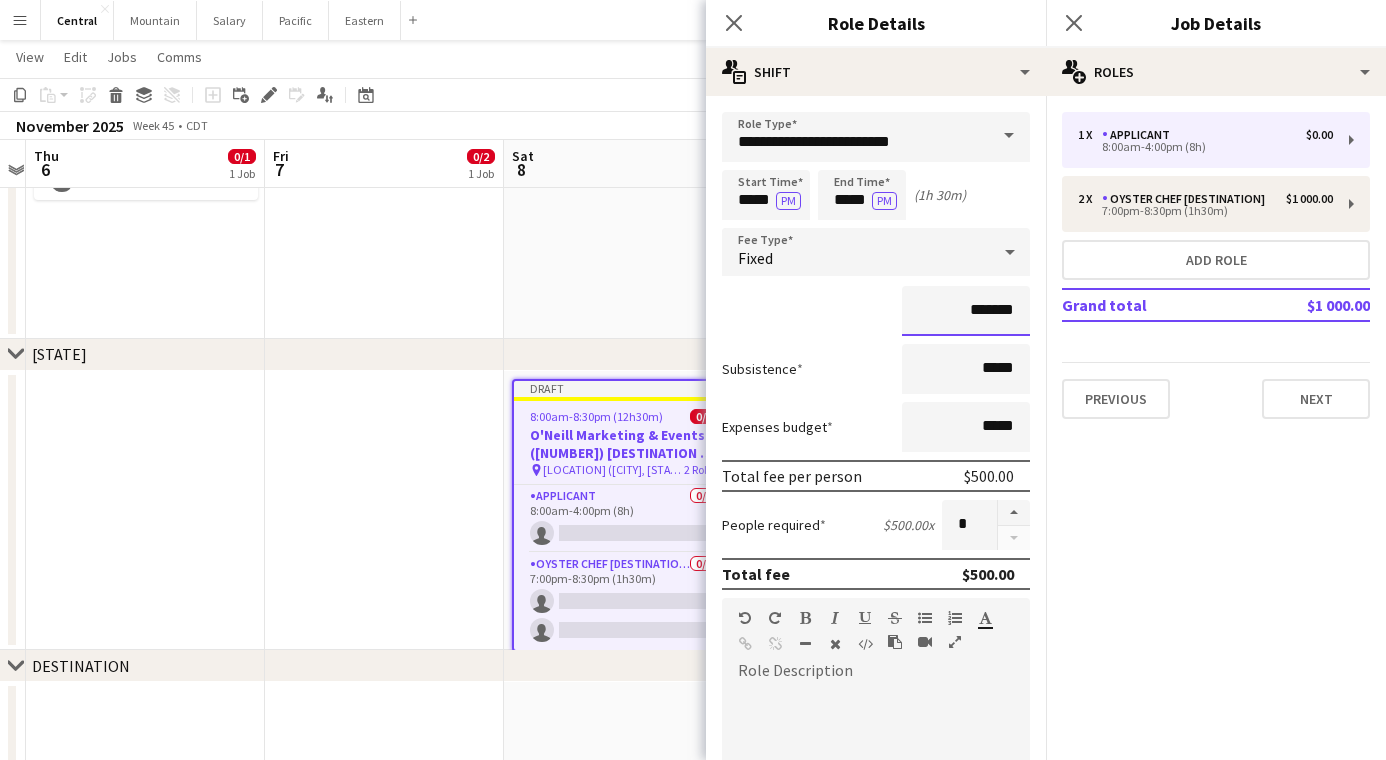 type on "*******" 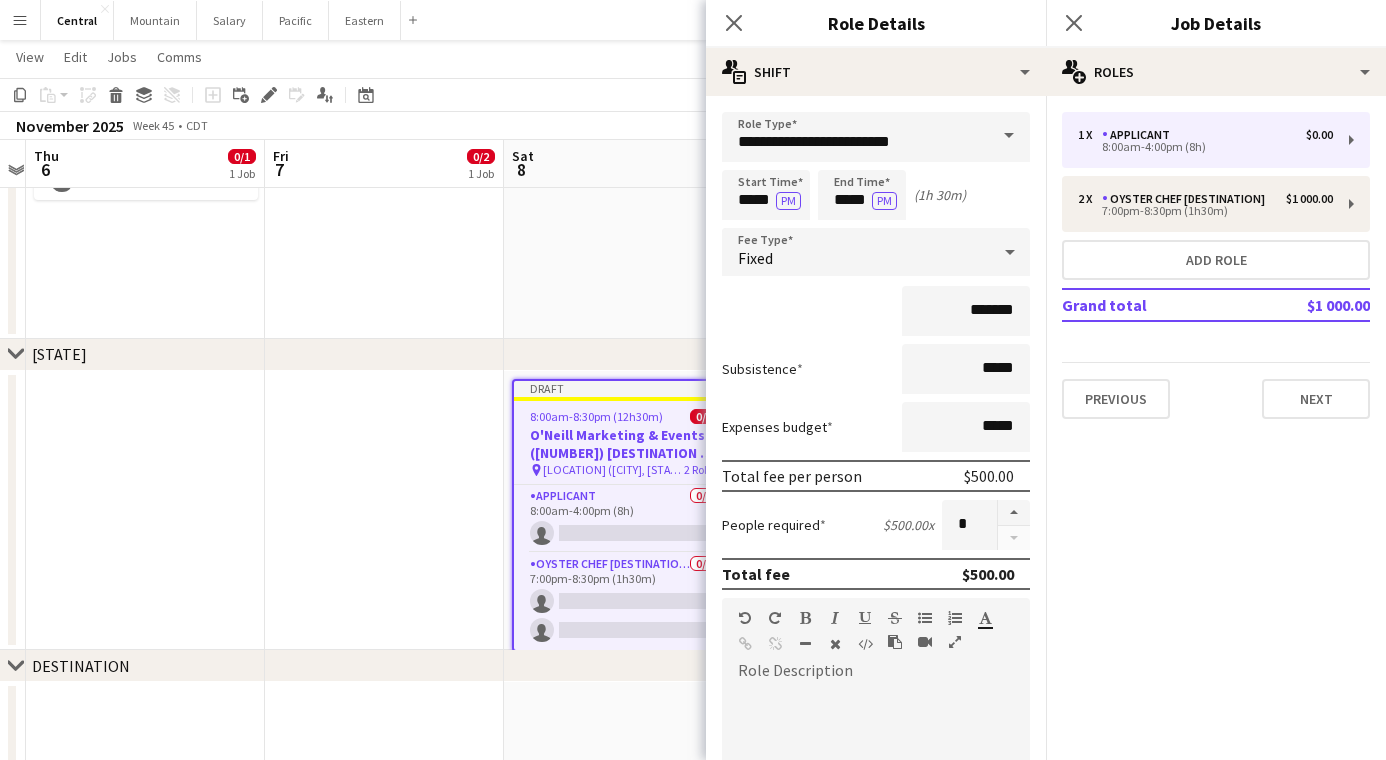 click on "Subsistence  *****" at bounding box center [876, 369] 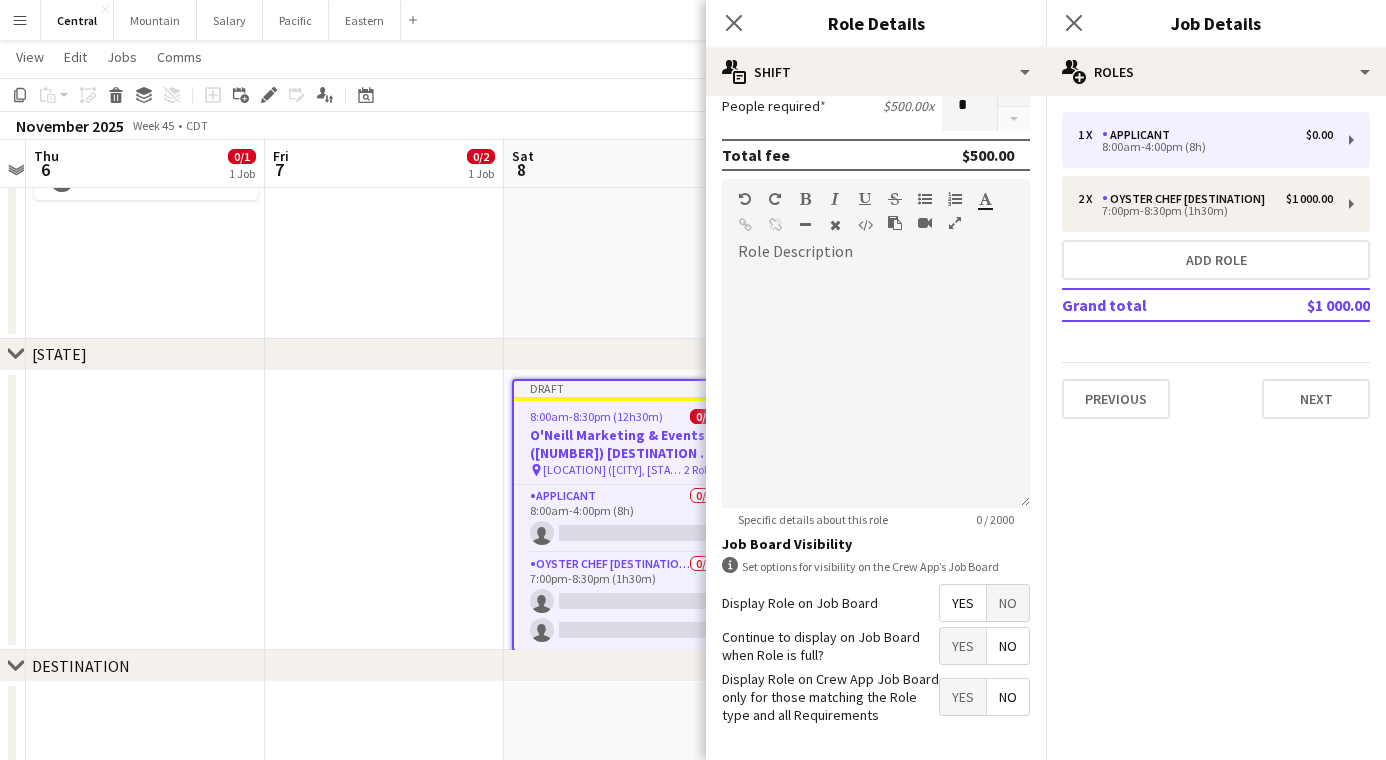 scroll, scrollTop: 496, scrollLeft: 0, axis: vertical 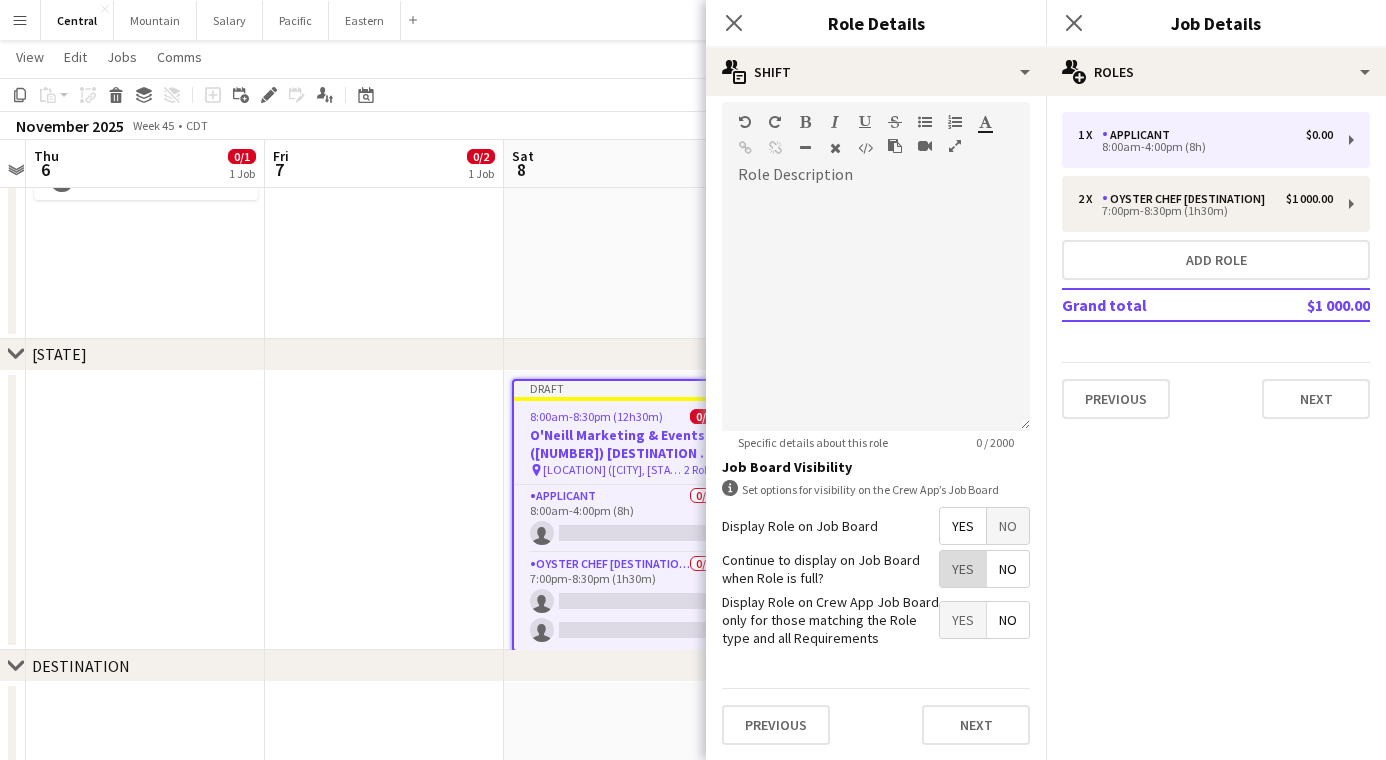 click on "Yes" at bounding box center (963, 569) 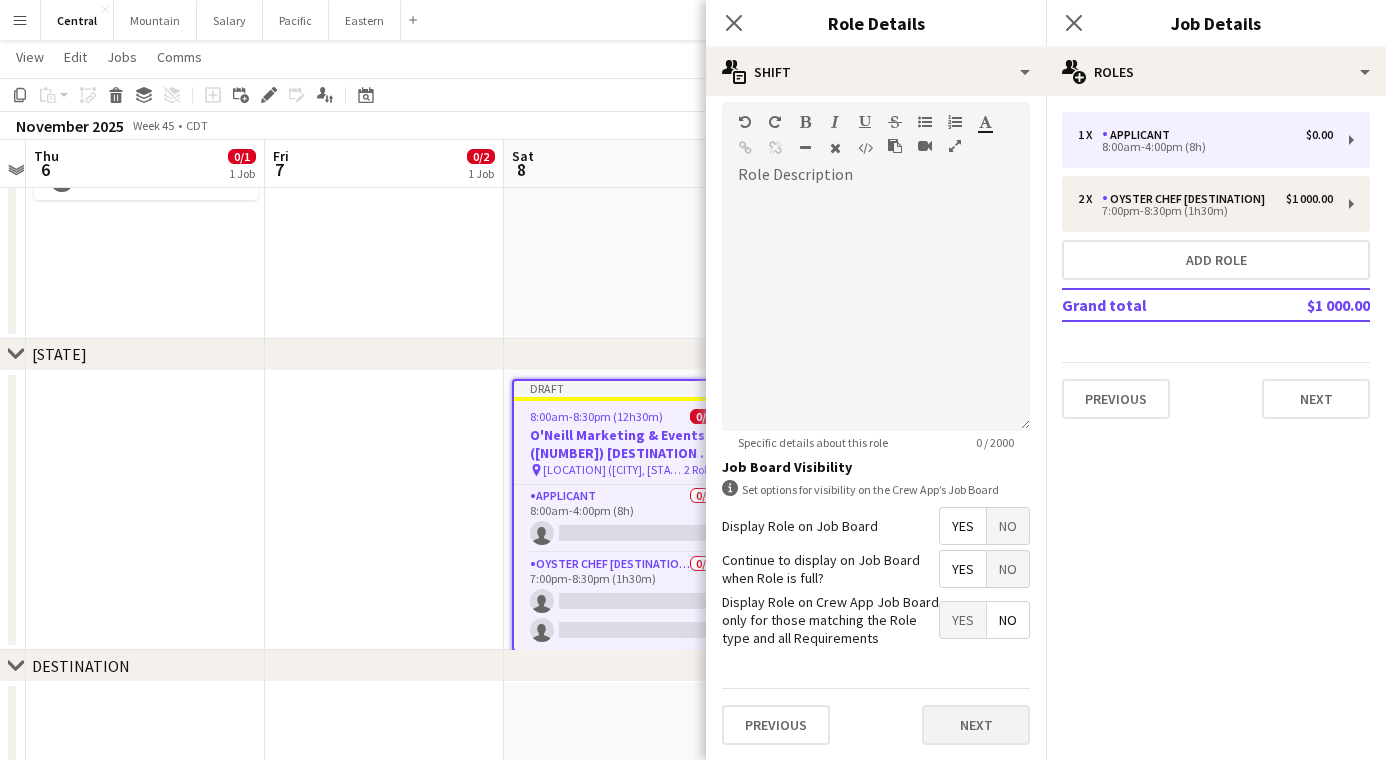click on "Next" at bounding box center [976, 725] 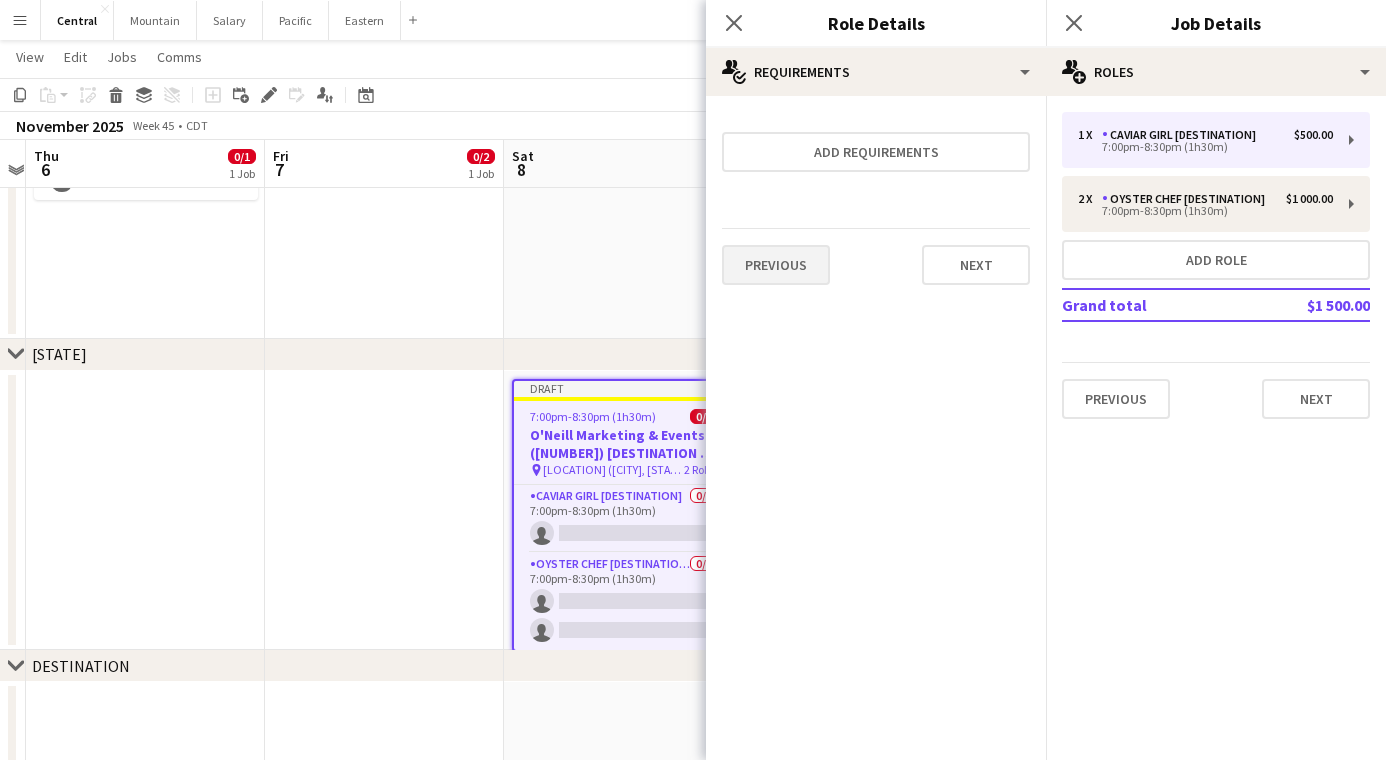 click on "Previous" at bounding box center (776, 265) 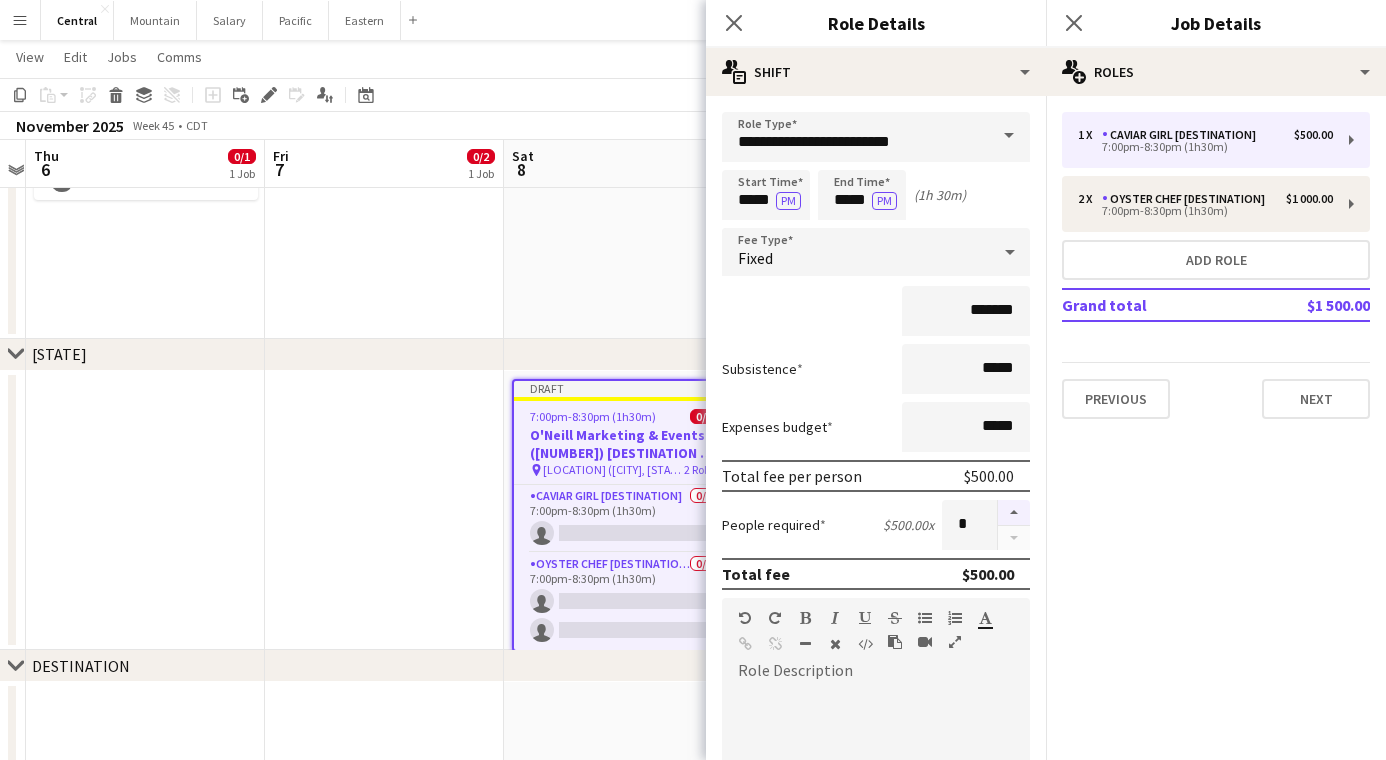 click at bounding box center (1014, 513) 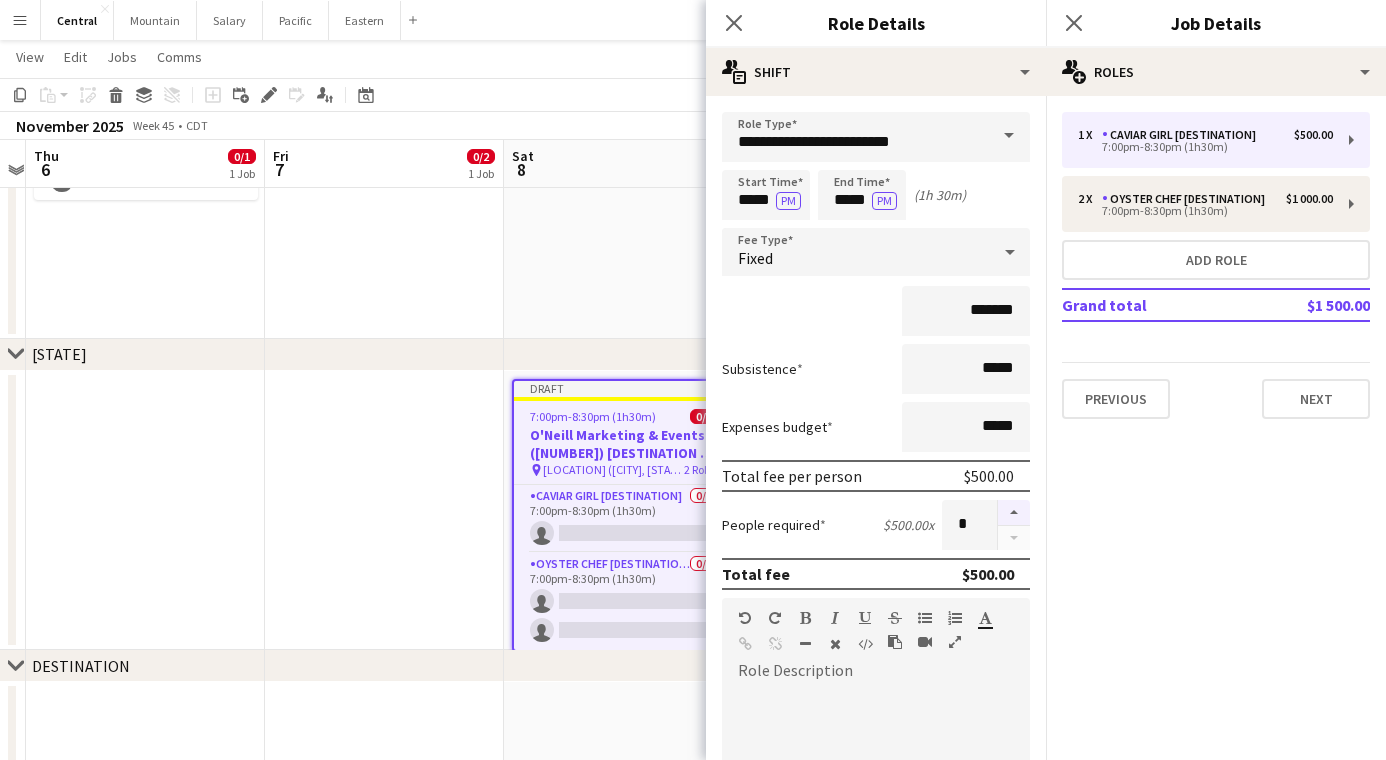 type on "*" 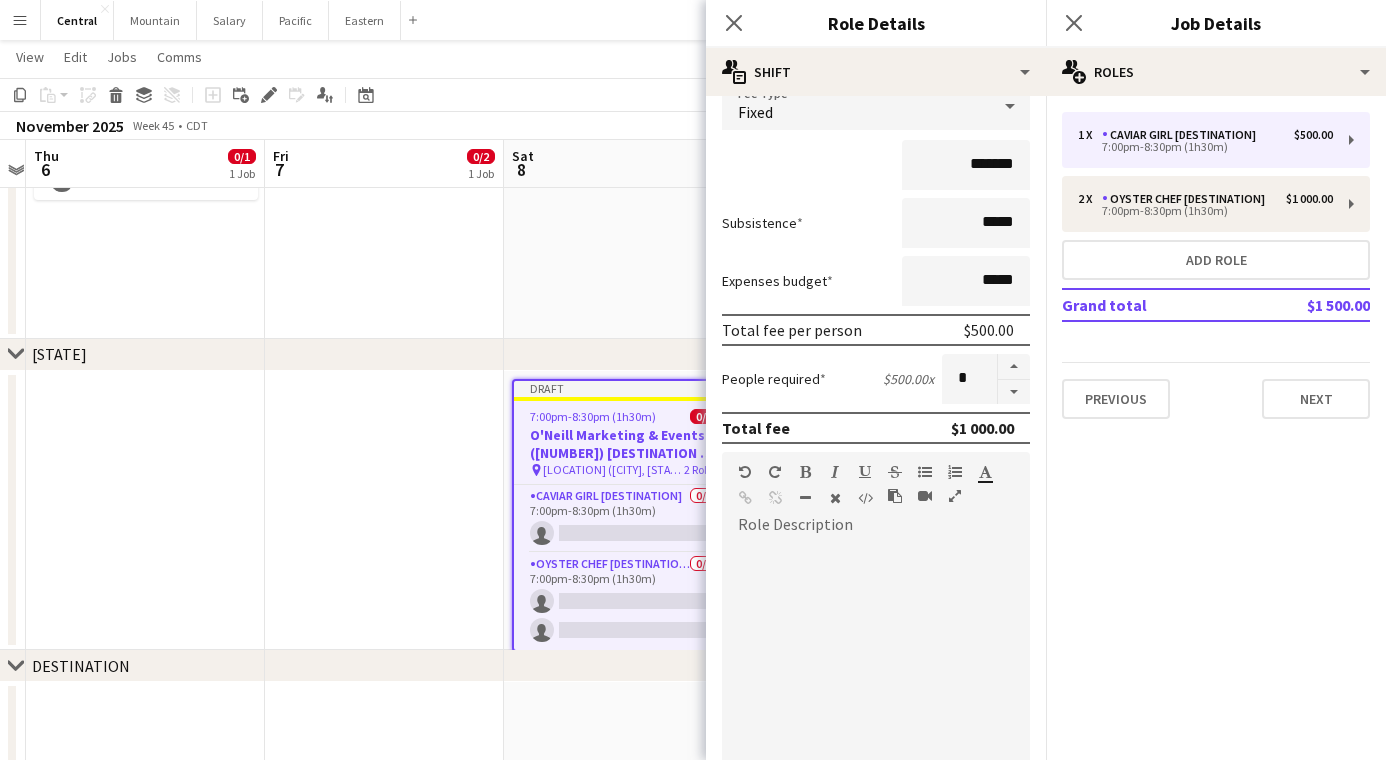 scroll, scrollTop: 496, scrollLeft: 0, axis: vertical 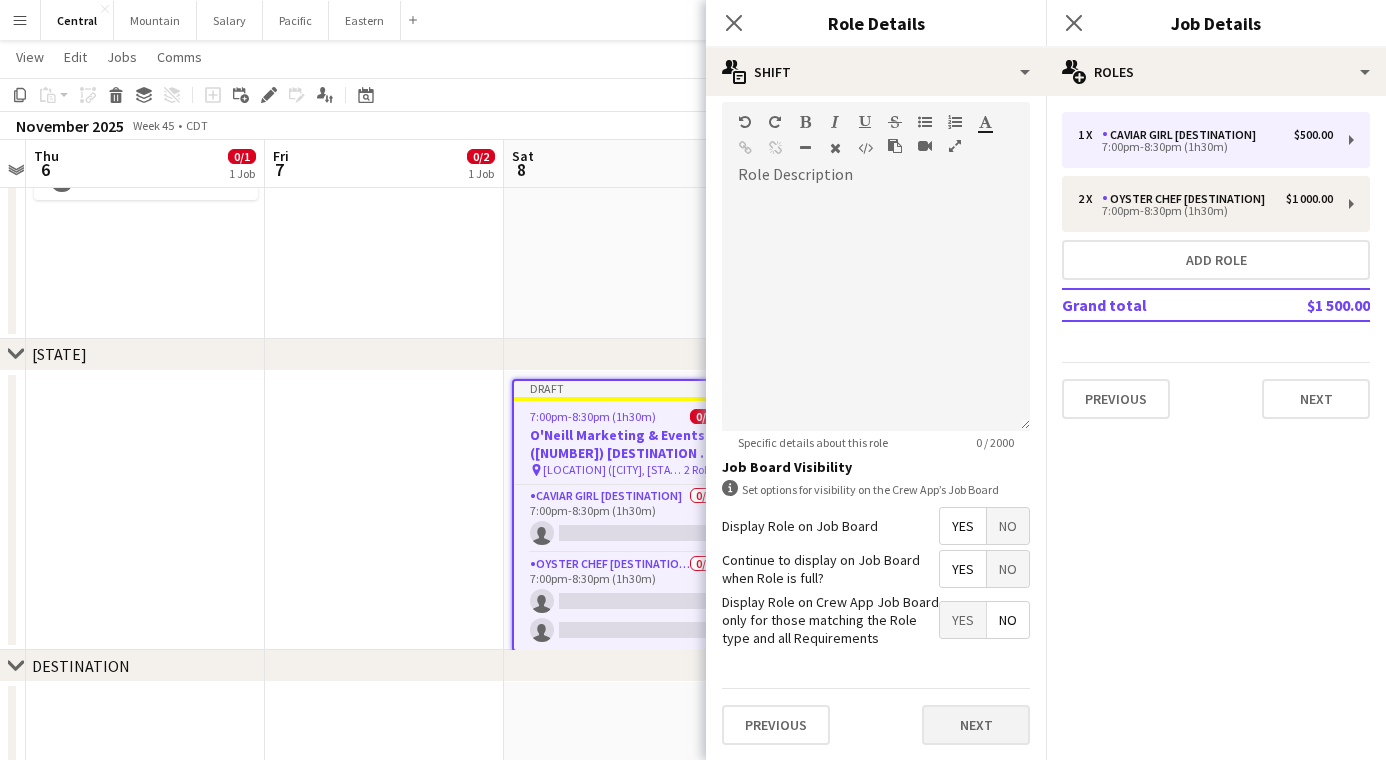 click on "Next" at bounding box center (976, 725) 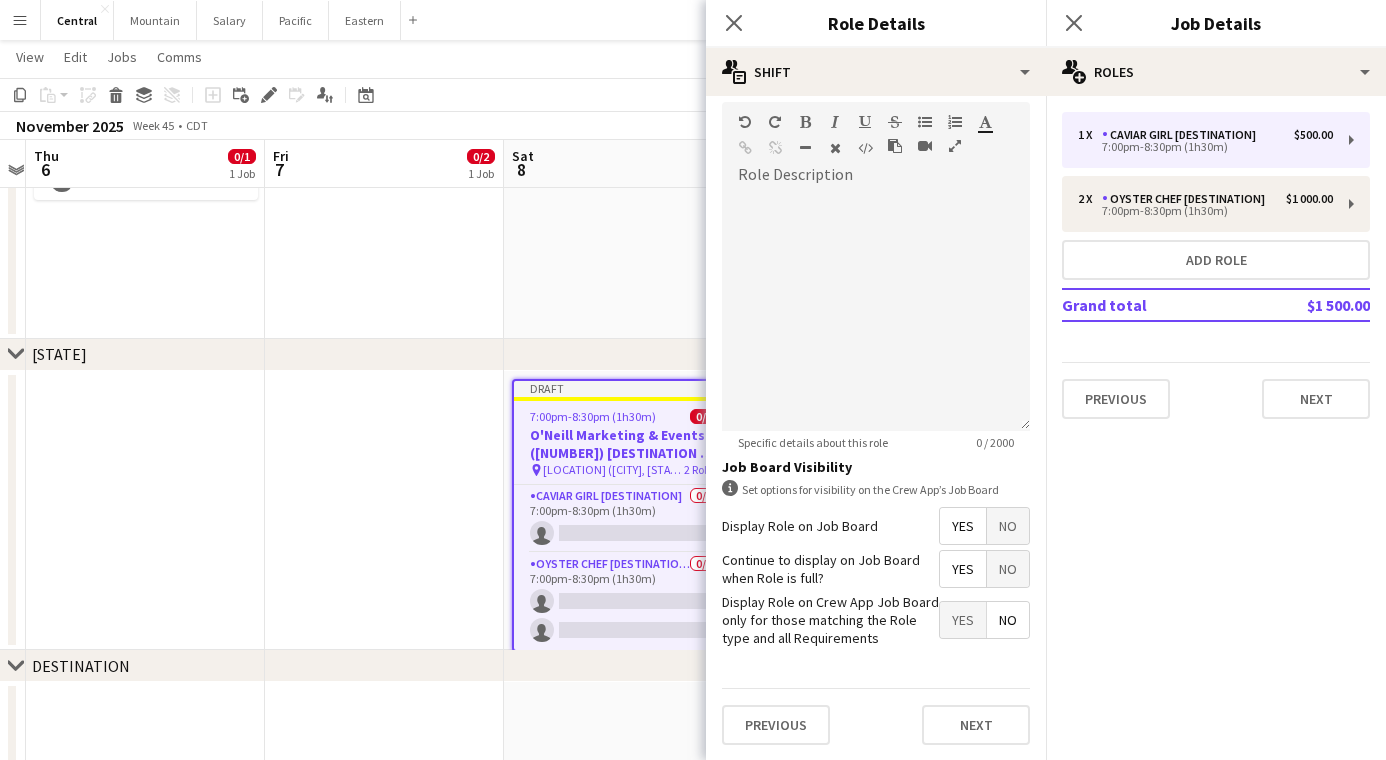 scroll, scrollTop: 0, scrollLeft: 0, axis: both 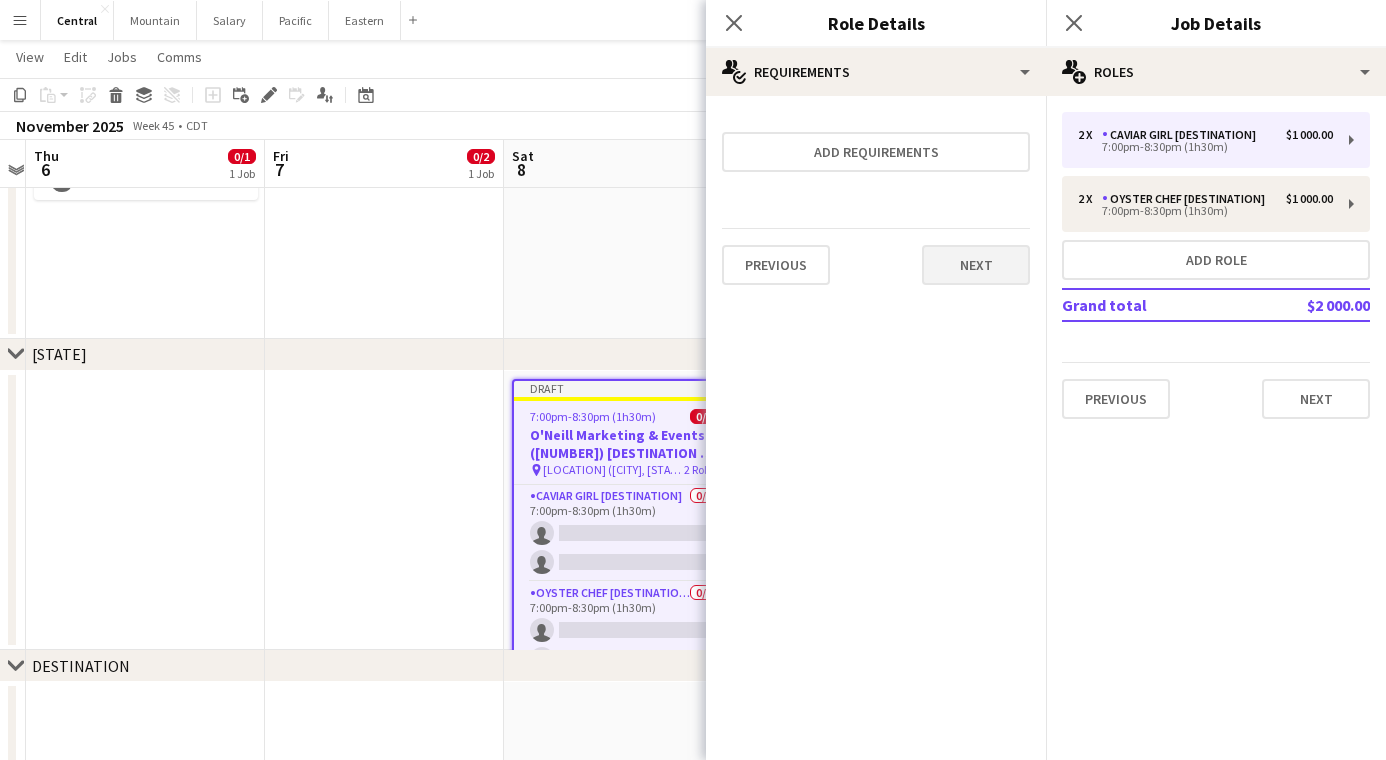 click on "Next" at bounding box center [976, 265] 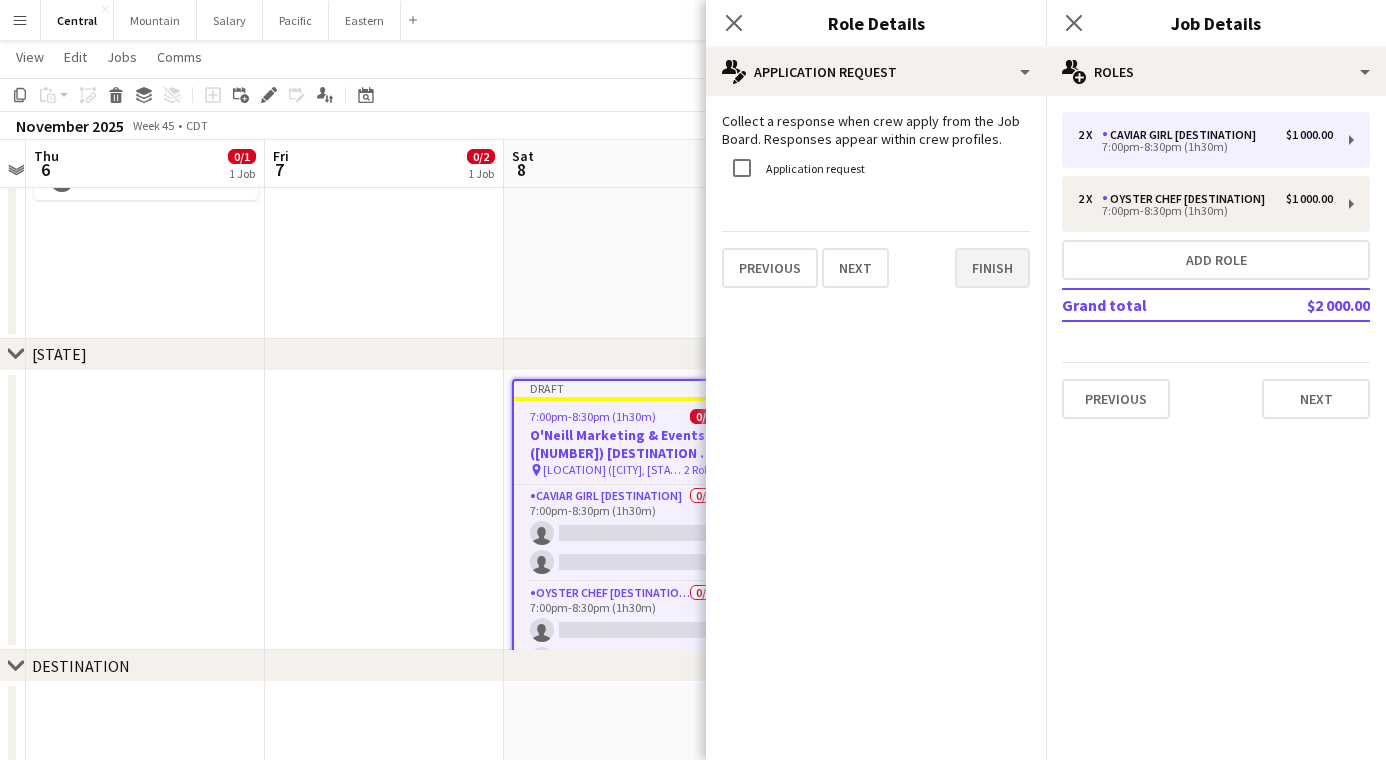 click on "Finish" at bounding box center [992, 268] 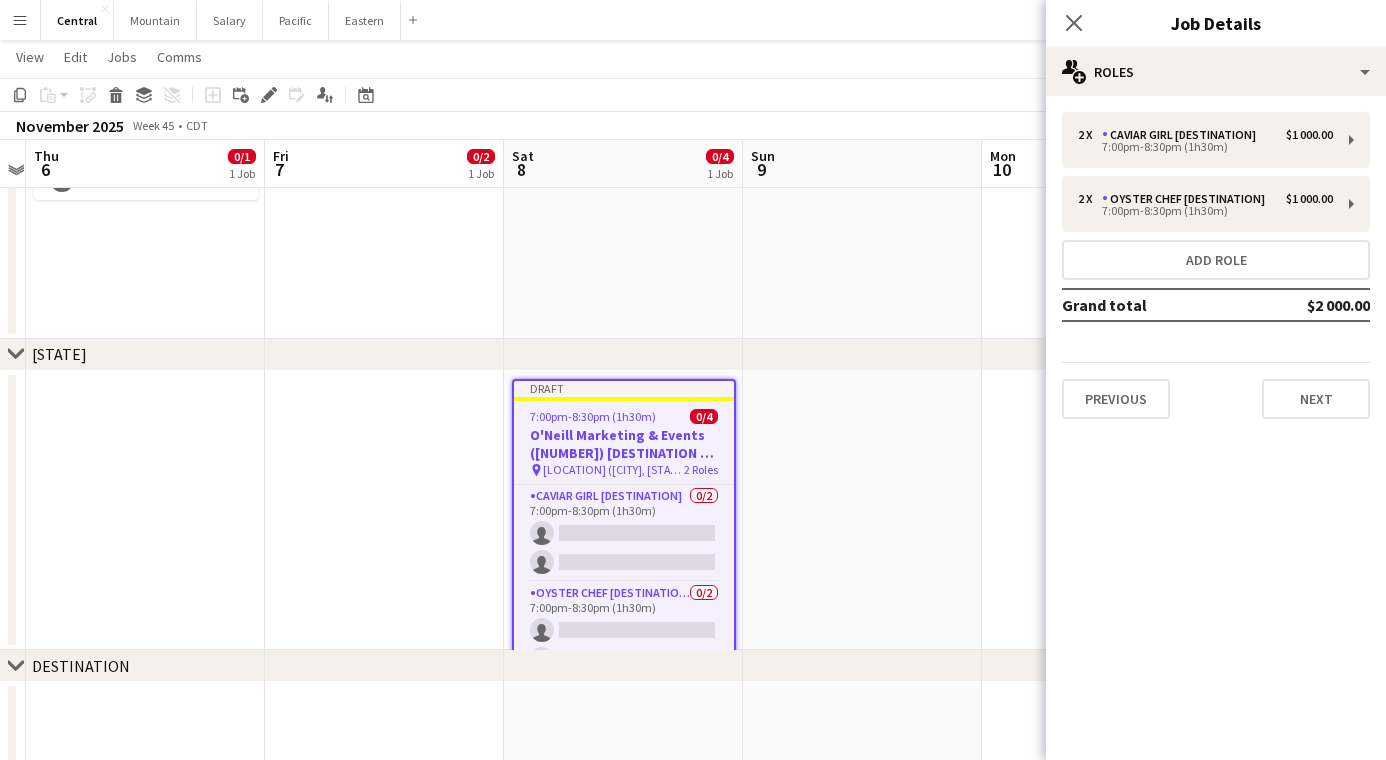 click on "Next" at bounding box center (1316, 399) 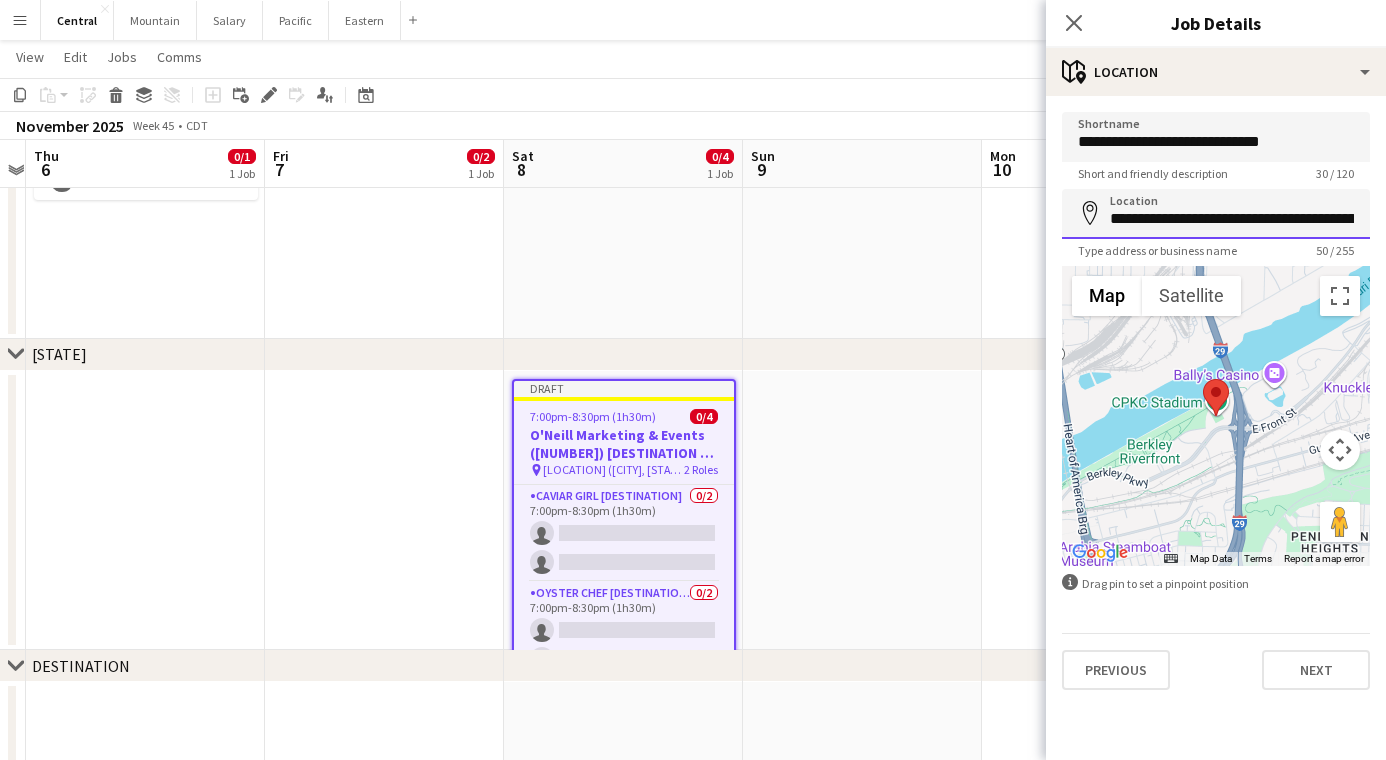 click on "**********" at bounding box center (1216, 214) 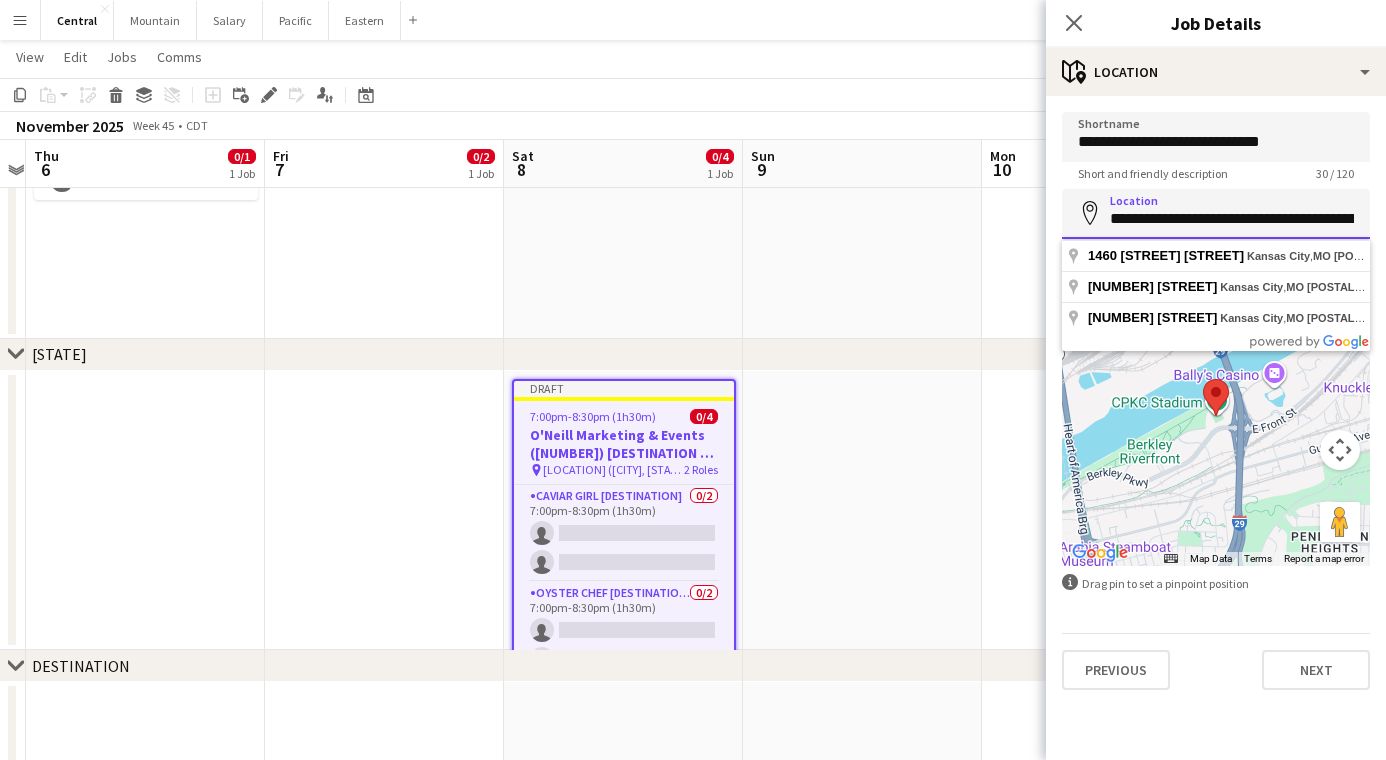 paste 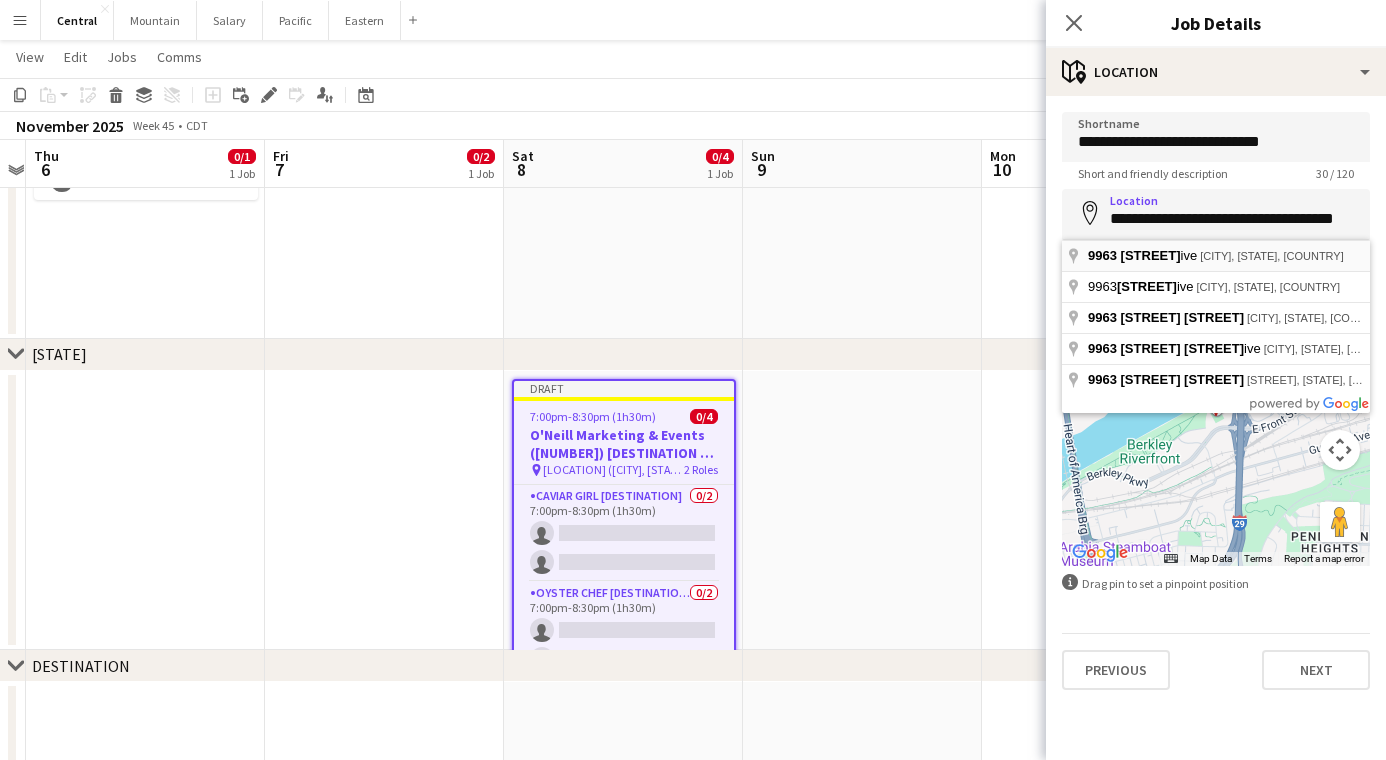 type on "**********" 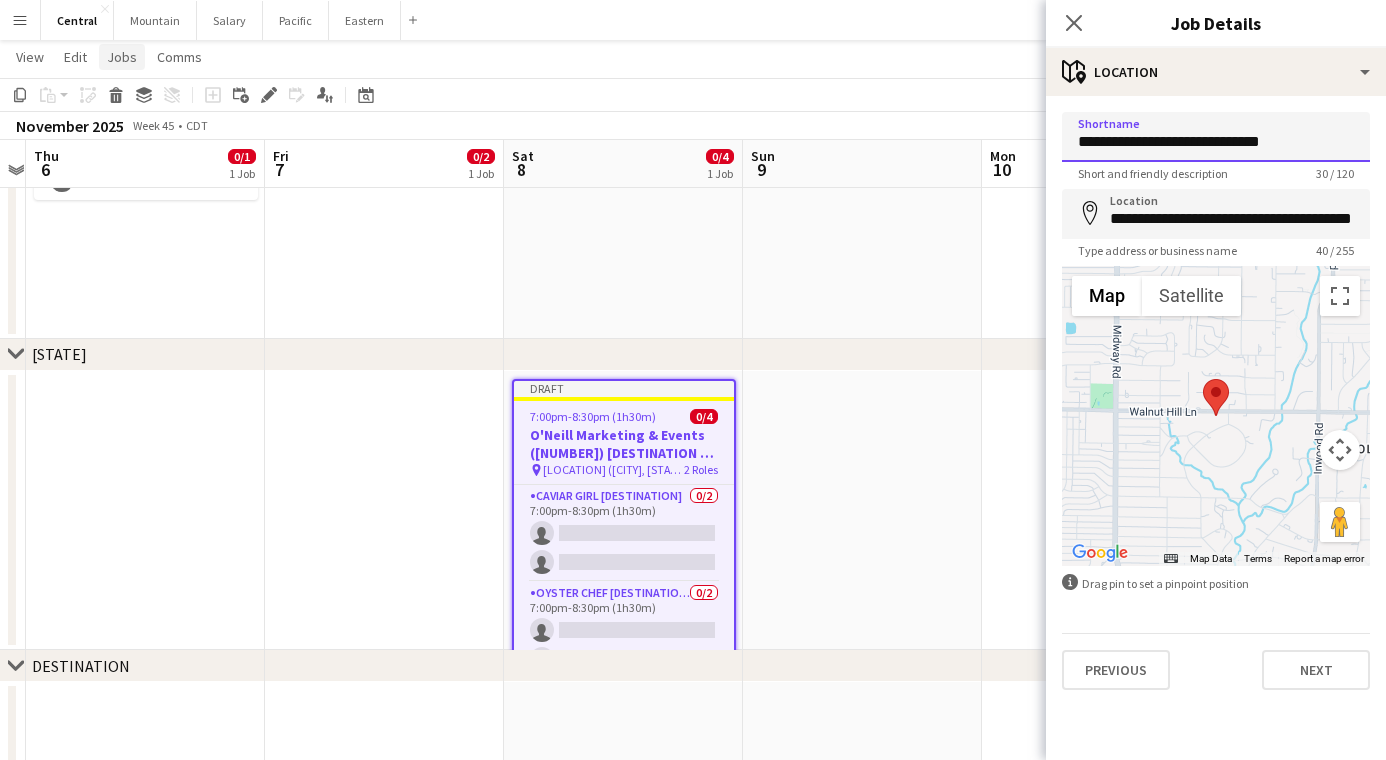 drag, startPoint x: 1173, startPoint y: 144, endPoint x: 102, endPoint y: 57, distance: 1074.5278 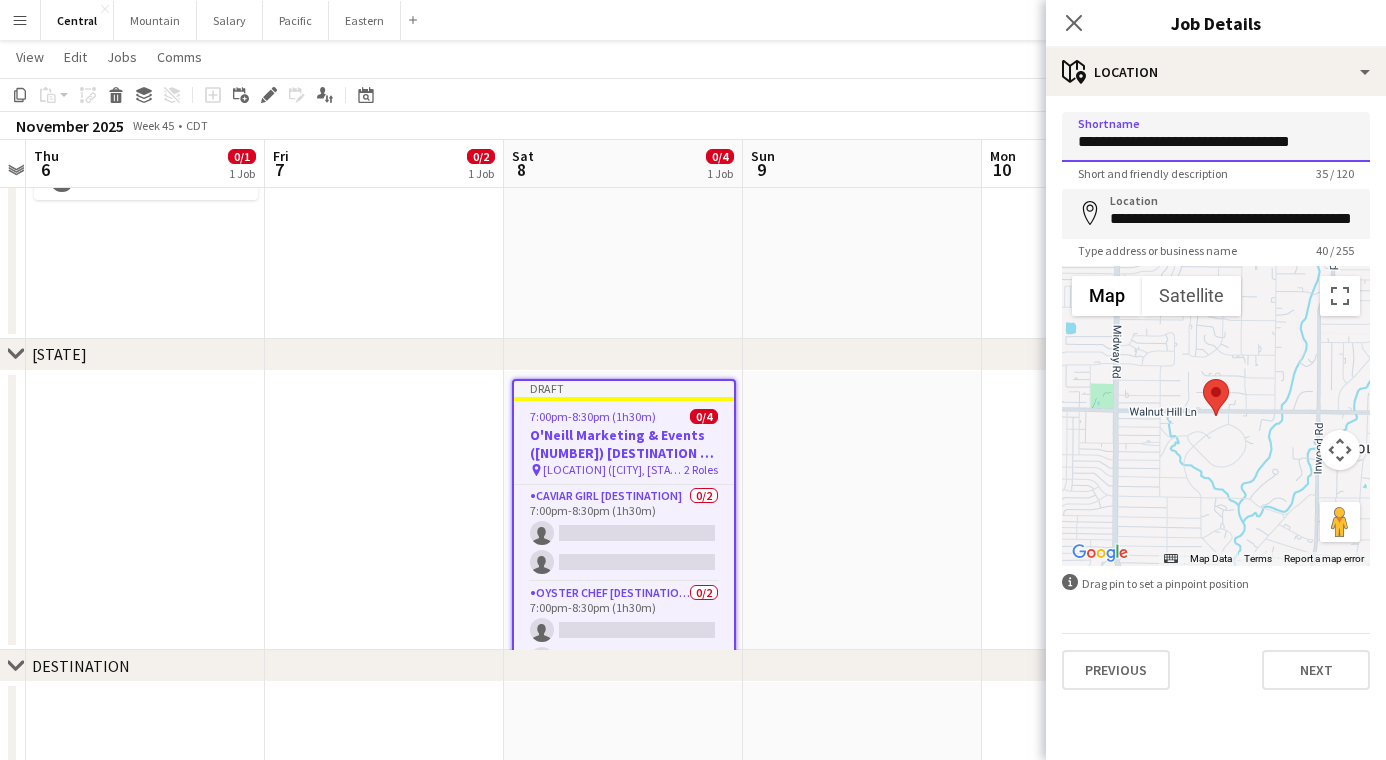 drag, startPoint x: 1306, startPoint y: 142, endPoint x: 1209, endPoint y: 139, distance: 97.04638 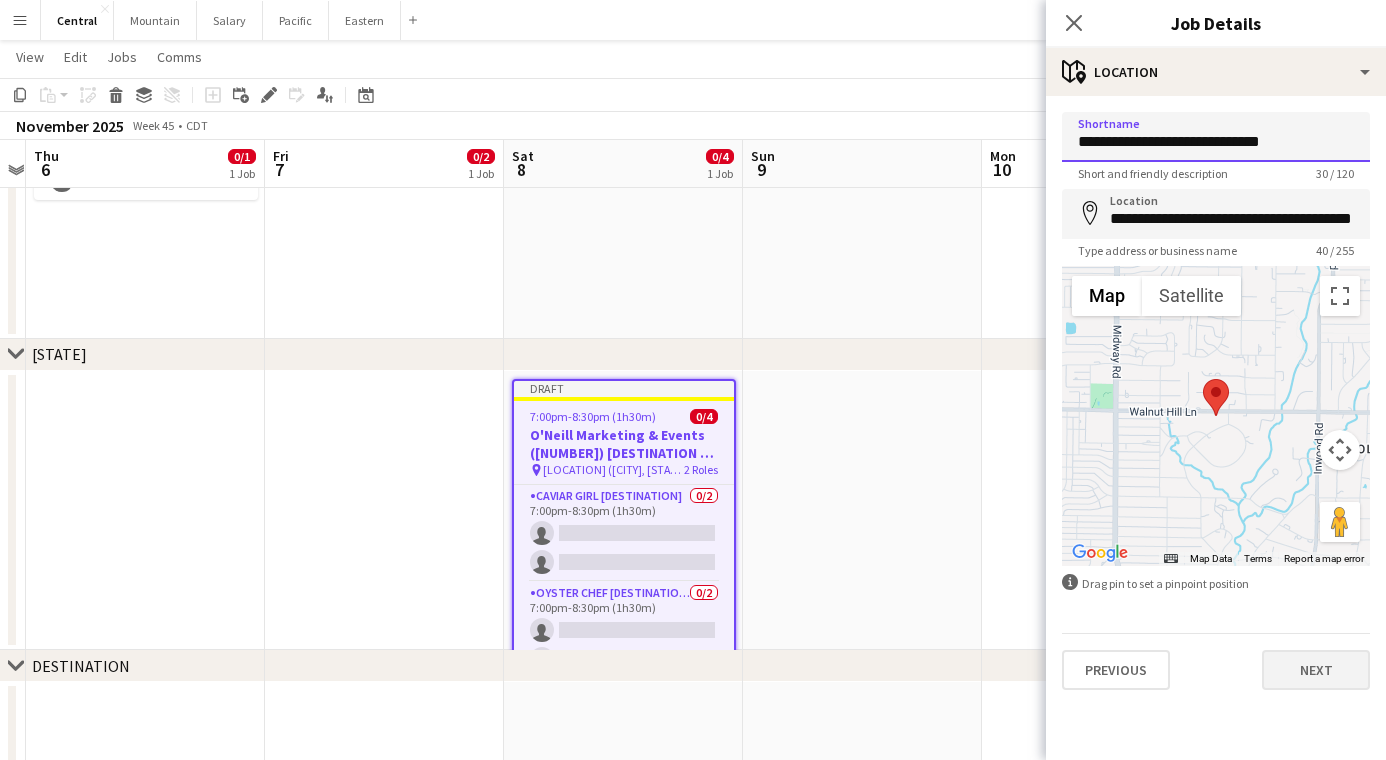type on "**********" 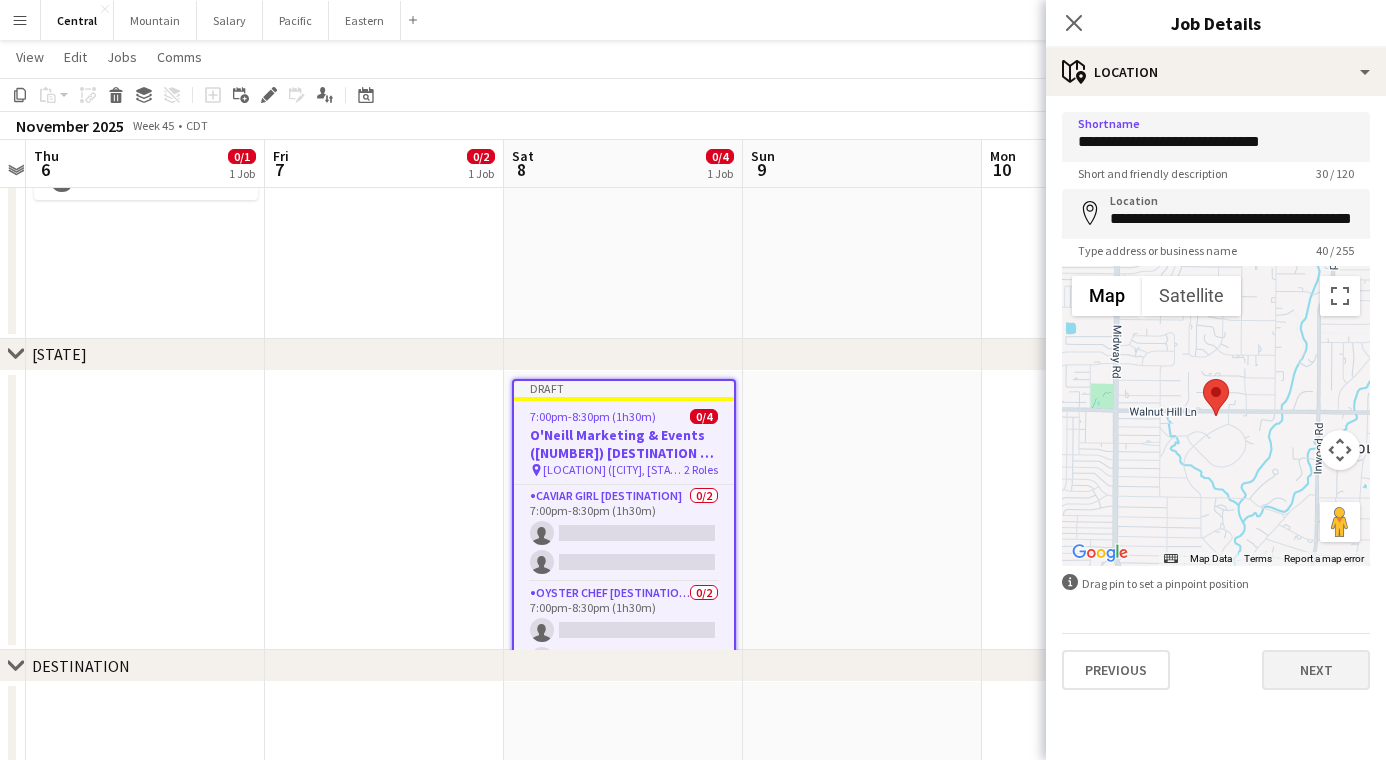 click on "Next" at bounding box center [1316, 670] 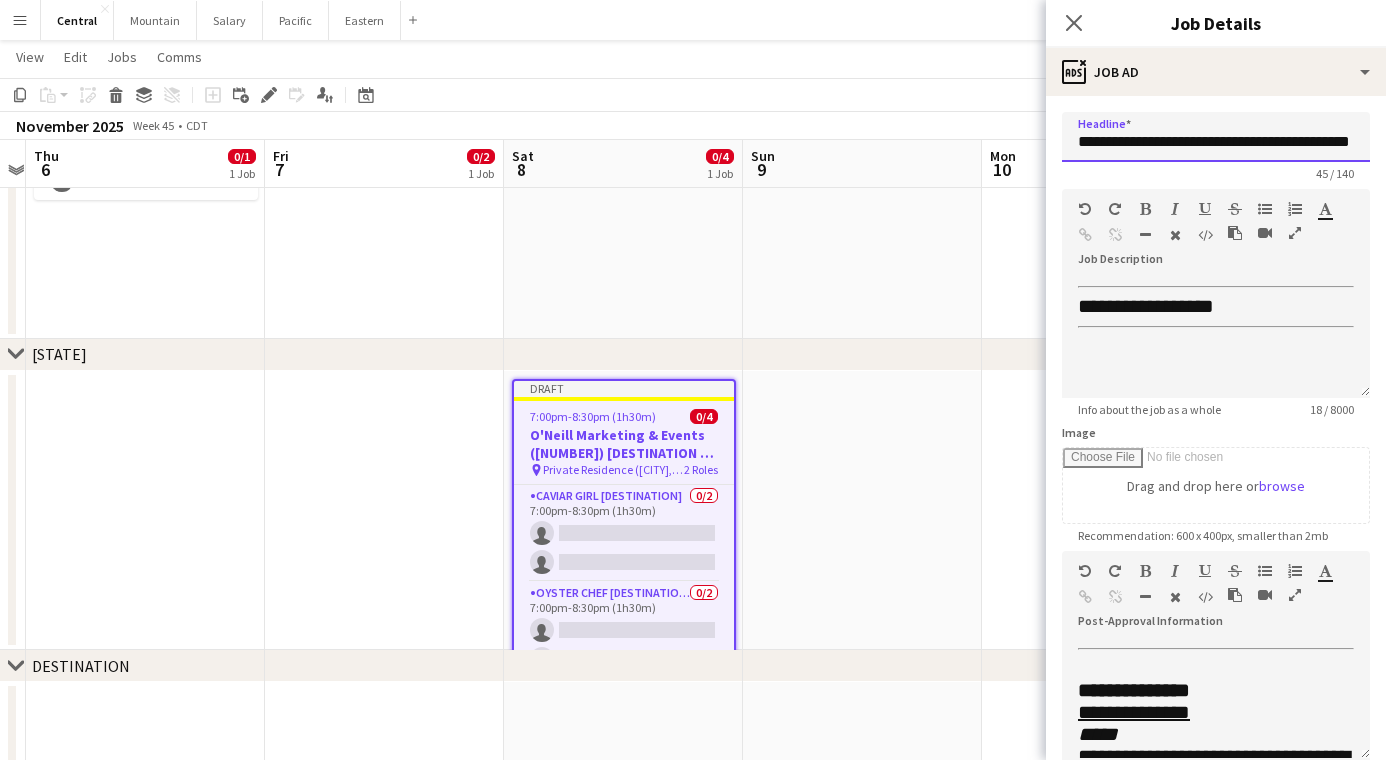 drag, startPoint x: 1170, startPoint y: 138, endPoint x: 456, endPoint y: 144, distance: 714.0252 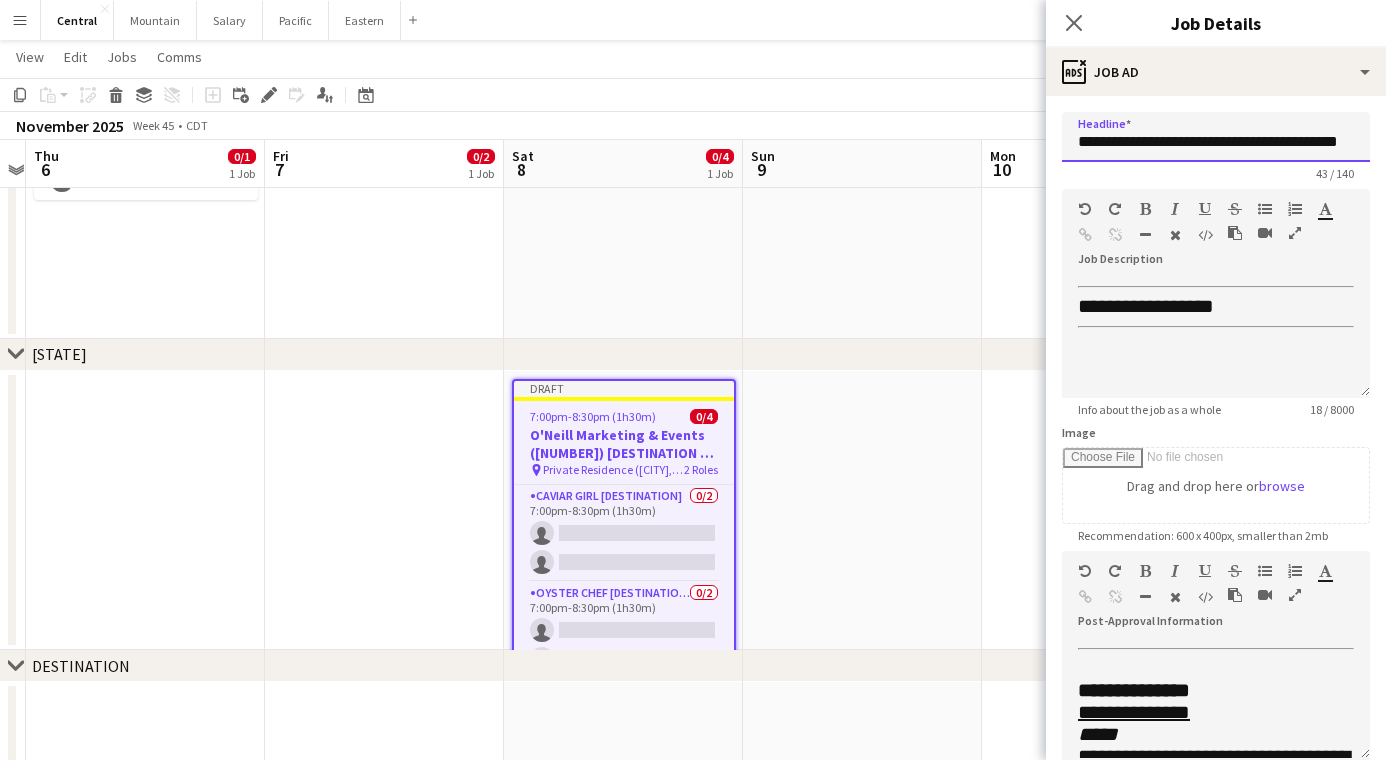 drag, startPoint x: 1271, startPoint y: 143, endPoint x: 1332, endPoint y: 141, distance: 61.03278 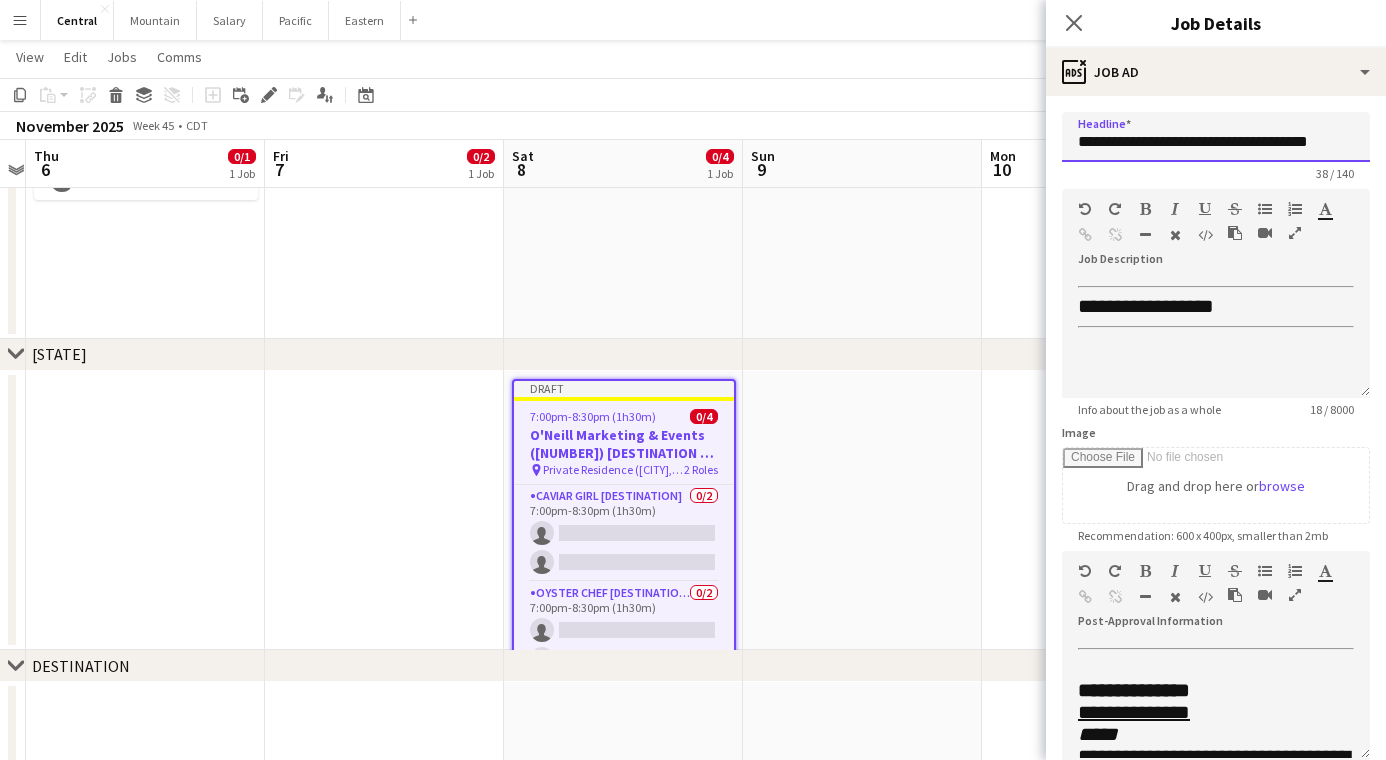 type on "**********" 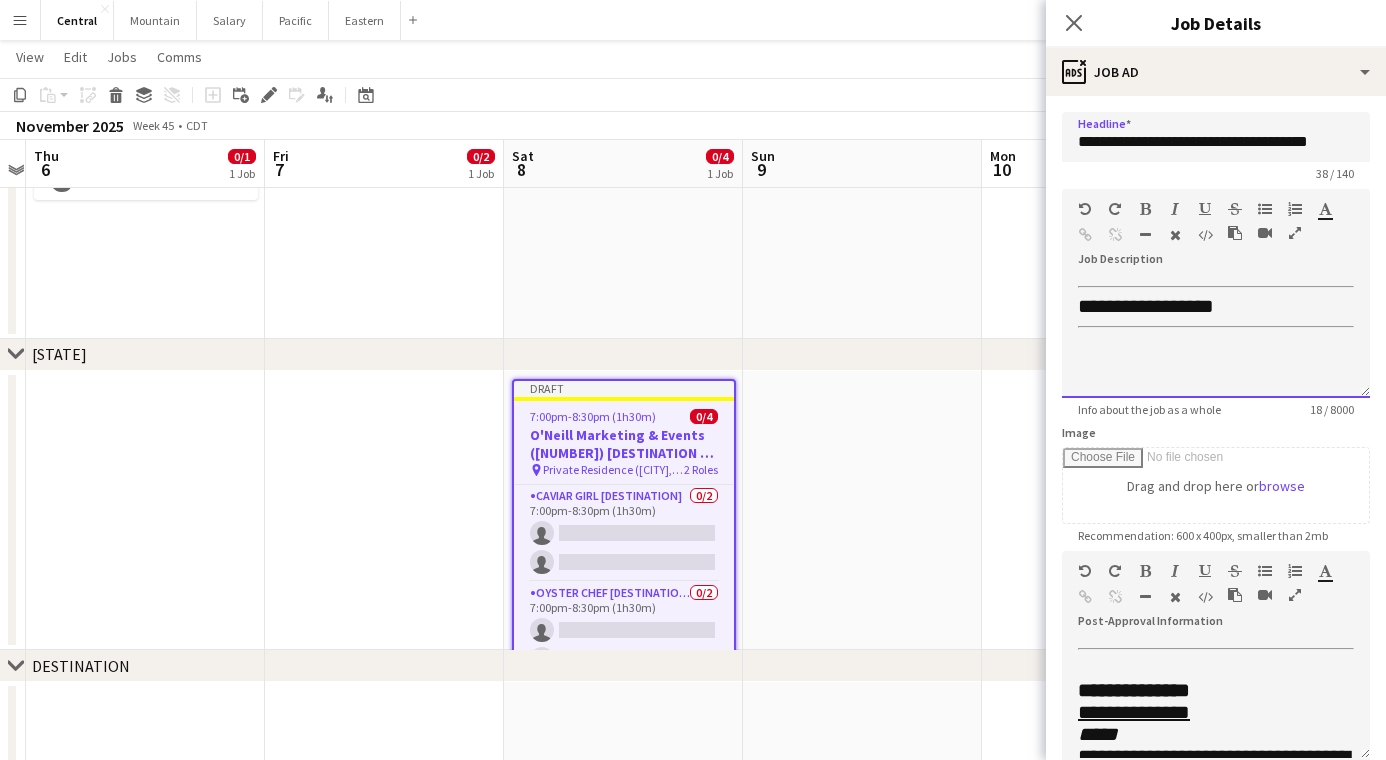 click on "**********" at bounding box center (1146, 306) 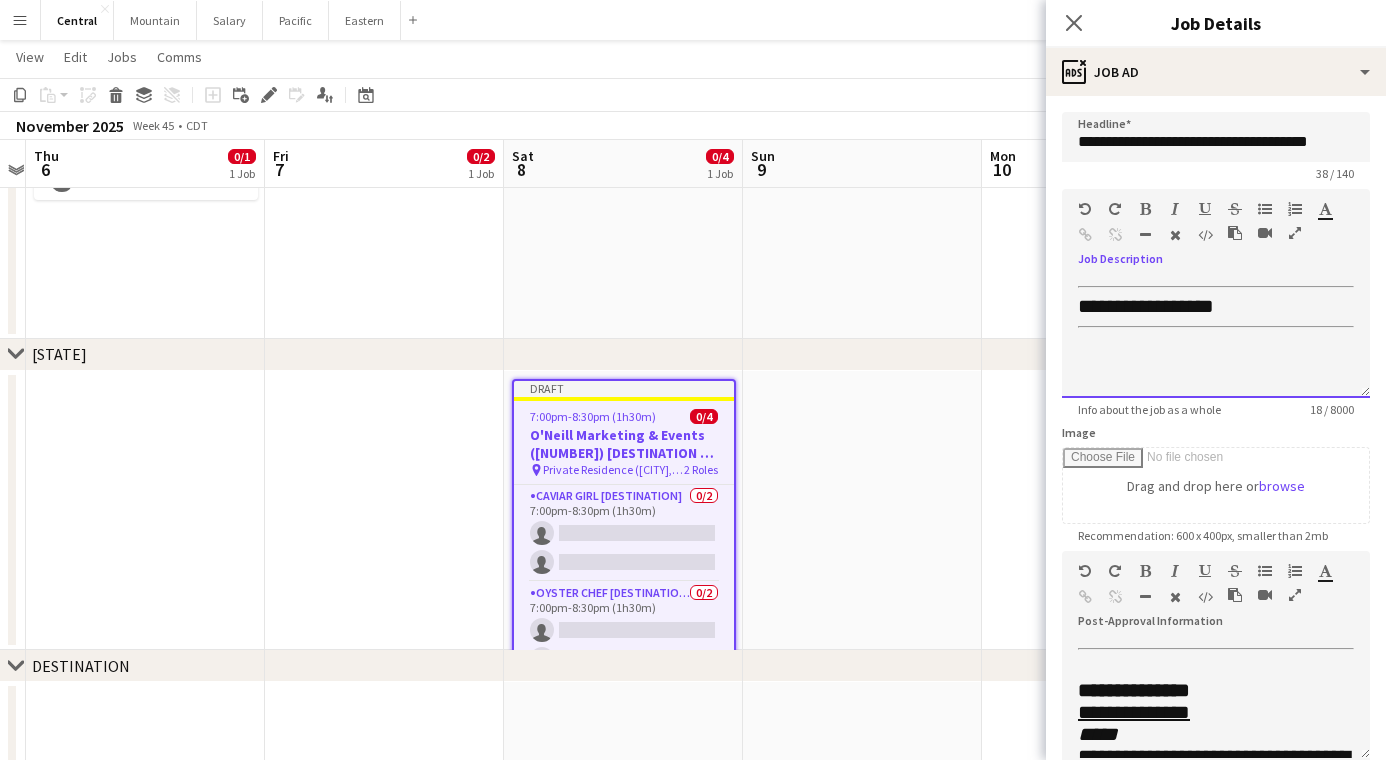 type 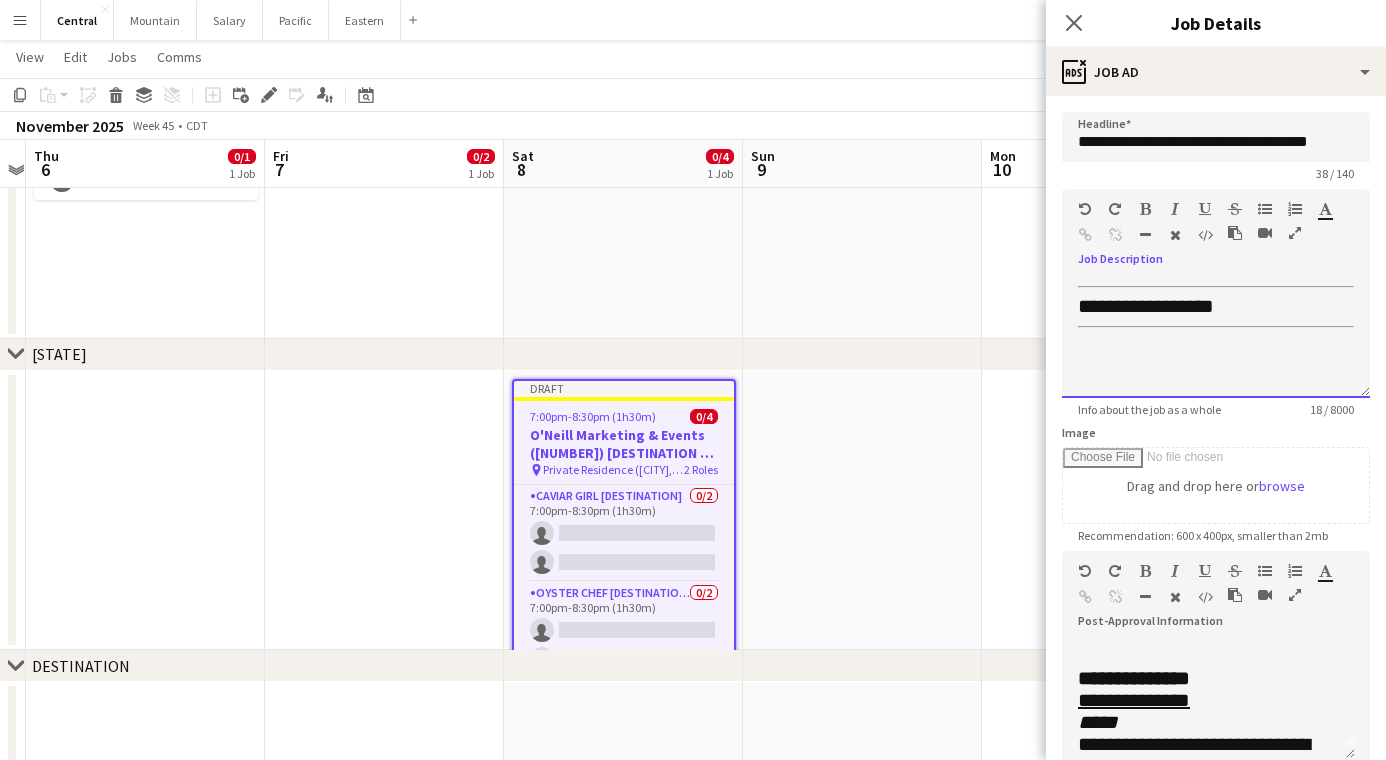 scroll, scrollTop: 26, scrollLeft: 0, axis: vertical 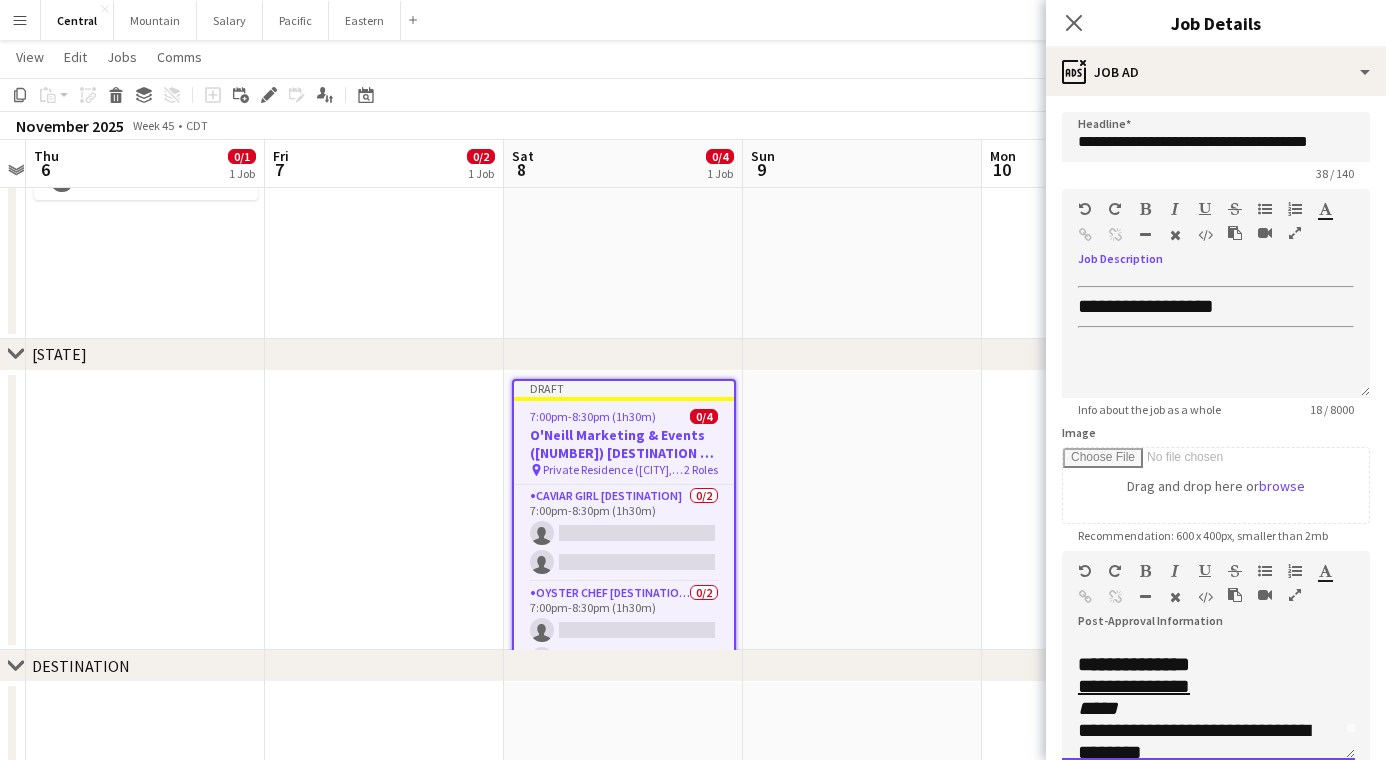 click on "*****" at bounding box center (1208, 709) 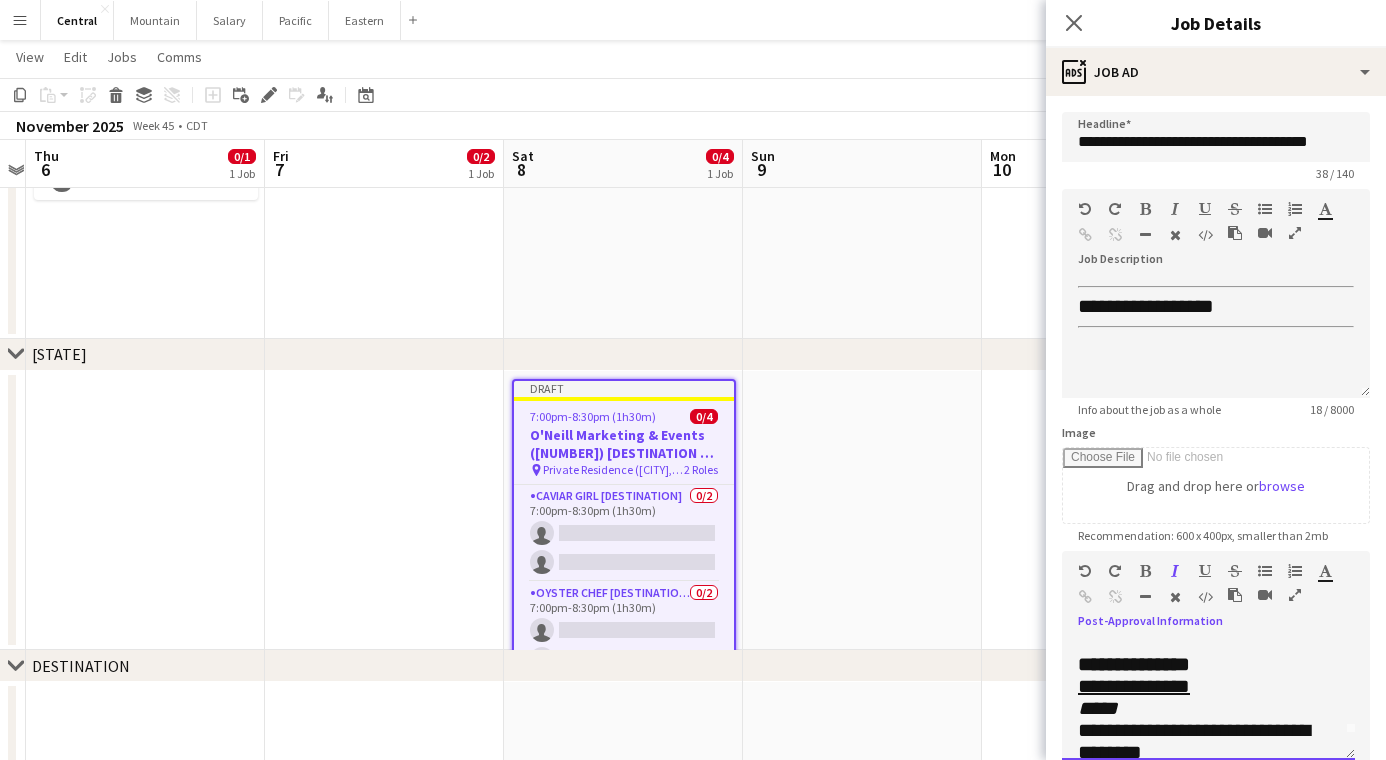 type 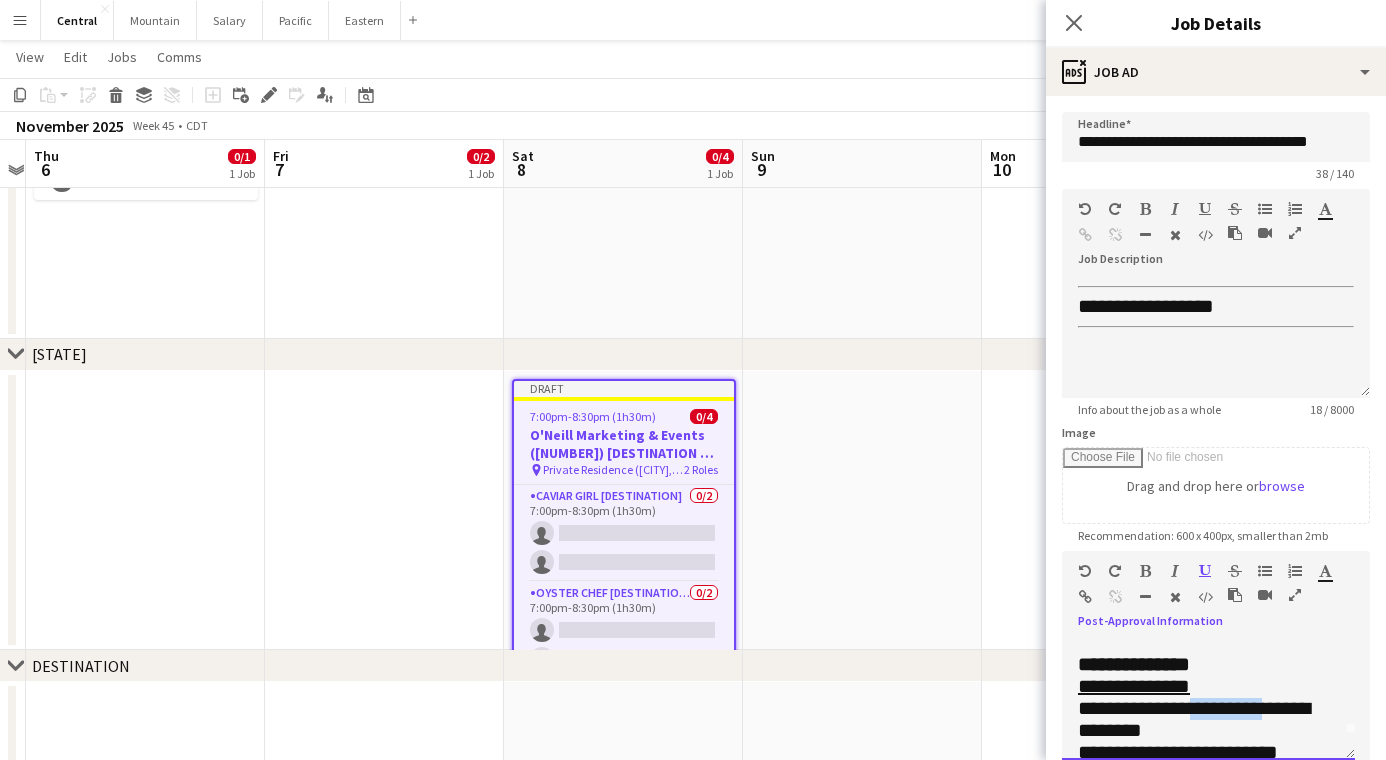 drag, startPoint x: 1259, startPoint y: 702, endPoint x: 1175, endPoint y: 708, distance: 84.21401 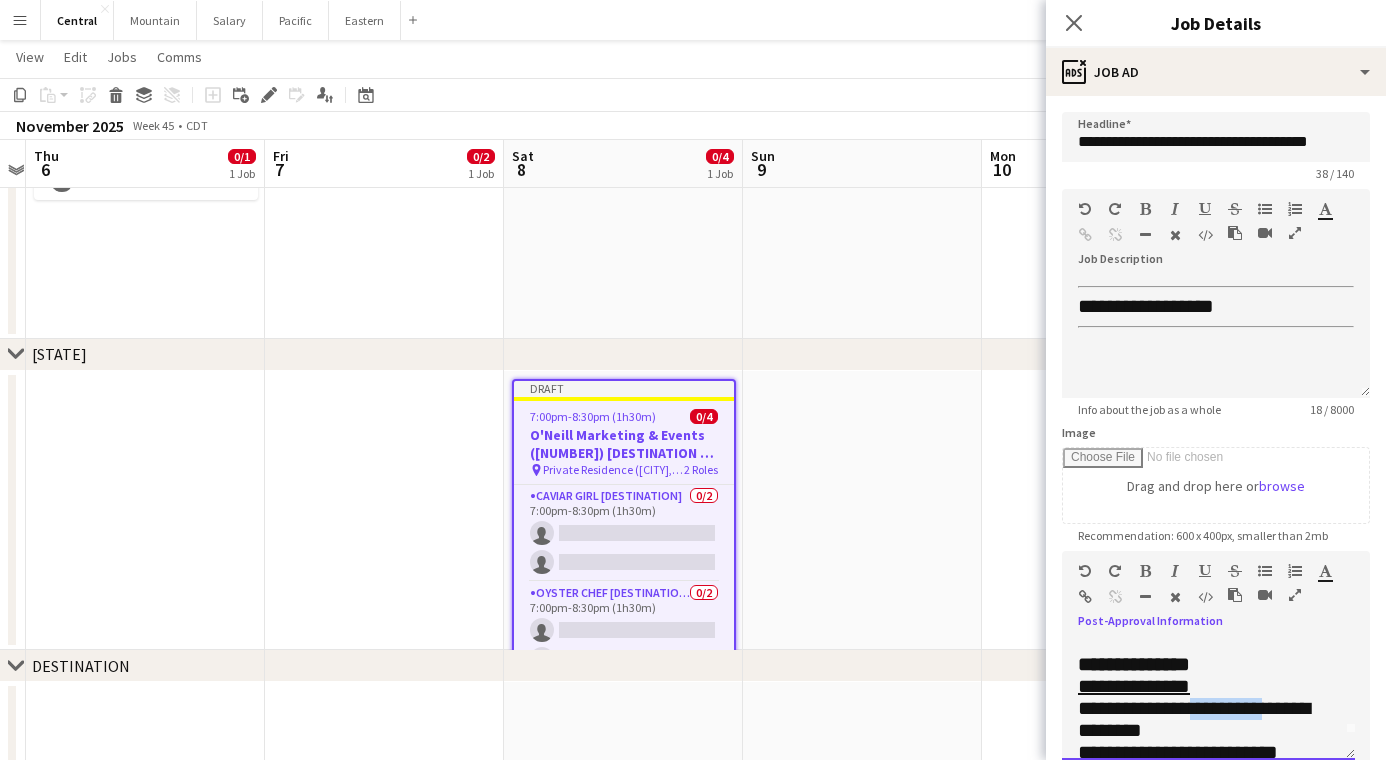 click on "**********" at bounding box center (1194, 719) 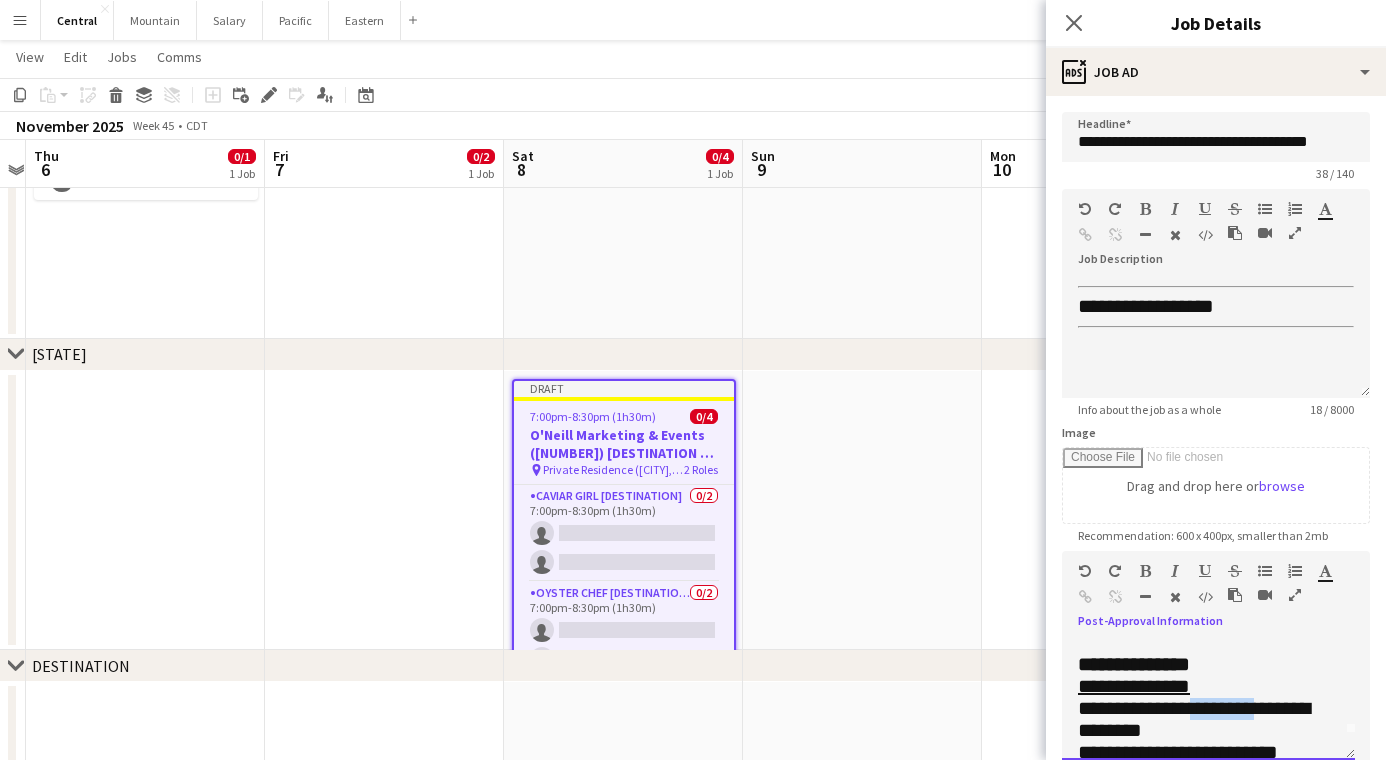 drag, startPoint x: 1254, startPoint y: 703, endPoint x: 1180, endPoint y: 696, distance: 74.330345 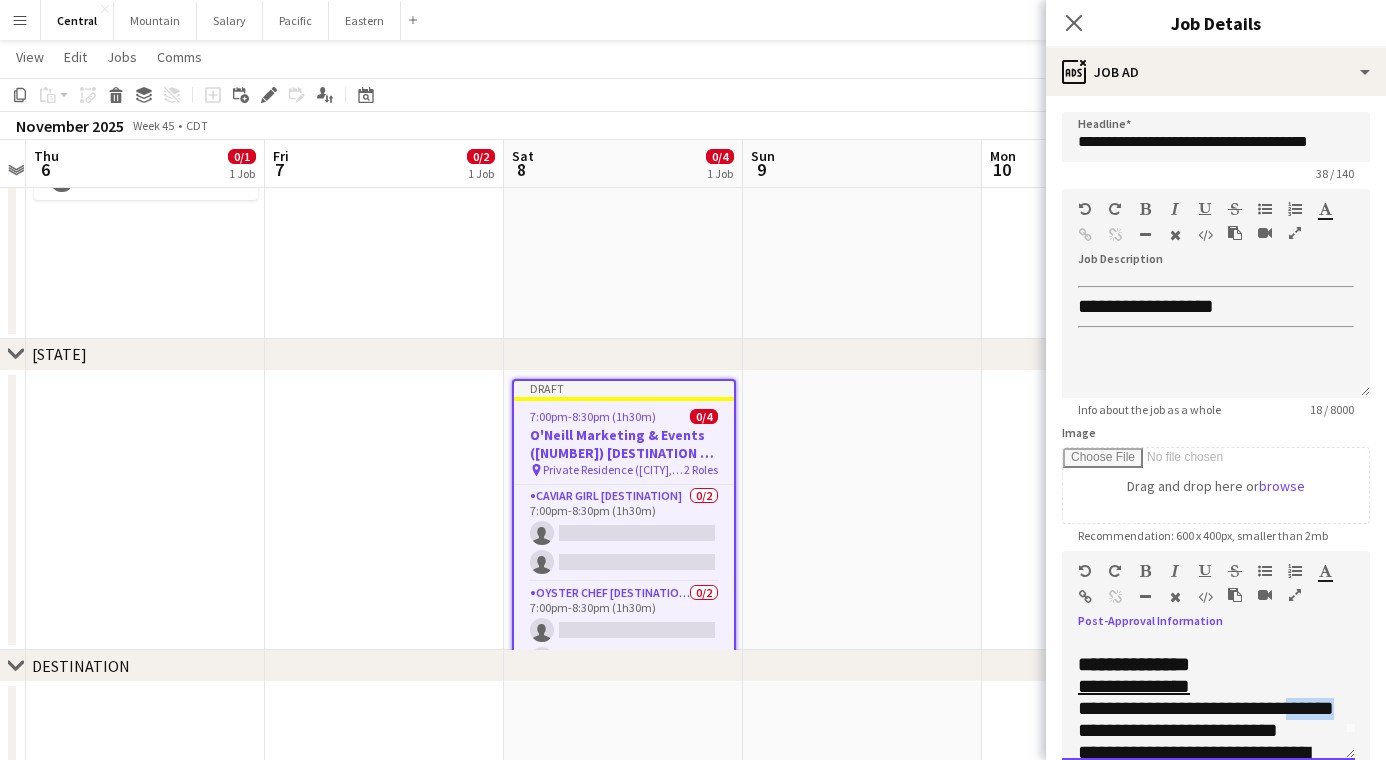 drag, startPoint x: 1147, startPoint y: 724, endPoint x: 1073, endPoint y: 728, distance: 74.10803 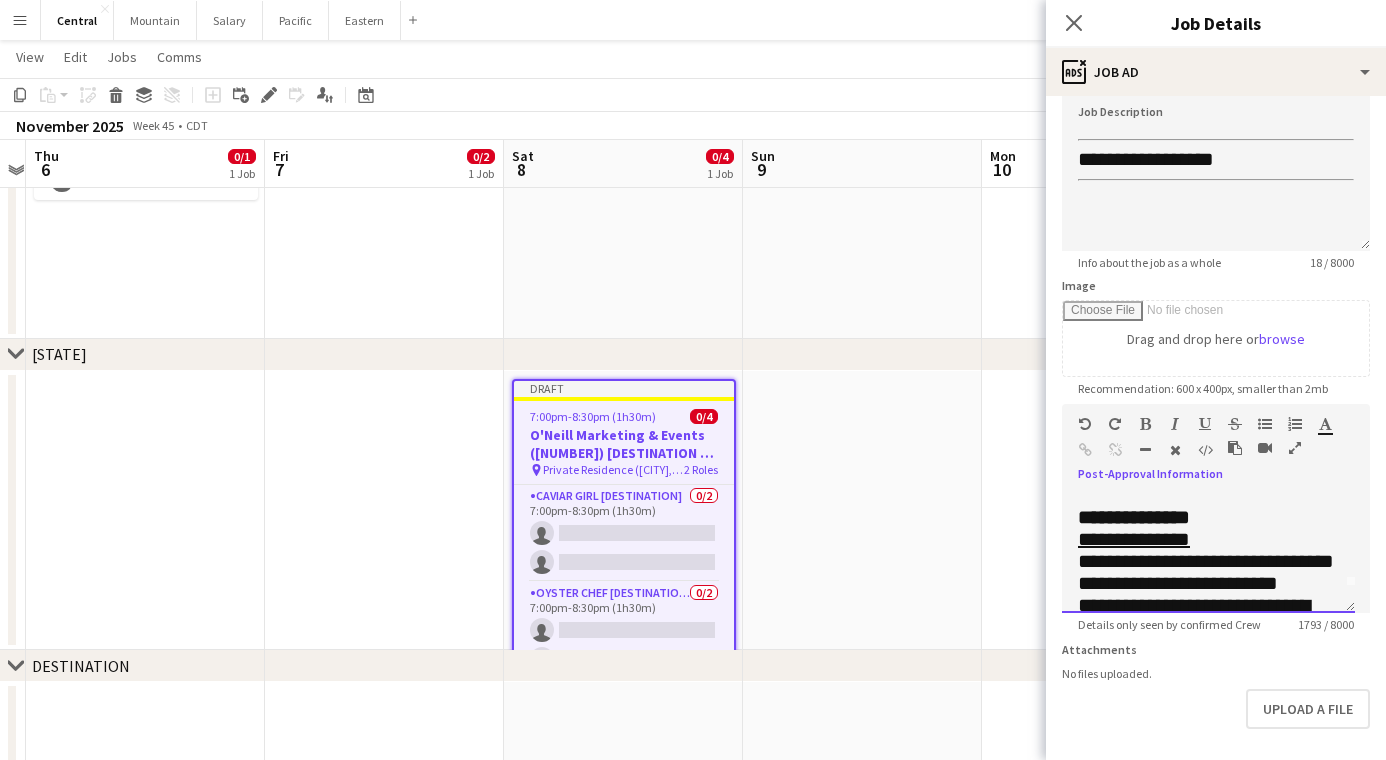 scroll, scrollTop: 244, scrollLeft: 0, axis: vertical 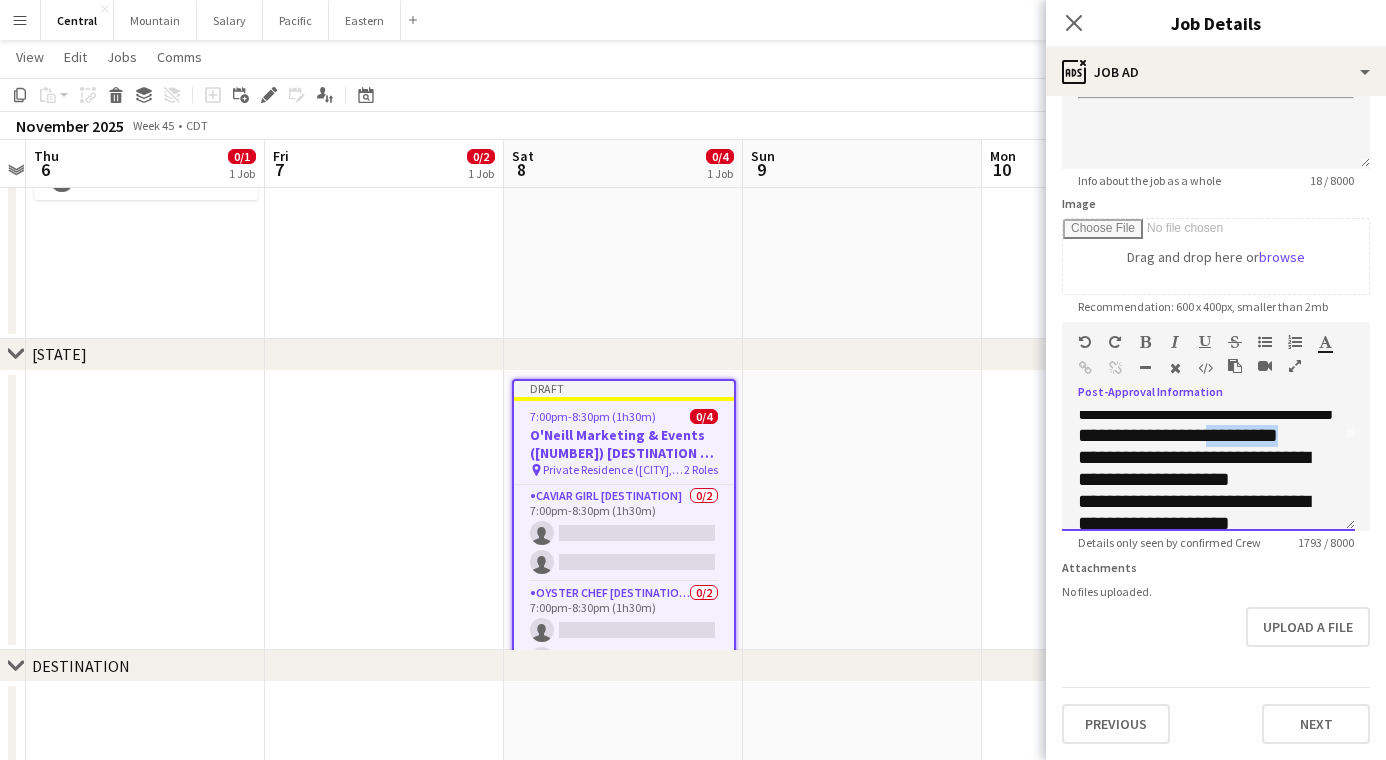 drag, startPoint x: 1120, startPoint y: 428, endPoint x: 1264, endPoint y: 440, distance: 144.49913 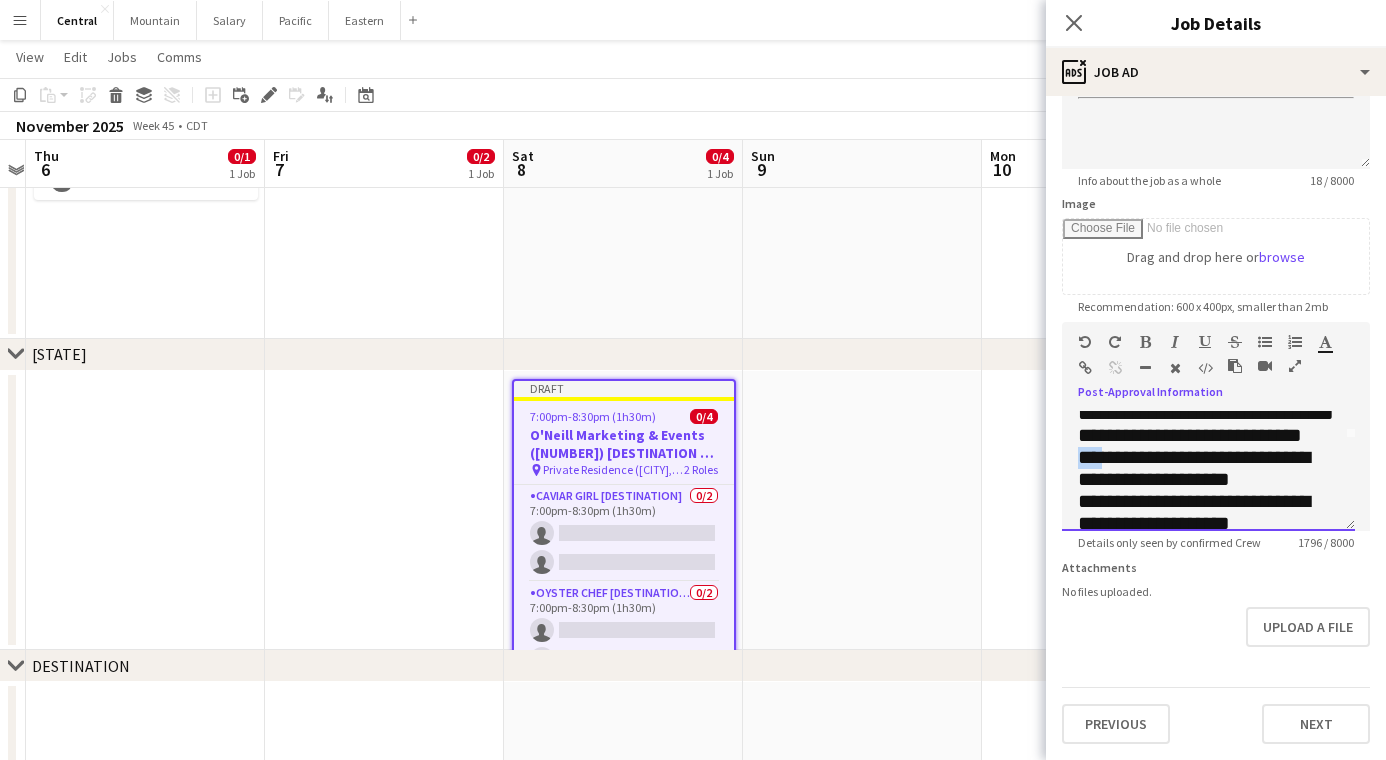 drag, startPoint x: 1109, startPoint y: 477, endPoint x: 1075, endPoint y: 476, distance: 34.0147 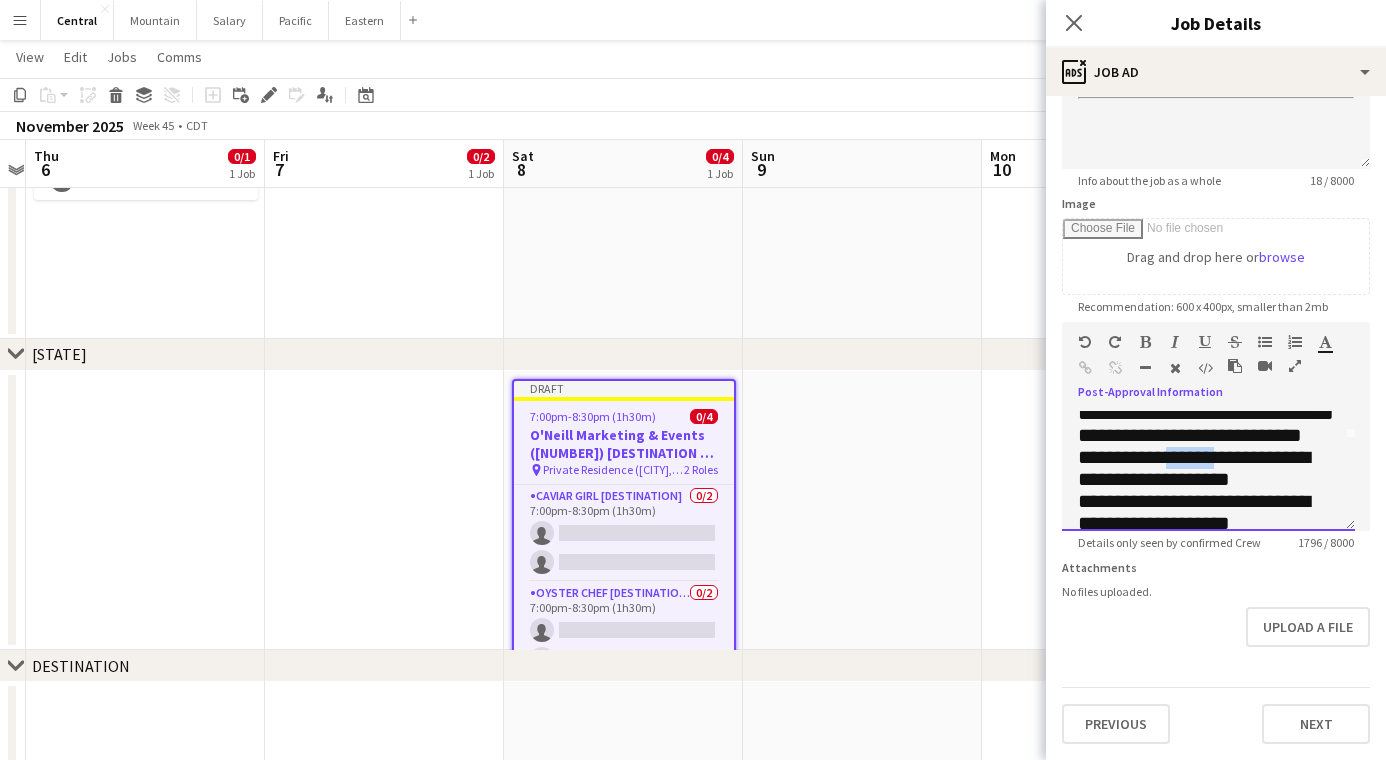 drag, startPoint x: 1238, startPoint y: 475, endPoint x: 1176, endPoint y: 484, distance: 62.649822 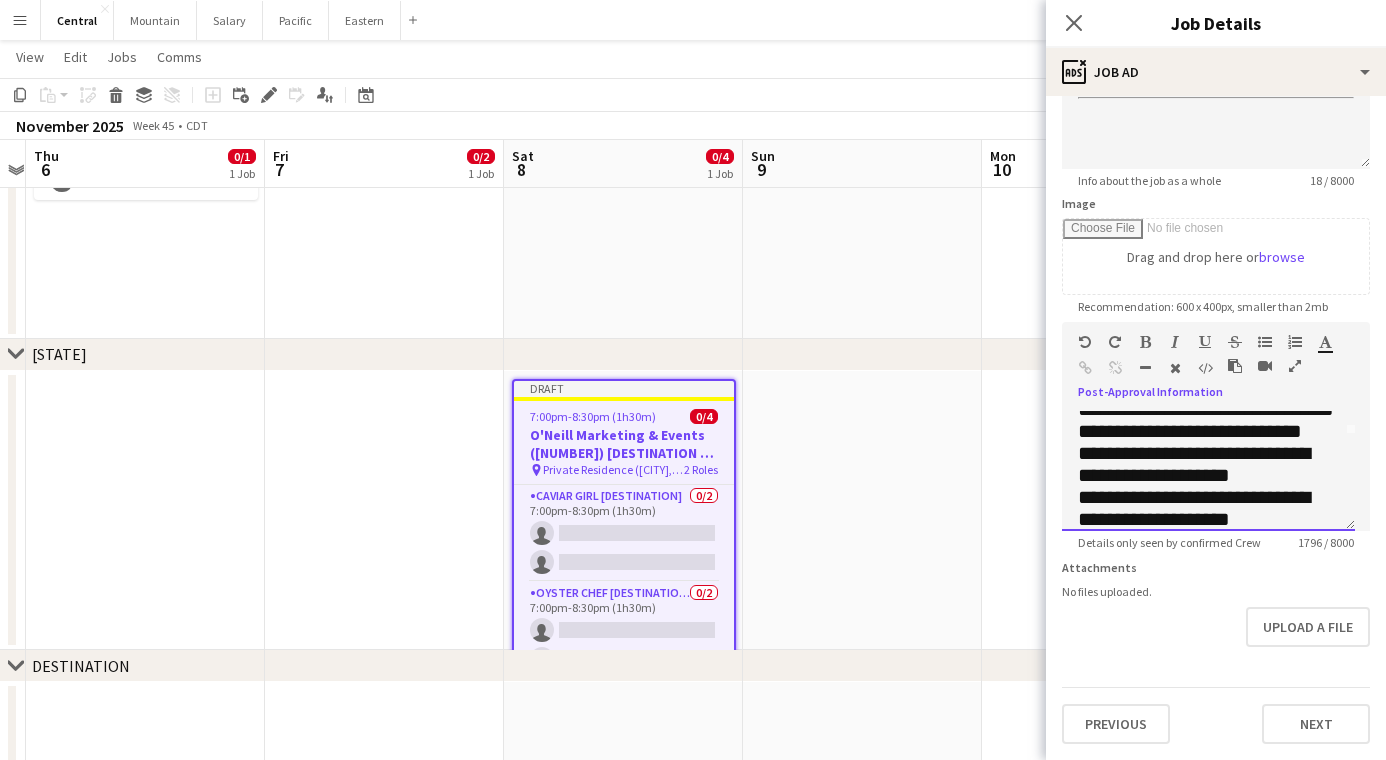 scroll, scrollTop: 100, scrollLeft: 0, axis: vertical 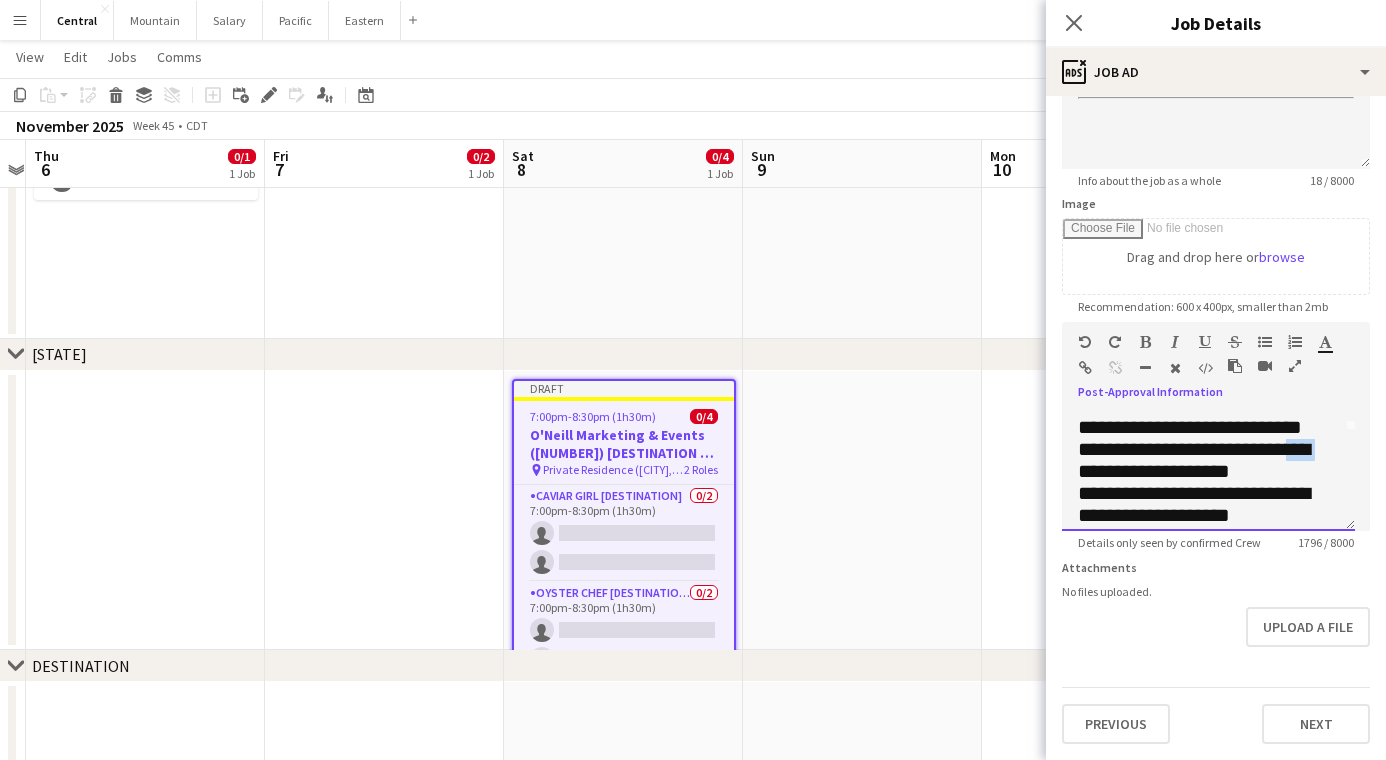 drag, startPoint x: 1114, startPoint y: 488, endPoint x: 1076, endPoint y: 490, distance: 38.052597 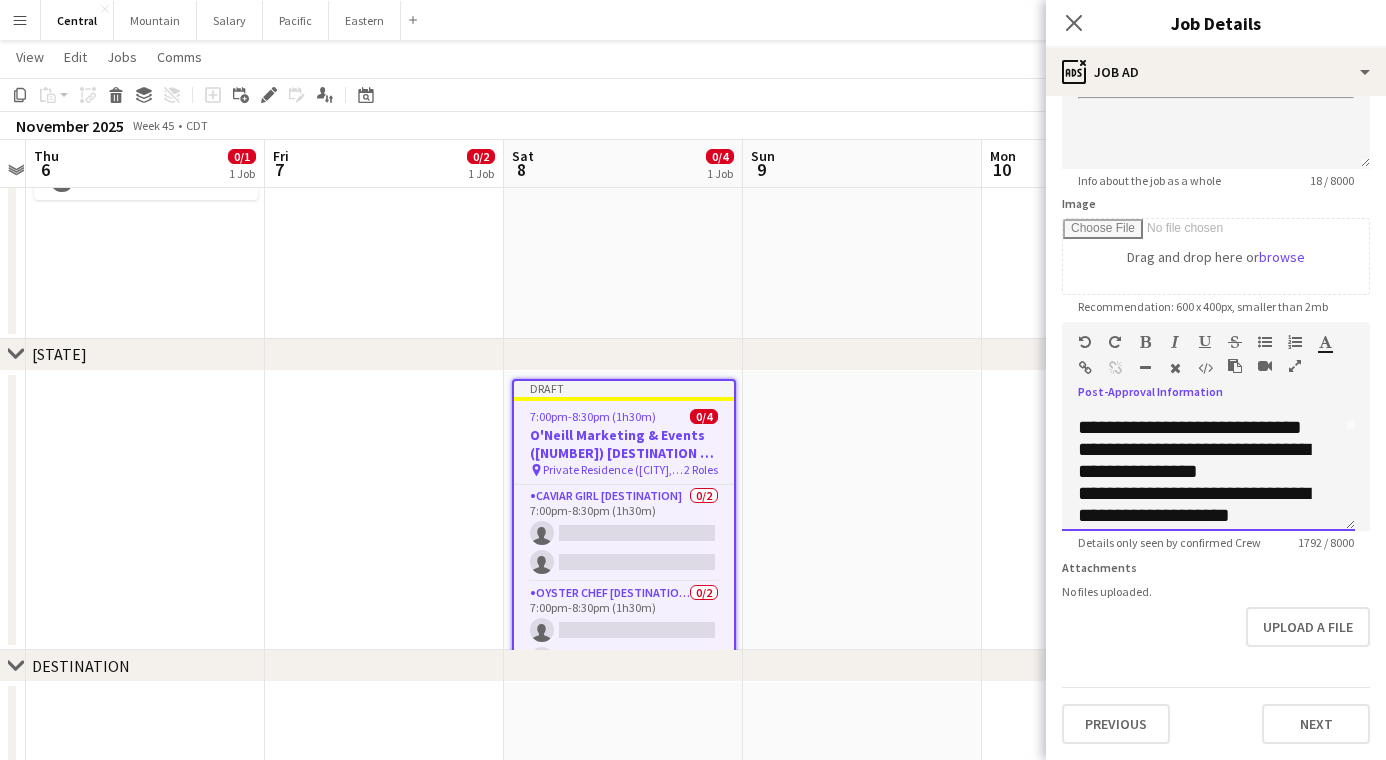 click on "**********" at bounding box center [1194, 460] 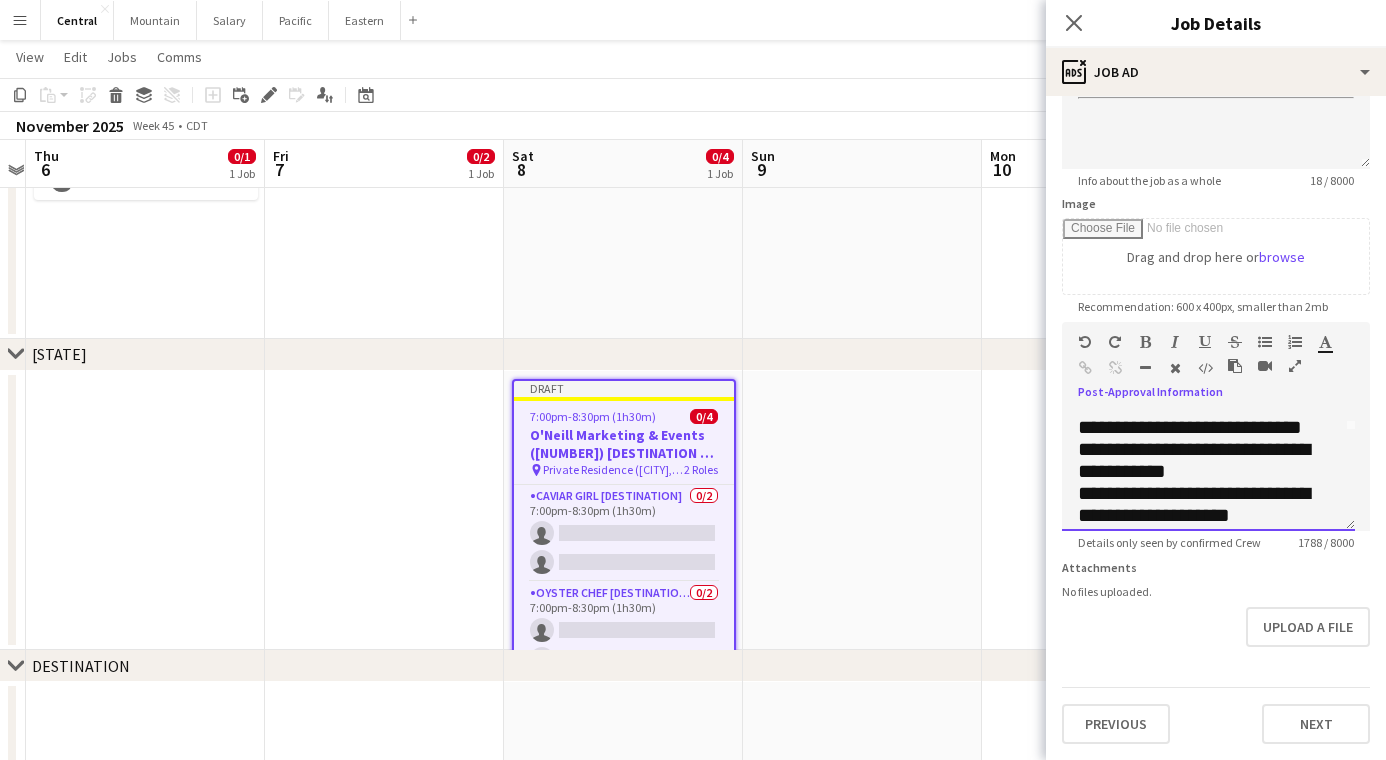 scroll, scrollTop: 129, scrollLeft: 0, axis: vertical 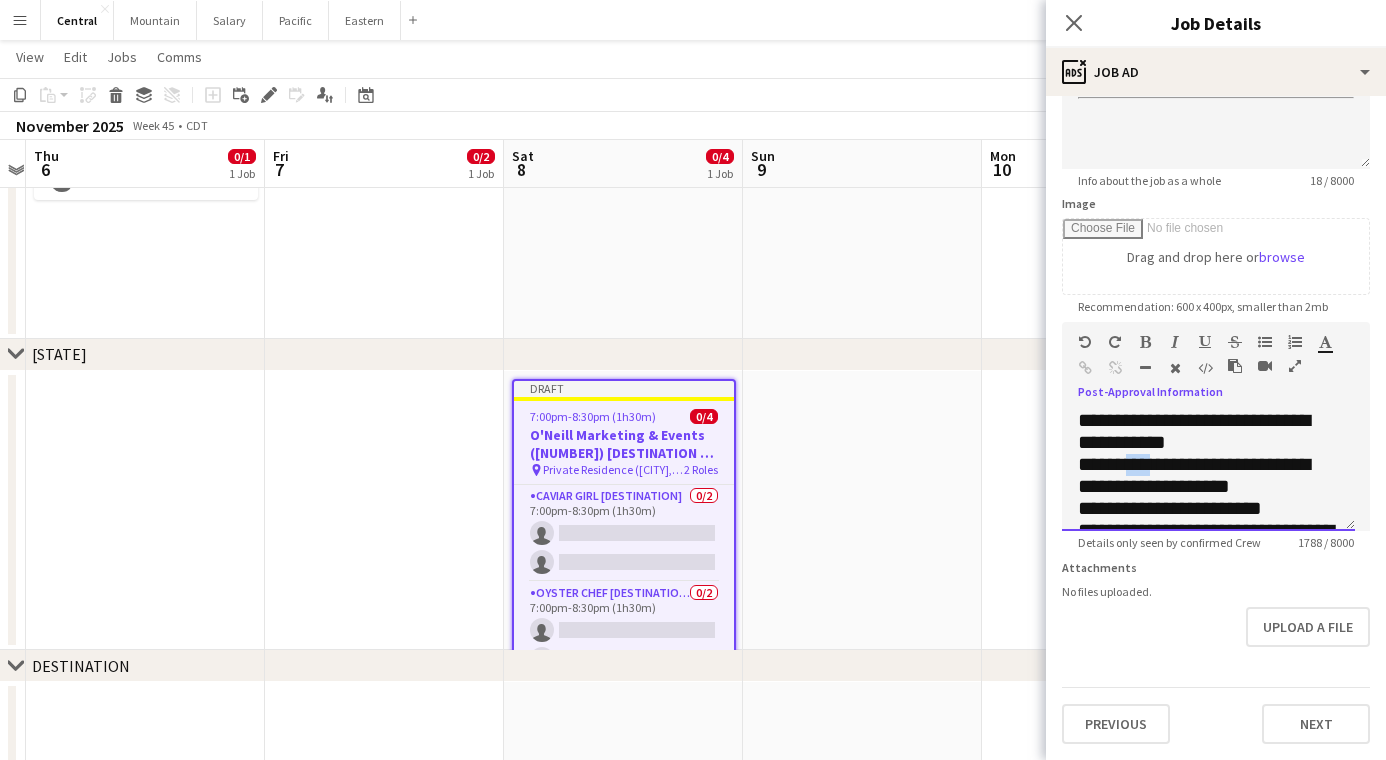 drag, startPoint x: 1137, startPoint y: 485, endPoint x: 1164, endPoint y: 476, distance: 28.460499 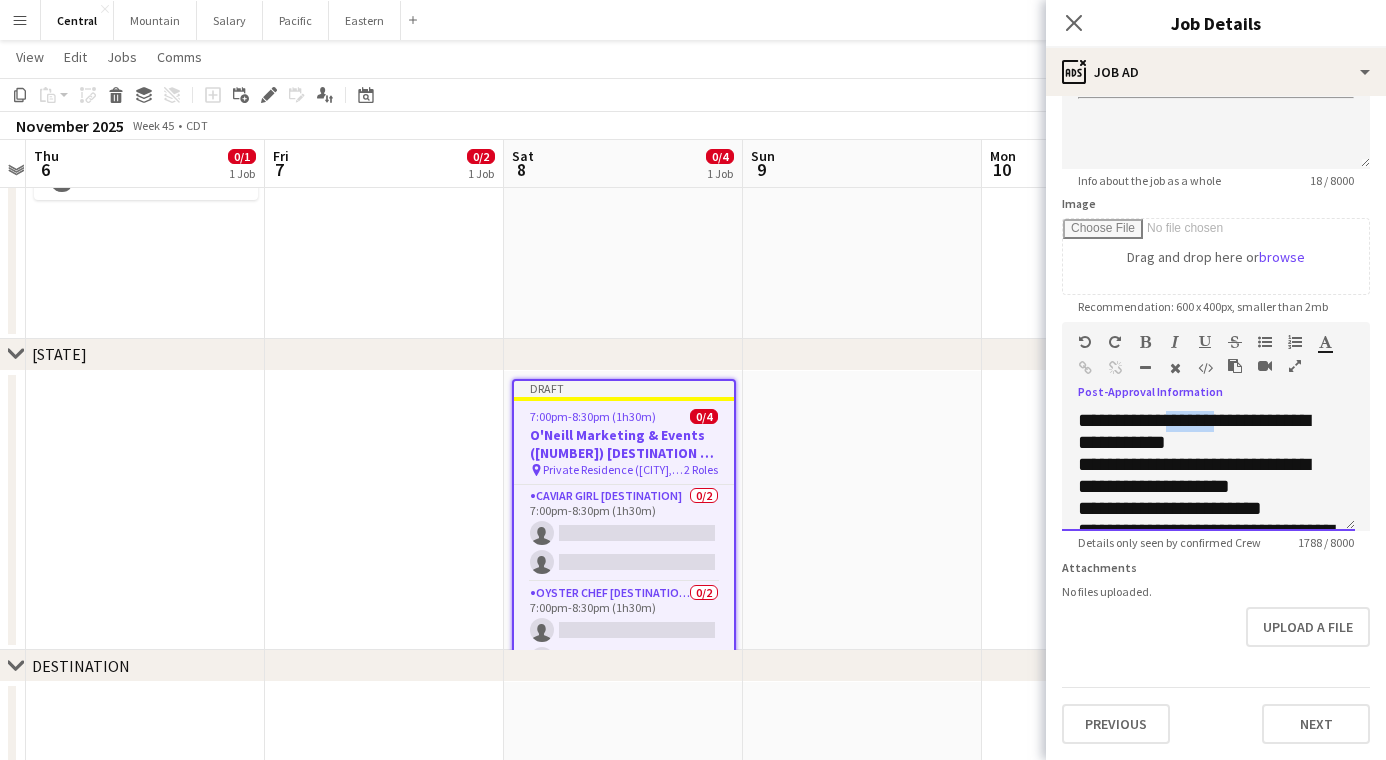 drag, startPoint x: 1250, startPoint y: 443, endPoint x: 1178, endPoint y: 442, distance: 72.00694 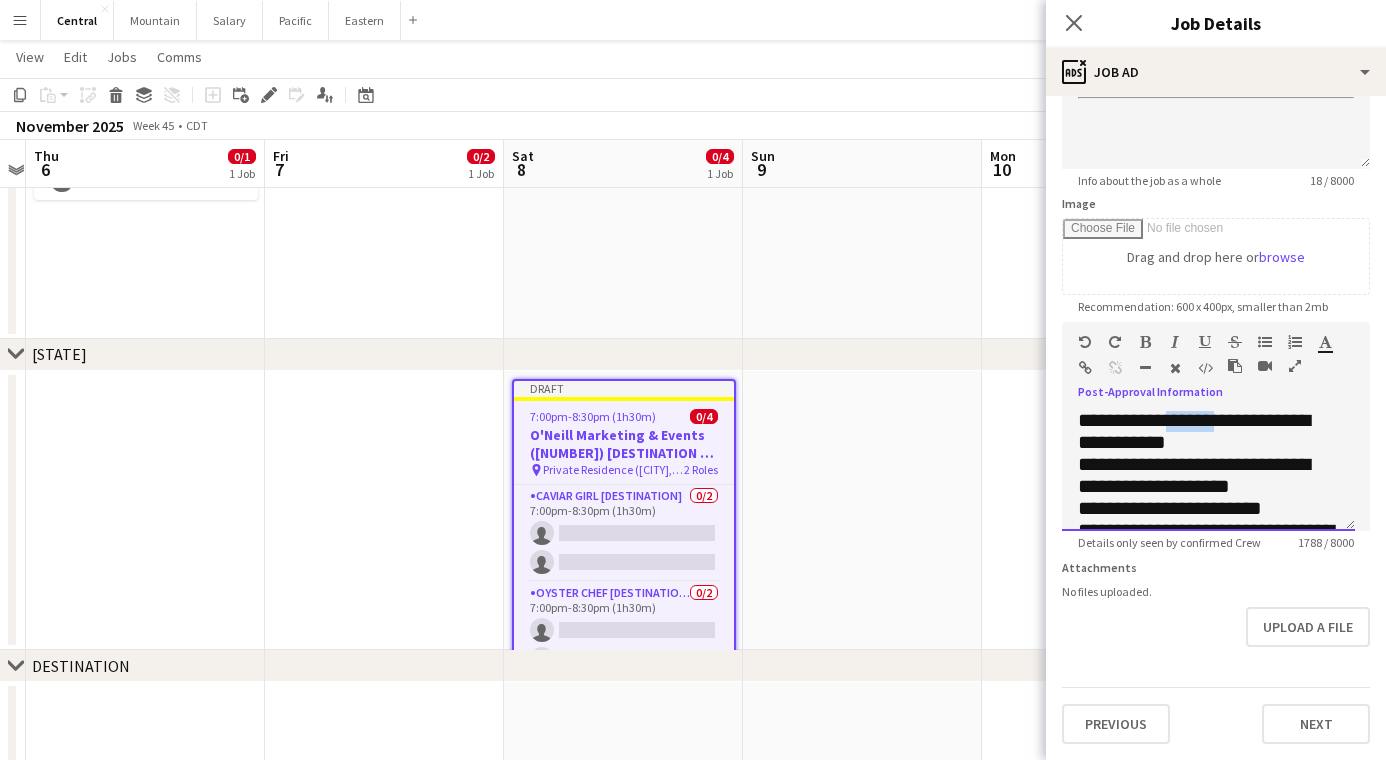 copy on "******" 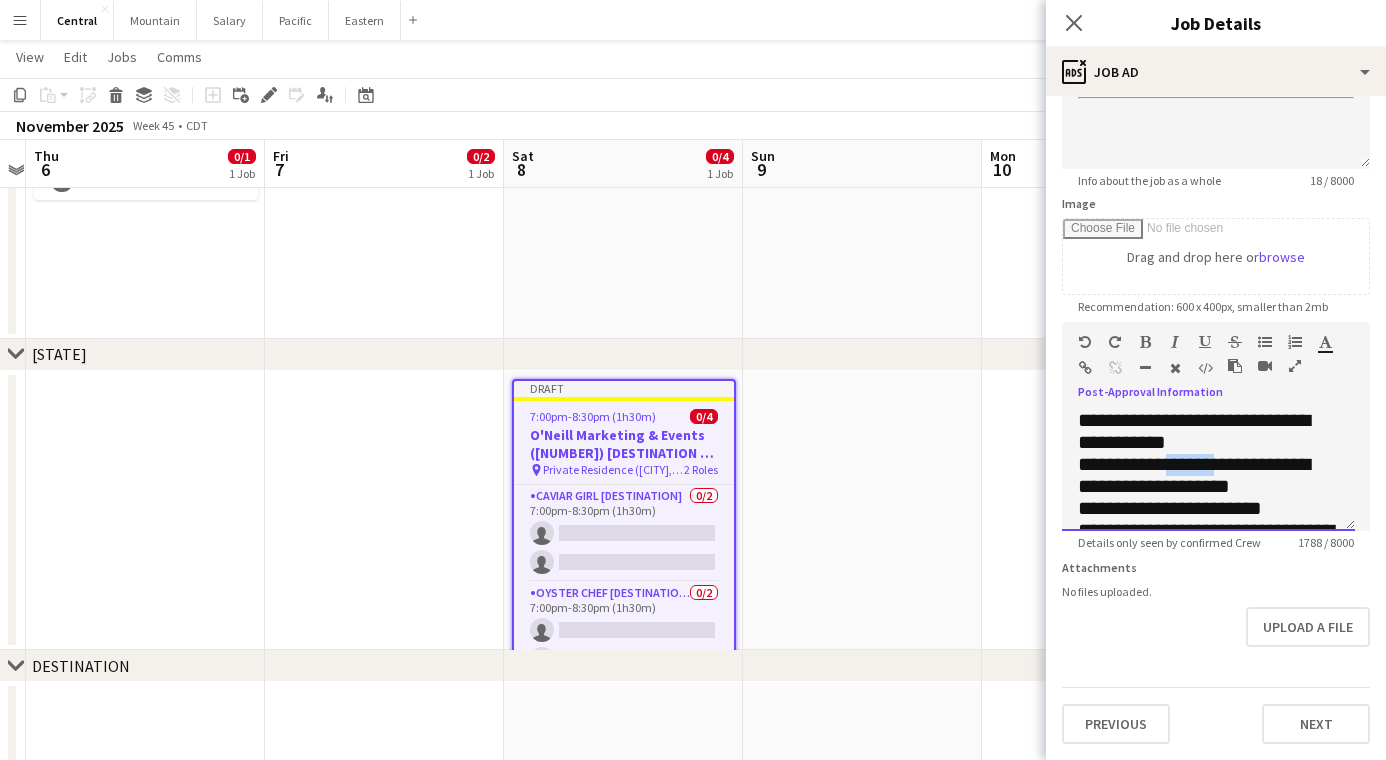drag, startPoint x: 1237, startPoint y: 478, endPoint x: 1181, endPoint y: 484, distance: 56.32051 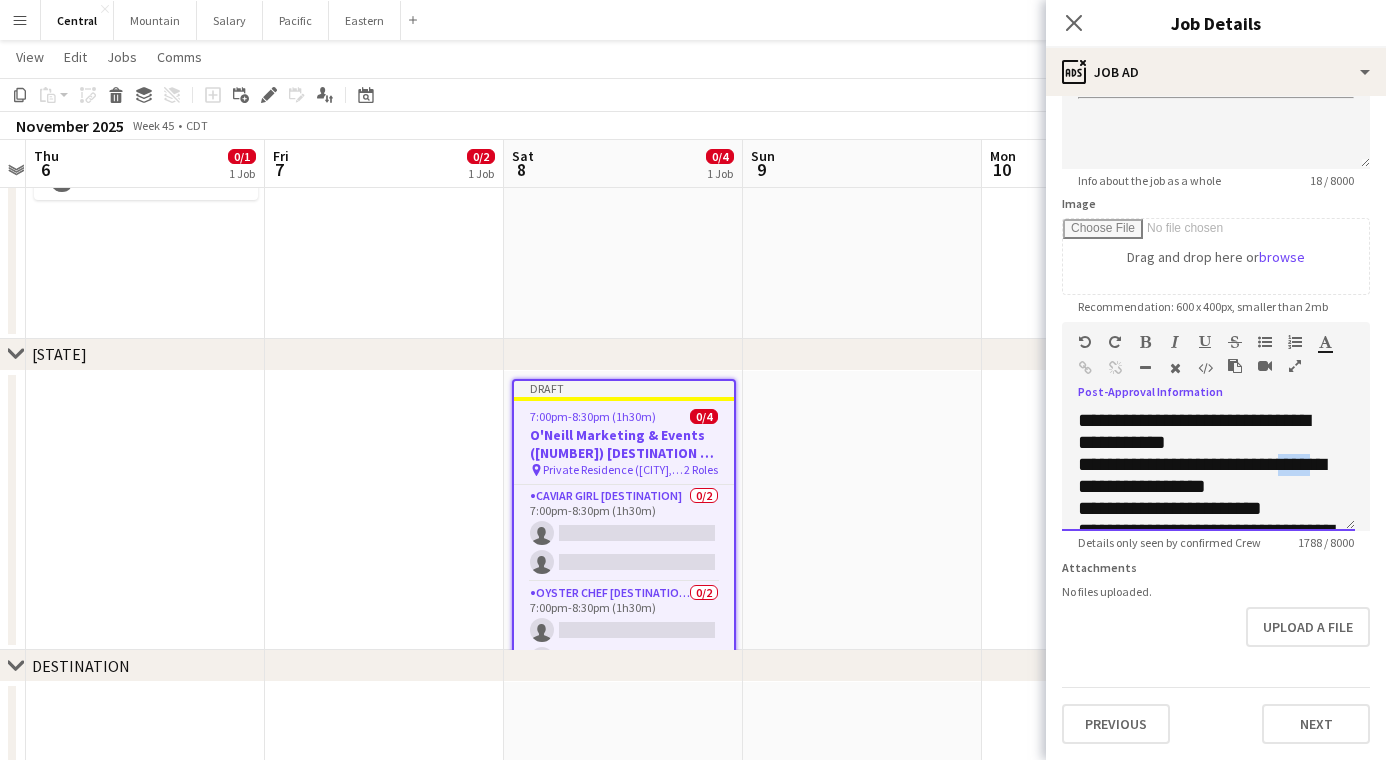 drag, startPoint x: 1108, startPoint y: 501, endPoint x: 1082, endPoint y: 502, distance: 26.019224 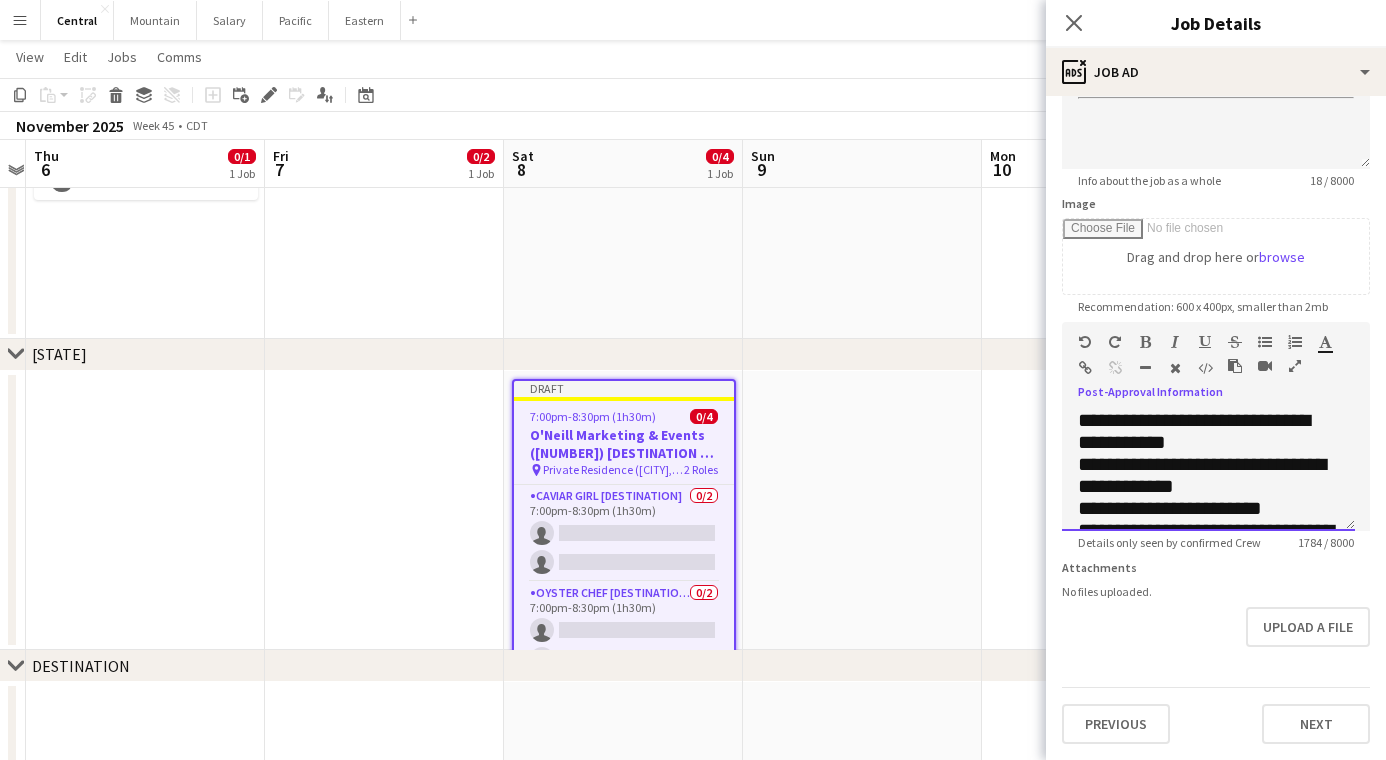 scroll, scrollTop: 132, scrollLeft: 0, axis: vertical 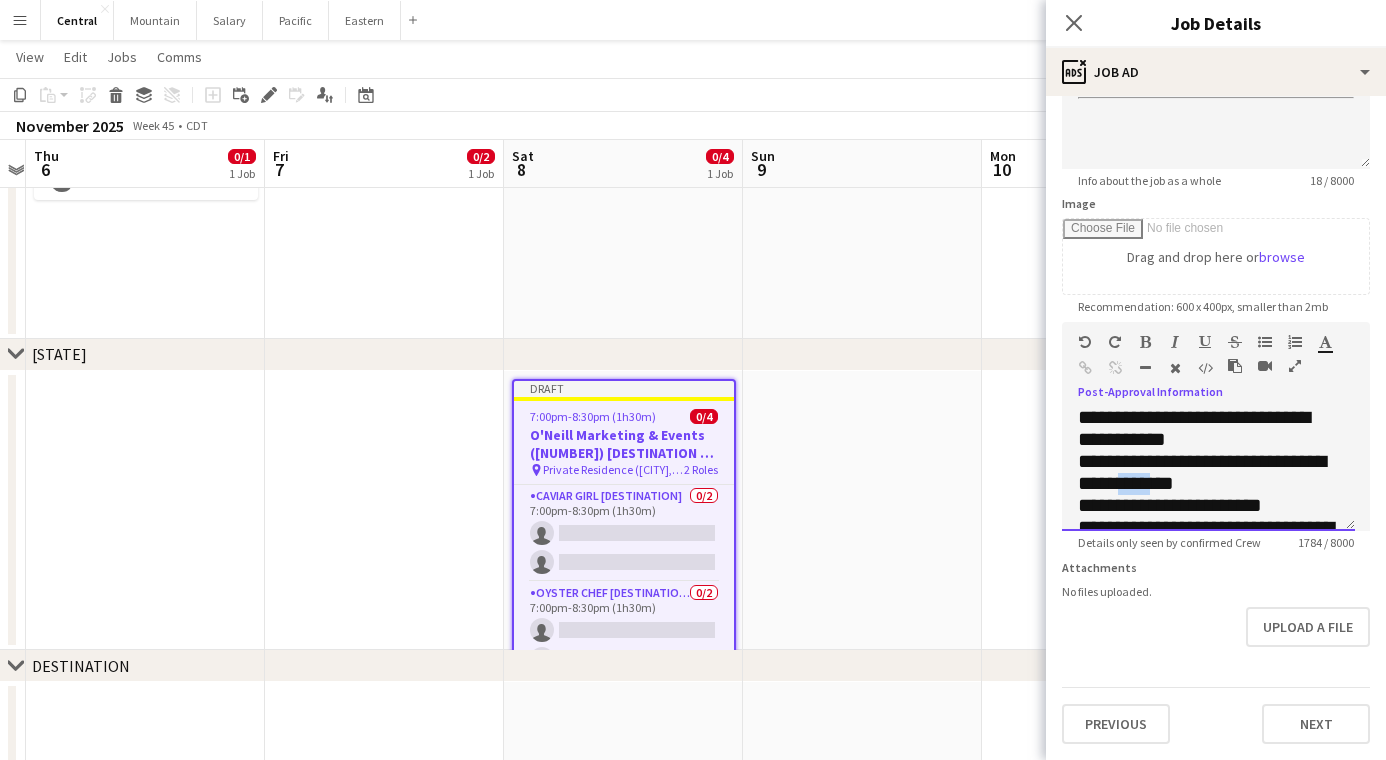 drag, startPoint x: 1204, startPoint y: 493, endPoint x: 1173, endPoint y: 495, distance: 31.06445 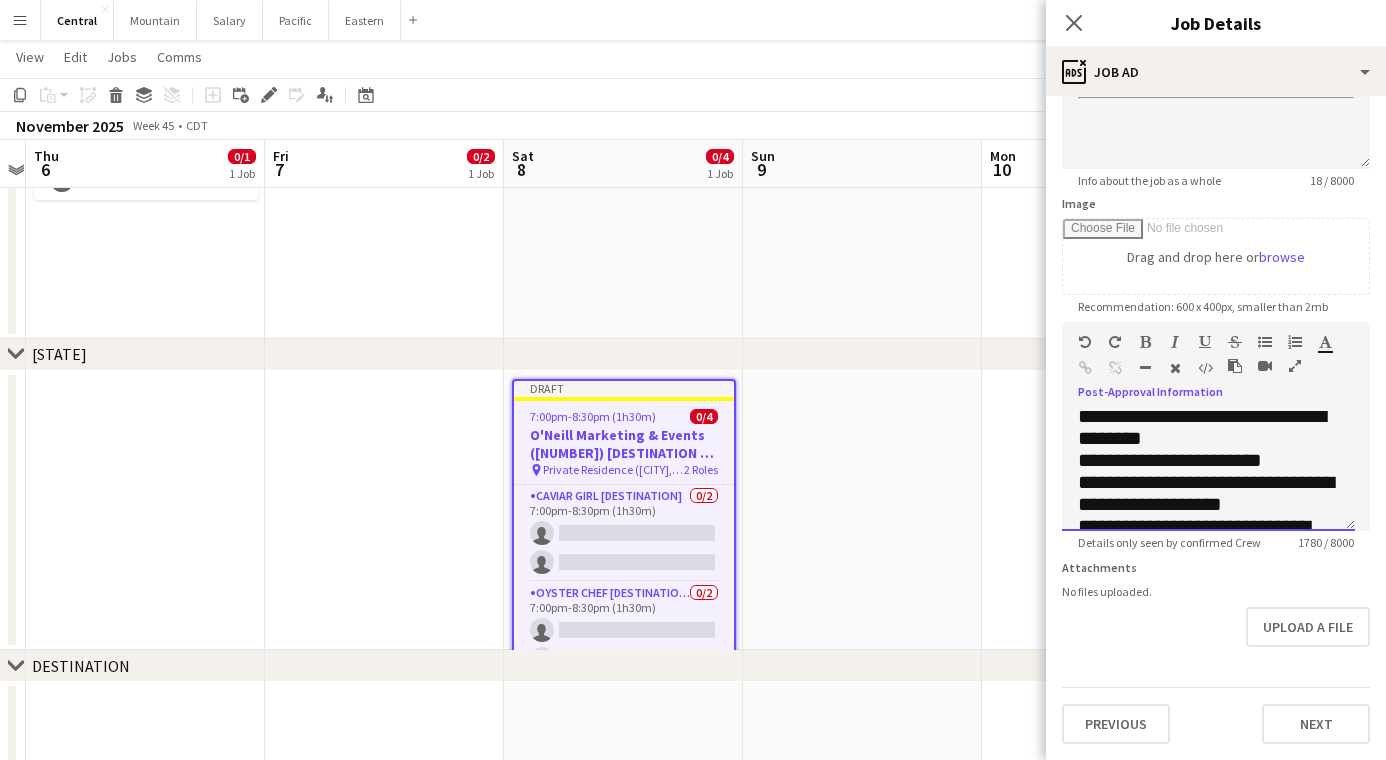 scroll, scrollTop: 173, scrollLeft: 0, axis: vertical 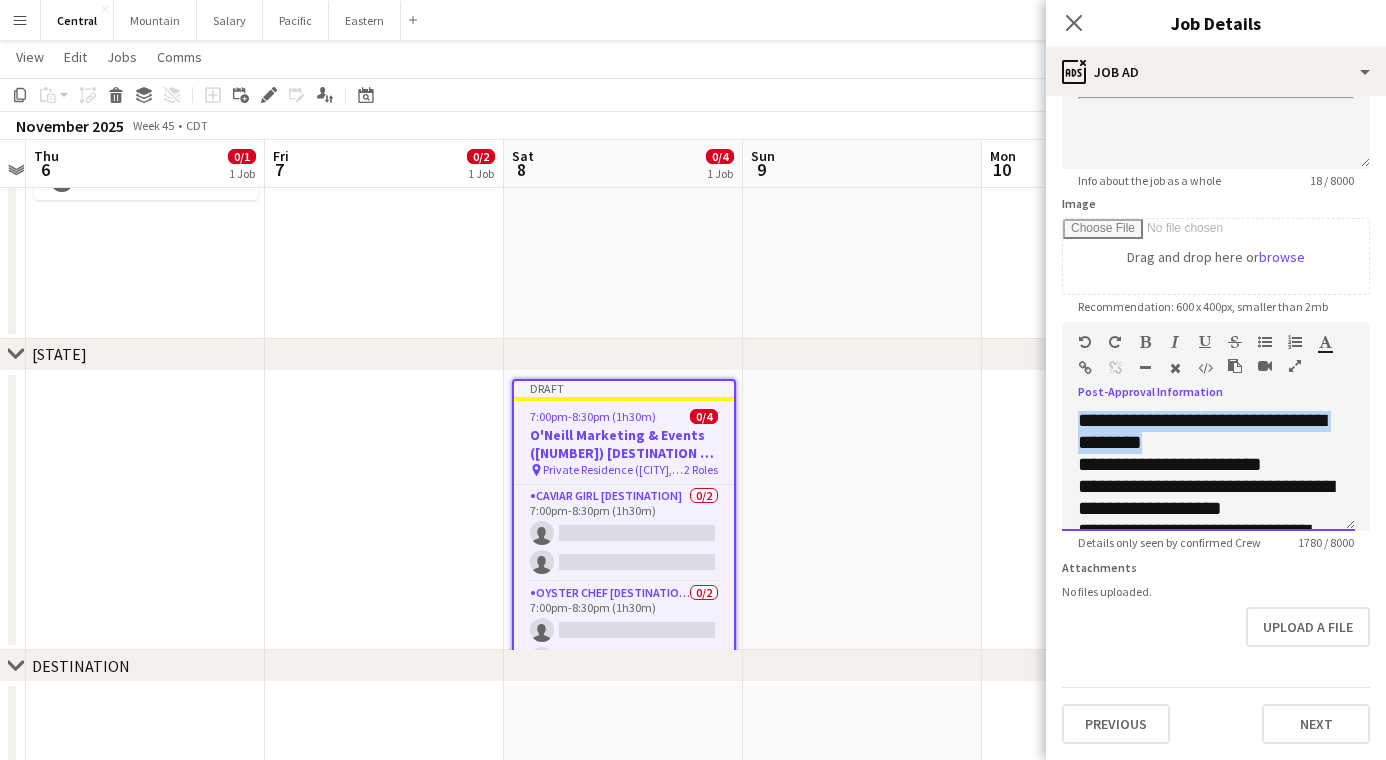 drag, startPoint x: 1202, startPoint y: 459, endPoint x: 1081, endPoint y: 439, distance: 122.641754 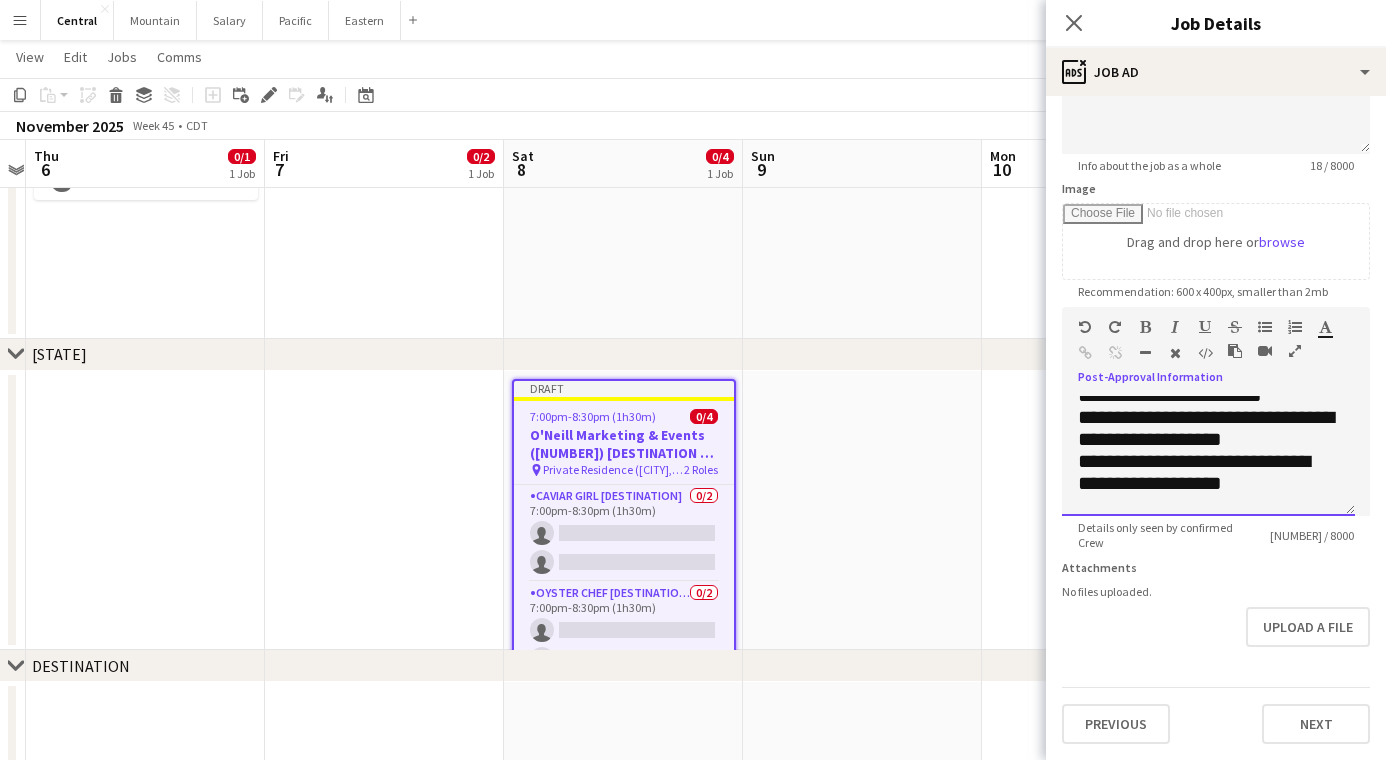 scroll, scrollTop: 179, scrollLeft: 0, axis: vertical 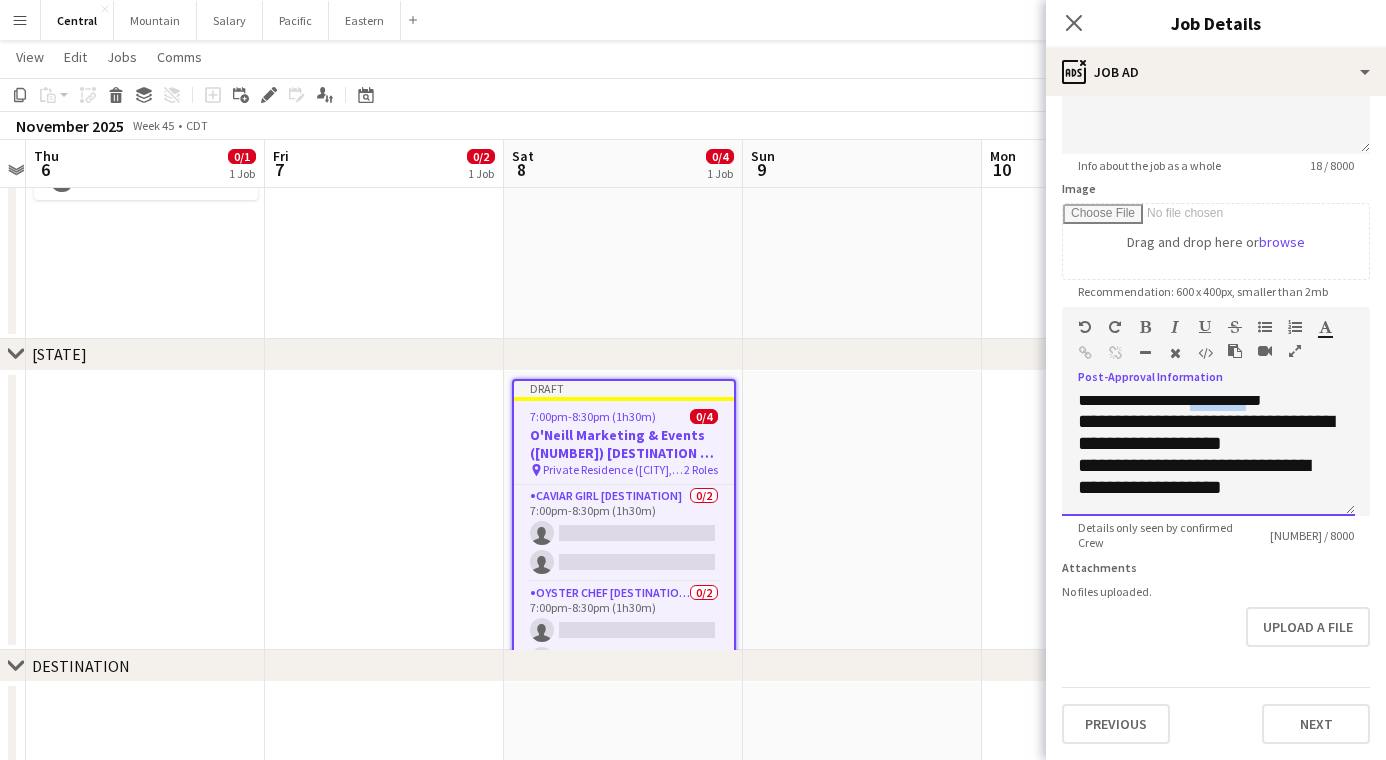 drag, startPoint x: 1247, startPoint y: 434, endPoint x: 1303, endPoint y: 430, distance: 56.142673 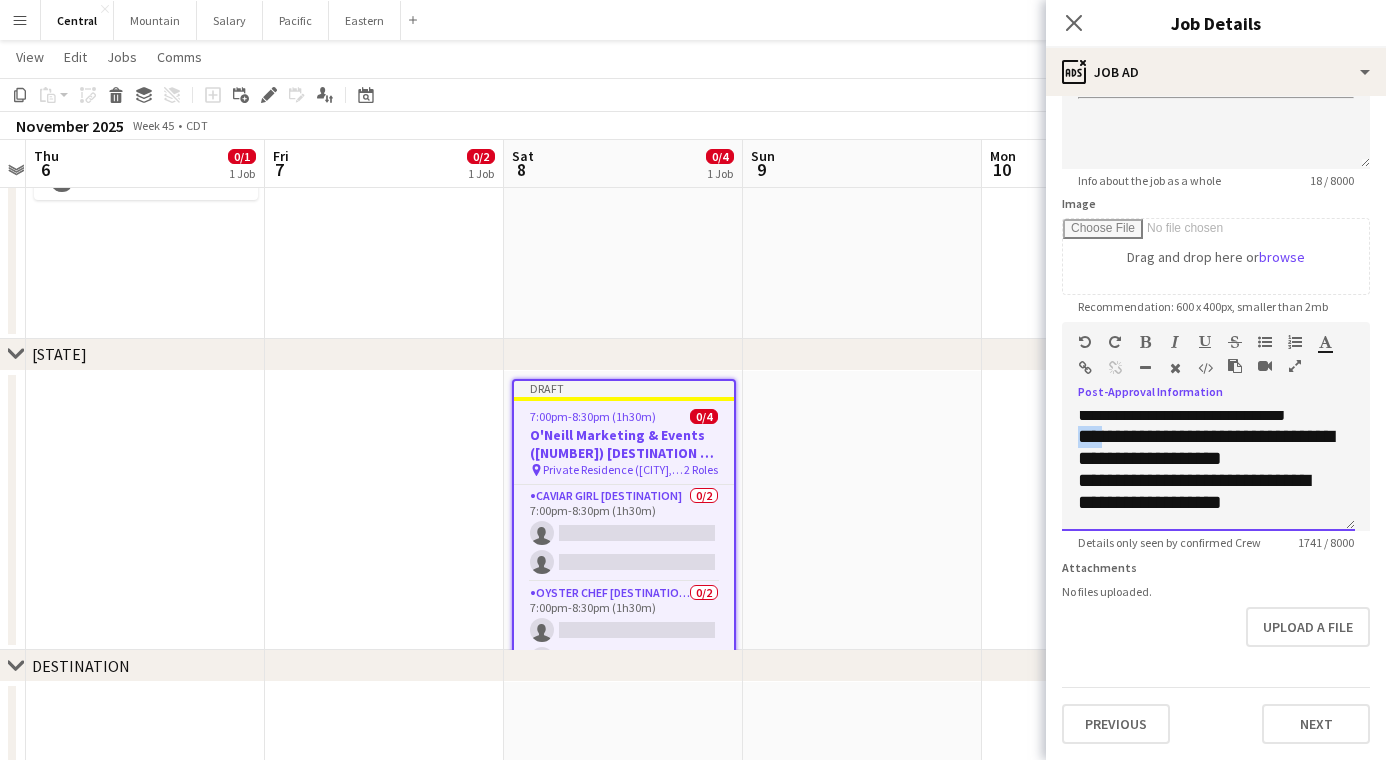 drag, startPoint x: 1111, startPoint y: 474, endPoint x: 1075, endPoint y: 480, distance: 36.496574 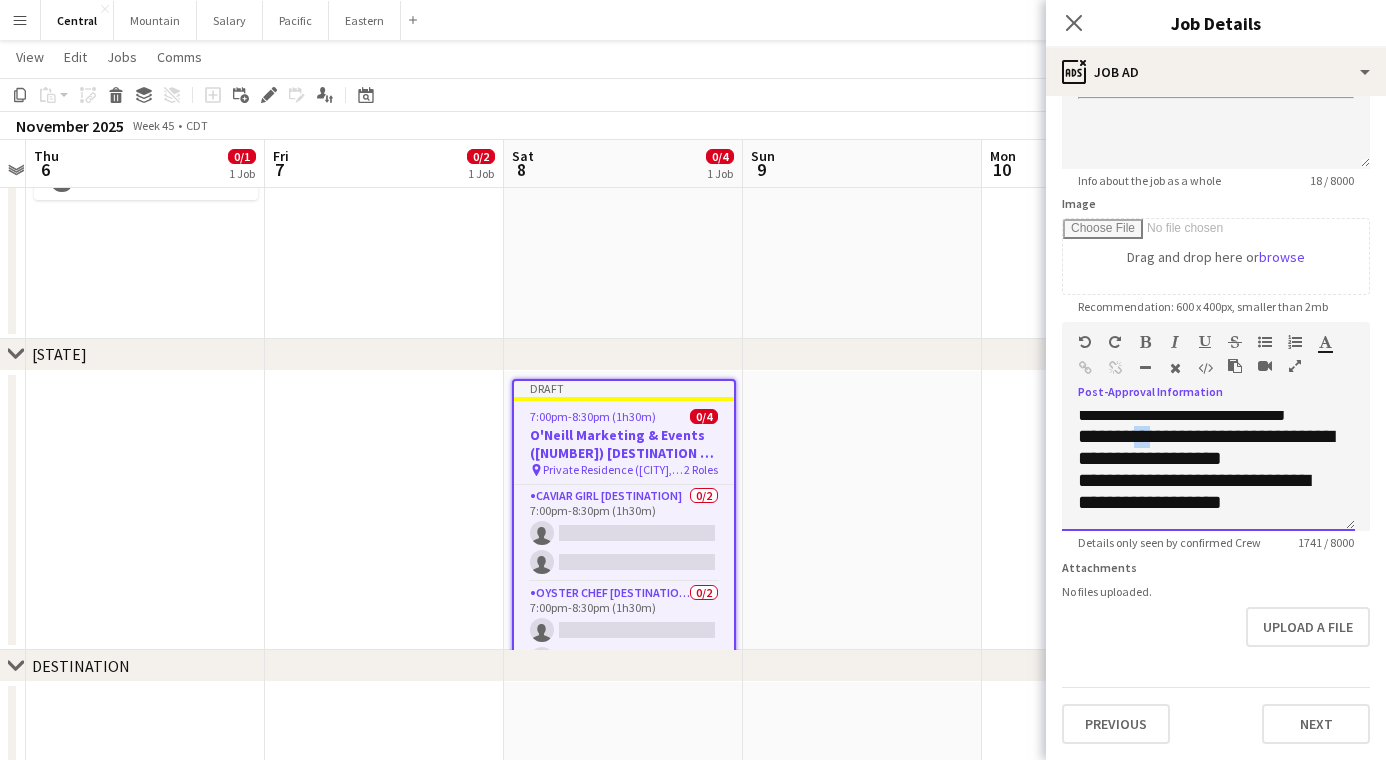 drag, startPoint x: 1141, startPoint y: 478, endPoint x: 1170, endPoint y: 473, distance: 29.427877 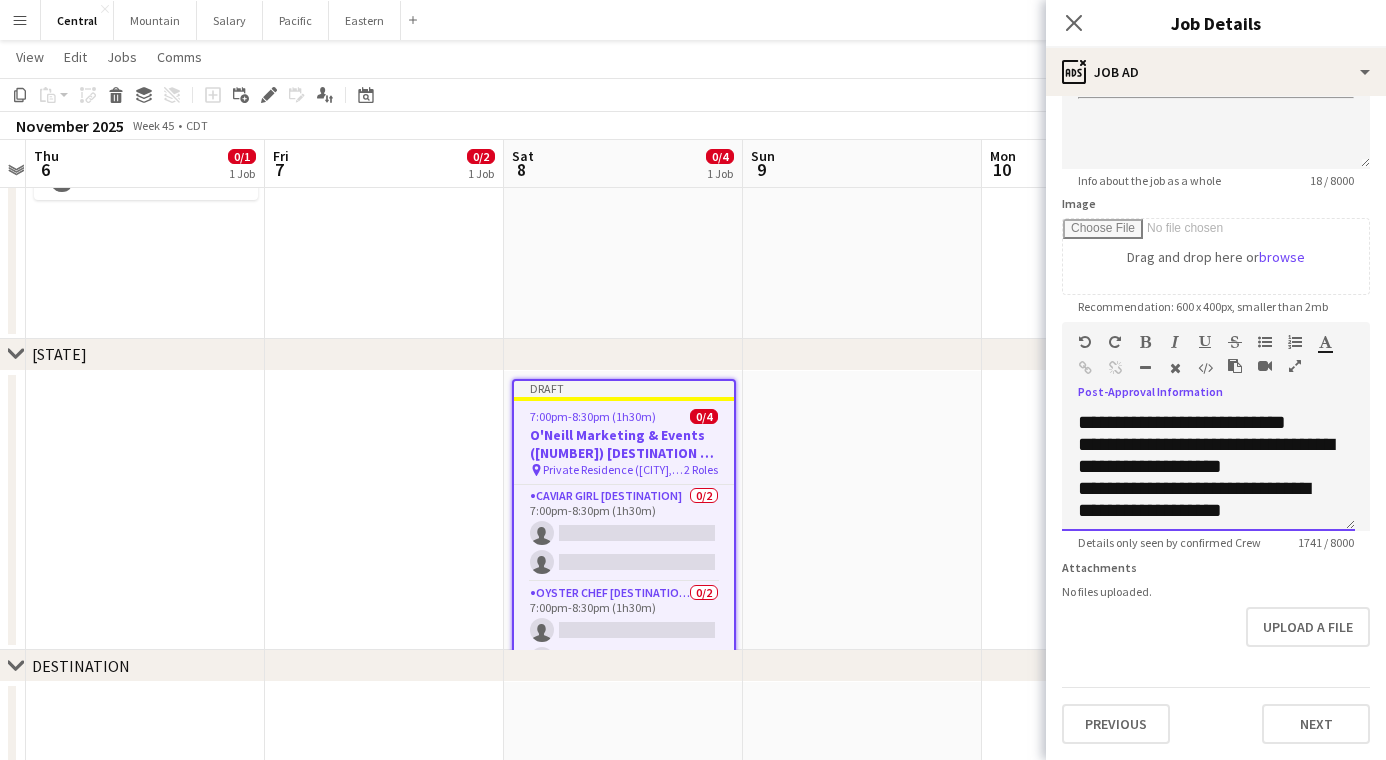 scroll, scrollTop: 175, scrollLeft: 0, axis: vertical 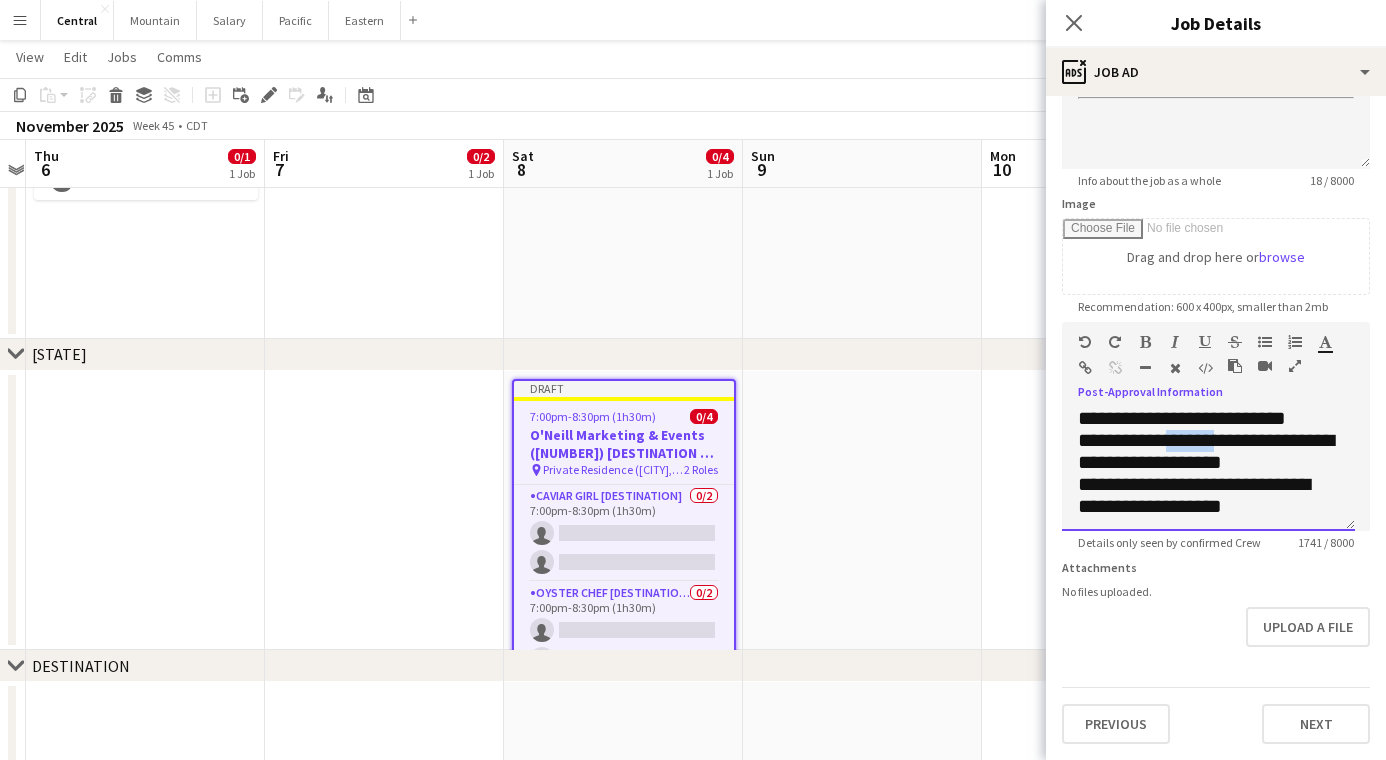 drag, startPoint x: 1236, startPoint y: 478, endPoint x: 1176, endPoint y: 482, distance: 60.133186 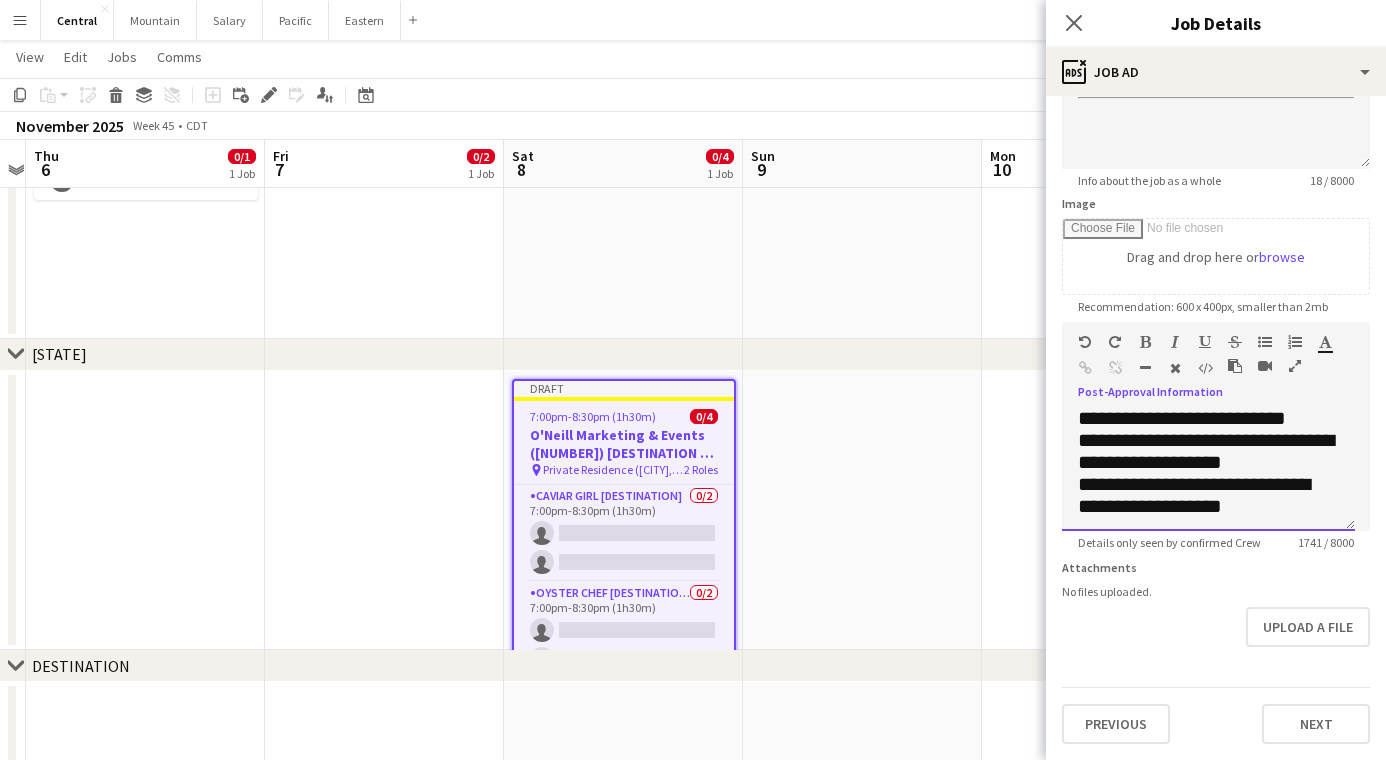 click on "**********" at bounding box center [1206, 451] 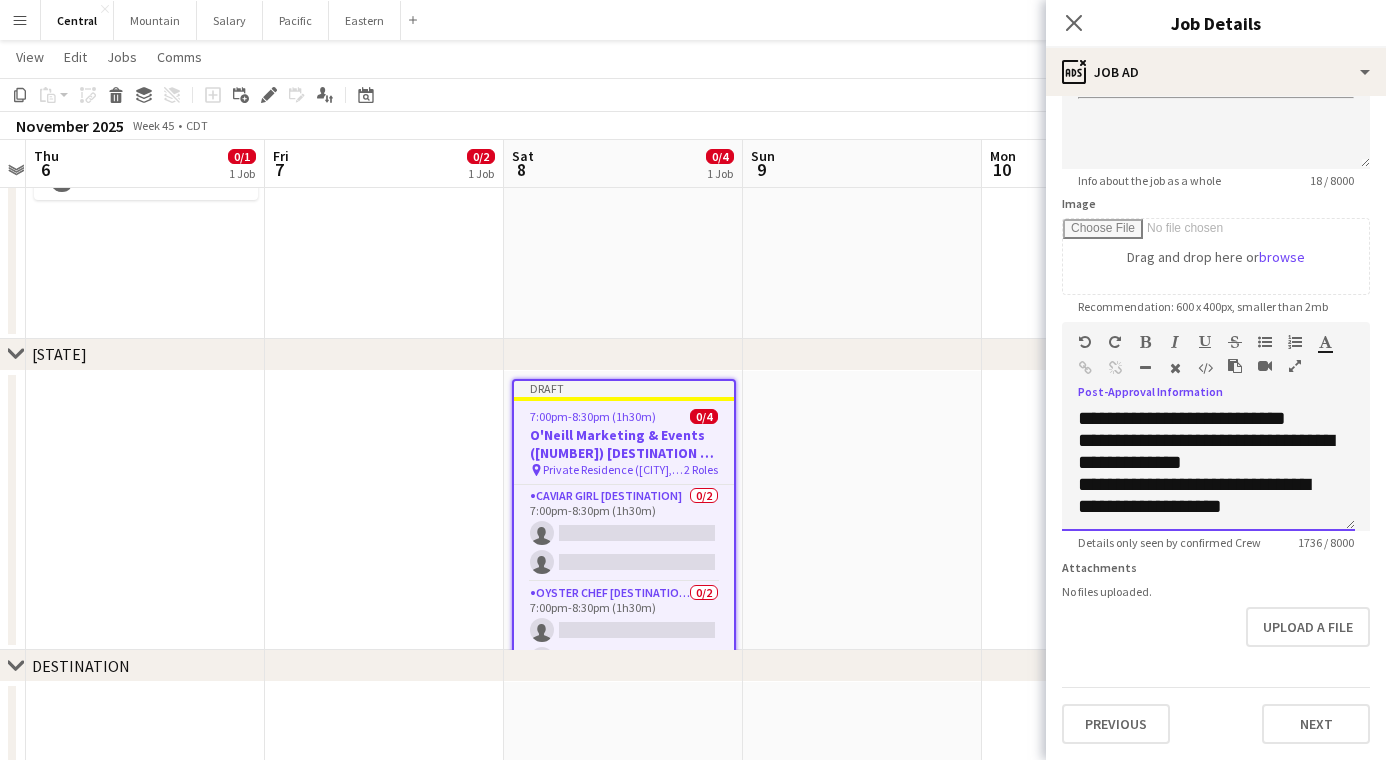 click on "**********" at bounding box center [1206, 451] 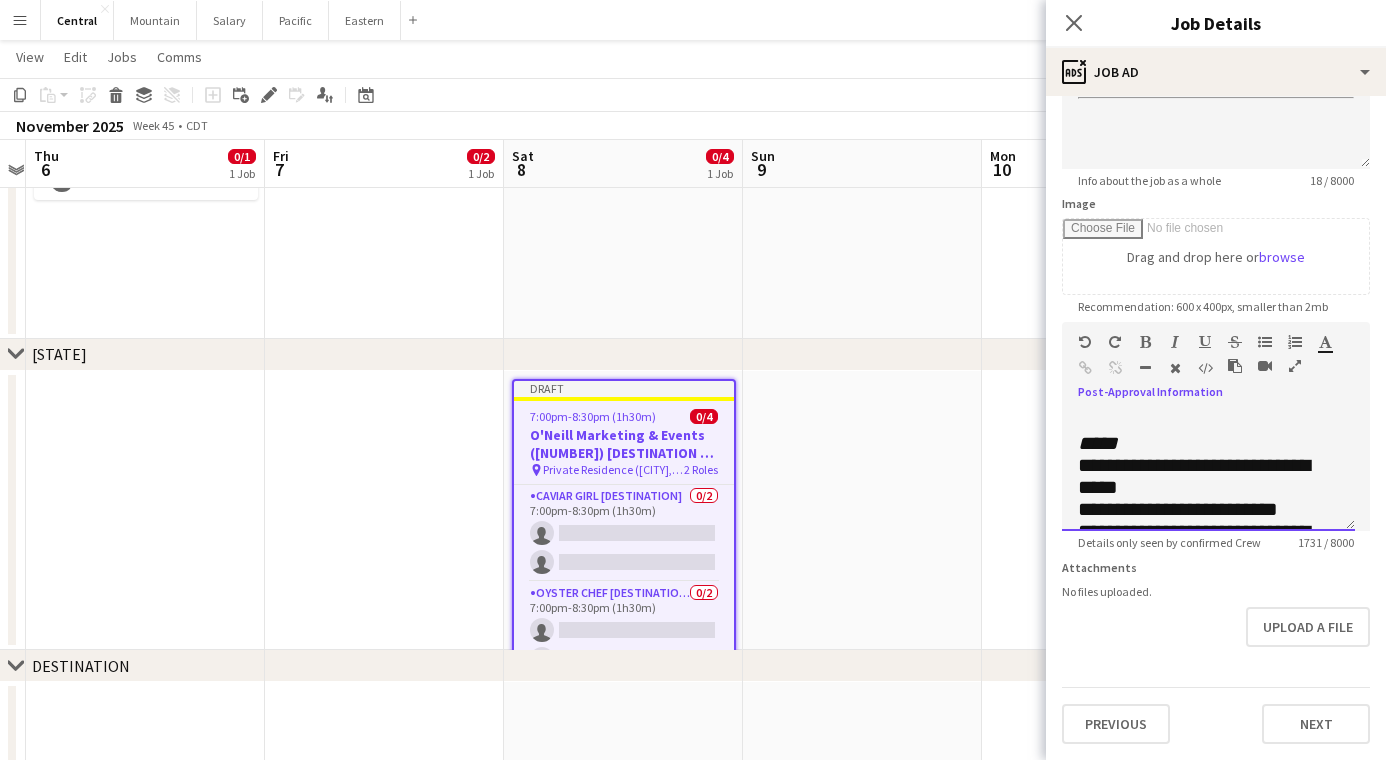 scroll, scrollTop: 278, scrollLeft: 0, axis: vertical 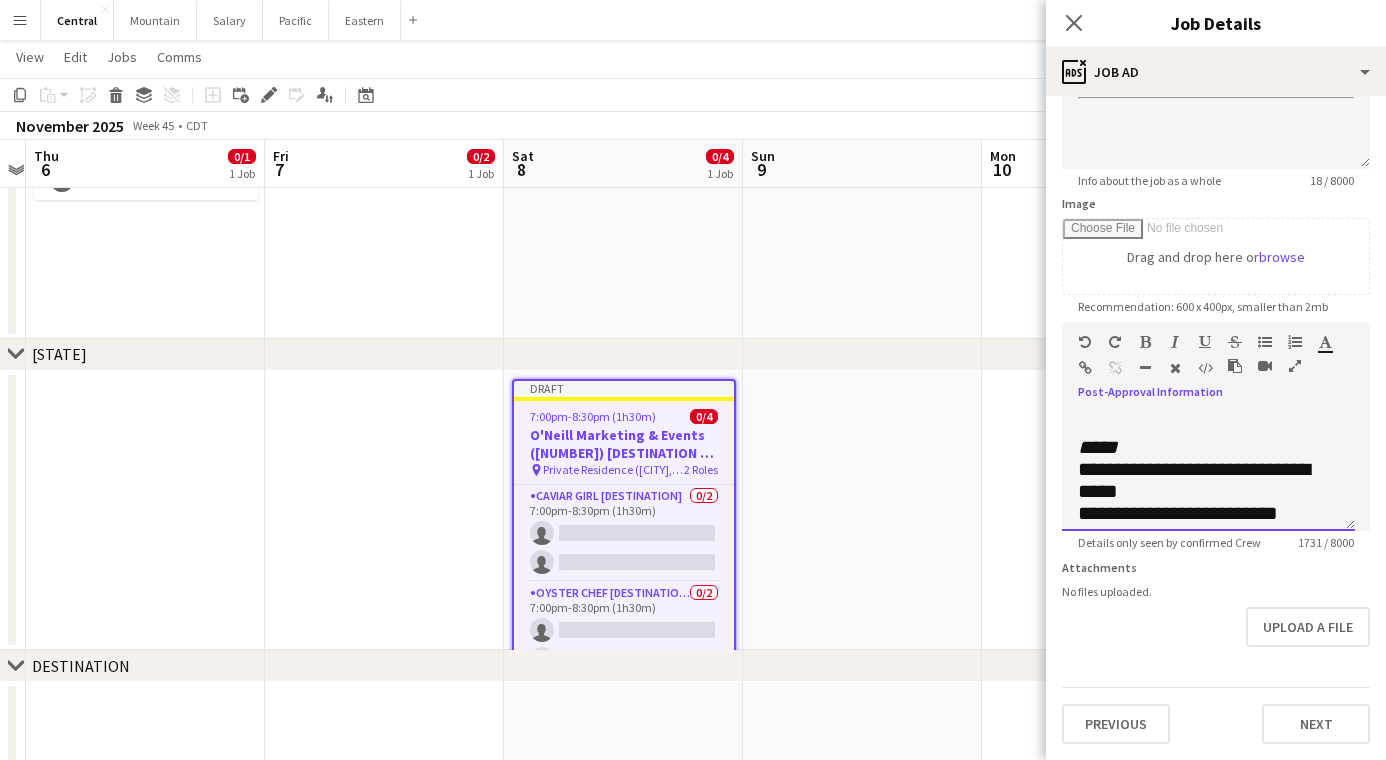 drag, startPoint x: 1119, startPoint y: 450, endPoint x: 1072, endPoint y: 420, distance: 55.758408 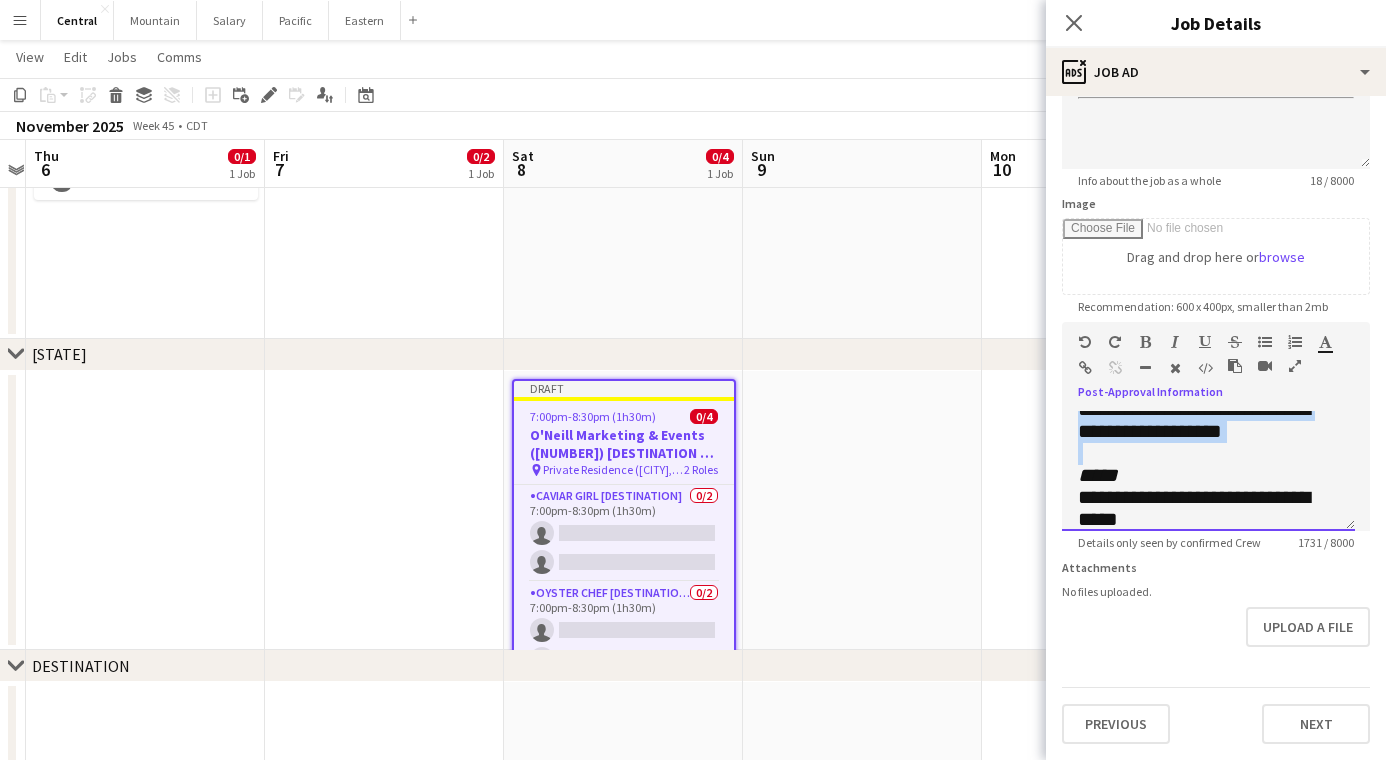 scroll, scrollTop: 236, scrollLeft: 0, axis: vertical 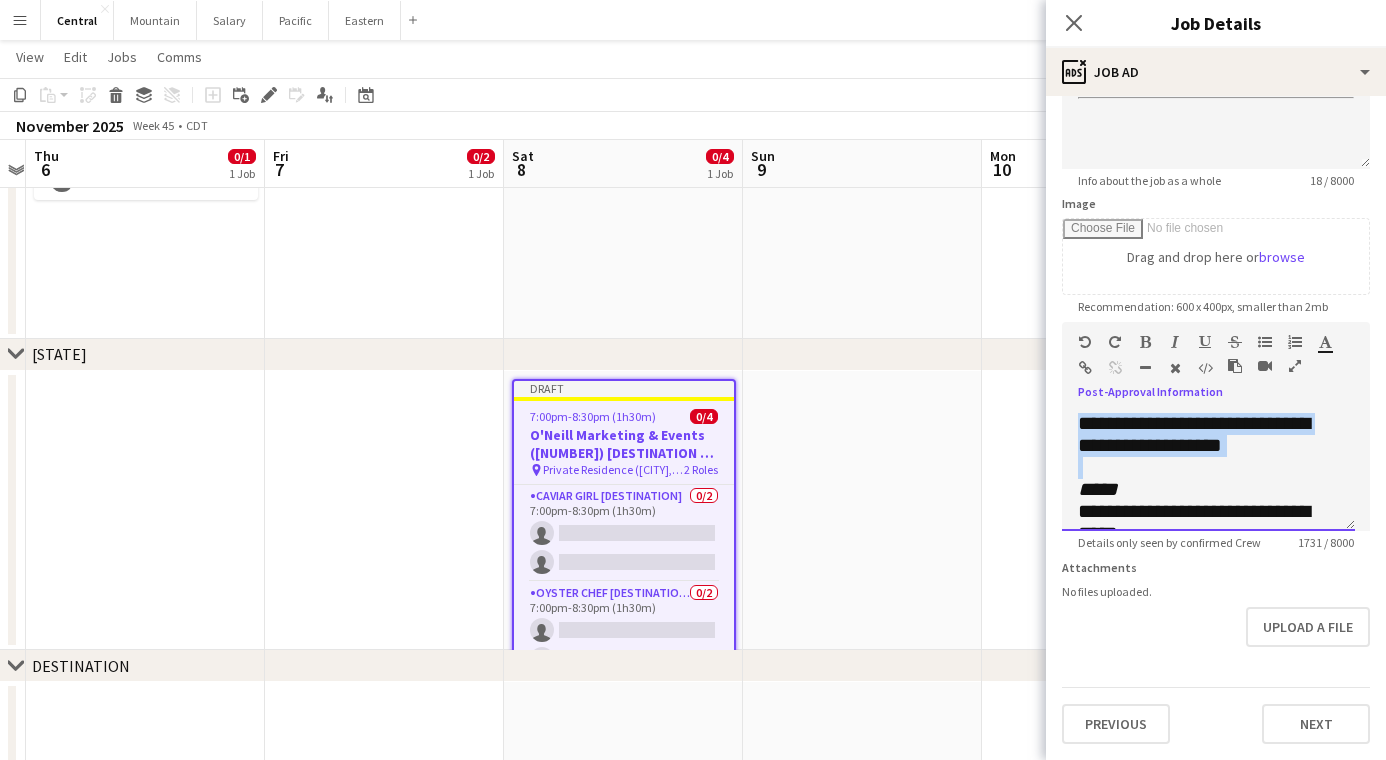 drag, startPoint x: 1114, startPoint y: 460, endPoint x: 1074, endPoint y: 455, distance: 40.311287 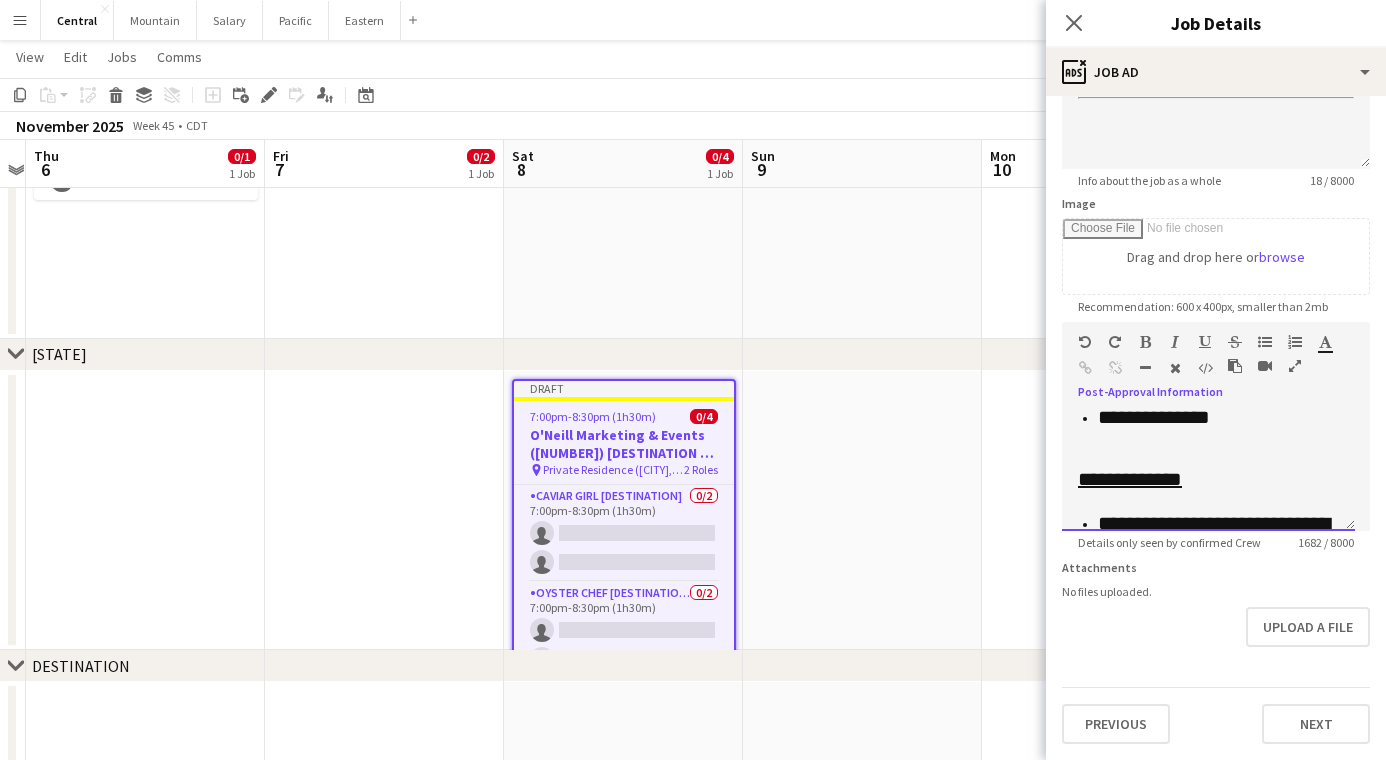 scroll, scrollTop: 799, scrollLeft: 0, axis: vertical 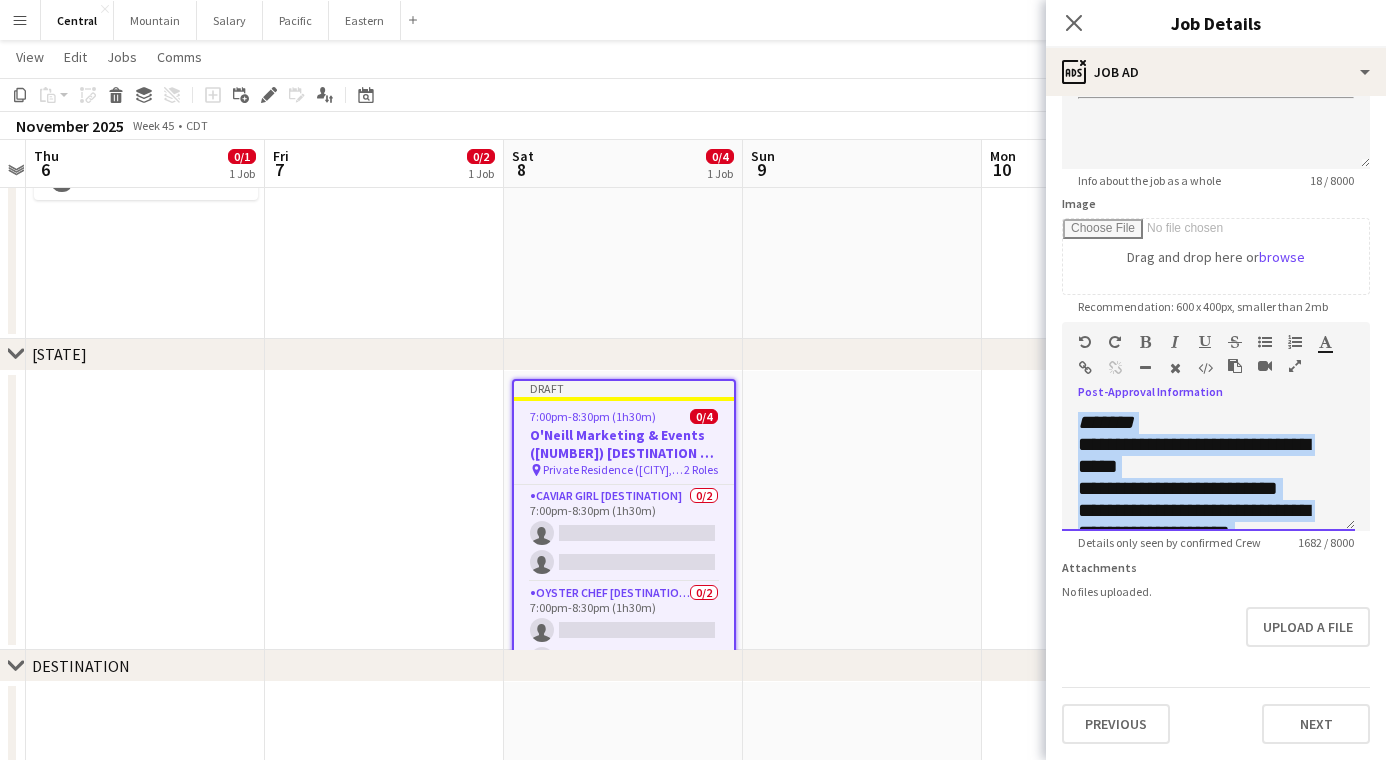 drag, startPoint x: 1085, startPoint y: 440, endPoint x: 1070, endPoint y: 474, distance: 37.161808 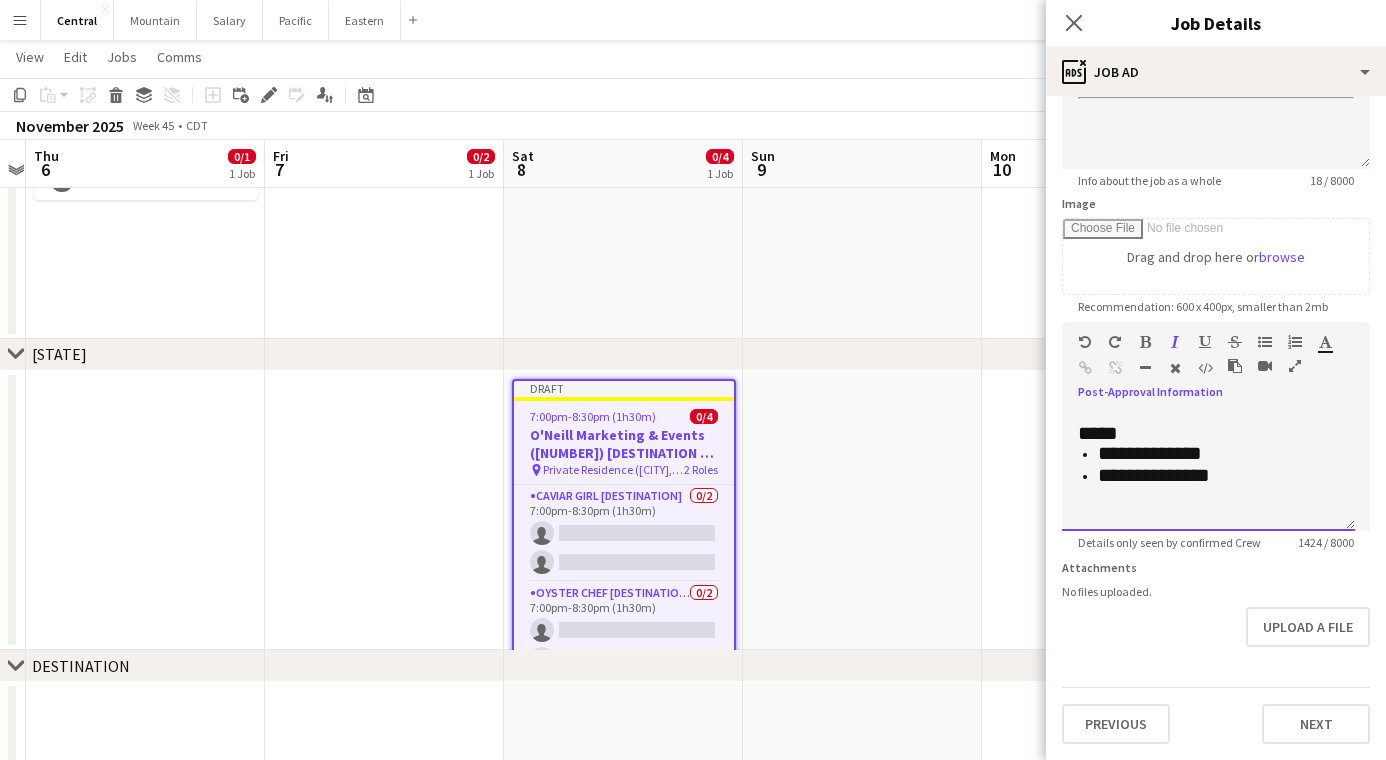 scroll, scrollTop: 524, scrollLeft: 0, axis: vertical 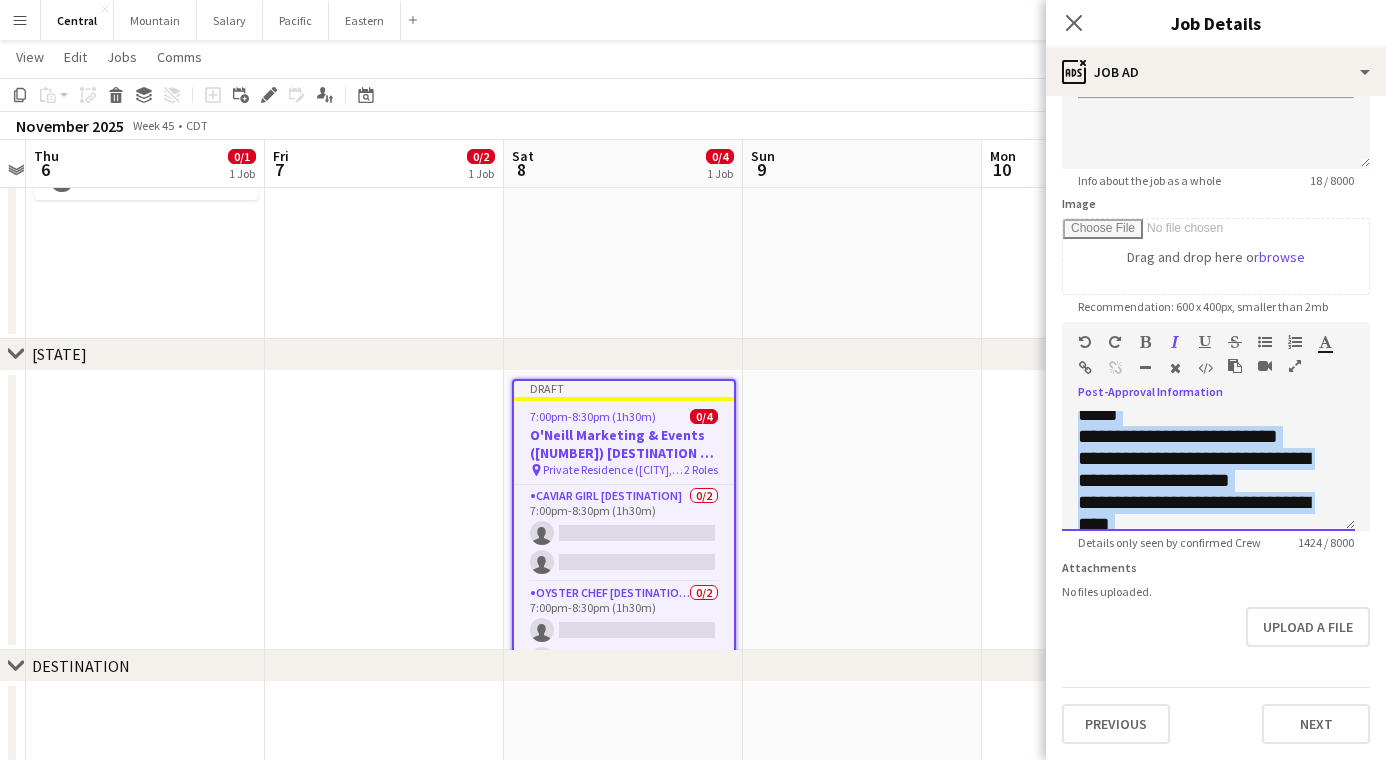 drag, startPoint x: 1078, startPoint y: 448, endPoint x: 1067, endPoint y: 403, distance: 46.32494 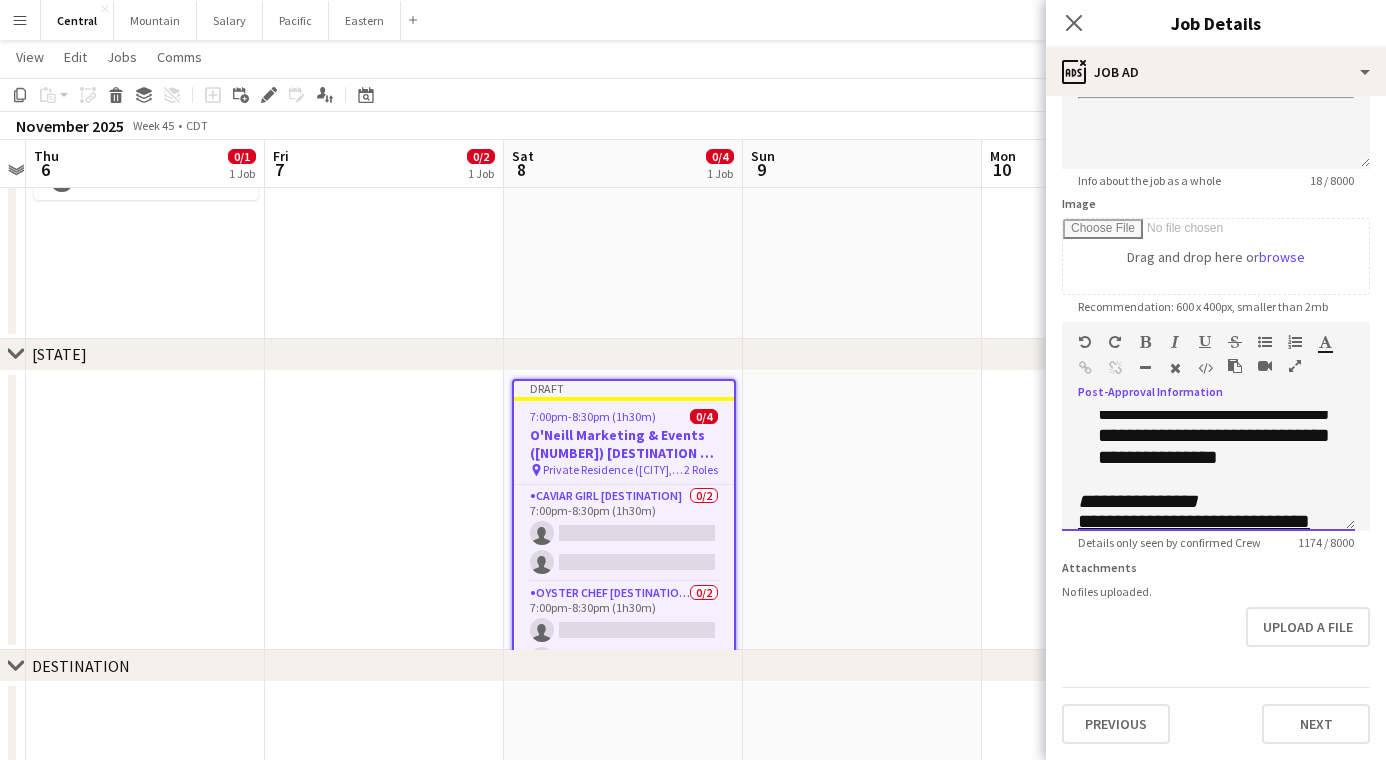 scroll, scrollTop: 456, scrollLeft: 0, axis: vertical 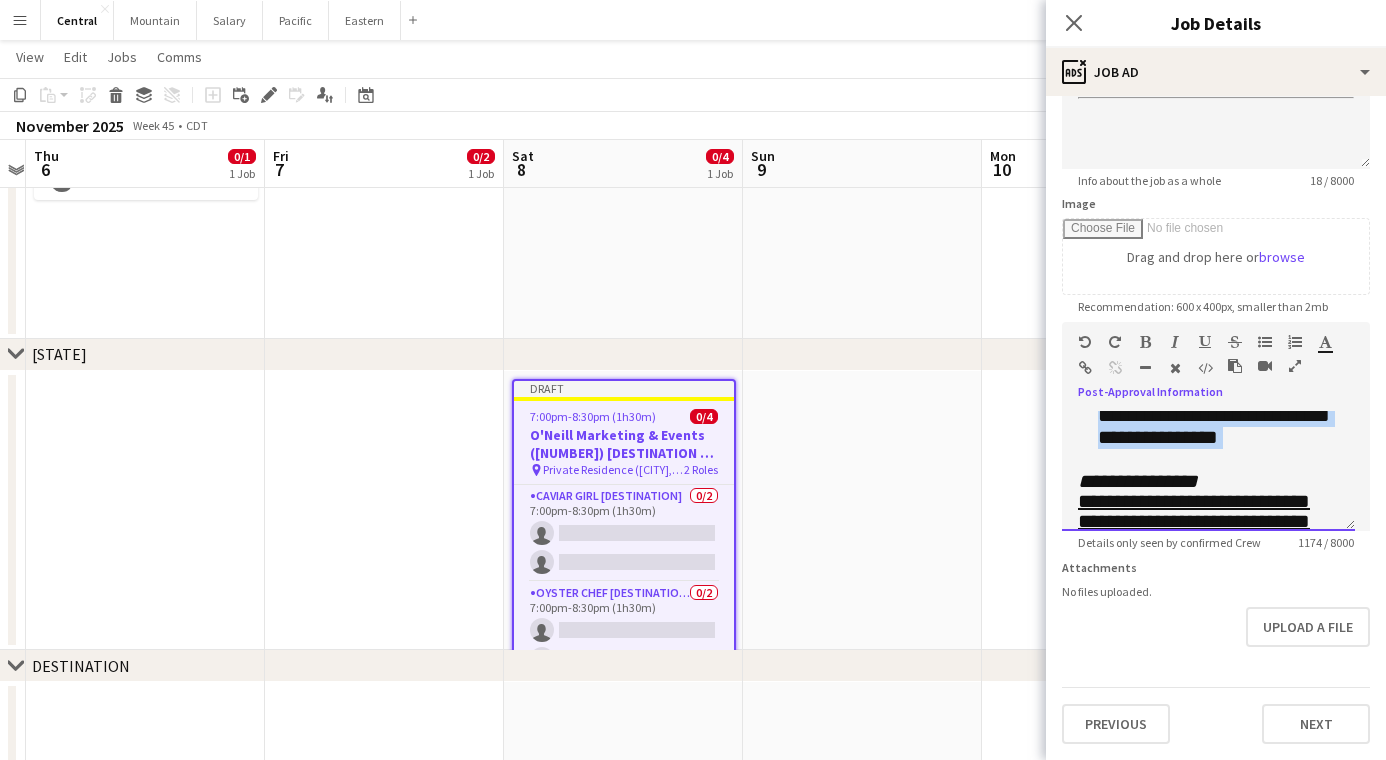 drag, startPoint x: 1160, startPoint y: 482, endPoint x: 1047, endPoint y: 406, distance: 136.18002 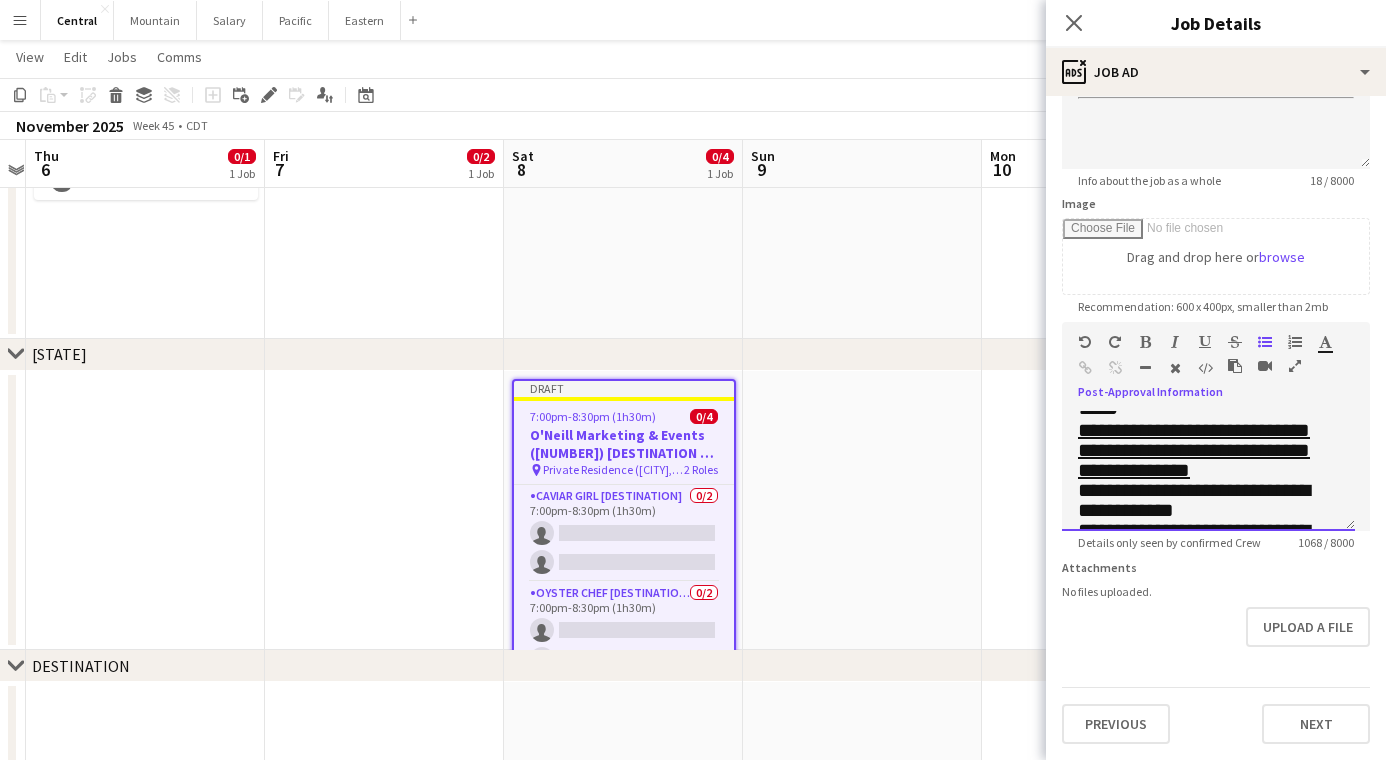 scroll, scrollTop: 673, scrollLeft: 0, axis: vertical 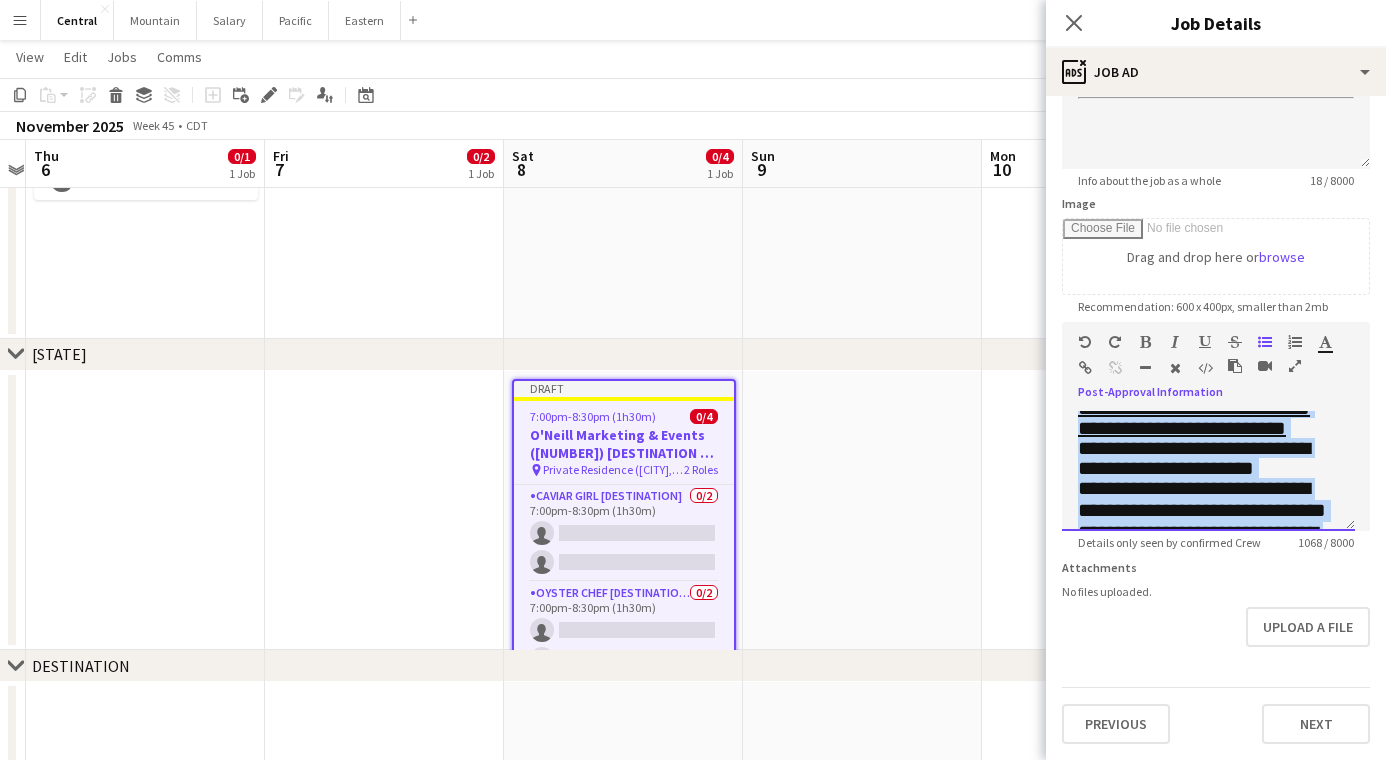drag, startPoint x: 1129, startPoint y: 469, endPoint x: 1070, endPoint y: 411, distance: 82.73451 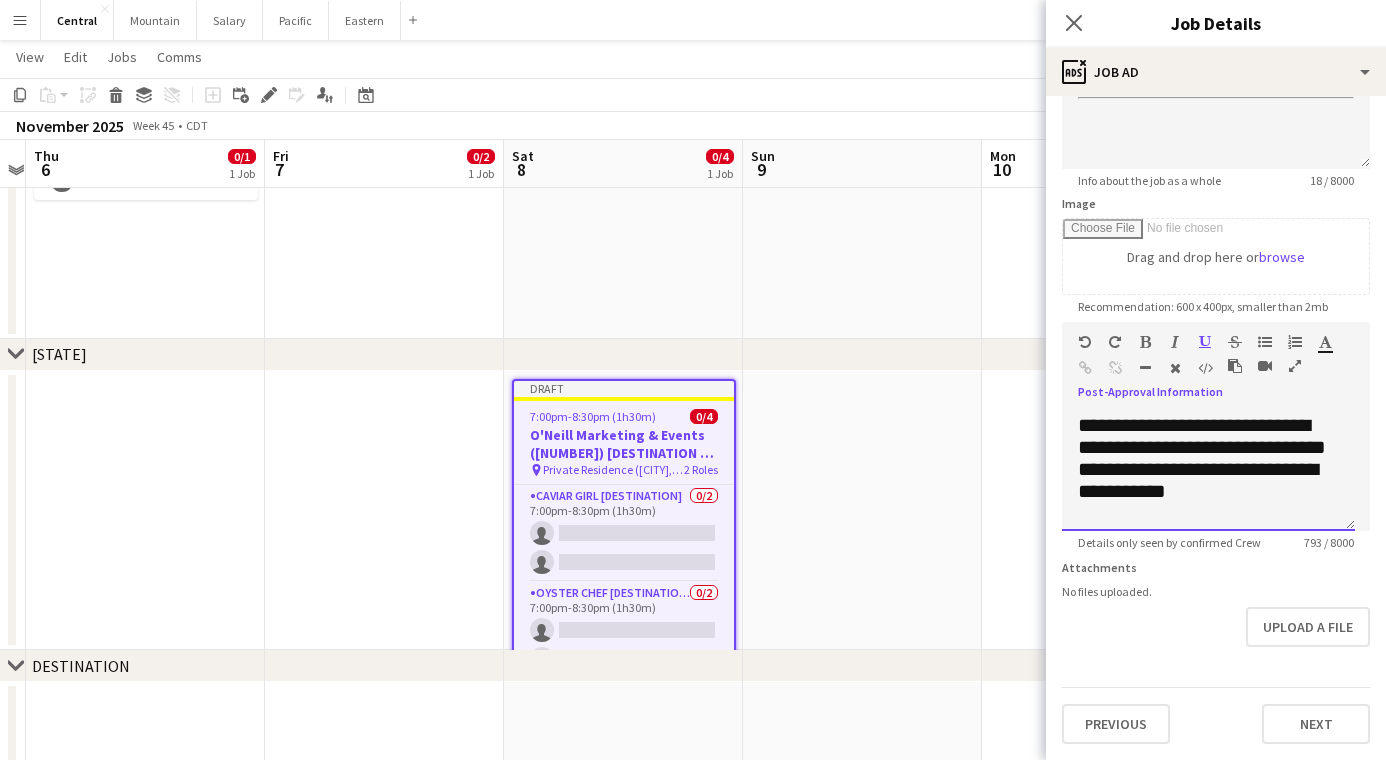 scroll, scrollTop: 484, scrollLeft: 0, axis: vertical 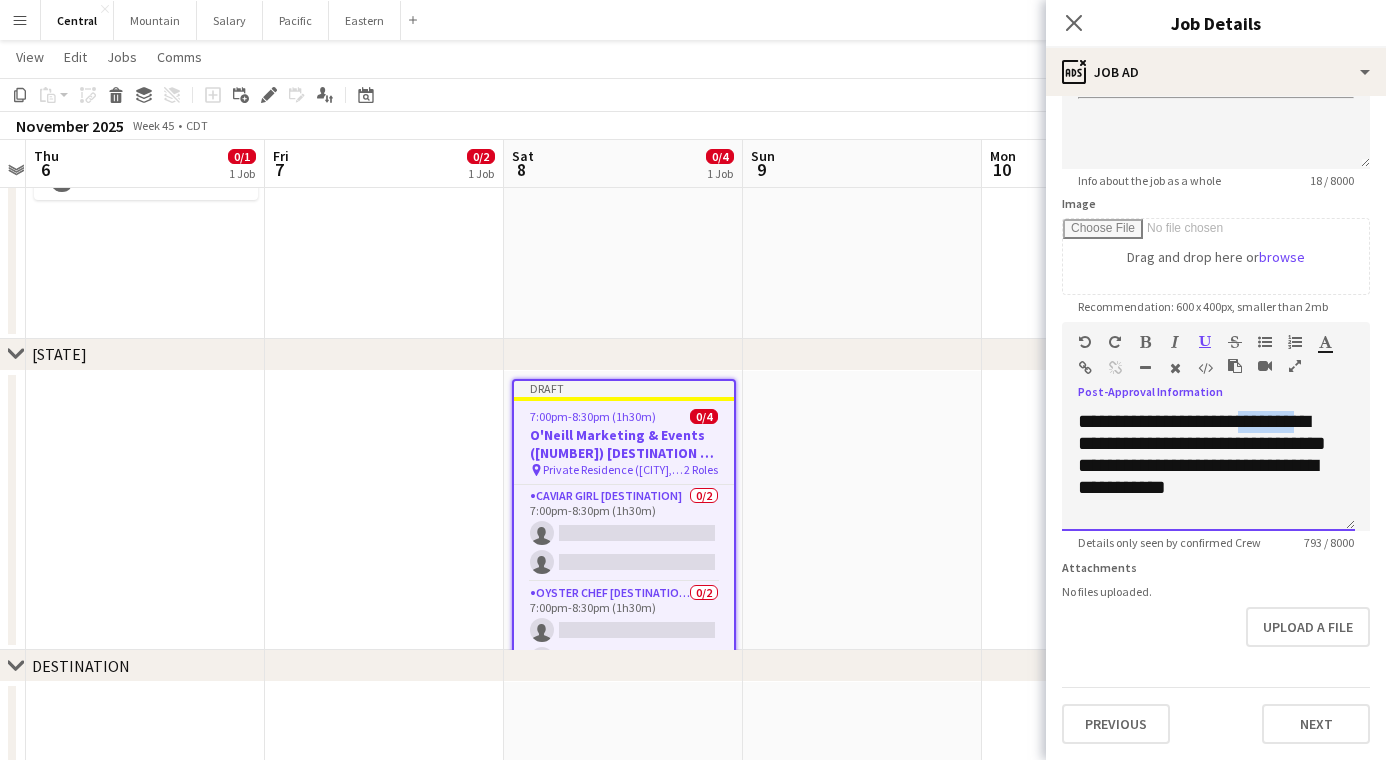 drag, startPoint x: 1098, startPoint y: 484, endPoint x: 1265, endPoint y: 453, distance: 169.85287 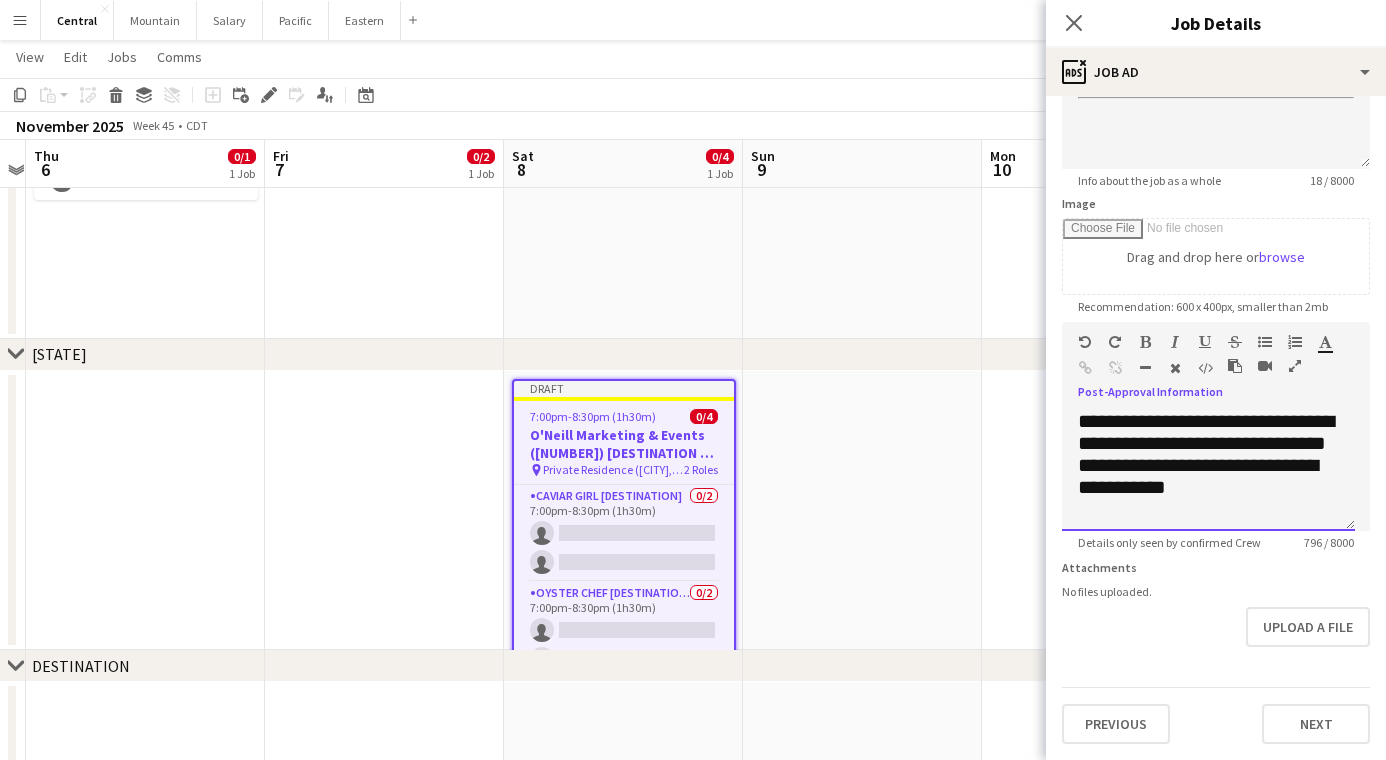 click on "**********" at bounding box center [1202, 443] 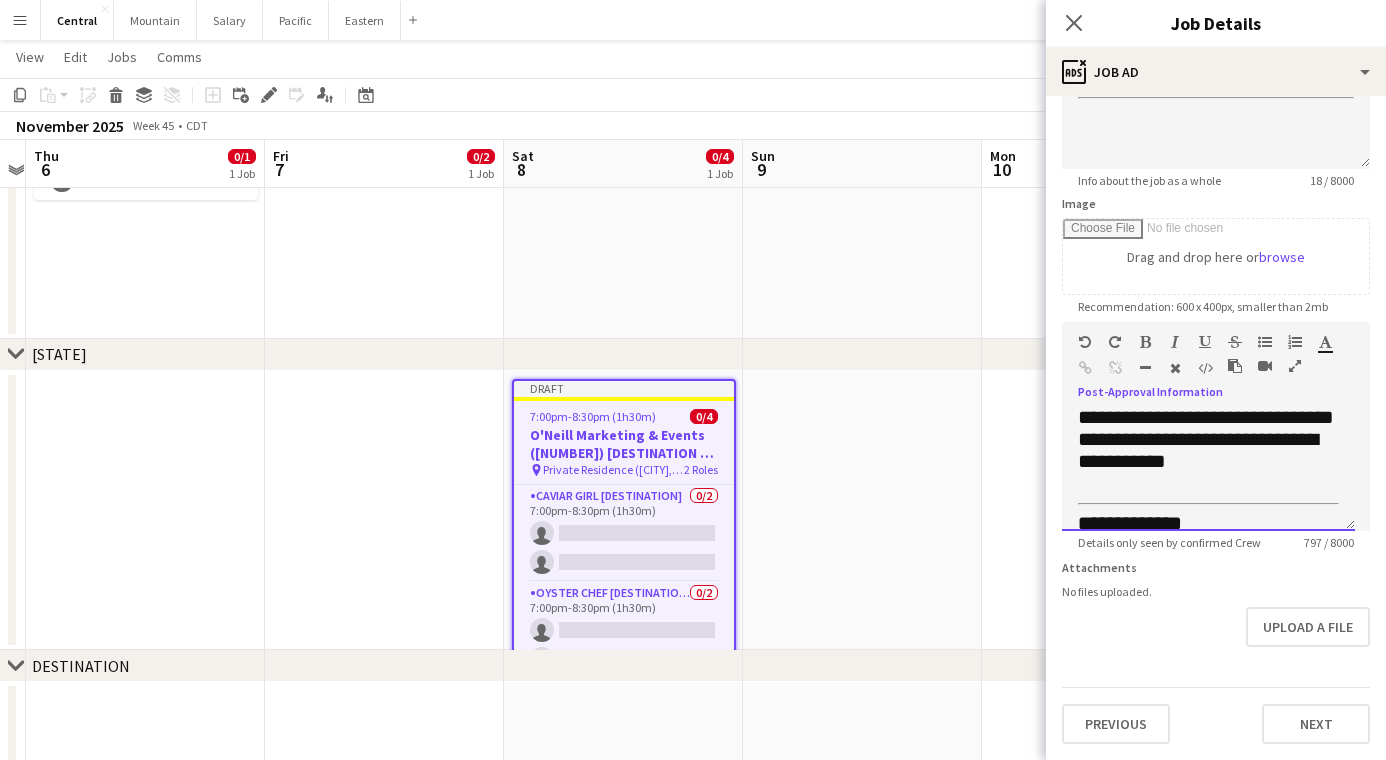 scroll, scrollTop: 514, scrollLeft: 0, axis: vertical 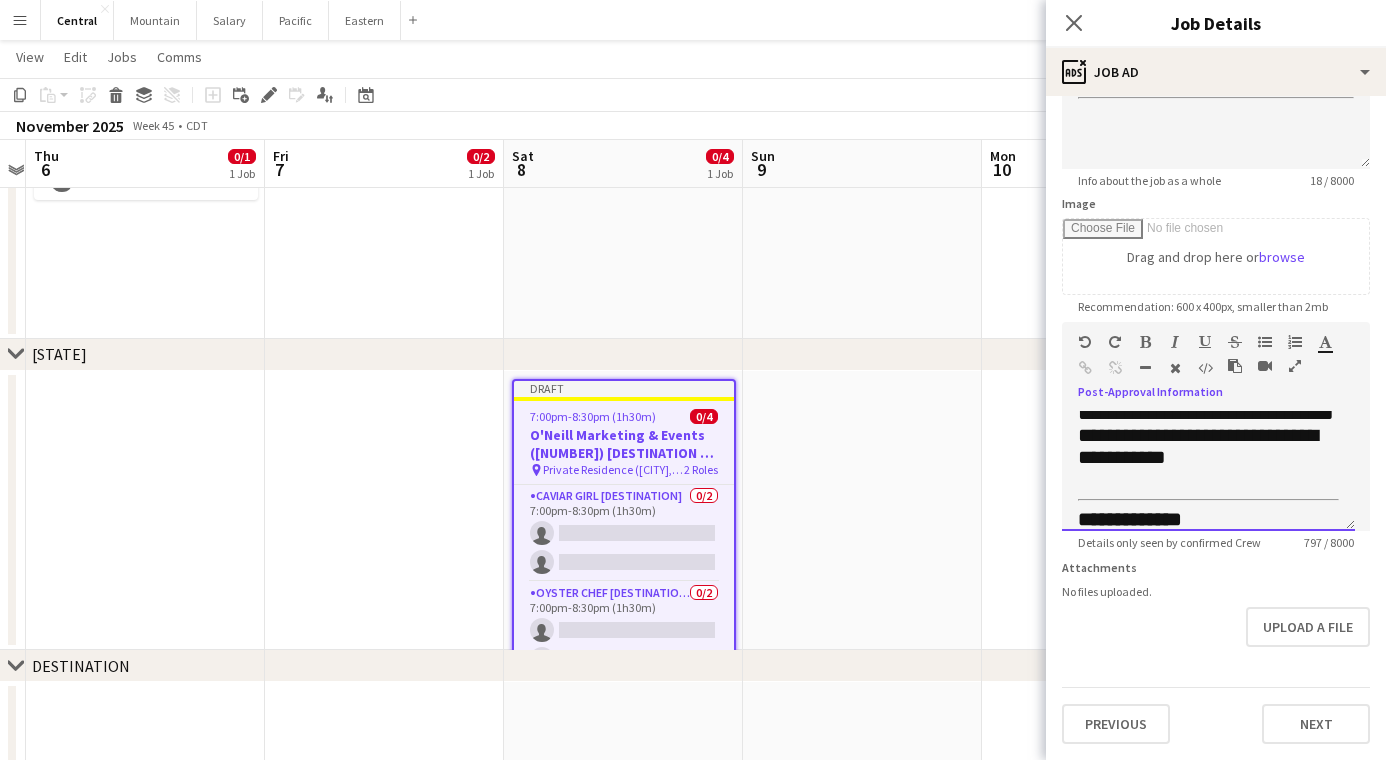 click on "**********" at bounding box center (1262, 435) 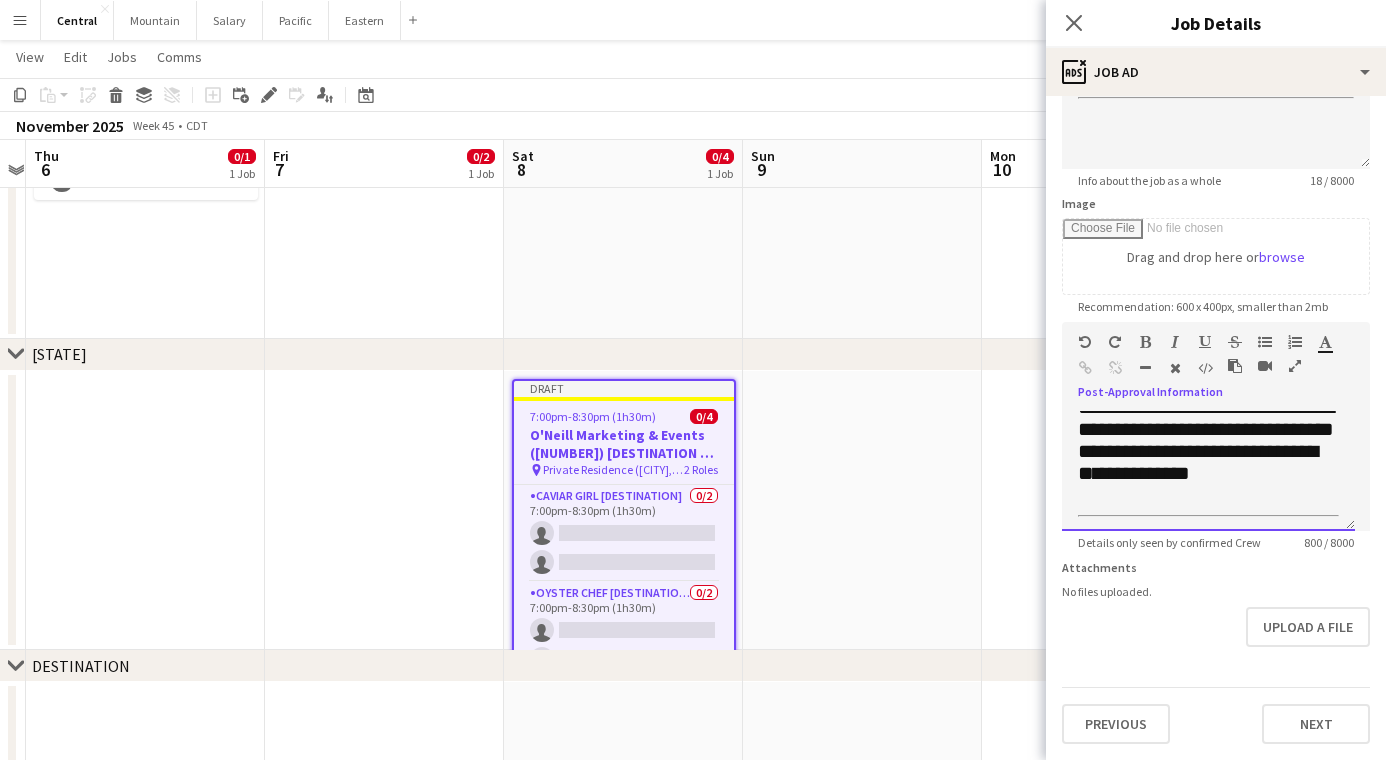 scroll, scrollTop: 487, scrollLeft: 0, axis: vertical 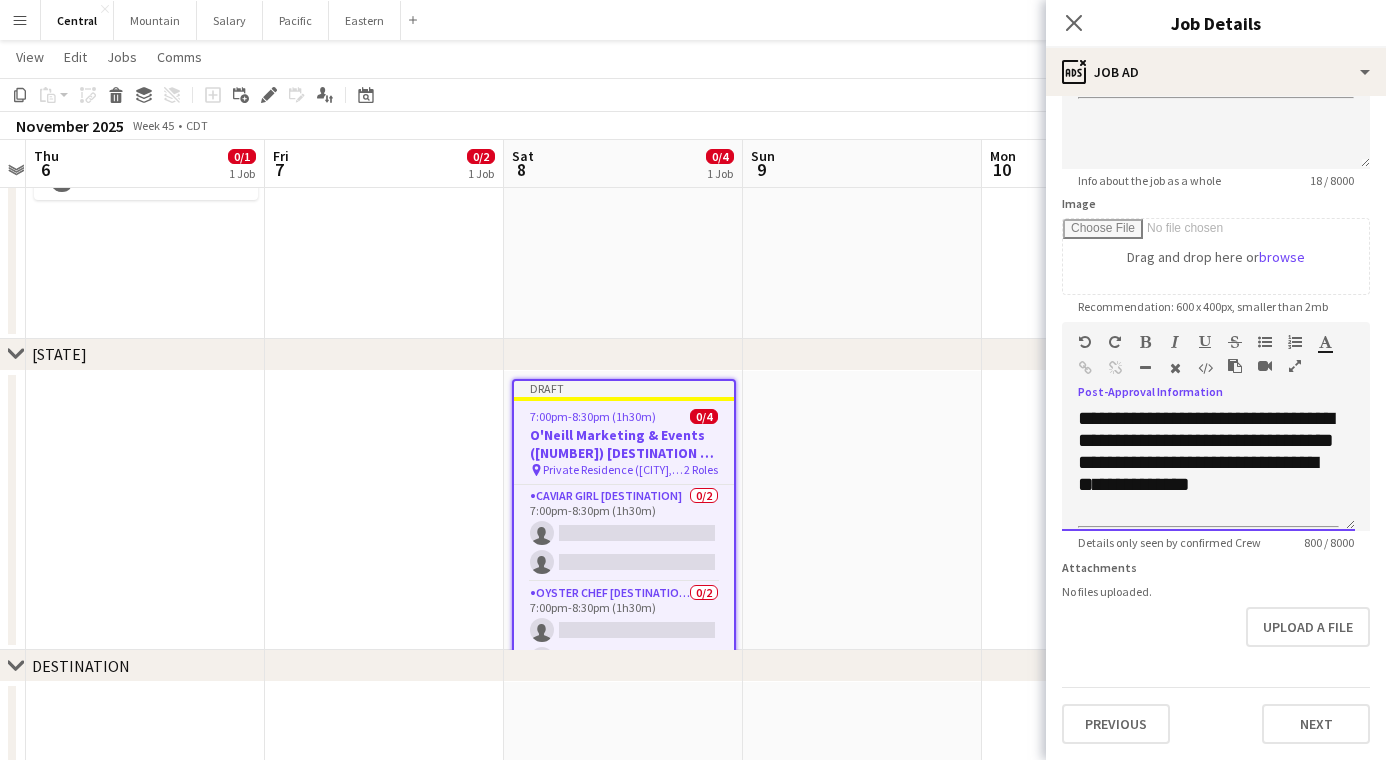 click on "**********" at bounding box center (1194, 388) 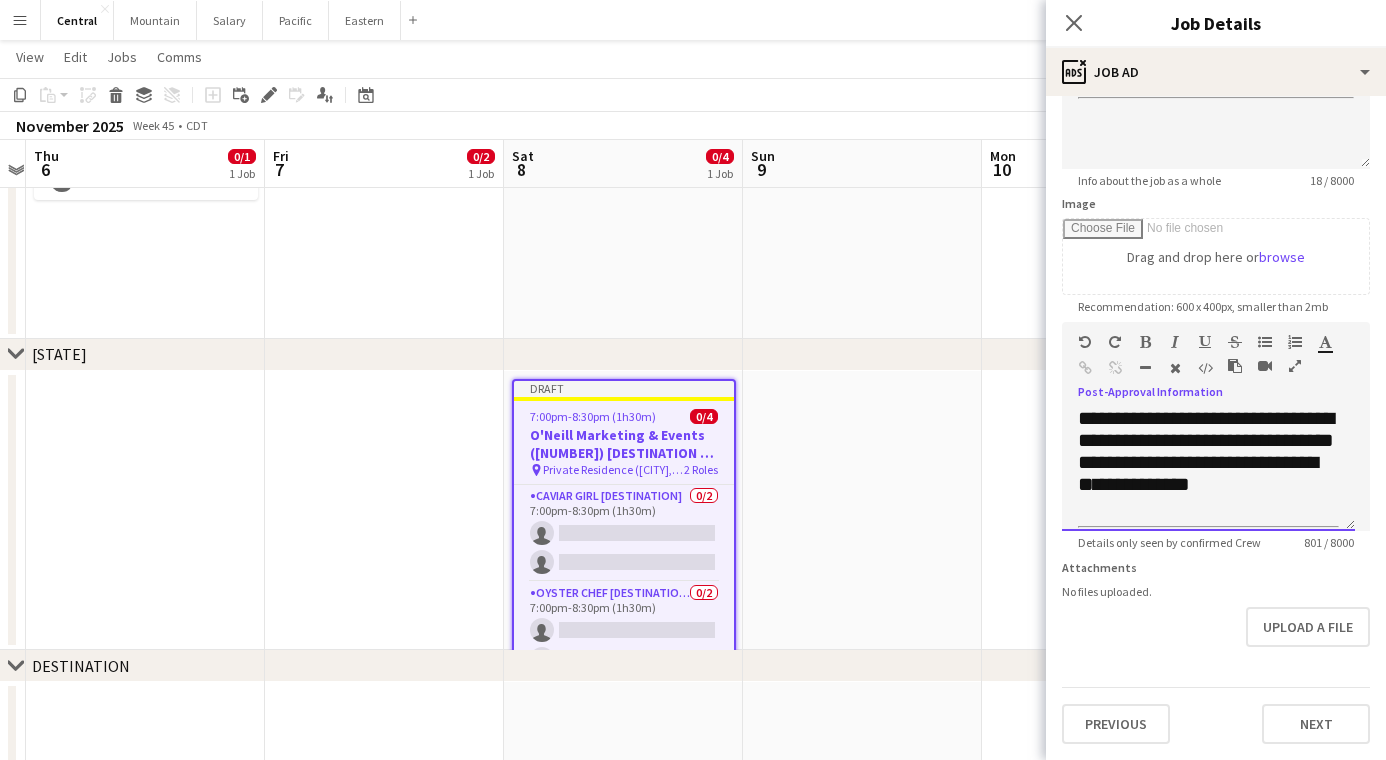 drag, startPoint x: 1272, startPoint y: 410, endPoint x: 1174, endPoint y: 408, distance: 98.02041 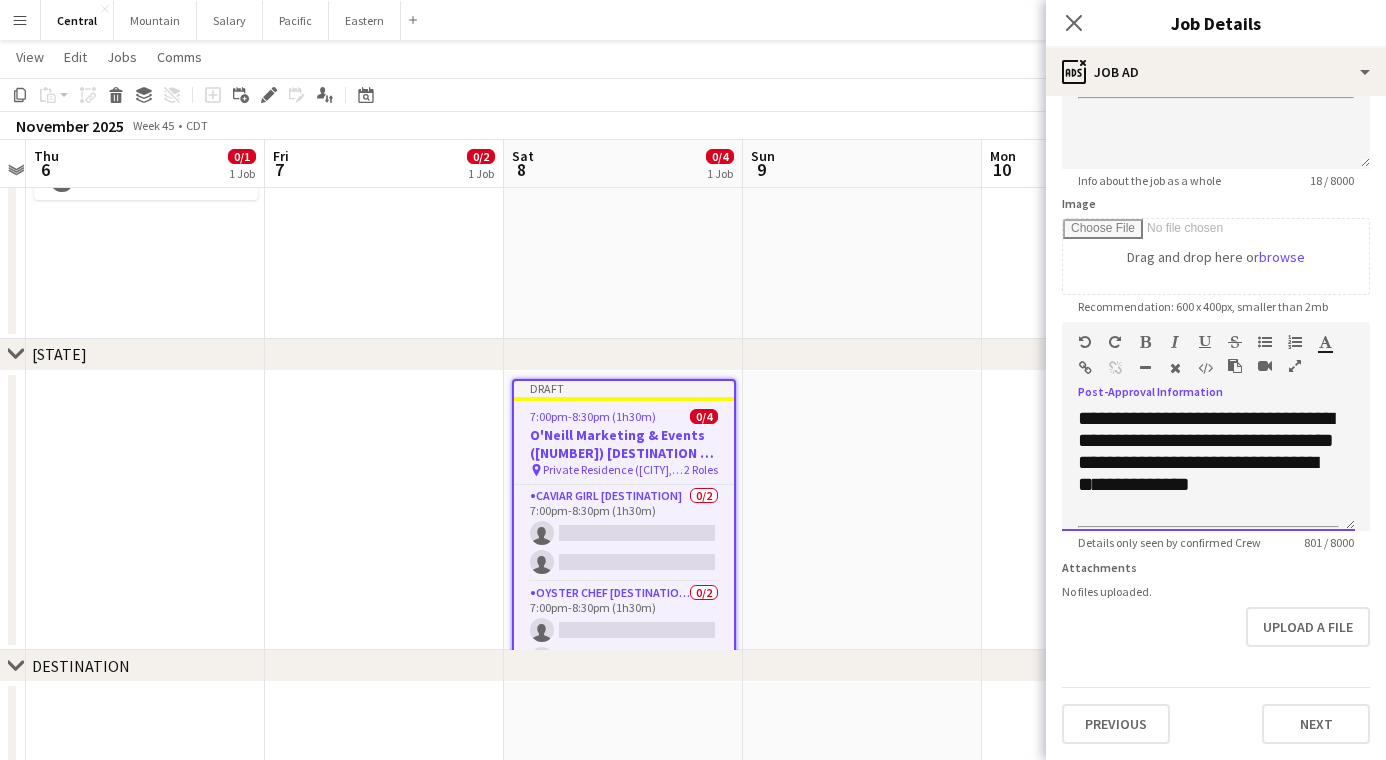 click on "**********" at bounding box center (1194, 388) 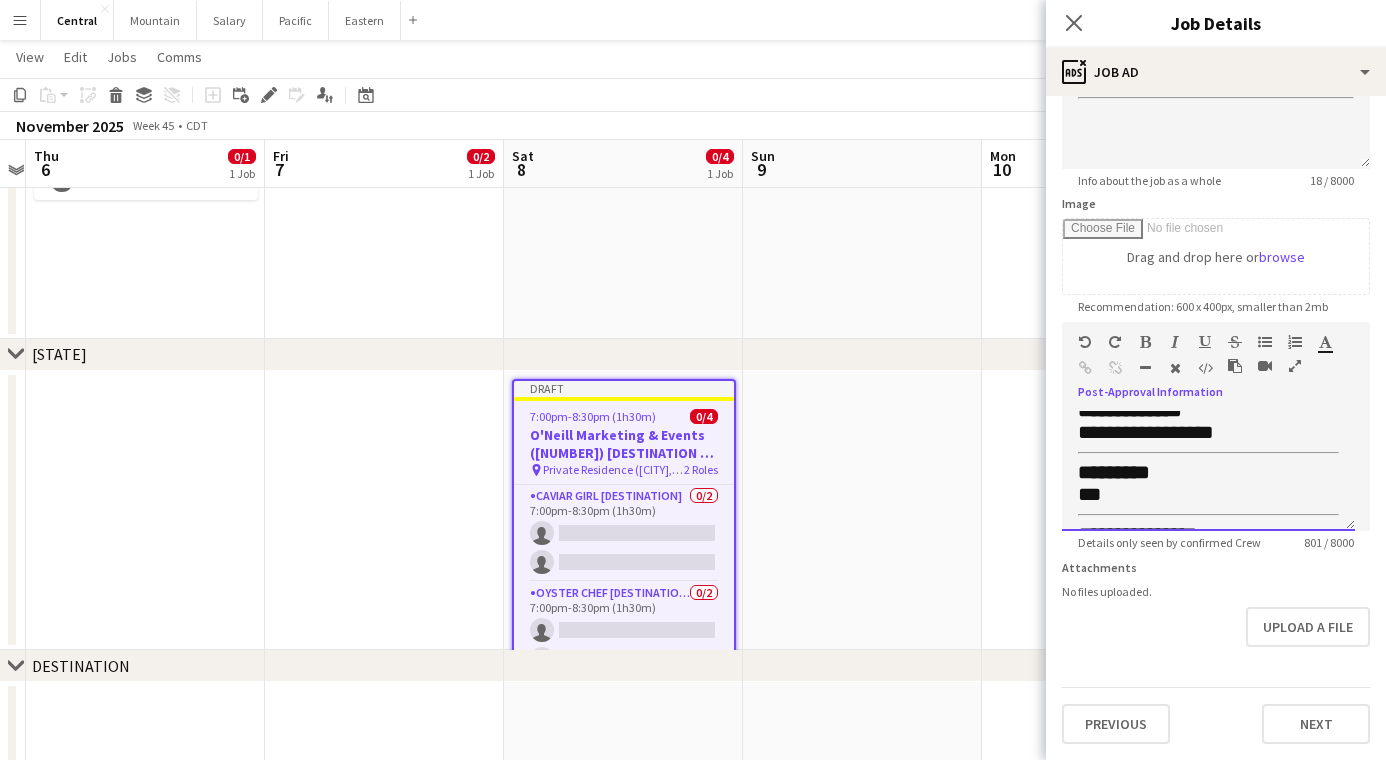scroll, scrollTop: 661, scrollLeft: 0, axis: vertical 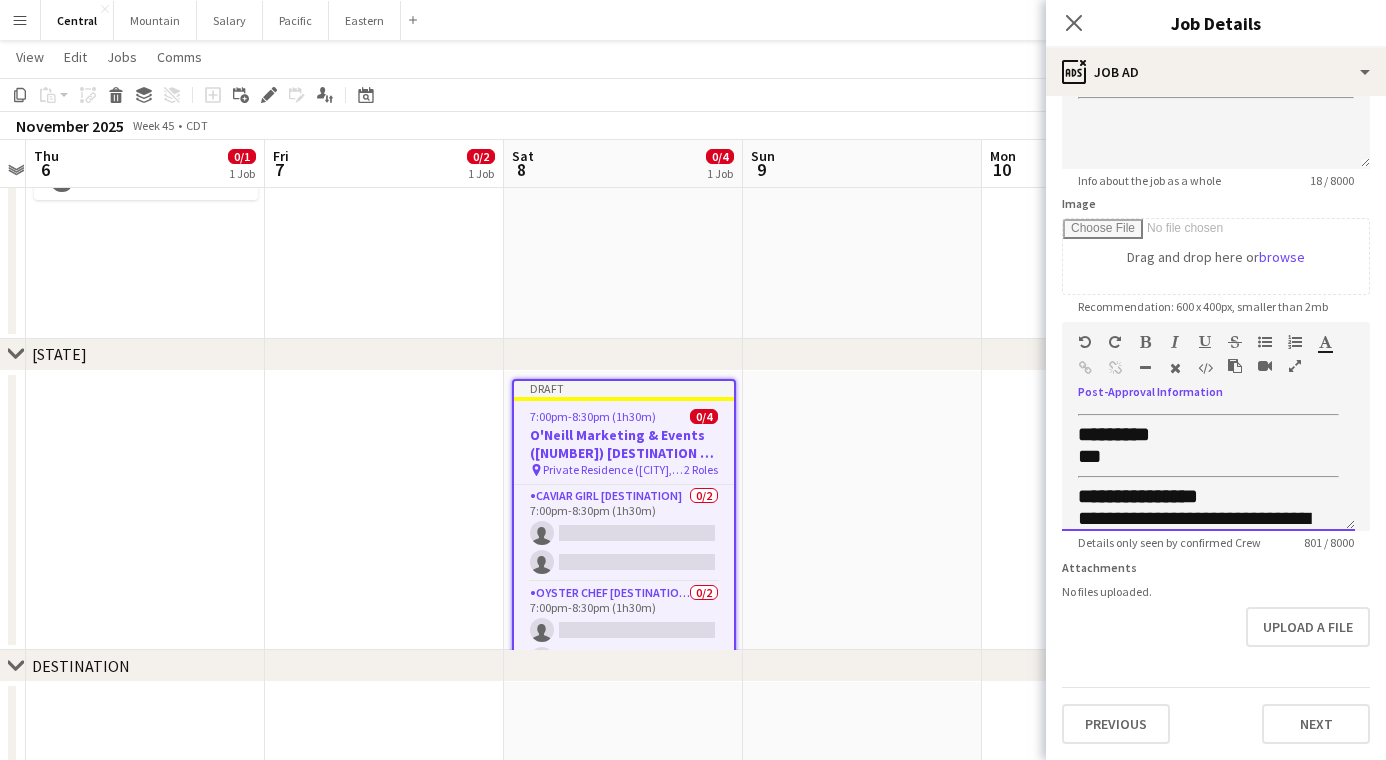 click on "**********" at bounding box center [1146, 394] 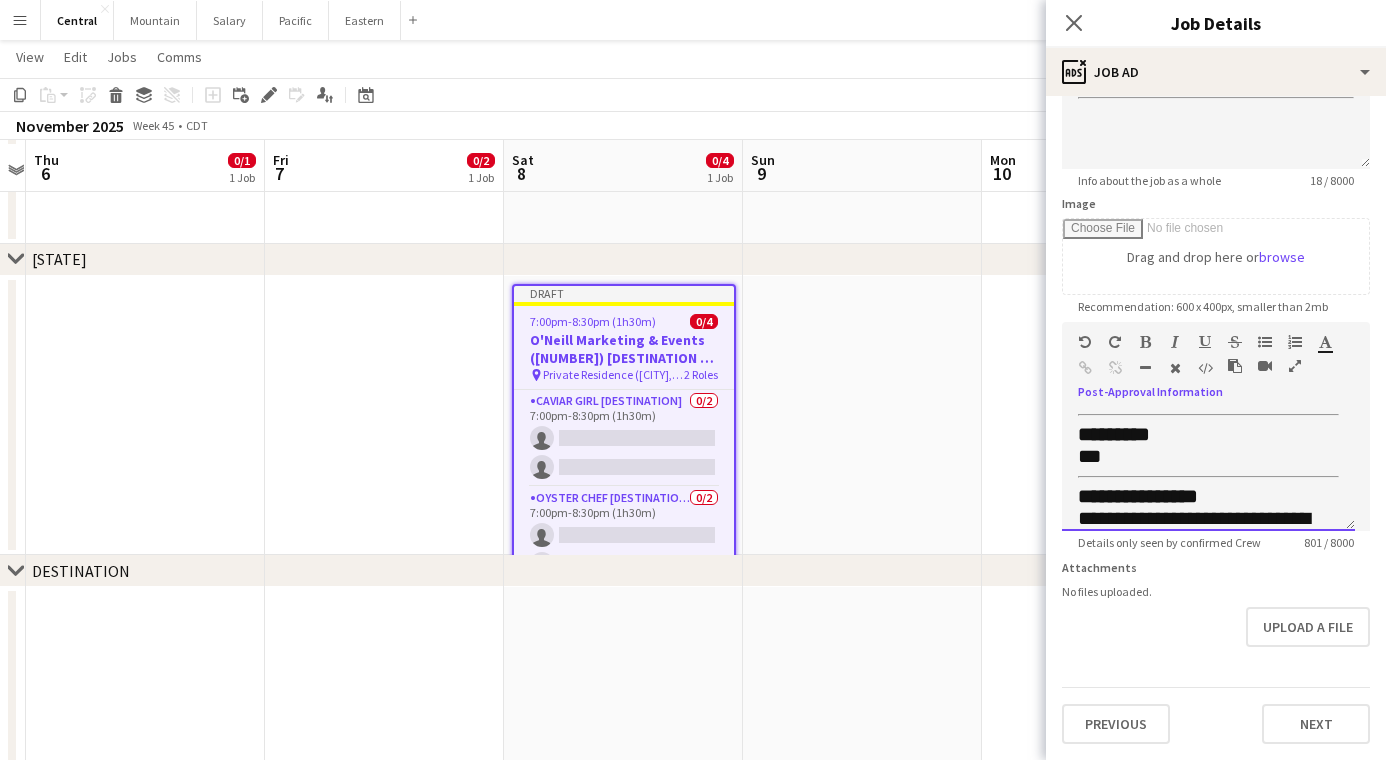scroll, scrollTop: 951, scrollLeft: 0, axis: vertical 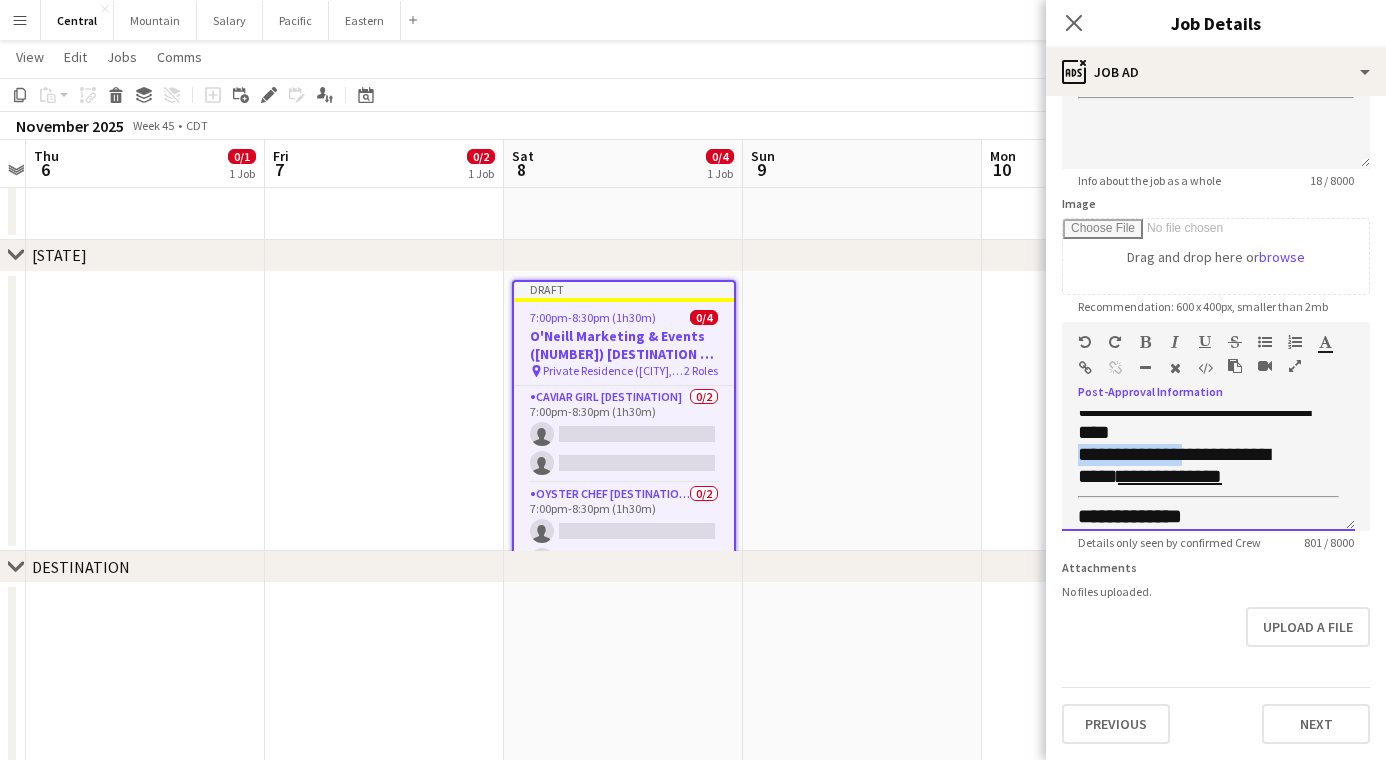 drag, startPoint x: 1213, startPoint y: 489, endPoint x: 1187, endPoint y: 468, distance: 33.42155 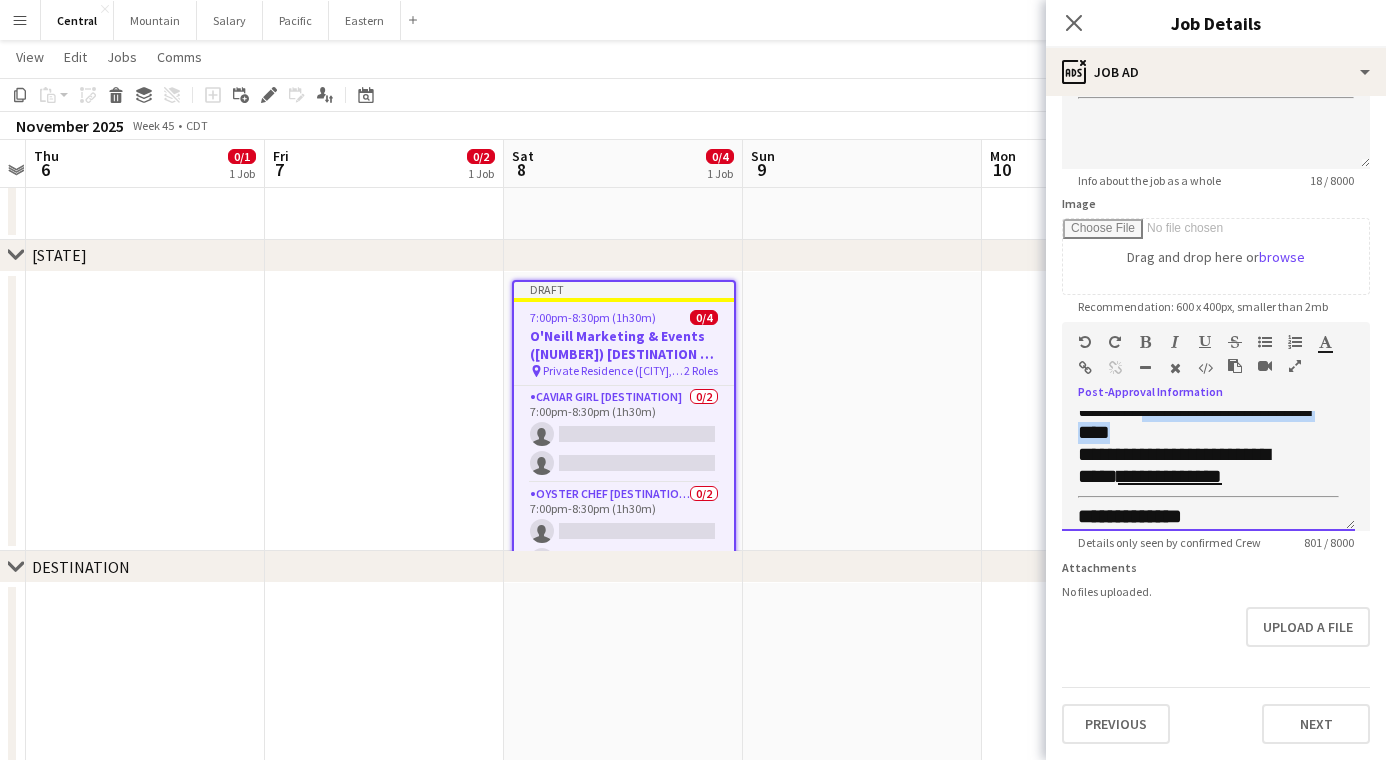 drag, startPoint x: 1175, startPoint y: 470, endPoint x: 1153, endPoint y: 445, distance: 33.30165 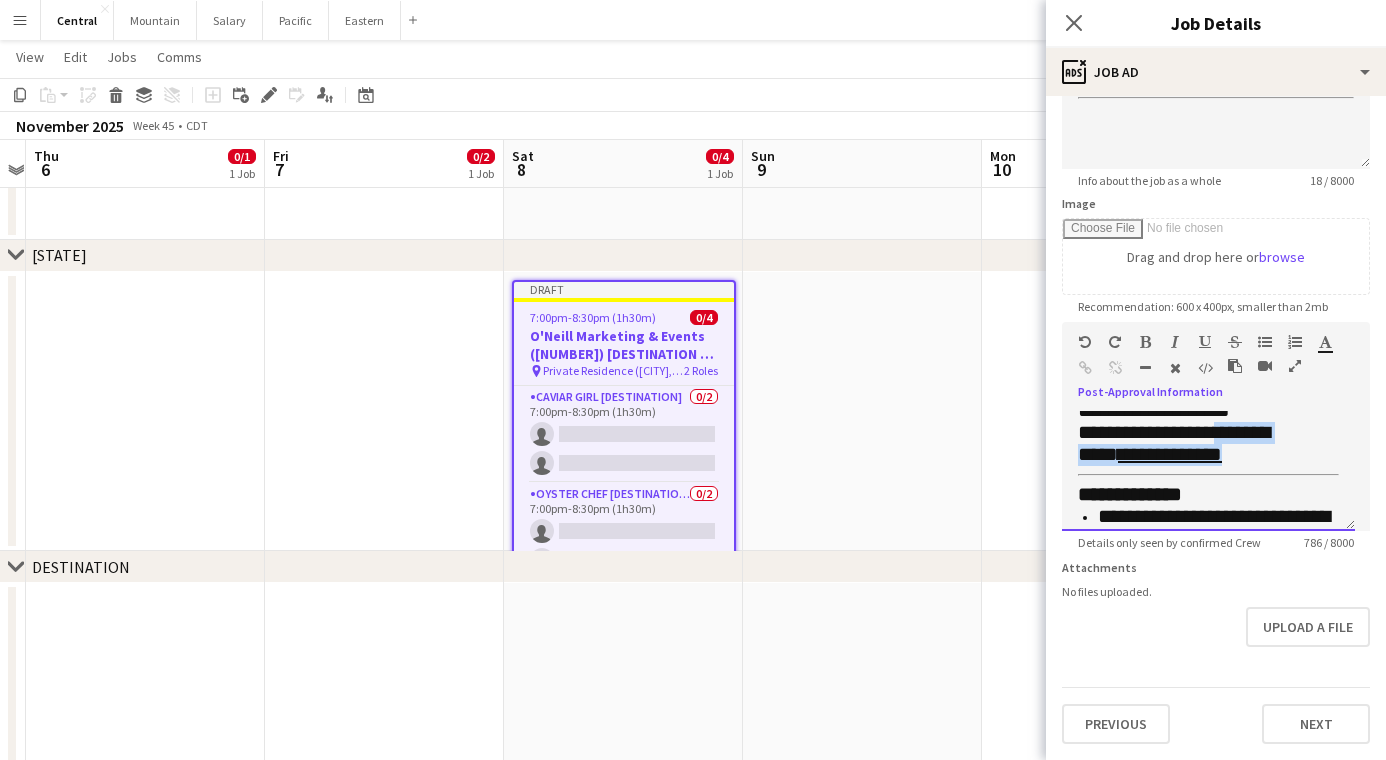 drag, startPoint x: 1261, startPoint y: 493, endPoint x: 1256, endPoint y: 473, distance: 20.615528 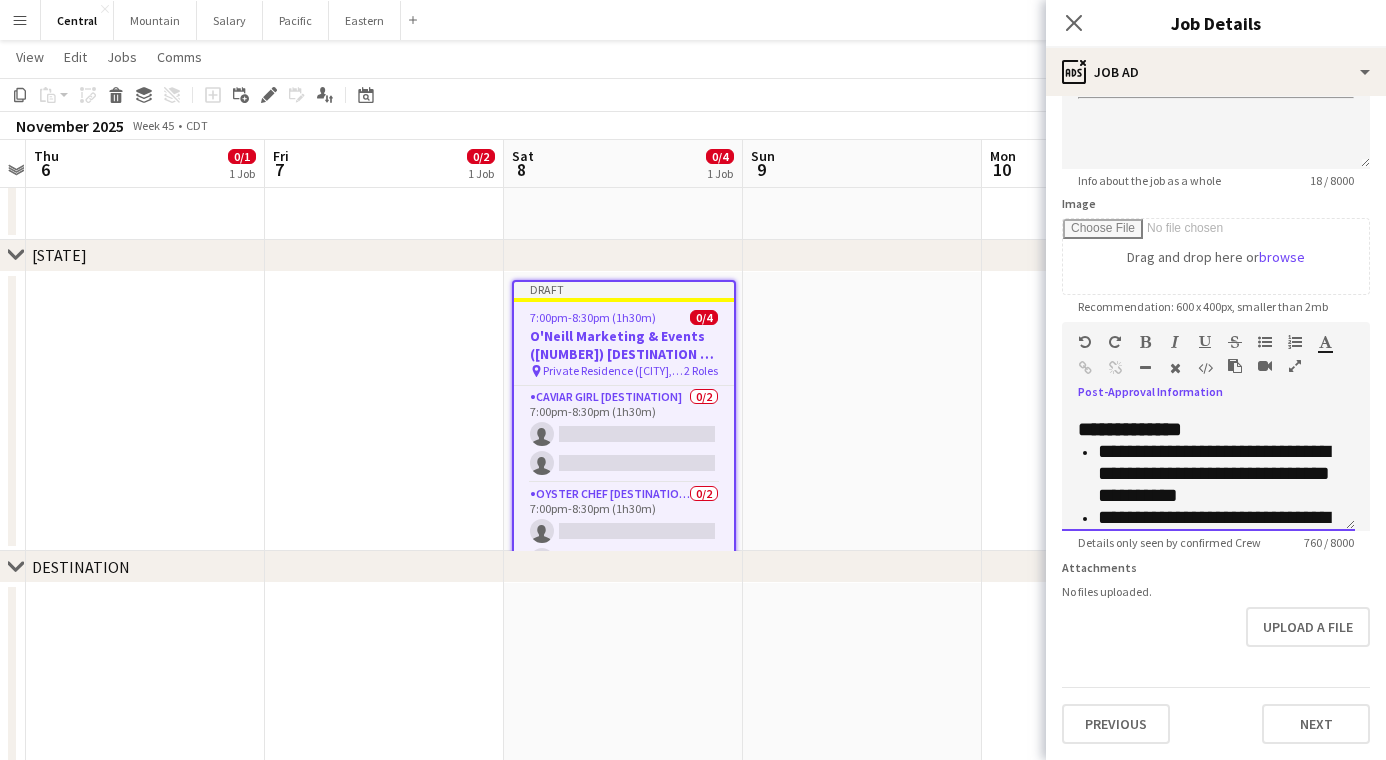 scroll, scrollTop: 844, scrollLeft: 0, axis: vertical 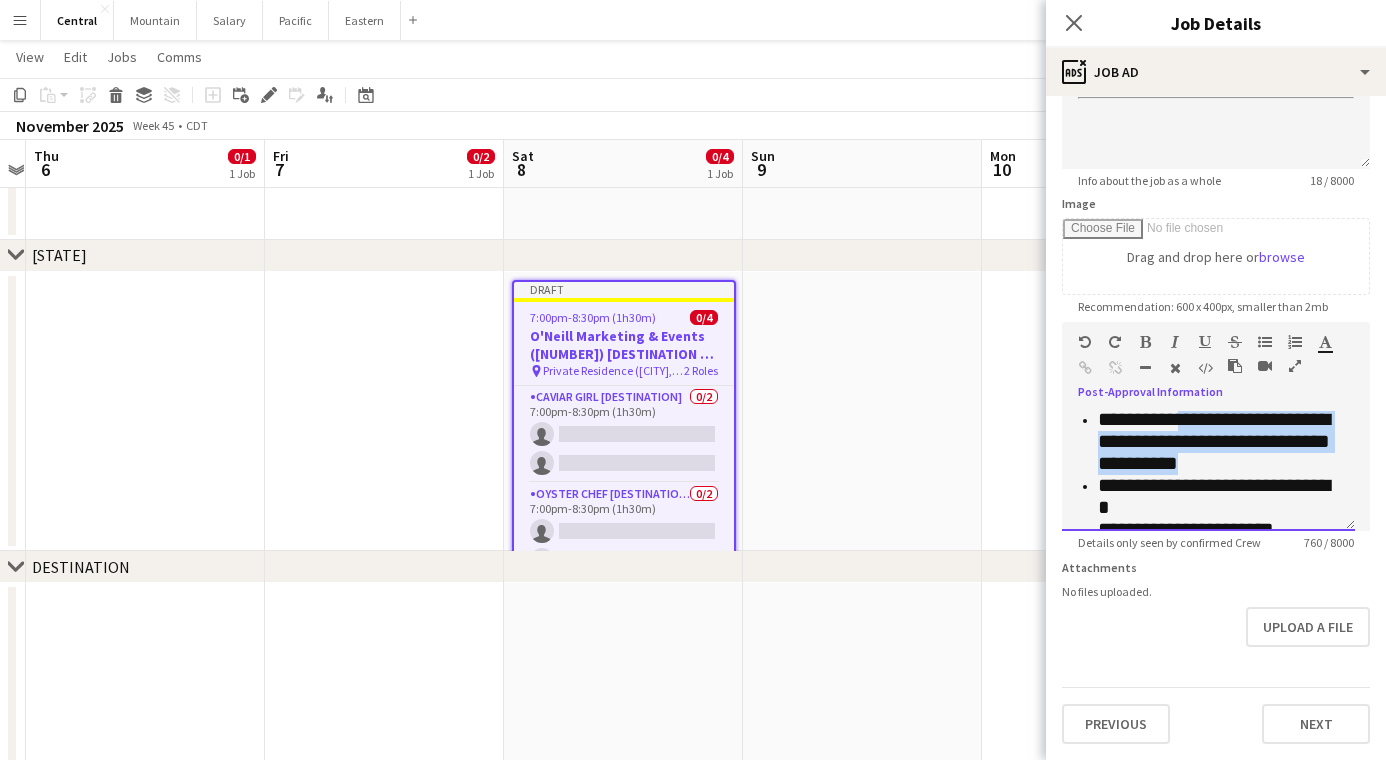 drag, startPoint x: 1259, startPoint y: 493, endPoint x: 1198, endPoint y: 460, distance: 69.354164 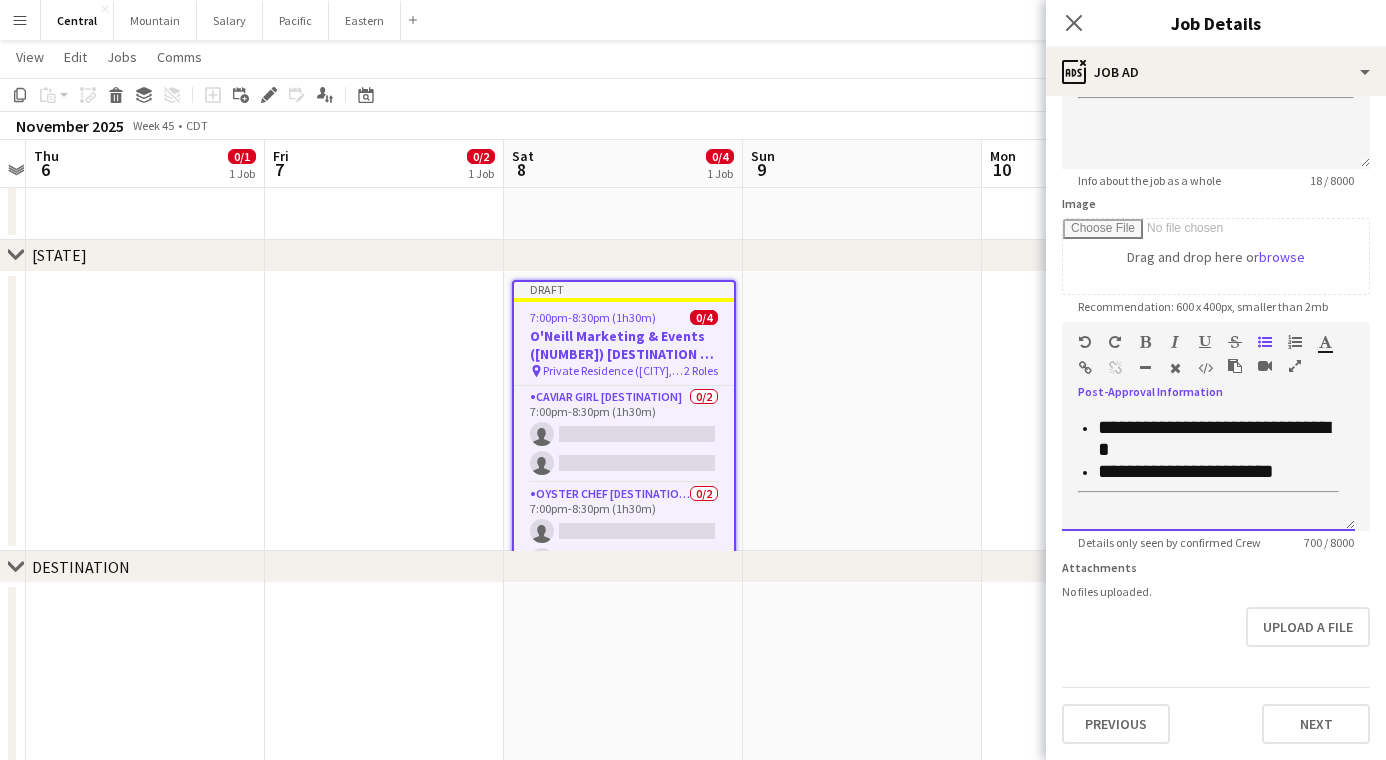scroll, scrollTop: 899, scrollLeft: 0, axis: vertical 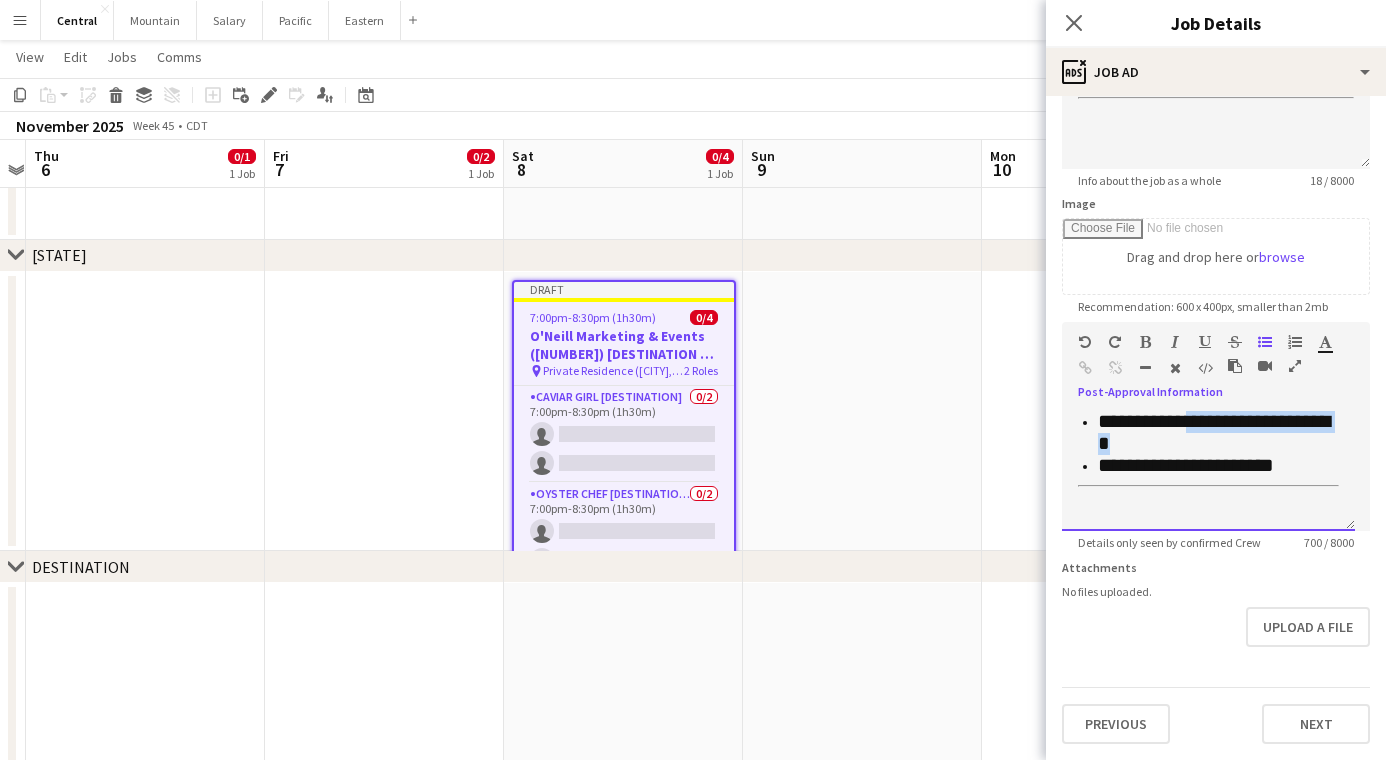 drag, startPoint x: 1205, startPoint y: 436, endPoint x: 1205, endPoint y: 425, distance: 11 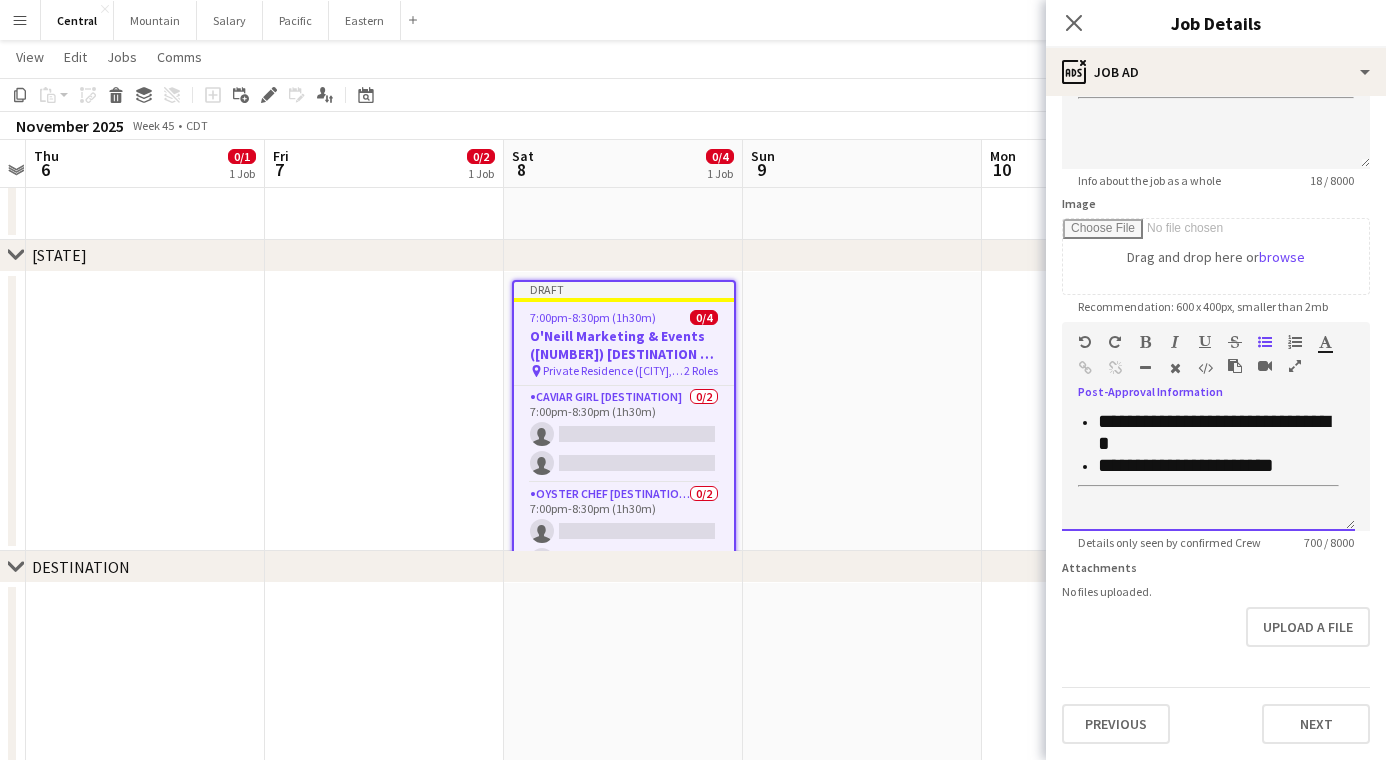 scroll, scrollTop: 897, scrollLeft: 0, axis: vertical 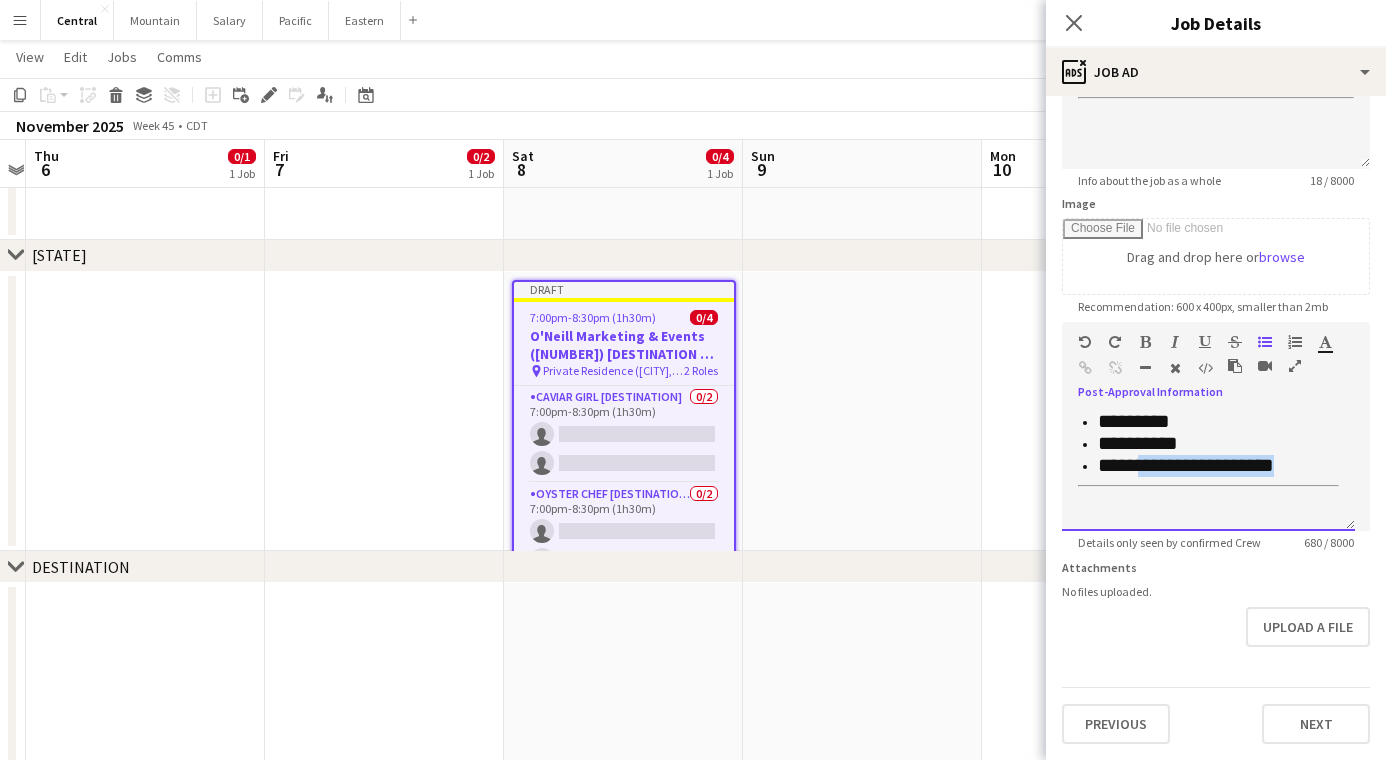 drag, startPoint x: 1289, startPoint y: 450, endPoint x: 1134, endPoint y: 453, distance: 155.02902 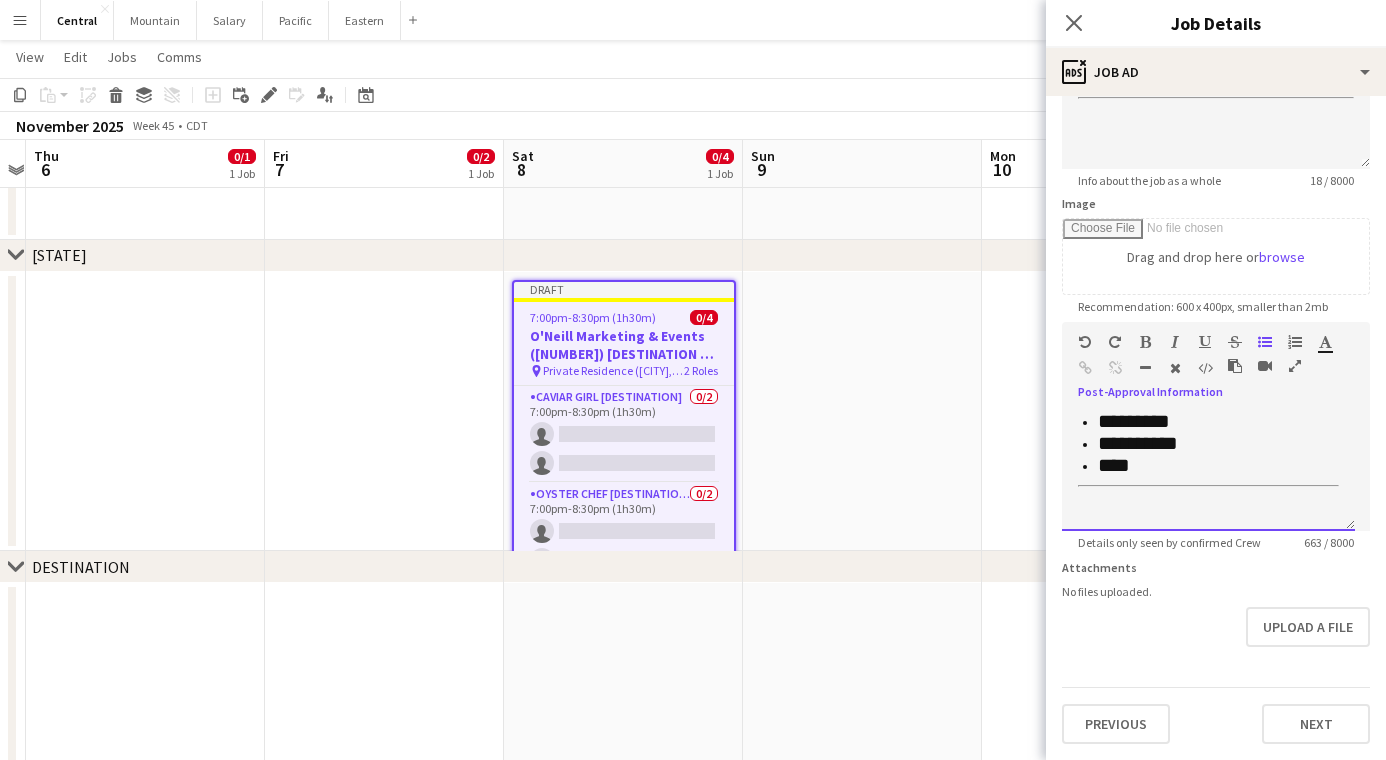 scroll, scrollTop: 893, scrollLeft: 0, axis: vertical 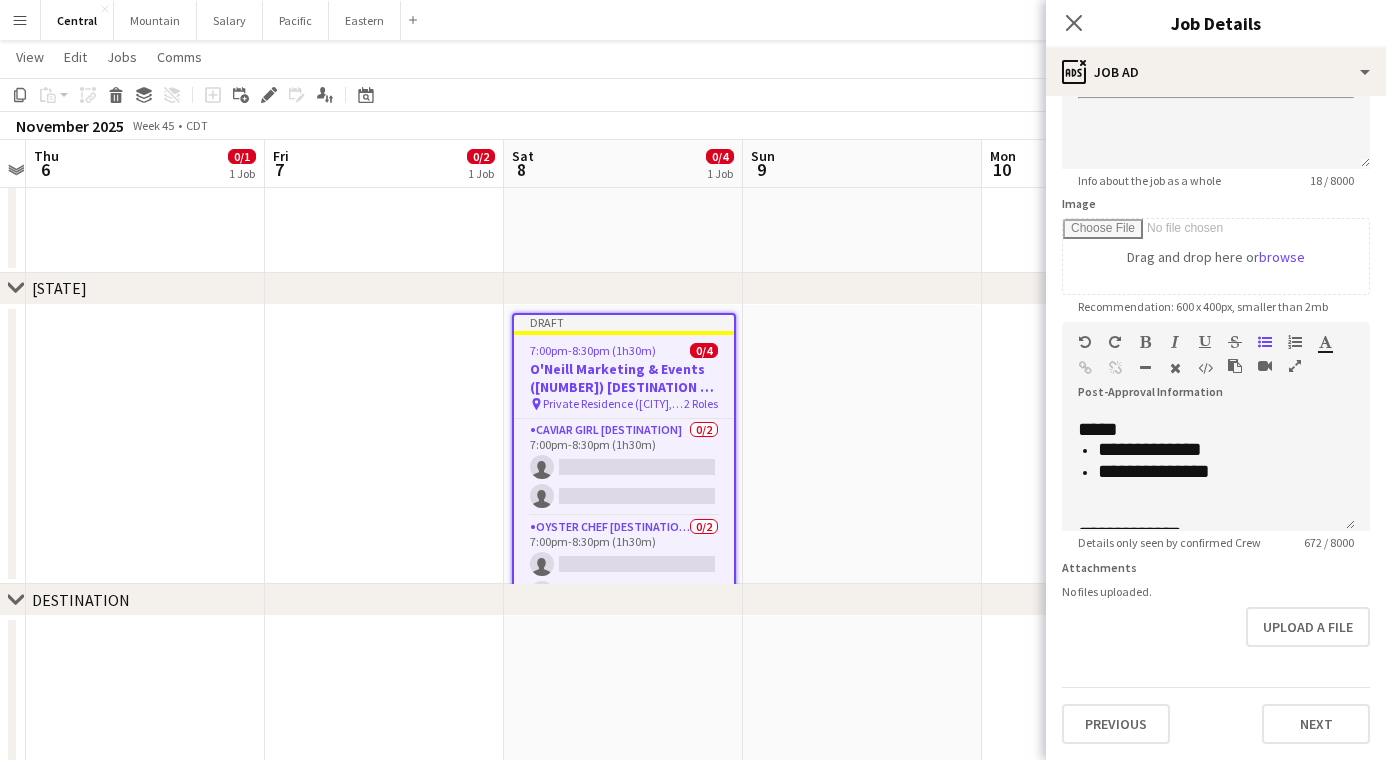 click on "Next" at bounding box center (1316, 724) 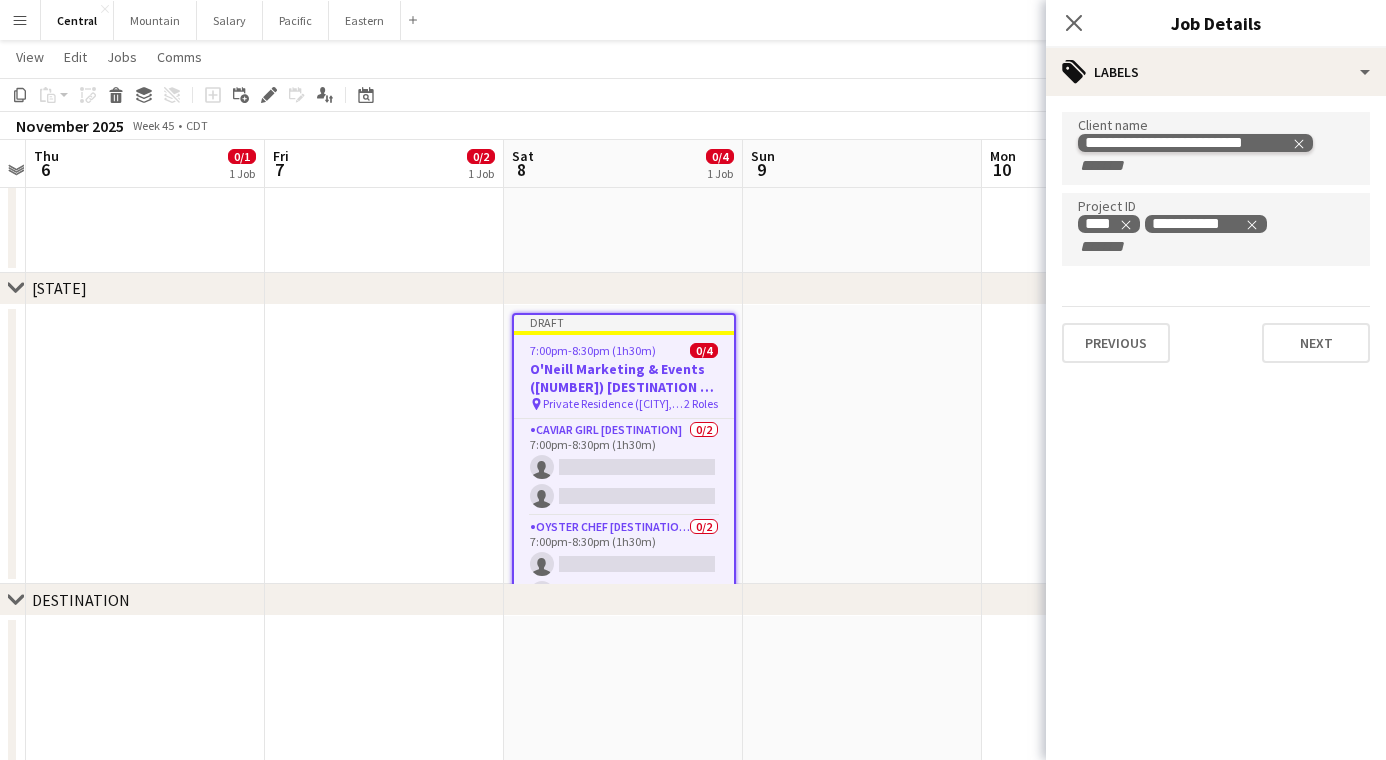 click 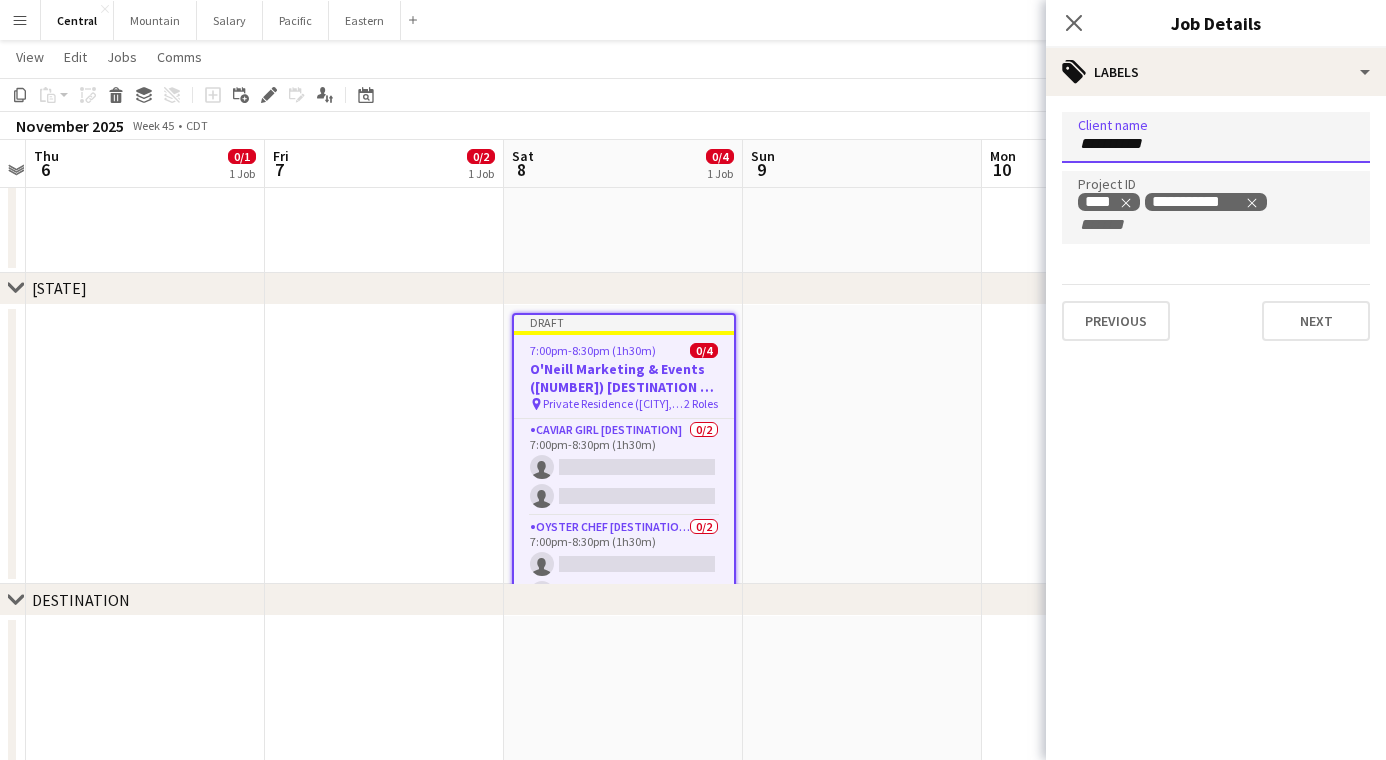 type on "**********" 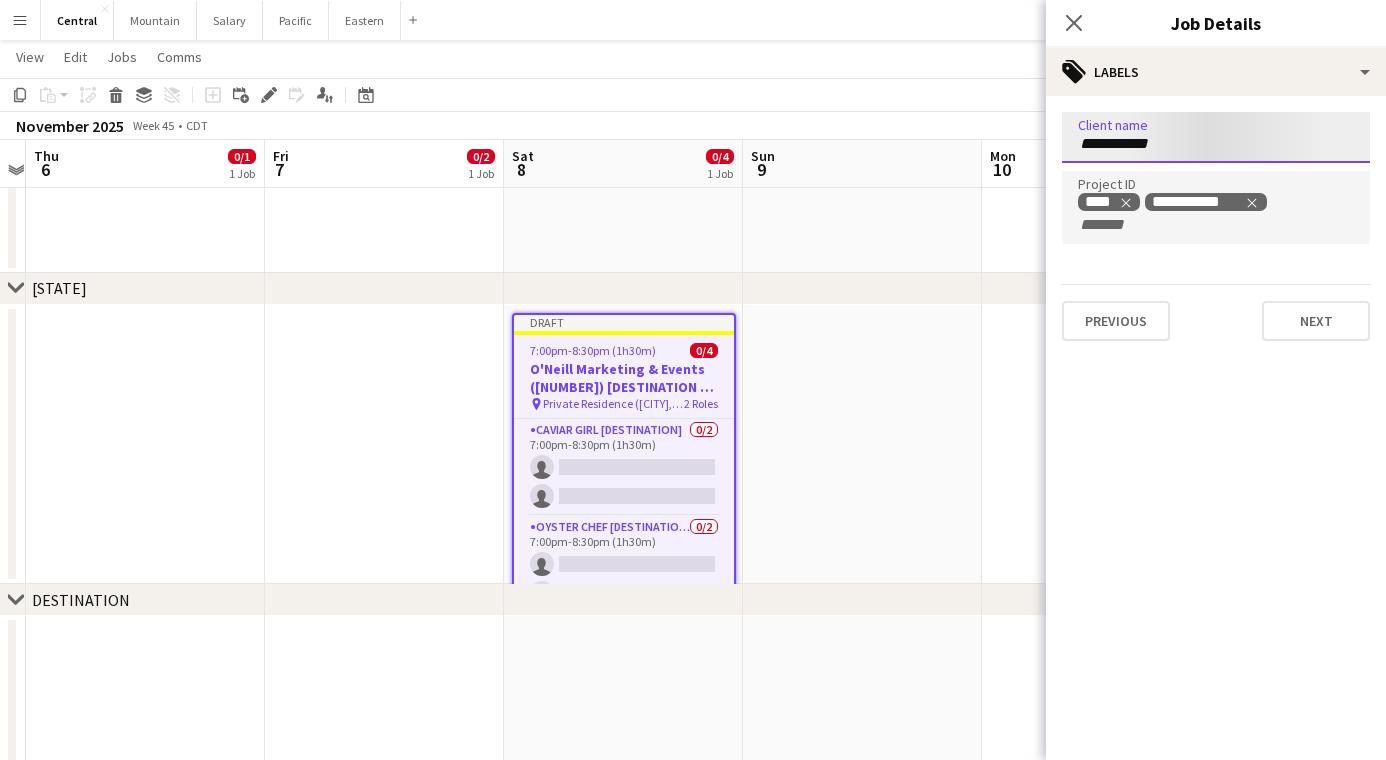 type 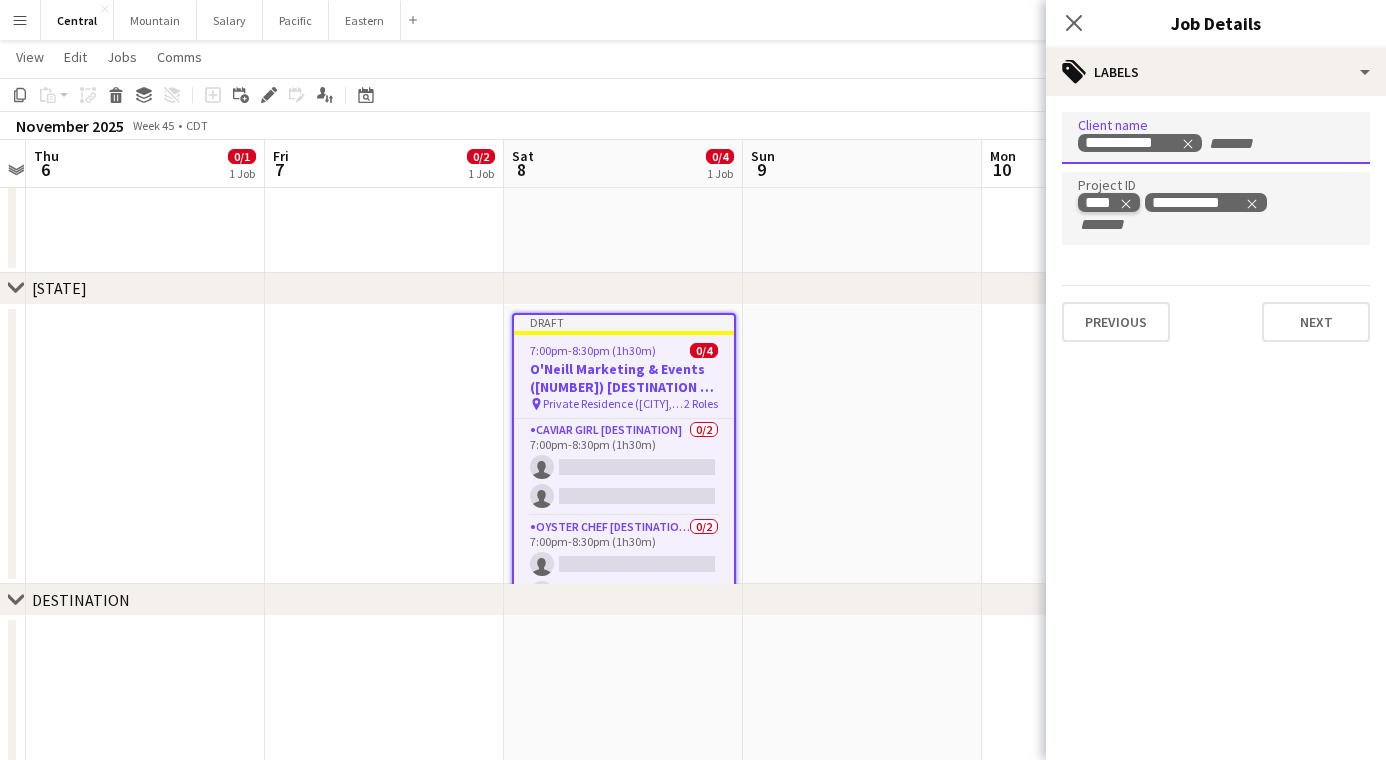 click 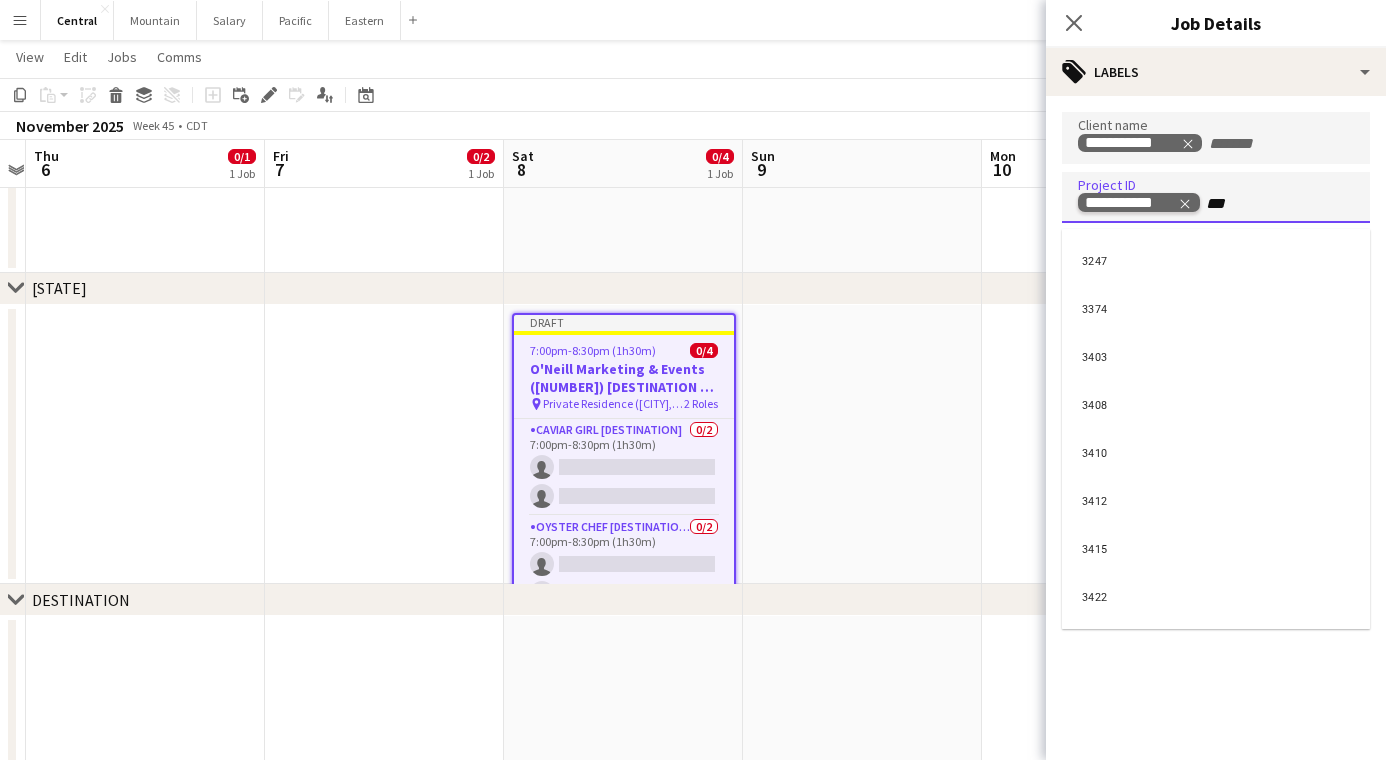 type on "****" 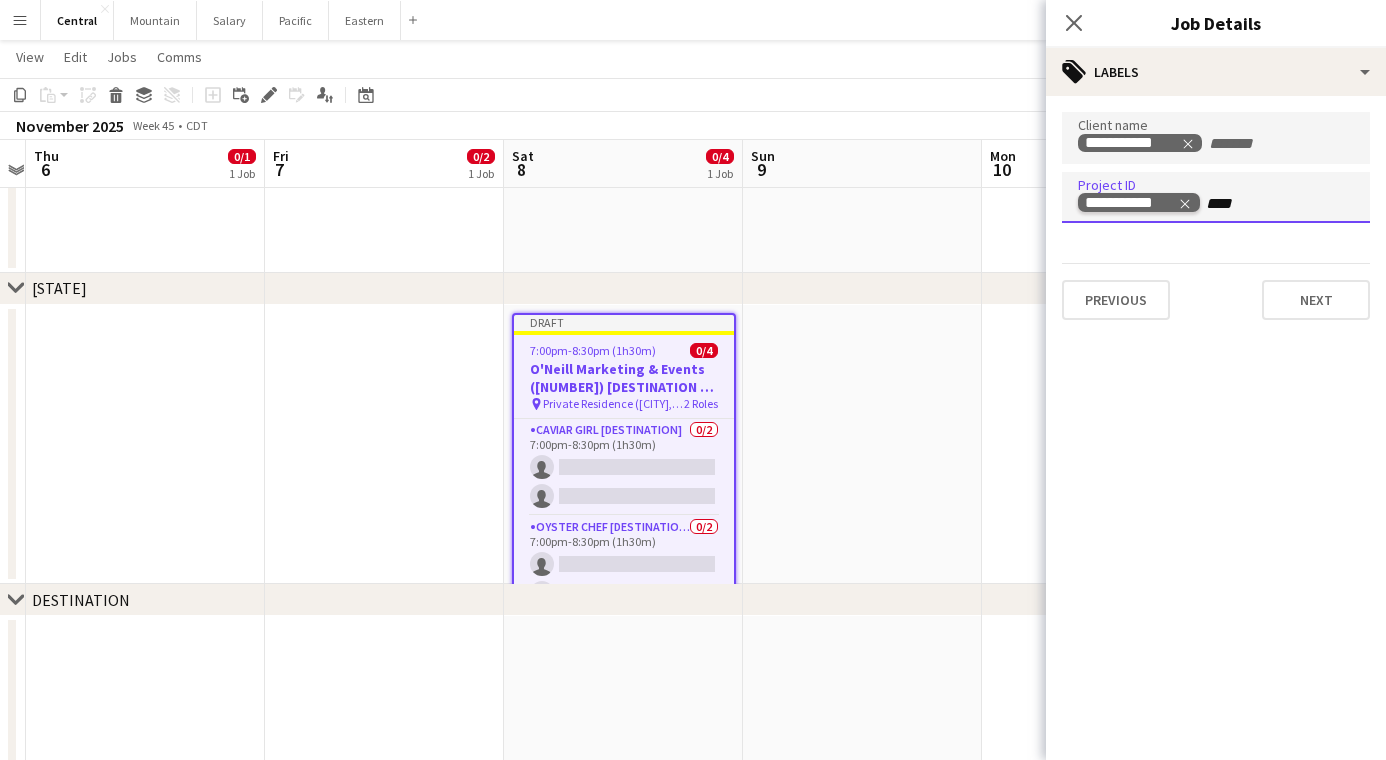 type 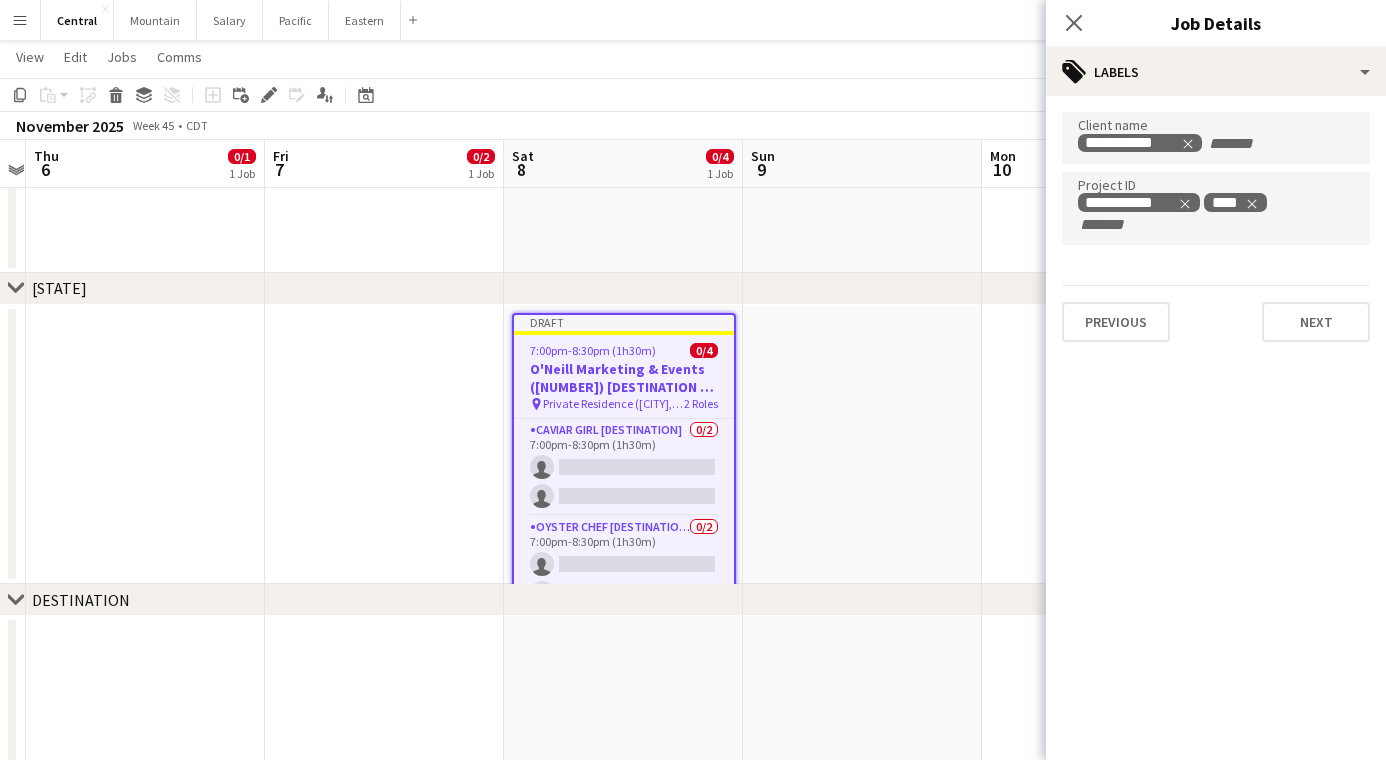 click on "[MONTH] [YEAR]   Week 45
•   CDT" 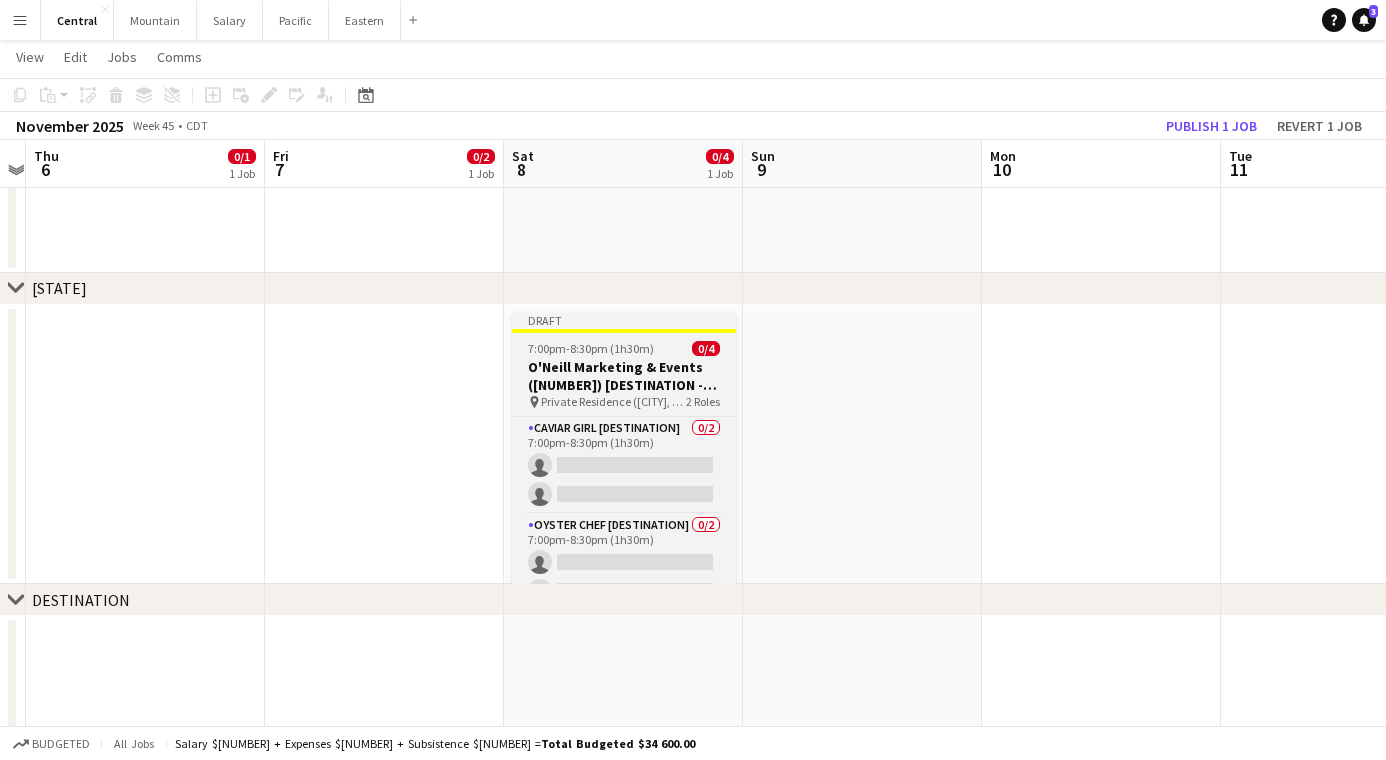 click on "O'Neill Marketing & Events ([NUMBER]) [DESTINATION - [CITY], [STATE]]" at bounding box center [624, 376] 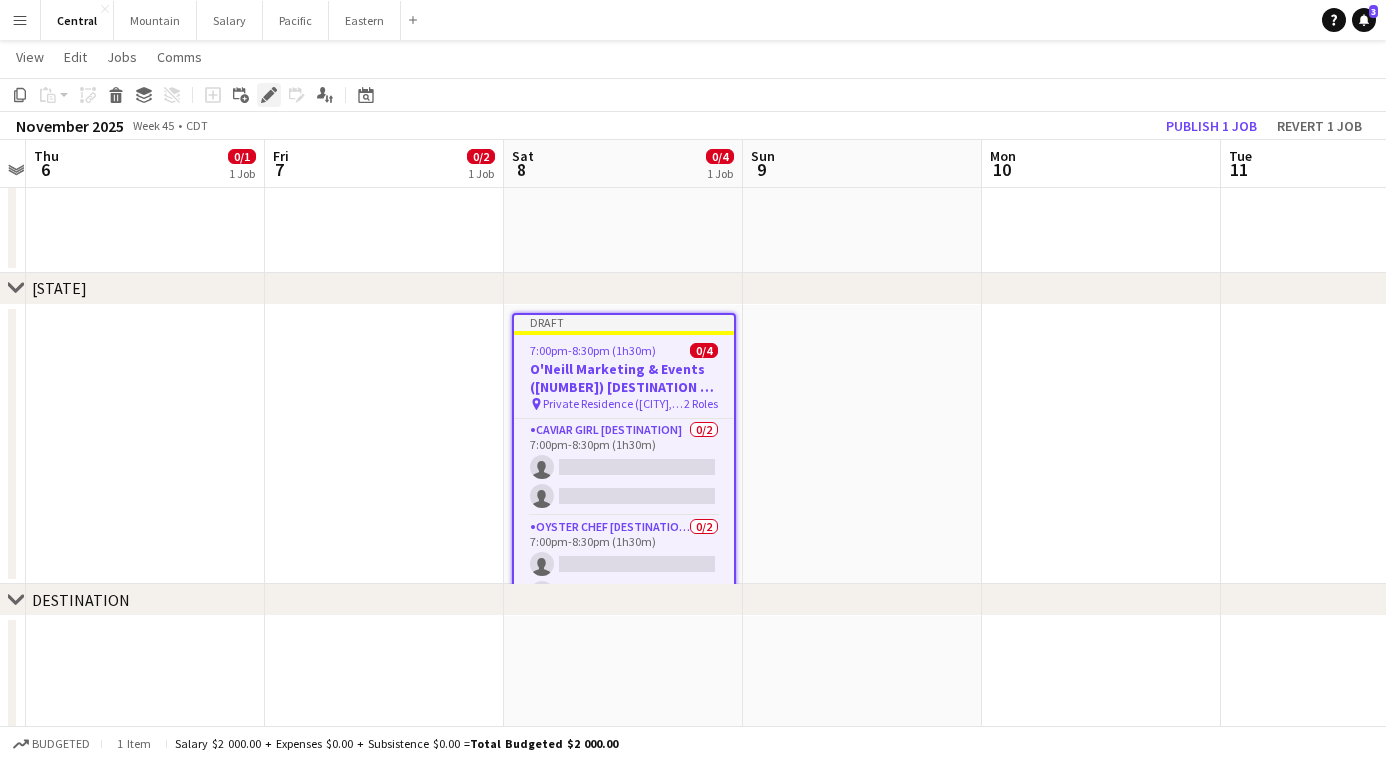 click on "Edit" at bounding box center (269, 95) 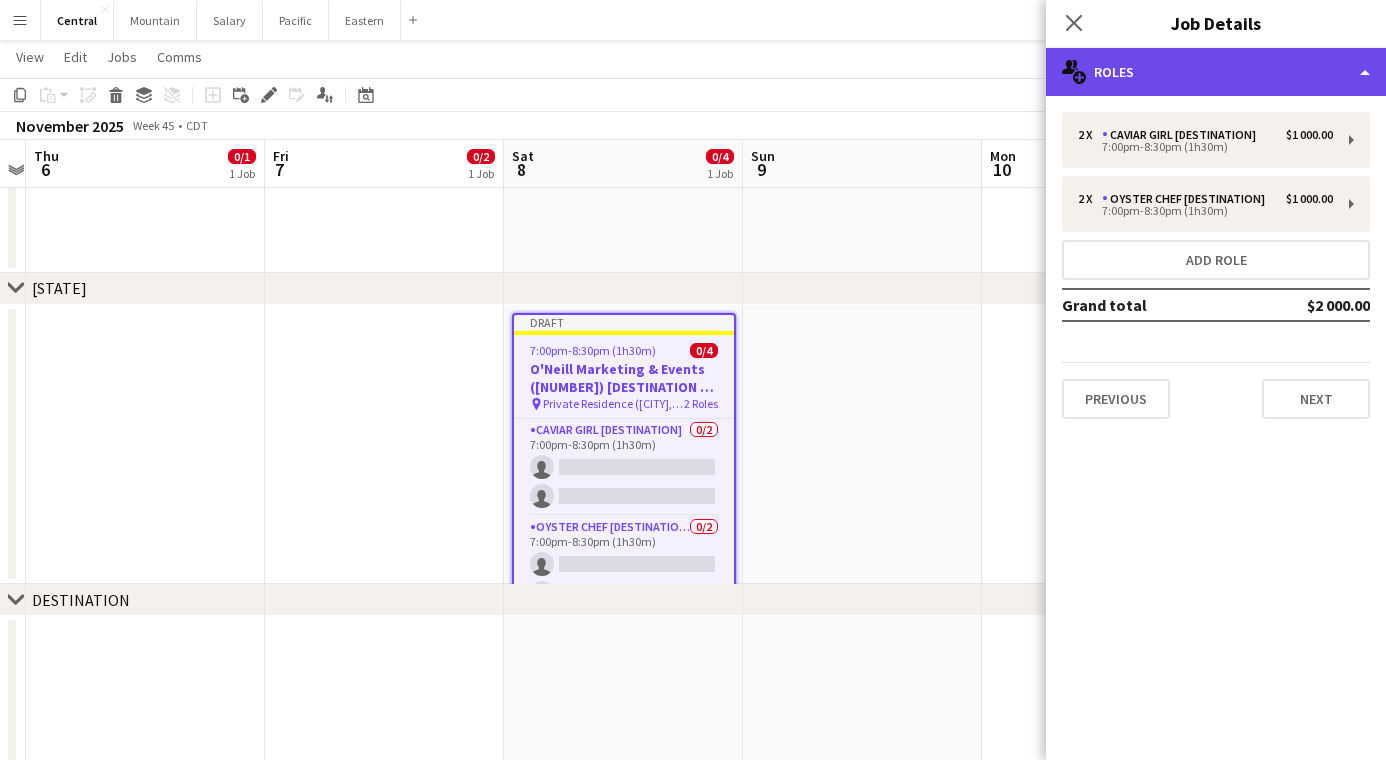 click on "multiple-users-add
Roles" 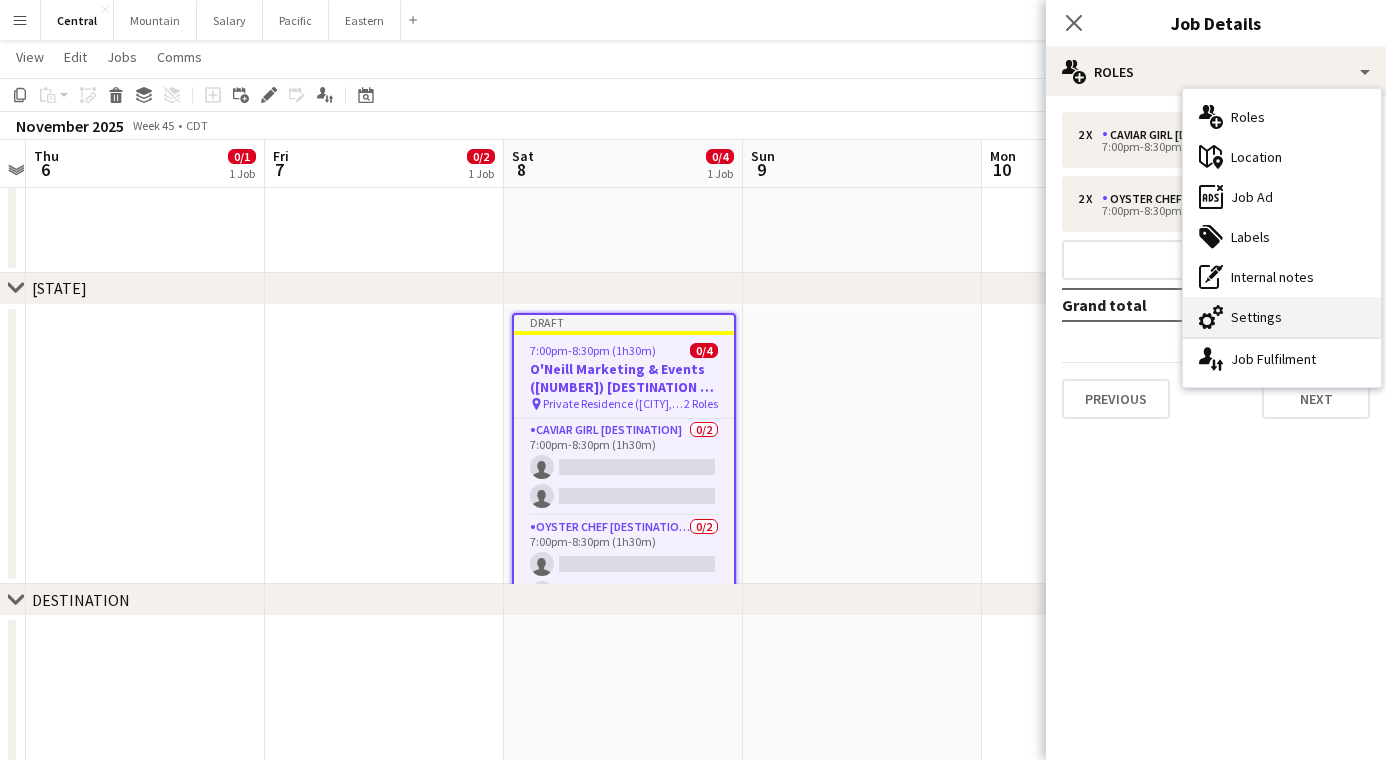 click on "cog-double-3" 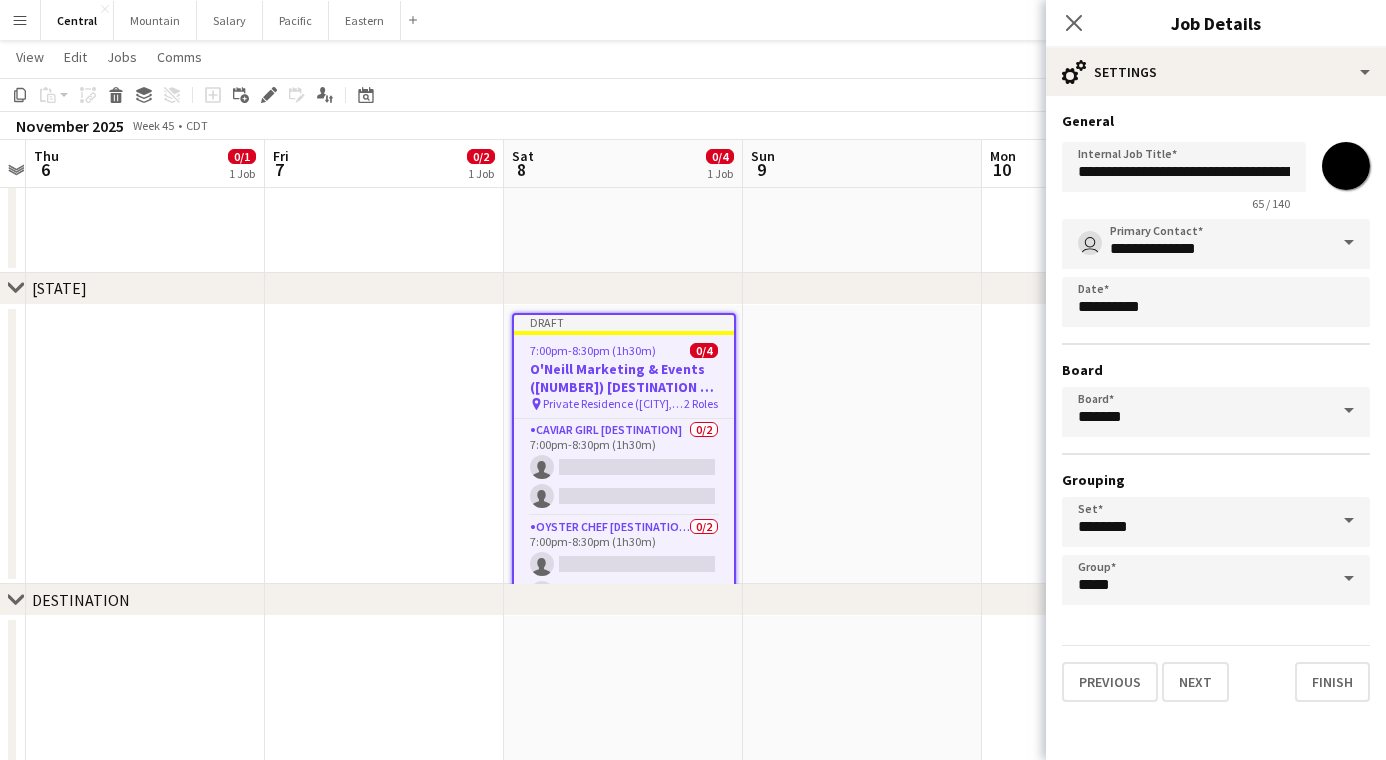 click on "*******" at bounding box center (1346, 166) 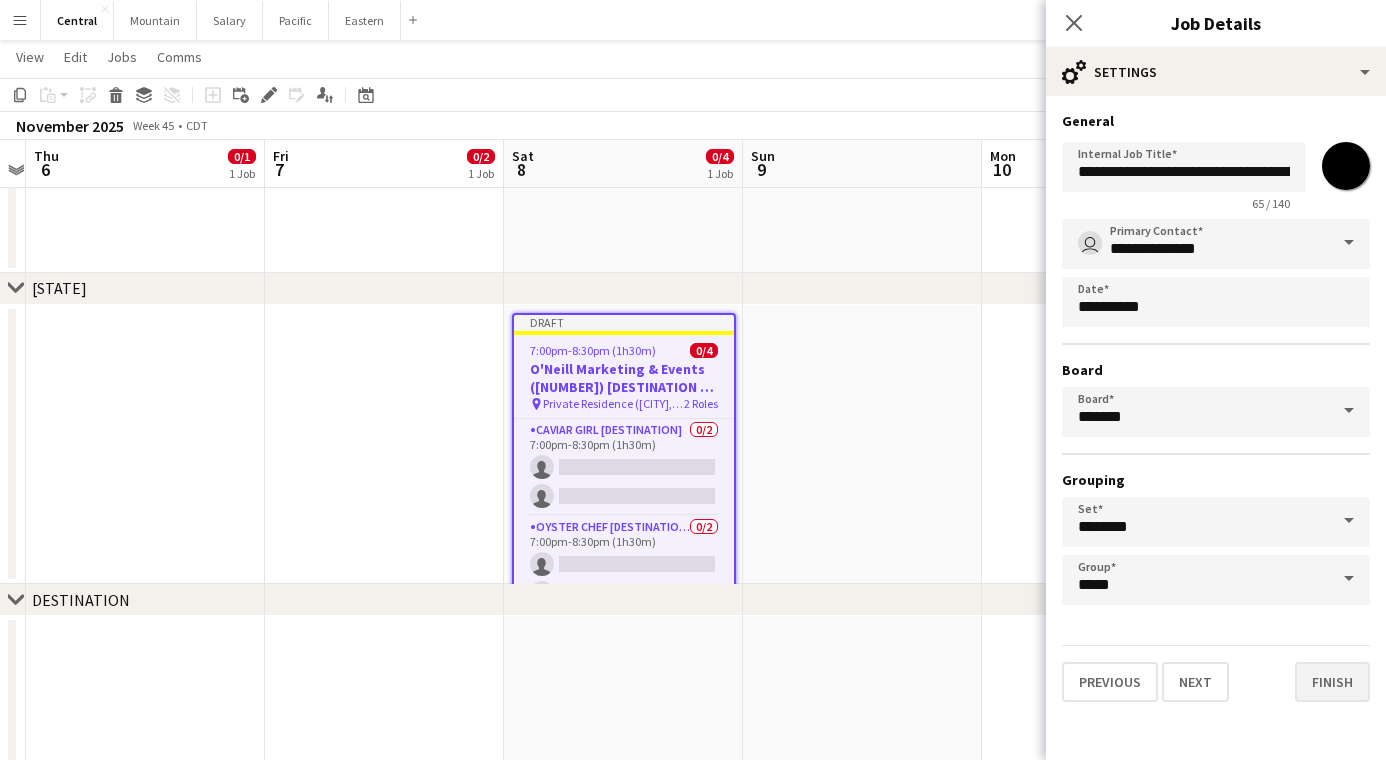 click on "Finish" at bounding box center (1332, 682) 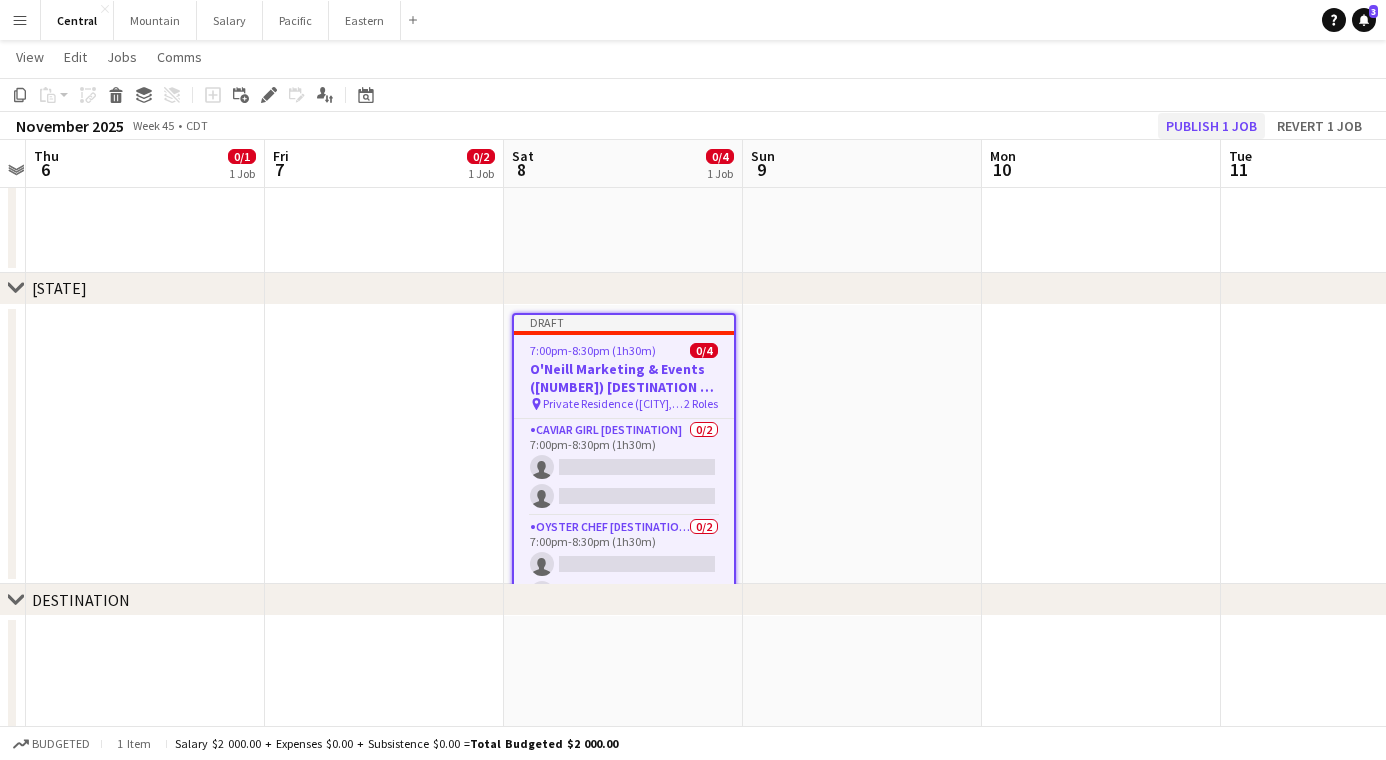 click on "Publish 1 job" 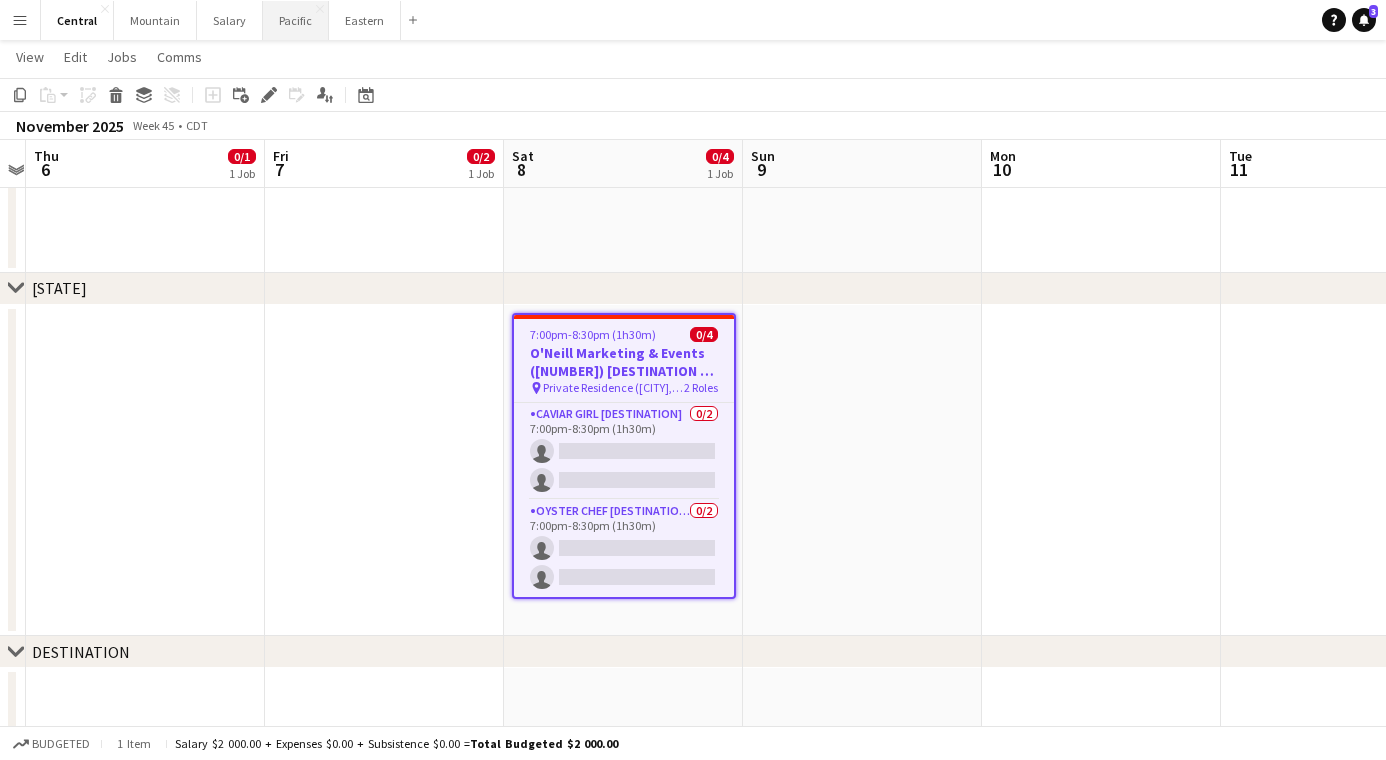 click on "Pacific
Close" at bounding box center (296, 20) 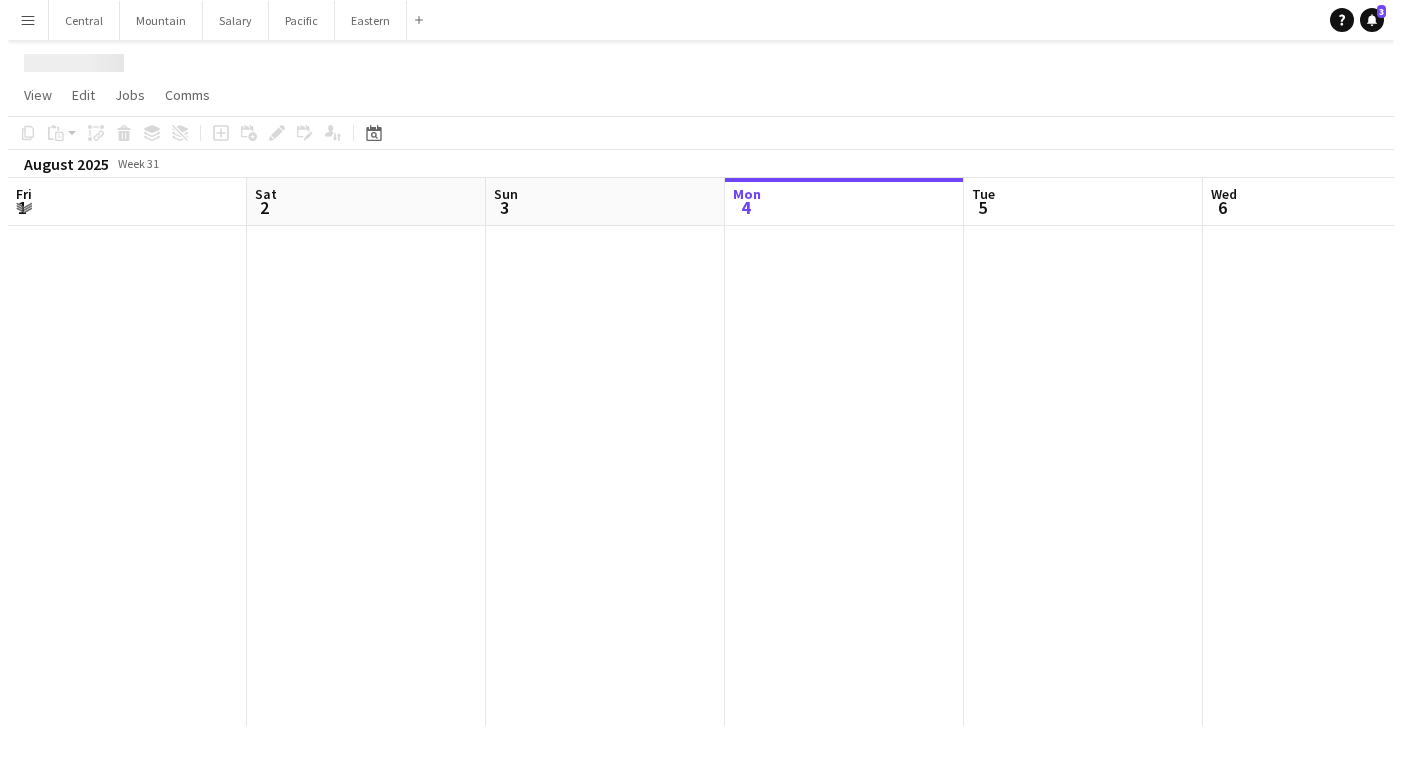 scroll, scrollTop: 0, scrollLeft: 0, axis: both 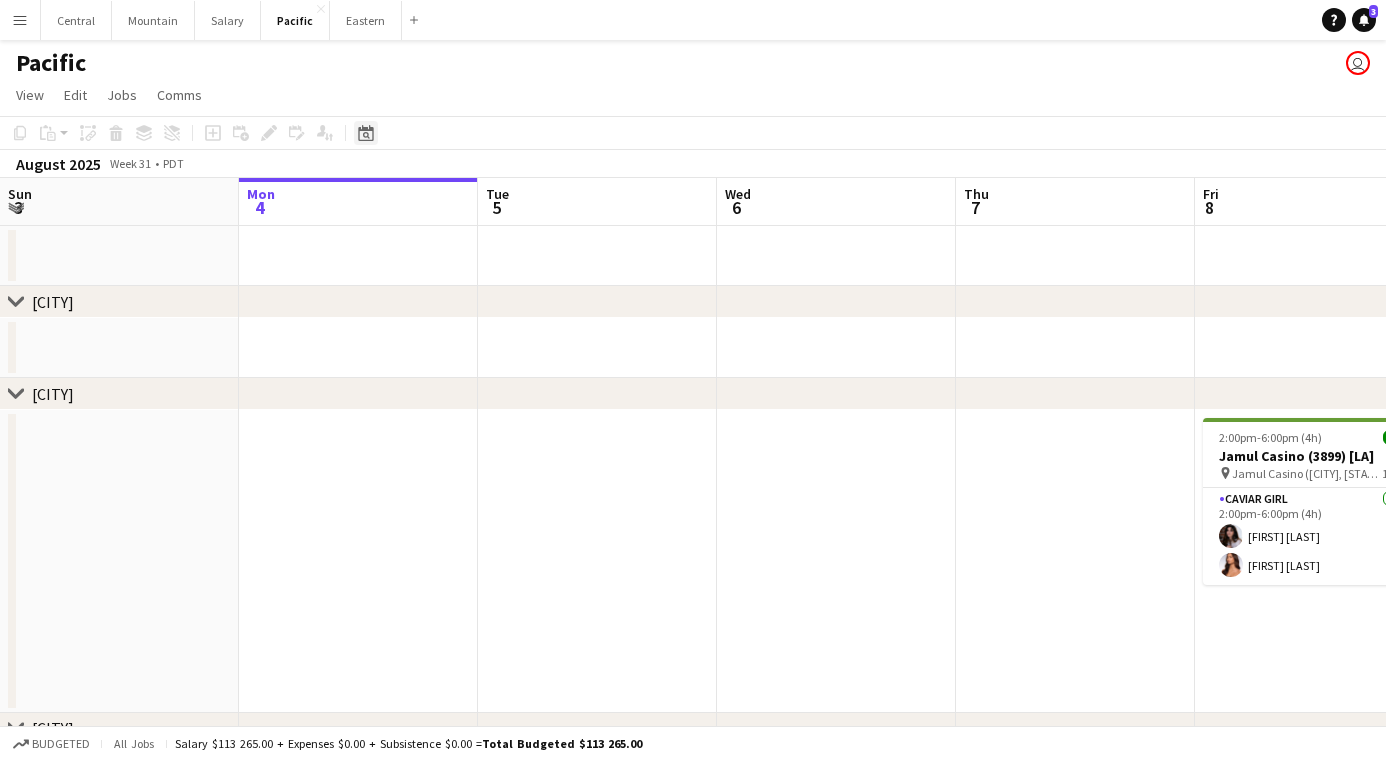 click 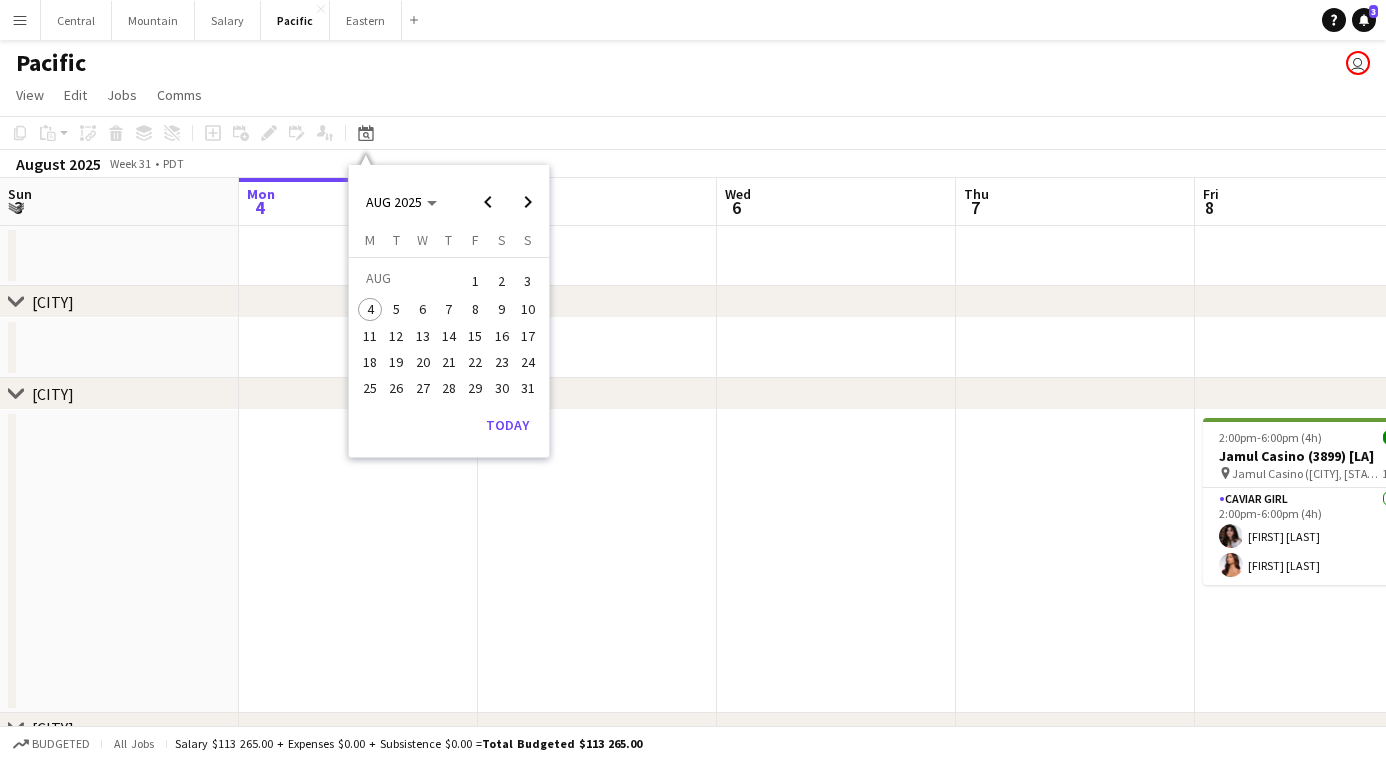 click on "16" at bounding box center (502, 336) 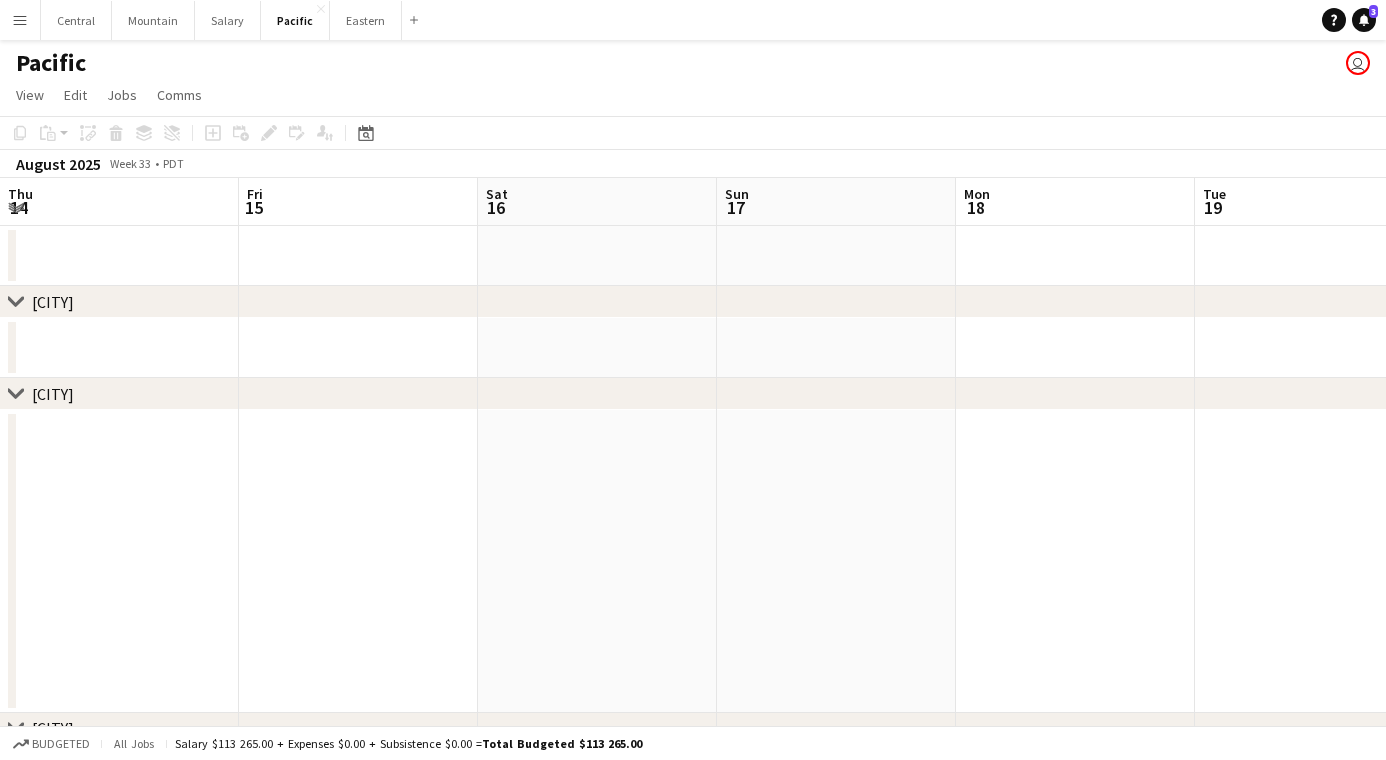scroll, scrollTop: 0, scrollLeft: 687, axis: horizontal 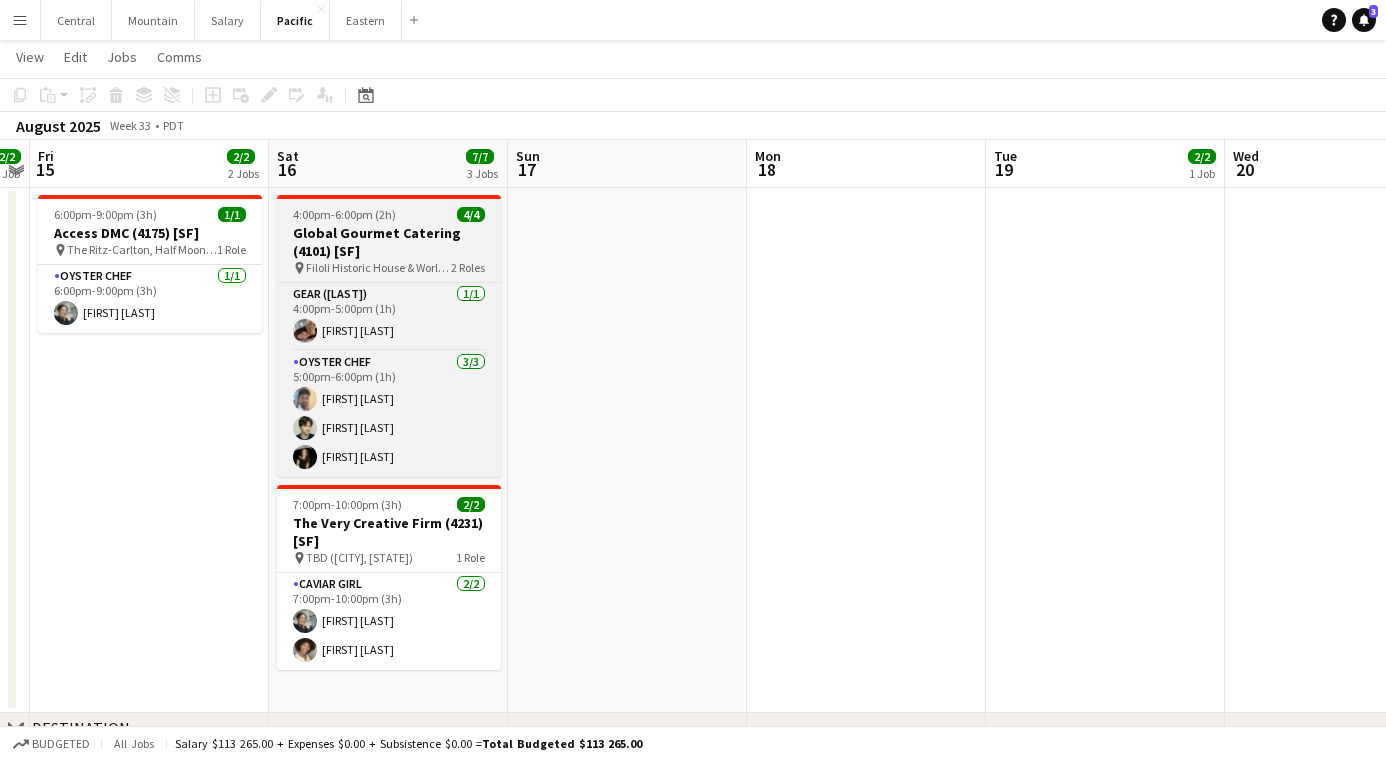 click on "Global Gourmet Catering (4101) [SF]" at bounding box center [389, 242] 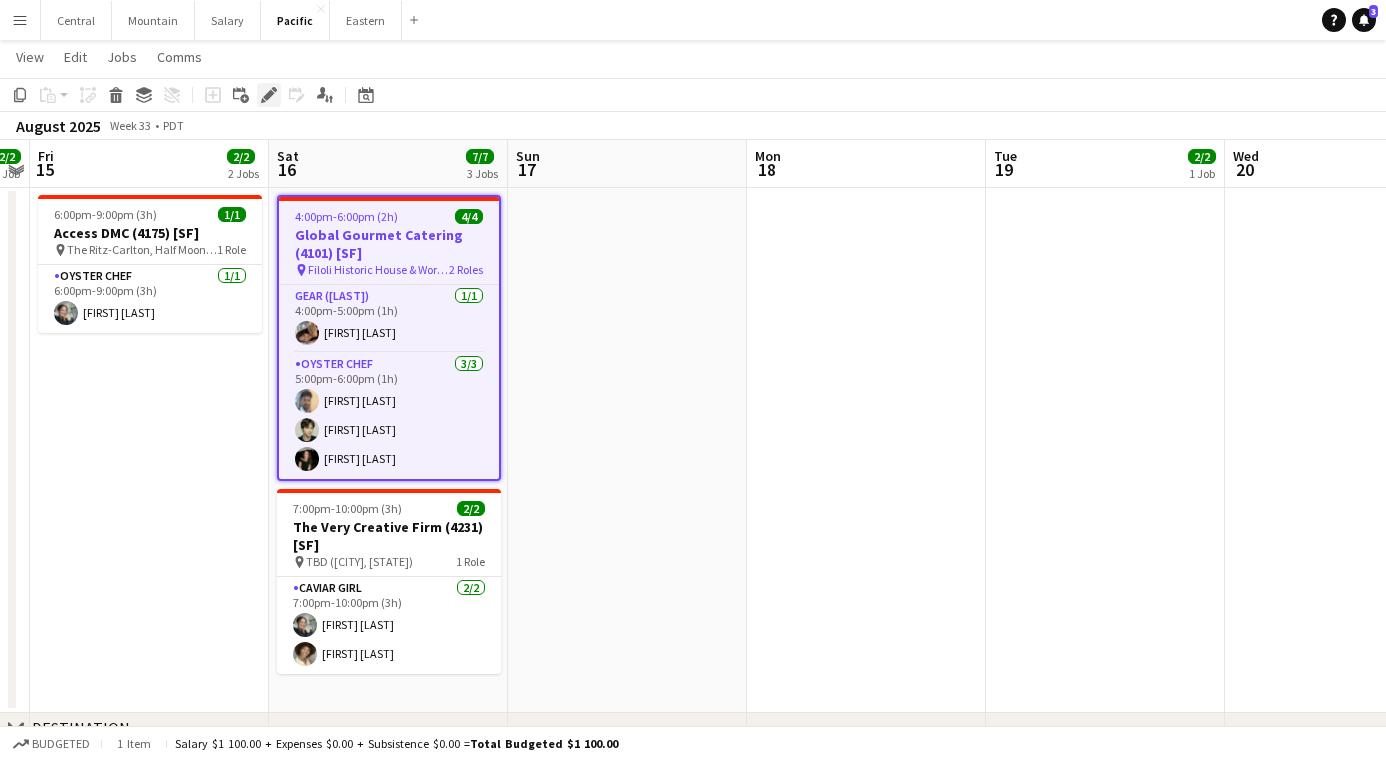 click 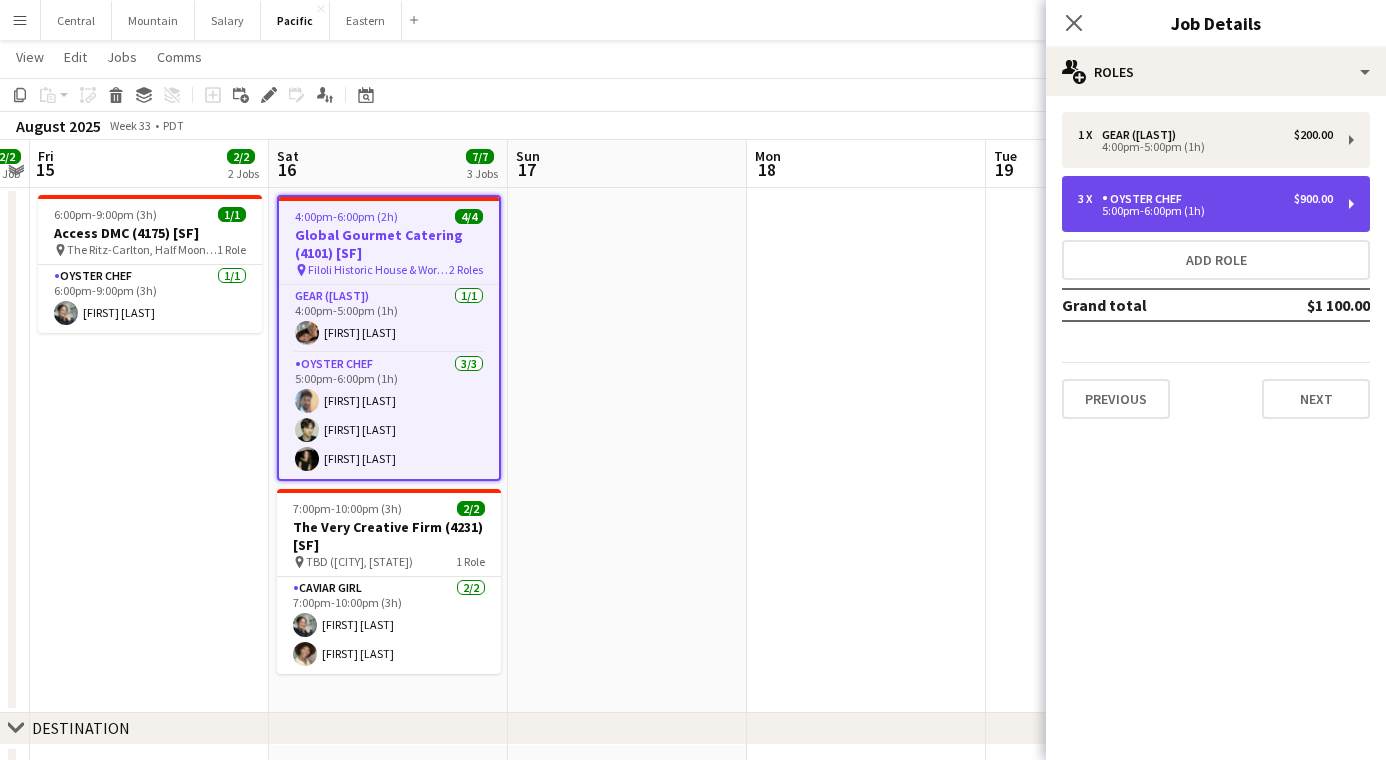 click on "3 x   Oyster Chef   $600.00   5:00pm-6:00pm (1h)" at bounding box center (1216, 204) 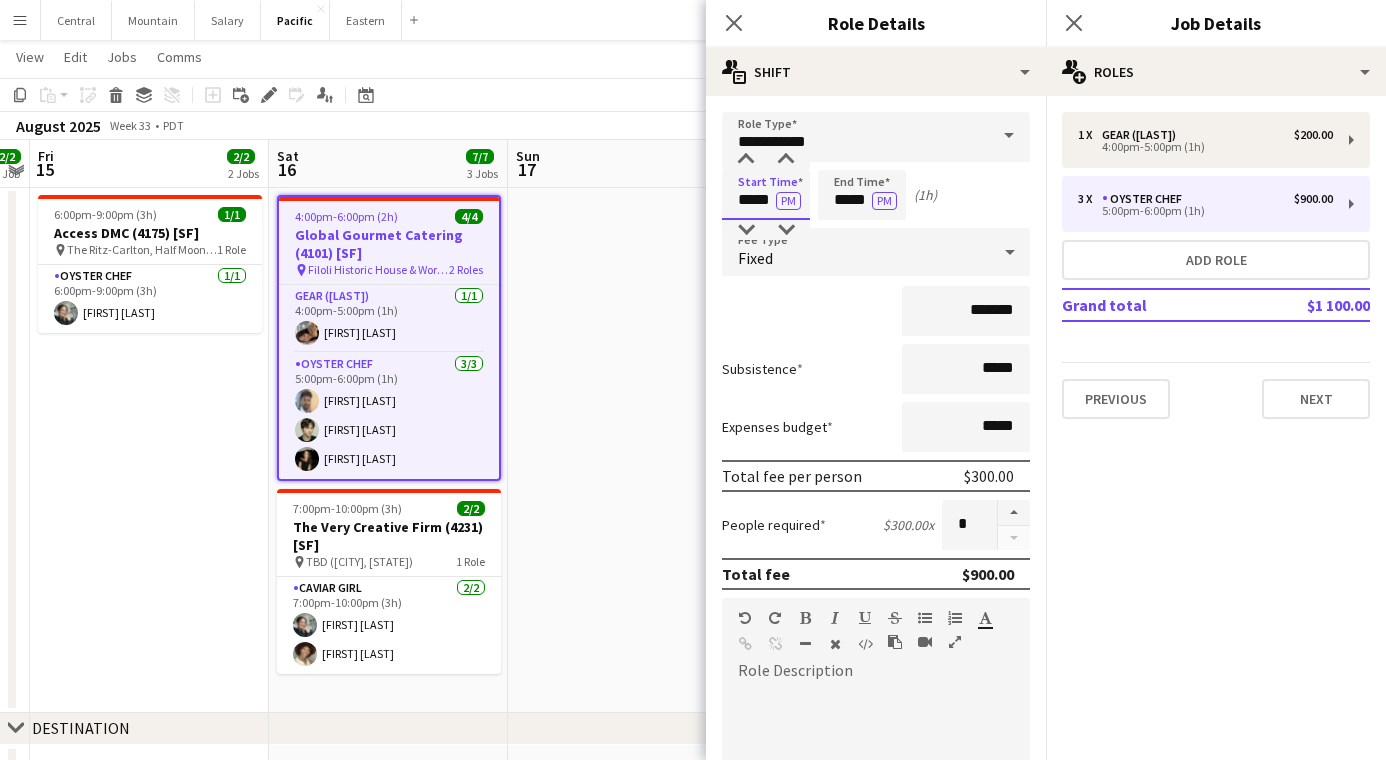 click on "*****" at bounding box center (766, 195) 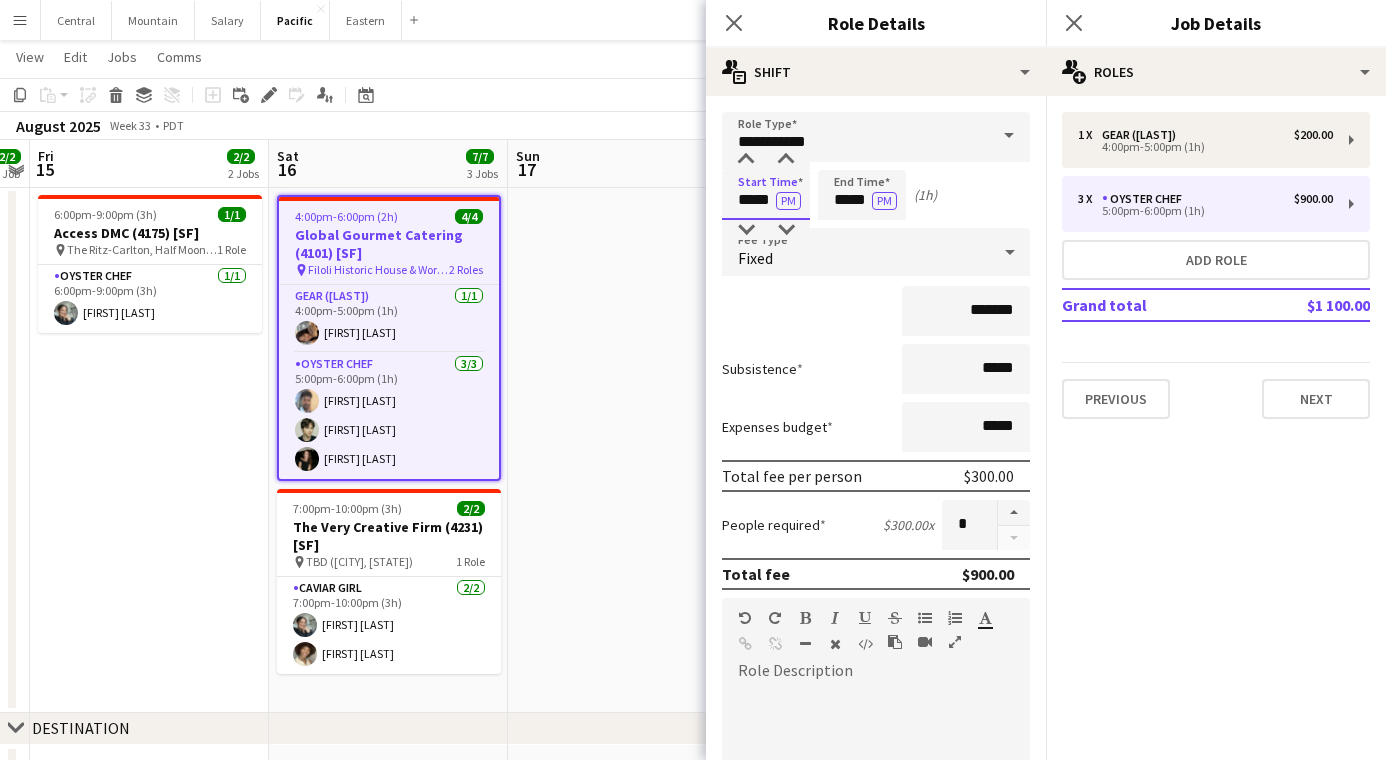 type on "*****" 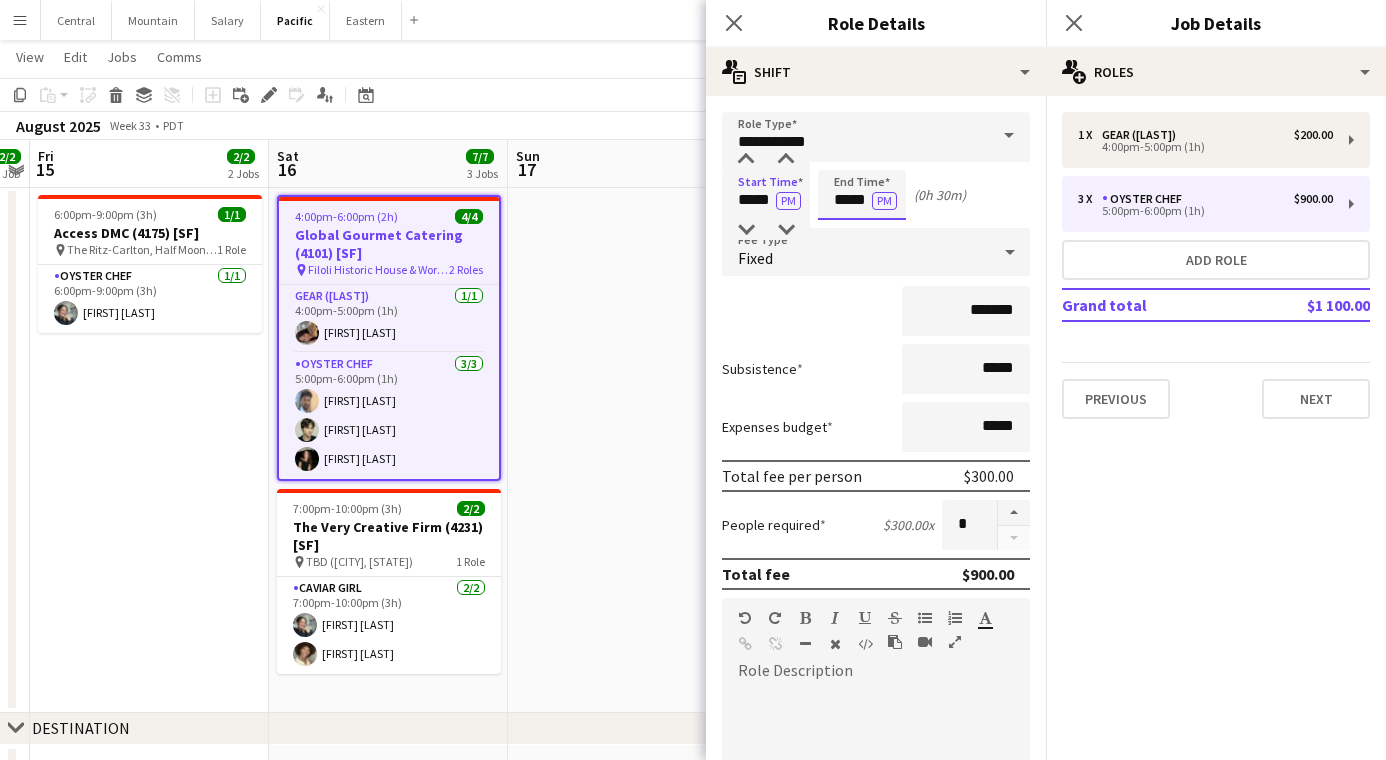 click on "*****" at bounding box center (862, 195) 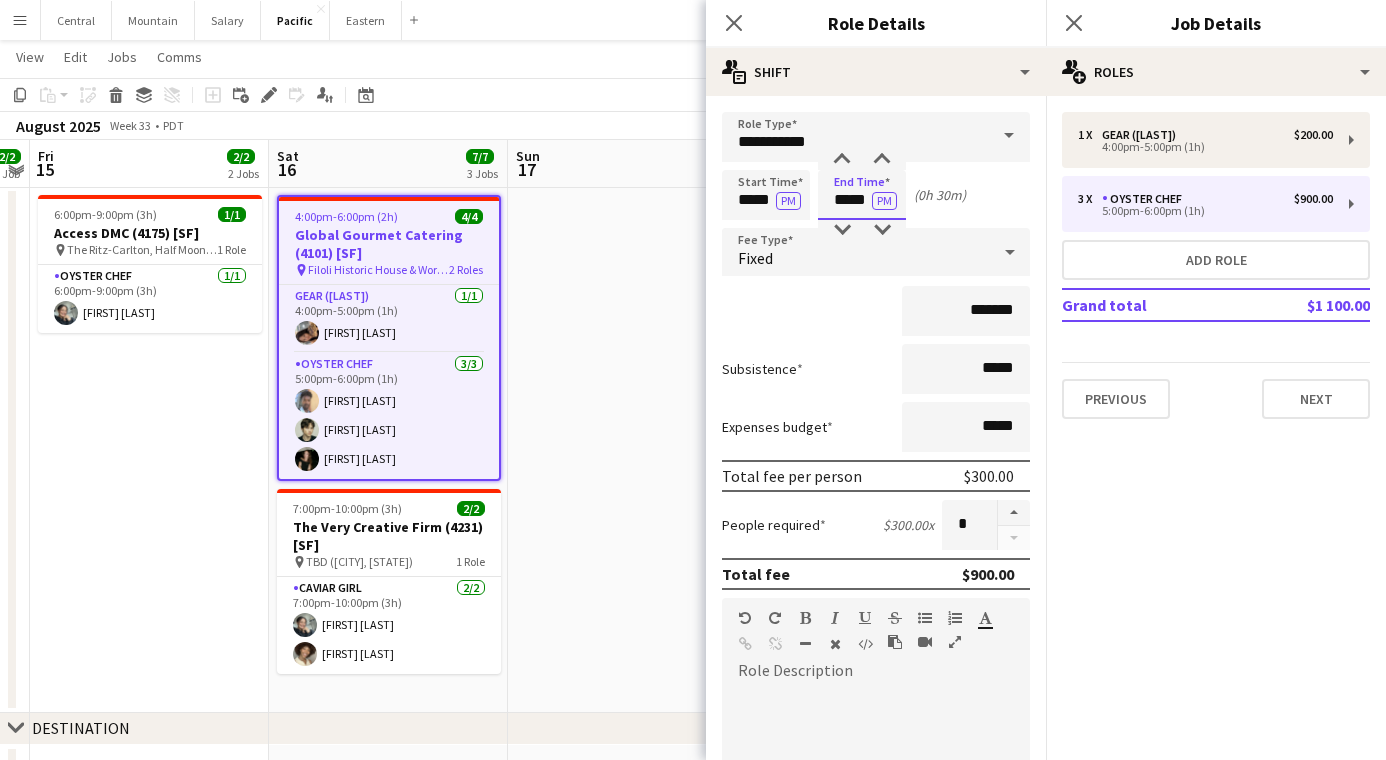 type on "*****" 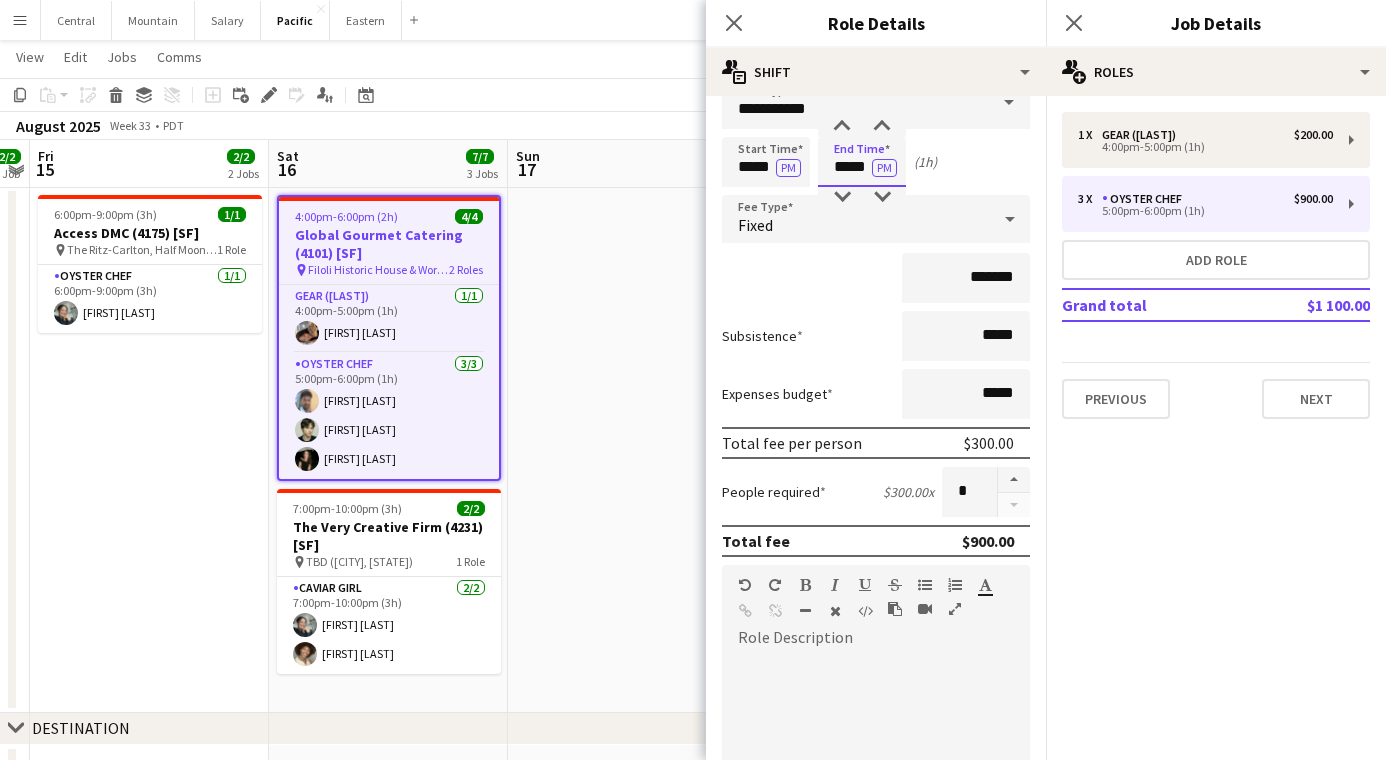 scroll, scrollTop: 496, scrollLeft: 0, axis: vertical 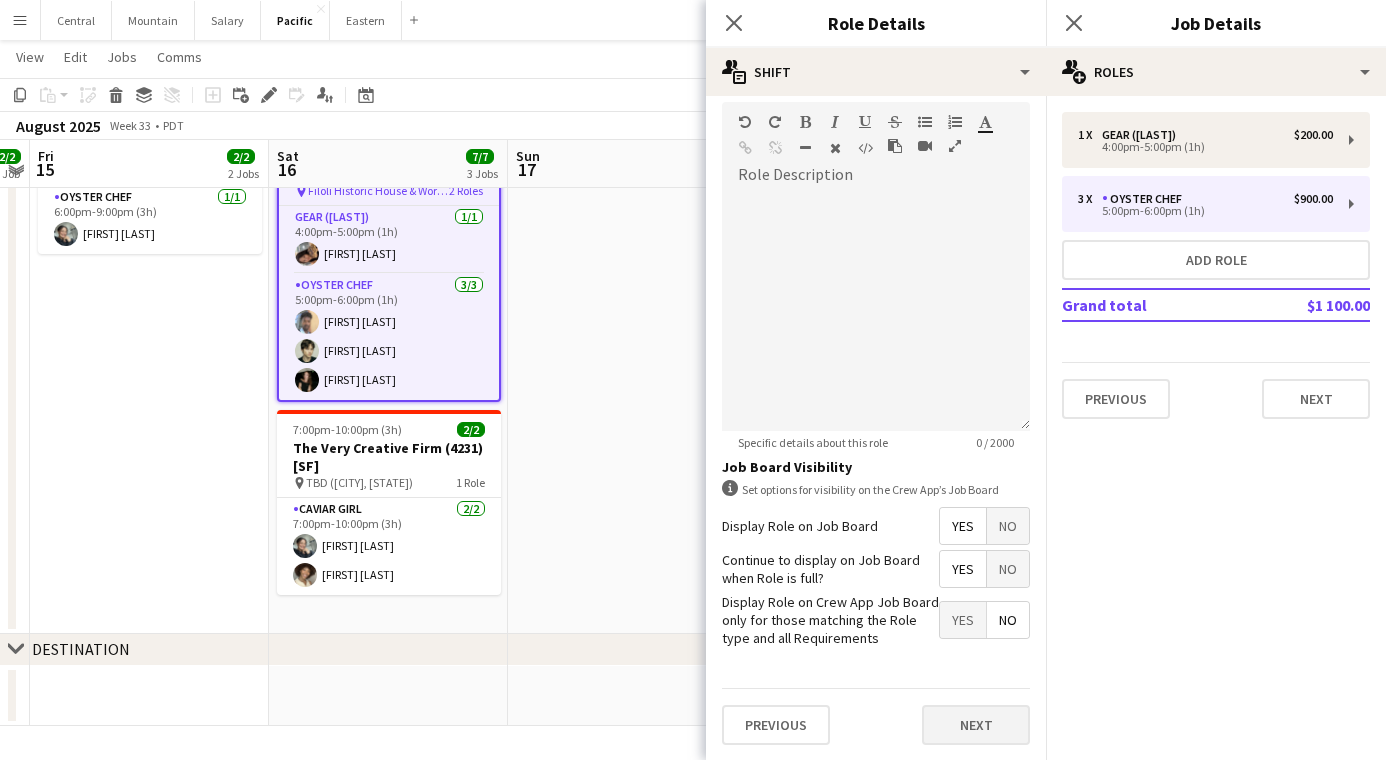 click on "Next" at bounding box center [976, 725] 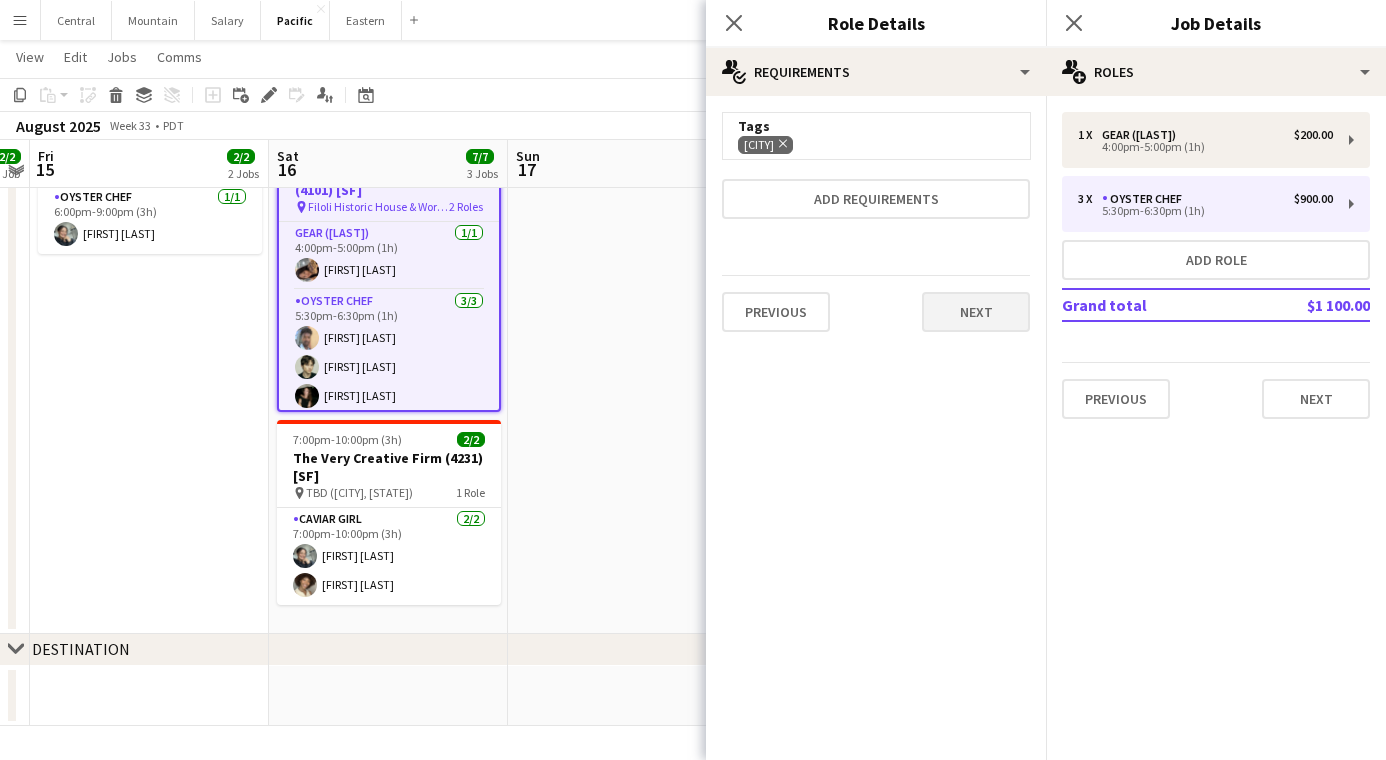 click on "Next" at bounding box center (976, 312) 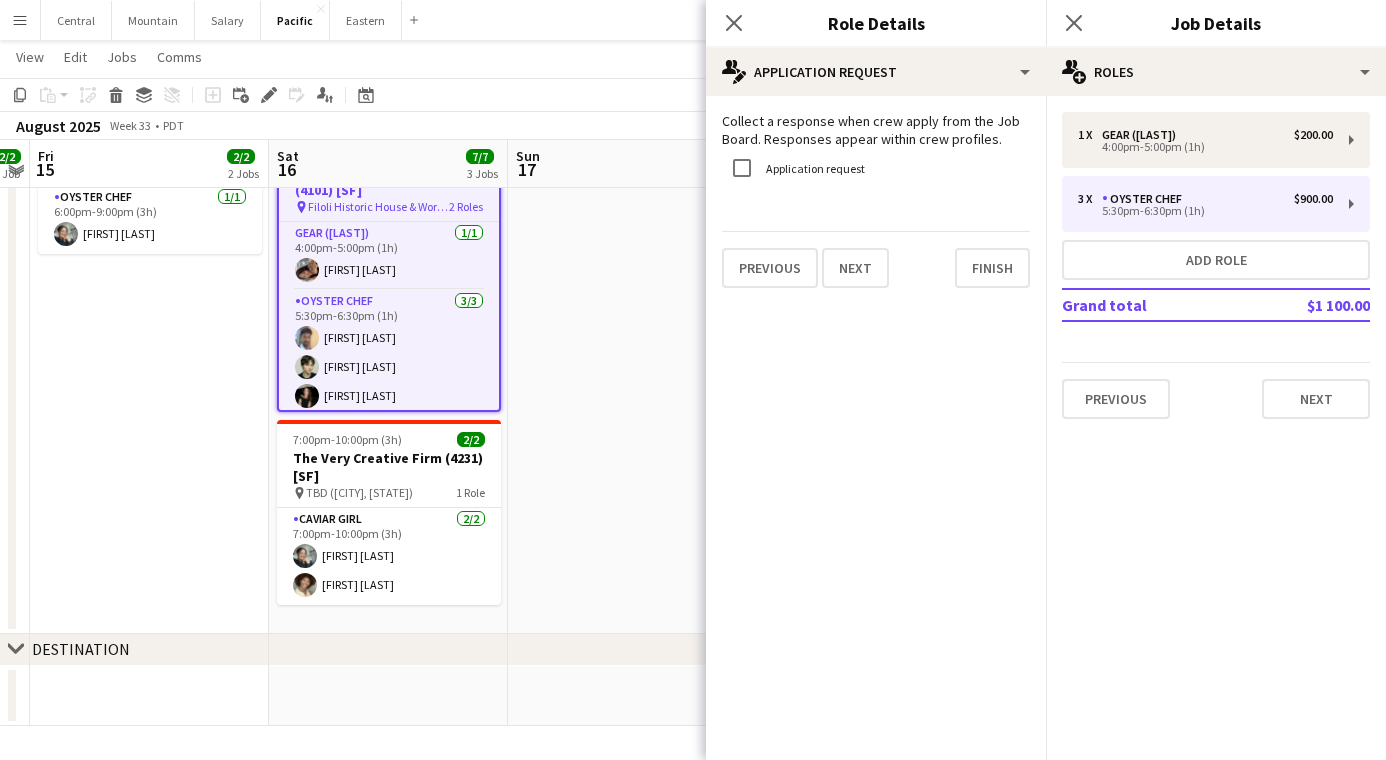 drag, startPoint x: 1009, startPoint y: 286, endPoint x: 1233, endPoint y: 337, distance: 229.73245 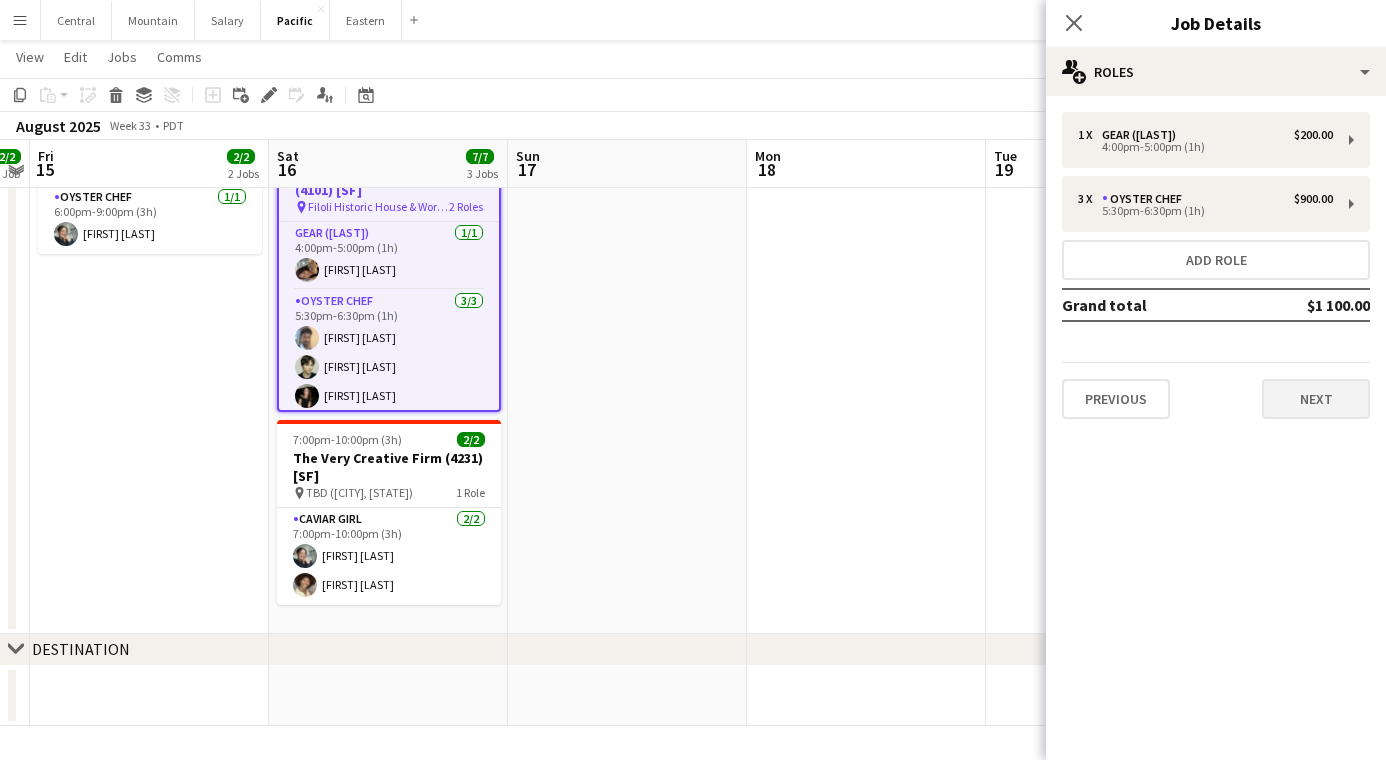 click on "Next" at bounding box center (1316, 399) 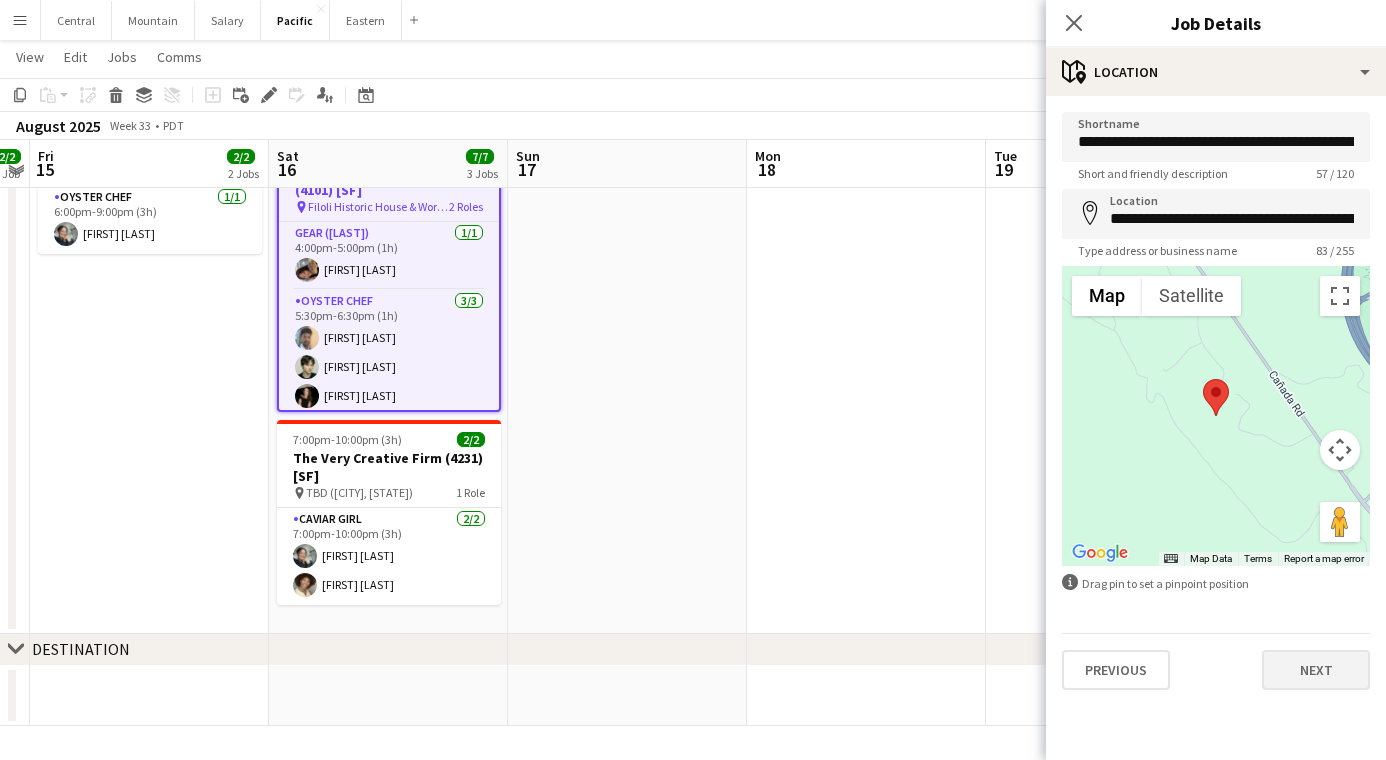 click on "Next" at bounding box center [1316, 670] 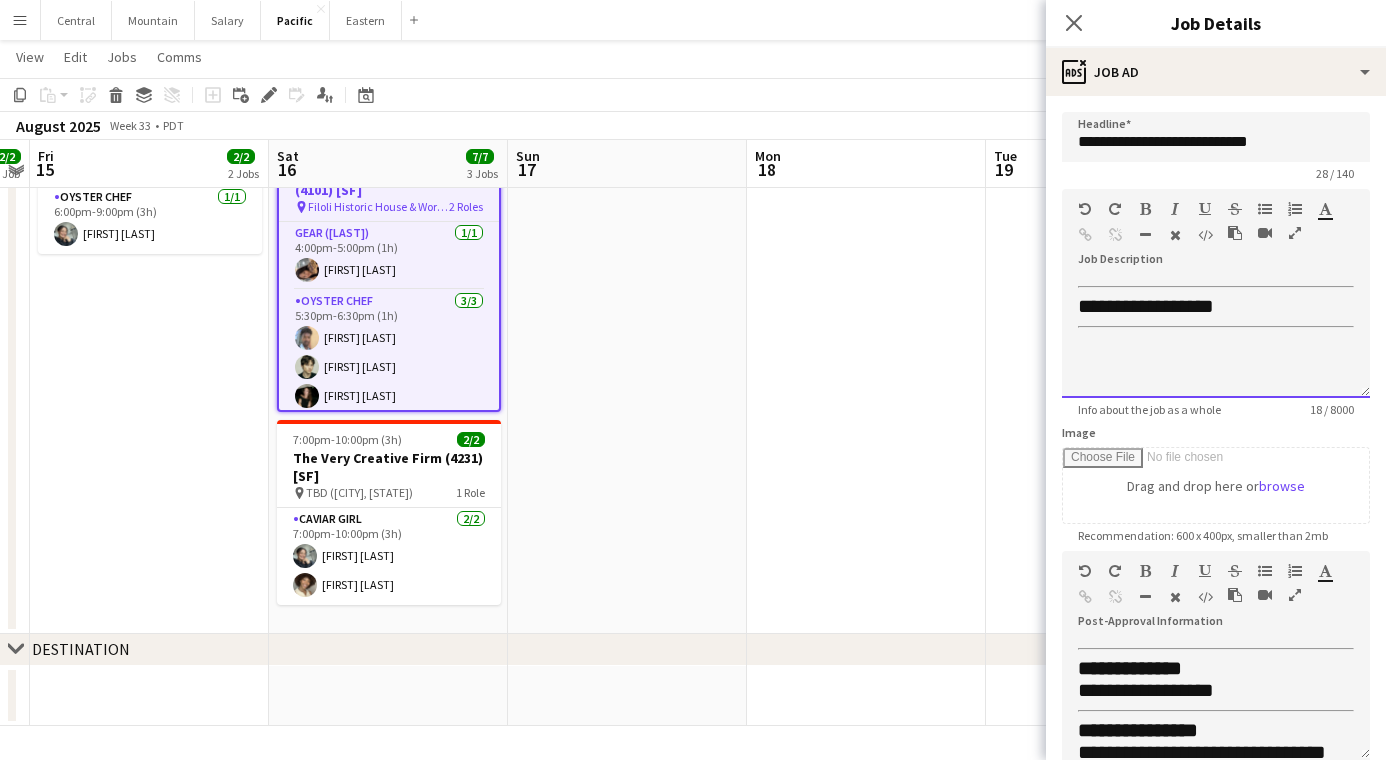 click on "**********" at bounding box center (1146, 306) 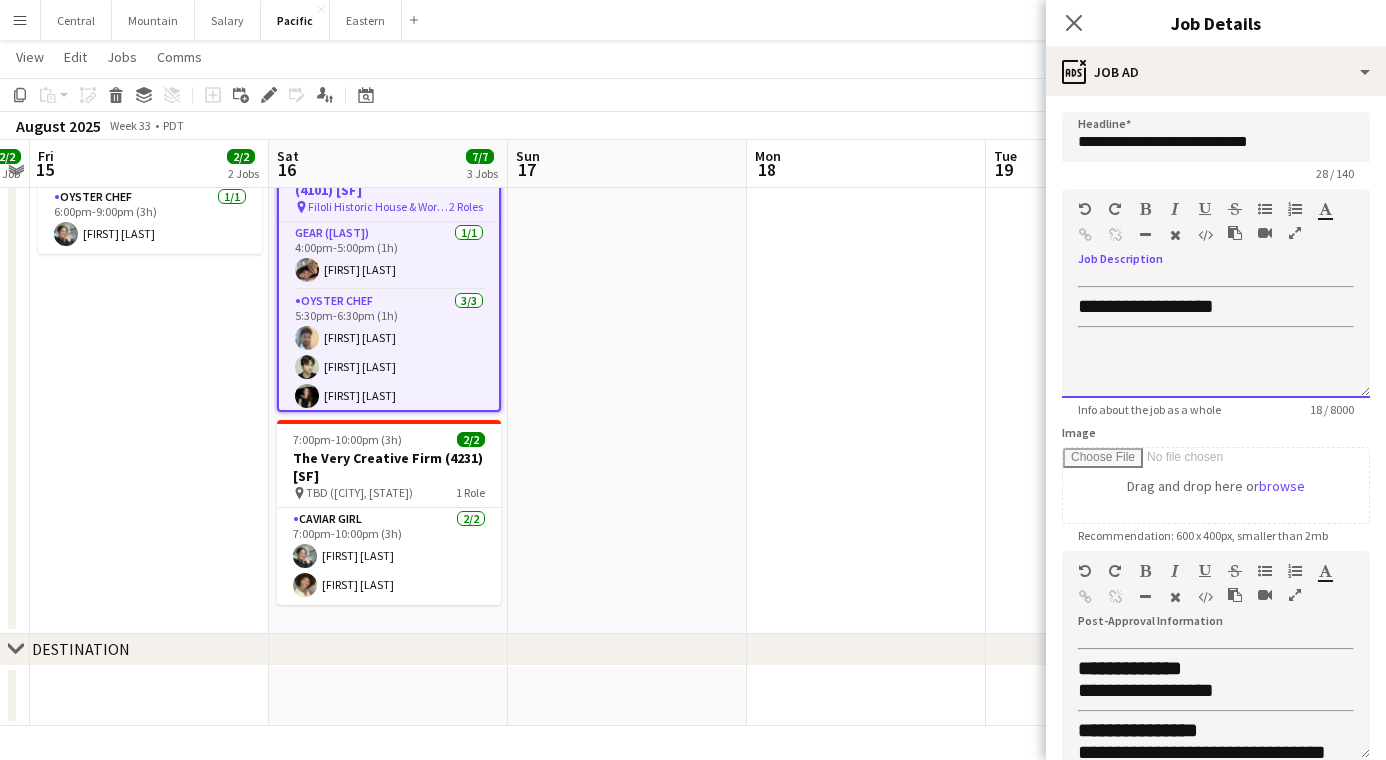 type 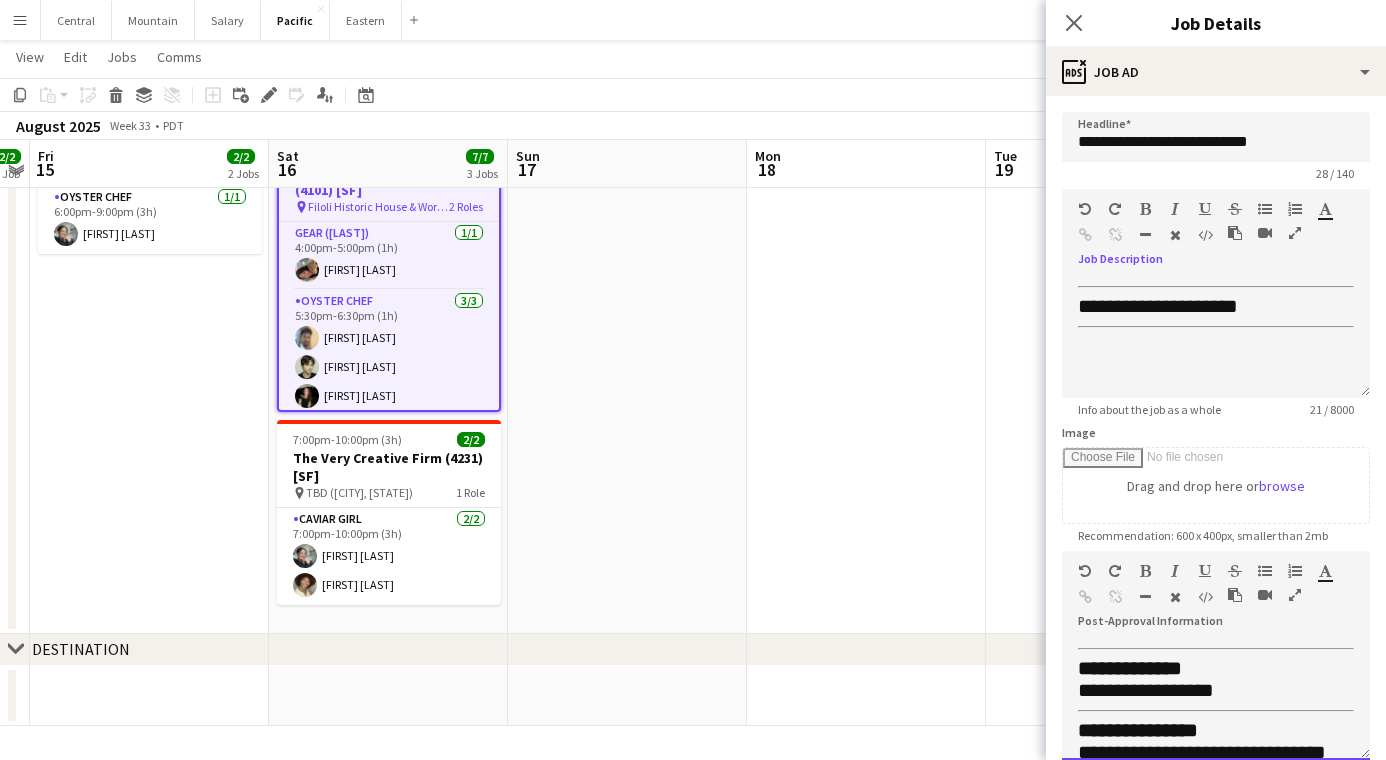 click on "**********" at bounding box center [1146, 690] 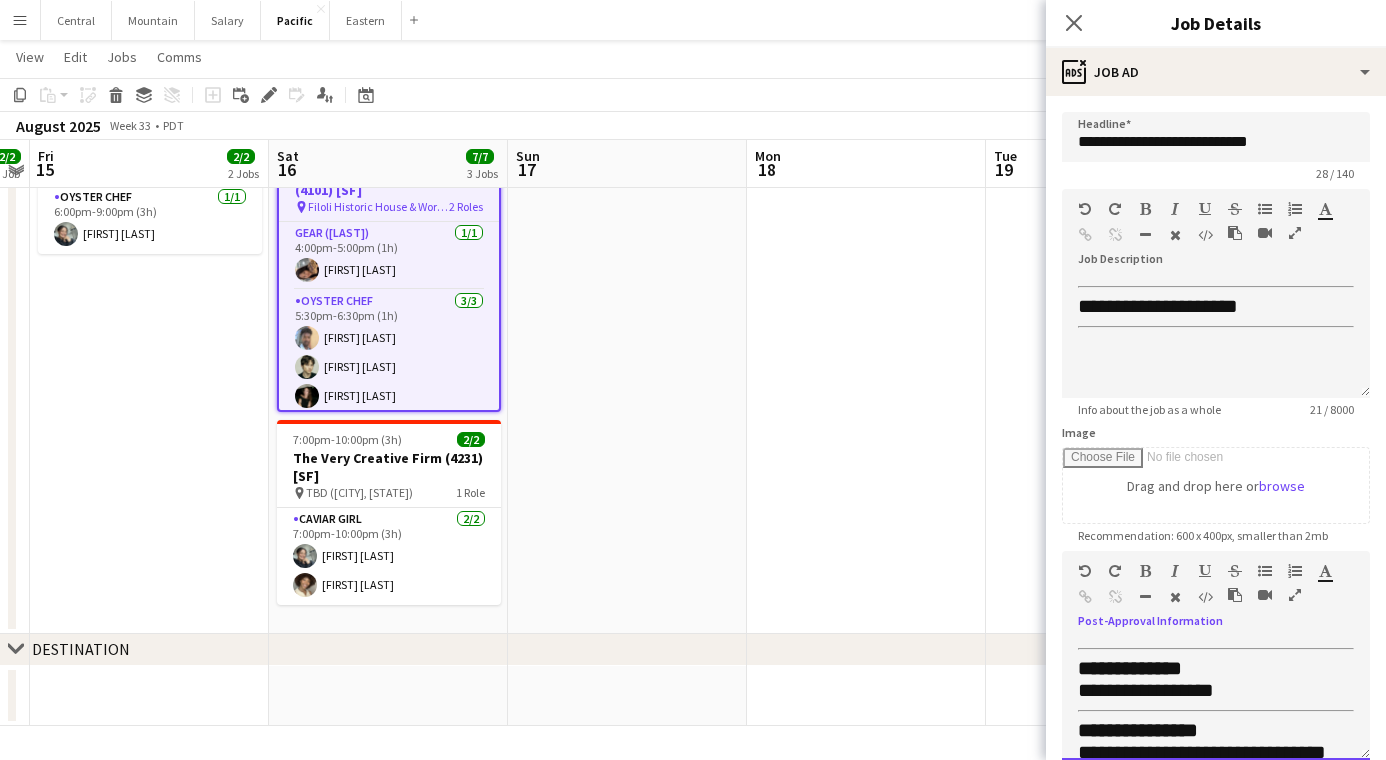 type 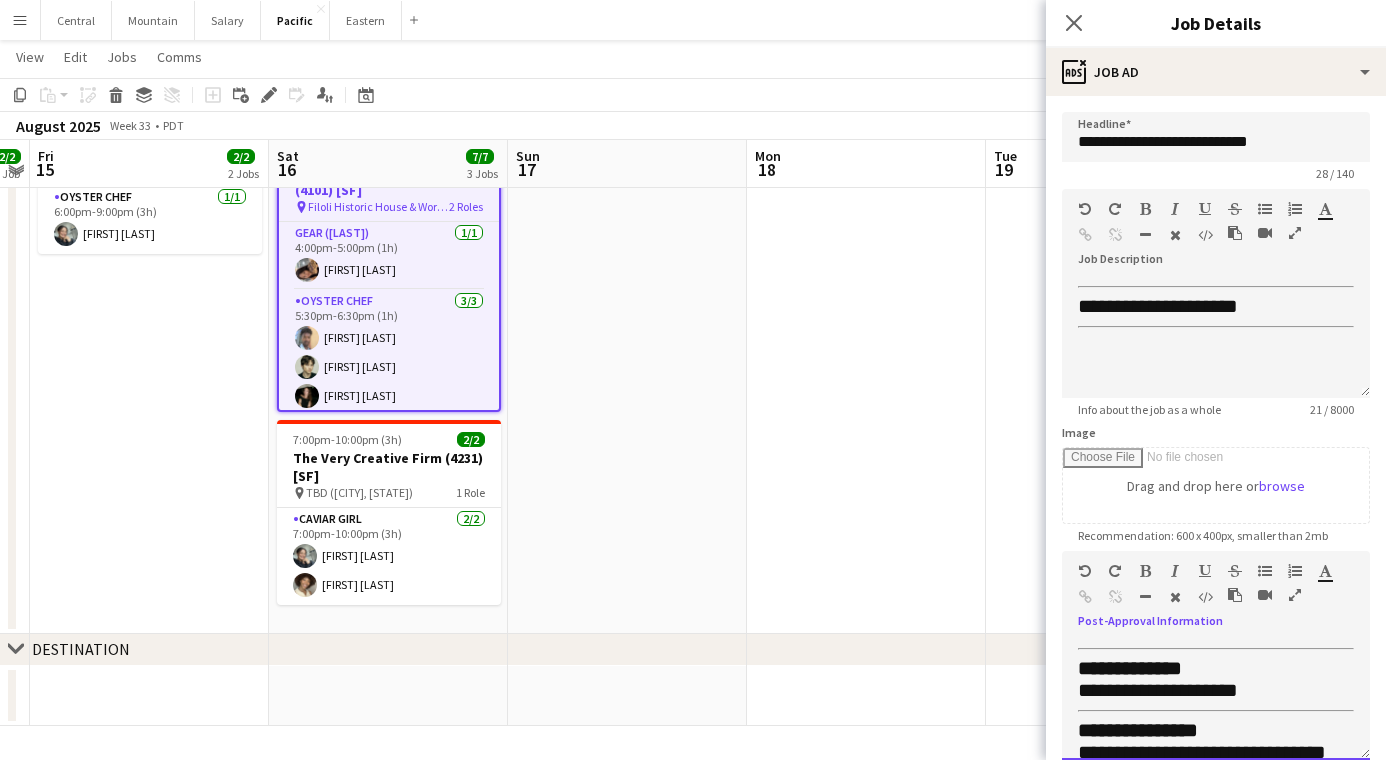 scroll, scrollTop: 29, scrollLeft: 0, axis: vertical 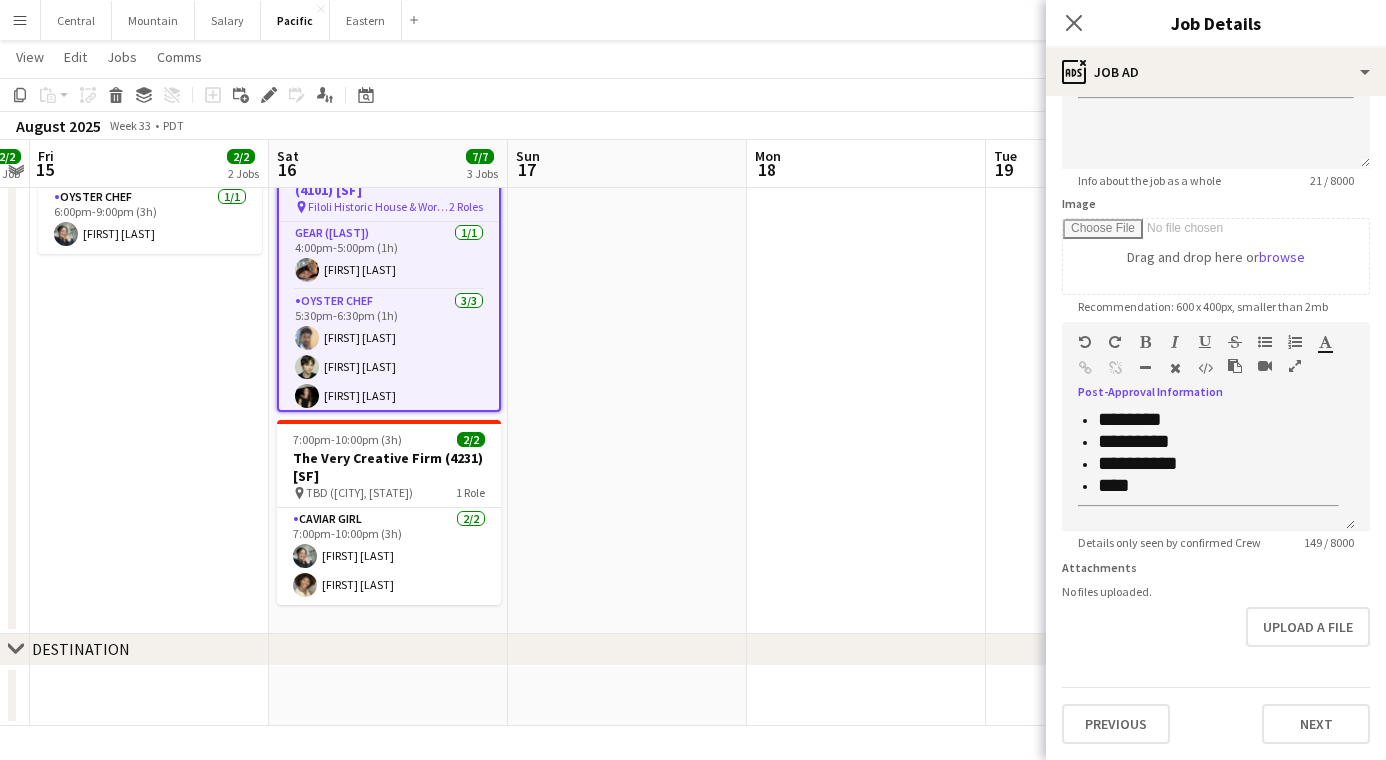 click at bounding box center (1295, 366) 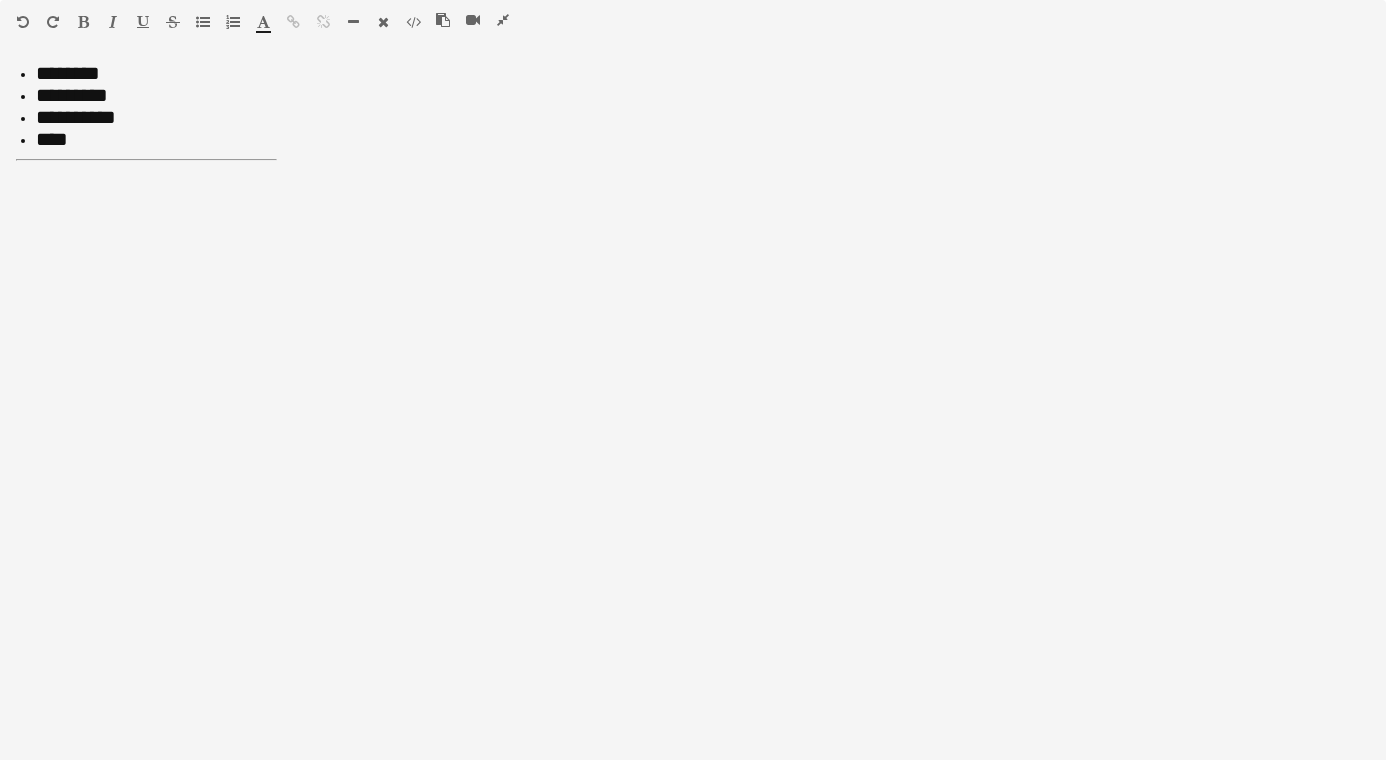 scroll, scrollTop: 0, scrollLeft: 0, axis: both 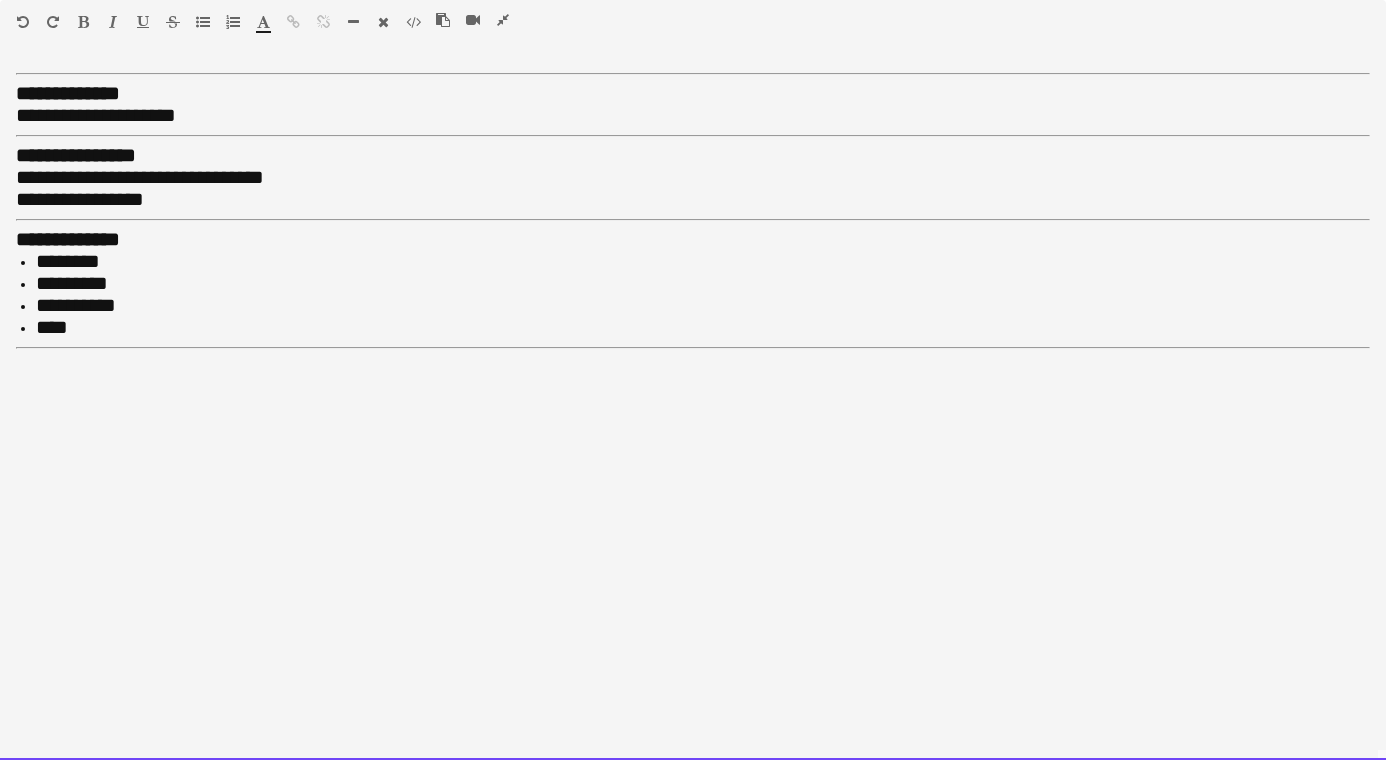 click on "**********" at bounding box center (693, 412) 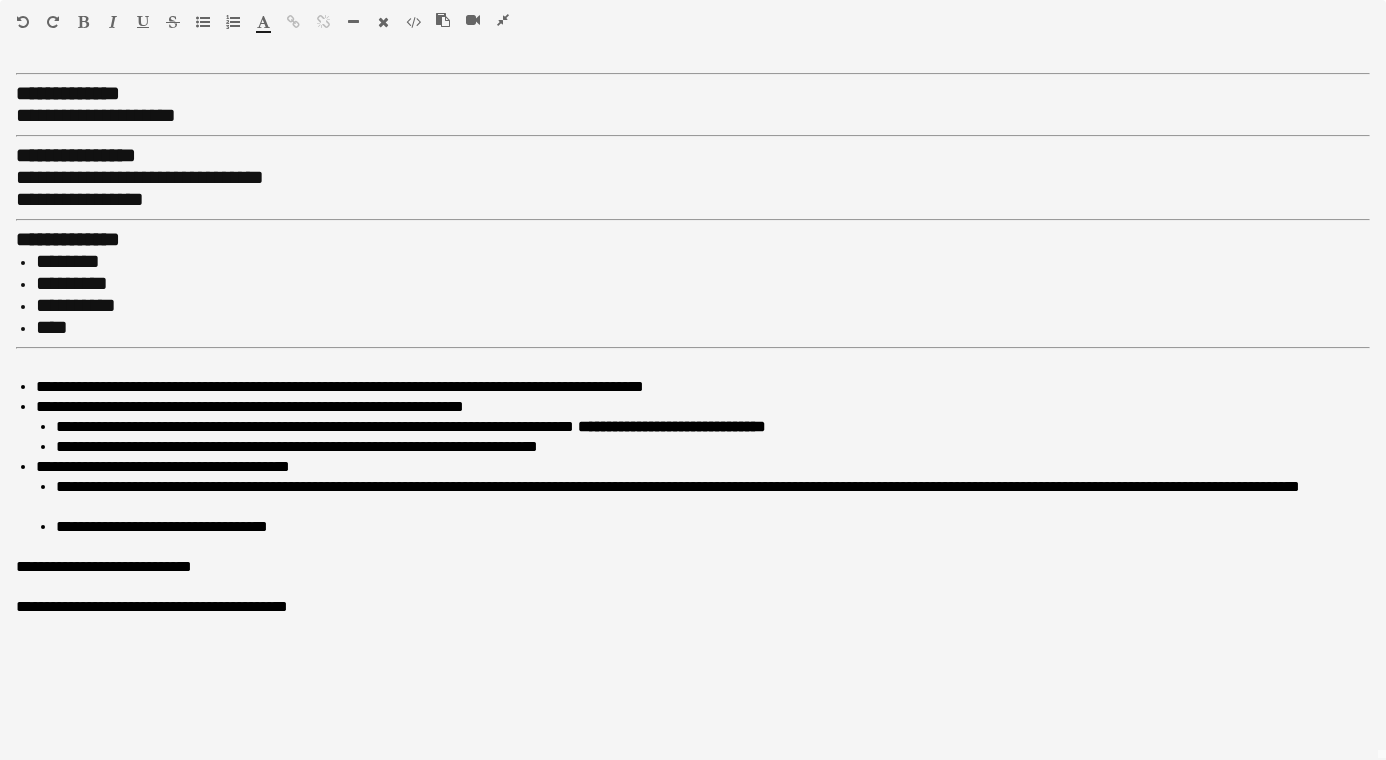 click at bounding box center [503, 20] 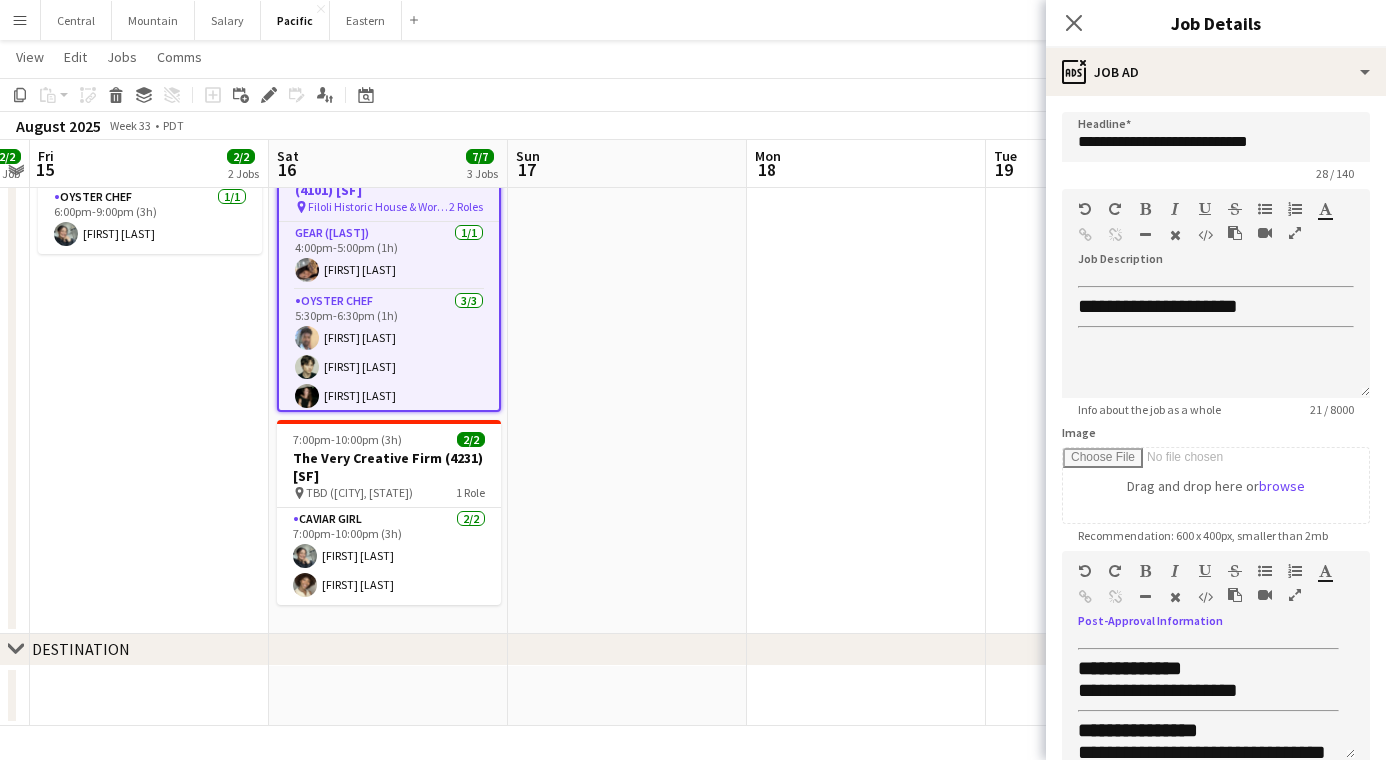 scroll, scrollTop: 244, scrollLeft: 0, axis: vertical 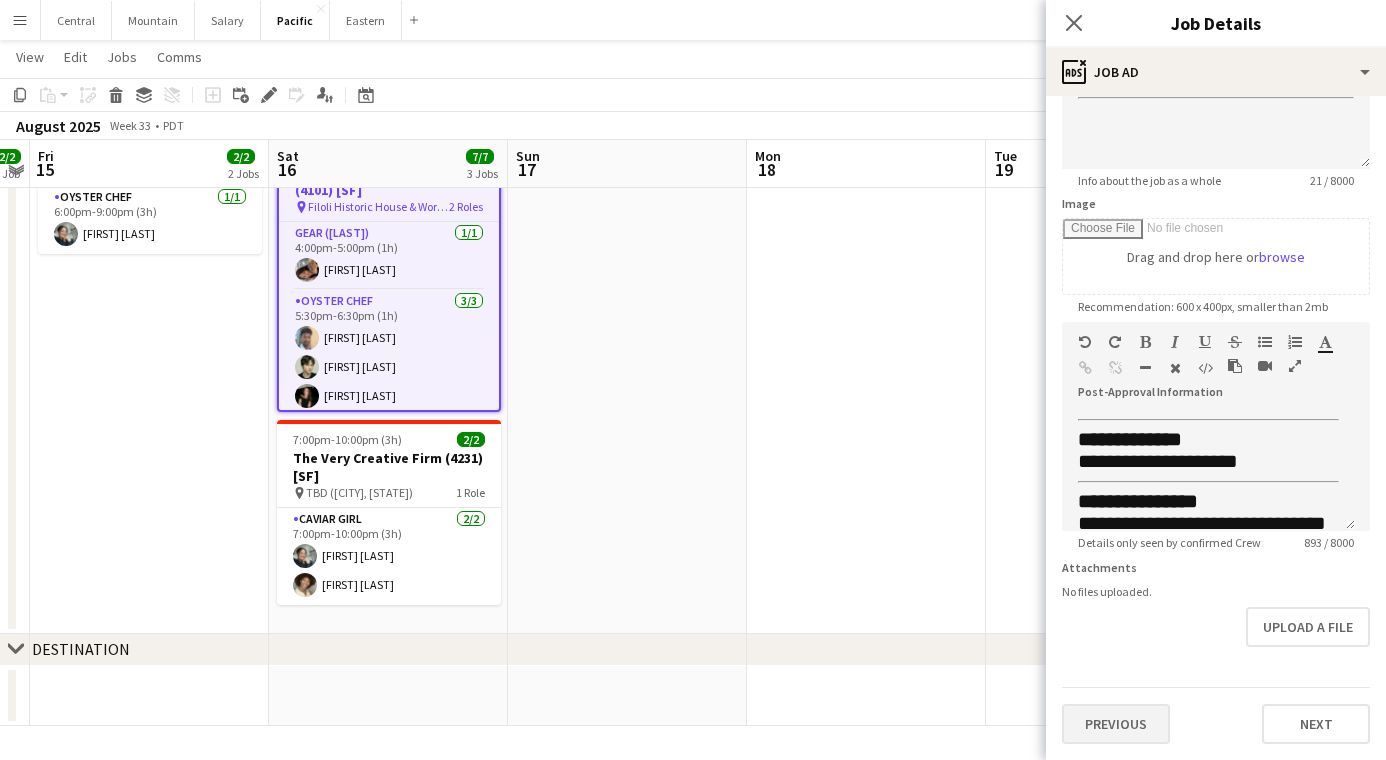 click on "Previous" at bounding box center (1116, 724) 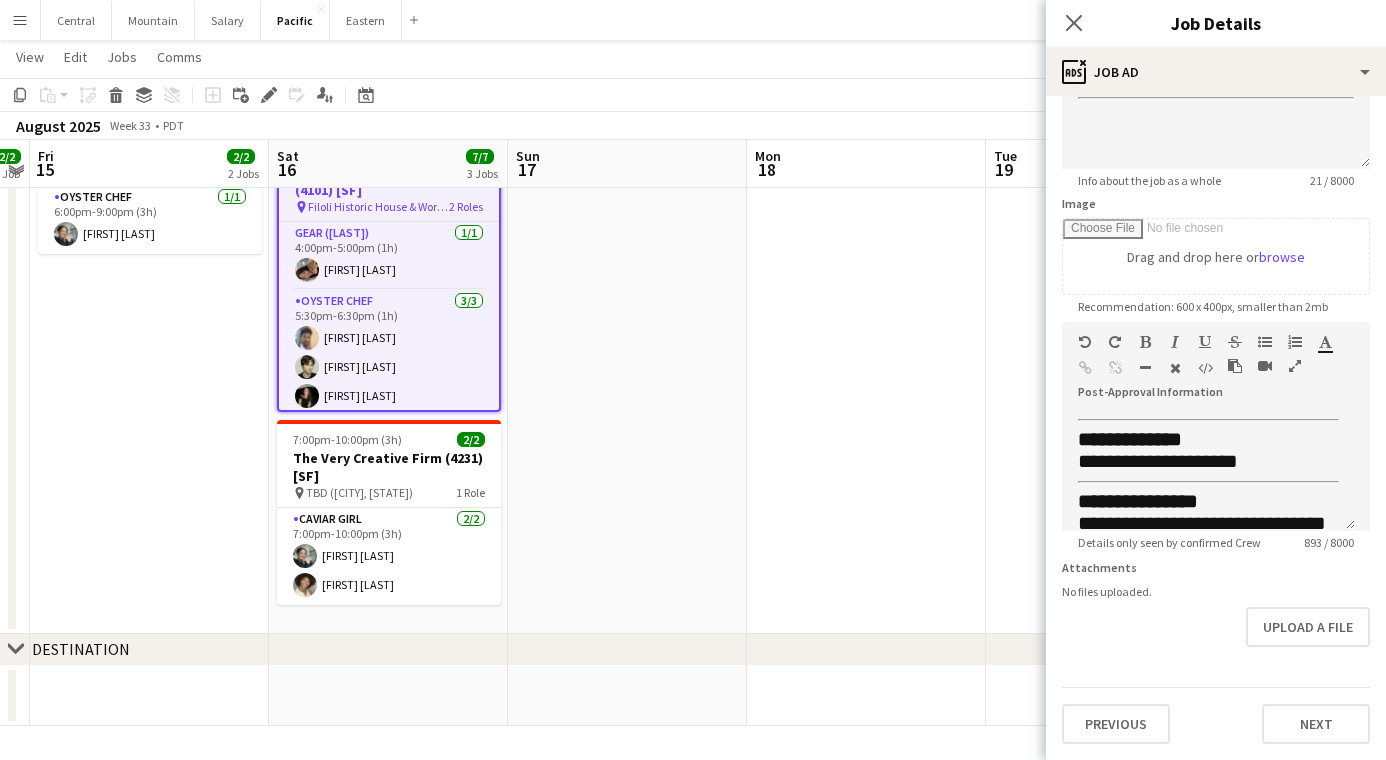 scroll, scrollTop: 0, scrollLeft: 0, axis: both 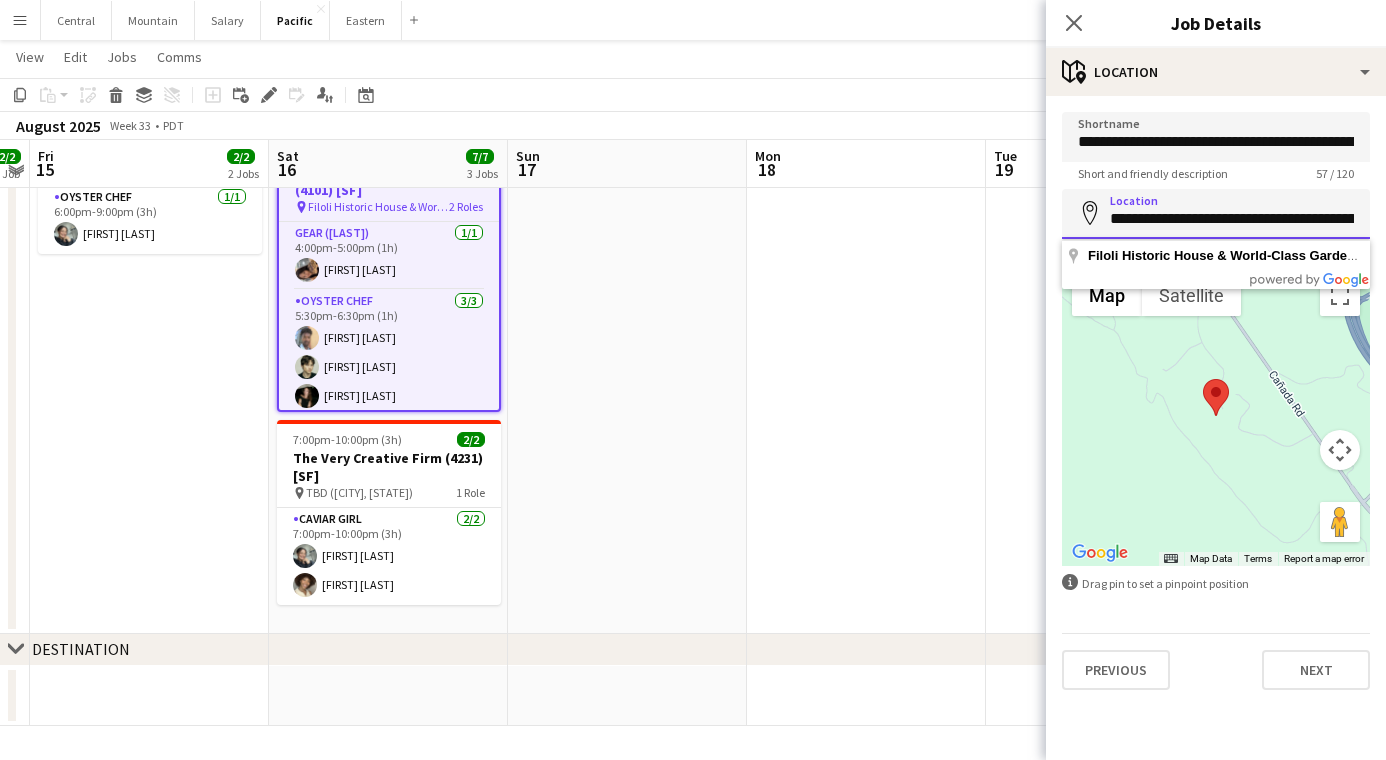 drag, startPoint x: 1111, startPoint y: 217, endPoint x: 1238, endPoint y: 219, distance: 127.01575 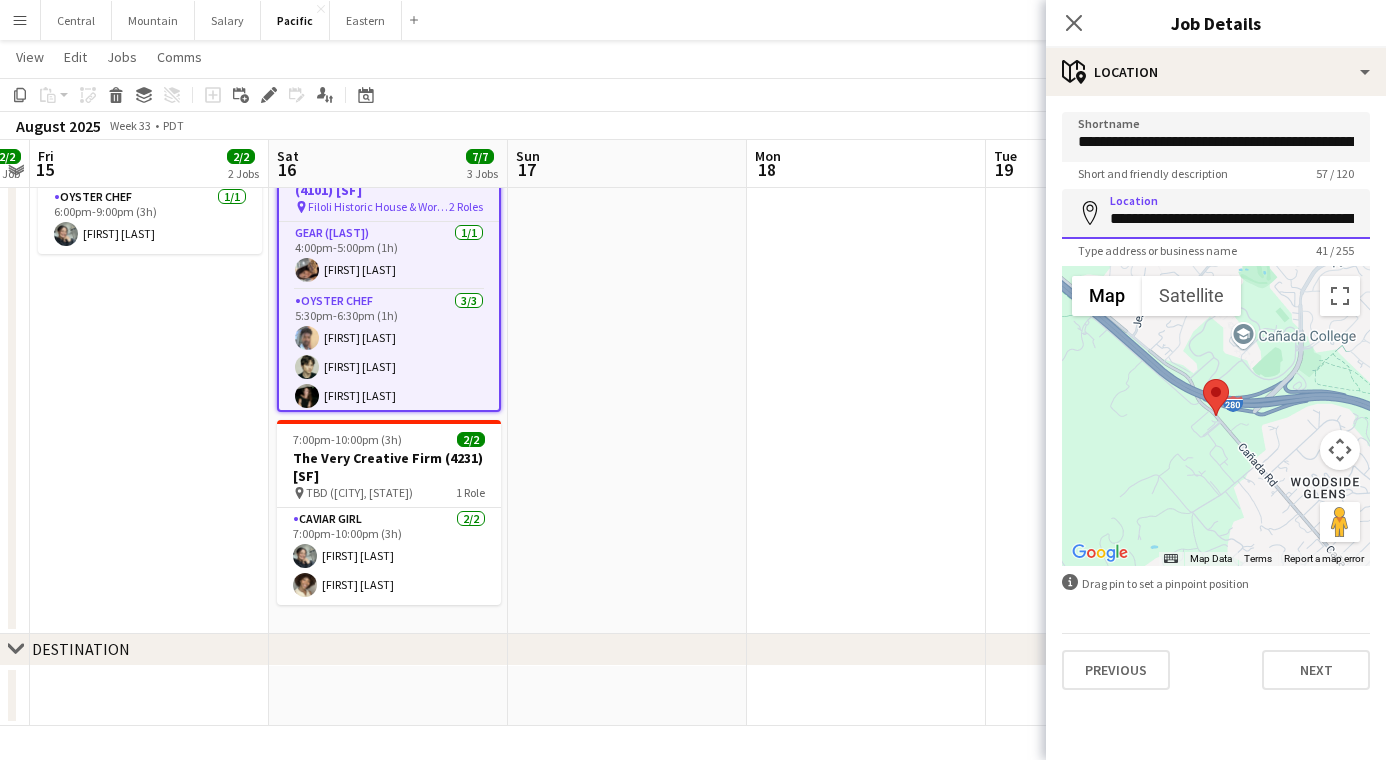 click on "**********" at bounding box center (1216, 214) 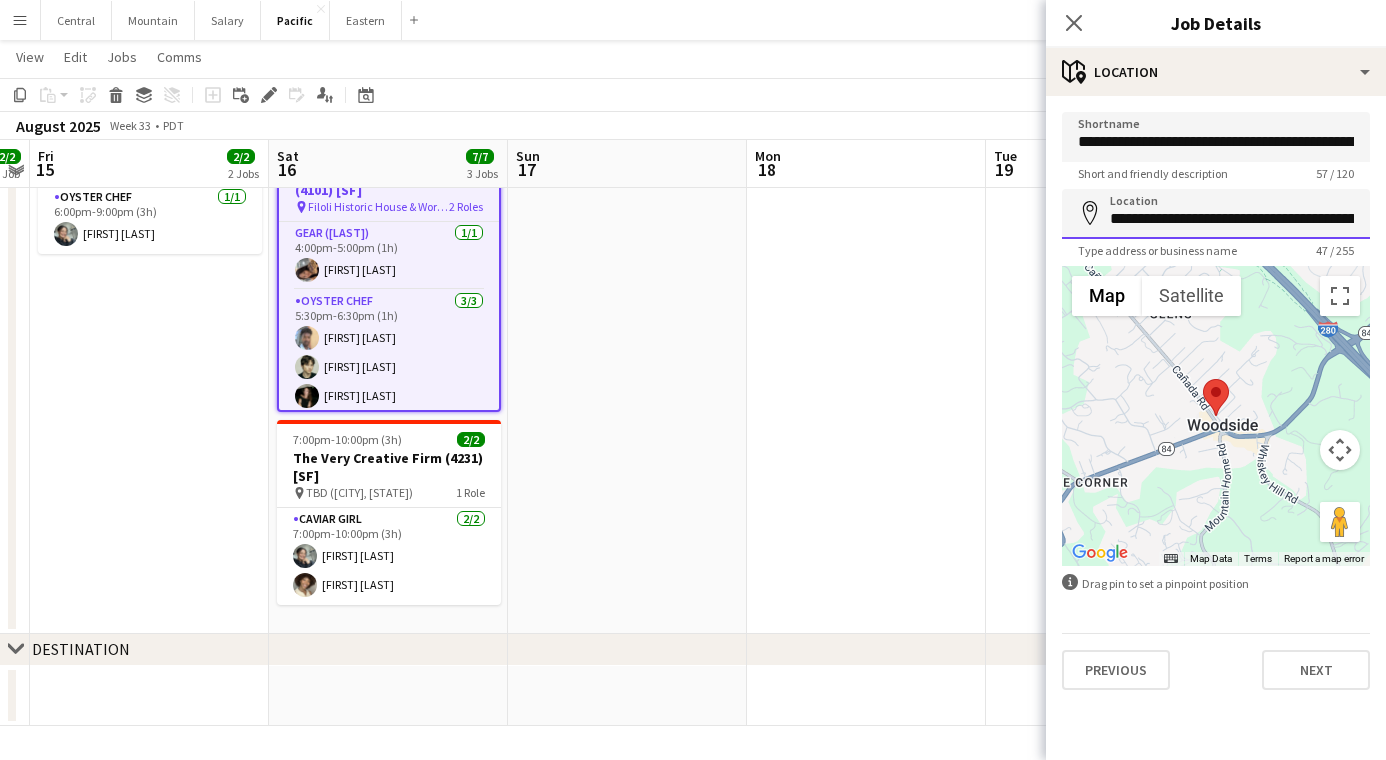 click on "**********" at bounding box center (1216, 214) 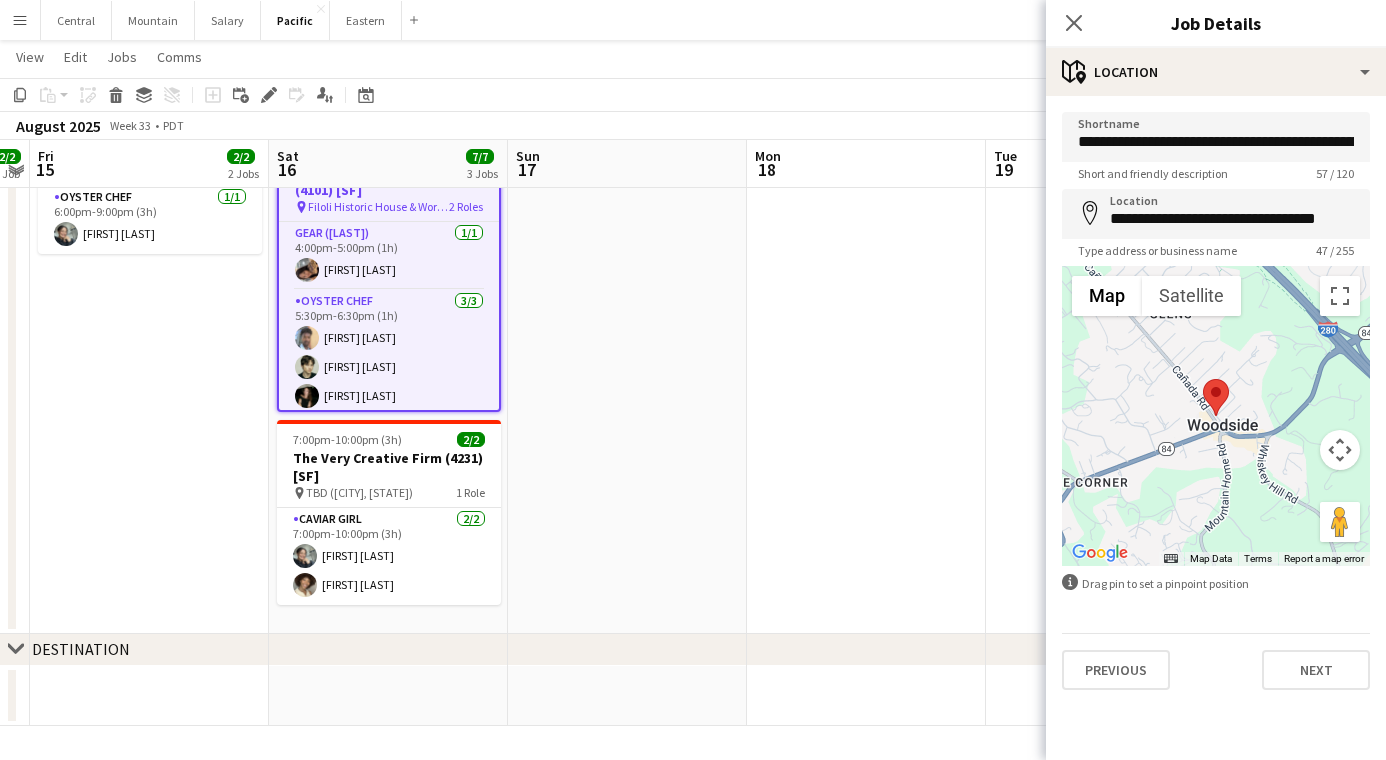type on "**********" 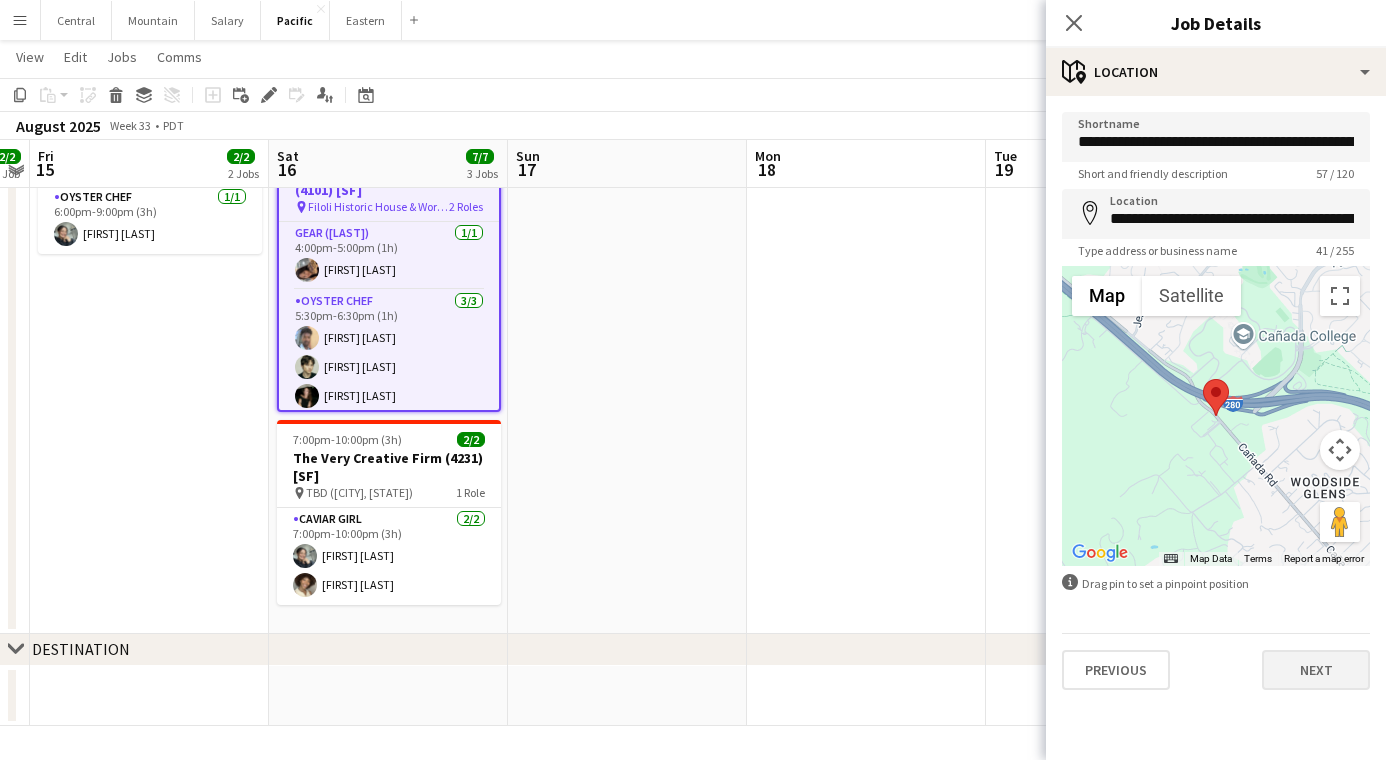 click on "Next" at bounding box center [1316, 670] 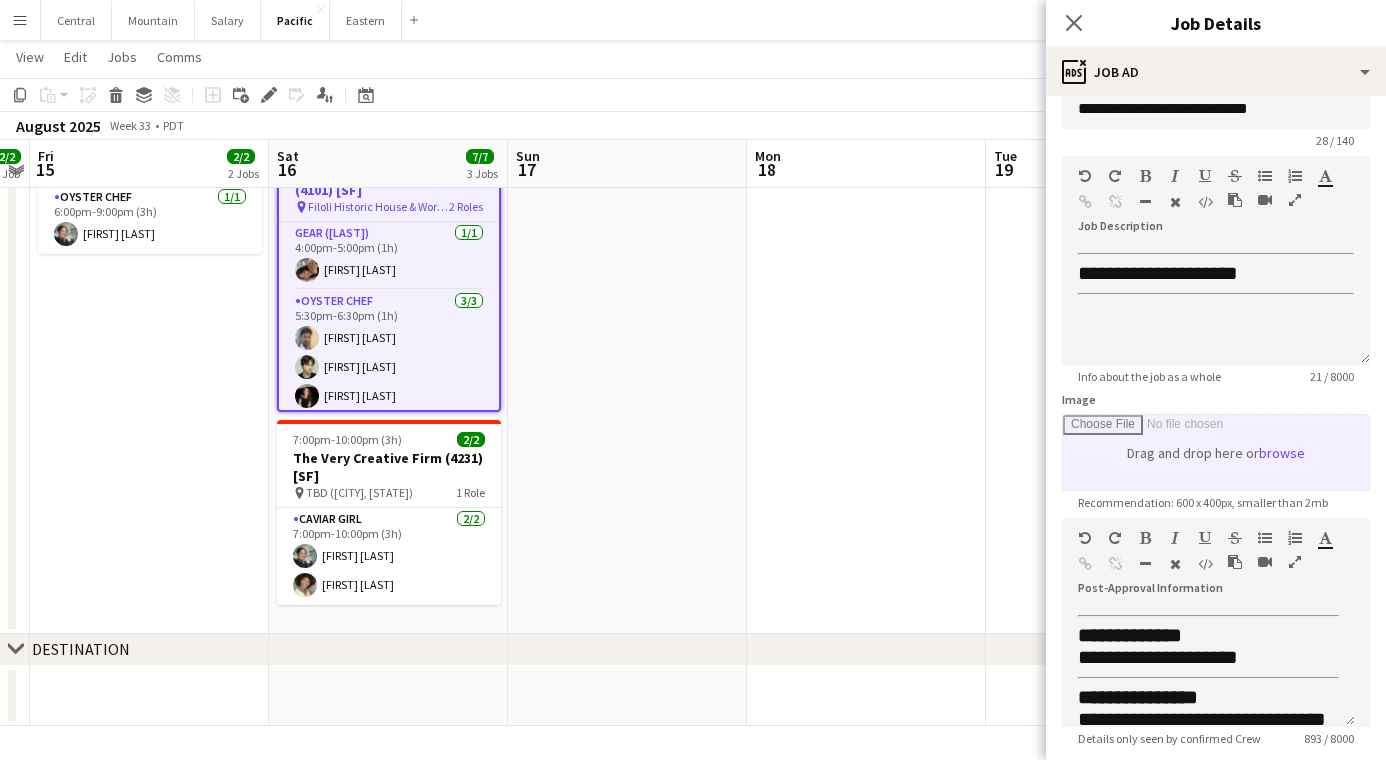 scroll, scrollTop: 136, scrollLeft: 0, axis: vertical 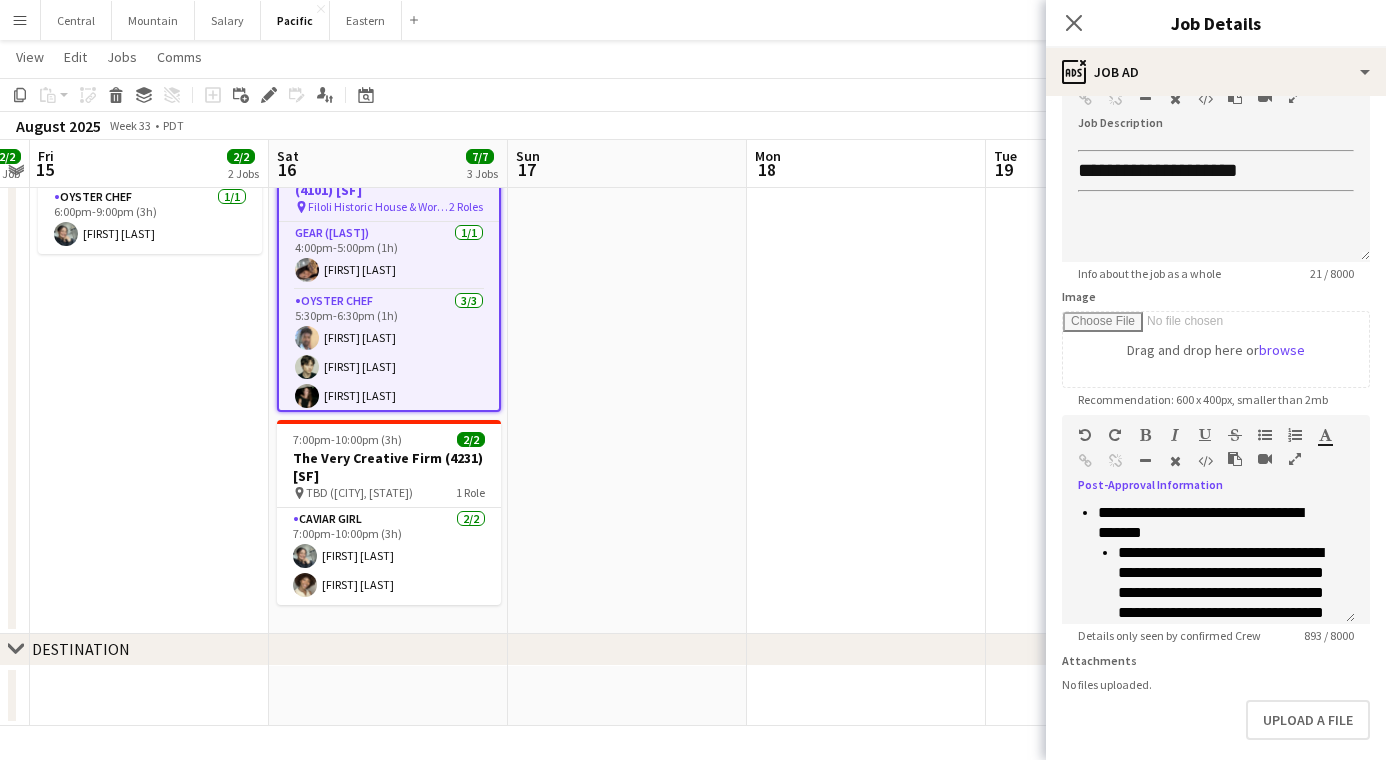 click at bounding box center [1295, 459] 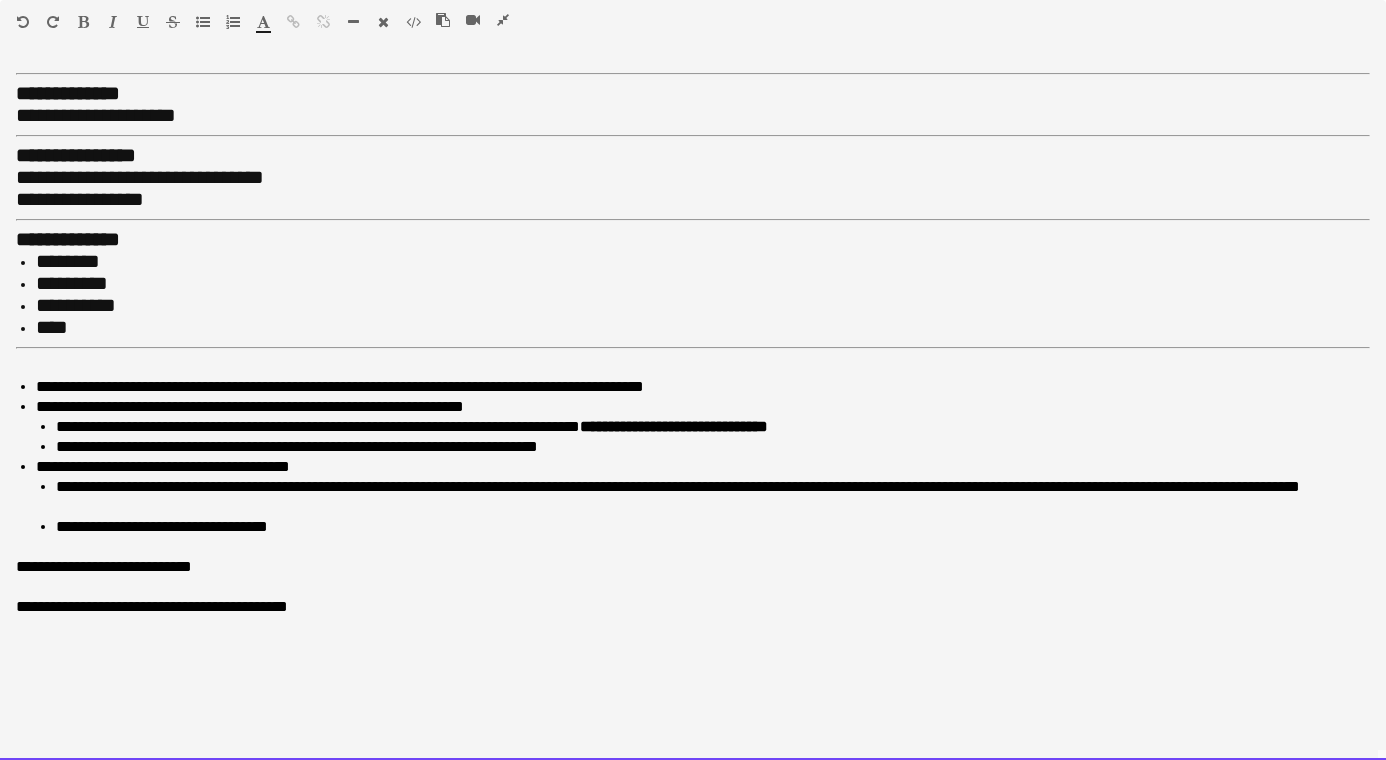 click on "**********" at bounding box center (76, 305) 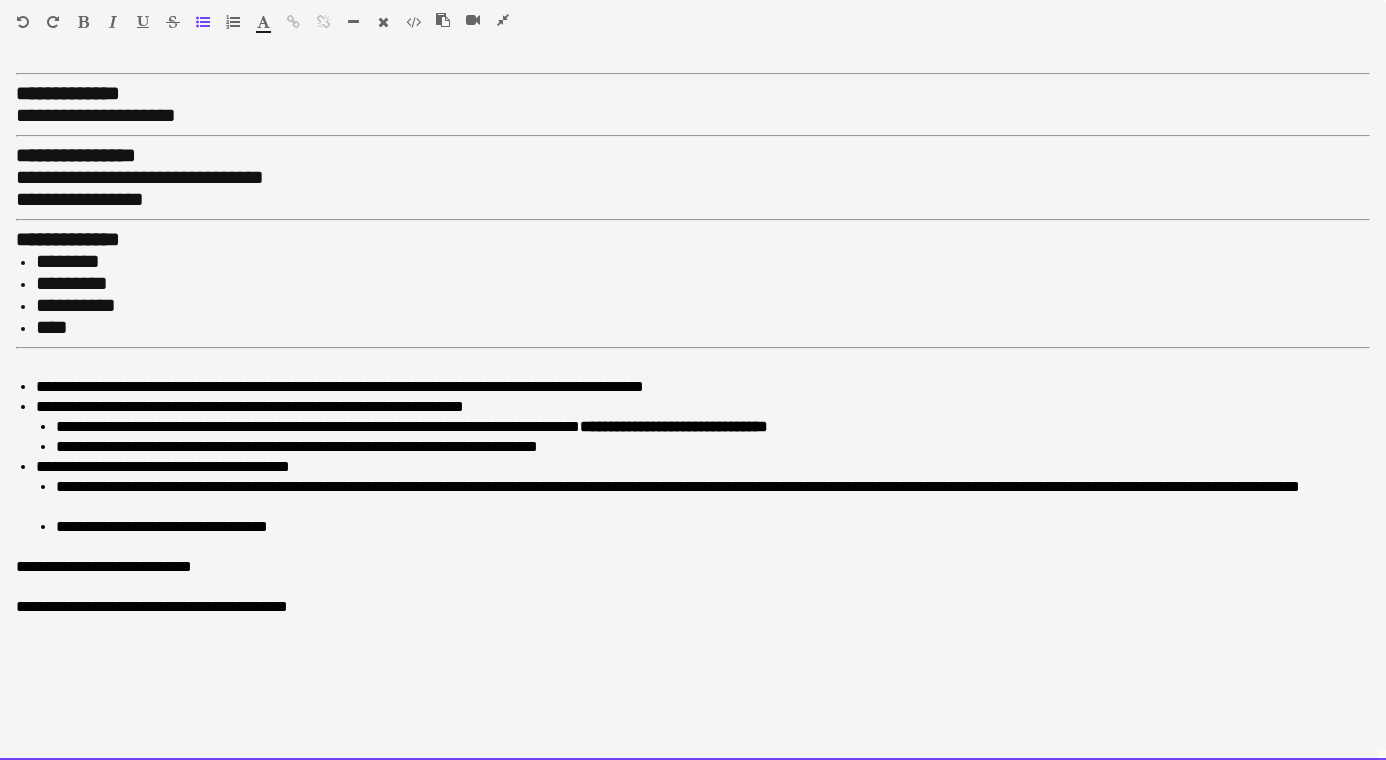click on "*********" at bounding box center [703, 284] 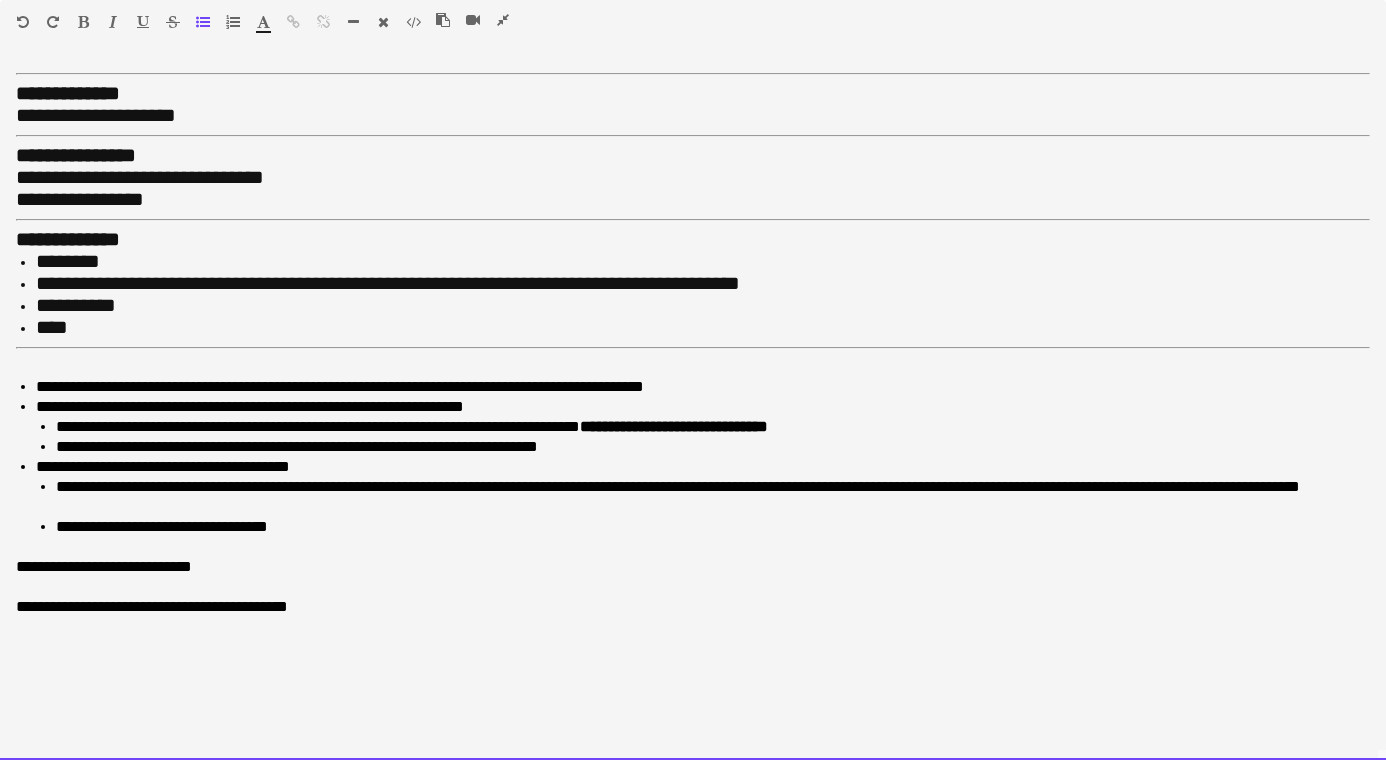 click on "**********" at bounding box center (703, 306) 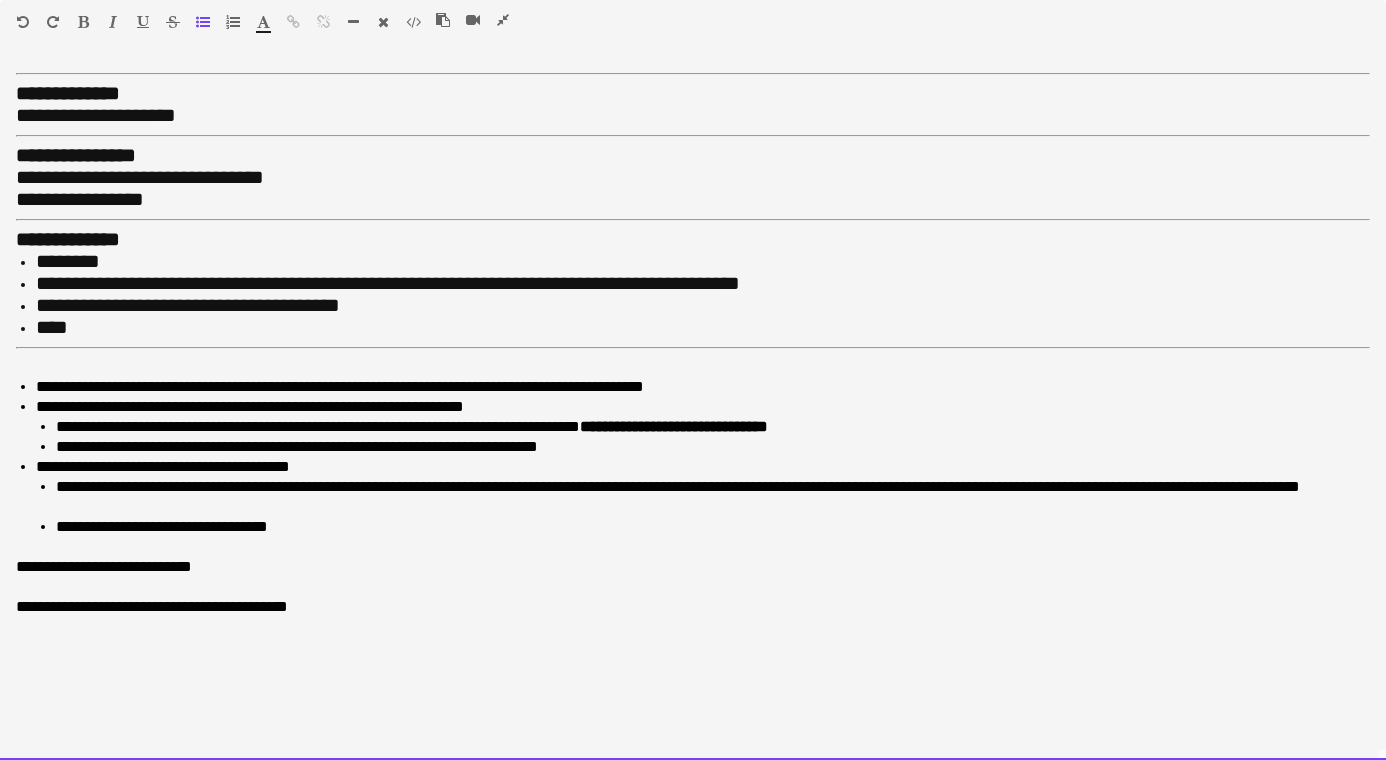 click on "********" at bounding box center [703, 262] 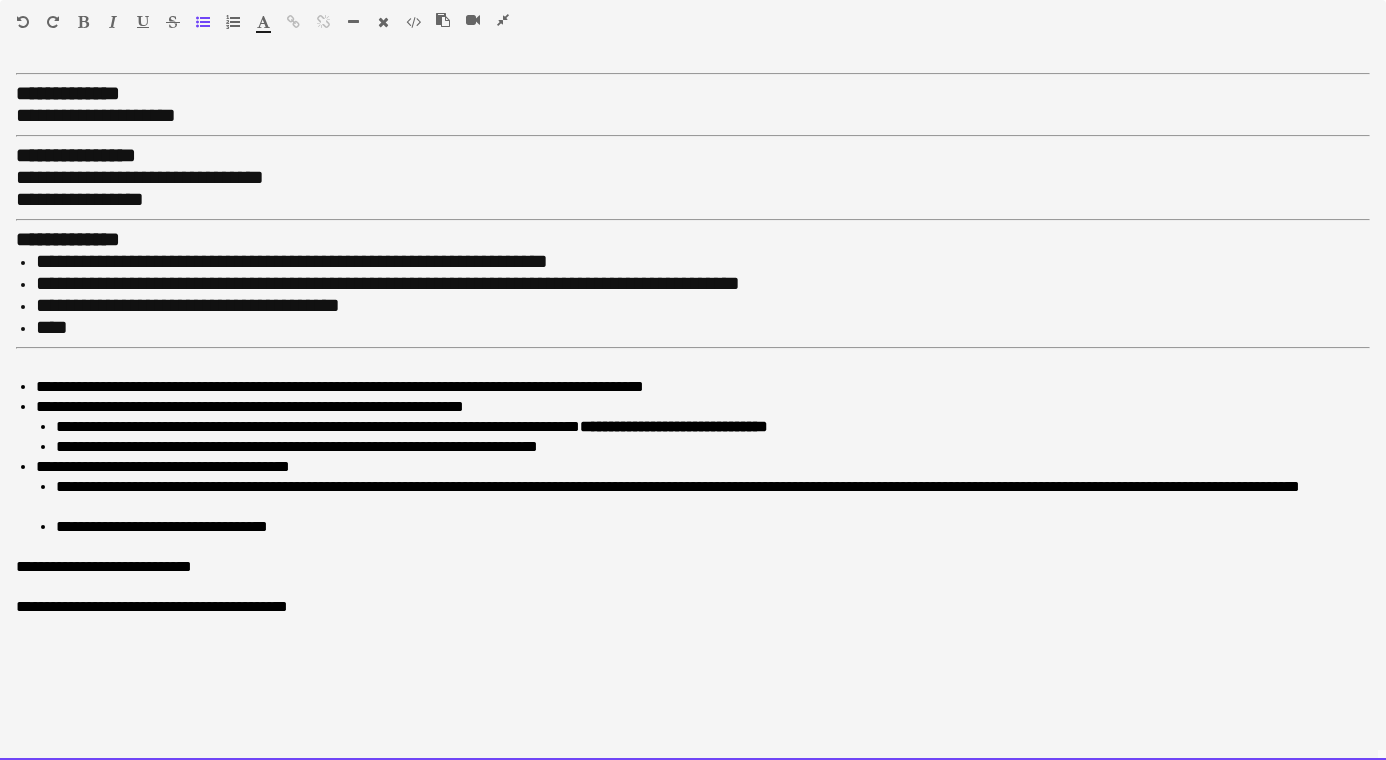 click on "**********" at bounding box center [388, 283] 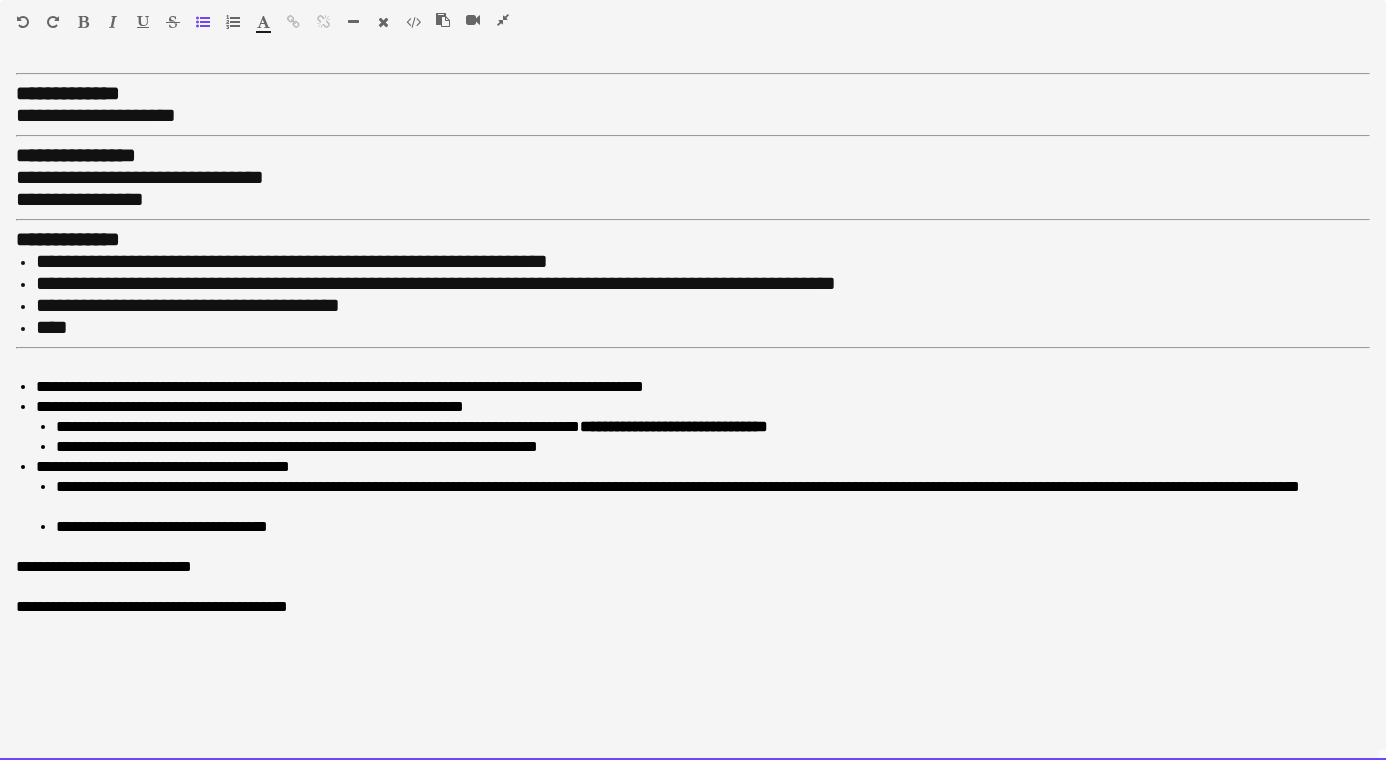 click on "**********" at bounding box center [436, 283] 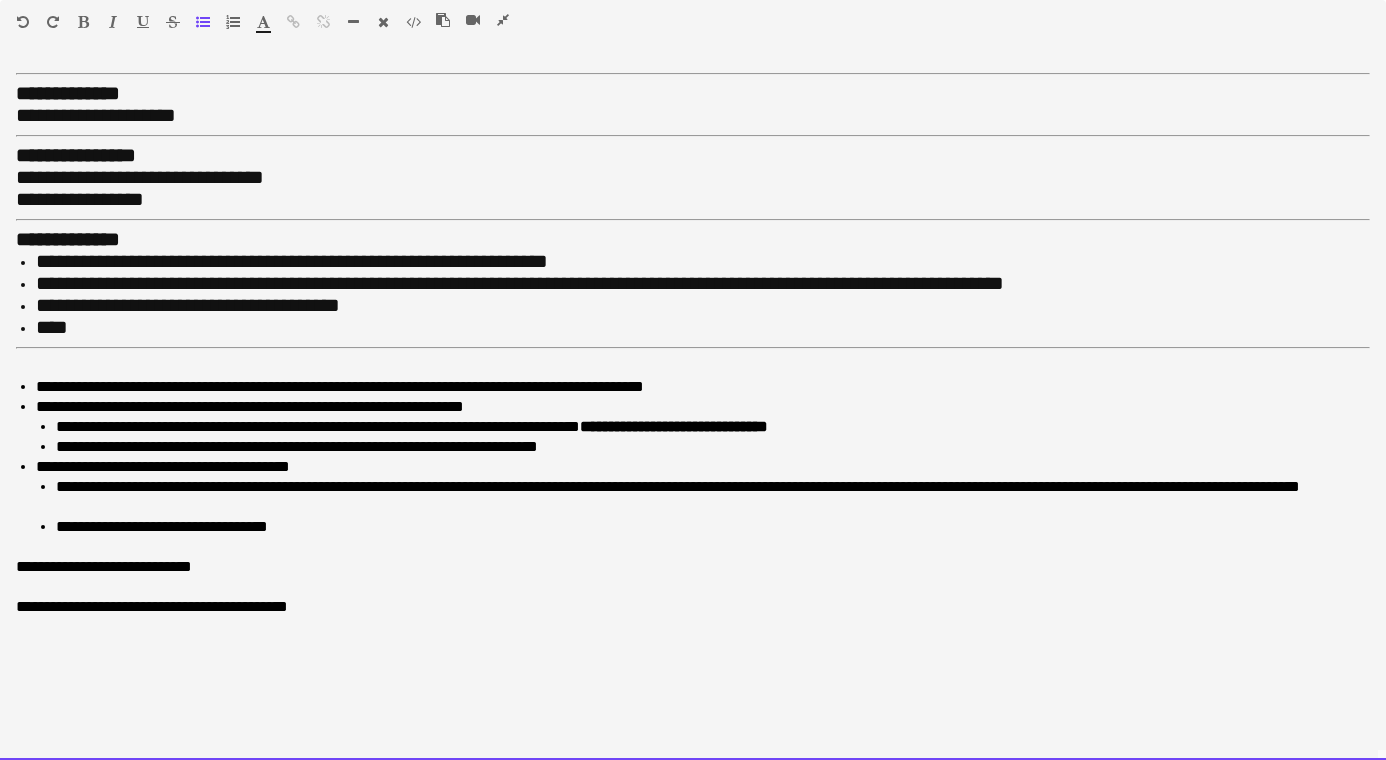 click on "**********" at bounding box center [520, 283] 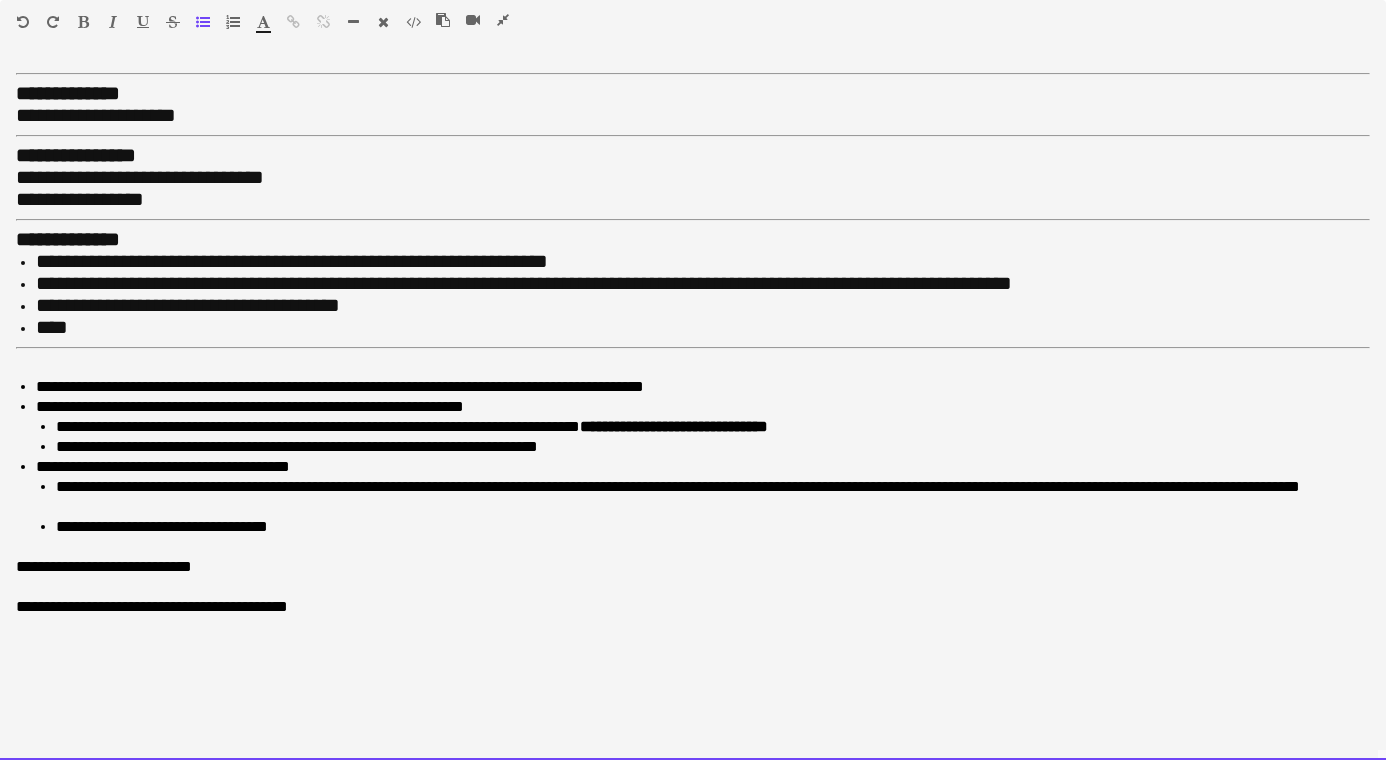 click on "****" at bounding box center [703, 328] 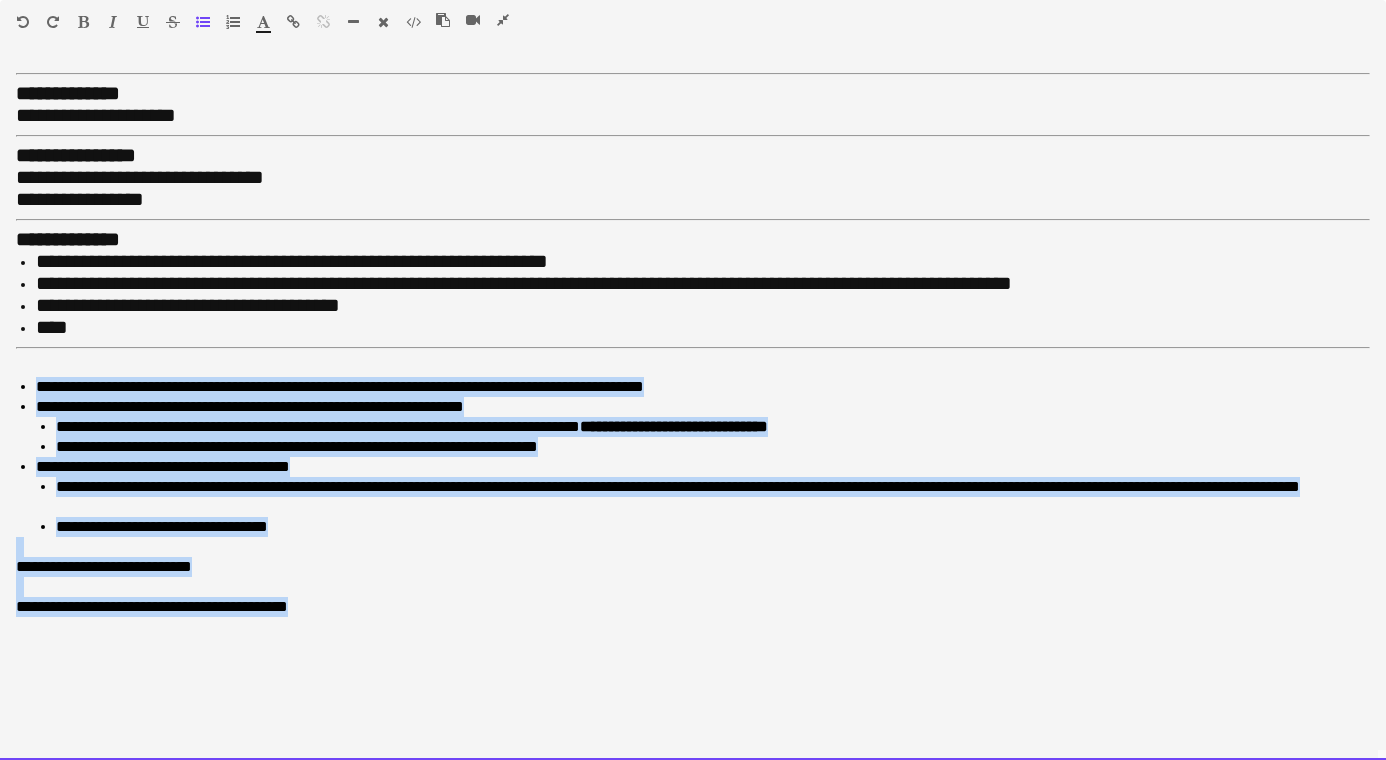 drag, startPoint x: 339, startPoint y: 570, endPoint x: 25, endPoint y: 379, distance: 367.52823 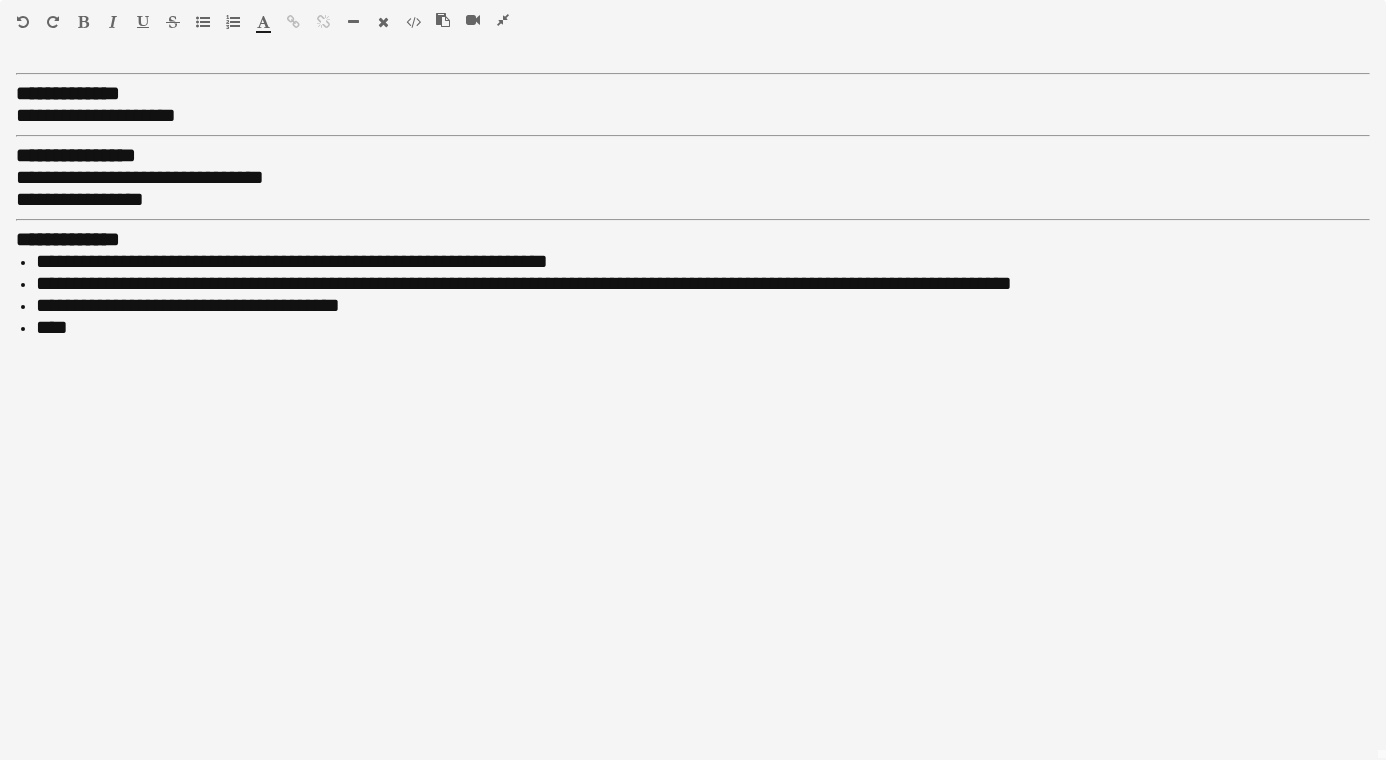 click at bounding box center (353, 22) 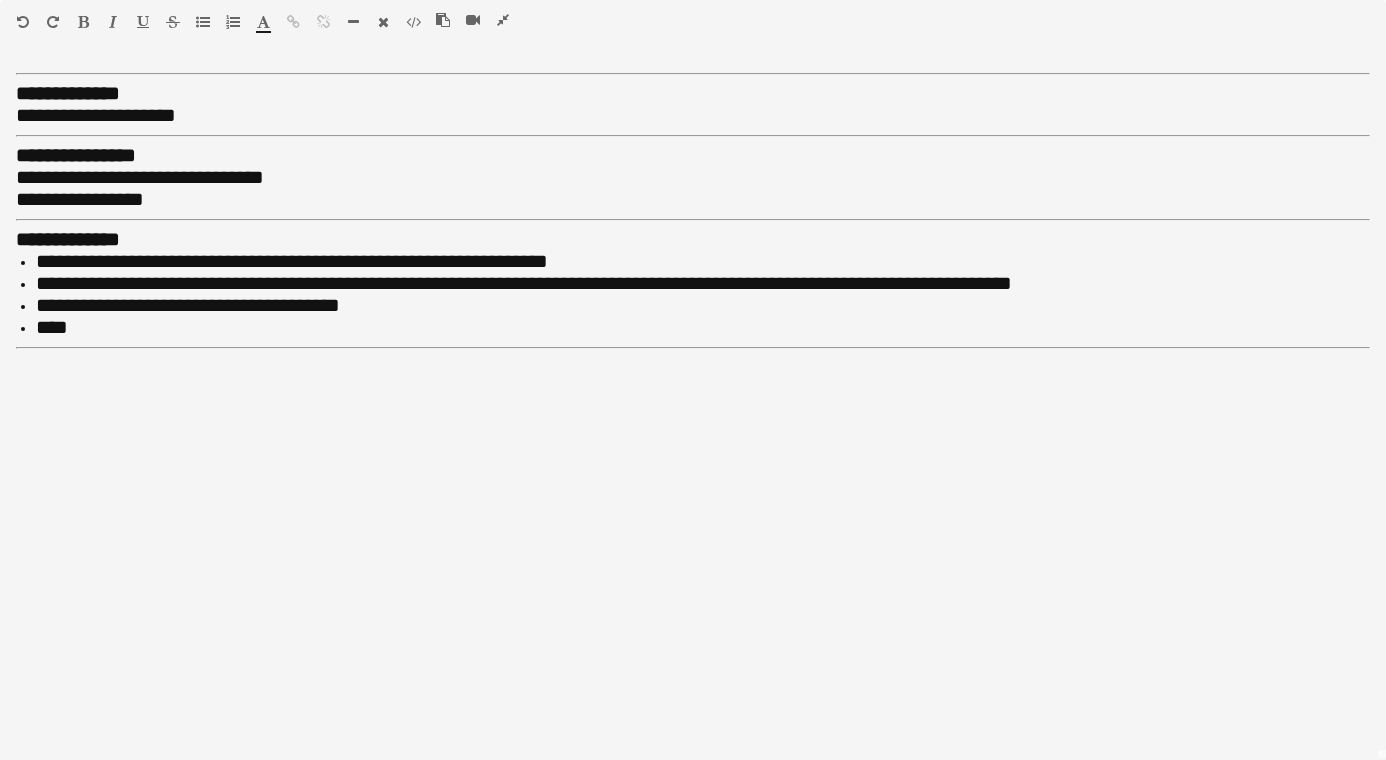 click at bounding box center (503, 20) 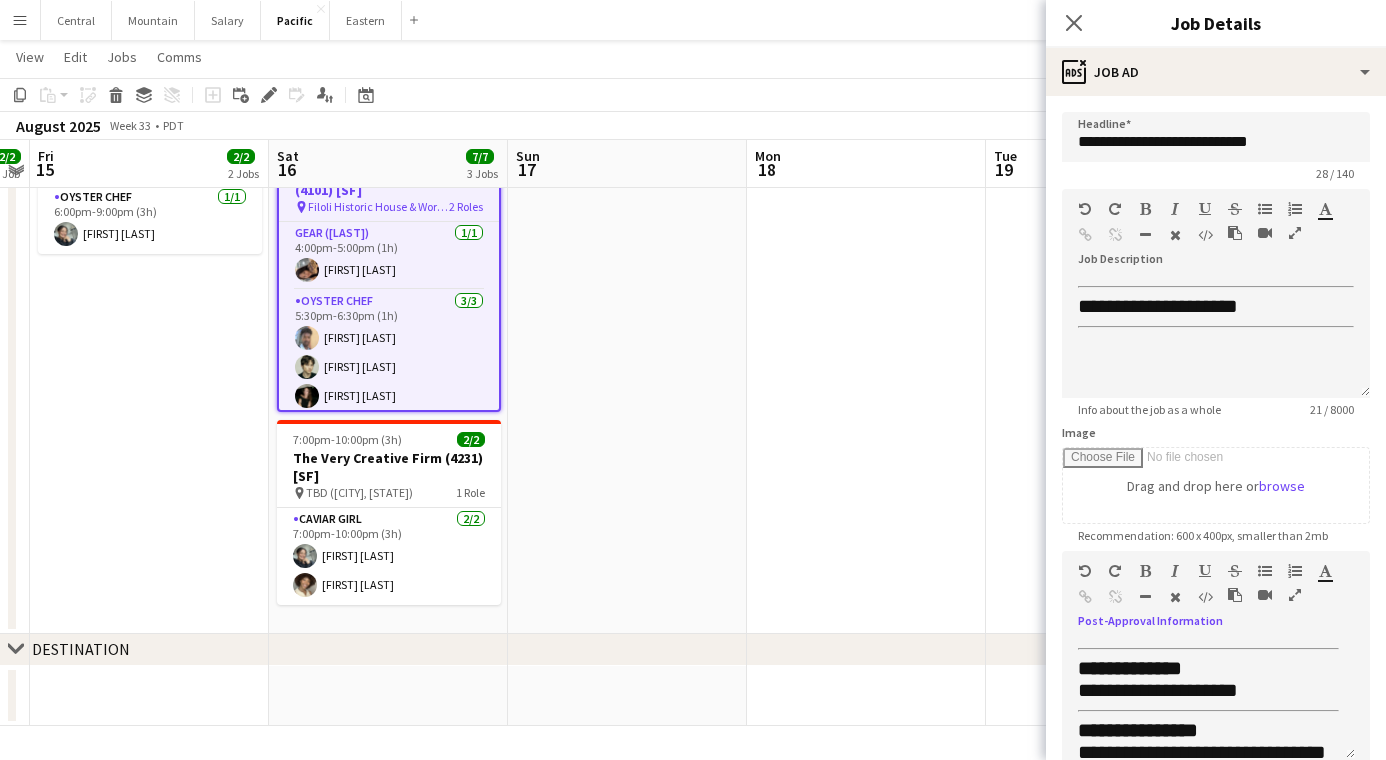 scroll, scrollTop: 244, scrollLeft: 0, axis: vertical 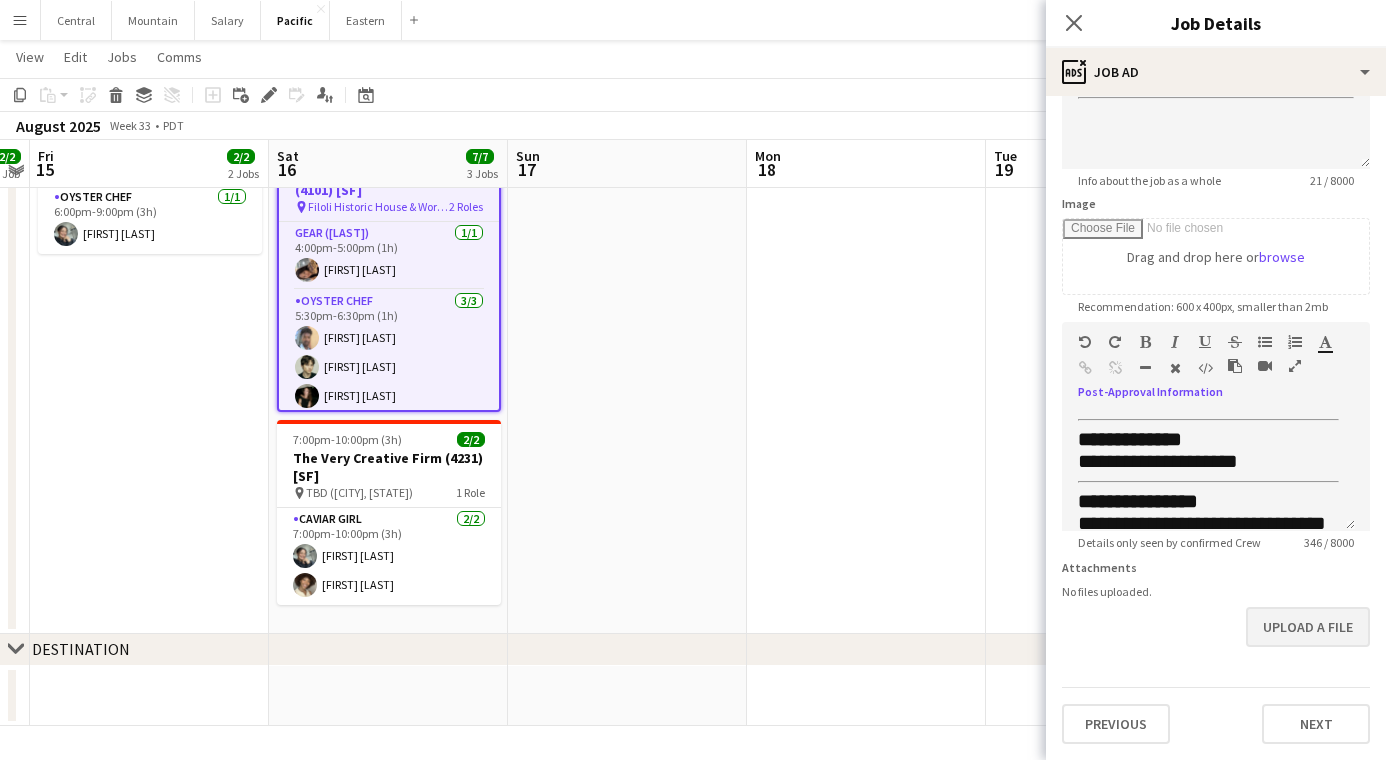click on "Upload a file" at bounding box center (1308, 627) 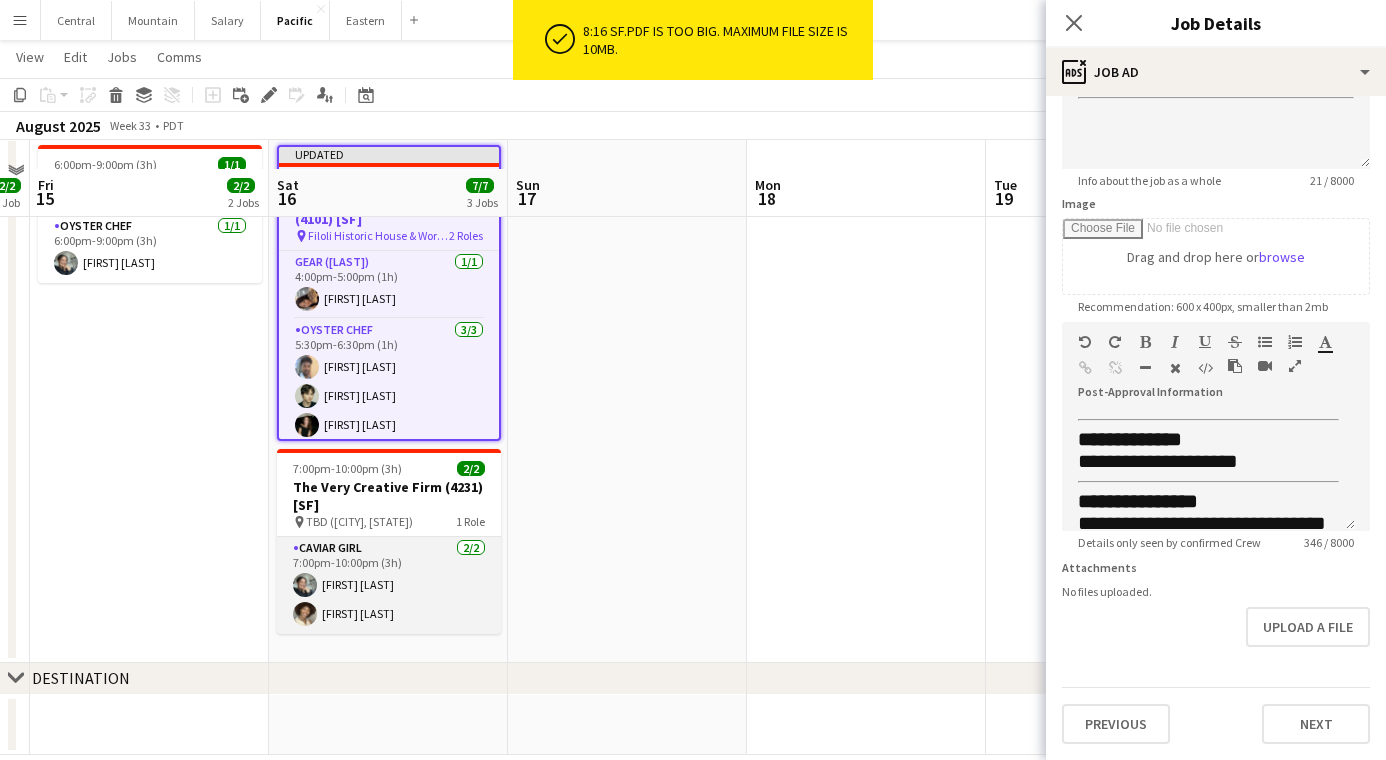 scroll, scrollTop: 384, scrollLeft: 0, axis: vertical 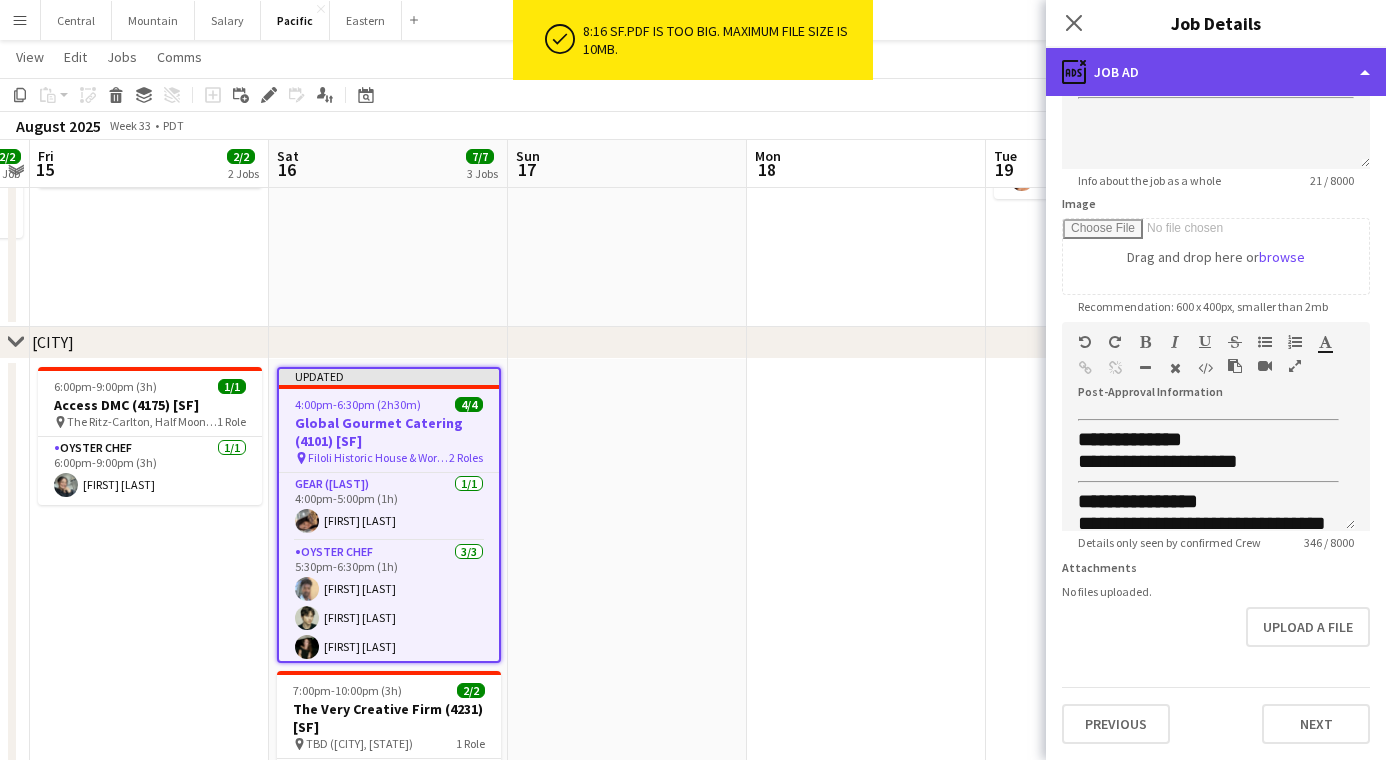 click on "ads-window
Job Ad" 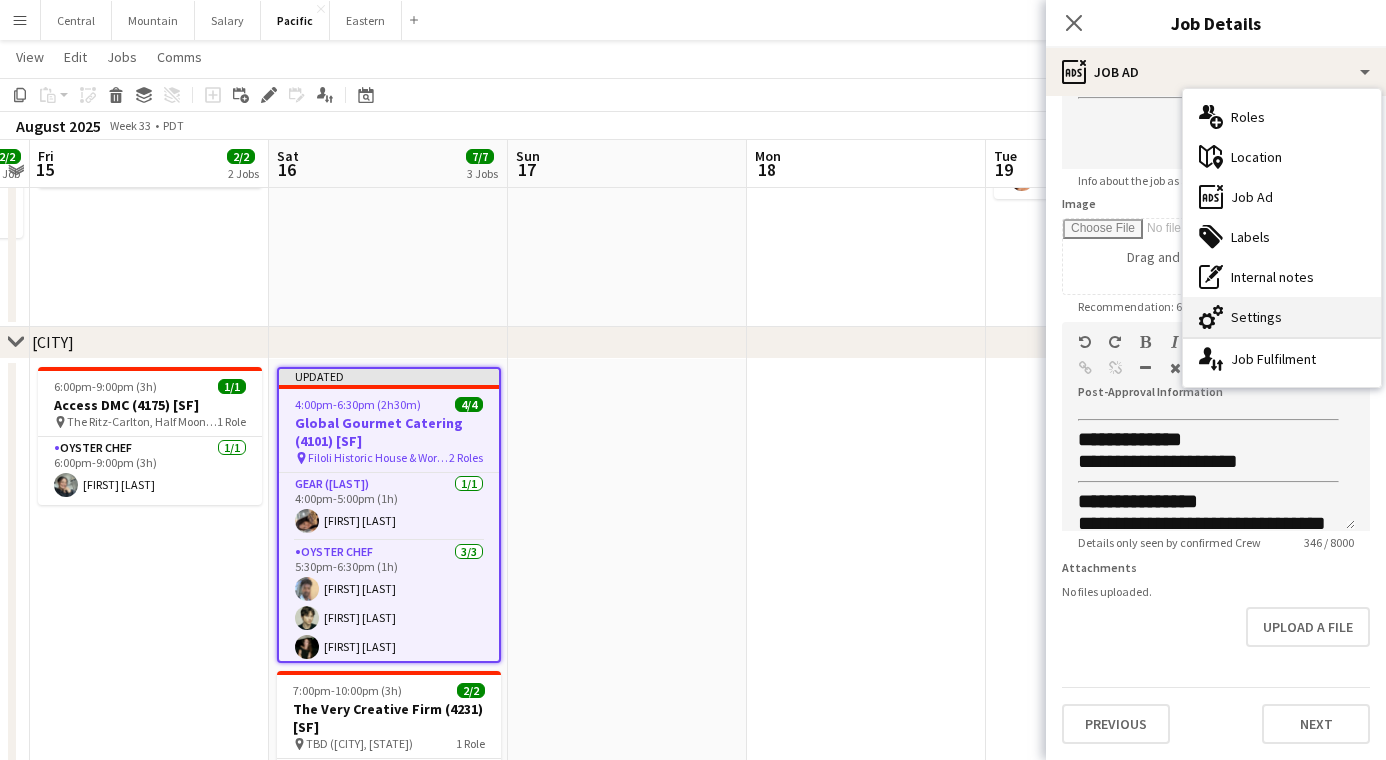 click on "cog-double-3
Settings" at bounding box center (1282, 317) 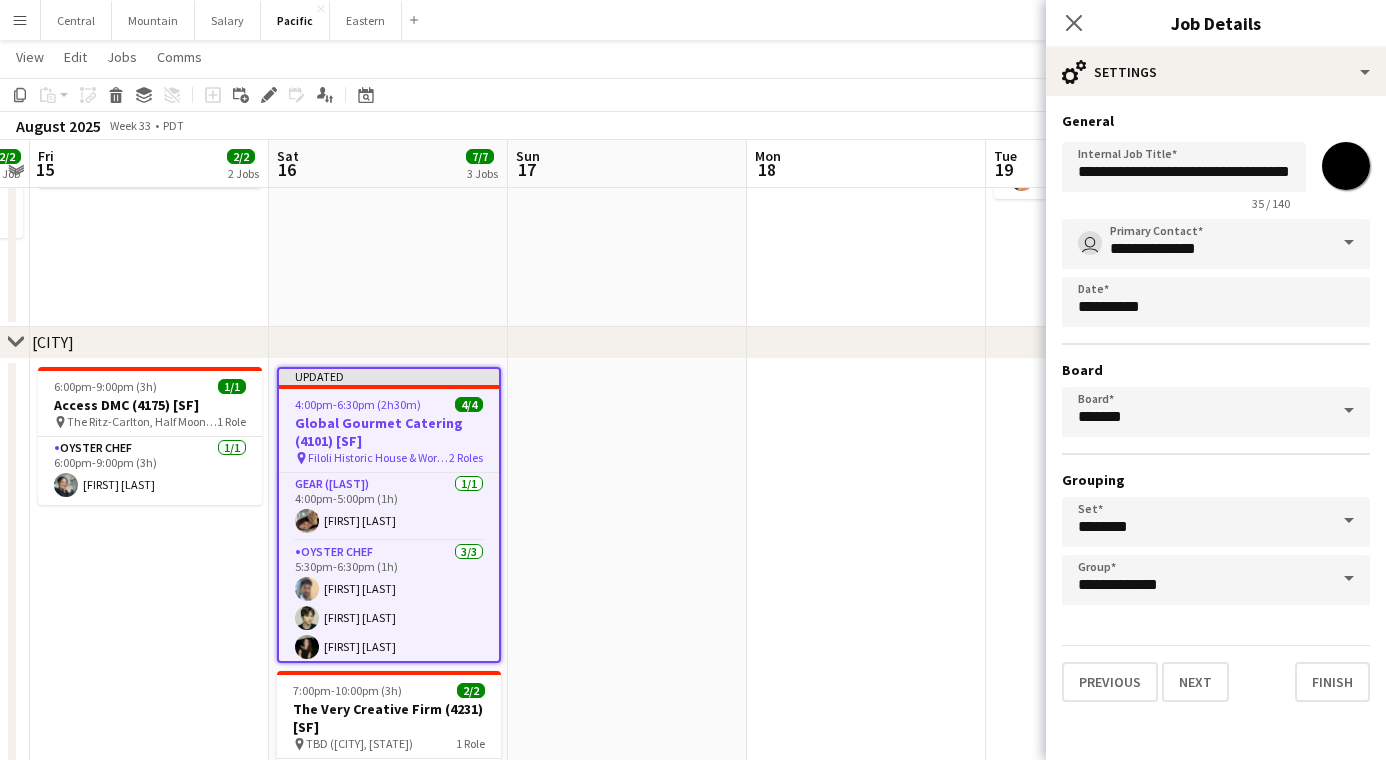 scroll, scrollTop: 0, scrollLeft: 0, axis: both 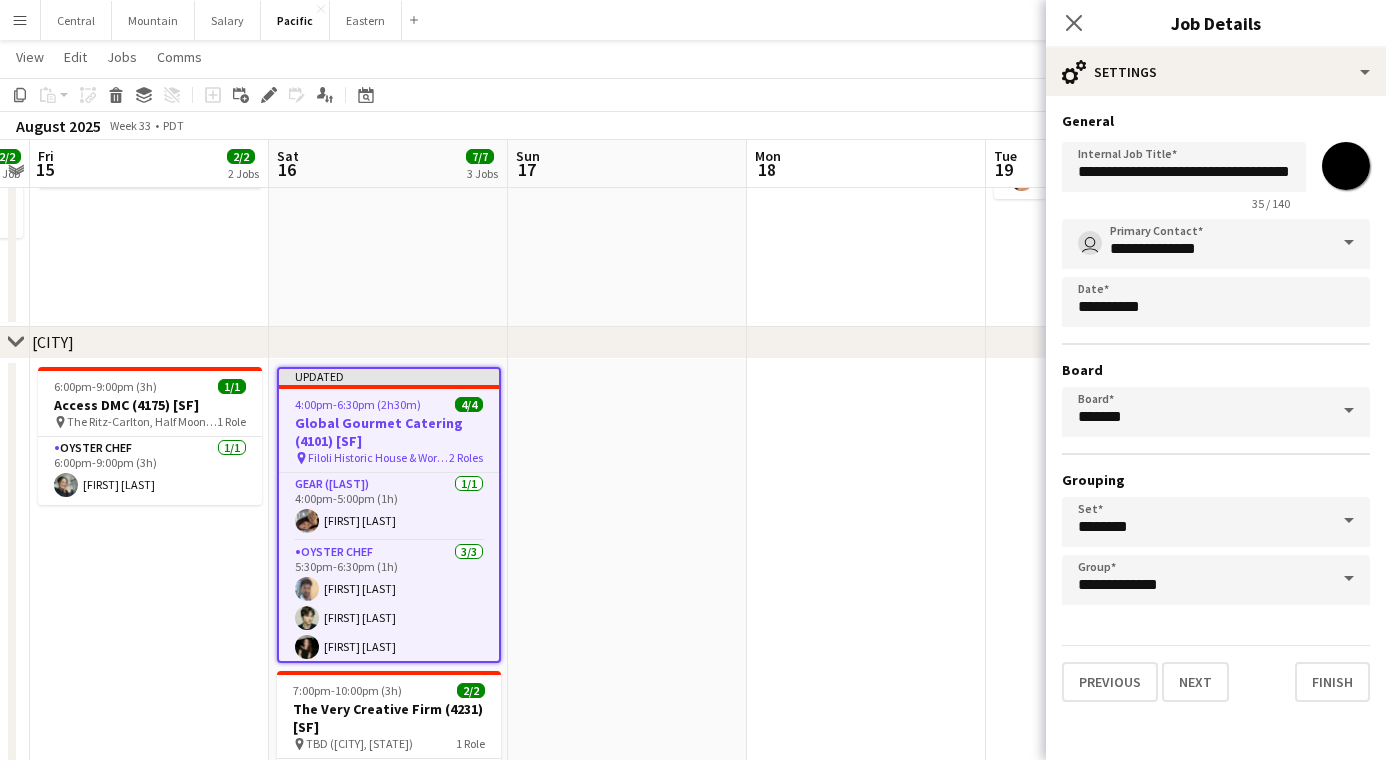 click on "*******" at bounding box center (1346, 166) 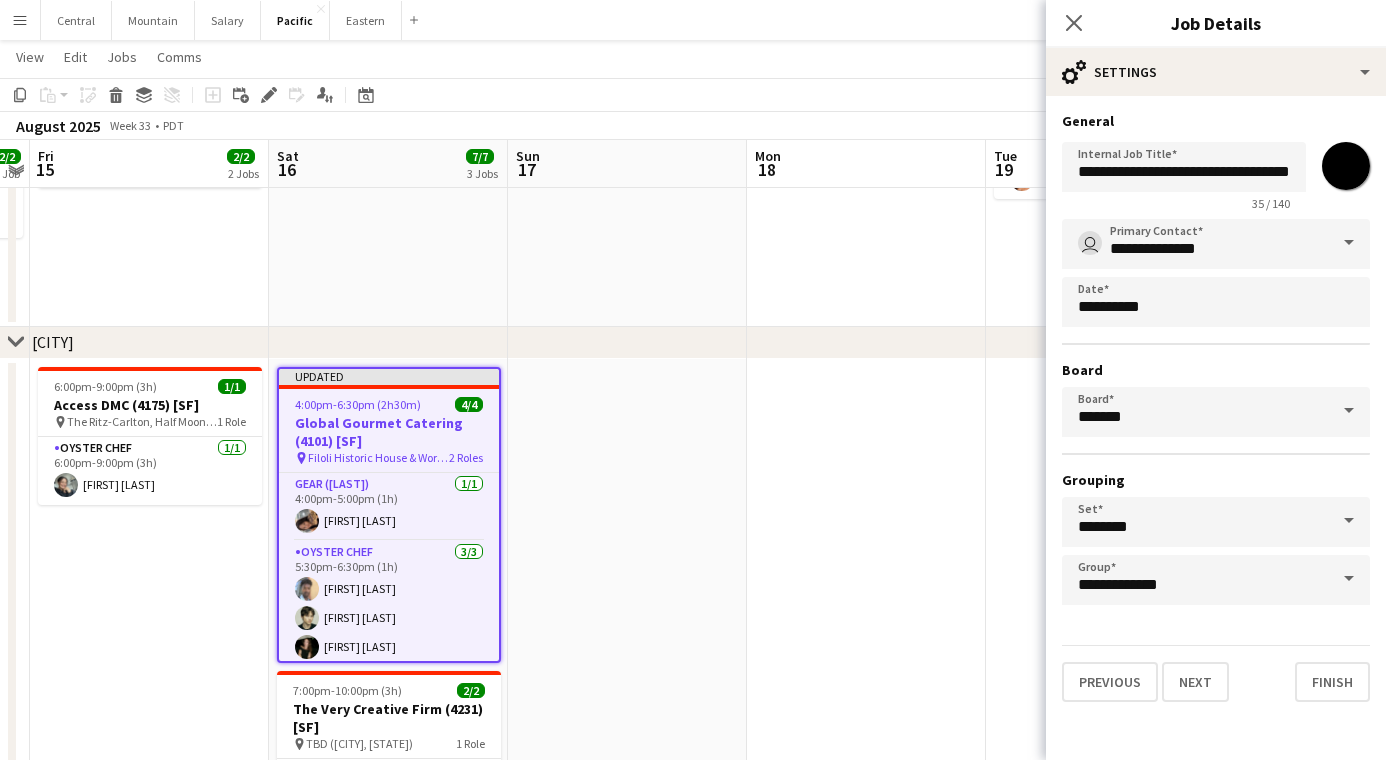 type on "*******" 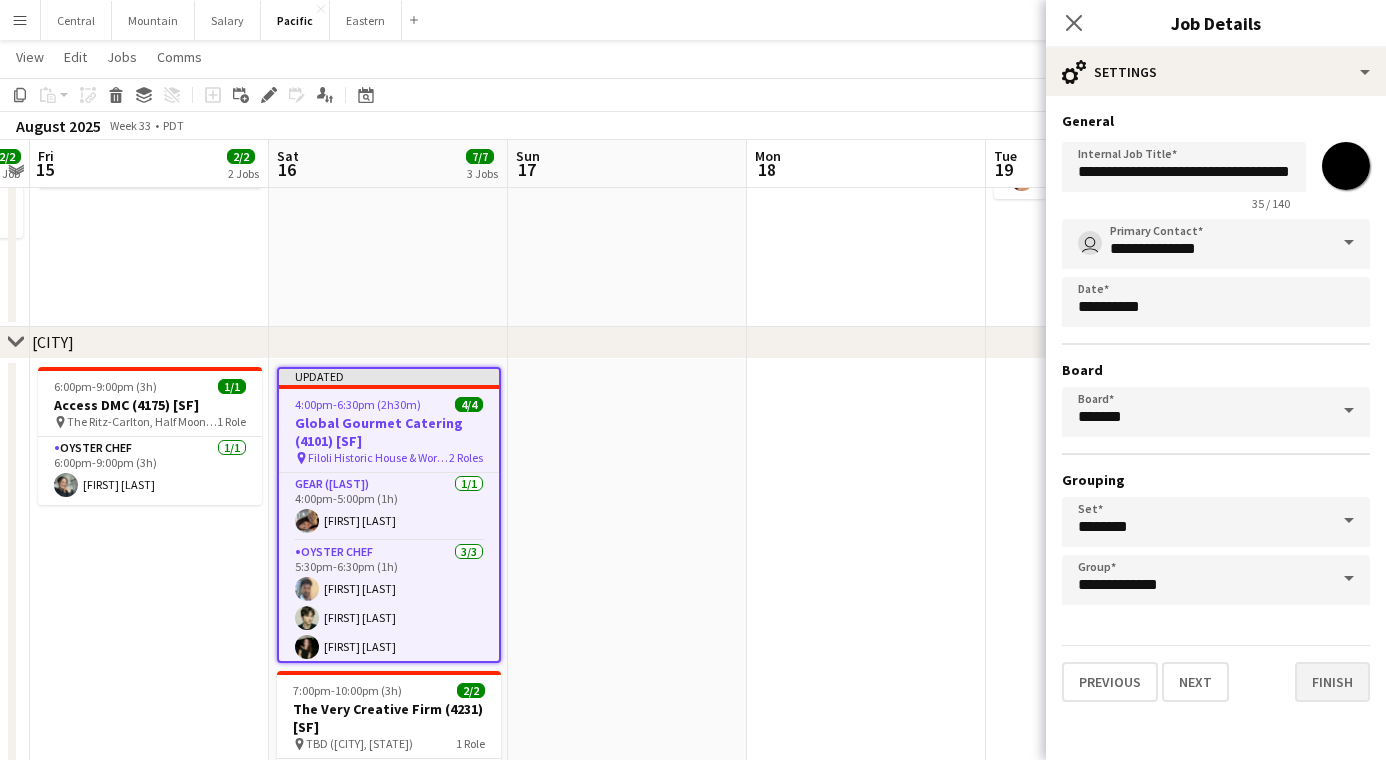 click on "Finish" at bounding box center (1332, 682) 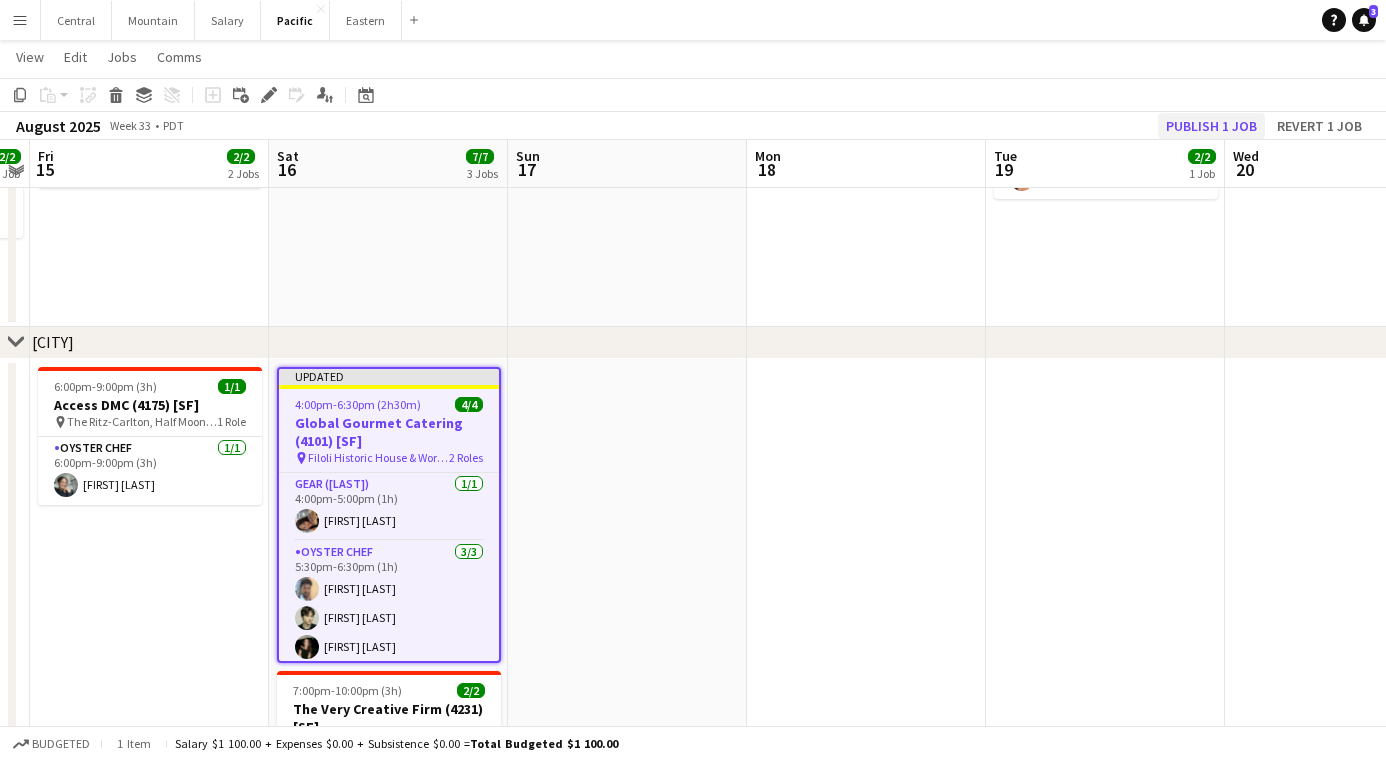 click on "Publish 1 job" 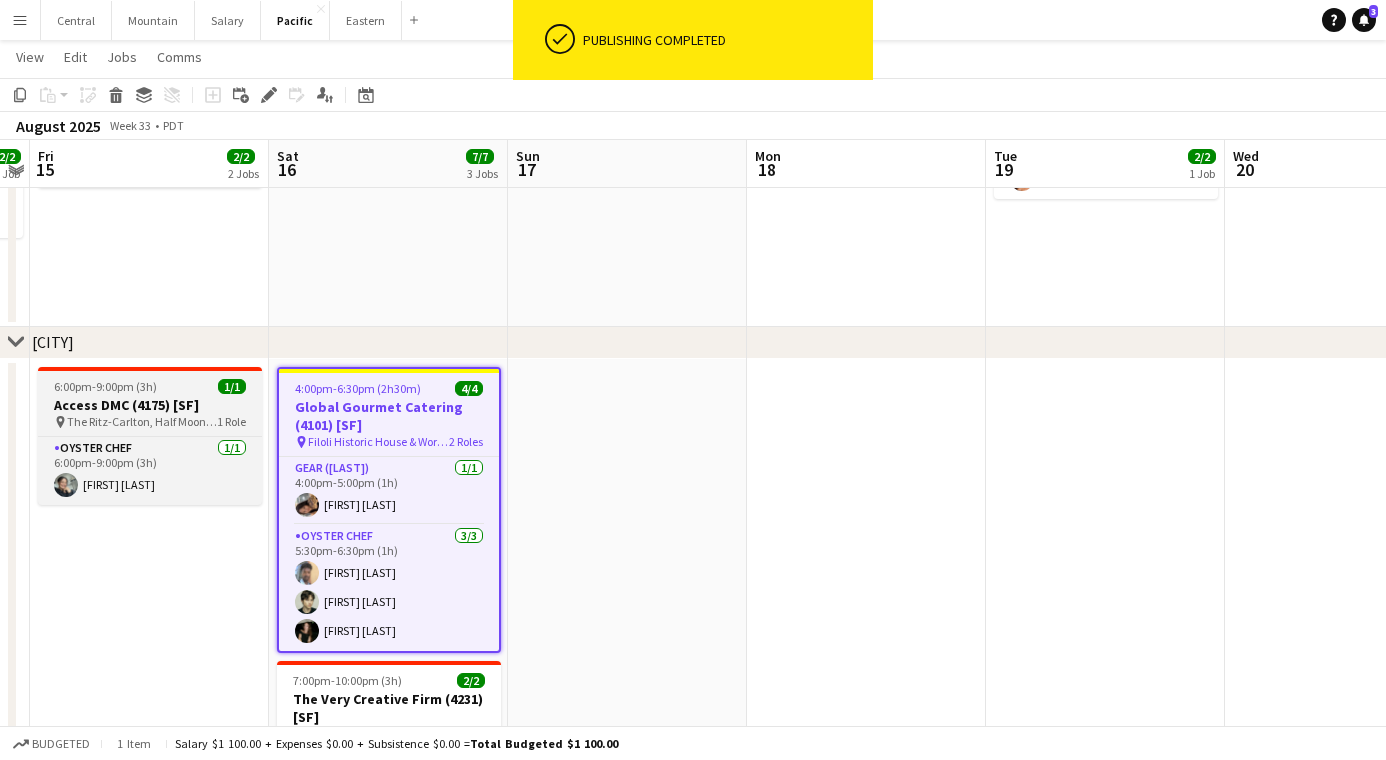 click on "Access DMC (4175) [SF]" at bounding box center (150, 405) 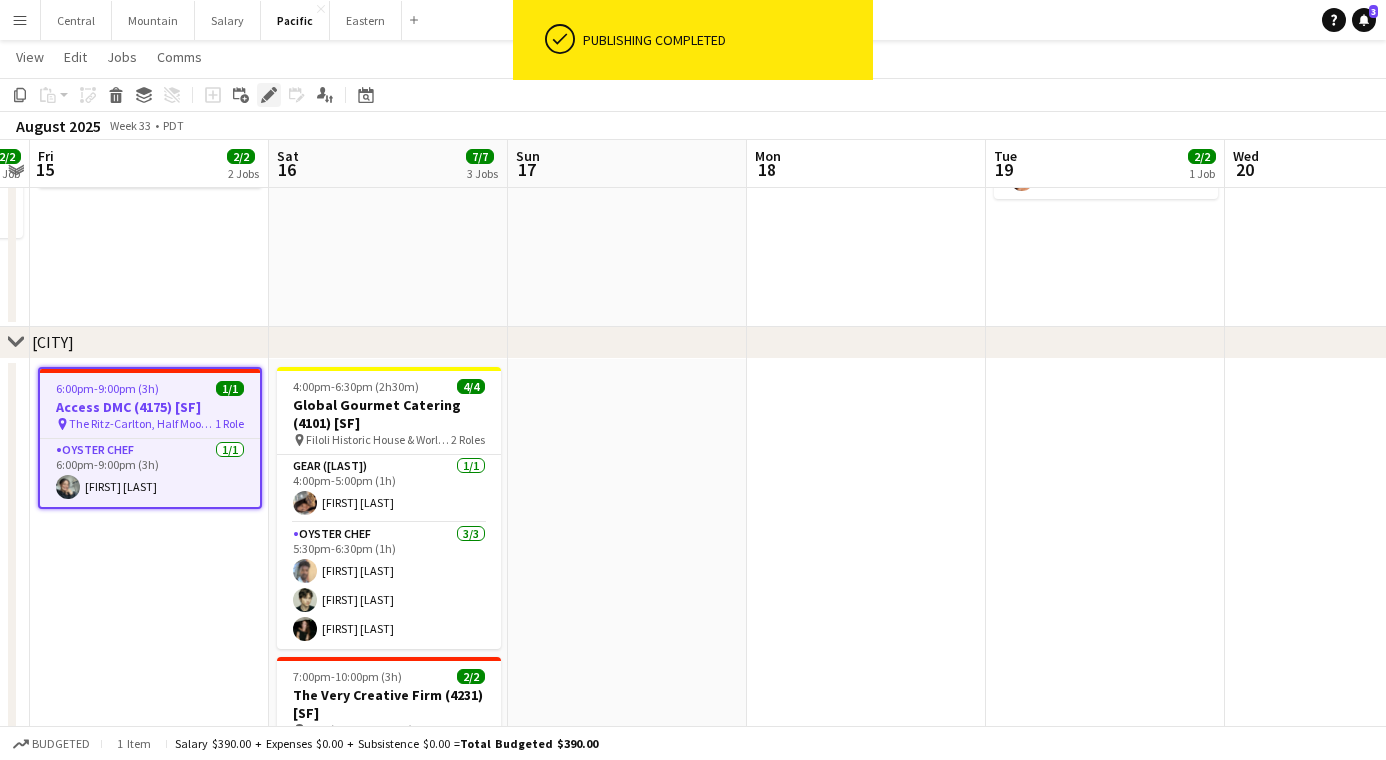 click 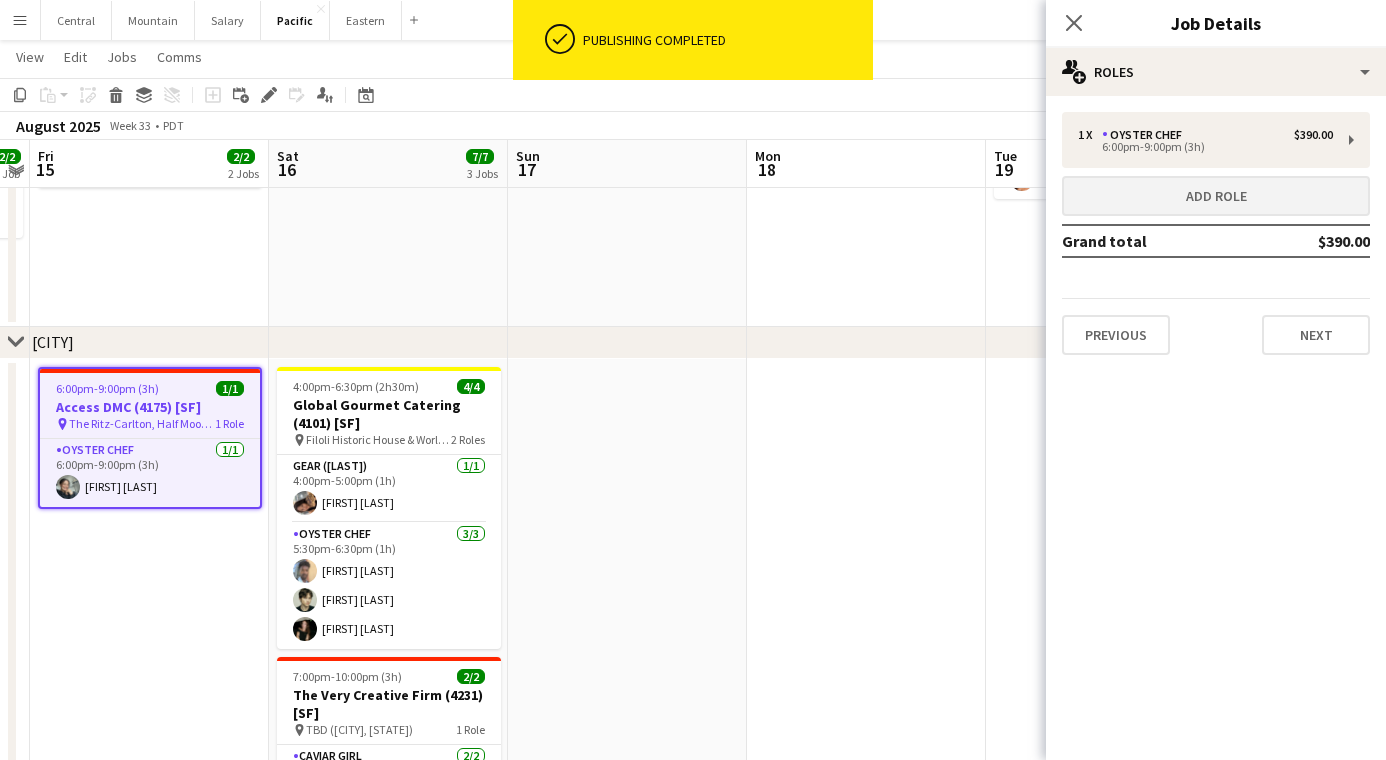 click on "Add role" at bounding box center (1216, 196) 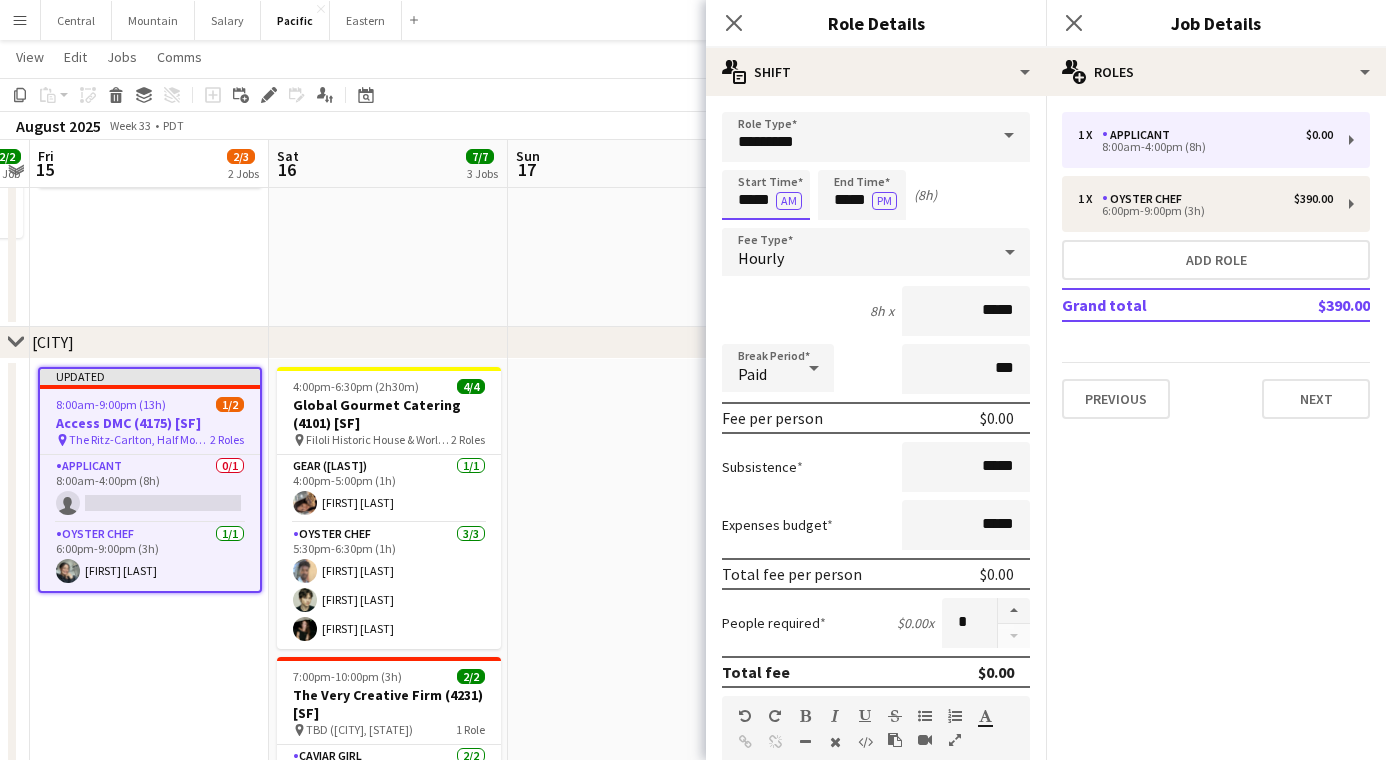 click on "*****" at bounding box center (766, 195) 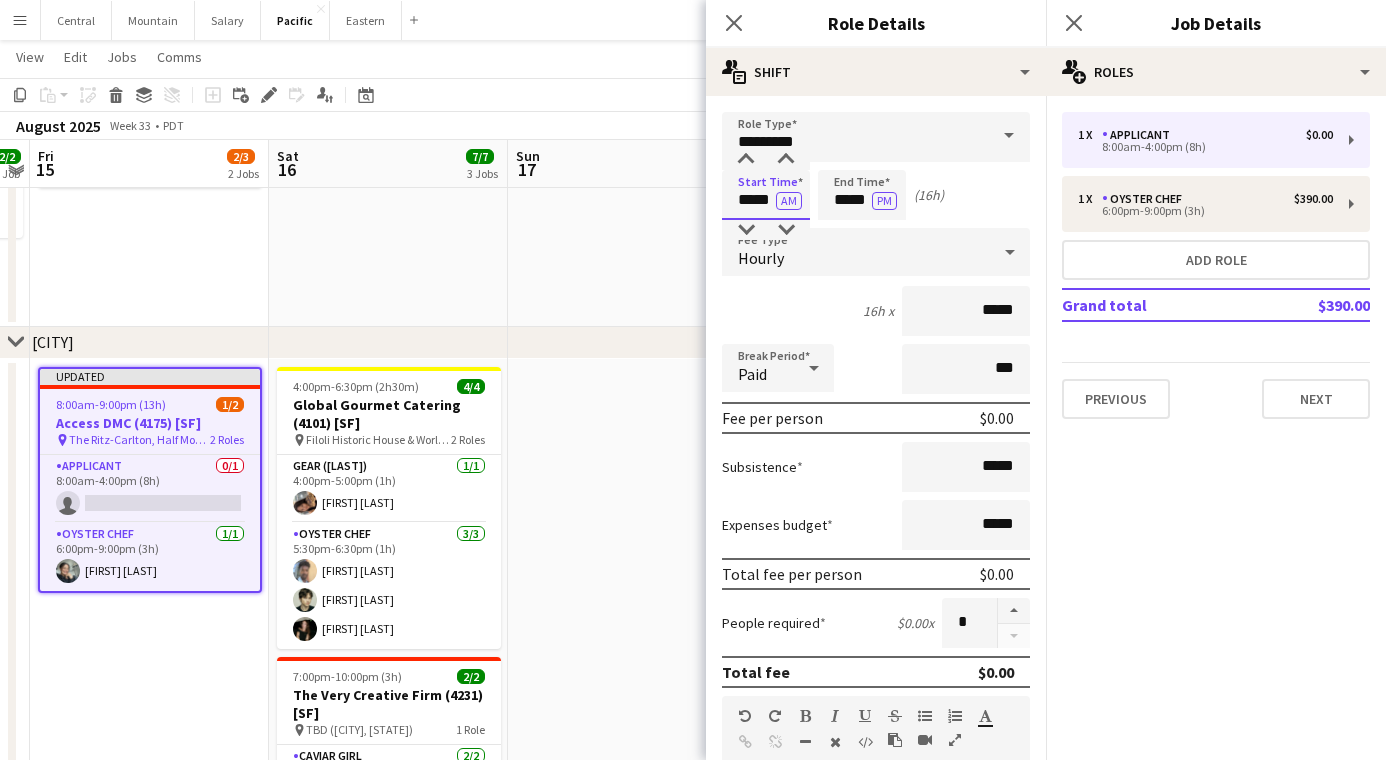 type on "*****" 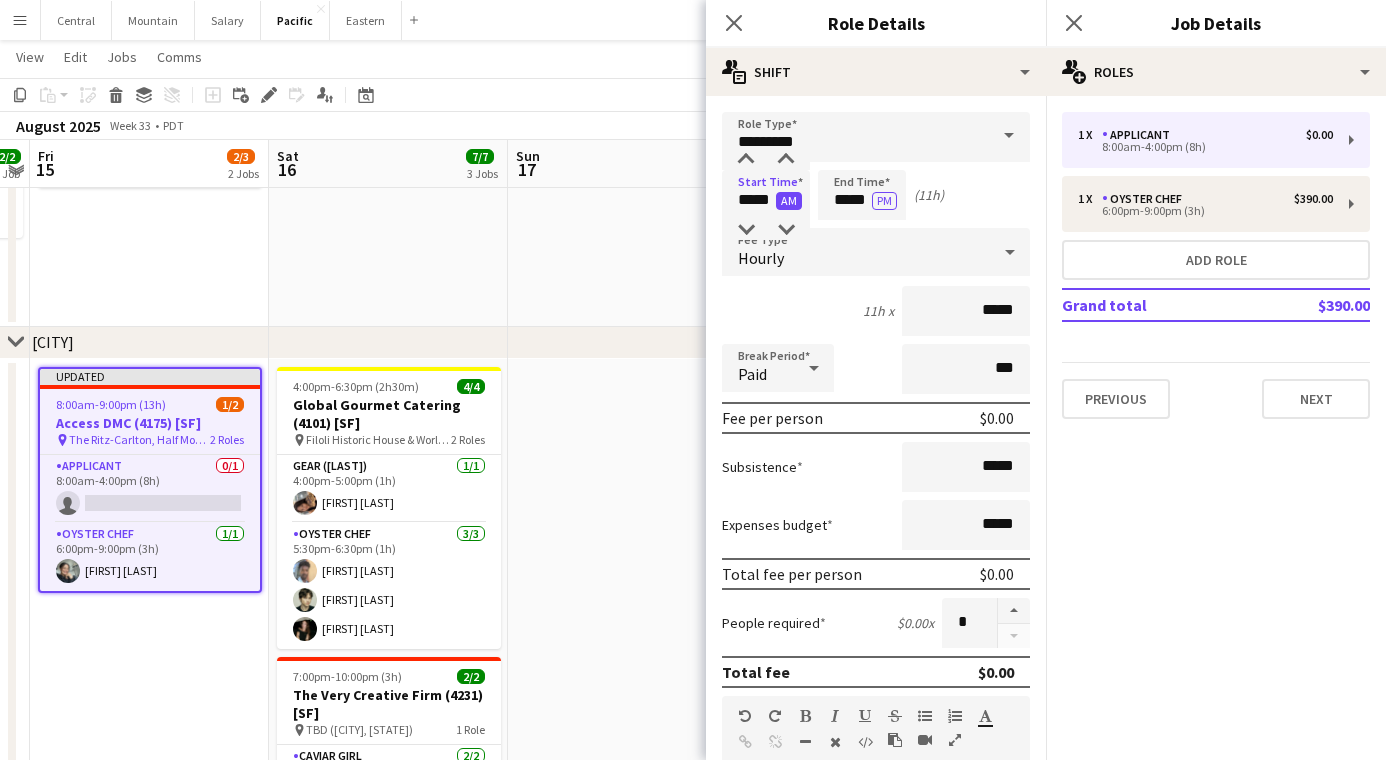 click on "AM" at bounding box center (789, 201) 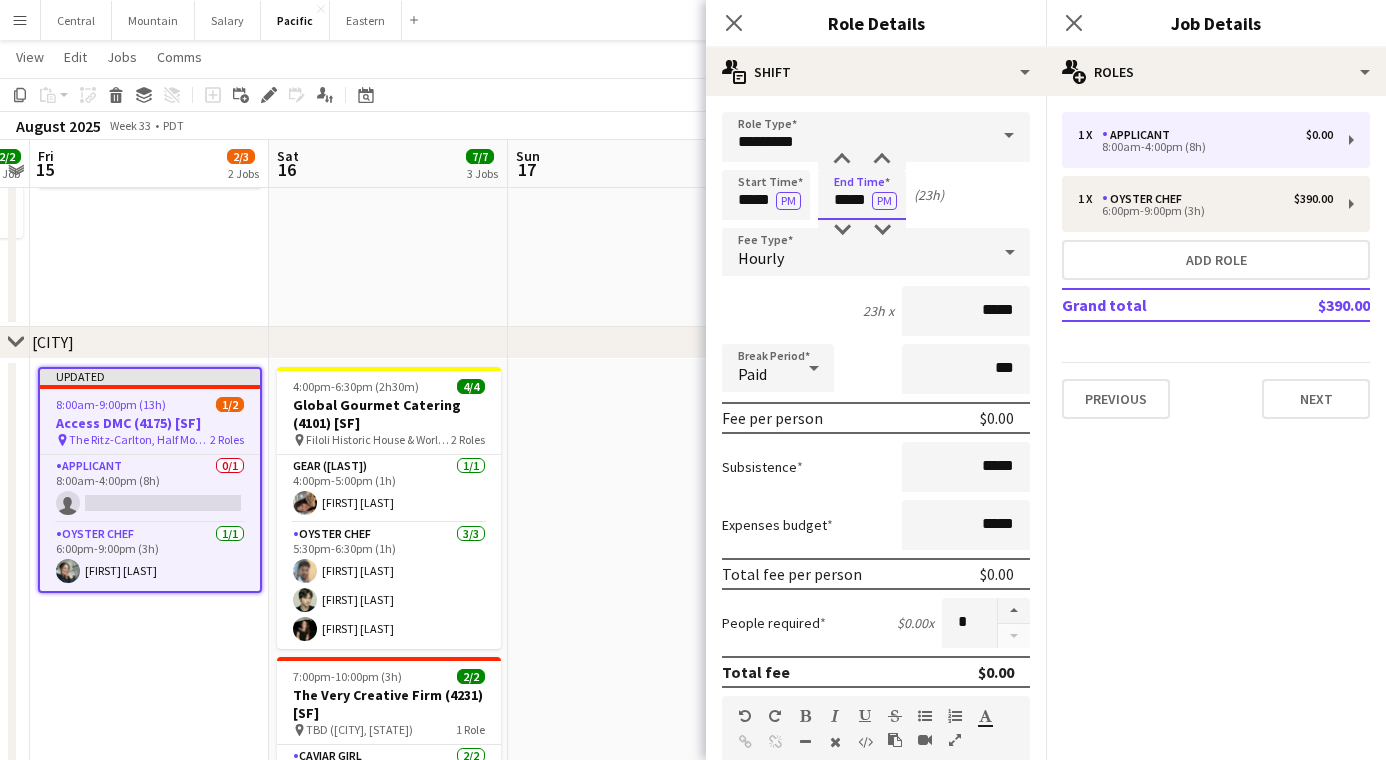 click on "*****" at bounding box center [862, 195] 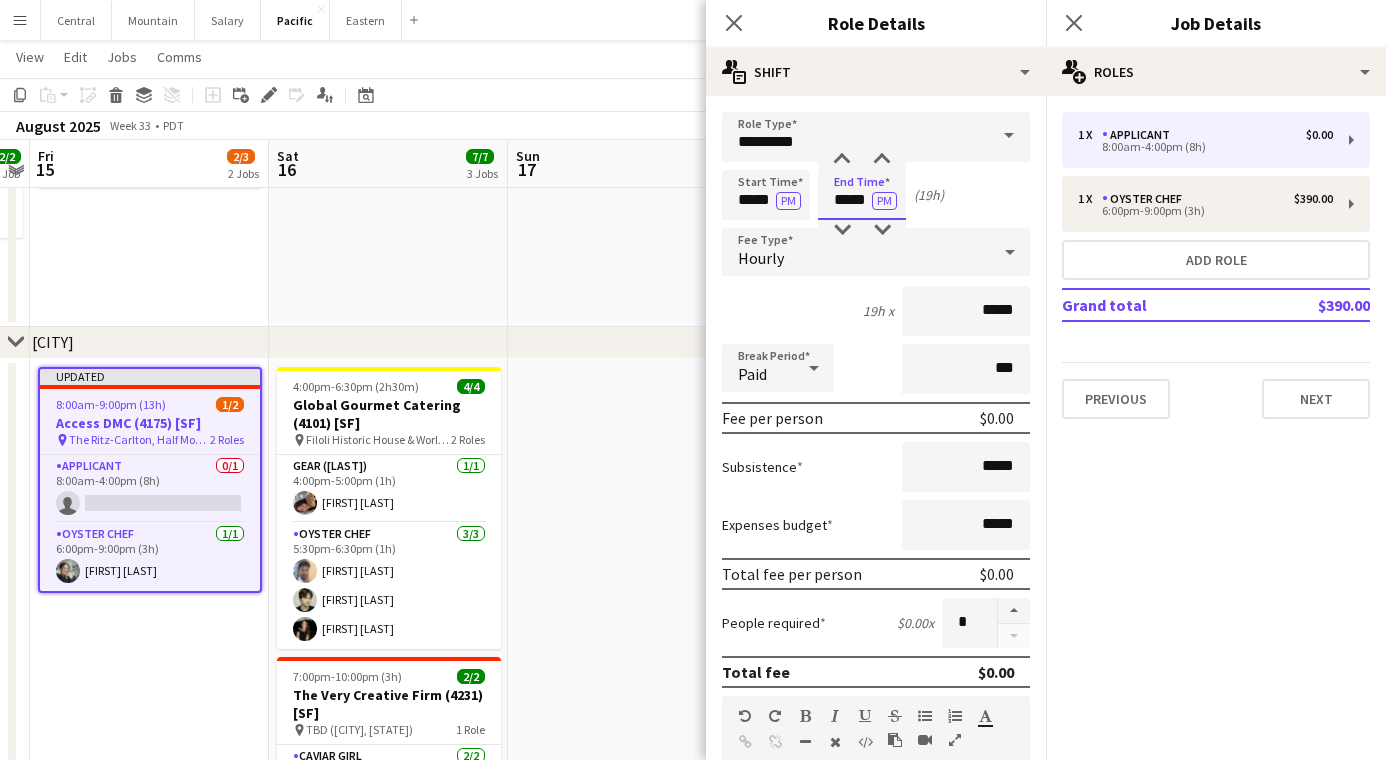 type on "*****" 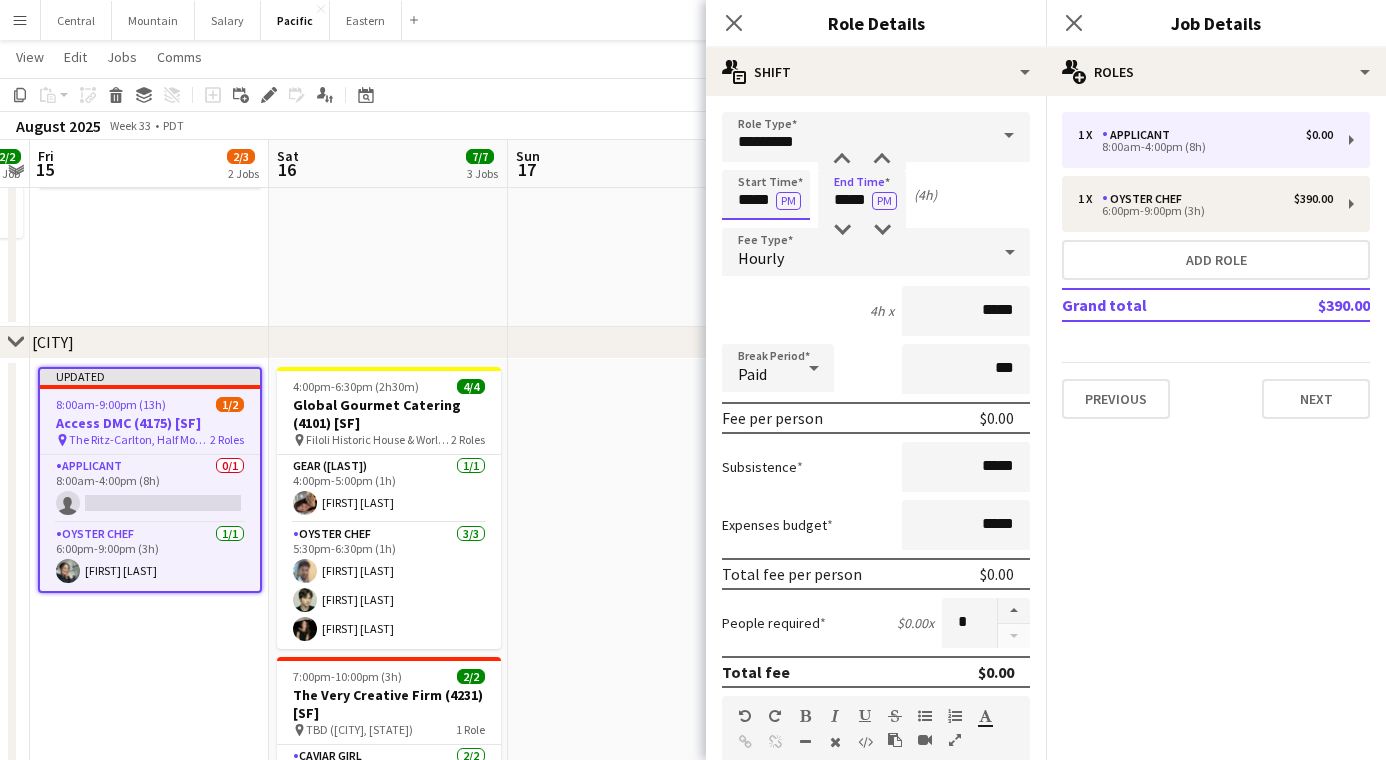 click on "*****" at bounding box center (766, 195) 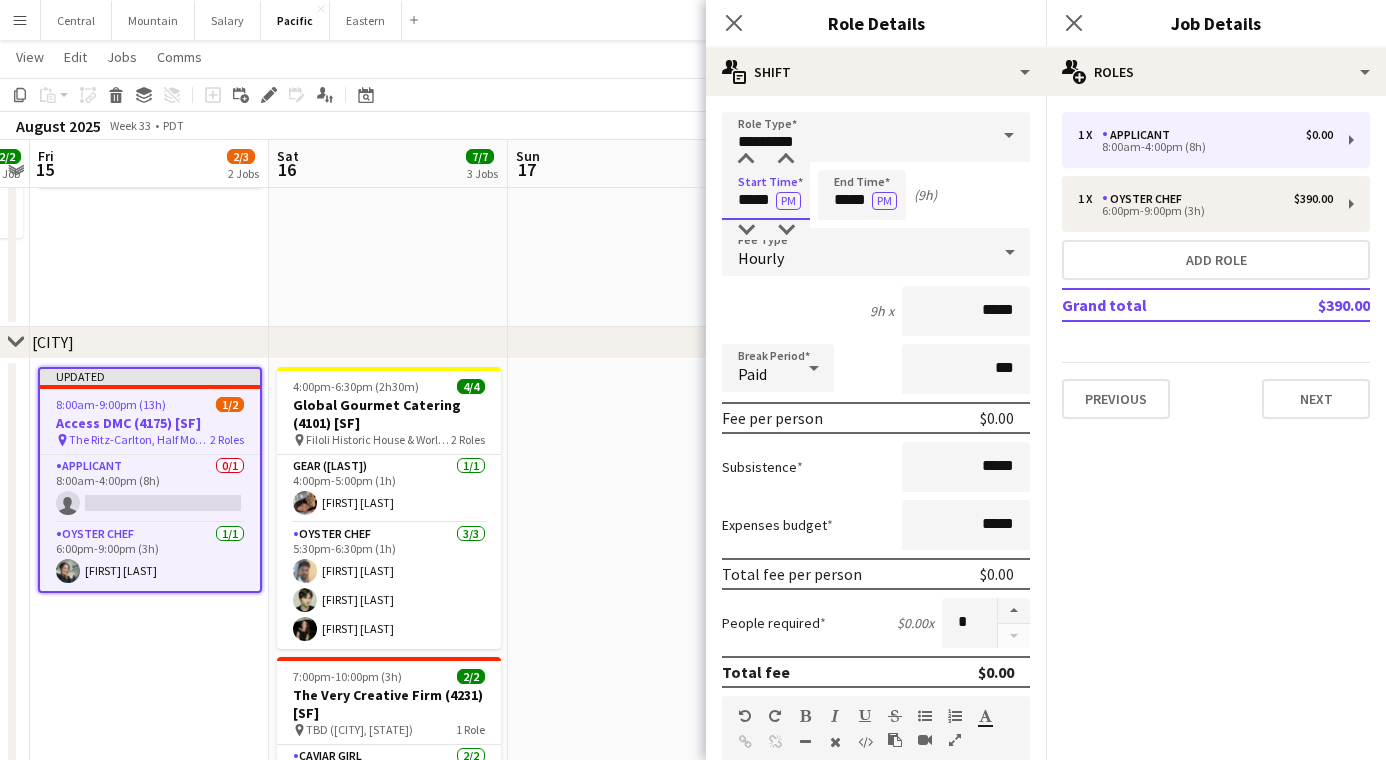 type on "*****" 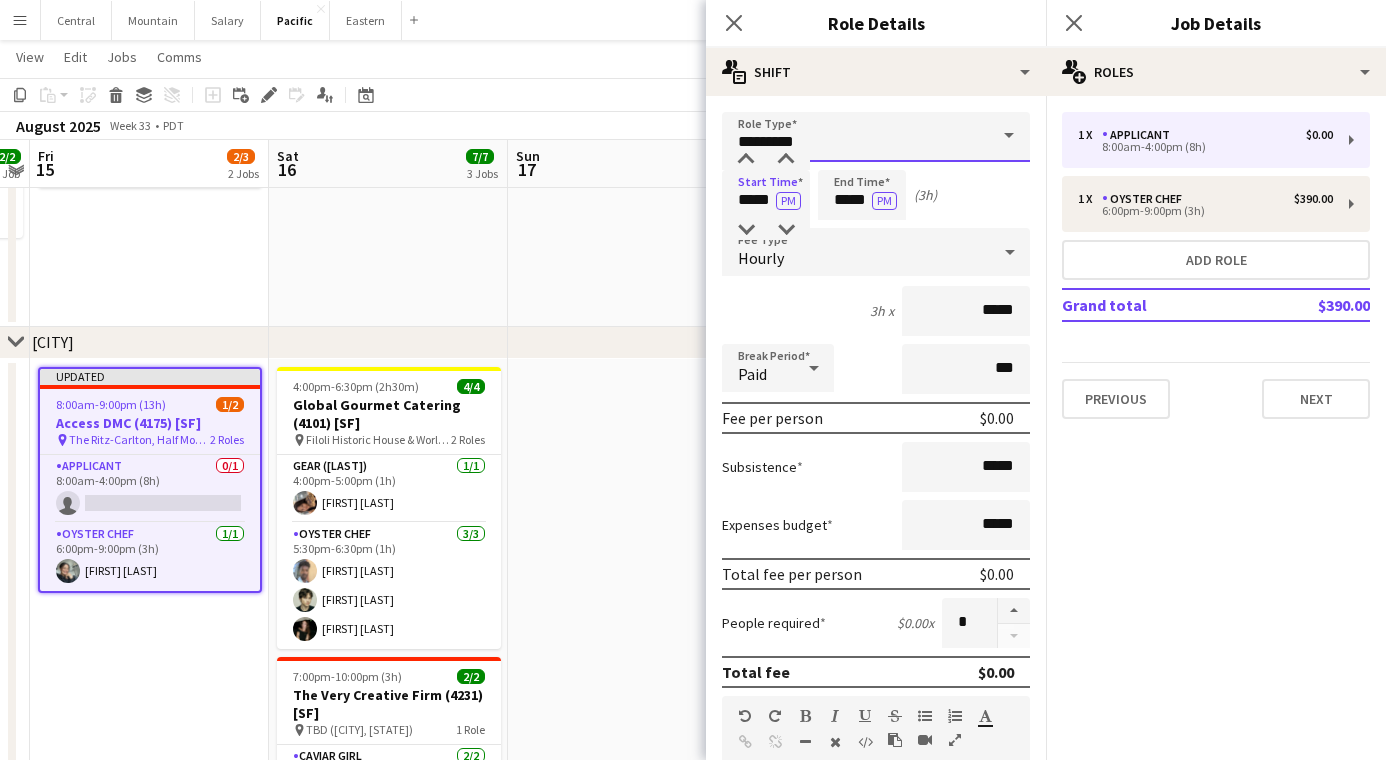 click on "*********" at bounding box center [876, 137] 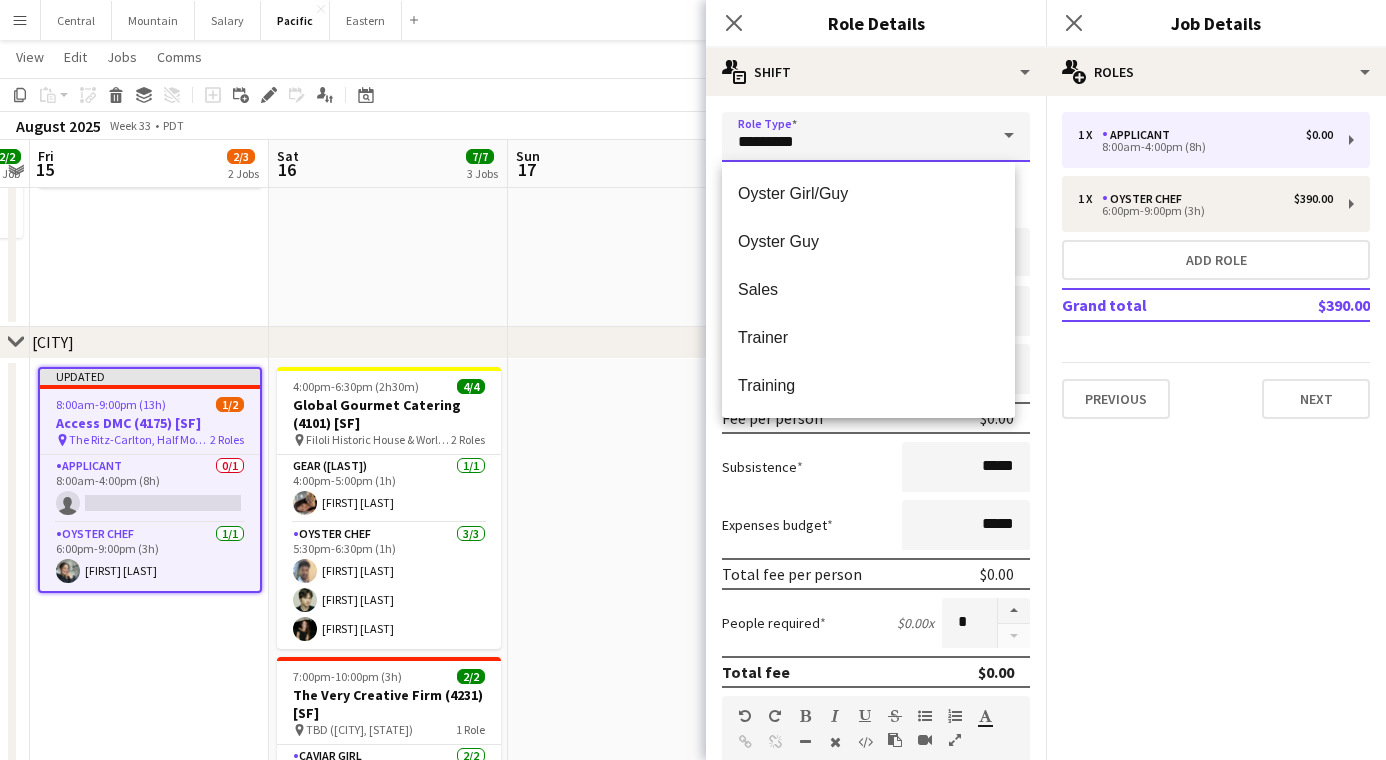 scroll, scrollTop: 960, scrollLeft: 0, axis: vertical 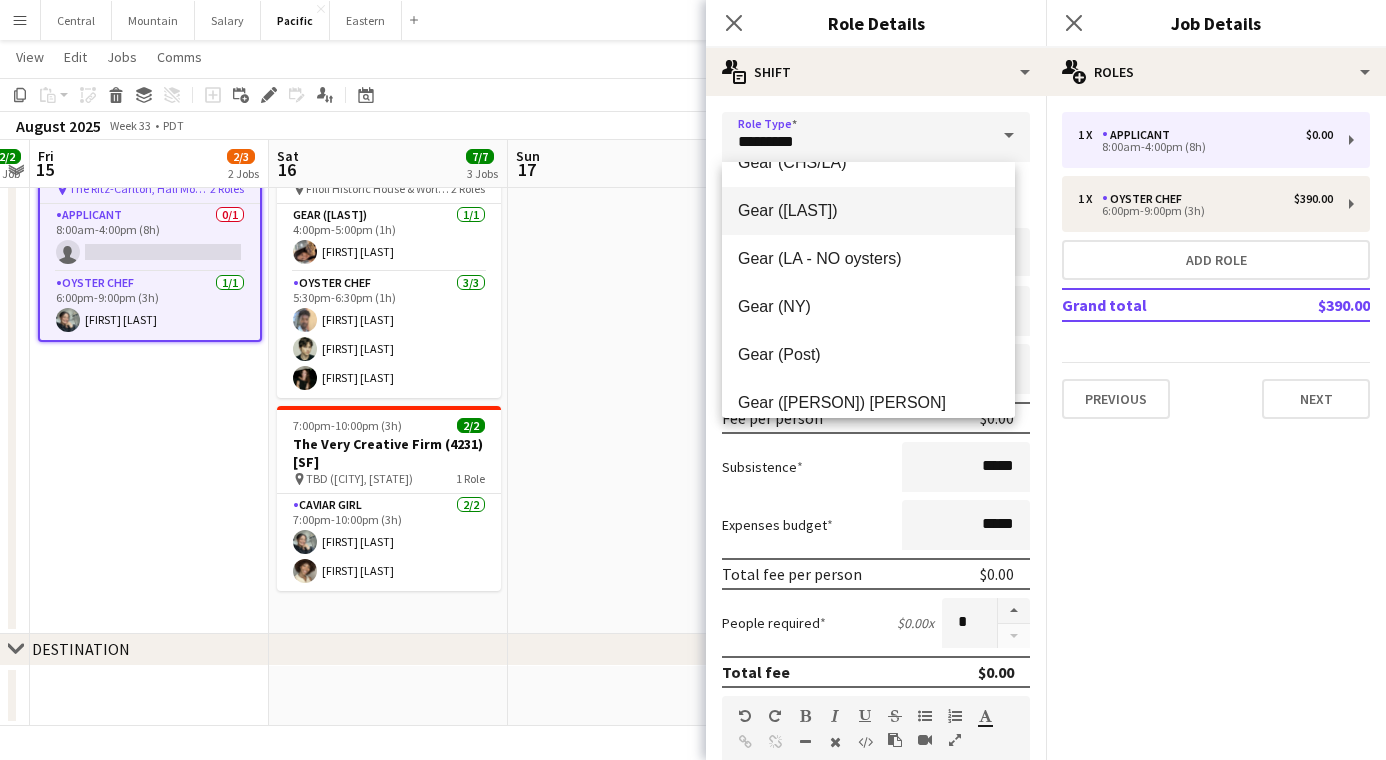 click on "Gear ([LAST])" at bounding box center [868, 210] 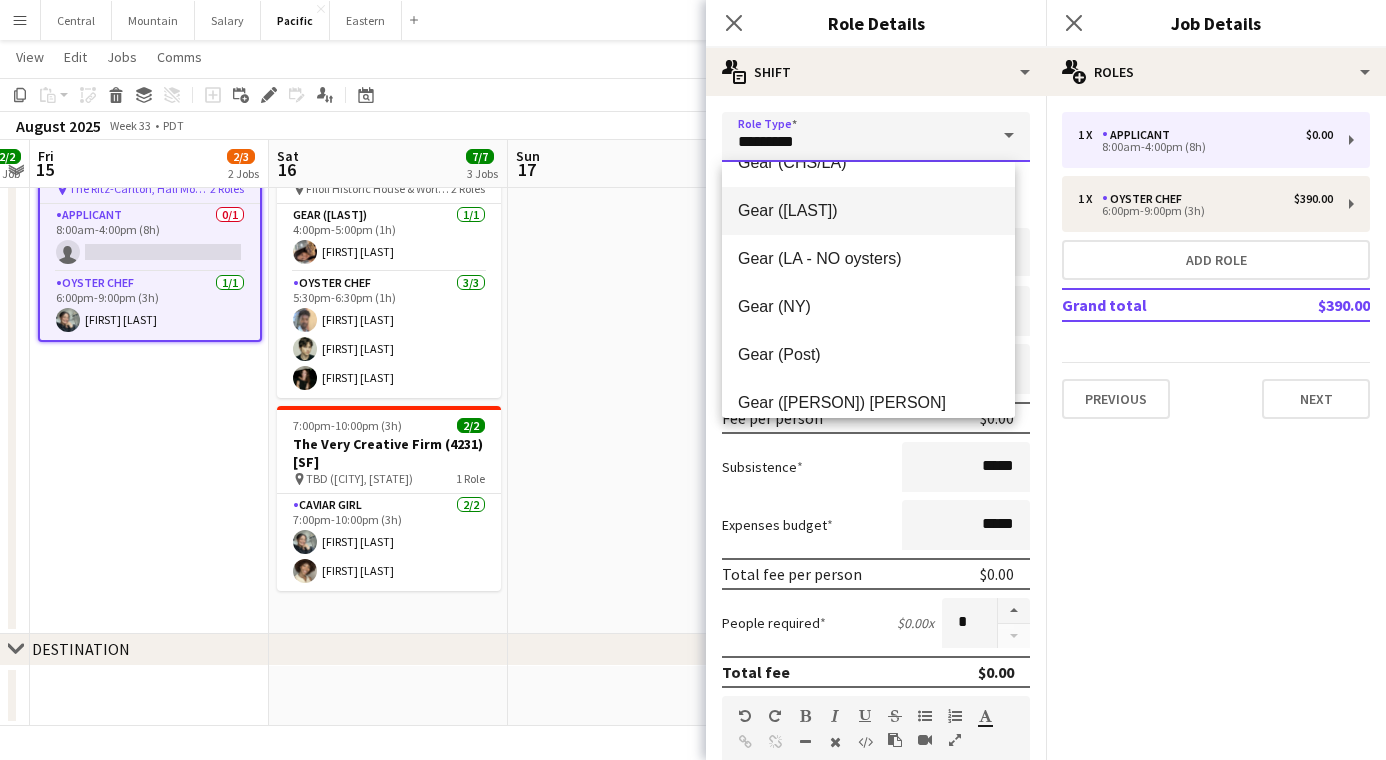 type on "**********" 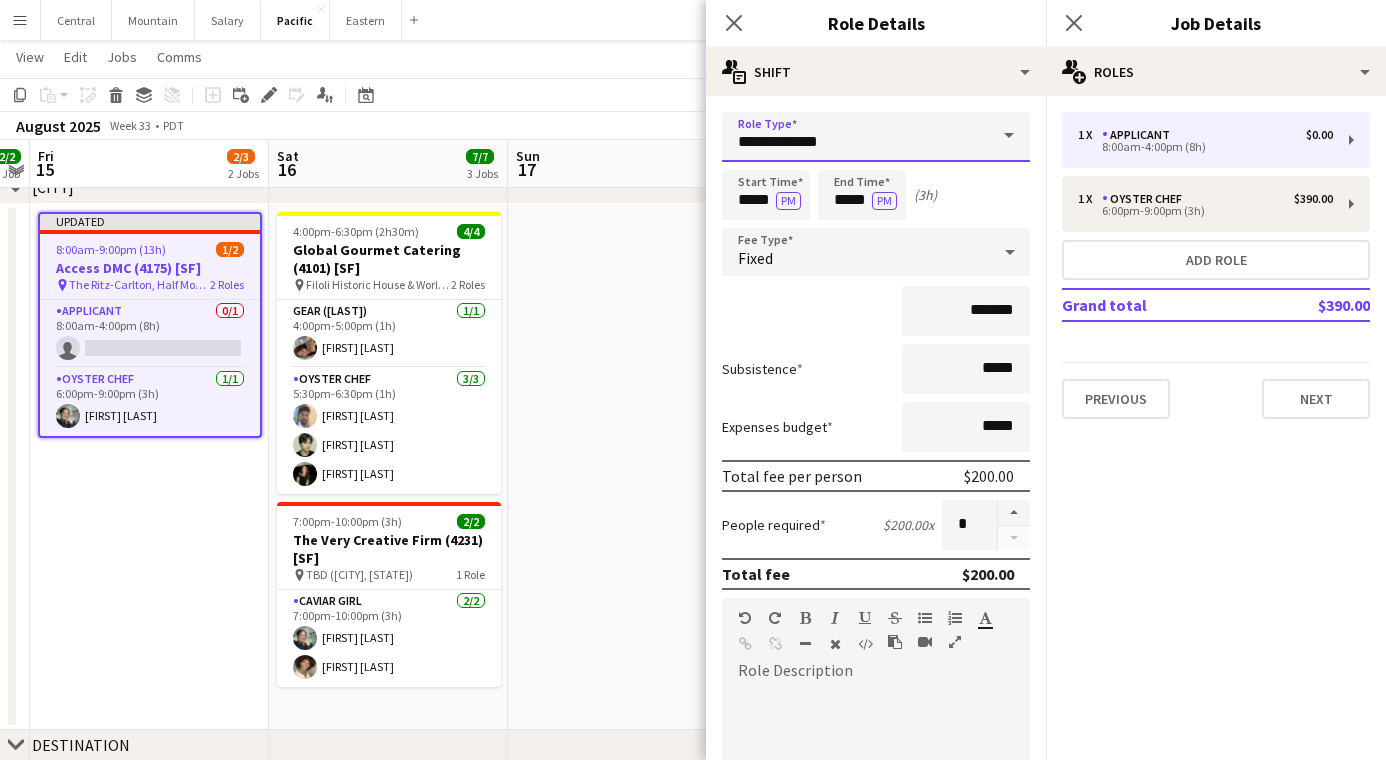 scroll, scrollTop: 535, scrollLeft: 0, axis: vertical 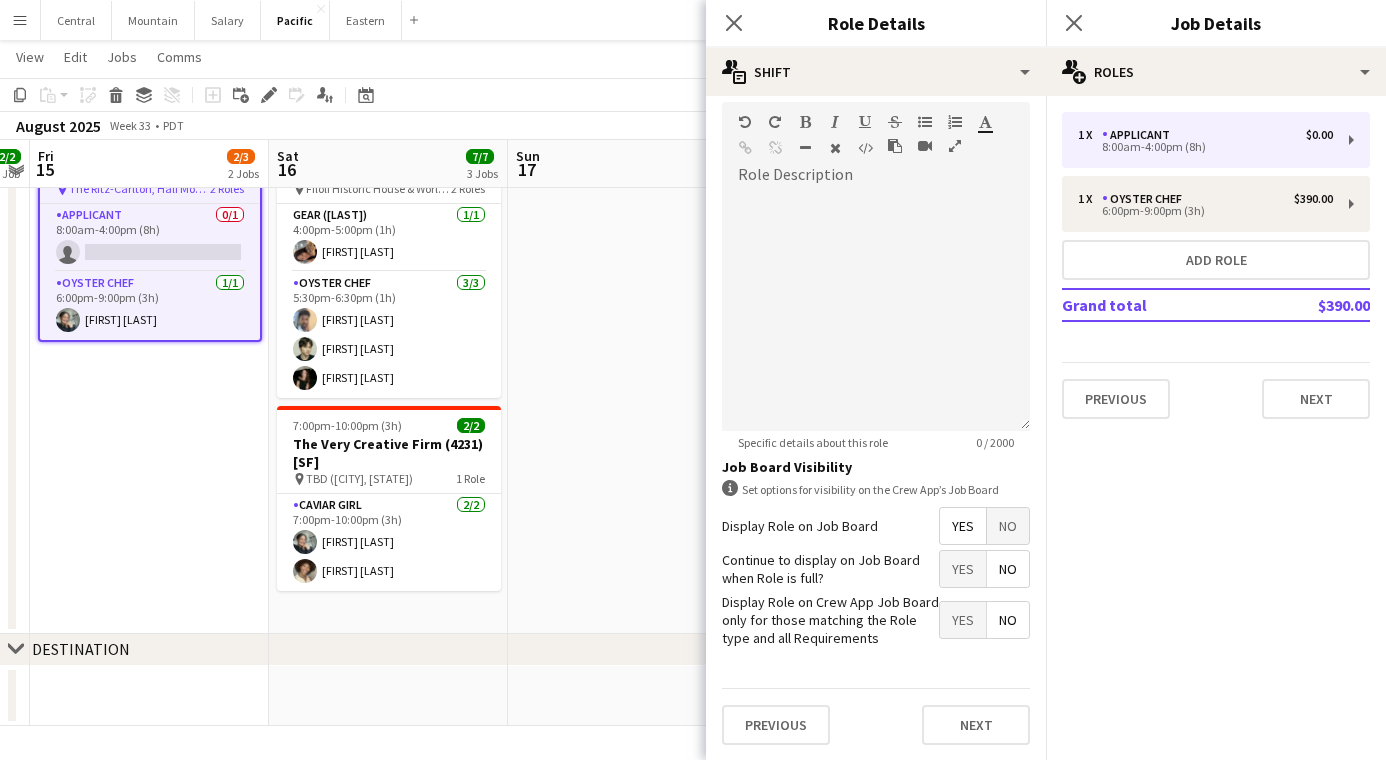 click on "No" at bounding box center (1008, 526) 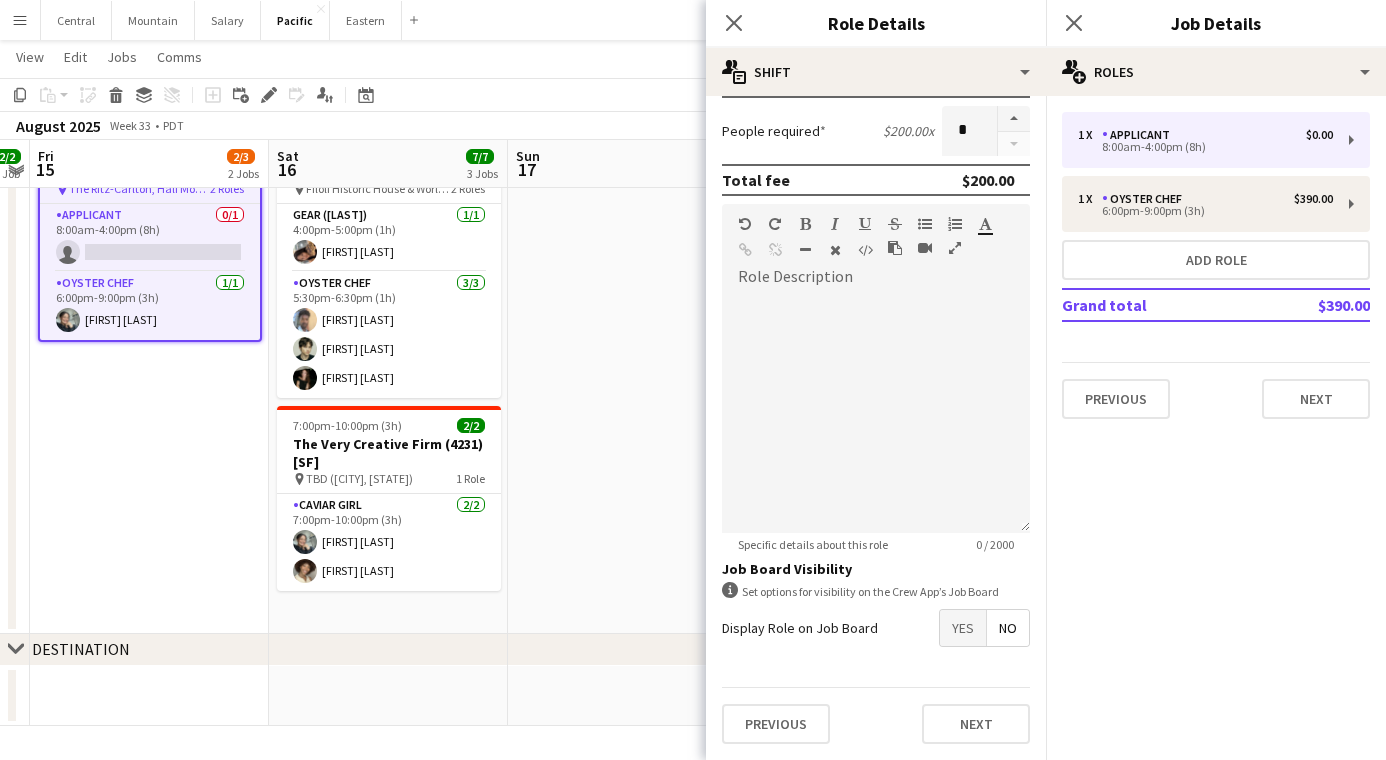 scroll, scrollTop: 394, scrollLeft: 0, axis: vertical 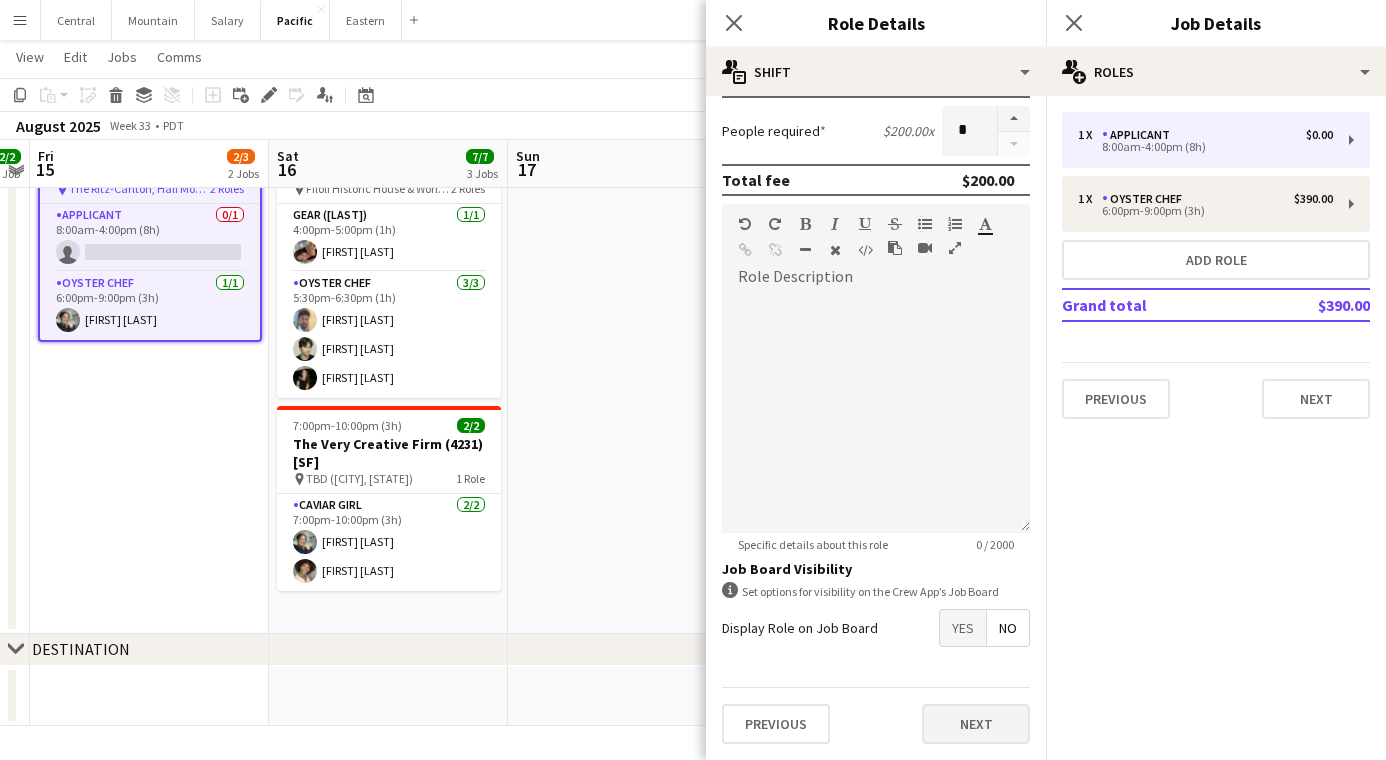 click on "Next" at bounding box center (976, 724) 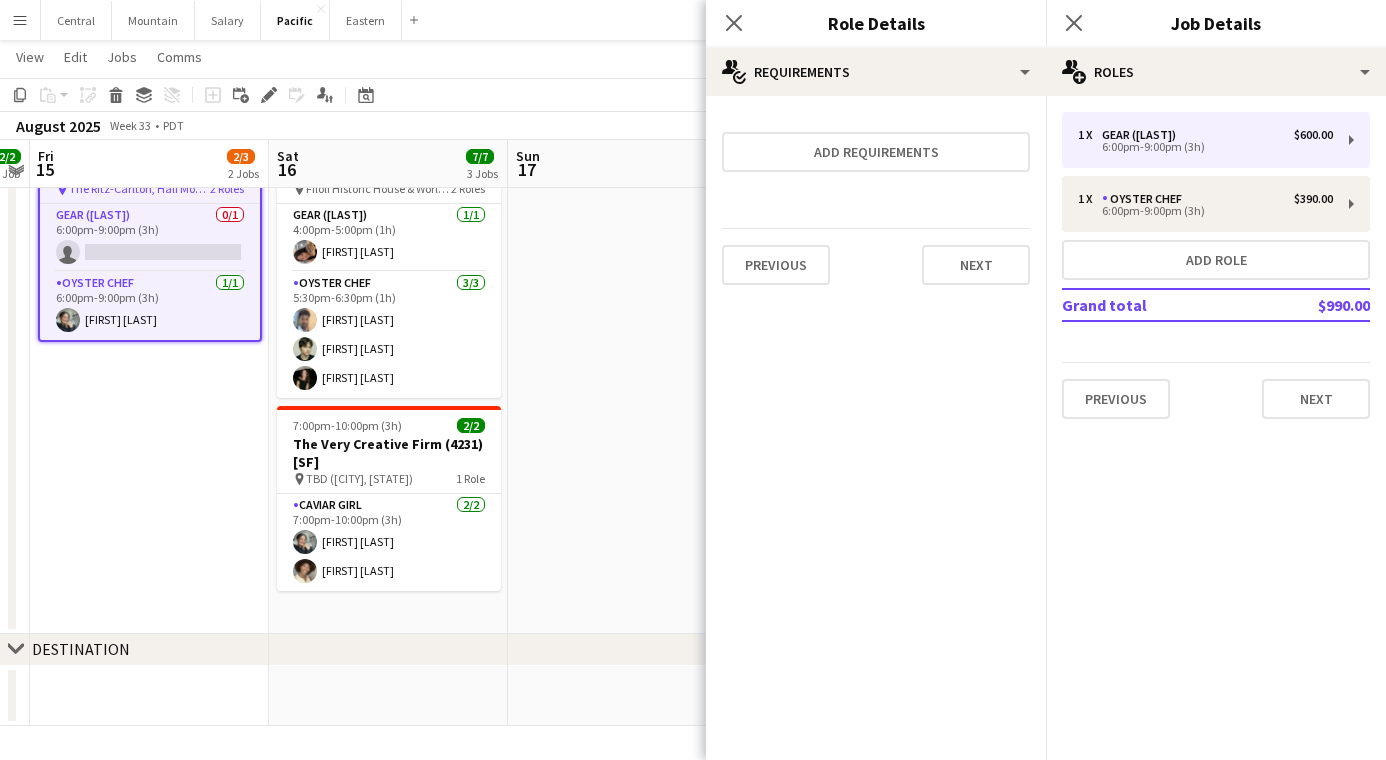scroll, scrollTop: 0, scrollLeft: 0, axis: both 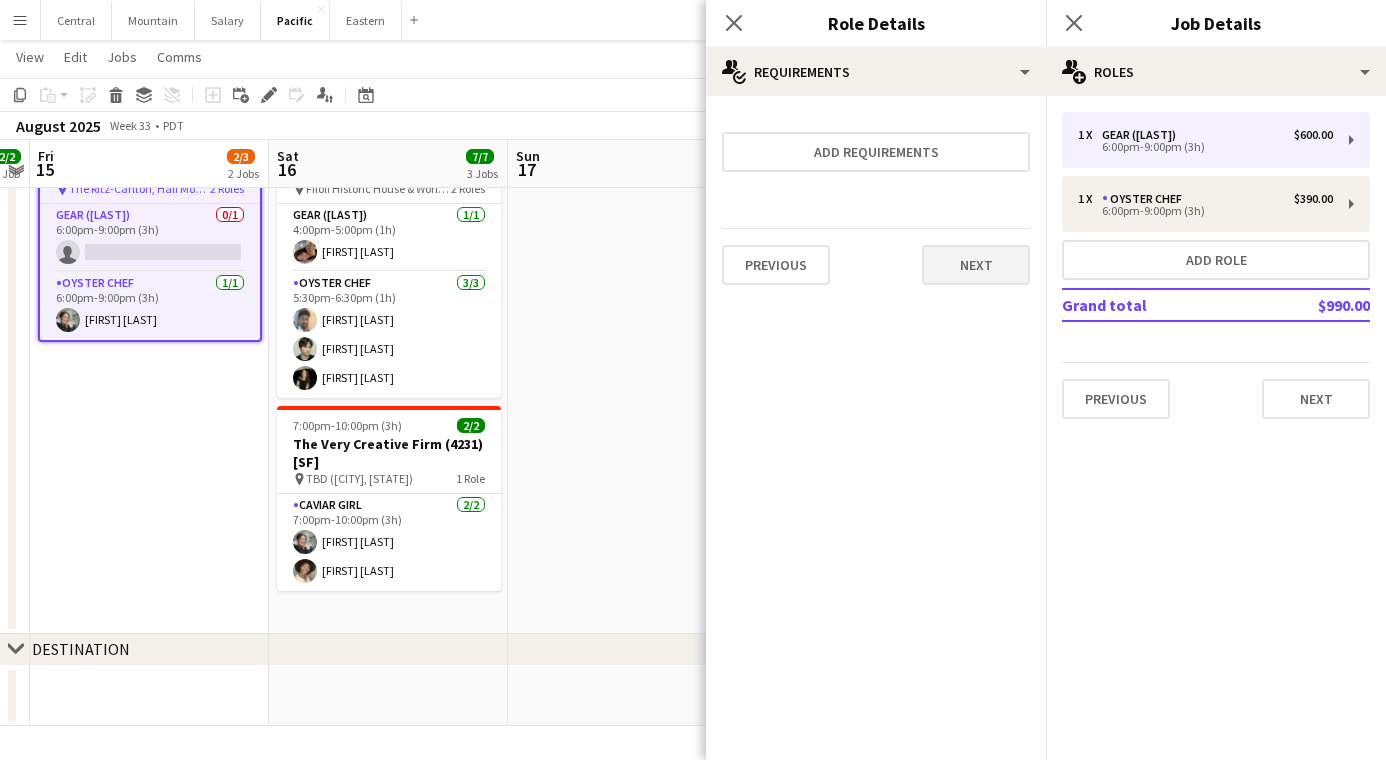 click on "Next" at bounding box center [976, 265] 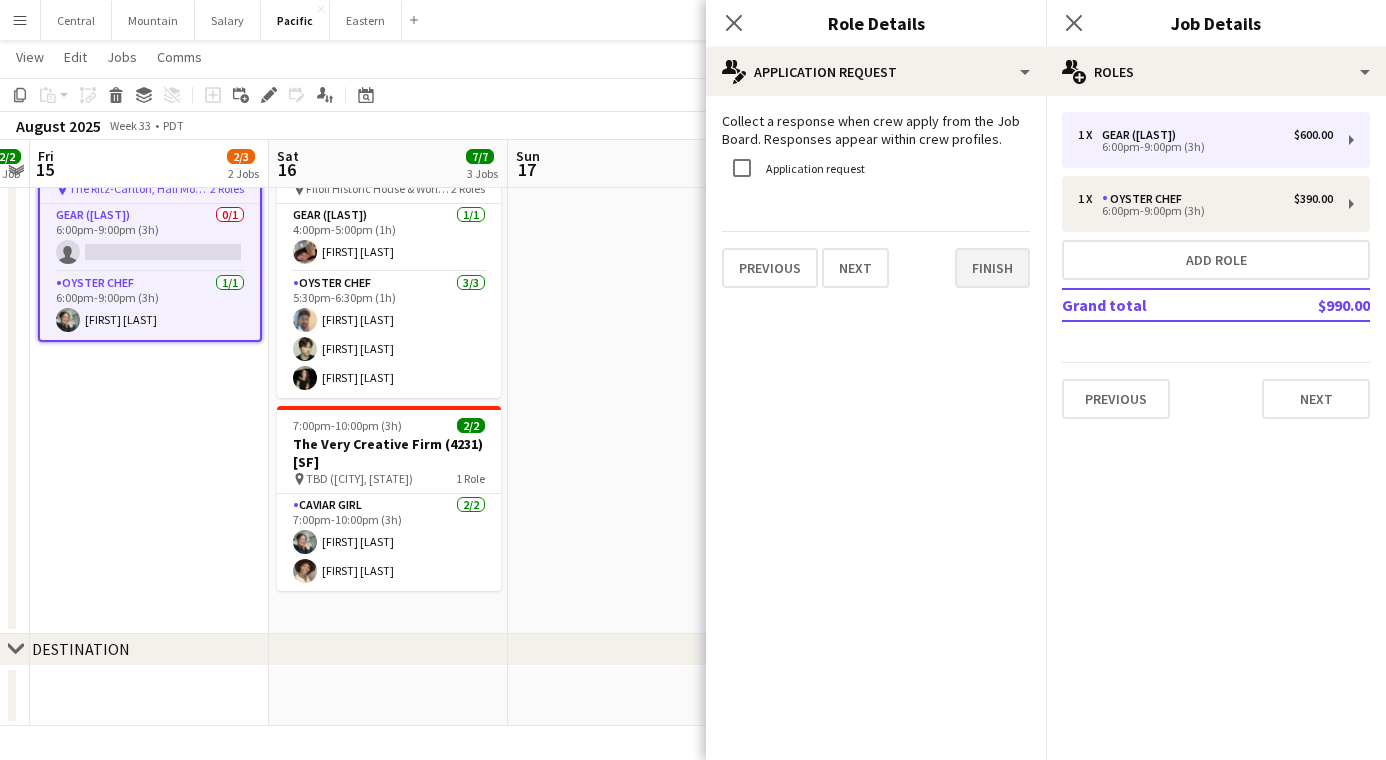 click on "Finish" at bounding box center [992, 268] 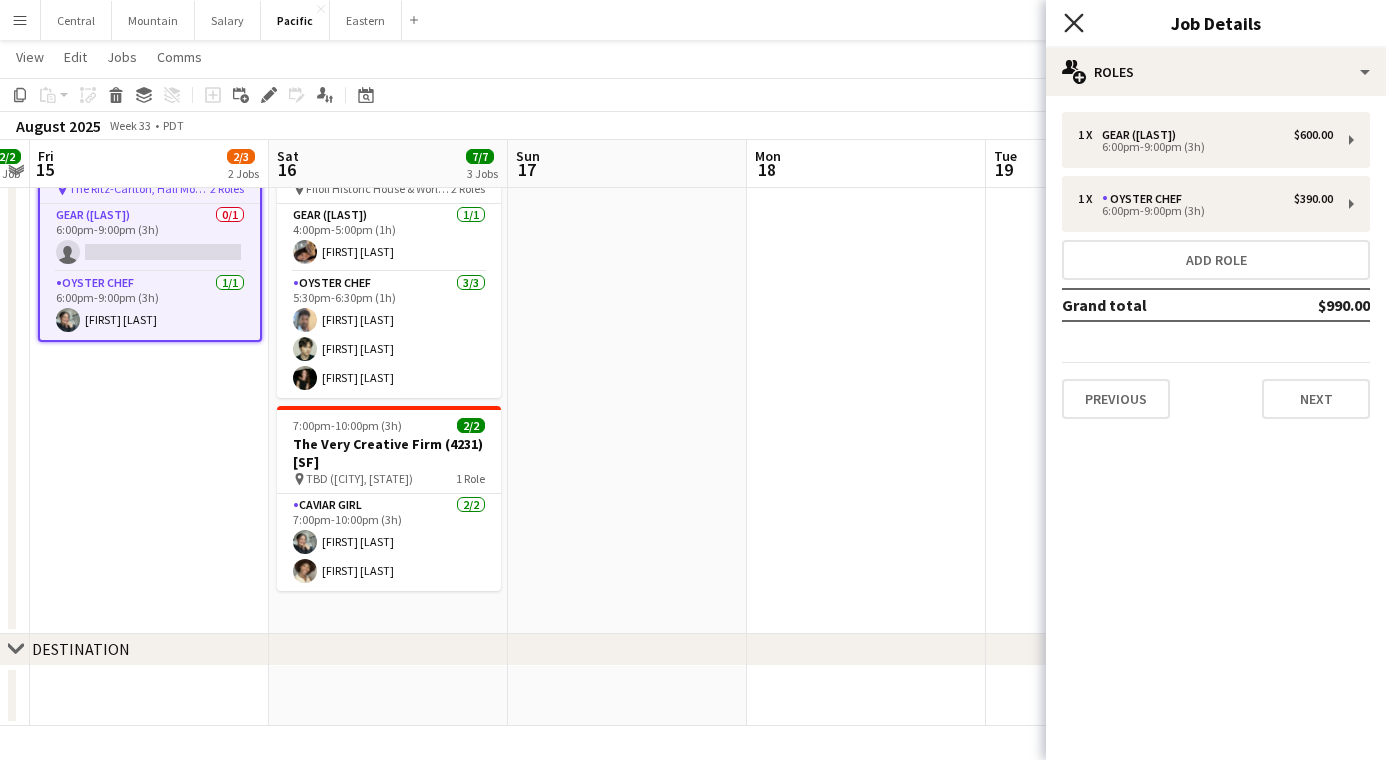 click on "Close pop-in" 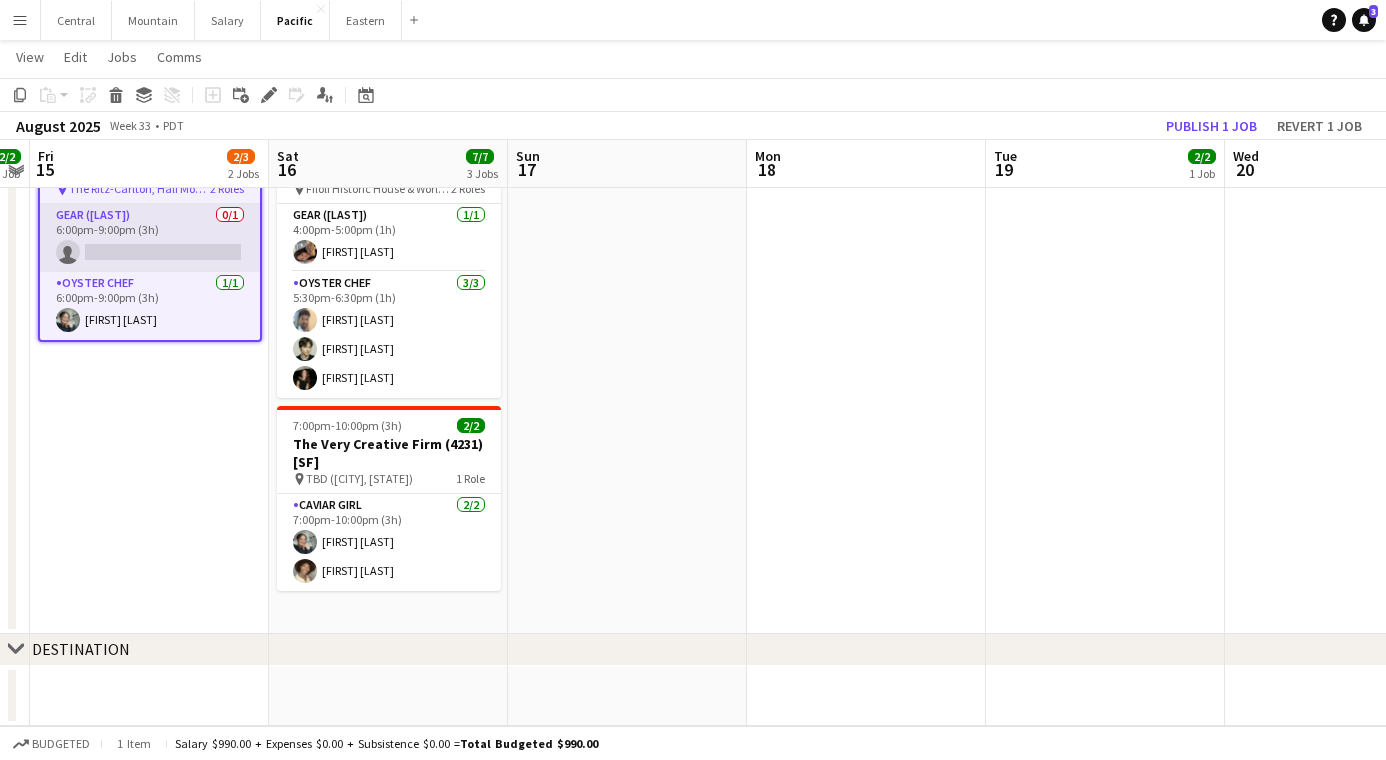 click on "Gear ([FIRST])   0/1   6:00pm-9:00pm (3h)
single-neutral-actions" at bounding box center [150, 238] 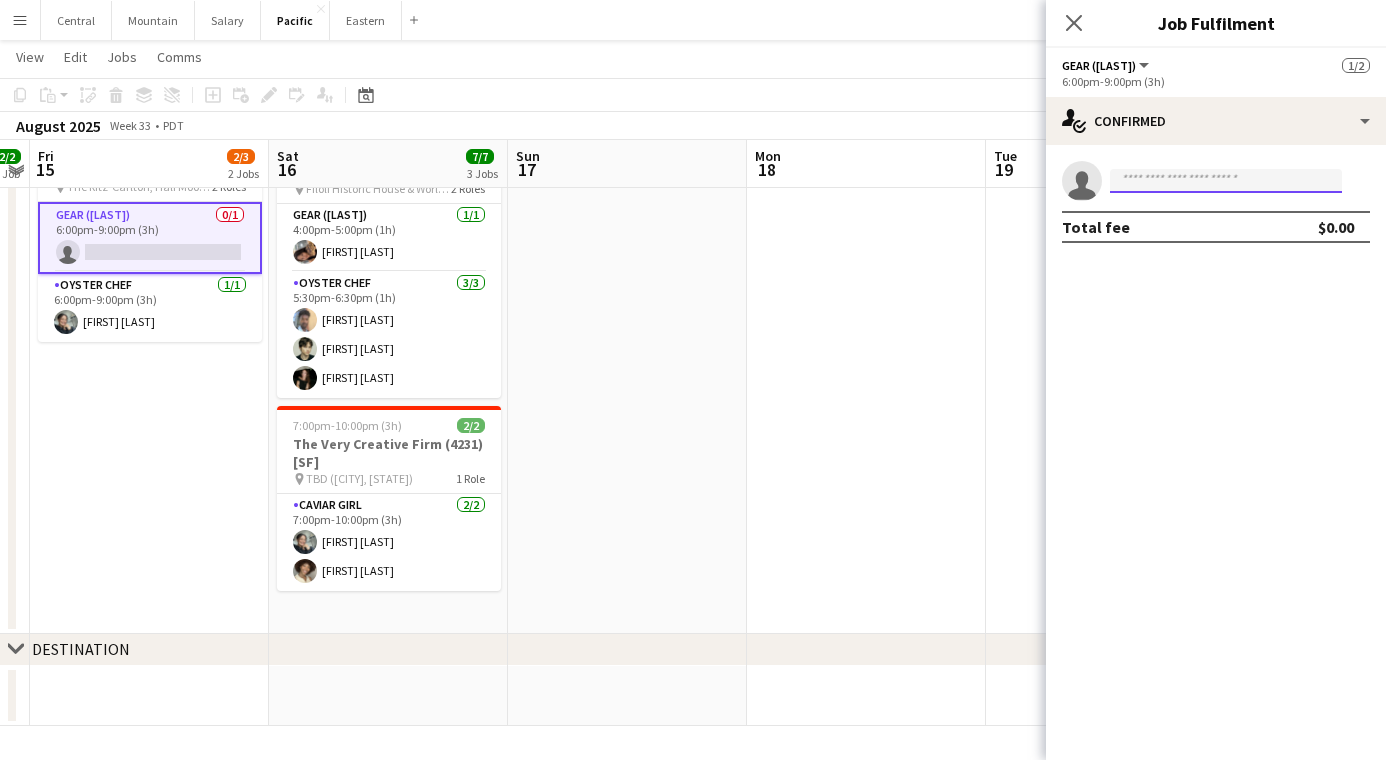 click at bounding box center [1226, 181] 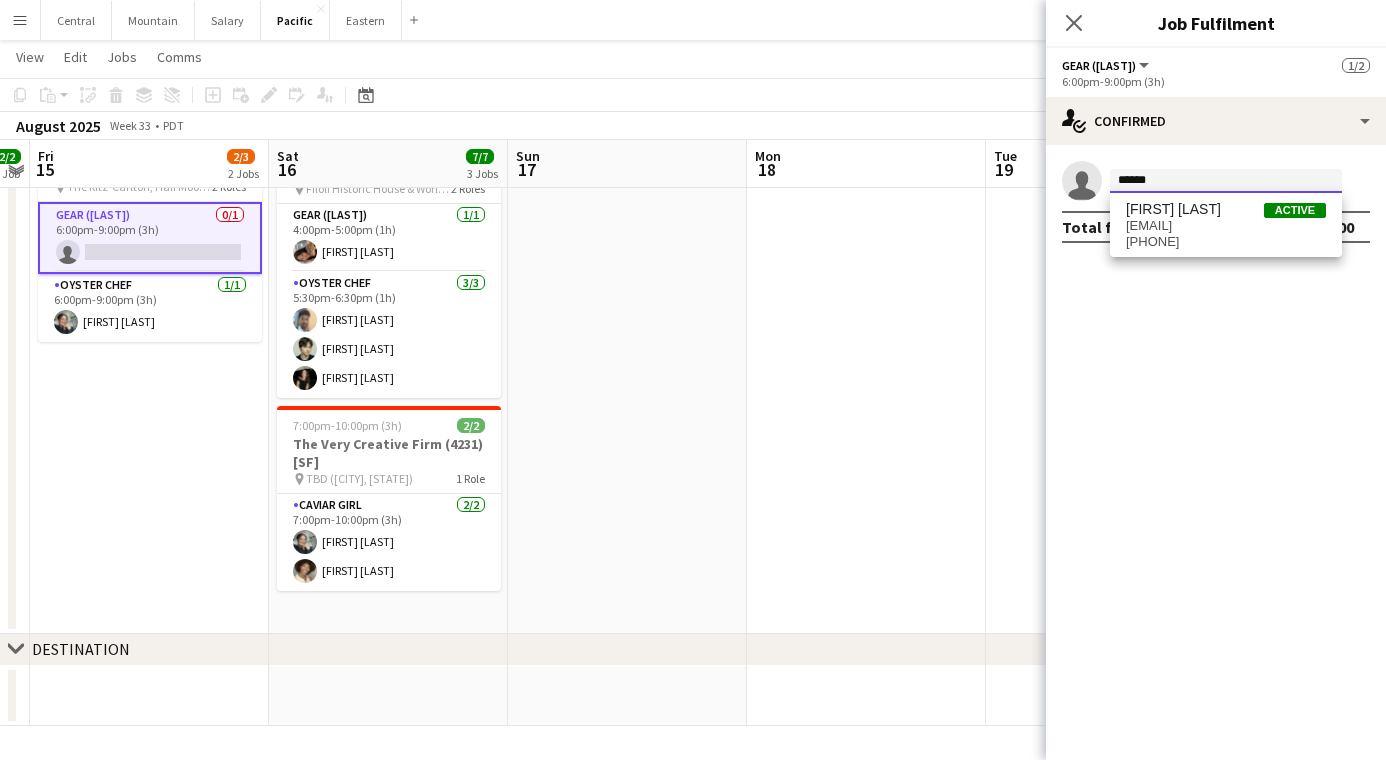 type on "******" 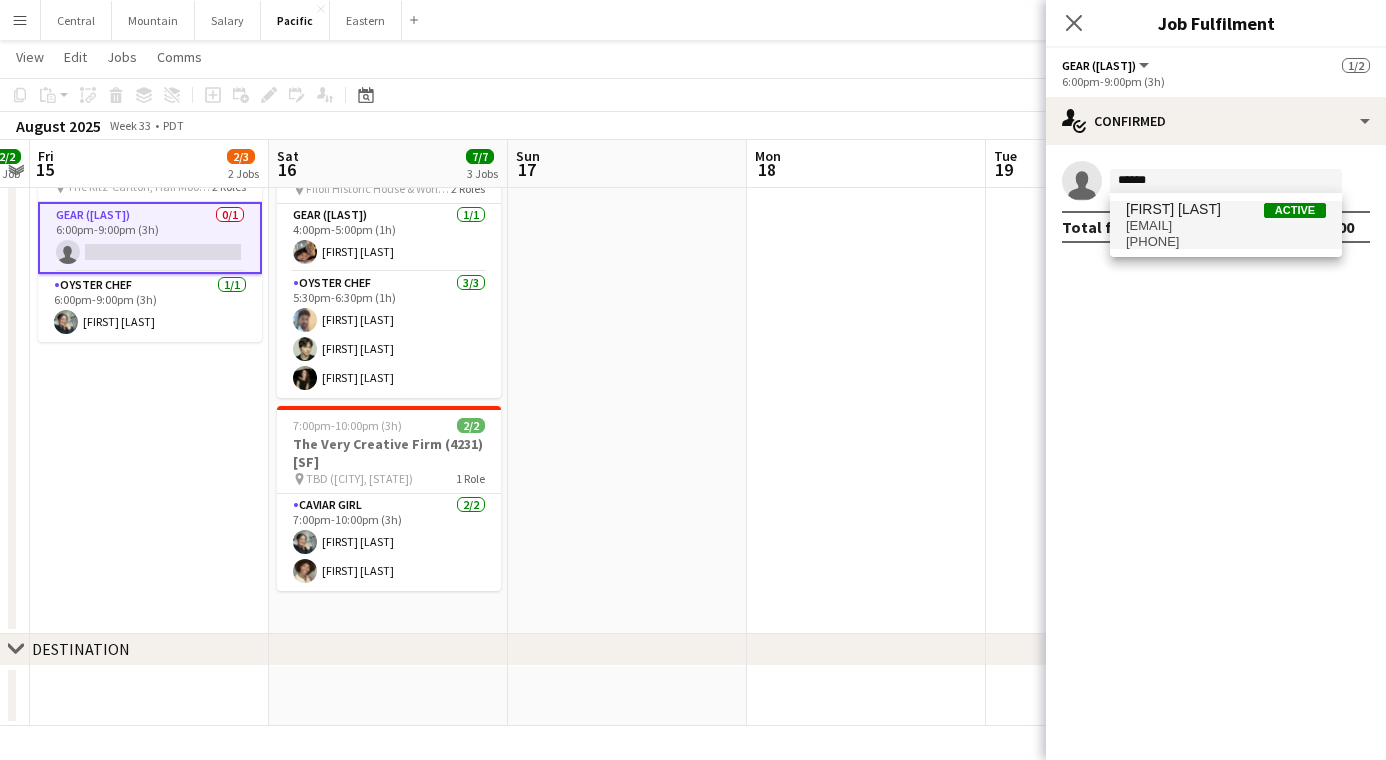 drag, startPoint x: 1238, startPoint y: 181, endPoint x: 1274, endPoint y: 246, distance: 74.30343 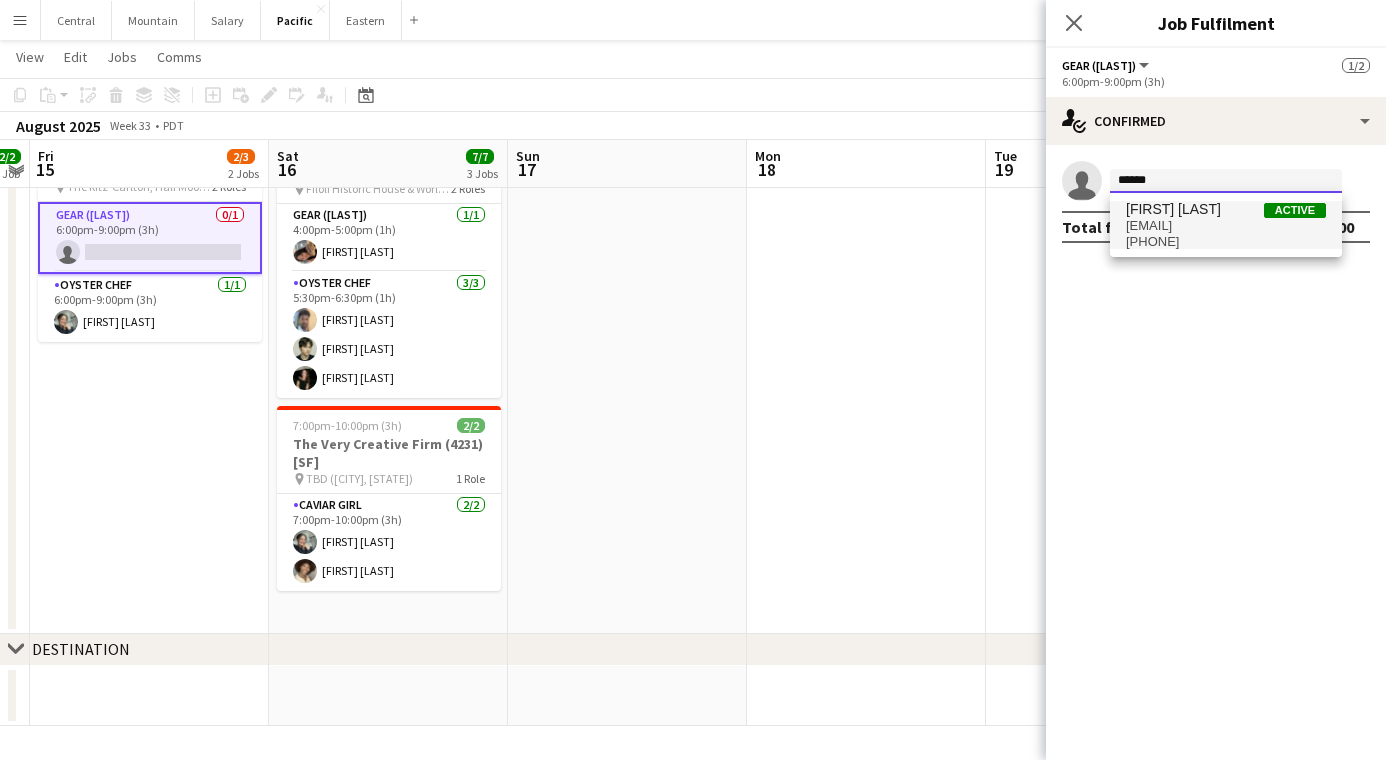 type 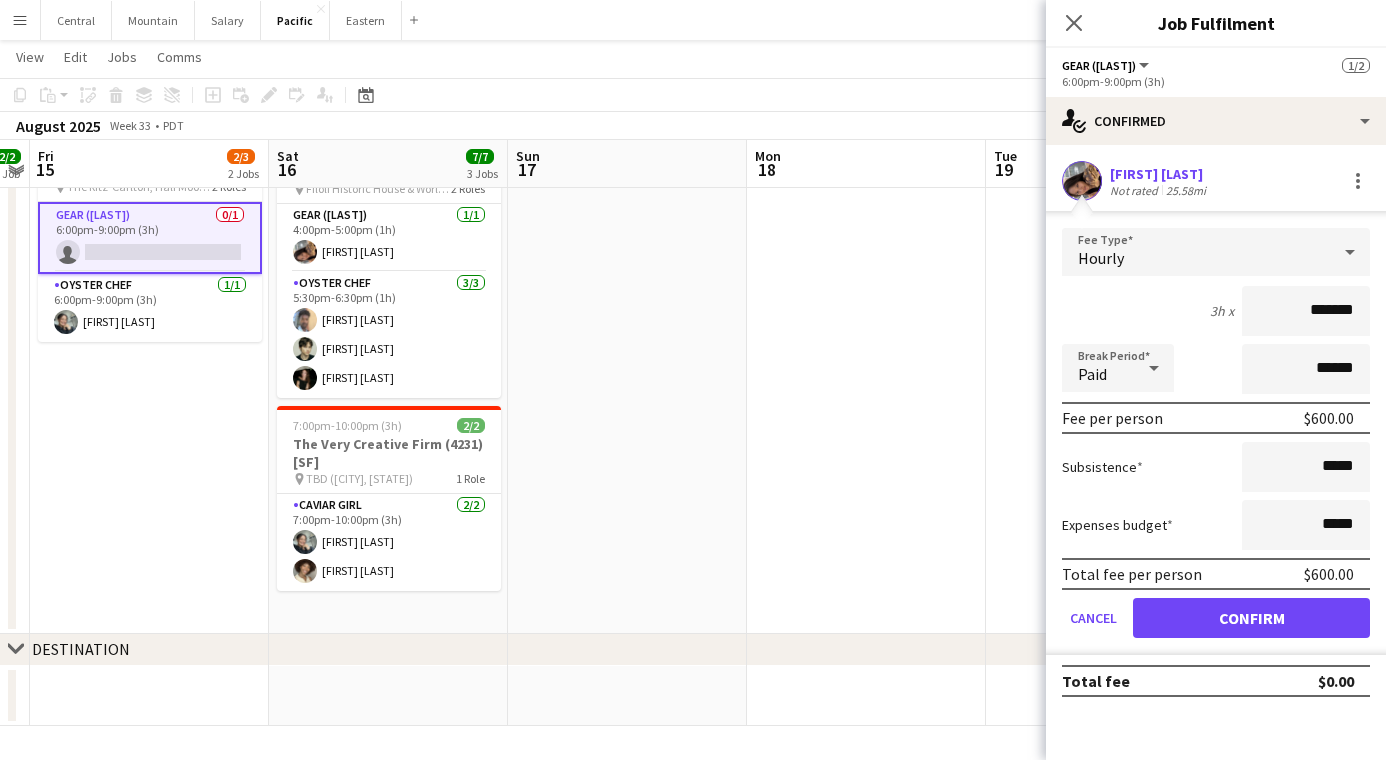 click on "Confirm" at bounding box center [1251, 618] 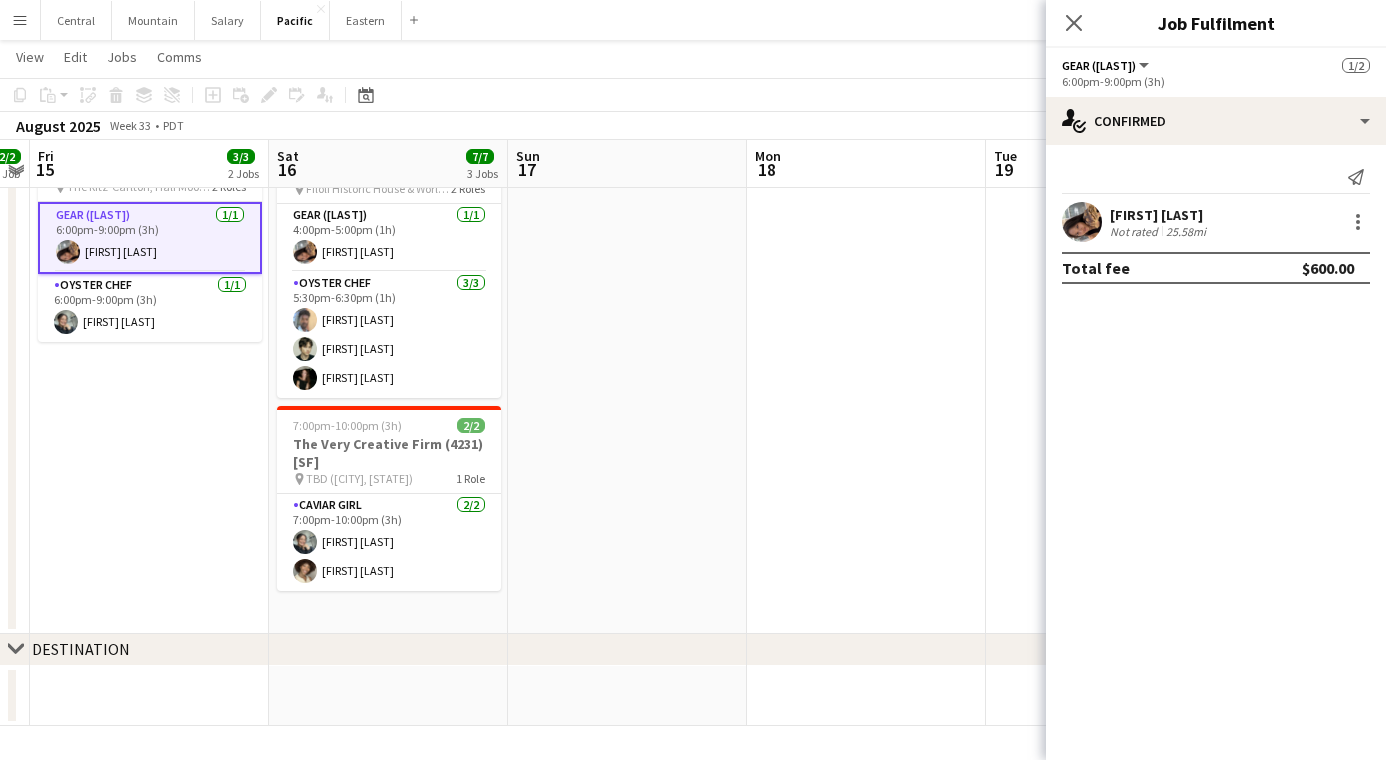click on "Close pop-in" 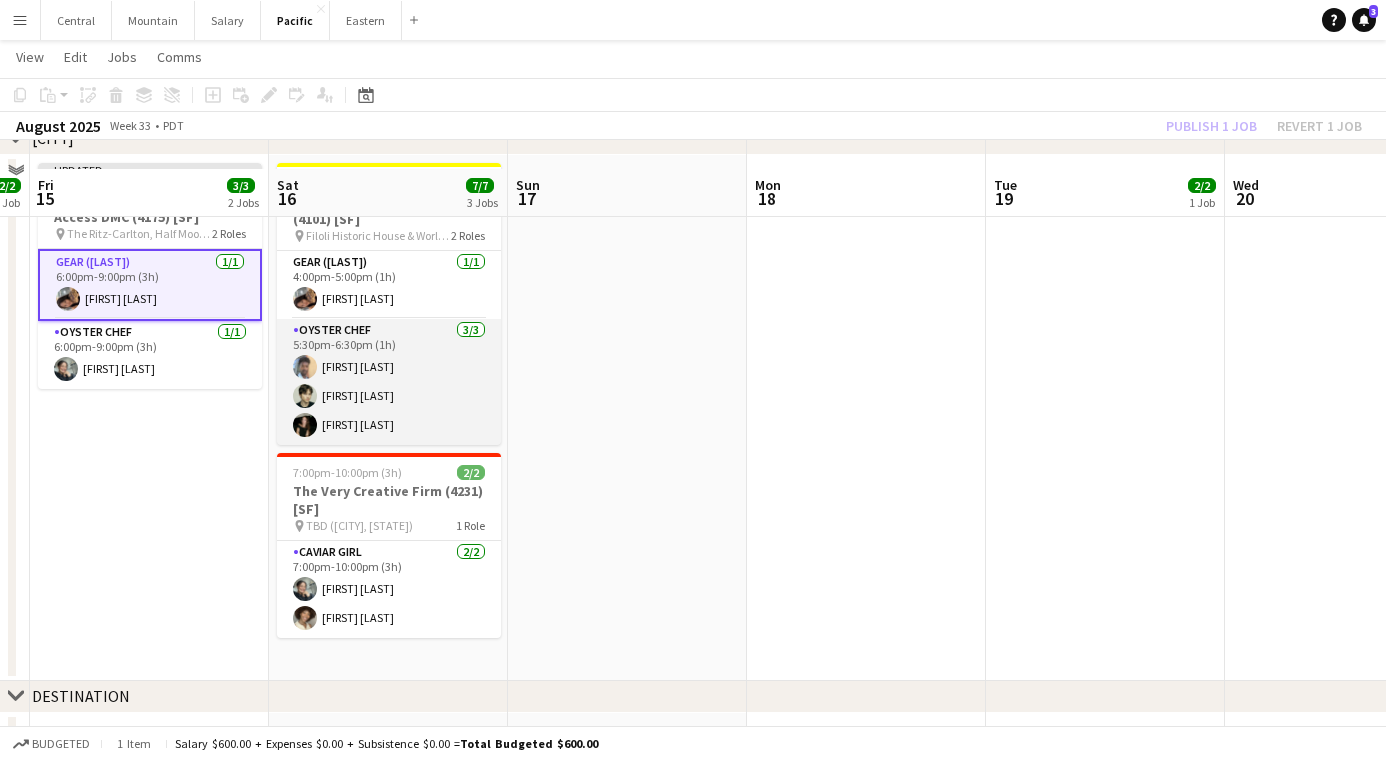 scroll, scrollTop: 515, scrollLeft: 0, axis: vertical 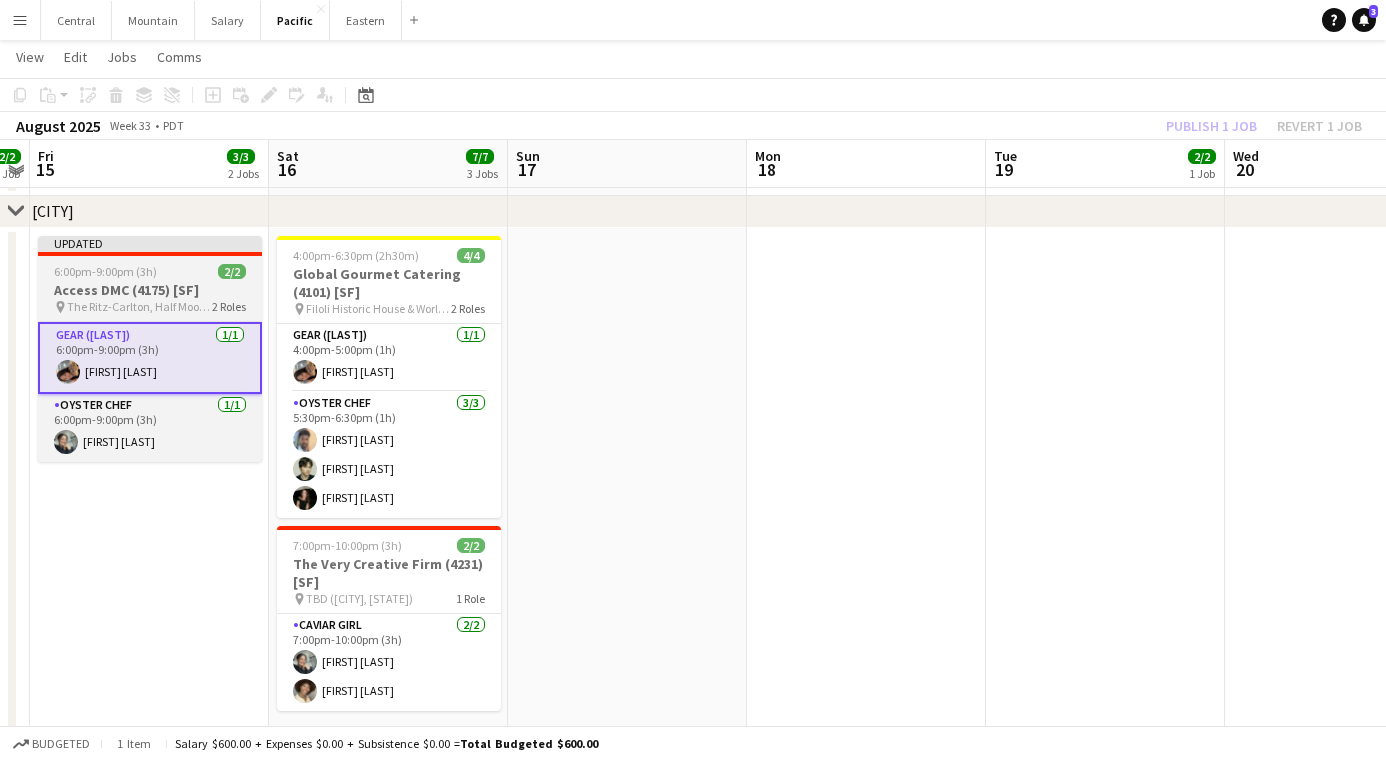 click on "Updated" at bounding box center [150, 244] 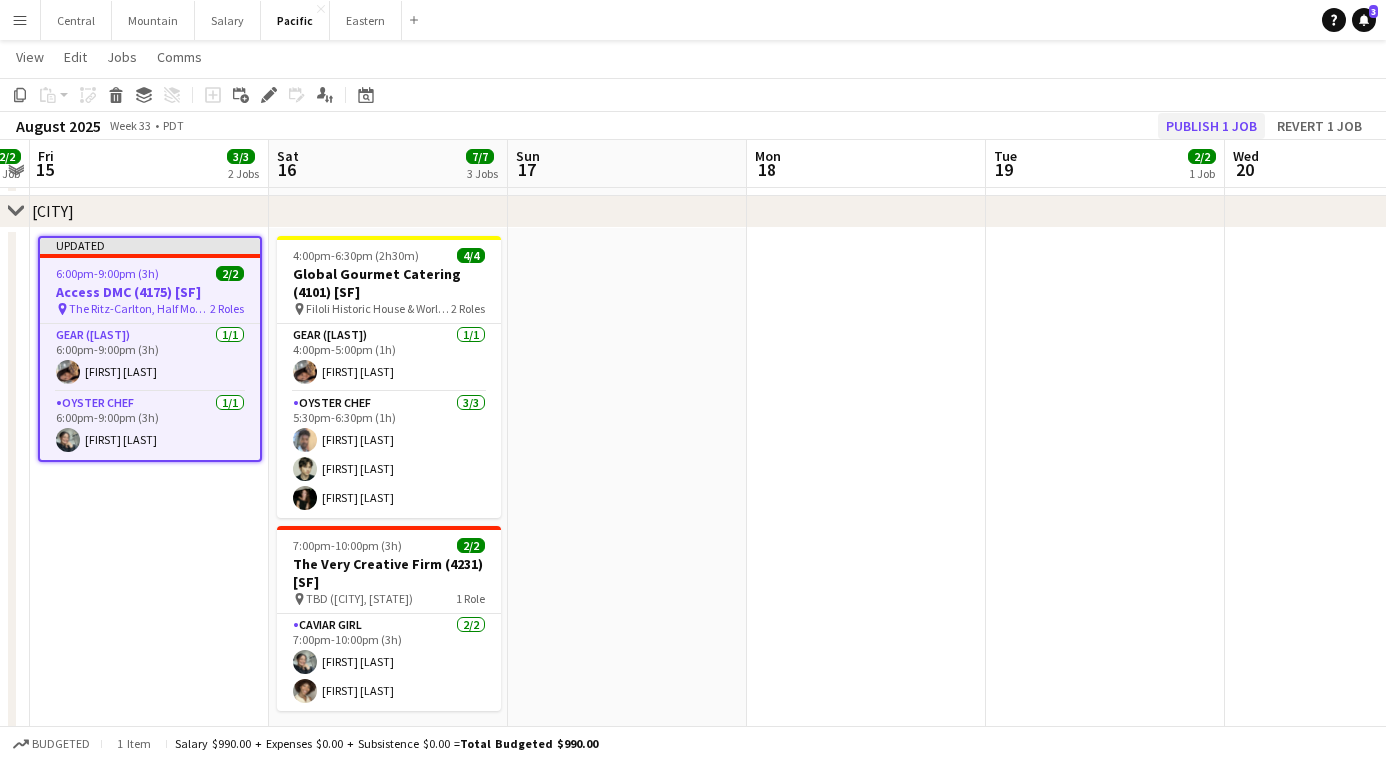 click on "Publish 1 job" 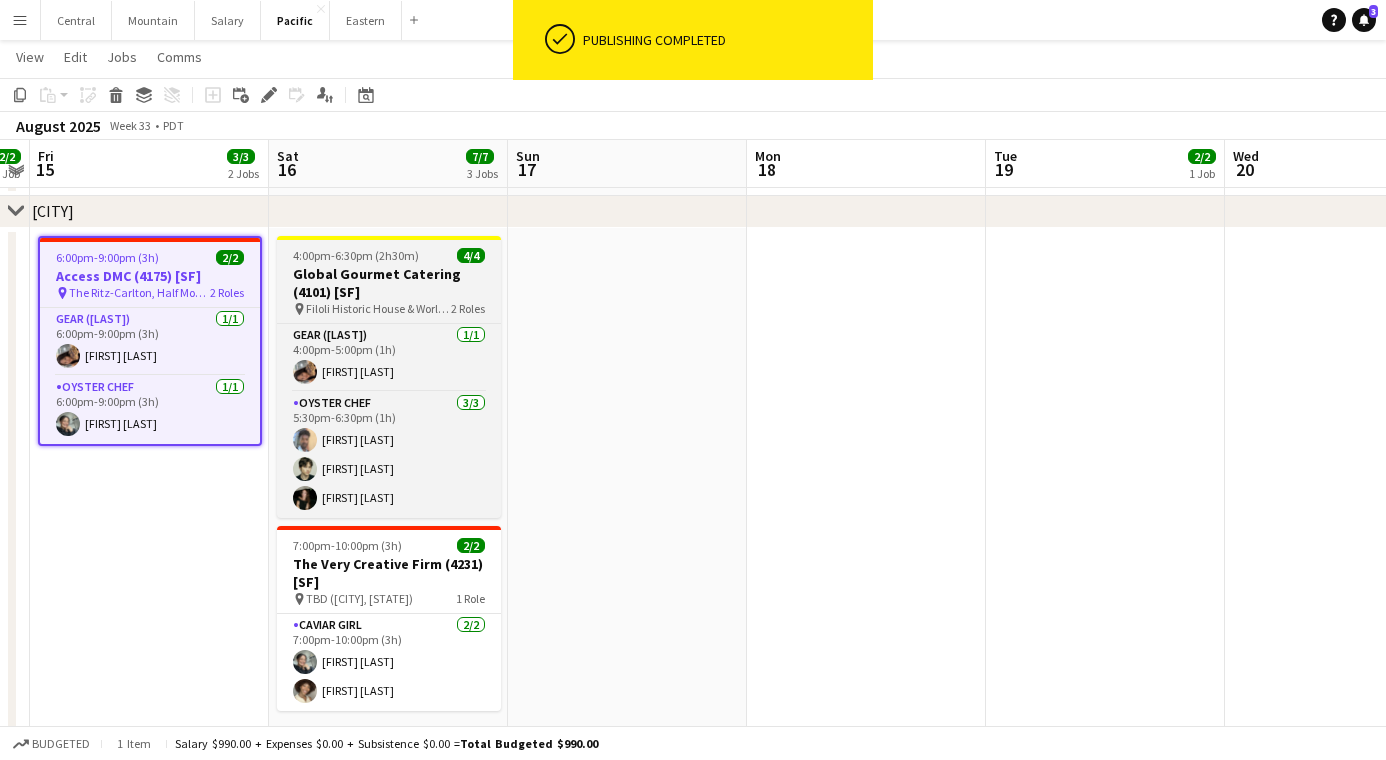 click on "Global Gourmet Catering (4101) [SF]" at bounding box center (389, 283) 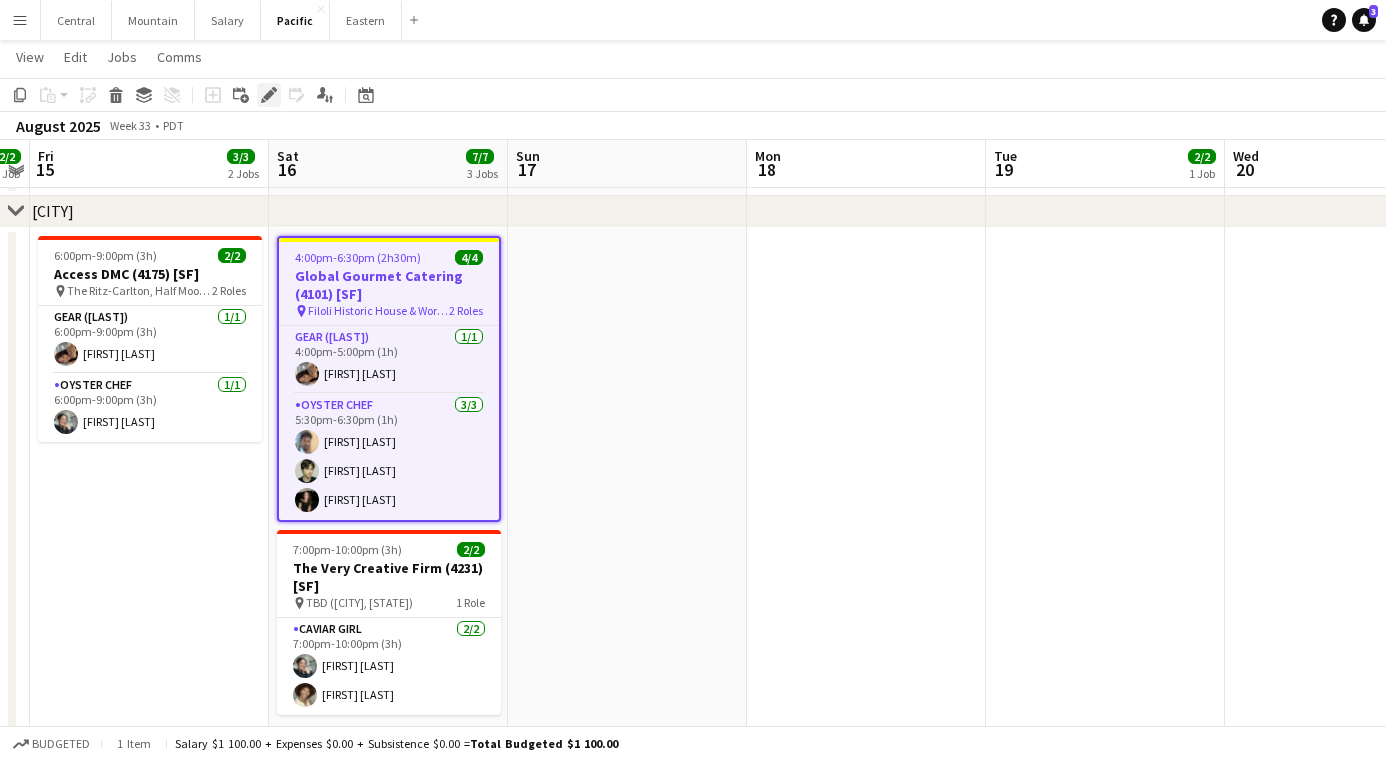 click on "Edit" 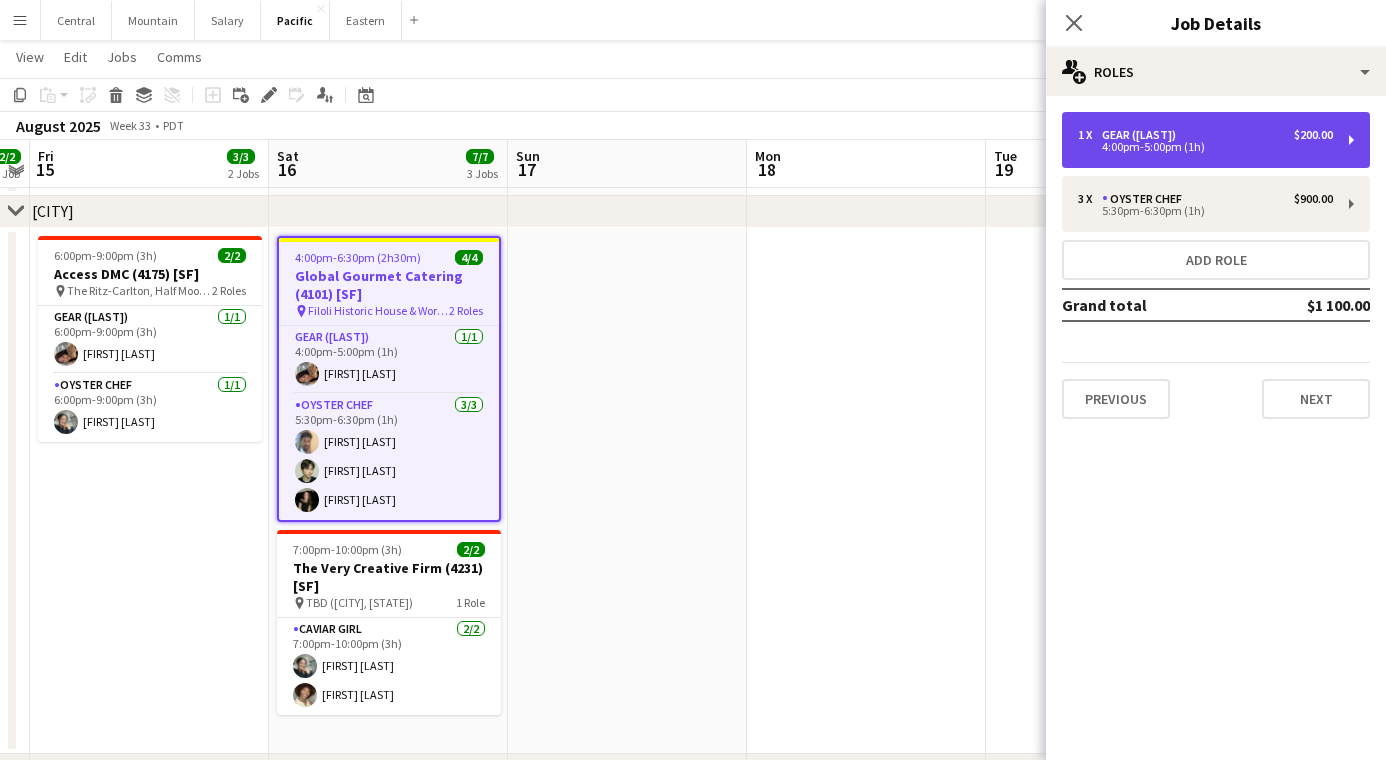 click on "1 x Gear ([PERSON]) $200.00" at bounding box center (1205, 135) 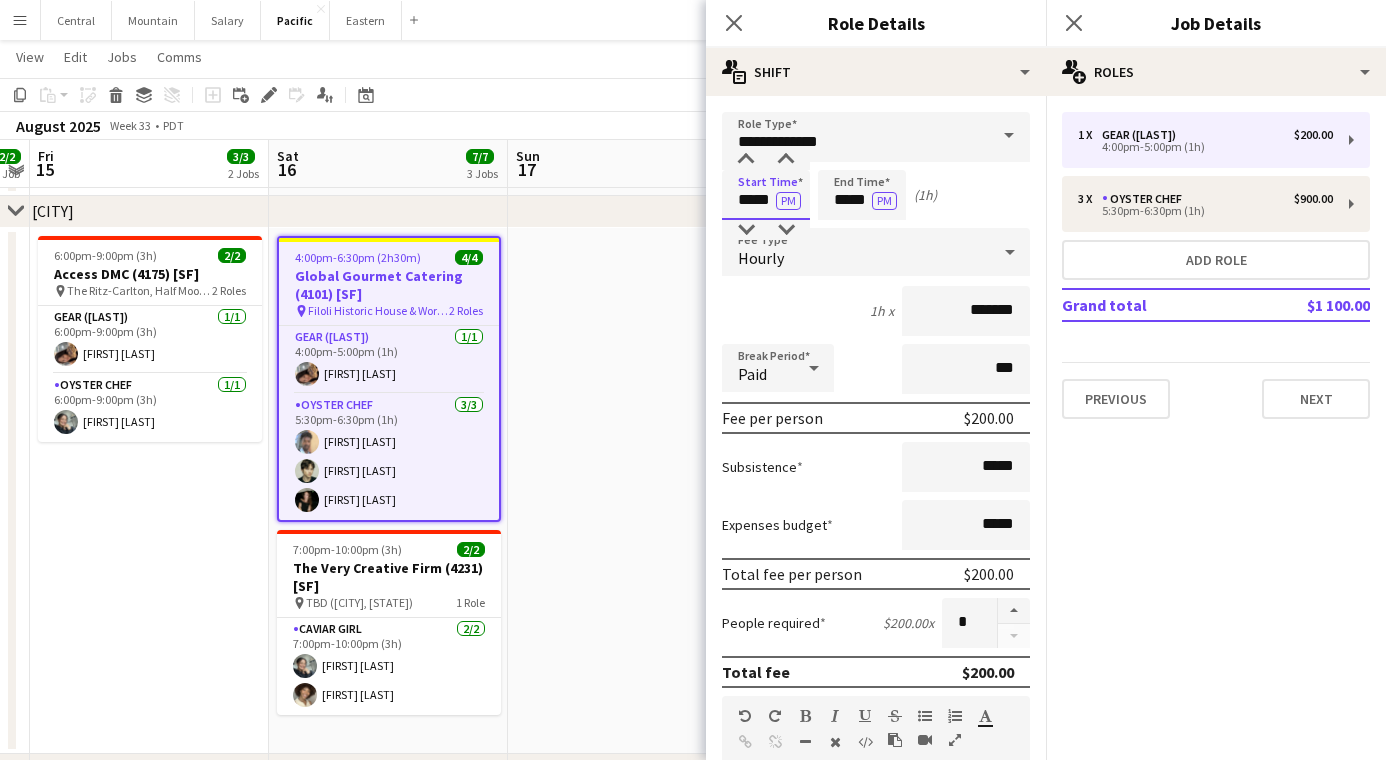 click on "*****" at bounding box center (766, 195) 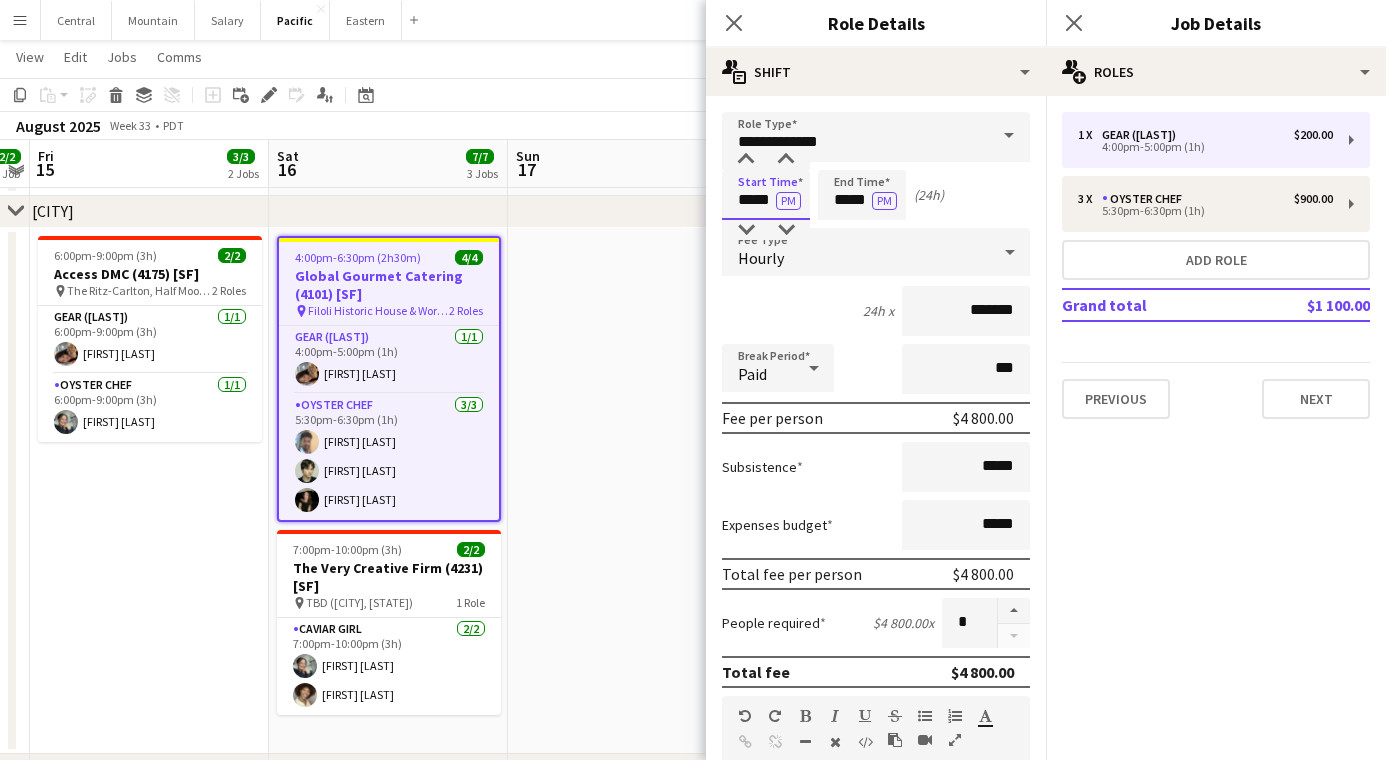 type on "*****" 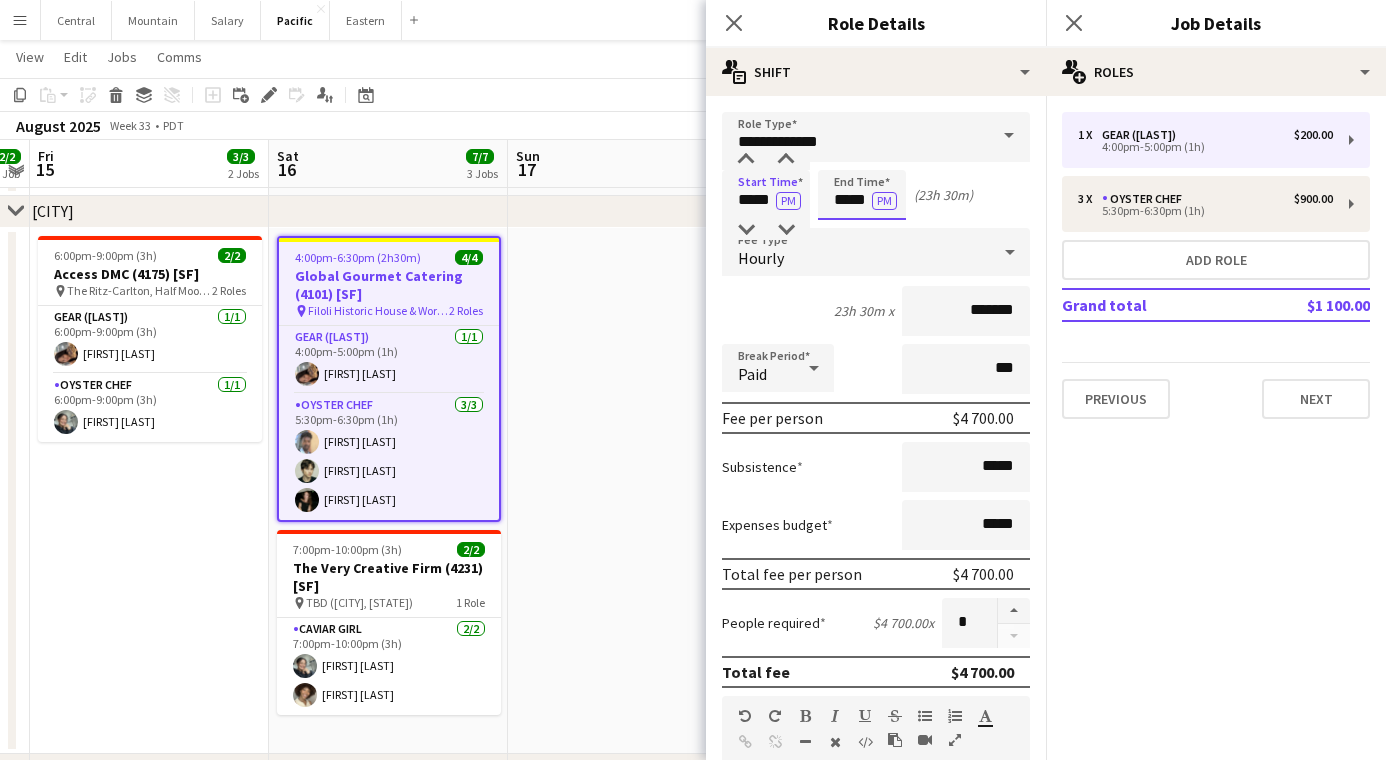 click on "*****" at bounding box center (862, 195) 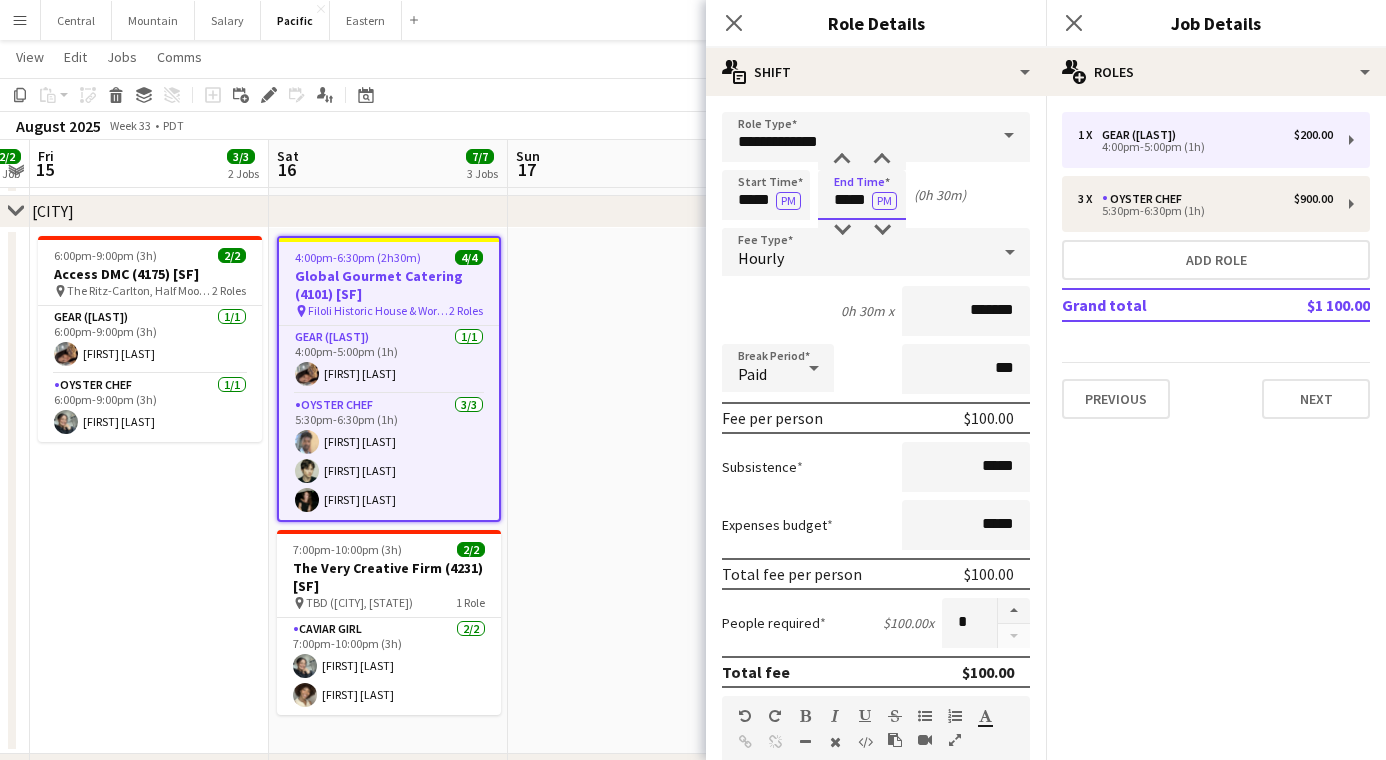 click on "*****" at bounding box center [862, 195] 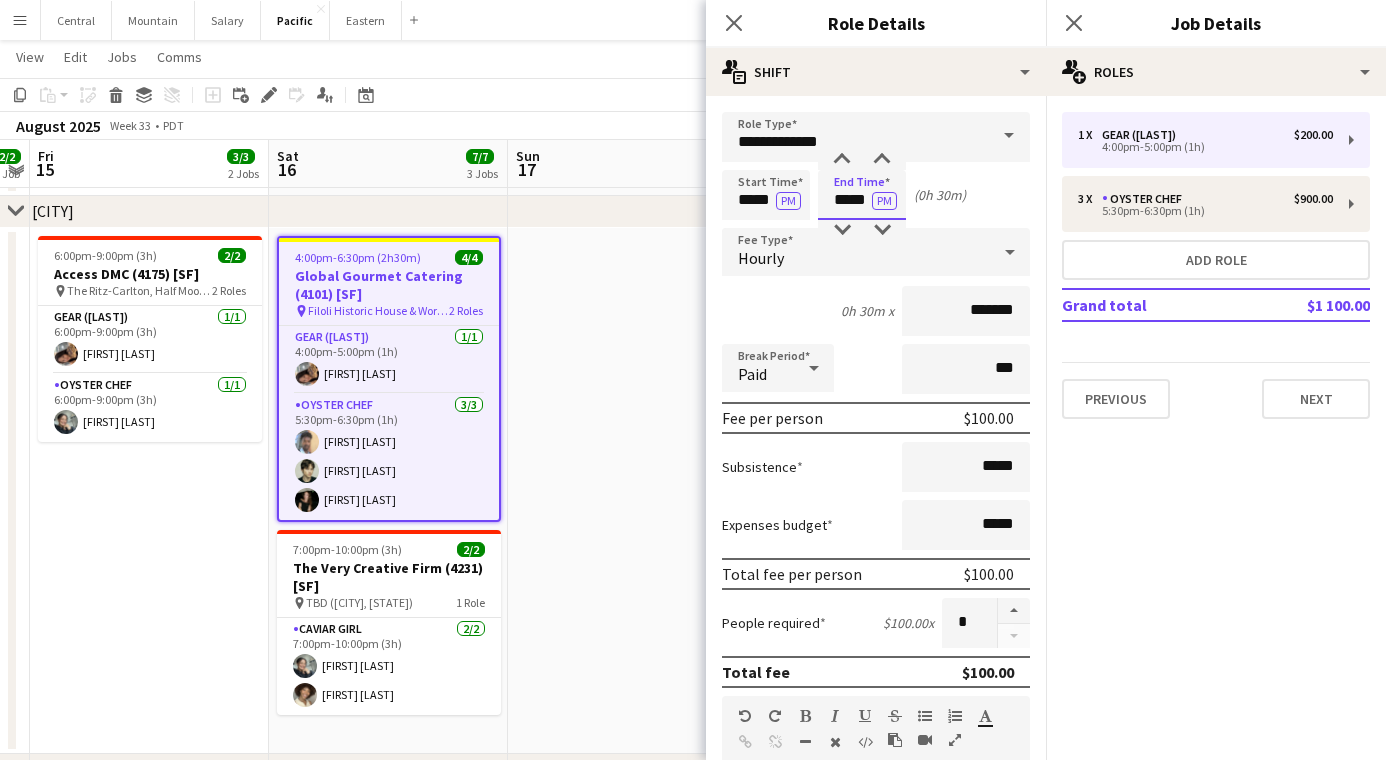 type on "*****" 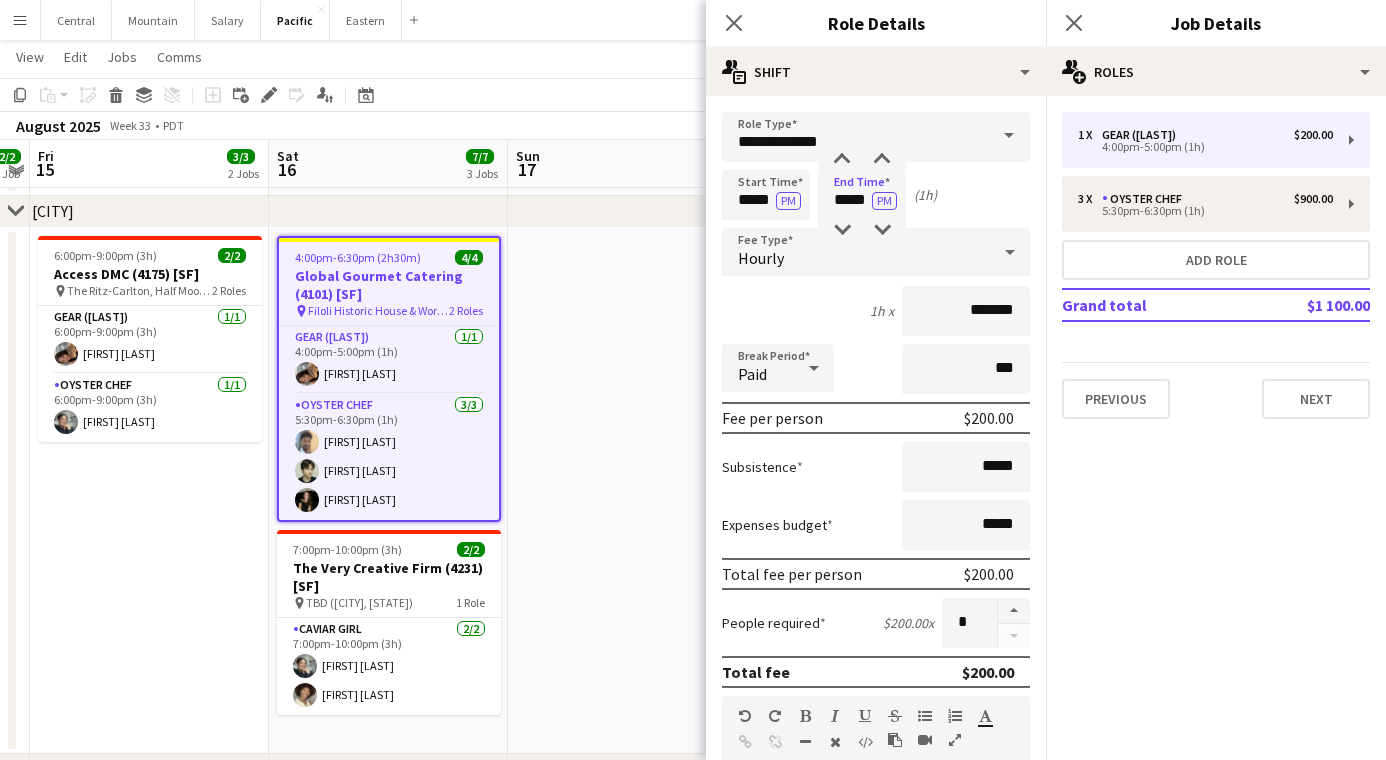 click on "Hourly" at bounding box center [876, 253] 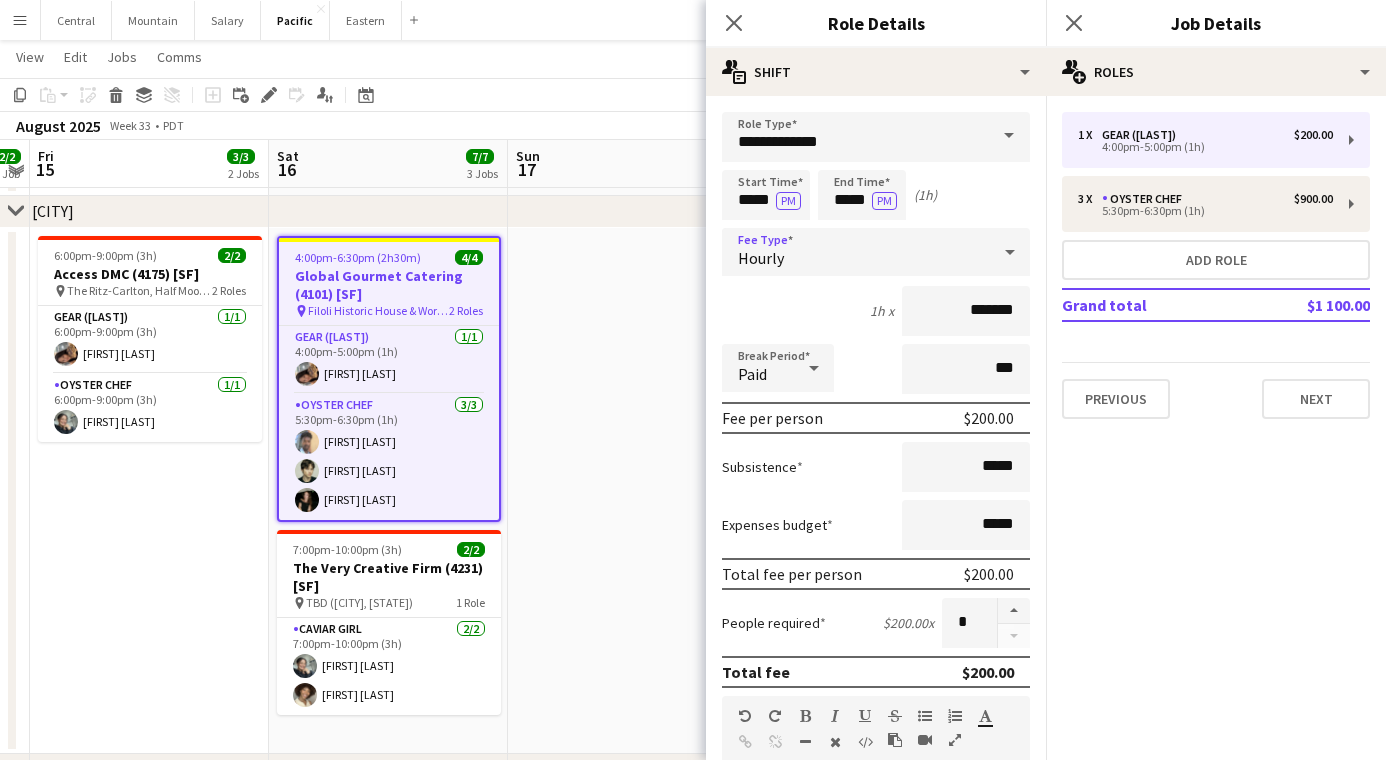 click on "Hourly" at bounding box center (856, 252) 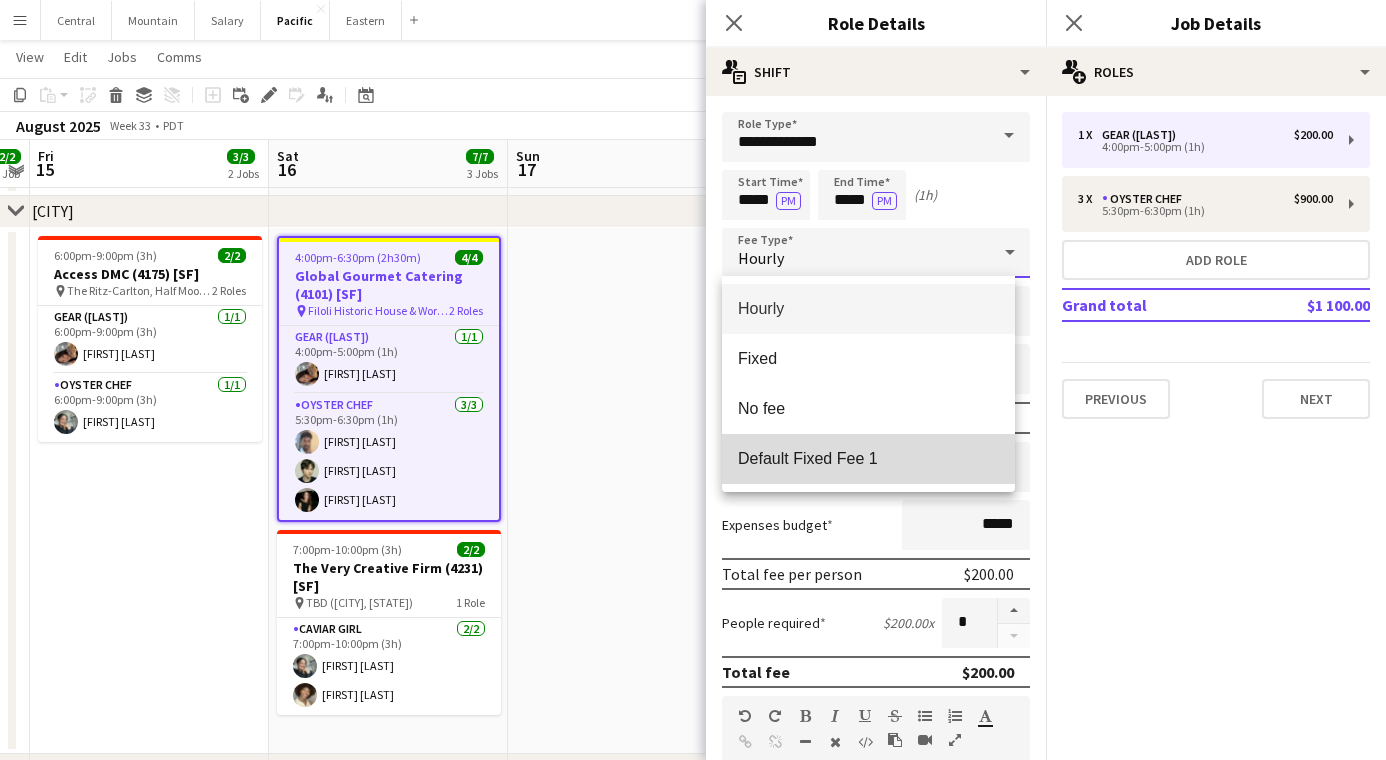 click on "Default Fixed Fee 1" at bounding box center (868, 458) 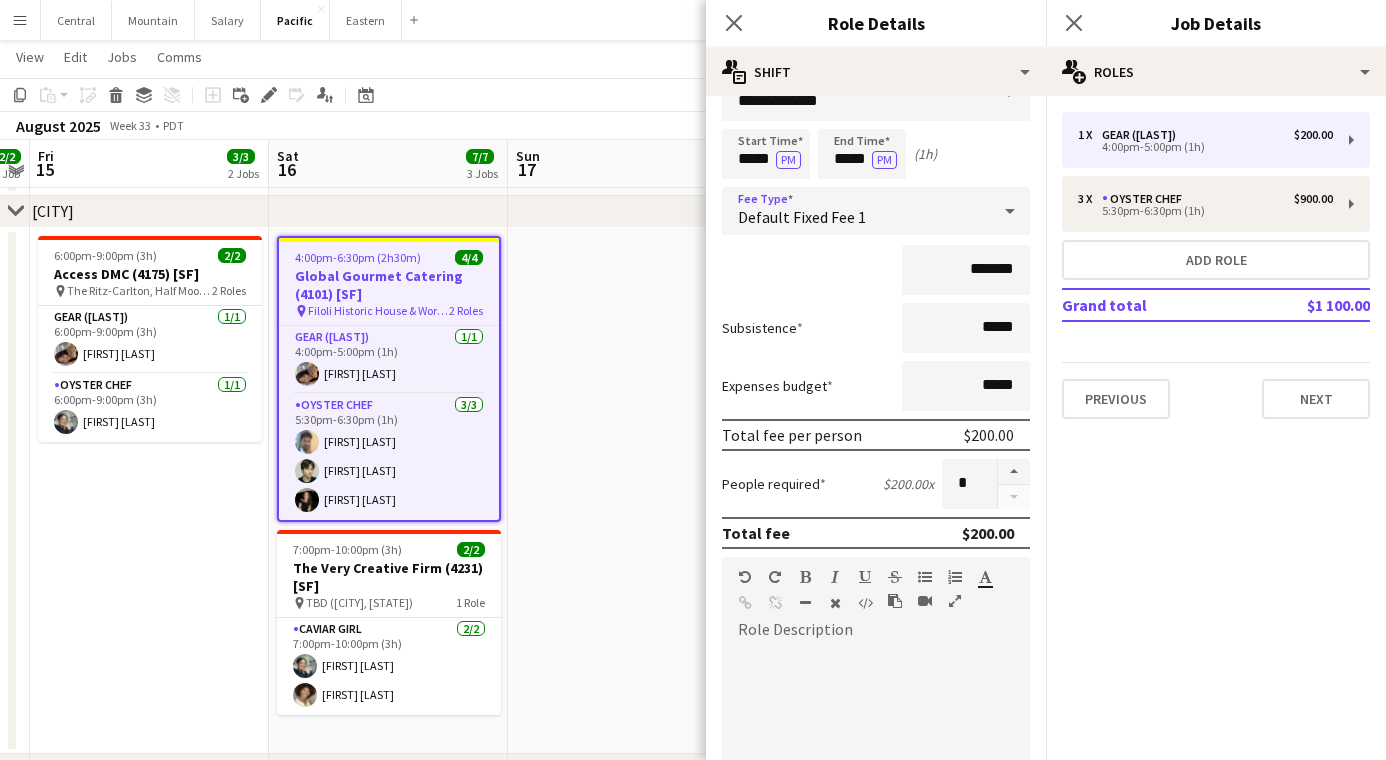 scroll, scrollTop: 394, scrollLeft: 0, axis: vertical 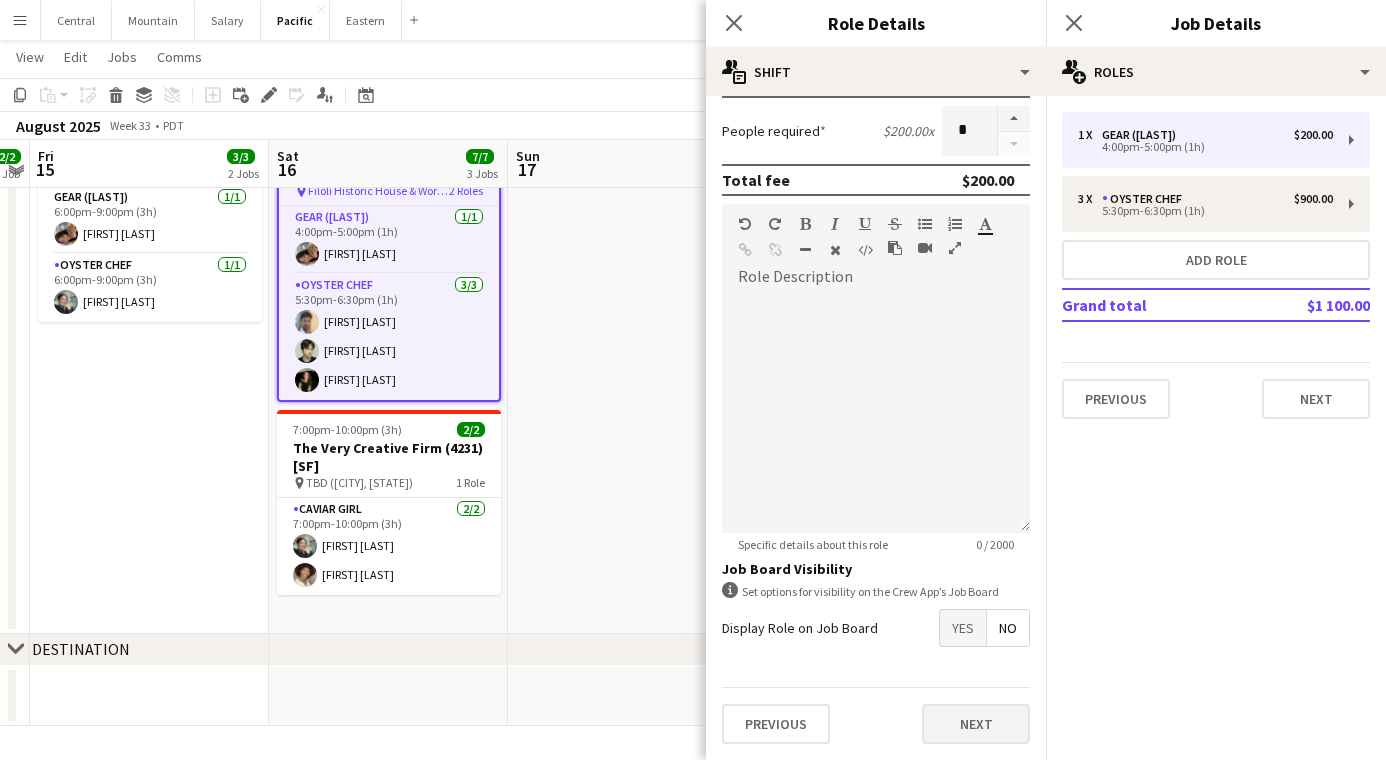 click on "Next" at bounding box center [976, 724] 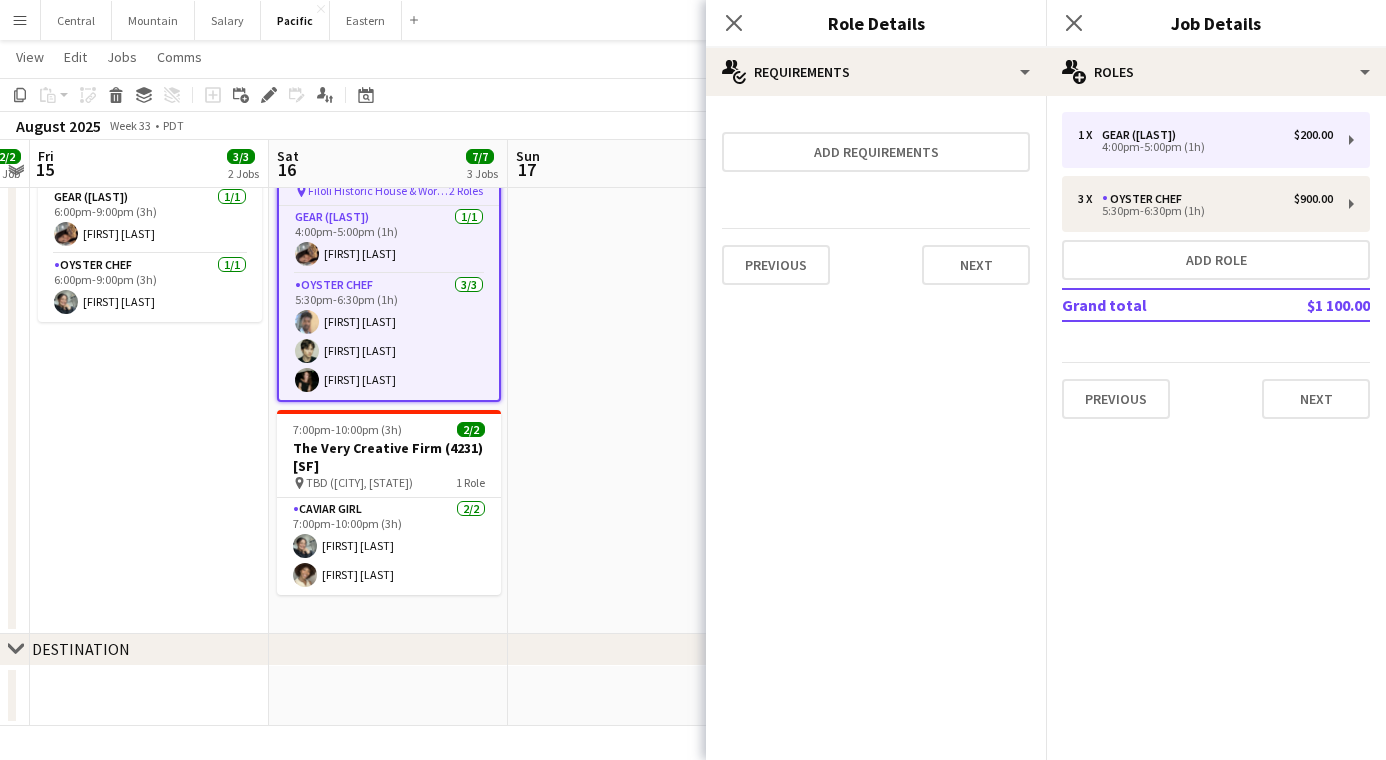 scroll, scrollTop: 0, scrollLeft: 0, axis: both 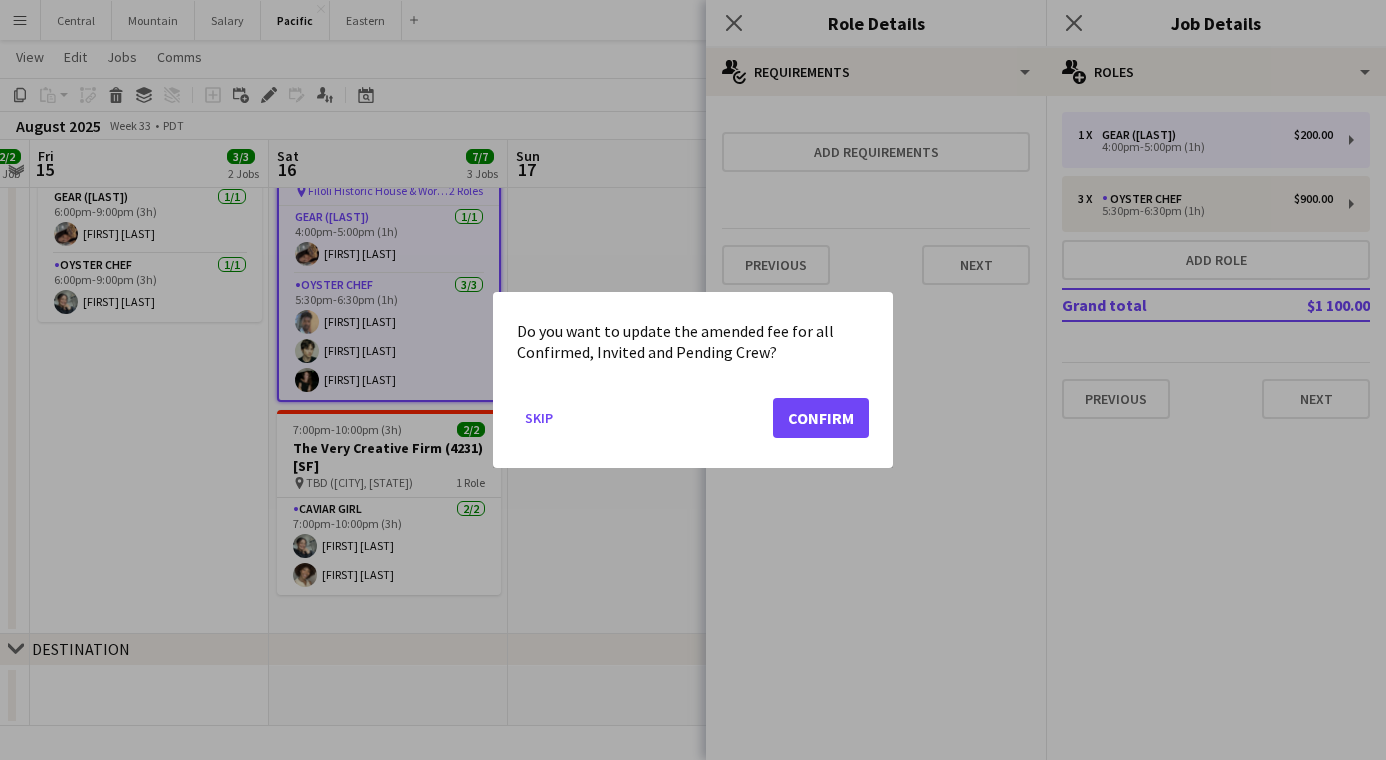 click on "Confirm" 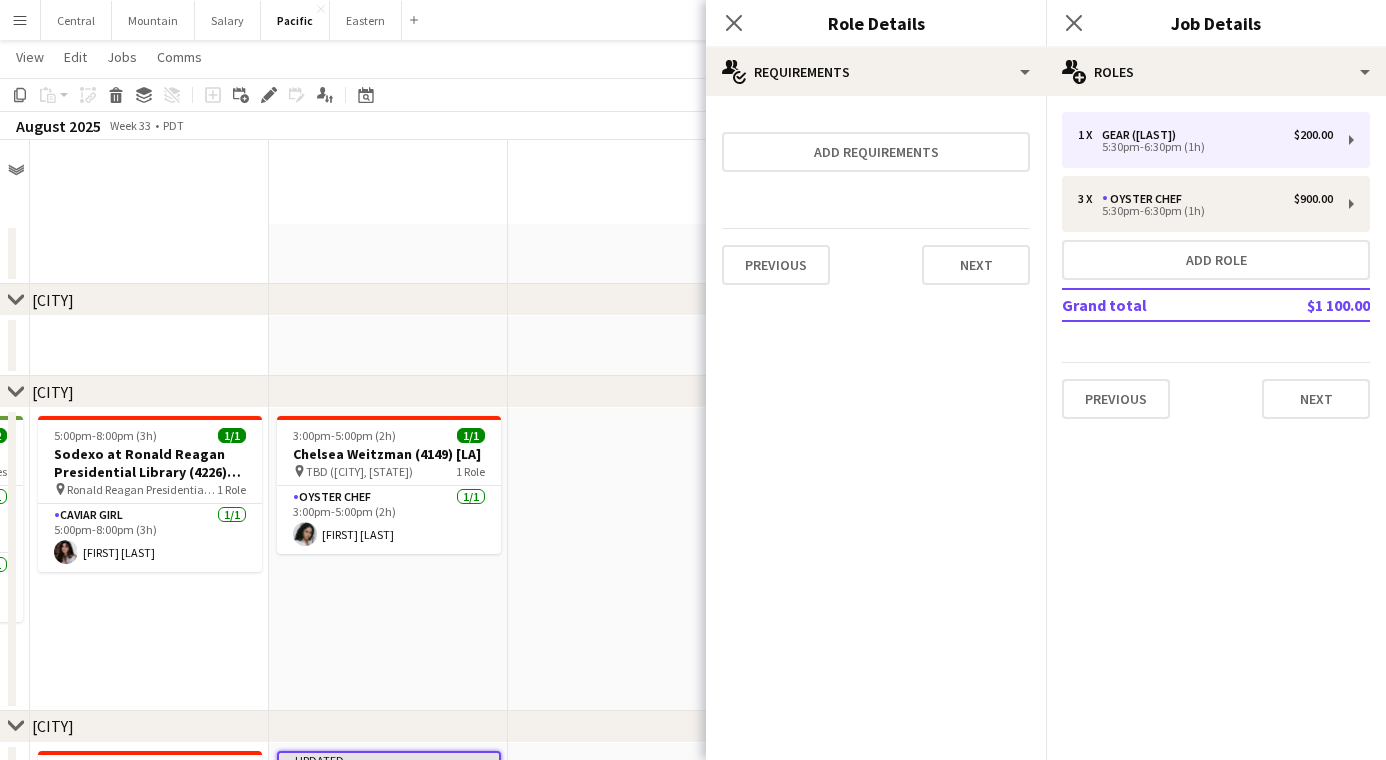 scroll, scrollTop: 635, scrollLeft: 0, axis: vertical 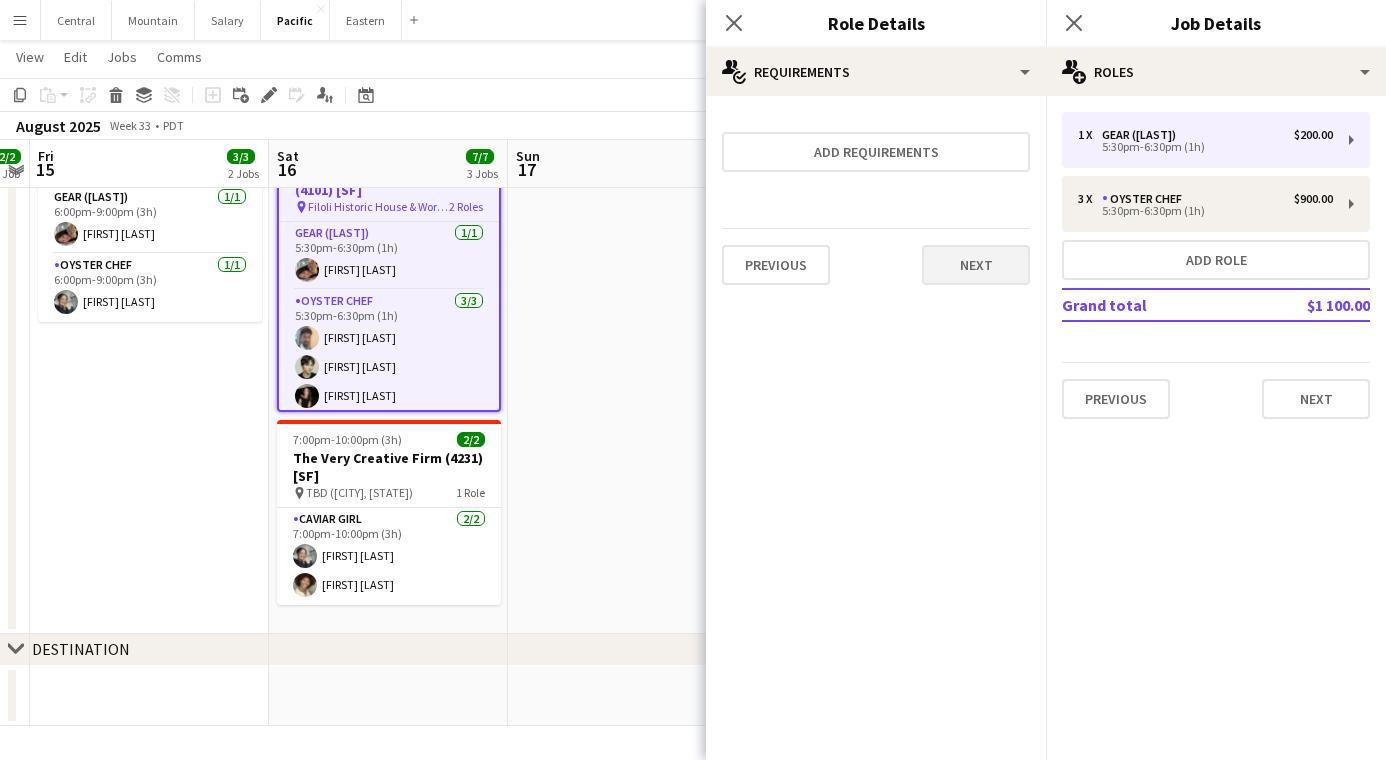 click on "1 x Gear ([PERSON]) $200.00 [TIME] (1h) 3 x Oyster Chef $900.00 [TIME] (1h) Add role Grand total $1 100.00 Previous Next" at bounding box center [1216, 265] 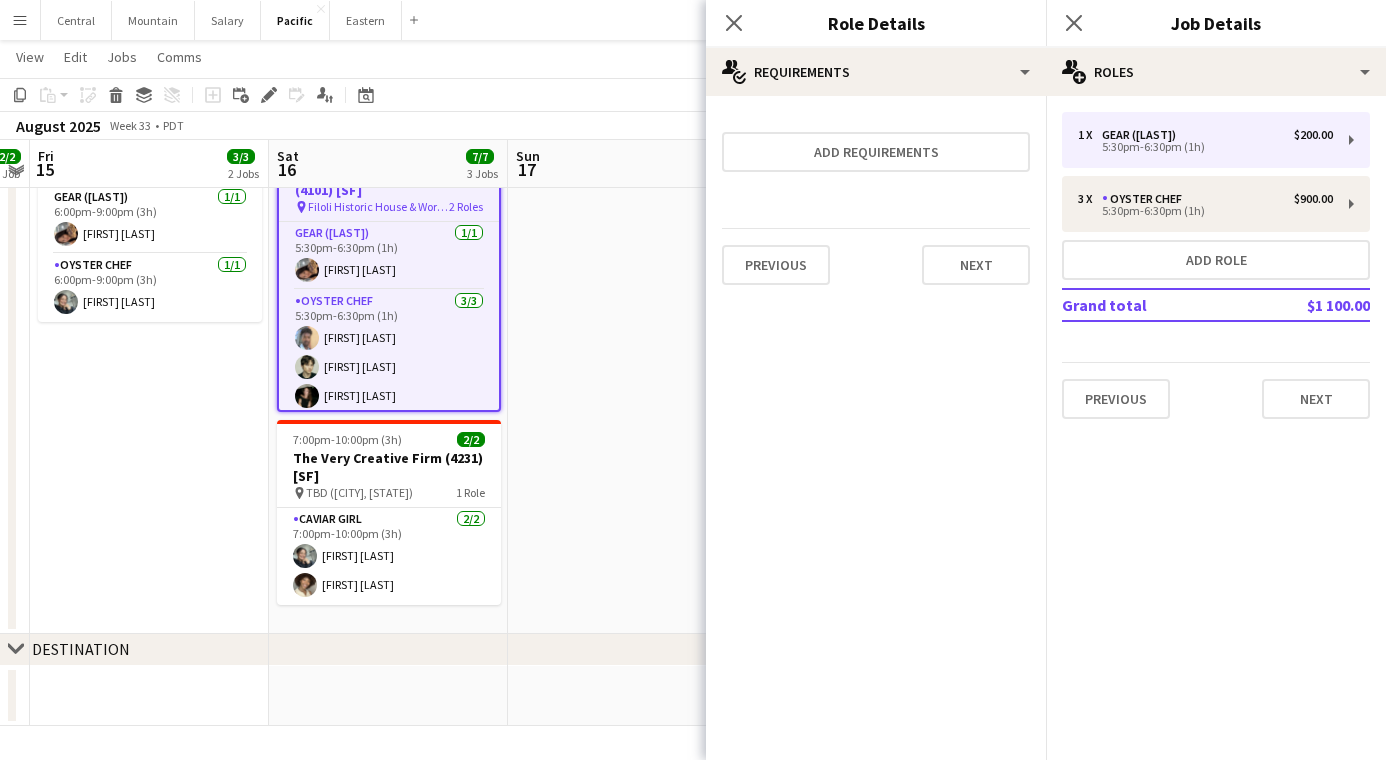 click on "Next" at bounding box center [976, 265] 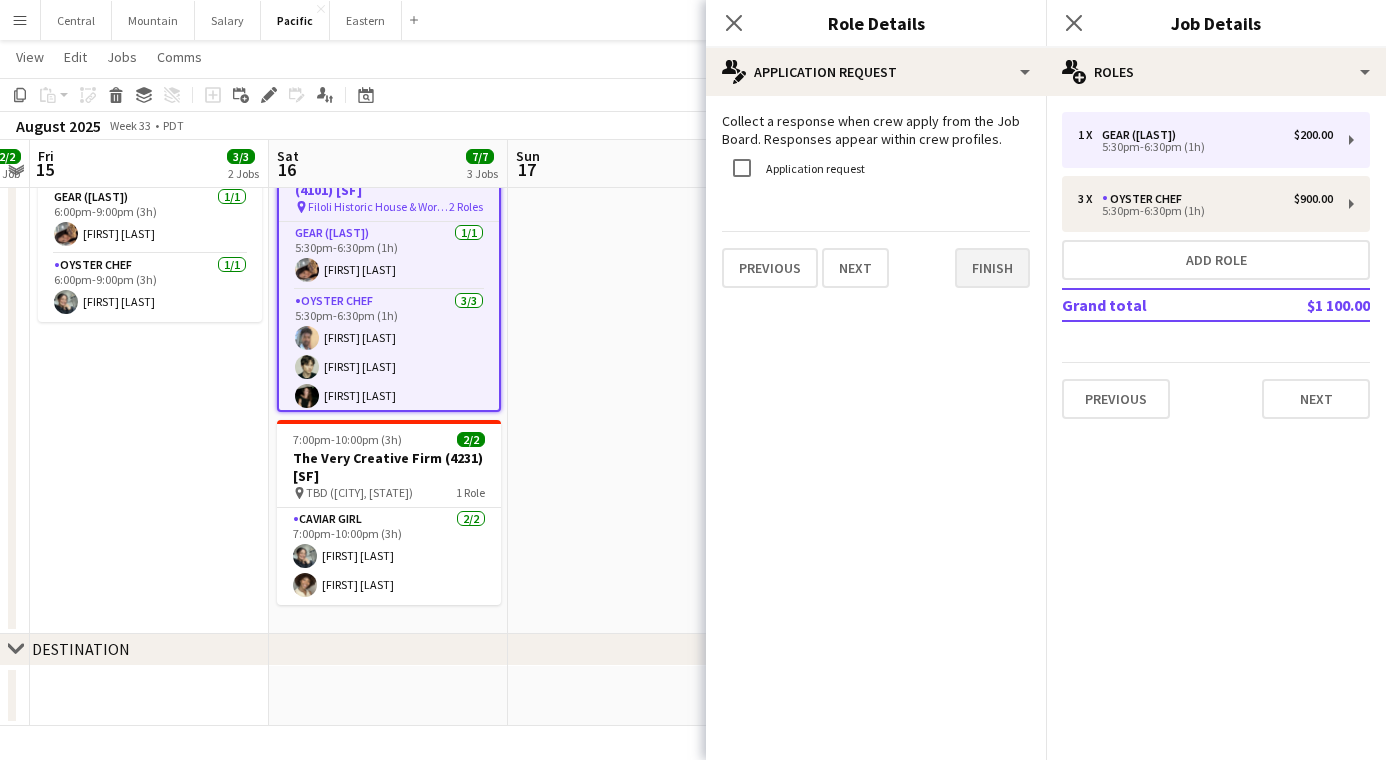 click on "Finish" at bounding box center [992, 268] 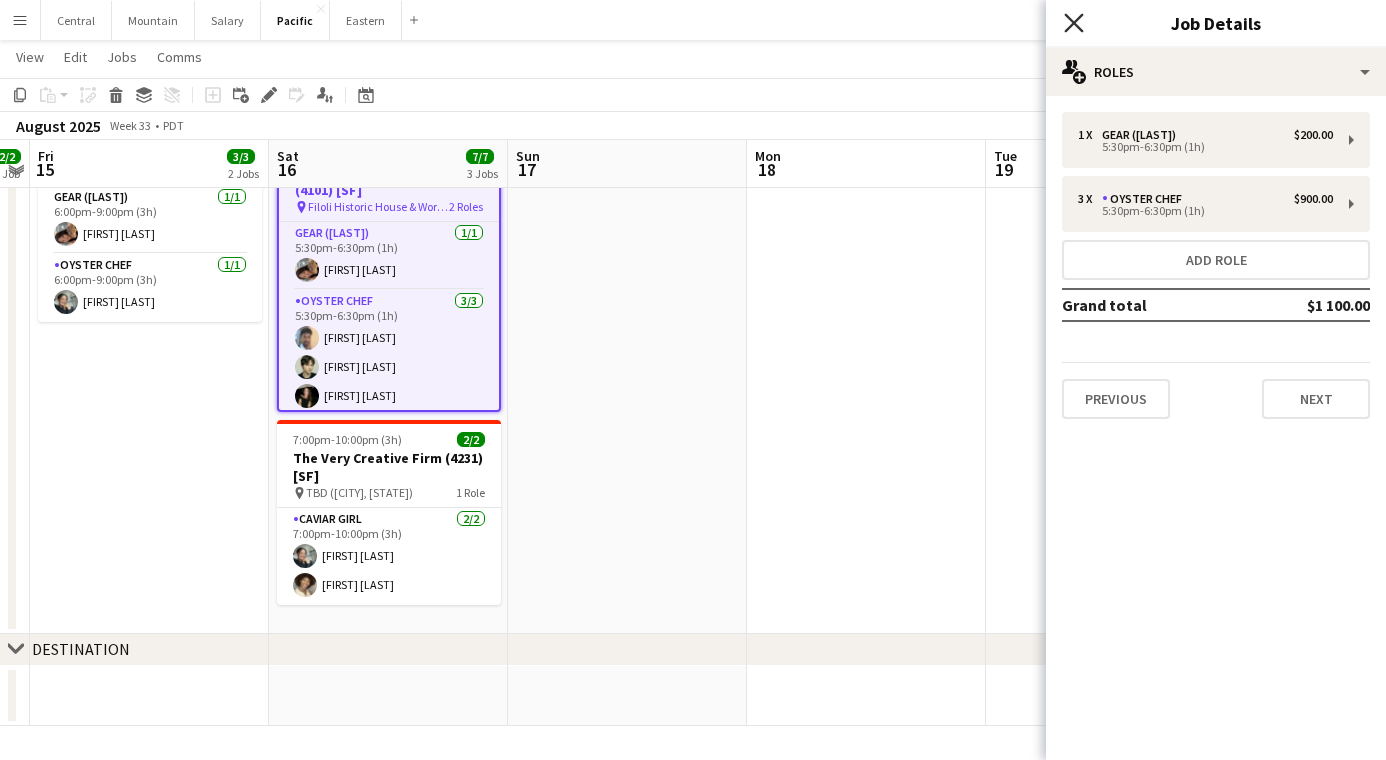 click on "Close pop-in" 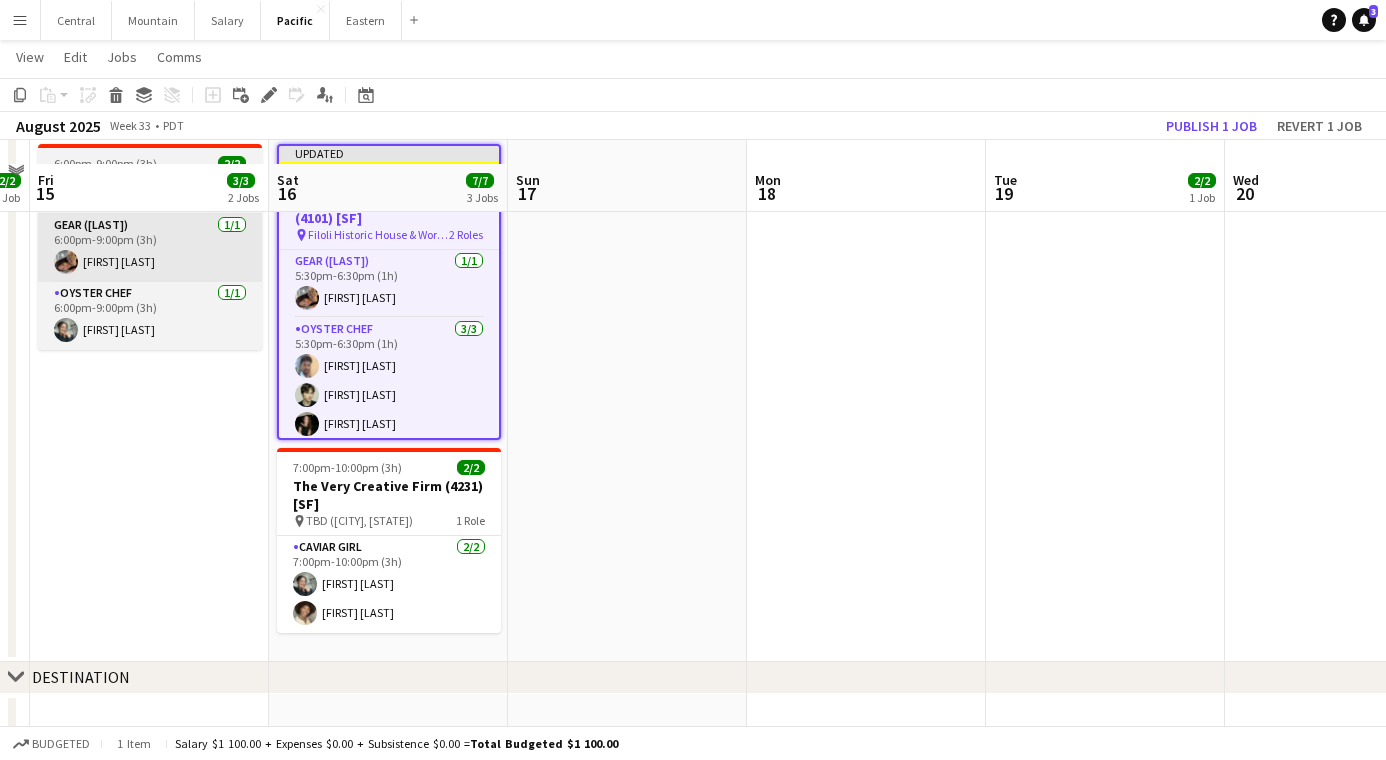 scroll, scrollTop: 425, scrollLeft: 0, axis: vertical 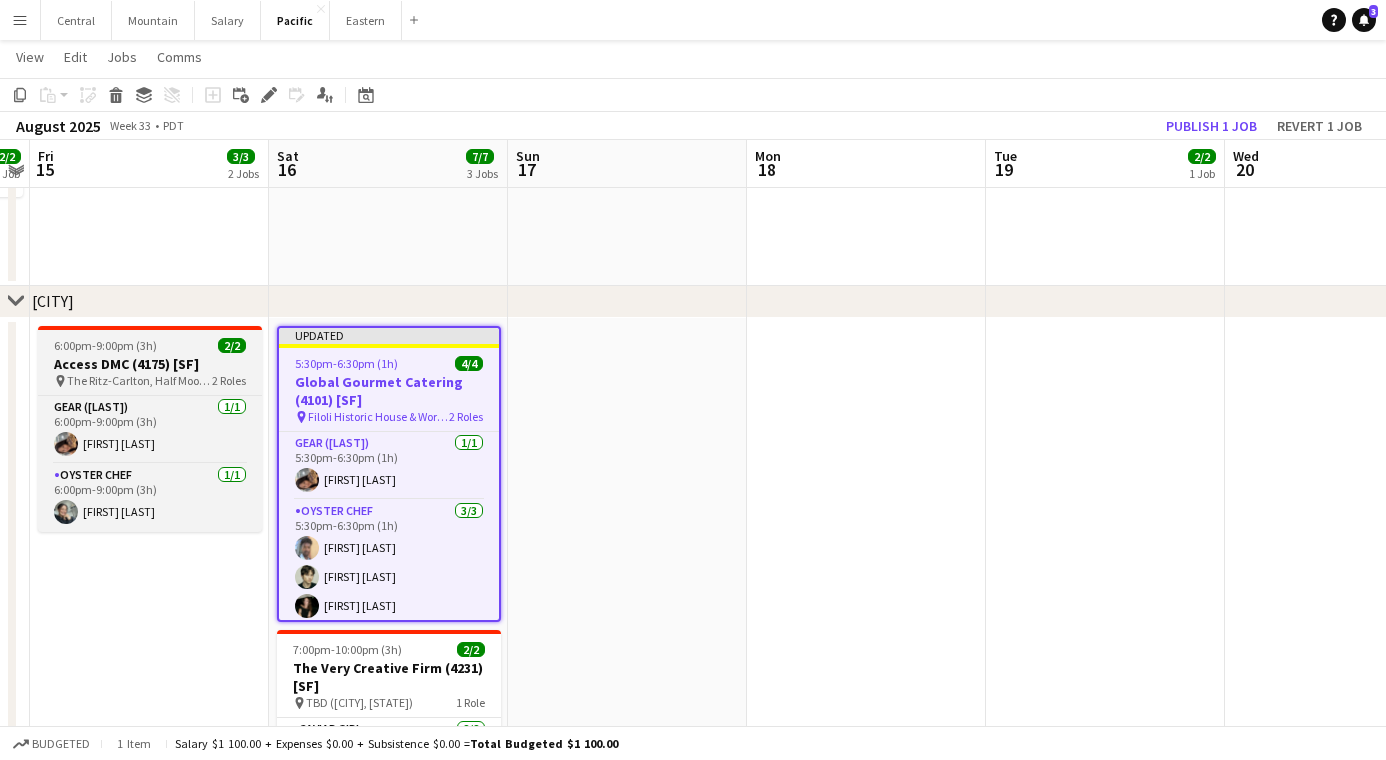 click on "The Ritz-Carlton, Half Moon Bay - Mar Vista Lawn ([CITY], [STATE])" at bounding box center [139, 380] 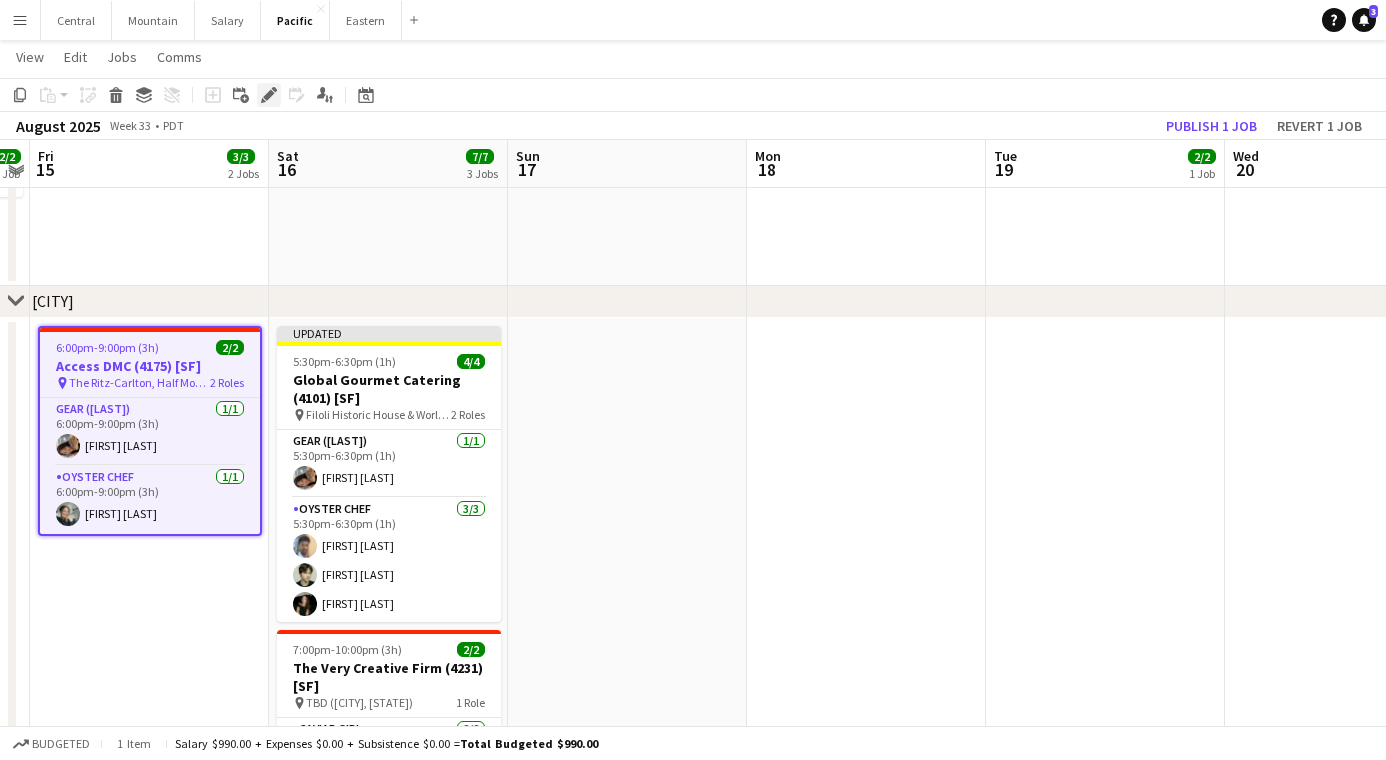 click on "Edit" 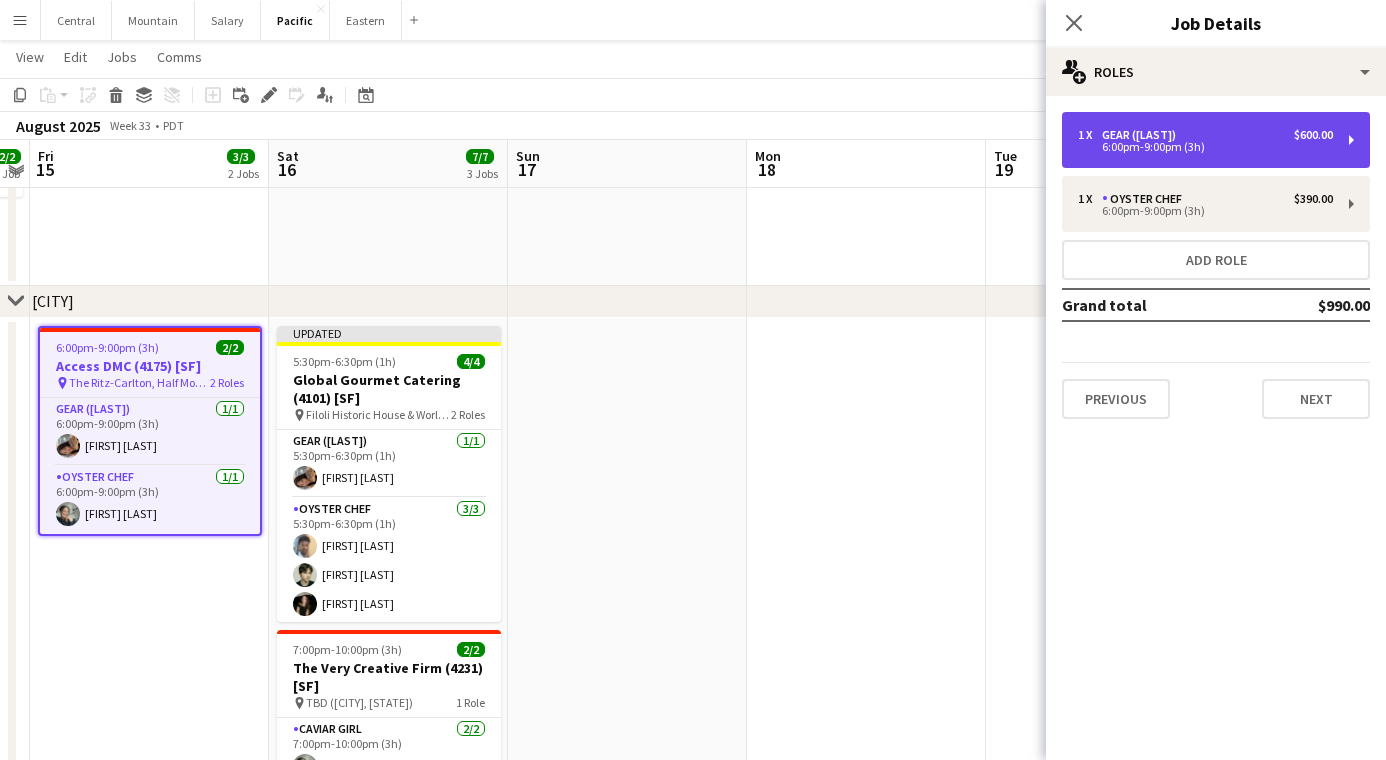click on "1 x Gear ([PERSON]) $600.00" at bounding box center [1205, 135] 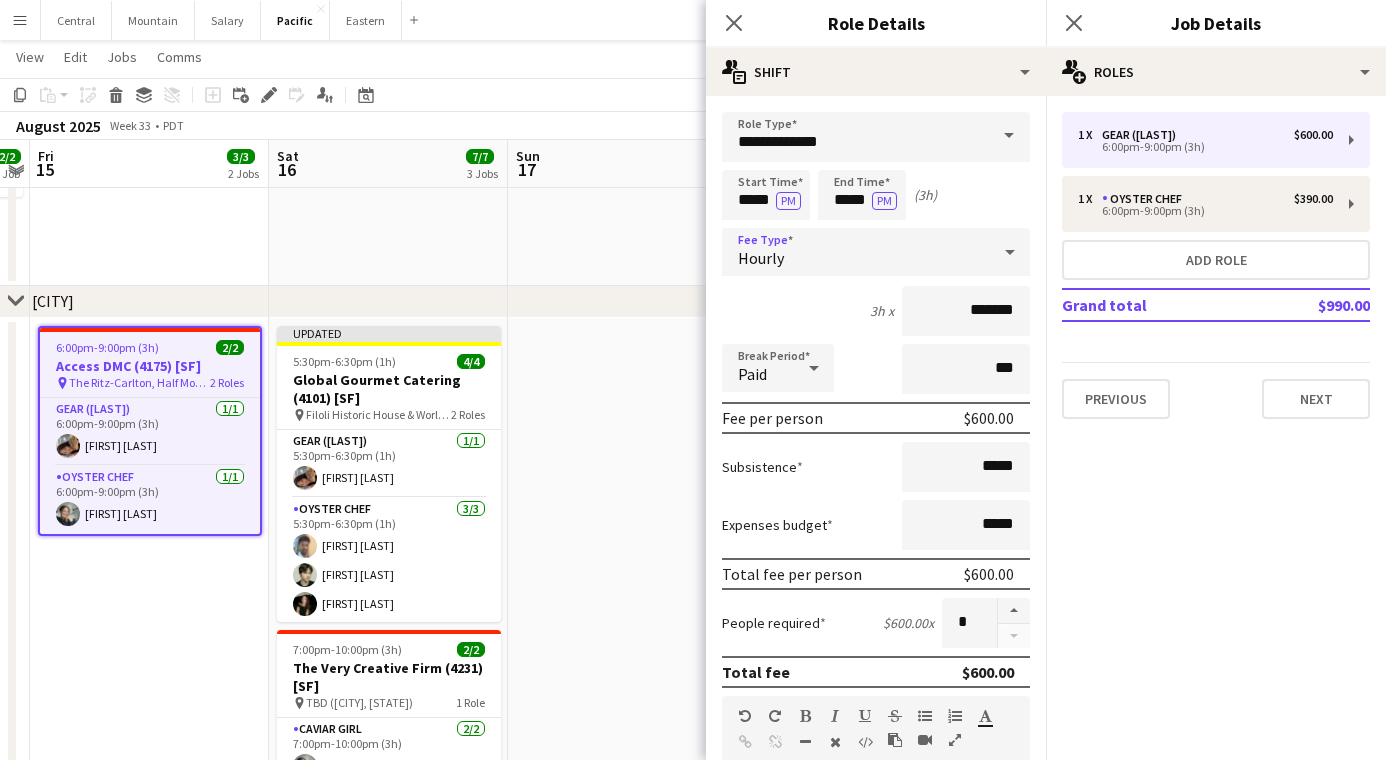 click on "Hourly" at bounding box center [856, 252] 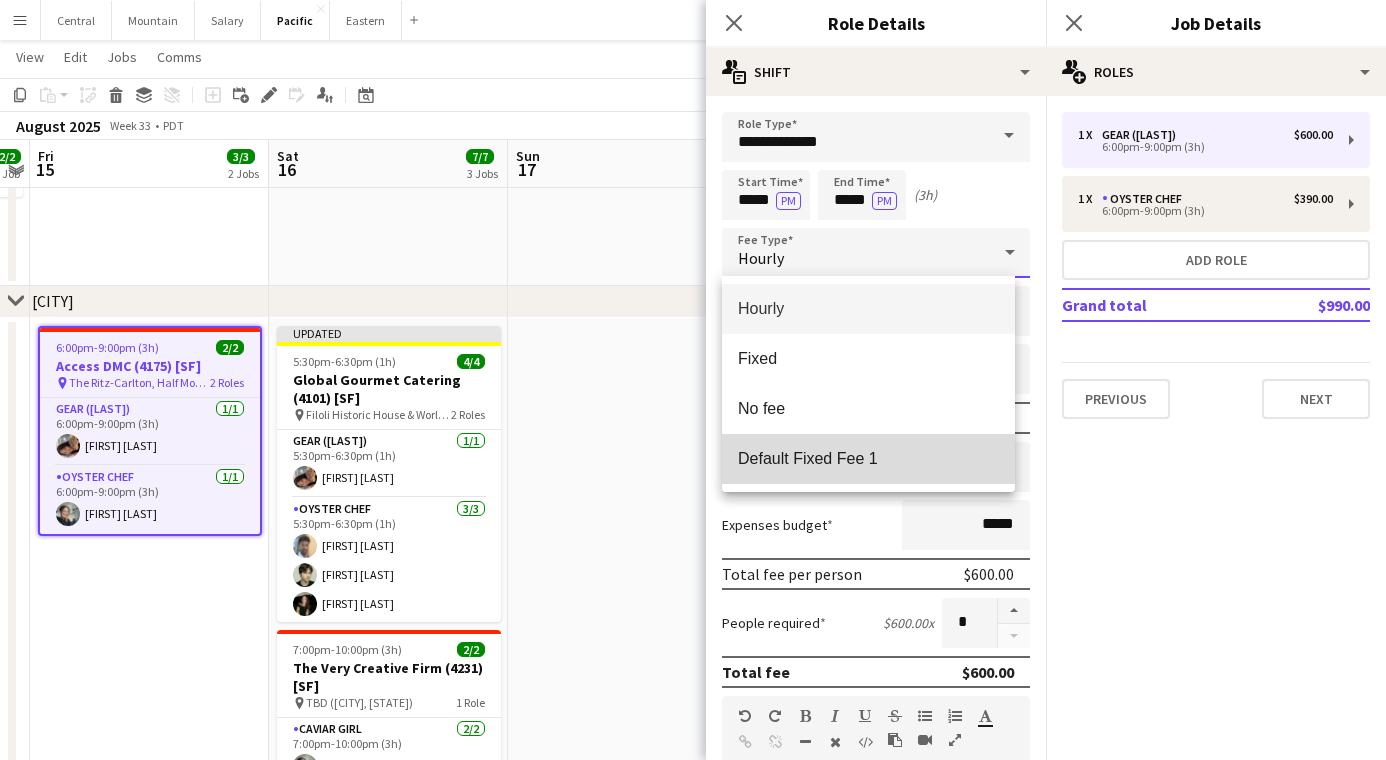click on "Default Fixed Fee 1" at bounding box center [868, 458] 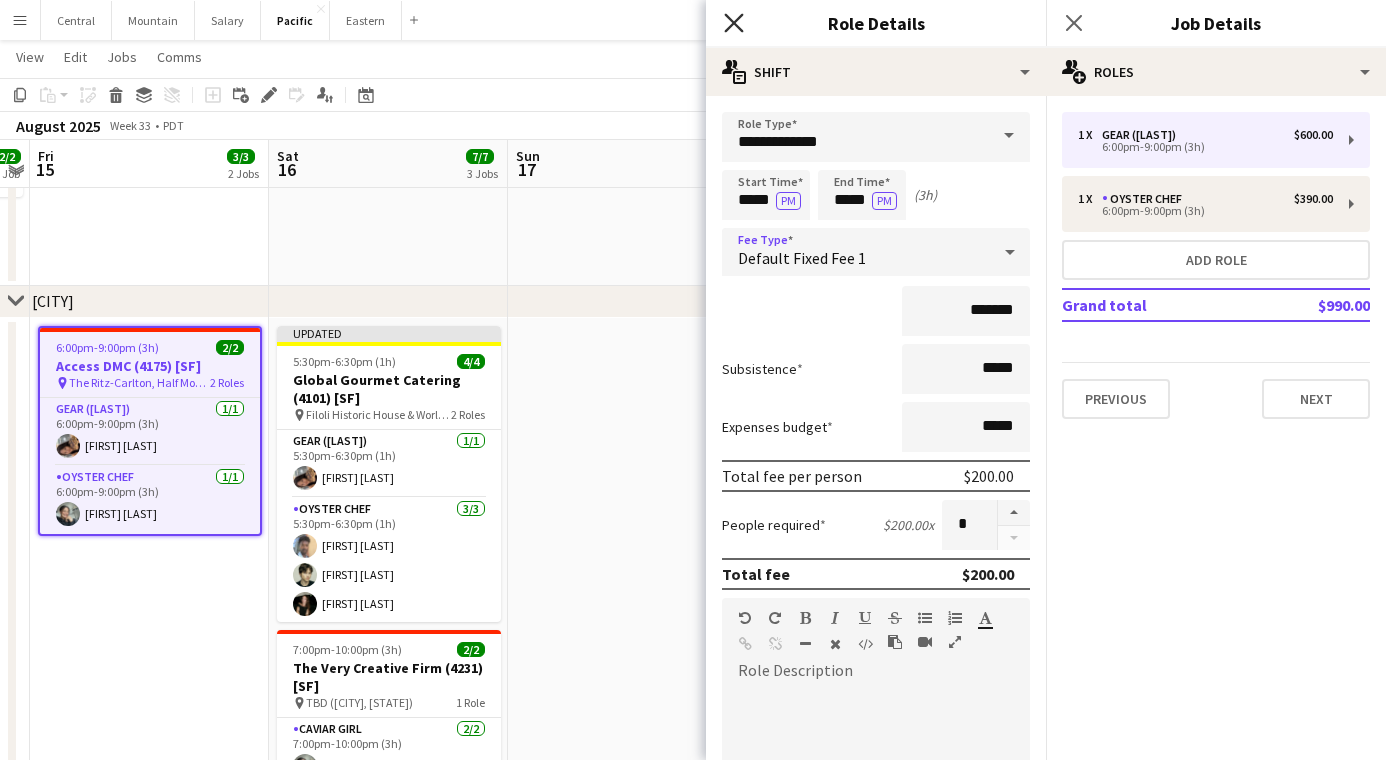click on "Close pop-in" 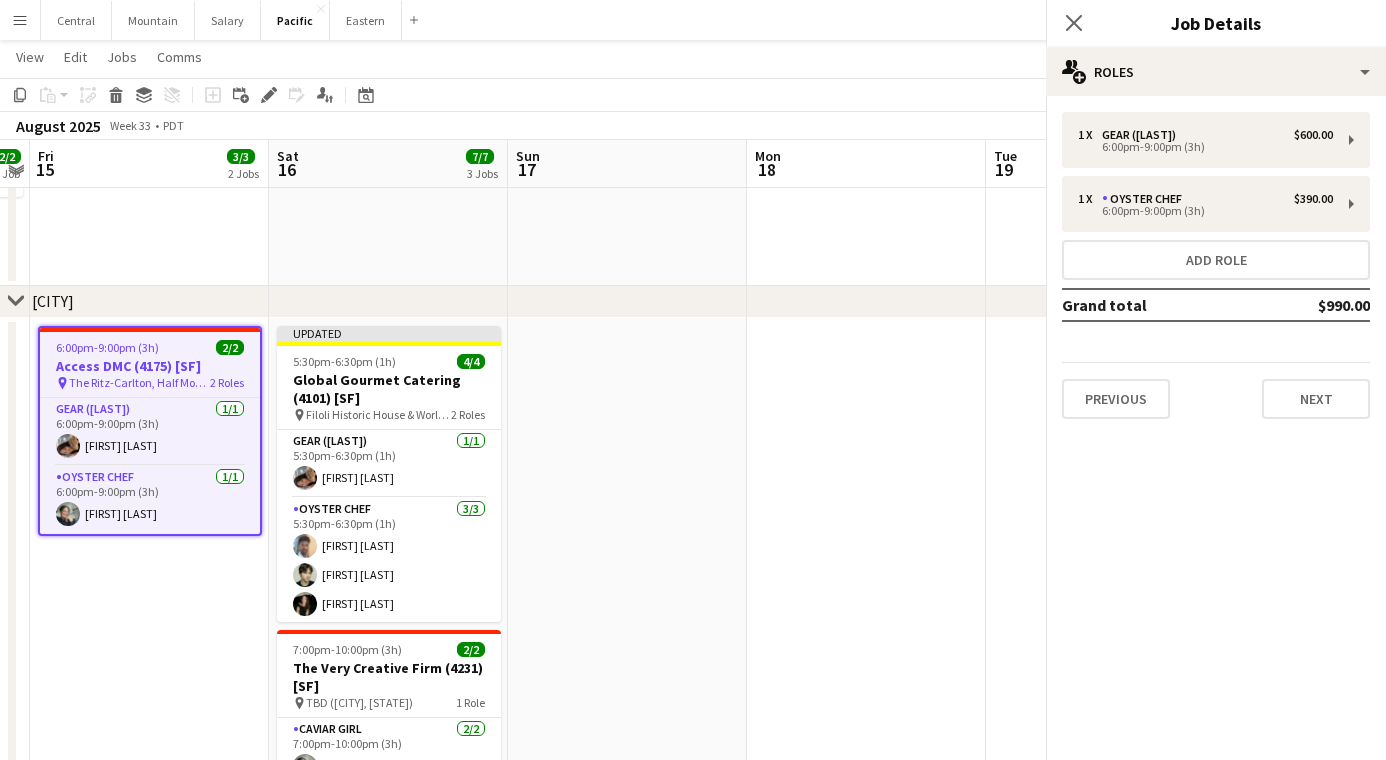 scroll, scrollTop: 0, scrollLeft: 0, axis: both 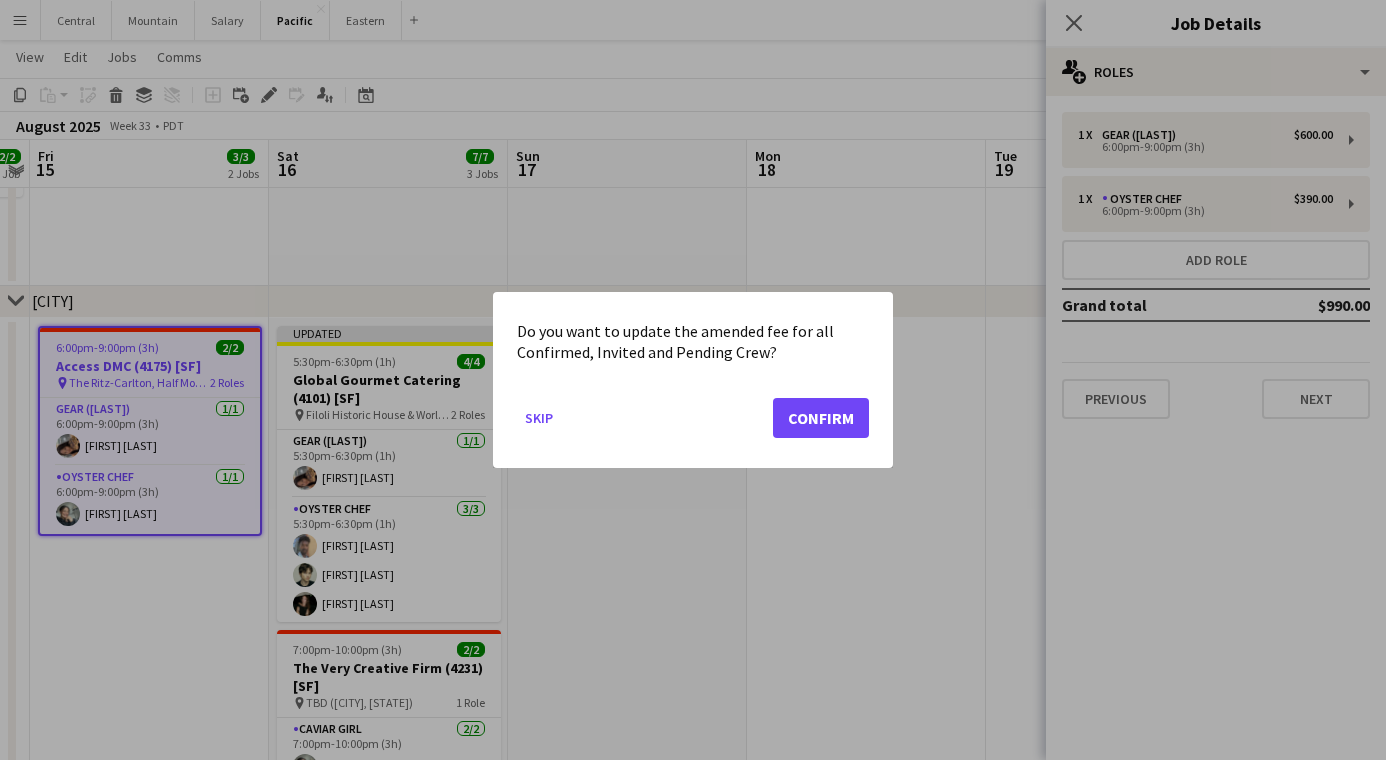 click on "Confirm" 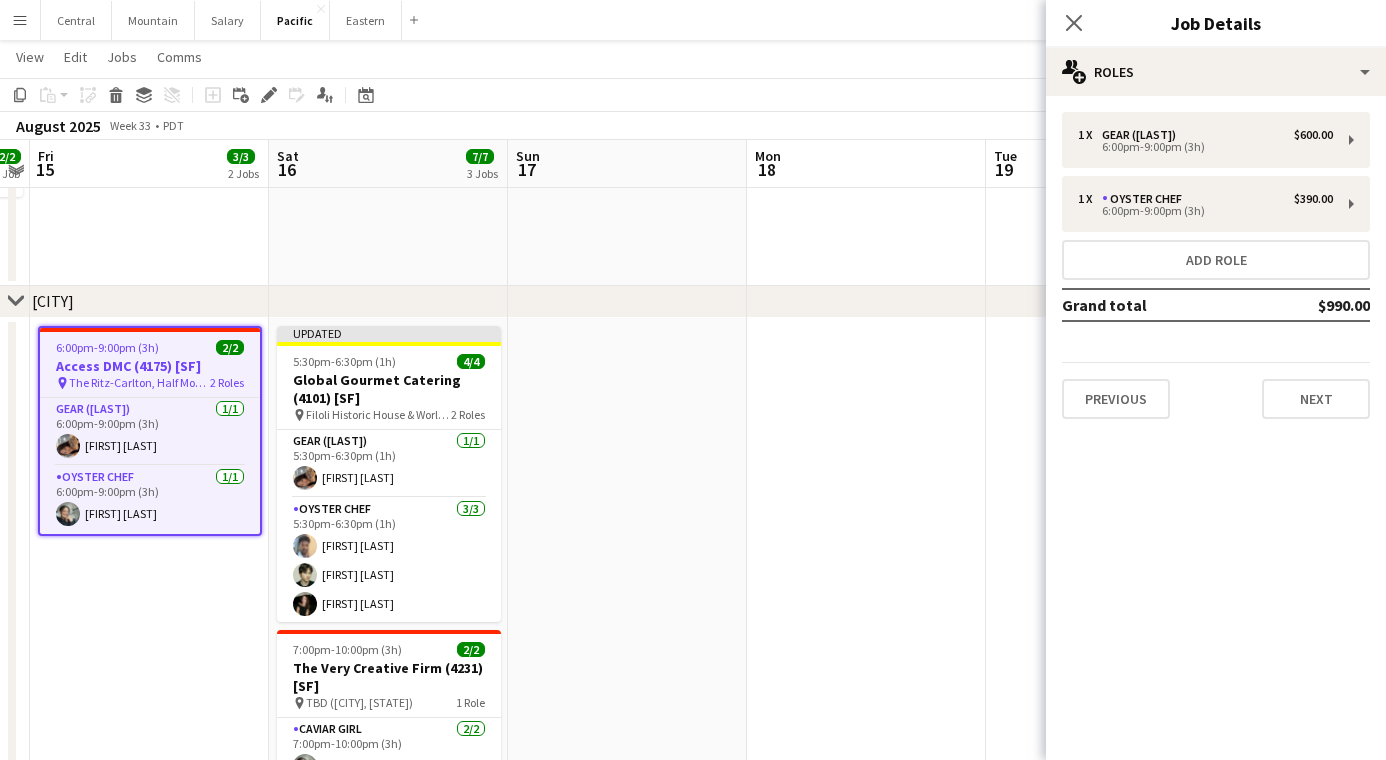 scroll, scrollTop: 425, scrollLeft: 0, axis: vertical 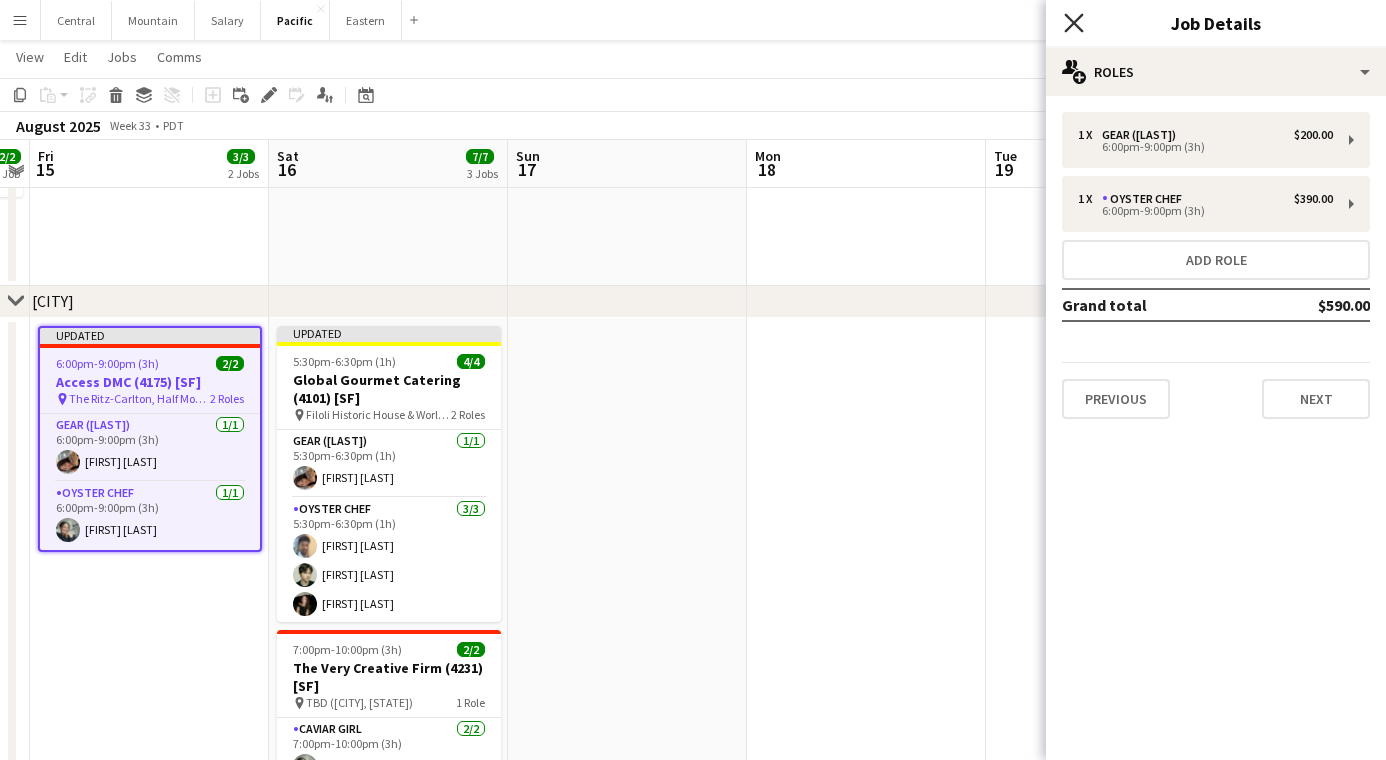 click on "Close pop-in" 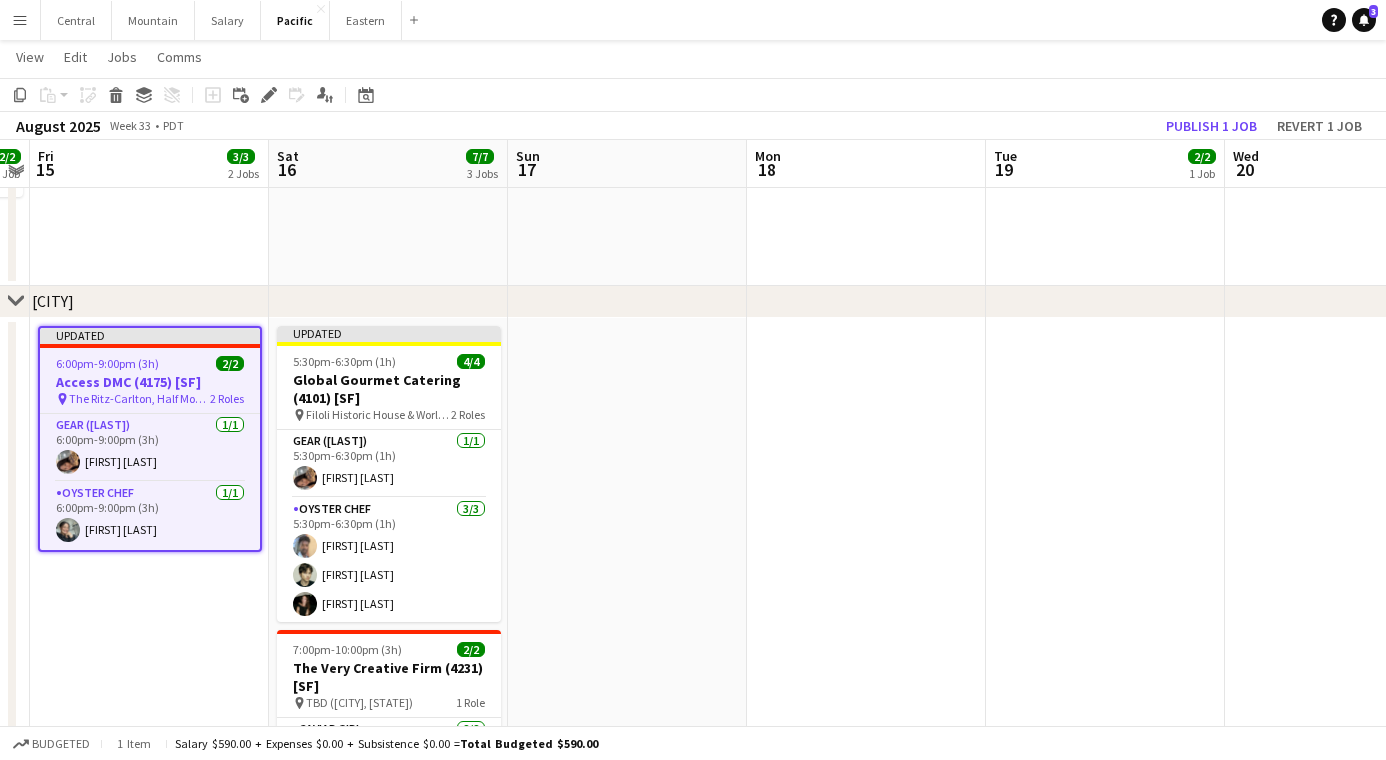 drag, startPoint x: 1200, startPoint y: 124, endPoint x: 1150, endPoint y: 145, distance: 54.230988 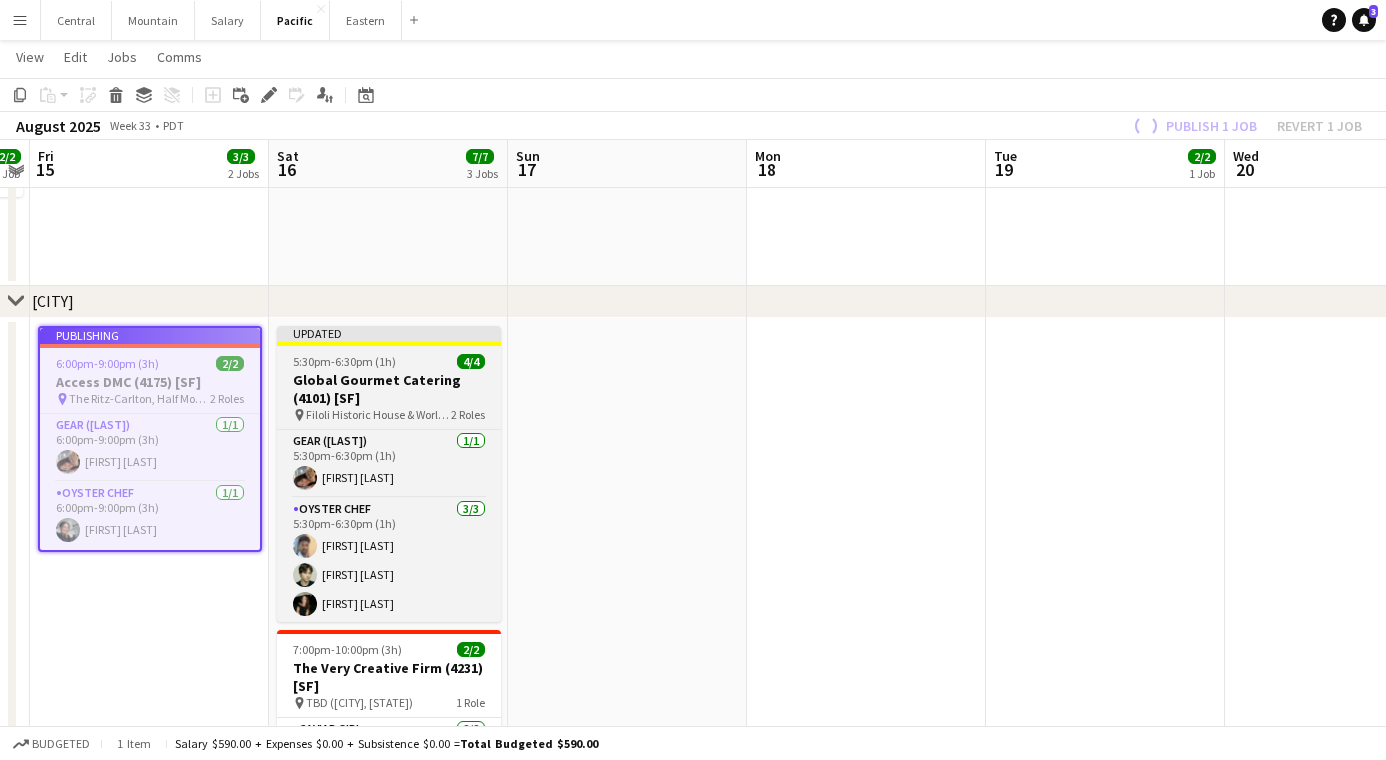 click on "Global Gourmet Catering (4101) [SF]" at bounding box center (389, 389) 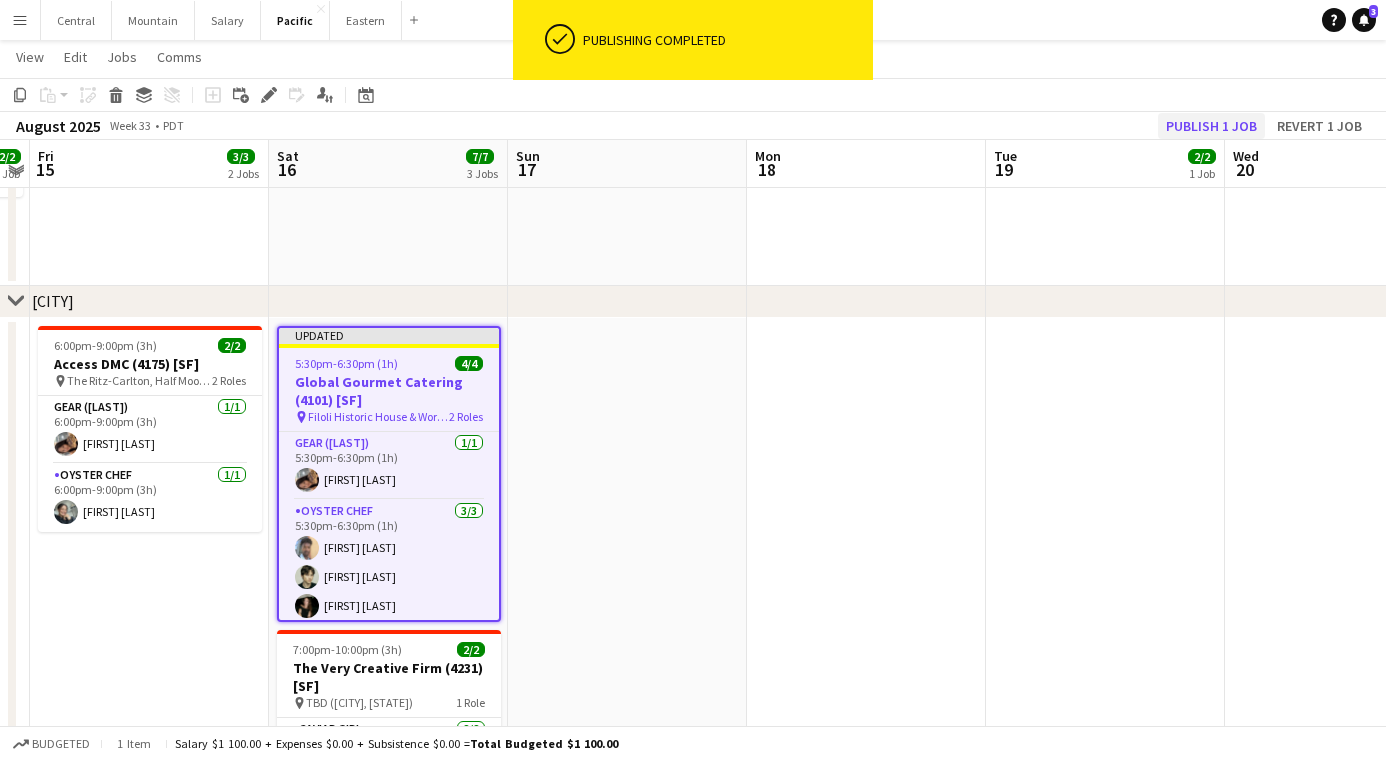 click on "Publish 1 job" 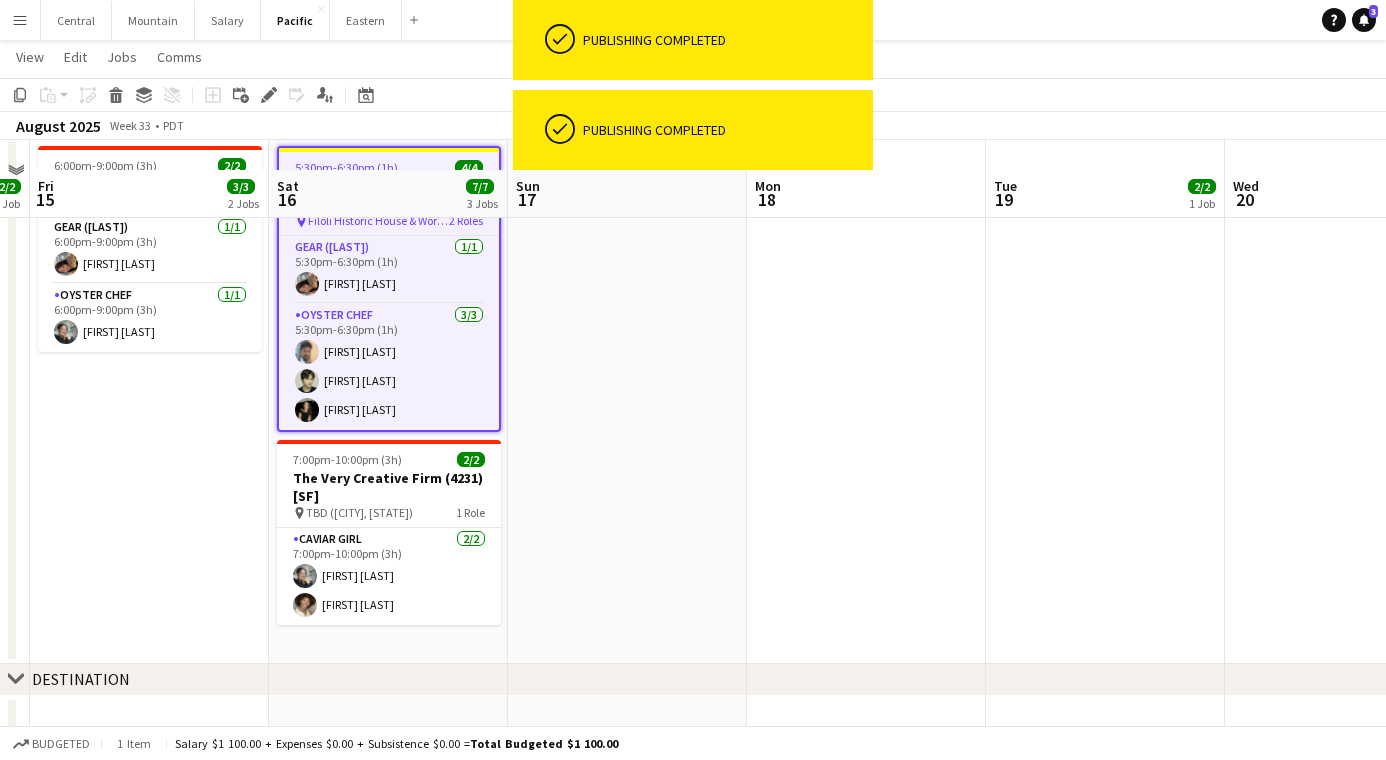 scroll, scrollTop: 635, scrollLeft: 0, axis: vertical 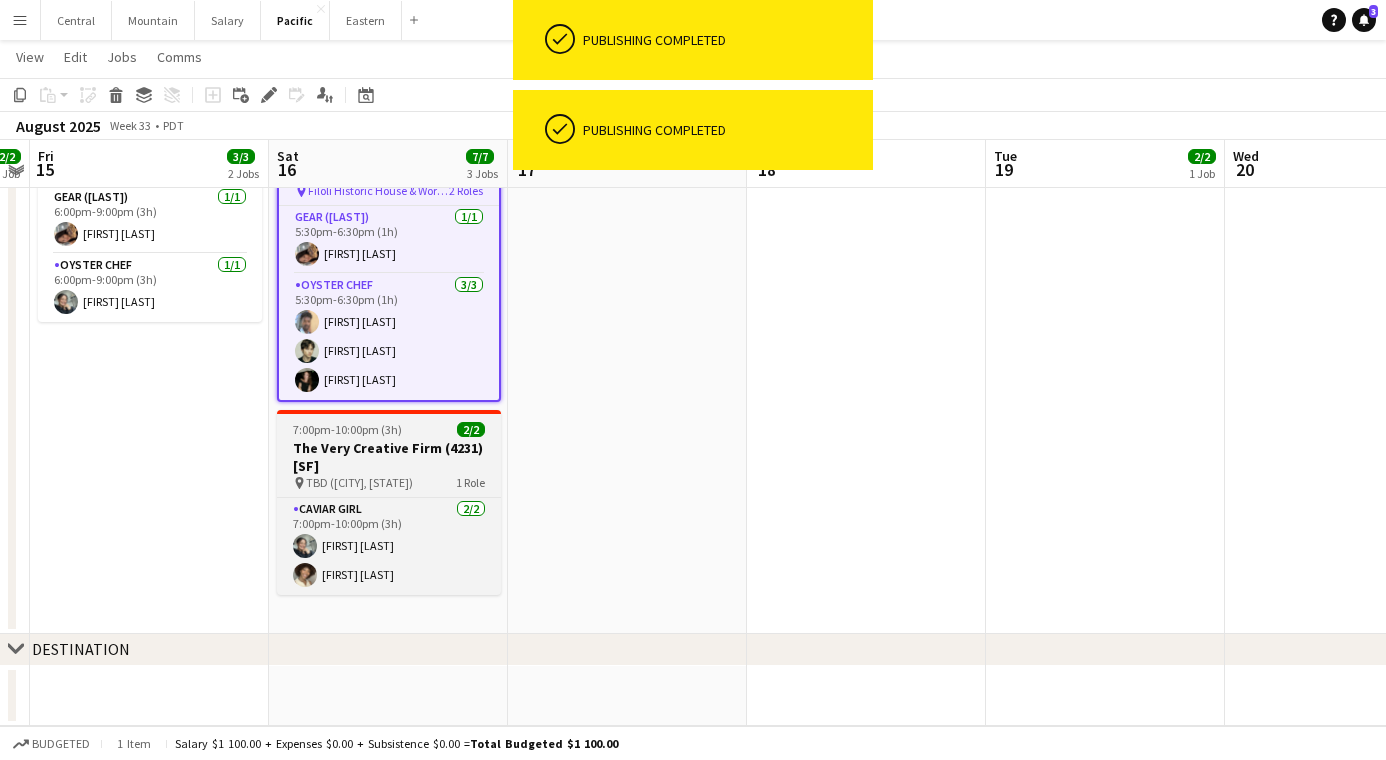 click on "The Very Creative Firm (4231) [SF]" at bounding box center [389, 457] 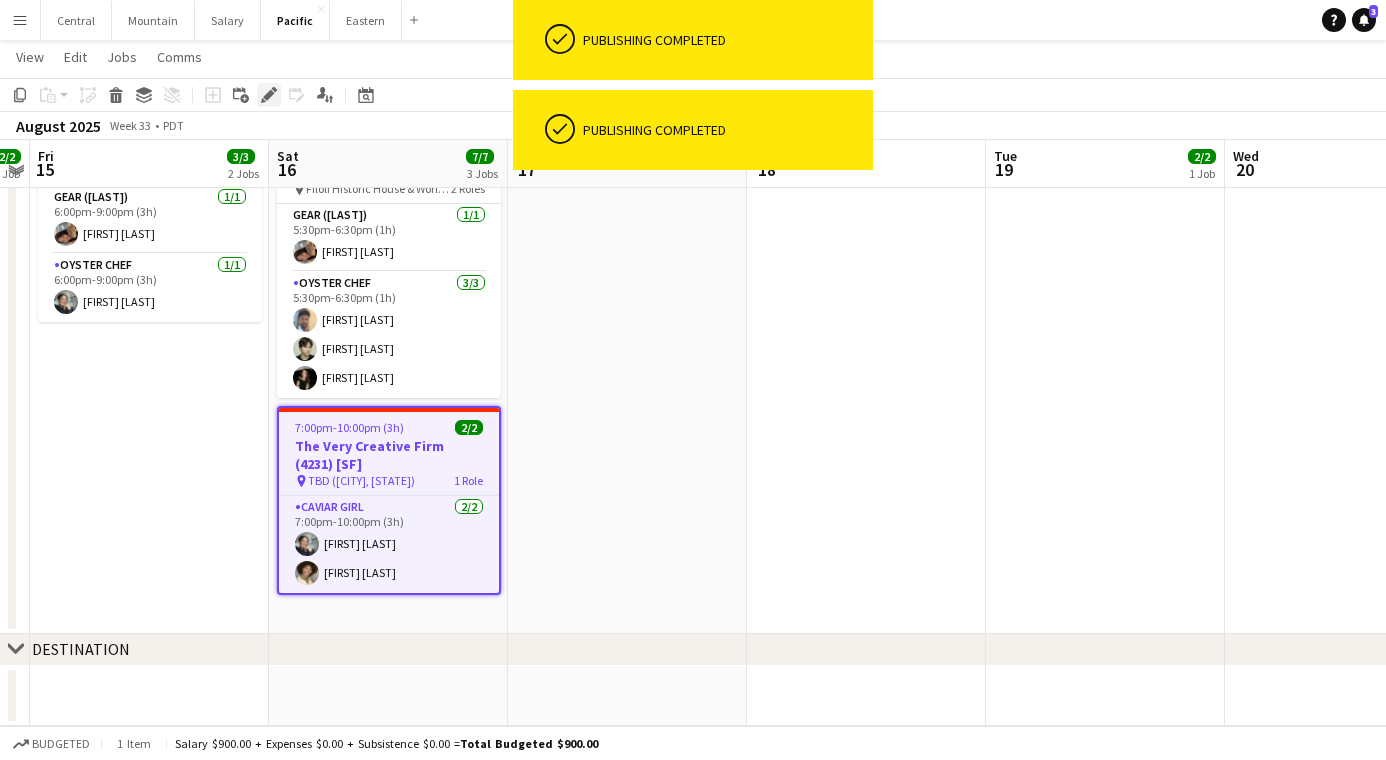 click on "Edit" at bounding box center (269, 95) 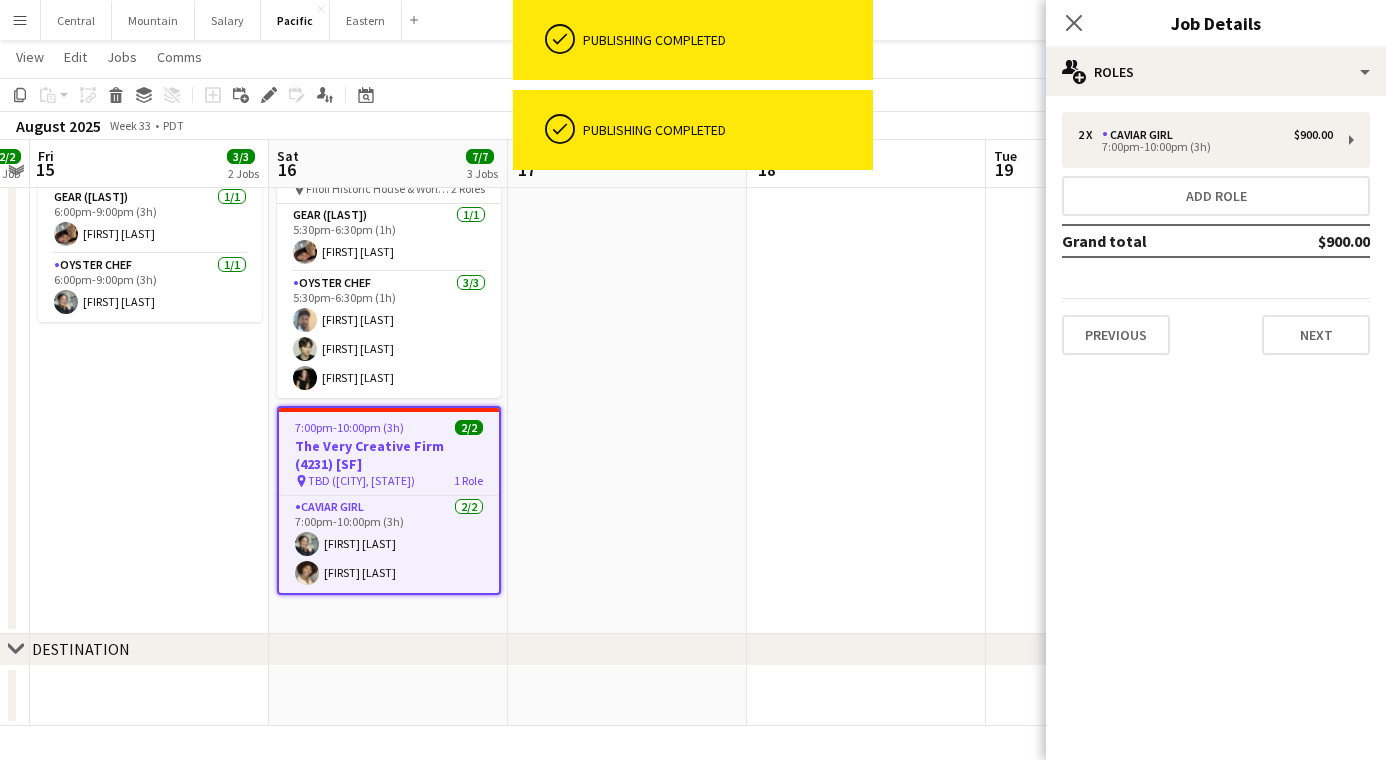 drag, startPoint x: 1166, startPoint y: 200, endPoint x: 1008, endPoint y: 199, distance: 158.00316 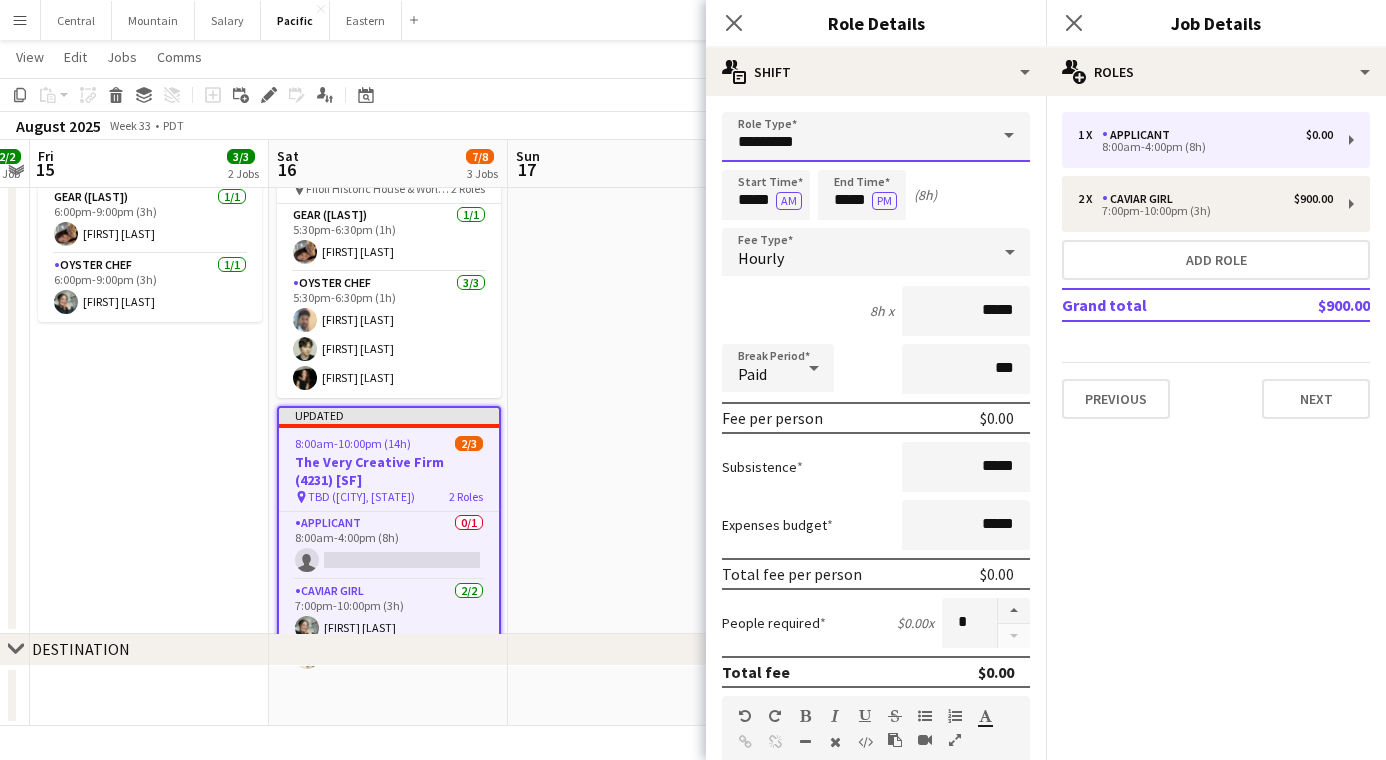 click on "*********" at bounding box center (876, 137) 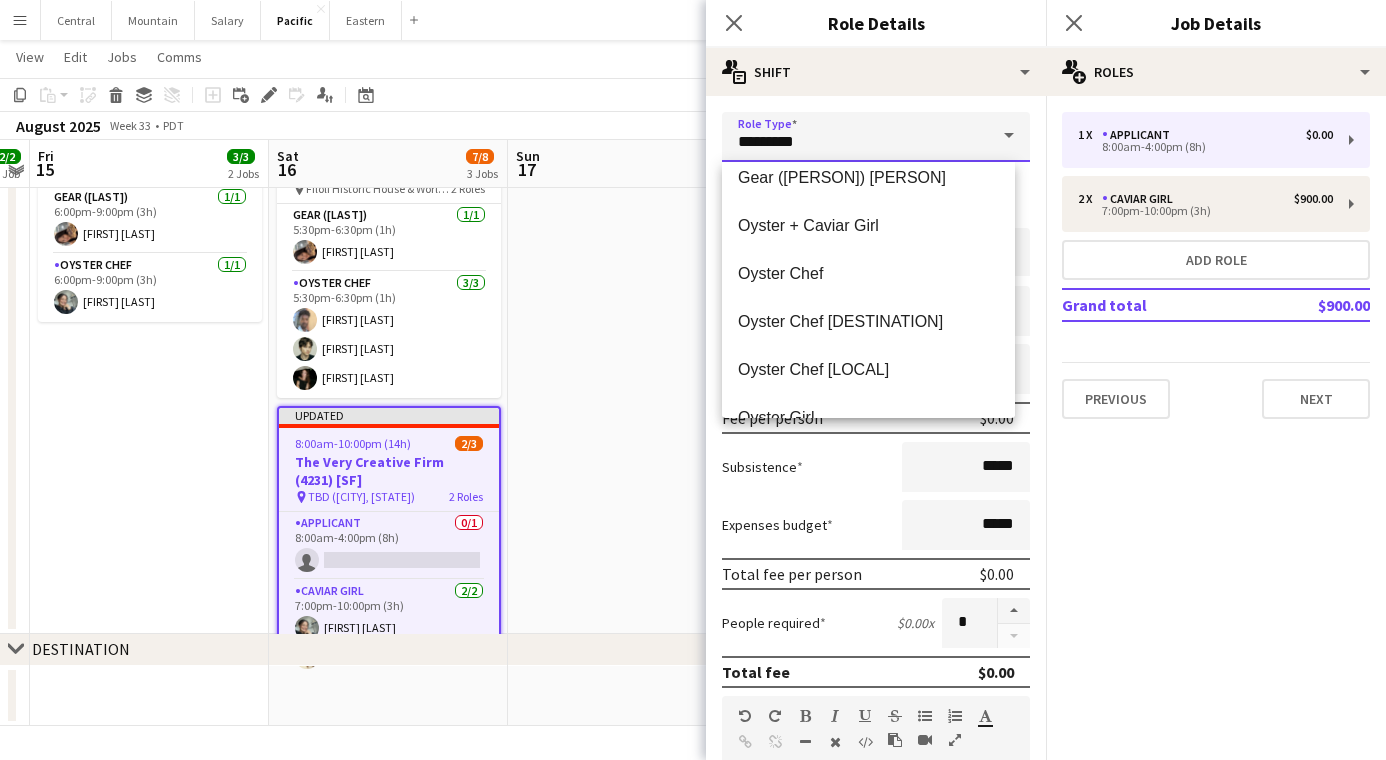 scroll, scrollTop: 0, scrollLeft: 0, axis: both 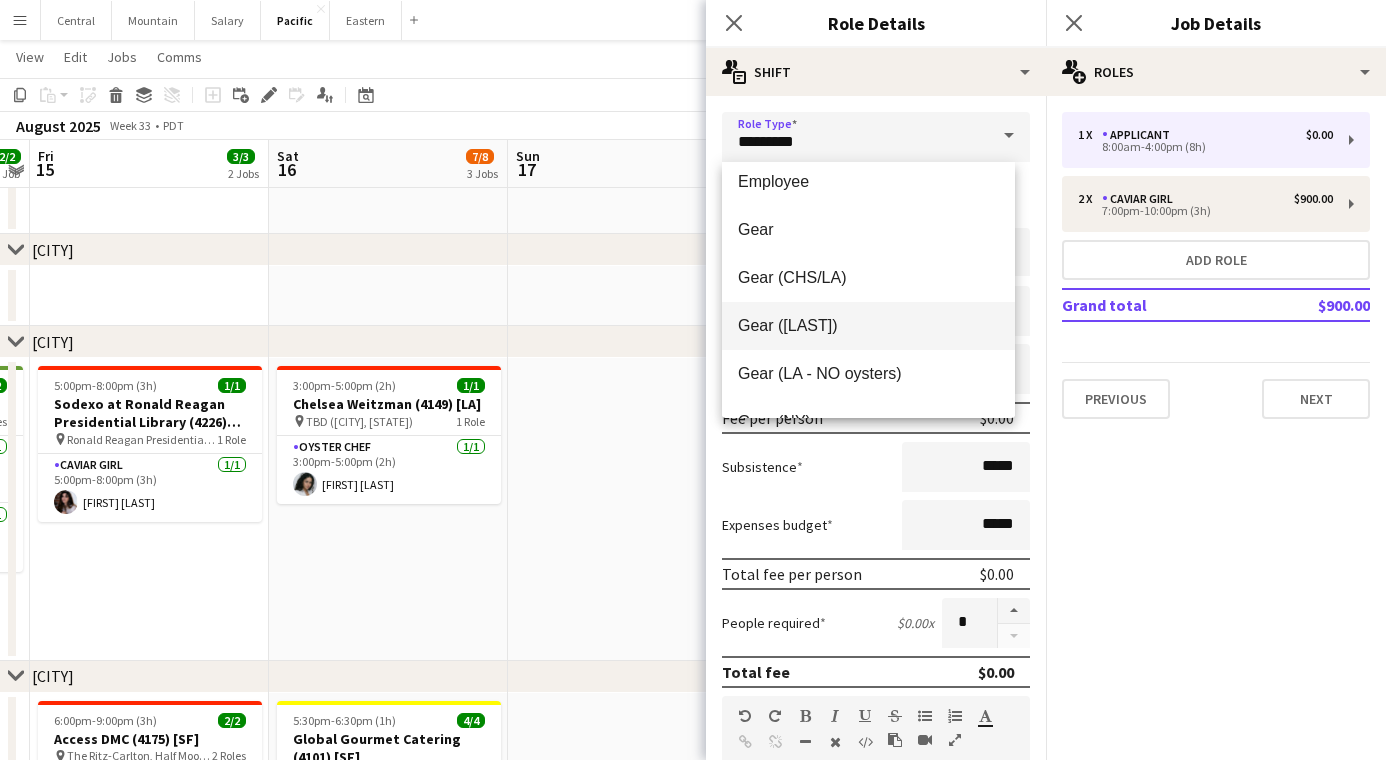 click on "Gear ([LAST])" at bounding box center (868, 326) 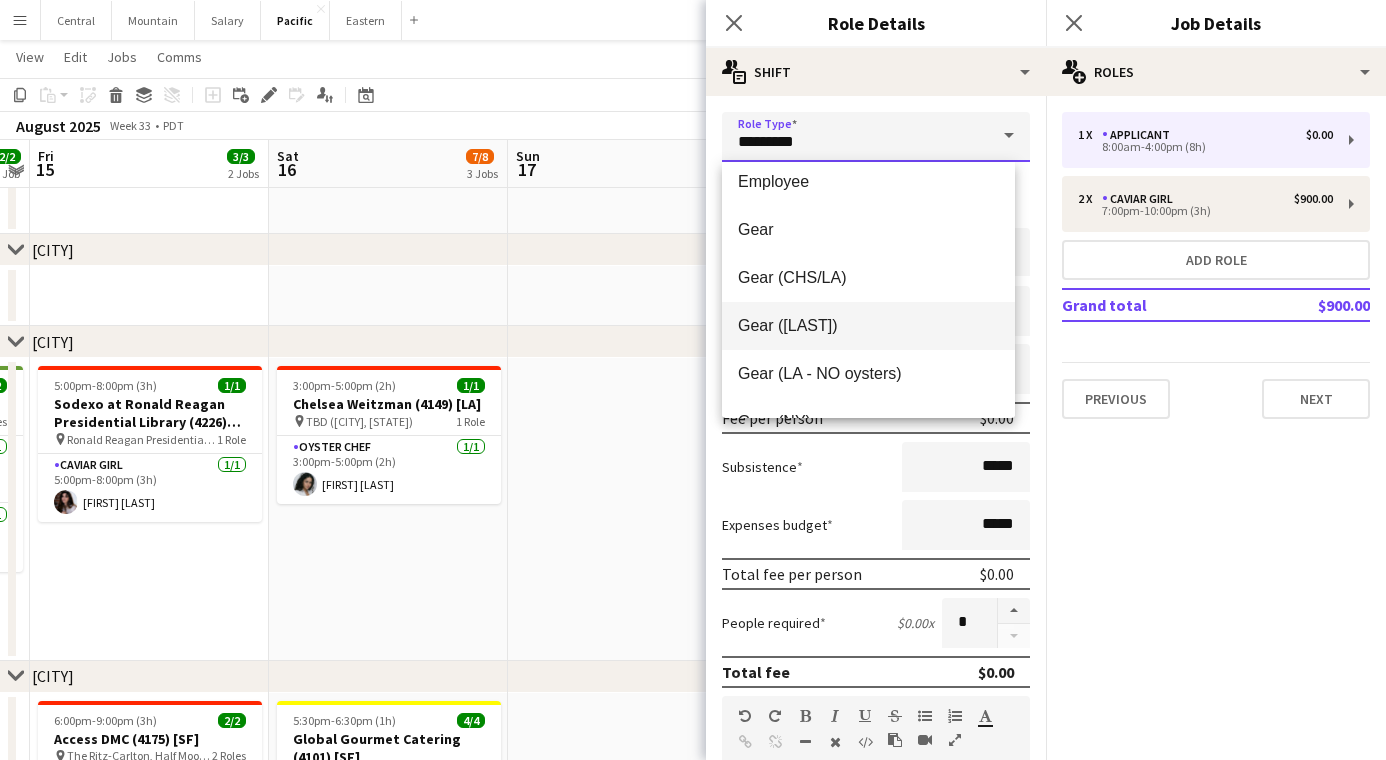 type on "**********" 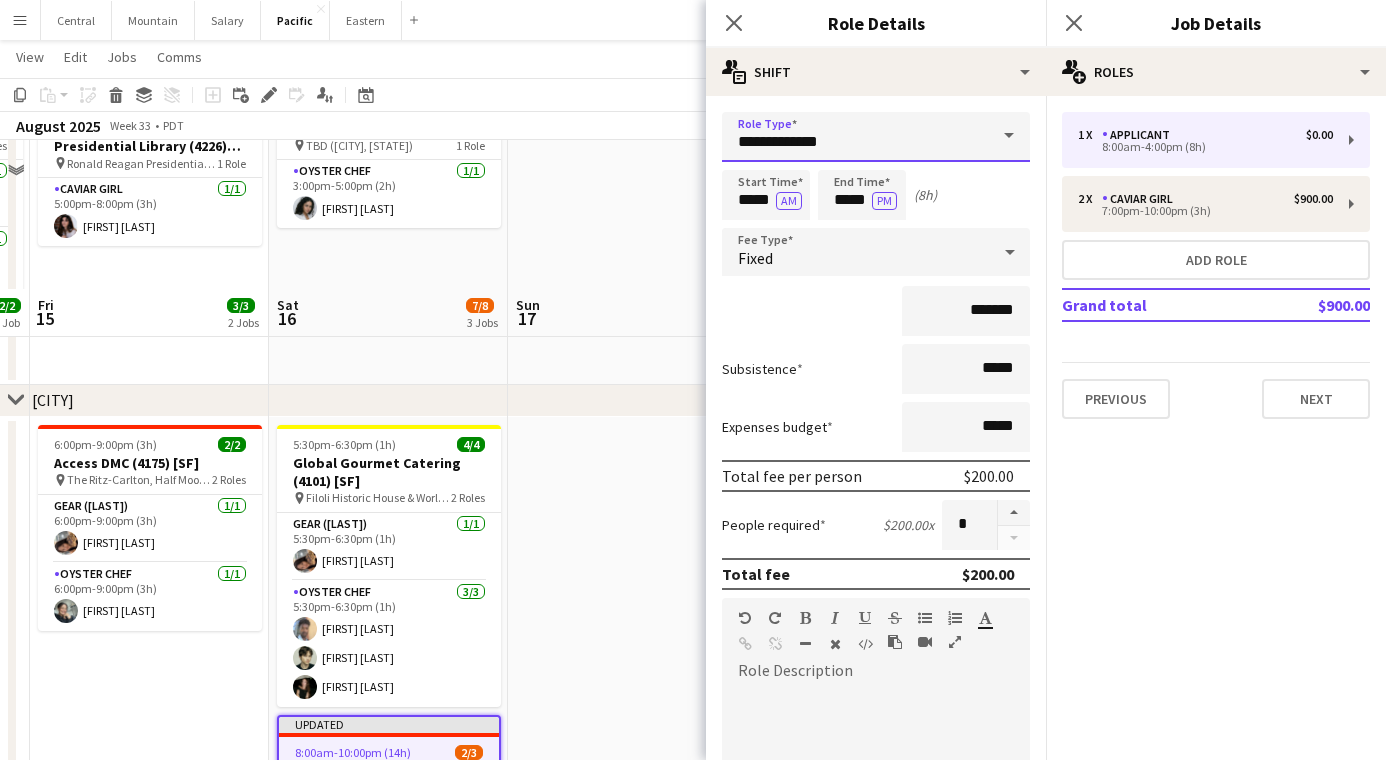 scroll, scrollTop: 635, scrollLeft: 0, axis: vertical 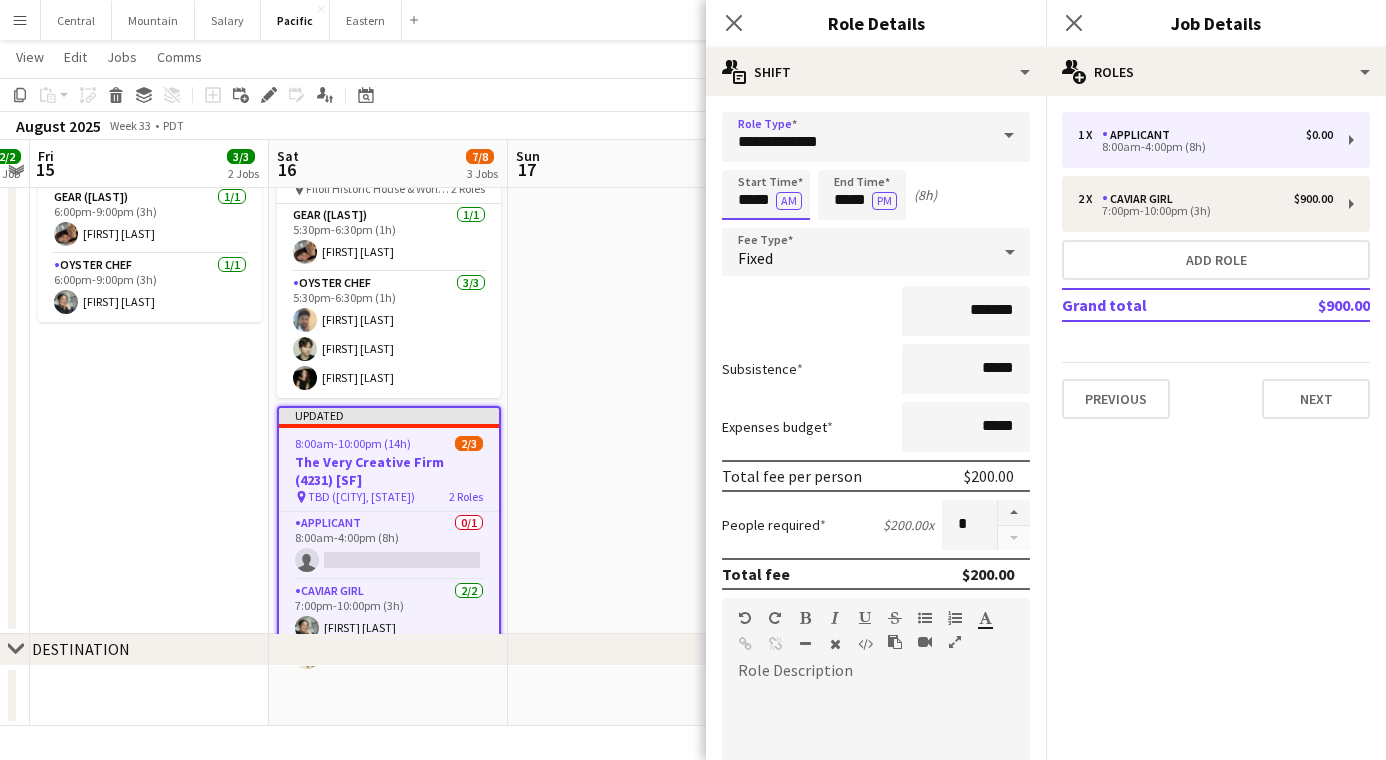 click on "*****" at bounding box center [766, 195] 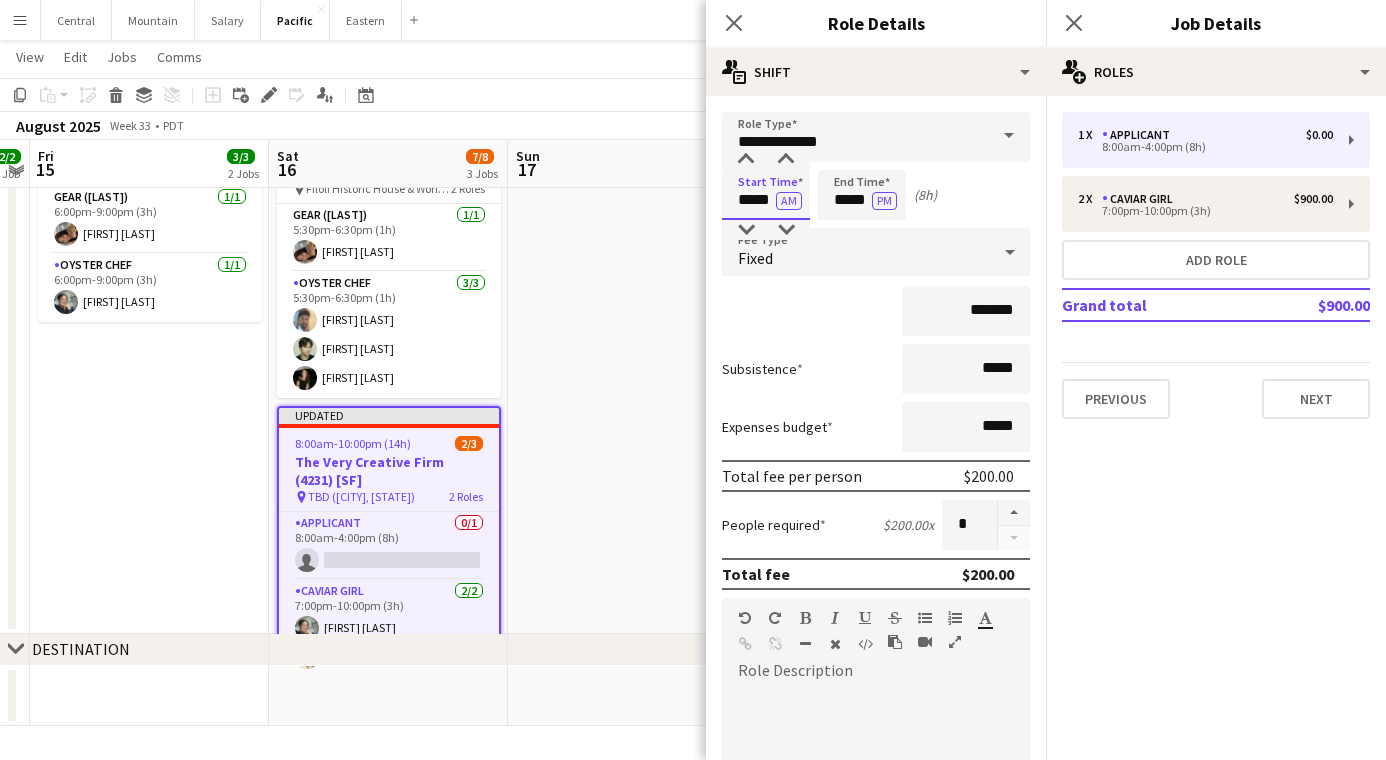 click on "*****" at bounding box center (766, 195) 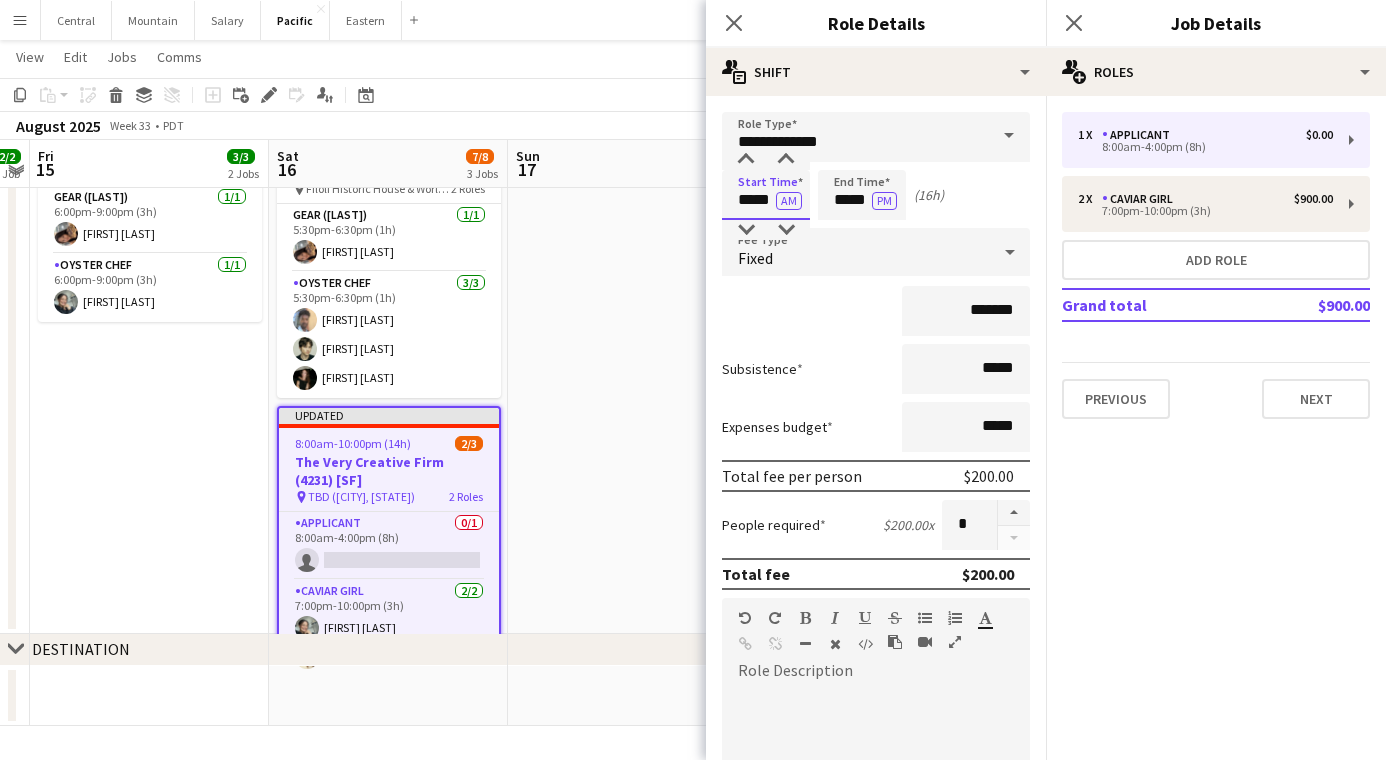 type on "*****" 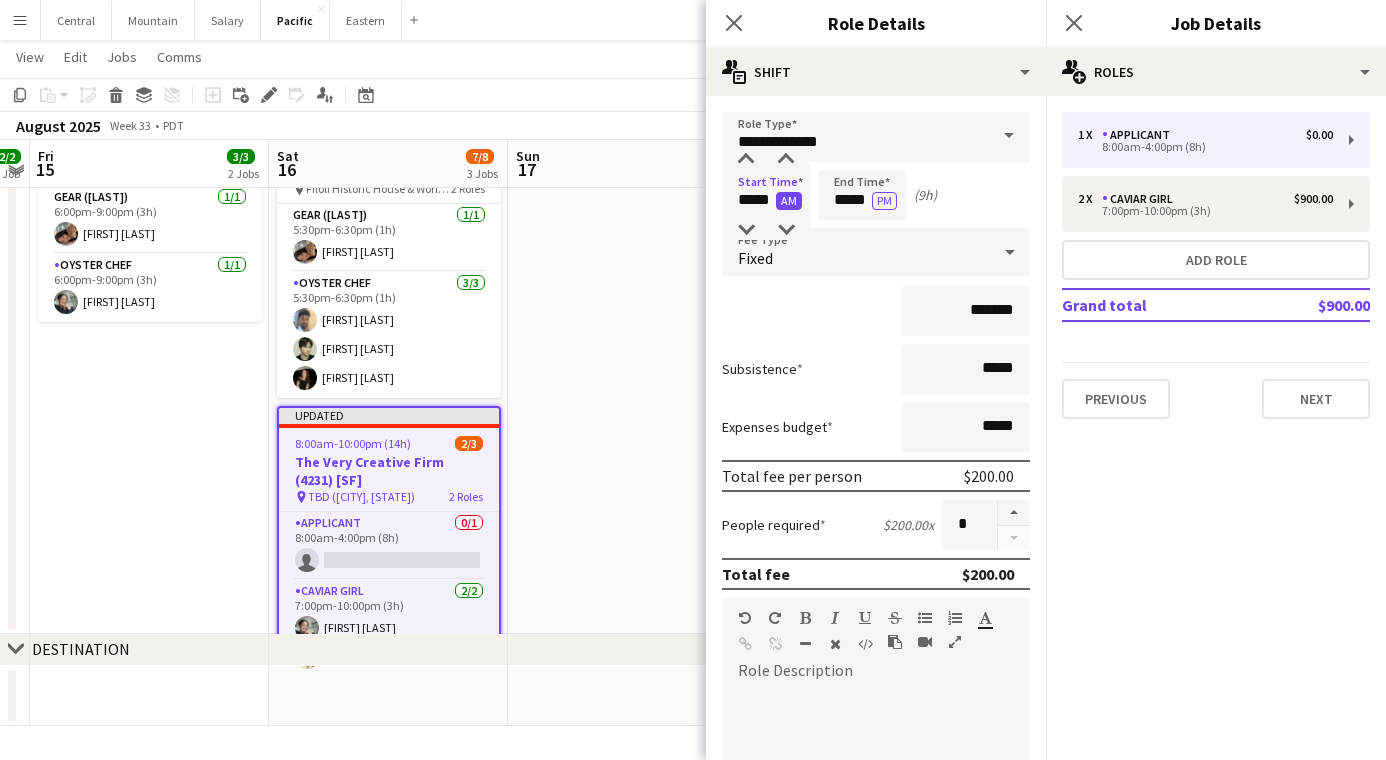 click on "AM" at bounding box center (789, 201) 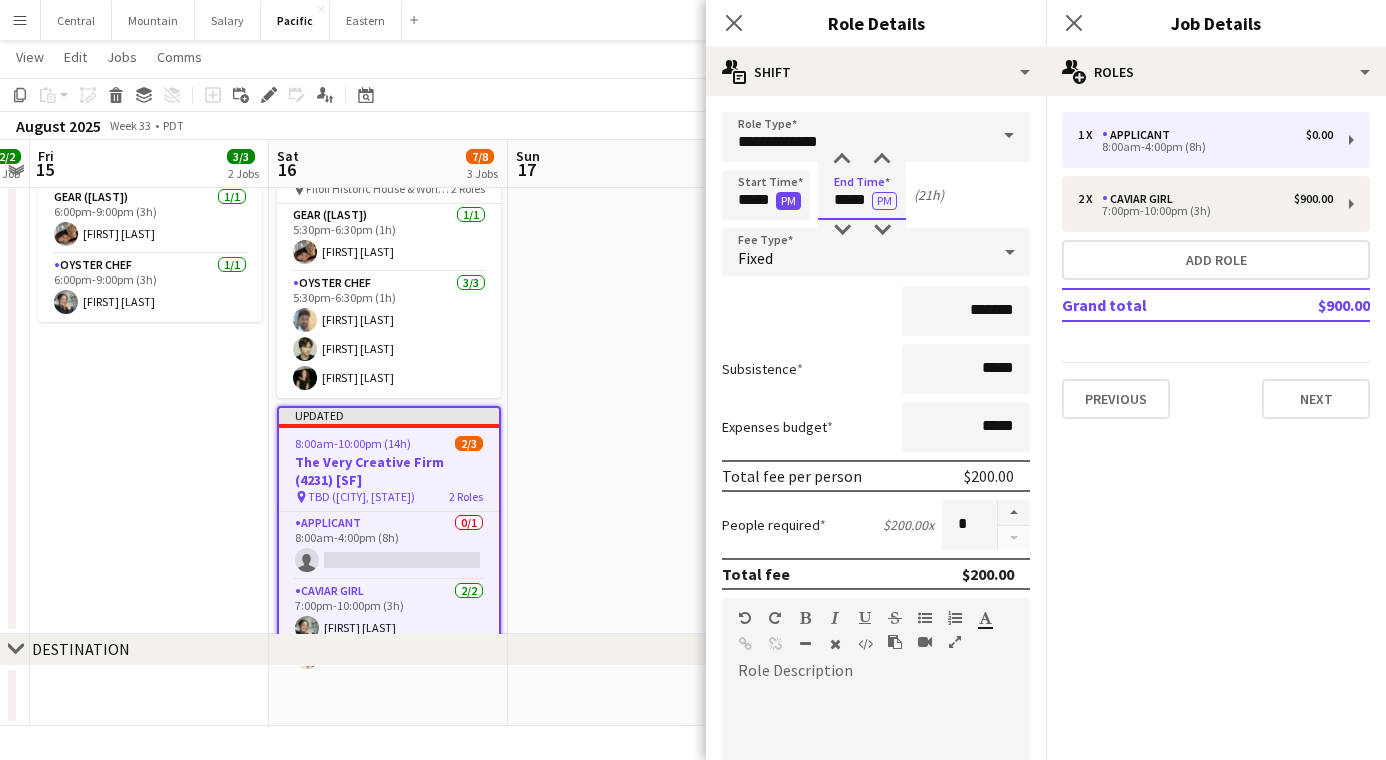 drag, startPoint x: 851, startPoint y: 194, endPoint x: 780, endPoint y: 206, distance: 72.00694 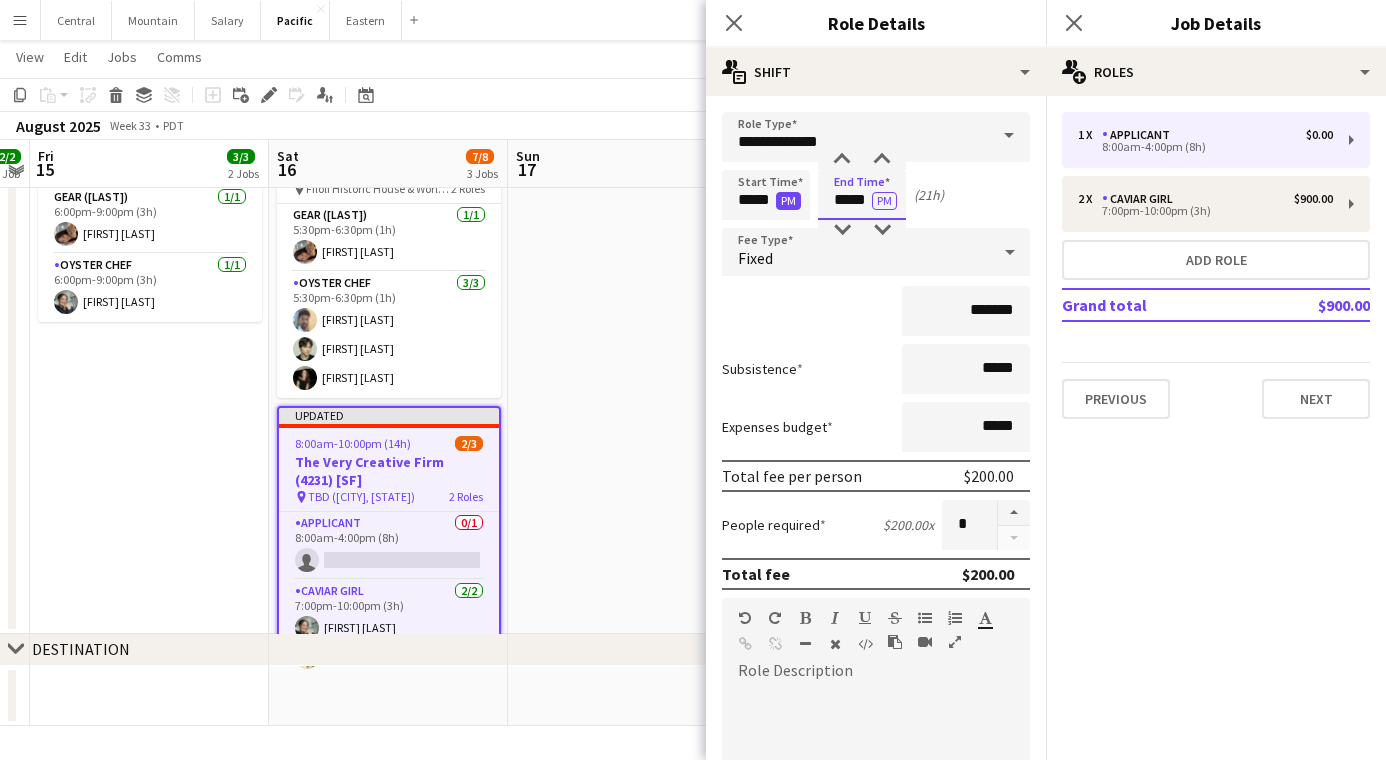click on "Start Time  *****  PM
End Time  *****  PM
(21h)" at bounding box center (876, 195) 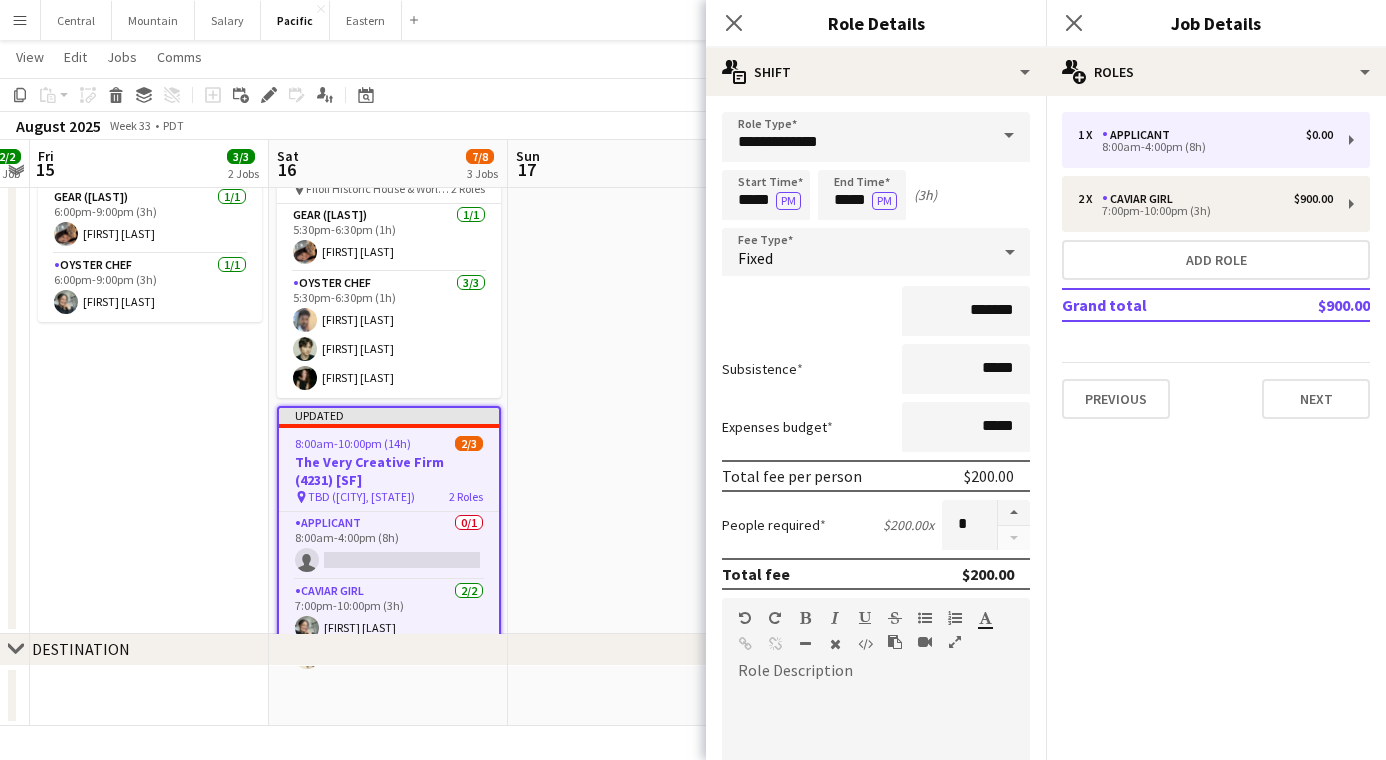 click on "**********" at bounding box center (876, 684) 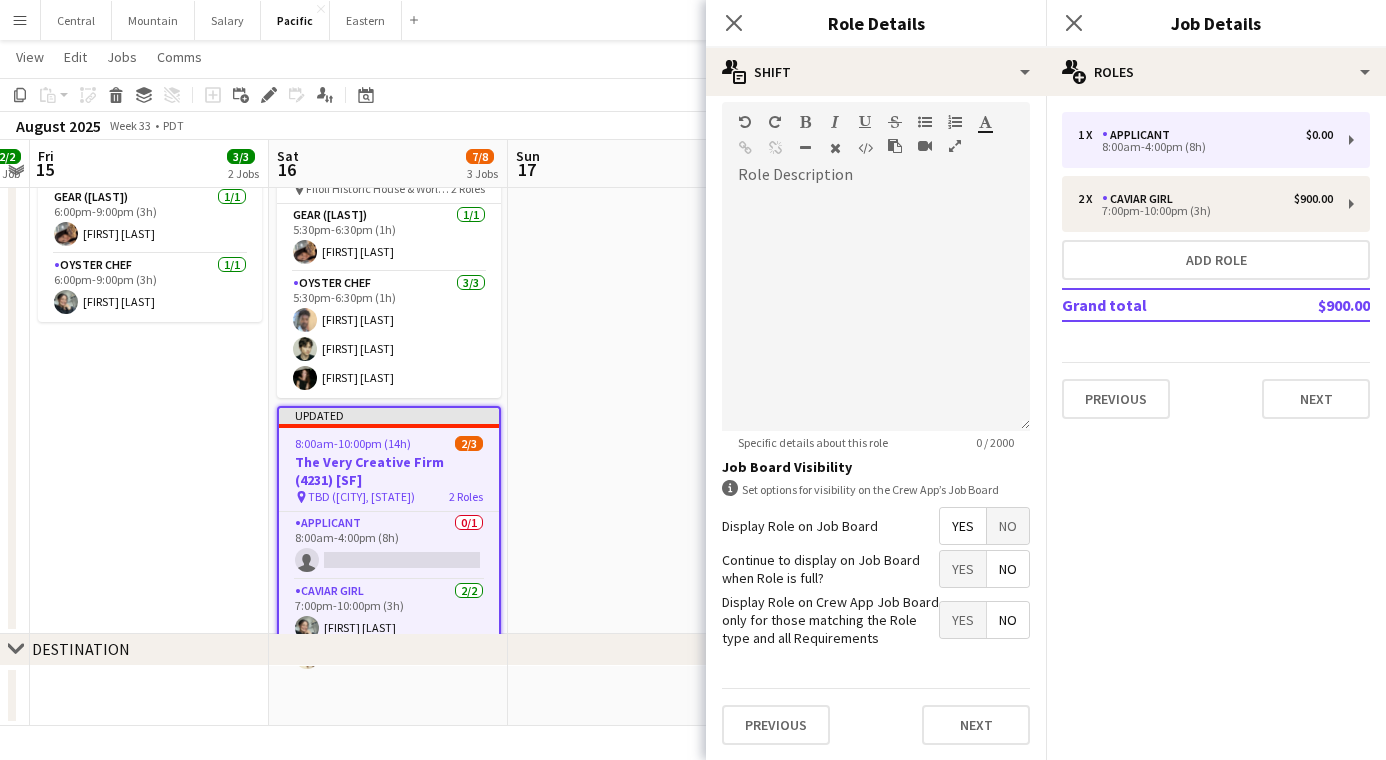 click on "No" at bounding box center (1008, 526) 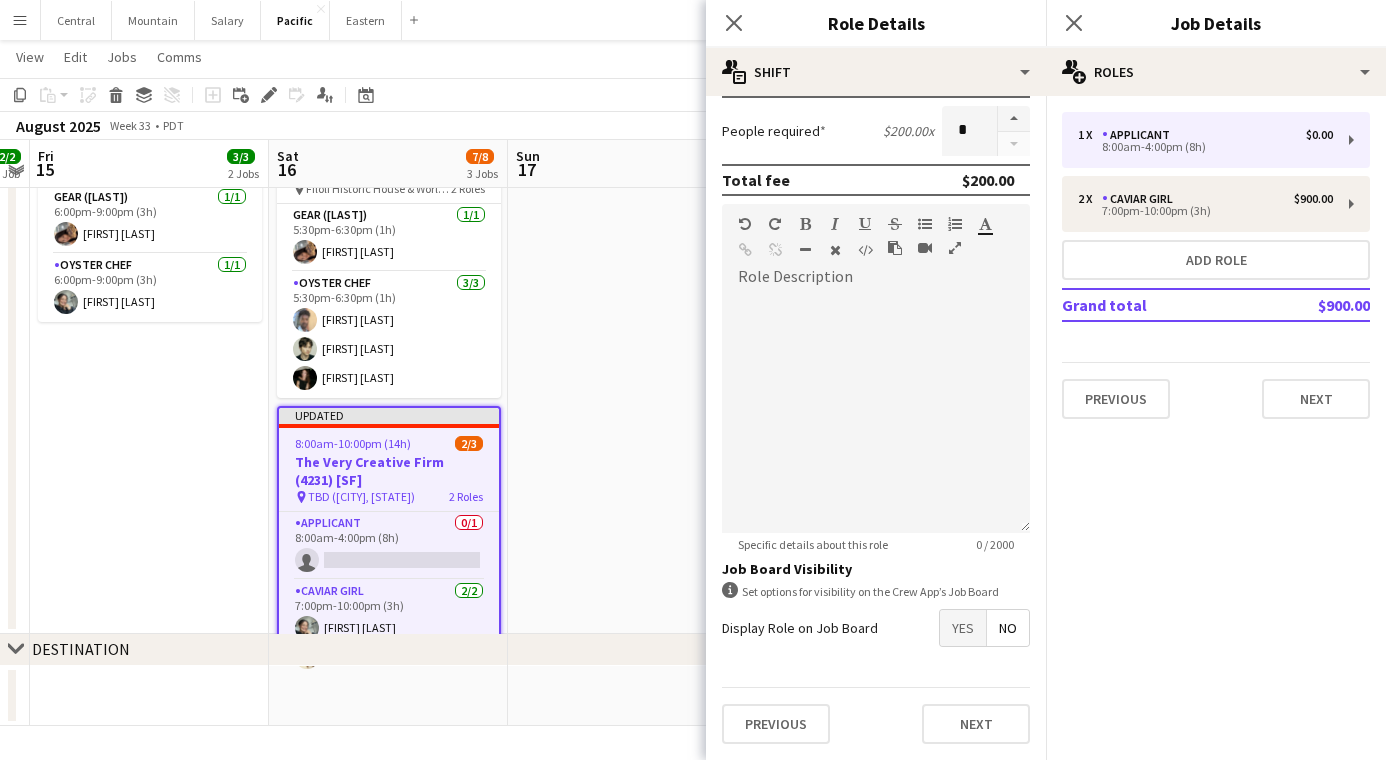 scroll, scrollTop: 394, scrollLeft: 0, axis: vertical 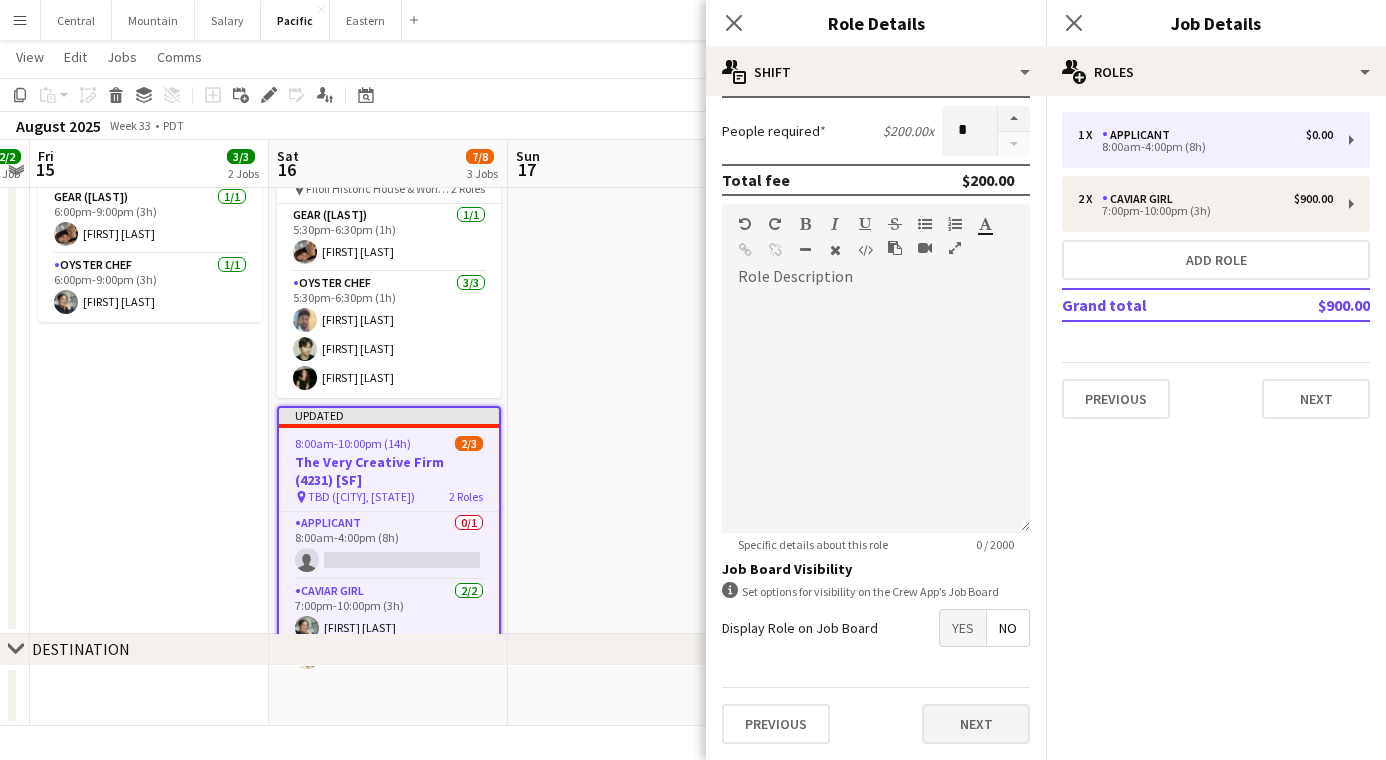 click on "Next" at bounding box center [976, 724] 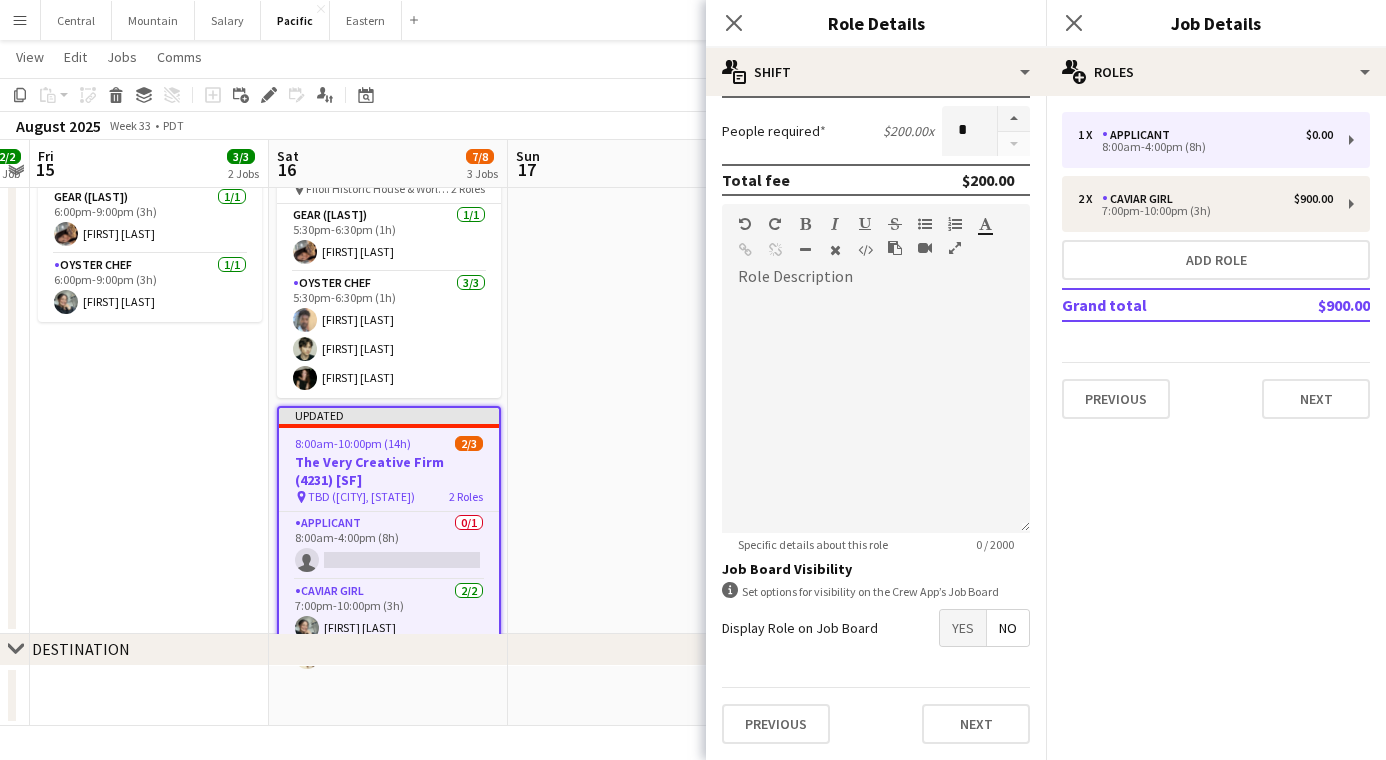 scroll, scrollTop: 0, scrollLeft: 0, axis: both 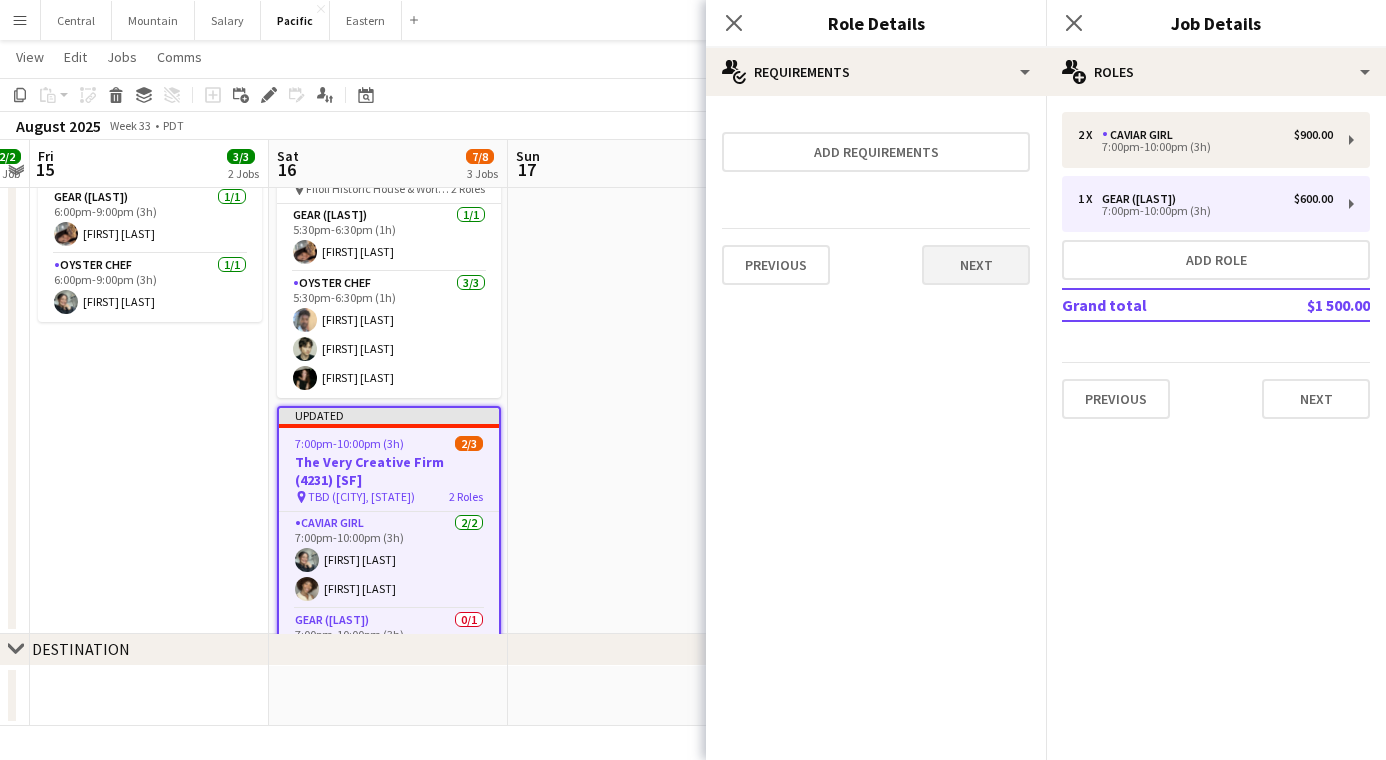 click on "Next" at bounding box center [976, 265] 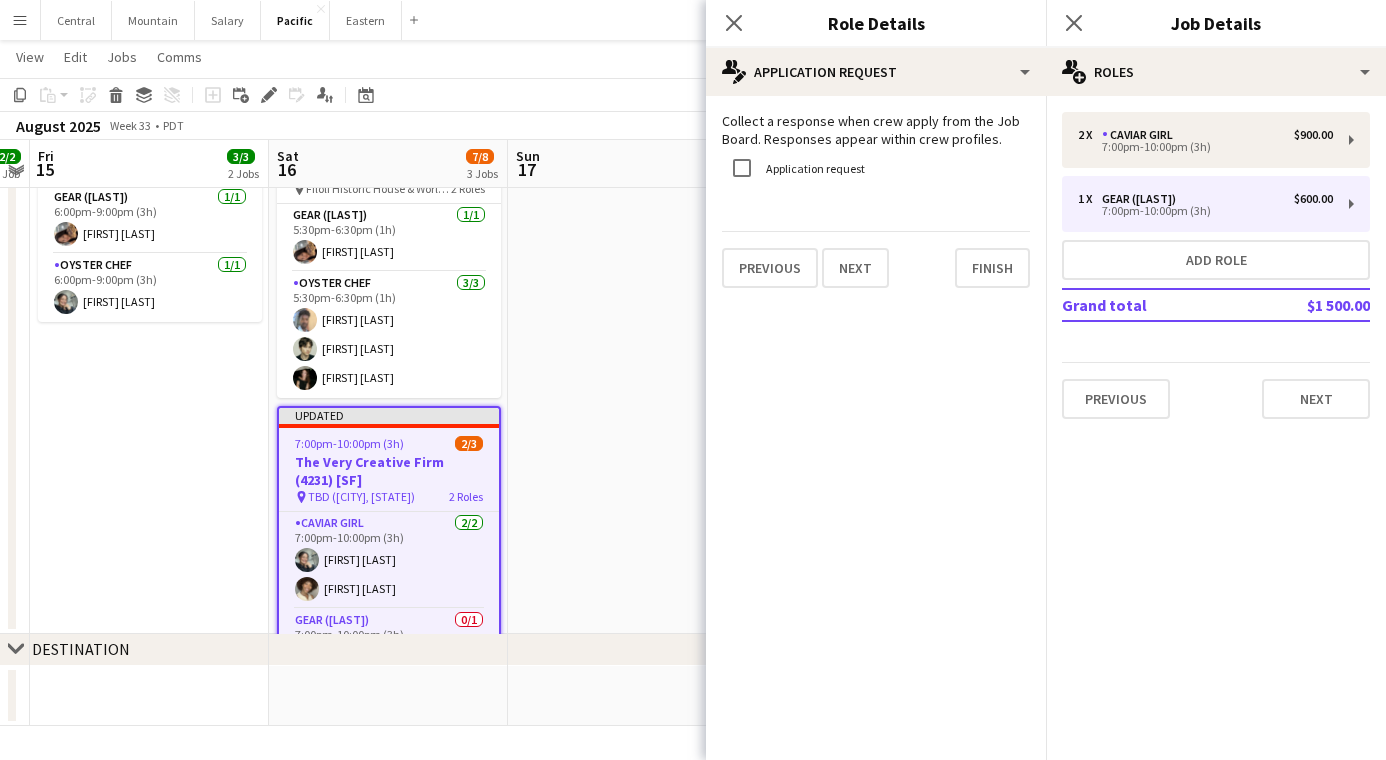 drag, startPoint x: 965, startPoint y: 282, endPoint x: 986, endPoint y: 251, distance: 37.44329 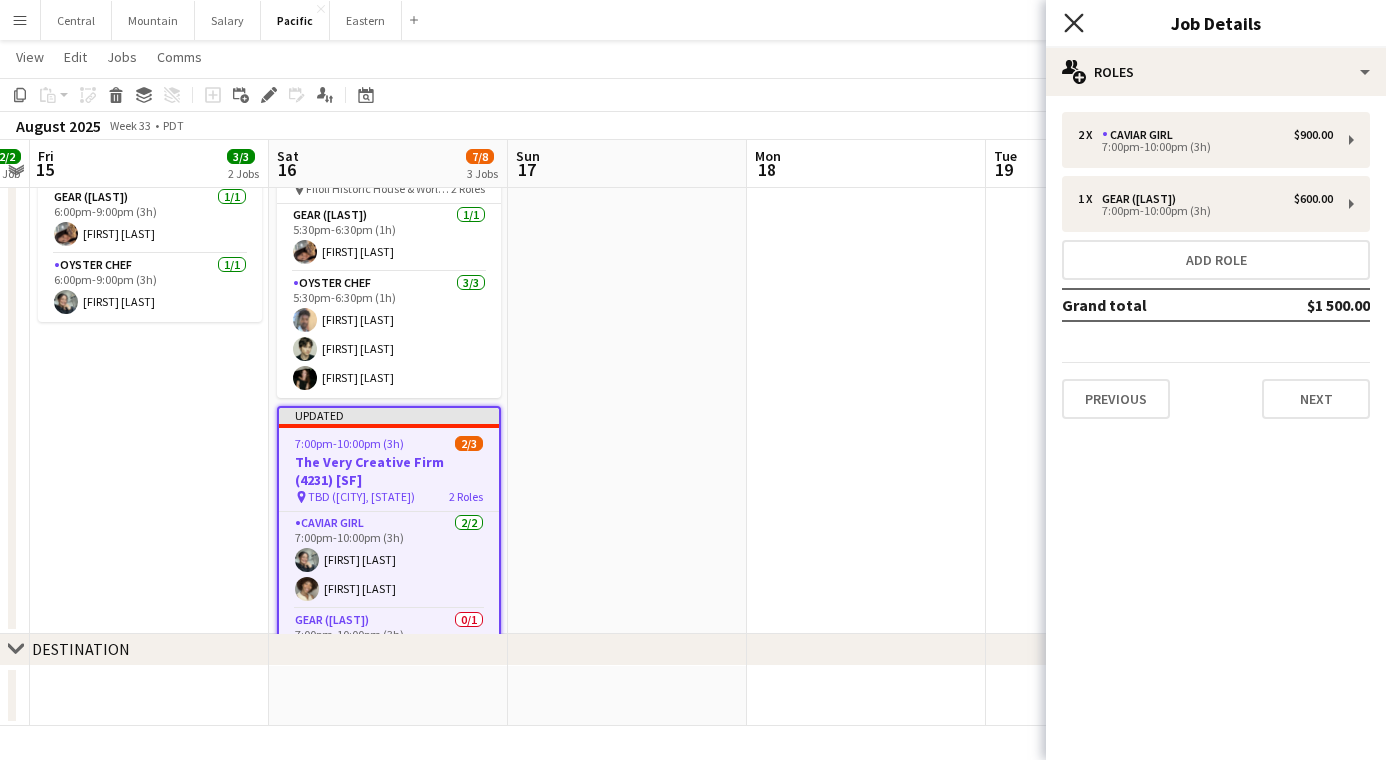 click on "Close pop-in" 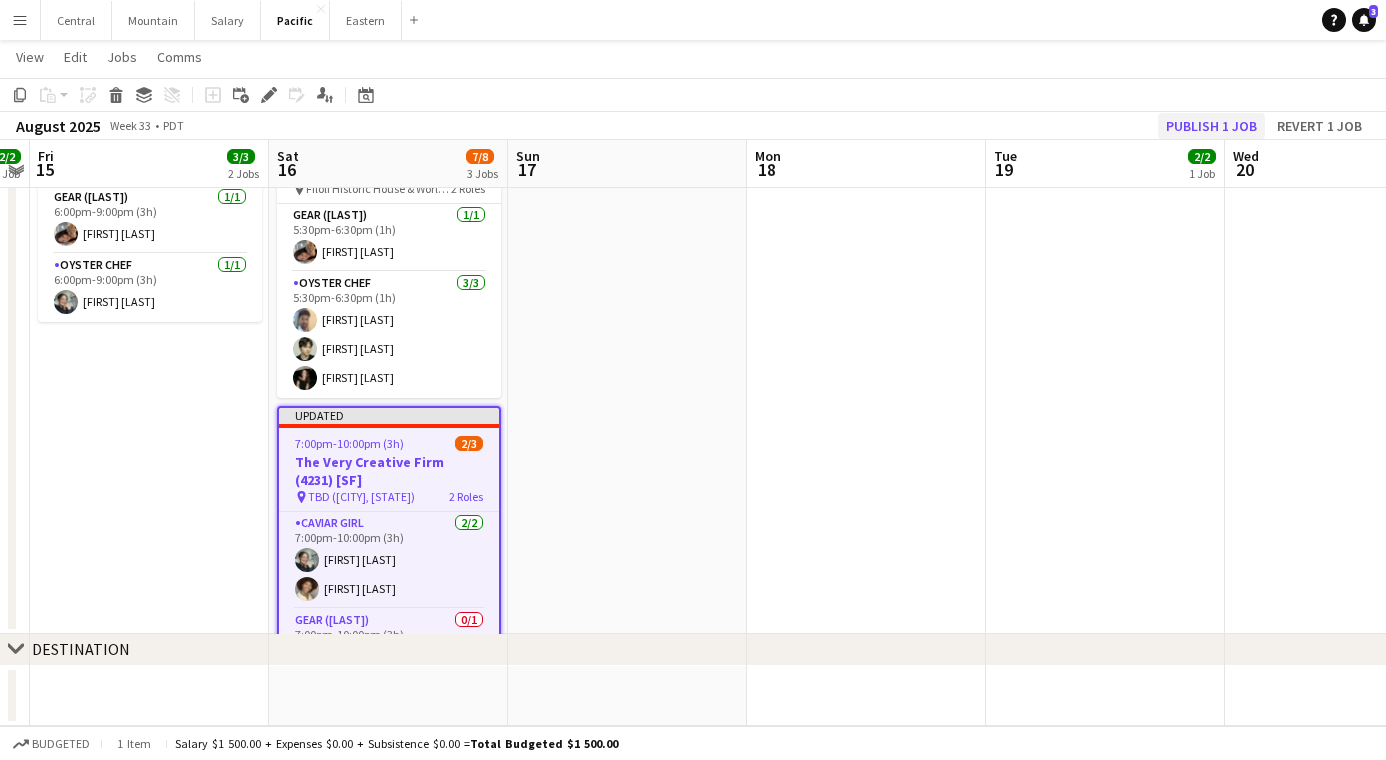 click on "Publish 1 job" 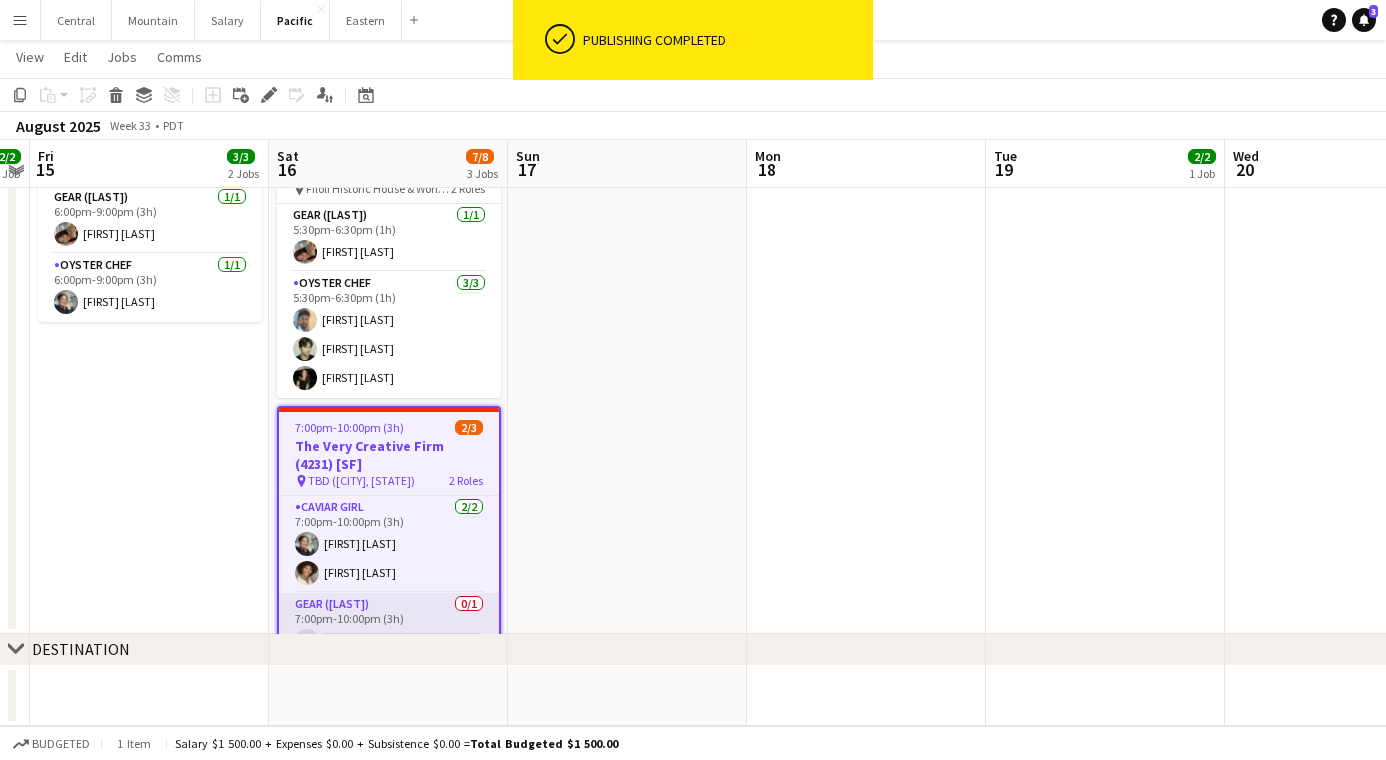 click on "Gear ([PERSON])   0/1 [TIME]
single-neutral-actions" at bounding box center [389, 627] 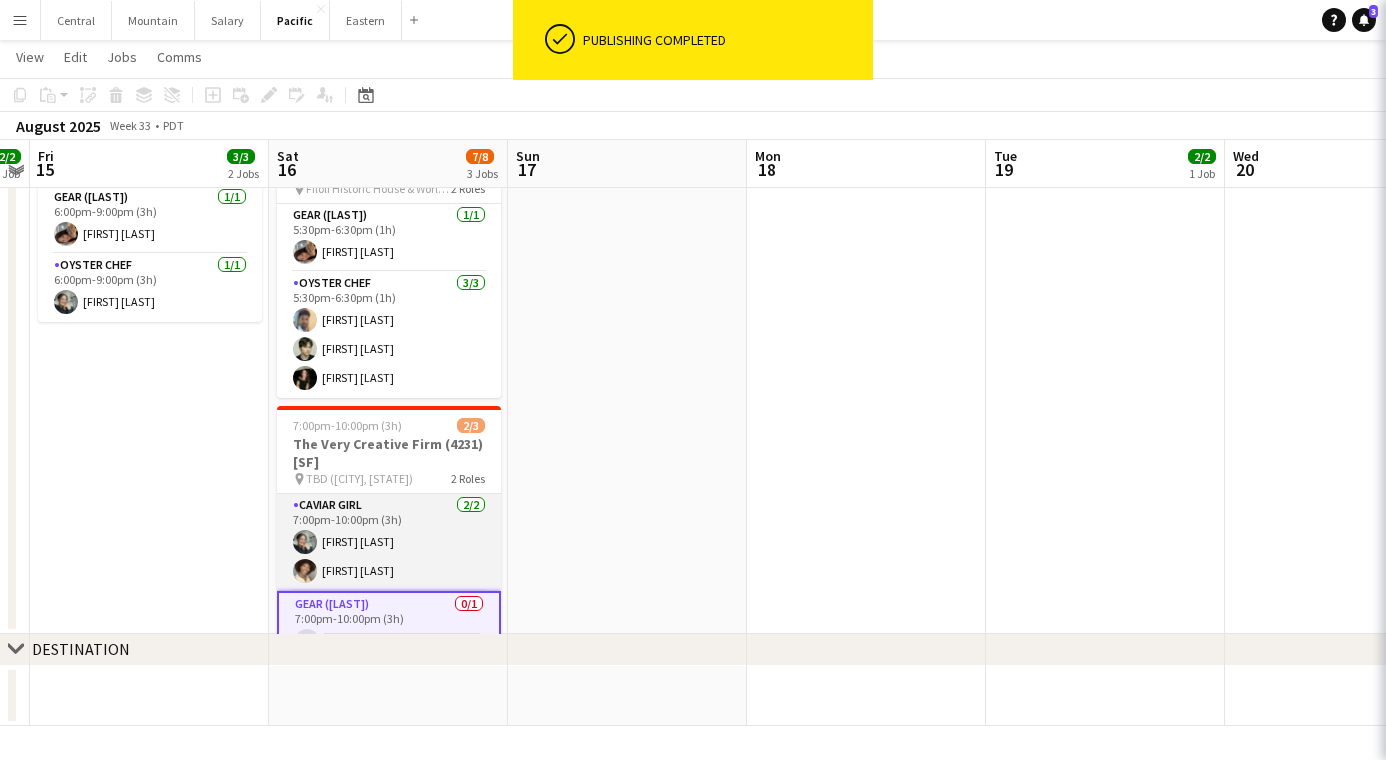 scroll, scrollTop: 0, scrollLeft: 686, axis: horizontal 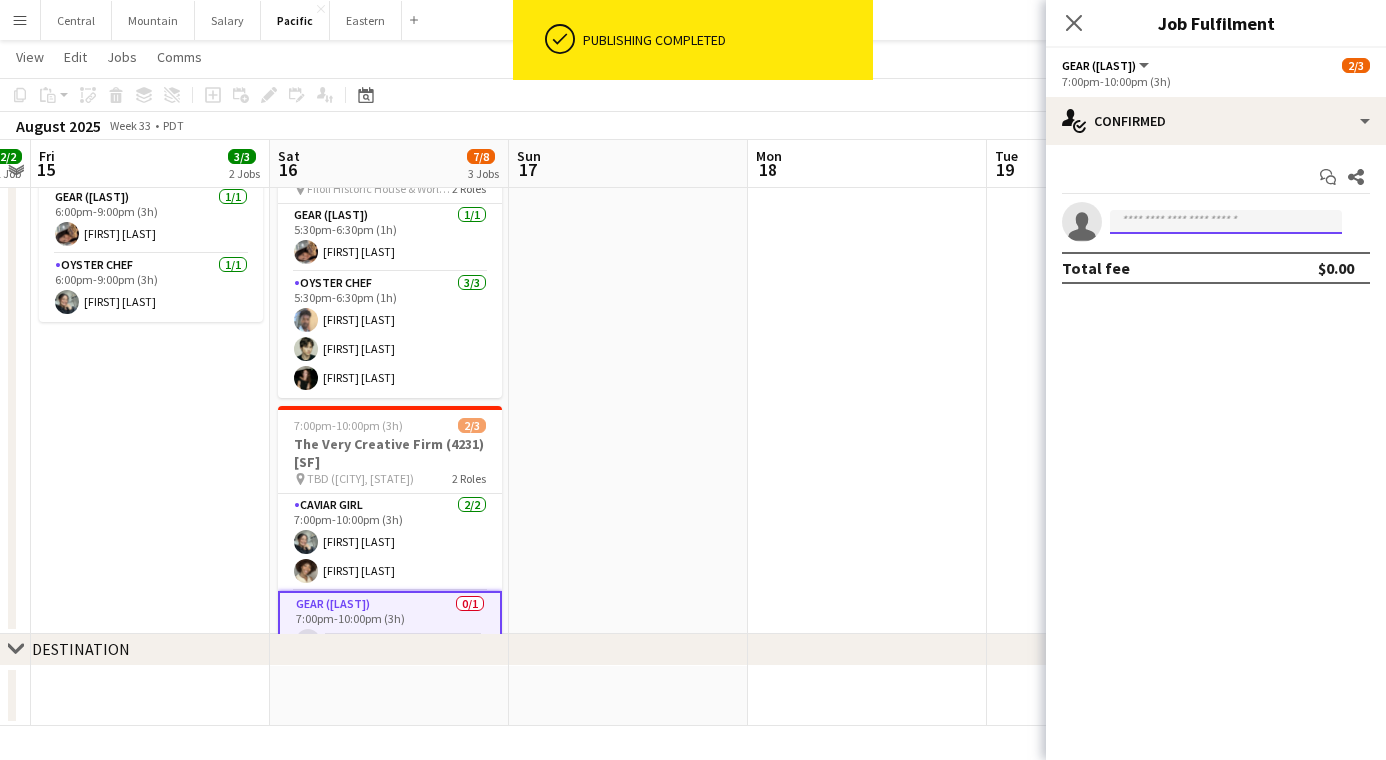 click at bounding box center [1226, 222] 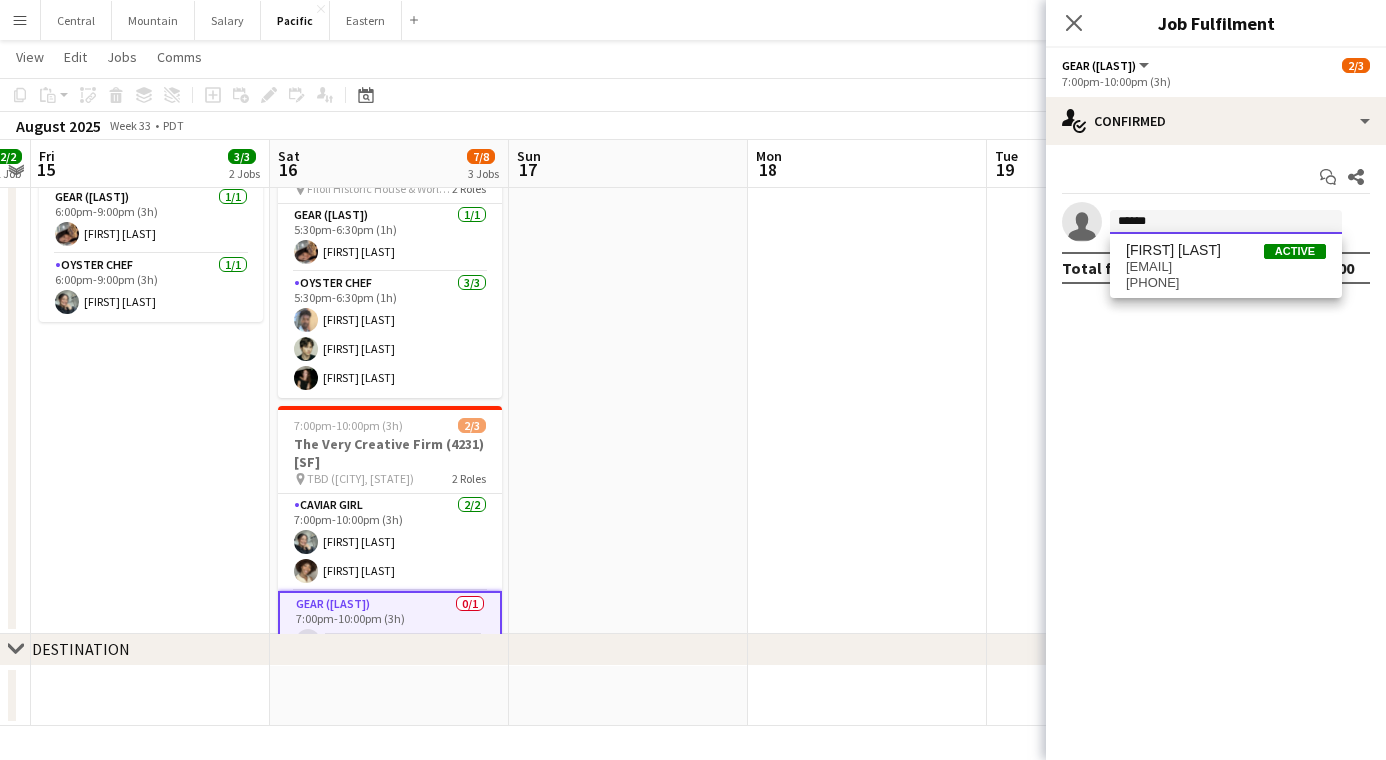 type on "******" 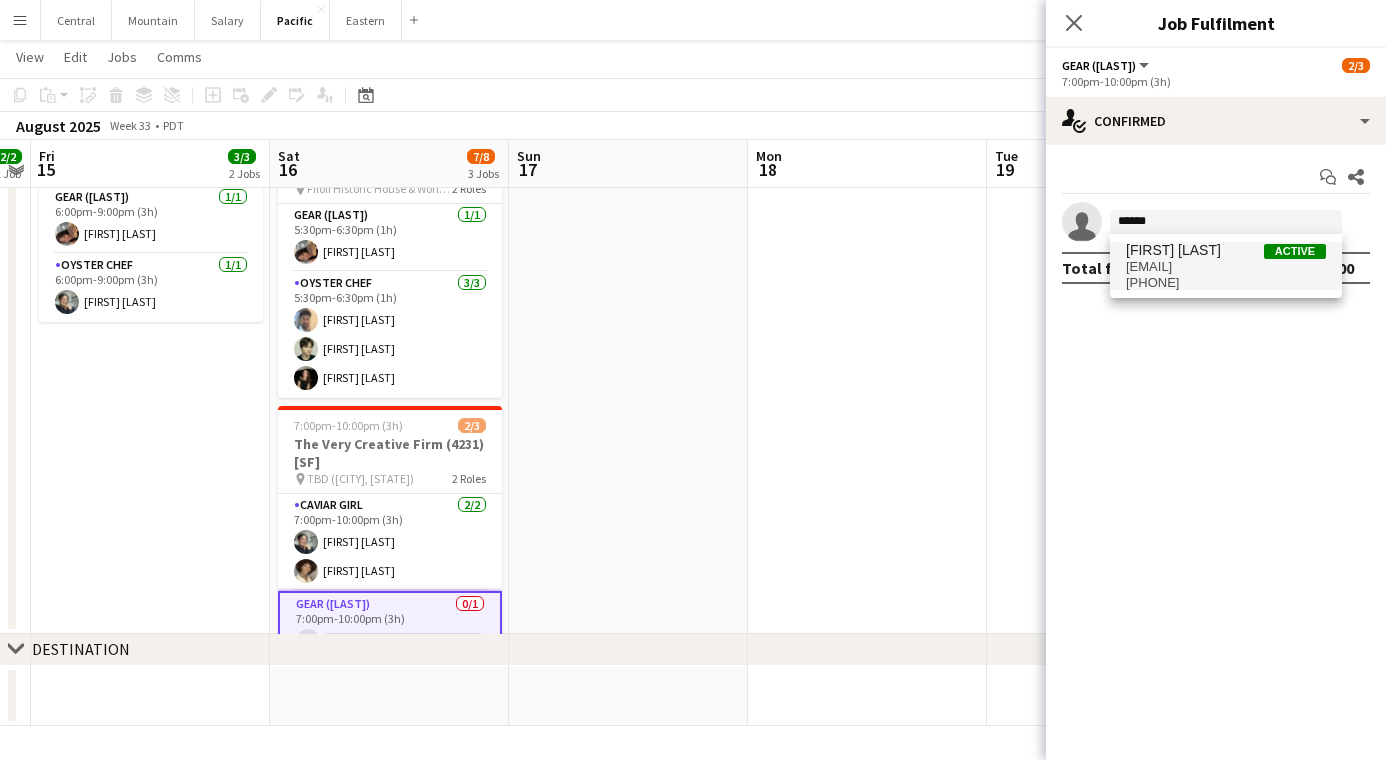 drag, startPoint x: 1330, startPoint y: 233, endPoint x: 1250, endPoint y: 256, distance: 83.240616 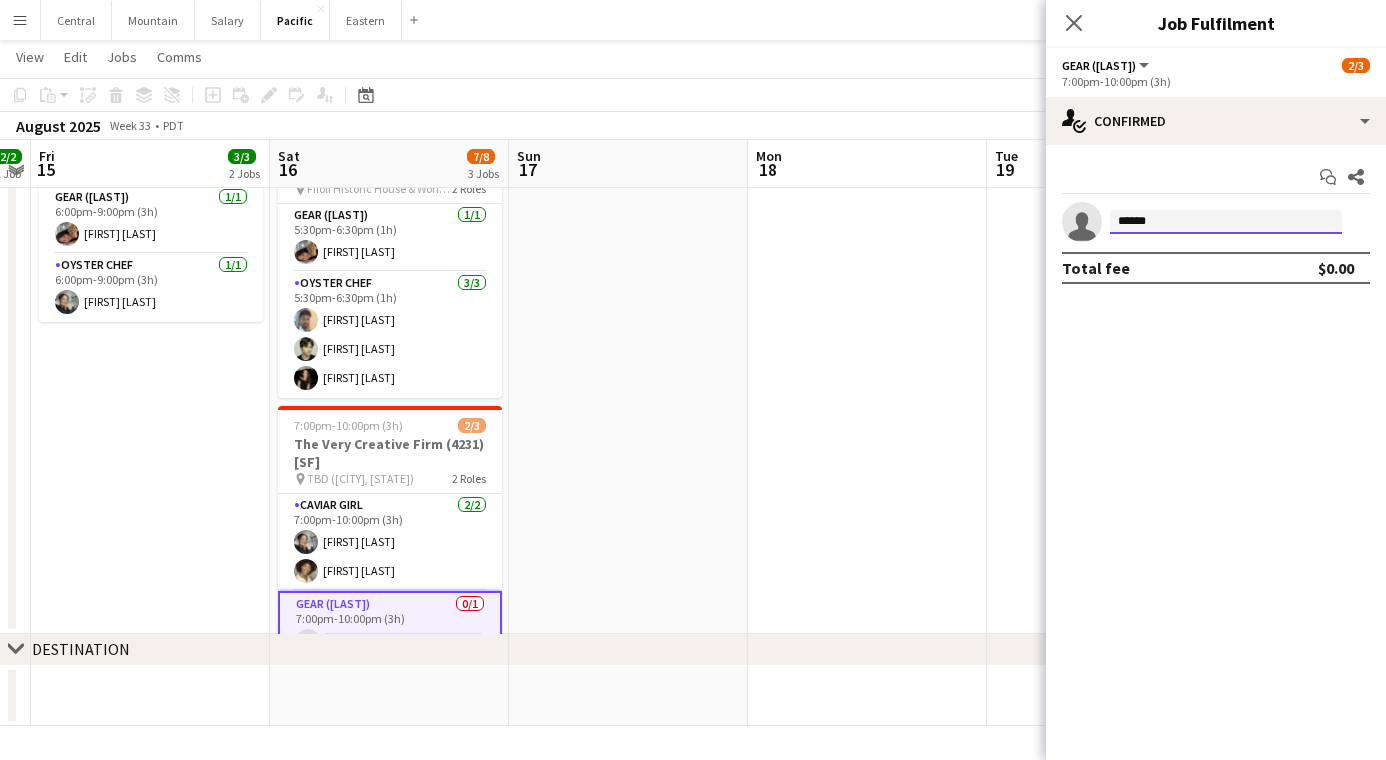 type 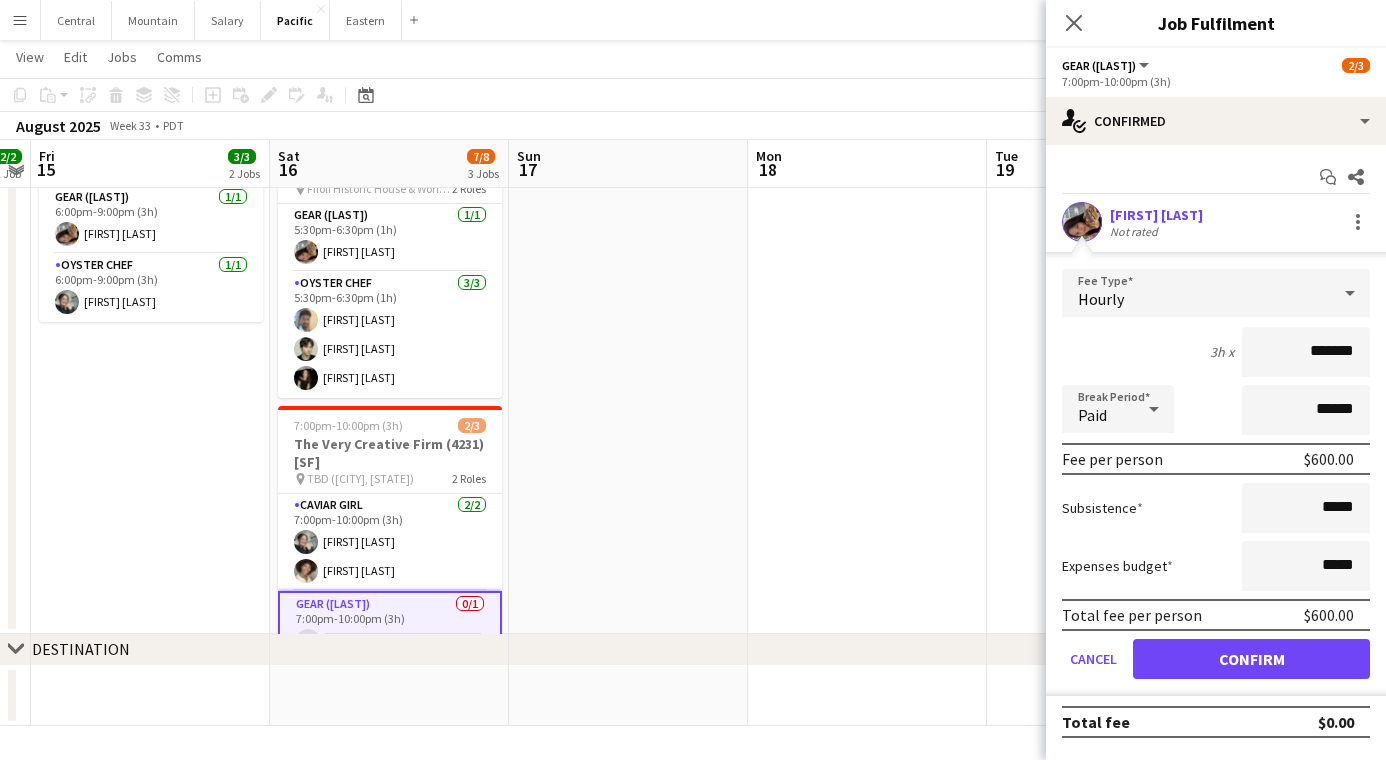 click on "Confirm" at bounding box center [1251, 659] 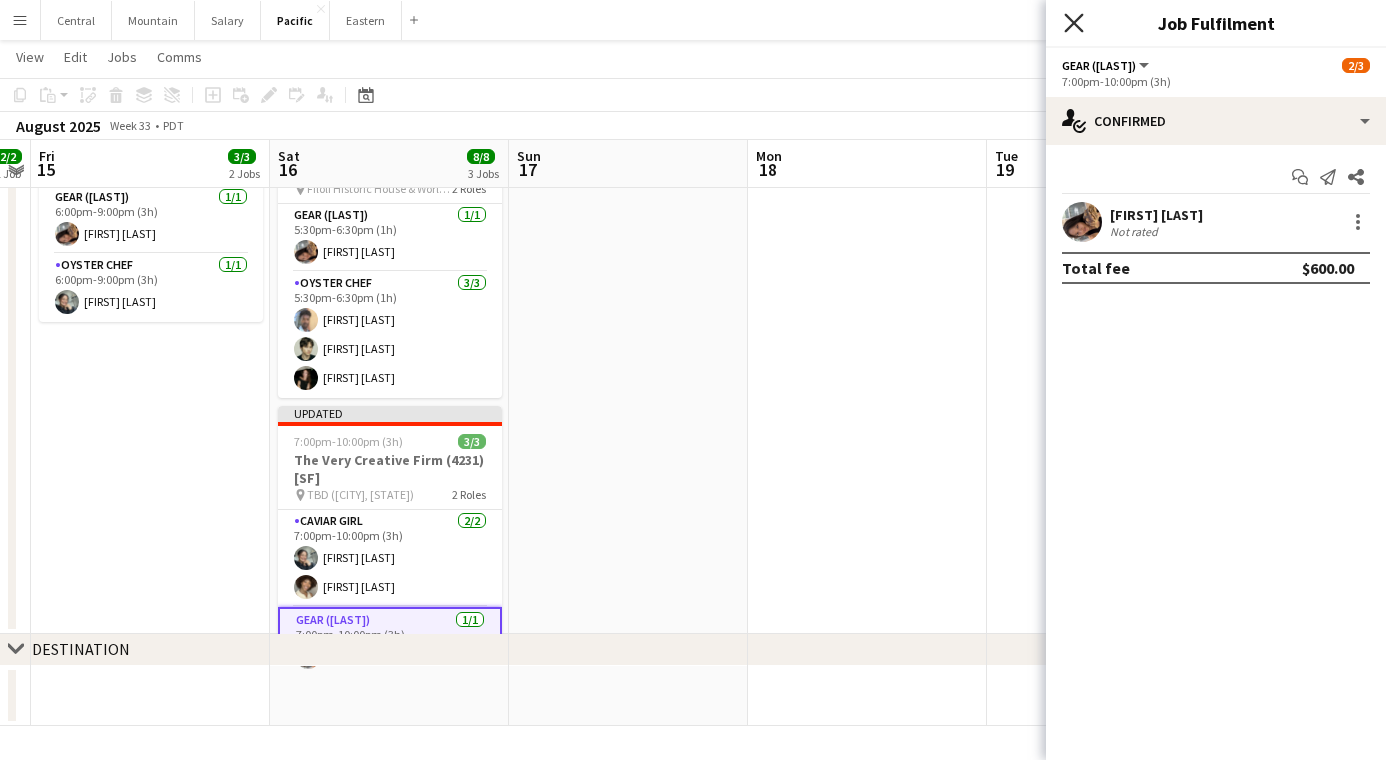 click 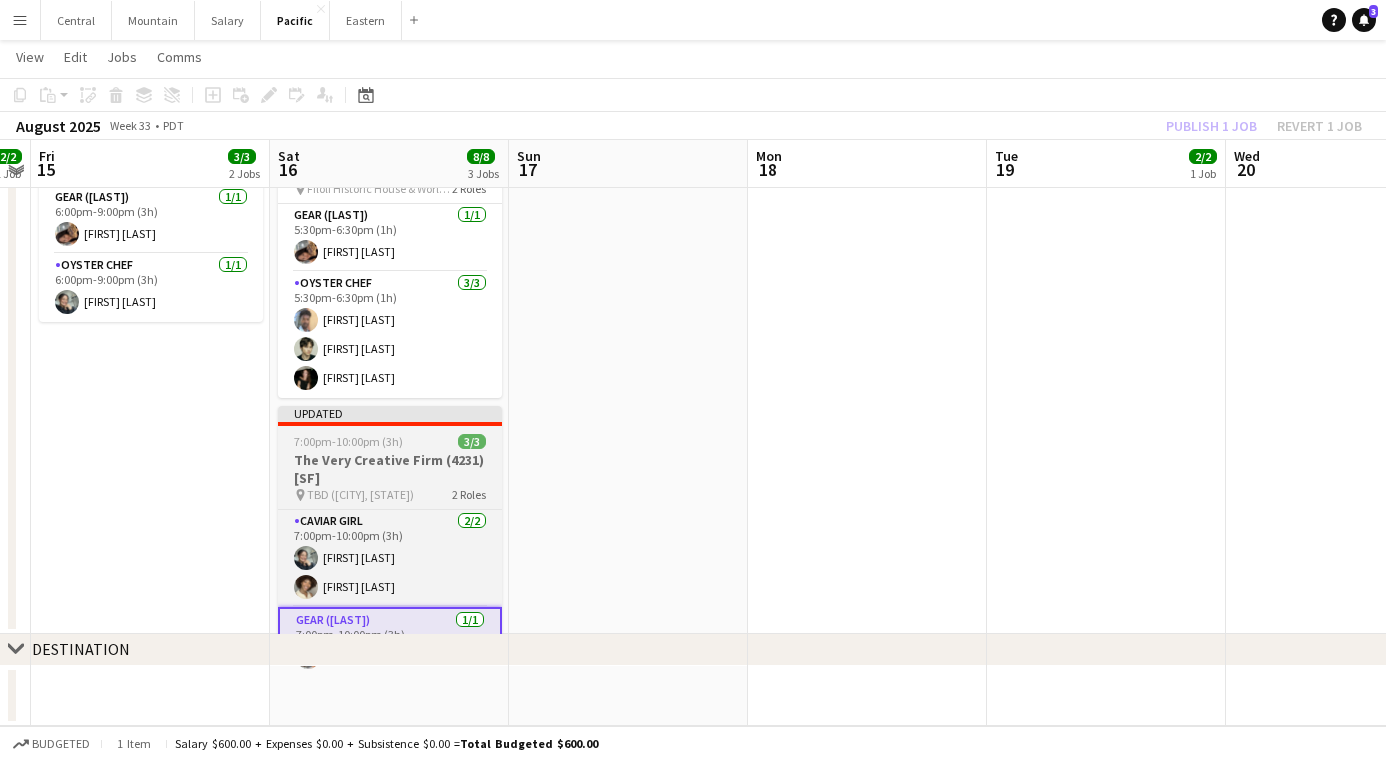 click on "The Very Creative Firm (4231) [SF]" at bounding box center (390, 469) 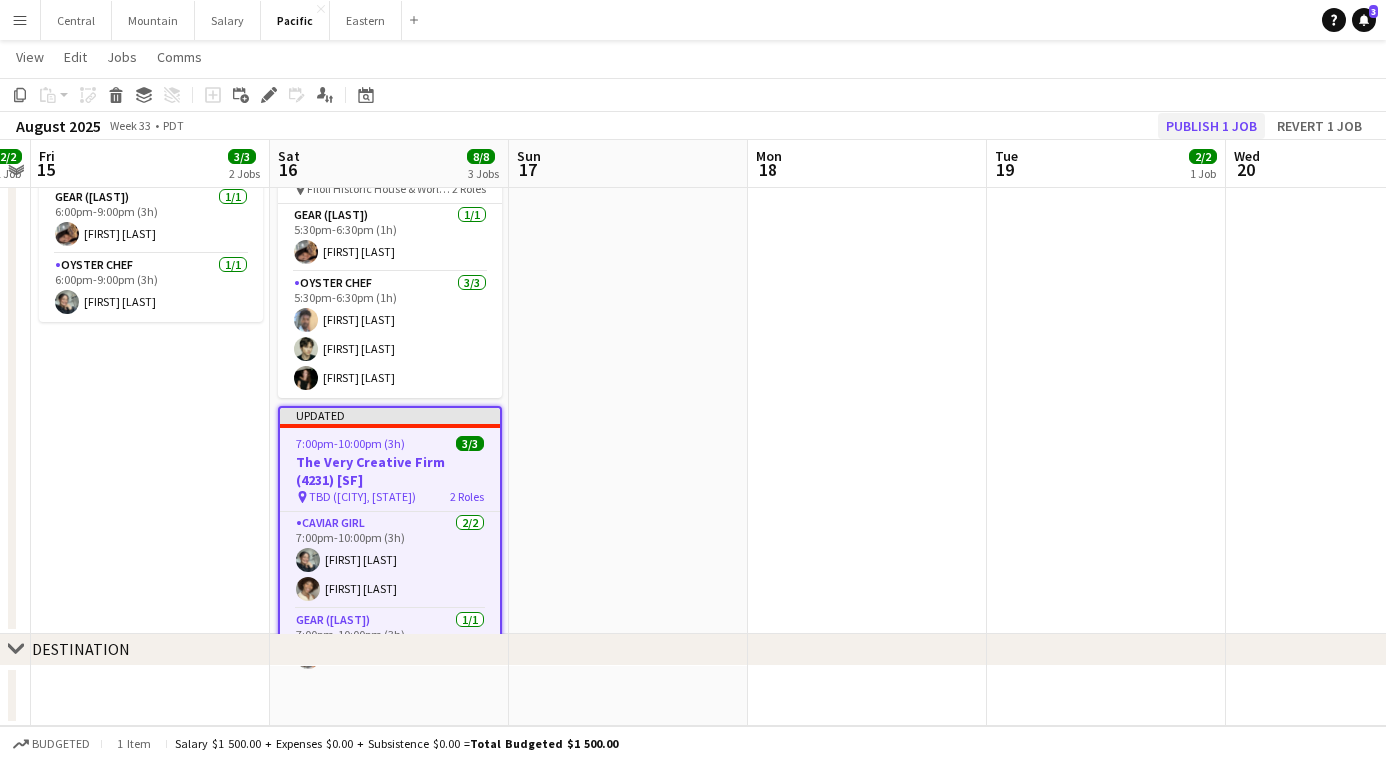click on "Publish 1 job" 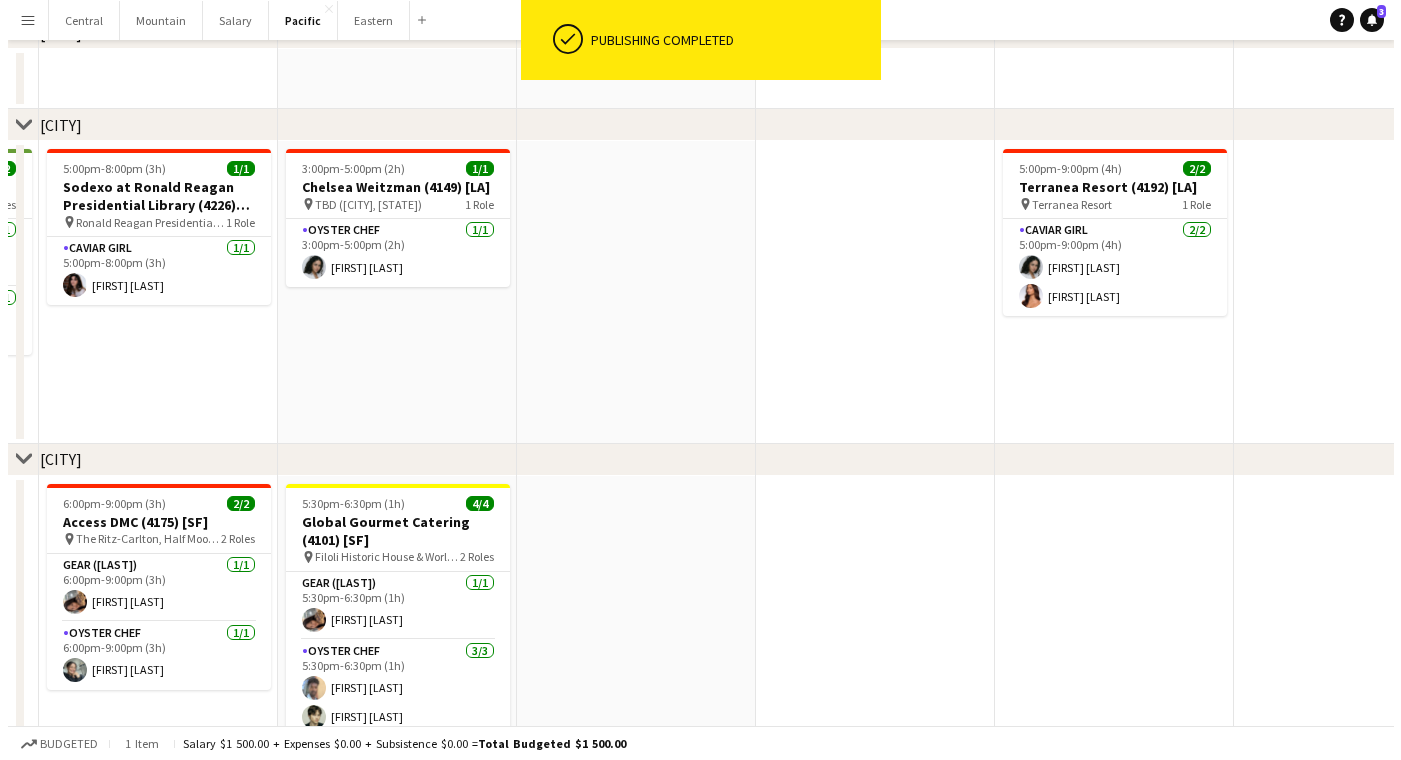 scroll, scrollTop: 0, scrollLeft: 0, axis: both 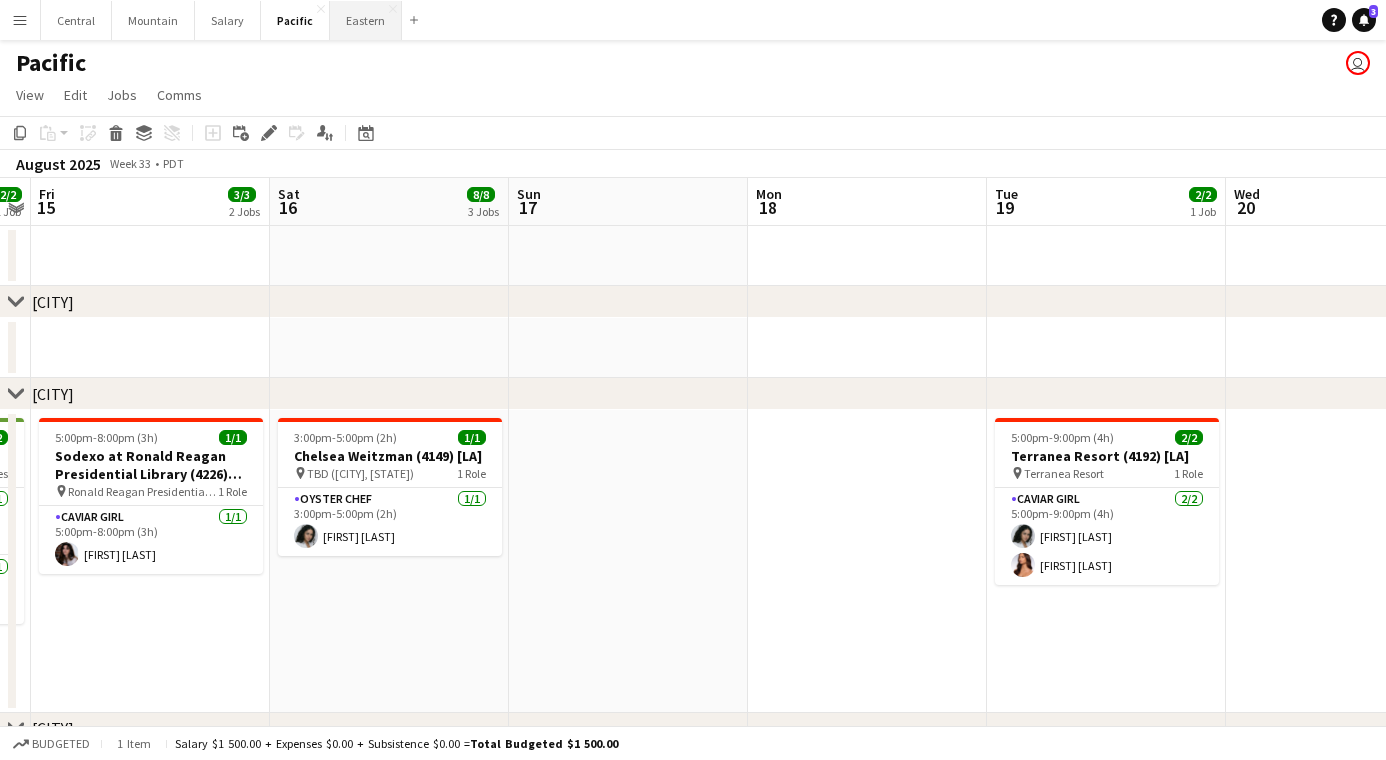 click on "Eastern
Close" at bounding box center (366, 20) 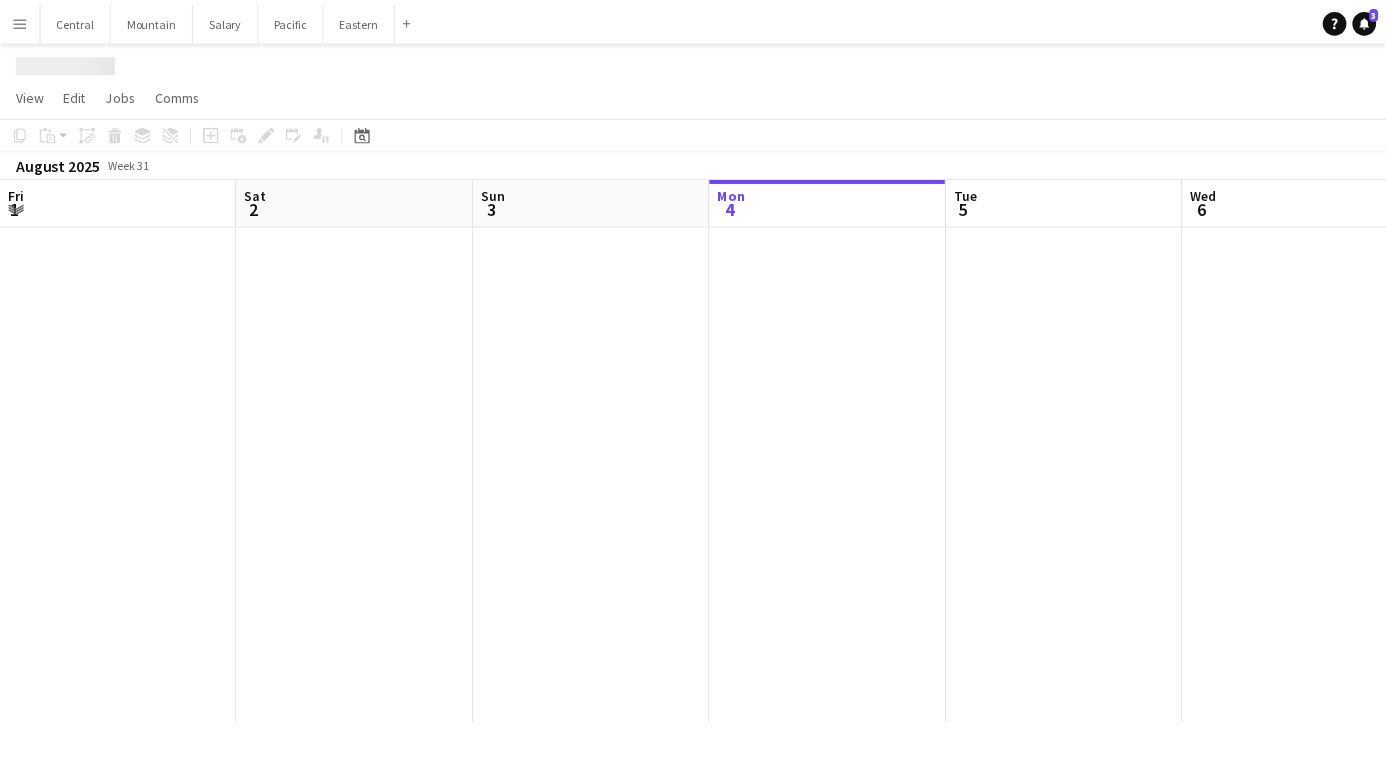 scroll, scrollTop: 0, scrollLeft: 478, axis: horizontal 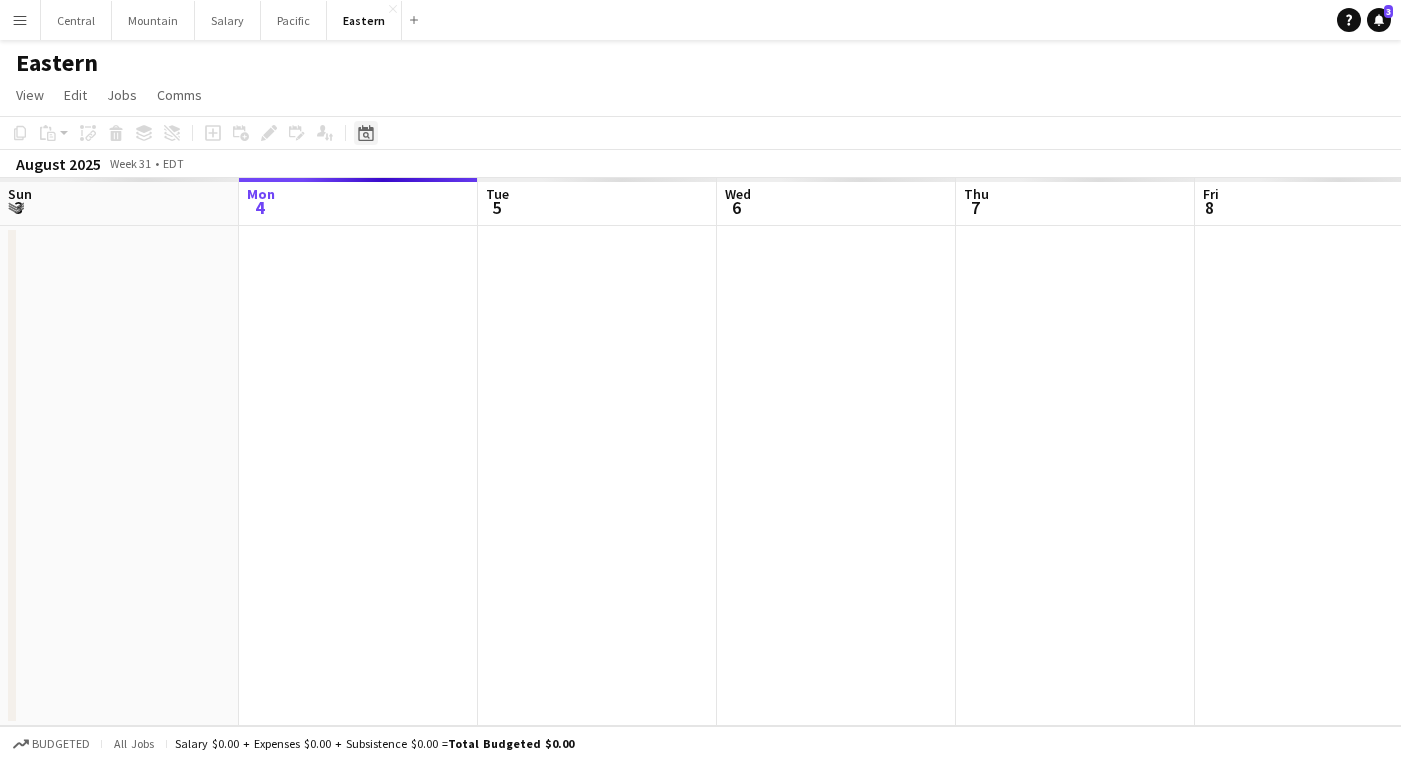 click on "Date picker" at bounding box center (366, 133) 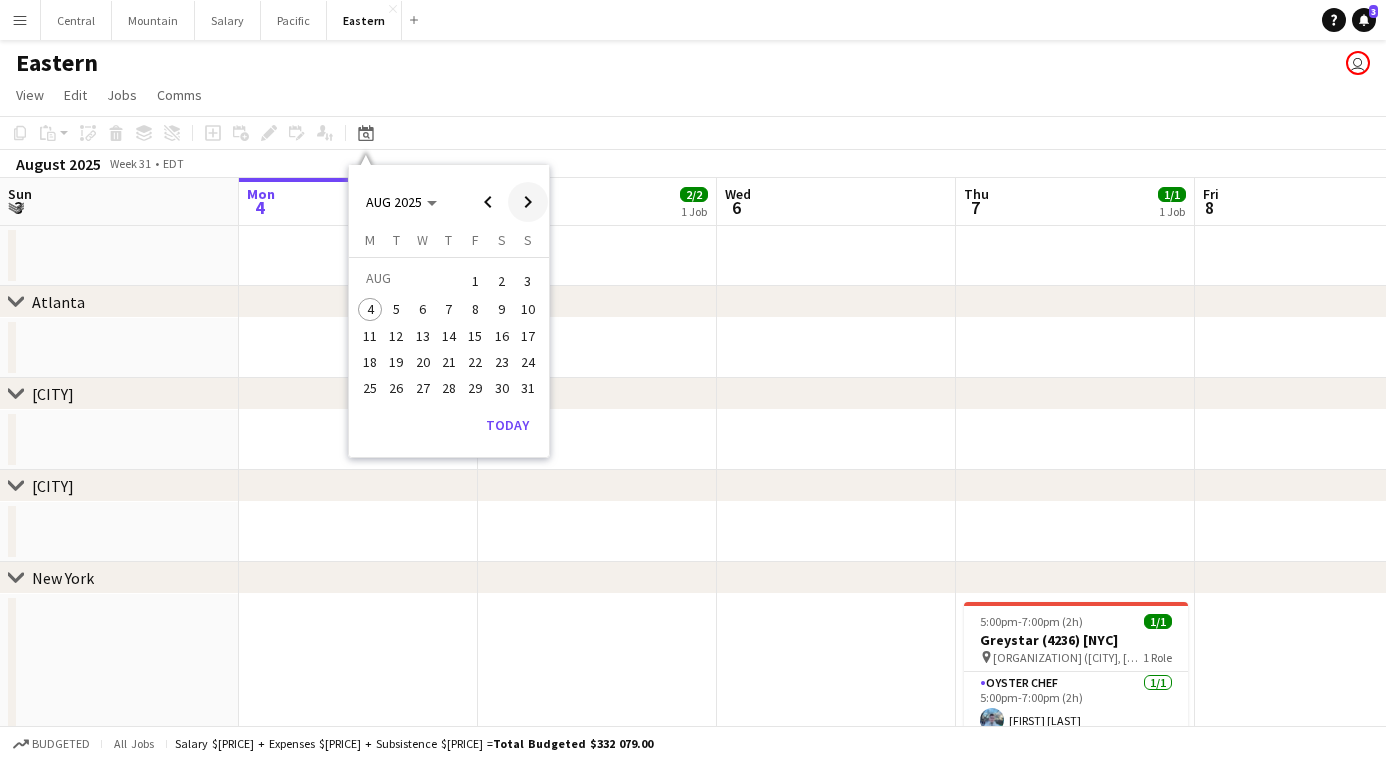 click at bounding box center (528, 202) 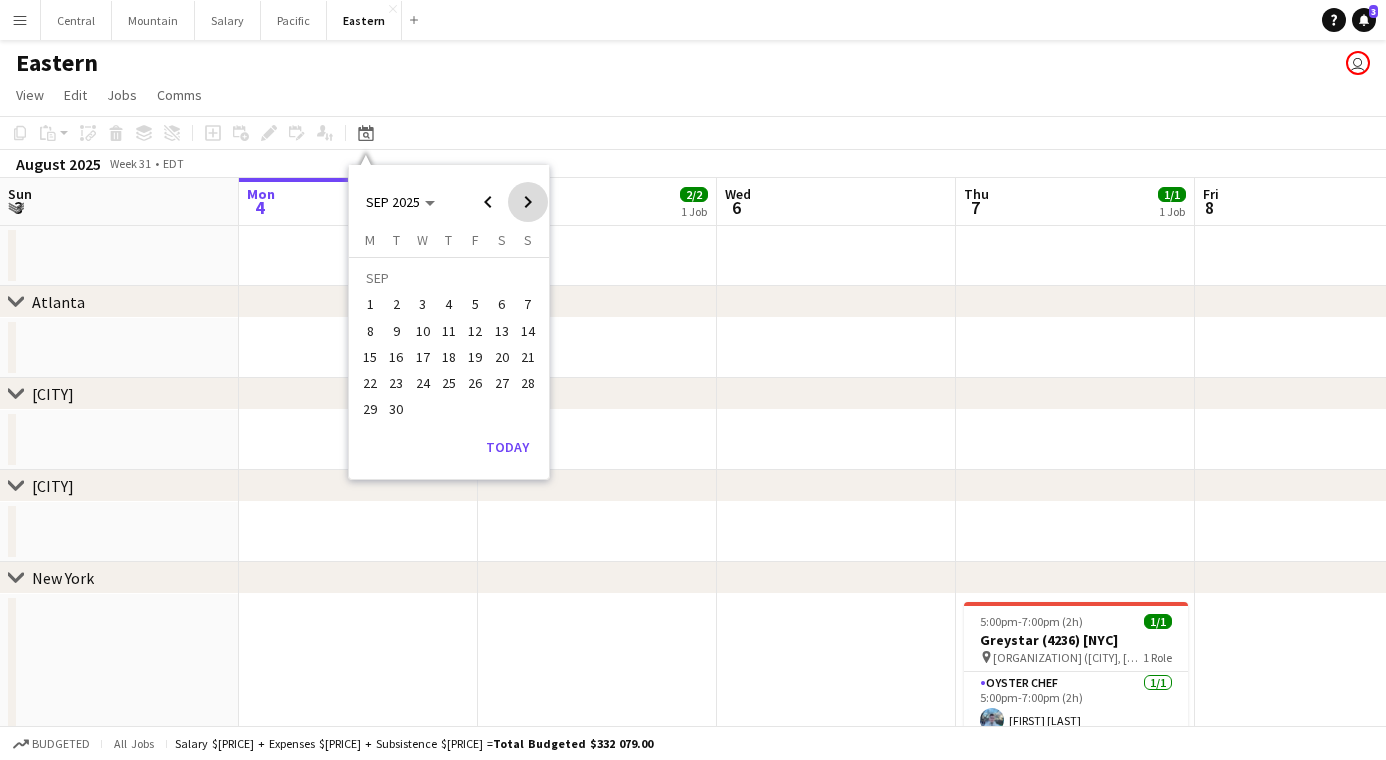 click at bounding box center [528, 202] 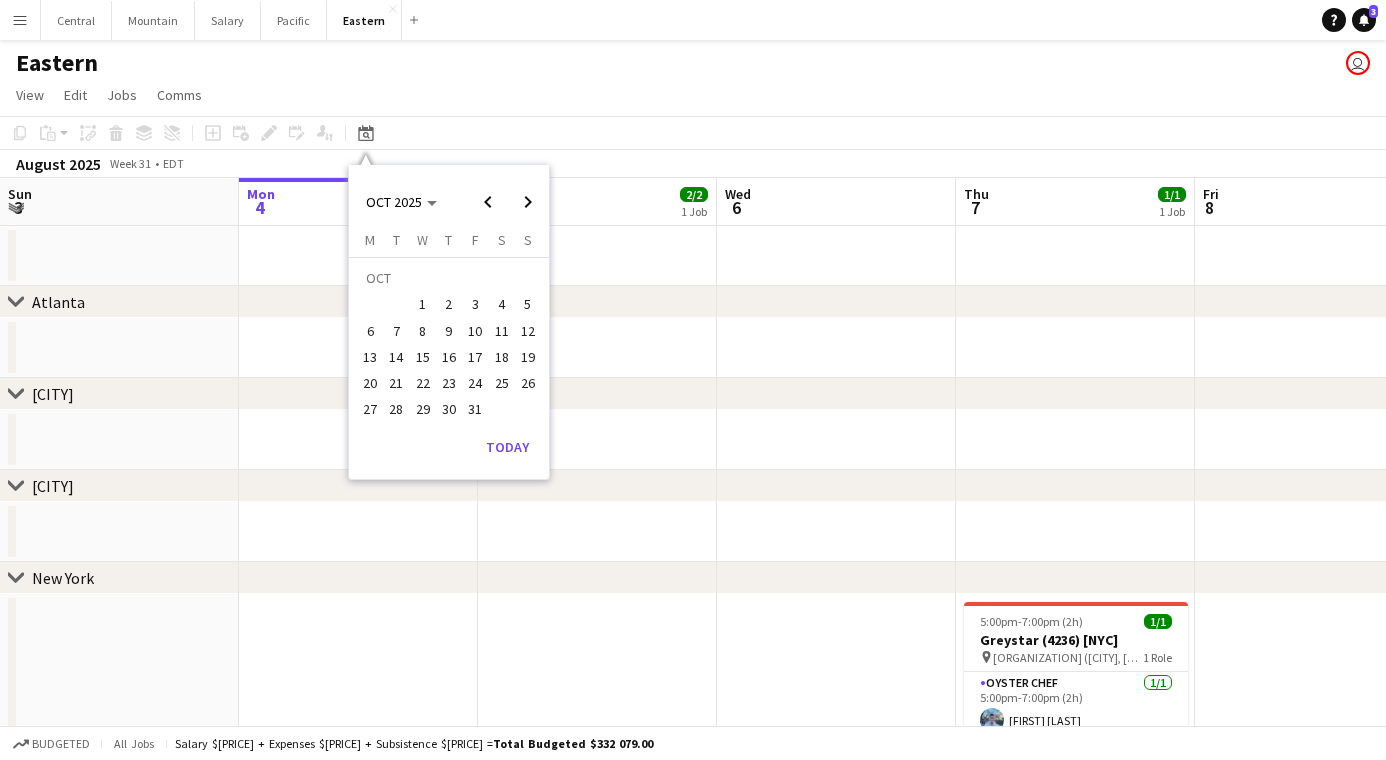 click on "11" at bounding box center [502, 331] 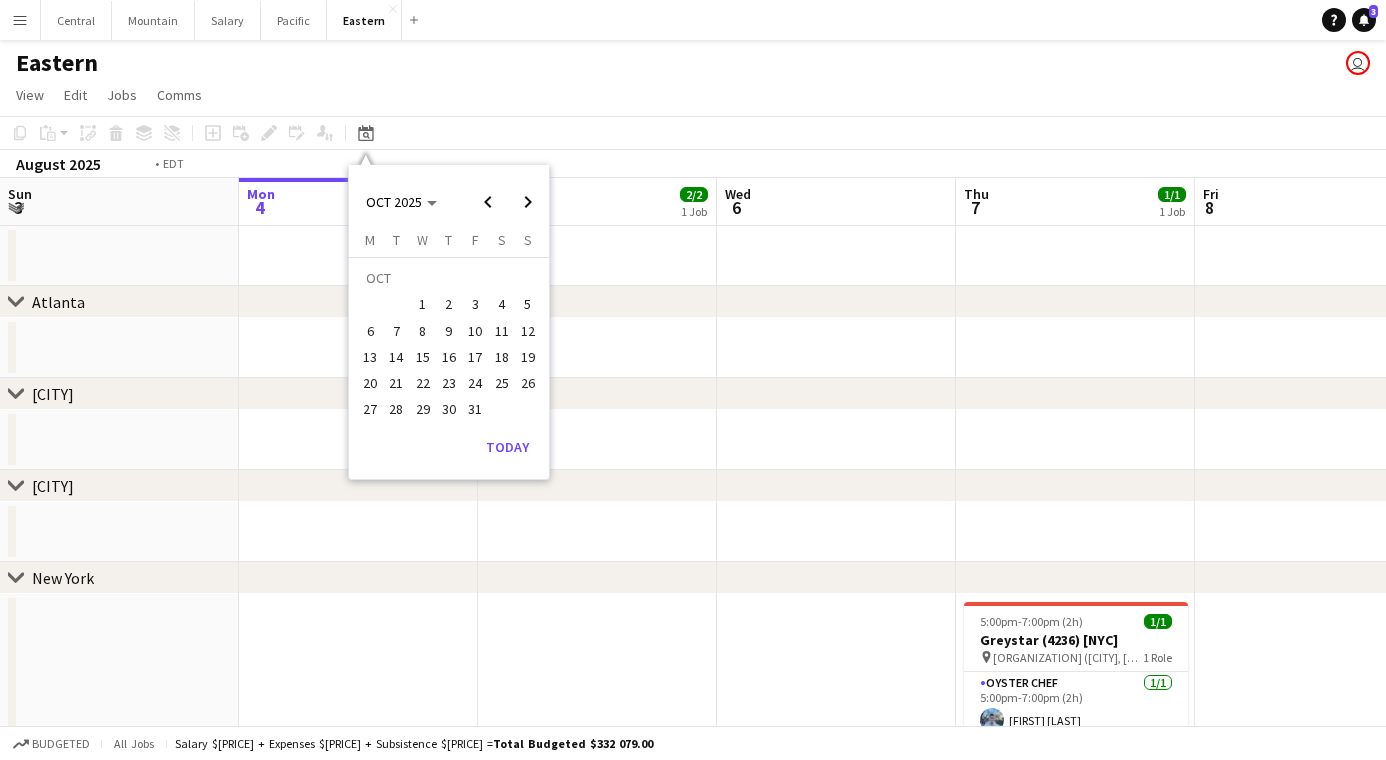 scroll, scrollTop: 0, scrollLeft: 687, axis: horizontal 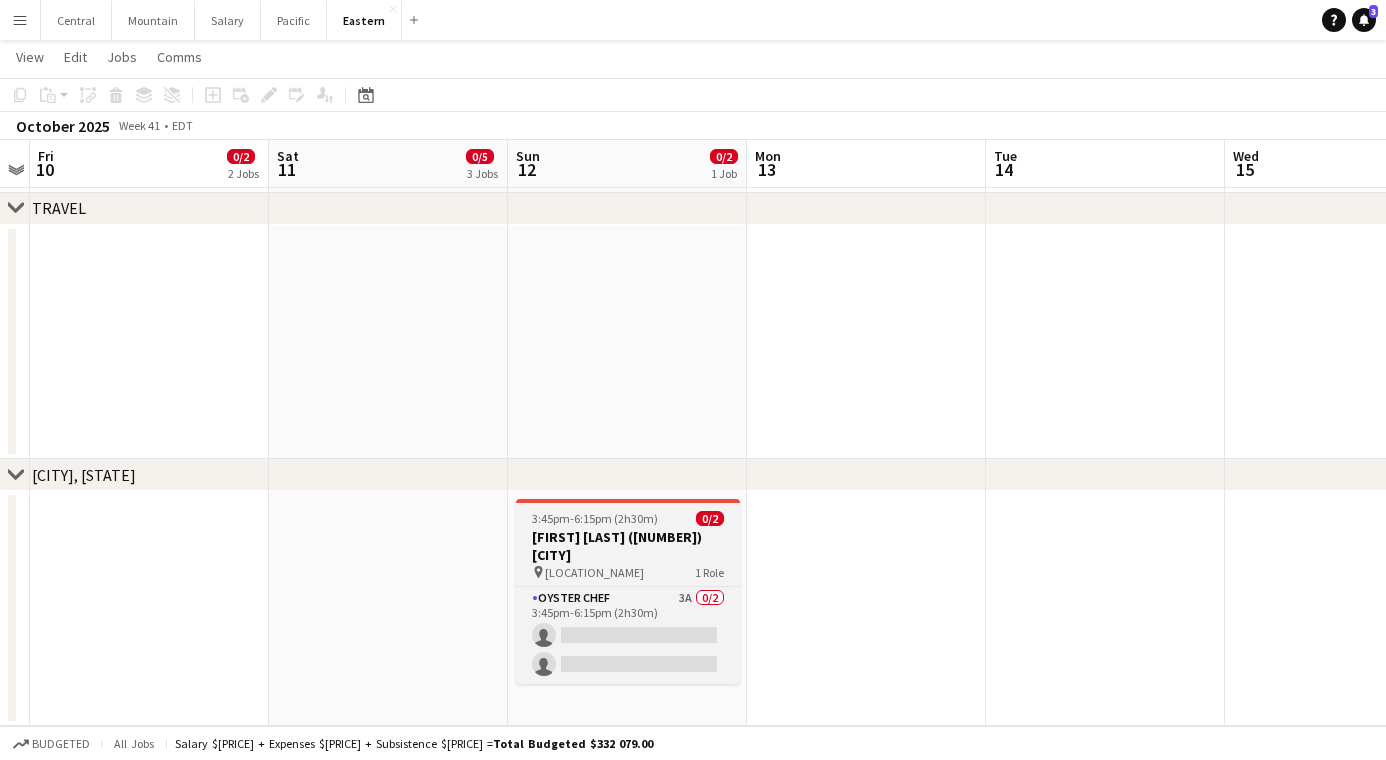 click on "[FIRST] [LAST] ([NUMBER]) [CITY]" at bounding box center [628, 546] 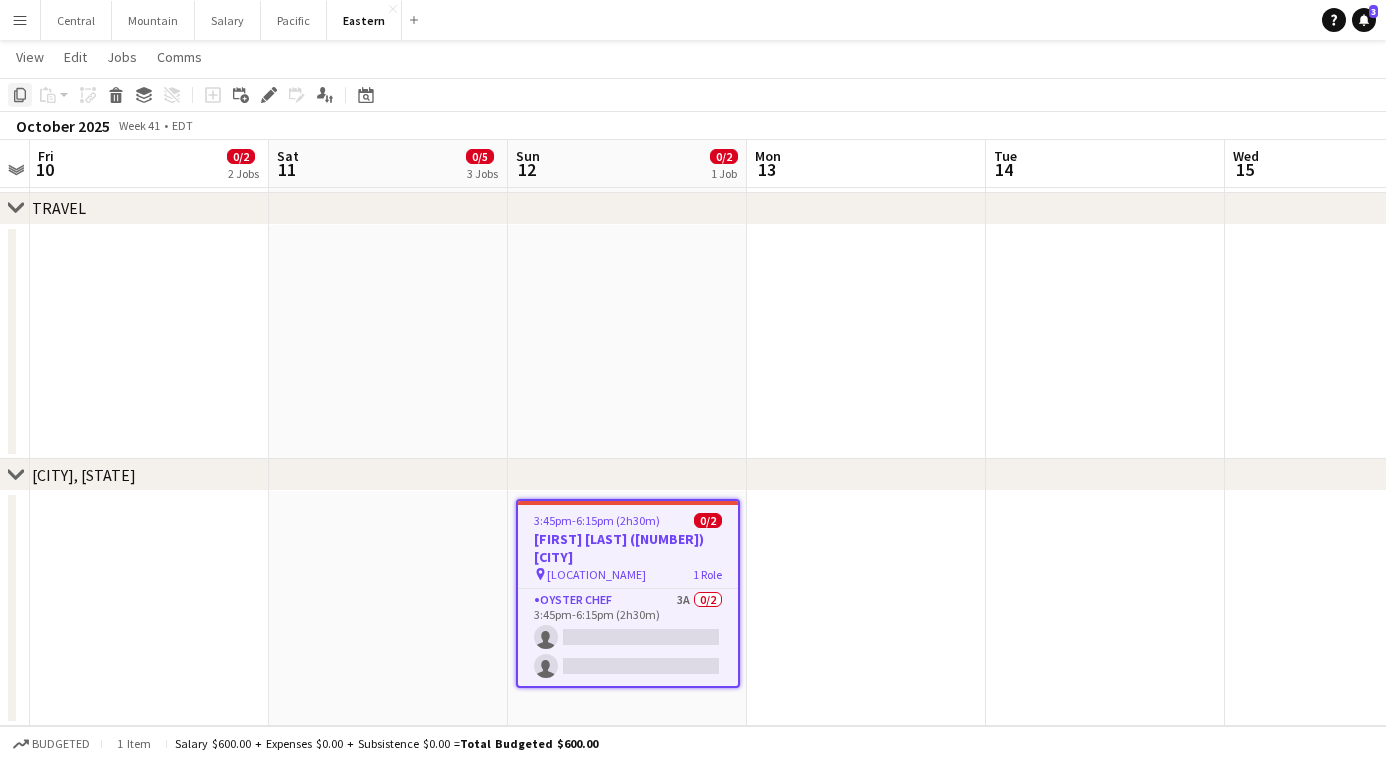 click on "Copy" at bounding box center (20, 95) 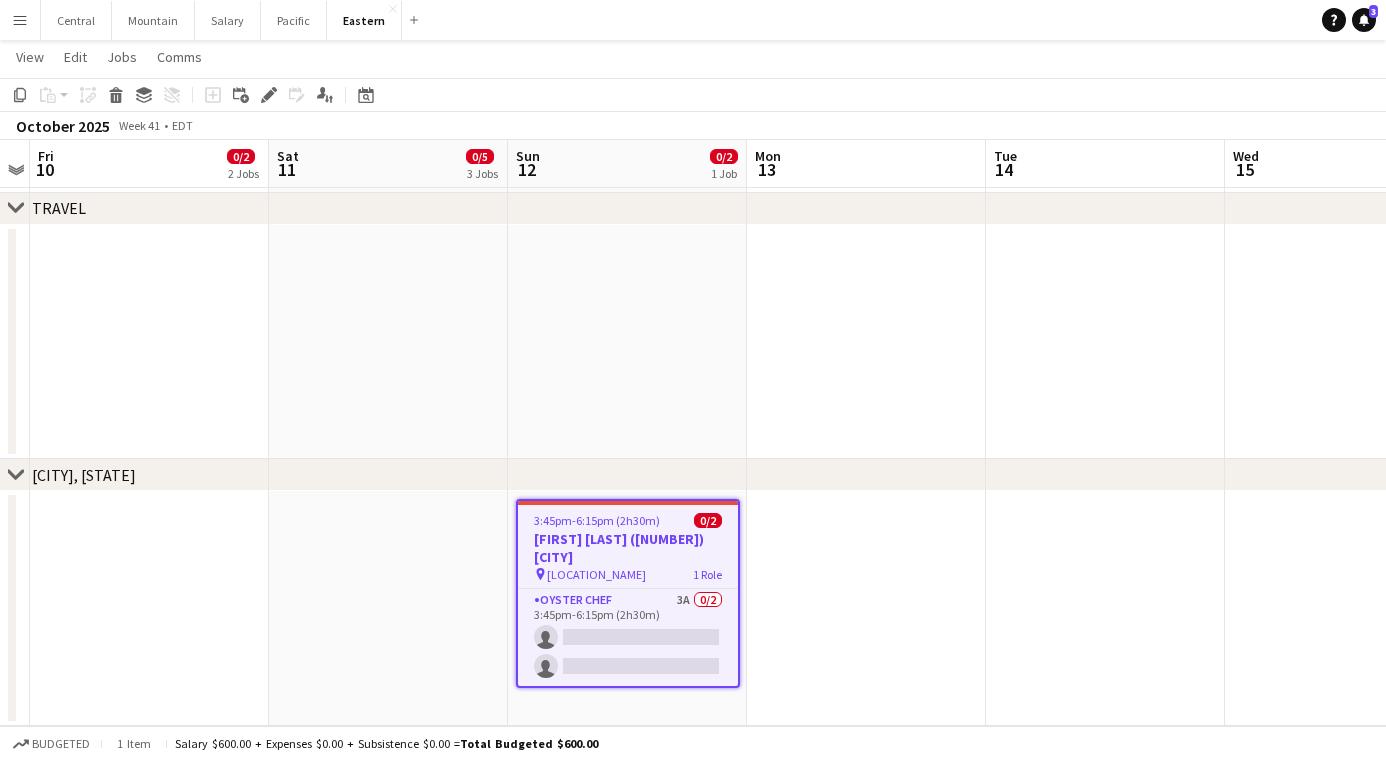 click at bounding box center [388, 608] 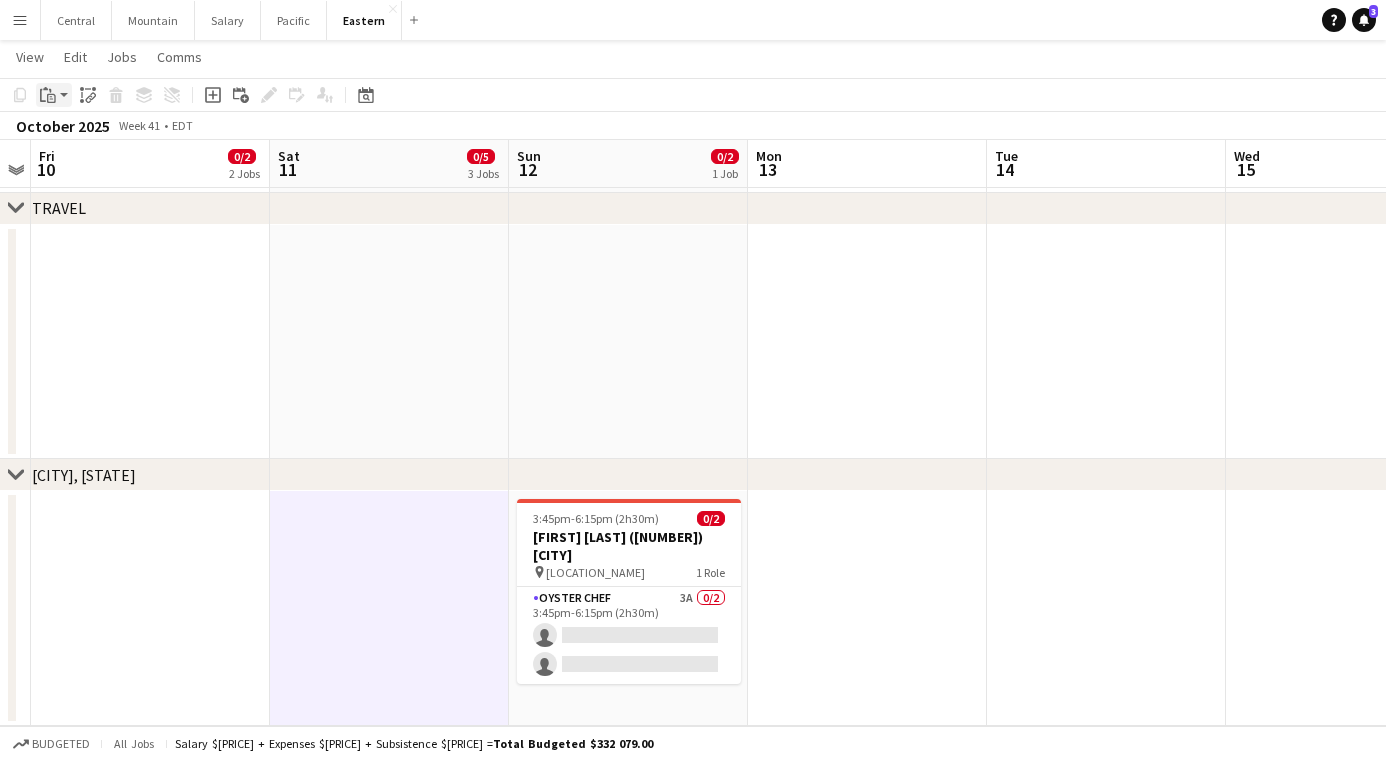 click on "Paste" 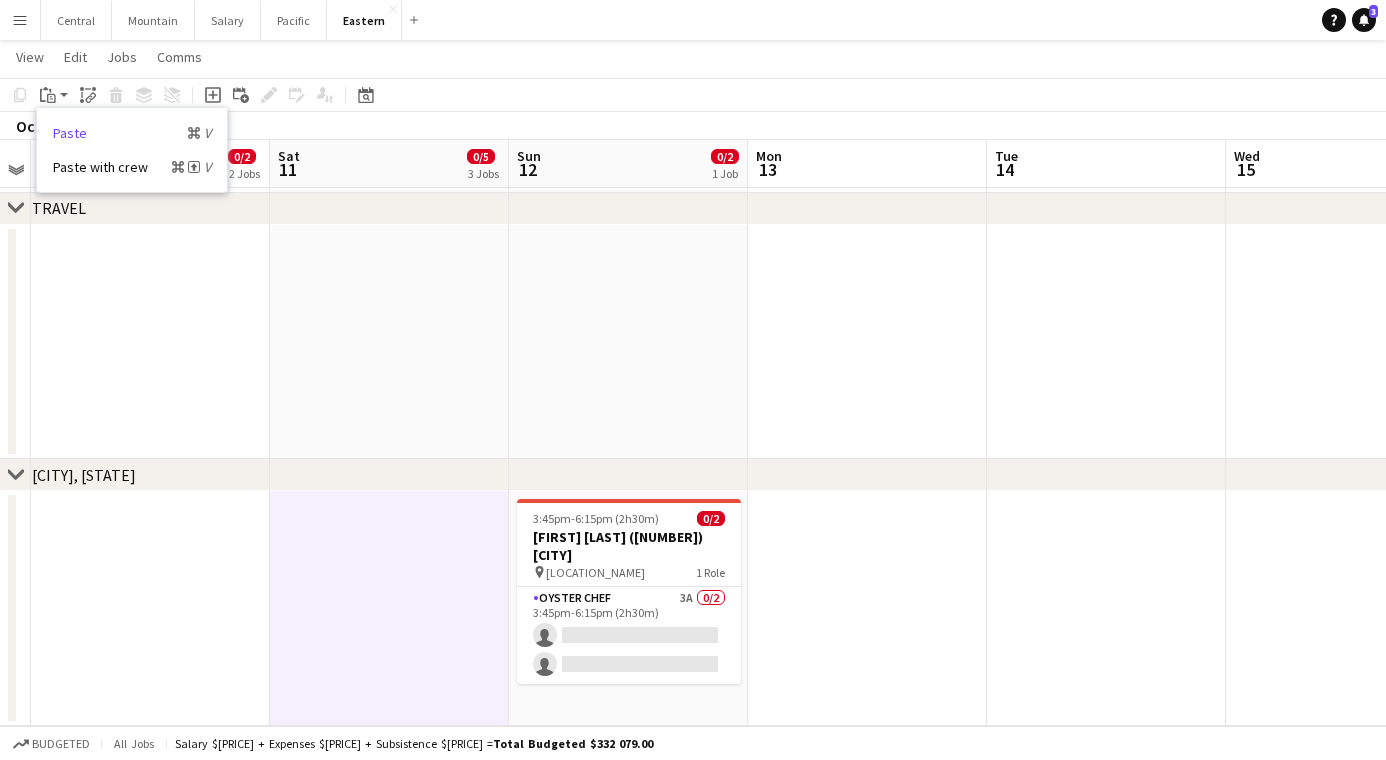 click on "Paste
Command
V" at bounding box center (132, 133) 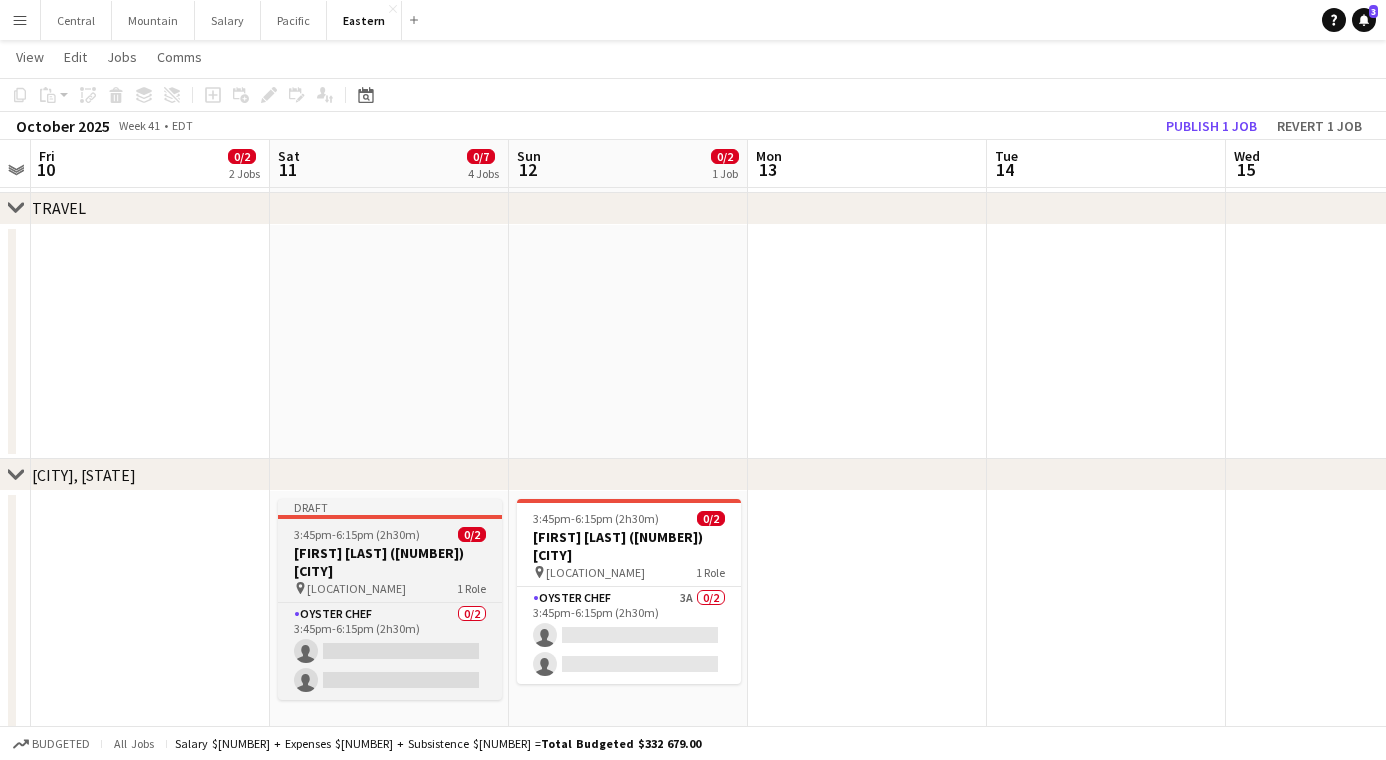 click on "[LOCATION_NAME]" at bounding box center [356, 588] 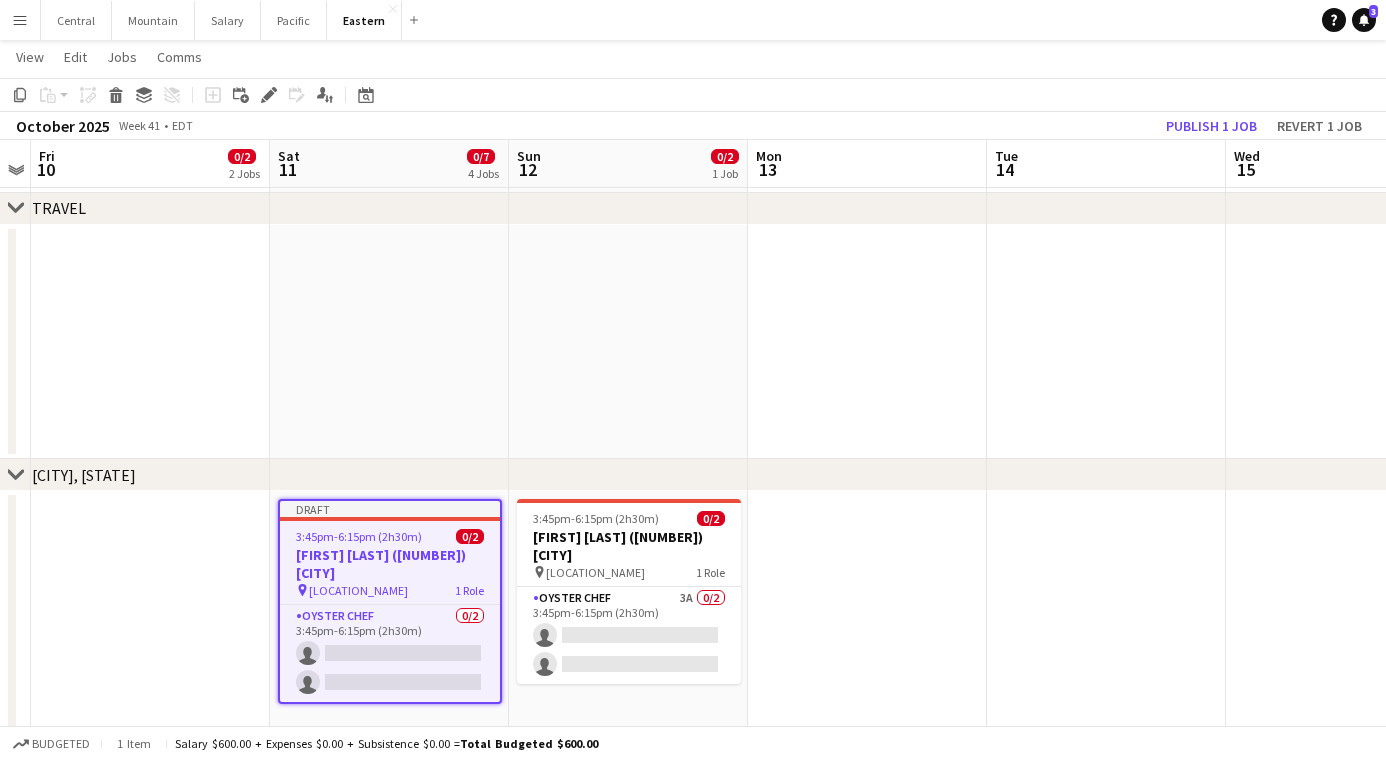 drag, startPoint x: 267, startPoint y: 89, endPoint x: 286, endPoint y: 84, distance: 19.646883 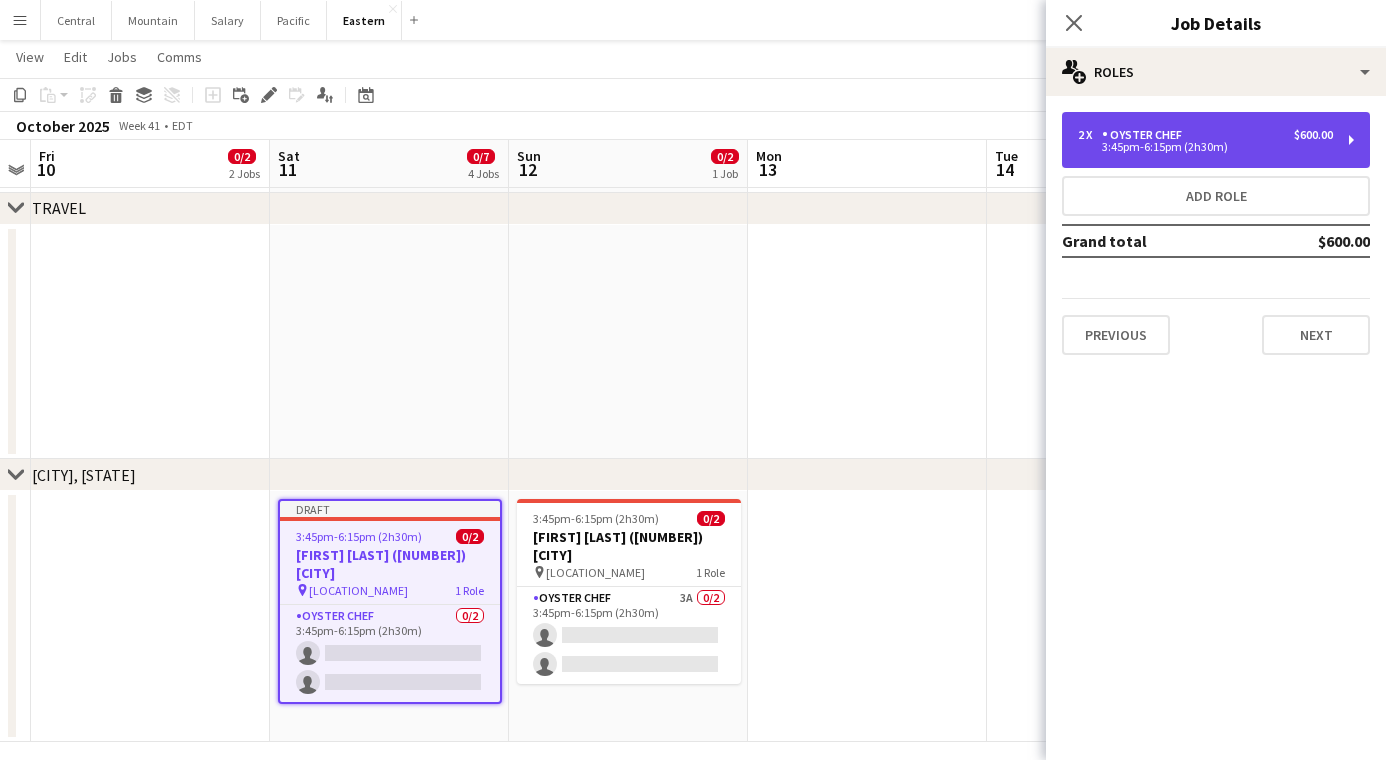 click on "3:45pm-6:15pm (2h30m)" at bounding box center (1205, 147) 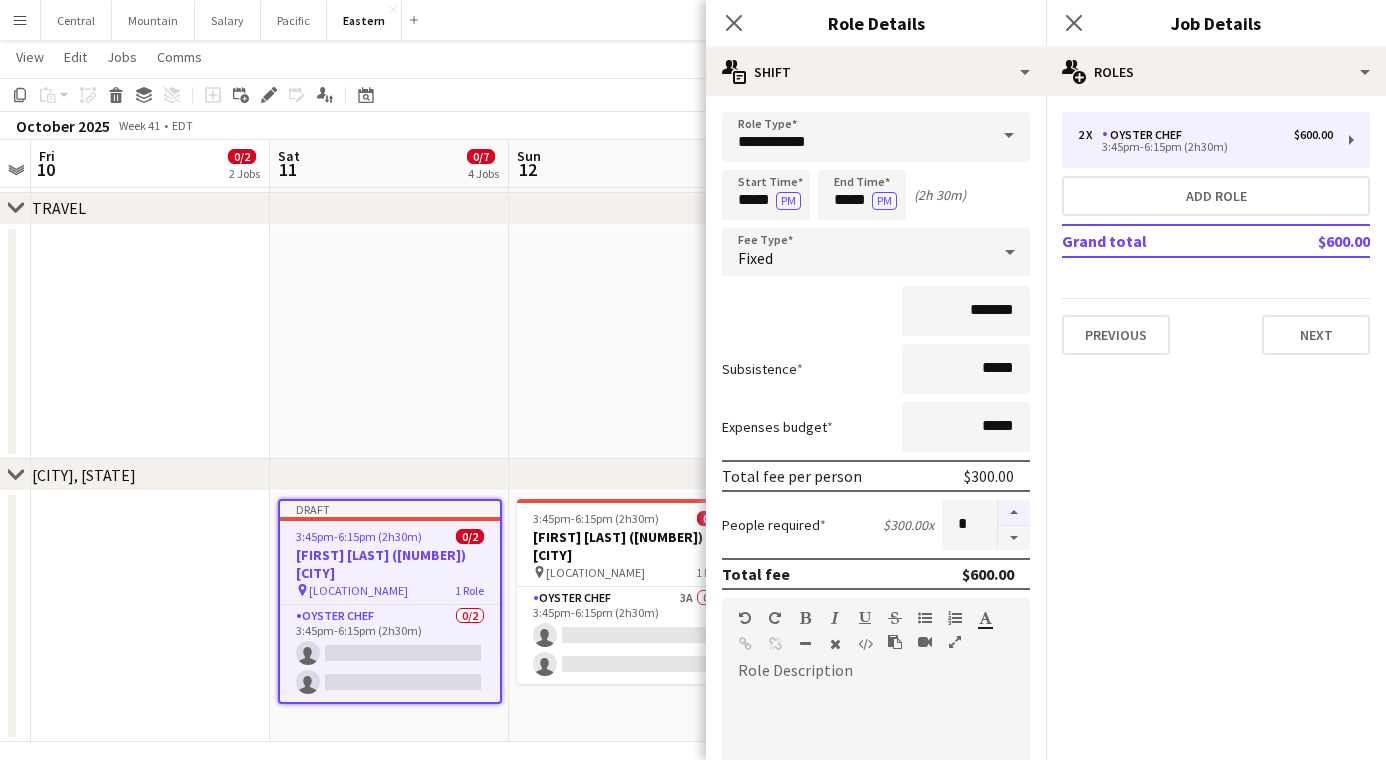 click at bounding box center (1014, 513) 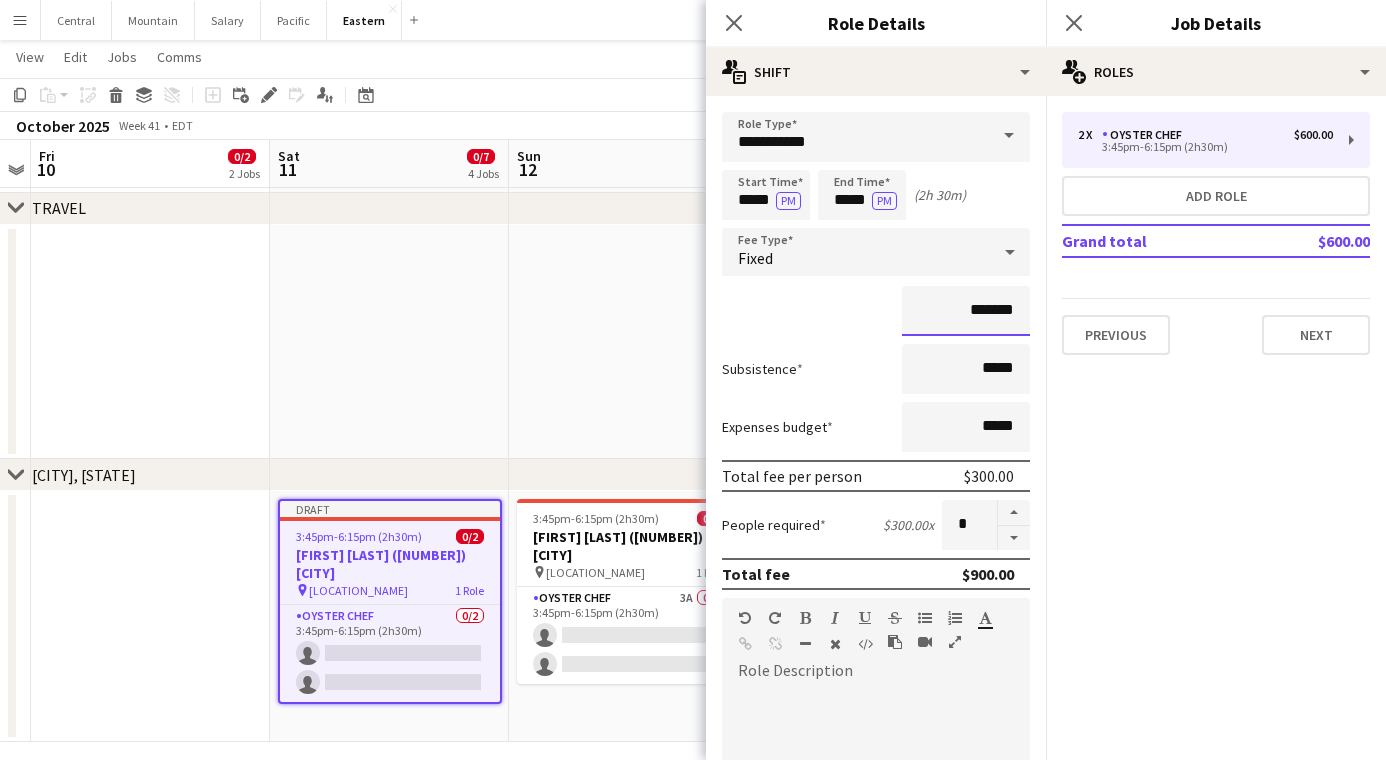 click on "*******" at bounding box center [966, 311] 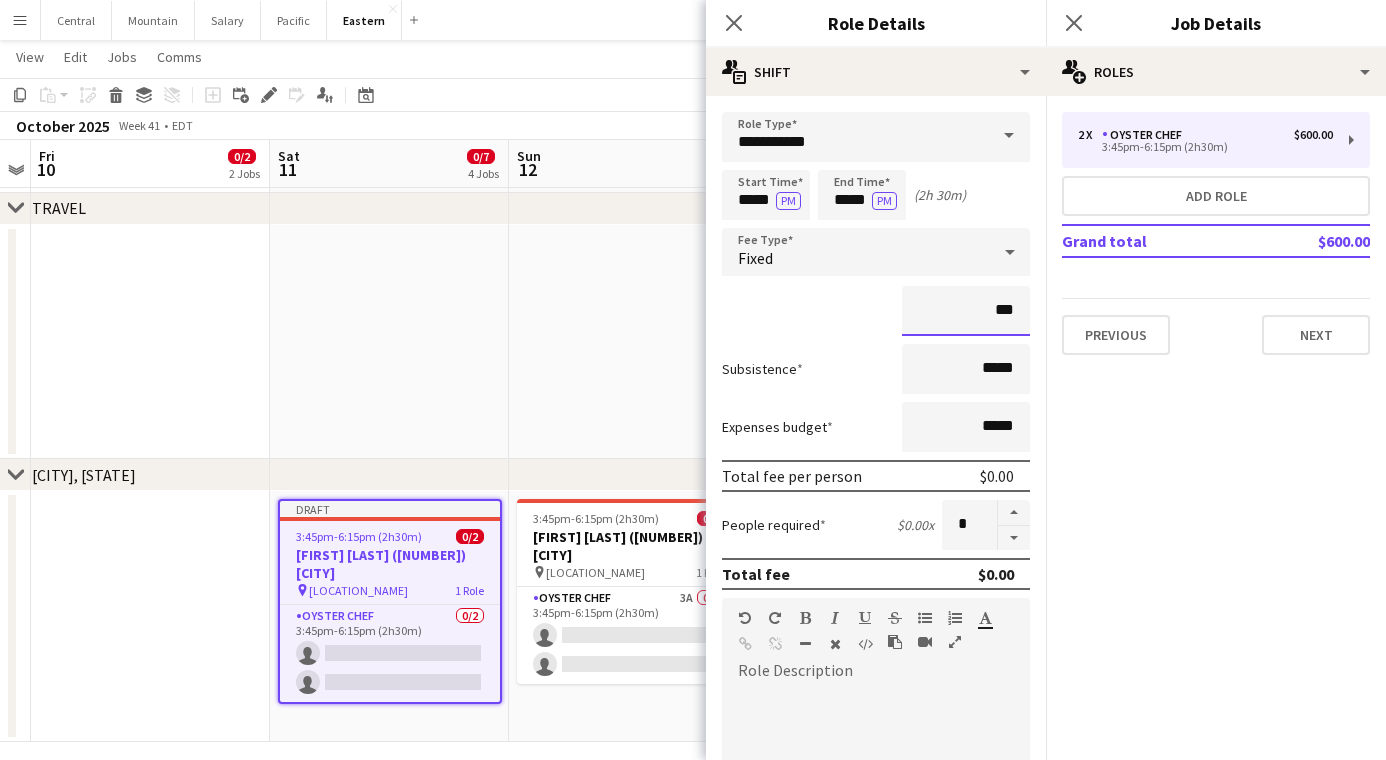 type on "**" 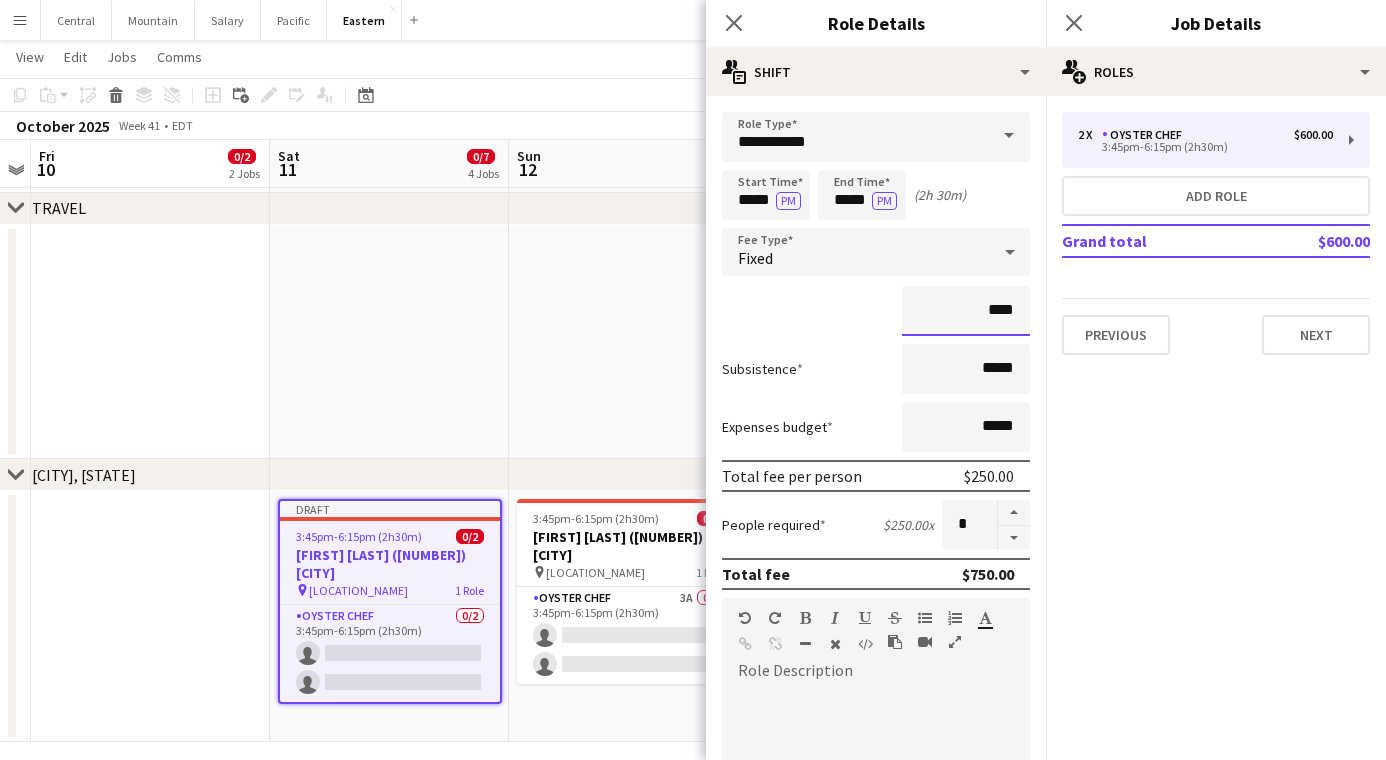 type on "****" 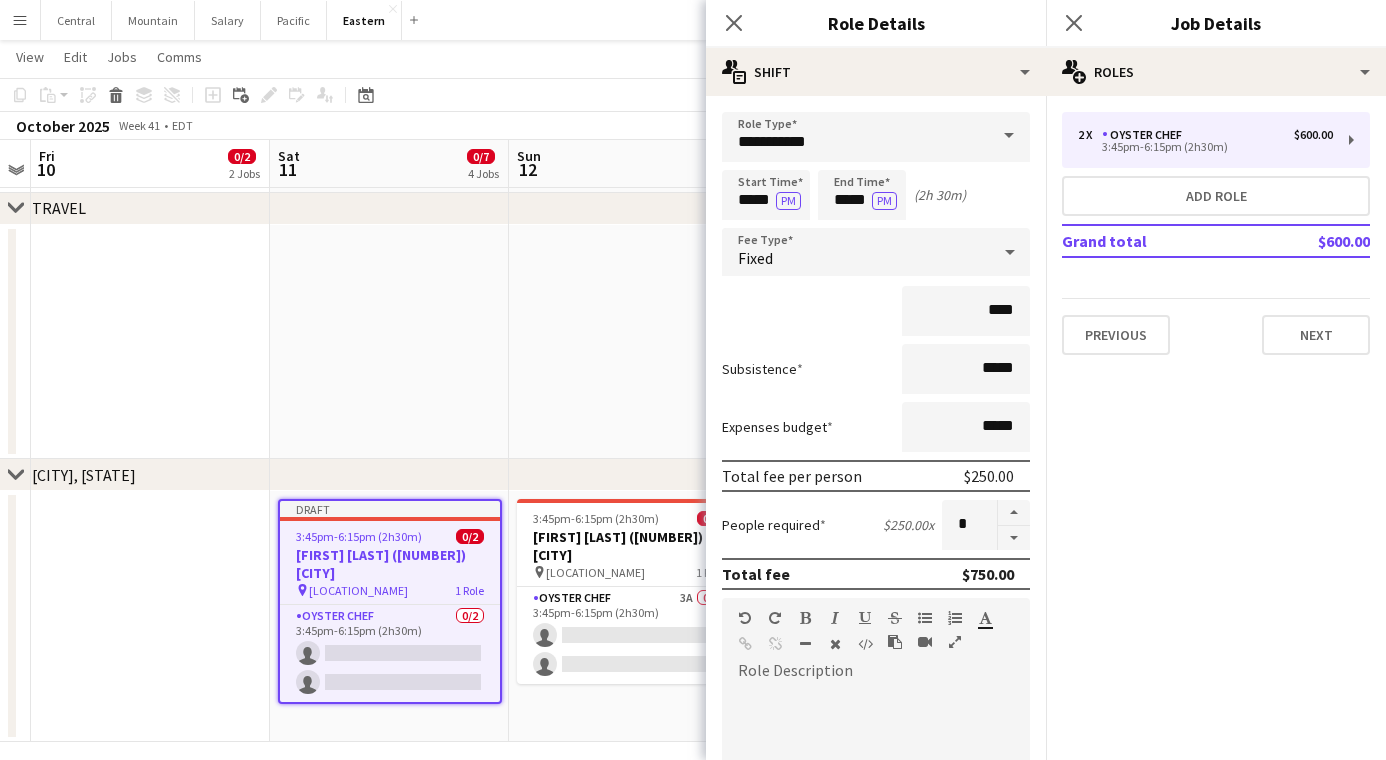click on "****" at bounding box center (876, 311) 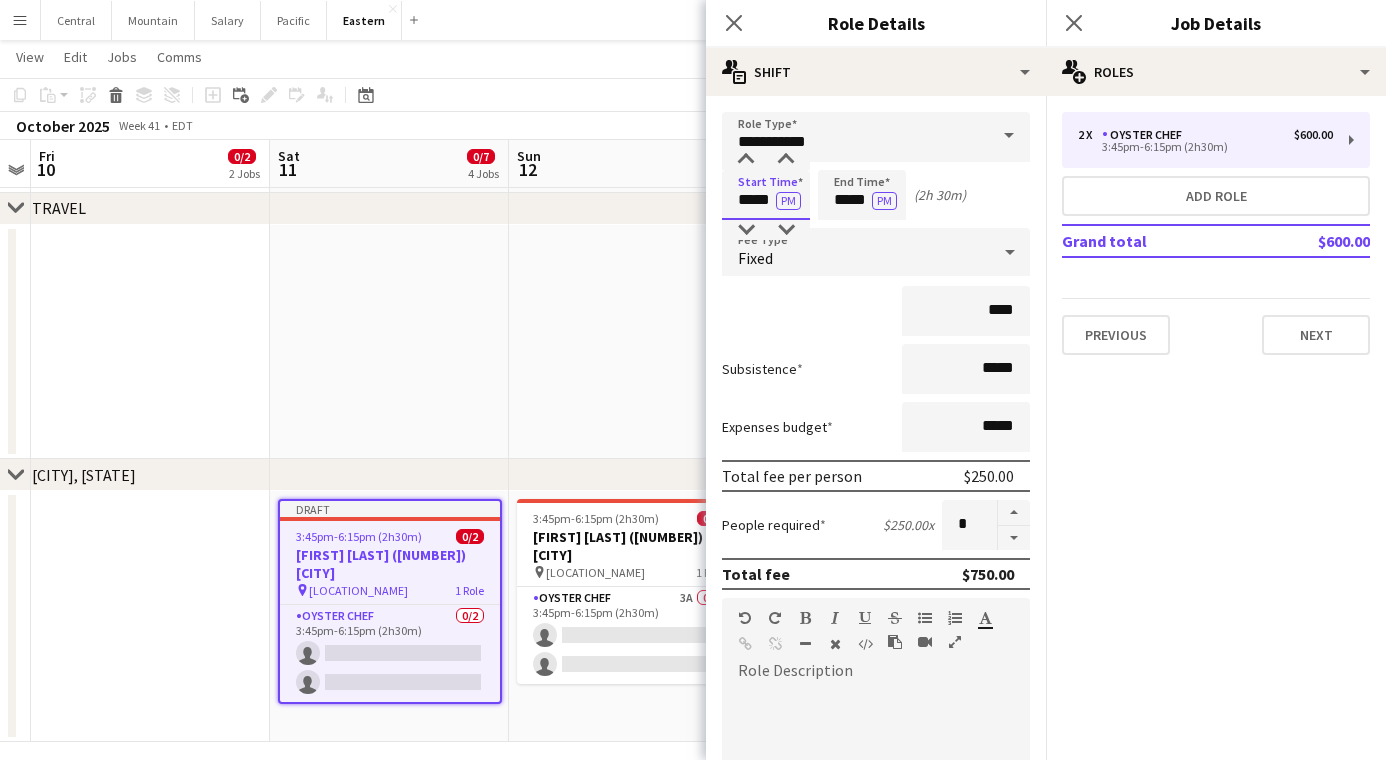 click on "*****" at bounding box center [766, 195] 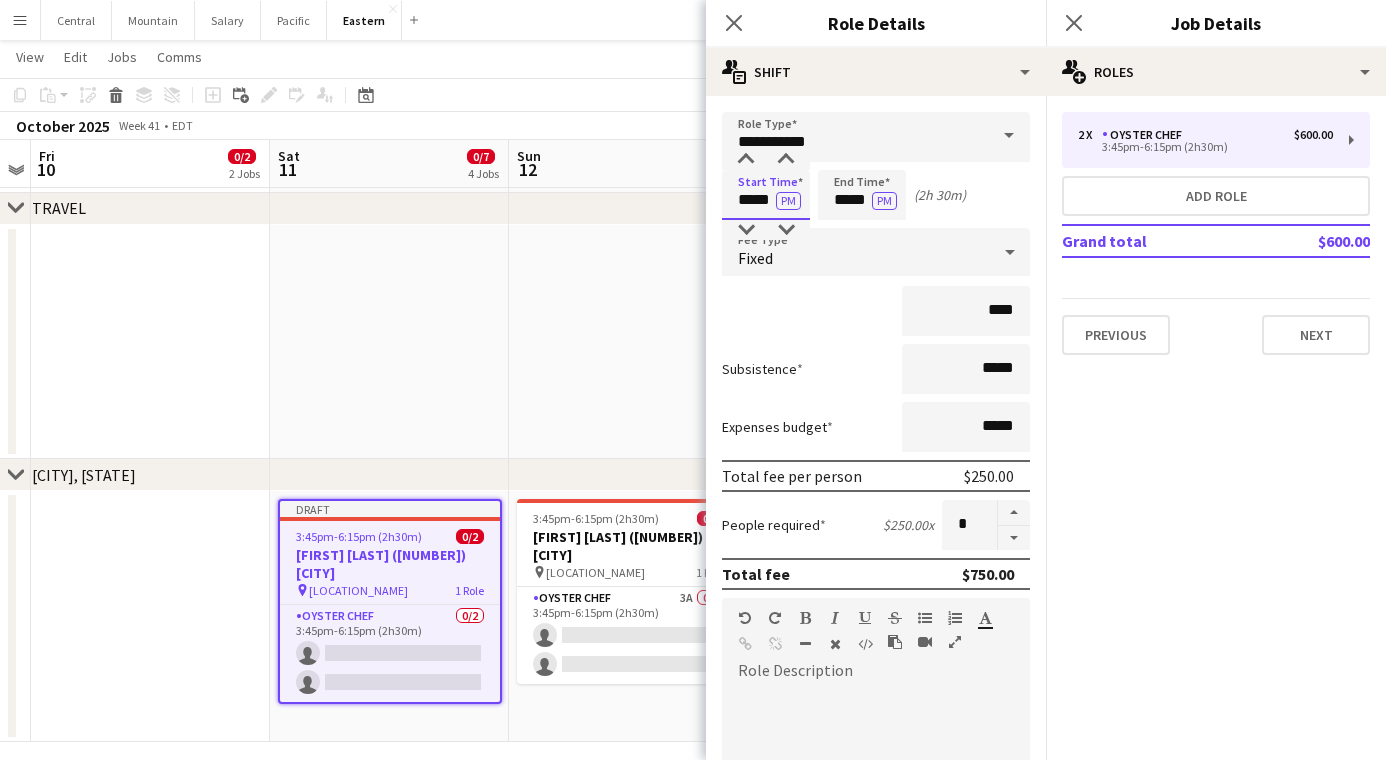 click on "*****" at bounding box center (766, 195) 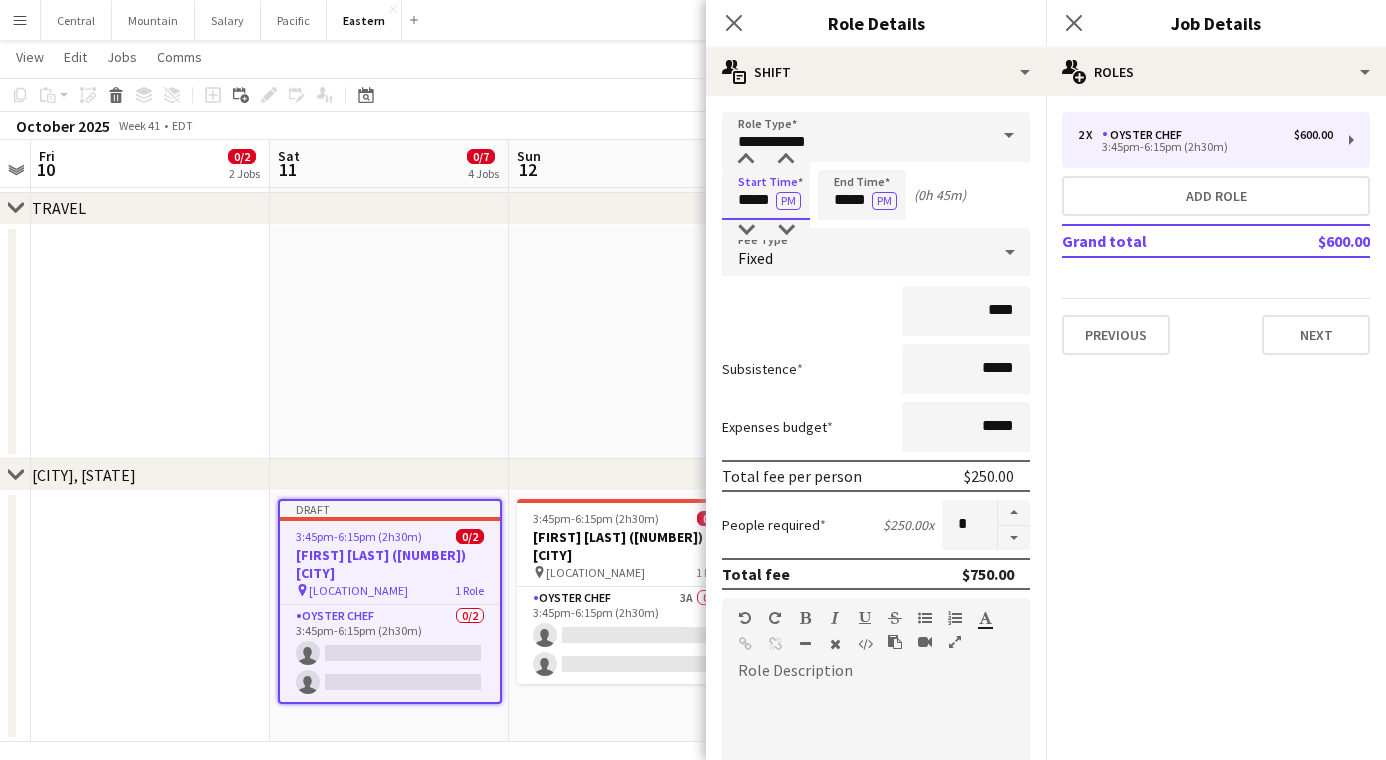 type on "*****" 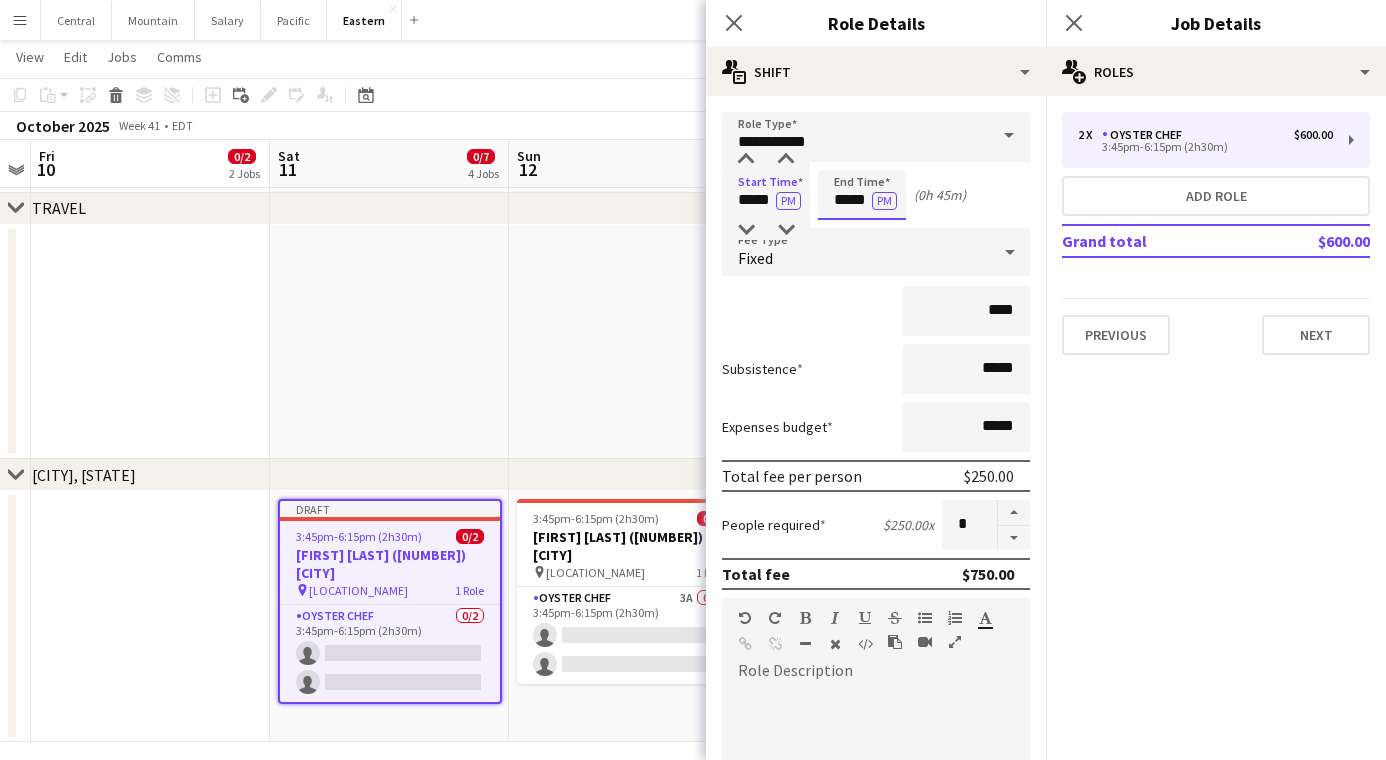 click on "*****" at bounding box center (862, 195) 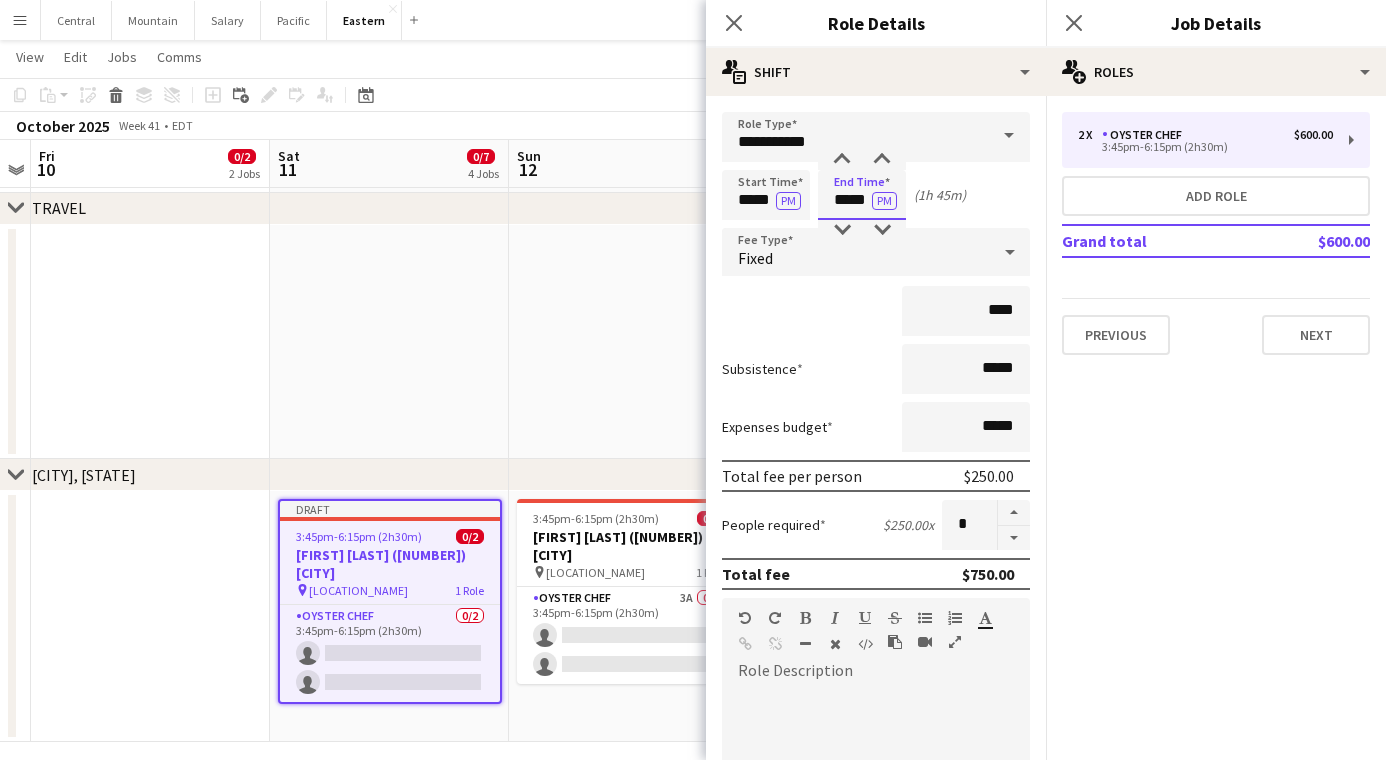 type on "*****" 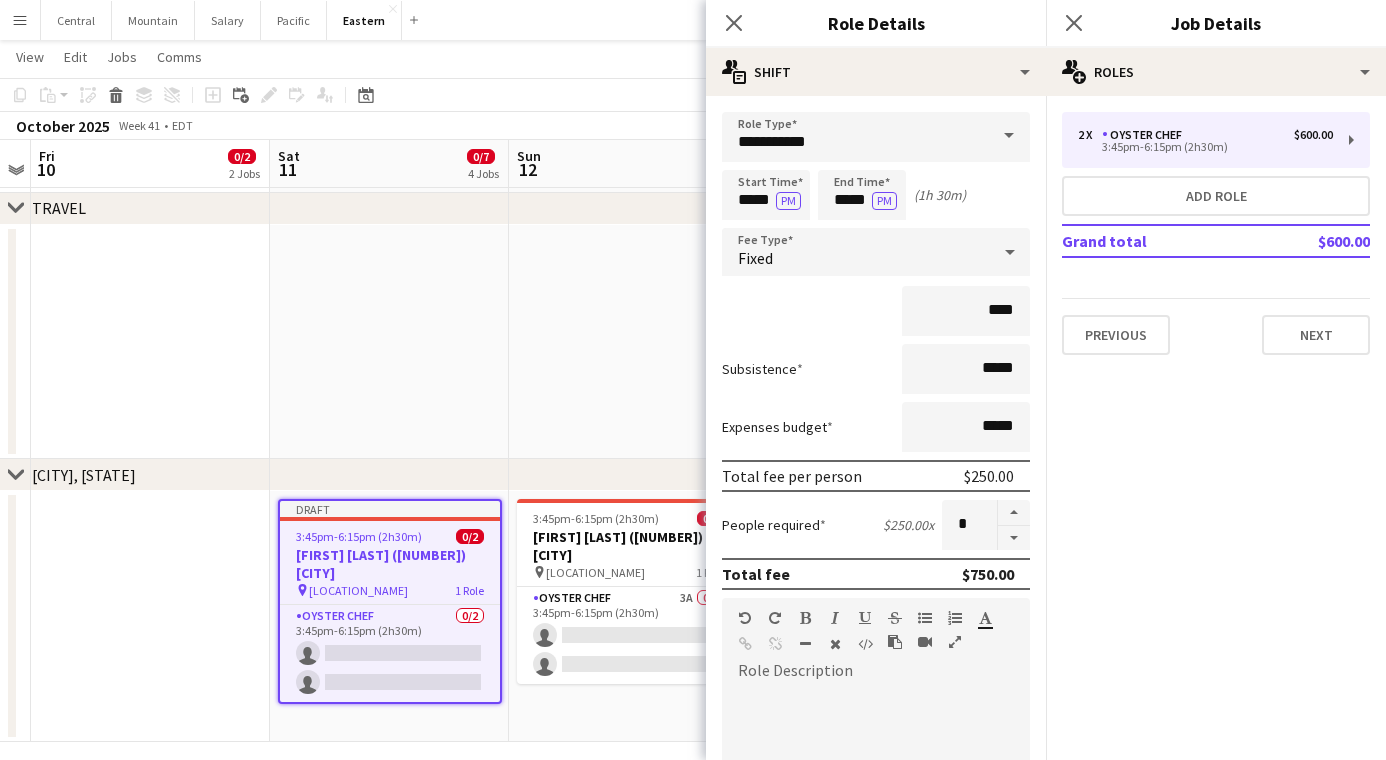 click on "Subsistence  *****" at bounding box center (876, 369) 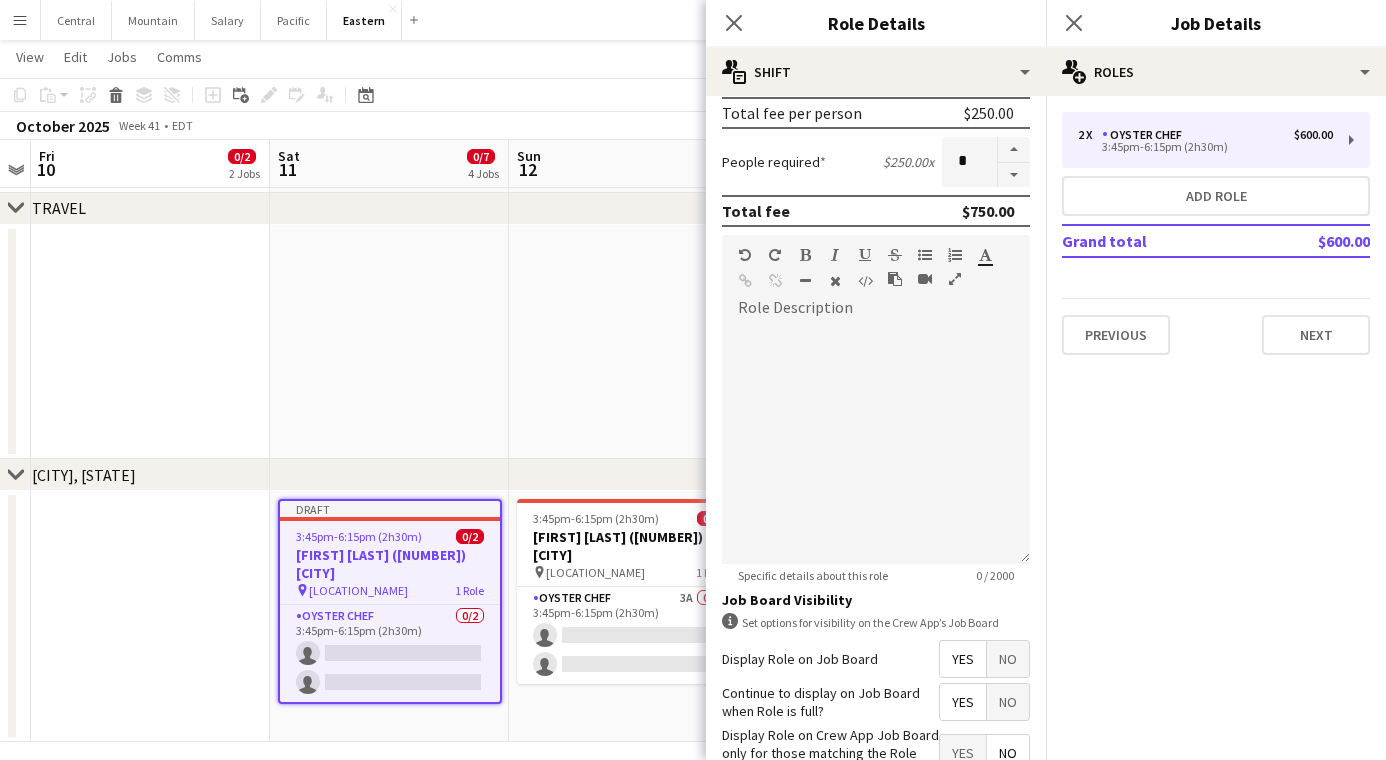 scroll, scrollTop: 496, scrollLeft: 0, axis: vertical 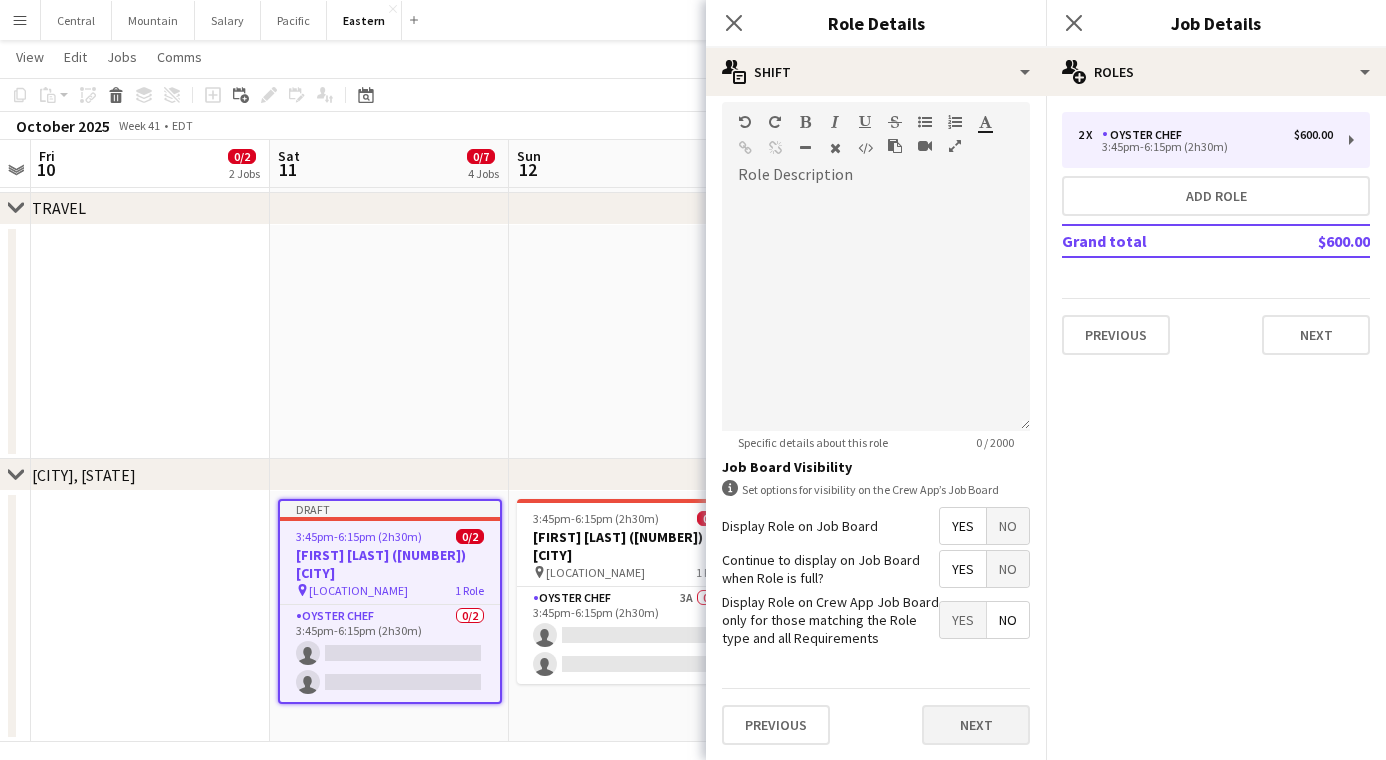 click on "Next" at bounding box center [976, 725] 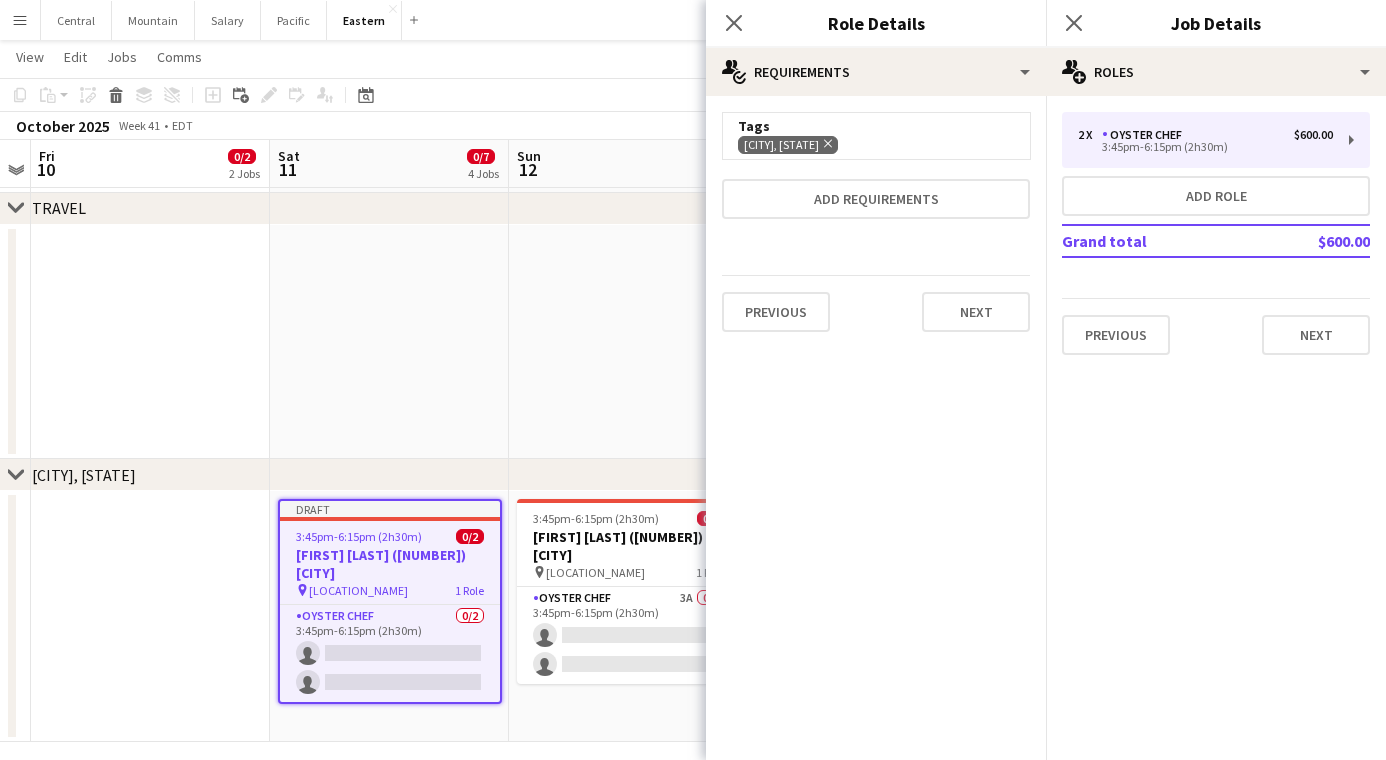 scroll, scrollTop: 0, scrollLeft: 0, axis: both 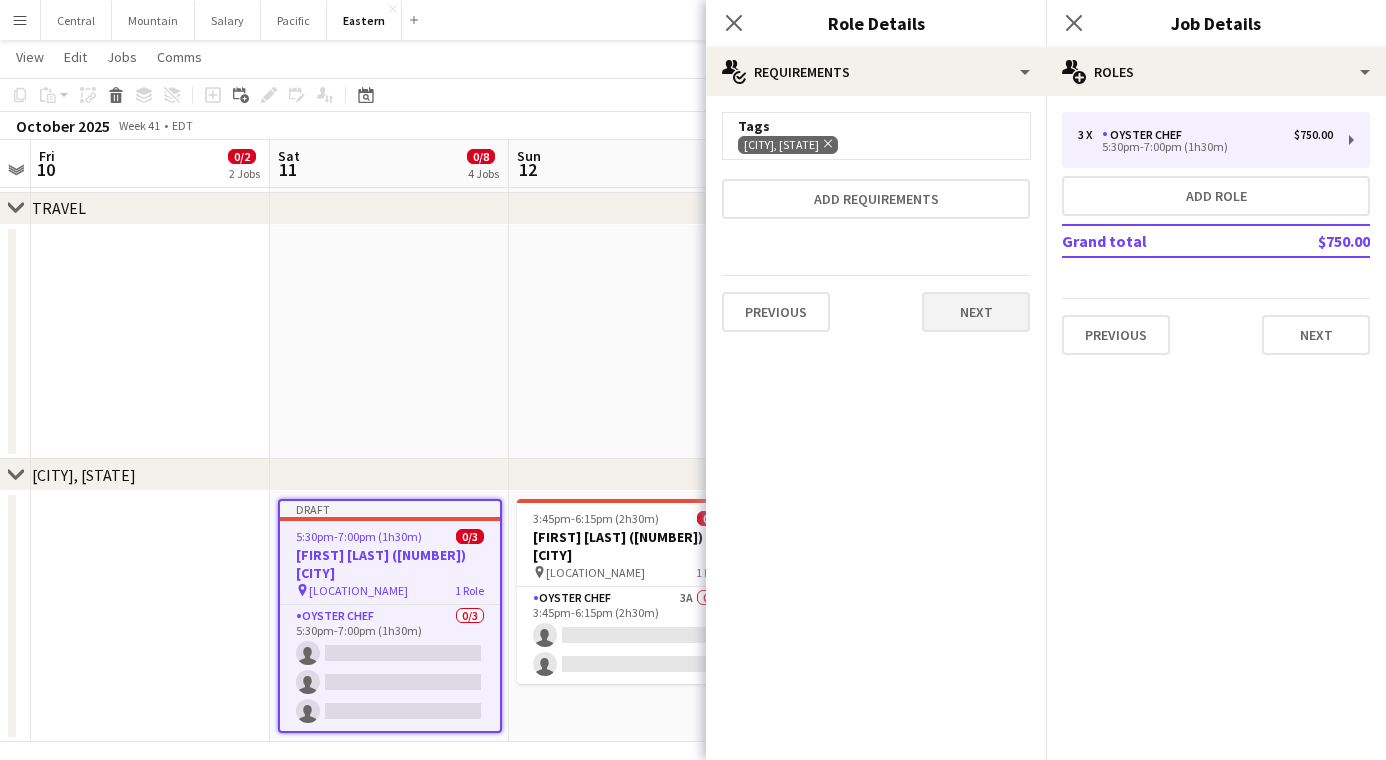 click on "Next" at bounding box center [976, 312] 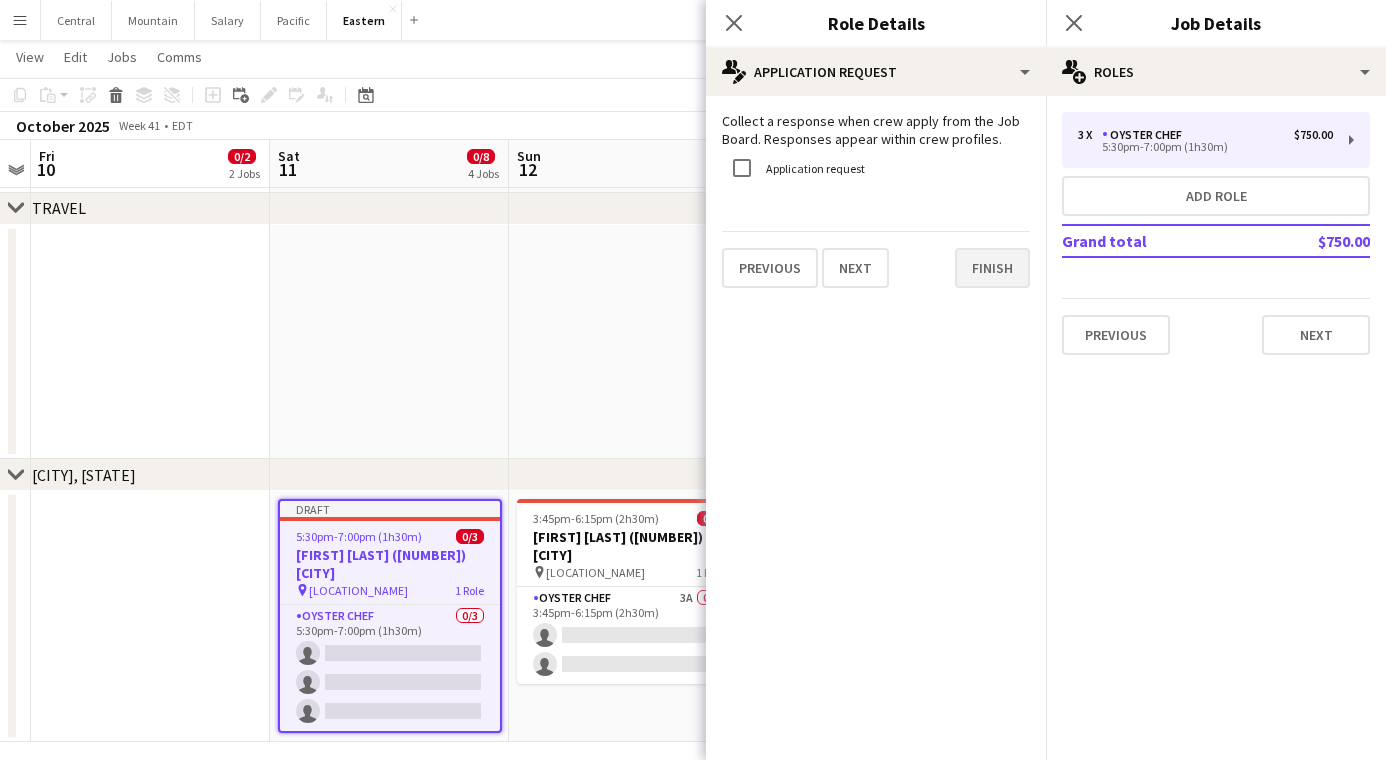 drag, startPoint x: 972, startPoint y: 285, endPoint x: 1035, endPoint y: 252, distance: 71.11962 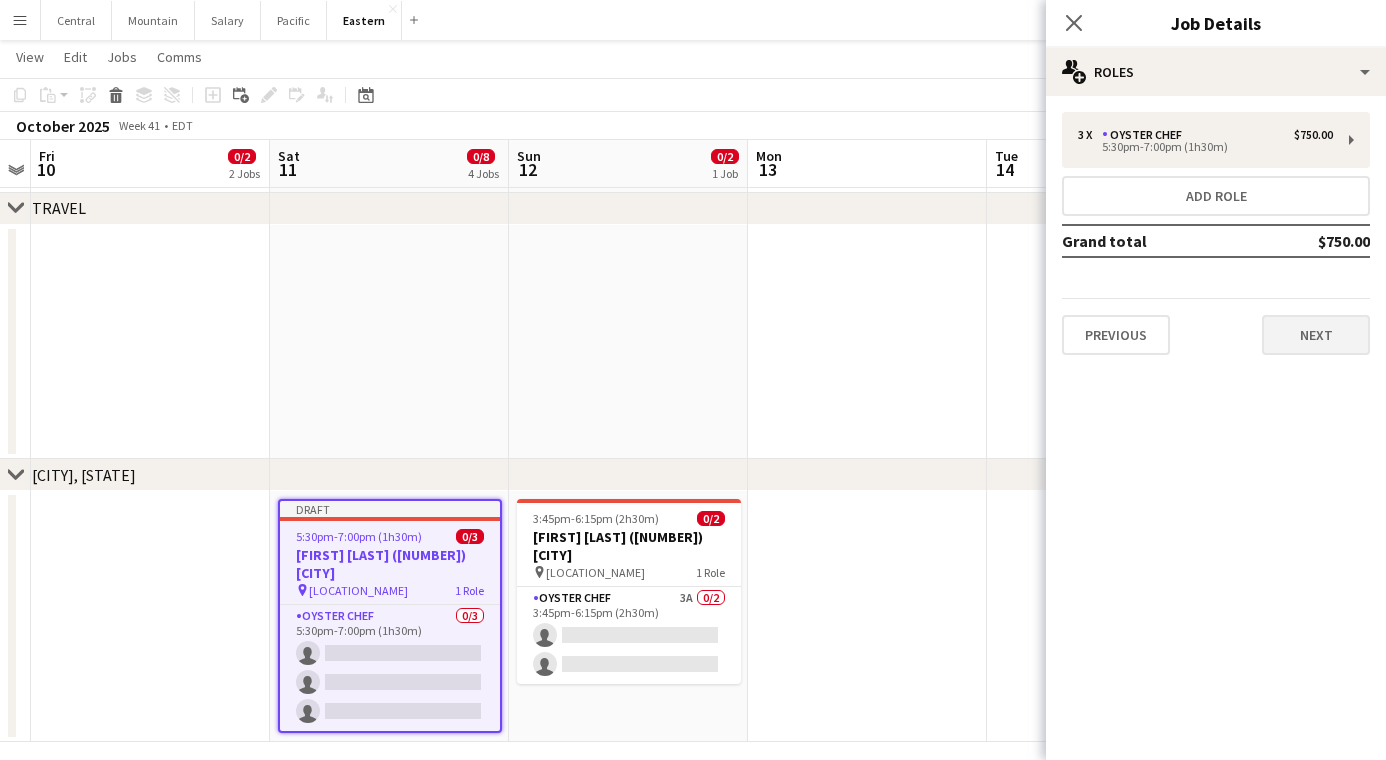 click on "Next" at bounding box center [1316, 335] 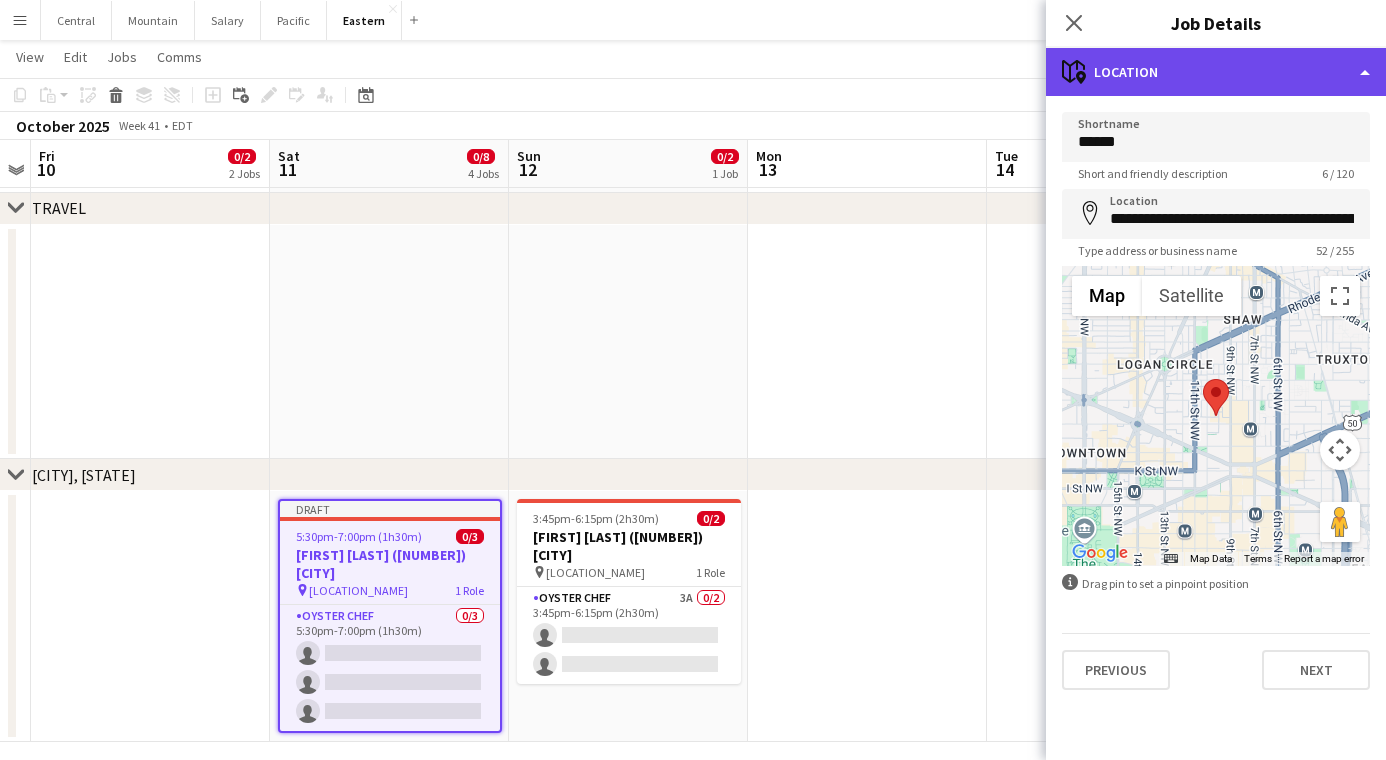 click on "maps-pin-1
Location" 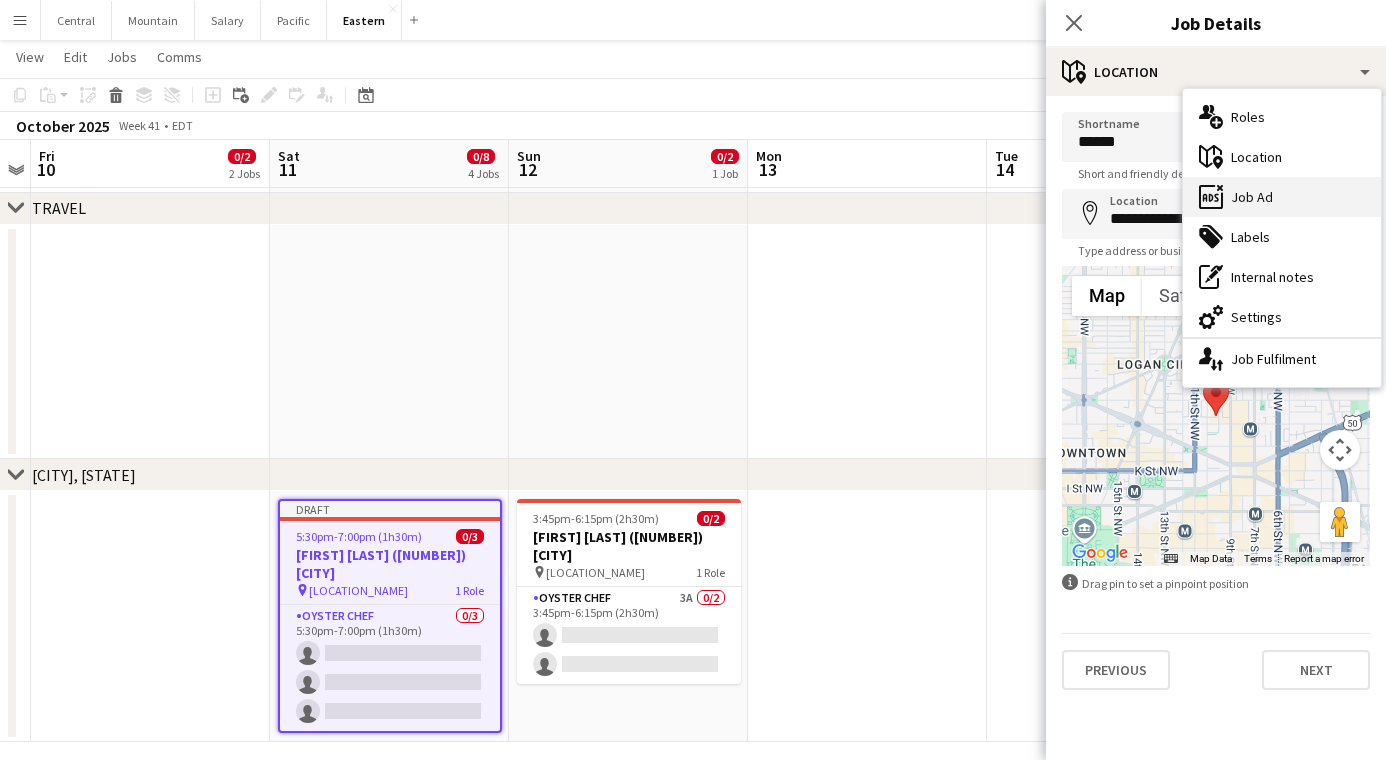click on "ads-window
Job Ad" at bounding box center [1282, 197] 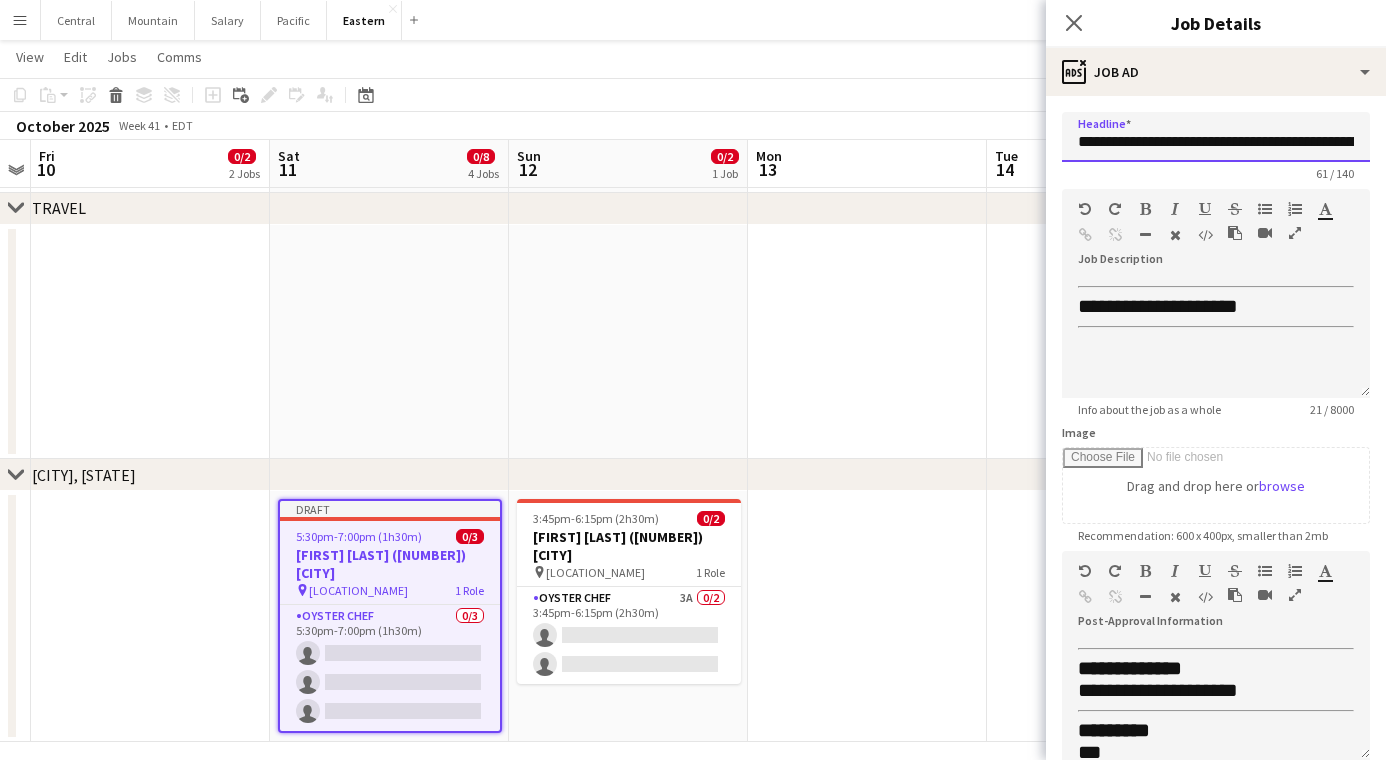 drag, startPoint x: 1206, startPoint y: 143, endPoint x: 830, endPoint y: 148, distance: 376.03323 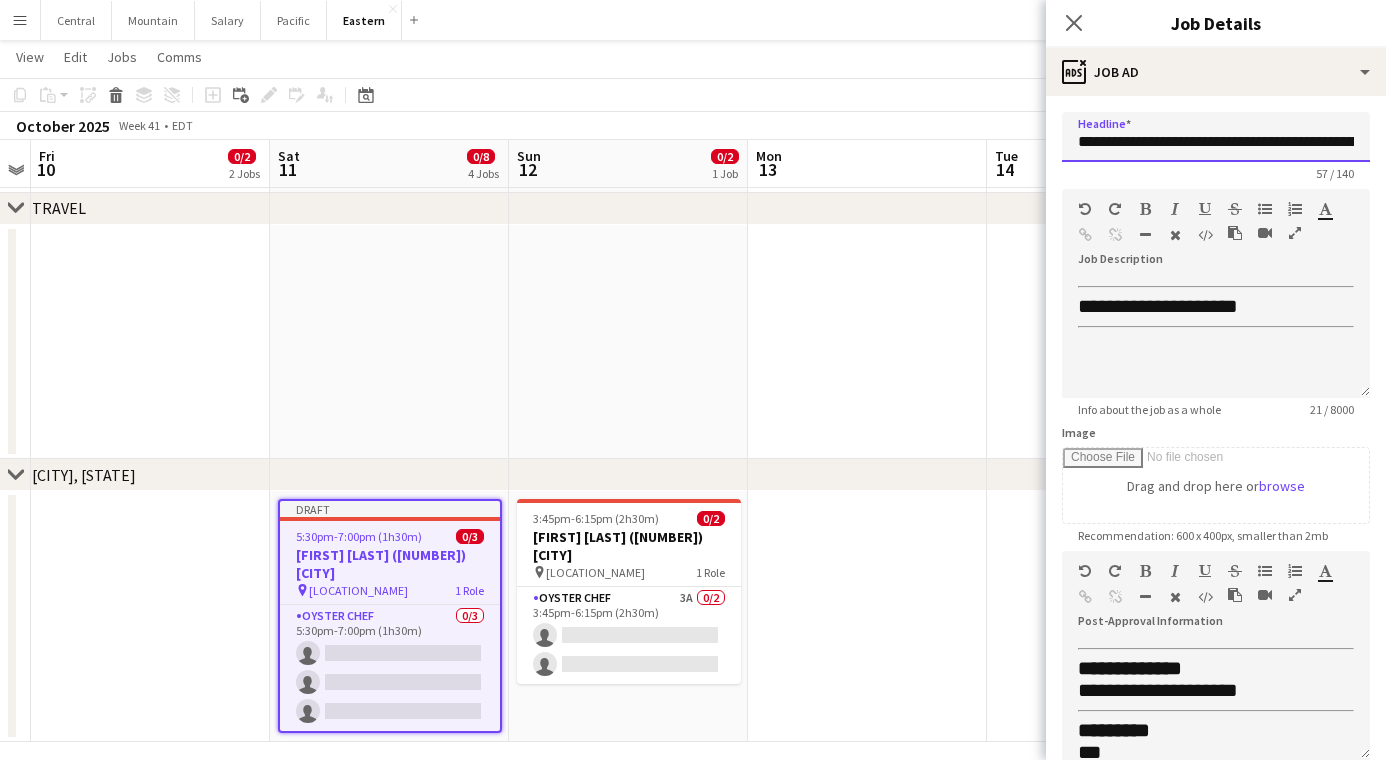 drag, startPoint x: 1184, startPoint y: 143, endPoint x: 1307, endPoint y: 145, distance: 123.01626 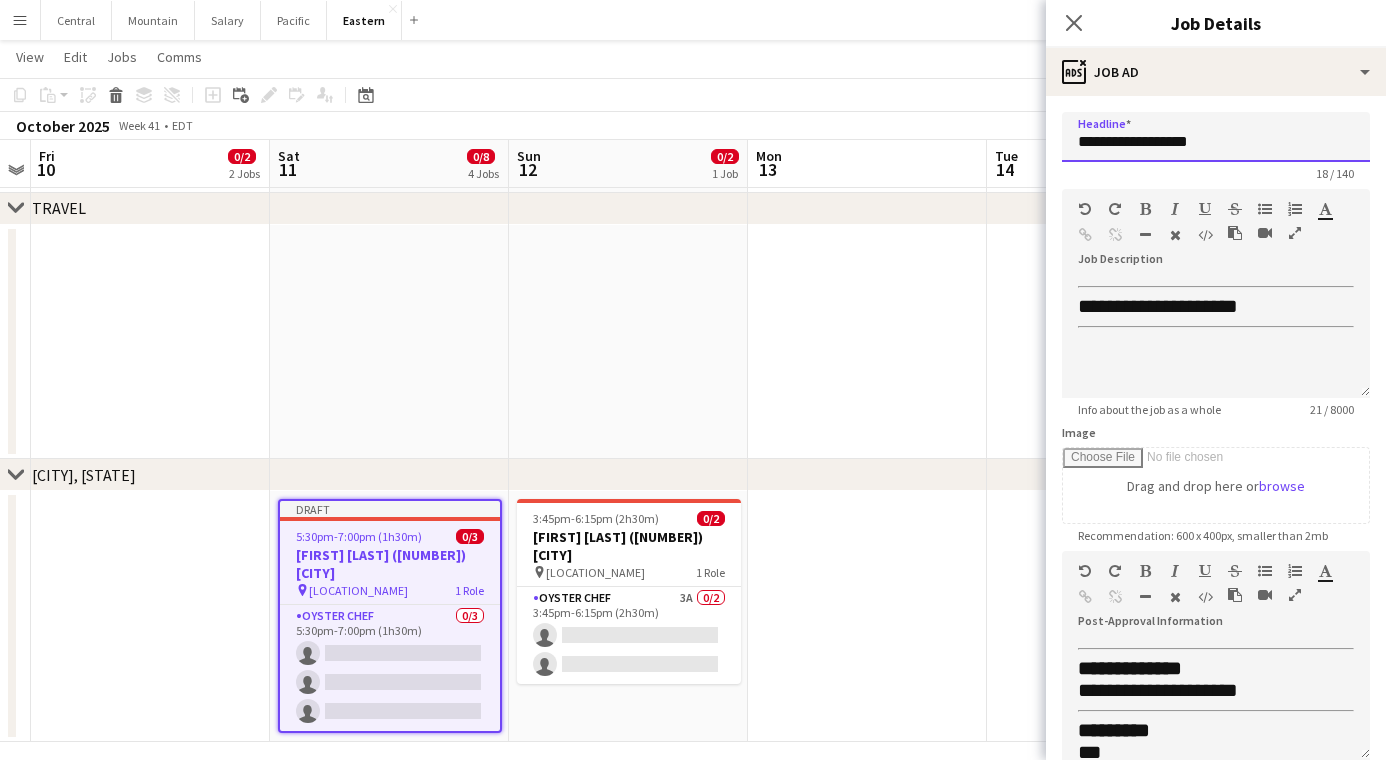 type on "**********" 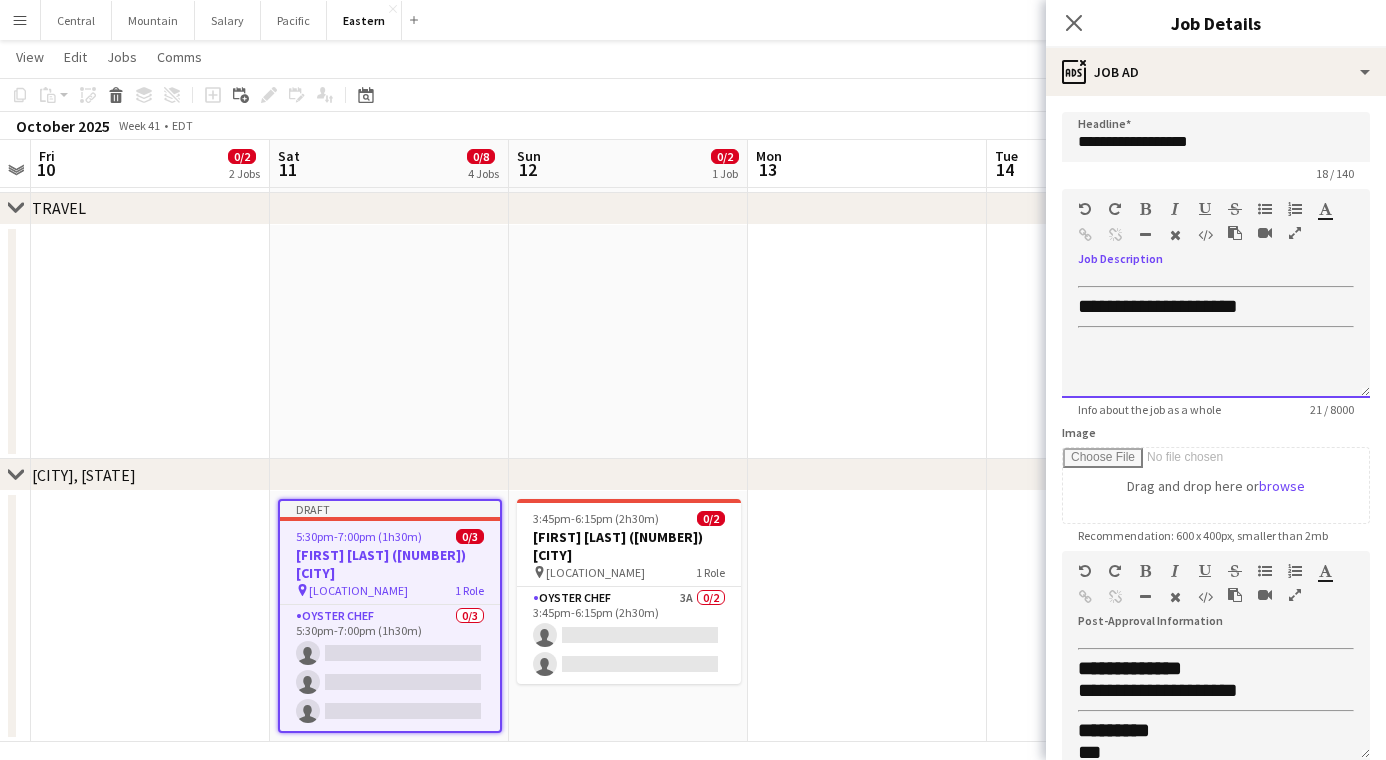 click on "**********" at bounding box center (1158, 306) 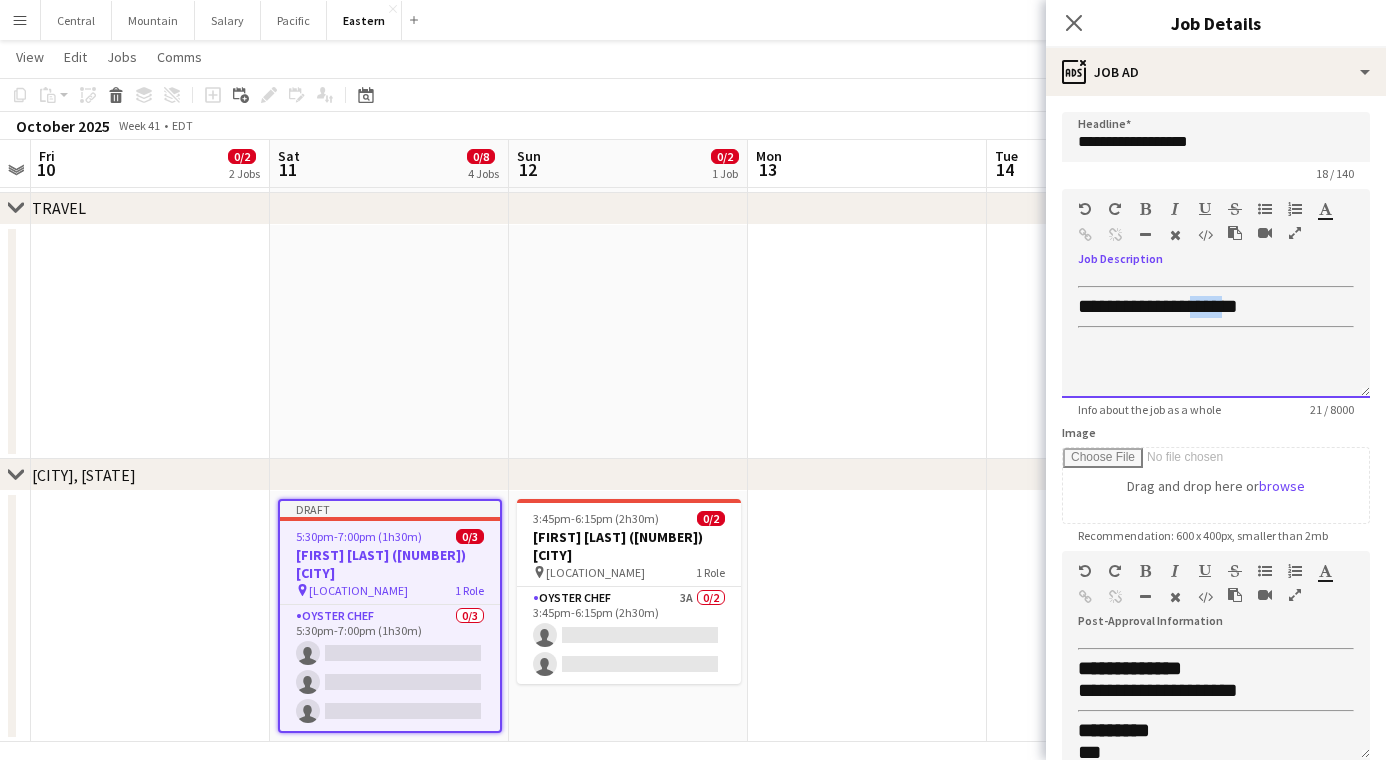 drag, startPoint x: 1234, startPoint y: 302, endPoint x: 1202, endPoint y: 314, distance: 34.176014 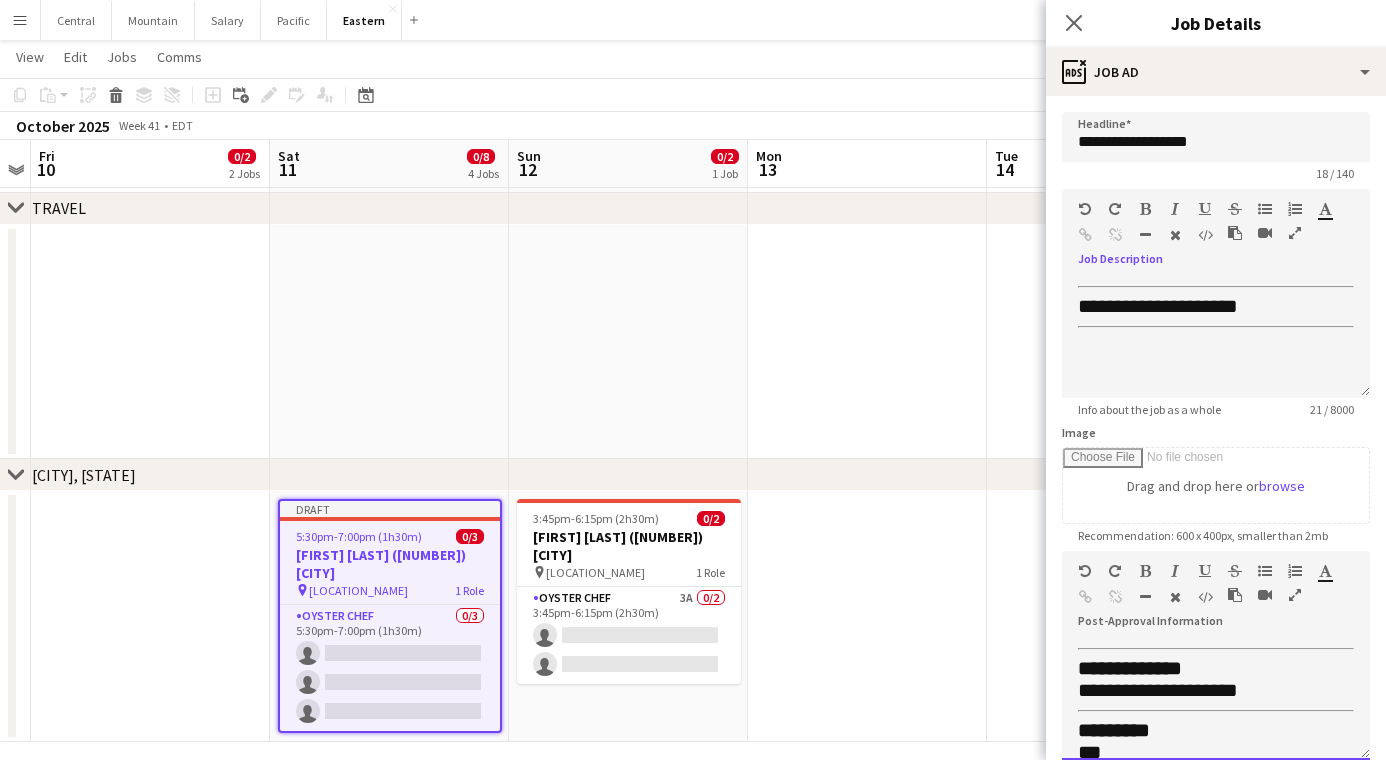 click on "**********" at bounding box center [1158, 690] 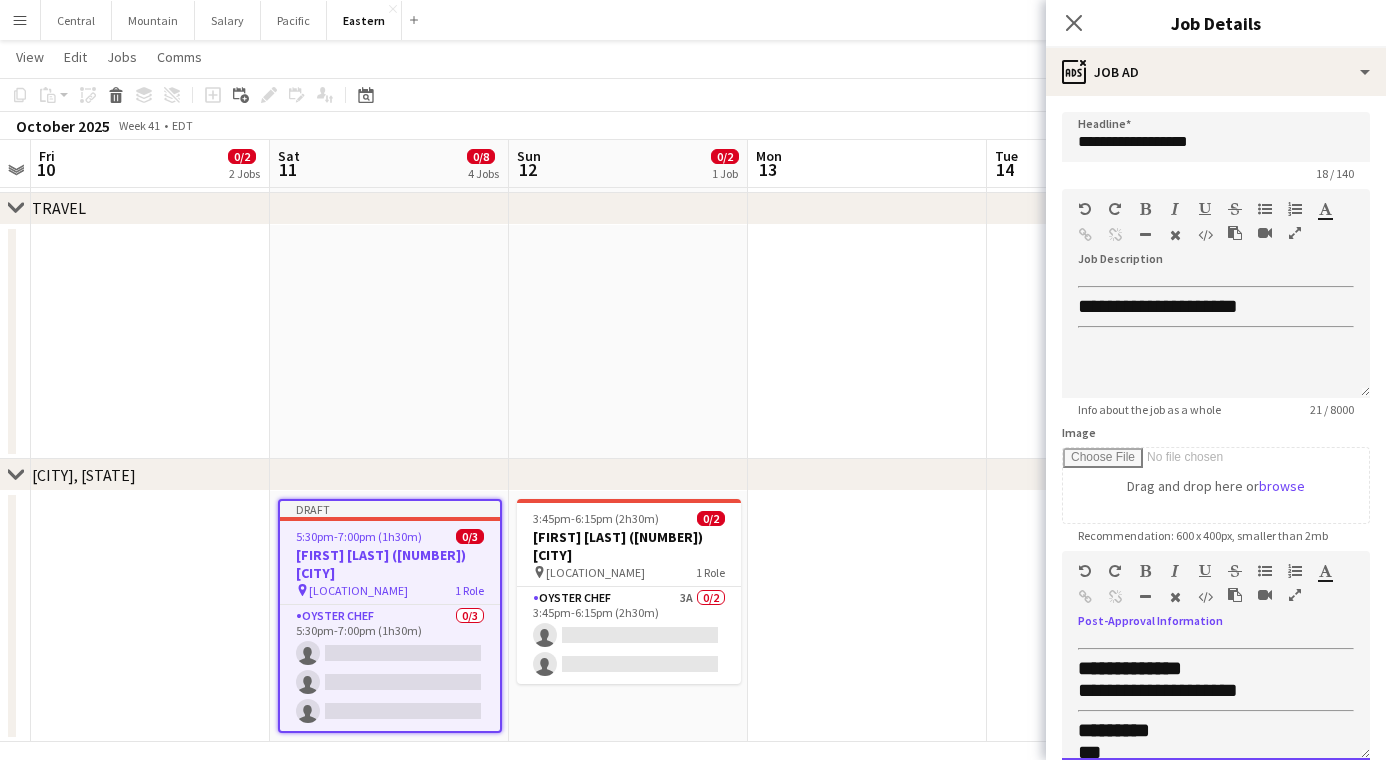 type 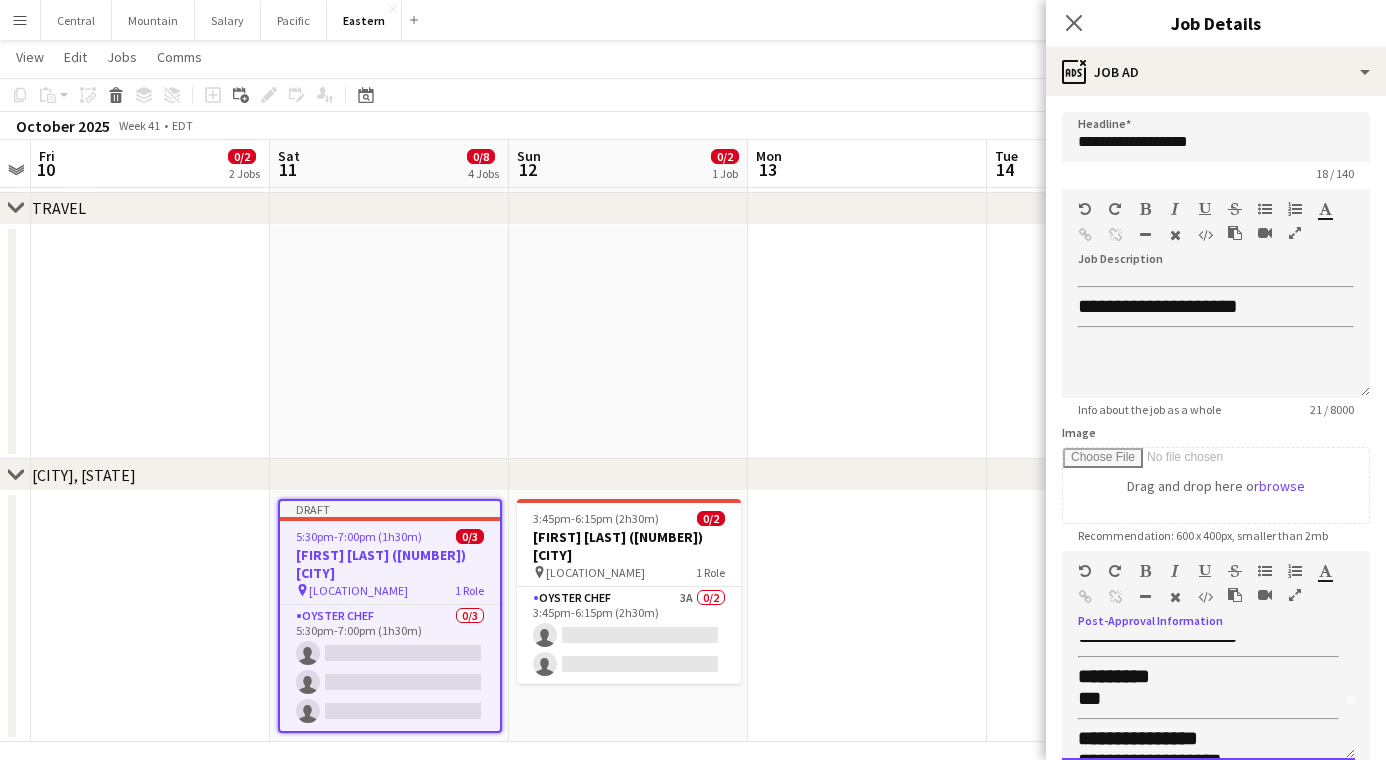 scroll, scrollTop: 118, scrollLeft: 0, axis: vertical 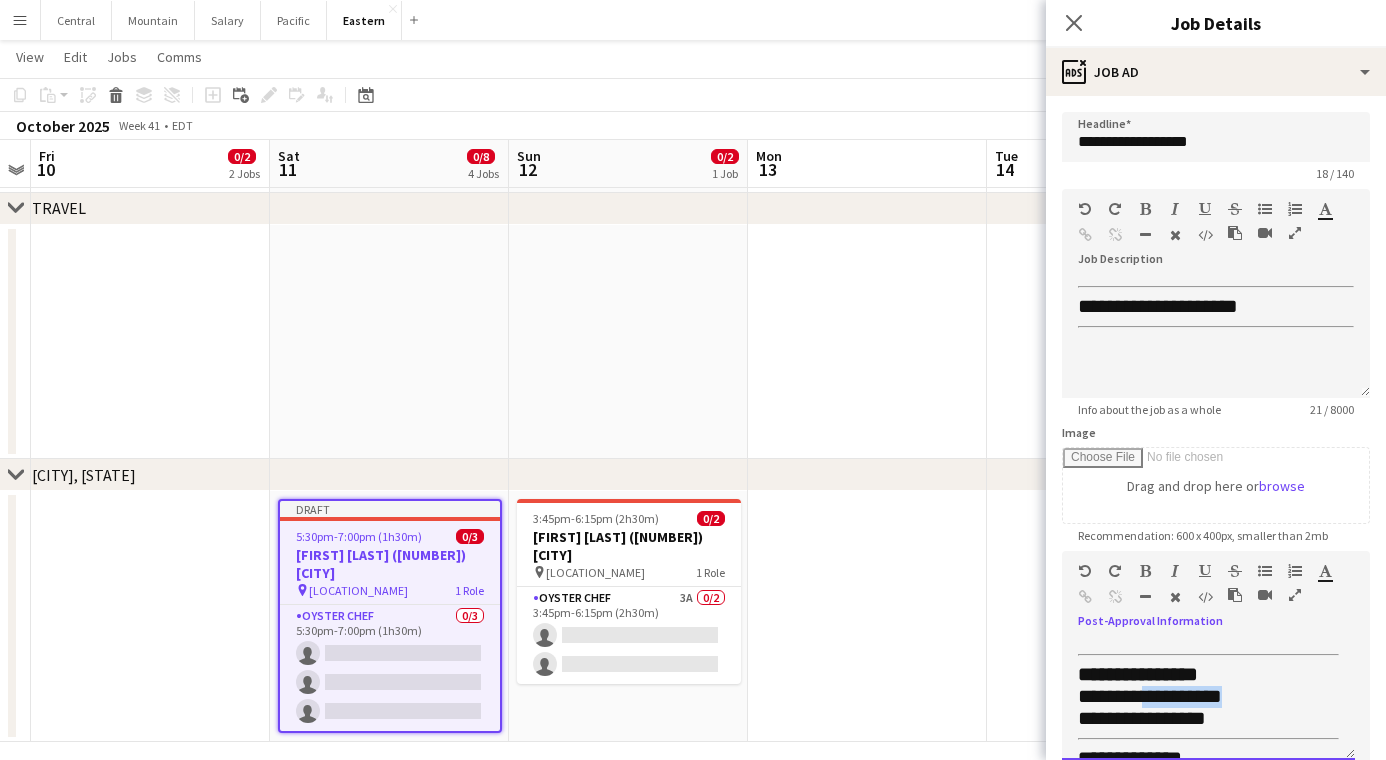drag, startPoint x: 1251, startPoint y: 695, endPoint x: 1148, endPoint y: 692, distance: 103.04368 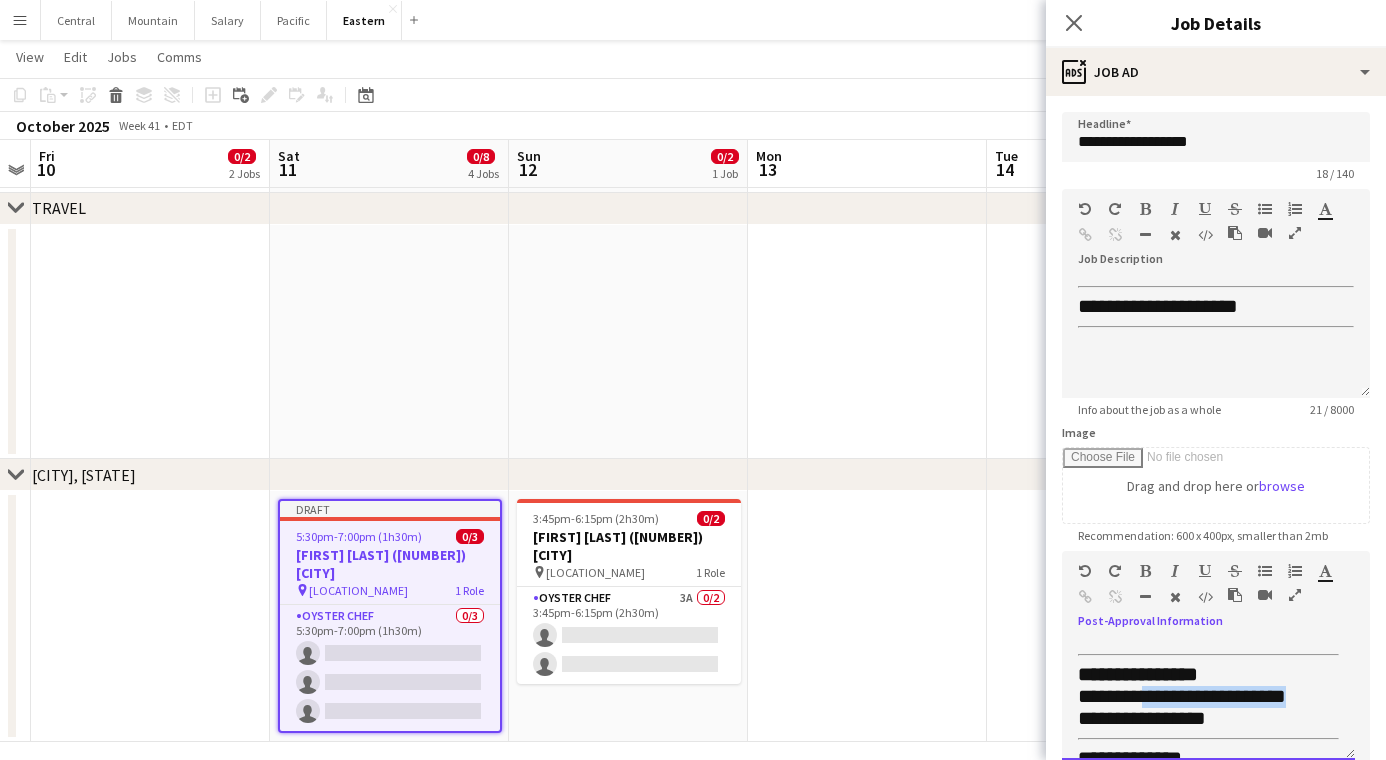 drag, startPoint x: 1300, startPoint y: 690, endPoint x: 1147, endPoint y: 684, distance: 153.1176 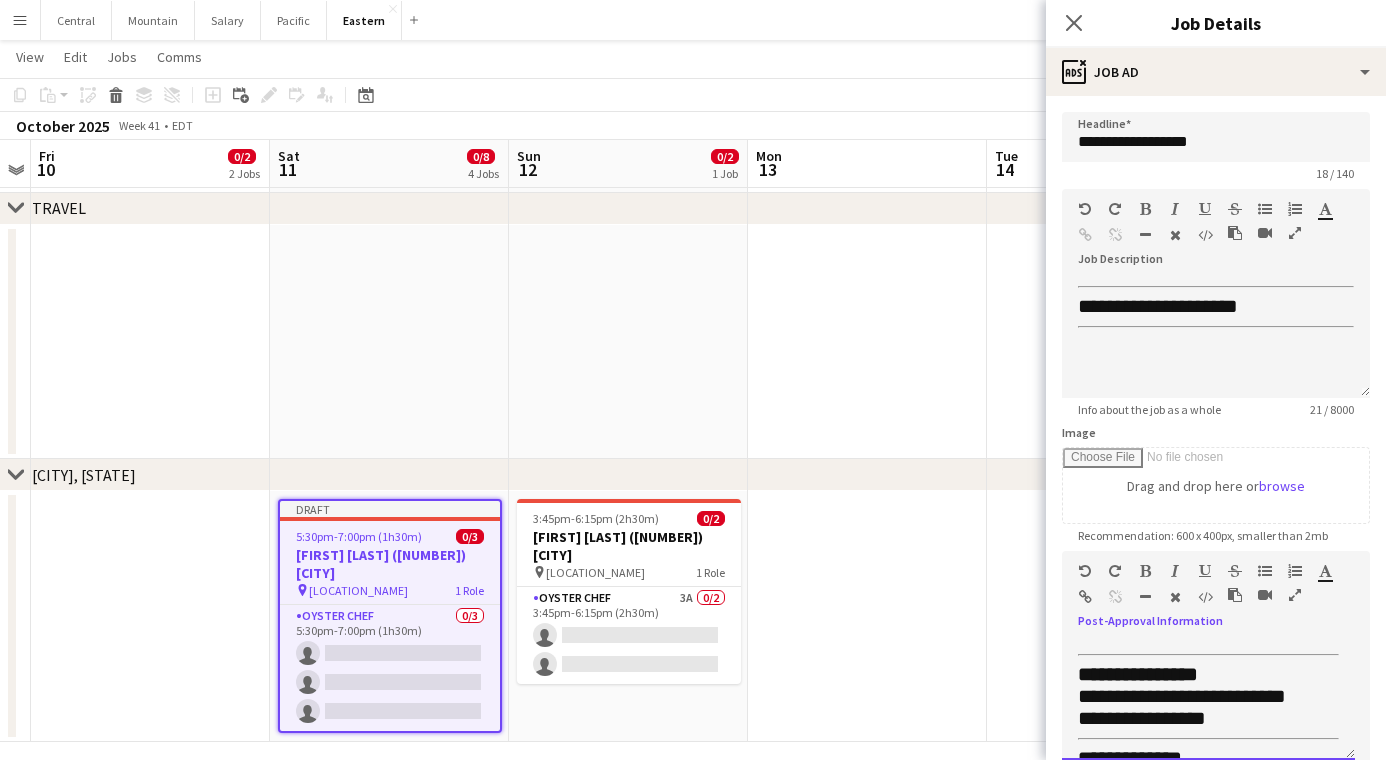click on "**********" at bounding box center [1182, 696] 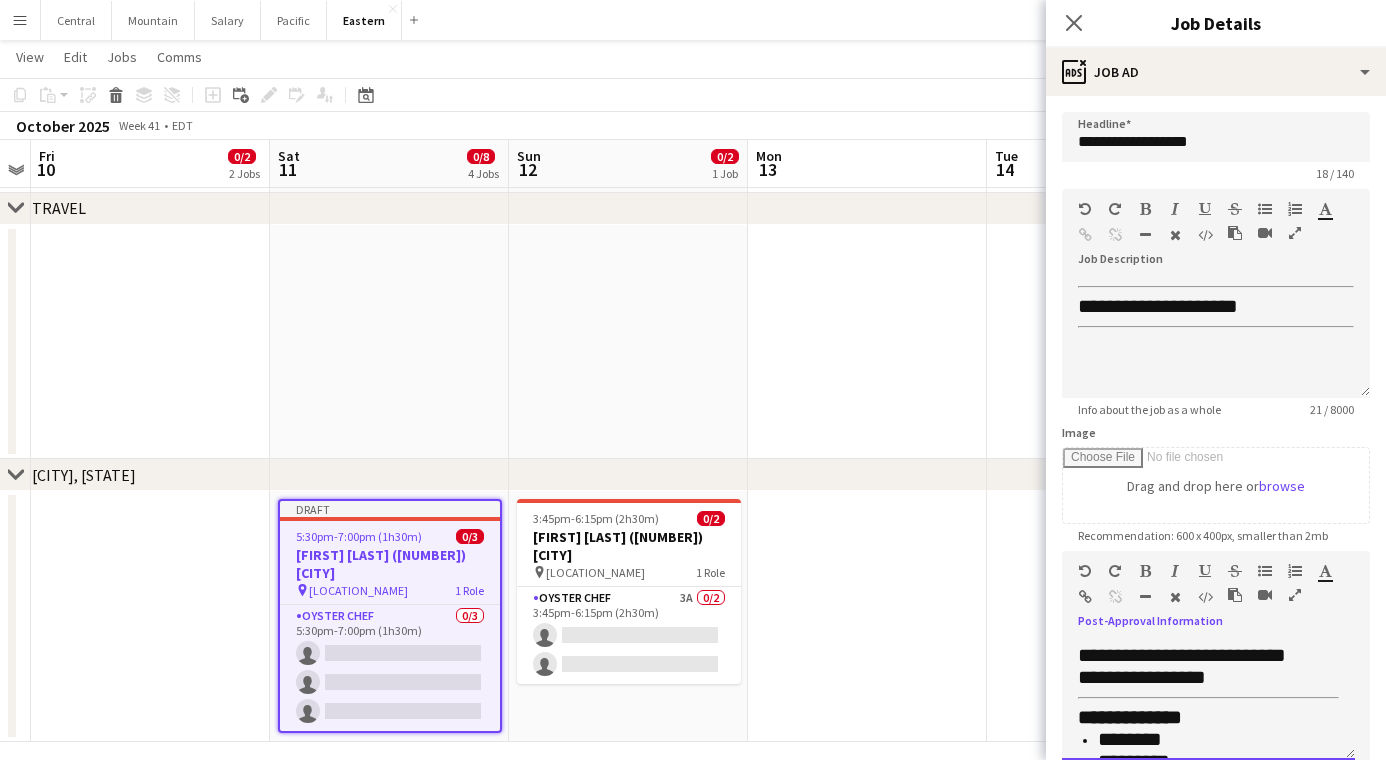 scroll, scrollTop: 238, scrollLeft: 0, axis: vertical 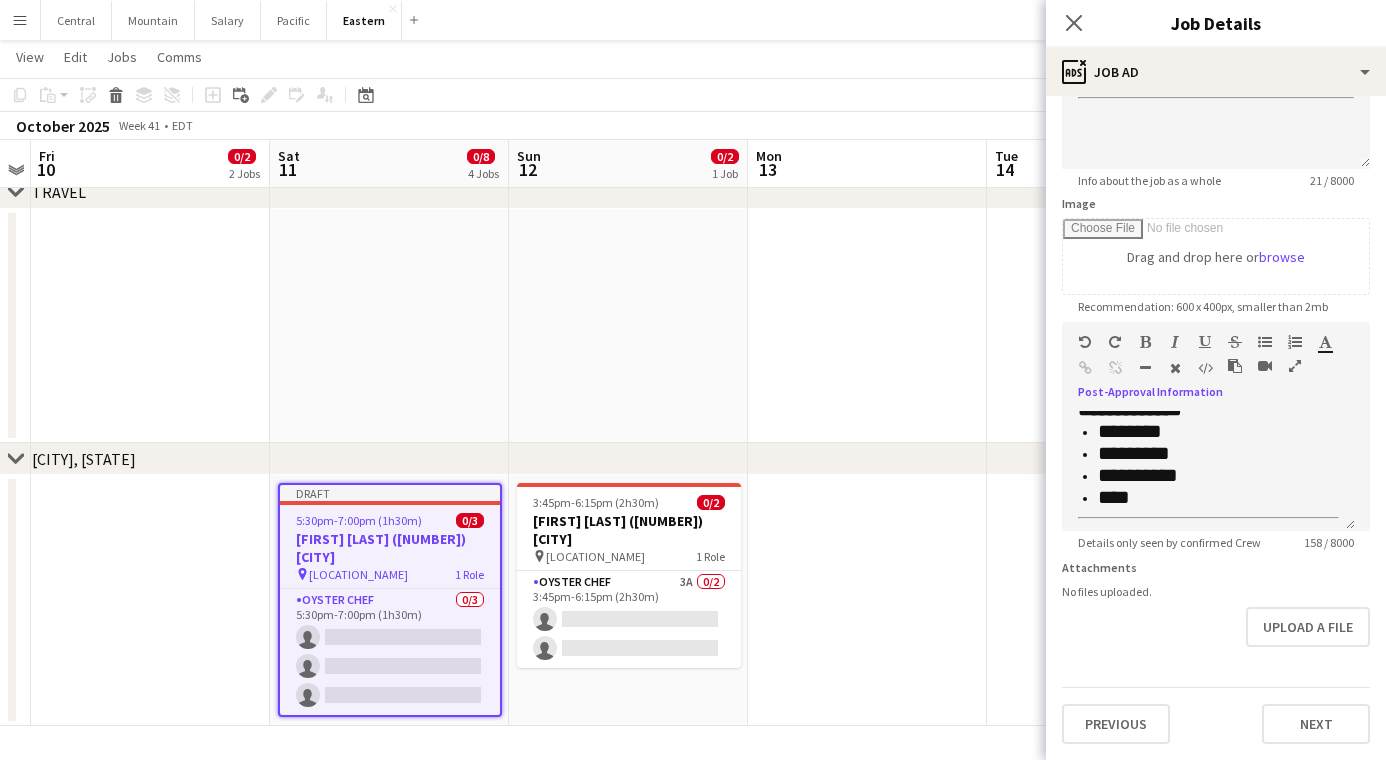 click on "Previous" at bounding box center (1116, 724) 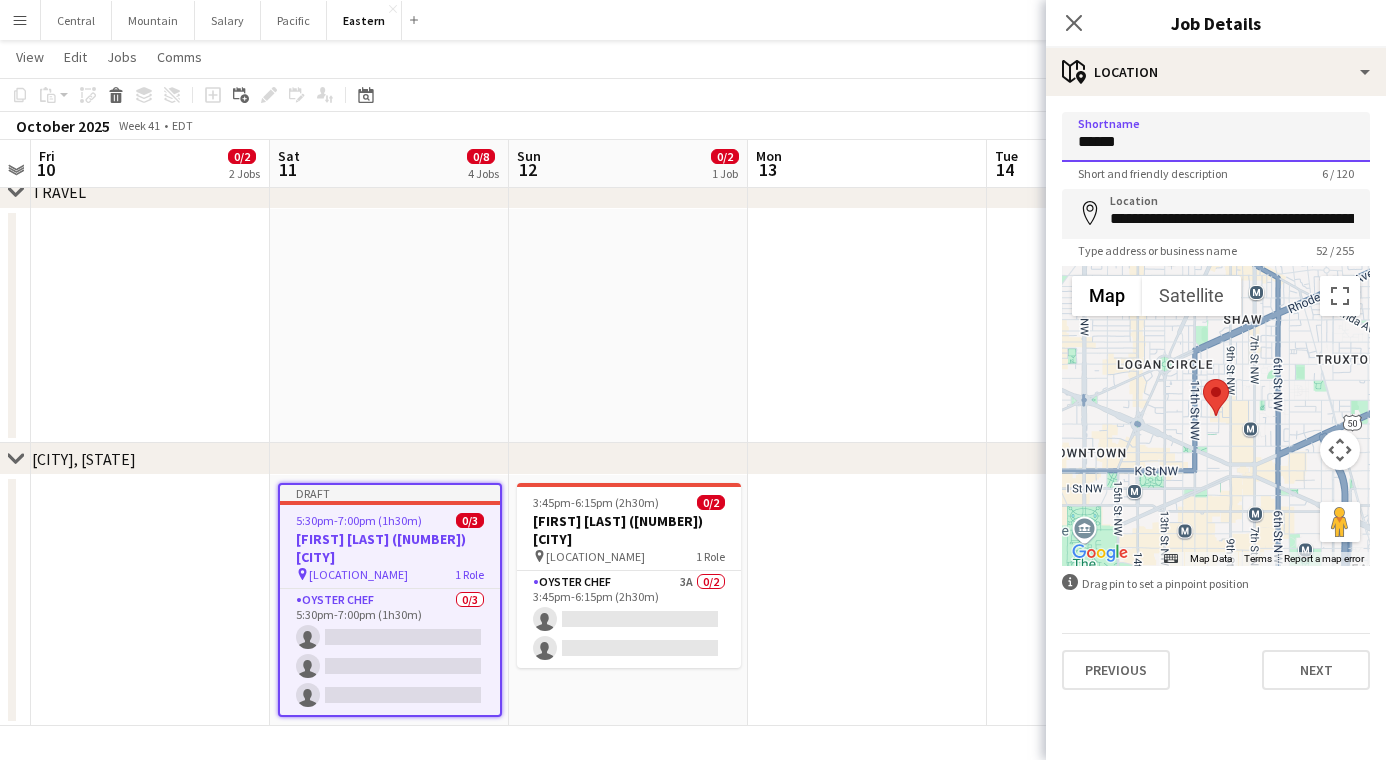 drag, startPoint x: 1165, startPoint y: 142, endPoint x: 636, endPoint y: 128, distance: 529.18524 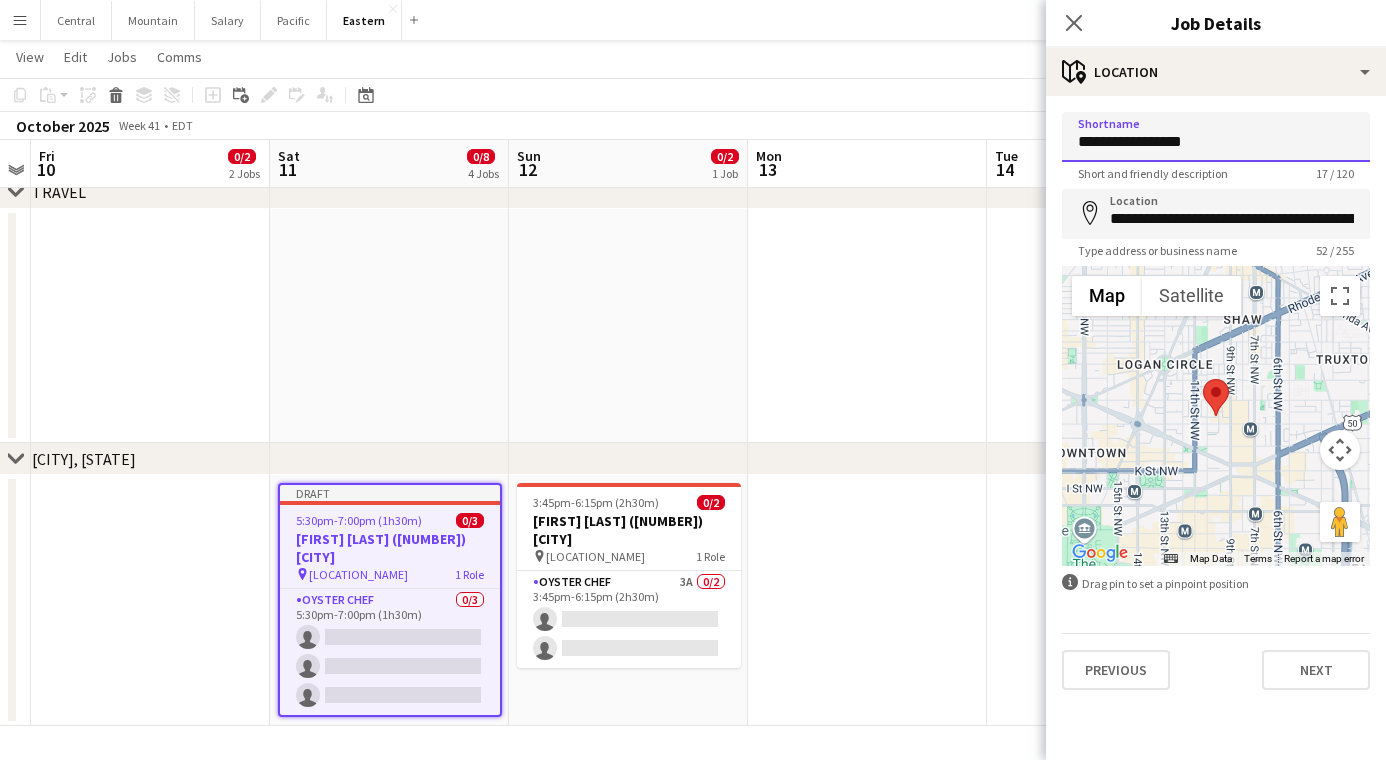 type on "**********" 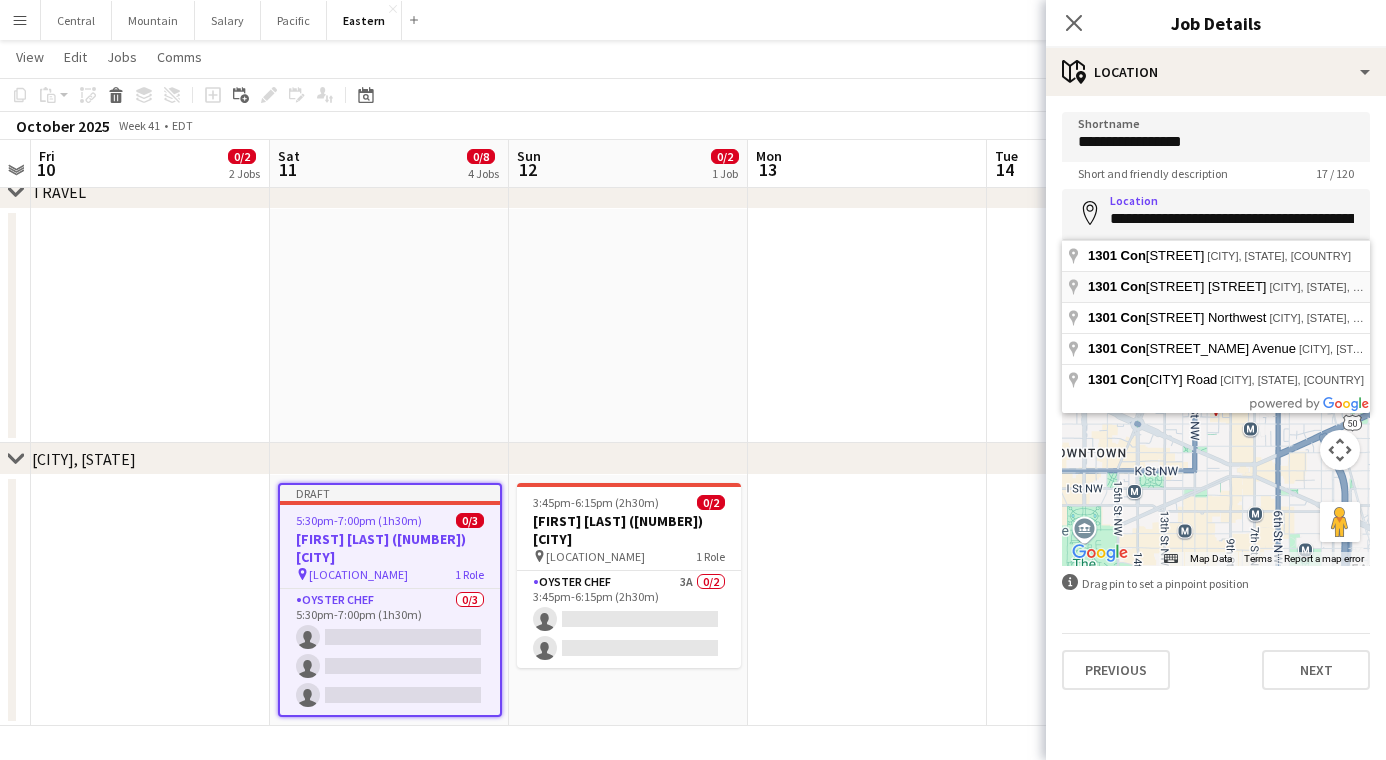 type on "**********" 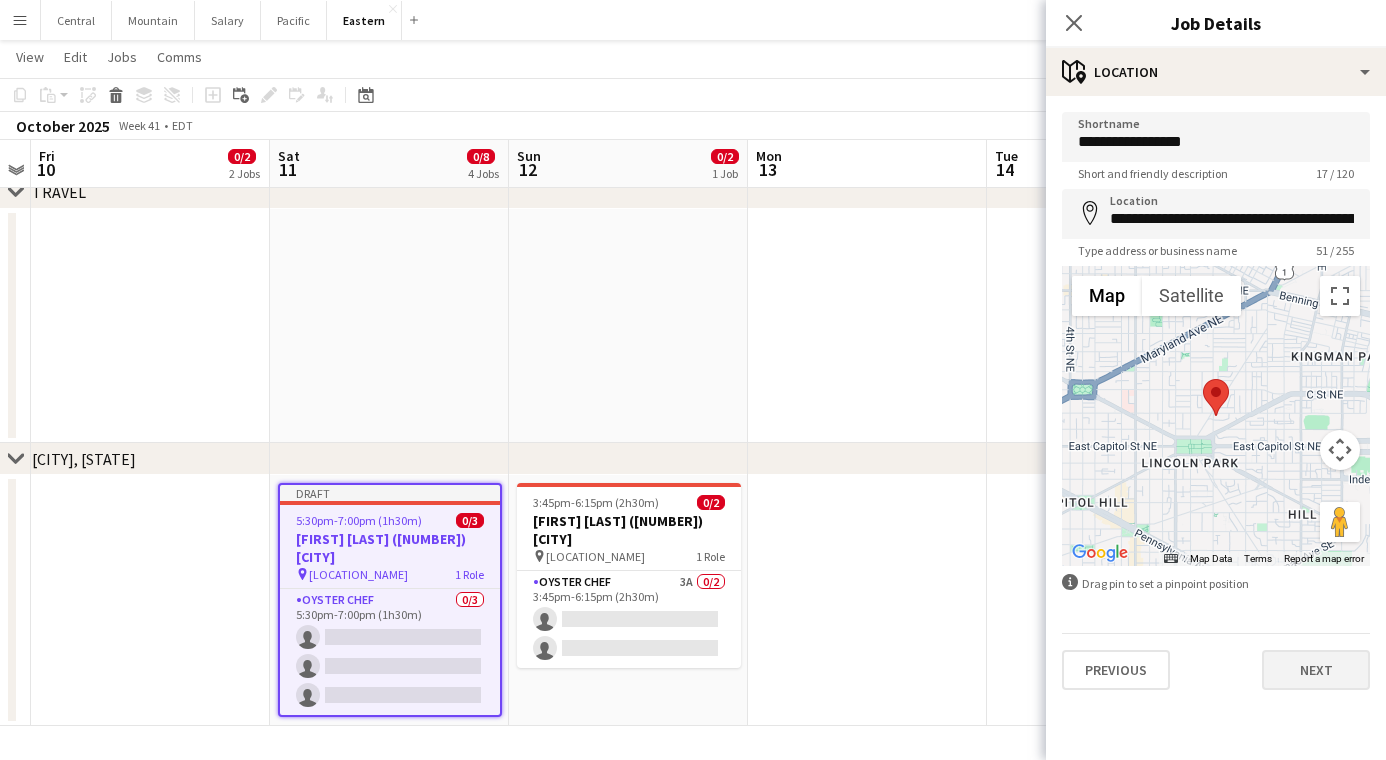 click on "Next" at bounding box center [1316, 670] 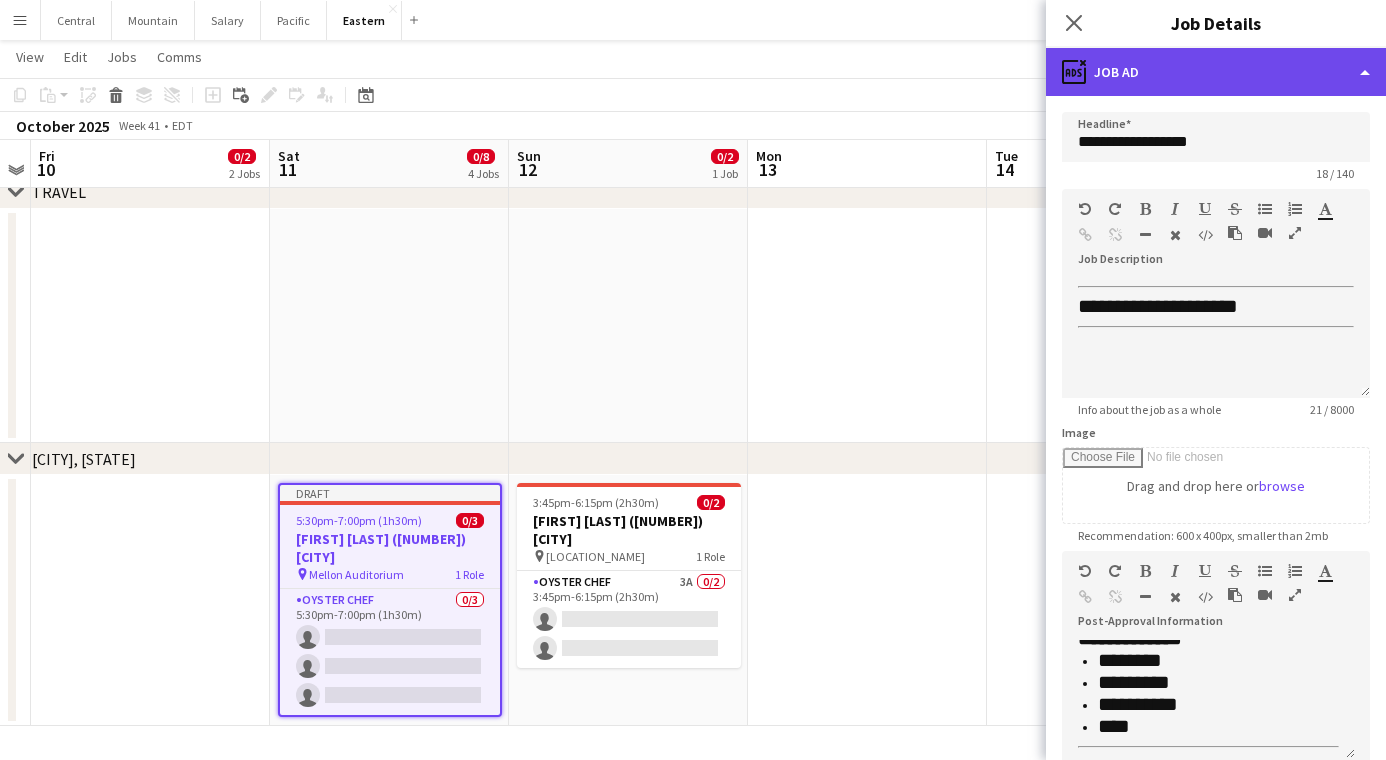 click on "ads-window
Job Ad" 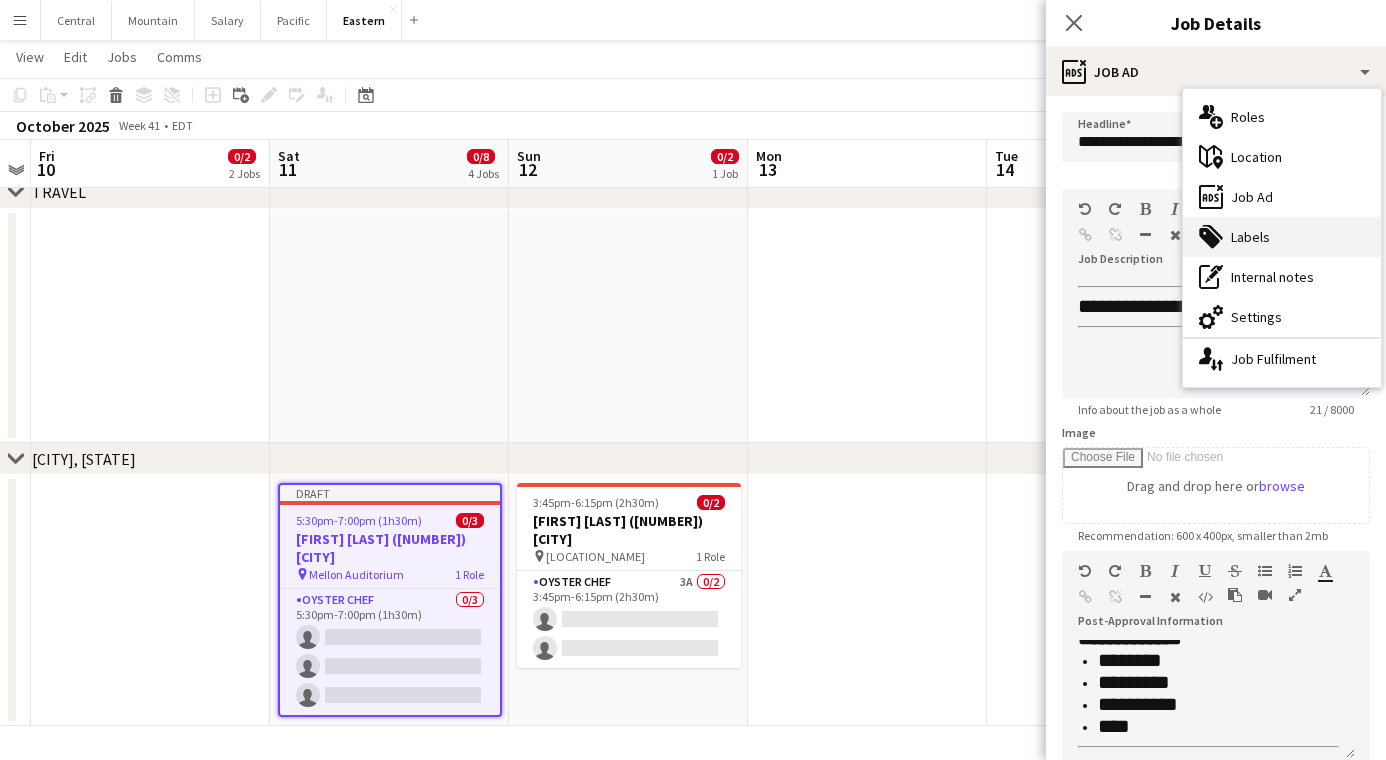 click on "tags-double
Labels" at bounding box center [1282, 237] 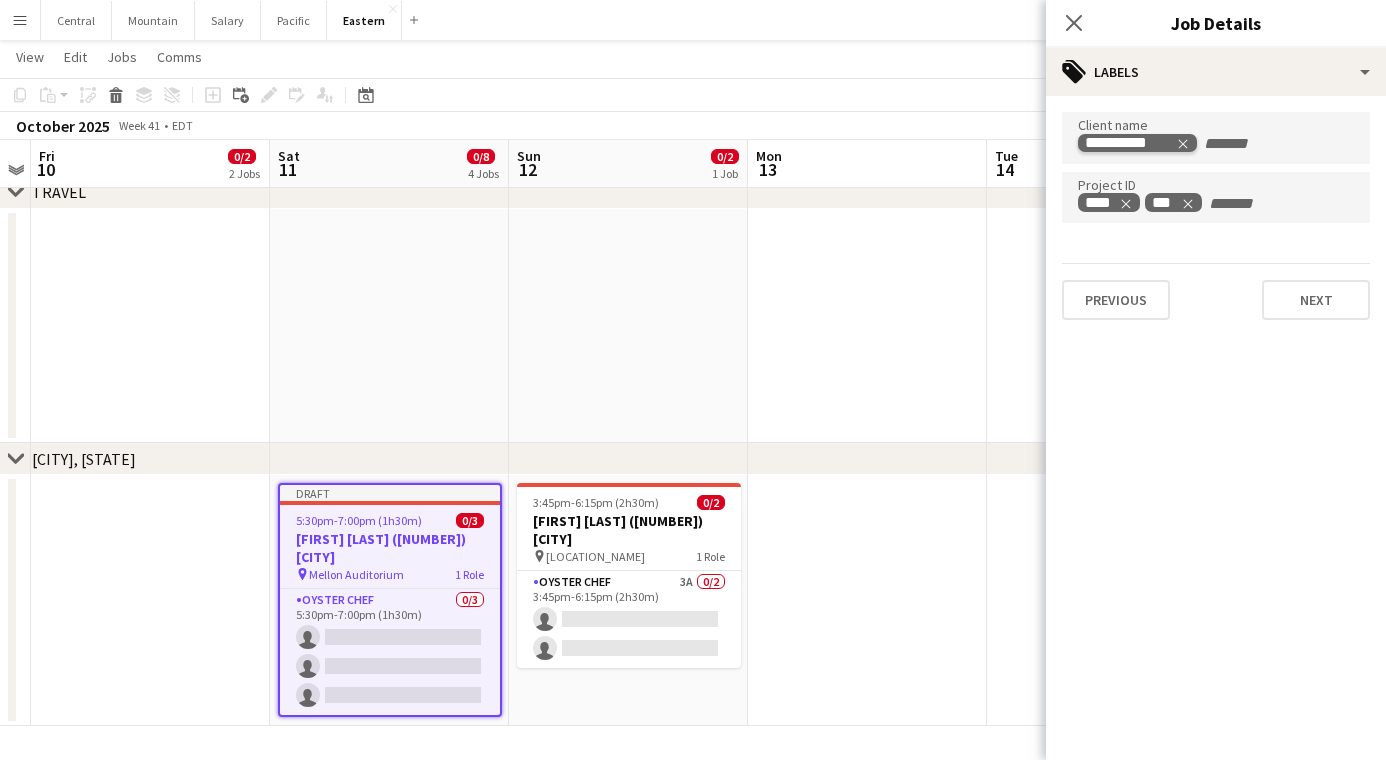 click 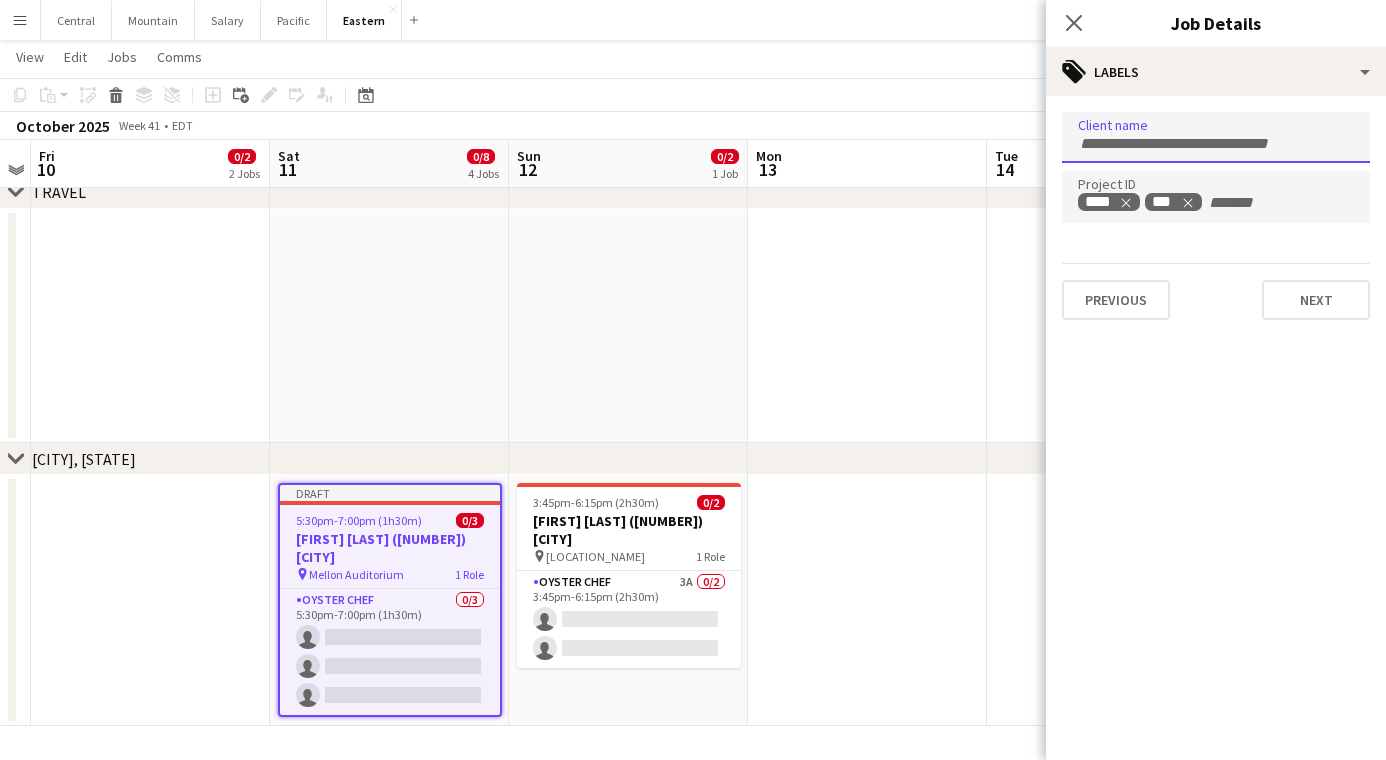 paste on "**********" 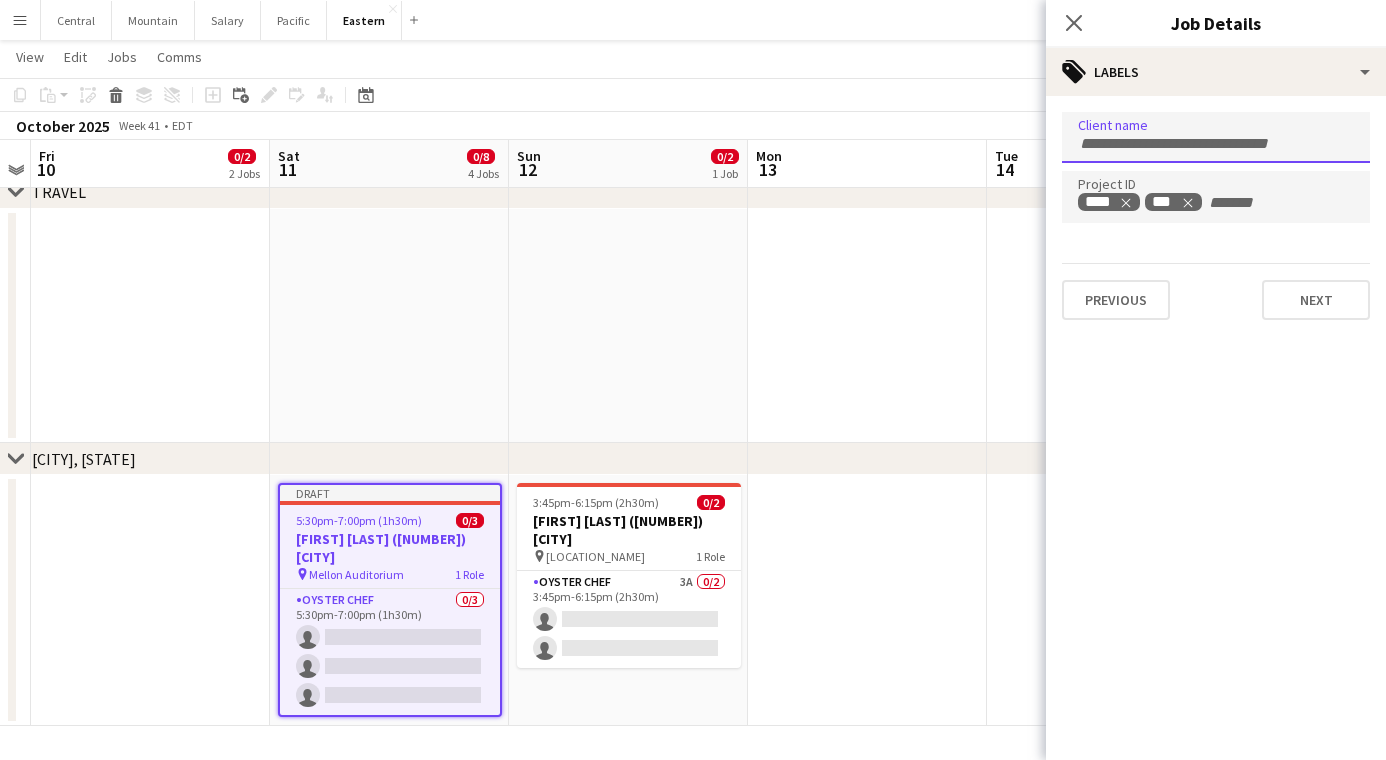 type on "**********" 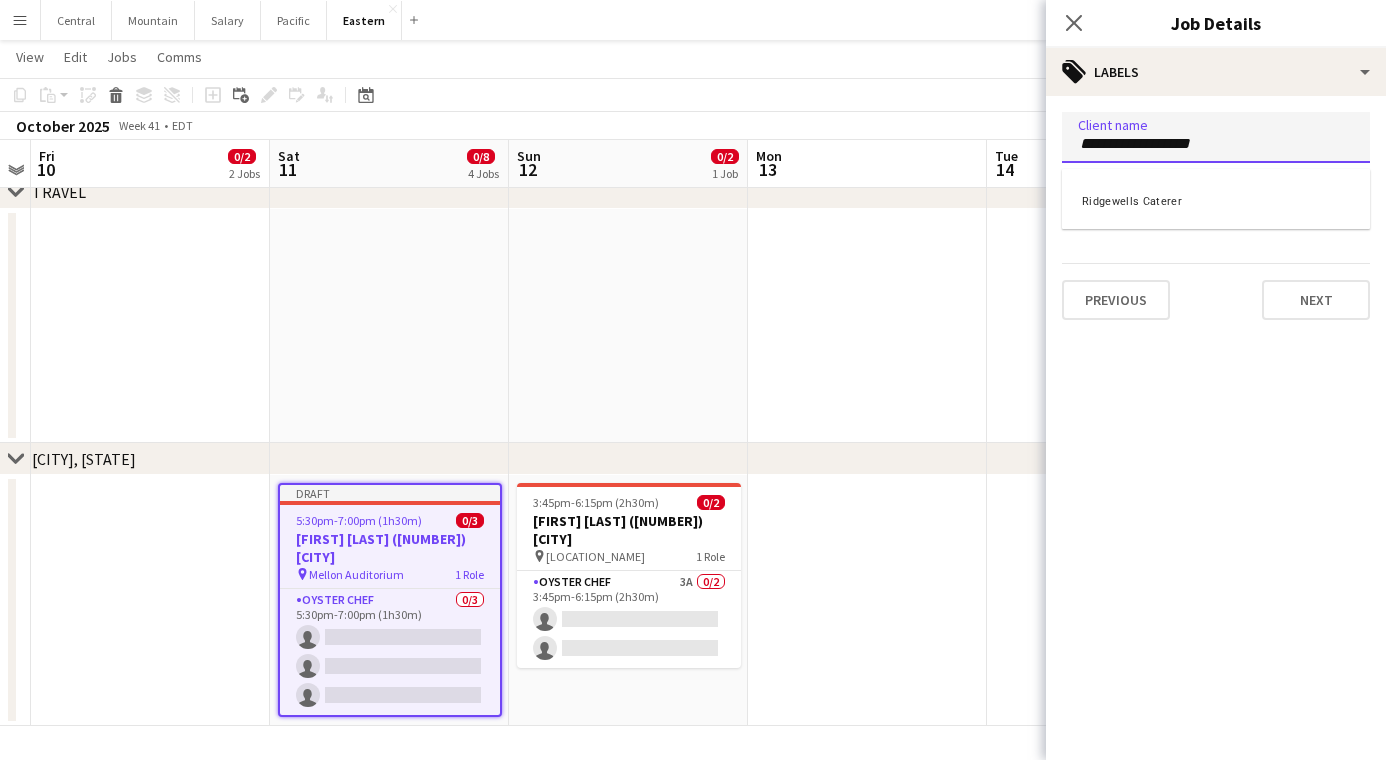type 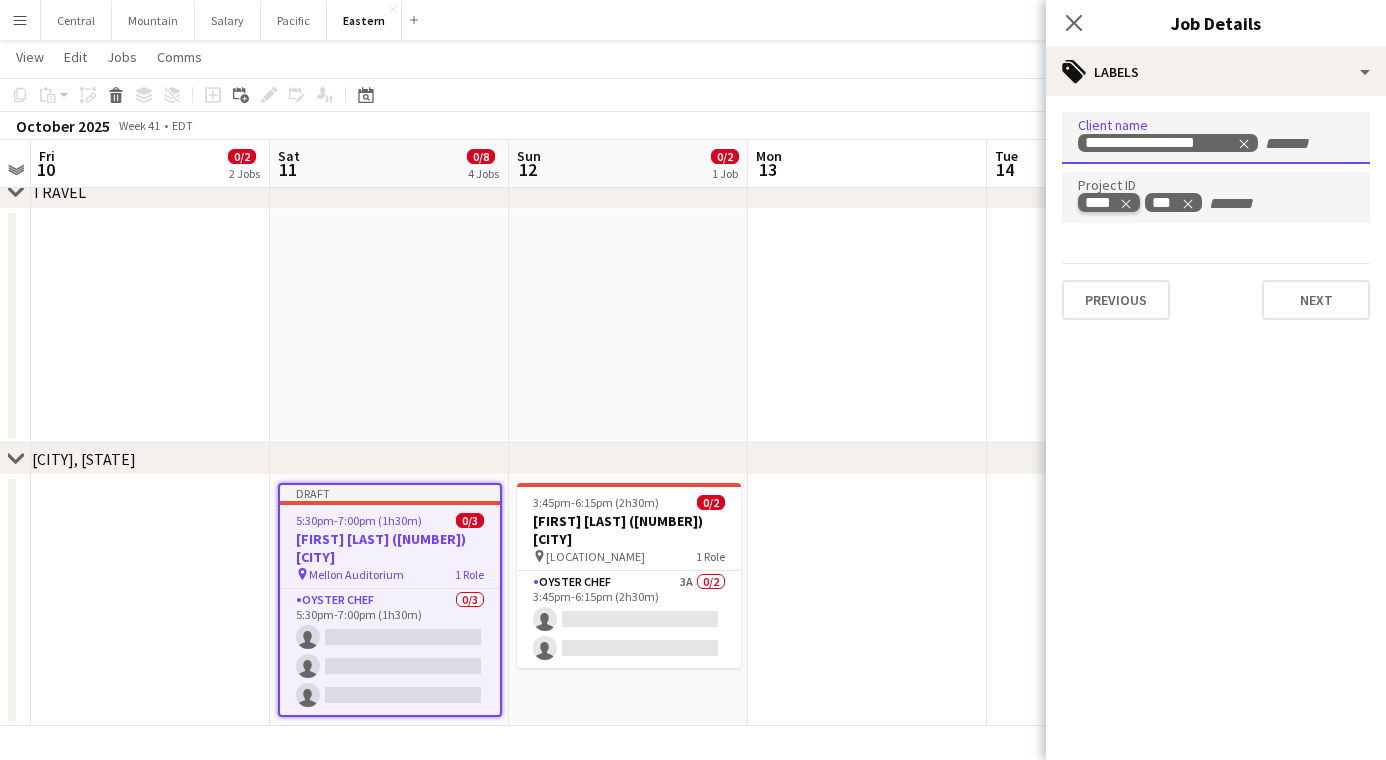 click 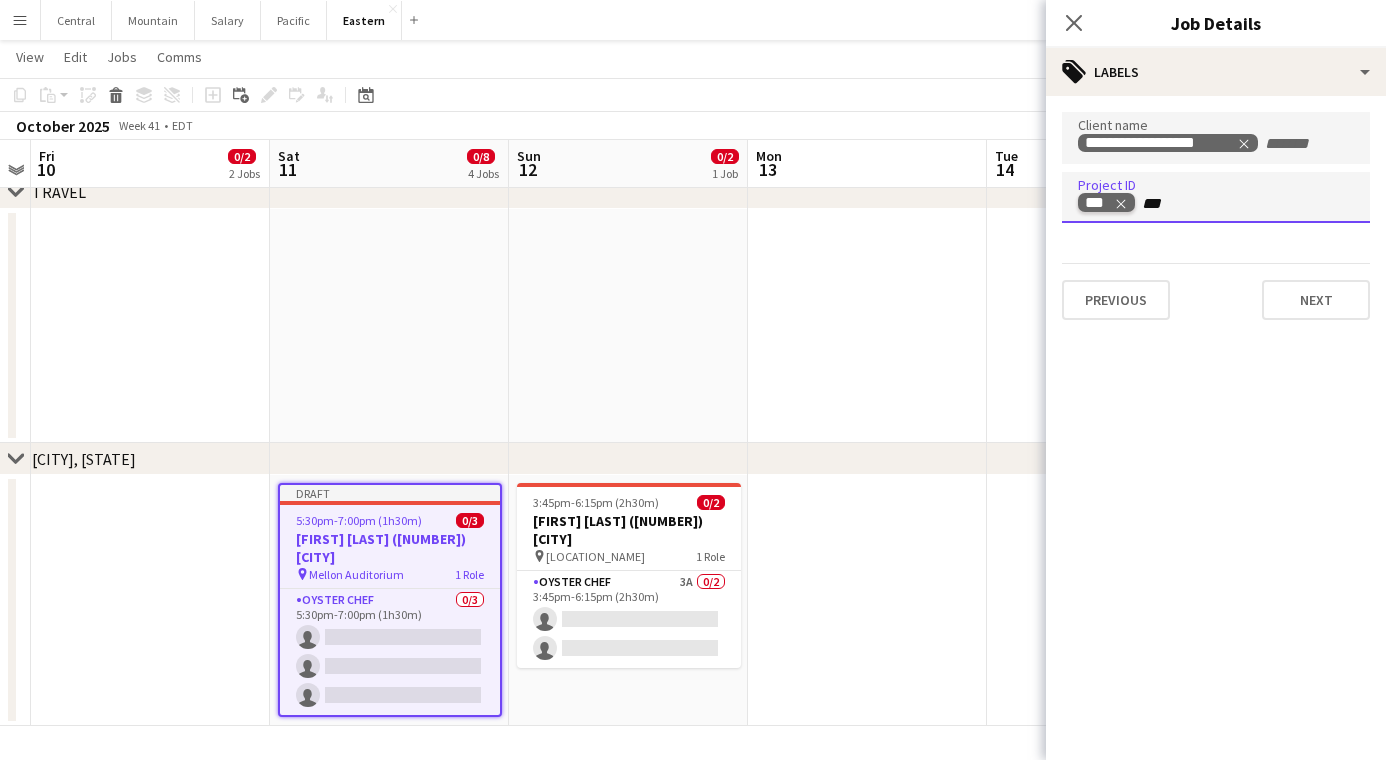 type on "****" 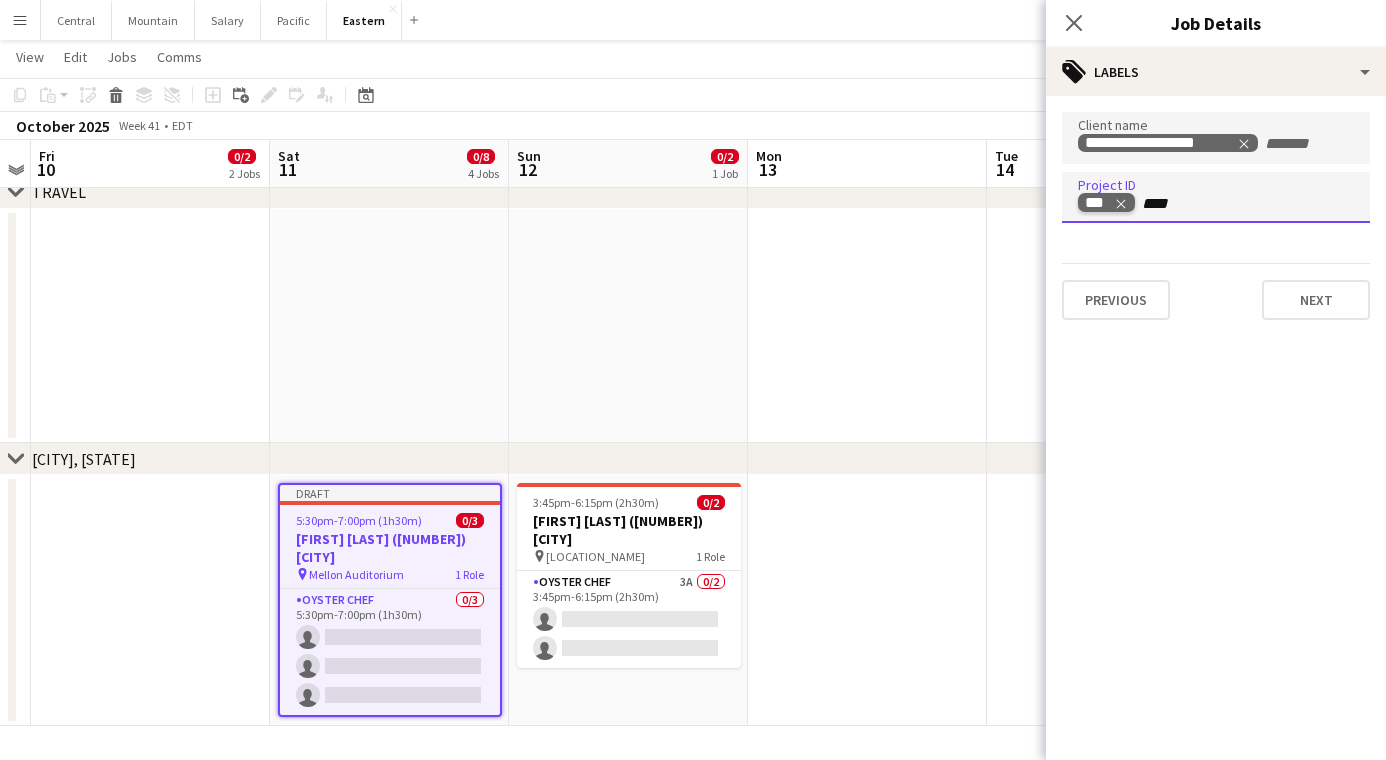 type 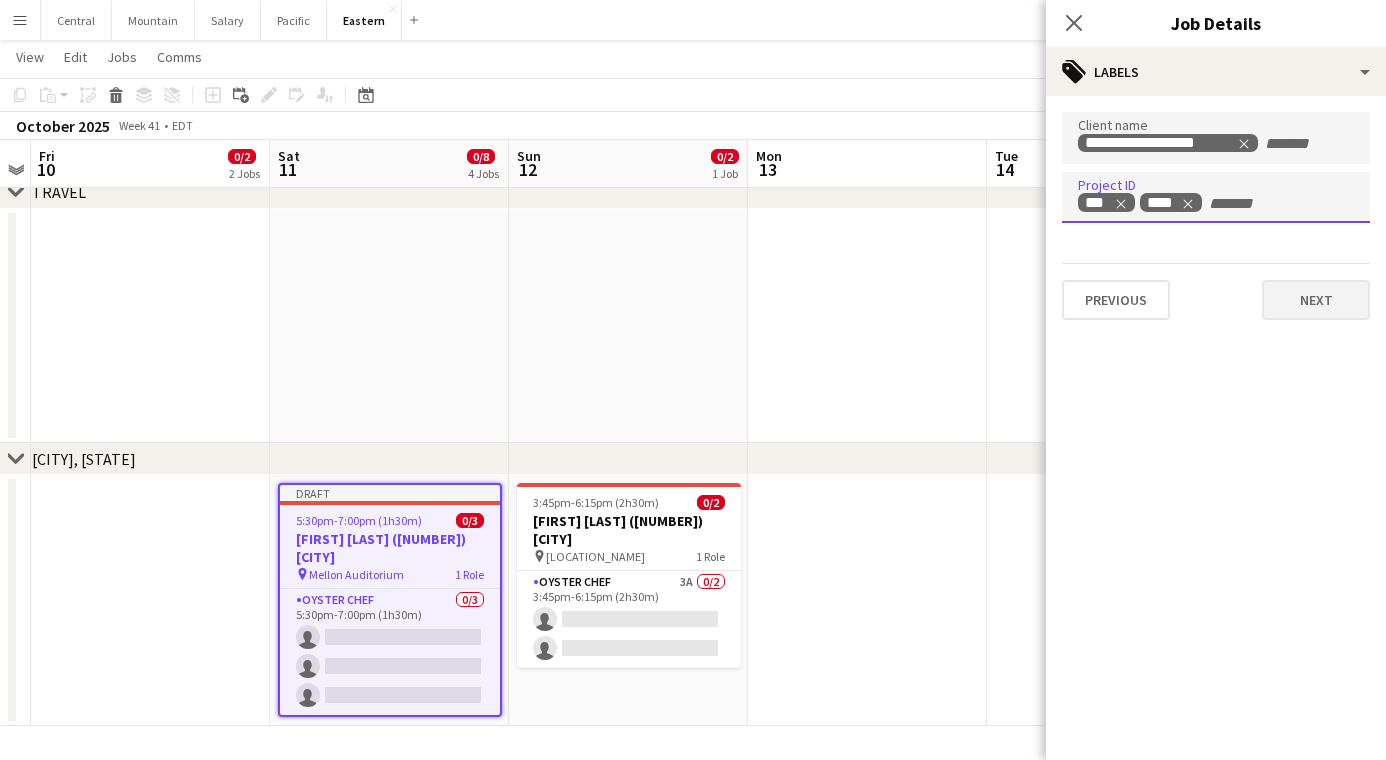 click on "Next" at bounding box center [1316, 300] 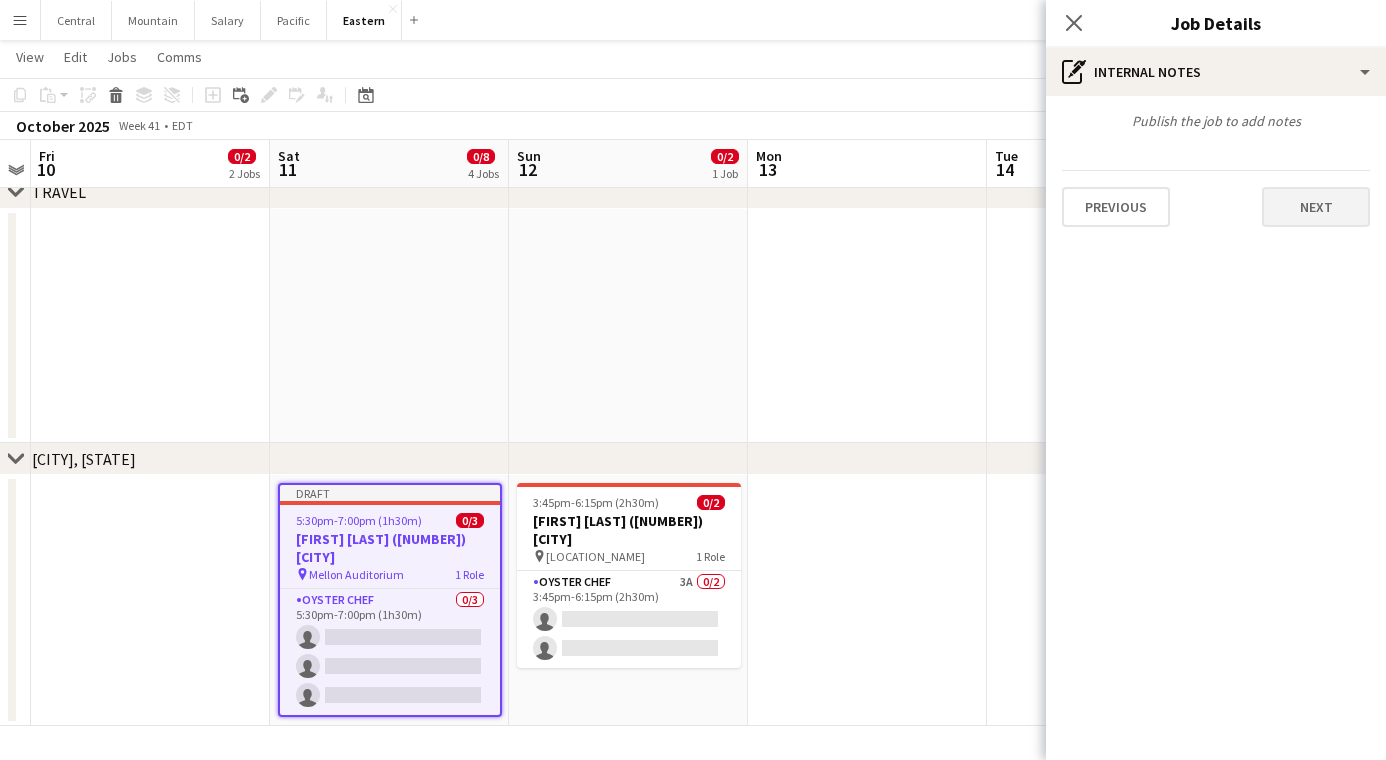 click on "Next" at bounding box center [1316, 207] 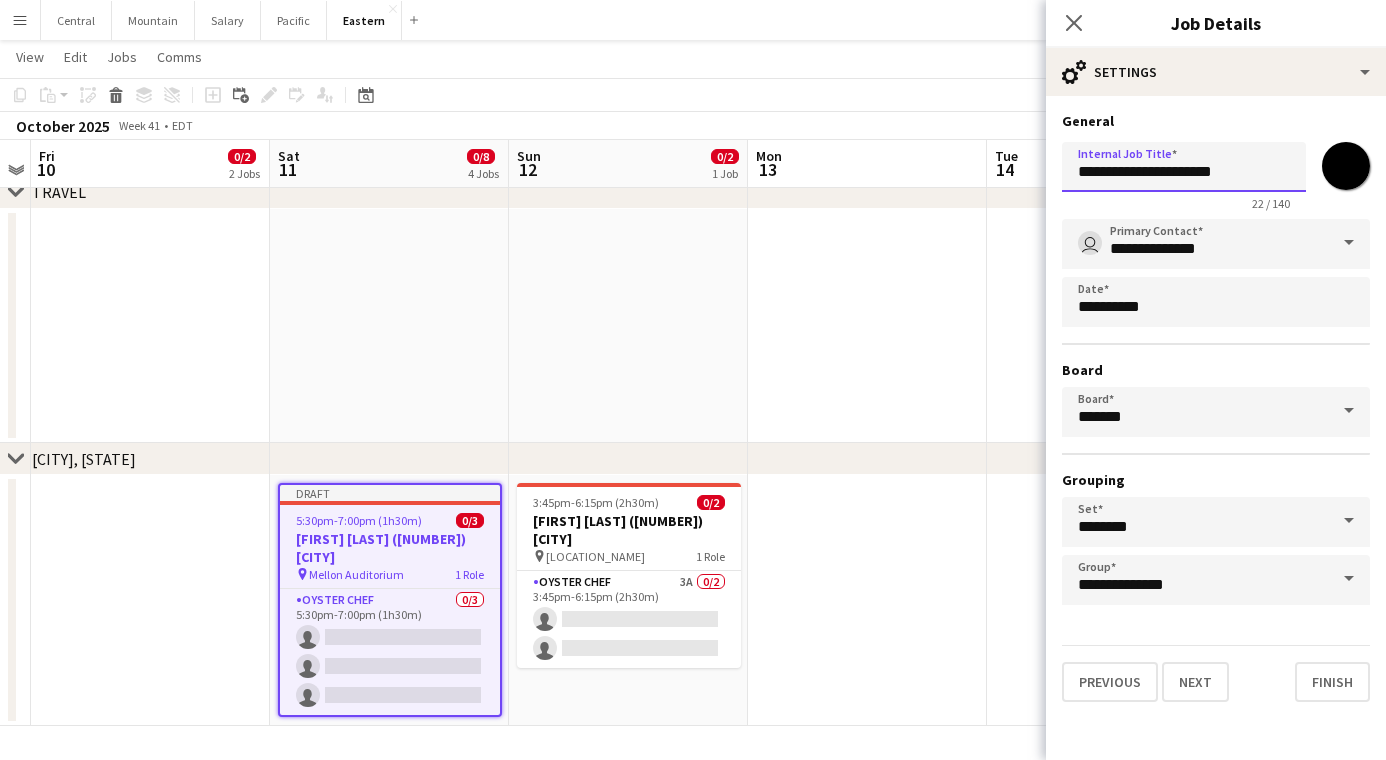 drag, startPoint x: 1156, startPoint y: 174, endPoint x: 869, endPoint y: 173, distance: 287.00174 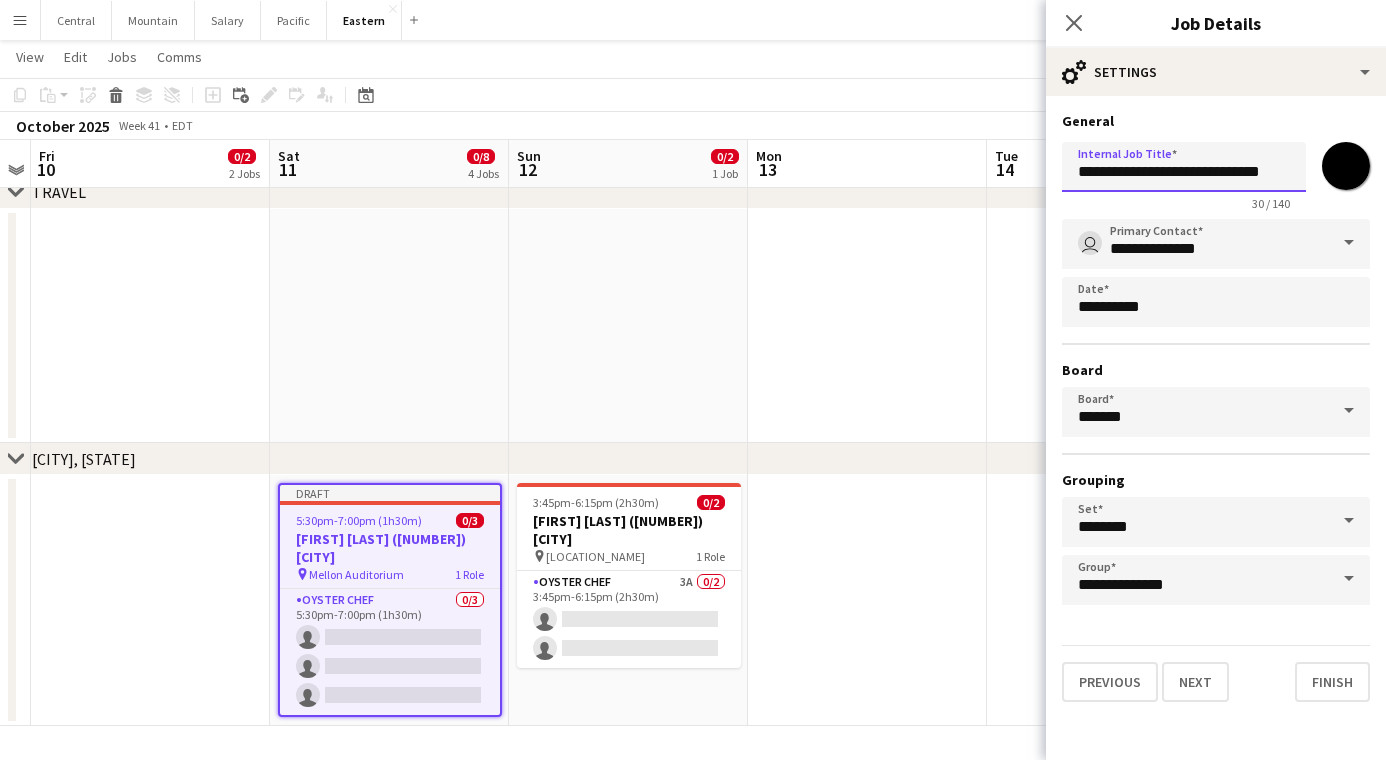 click on "**********" at bounding box center (1184, 167) 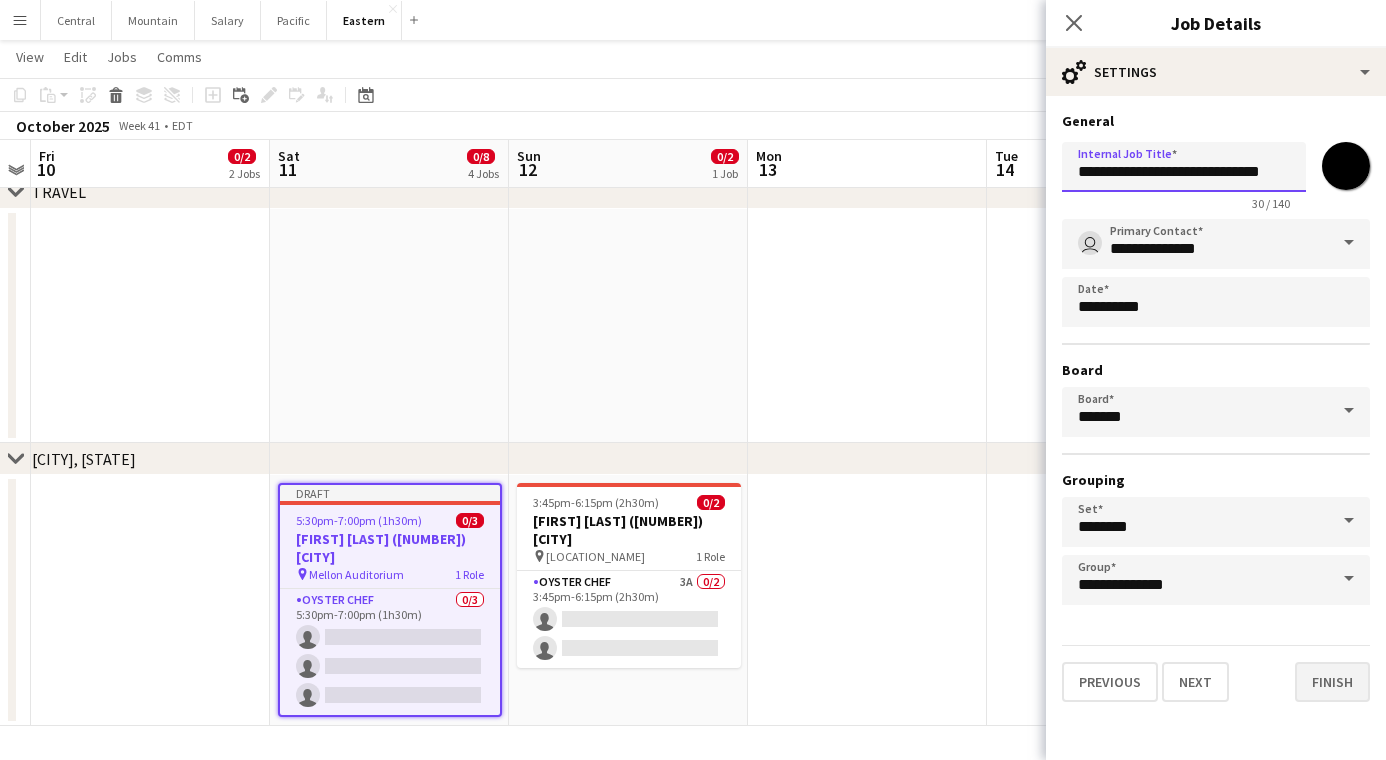 type on "**********" 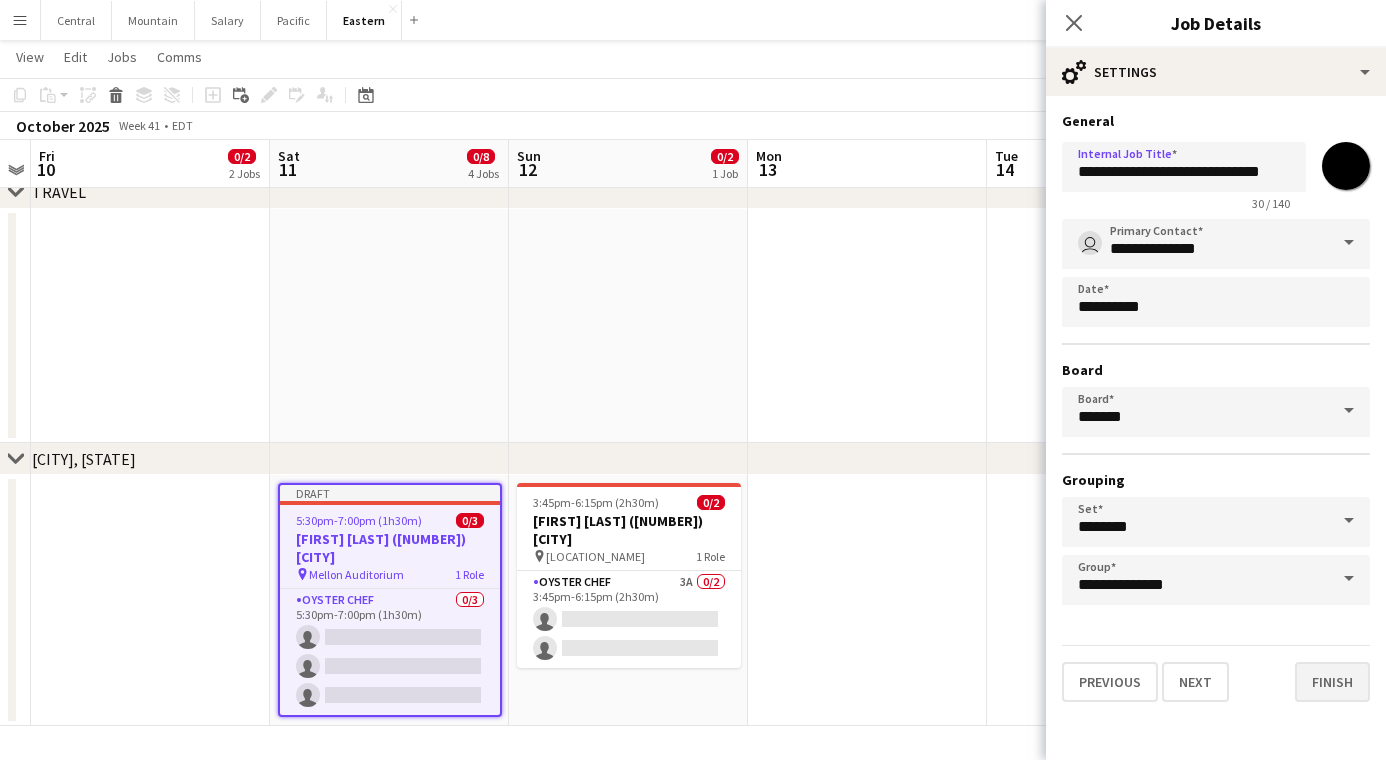click on "Finish" at bounding box center [1332, 682] 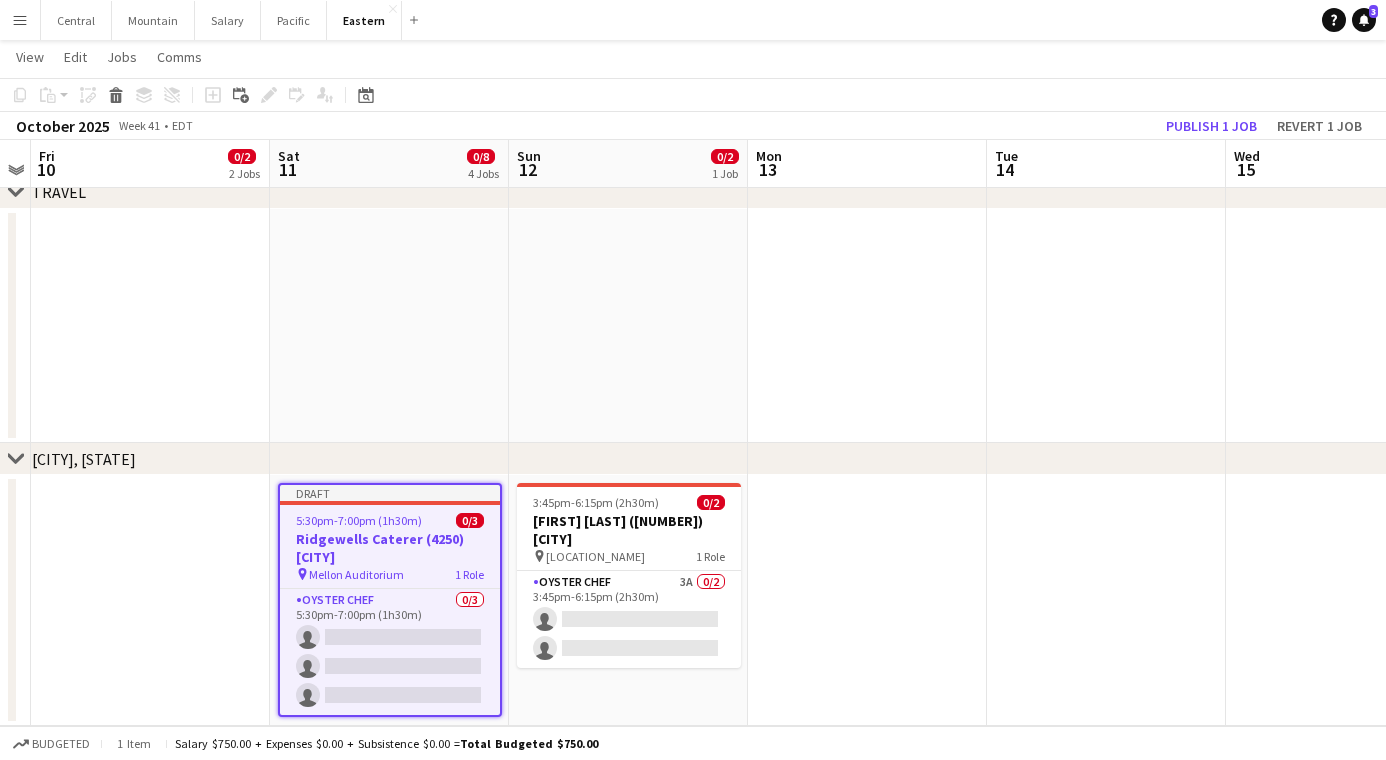 click on "[DAY] [NUMBER]" at bounding box center [1106, 164] 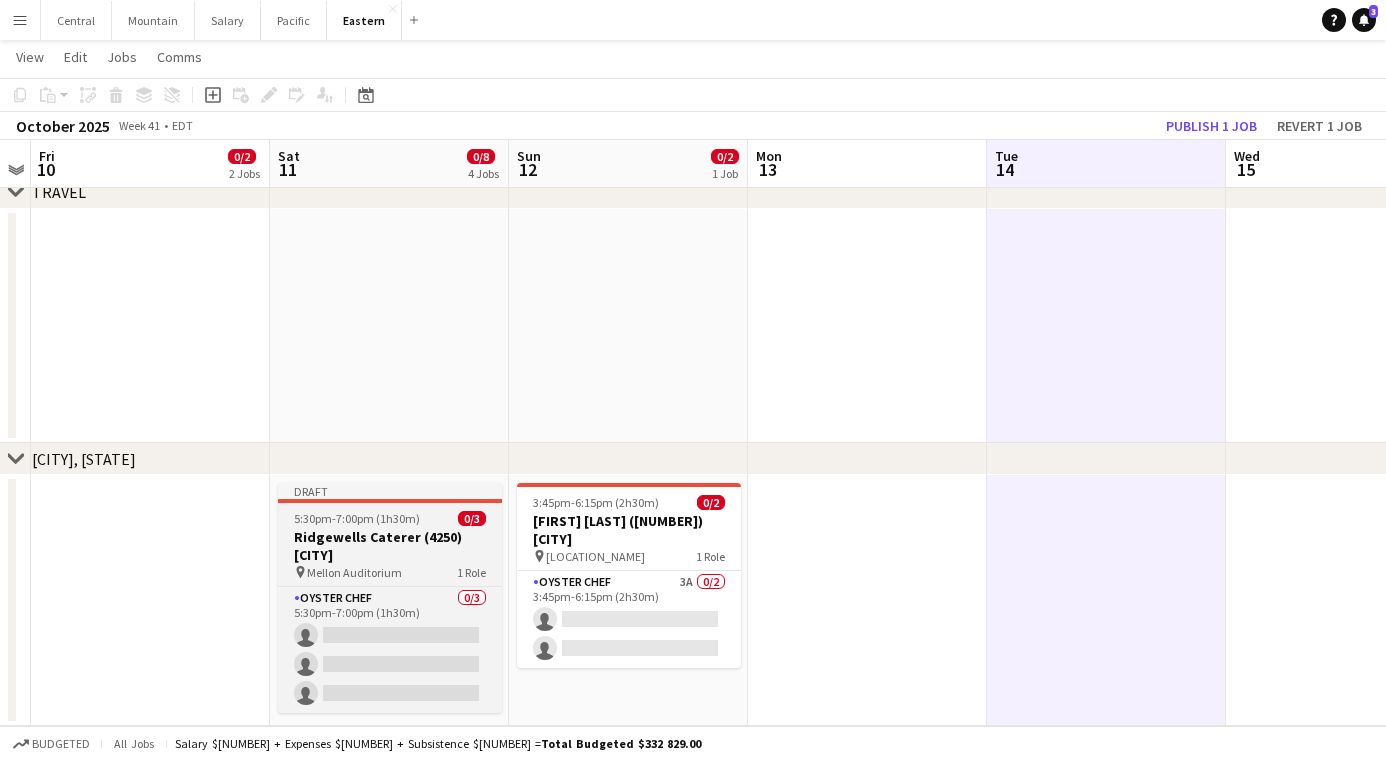 click at bounding box center (390, 501) 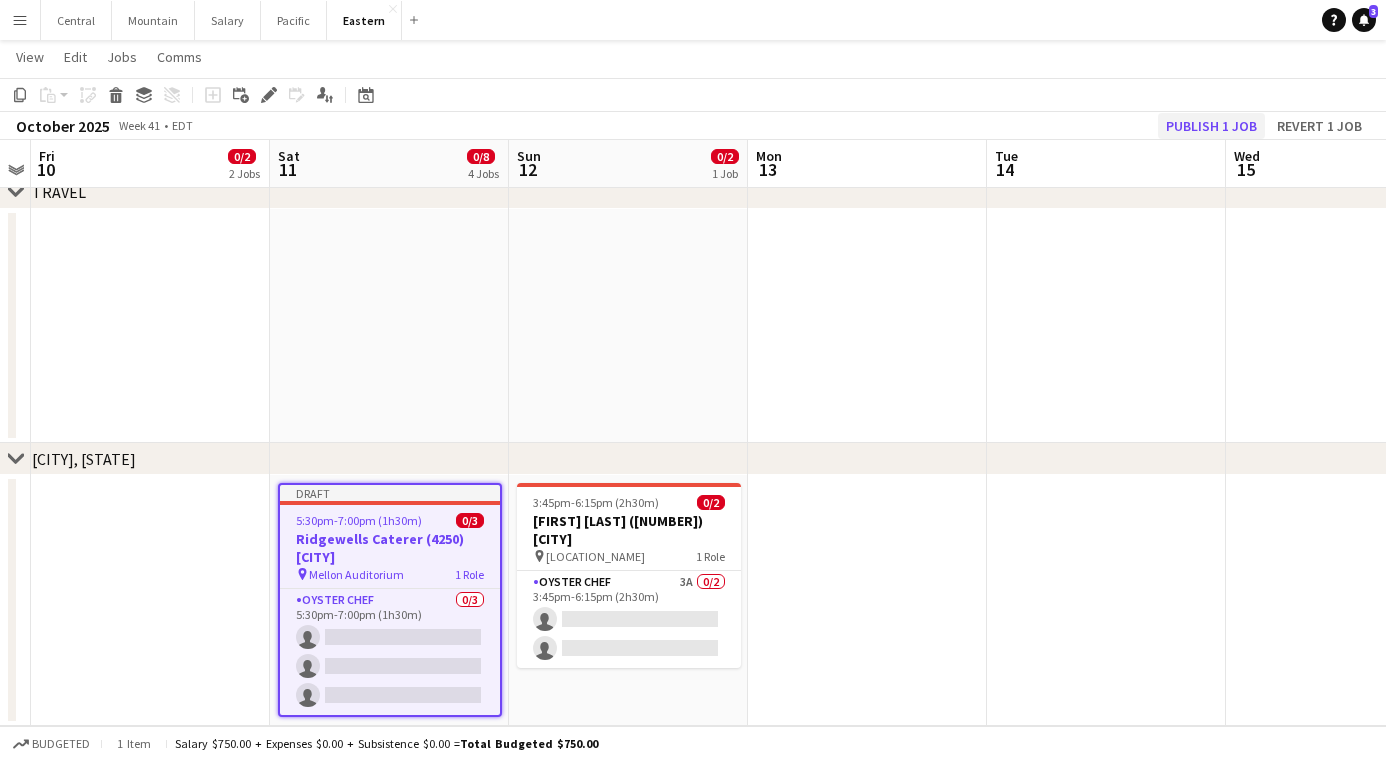 click on "Publish 1 job" 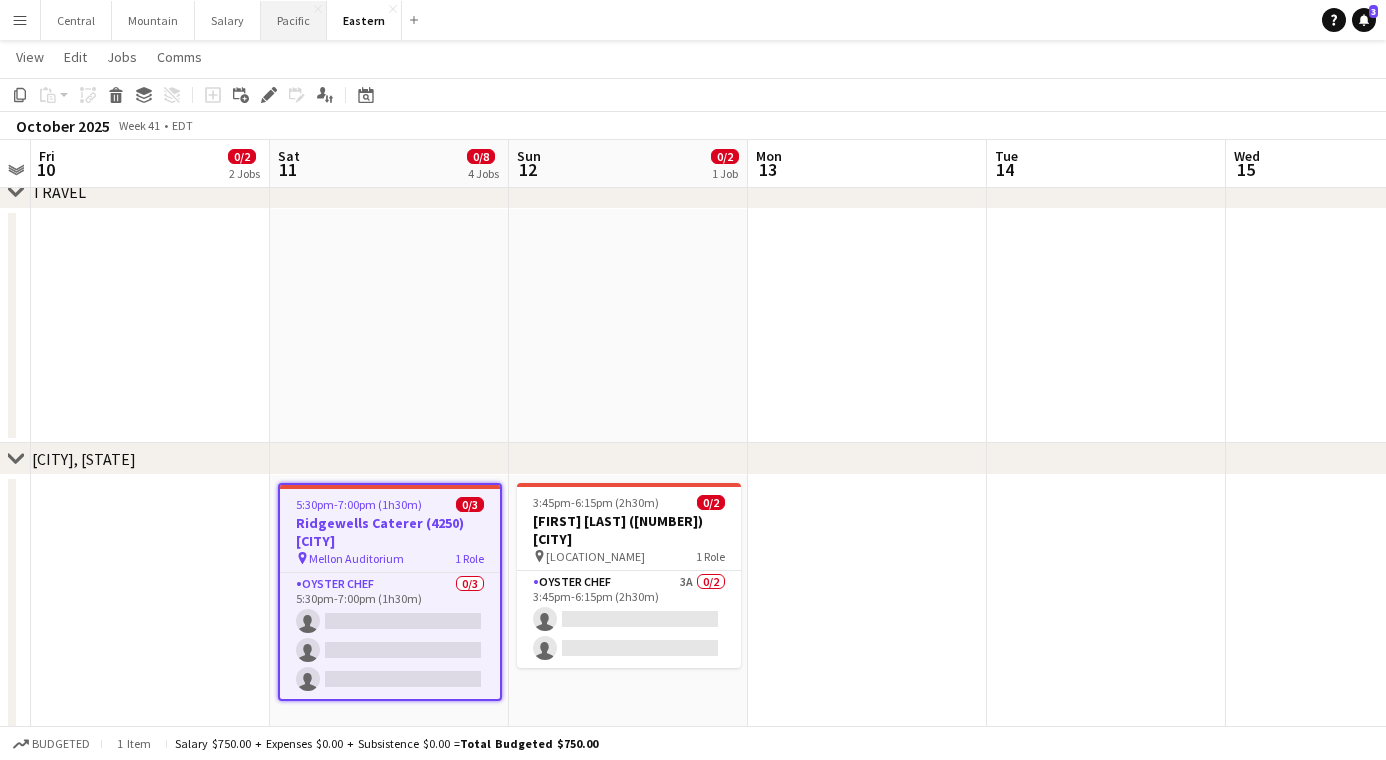 click on "Pacific
Close" at bounding box center (294, 20) 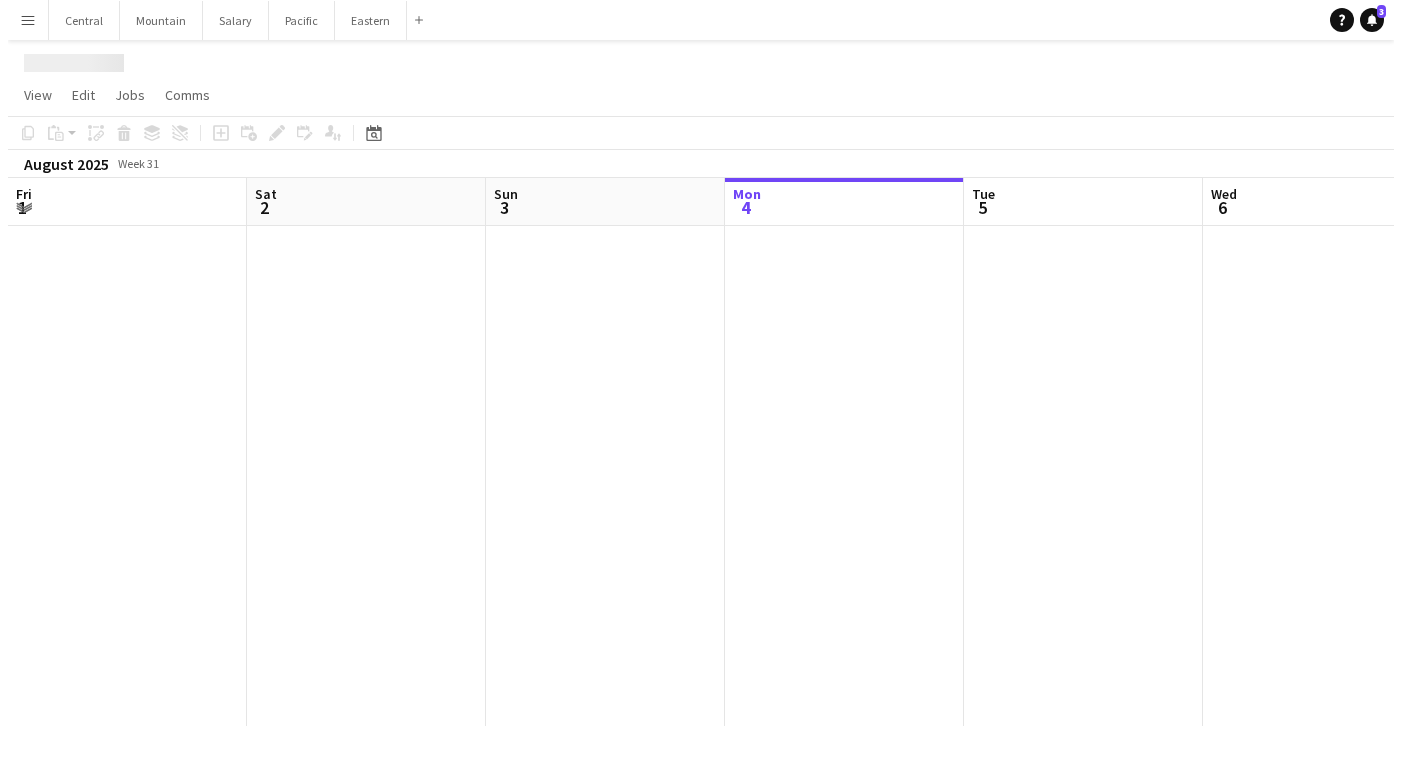 scroll, scrollTop: 0, scrollLeft: 0, axis: both 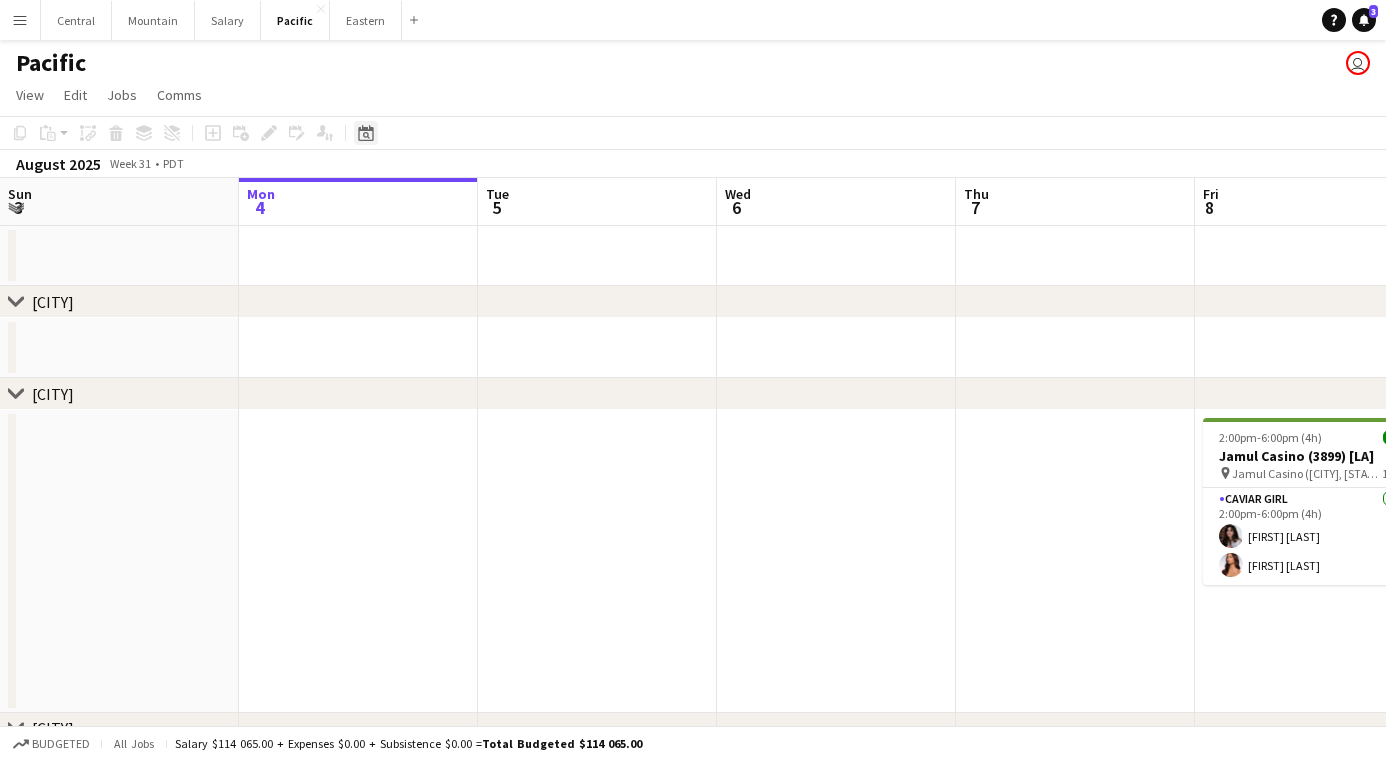 click on "Date picker" at bounding box center [366, 133] 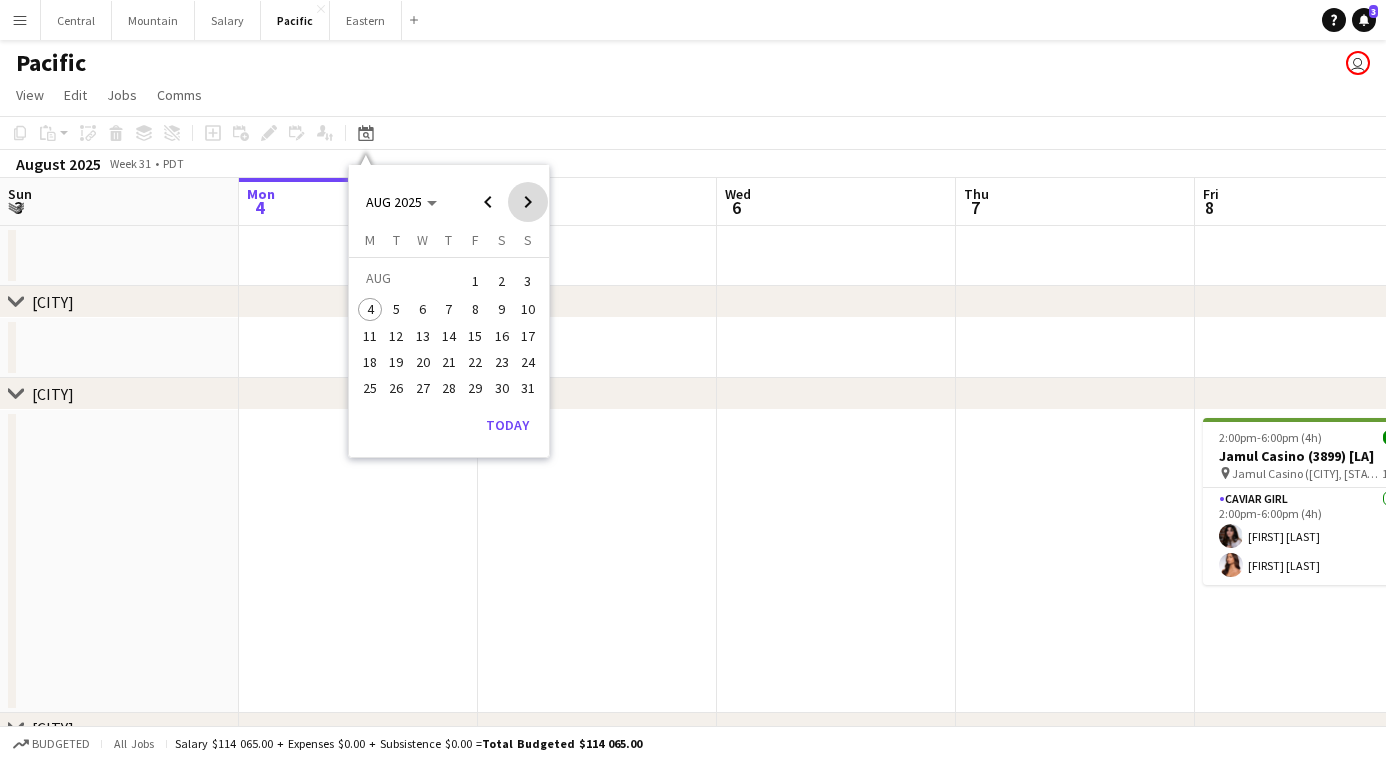 click at bounding box center [528, 202] 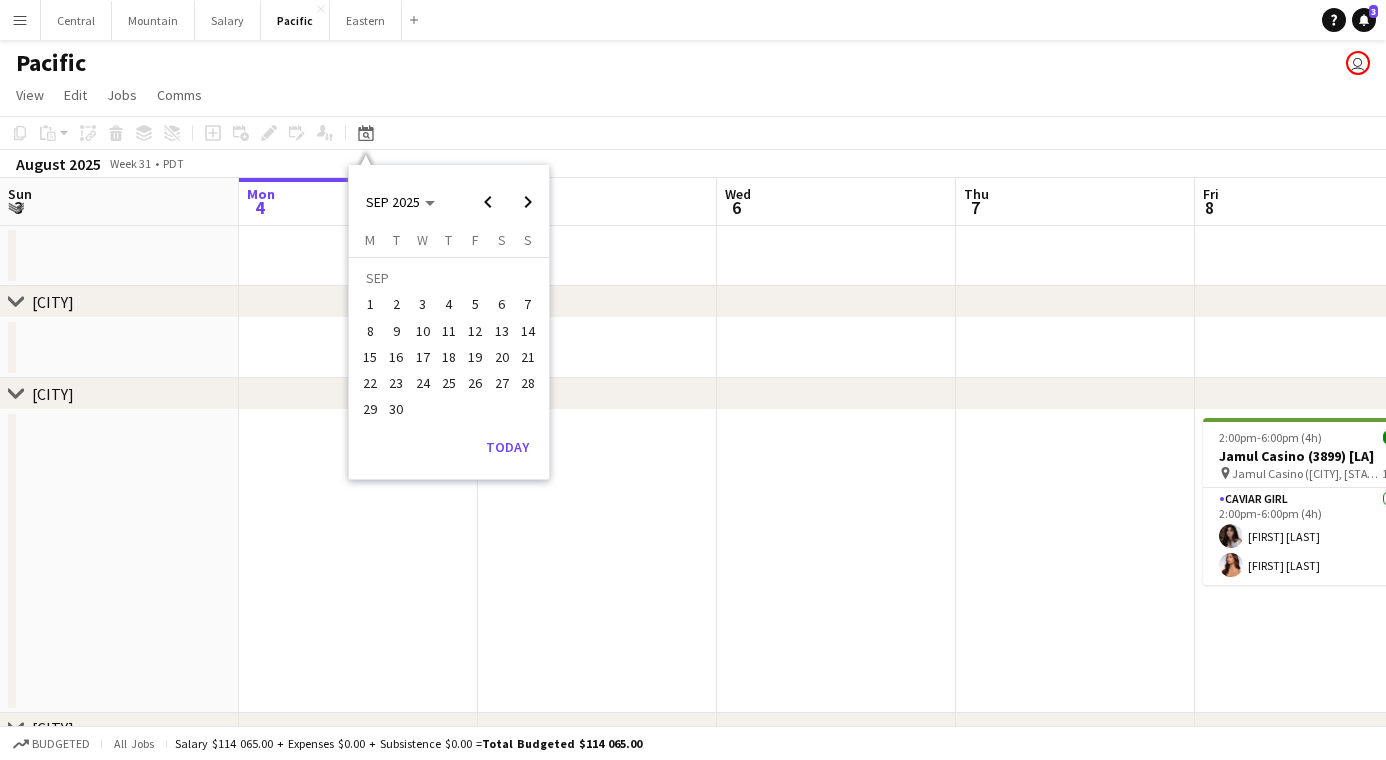click on "3" at bounding box center [423, 305] 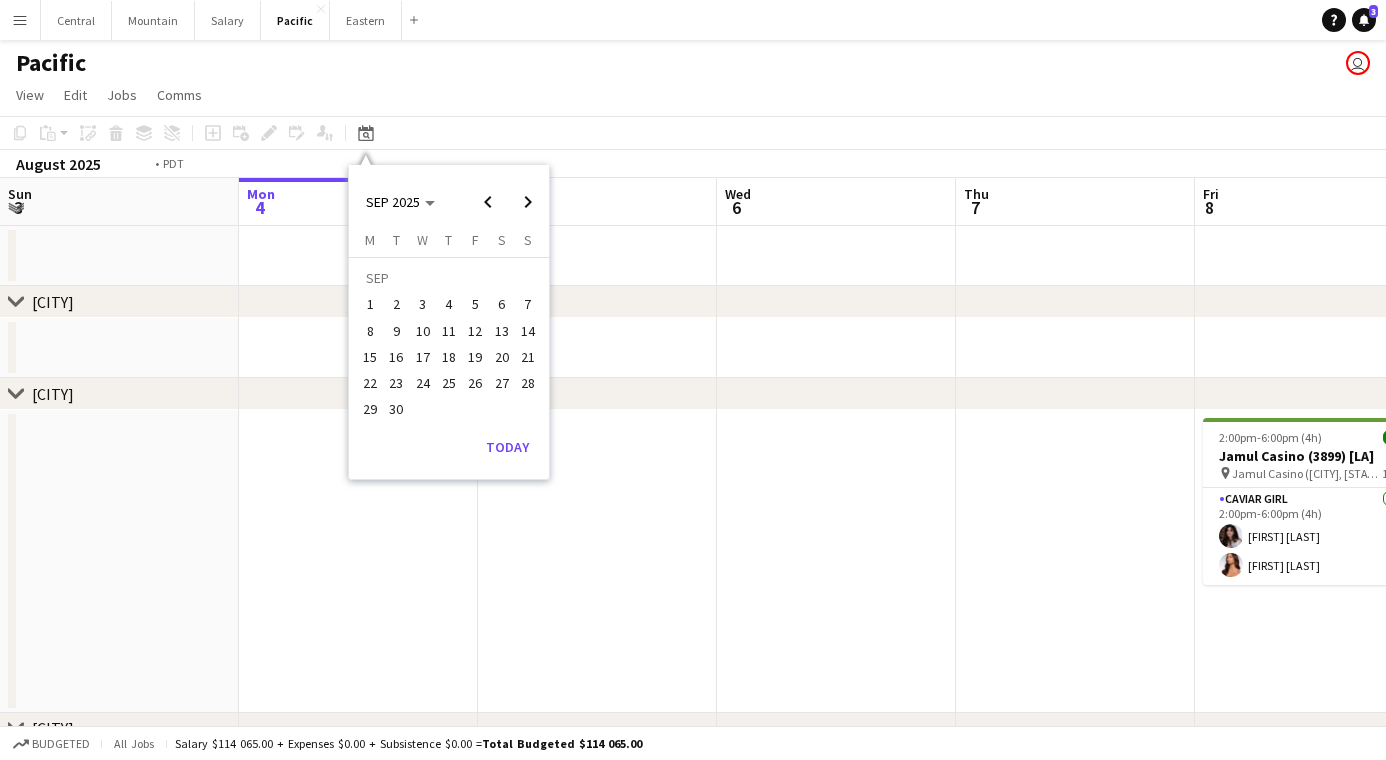 scroll, scrollTop: 0, scrollLeft: 687, axis: horizontal 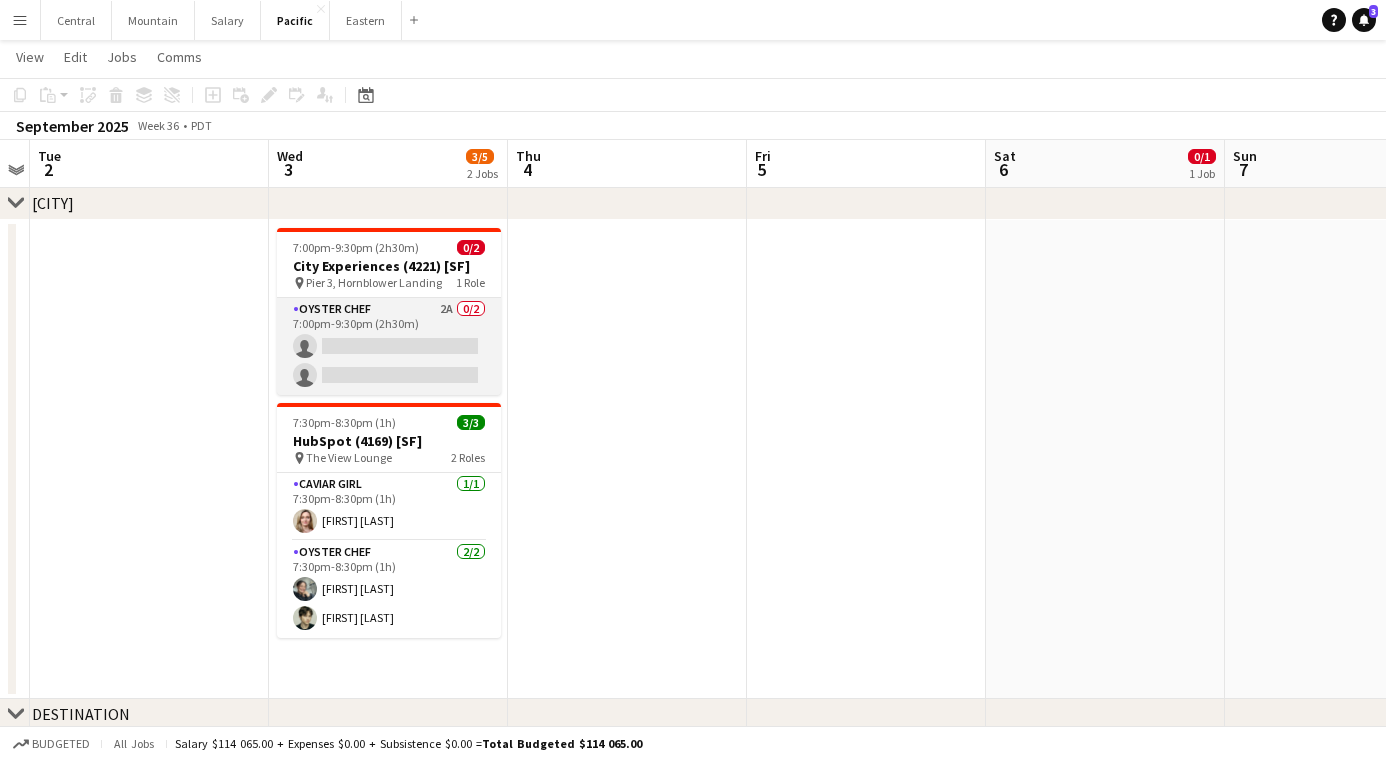 click on "Oyster Chef   2A   0/2   7:00pm-9:30pm (2h30m)
single-neutral-actions
single-neutral-actions" at bounding box center [389, 346] 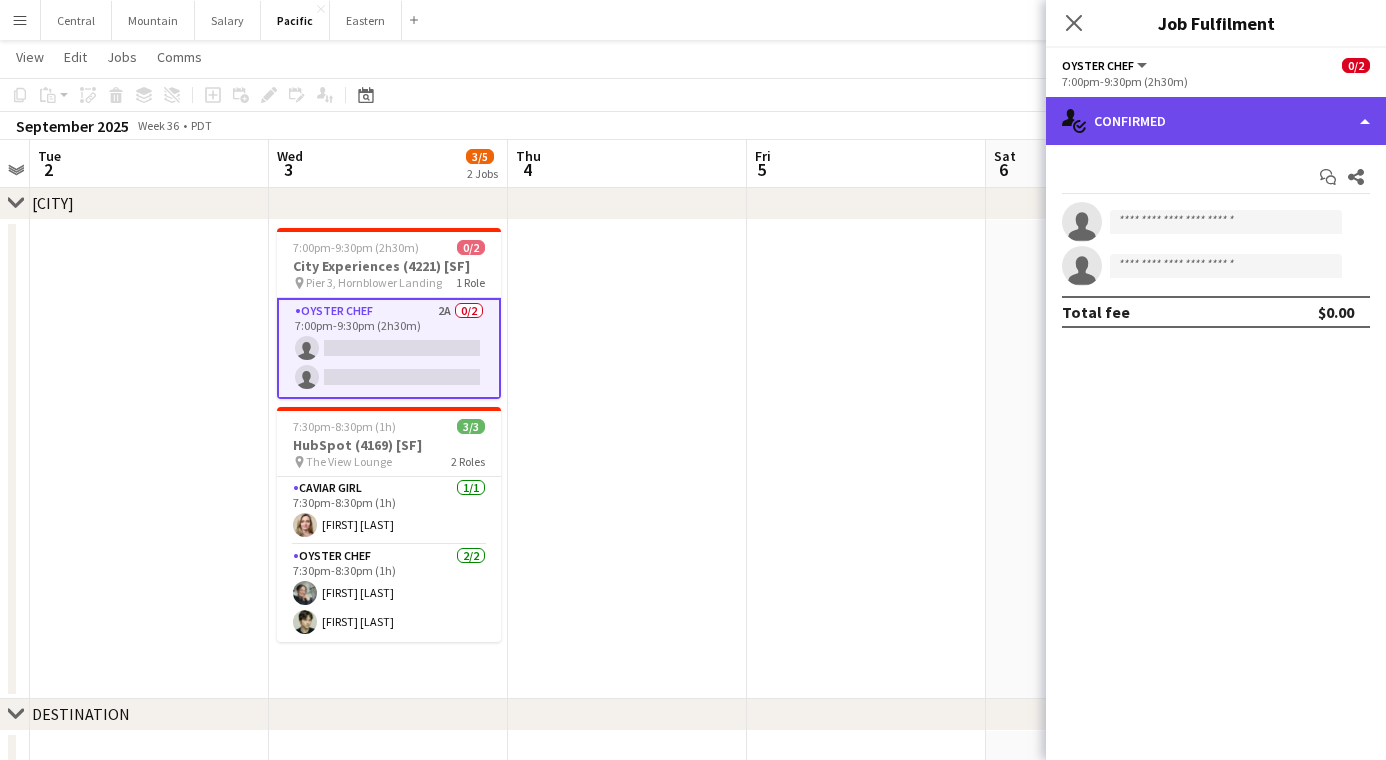 click on "single-neutral-actions-check-2
Confirmed" 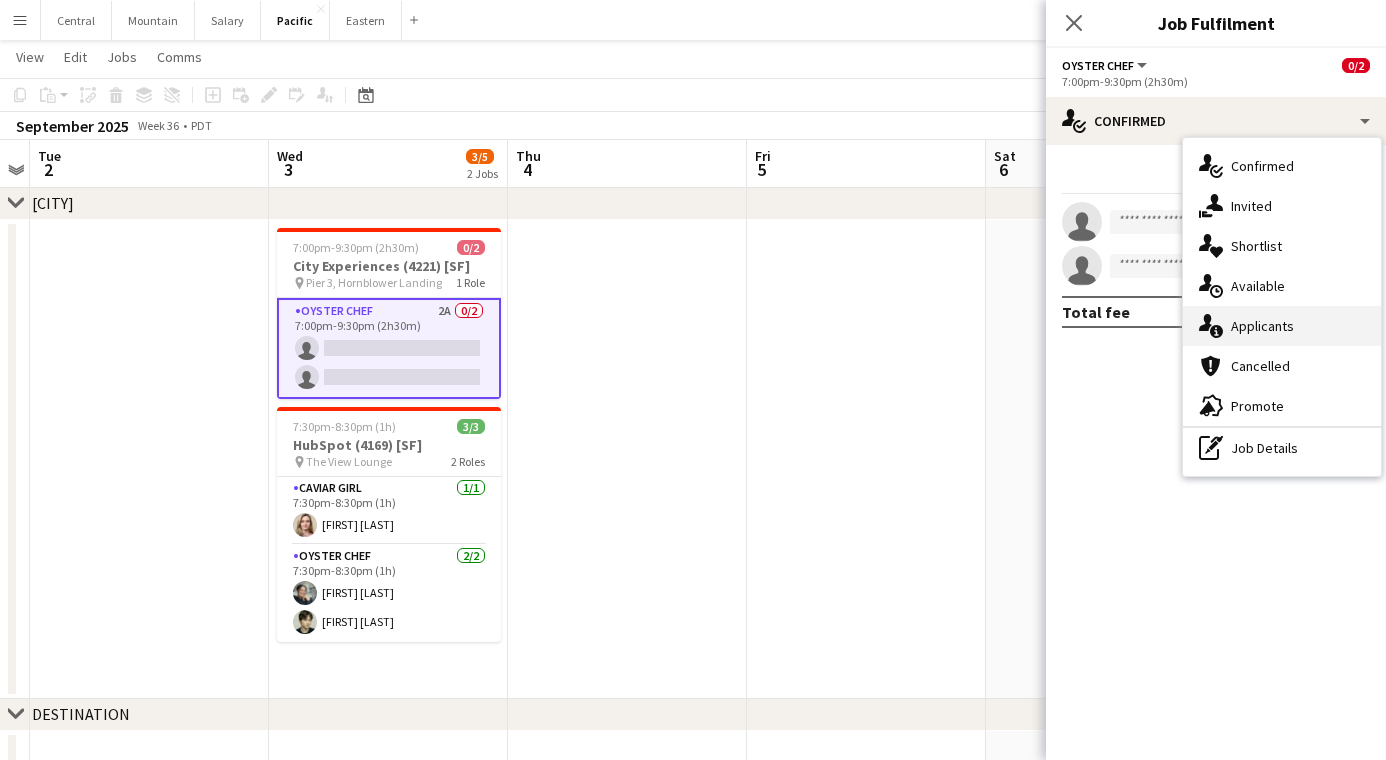 click on "single-neutral-actions-information
Applicants" at bounding box center (1282, 326) 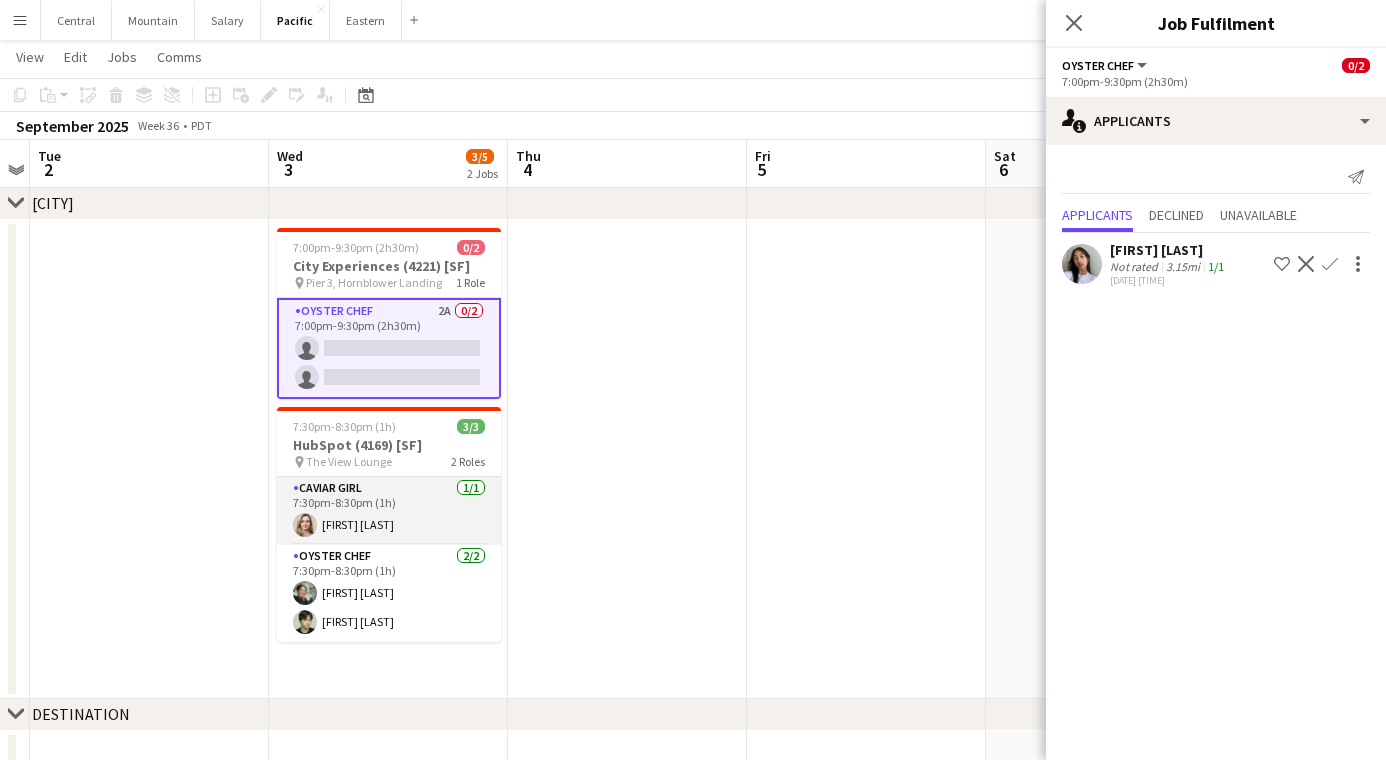 click on "Caviar Girl   1/1   7:30pm-8:30pm (1h)
[FIRST] [LAST]" at bounding box center (389, 511) 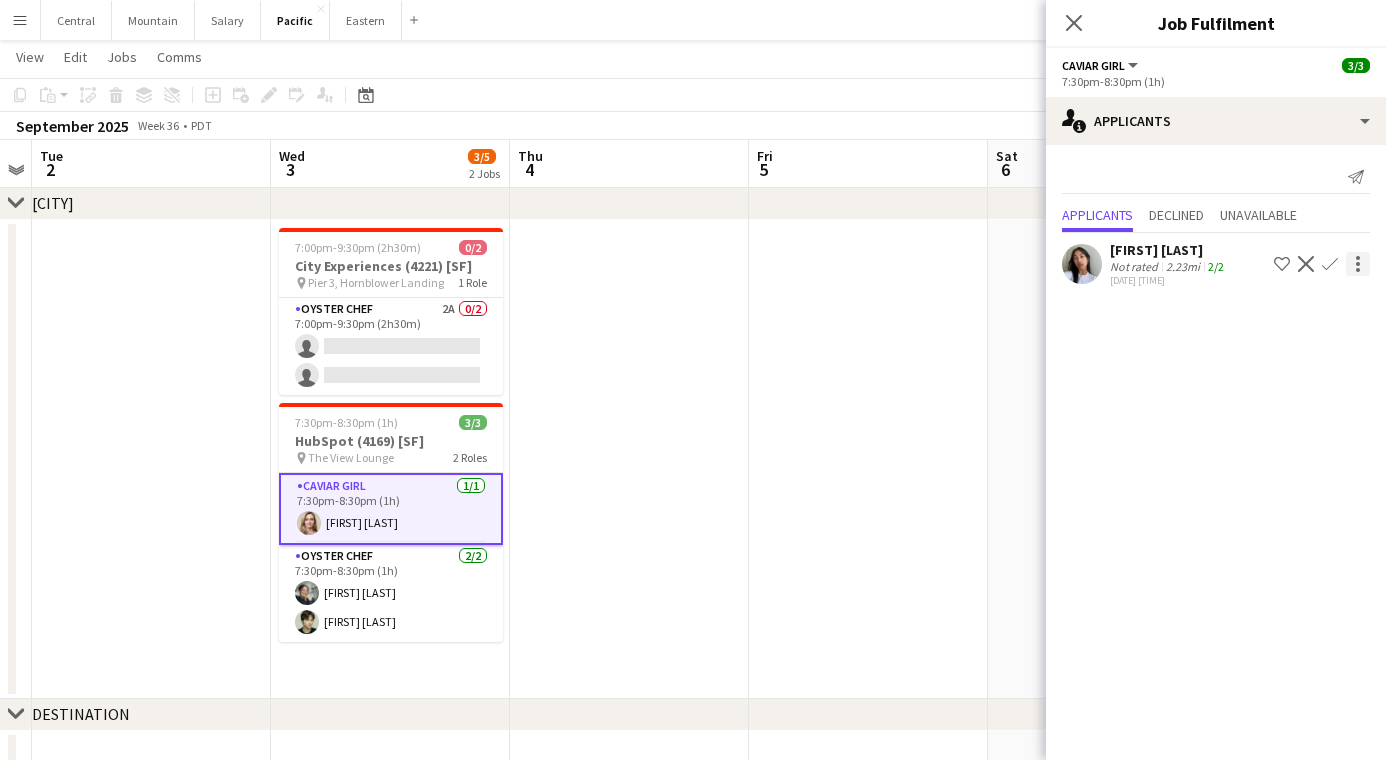 click 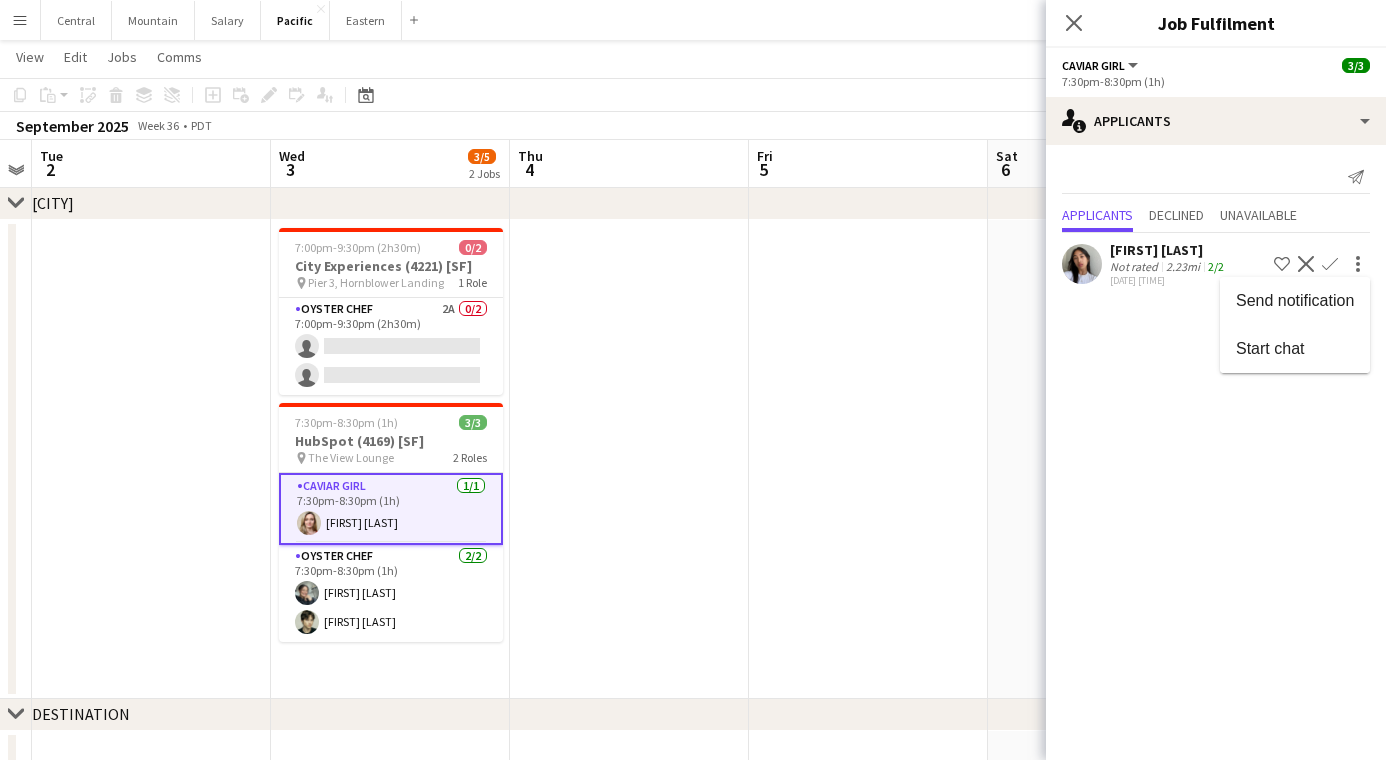 click at bounding box center [693, 380] 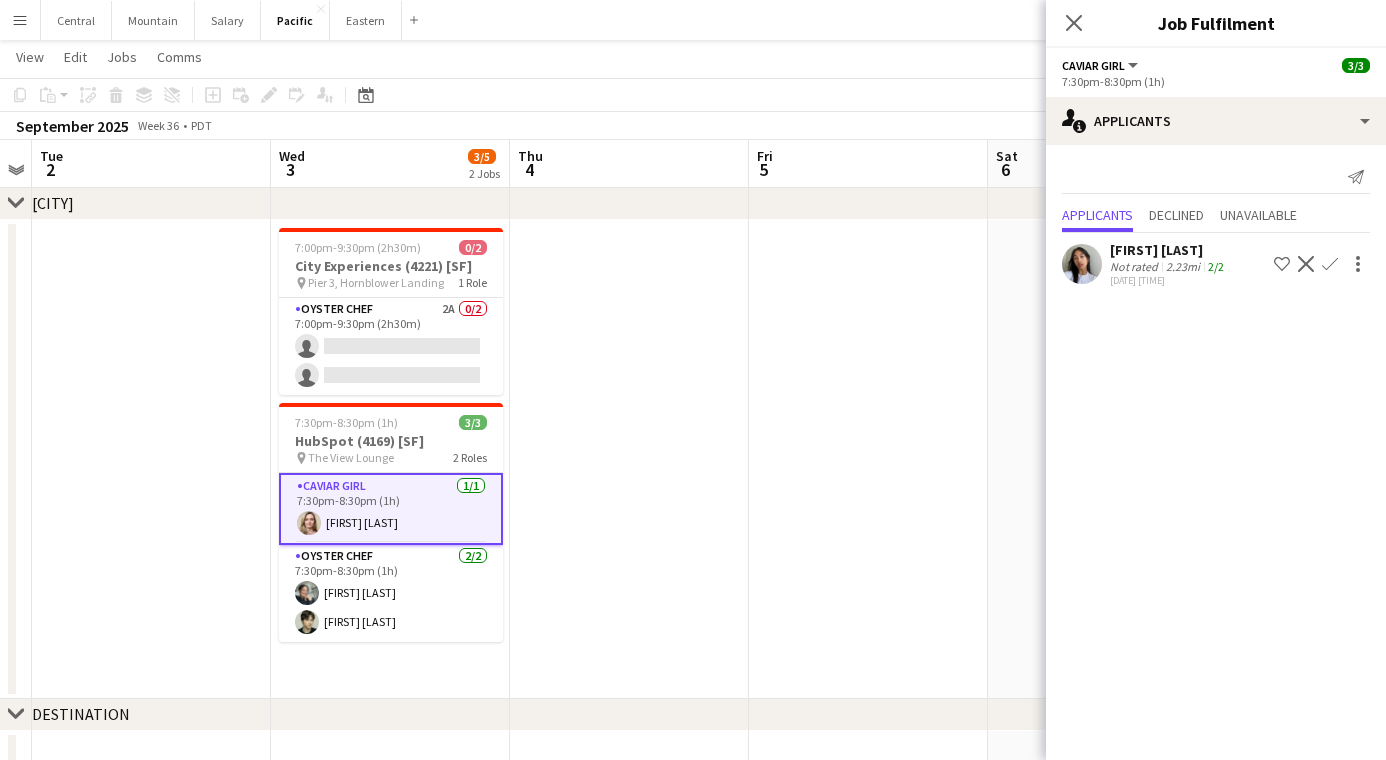 click on "Caviar Girl   1/1   7:30pm-8:30pm (1h)
[FIRST] [LAST]" at bounding box center (391, 509) 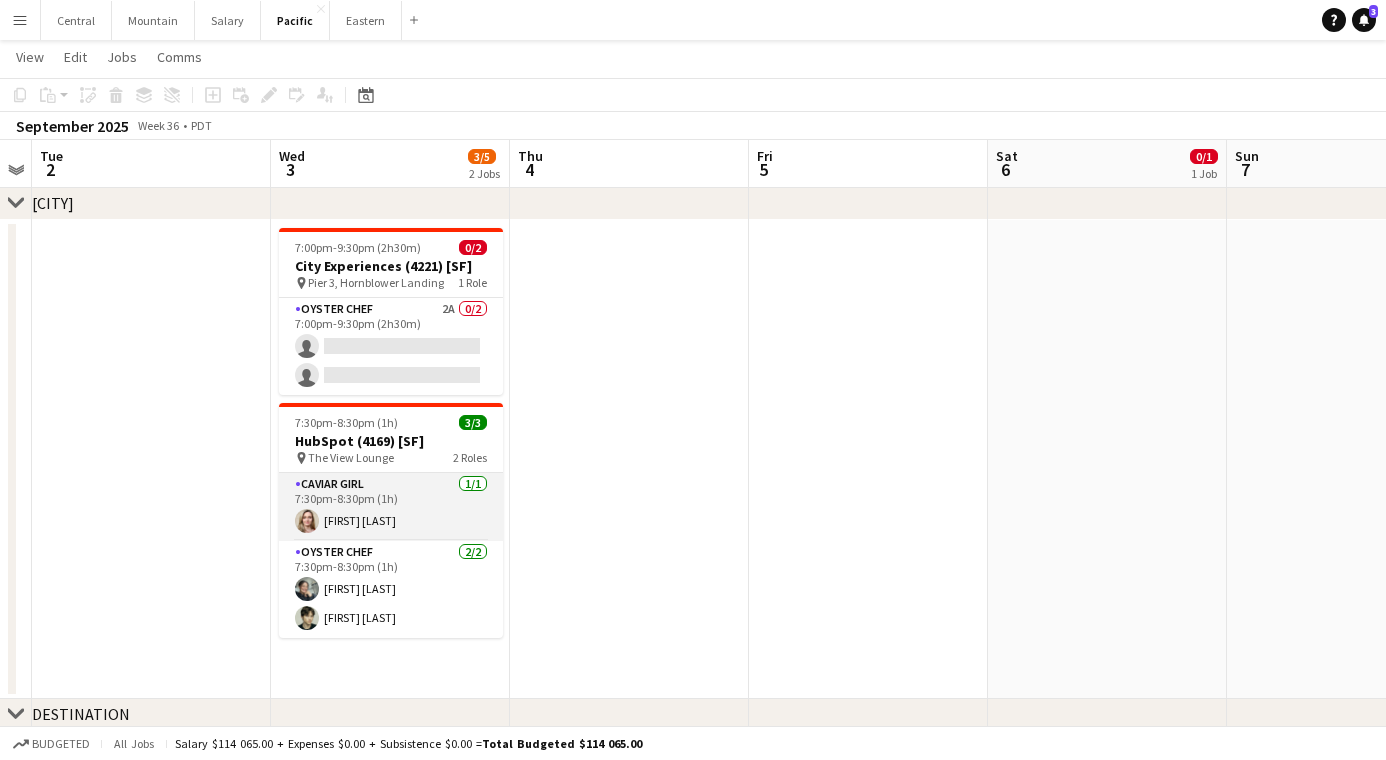 drag, startPoint x: 423, startPoint y: 514, endPoint x: 461, endPoint y: 497, distance: 41.62932 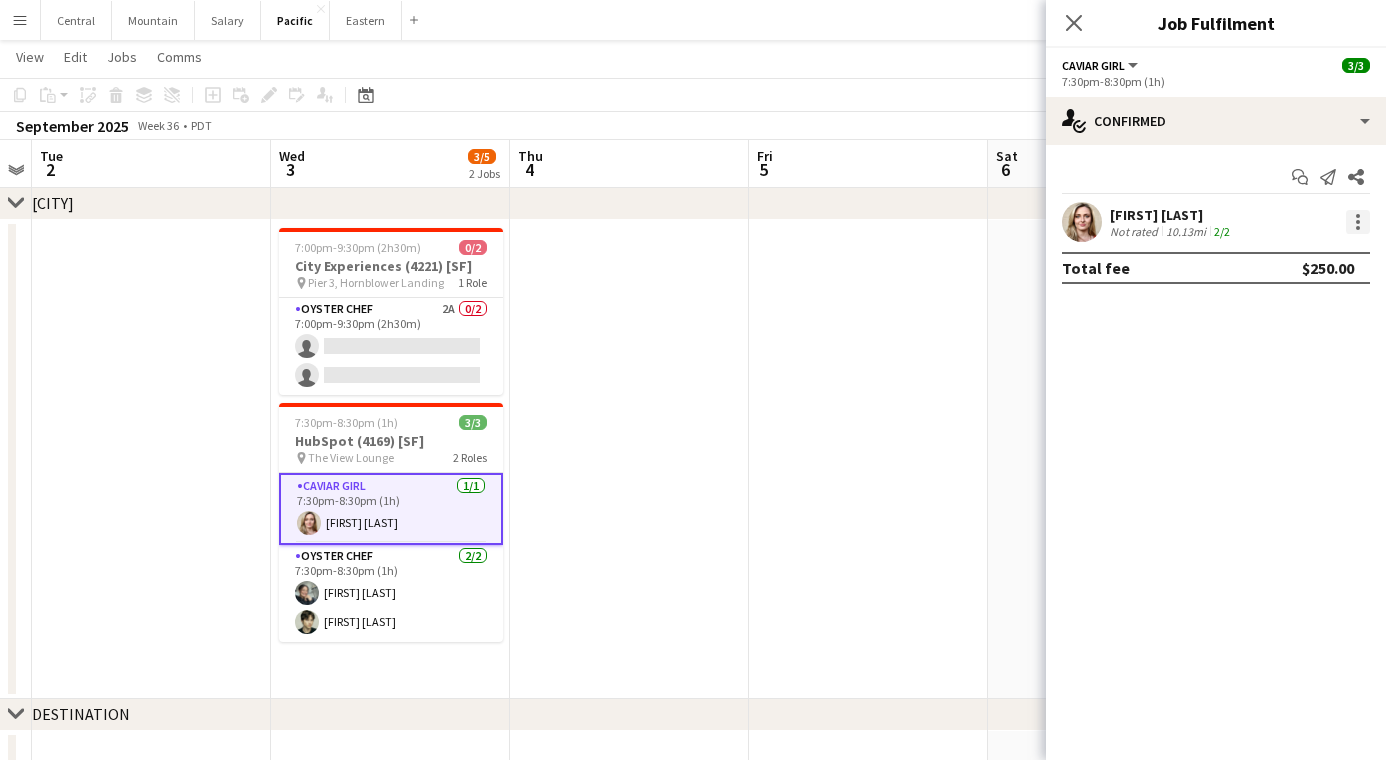 click at bounding box center (1358, 222) 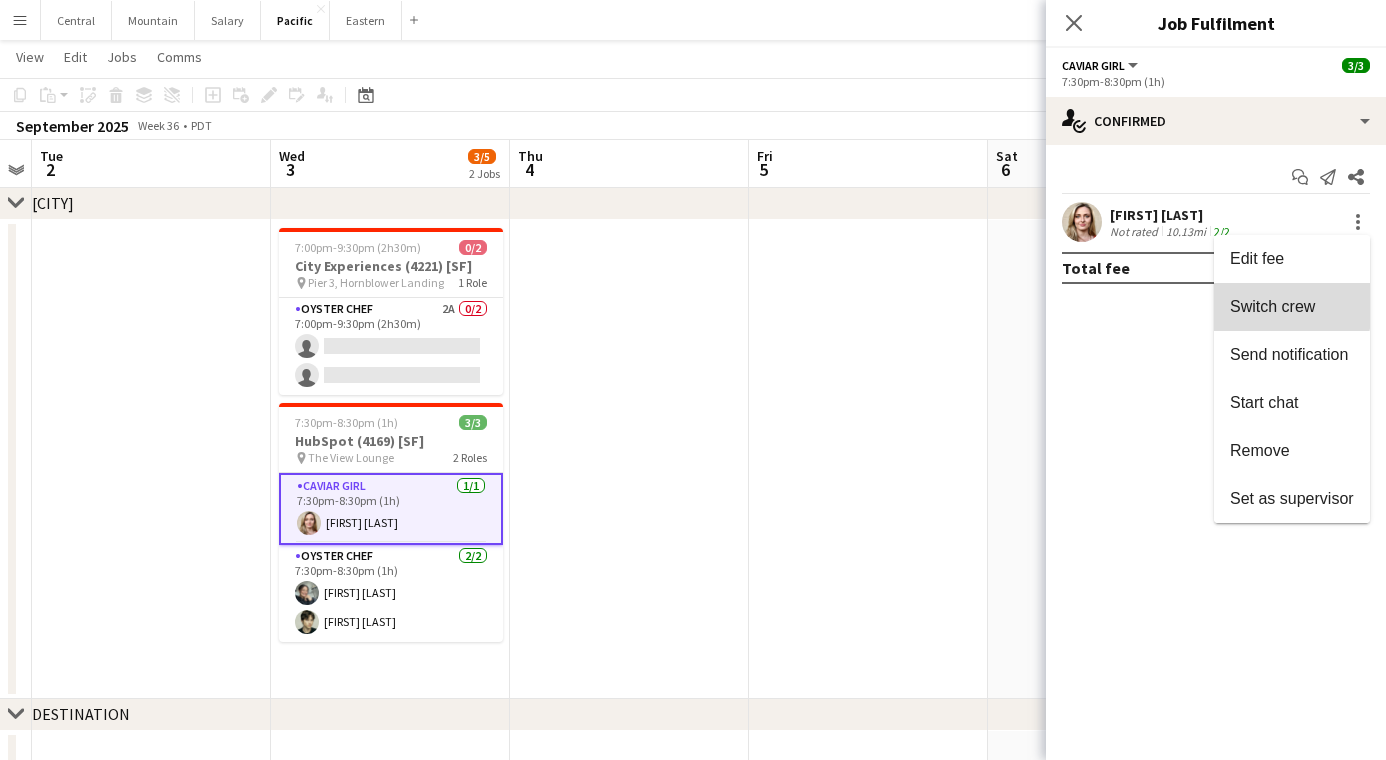 click on "Switch crew" at bounding box center [1272, 306] 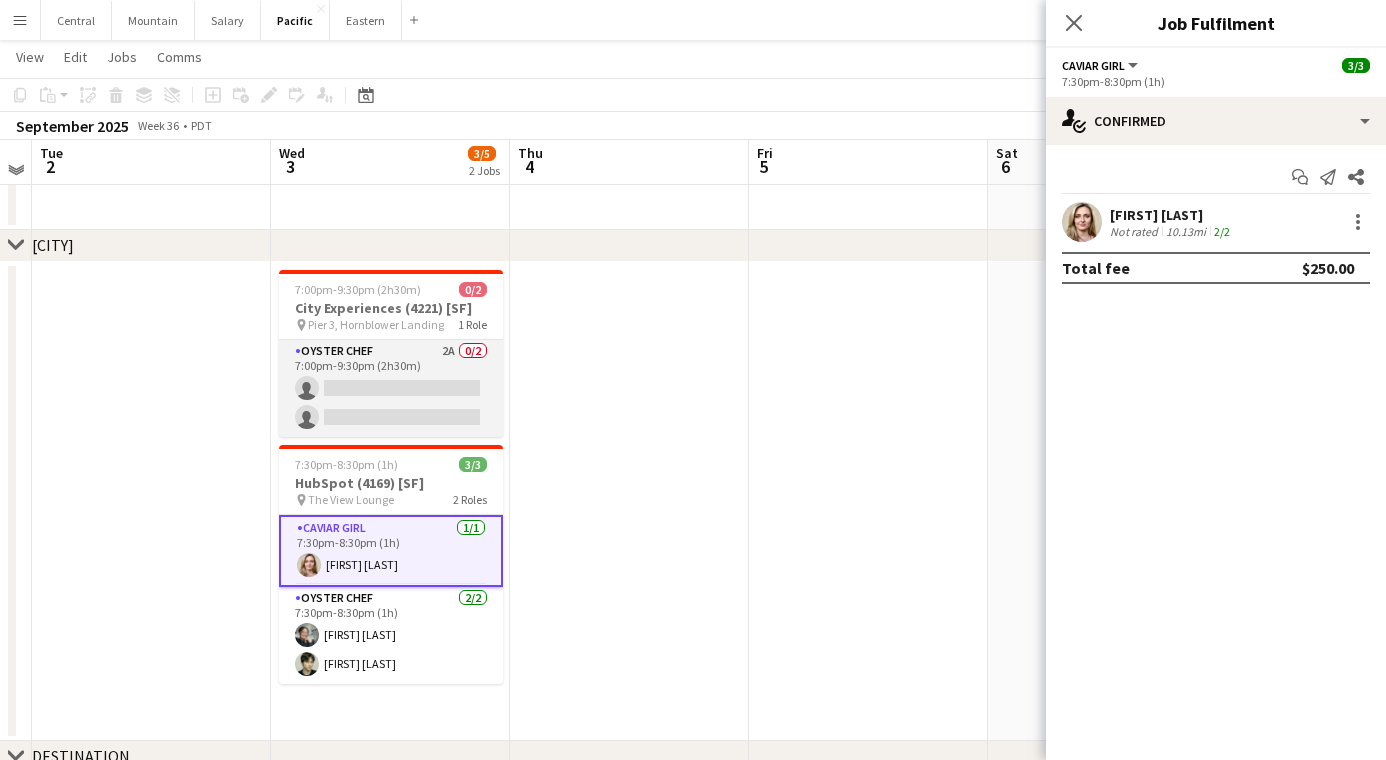 click on "Oyster Chef   2A   0/2   7:00pm-9:30pm (2h30m)
single-neutral-actions
single-neutral-actions" at bounding box center (391, 388) 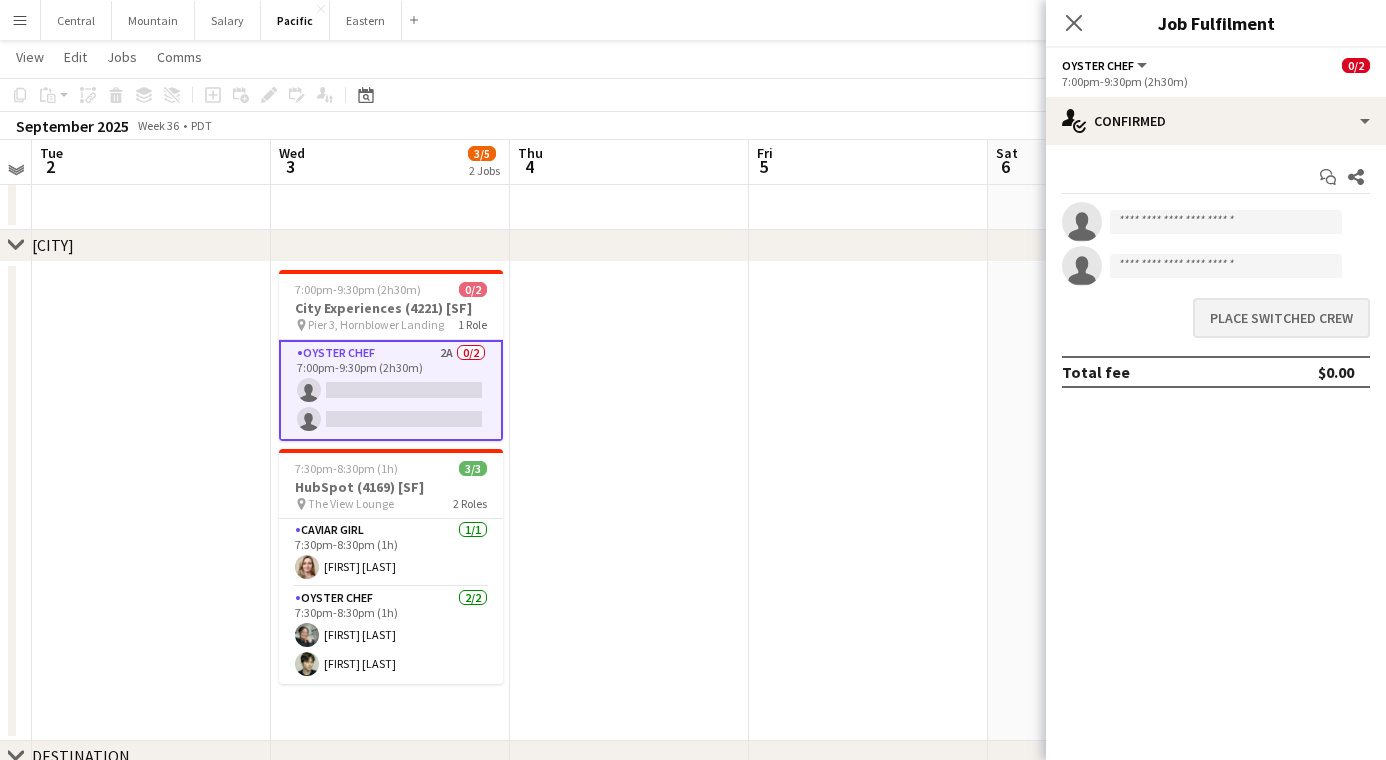 click on "Place switched crew" at bounding box center [1281, 318] 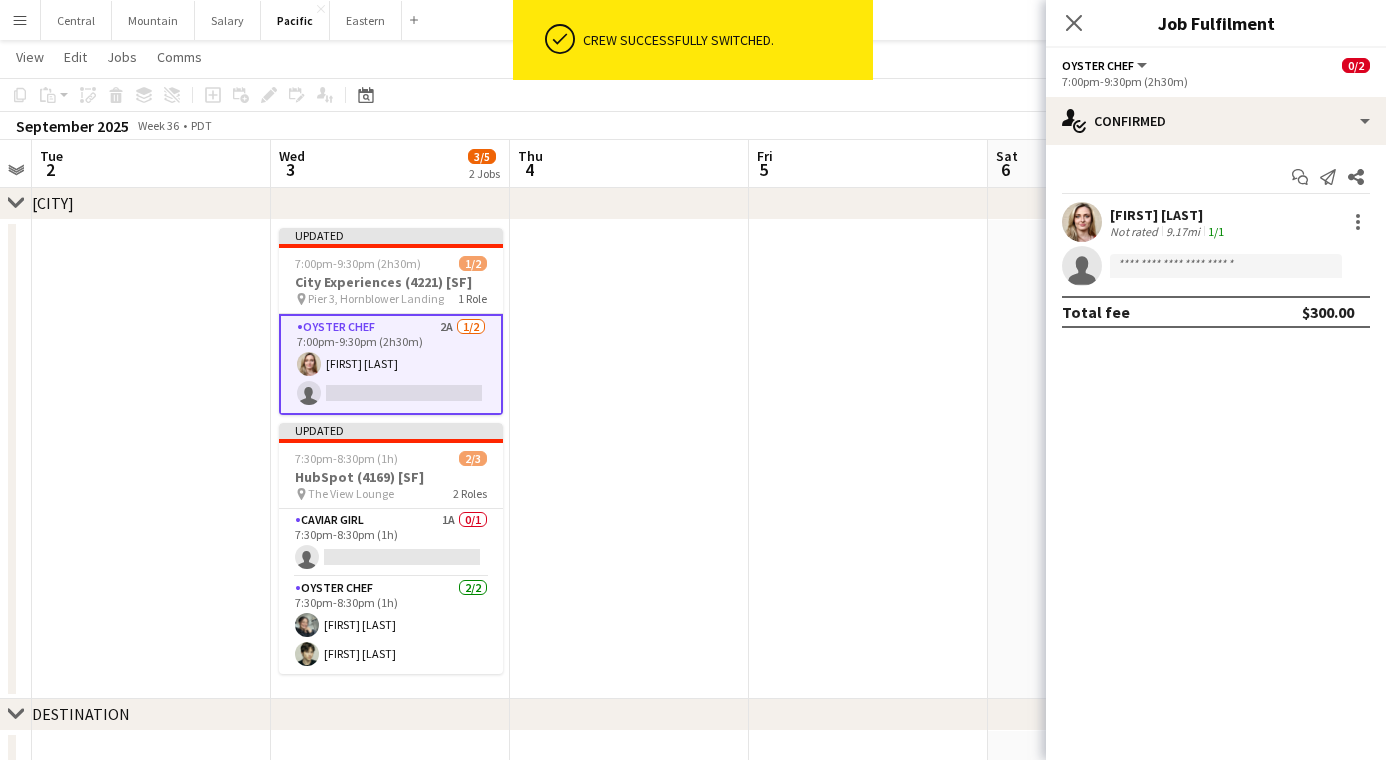 scroll, scrollTop: 807, scrollLeft: 0, axis: vertical 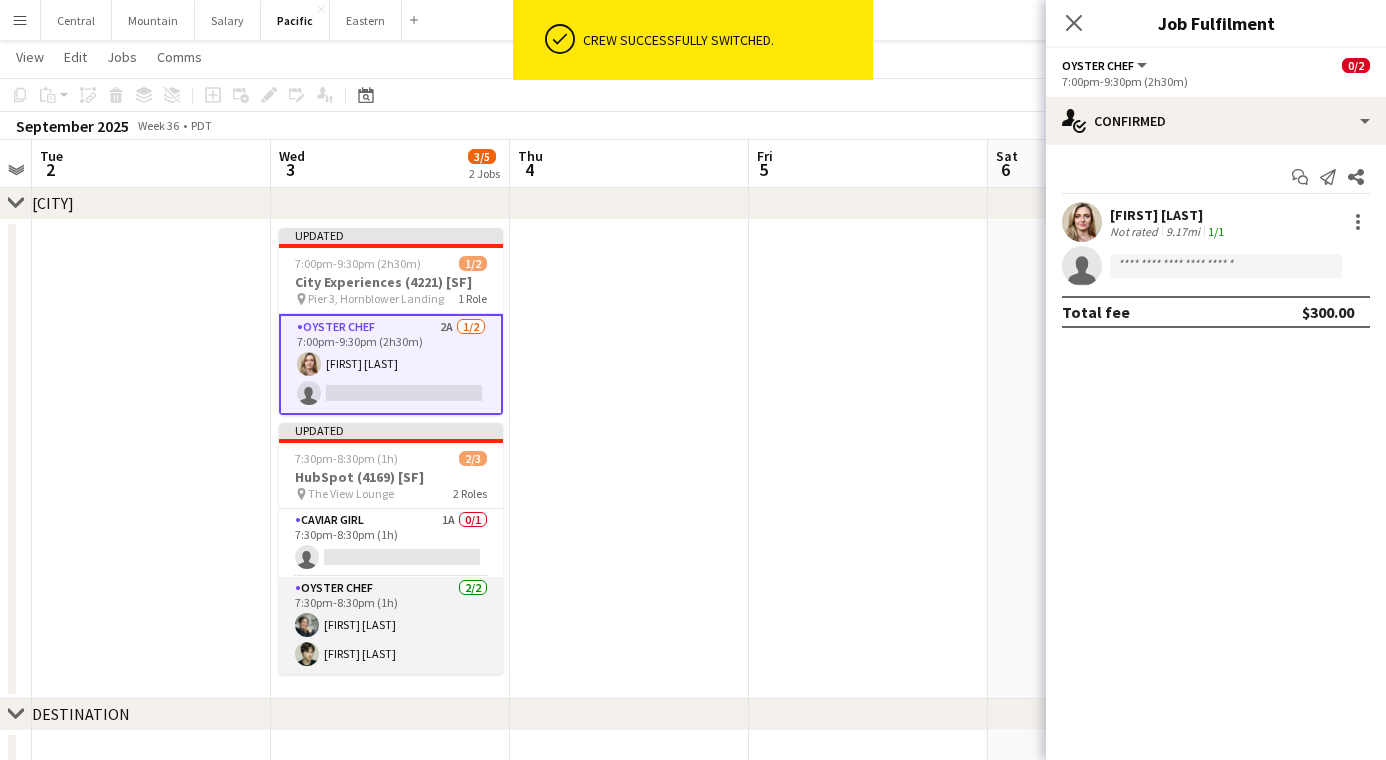 click on "Oyster Chef   2/2   7:30pm-8:30pm (1h)
[FIRST] [LAST] [FIRST] [LAST]" at bounding box center (391, 625) 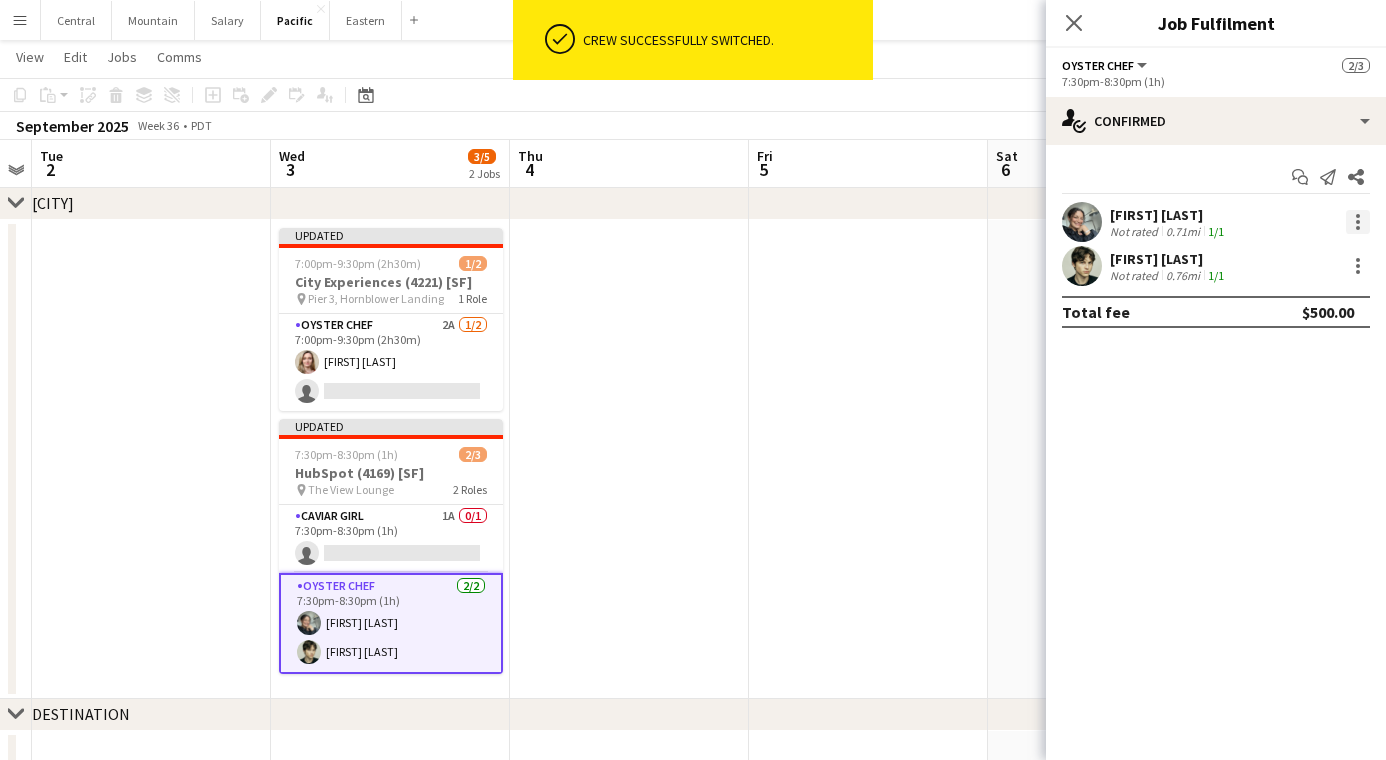 click at bounding box center [1358, 228] 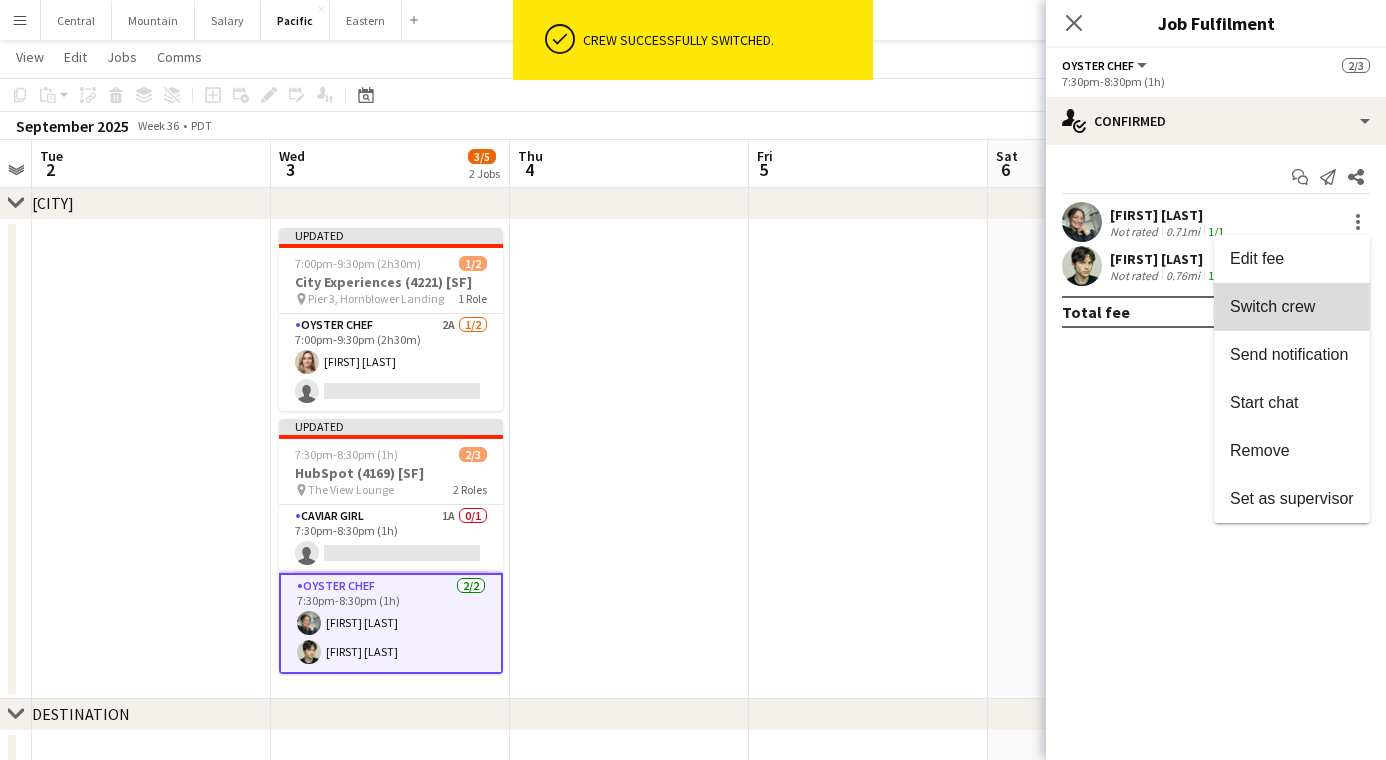 click on "Switch crew" at bounding box center [1272, 306] 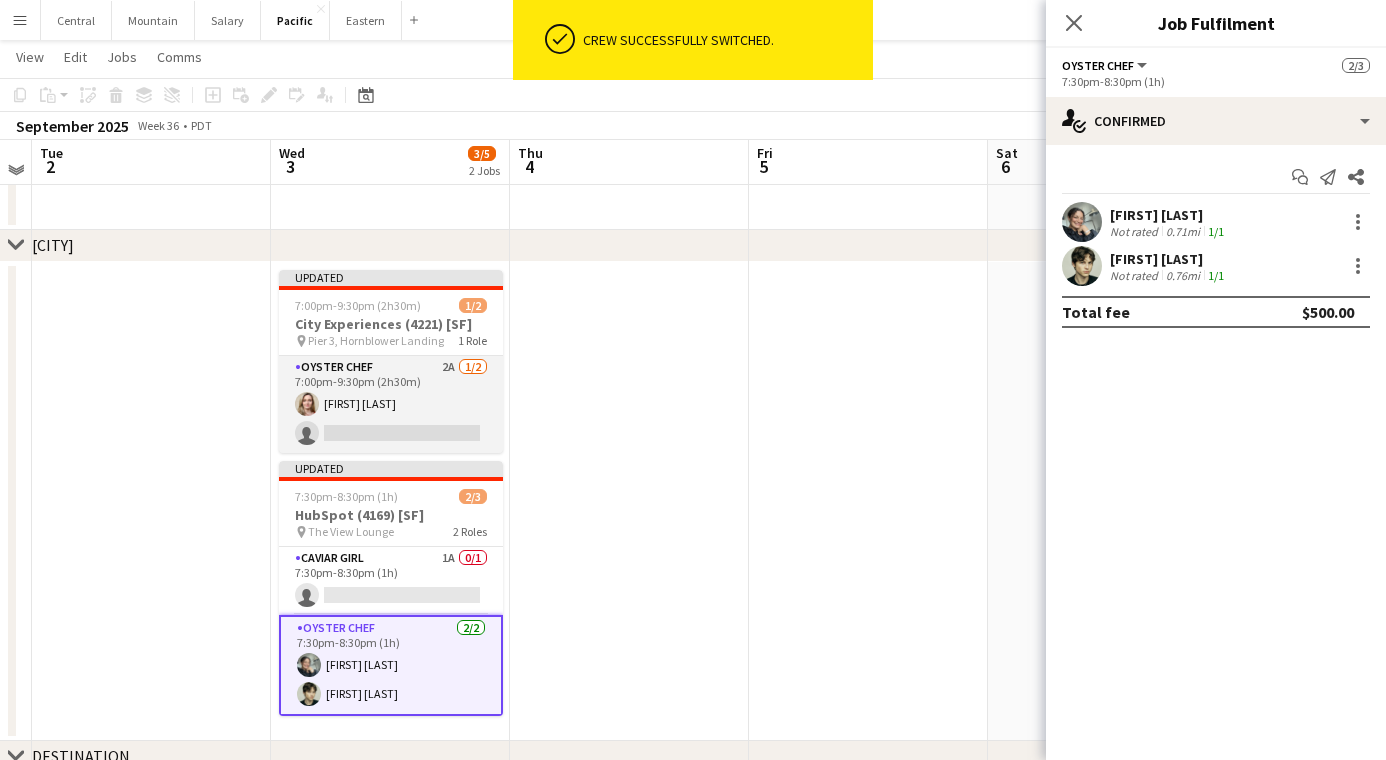 click on "Oyster Chef   2A   1/2   7:00pm-9:30pm (2h30m)
[FIRST] [LAST]
single-neutral-actions" at bounding box center [391, 404] 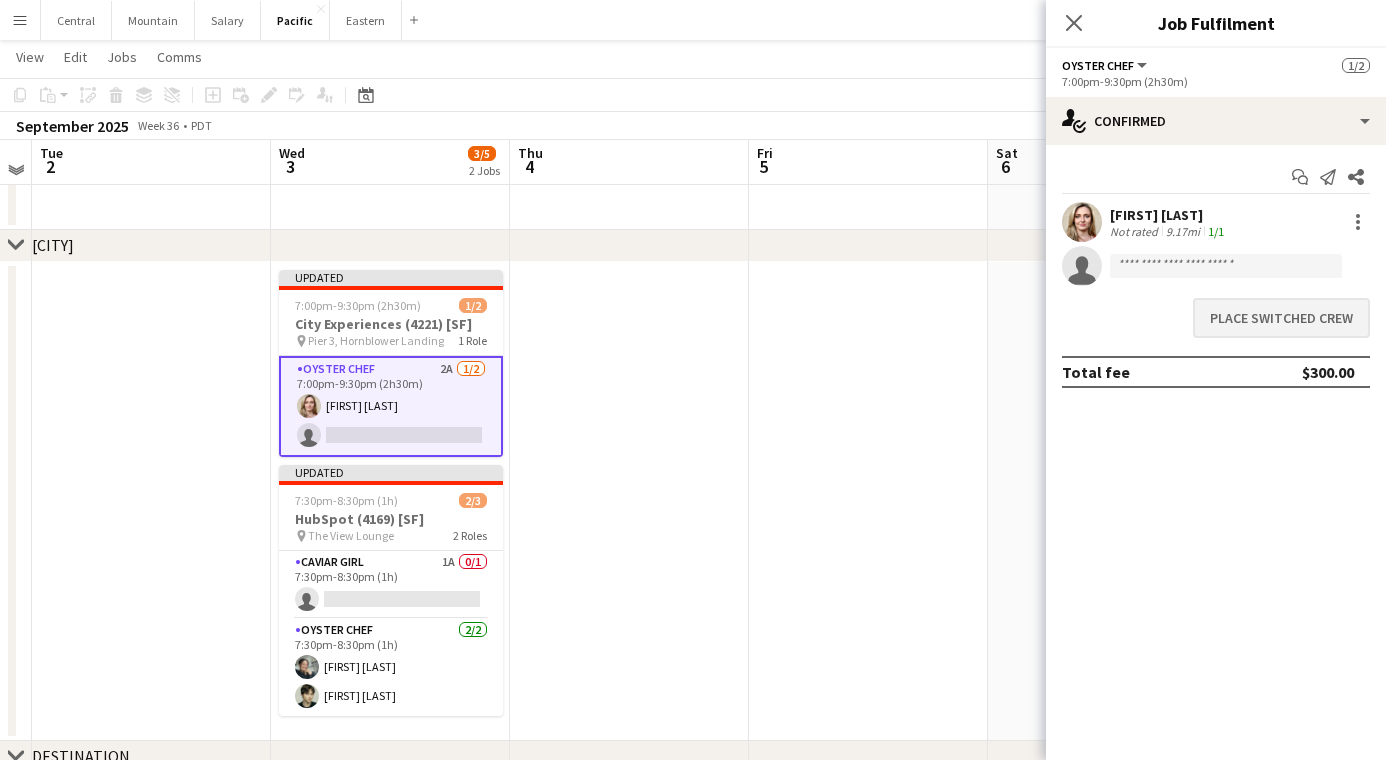 click on "Place switched crew" at bounding box center [1281, 318] 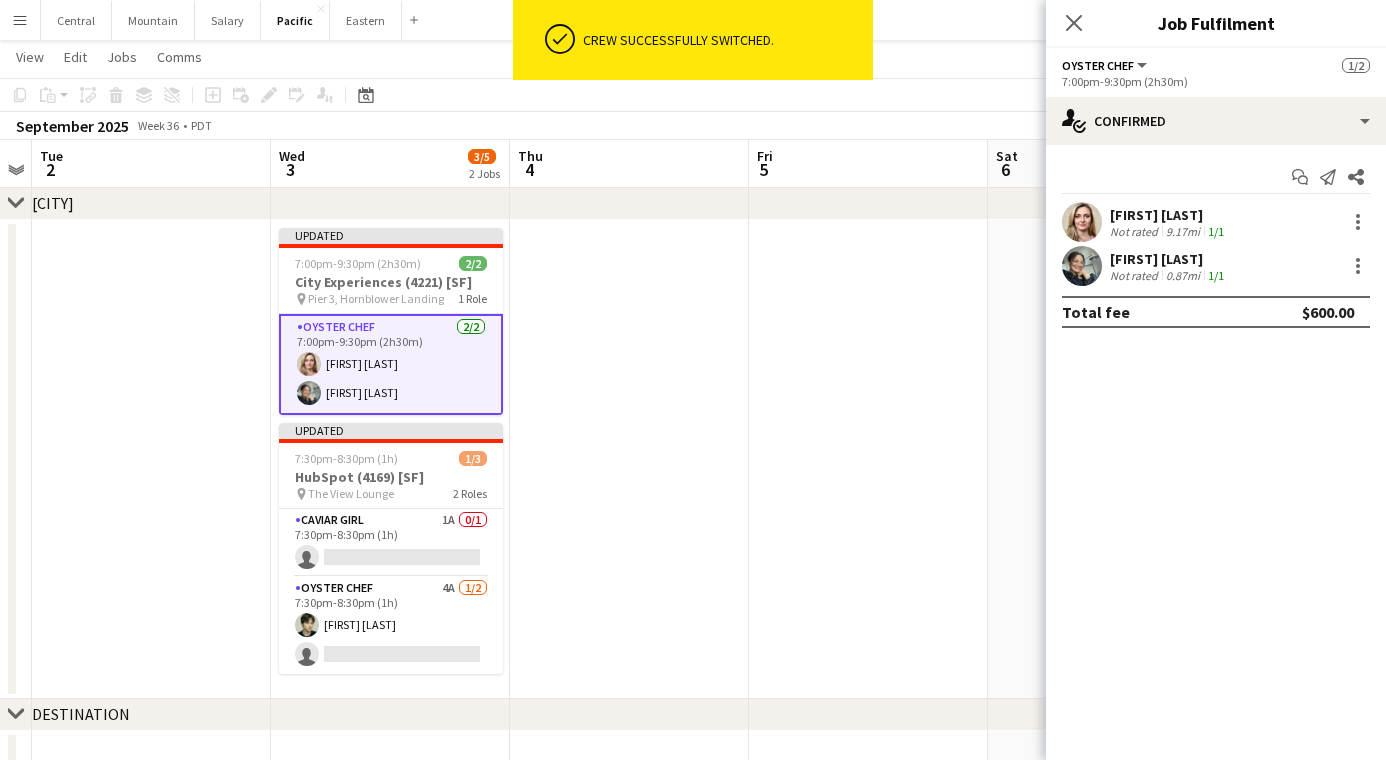 scroll, scrollTop: 807, scrollLeft: 0, axis: vertical 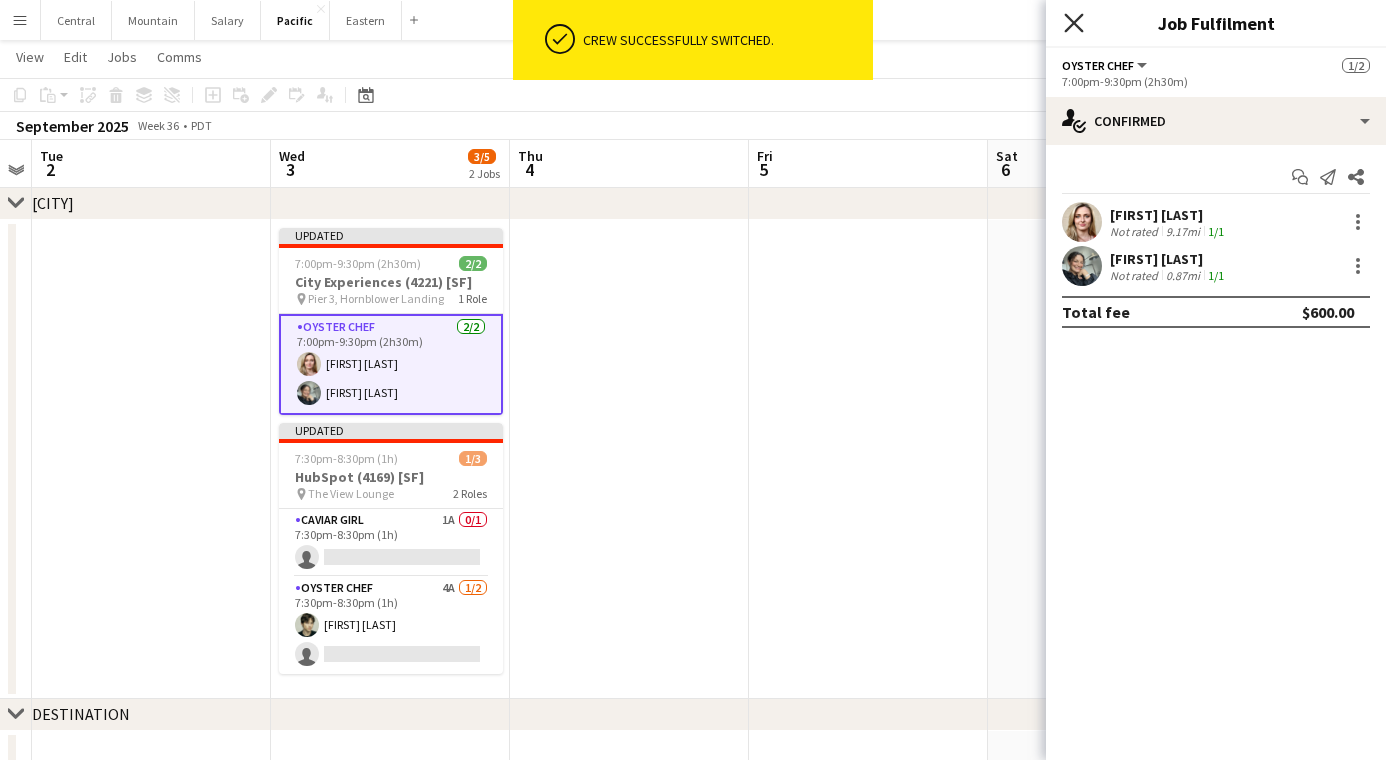 click 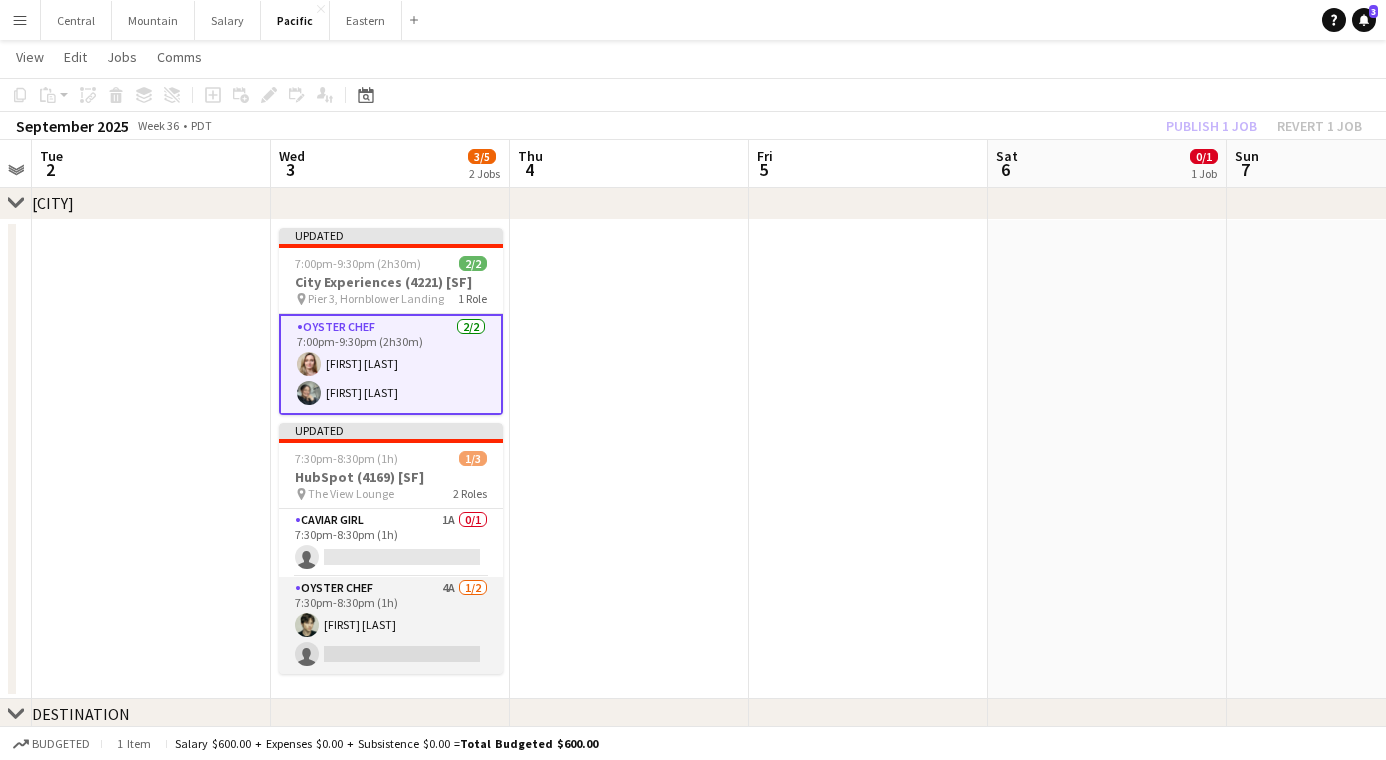 click on "Oyster Chef   4A   1/2   7:30pm-8:30pm (1h)
[FIRST] [LAST]
single-neutral-actions" at bounding box center (391, 625) 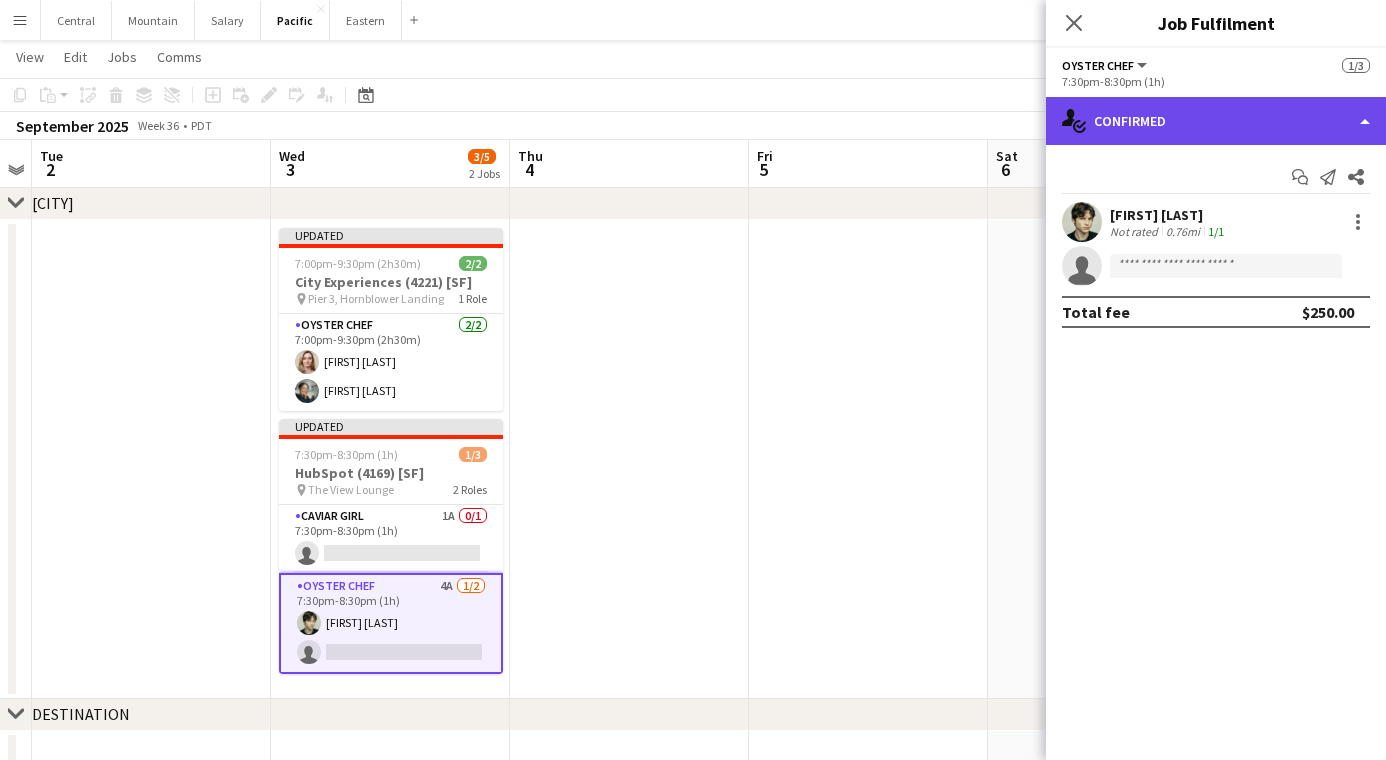 click on "single-neutral-actions-check-2
Confirmed" 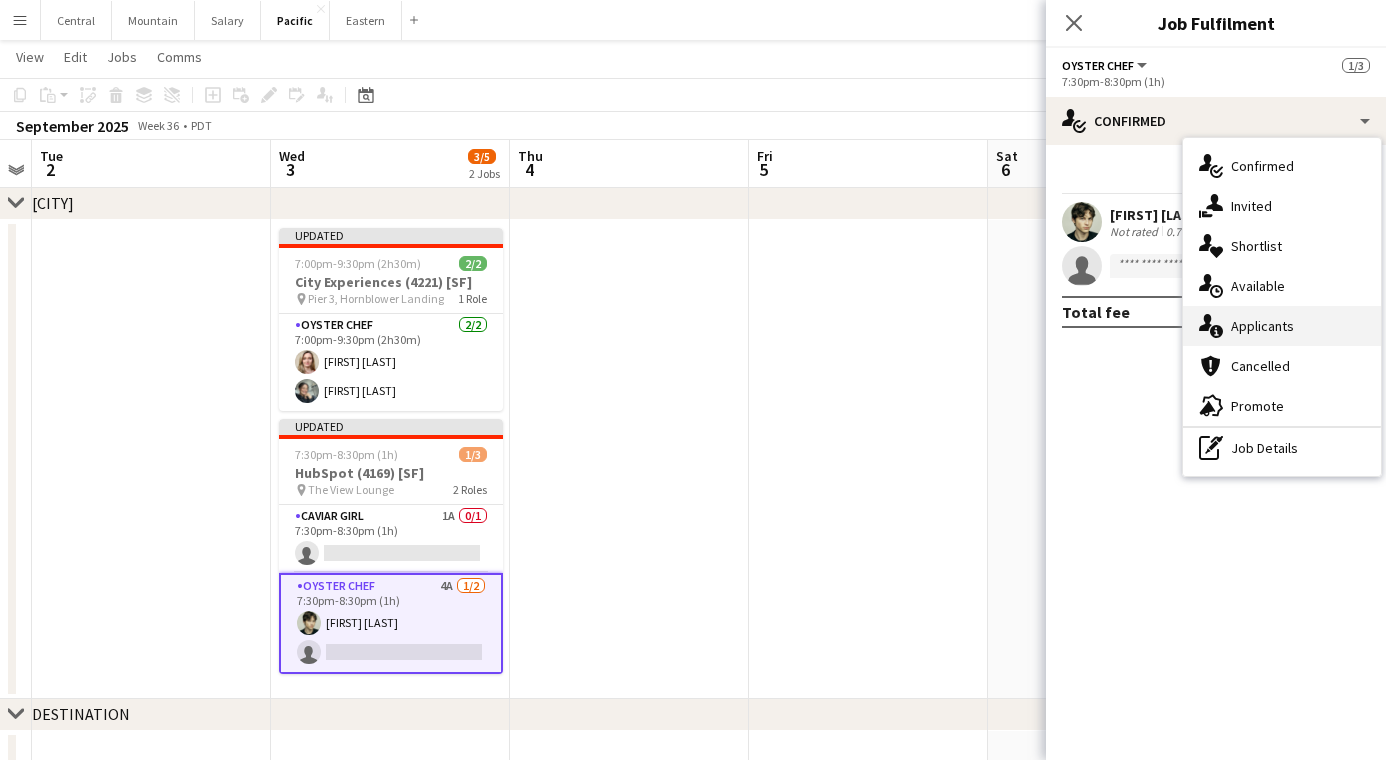 click on "single-neutral-actions-information
Applicants" at bounding box center [1282, 326] 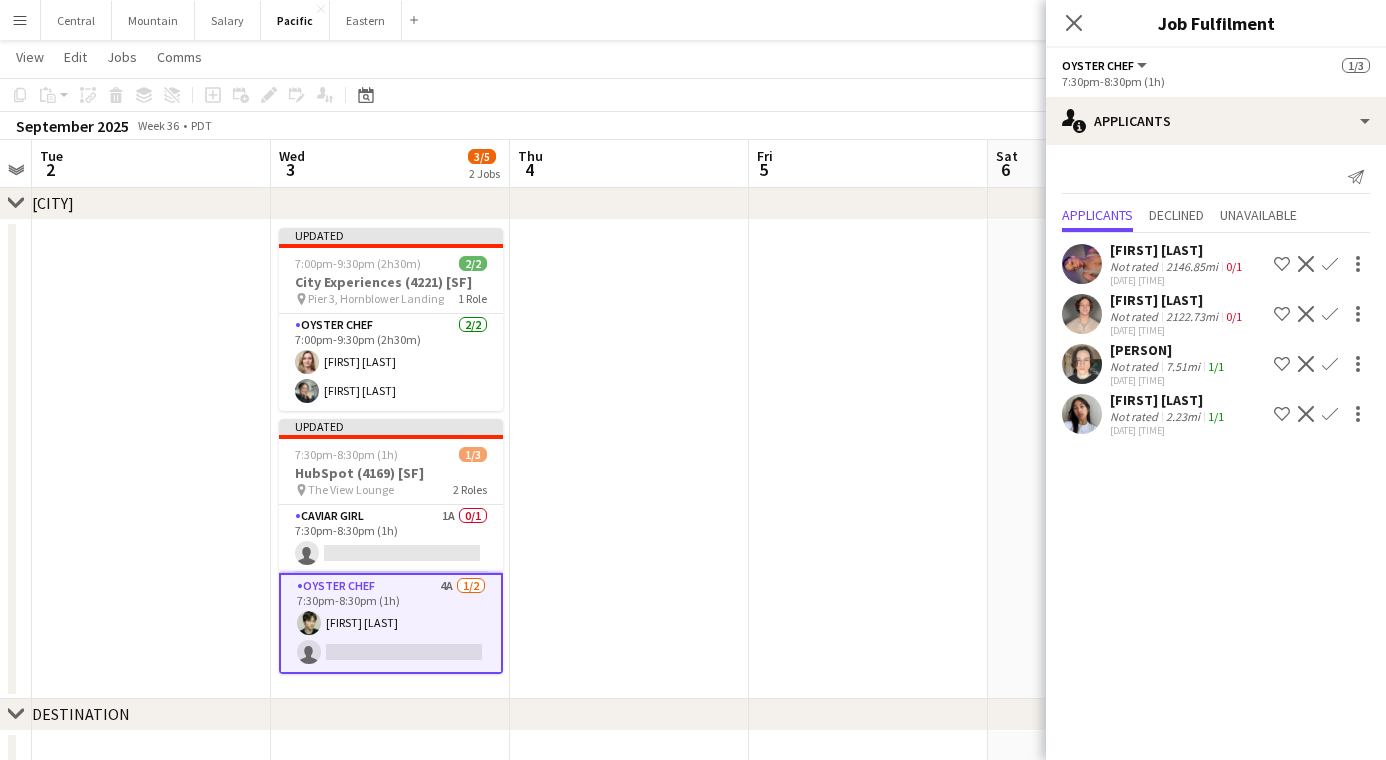 click on "Close pop-in" 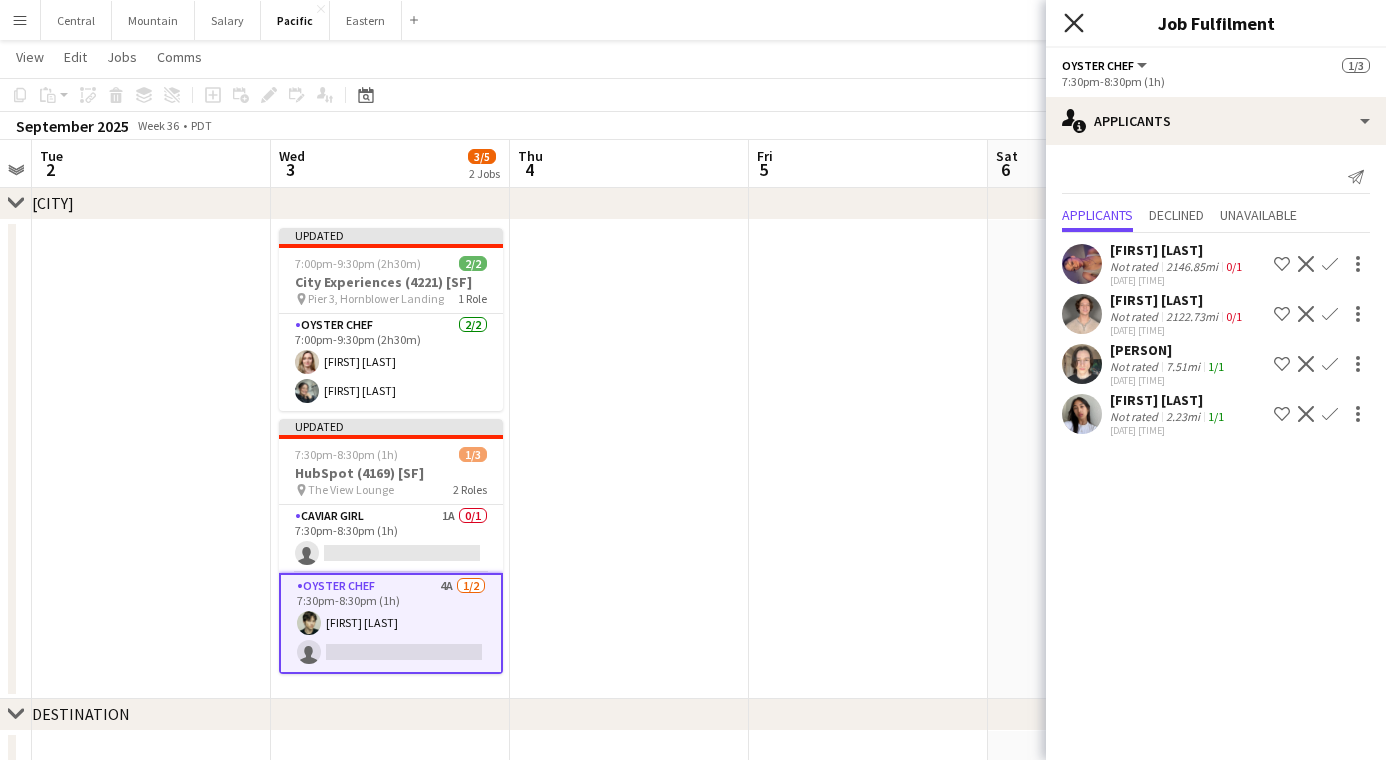 click on "Close pop-in" 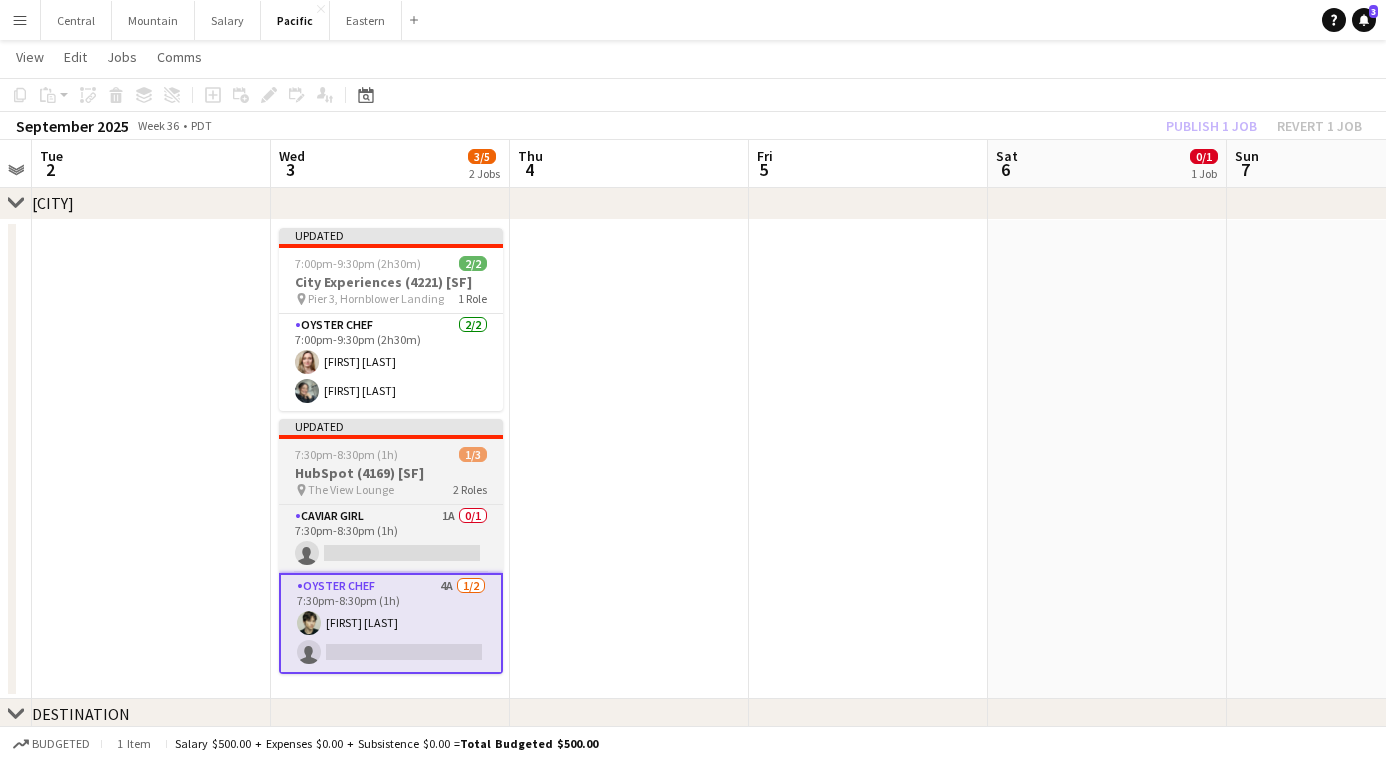 click on "HubSpot (4169) [SF]" at bounding box center [391, 473] 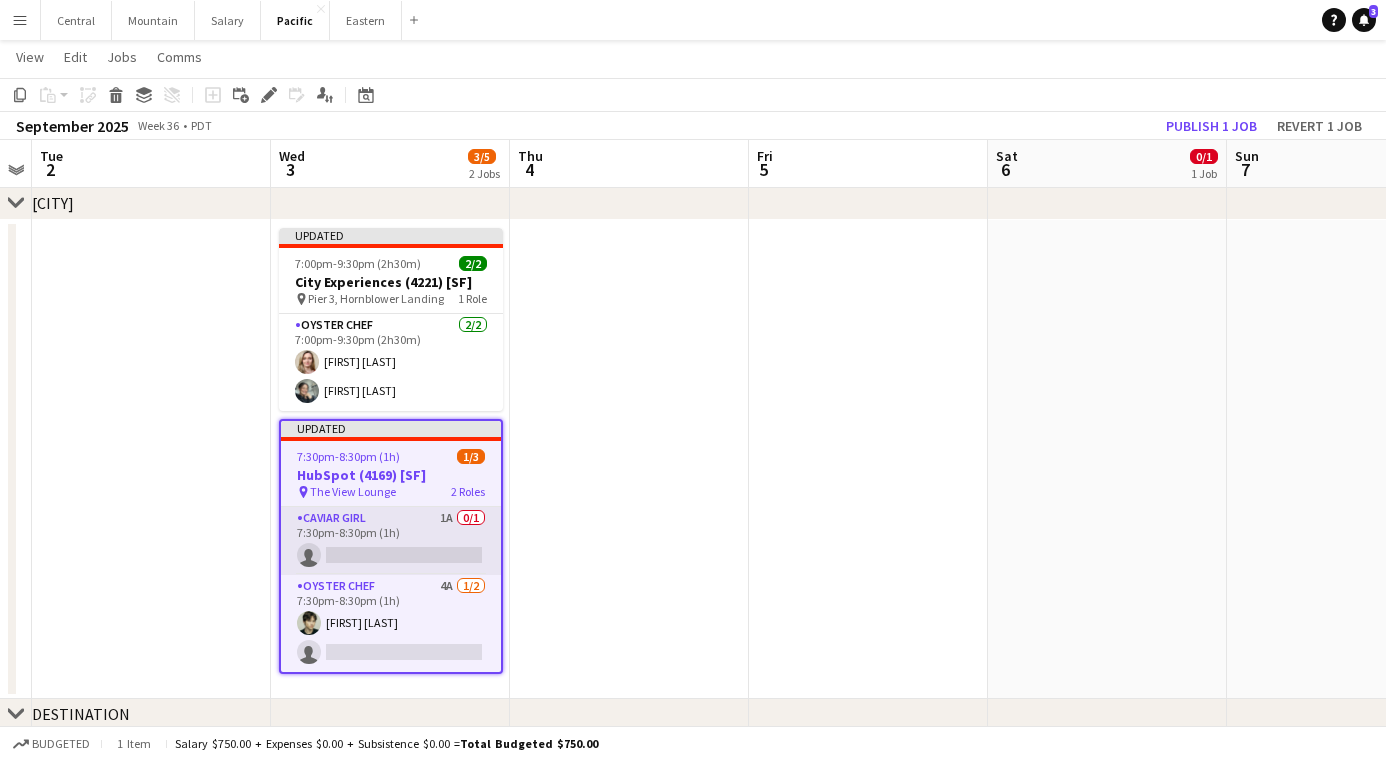 click on "Caviar Girl   1A   0/1   [TIME]-[TIME] ([DURATION])
single-neutral-actions" at bounding box center (391, 541) 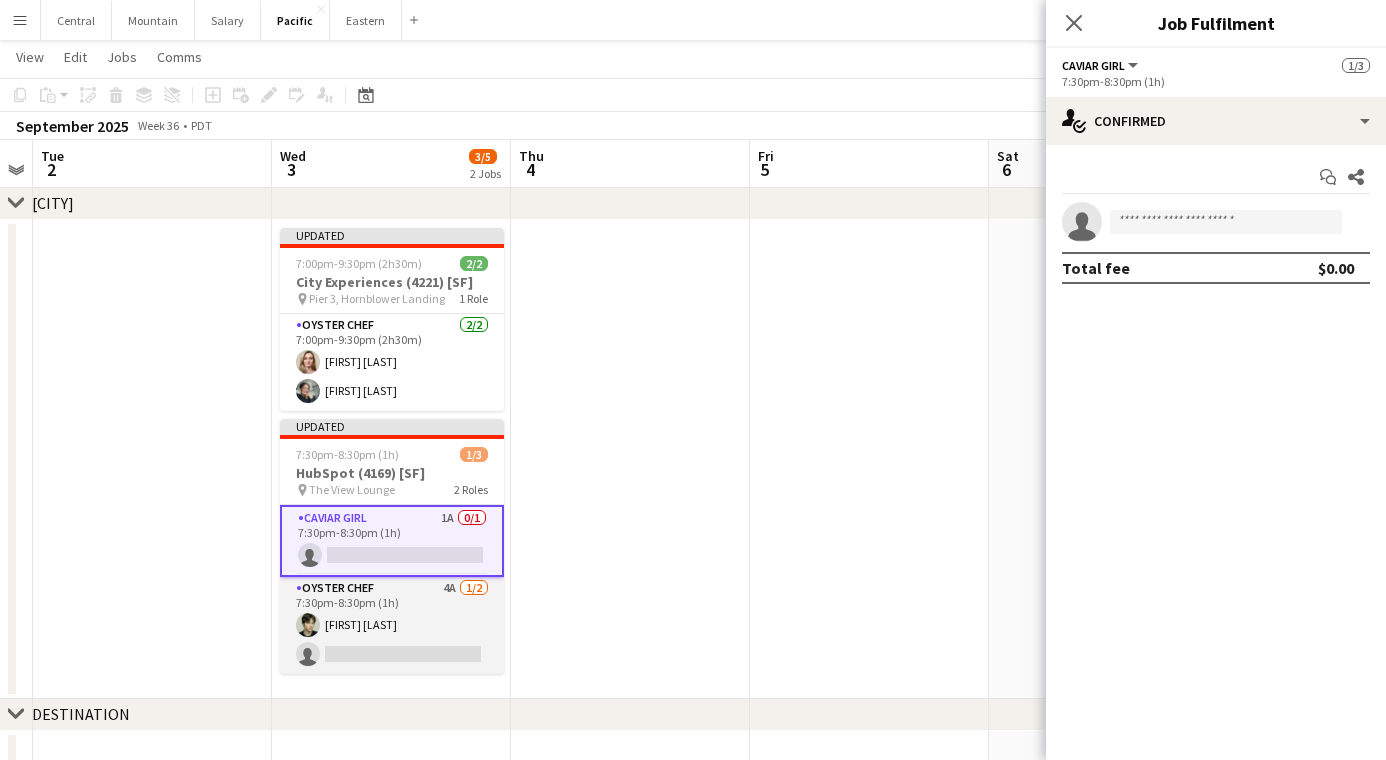 click on "Oyster Chef   4A   1/2   7:30pm-8:30pm (1h)
[FIRST] [LAST]
single-neutral-actions" at bounding box center [392, 625] 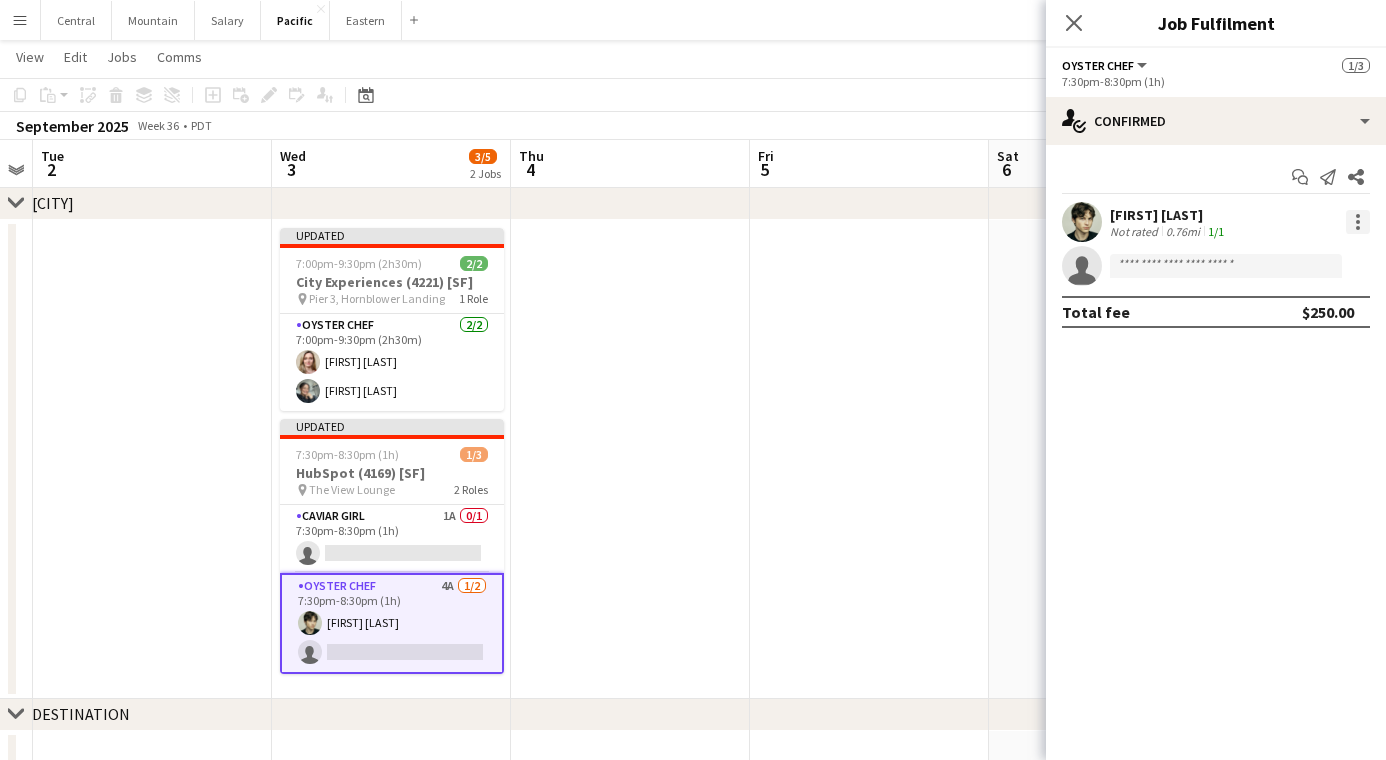 click at bounding box center [1358, 222] 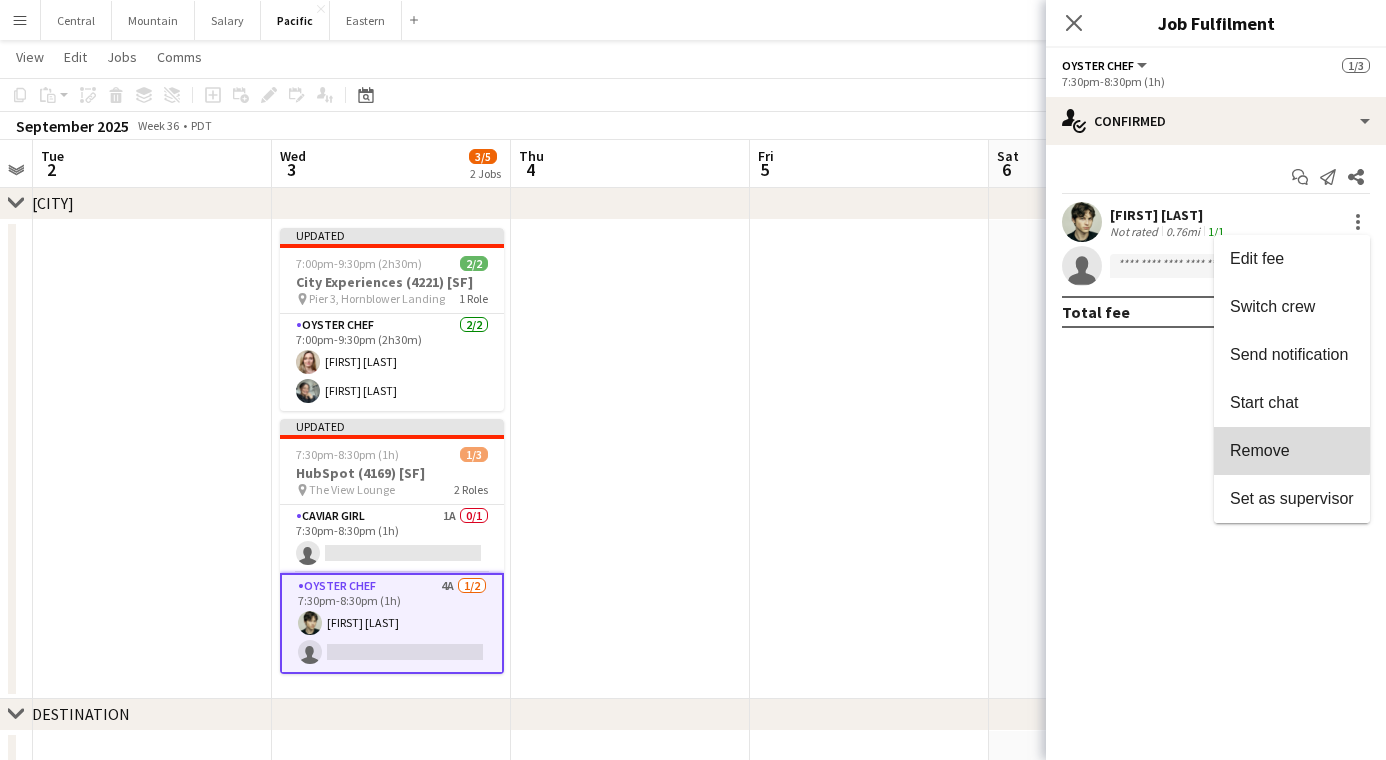 click on "Remove" at bounding box center (1260, 450) 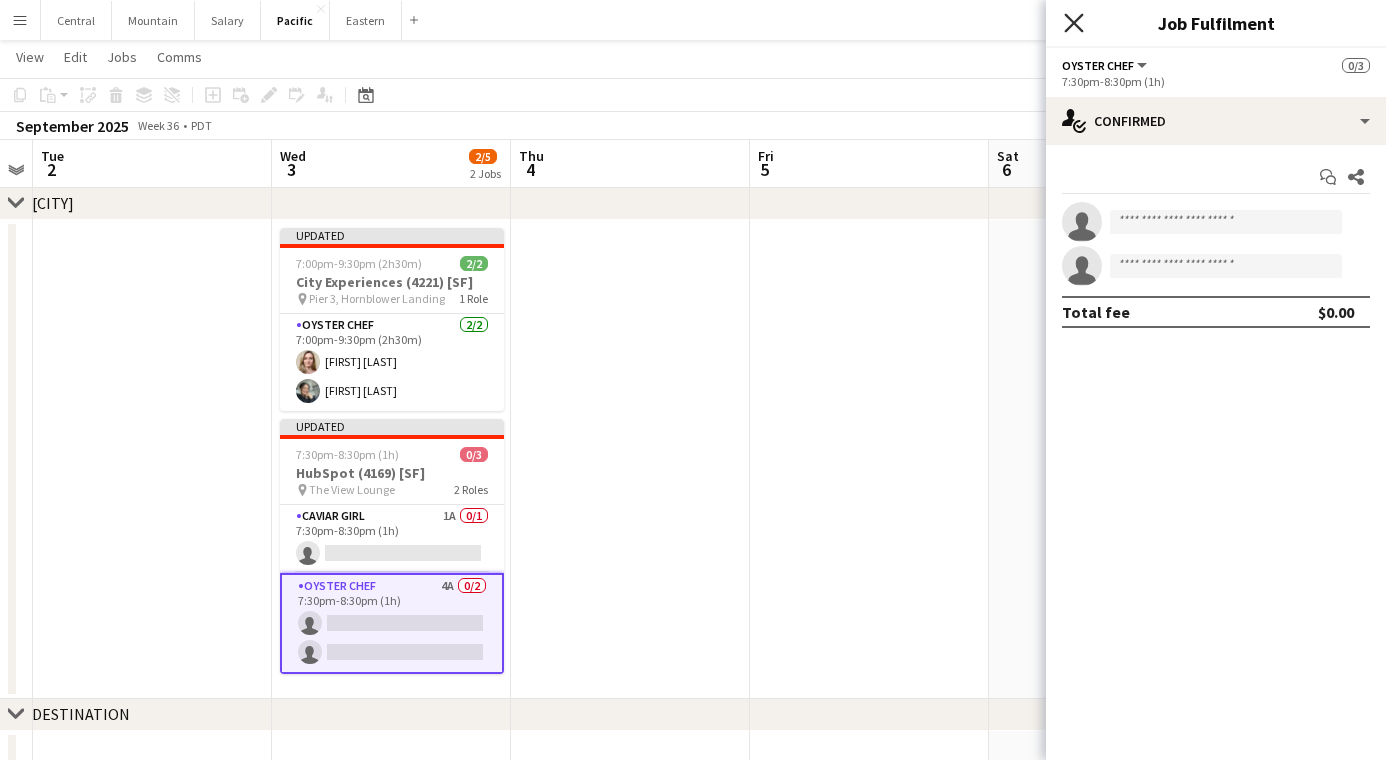 click 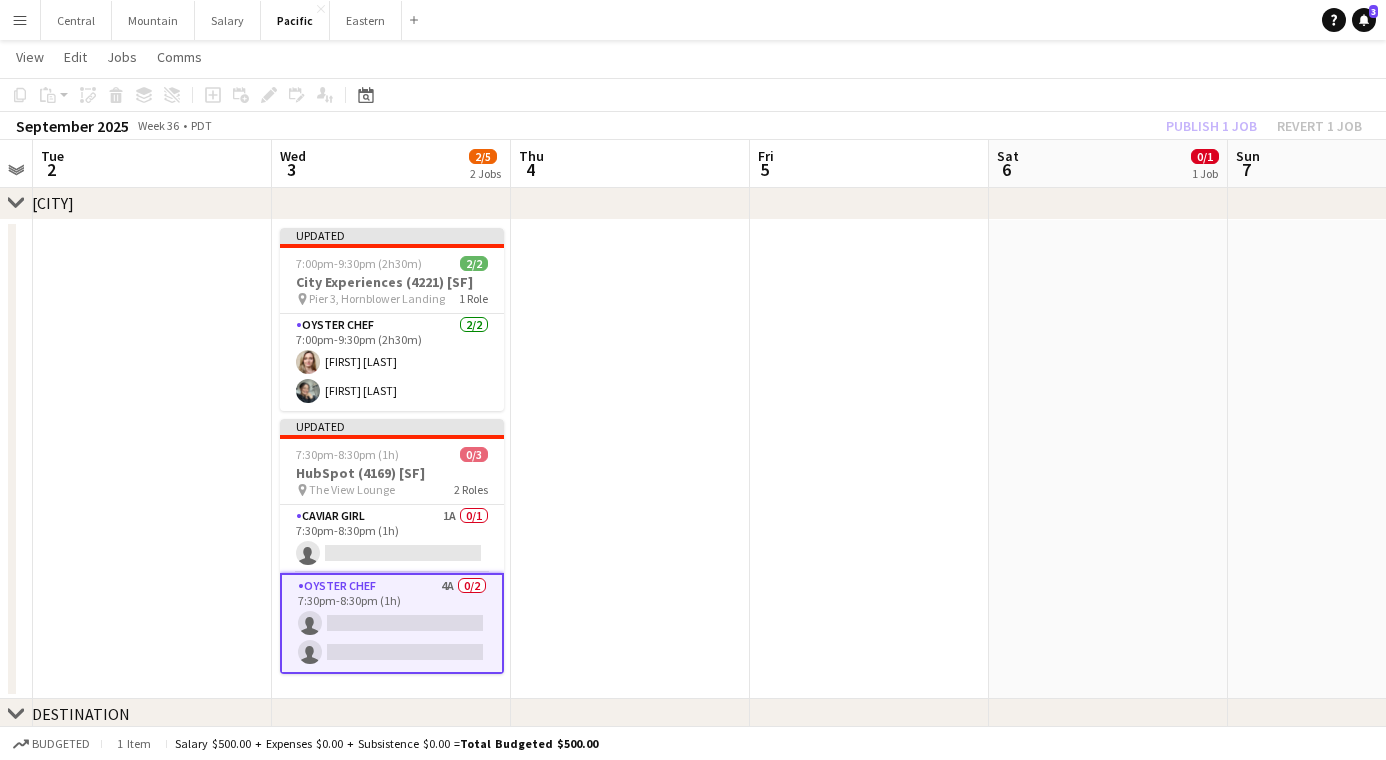 drag, startPoint x: 382, startPoint y: 464, endPoint x: 505, endPoint y: 414, distance: 132.77425 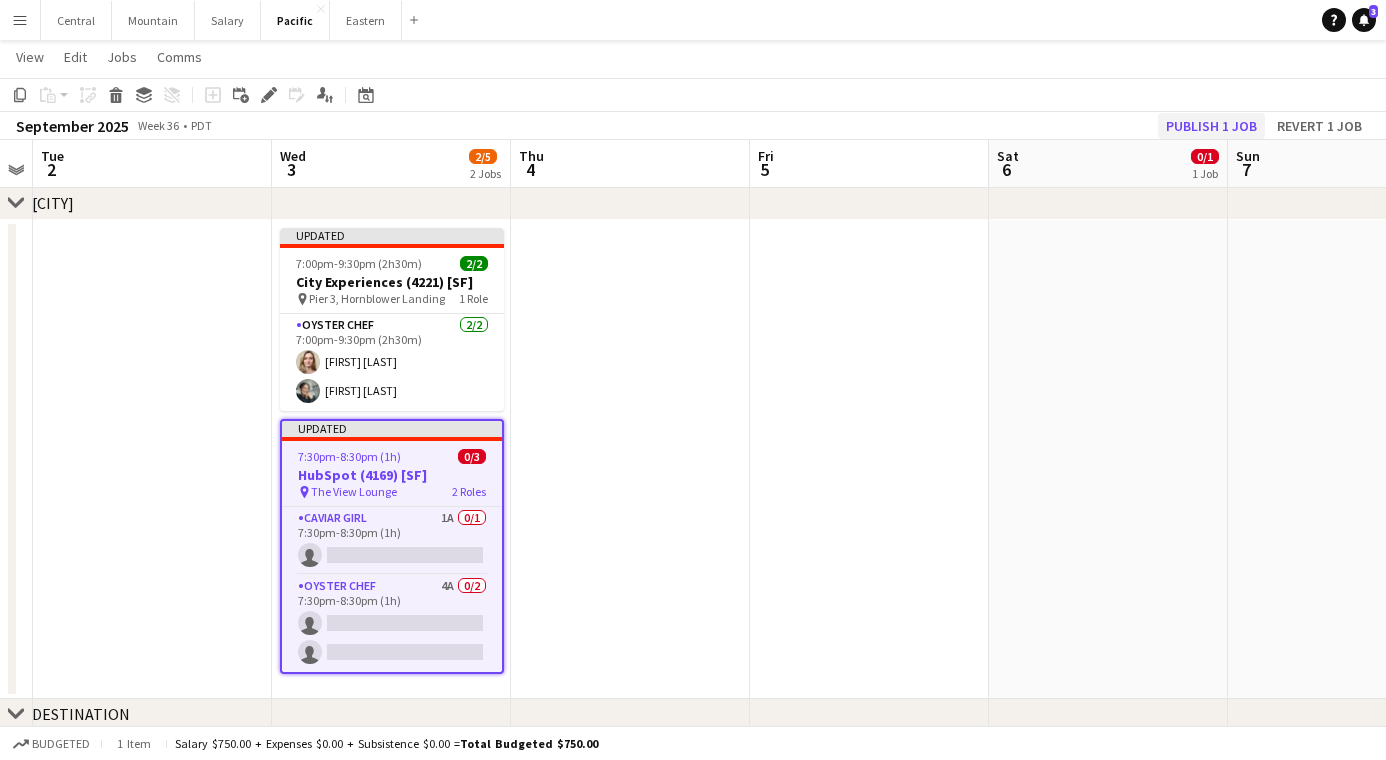 click on "Publish 1 job" 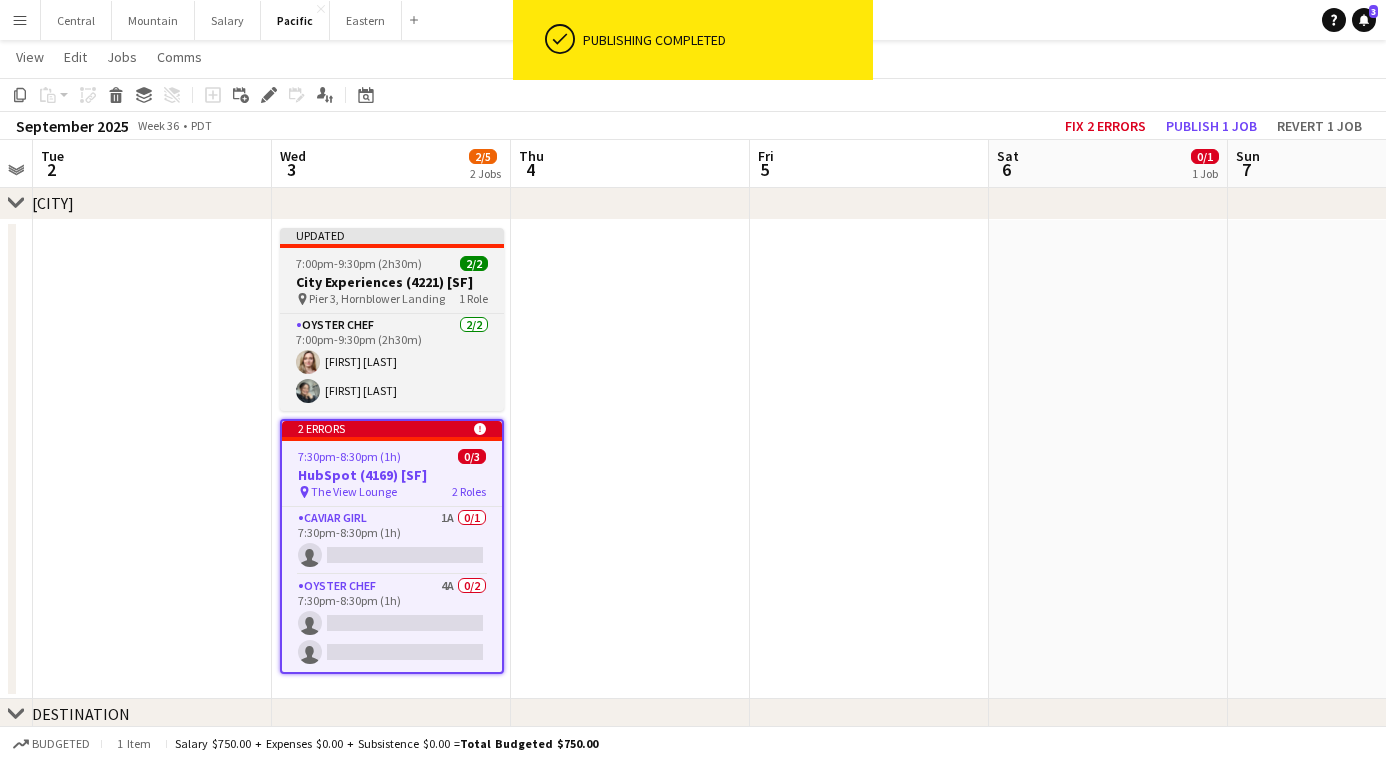 click on "7:00pm-9:30pm (2h30m)    2/2" at bounding box center (392, 263) 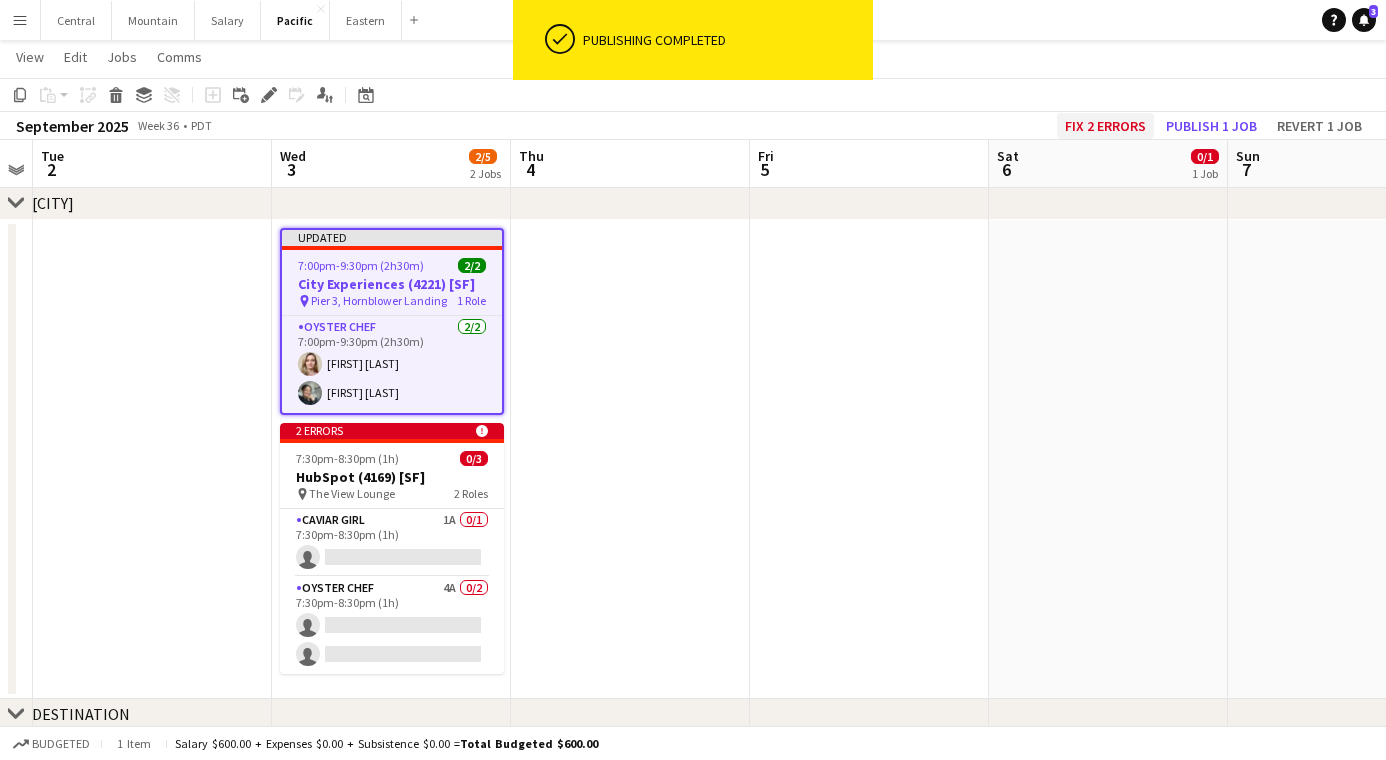 click on "Fix 2 errors" 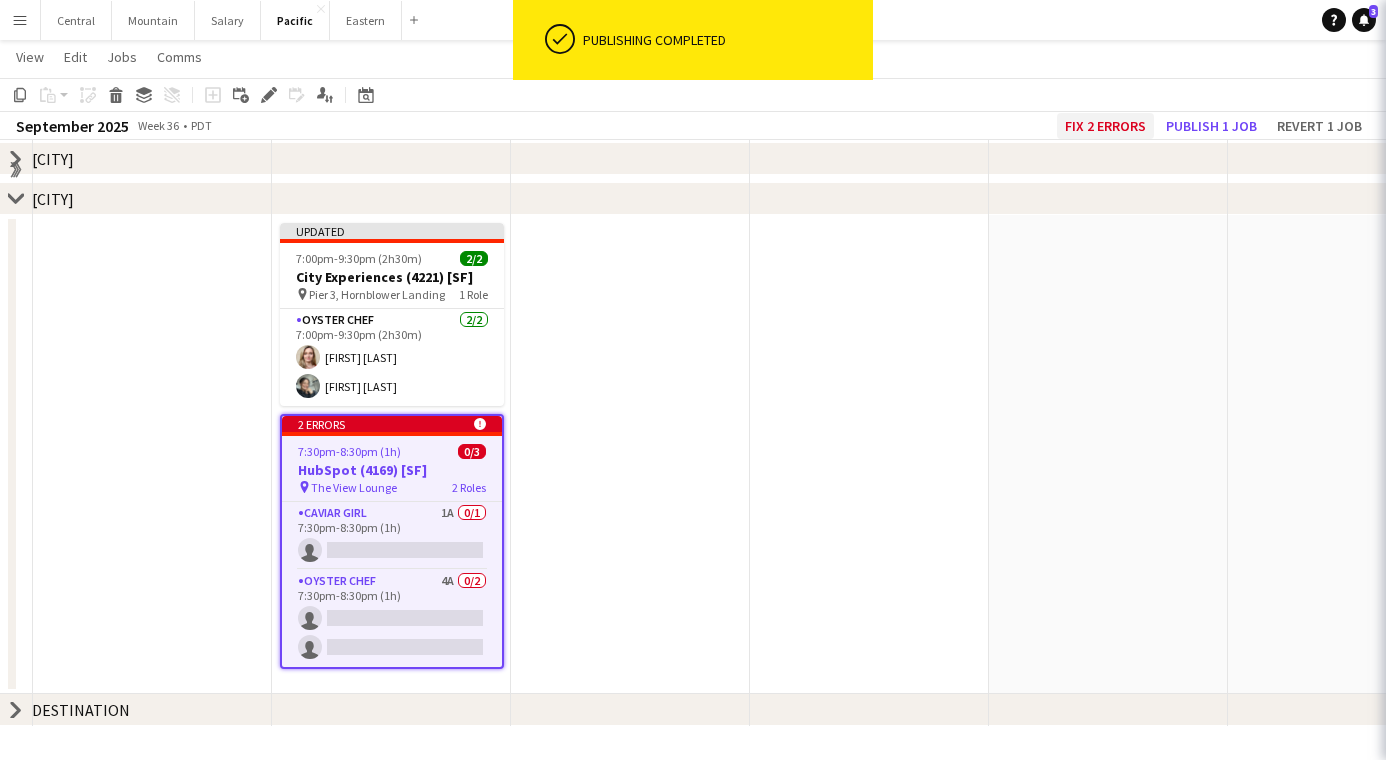 scroll, scrollTop: 181, scrollLeft: 0, axis: vertical 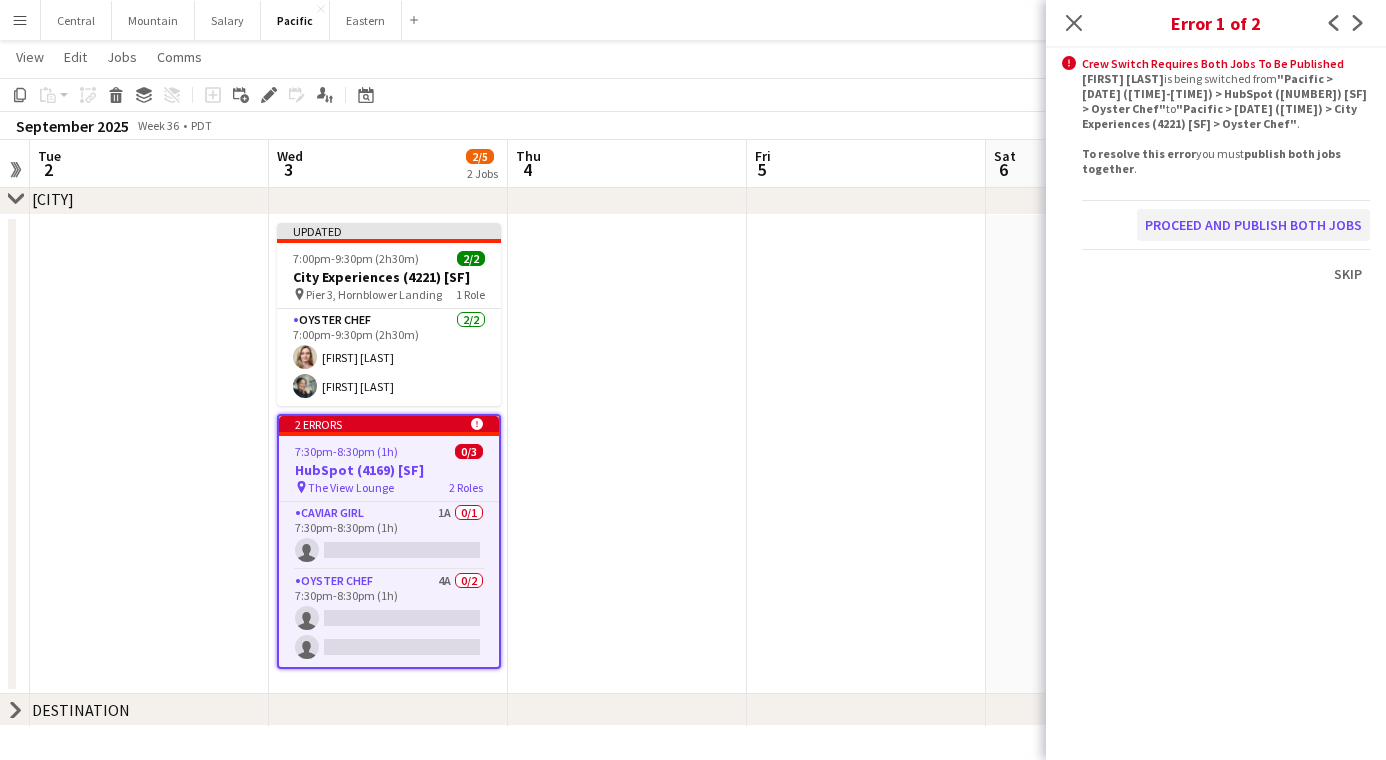 click on "Proceed and publish both jobs" 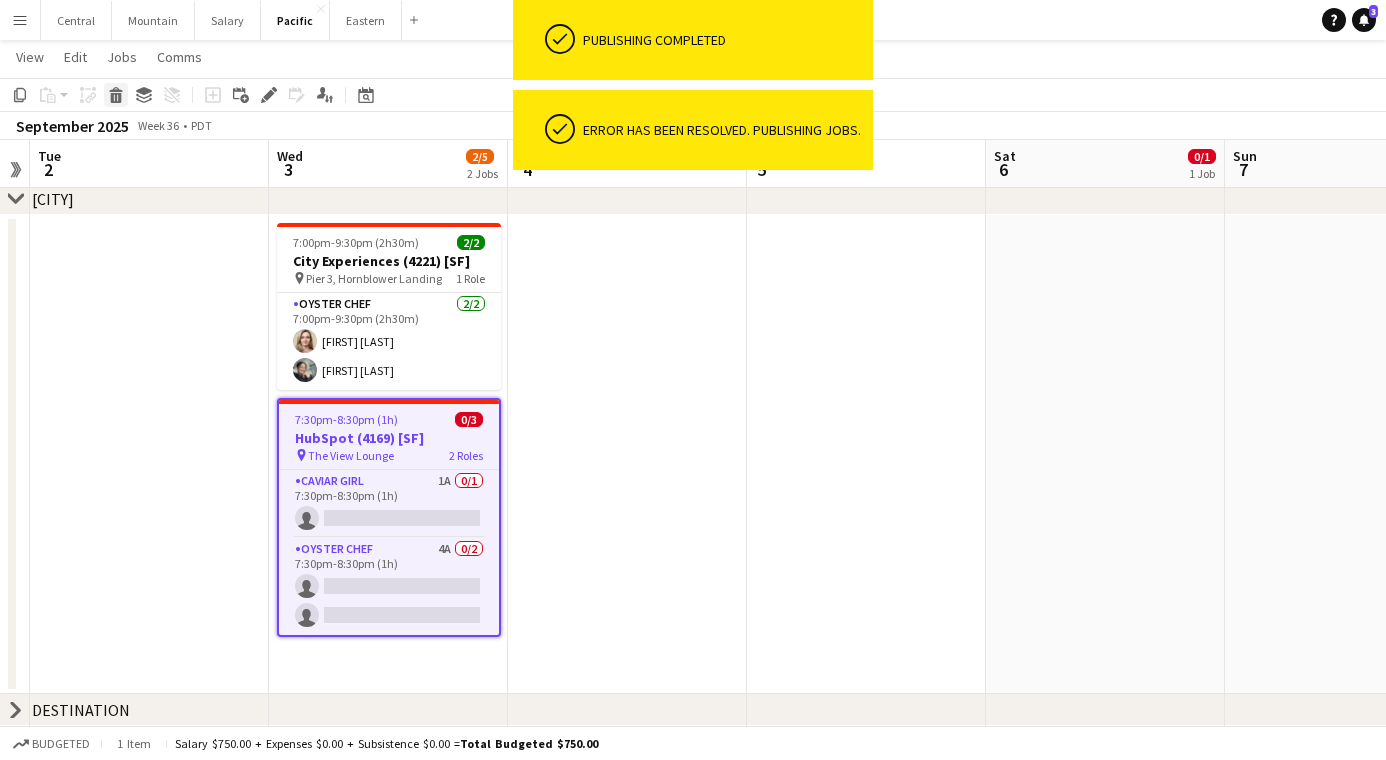 click 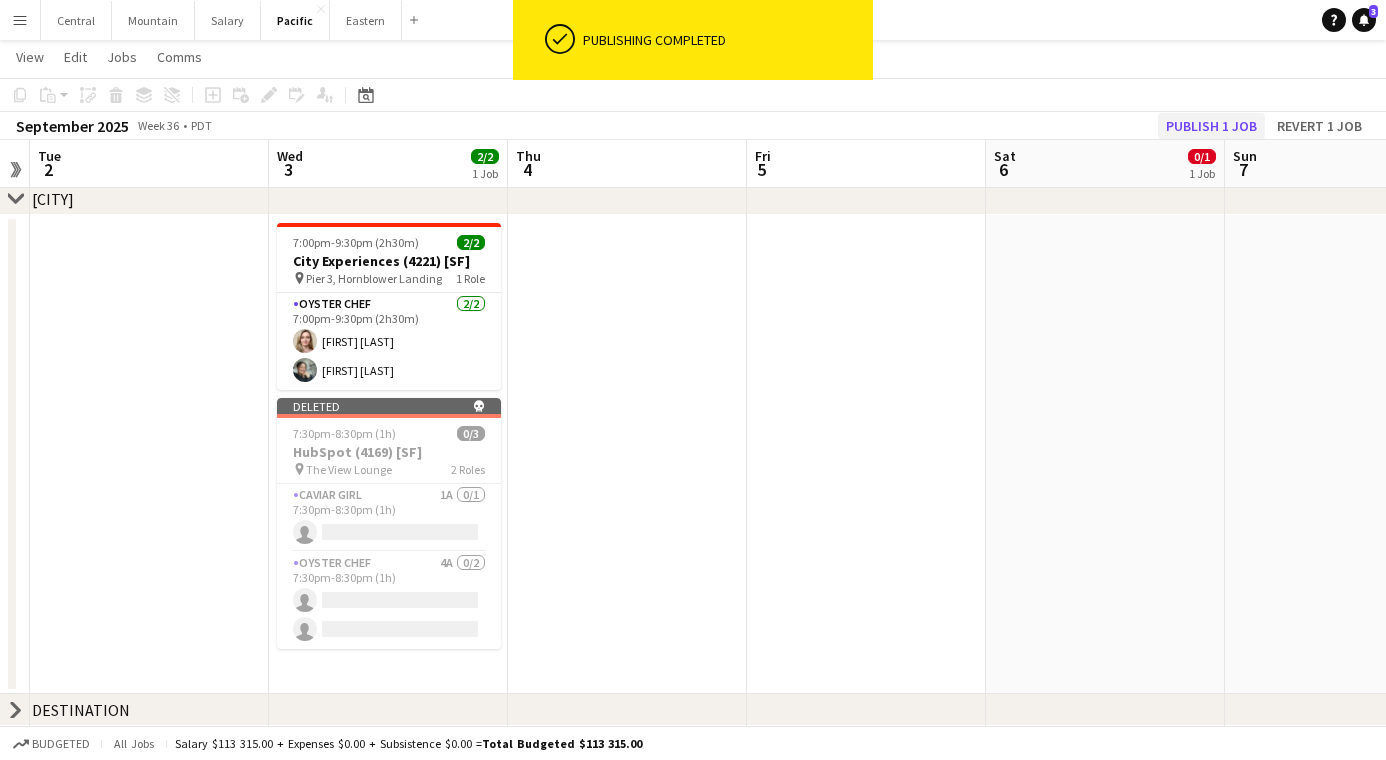 click on "Publish 1 job" 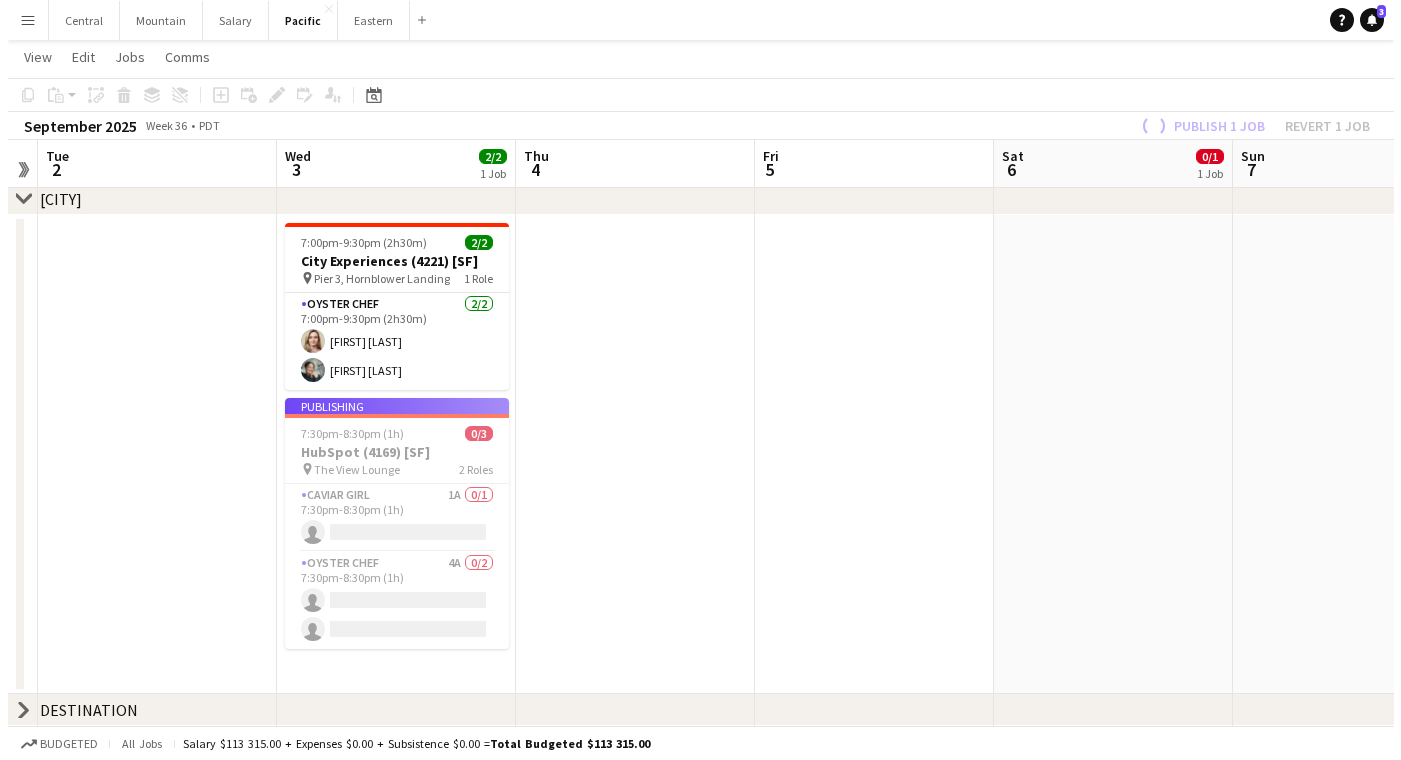 scroll, scrollTop: 0, scrollLeft: 0, axis: both 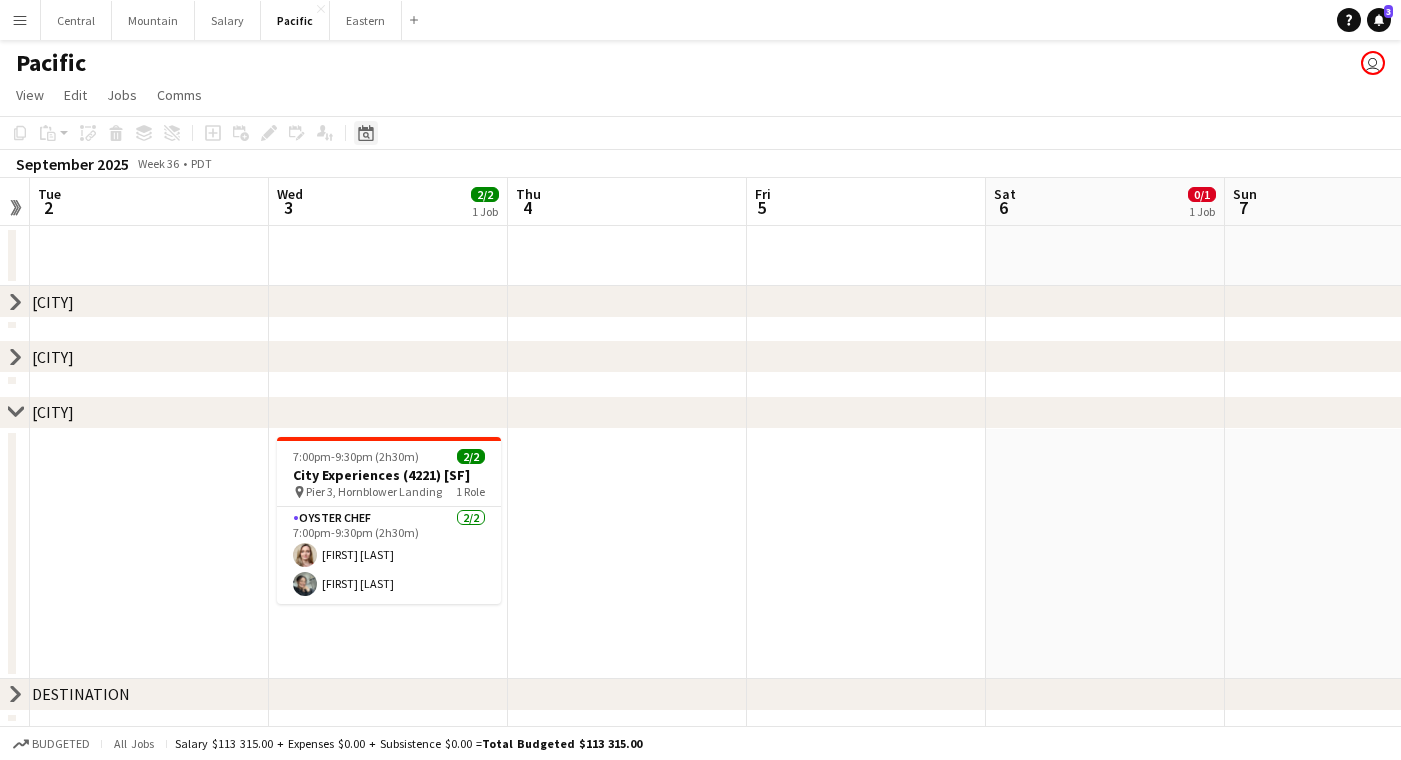 click on "Date picker" 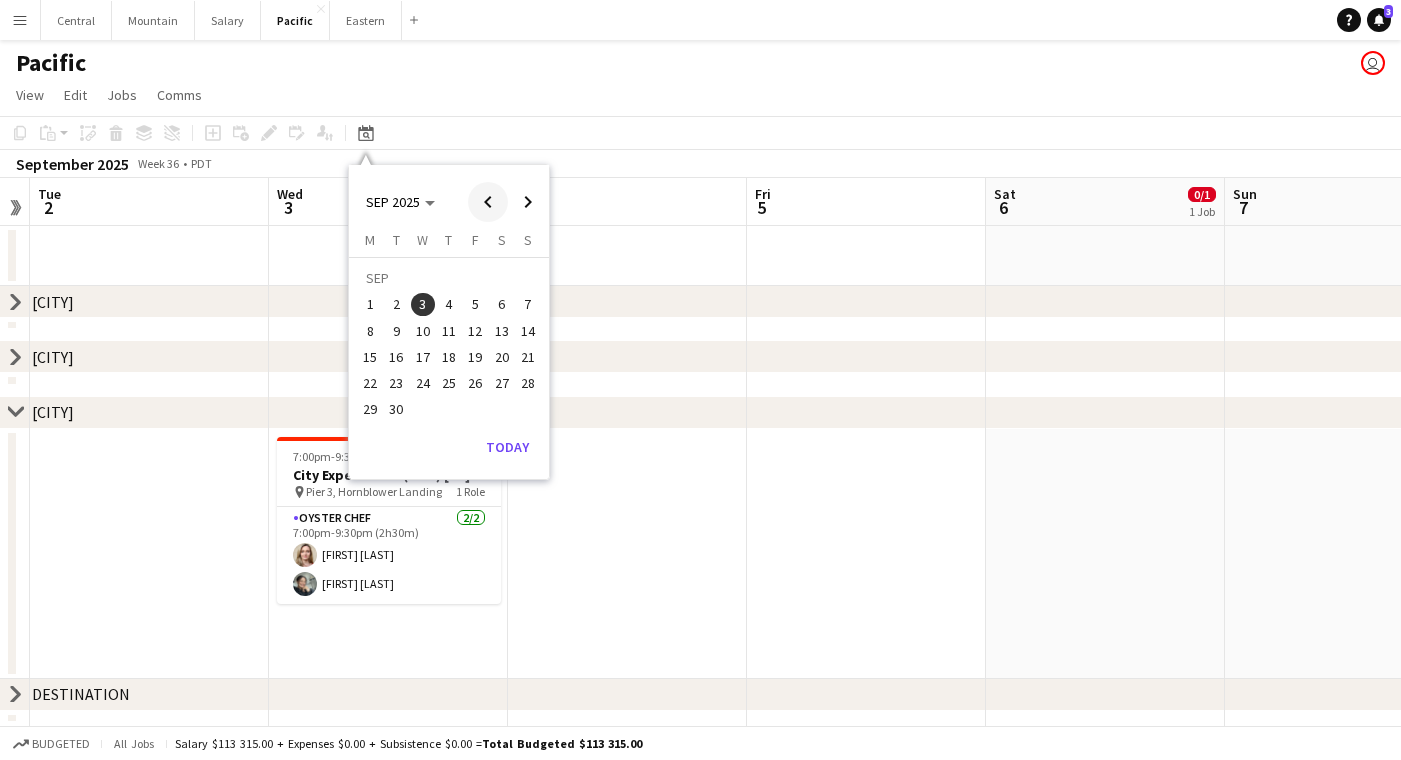click at bounding box center (488, 202) 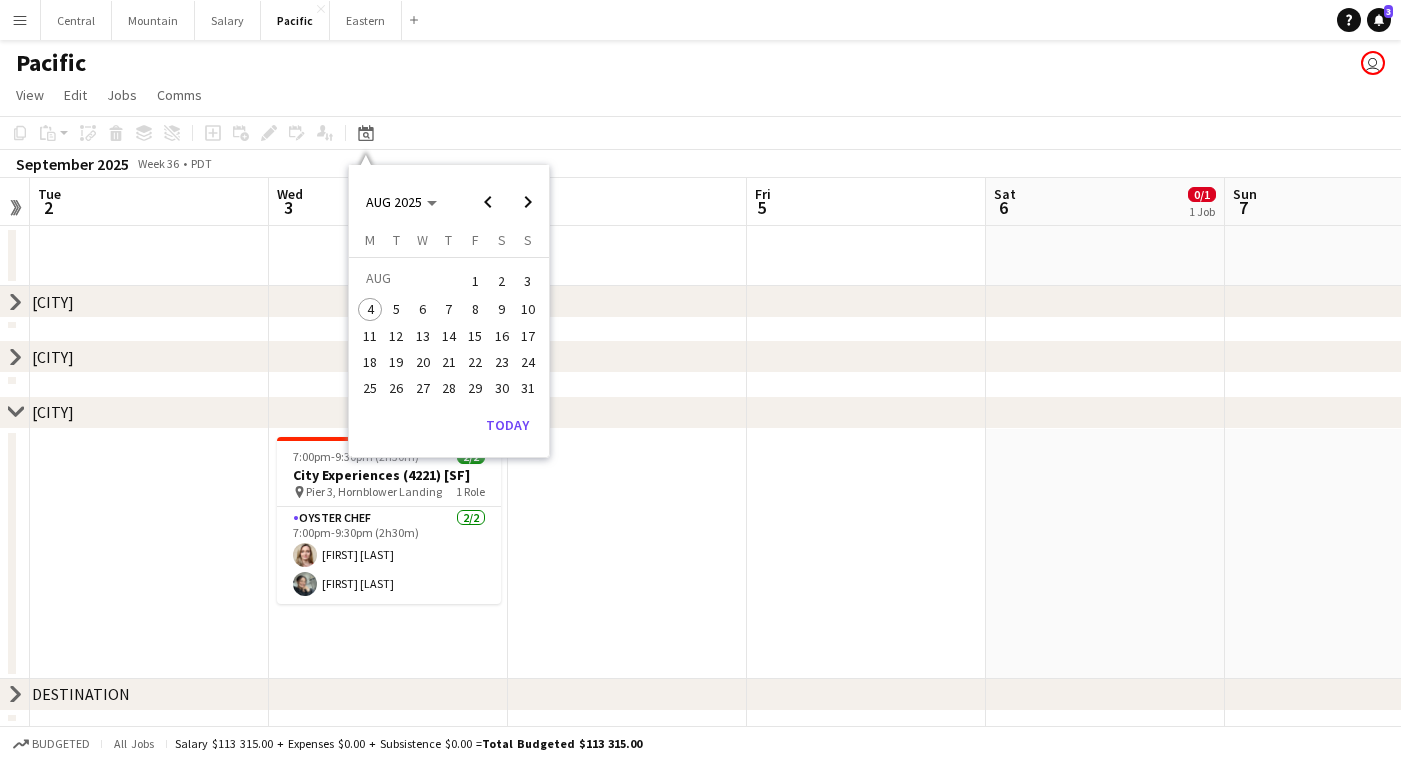 click on "30" at bounding box center (502, 388) 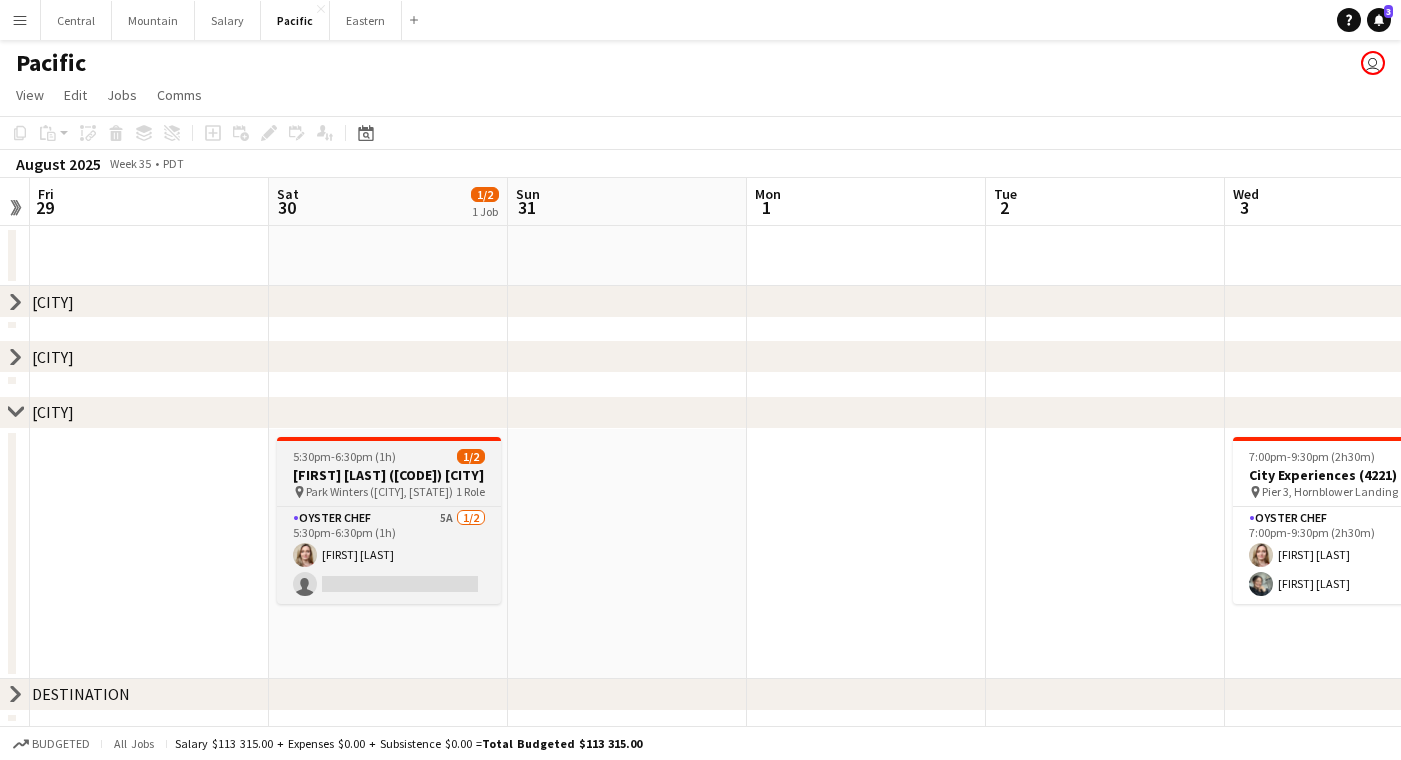 click on "[FIRST] [LAST] ([CODE]) [CITY]" at bounding box center [389, 475] 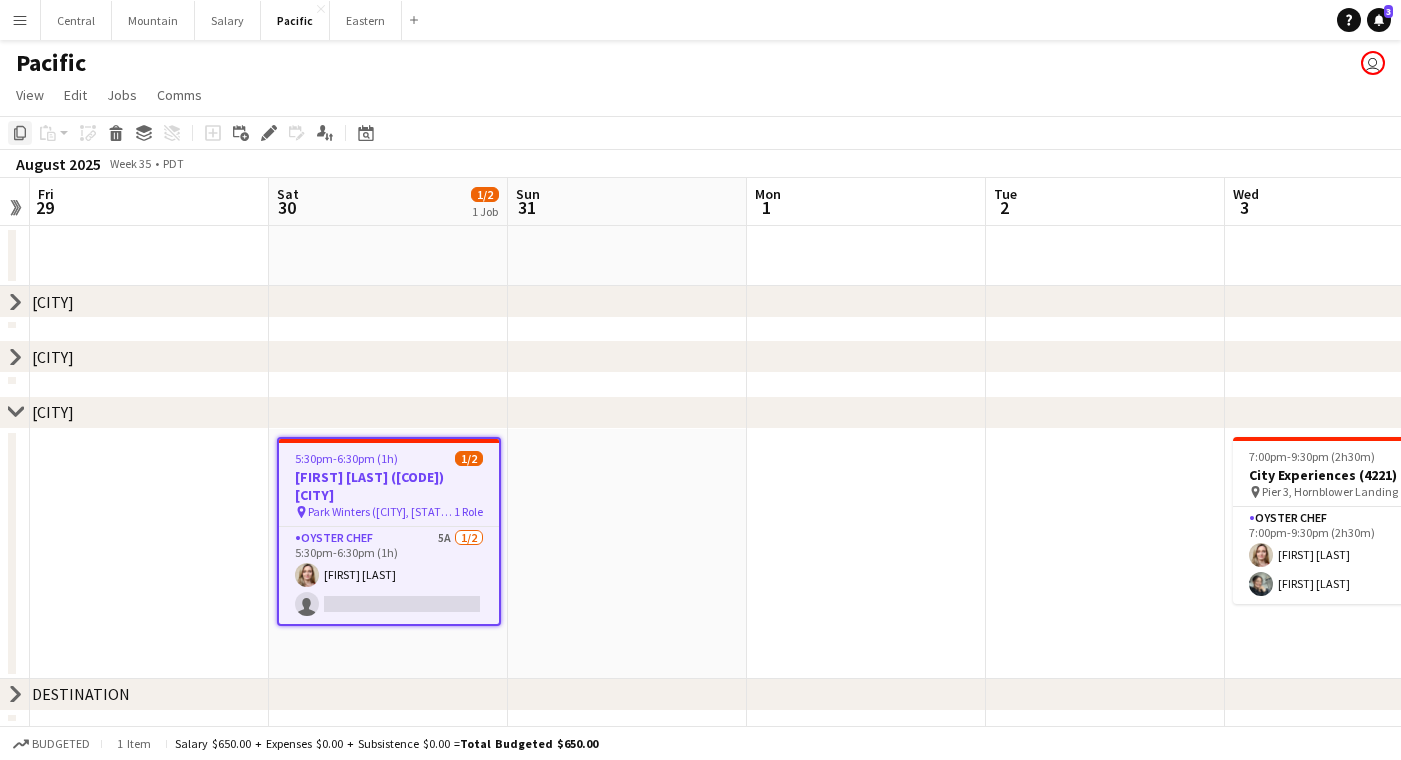 click 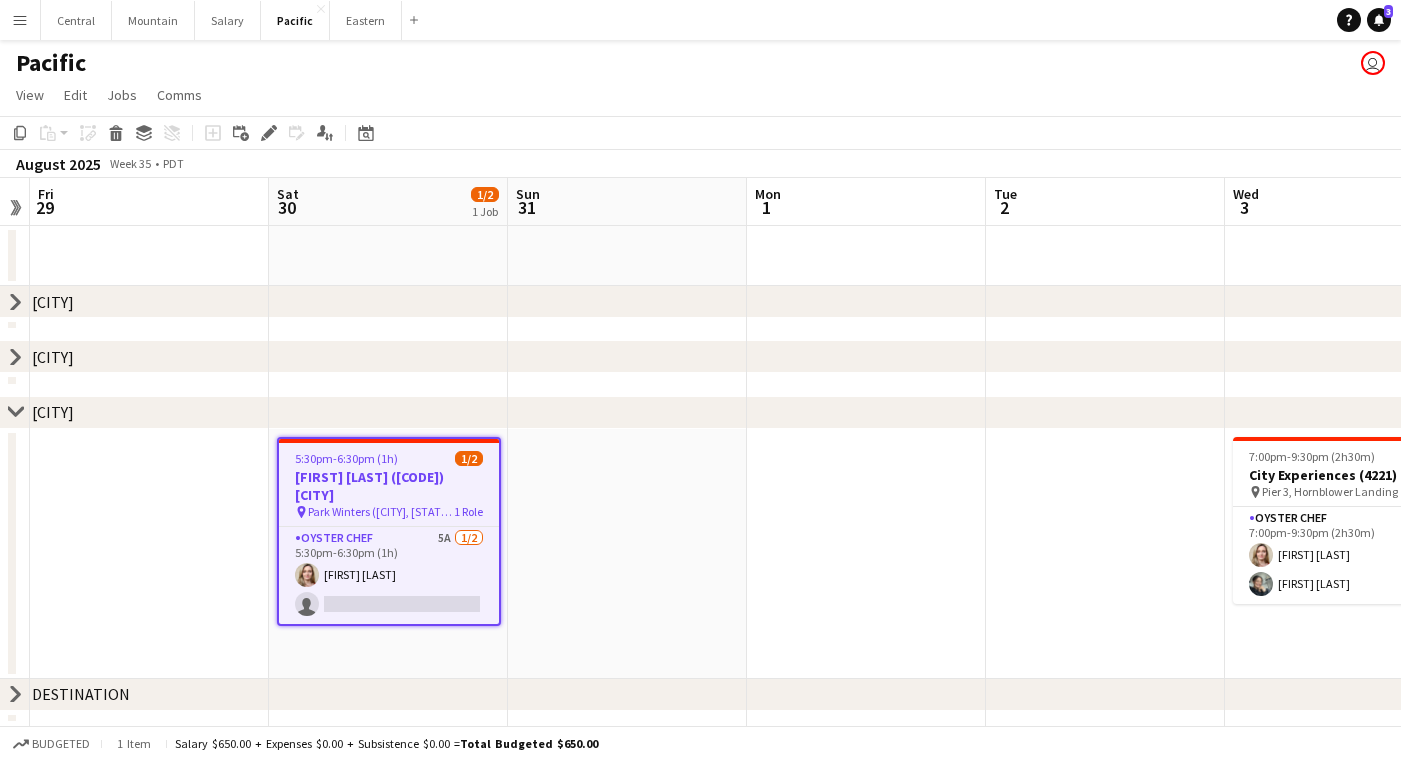 click at bounding box center [627, 365] 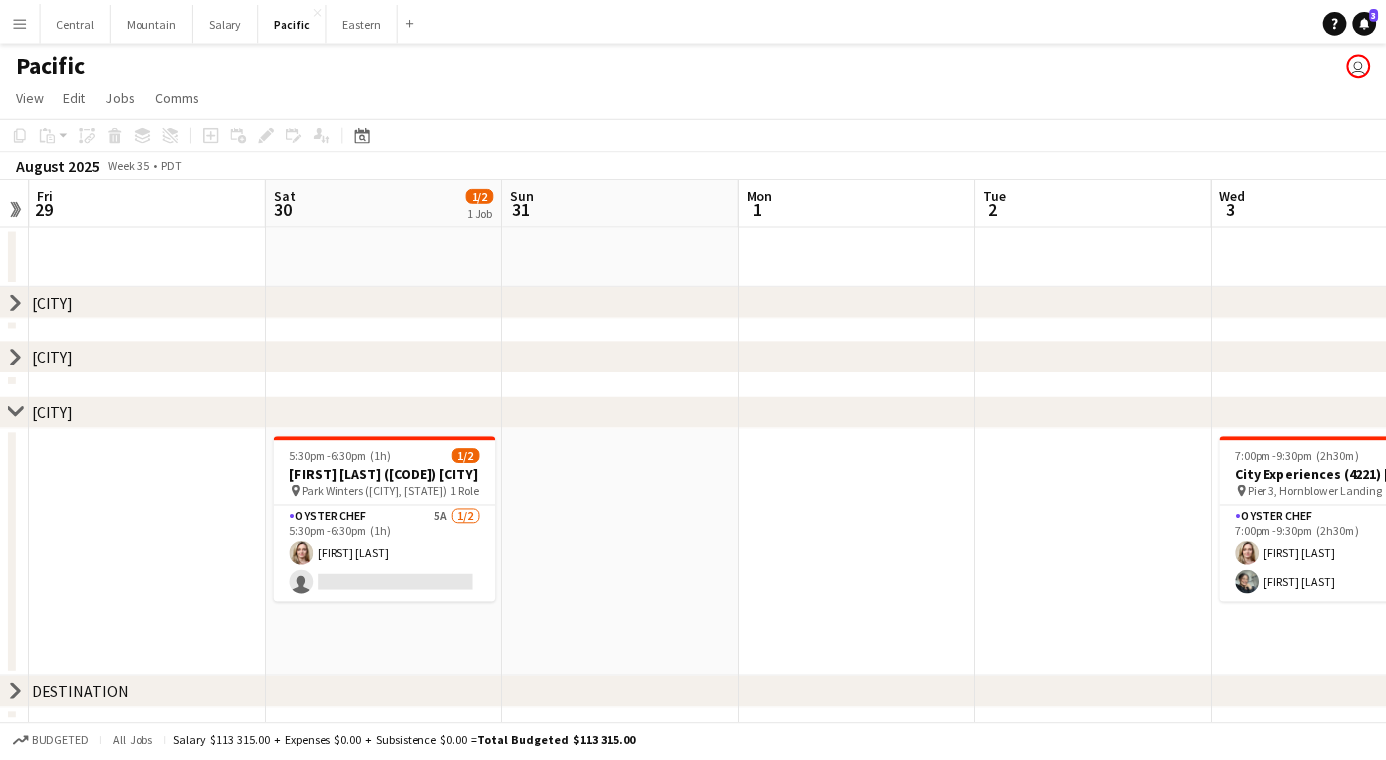 scroll, scrollTop: 0, scrollLeft: 686, axis: horizontal 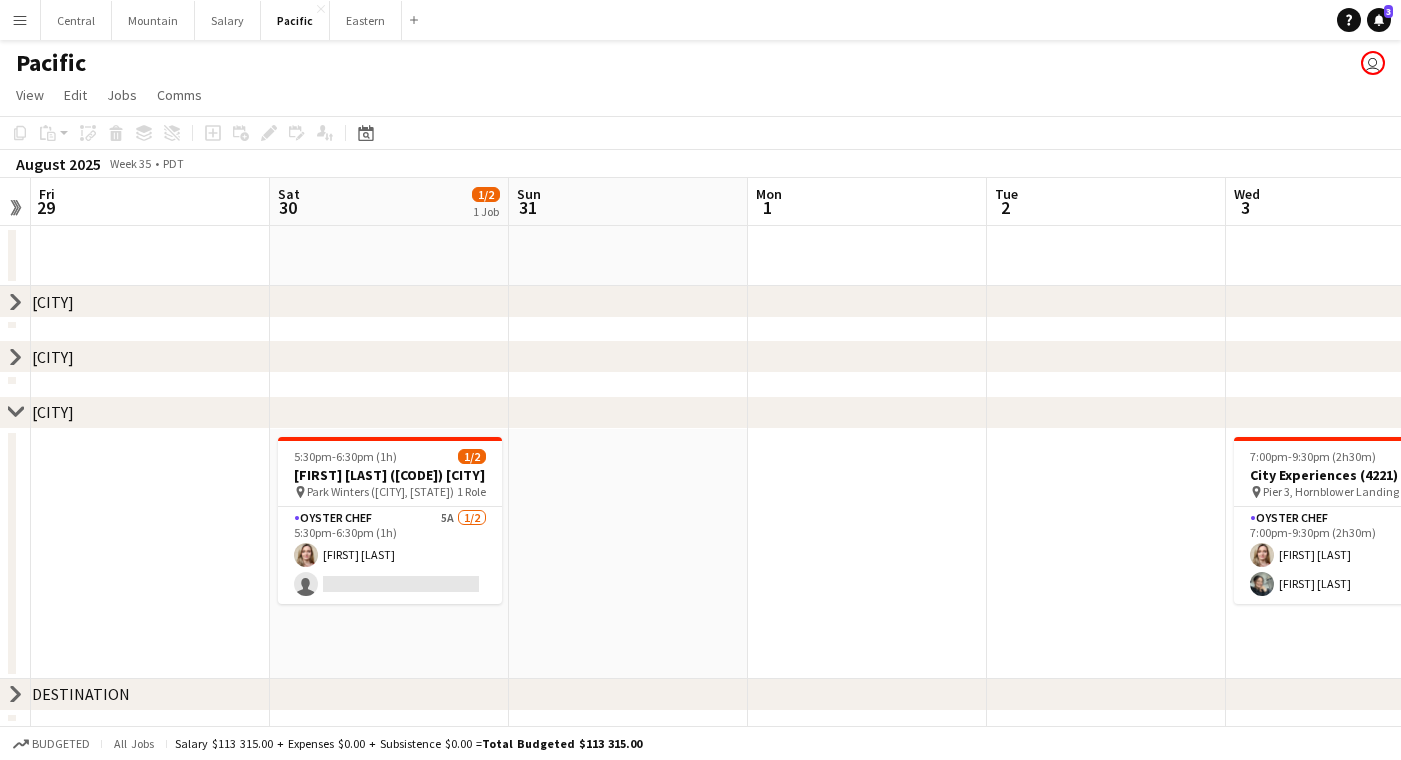 click on "chevron-right
[CITY]" 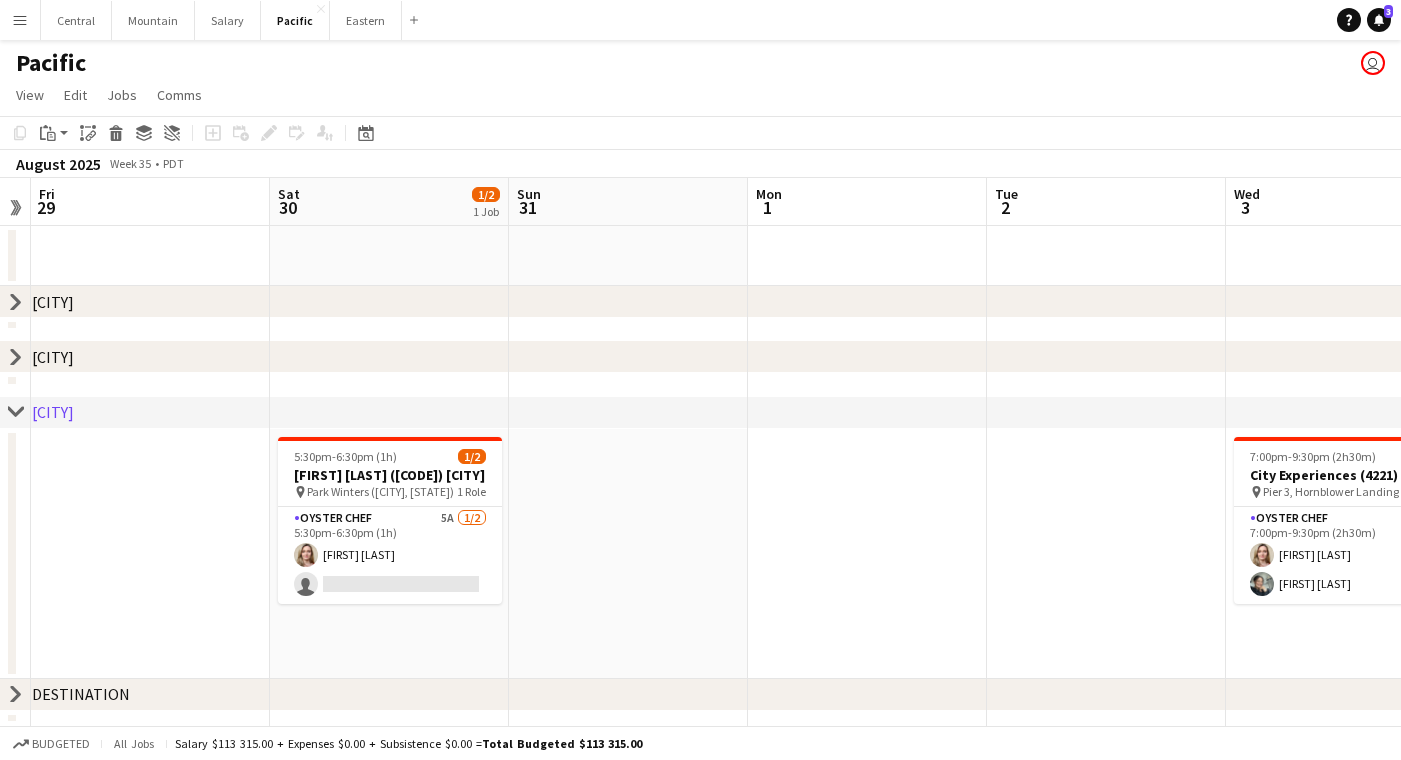 click at bounding box center (628, 365) 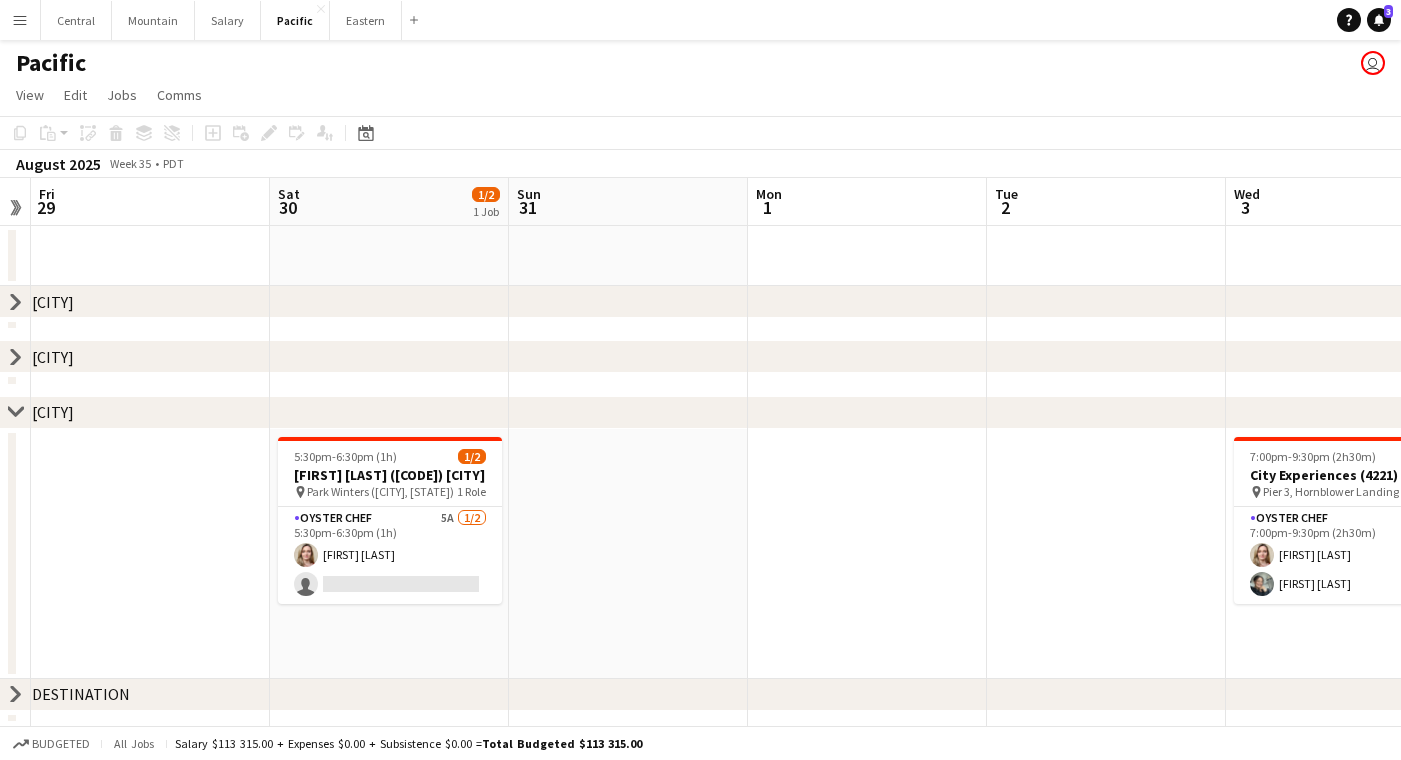 click at bounding box center (628, 365) 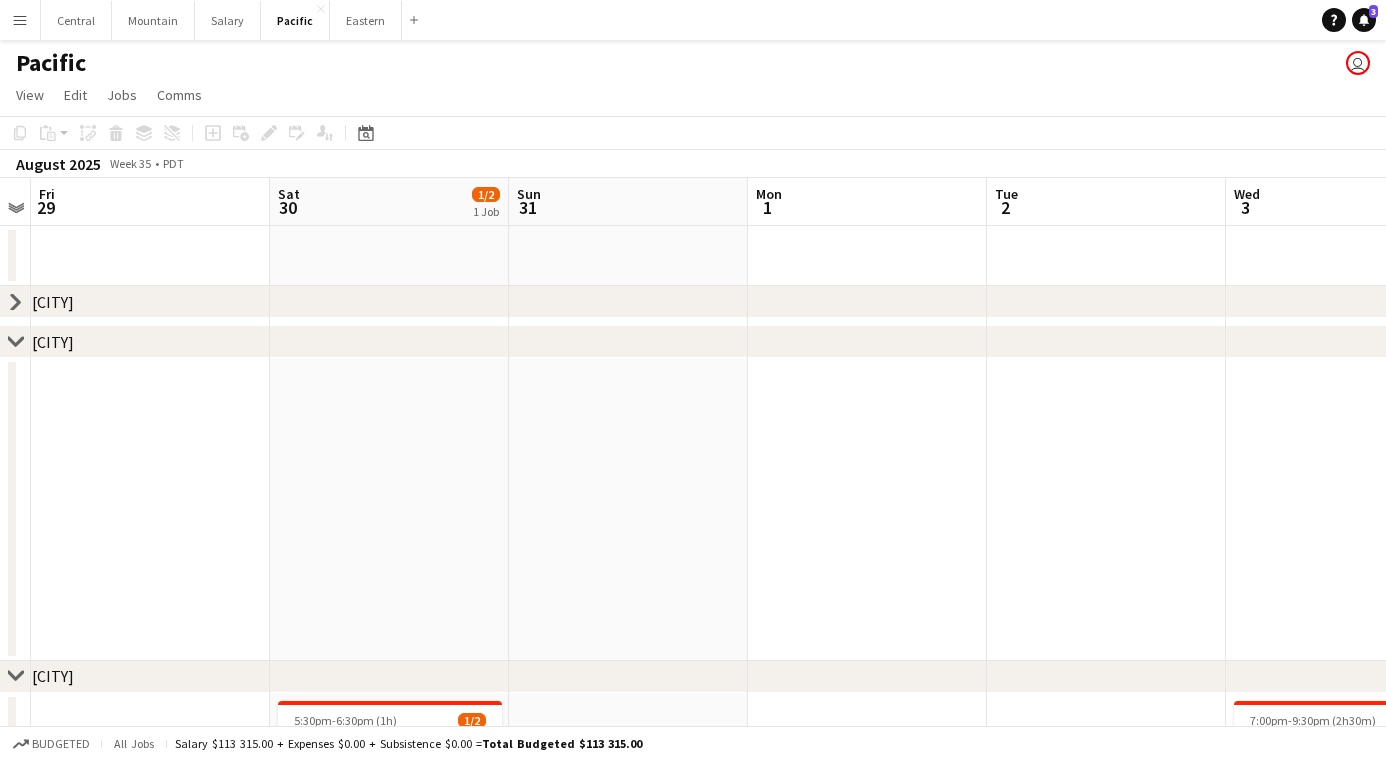 click 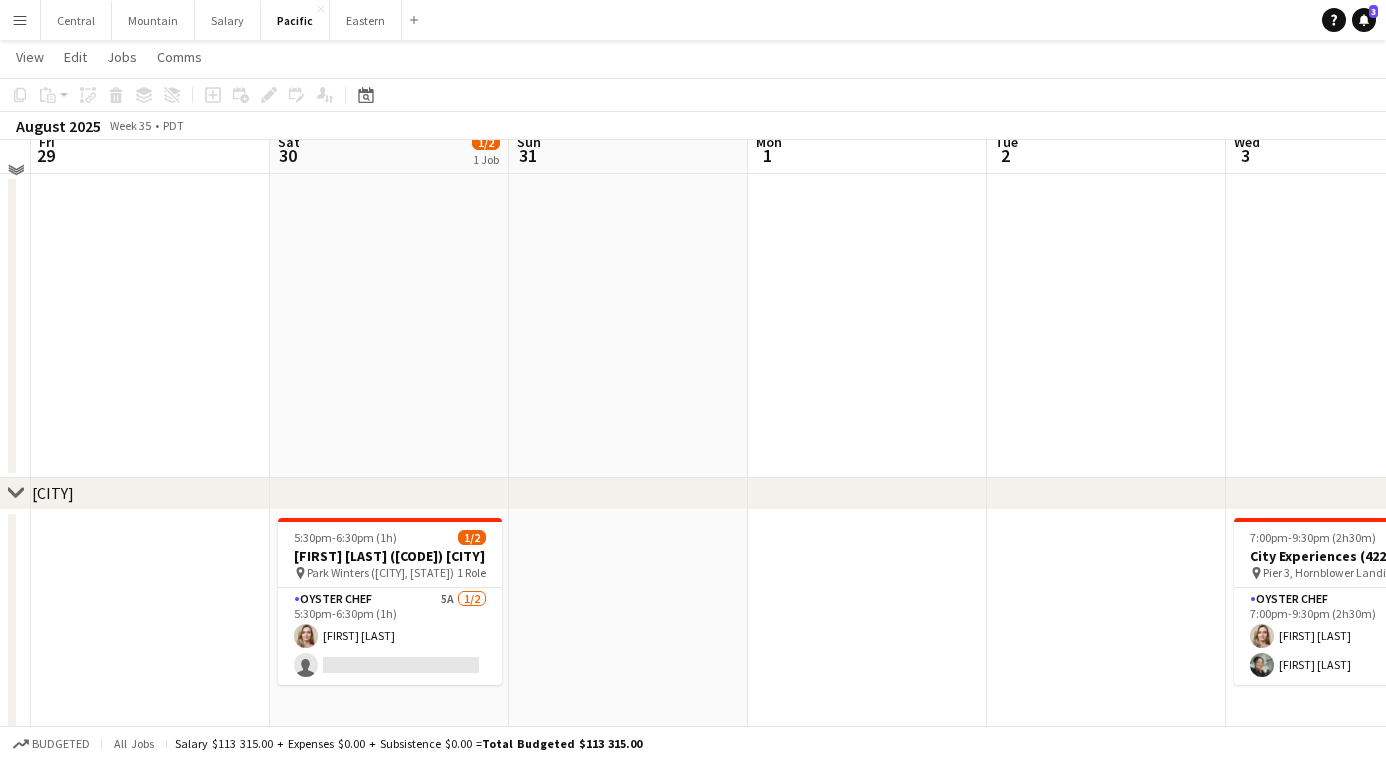scroll, scrollTop: 471, scrollLeft: 0, axis: vertical 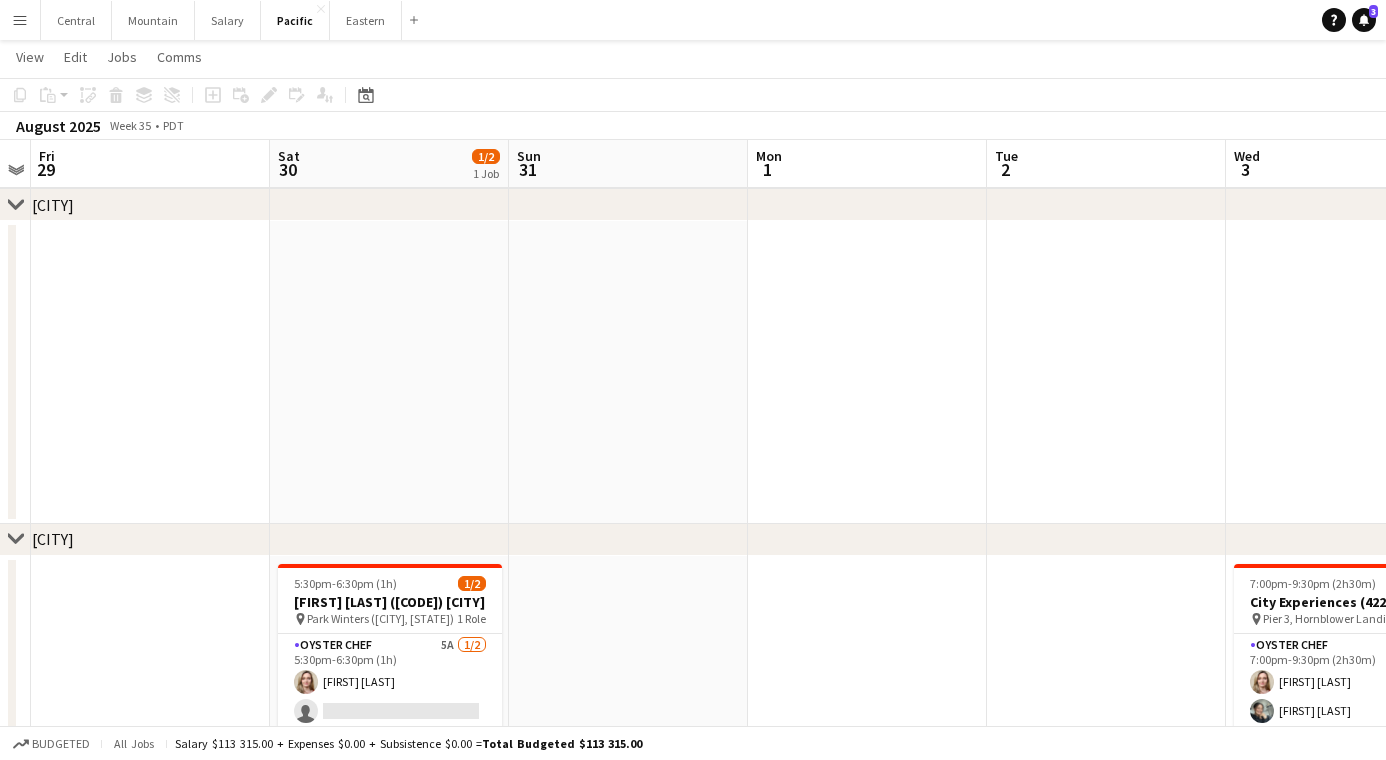 click at bounding box center (389, 372) 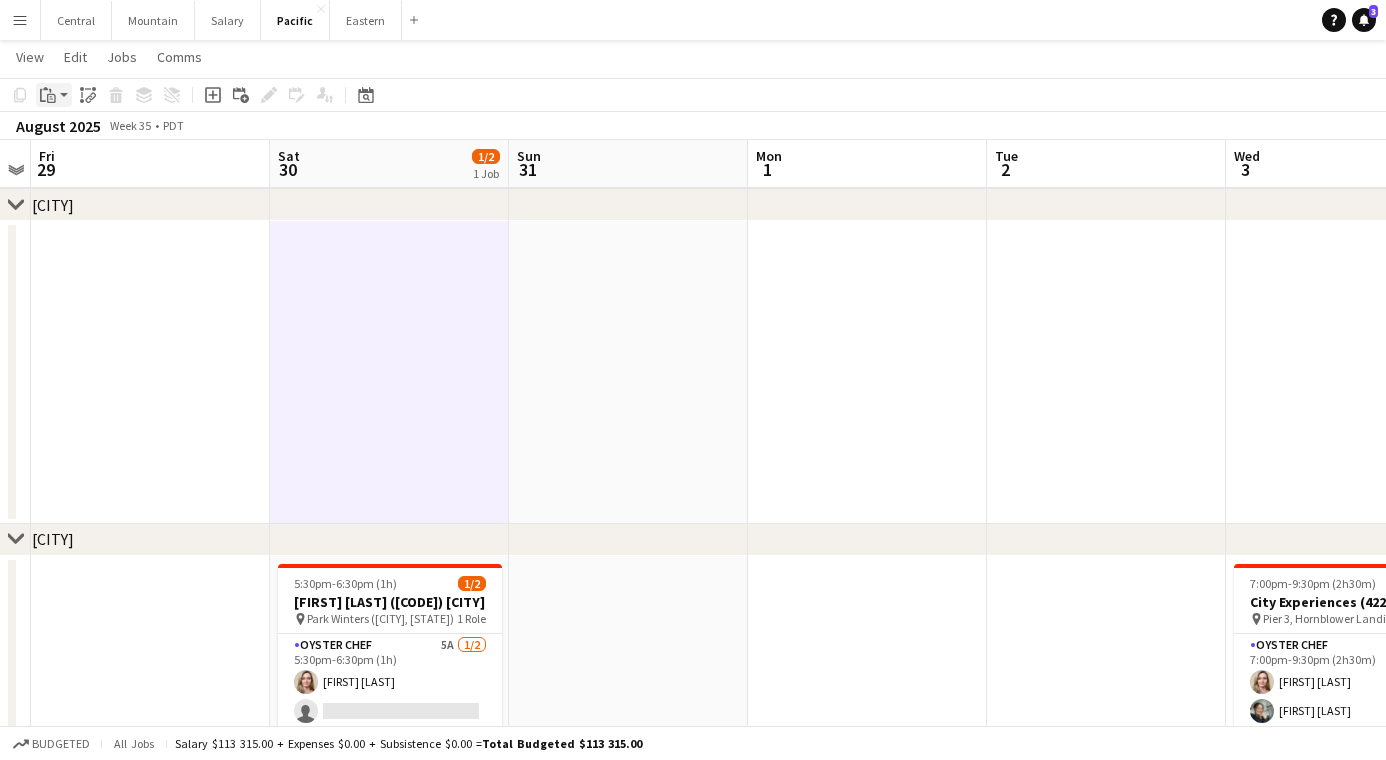 click on "Paste" 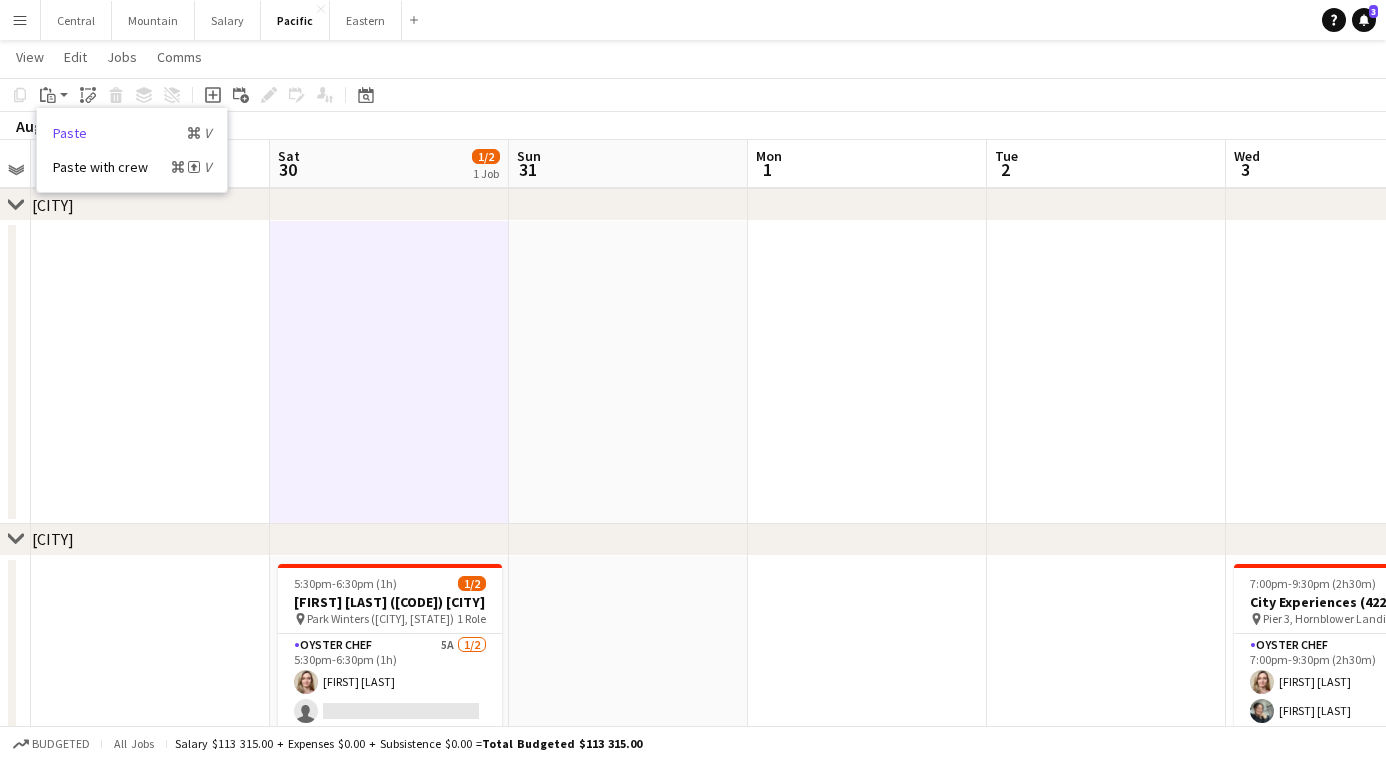 click on "Paste
Command
V" at bounding box center (132, 133) 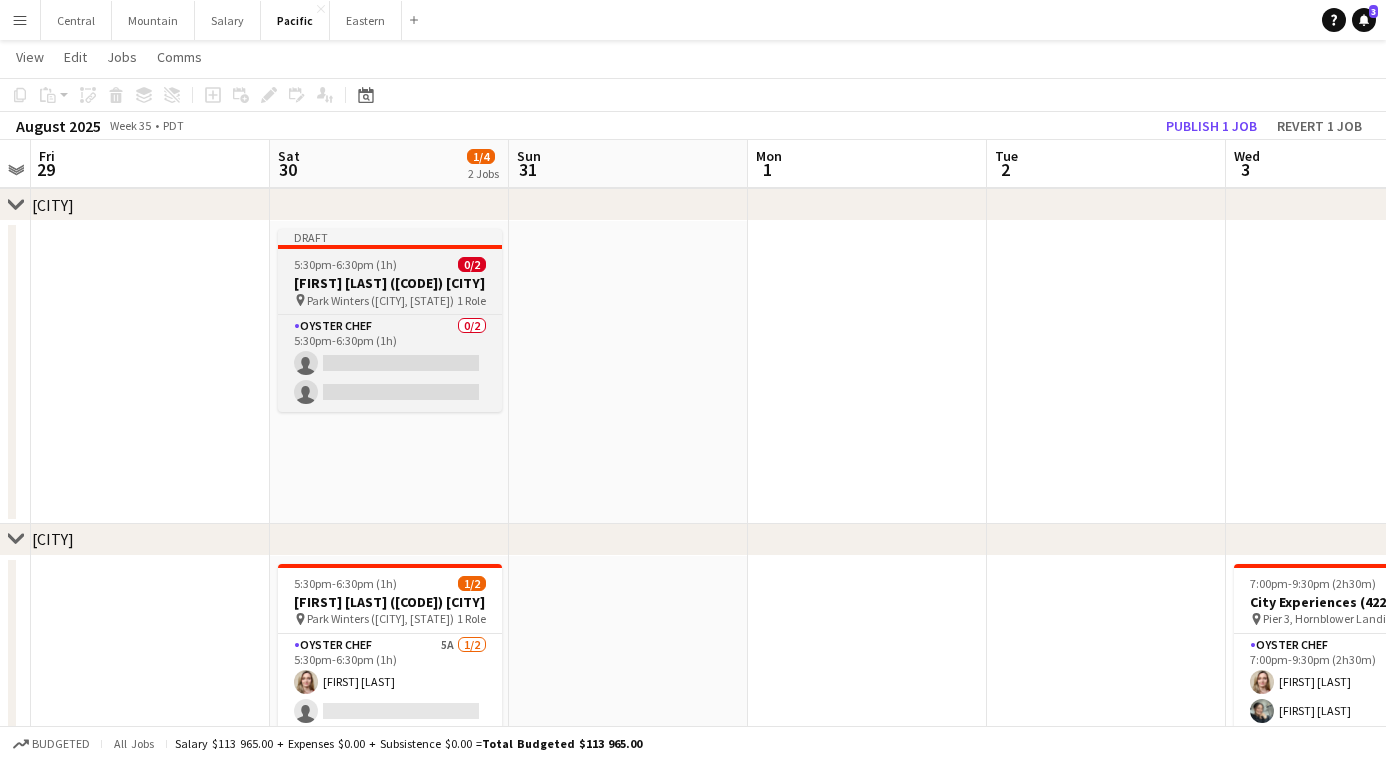 click on "[LOCATION] ([CITY], [STATE])" at bounding box center [390, 300] 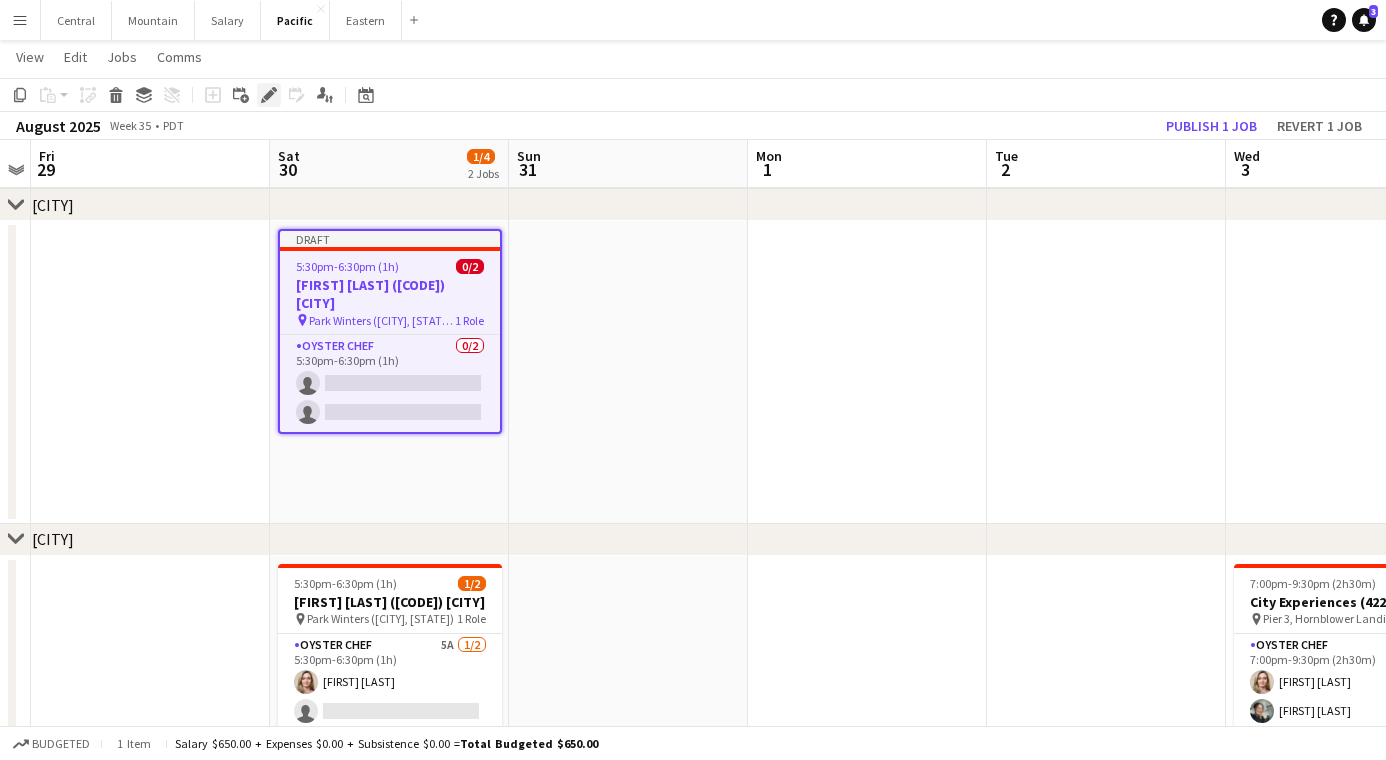 click 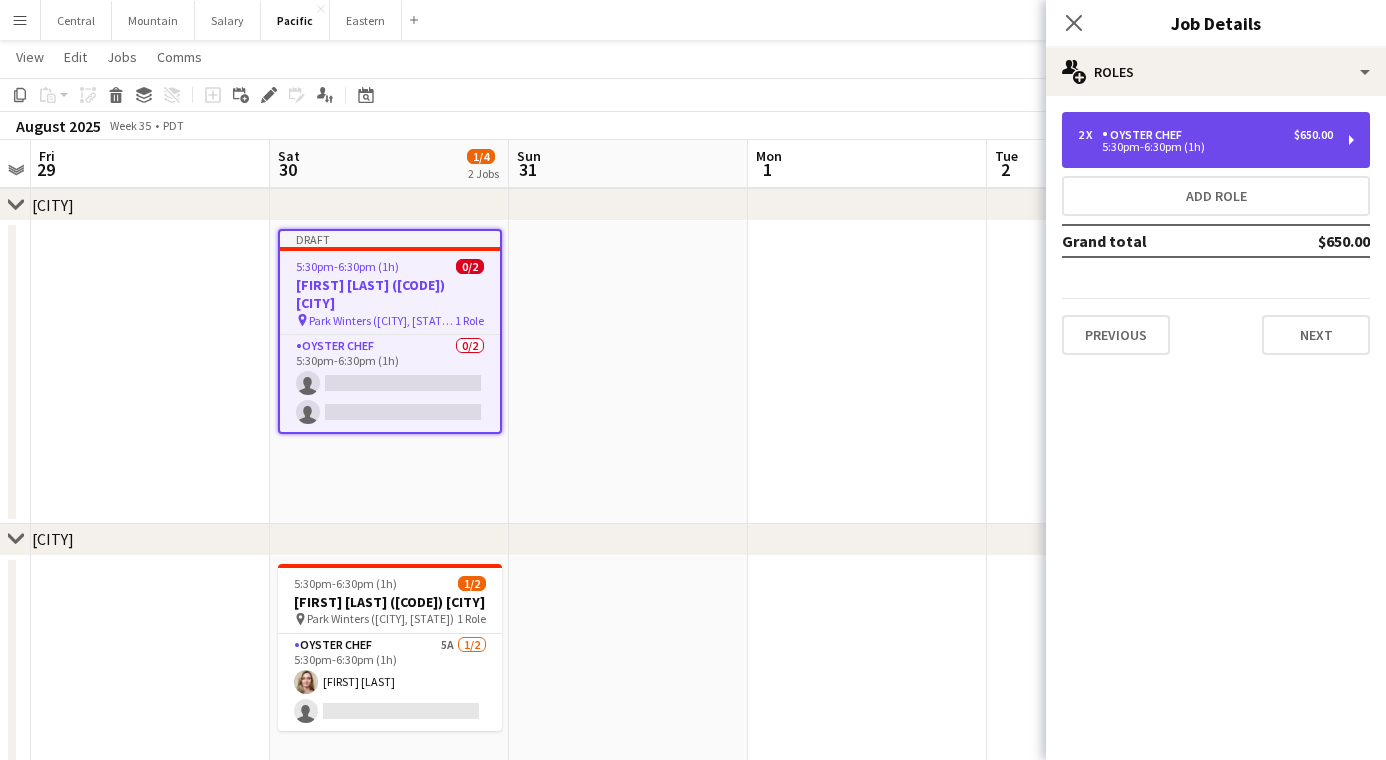 click on "5:30pm-6:30pm (1h)" at bounding box center [1205, 147] 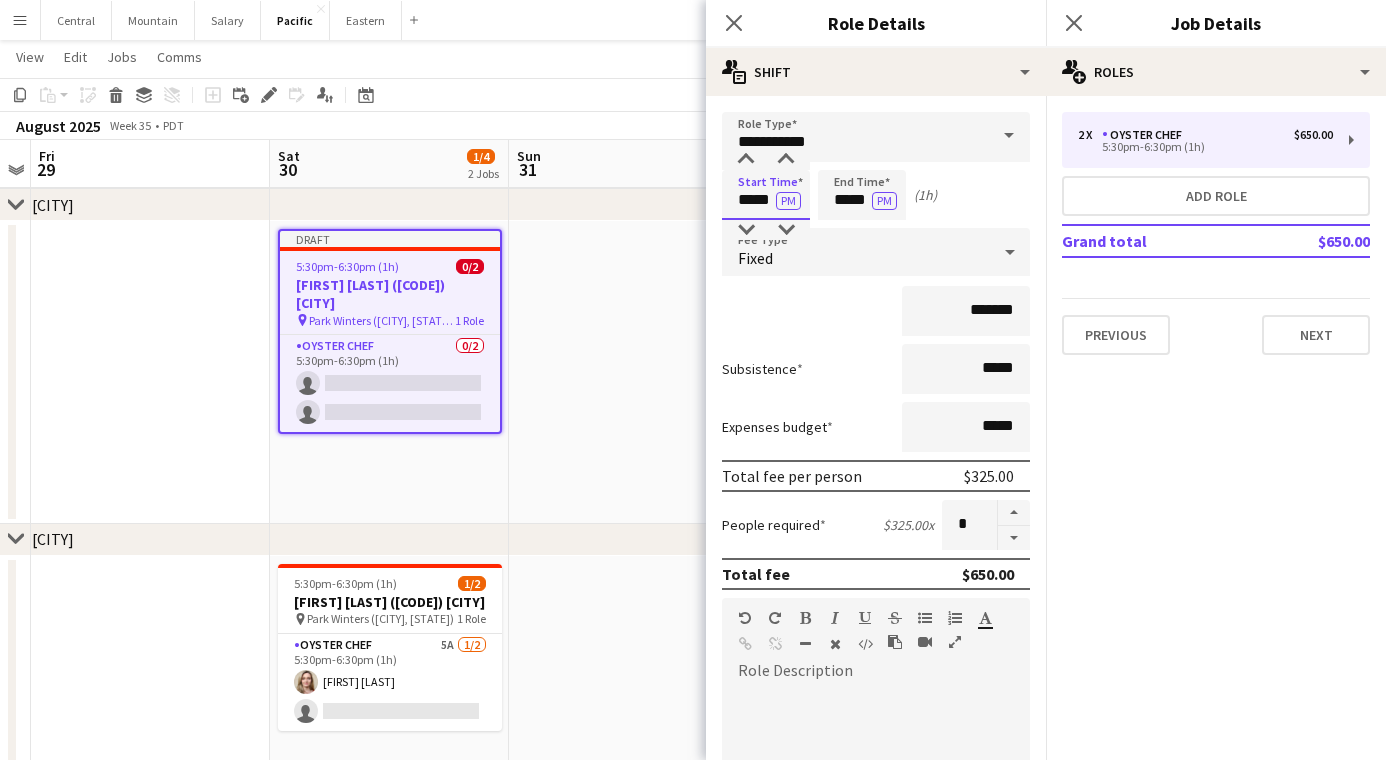 drag, startPoint x: 765, startPoint y: 194, endPoint x: 749, endPoint y: 198, distance: 16.492422 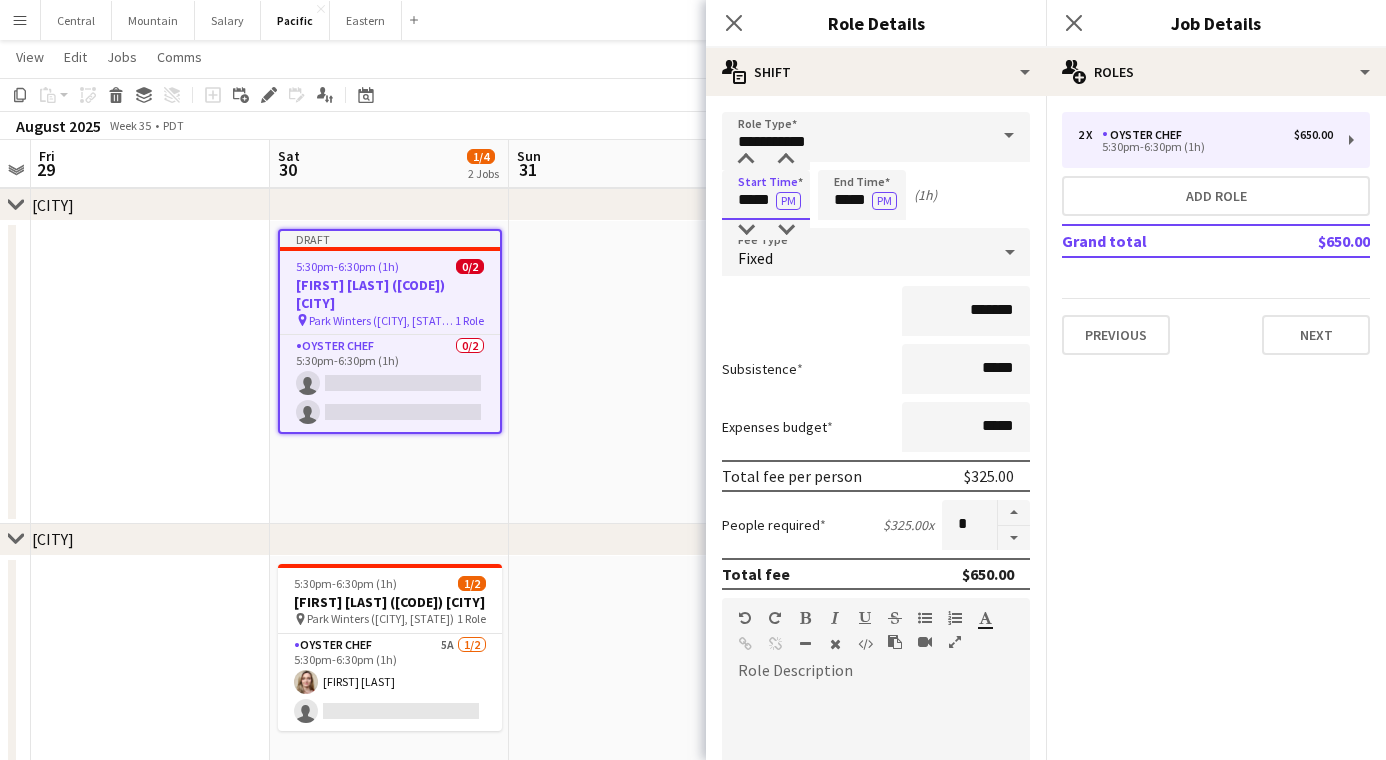 click on "*****" at bounding box center [766, 195] 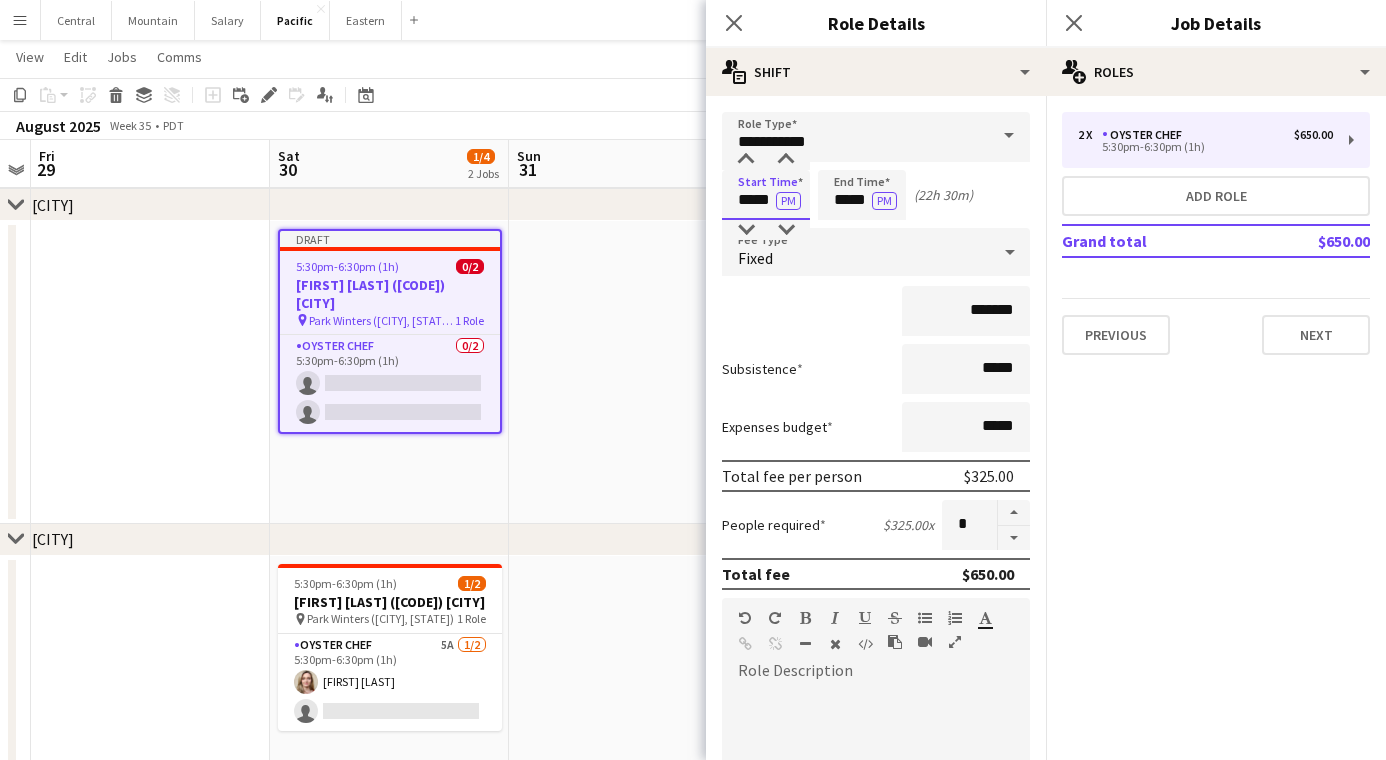 type on "*****" 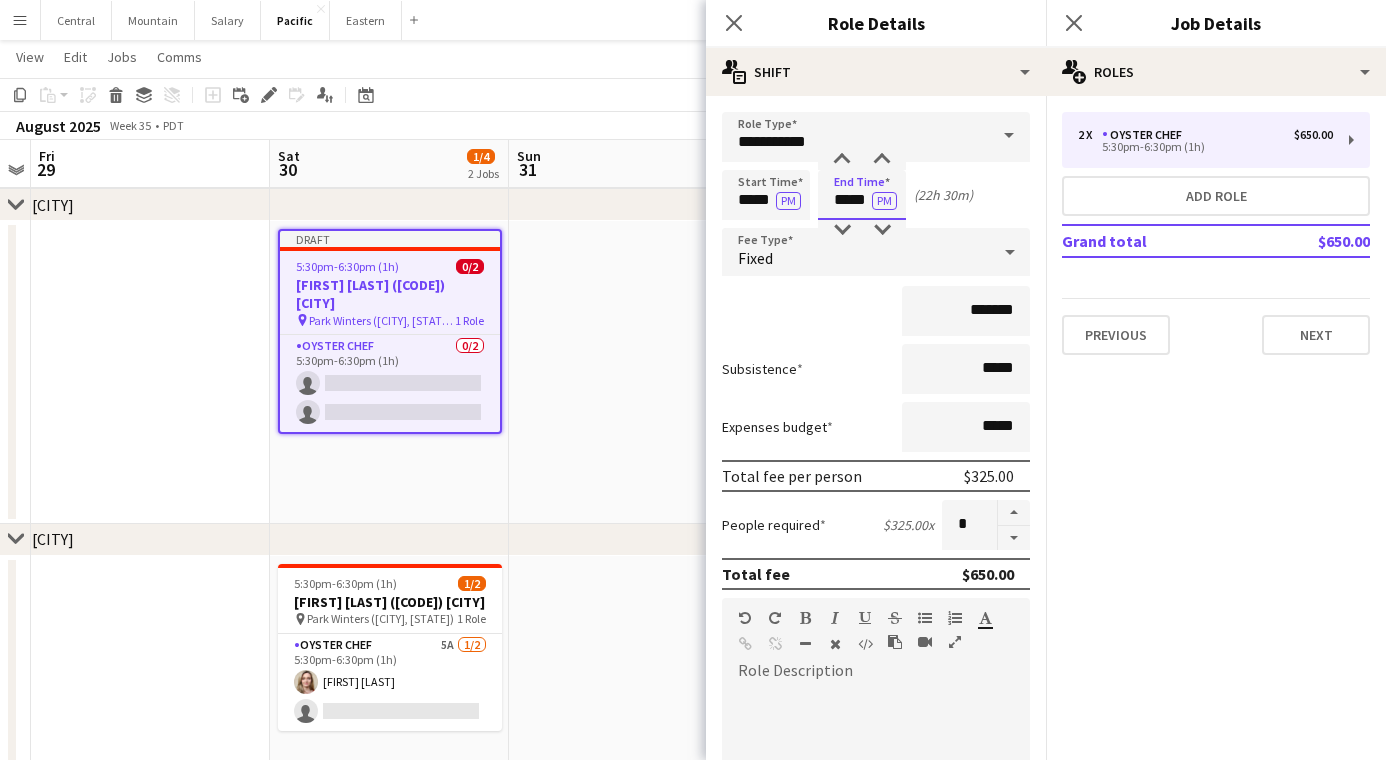 drag, startPoint x: 846, startPoint y: 202, endPoint x: 829, endPoint y: 203, distance: 17.029387 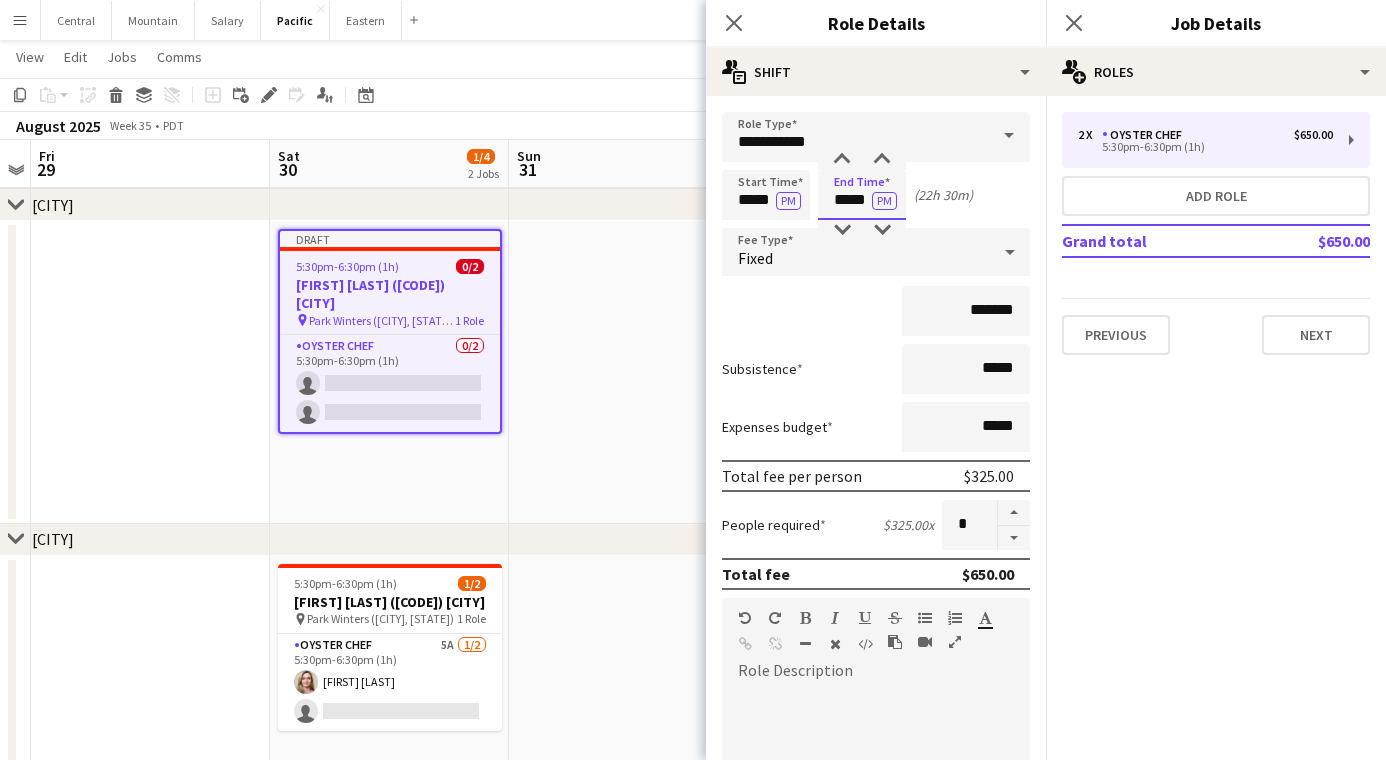 click on "*****" at bounding box center (862, 195) 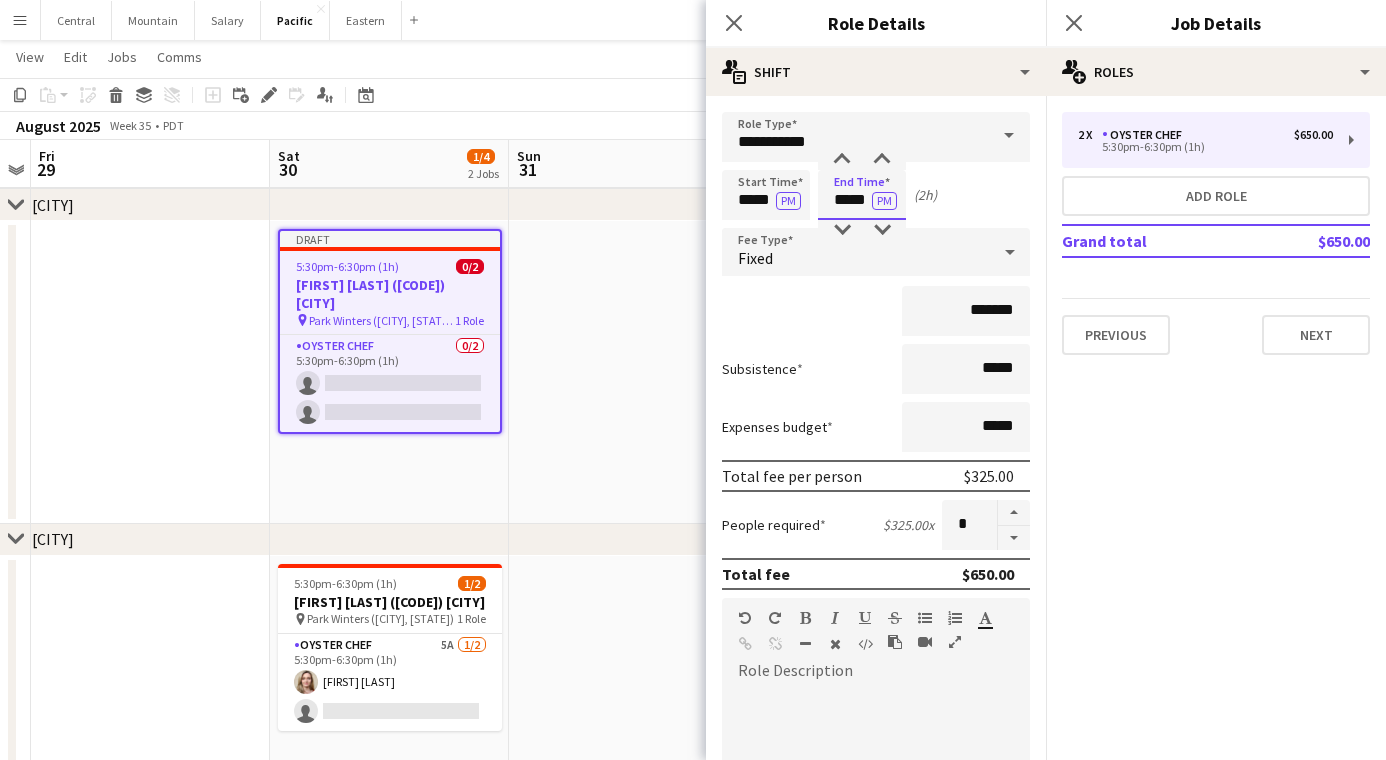 type on "*****" 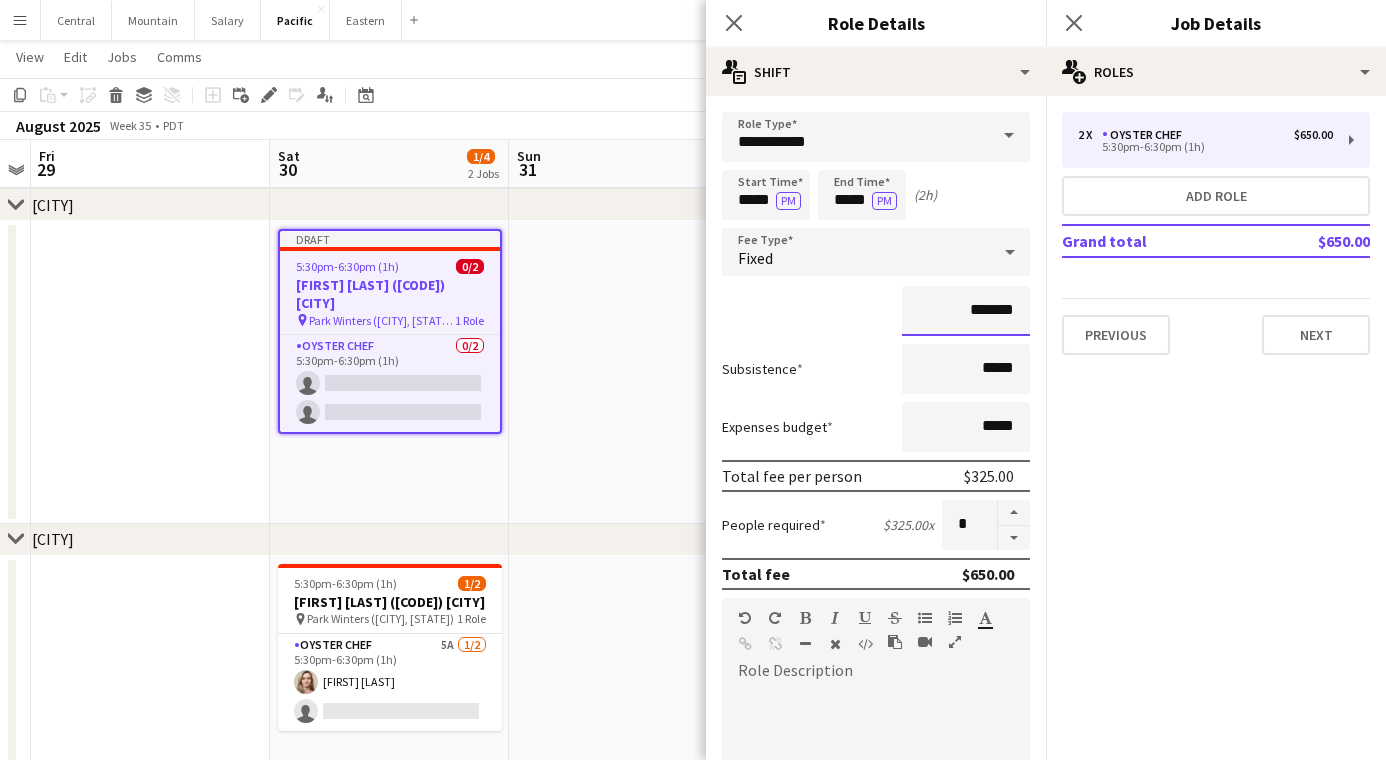 drag, startPoint x: 980, startPoint y: 317, endPoint x: 952, endPoint y: 310, distance: 28.86174 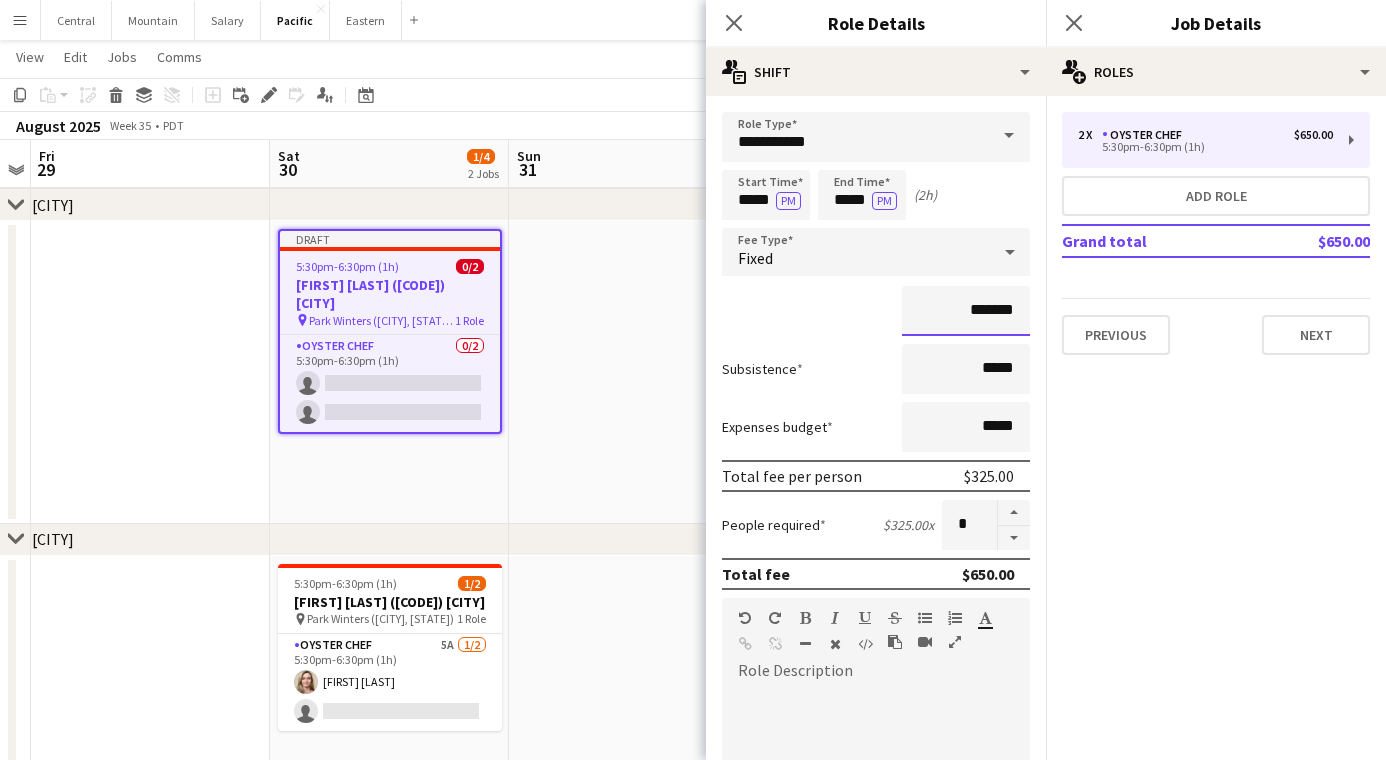 click on "*******" at bounding box center (966, 311) 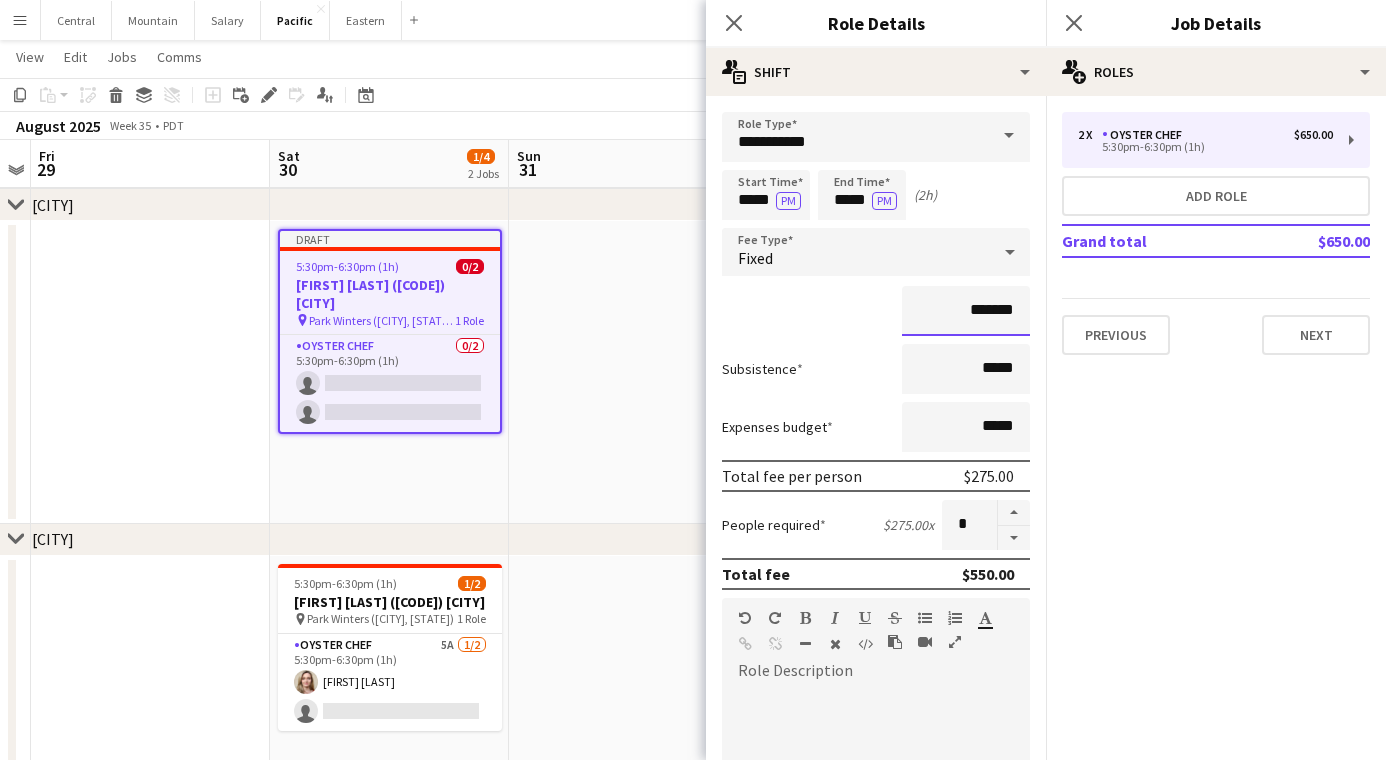 type on "*******" 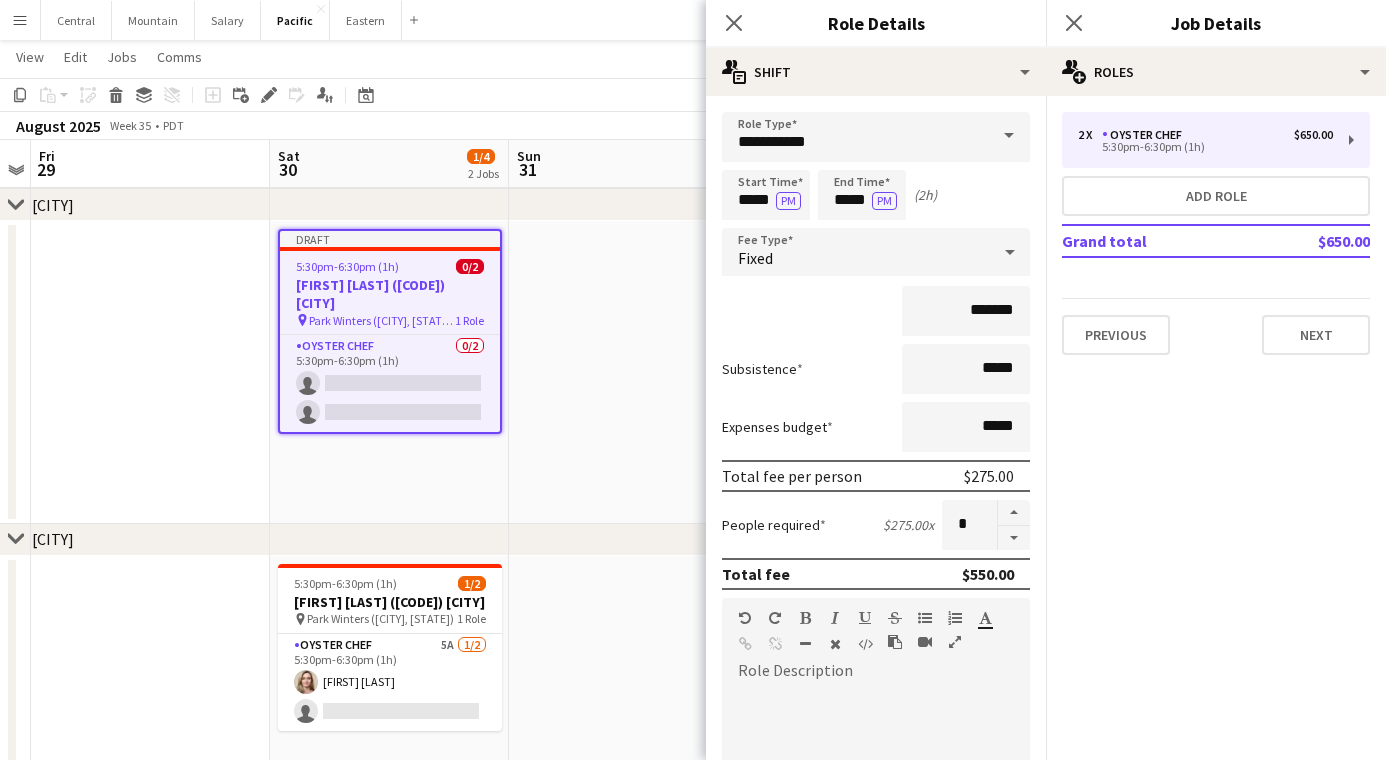 click on "*******" at bounding box center [876, 311] 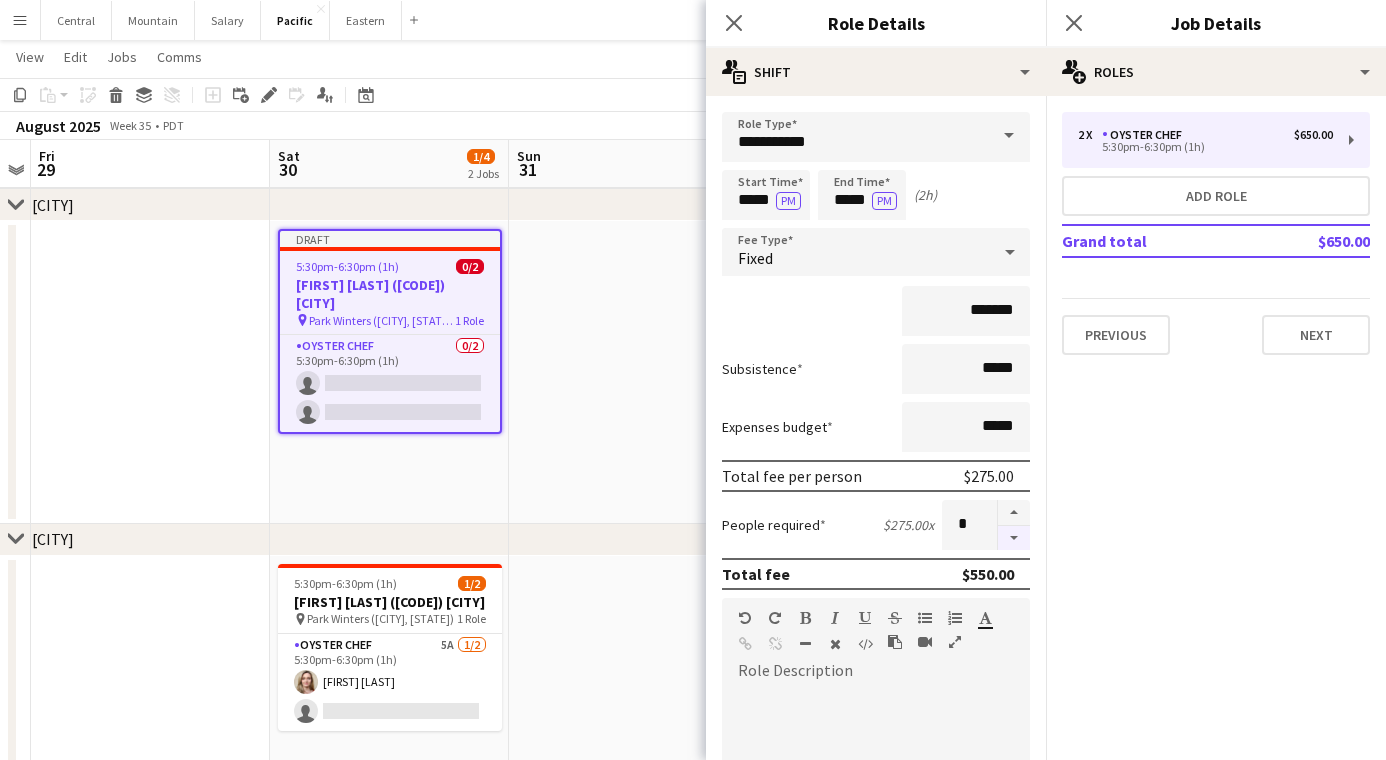click at bounding box center [1014, 538] 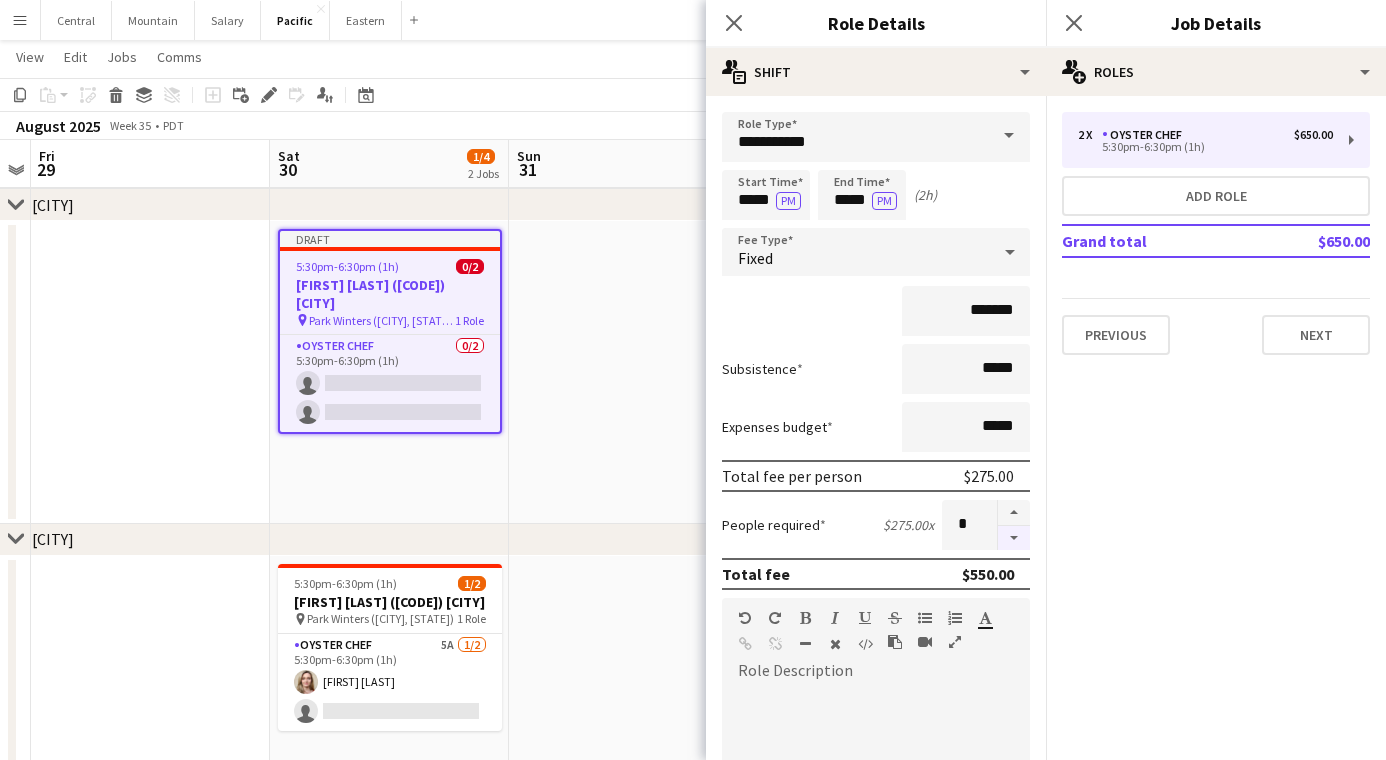 type on "*" 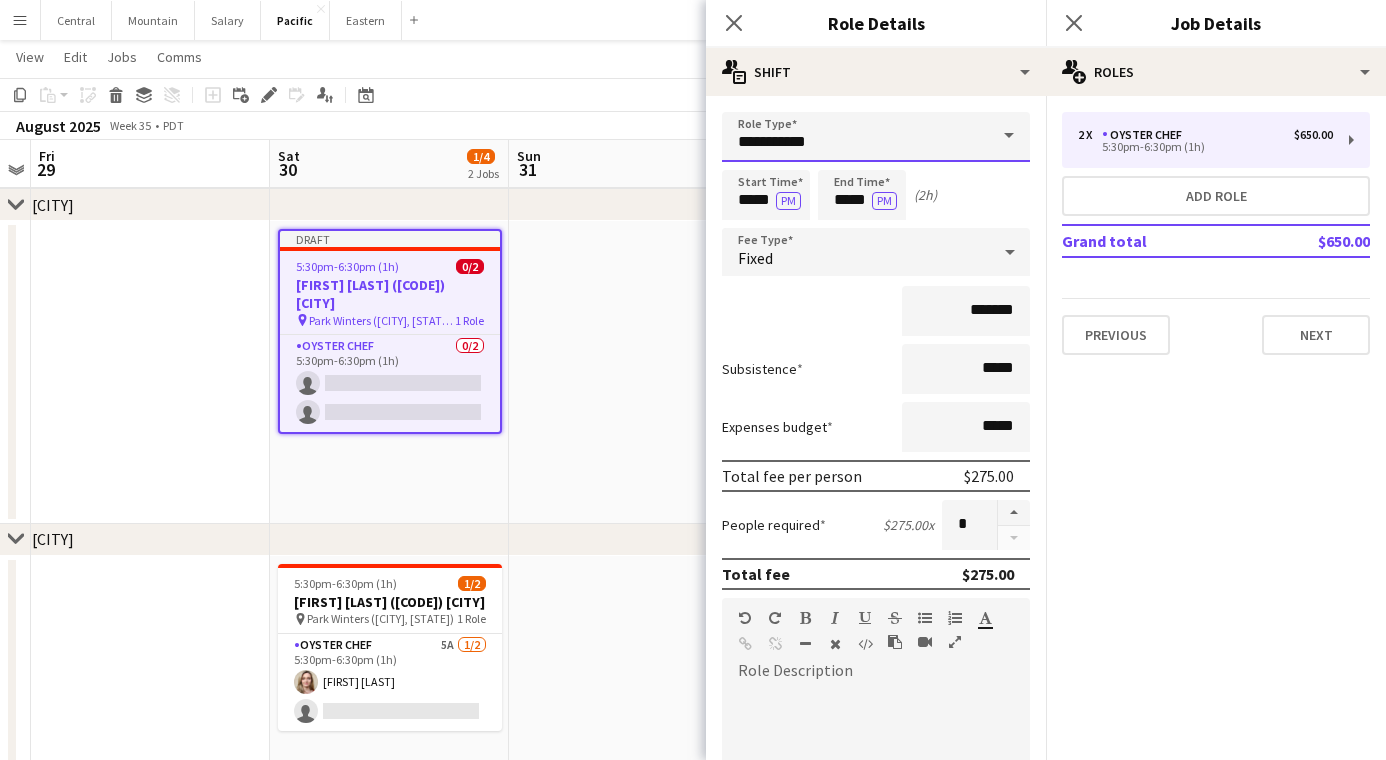 click on "**********" at bounding box center [876, 137] 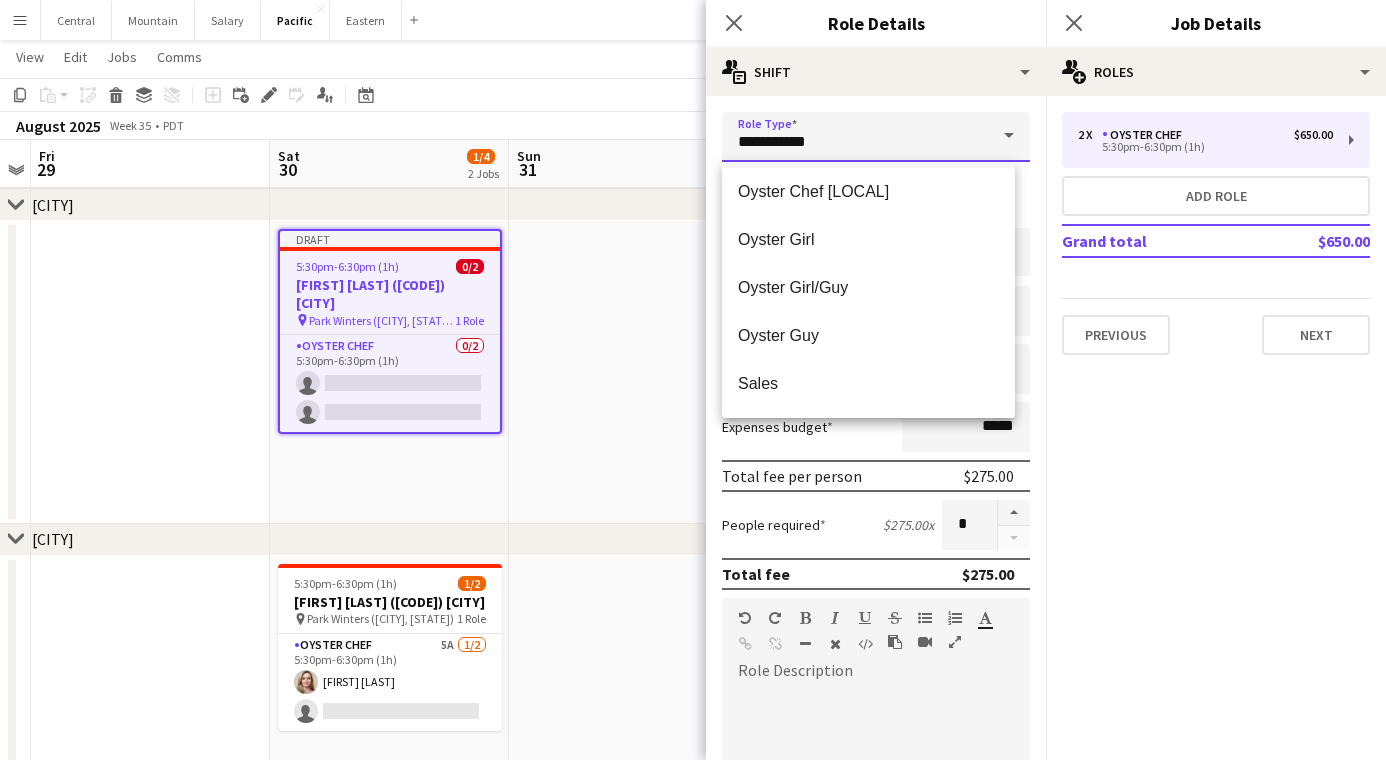 scroll, scrollTop: 960, scrollLeft: 0, axis: vertical 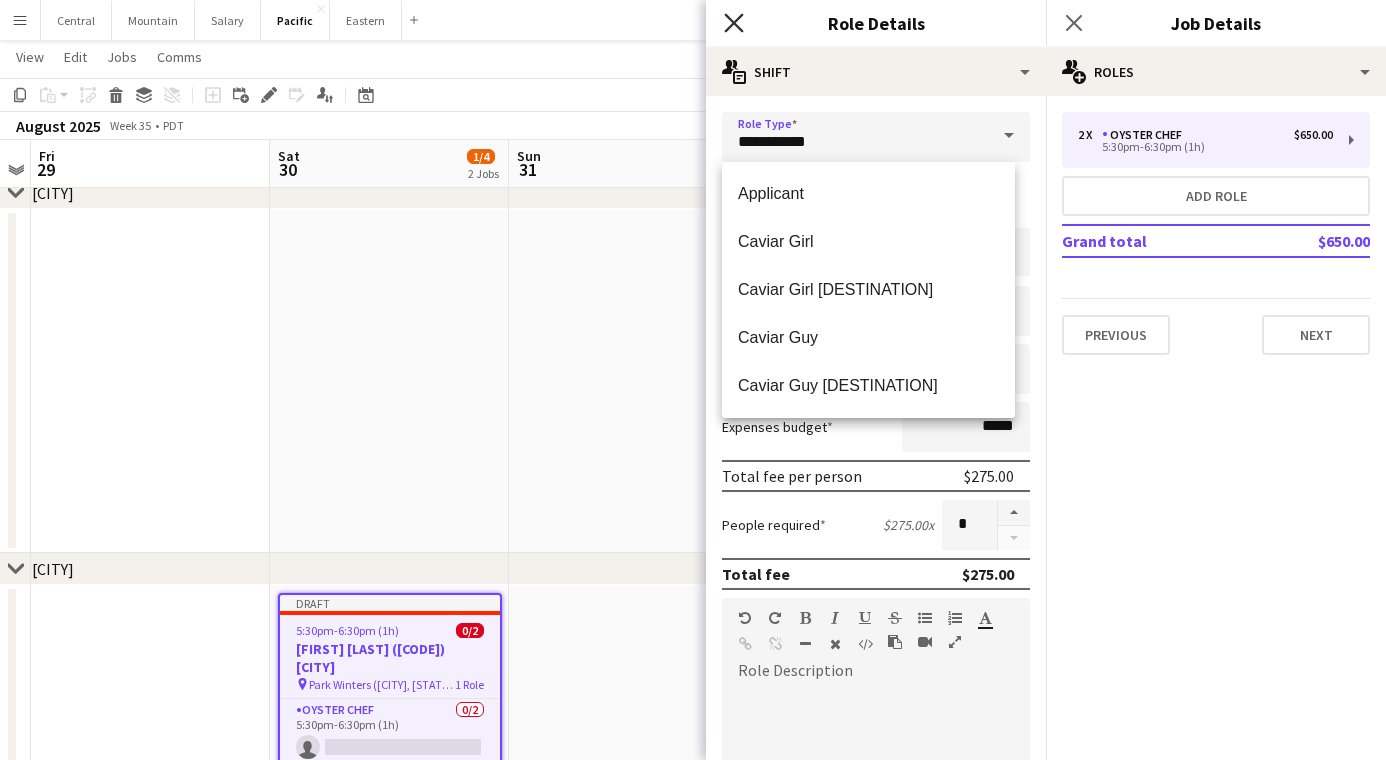 click on "Close pop-in" 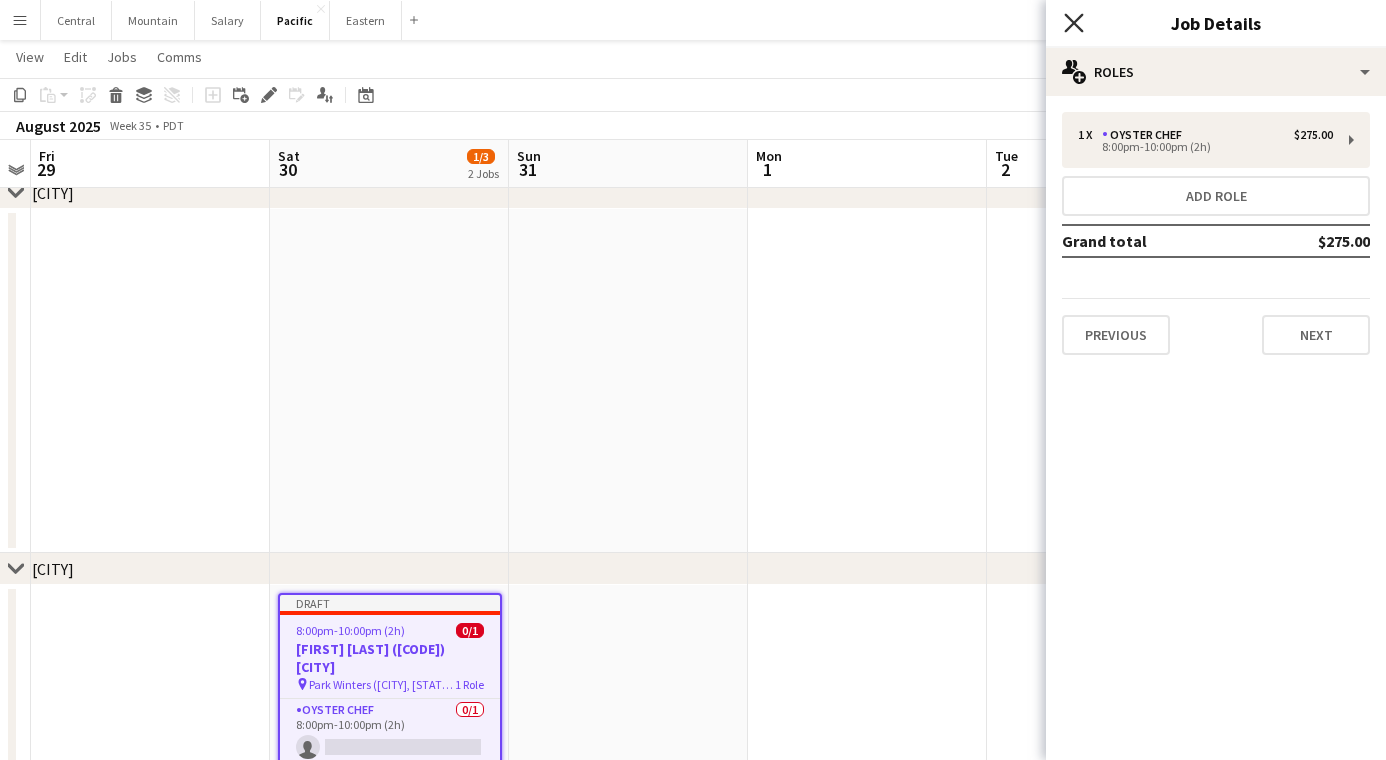 click on "Close pop-in" 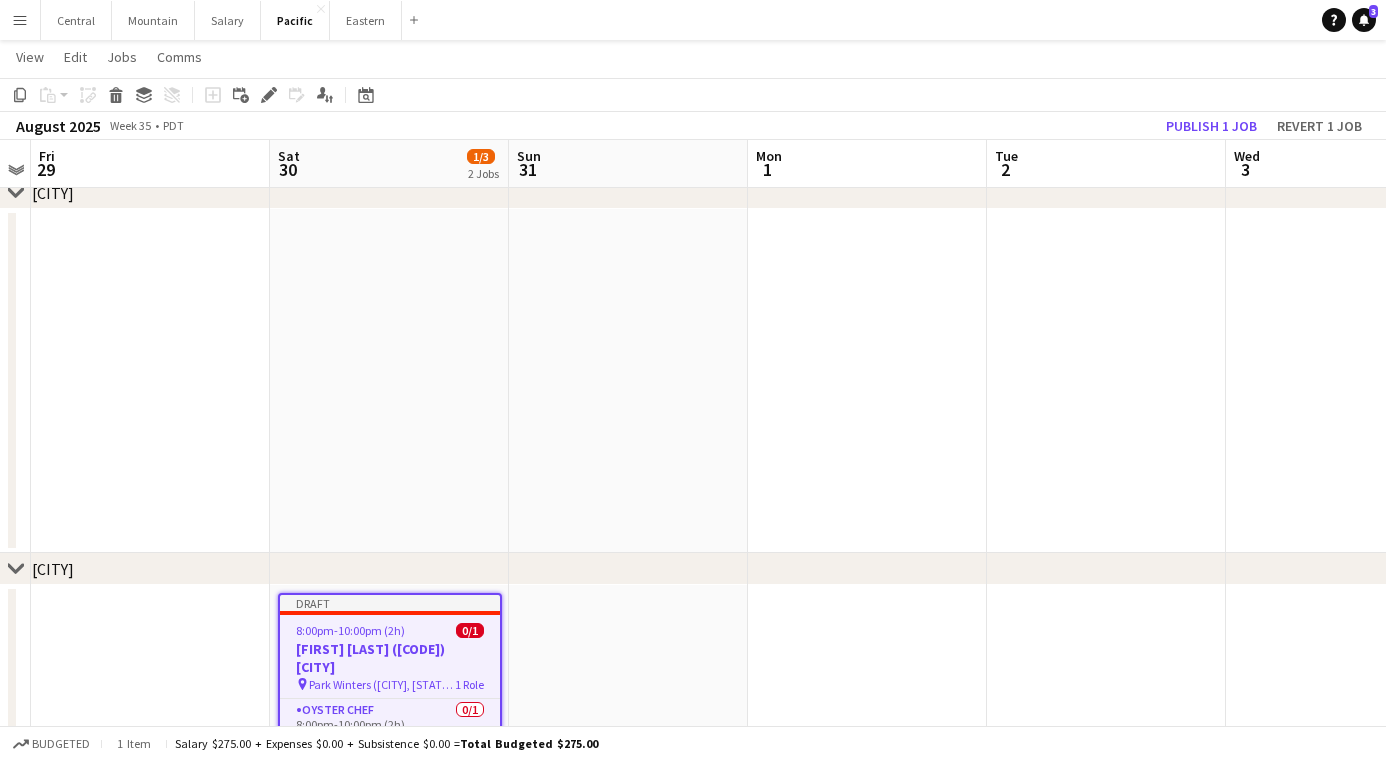 click on "Menu" at bounding box center (20, 20) 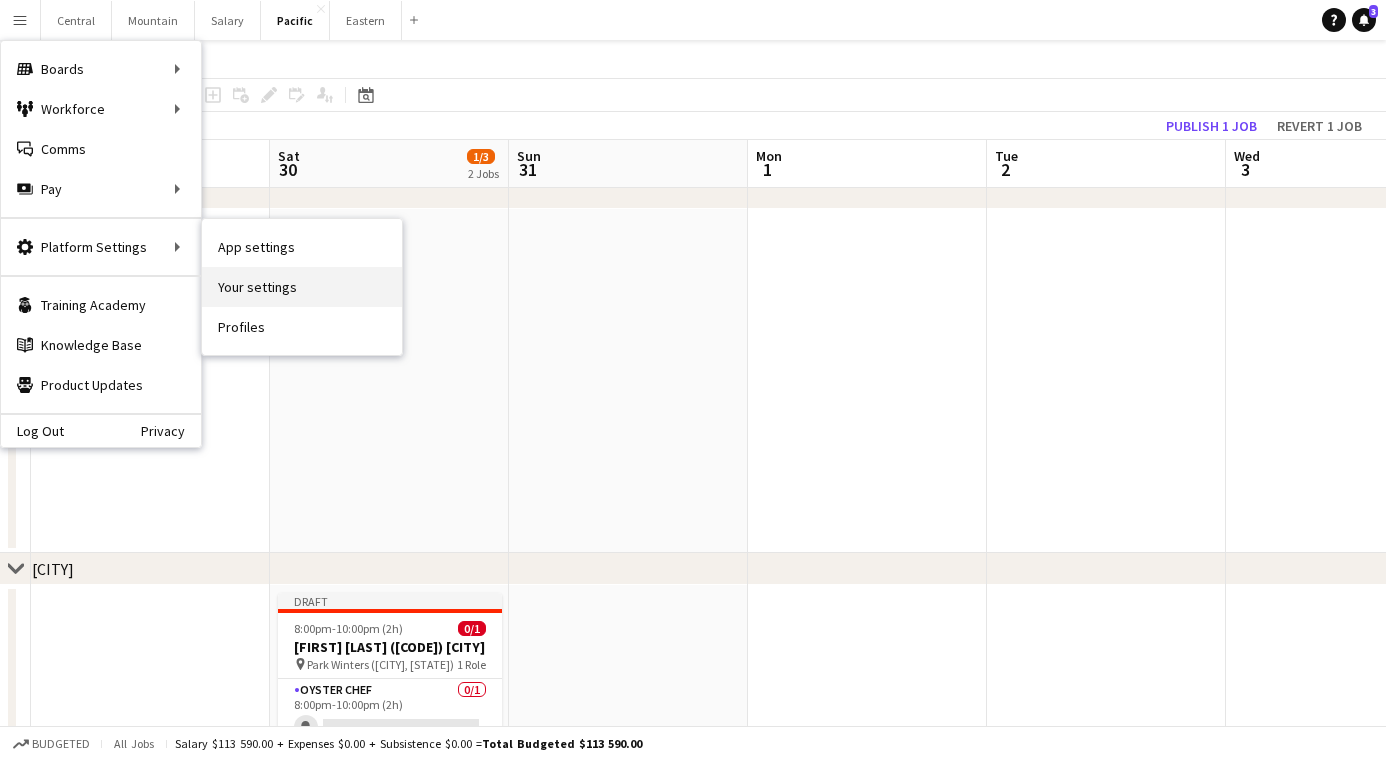 click on "Your settings" at bounding box center (302, 287) 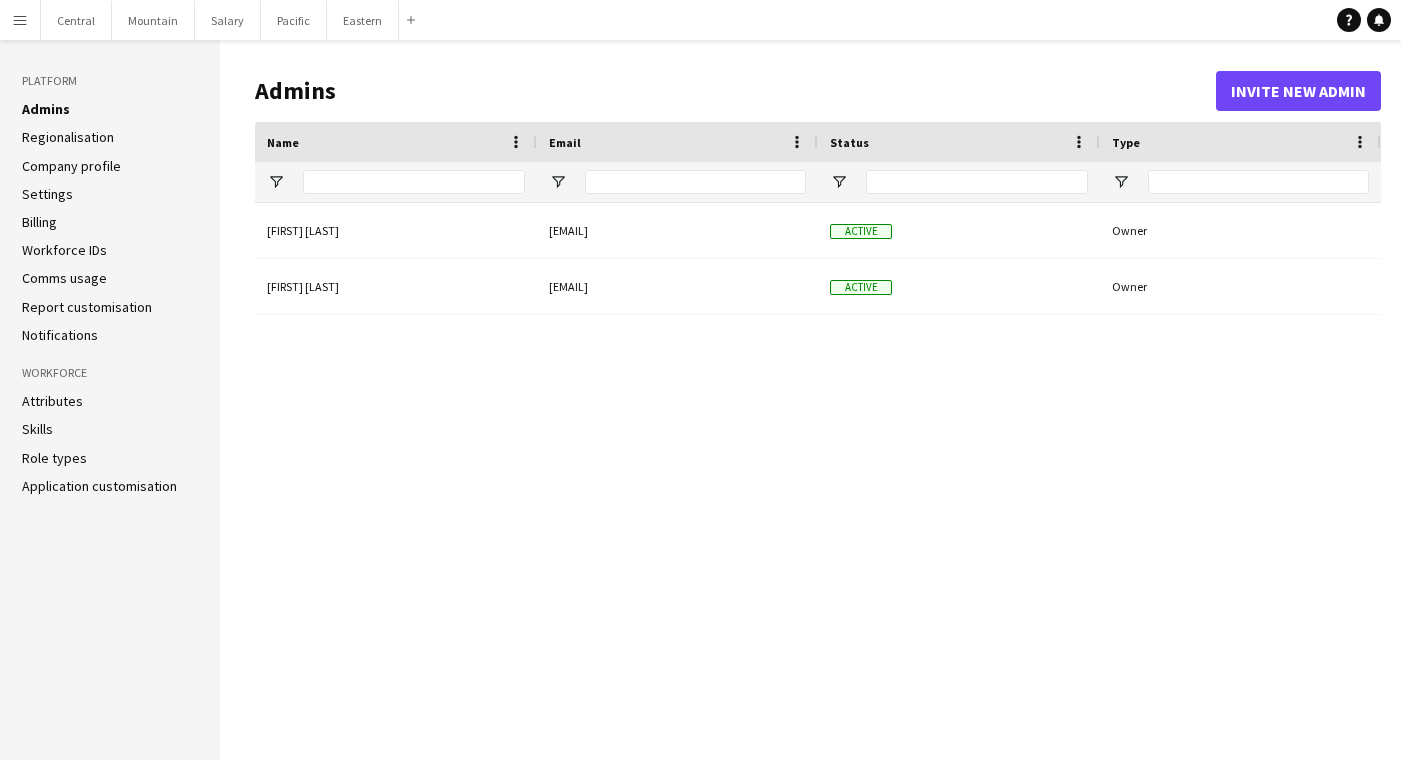 scroll, scrollTop: 0, scrollLeft: 0, axis: both 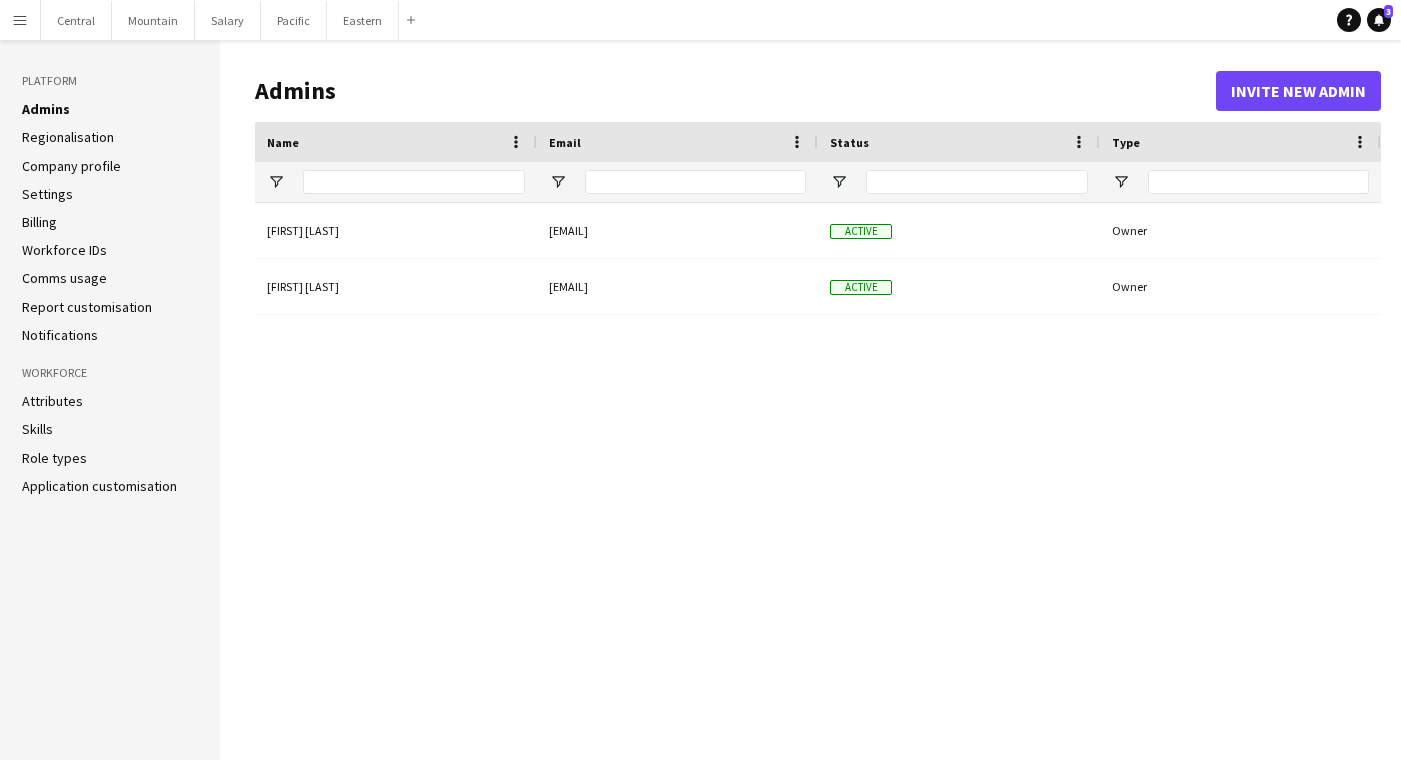 click on "Role types" 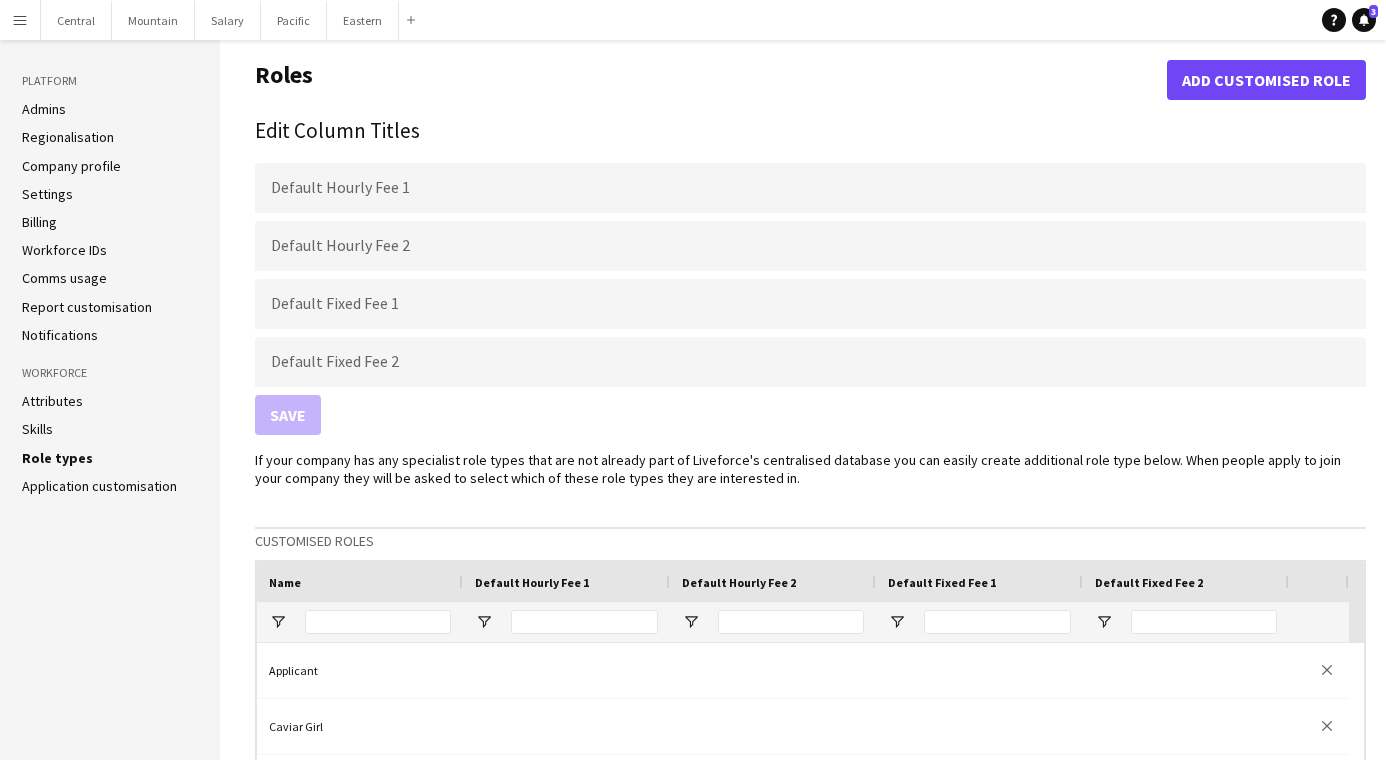 scroll, scrollTop: 399, scrollLeft: 0, axis: vertical 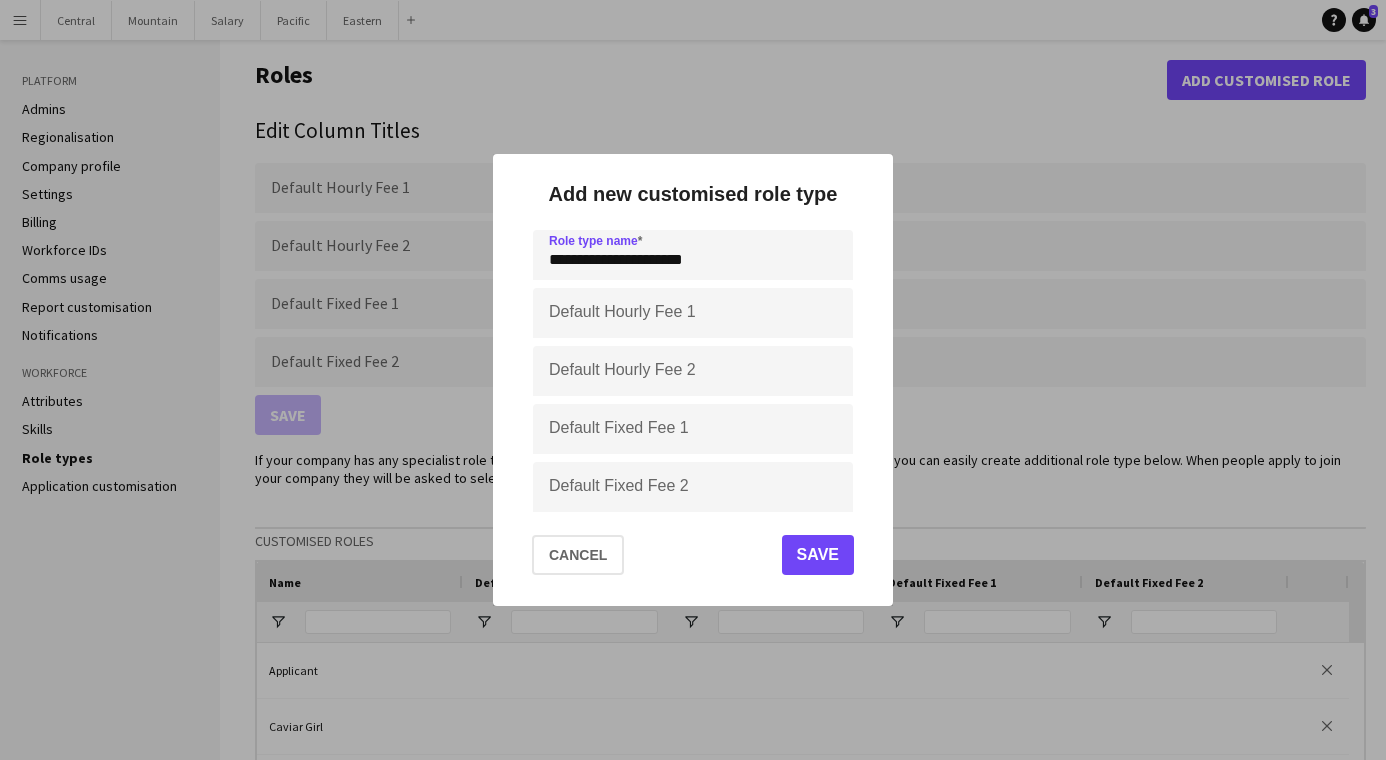 click on "**********" at bounding box center [693, 255] 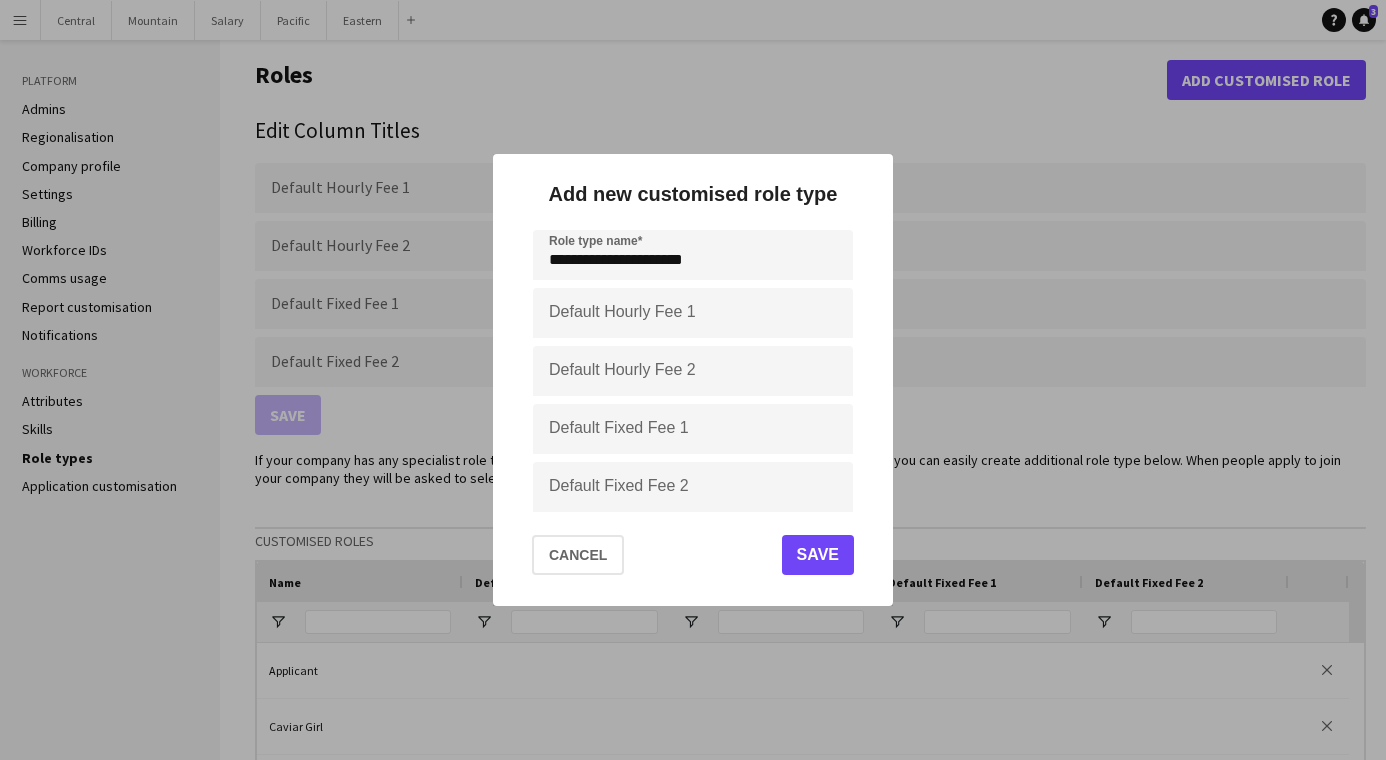 click on "Save" 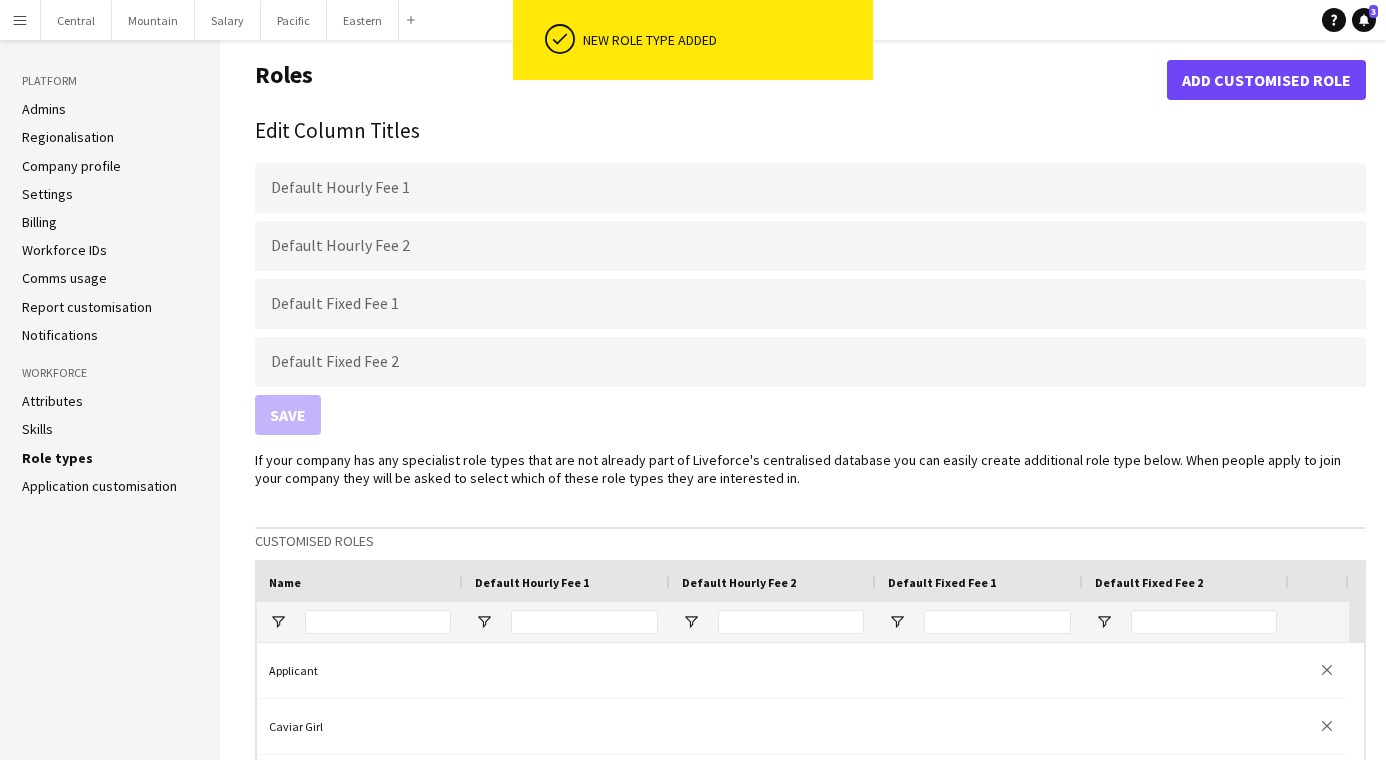 click on "Add customised role" 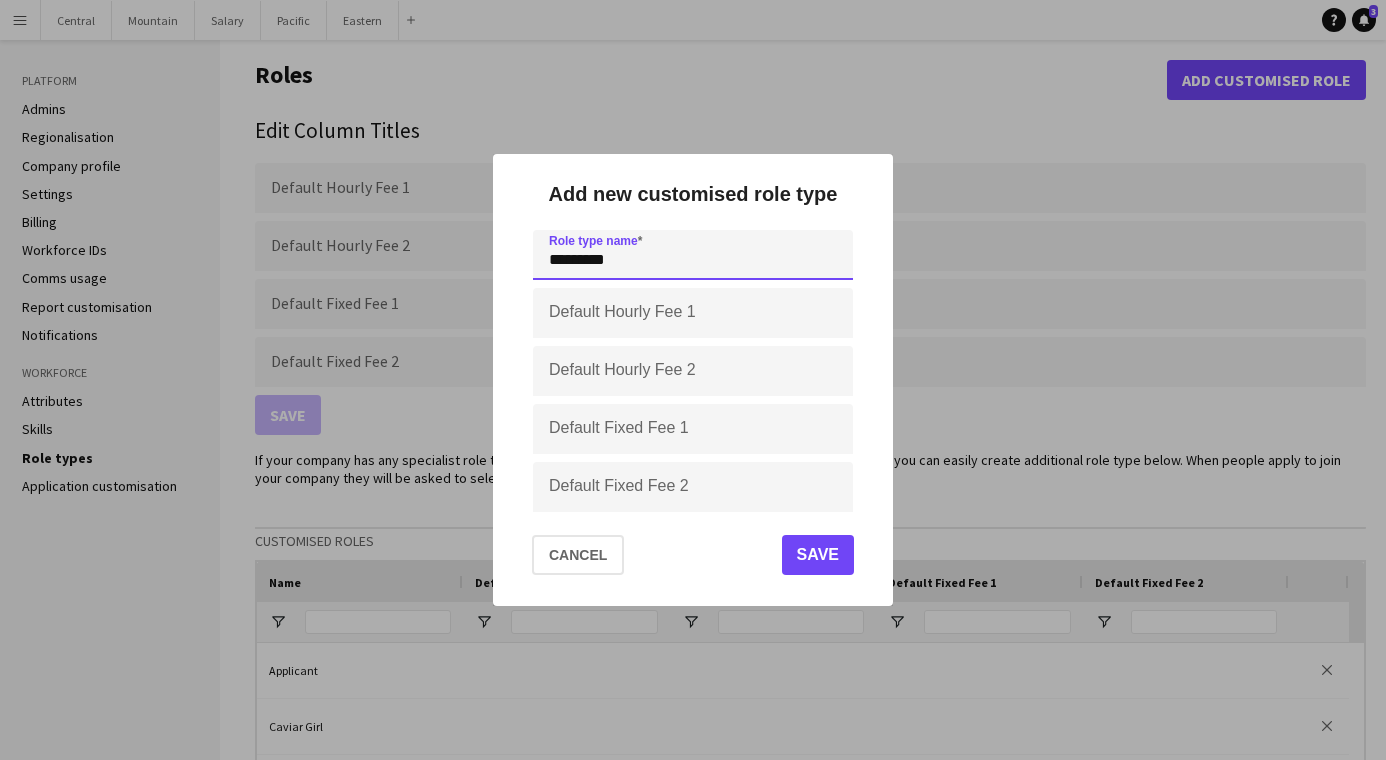 type on "**********" 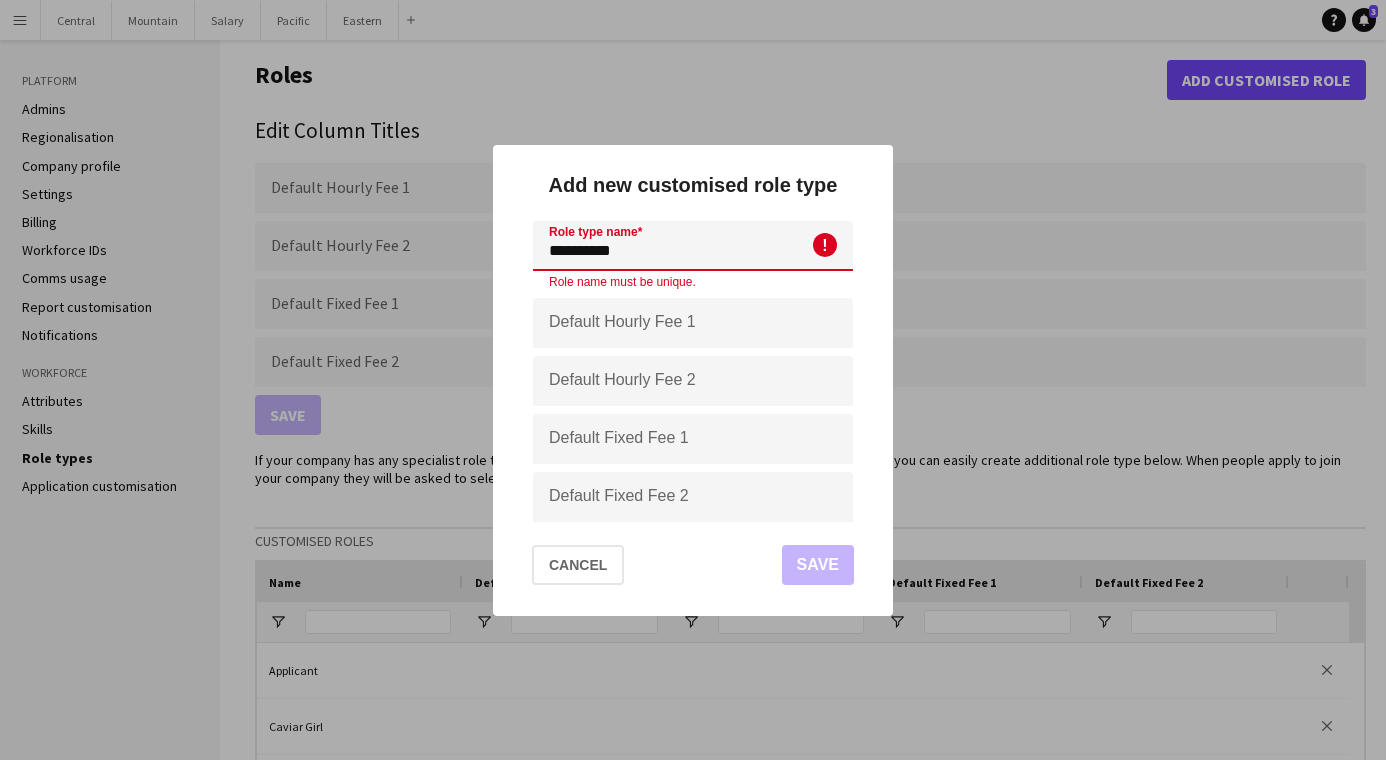 type 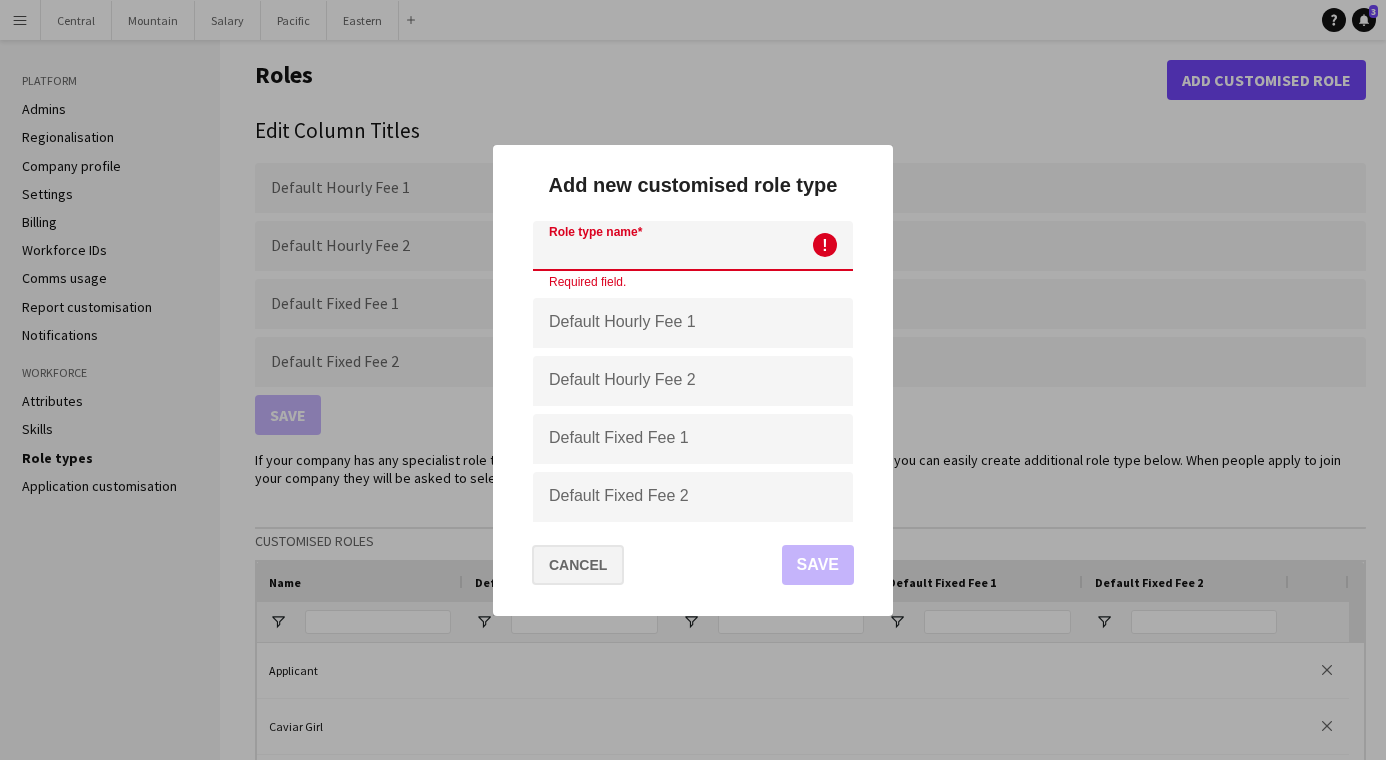 click on "Cancel" 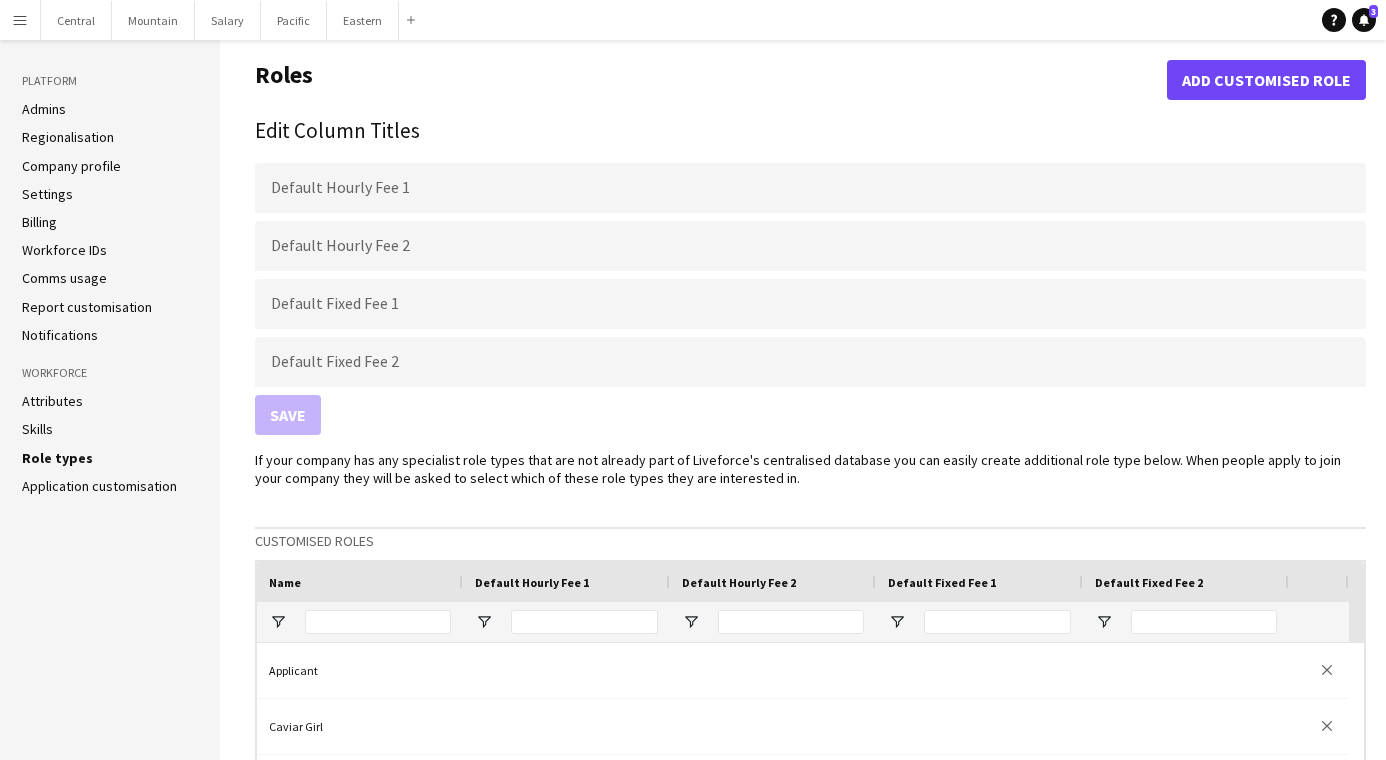 scroll, scrollTop: 198, scrollLeft: 0, axis: vertical 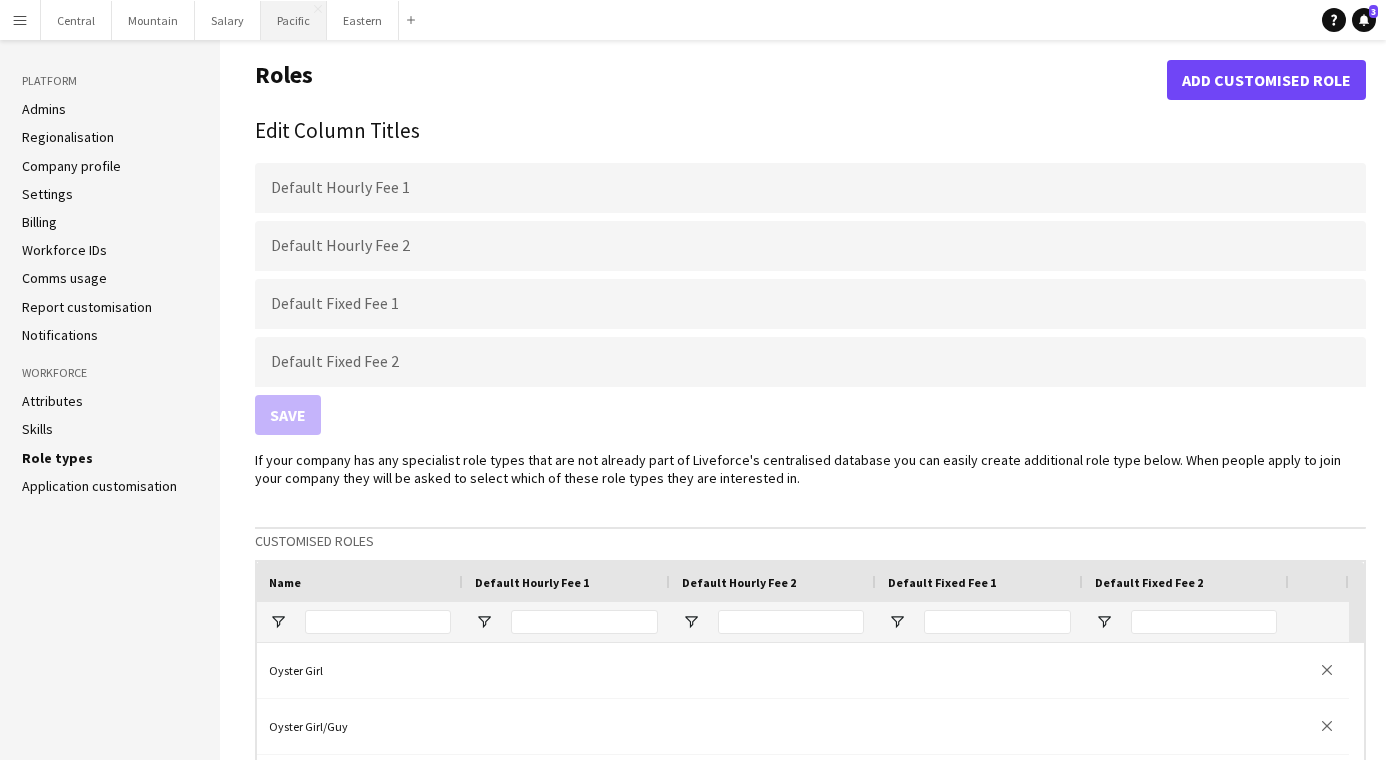 click on "Pacific
Close" at bounding box center [294, 20] 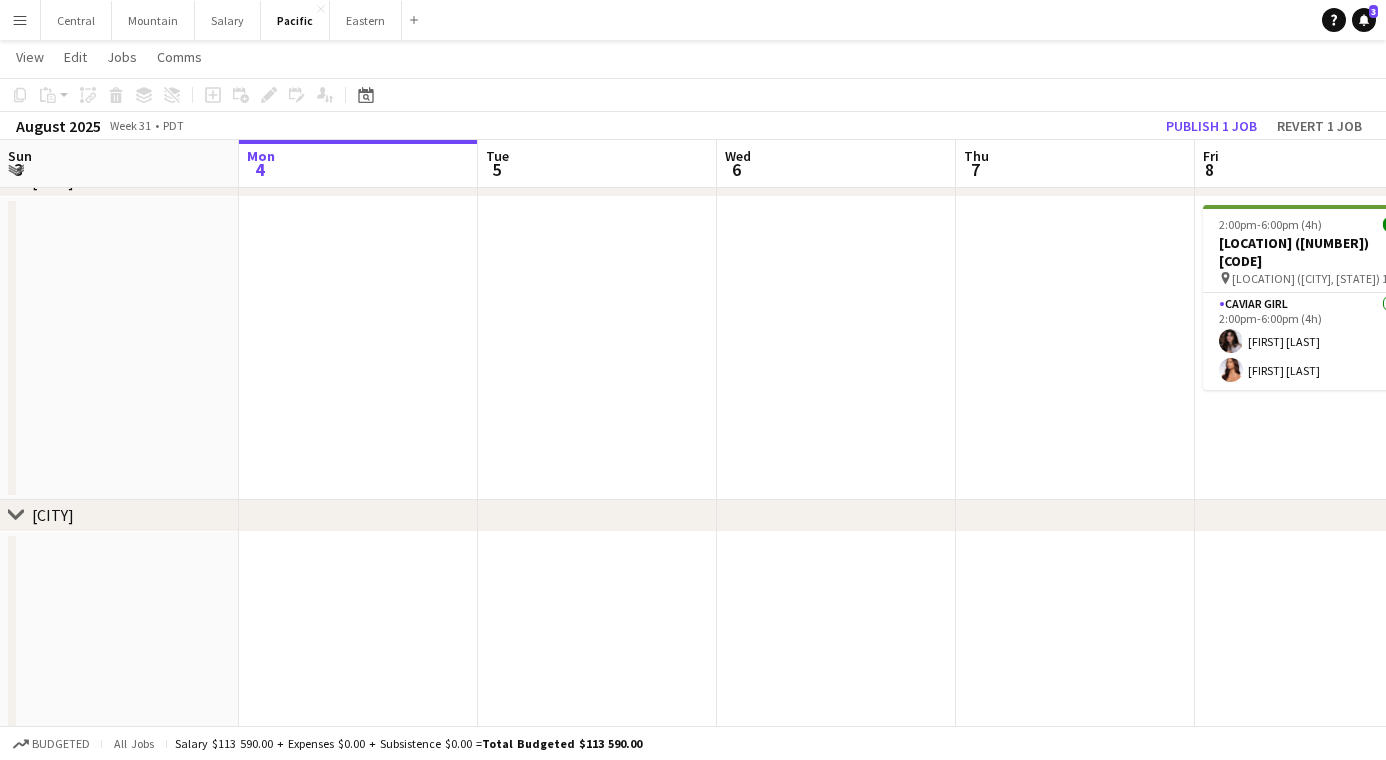 click on "Copy
Paste
Paste
Command
V Paste with crew
Command
Shift
V
Paste linked Job
Delete
Group
Ungroup
Add job
Add linked Job
Edit
Edit linked Job
Applicants
Date picker
AUG 2025 AUG 2025 Monday M Tuesday T Wednesday W Thursday T Friday F Saturday S Sunday S  AUG   1   2   3   4   5   6   7   8   9   10   11   12   13   14   15   16   17   18   19   20   21   22   23   24   25" 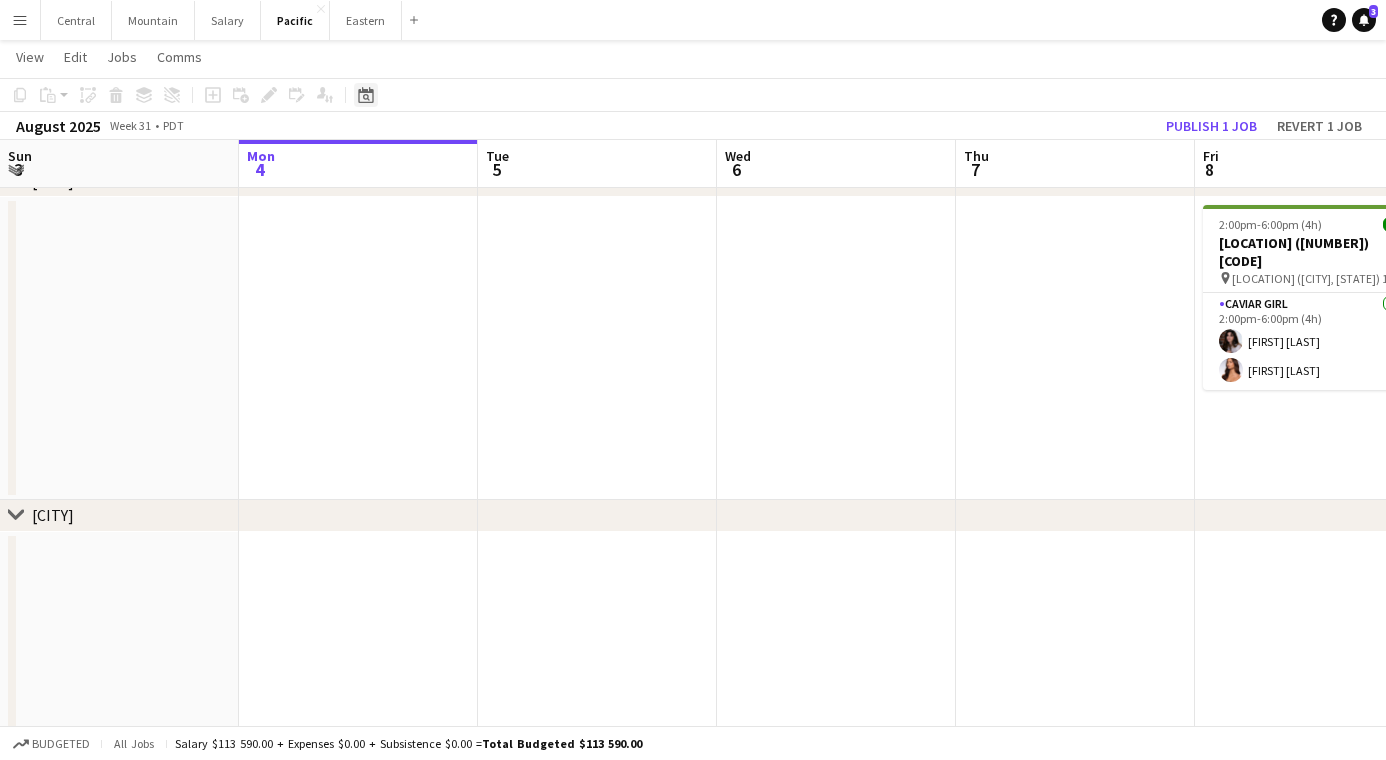 click on "Date picker" 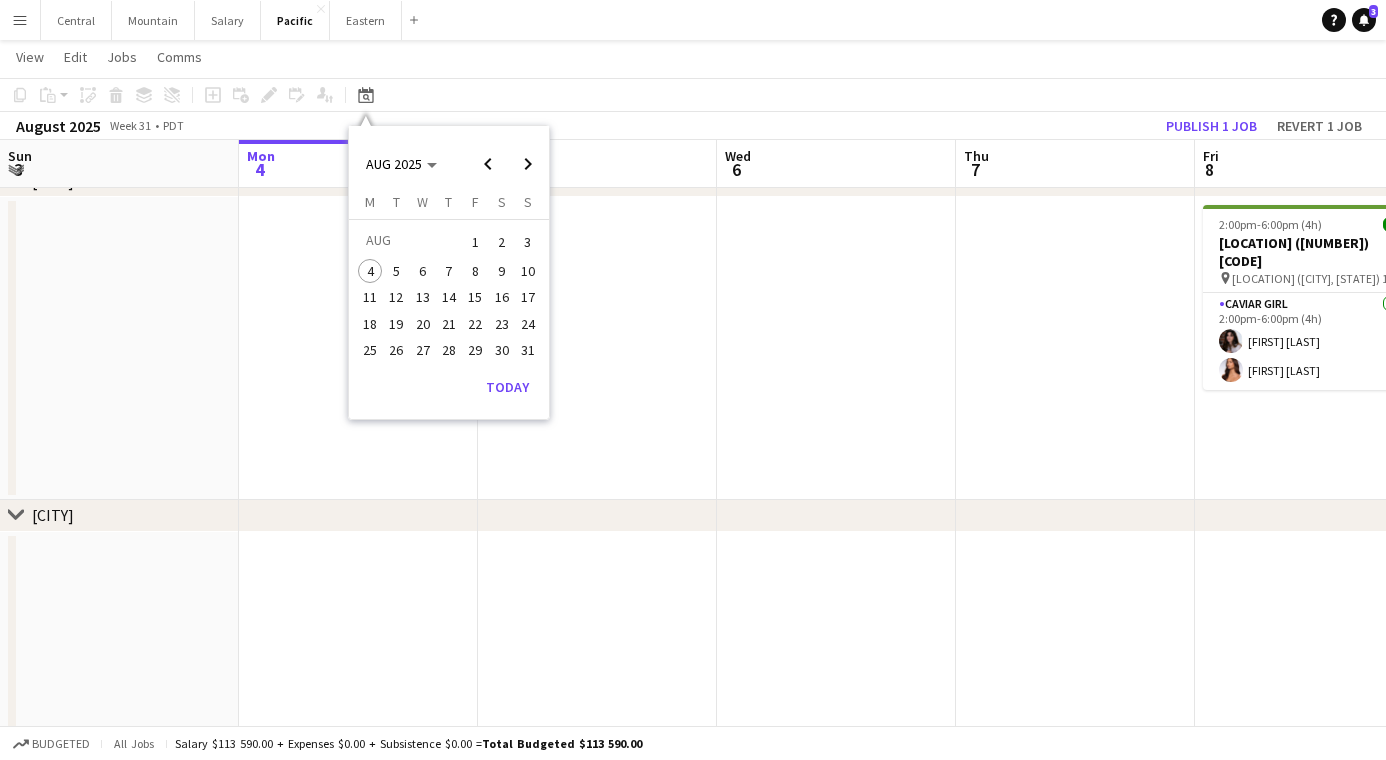 click on "30" at bounding box center [502, 350] 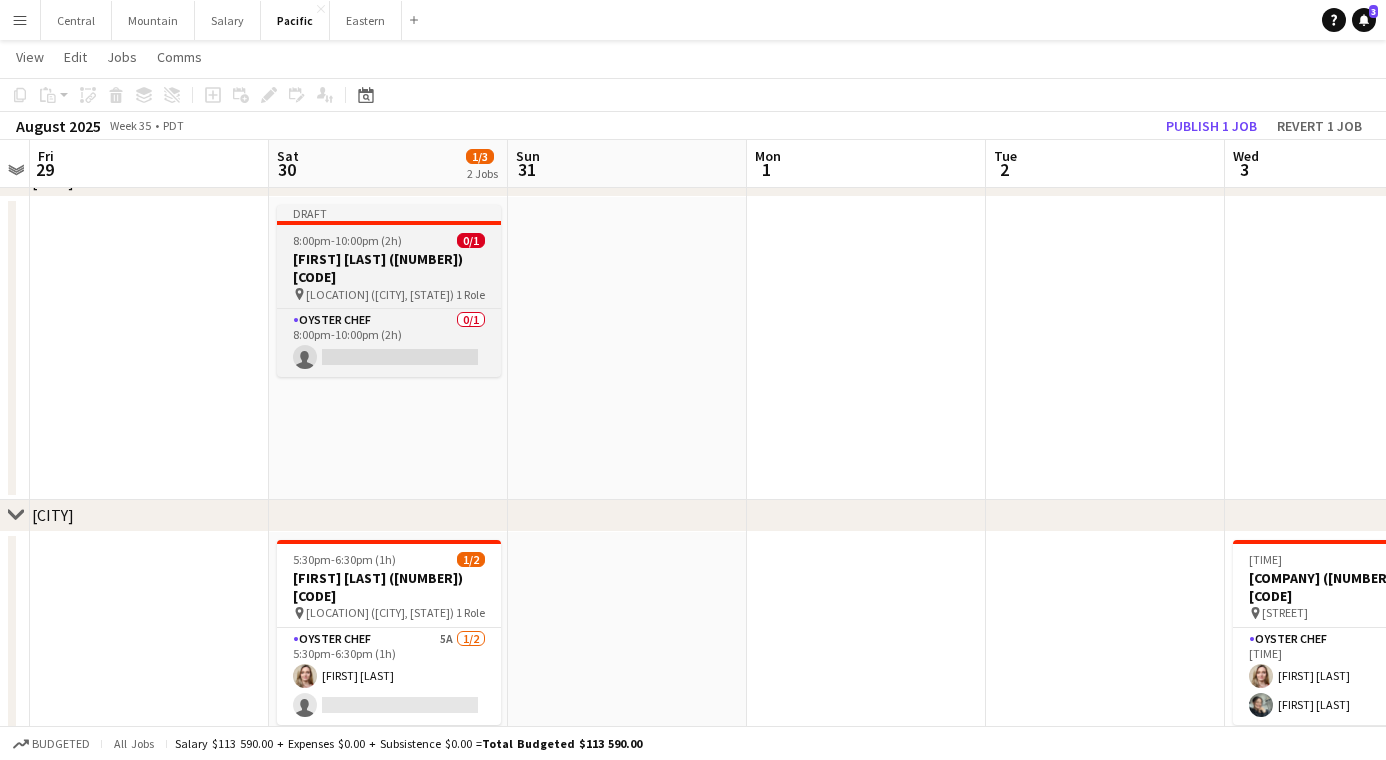 click on "8:00pm-10:00pm (2h)" at bounding box center (347, 240) 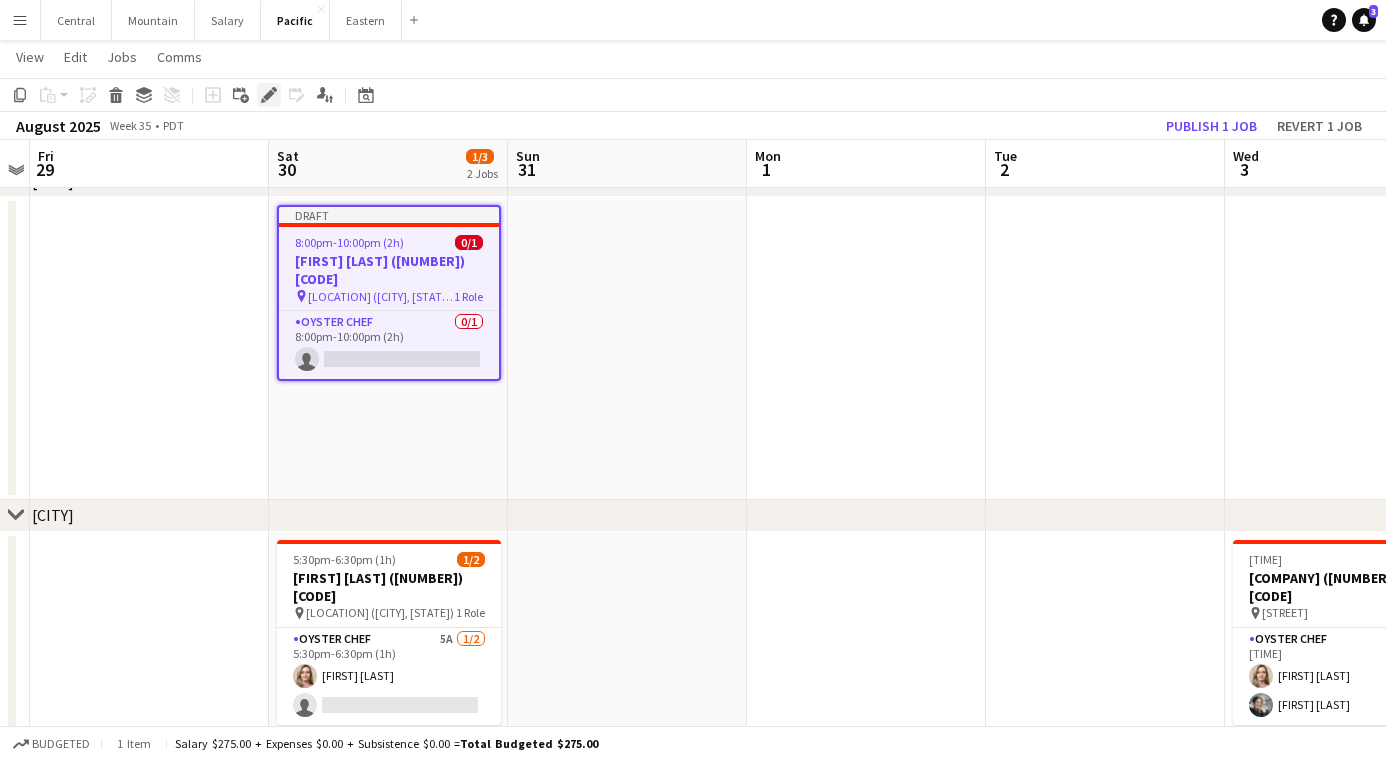 click 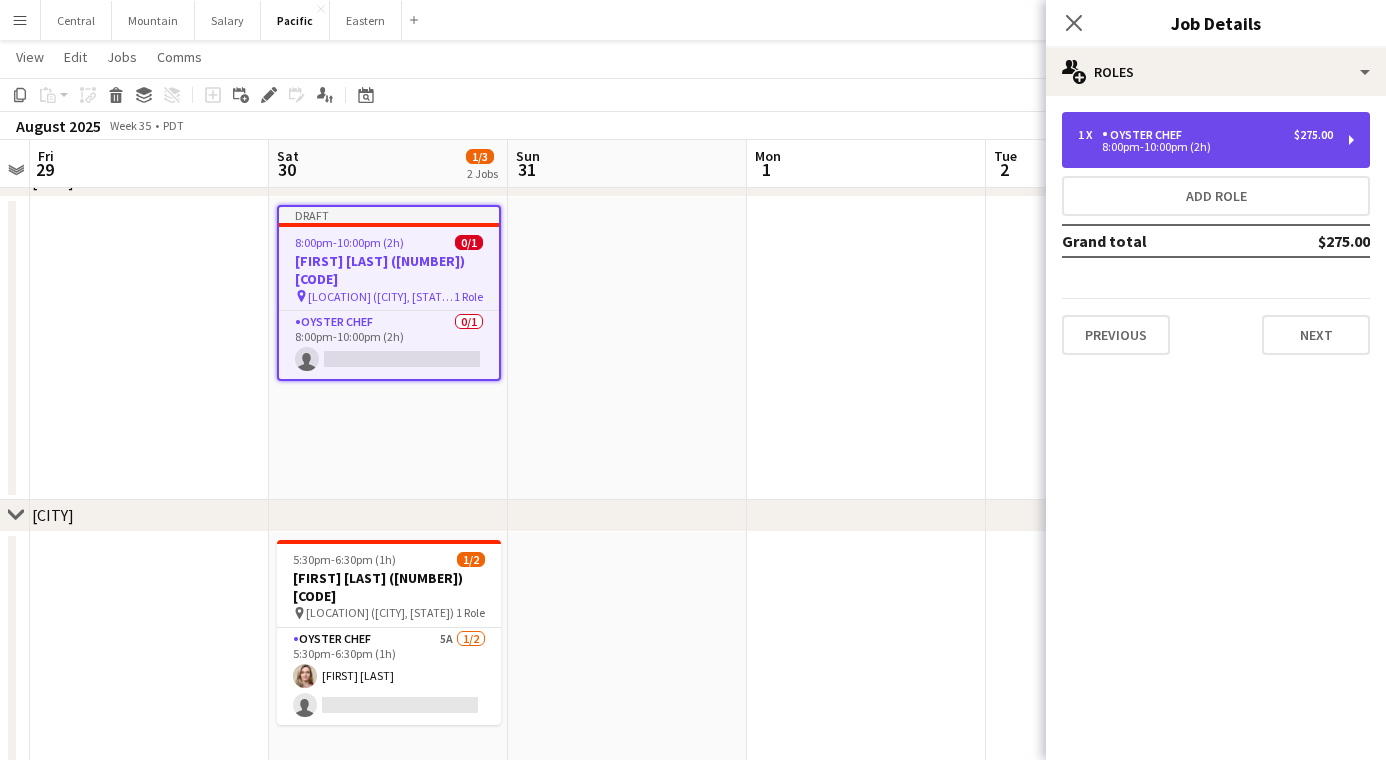 click on "Oyster Chef" at bounding box center [1146, 135] 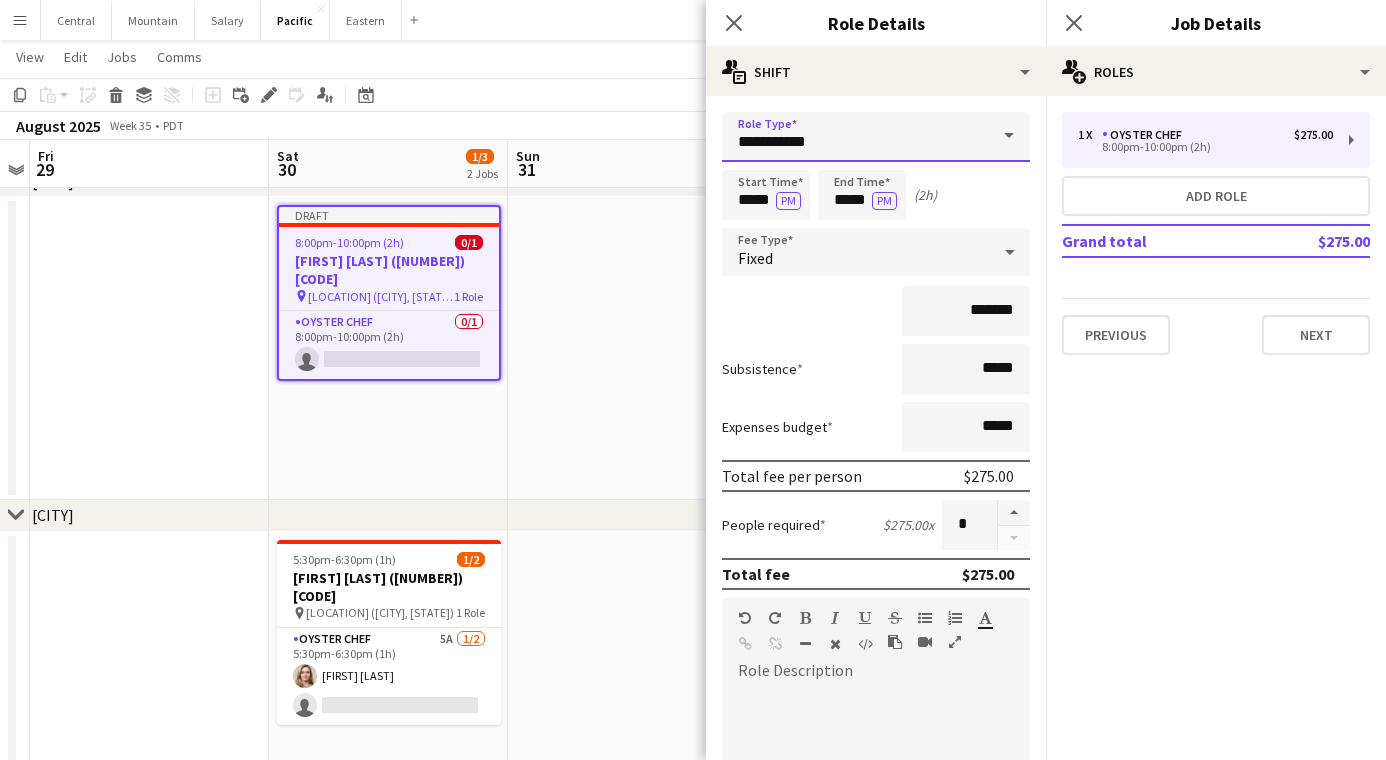 click on "**********" at bounding box center (876, 137) 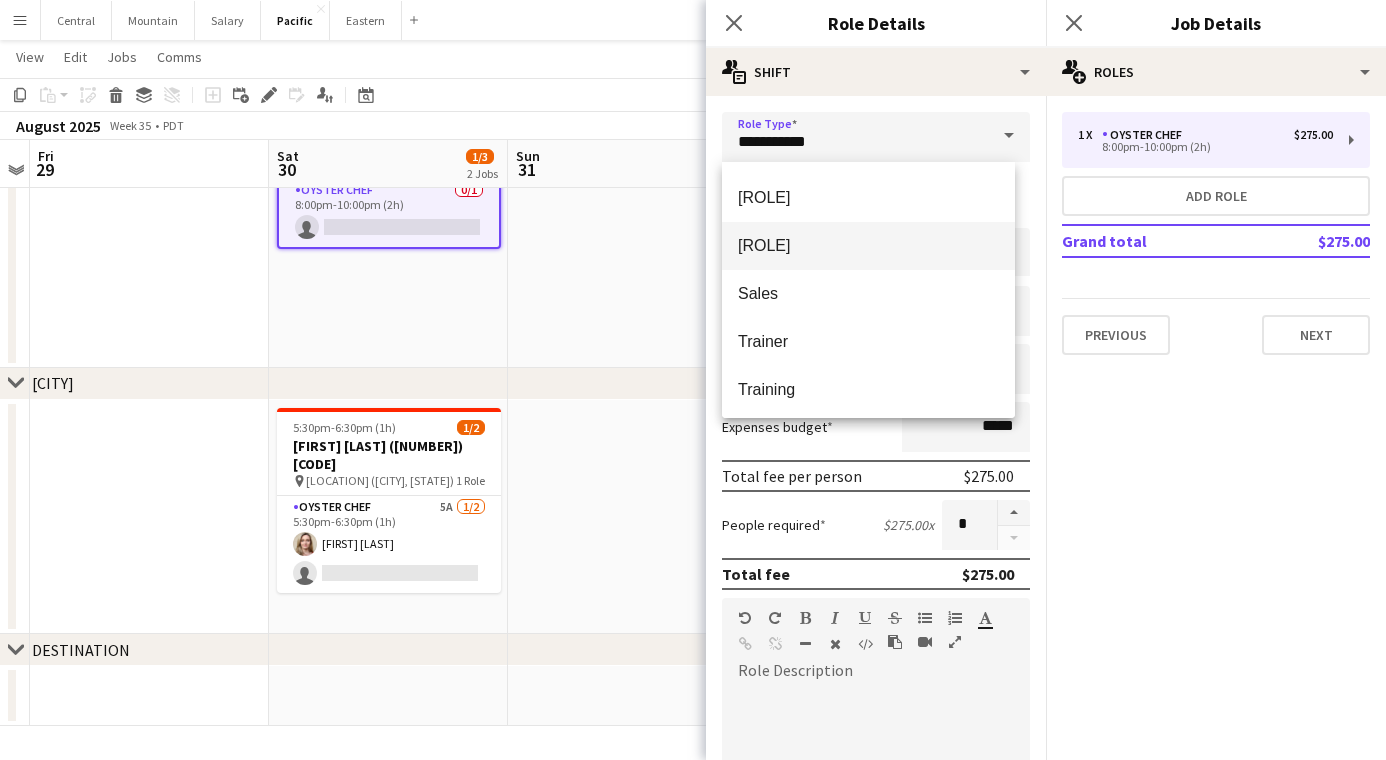 click on "Oyster+Caviar Girl/Guy" at bounding box center (868, 245) 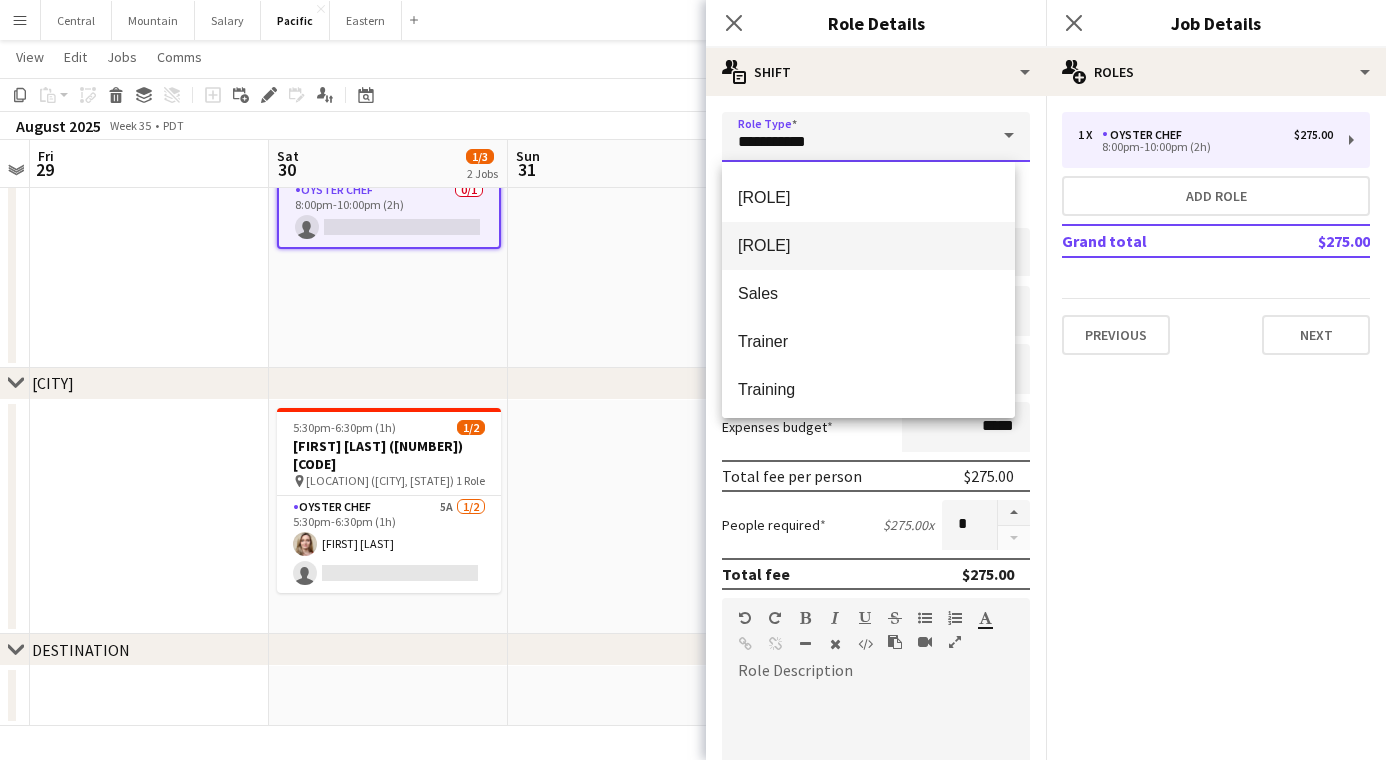 type on "**********" 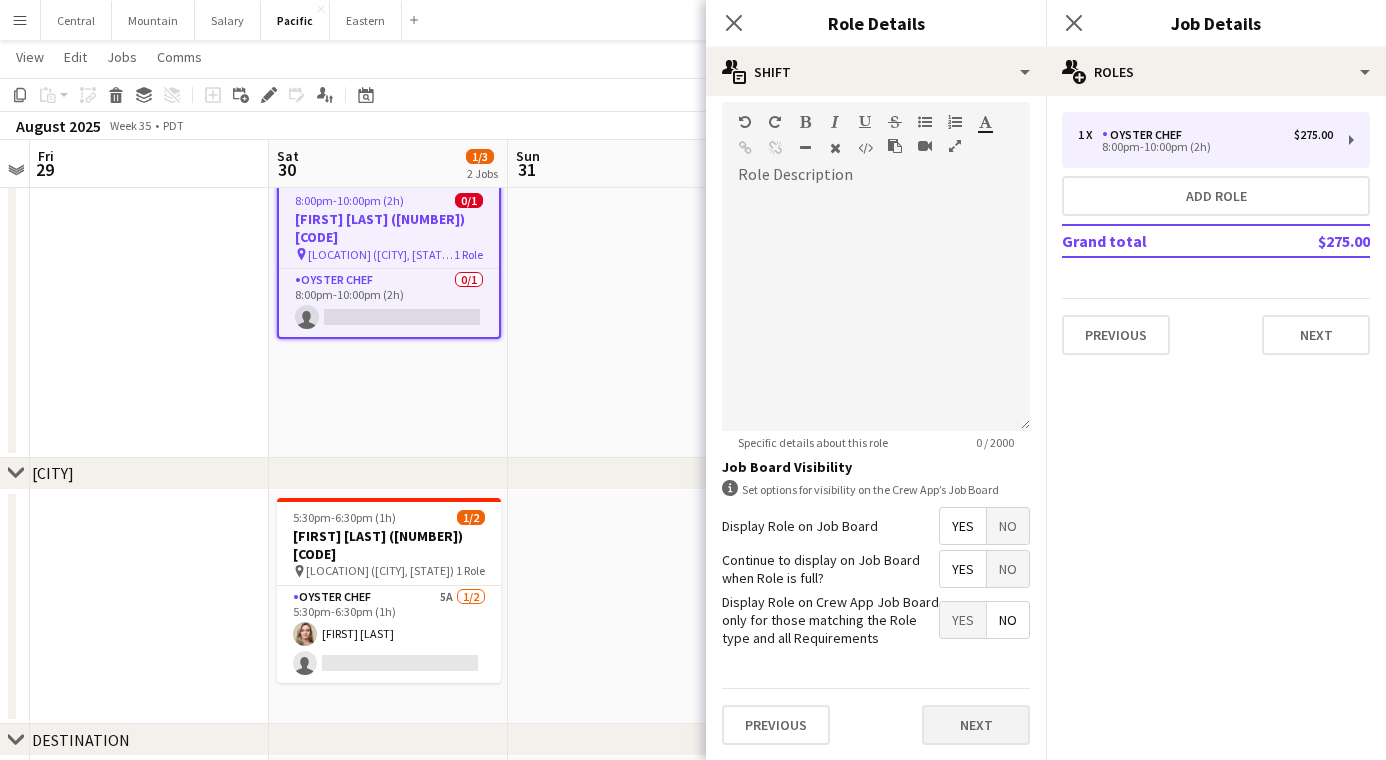 click on "Next" at bounding box center (976, 725) 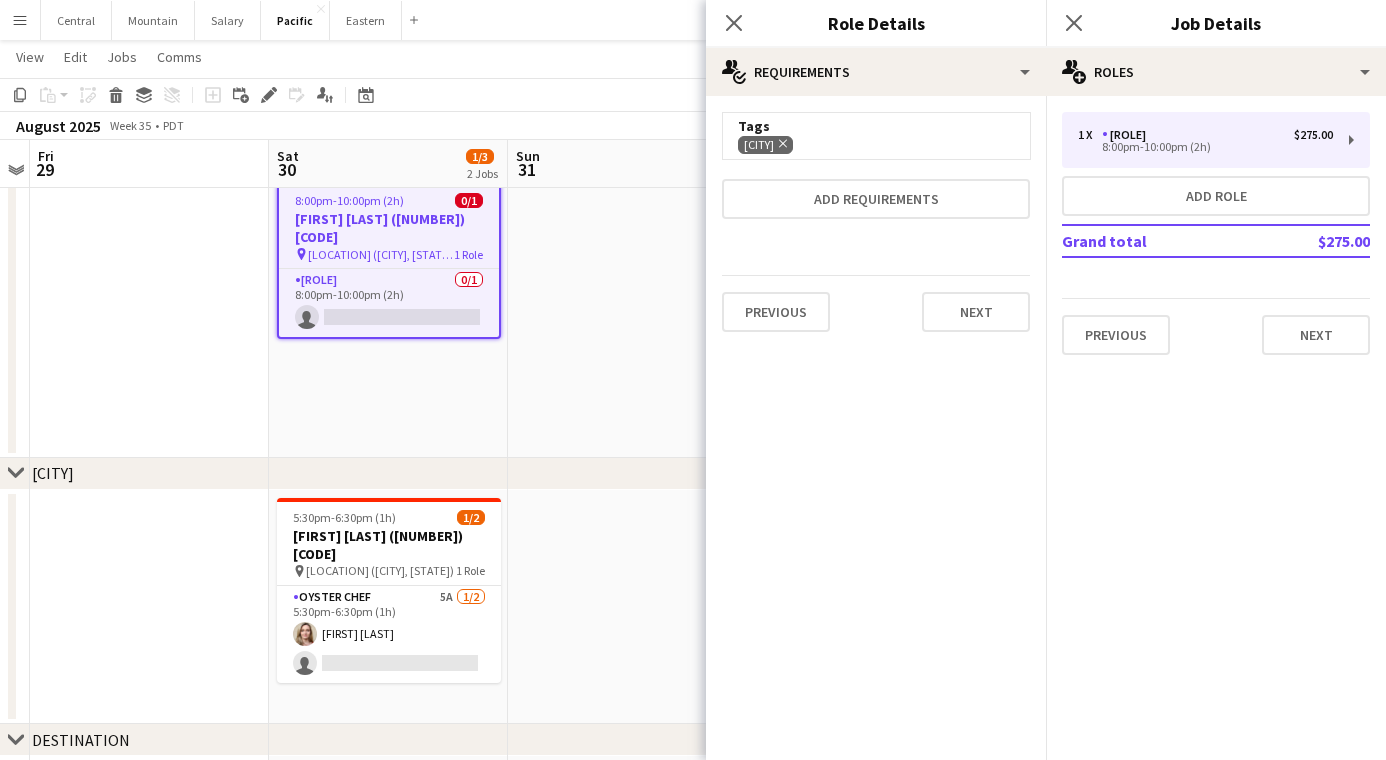 click on "Remove" 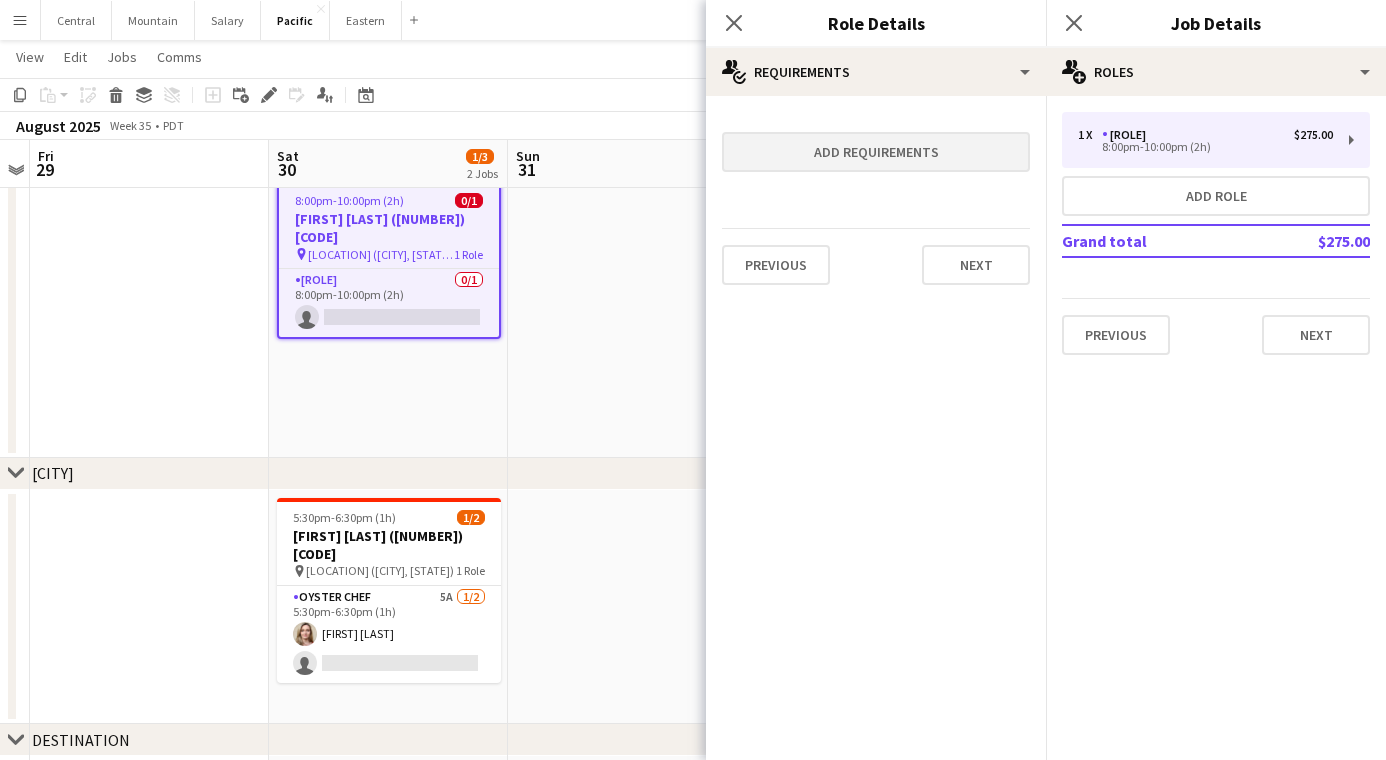 click on "Add requirements" at bounding box center [876, 152] 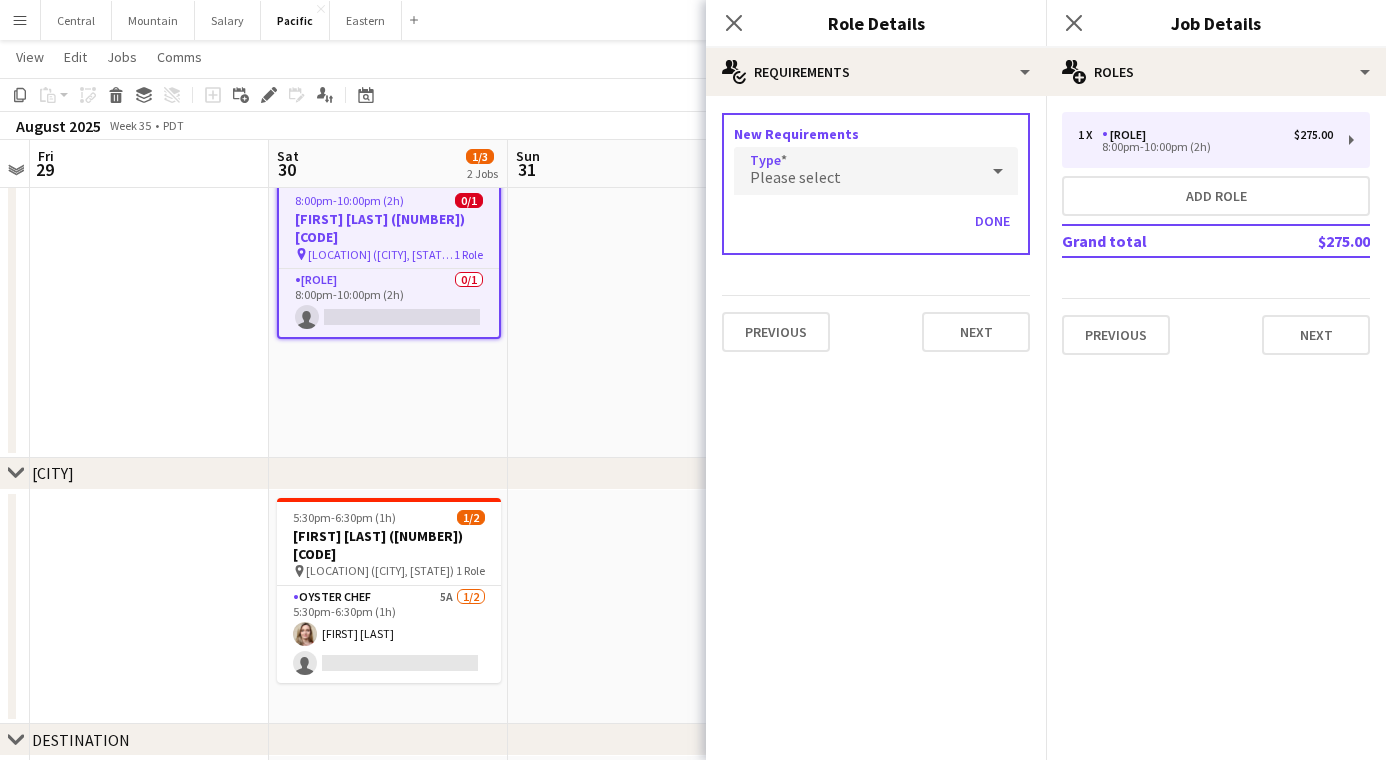 click on "Please select" at bounding box center [856, 171] 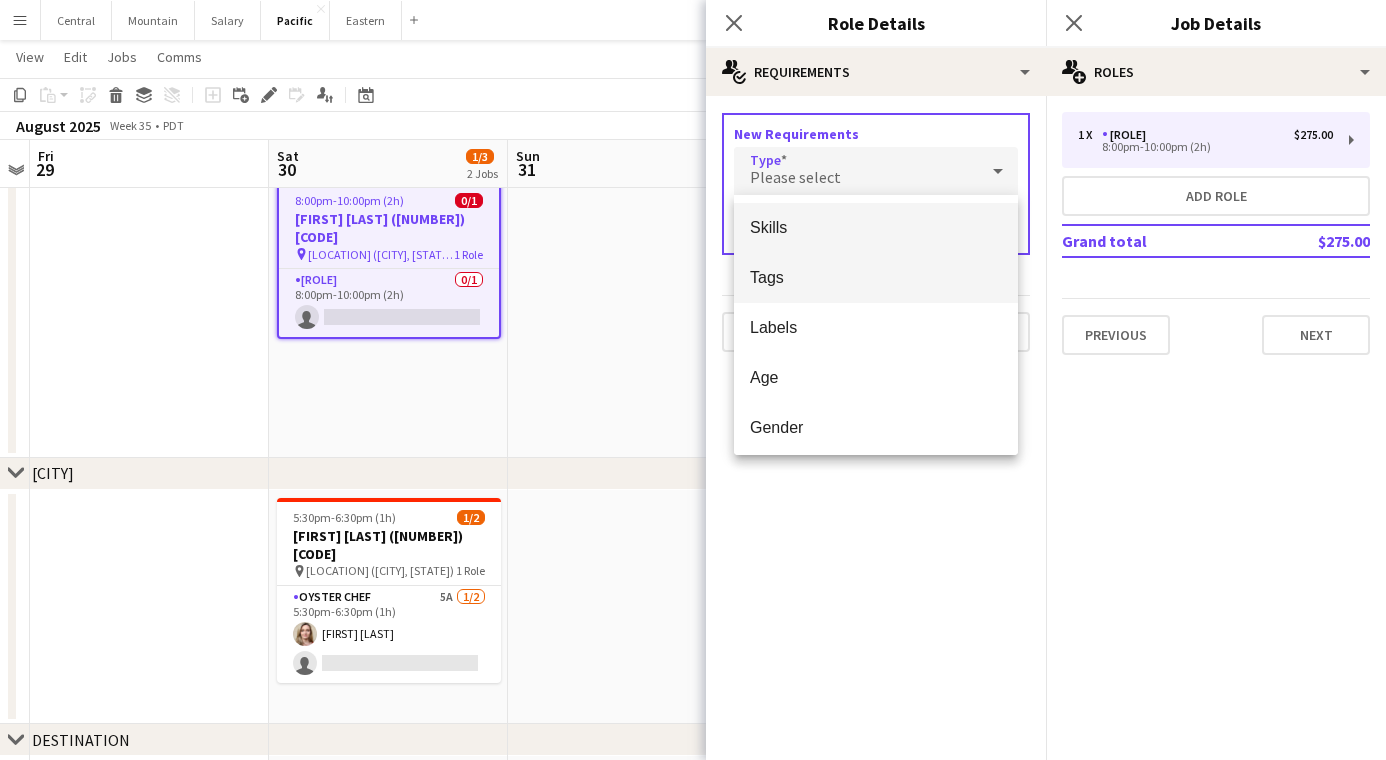 click on "Tags" at bounding box center [876, 277] 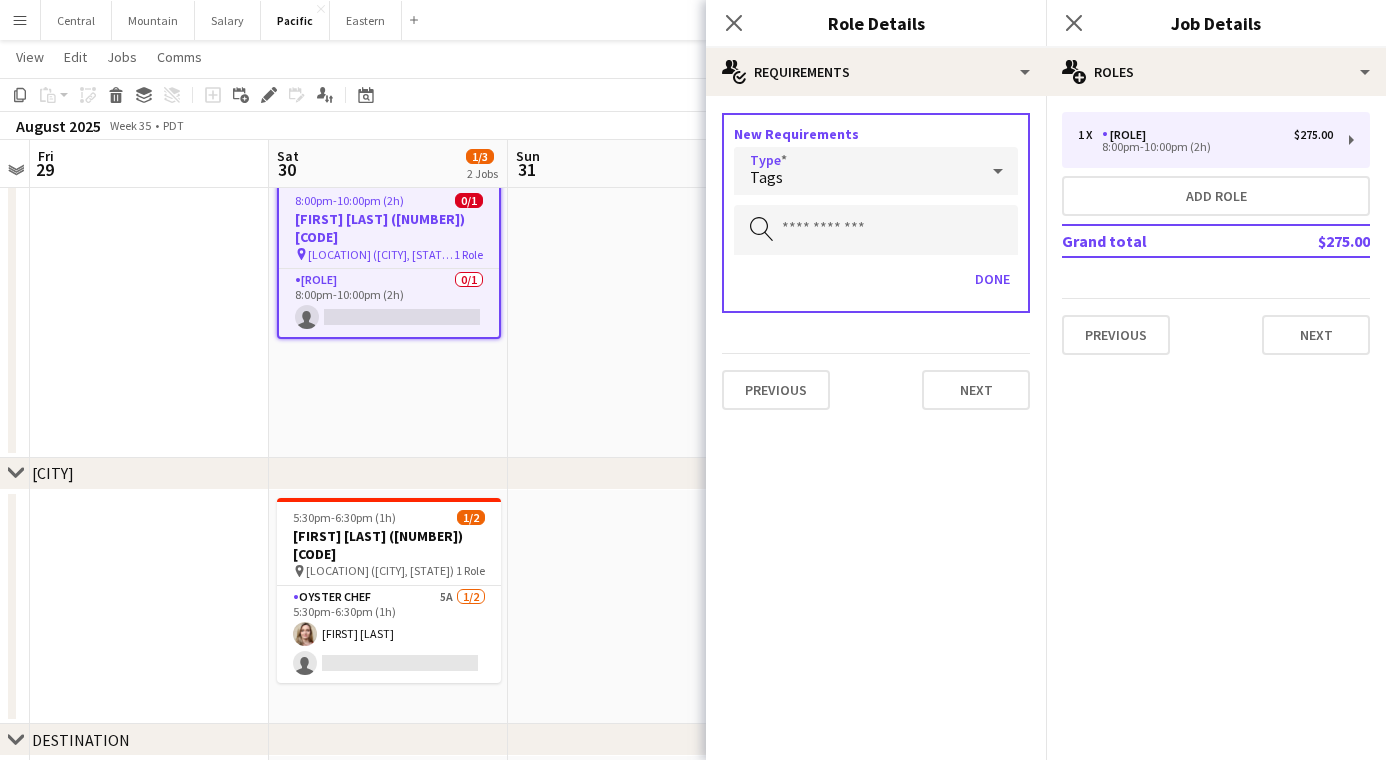 click on "New Requirements   Type  Tags
Search by tag
Done" at bounding box center [876, 213] 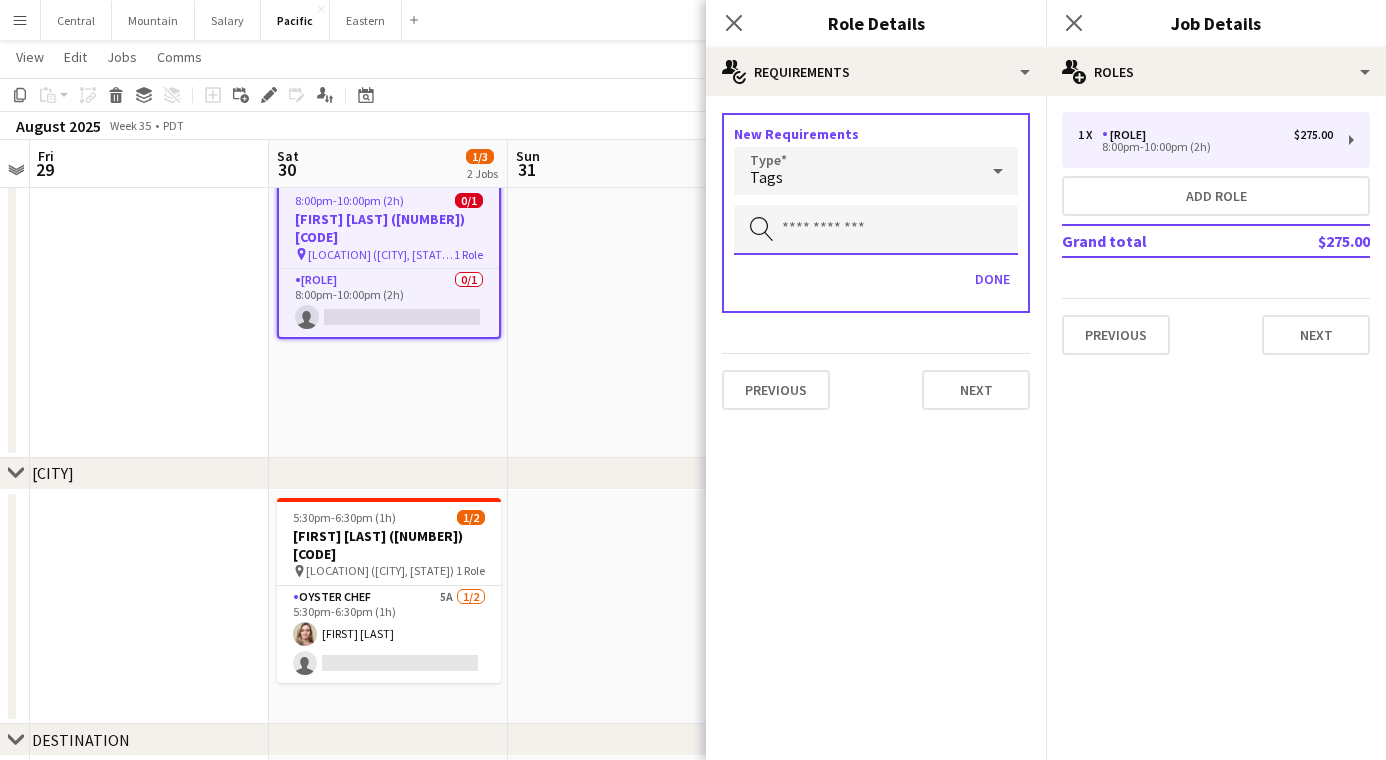 click at bounding box center (876, 230) 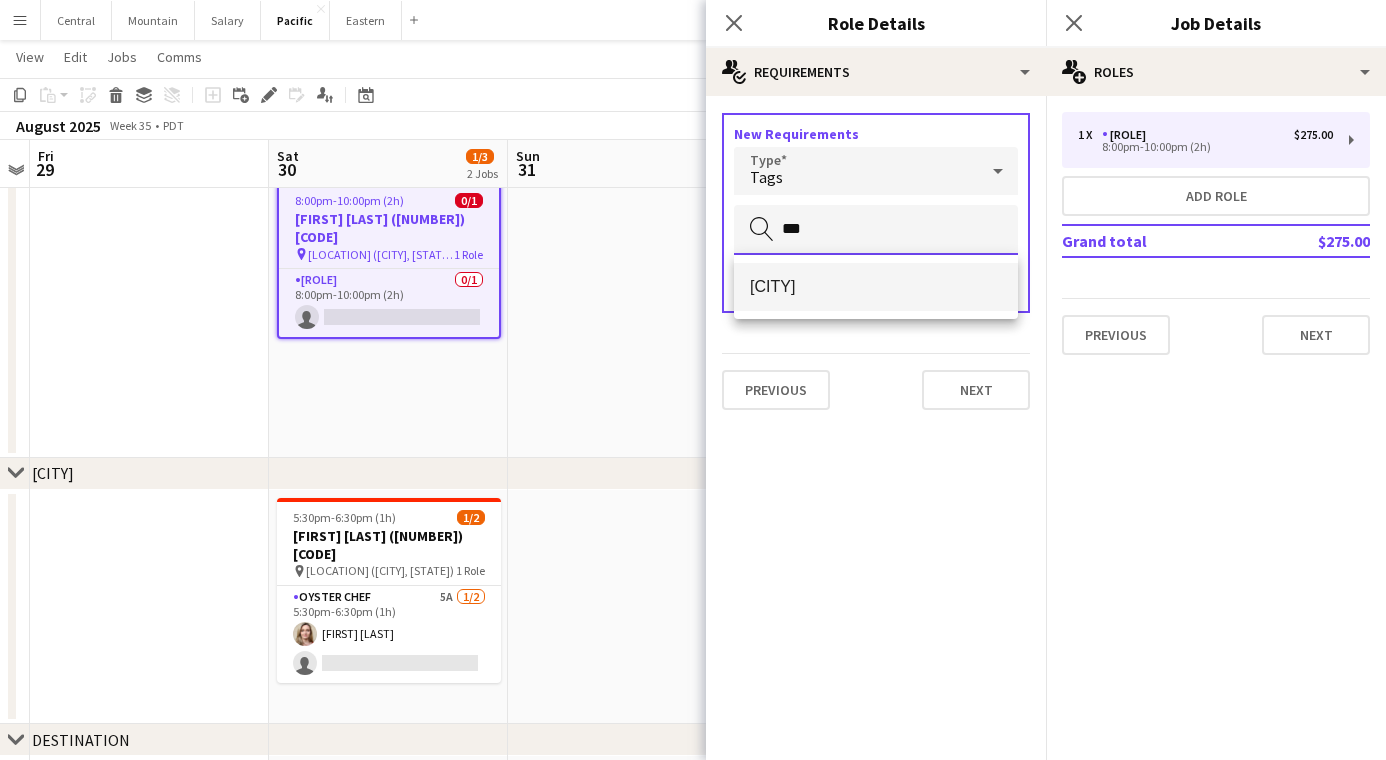 type on "***" 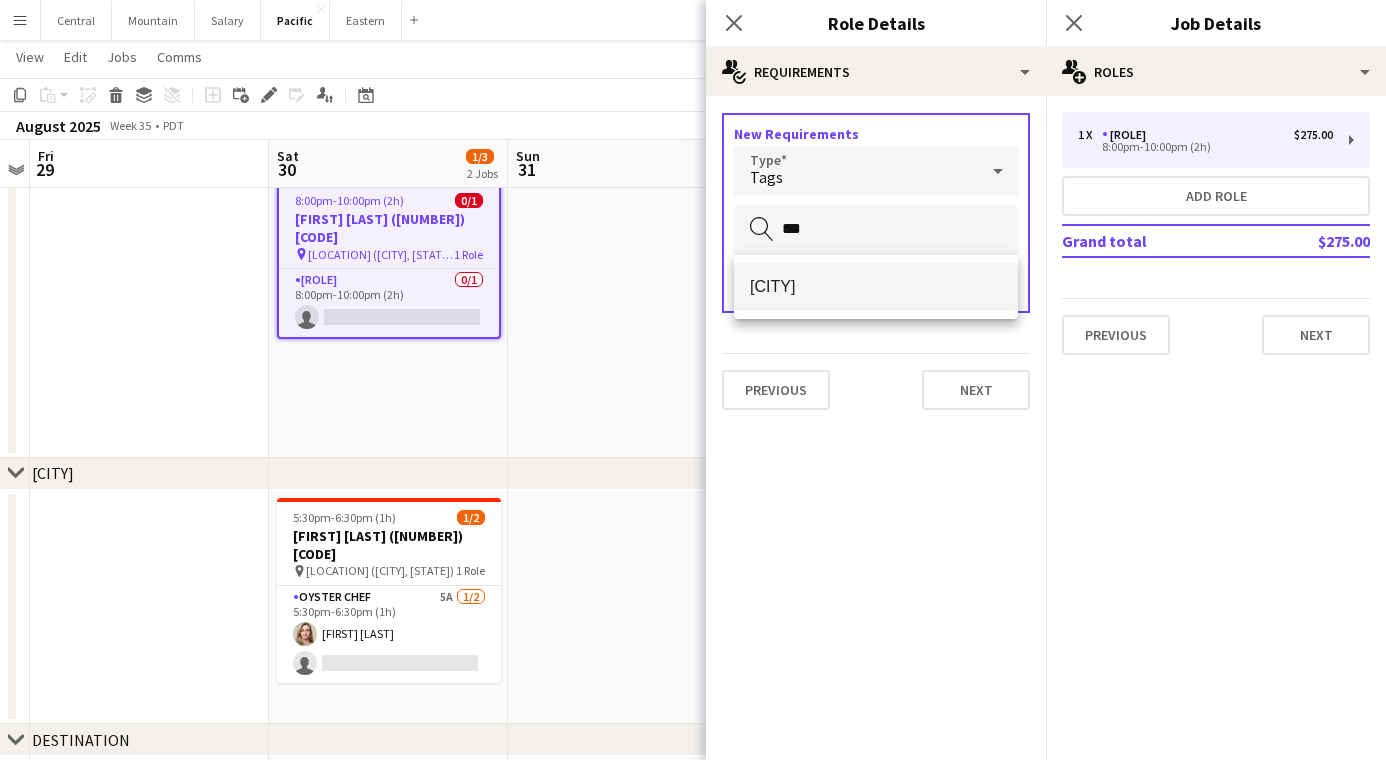 click on "[CITY]" at bounding box center [876, 287] 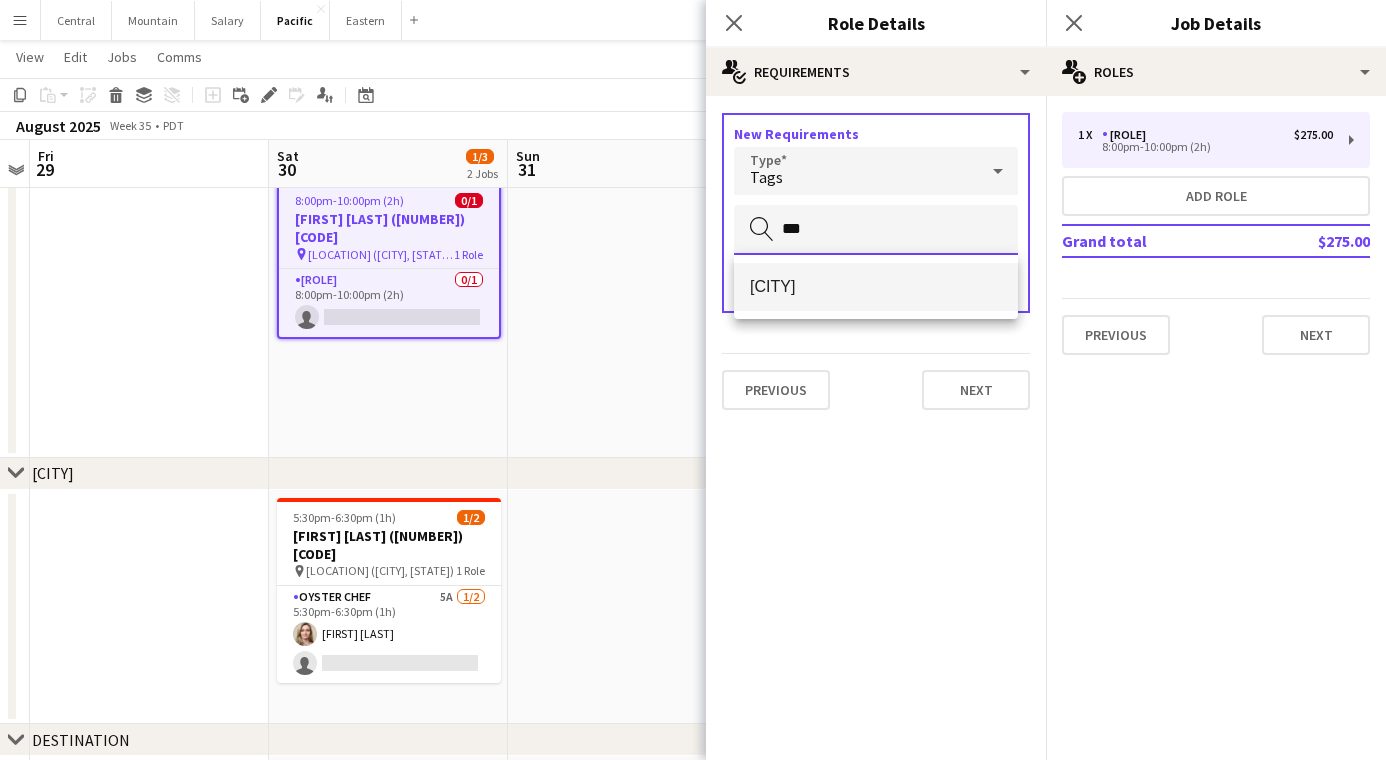 type 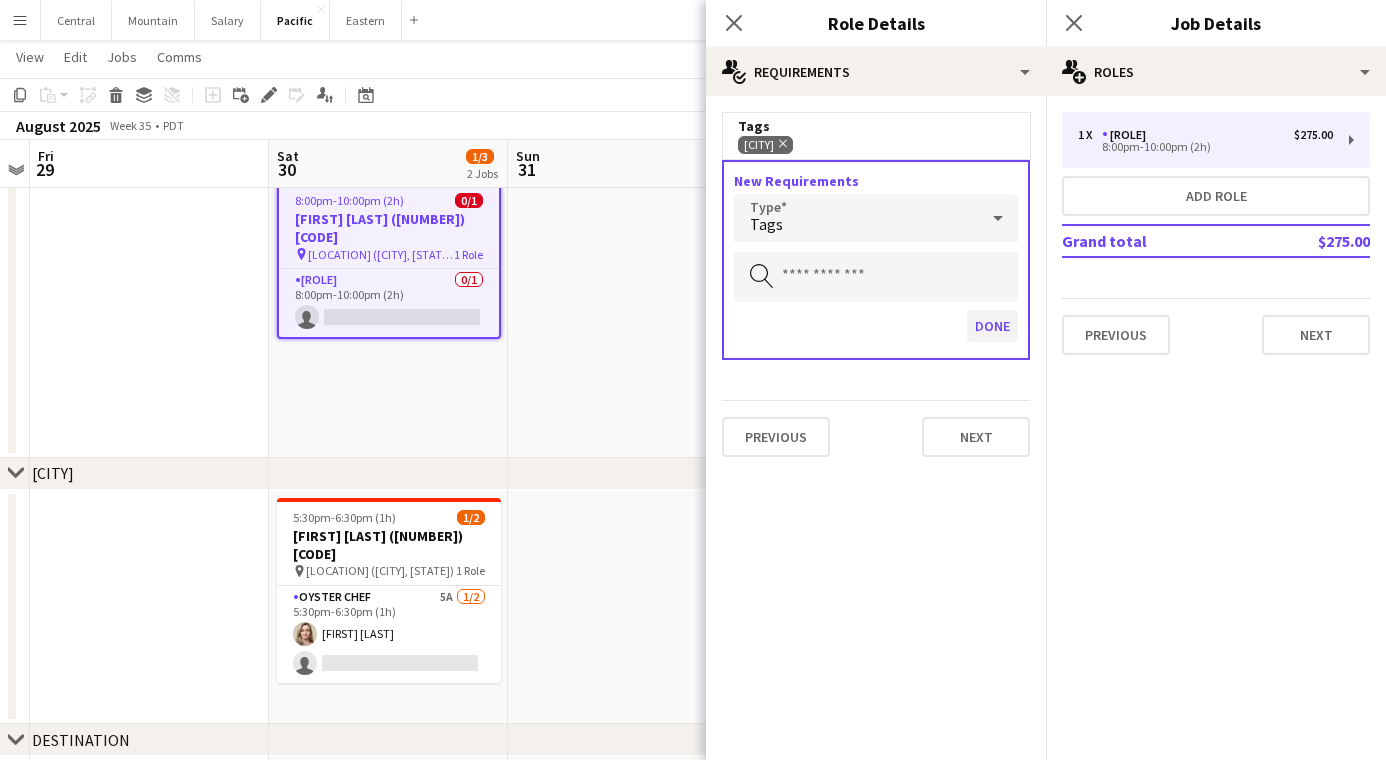 click on "Done" at bounding box center (992, 326) 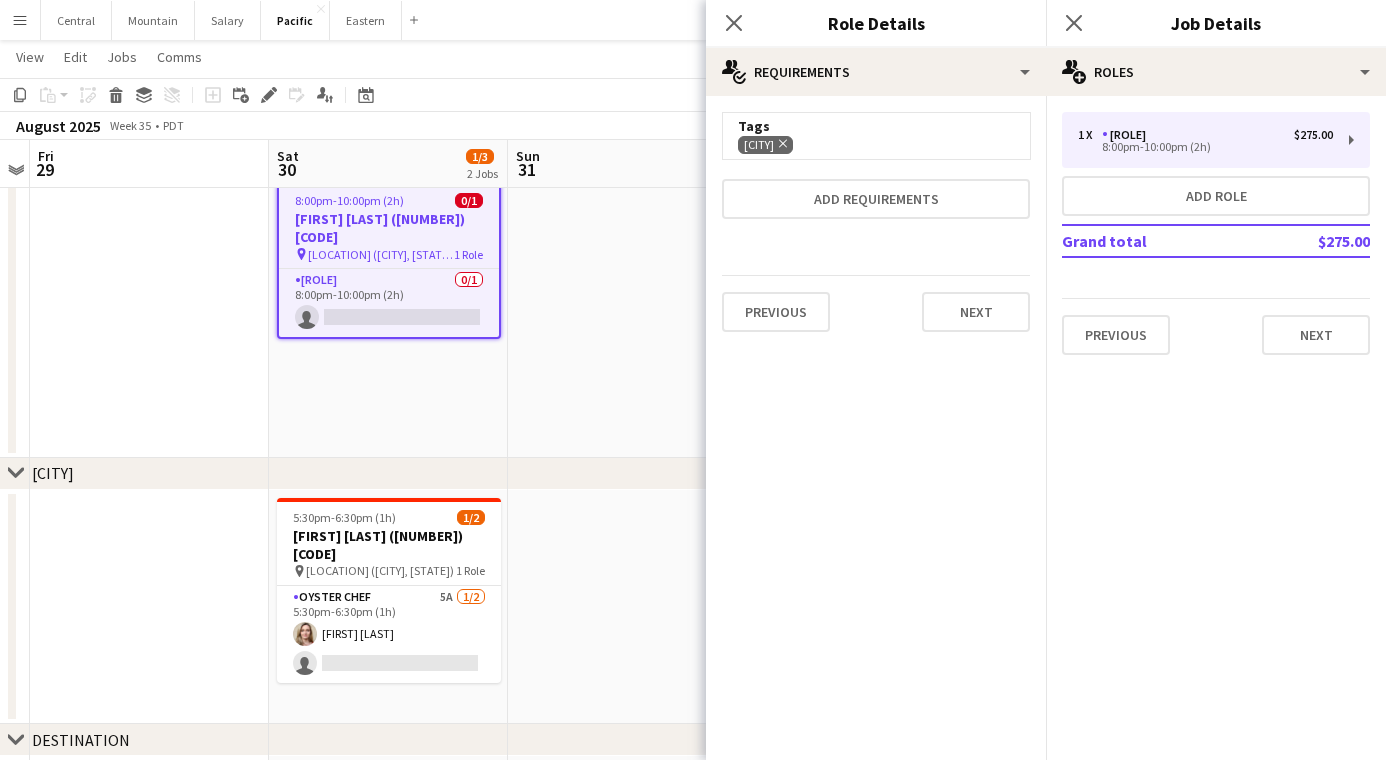 click on "Previous   Next" at bounding box center [876, 311] 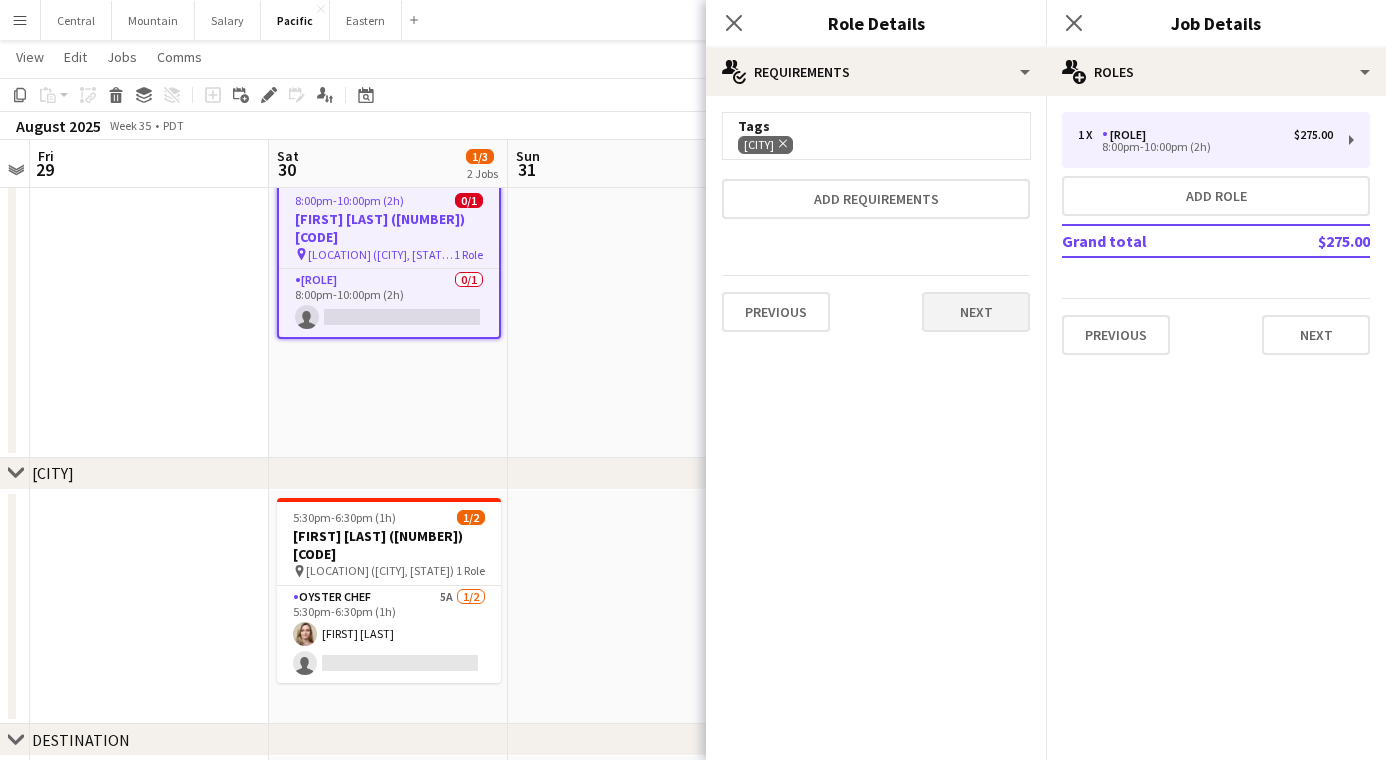 click on "Next" at bounding box center [976, 312] 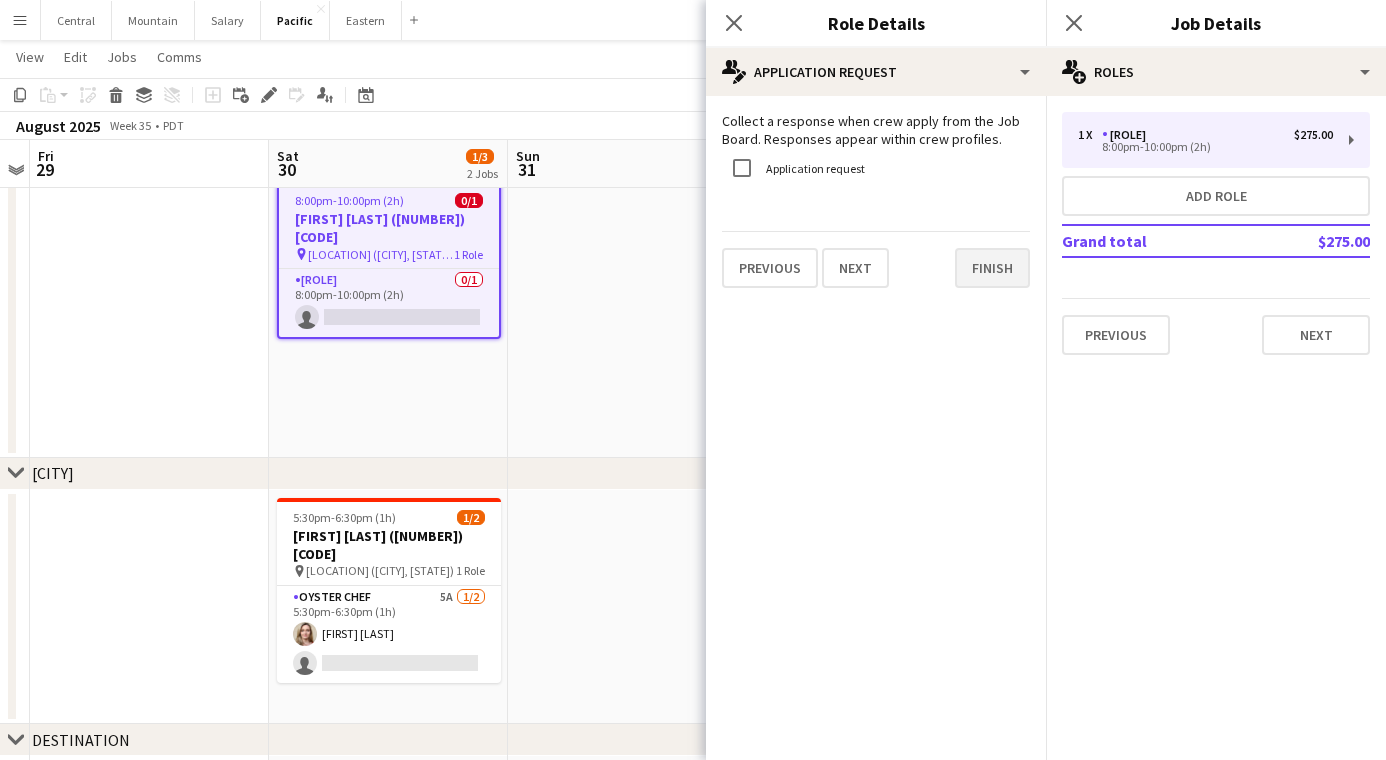 click on "Finish" at bounding box center [992, 268] 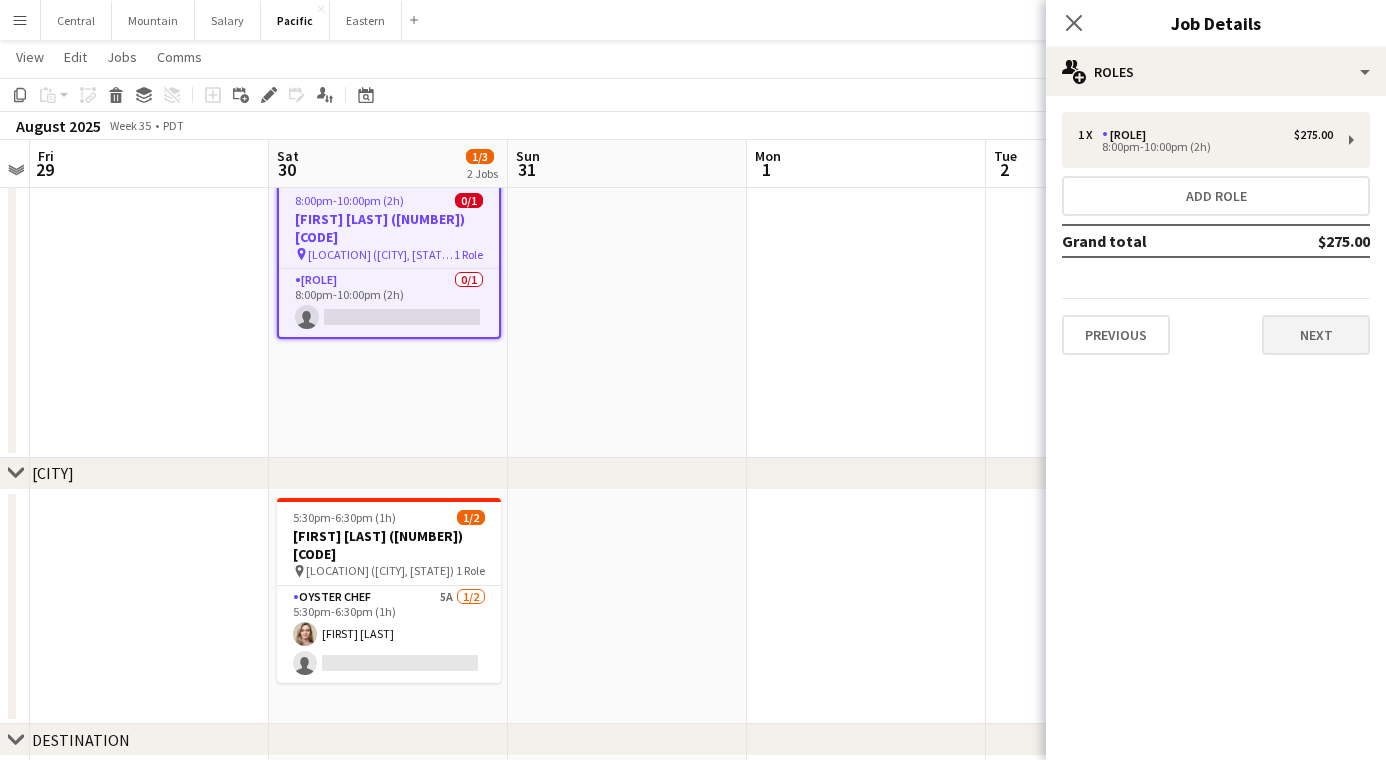 click on "Next" at bounding box center [1316, 335] 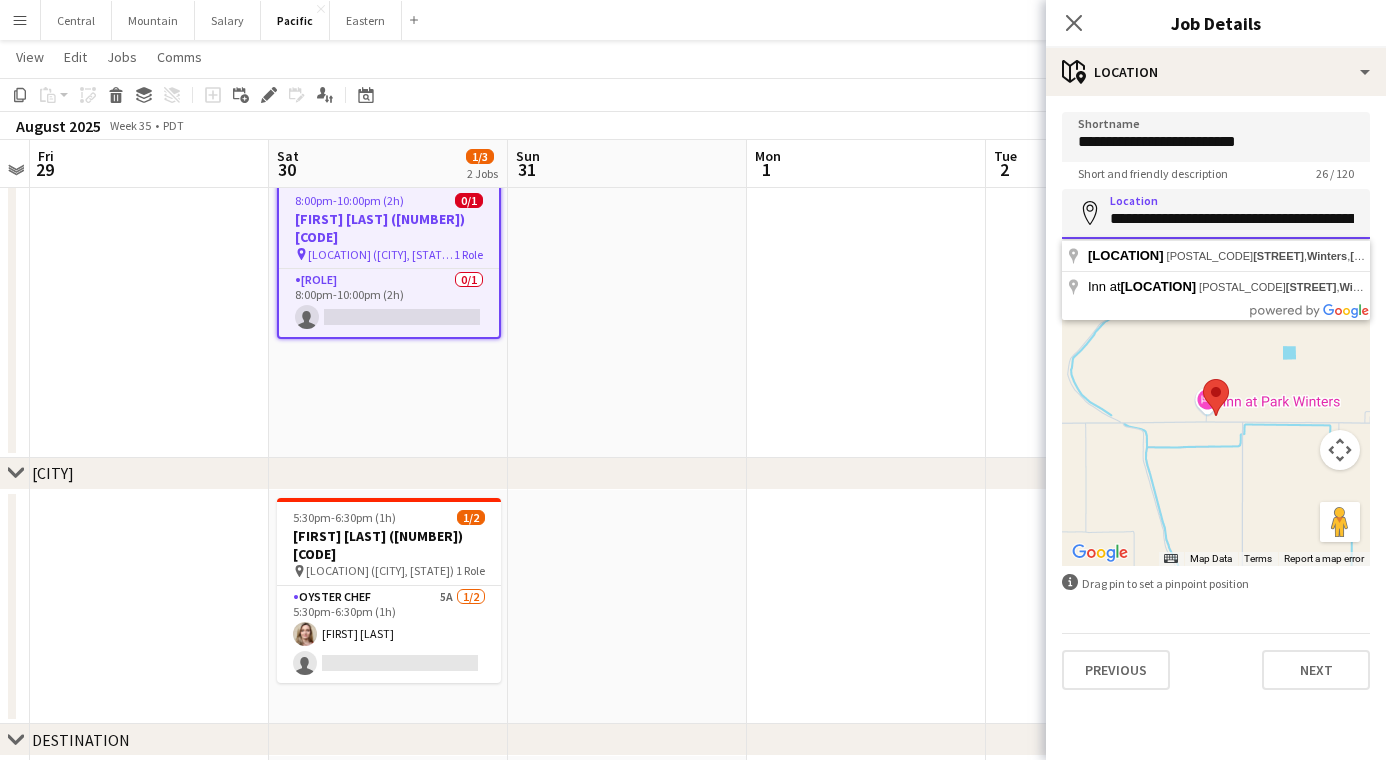 paste 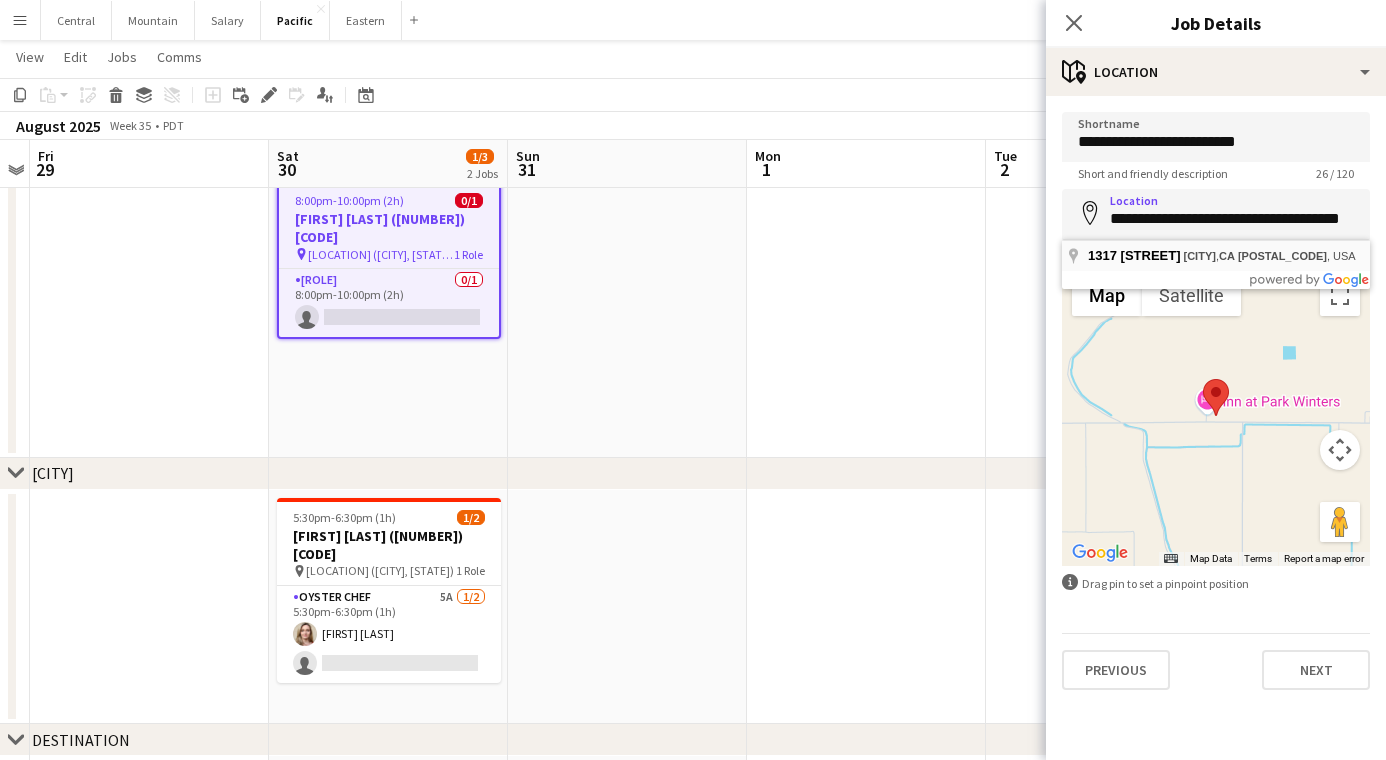 type on "**********" 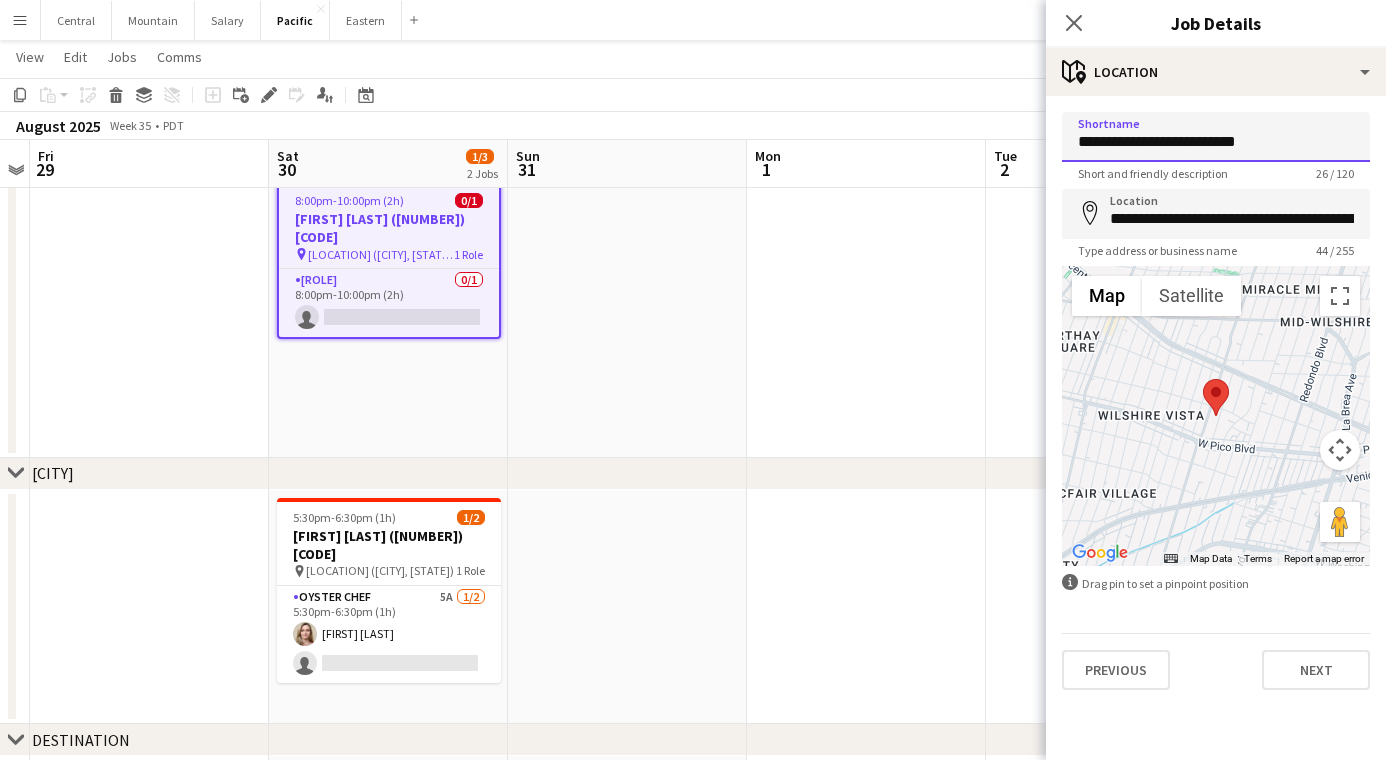 drag, startPoint x: 1158, startPoint y: 142, endPoint x: 650, endPoint y: 35, distance: 519.1464 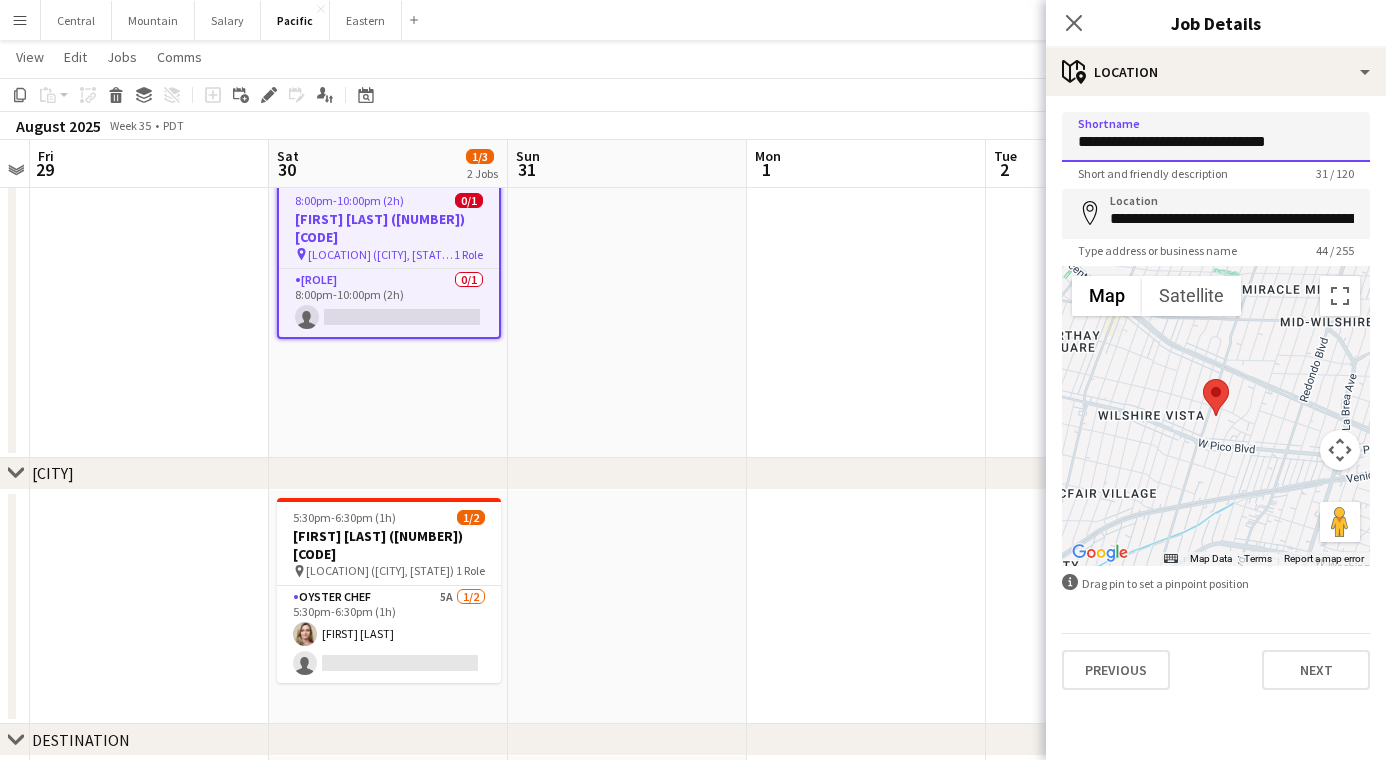 drag, startPoint x: 1255, startPoint y: 147, endPoint x: 1207, endPoint y: 142, distance: 48.259712 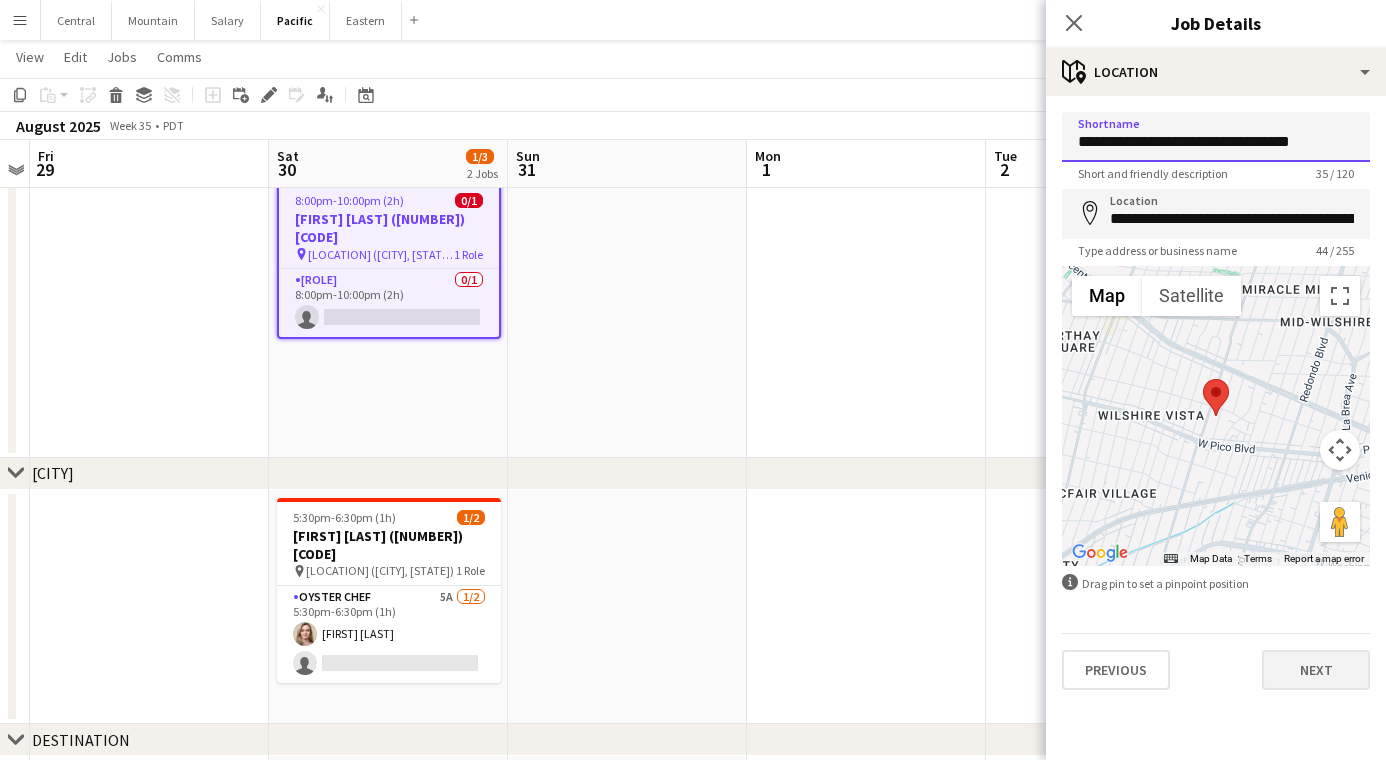 type on "**********" 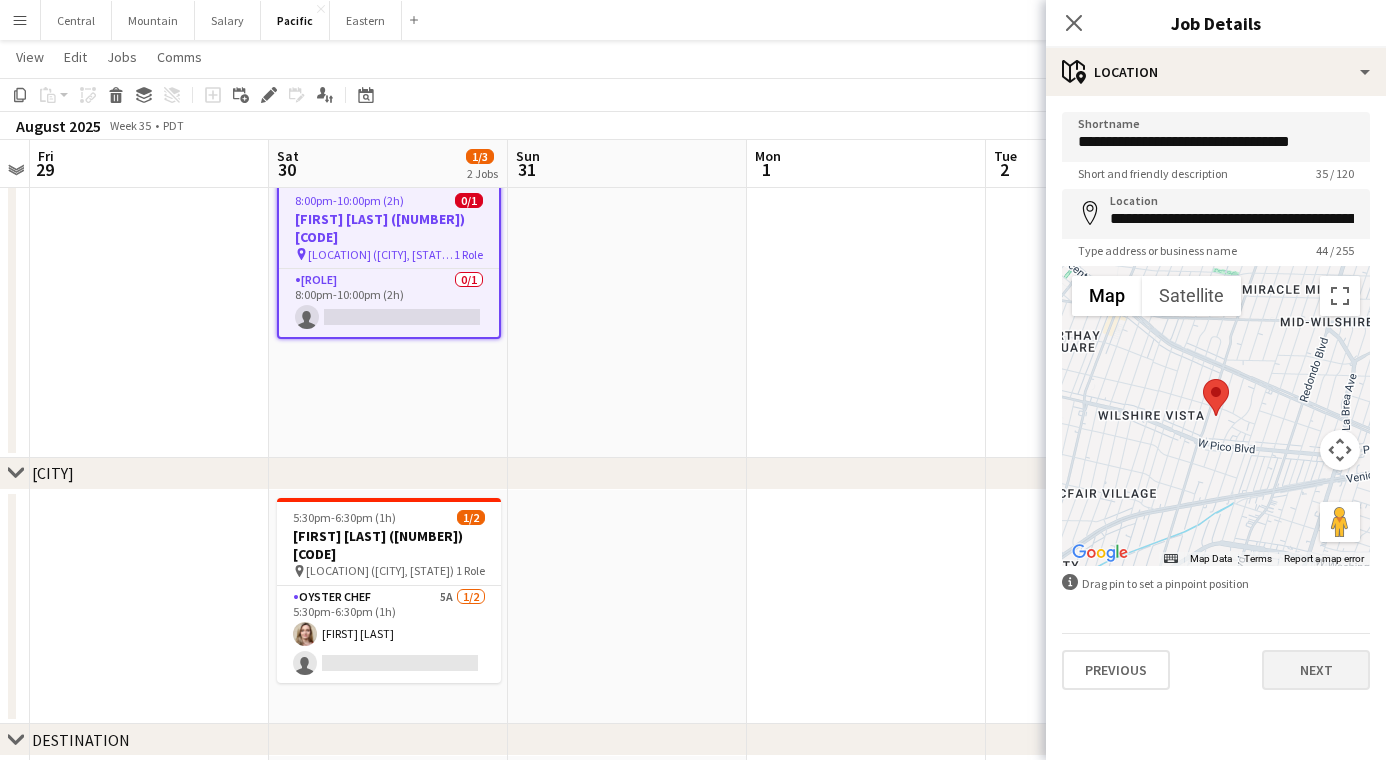 click on "Next" at bounding box center (1316, 670) 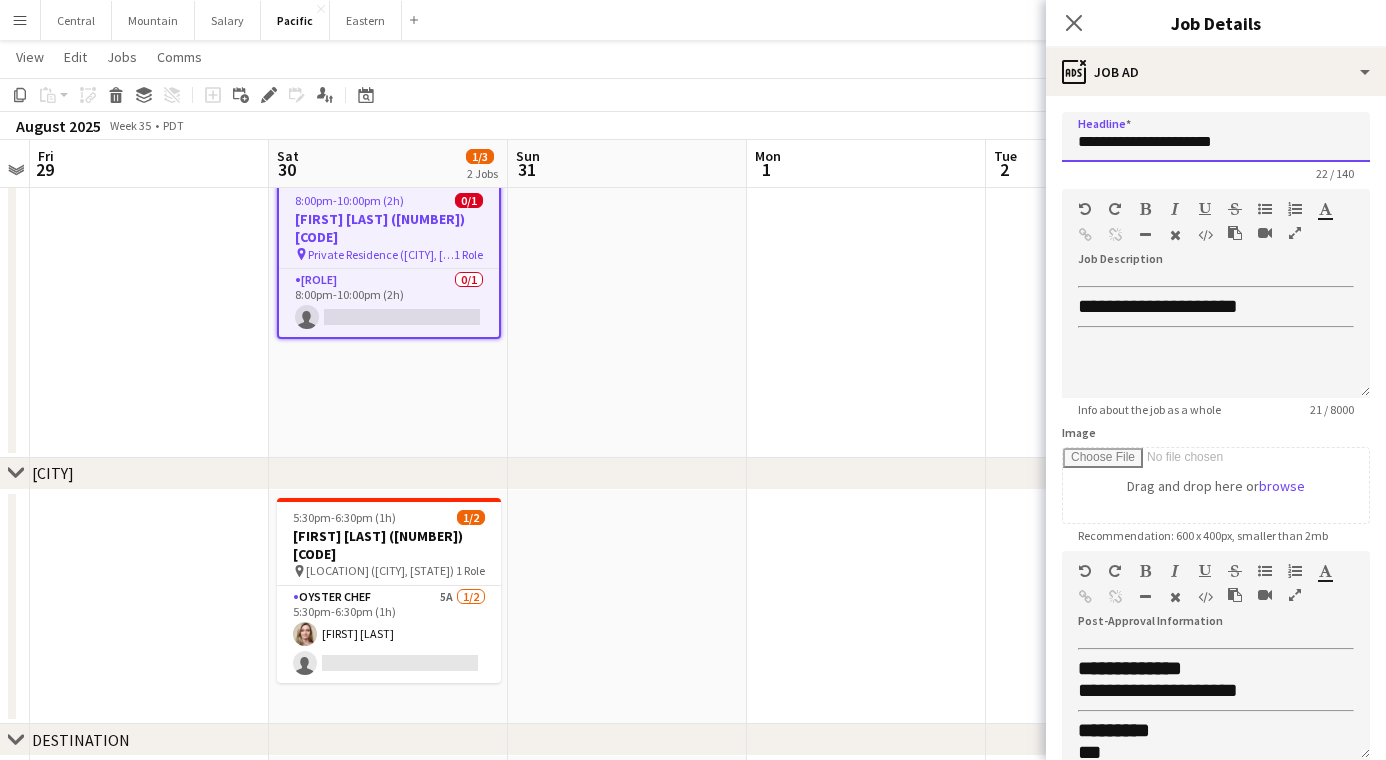 drag, startPoint x: 1208, startPoint y: 140, endPoint x: 1031, endPoint y: 148, distance: 177.1807 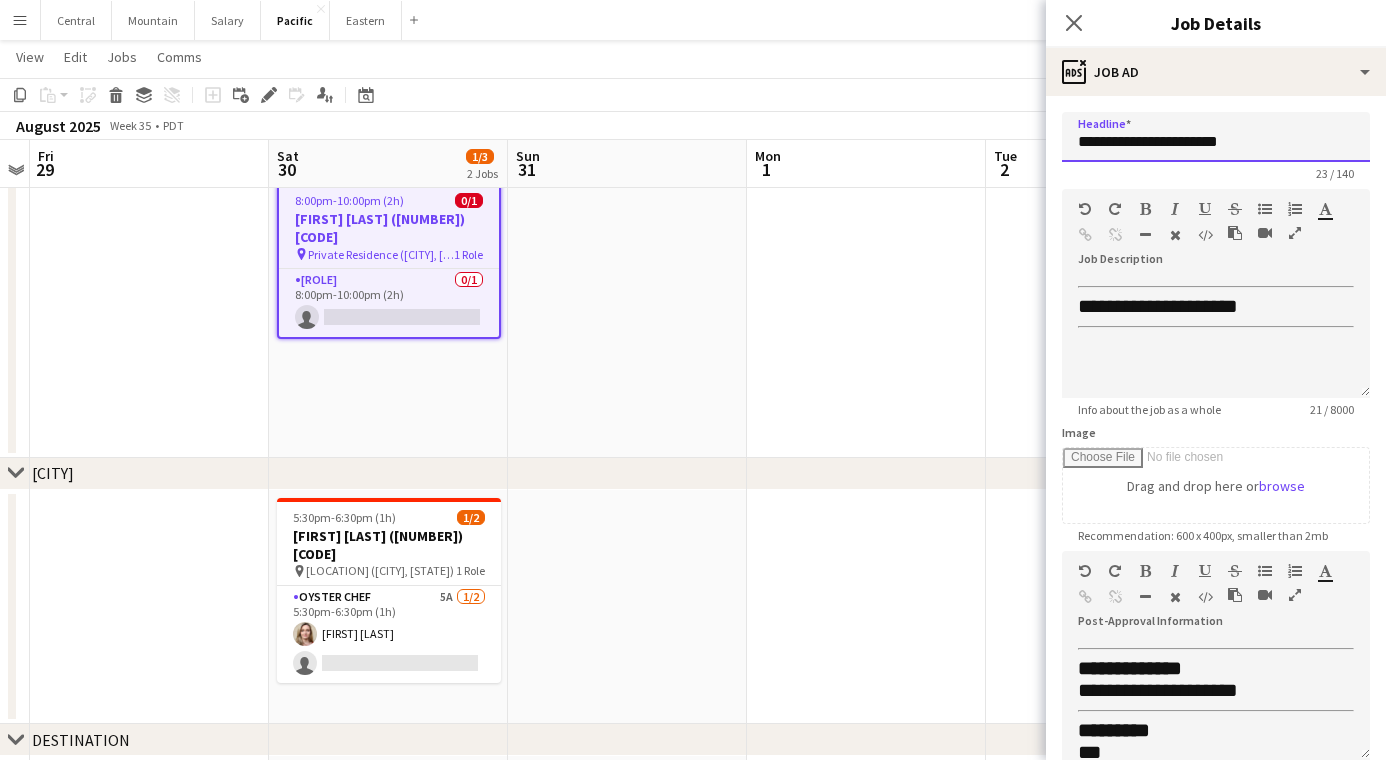 type on "**********" 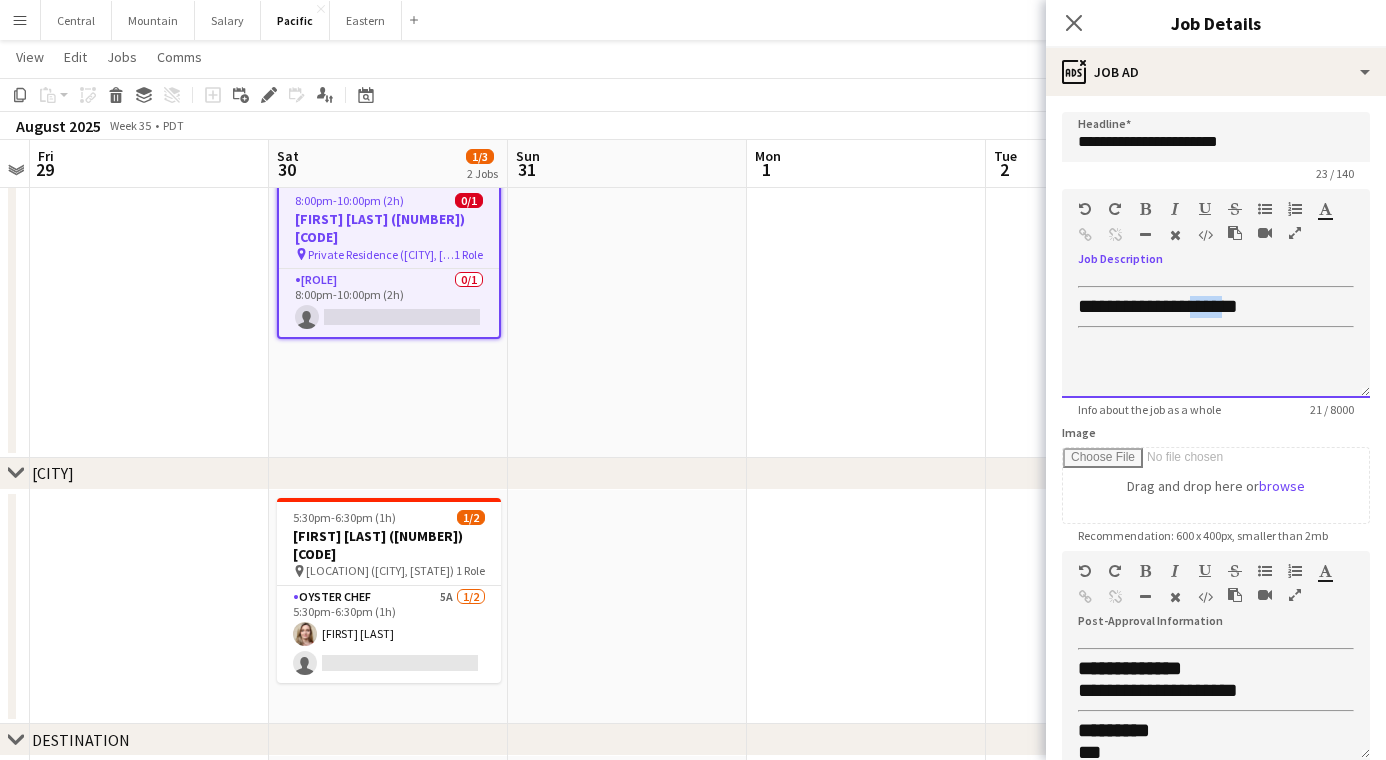 drag, startPoint x: 1237, startPoint y: 300, endPoint x: 1204, endPoint y: 304, distance: 33.24154 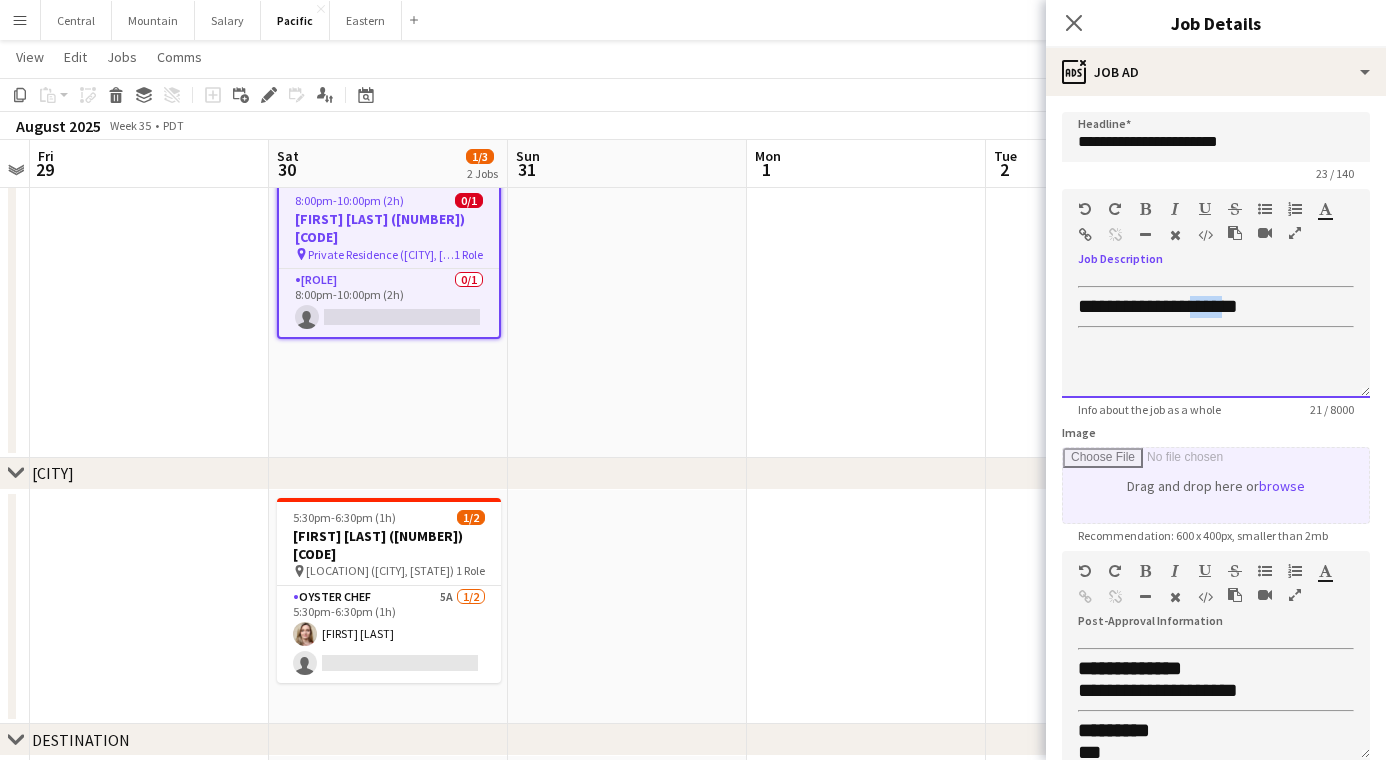 type 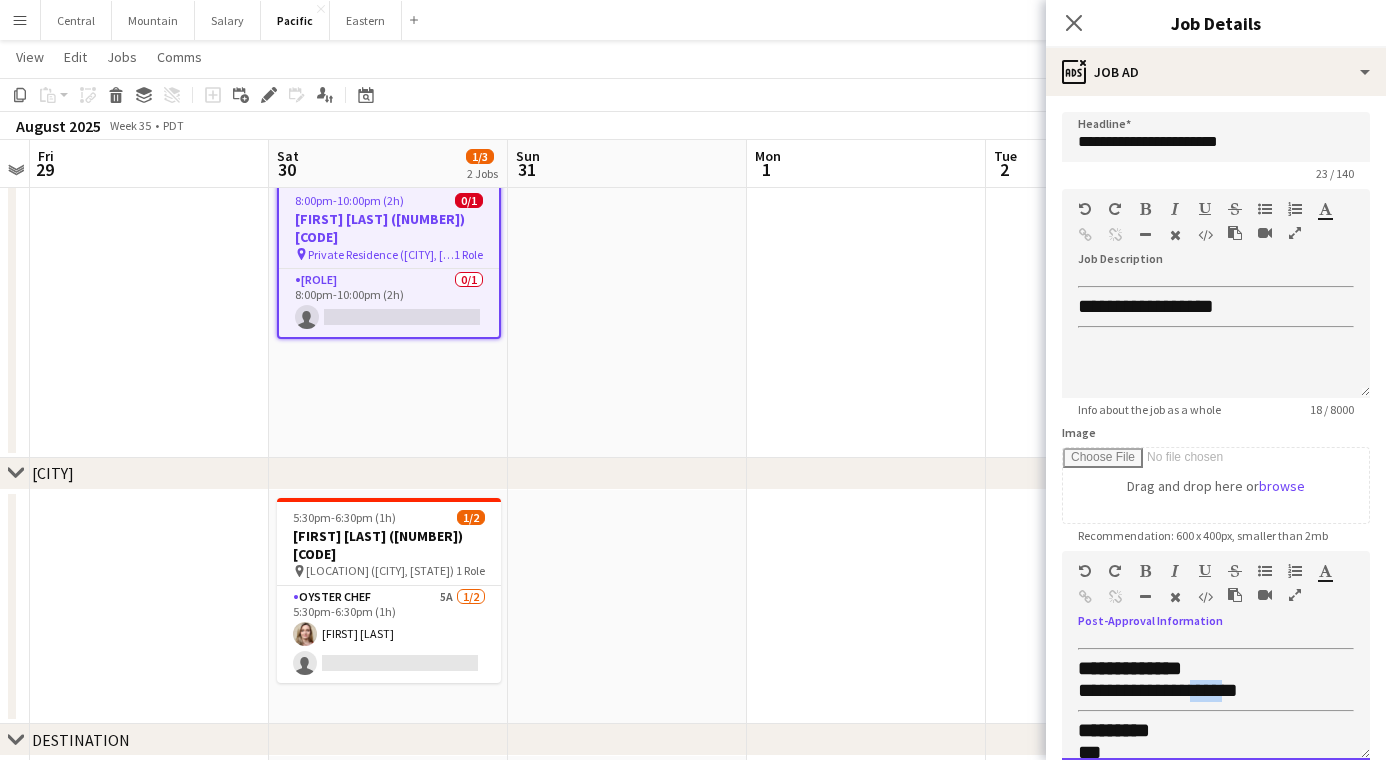 drag, startPoint x: 1235, startPoint y: 692, endPoint x: 1206, endPoint y: 684, distance: 30.083218 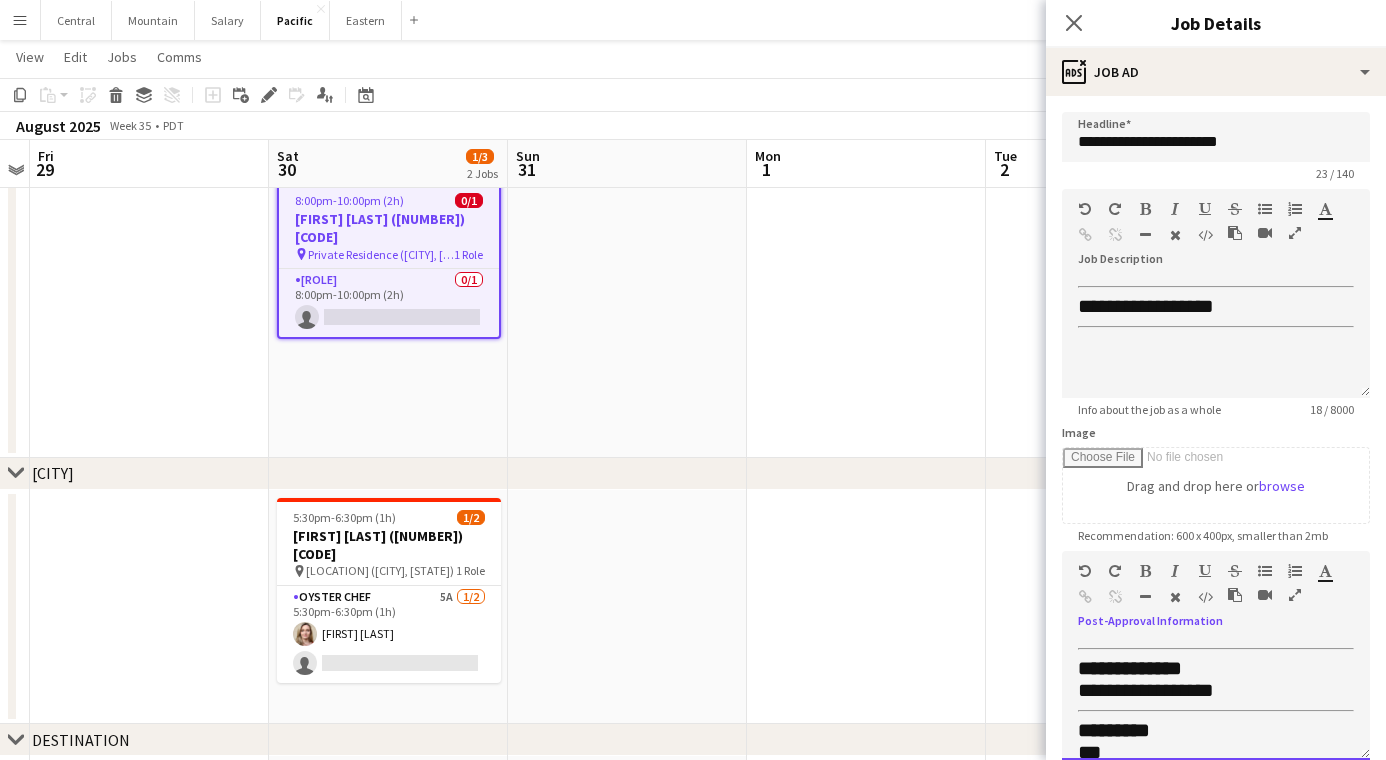 scroll, scrollTop: 4, scrollLeft: 0, axis: vertical 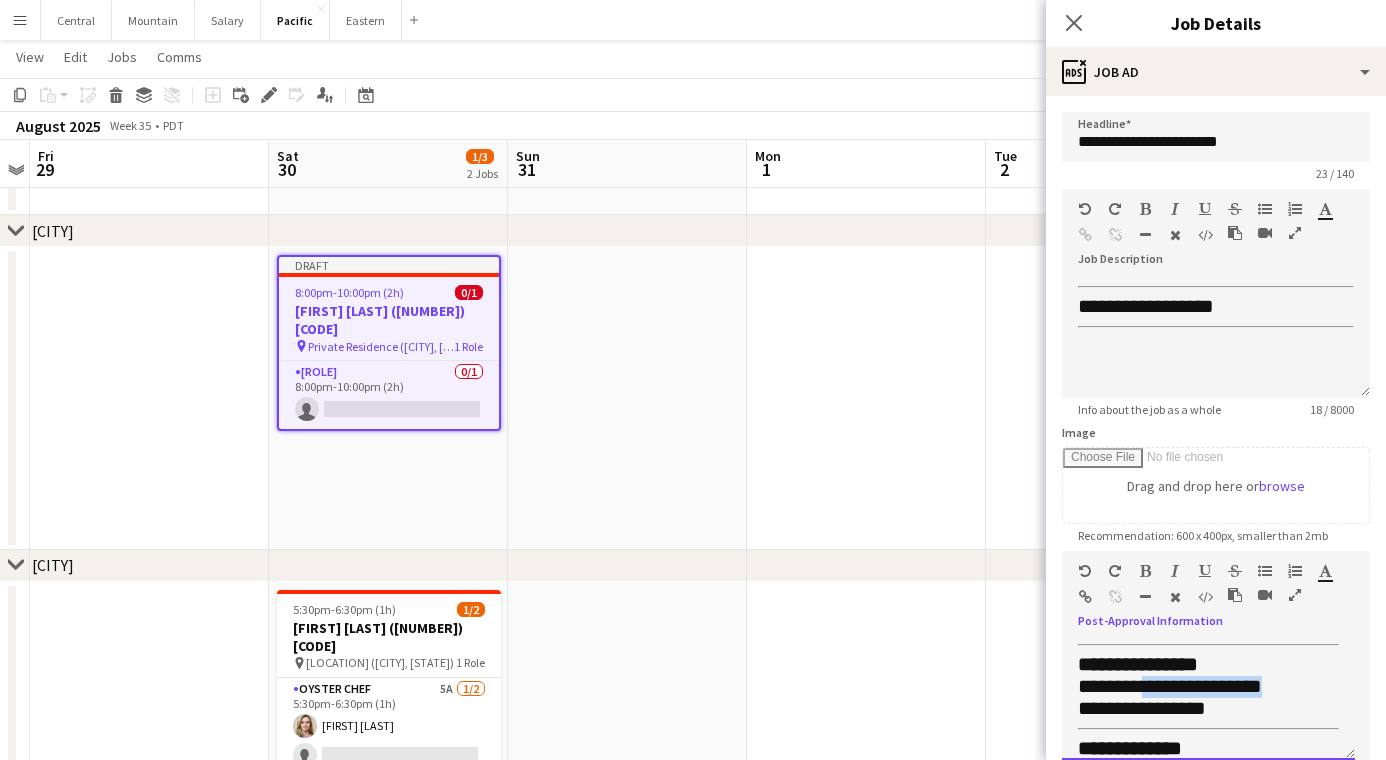 drag, startPoint x: 1294, startPoint y: 656, endPoint x: 1147, endPoint y: 676, distance: 148.35431 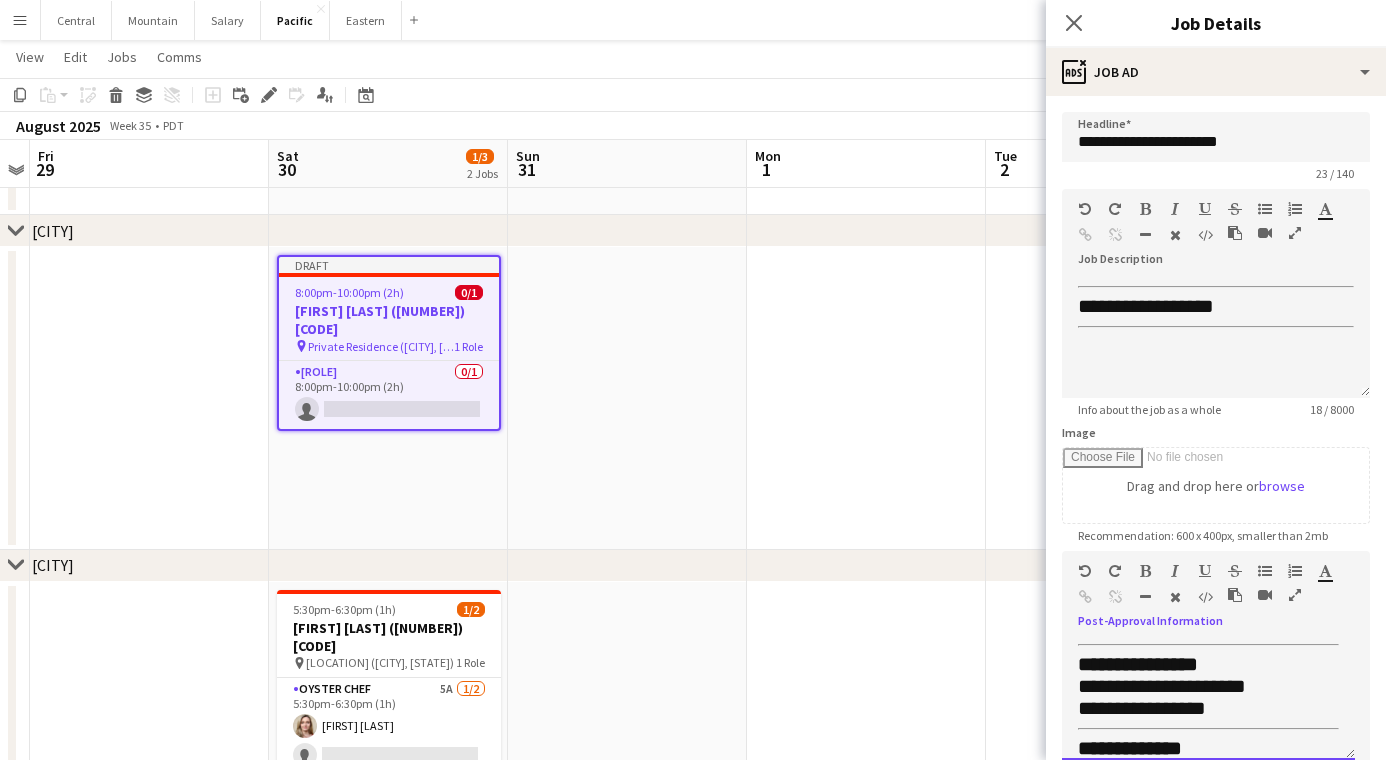 scroll, scrollTop: 238, scrollLeft: 0, axis: vertical 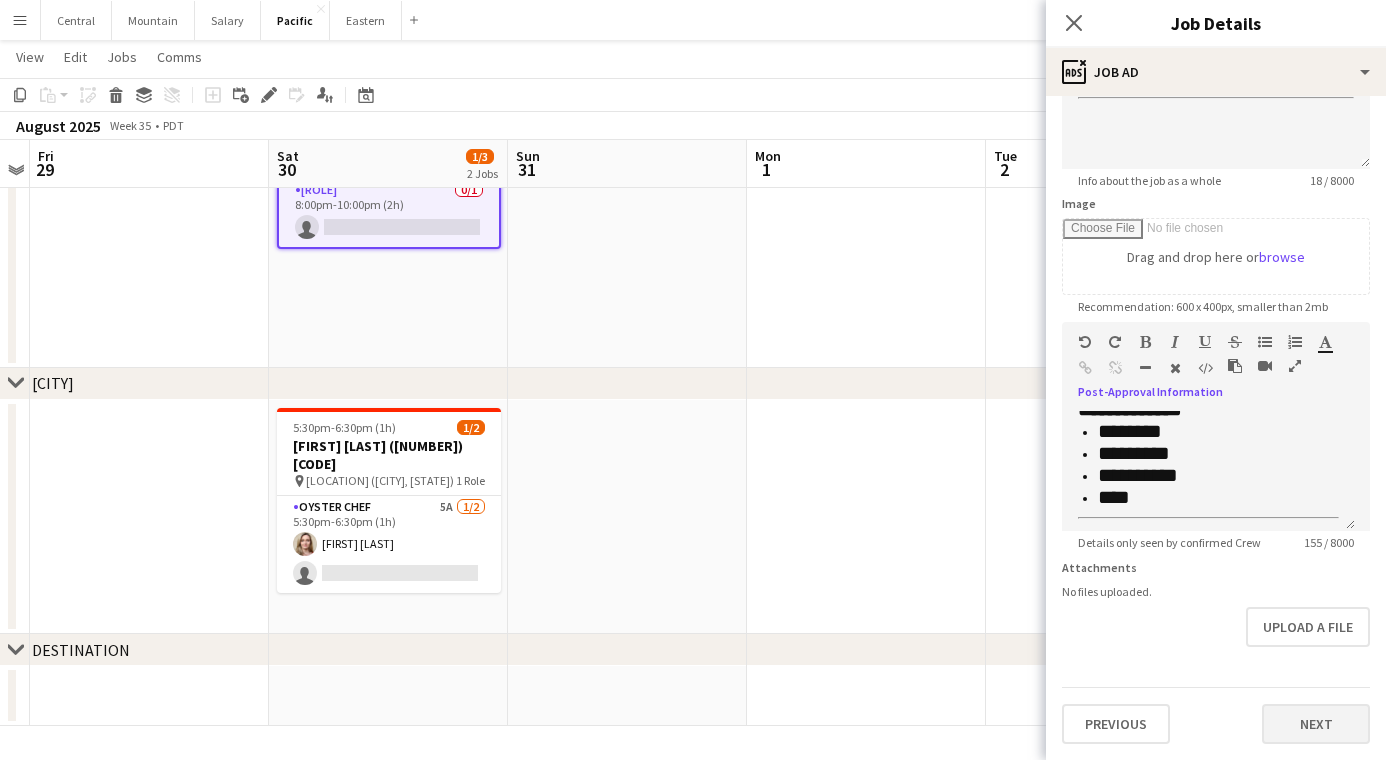 click on "Next" at bounding box center (1316, 724) 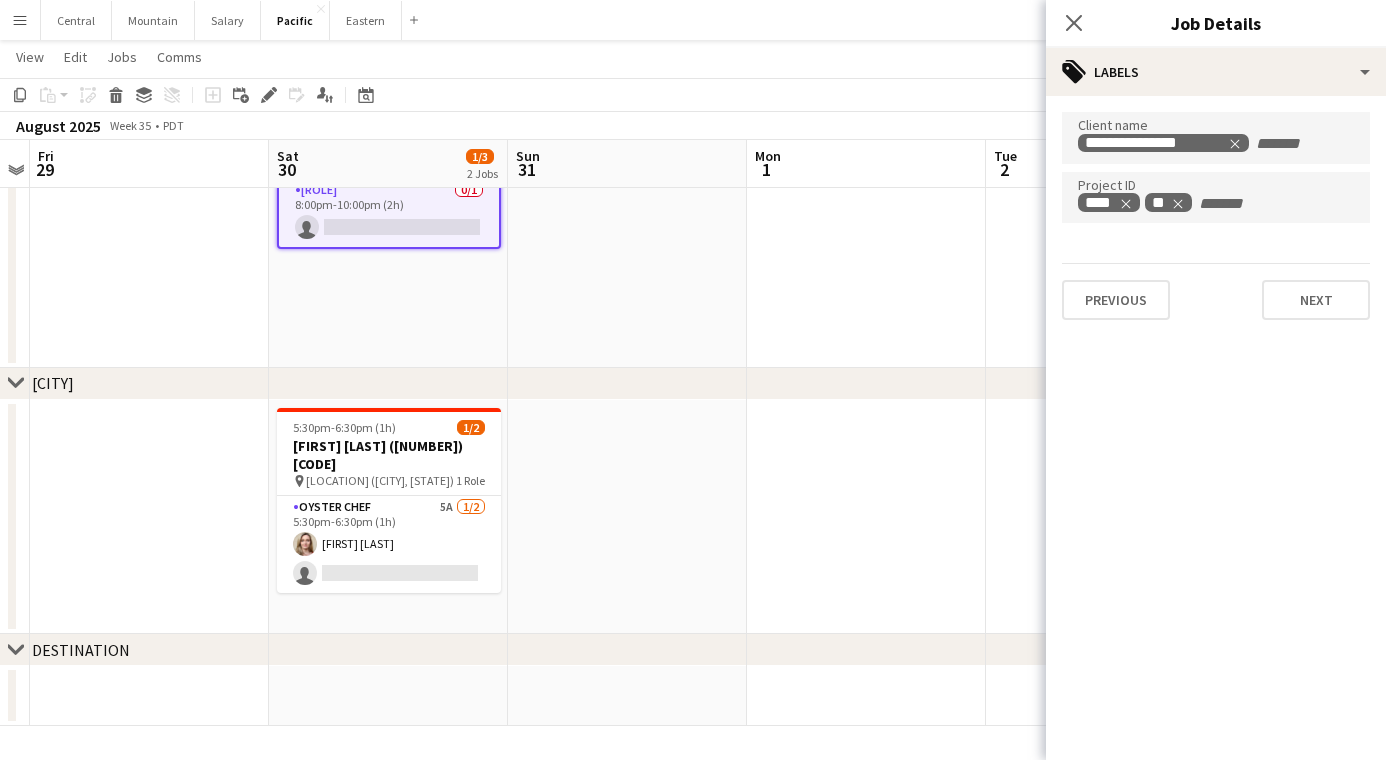 scroll, scrollTop: 0, scrollLeft: 0, axis: both 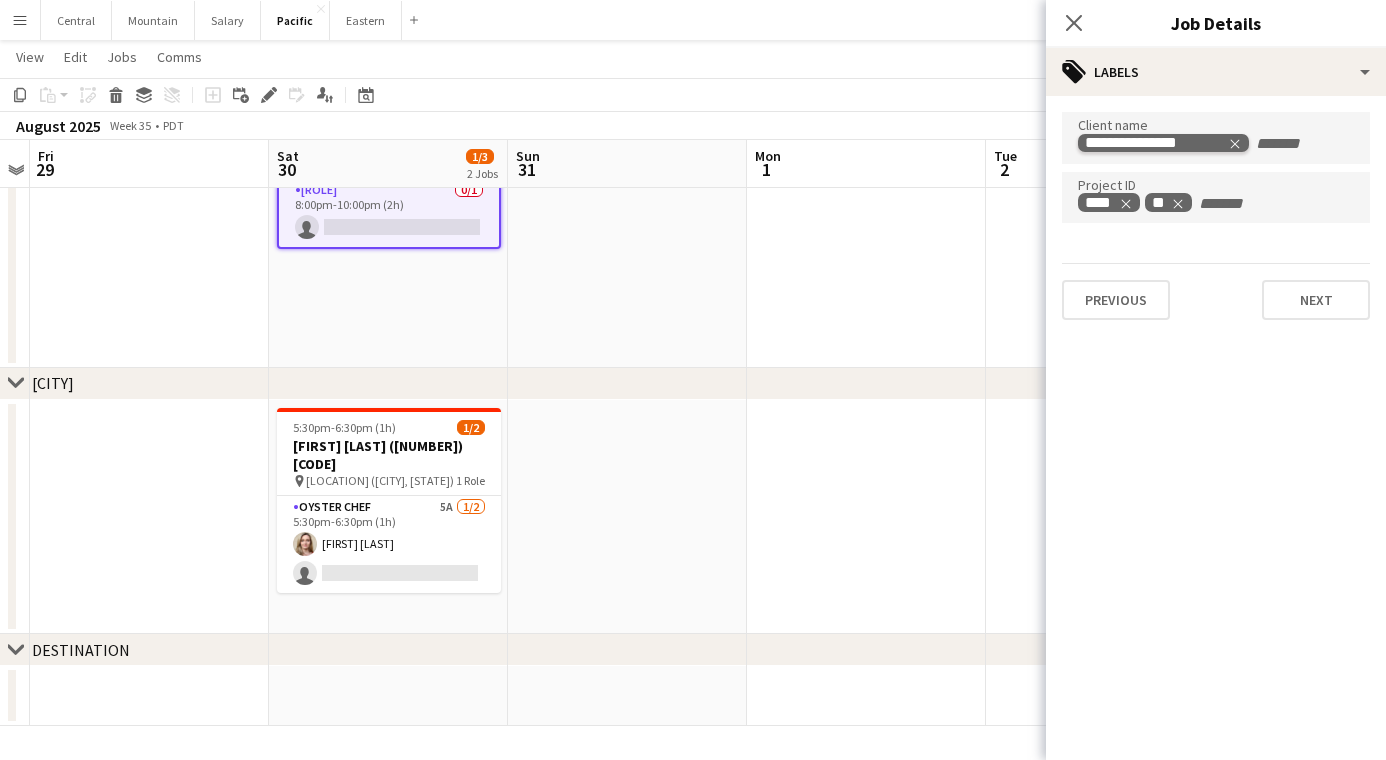 click at bounding box center (1235, 143) 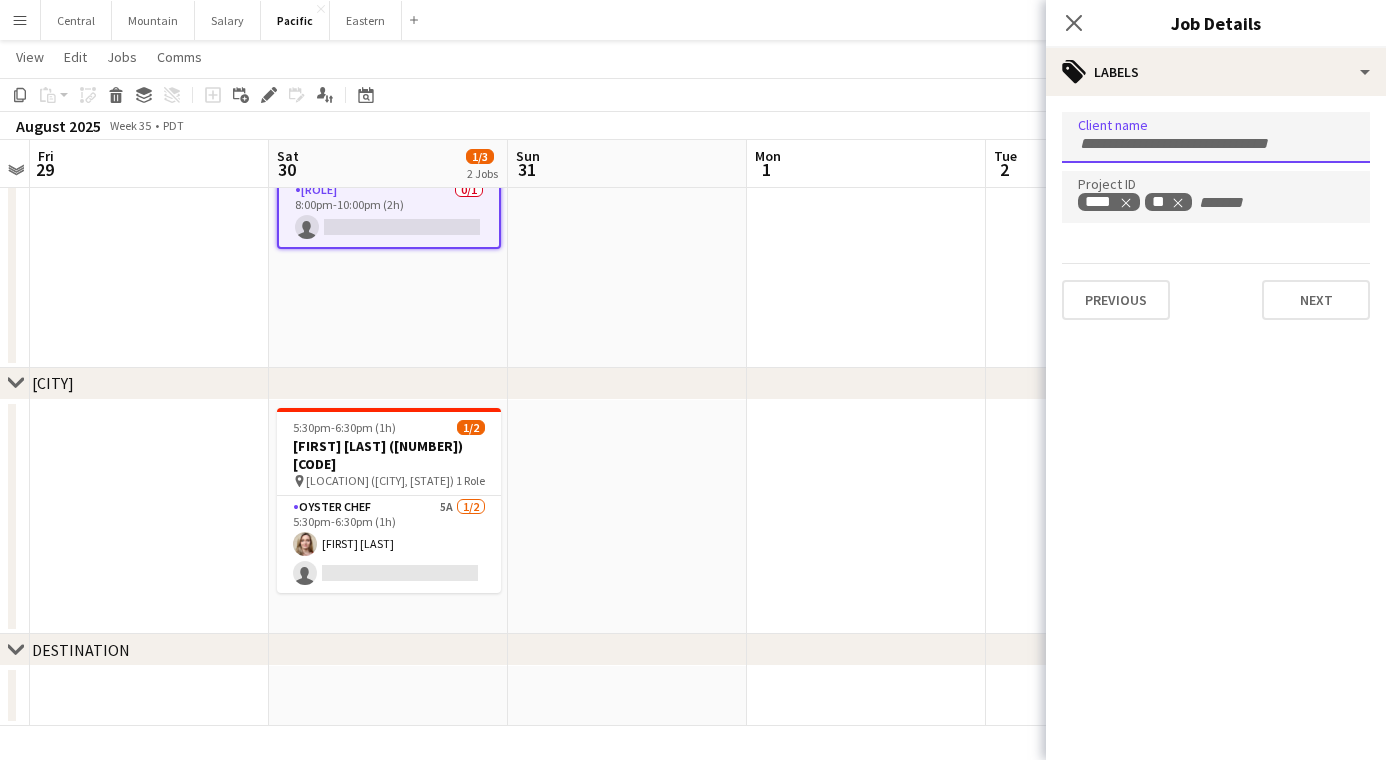 paste on "**********" 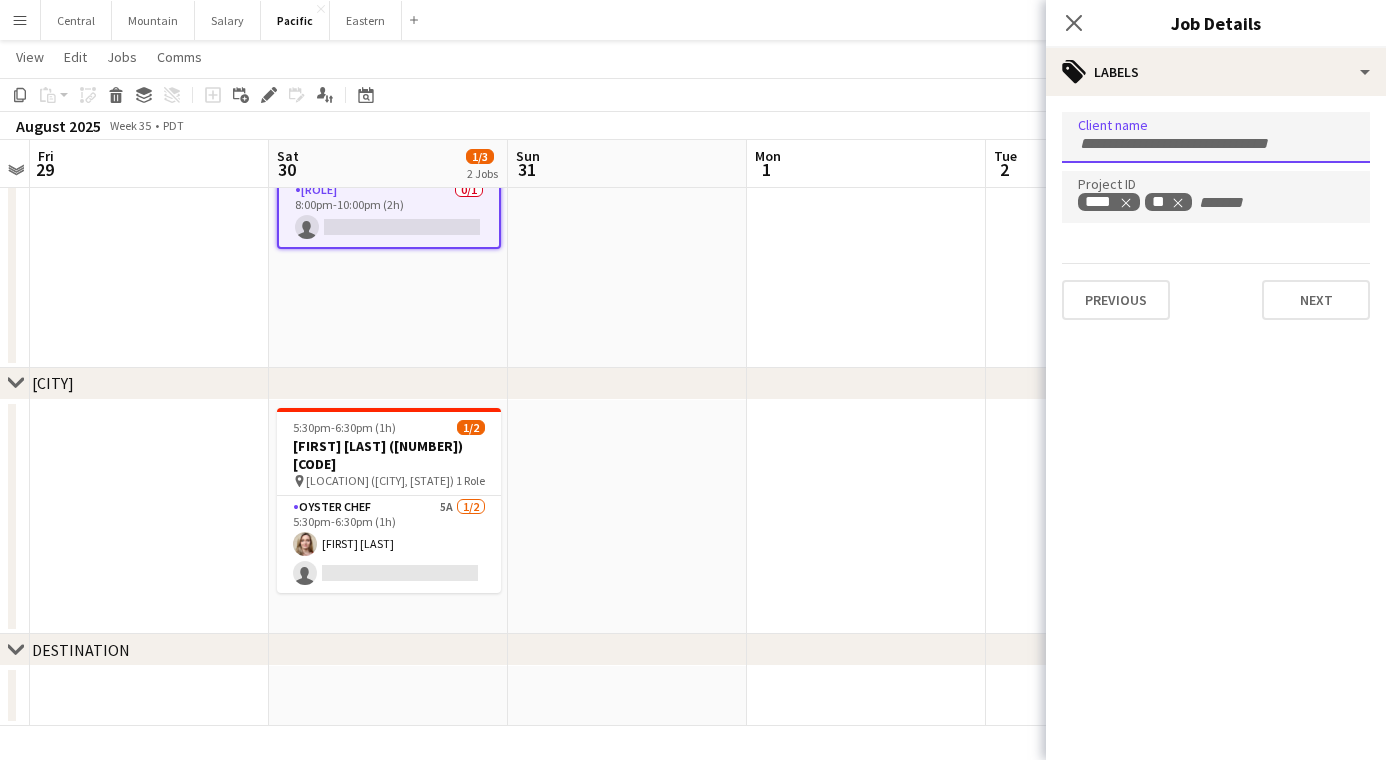 type on "**********" 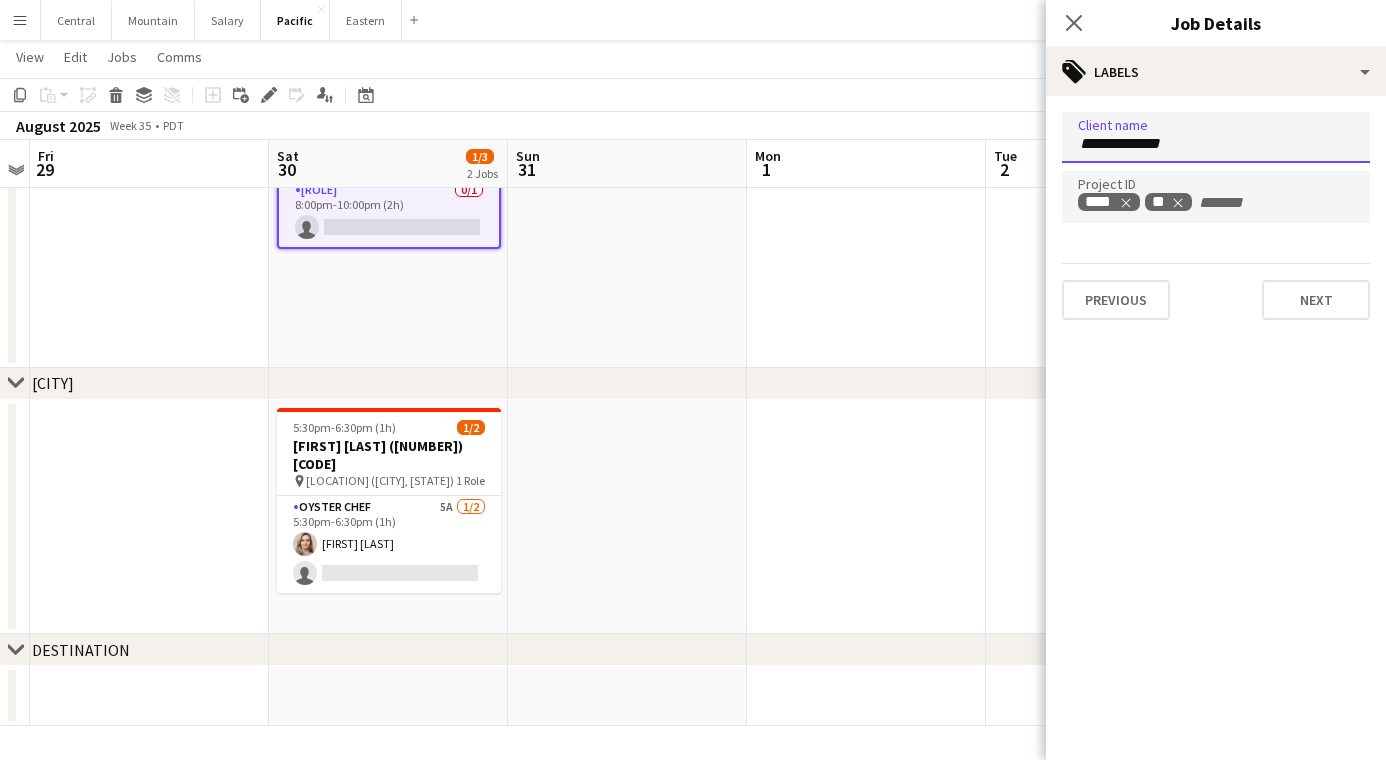 type 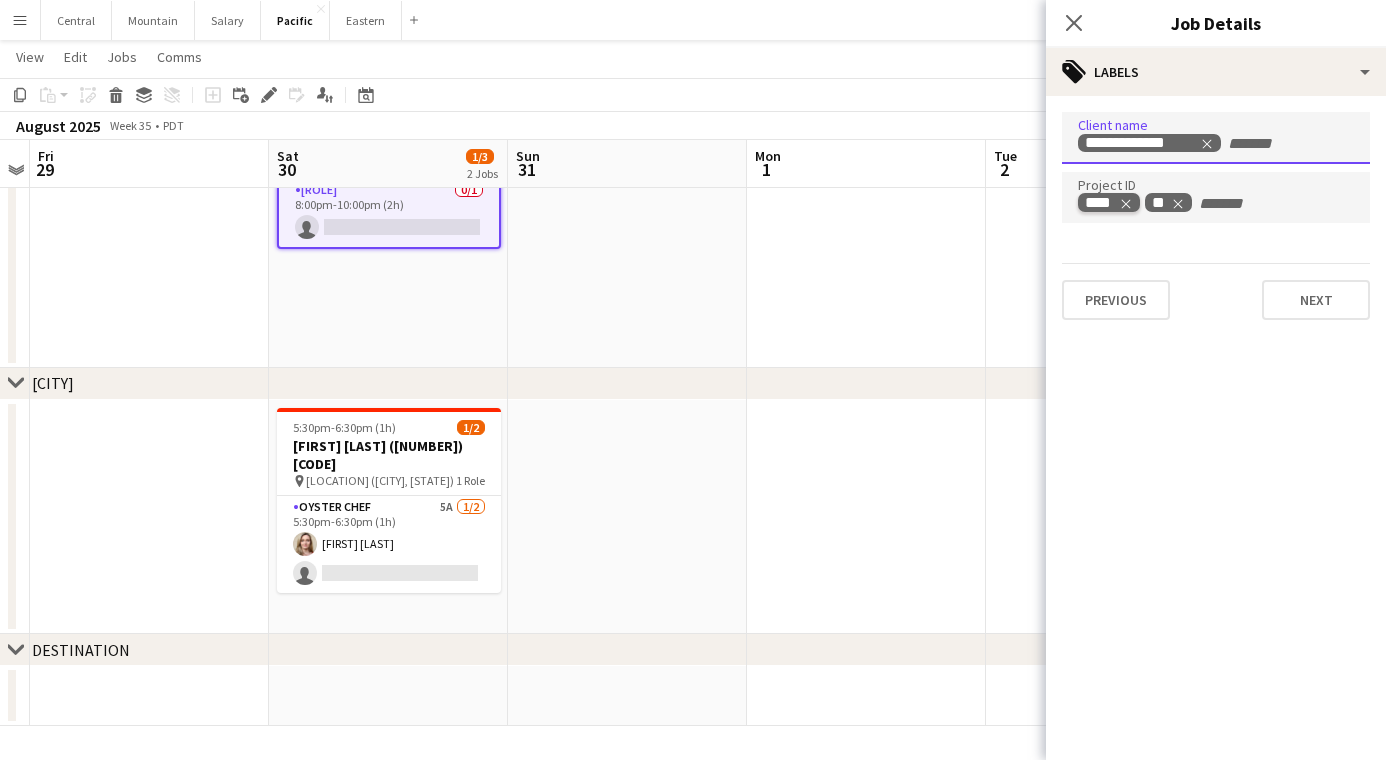 click 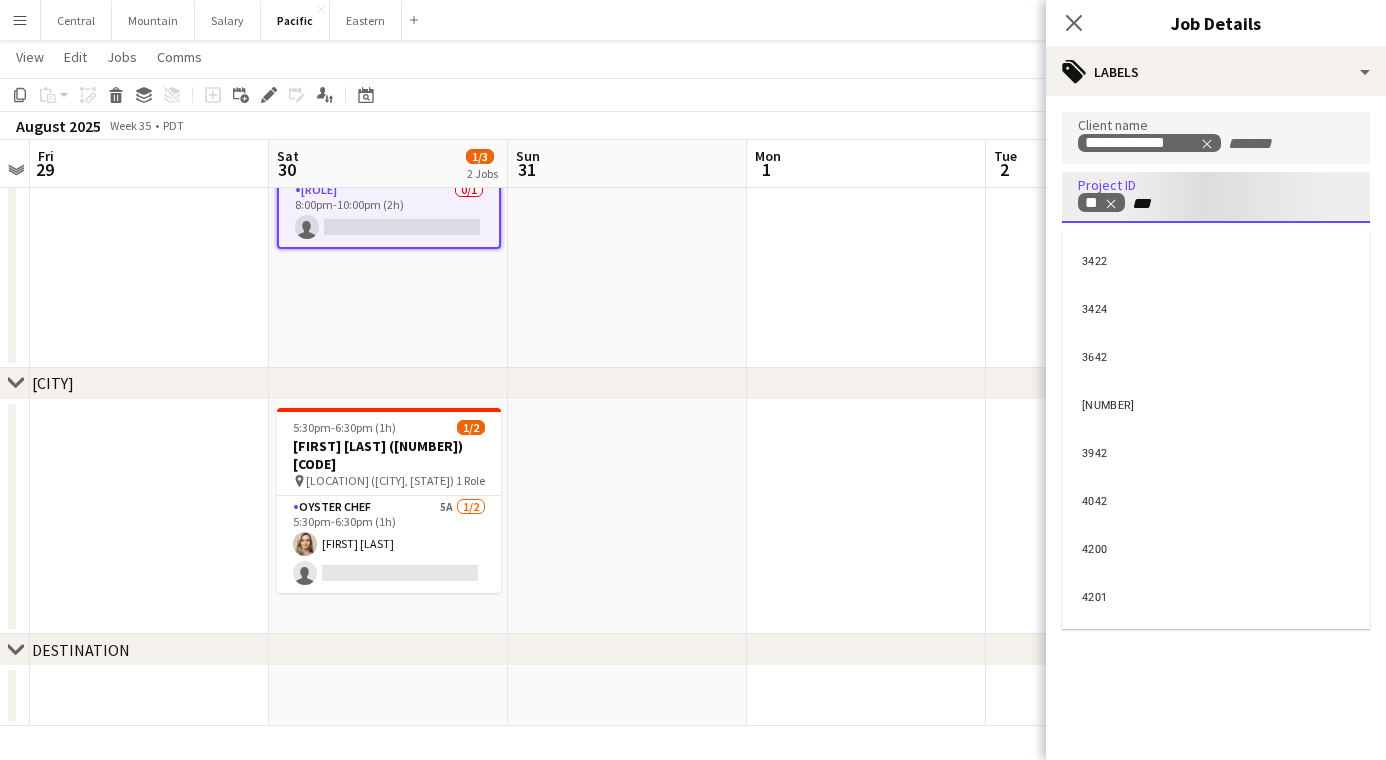 type on "****" 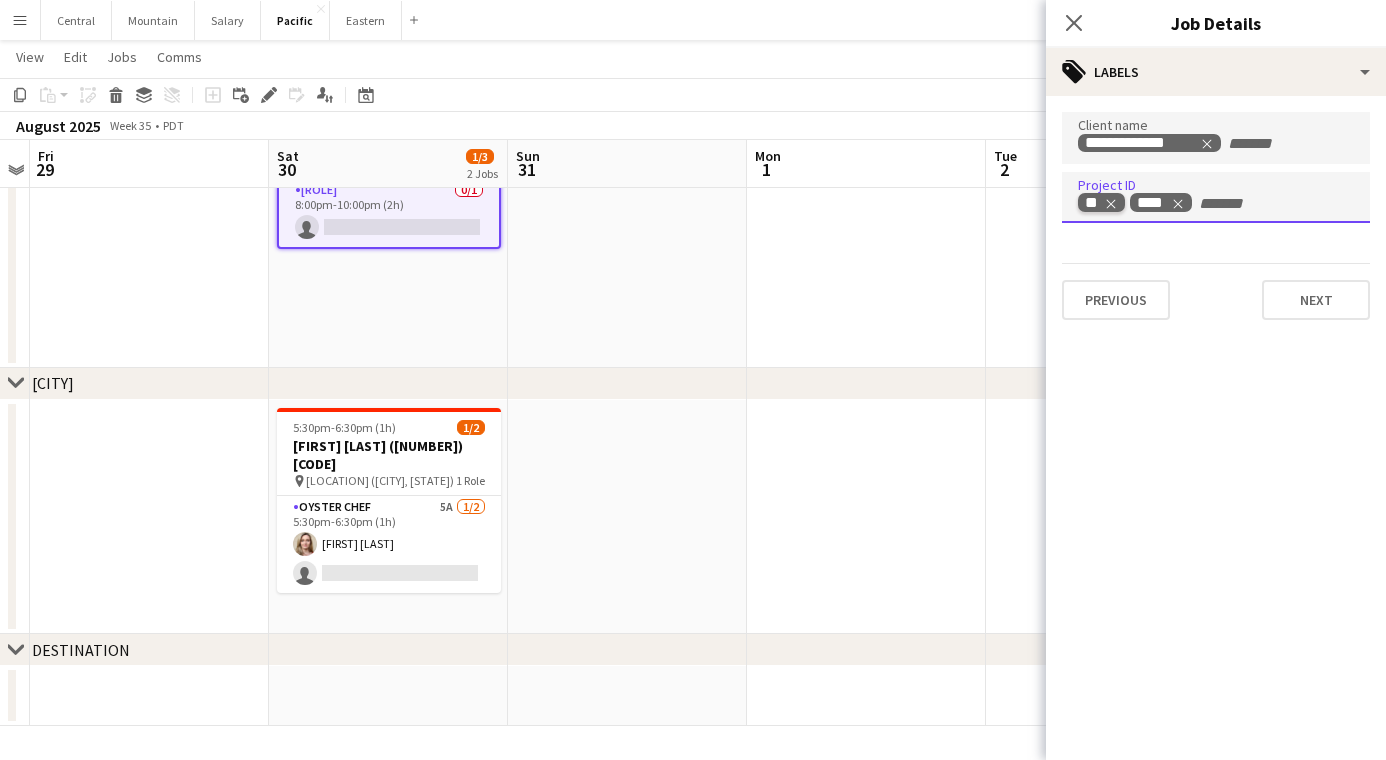 click 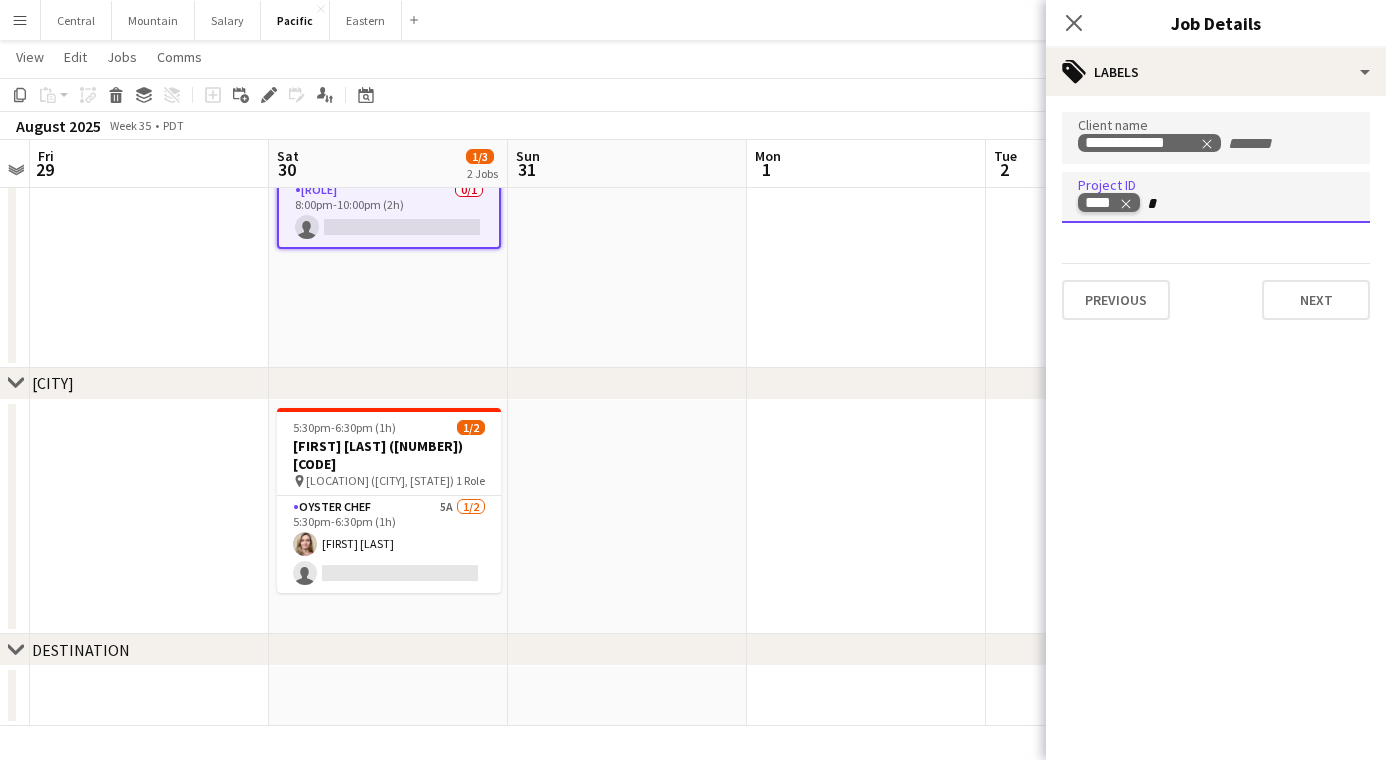 type on "**" 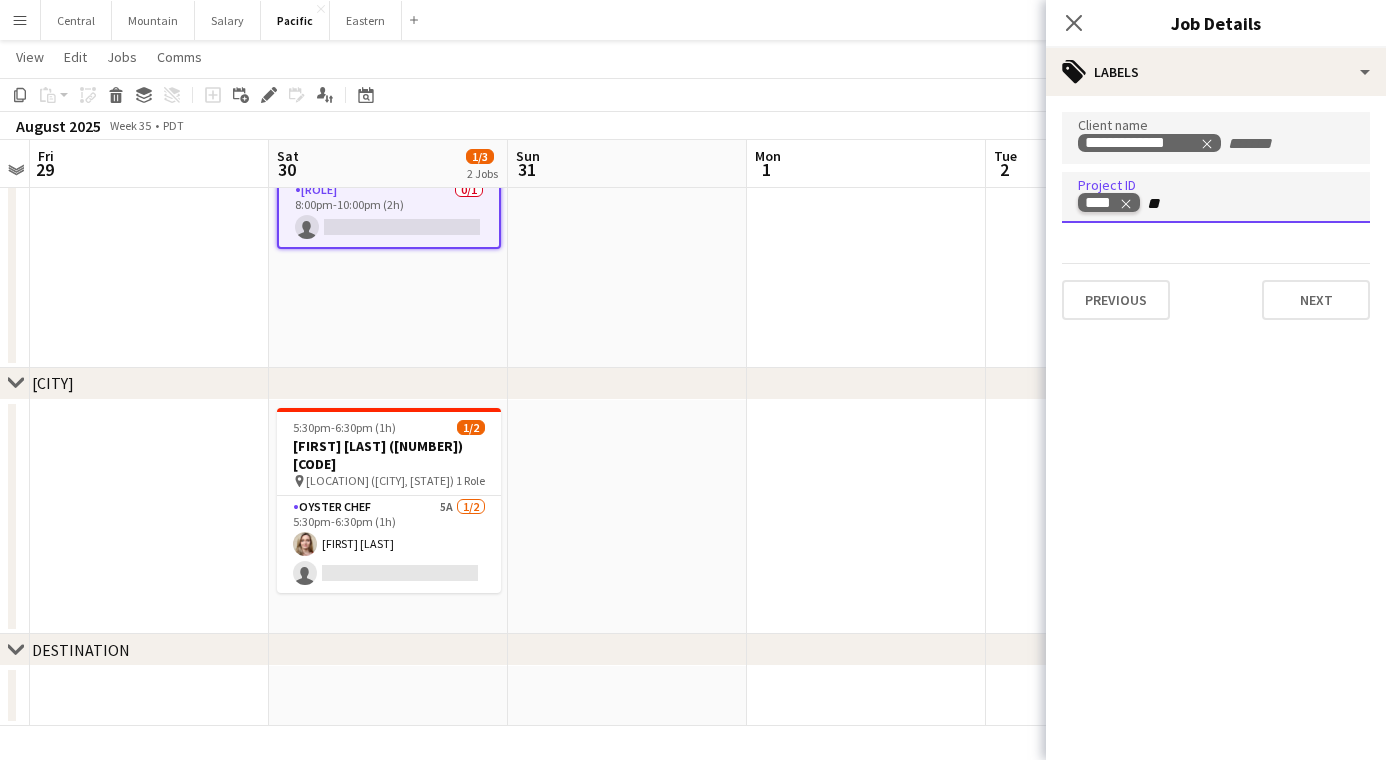 type 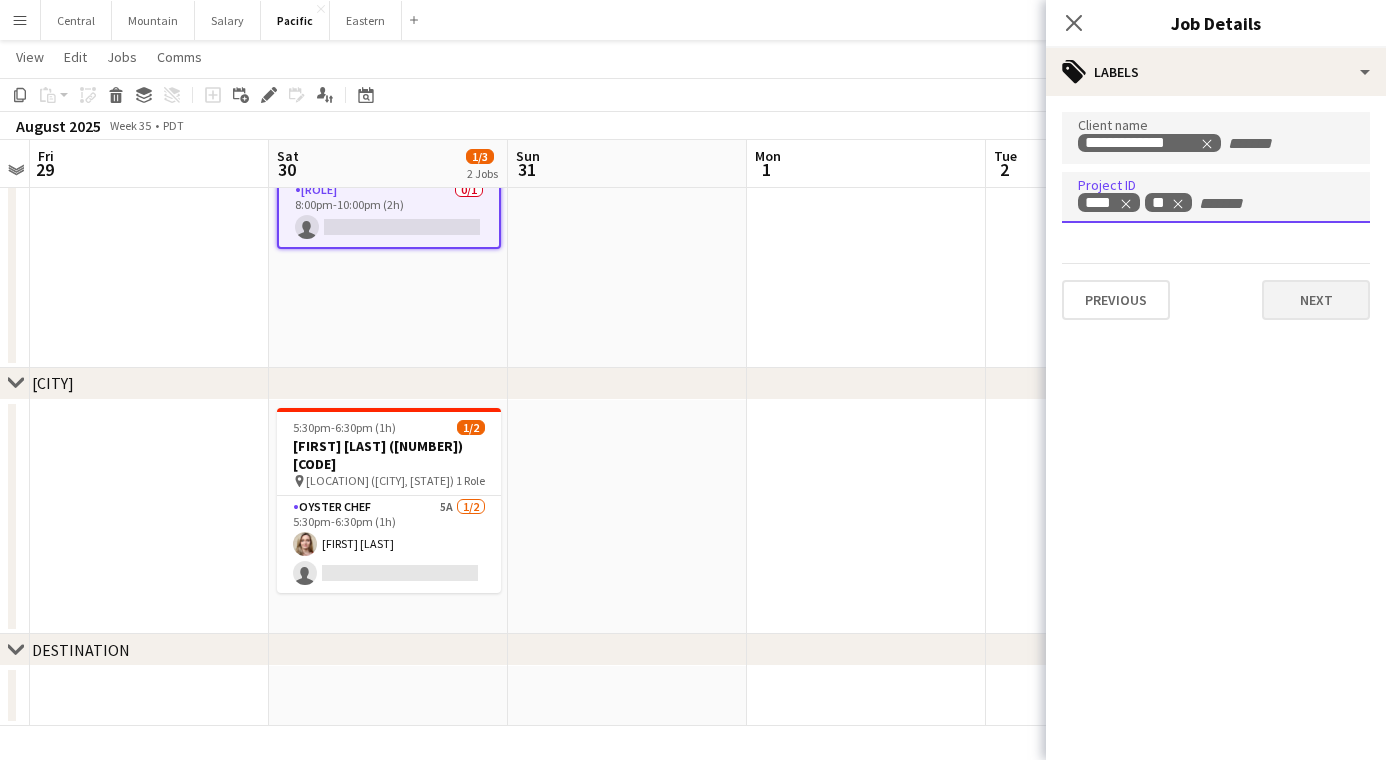 click on "Next" at bounding box center [1316, 300] 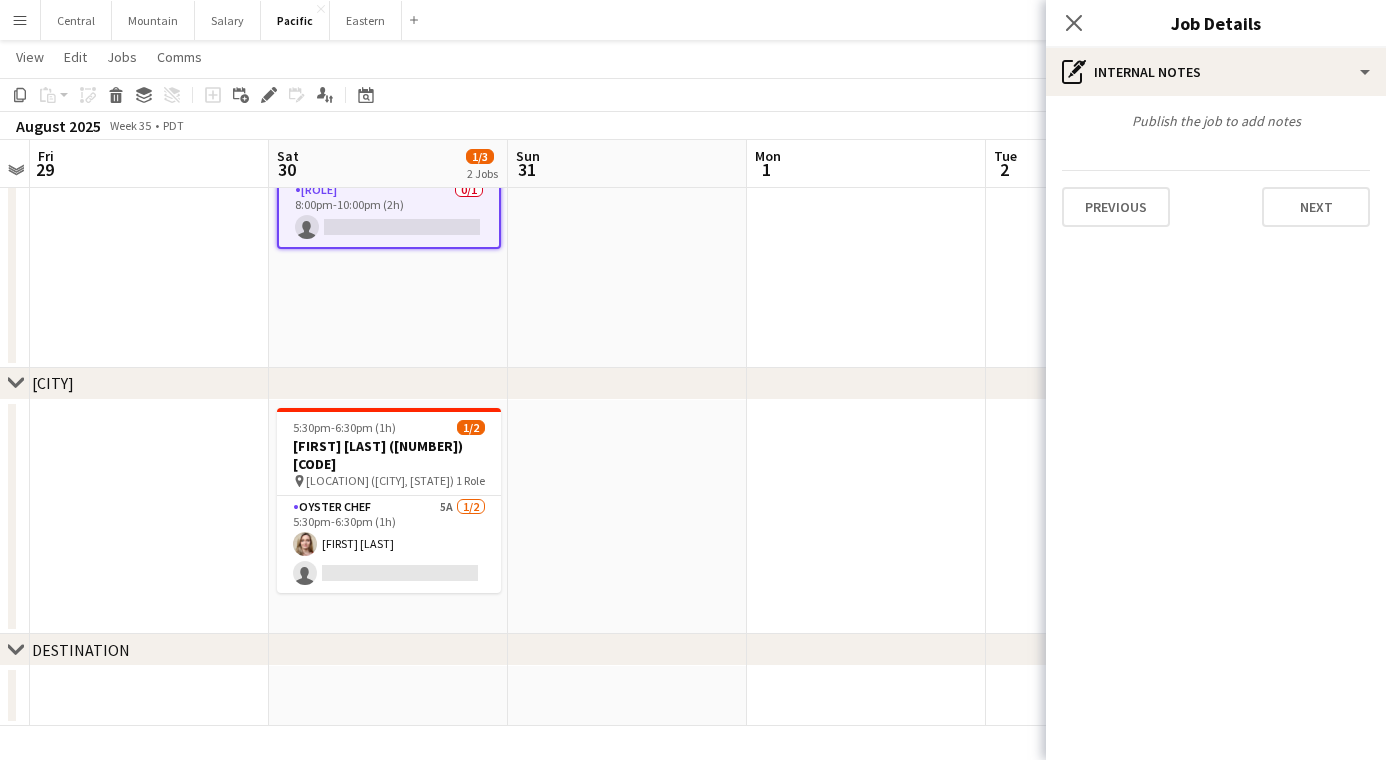 drag, startPoint x: 1257, startPoint y: 180, endPoint x: 1355, endPoint y: 246, distance: 118.15244 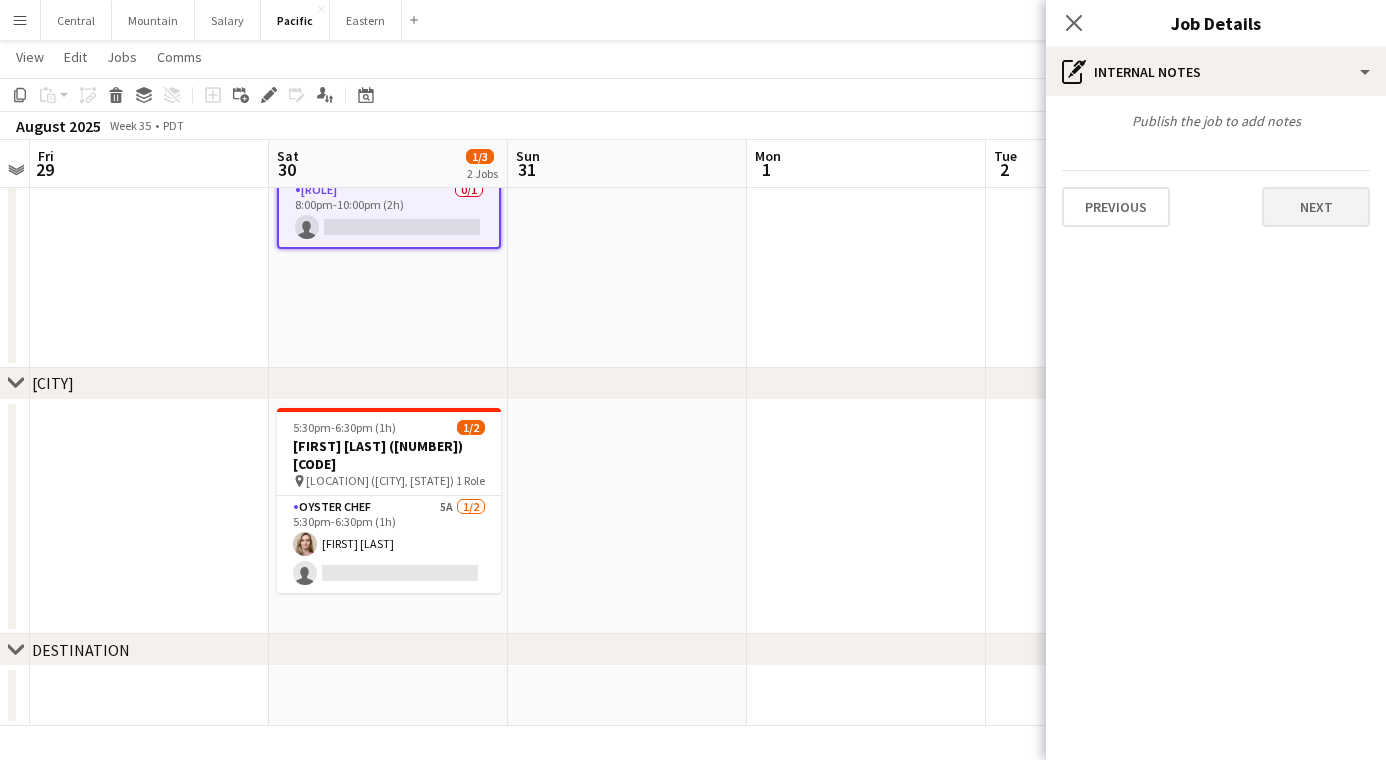 click on "Next" at bounding box center [1316, 207] 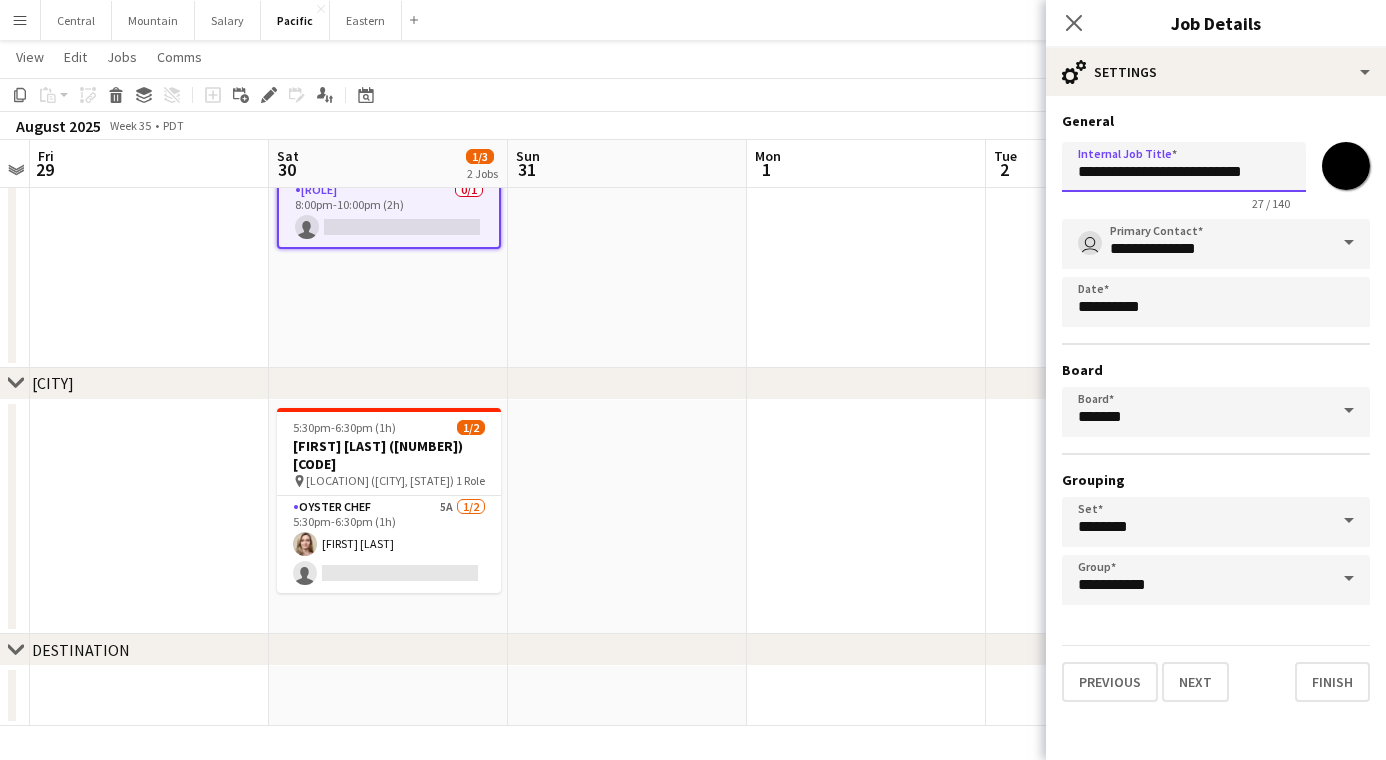 drag, startPoint x: 1197, startPoint y: 168, endPoint x: 756, endPoint y: 137, distance: 442.08823 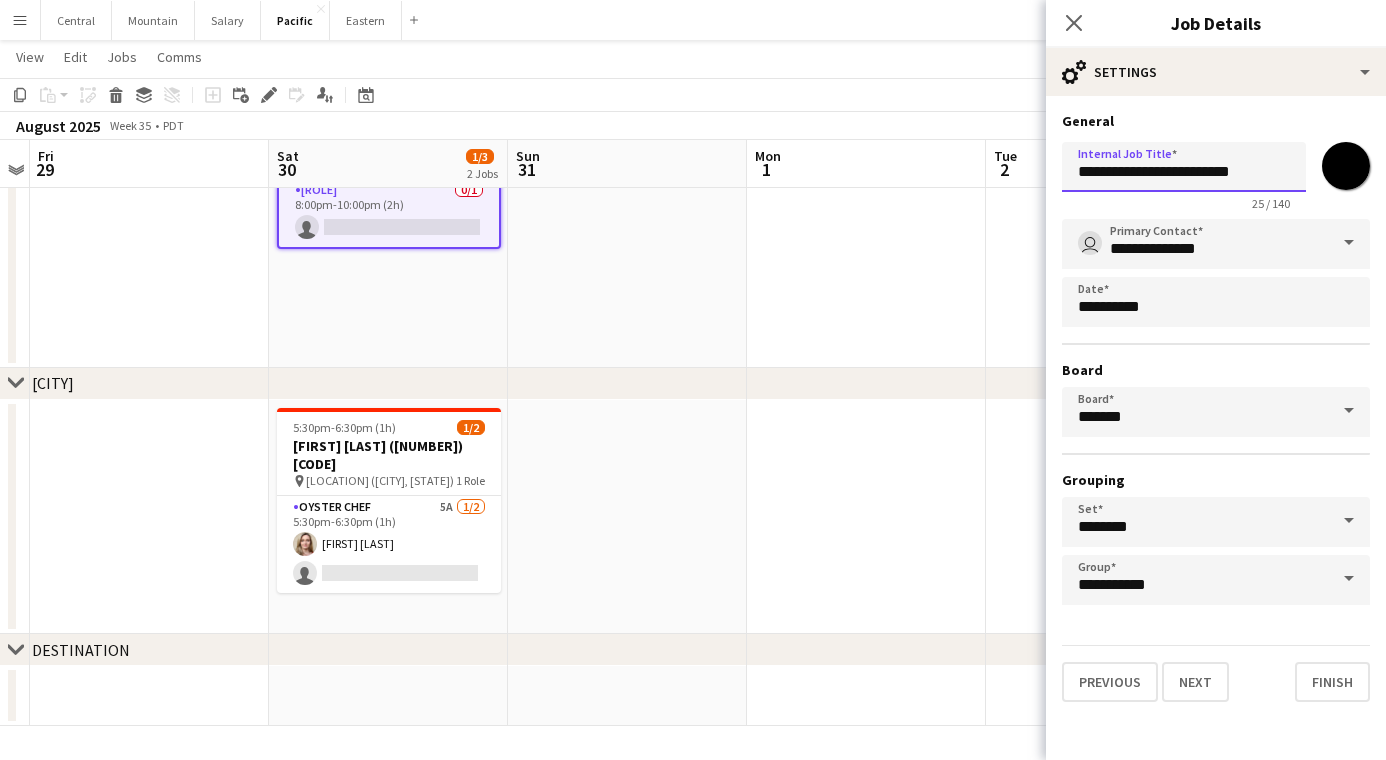 click on "**********" at bounding box center (1184, 167) 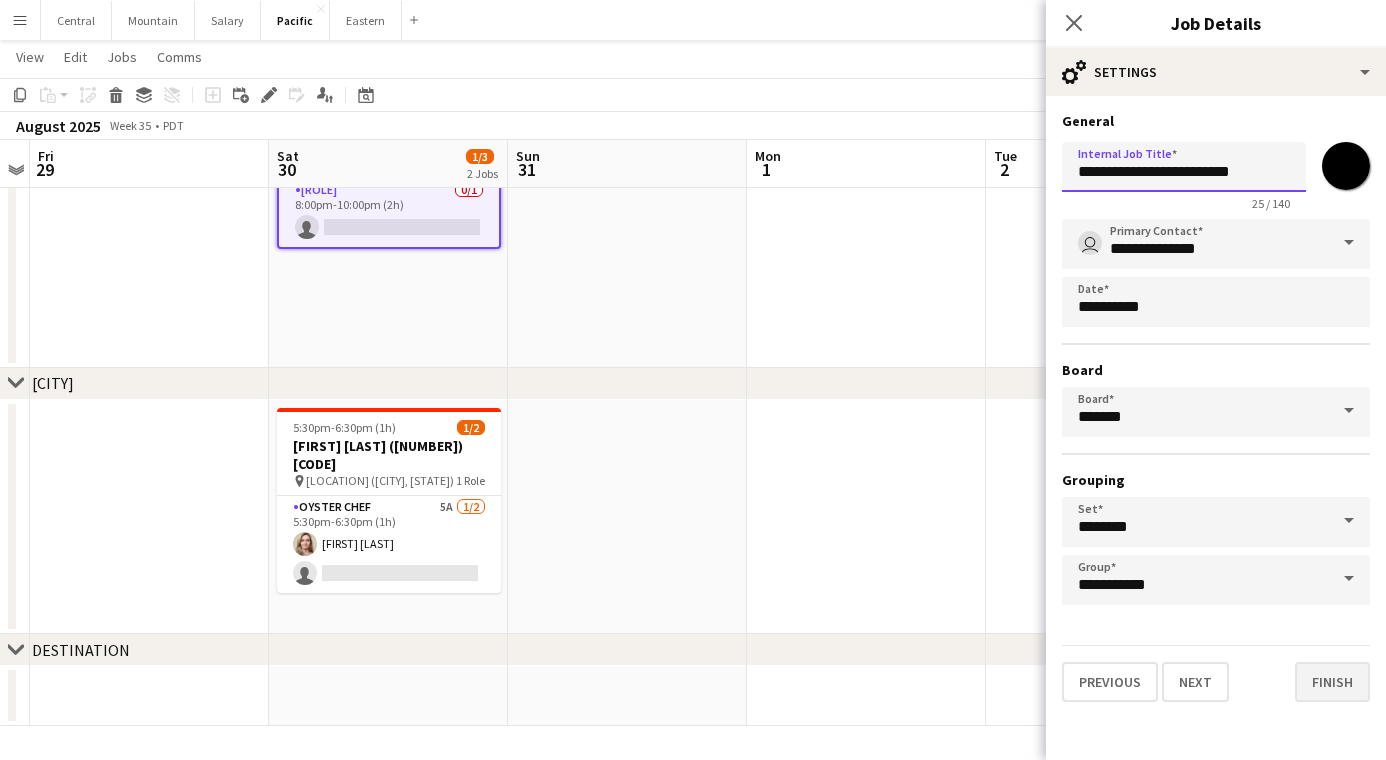 type on "**********" 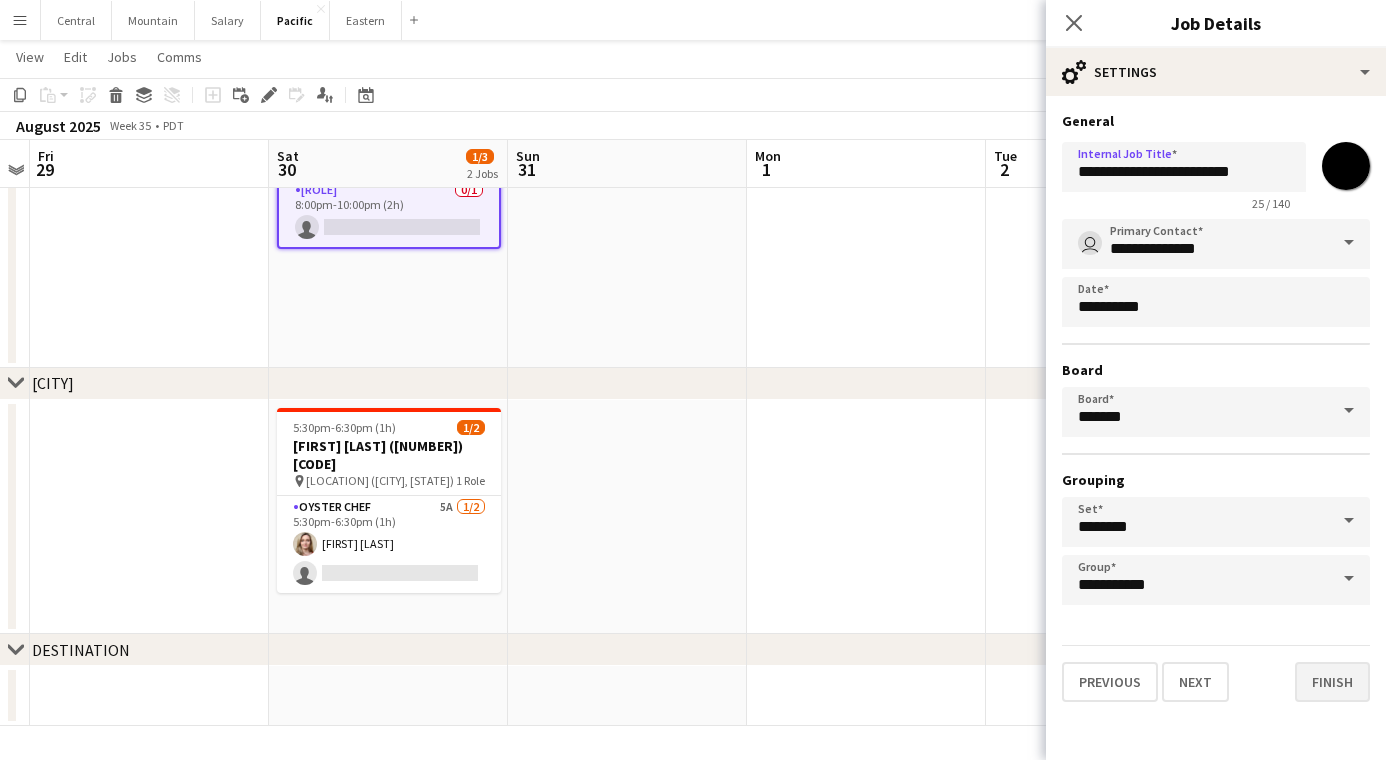 click on "Finish" at bounding box center (1332, 682) 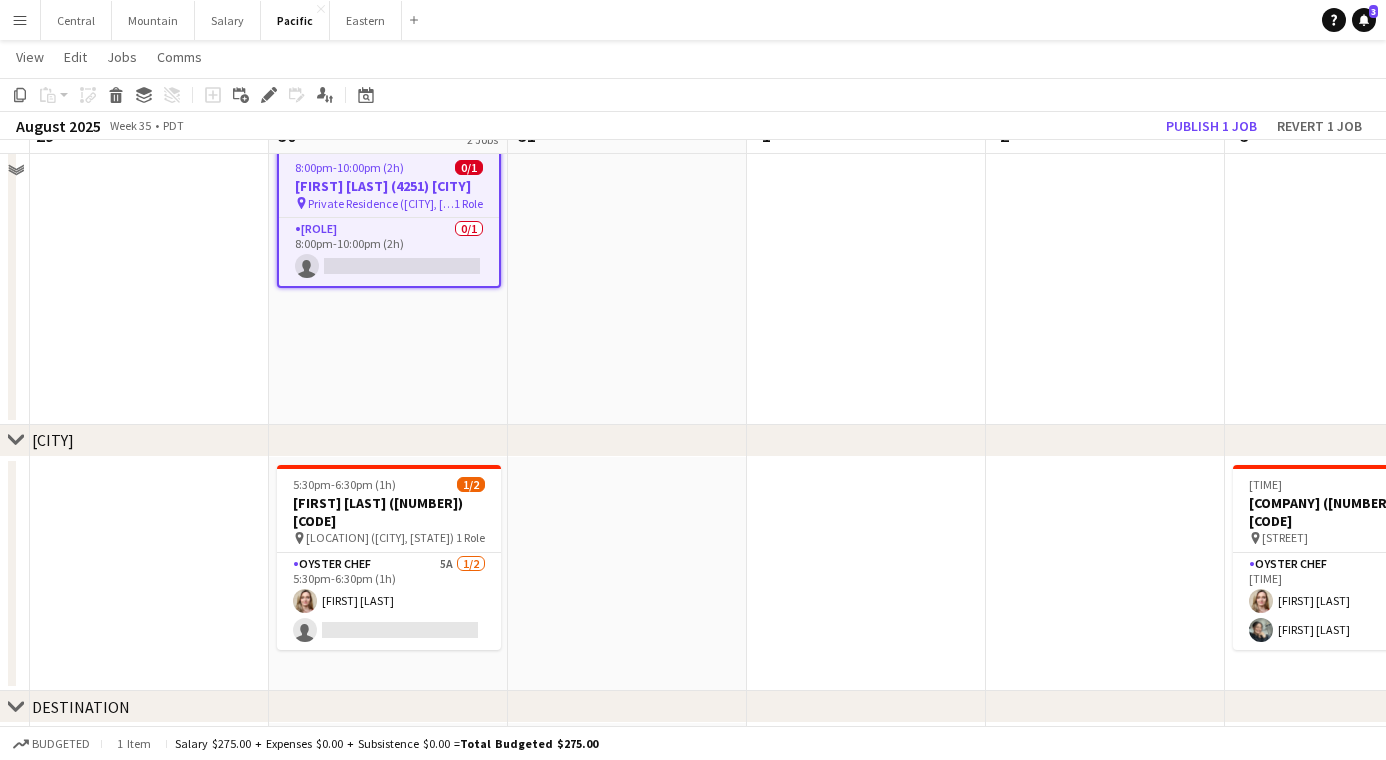 scroll, scrollTop: 206, scrollLeft: 0, axis: vertical 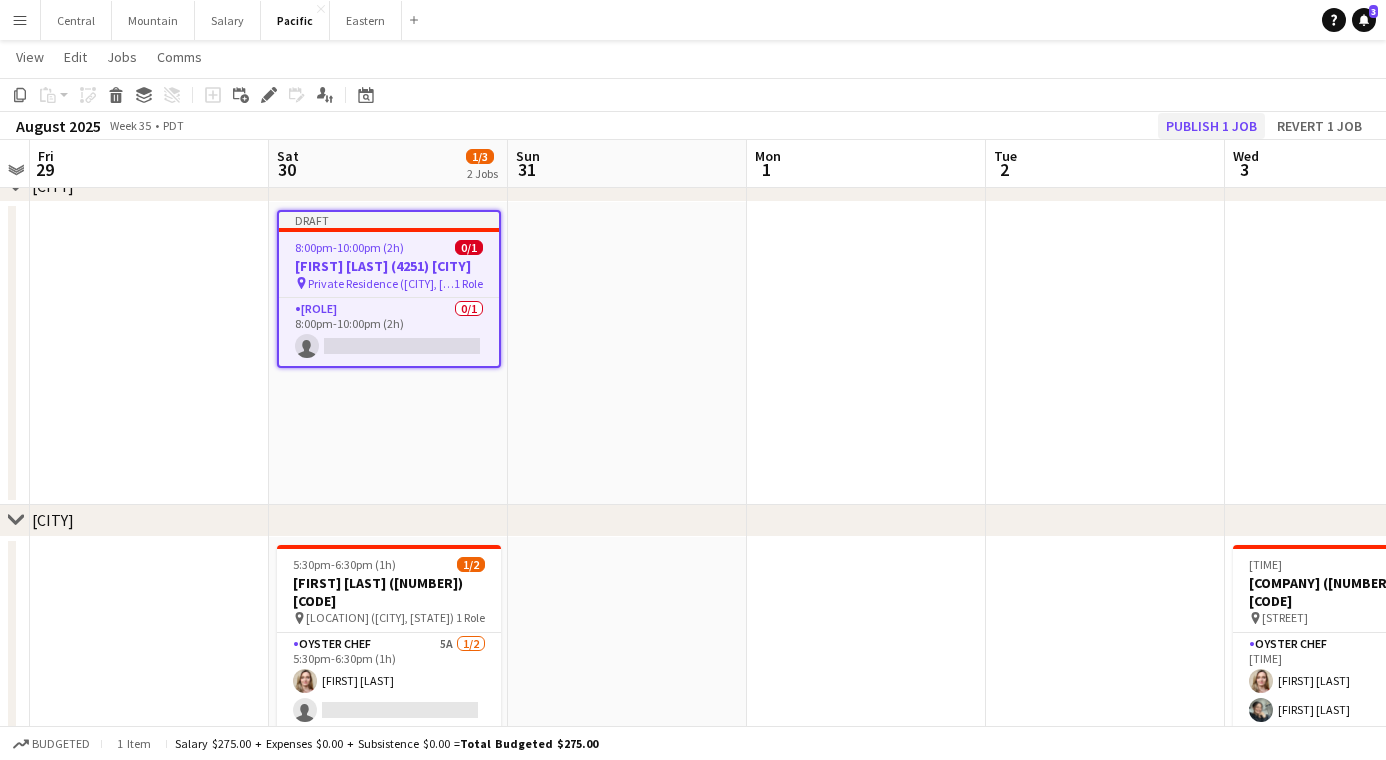 click on "Publish 1 job" 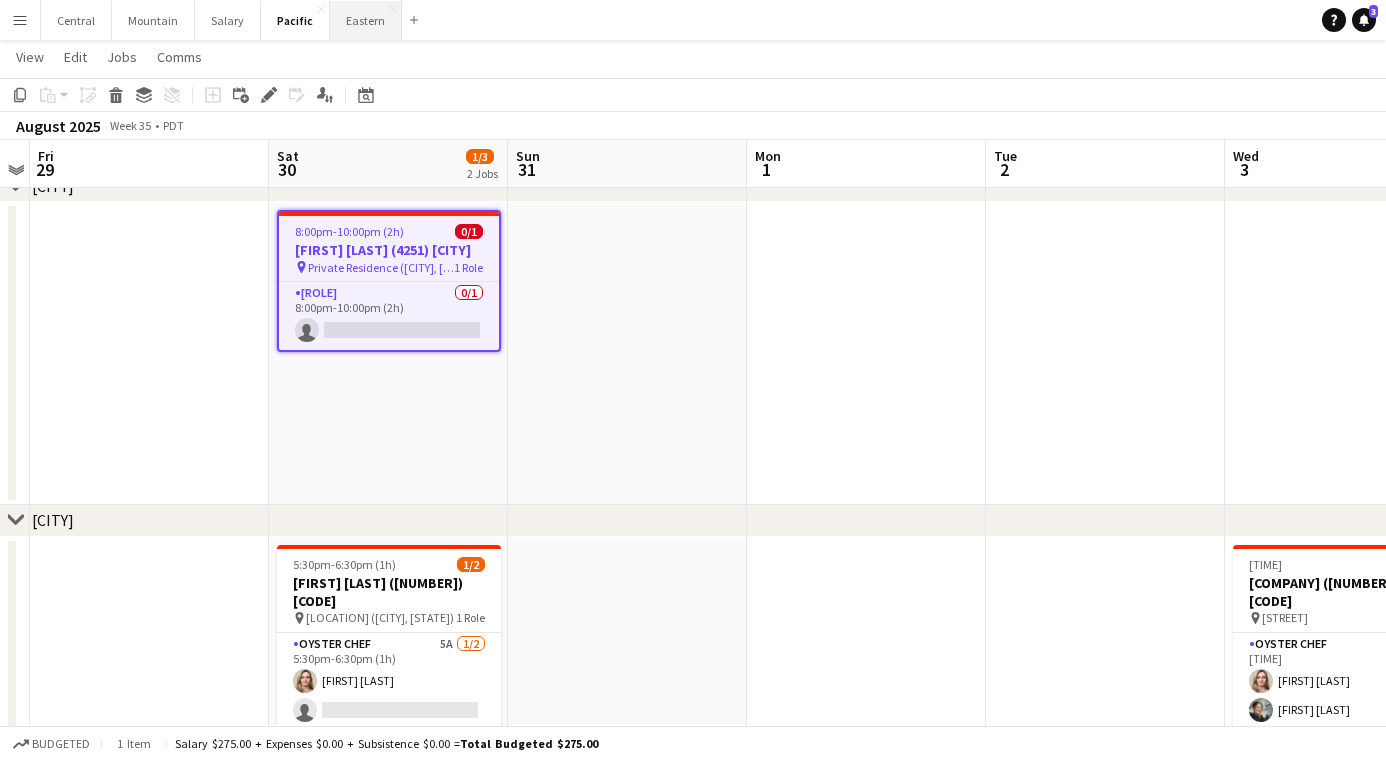 click on "Eastern
Close" at bounding box center [366, 20] 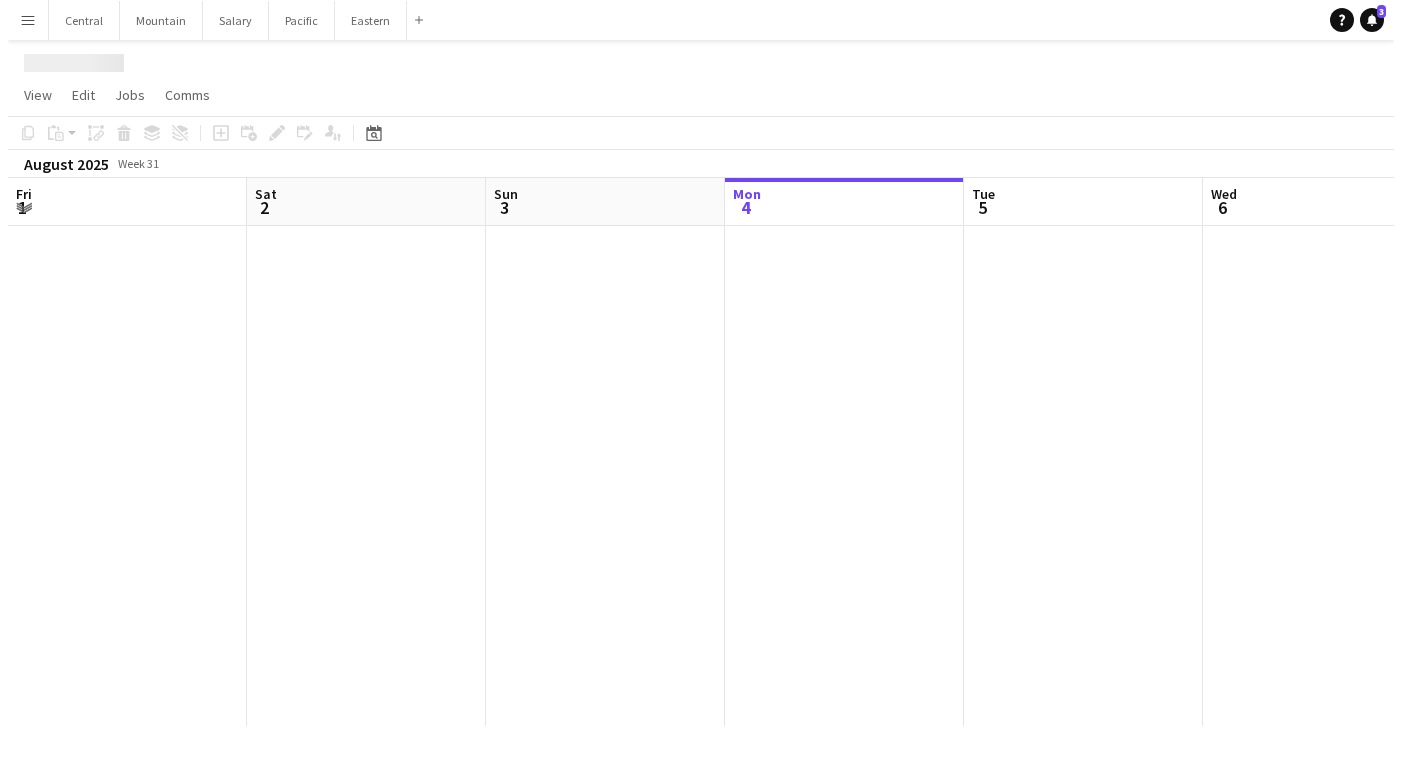 scroll, scrollTop: 0, scrollLeft: 0, axis: both 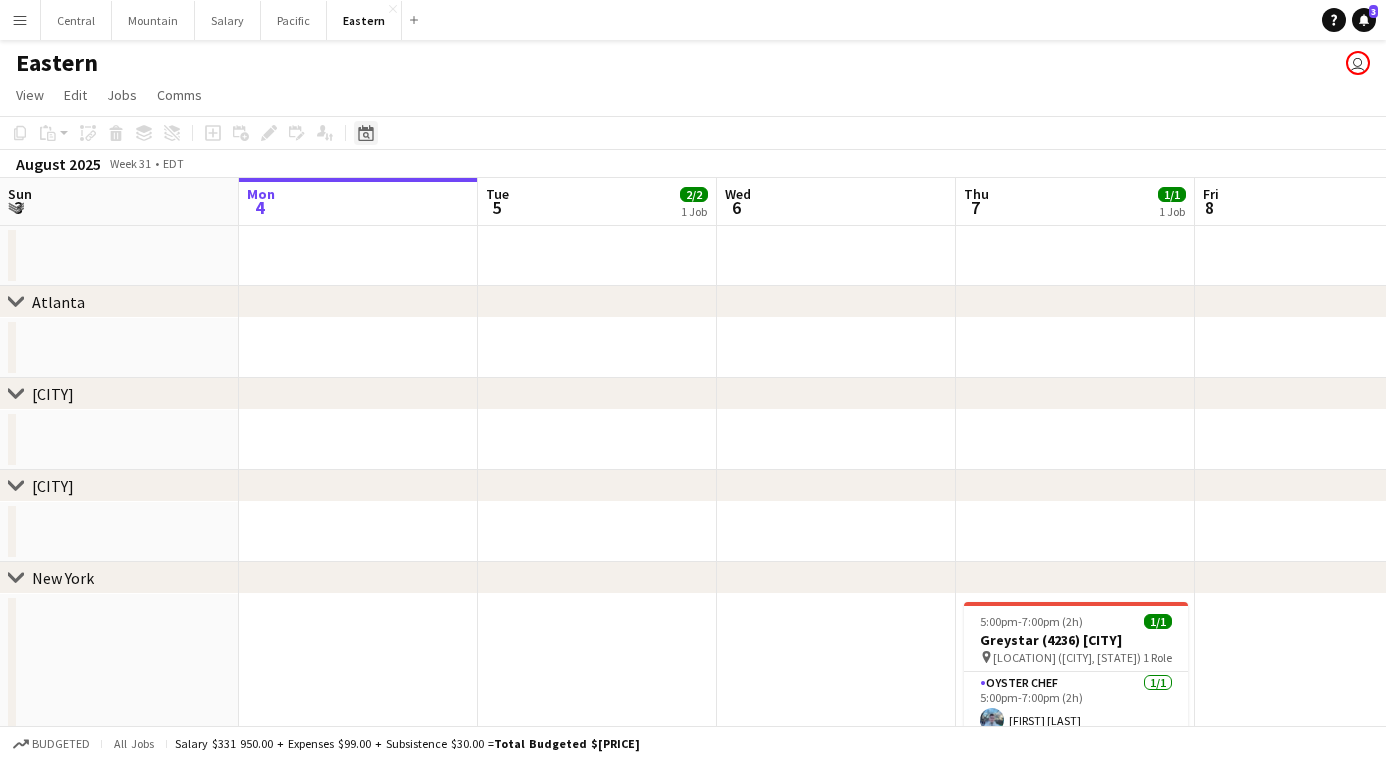 click 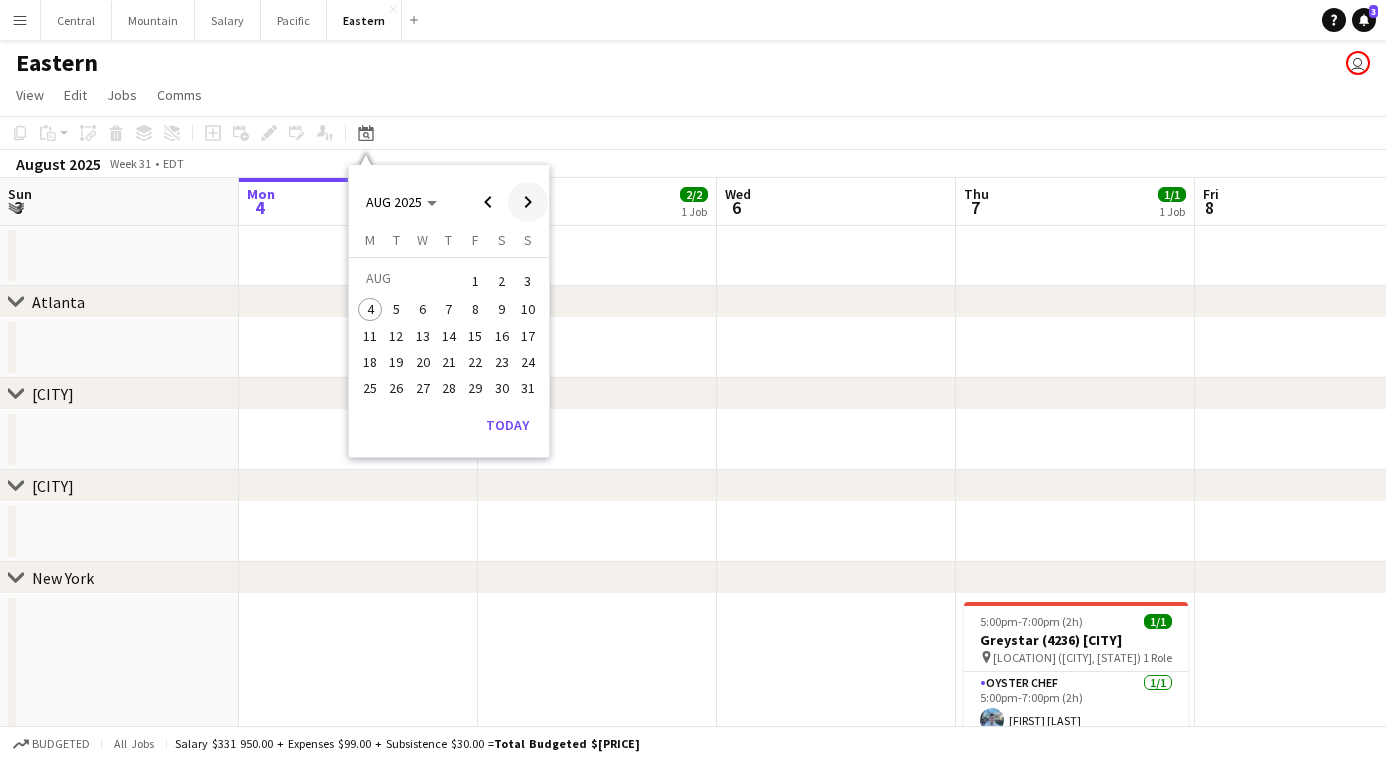 click at bounding box center (528, 202) 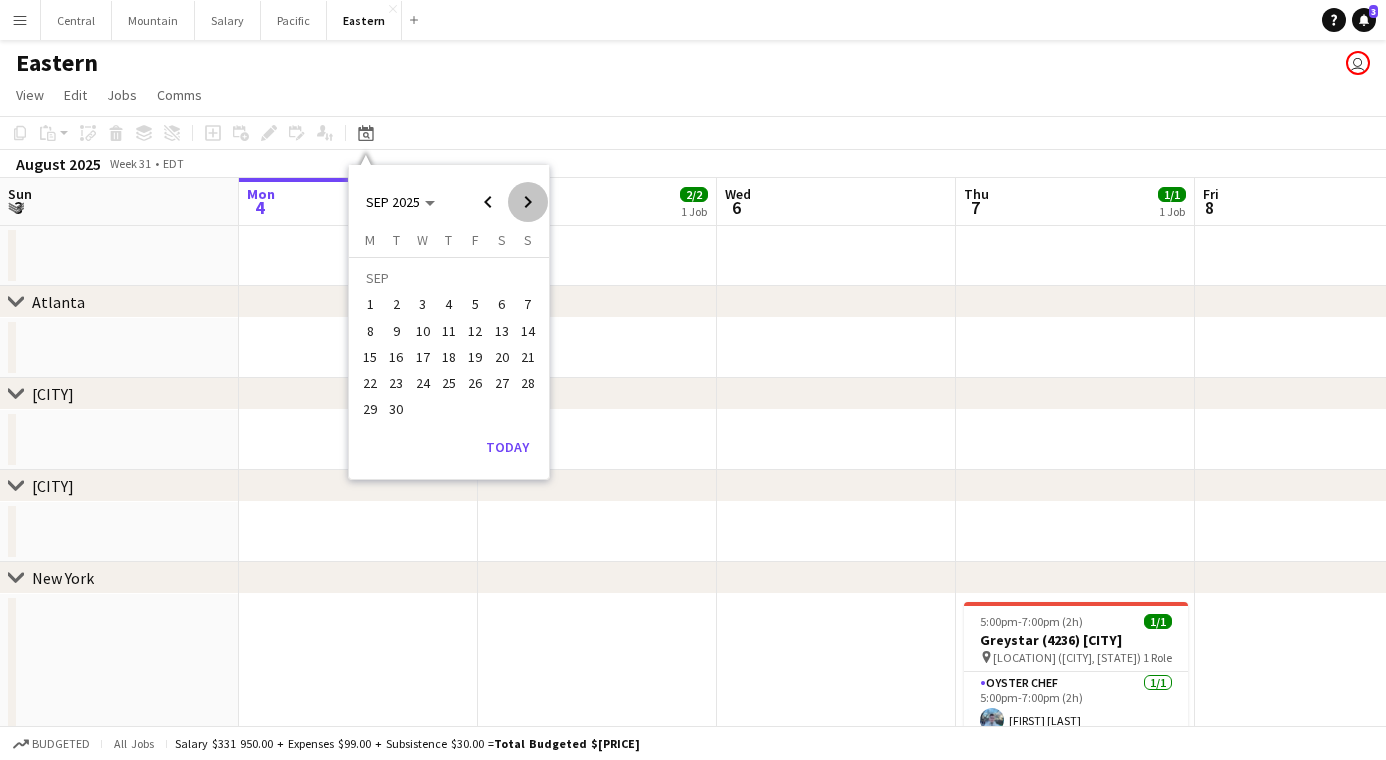 click at bounding box center (528, 202) 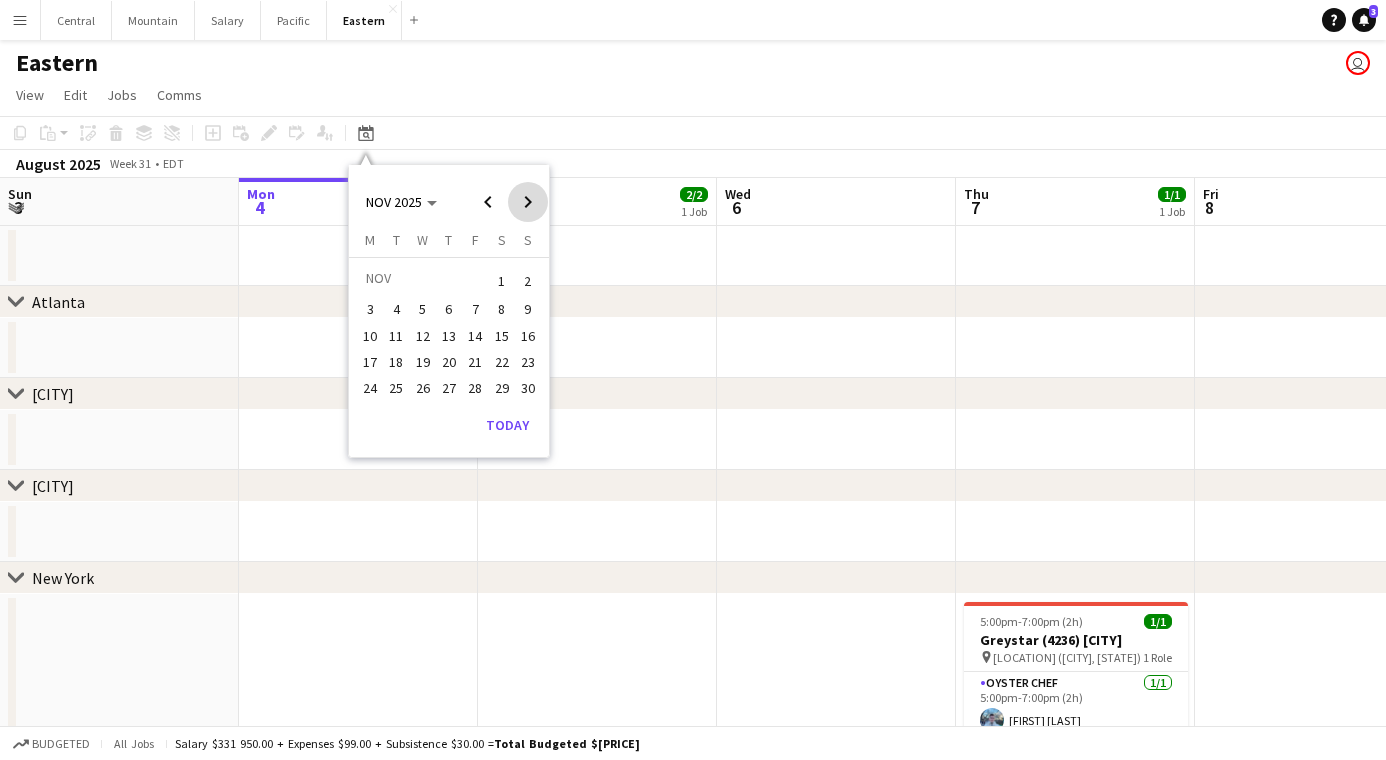 click at bounding box center [528, 202] 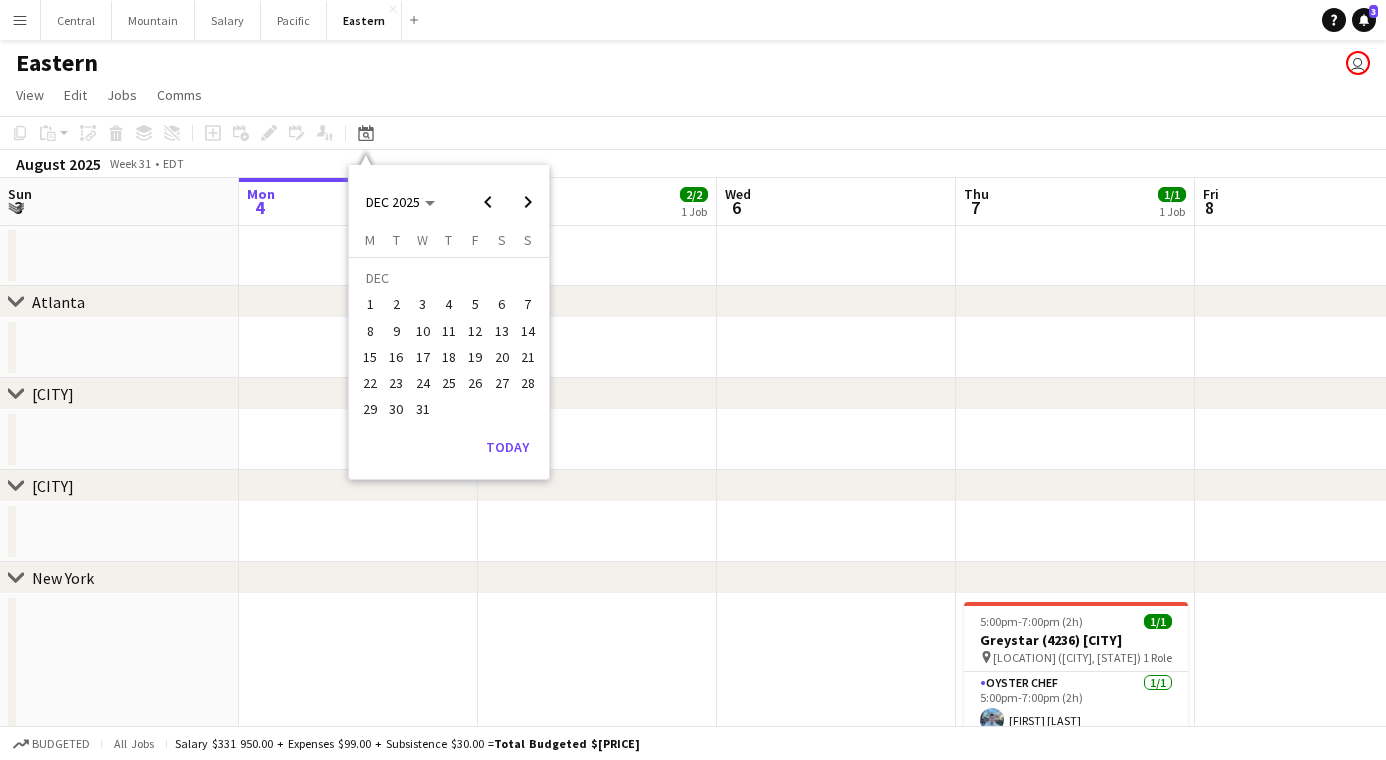 click on "31" at bounding box center (423, 410) 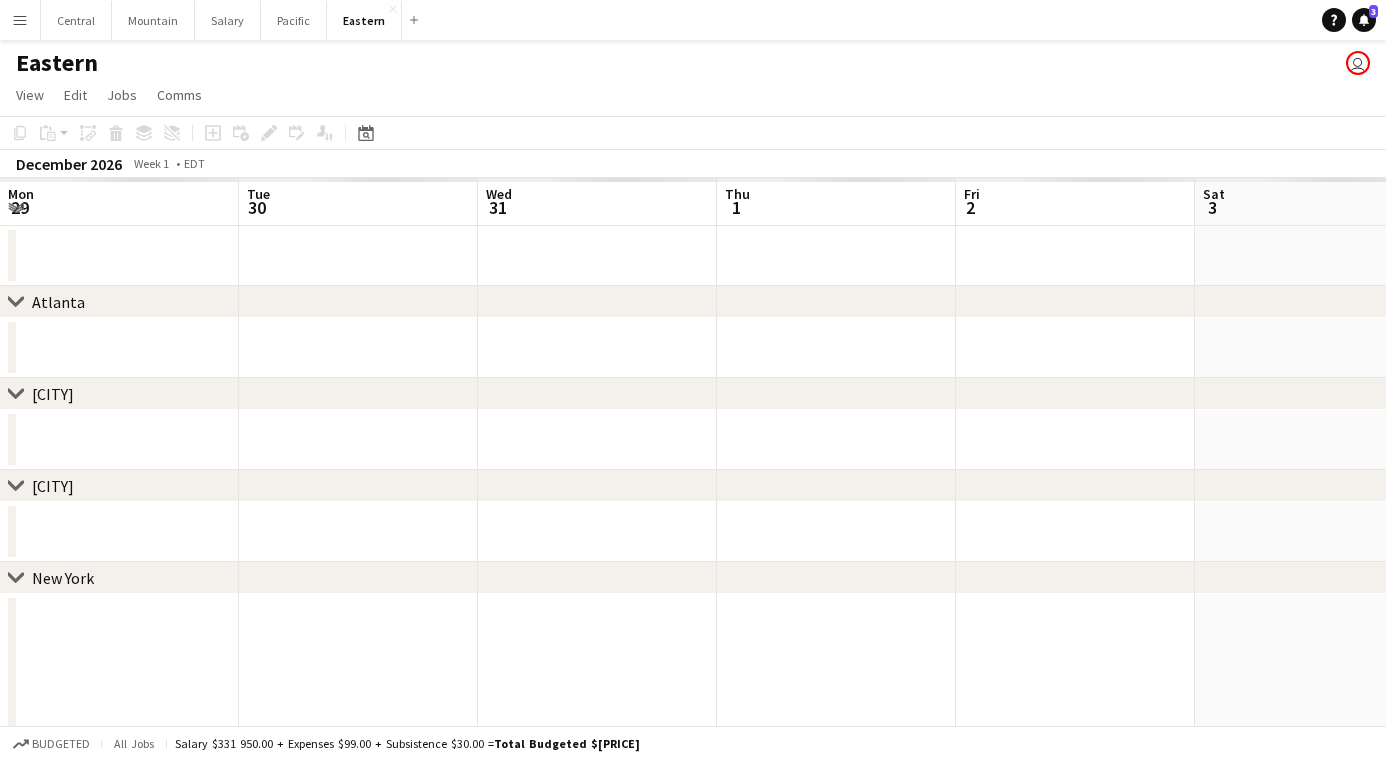 scroll, scrollTop: 0, scrollLeft: 687, axis: horizontal 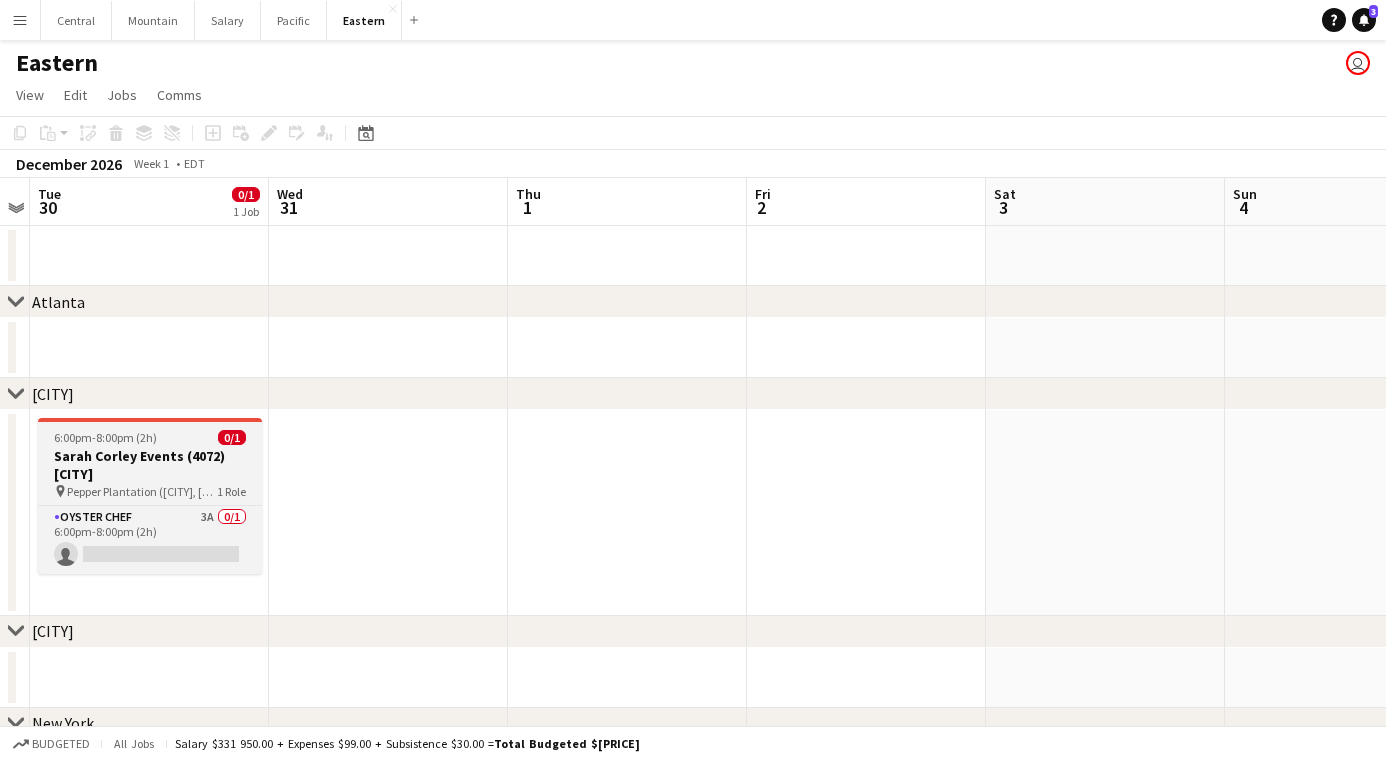 click at bounding box center [150, 420] 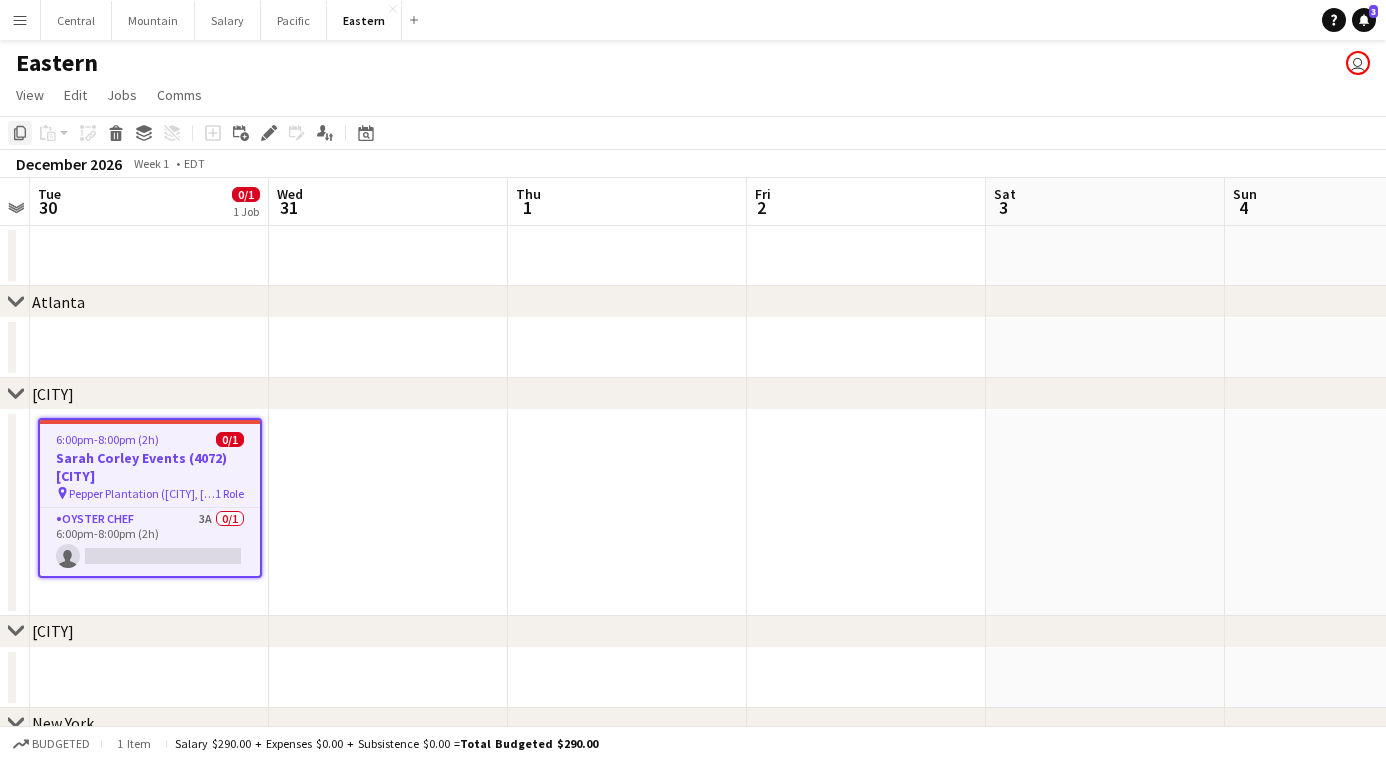 click on "Copy" 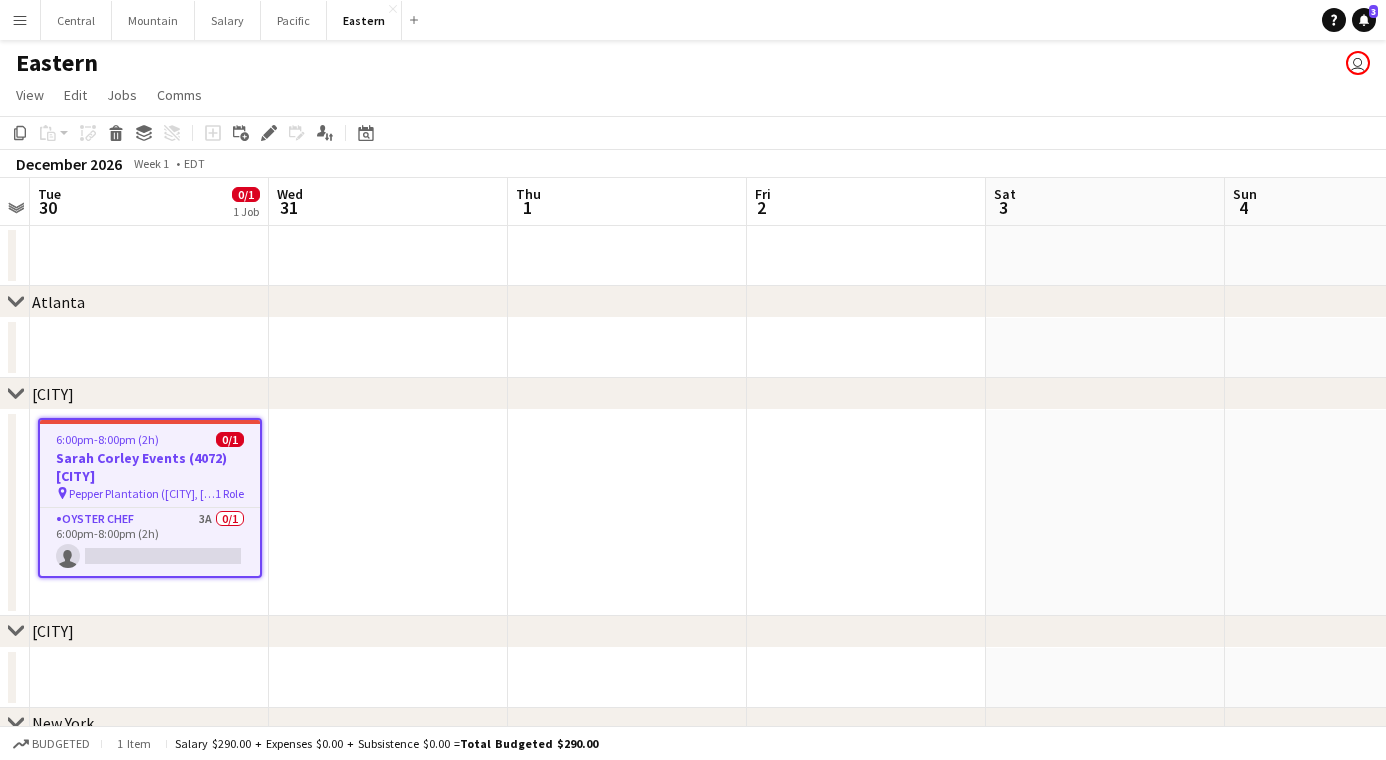 click at bounding box center [388, 348] 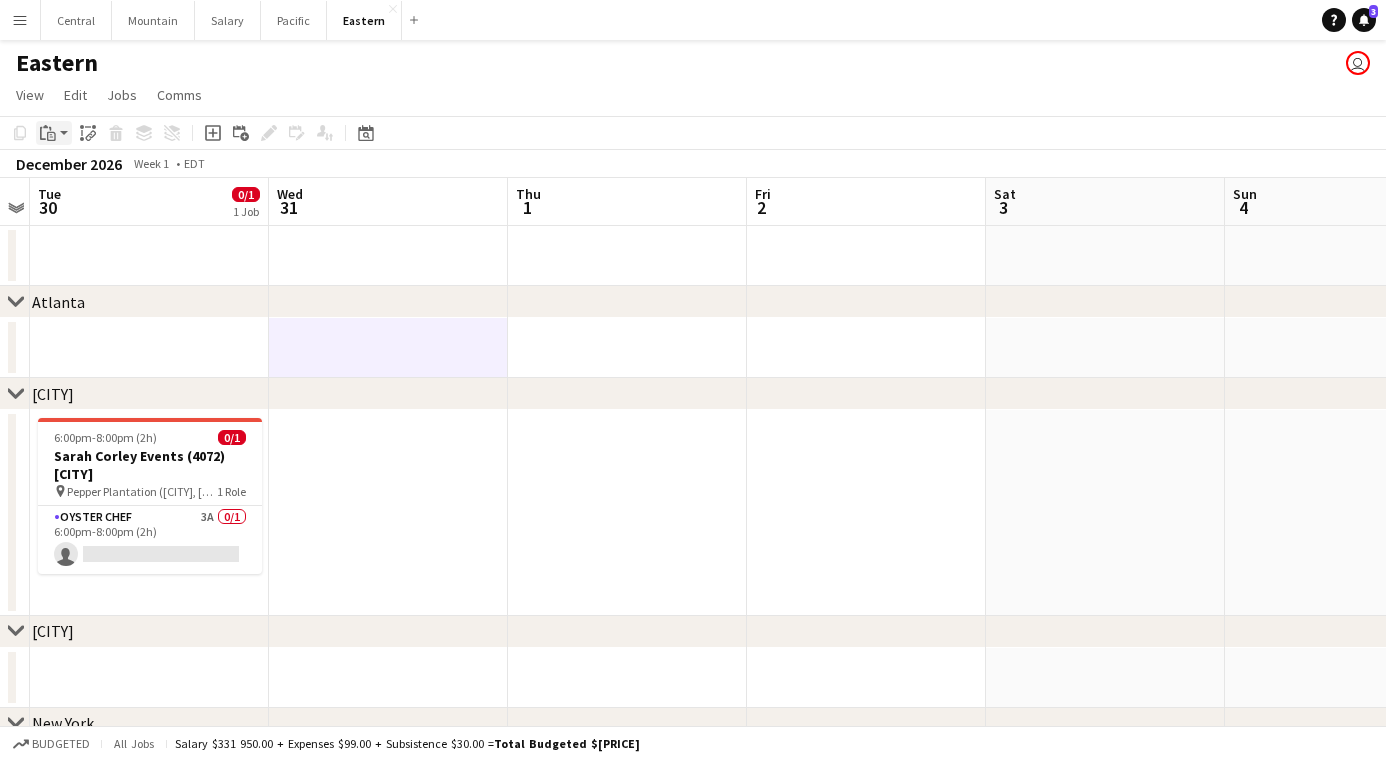 click on "Paste" 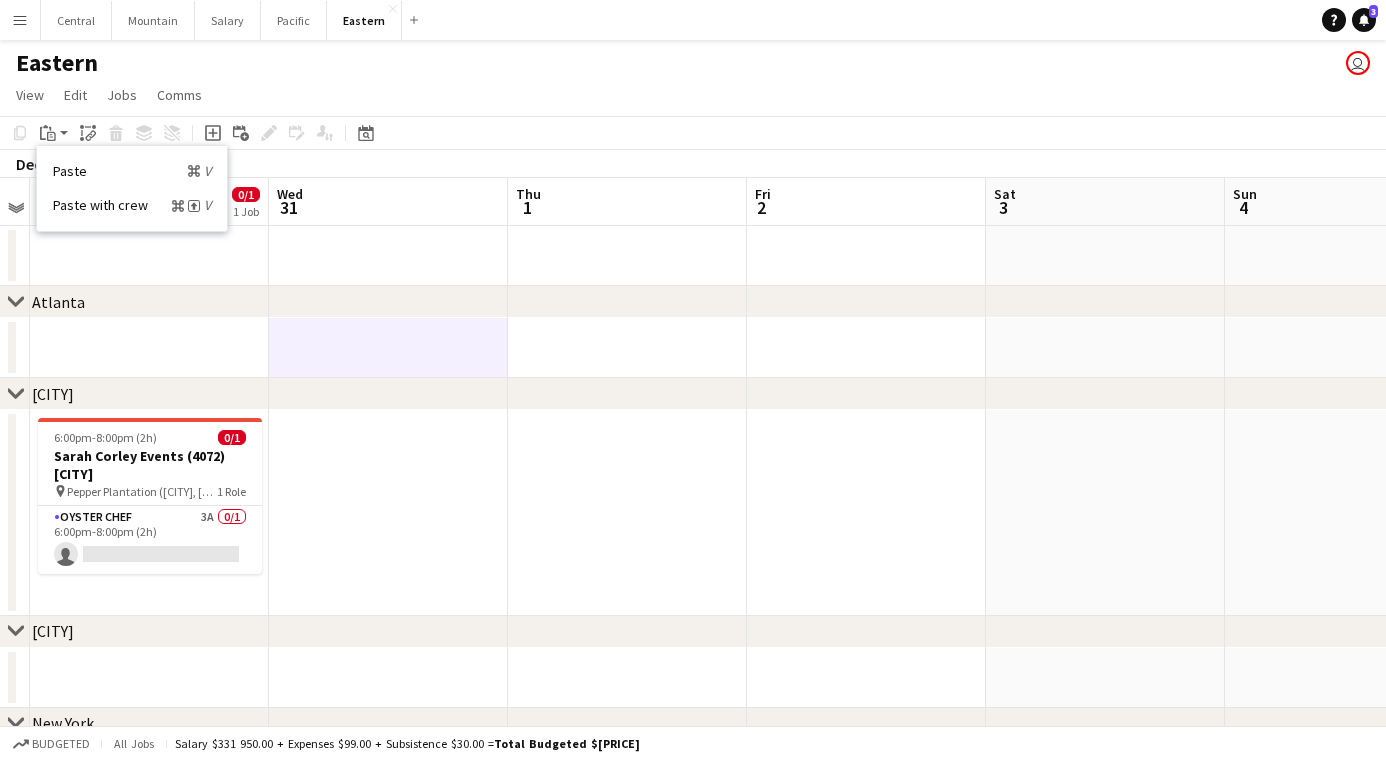 click on "Paste
Command
V" at bounding box center [132, 171] 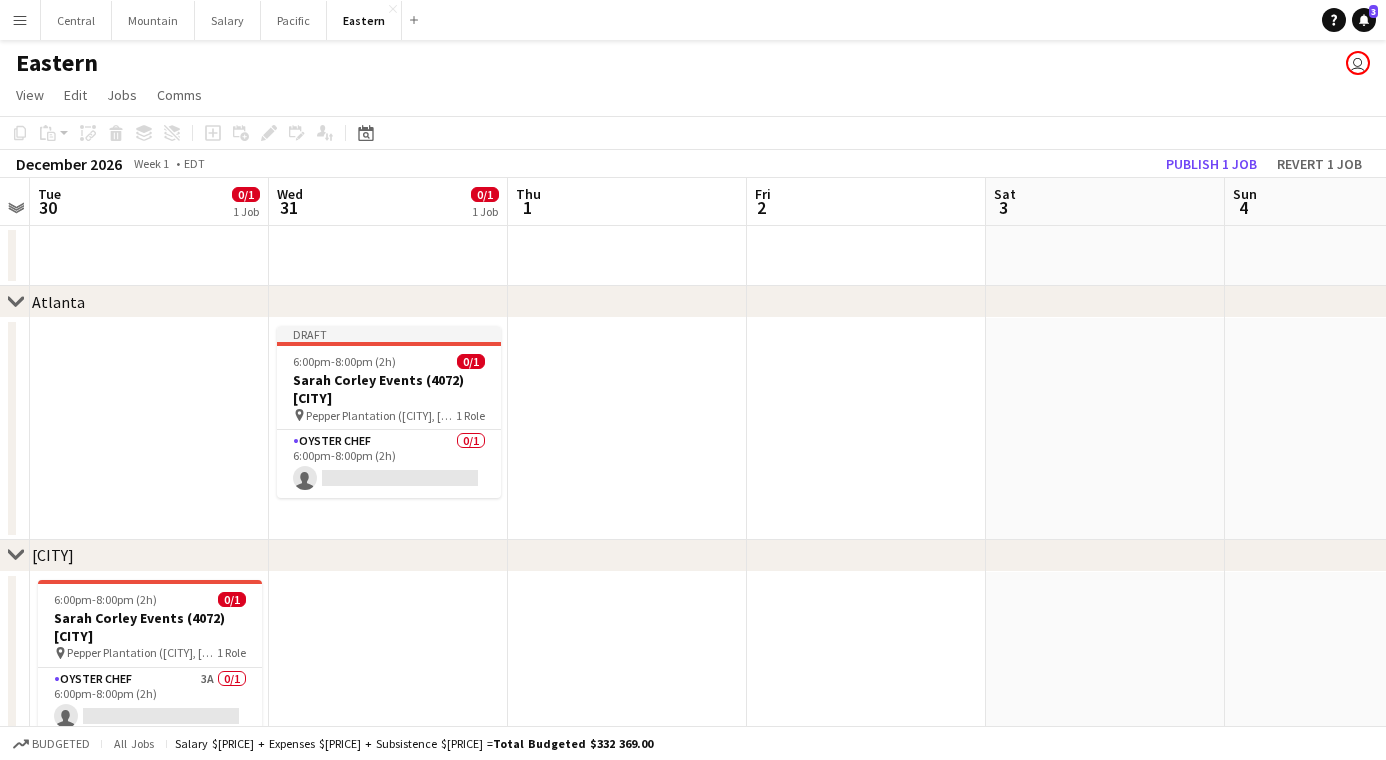 drag, startPoint x: 370, startPoint y: 364, endPoint x: 341, endPoint y: 312, distance: 59.5399 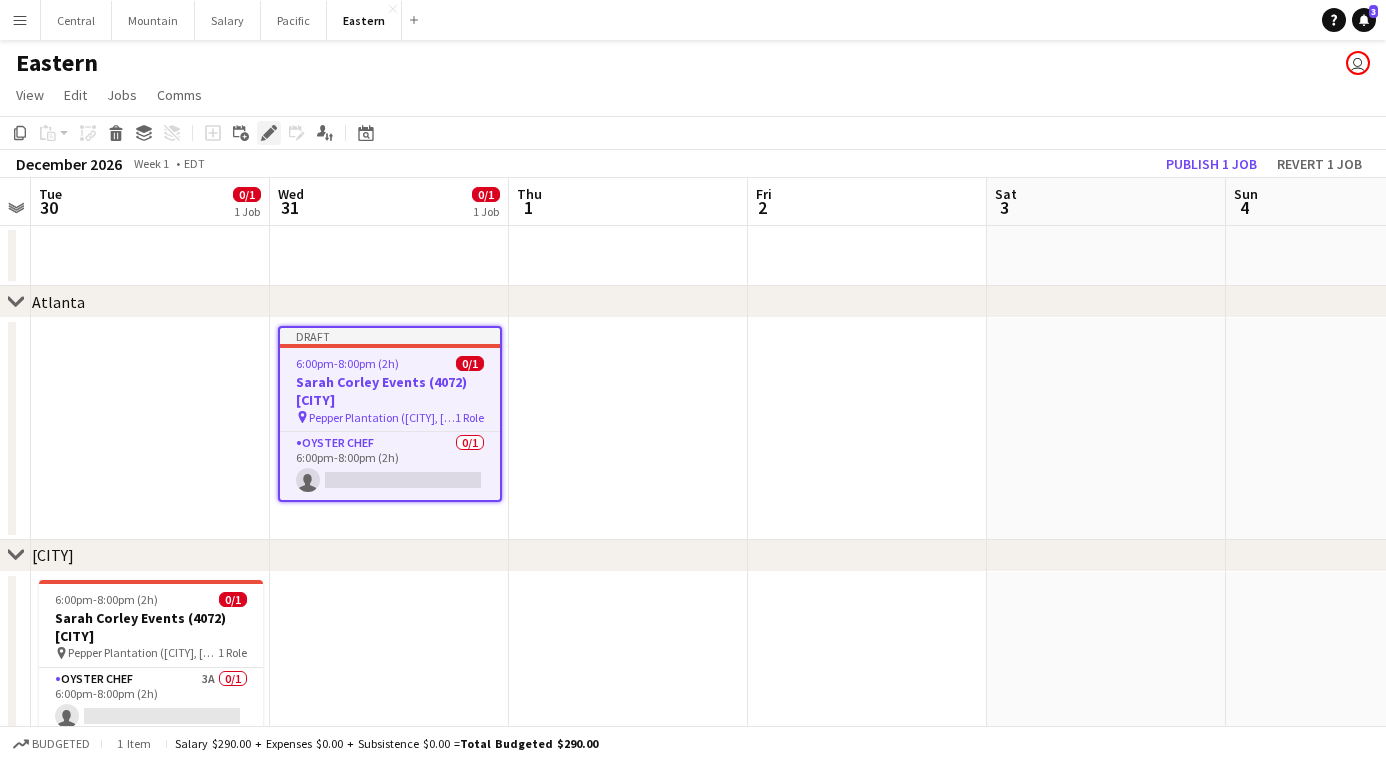 click on "Edit" at bounding box center (269, 133) 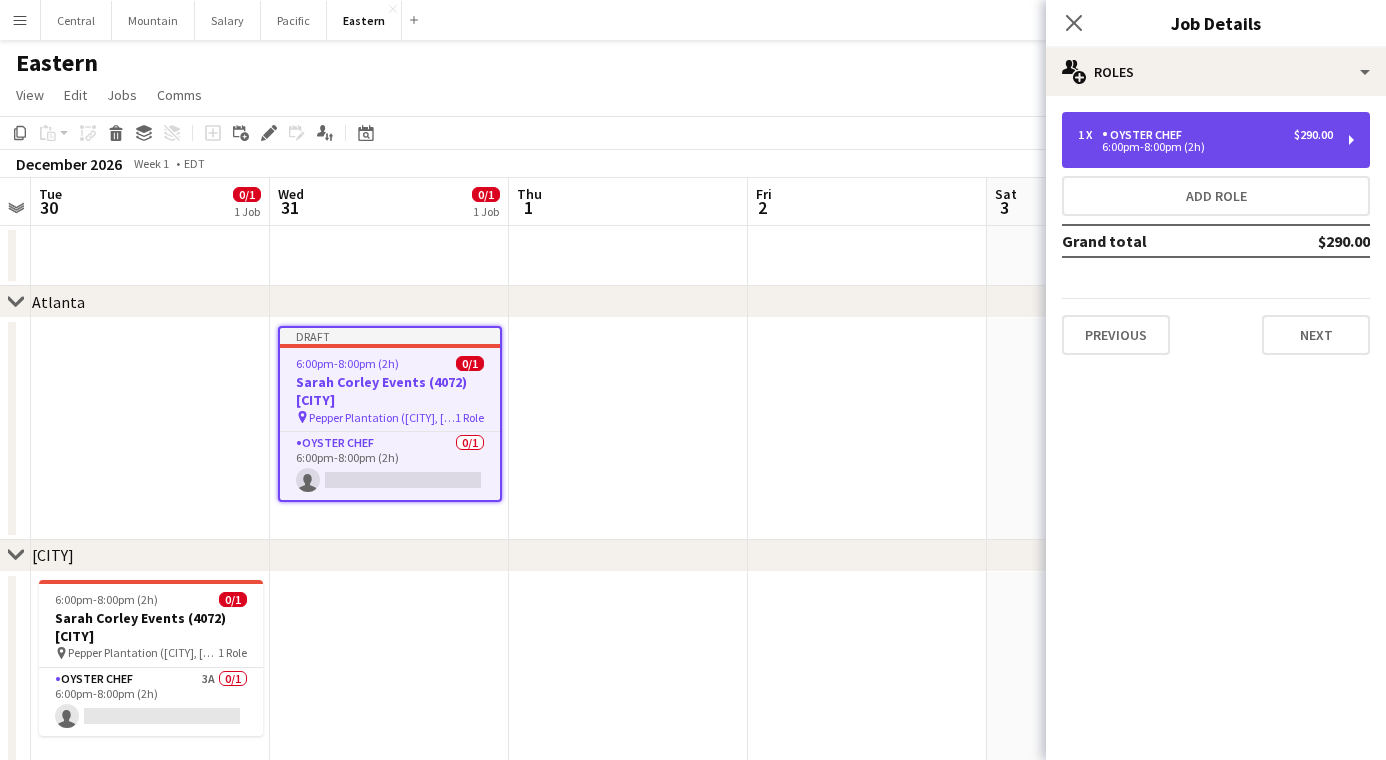 click on "6:00pm-8:00pm (2h)" at bounding box center [1205, 147] 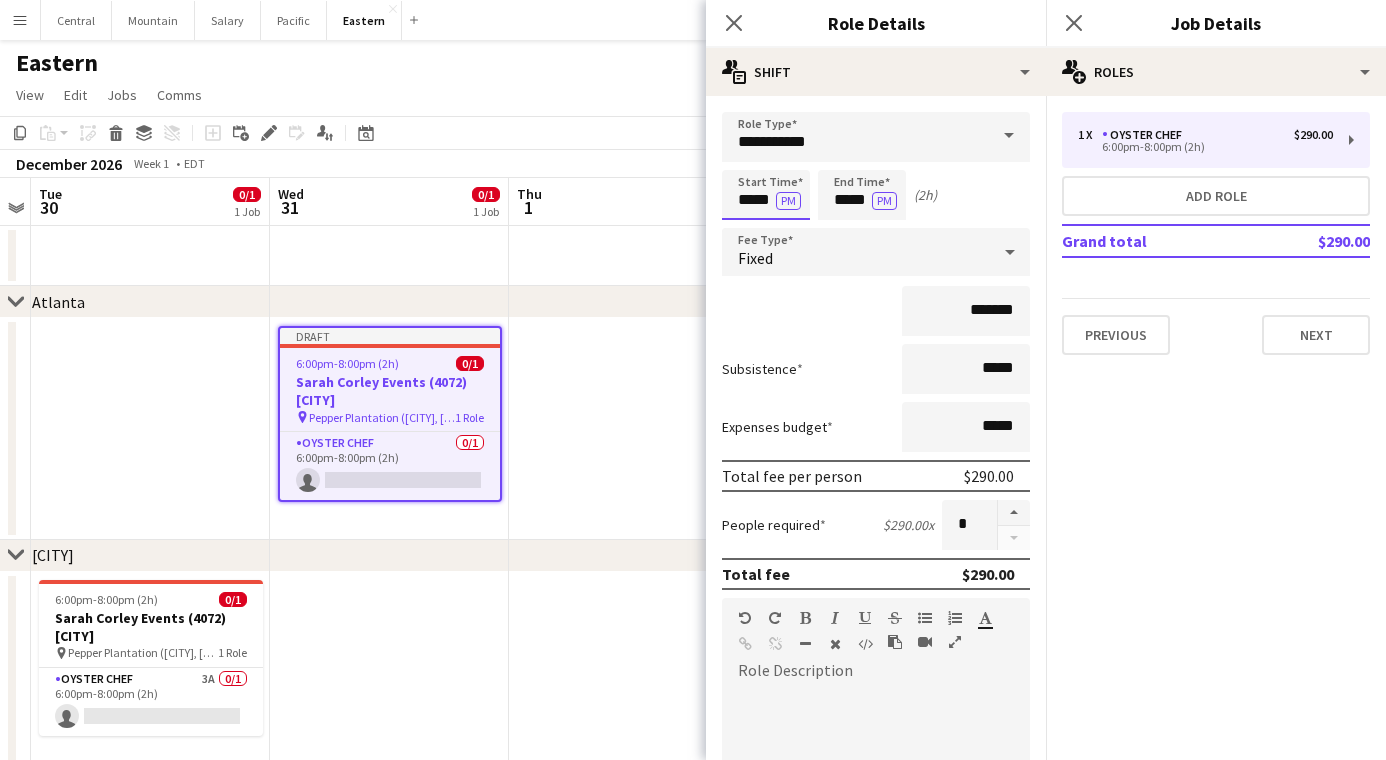 click on "*****" at bounding box center [766, 195] 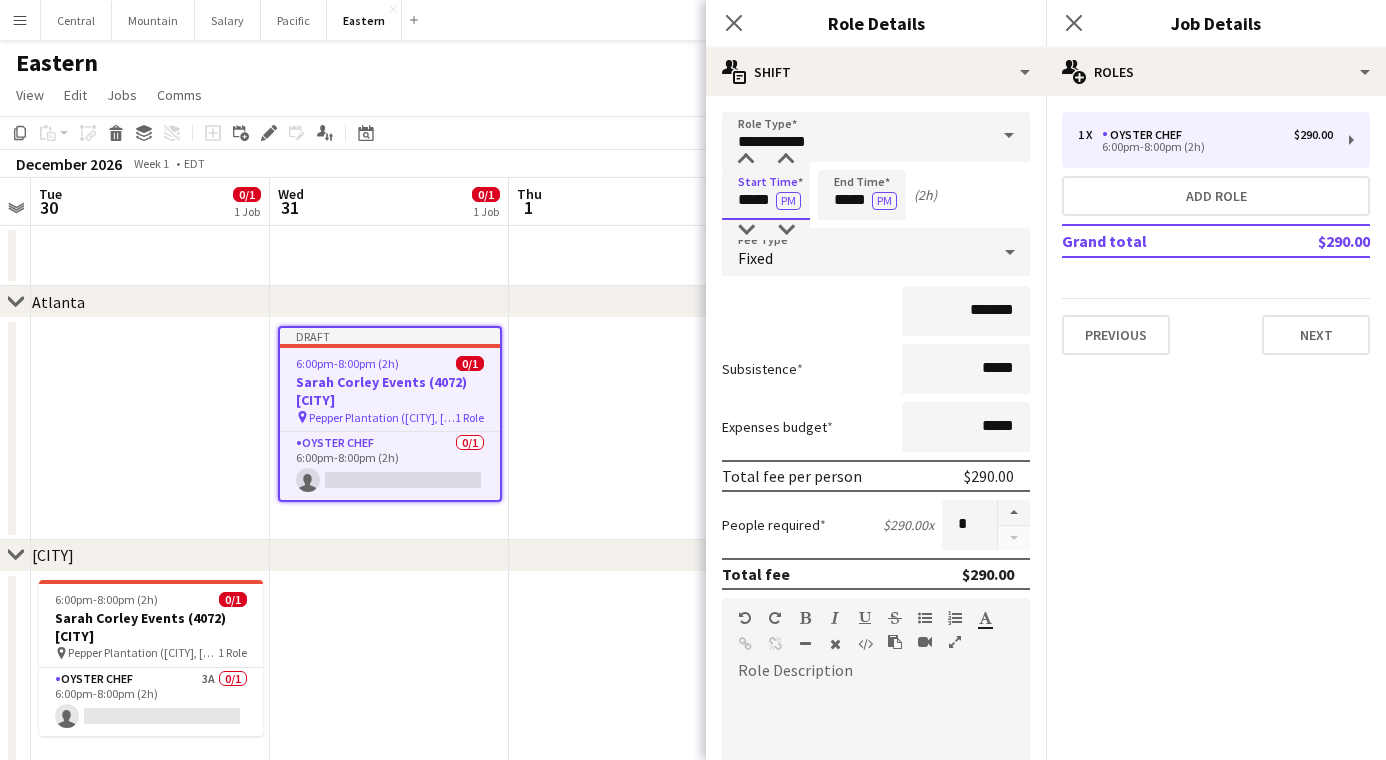 type on "*****" 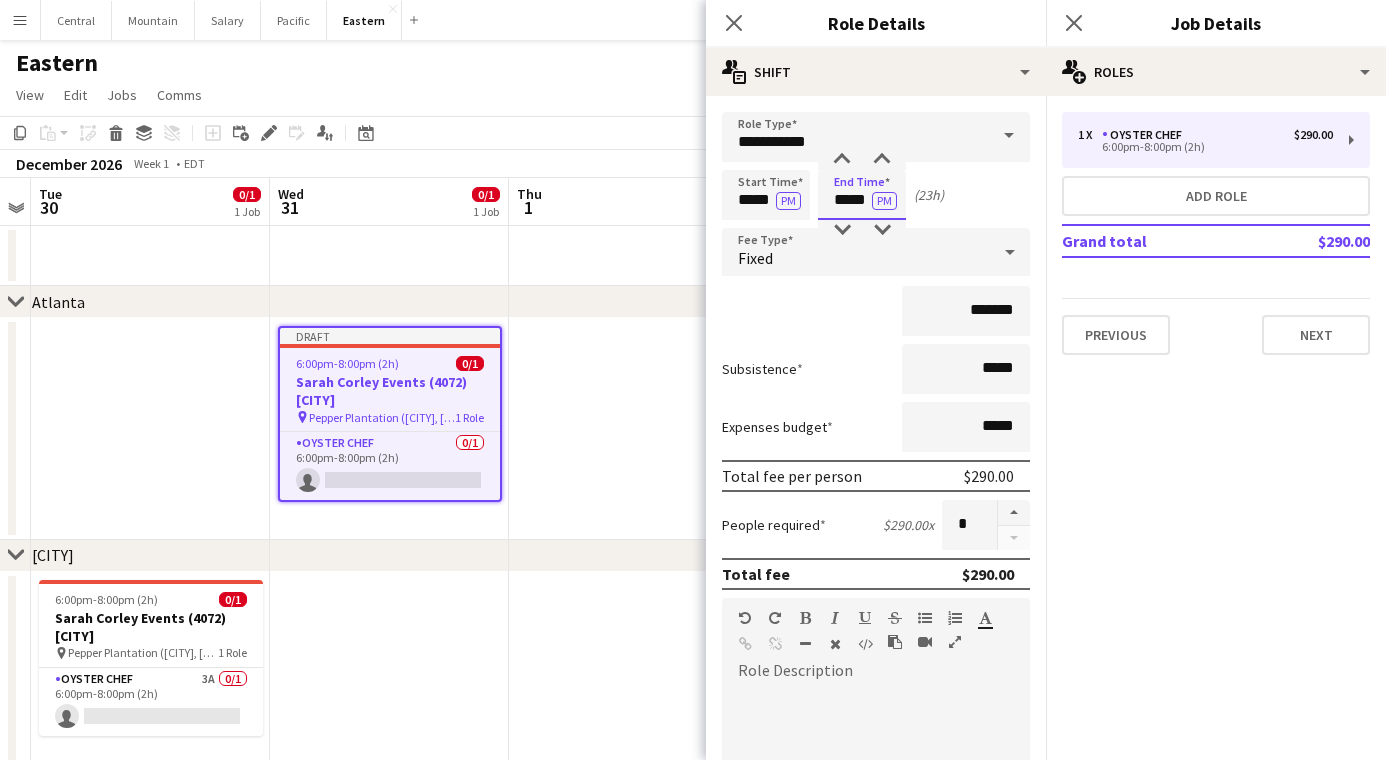 drag, startPoint x: 847, startPoint y: 196, endPoint x: 822, endPoint y: 196, distance: 25 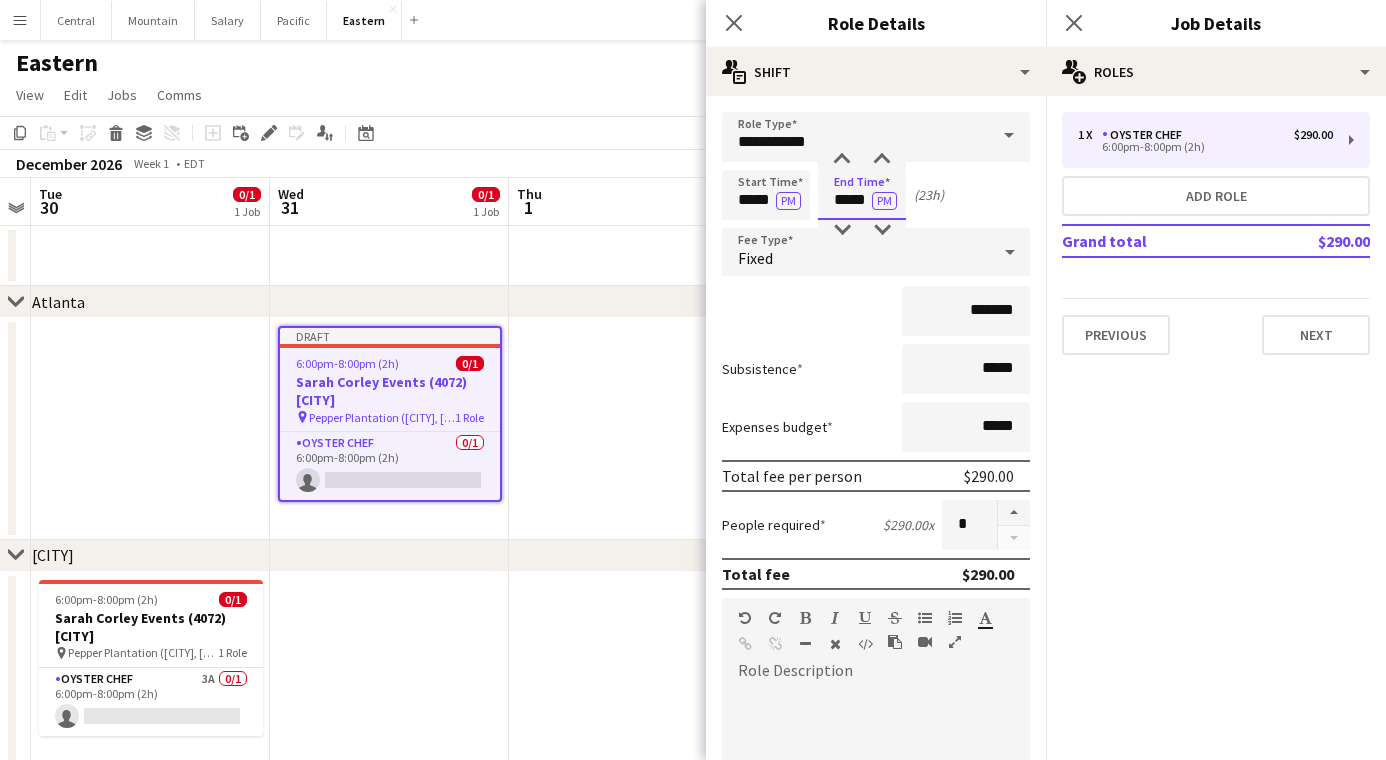 click on "*****" at bounding box center (862, 195) 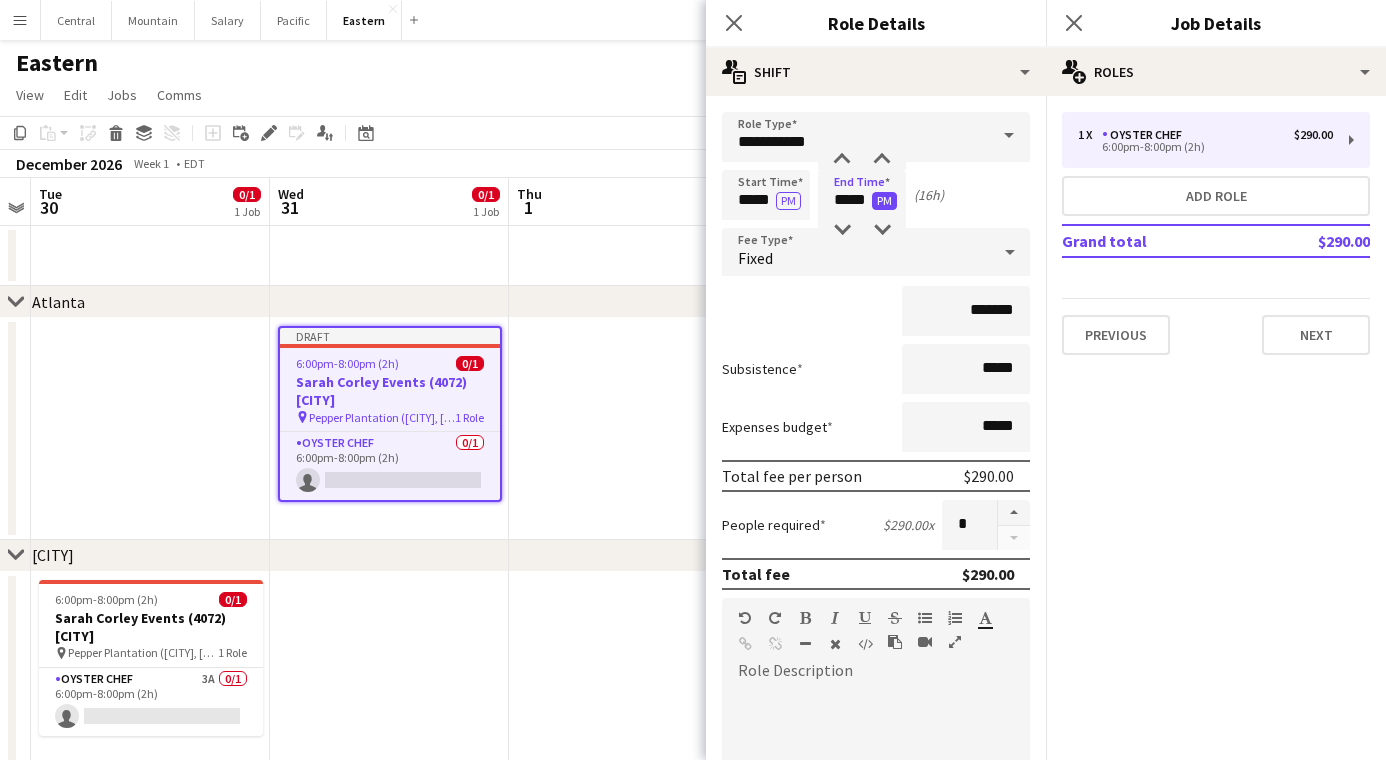 click on "PM" at bounding box center (884, 201) 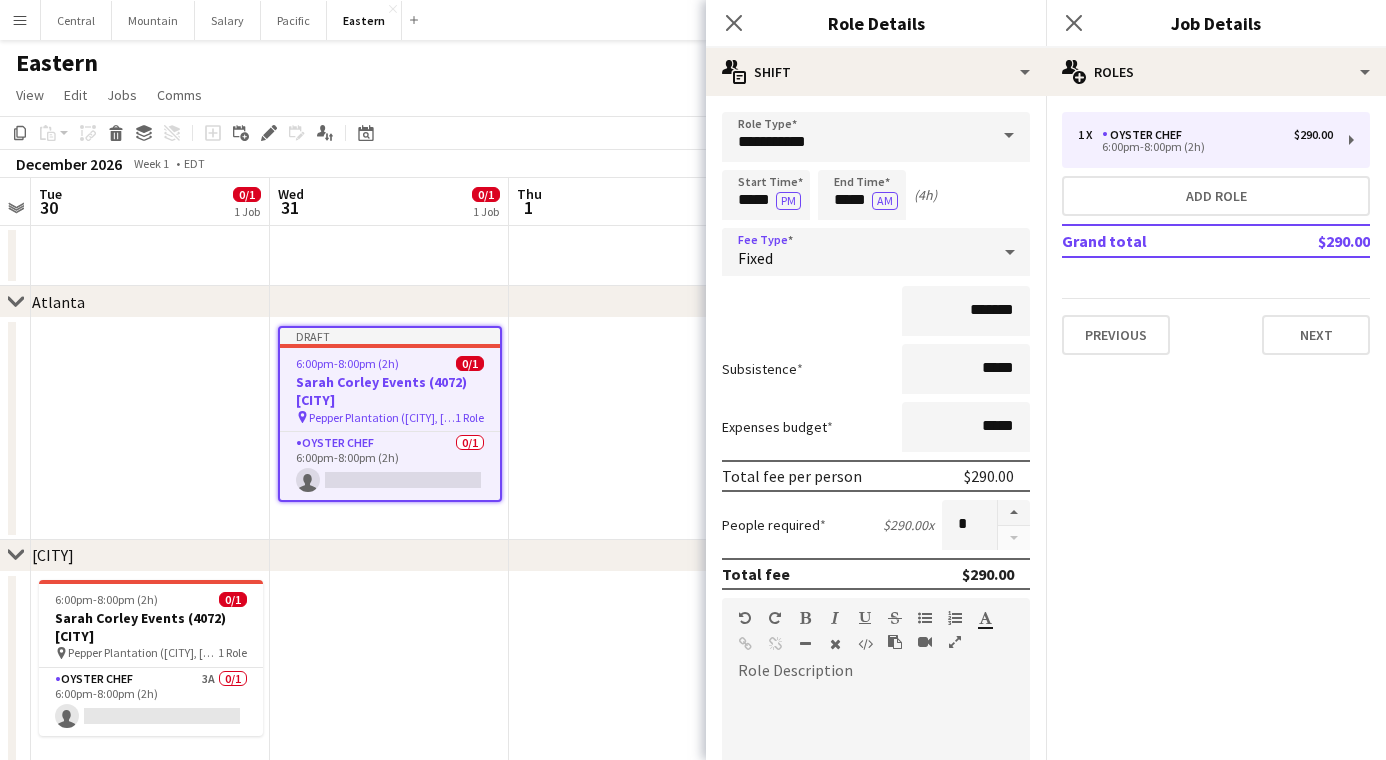 click on "Fixed" at bounding box center (856, 252) 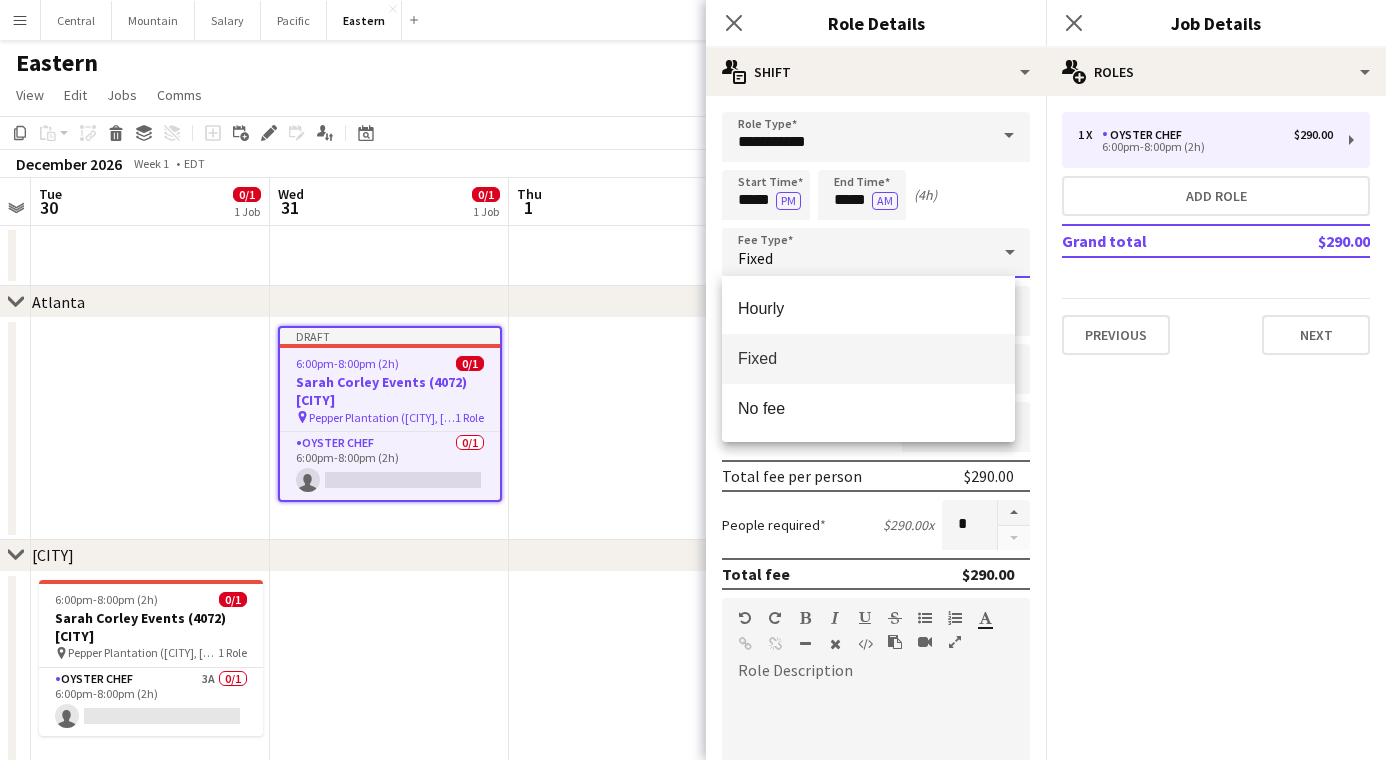 click at bounding box center (693, 380) 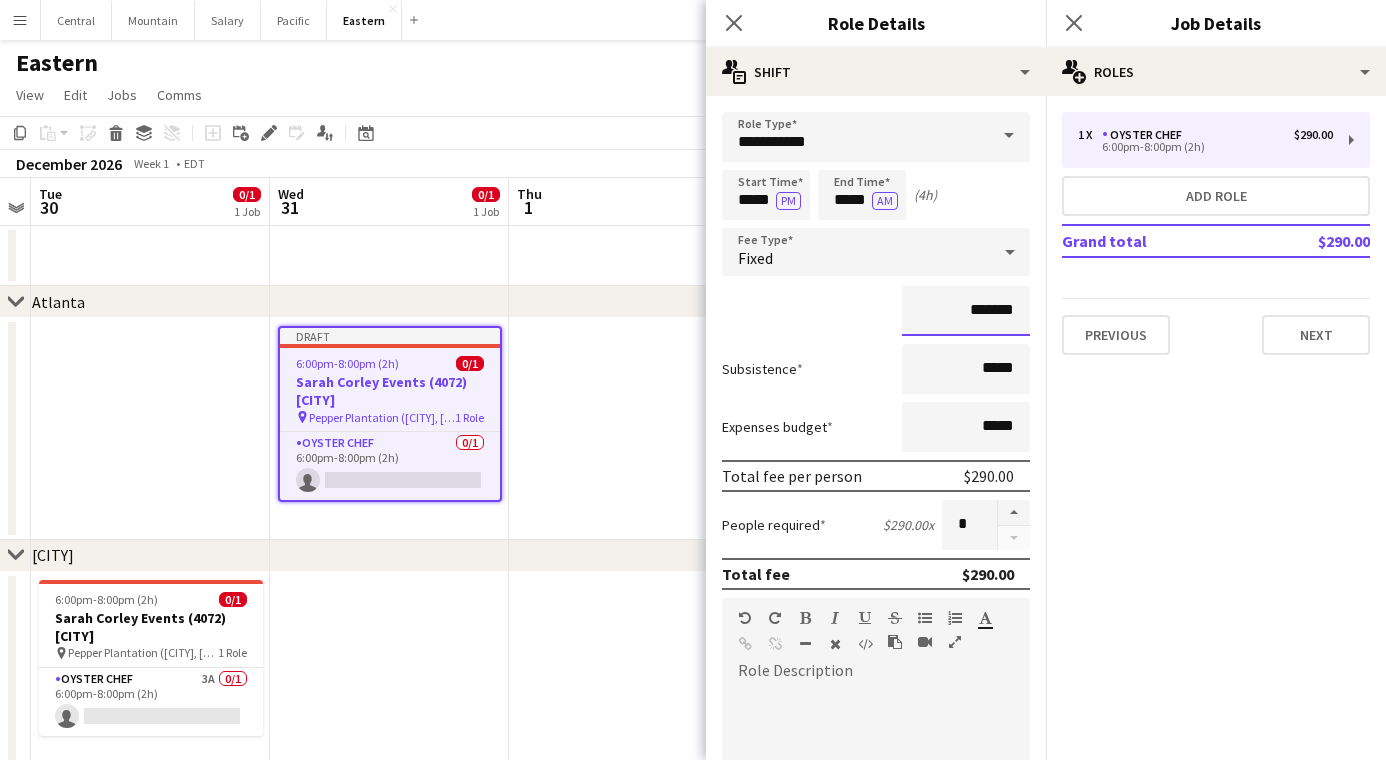 drag, startPoint x: 969, startPoint y: 314, endPoint x: 944, endPoint y: 318, distance: 25.317978 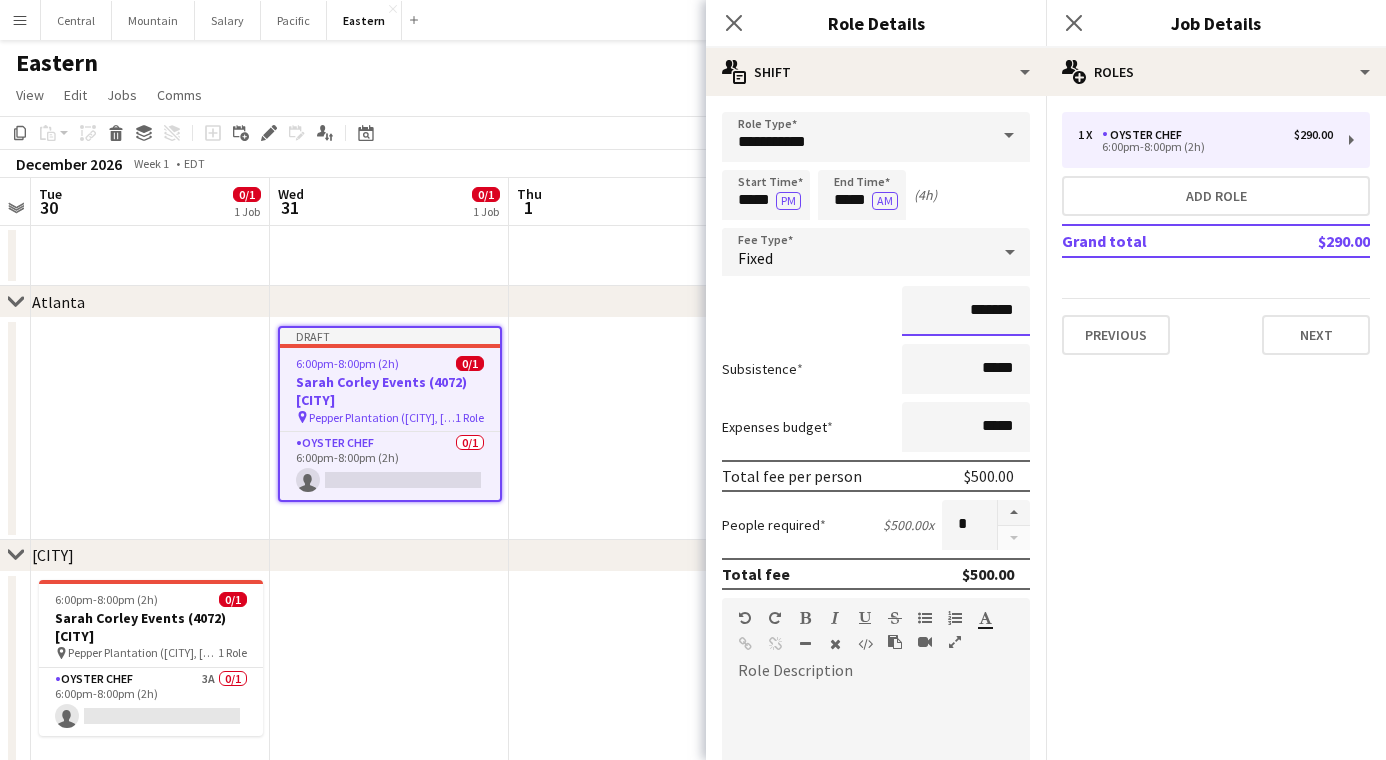 type on "*******" 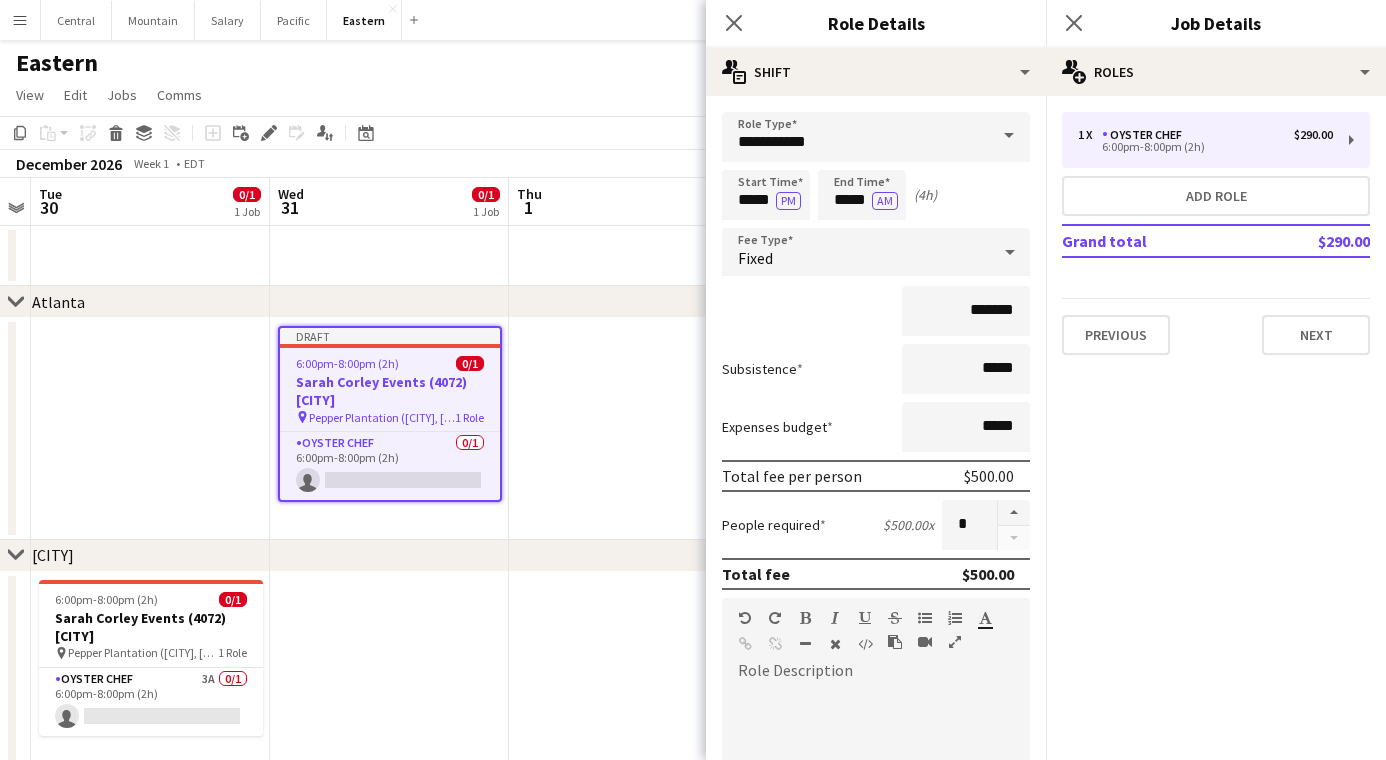 click on "Subsistence  *****" at bounding box center (876, 369) 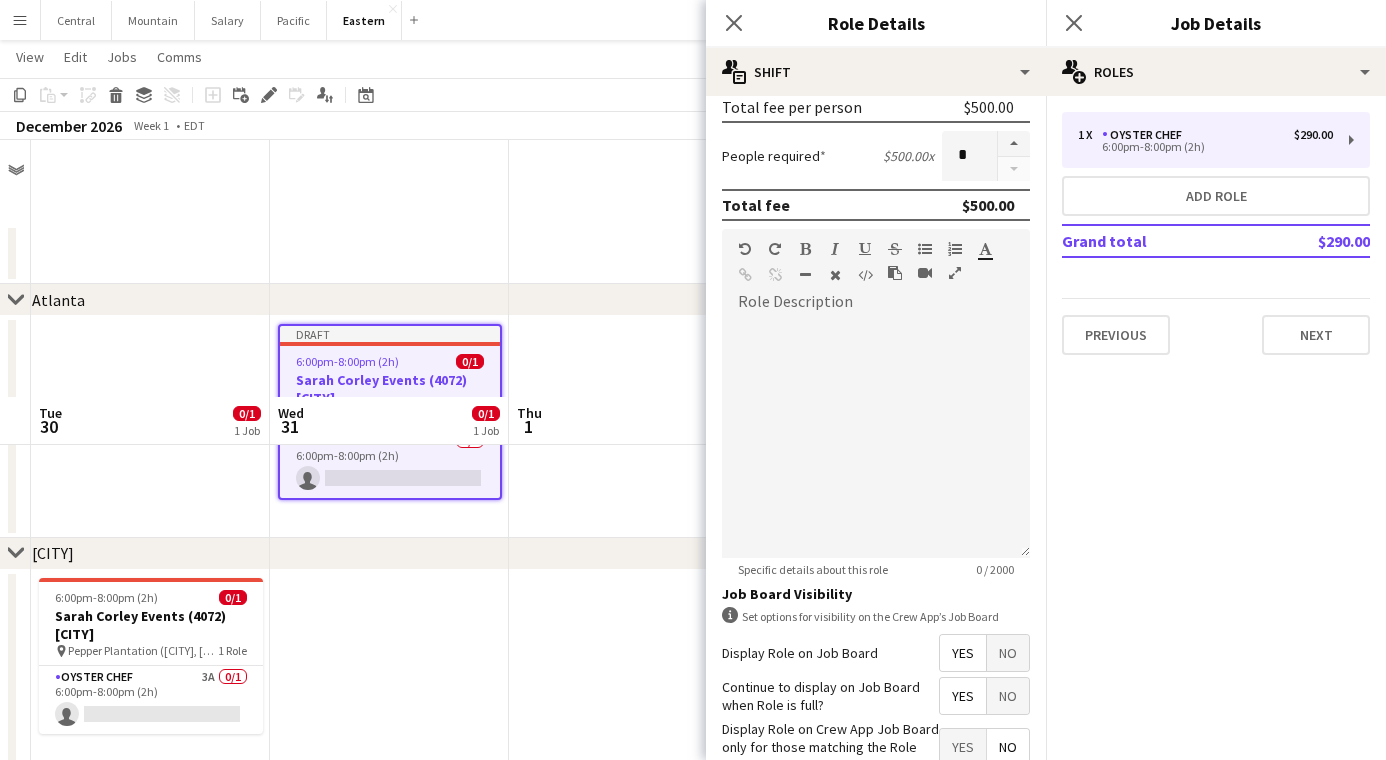 scroll, scrollTop: 496, scrollLeft: 0, axis: vertical 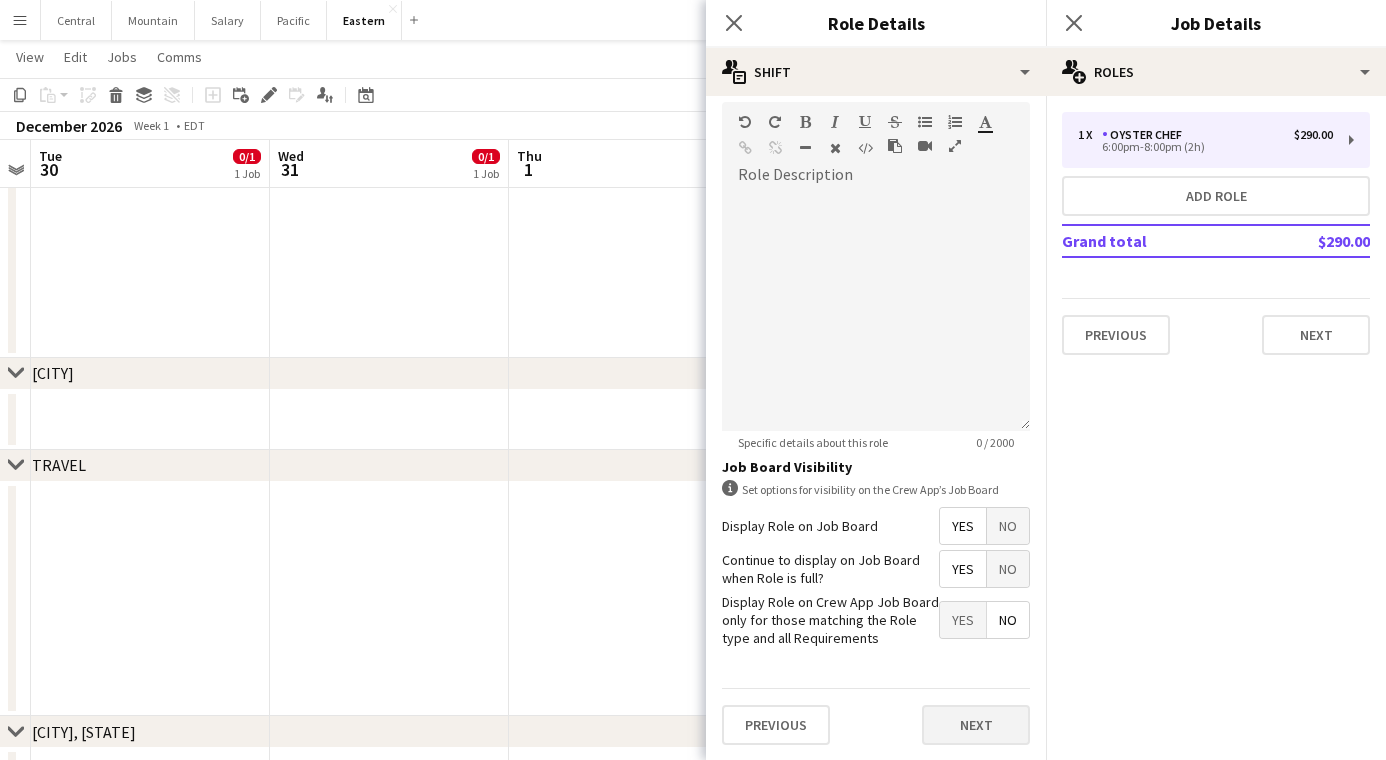 click on "Next" at bounding box center [976, 725] 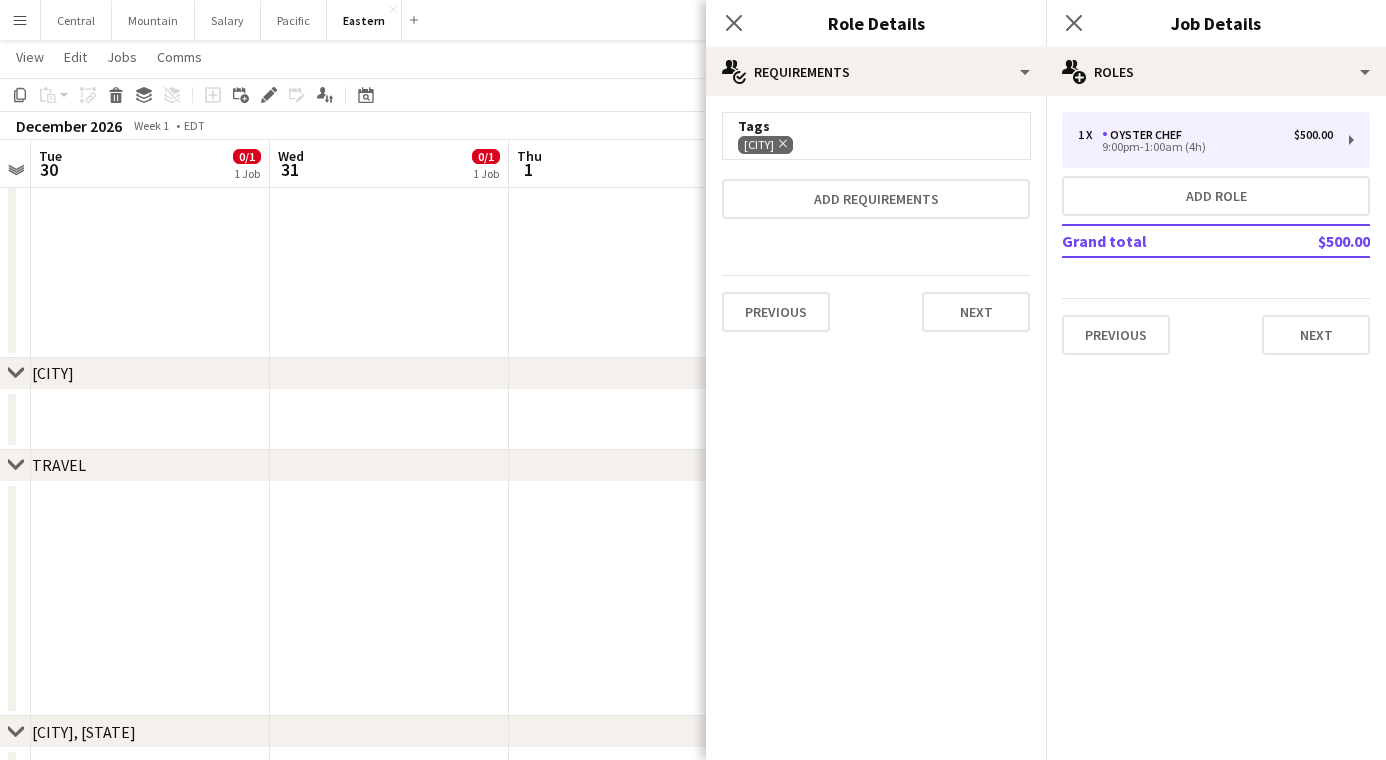 scroll, scrollTop: 0, scrollLeft: 0, axis: both 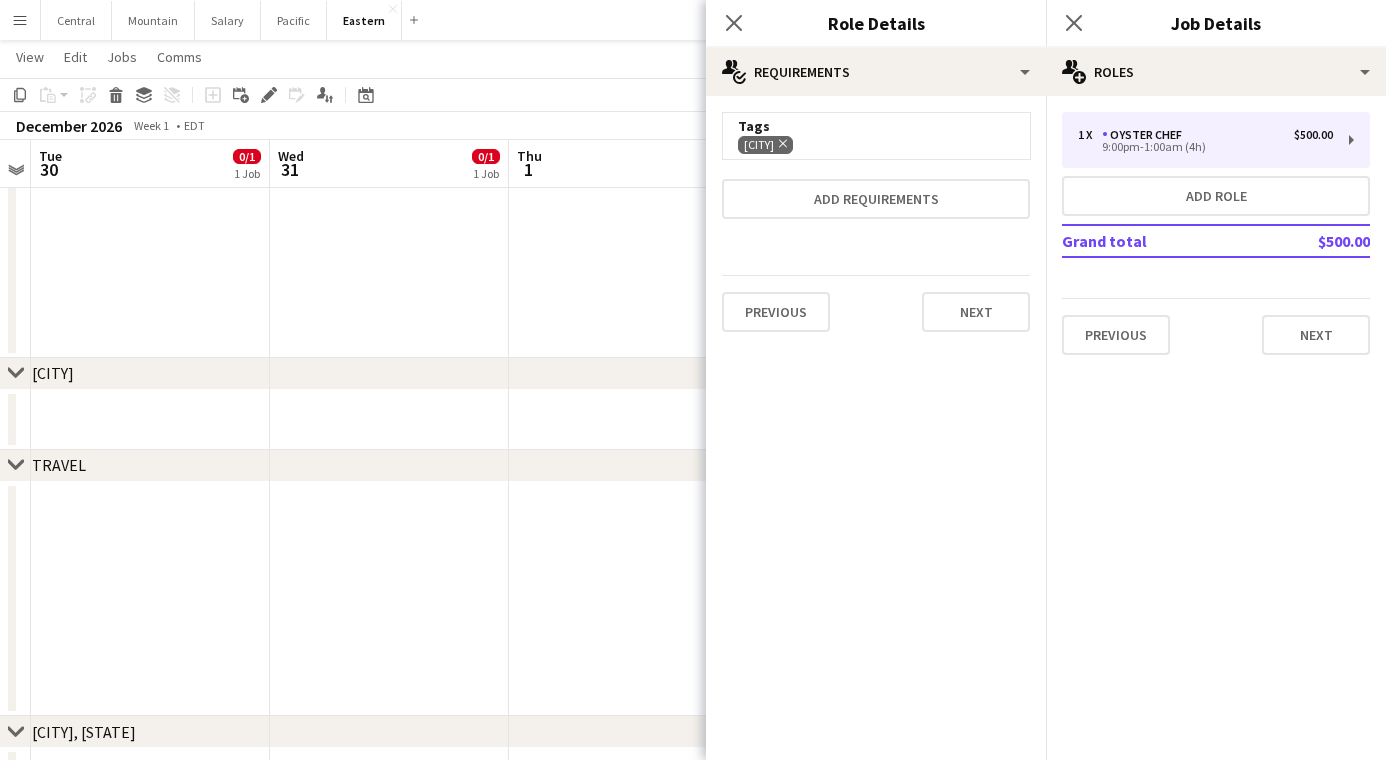 click on "Remove" 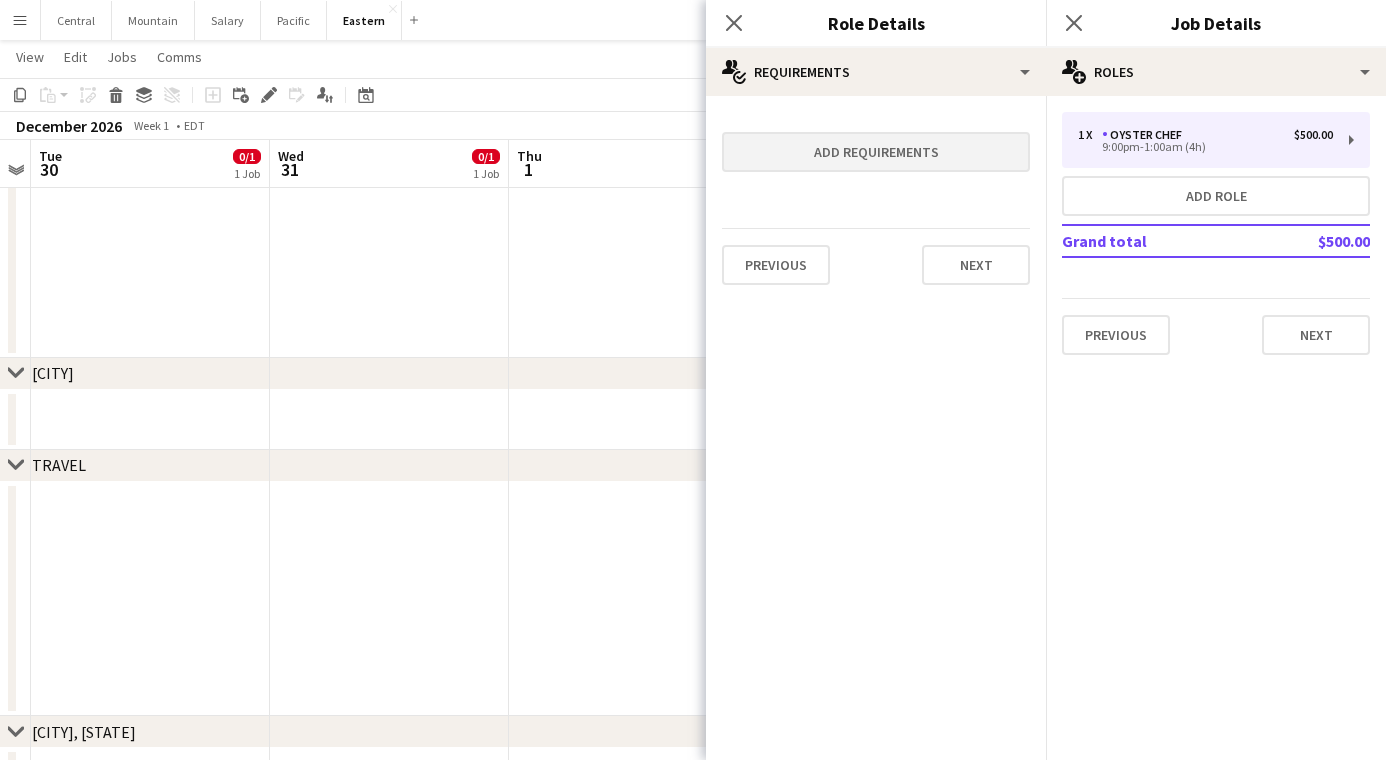 click on "Add requirements" at bounding box center [876, 152] 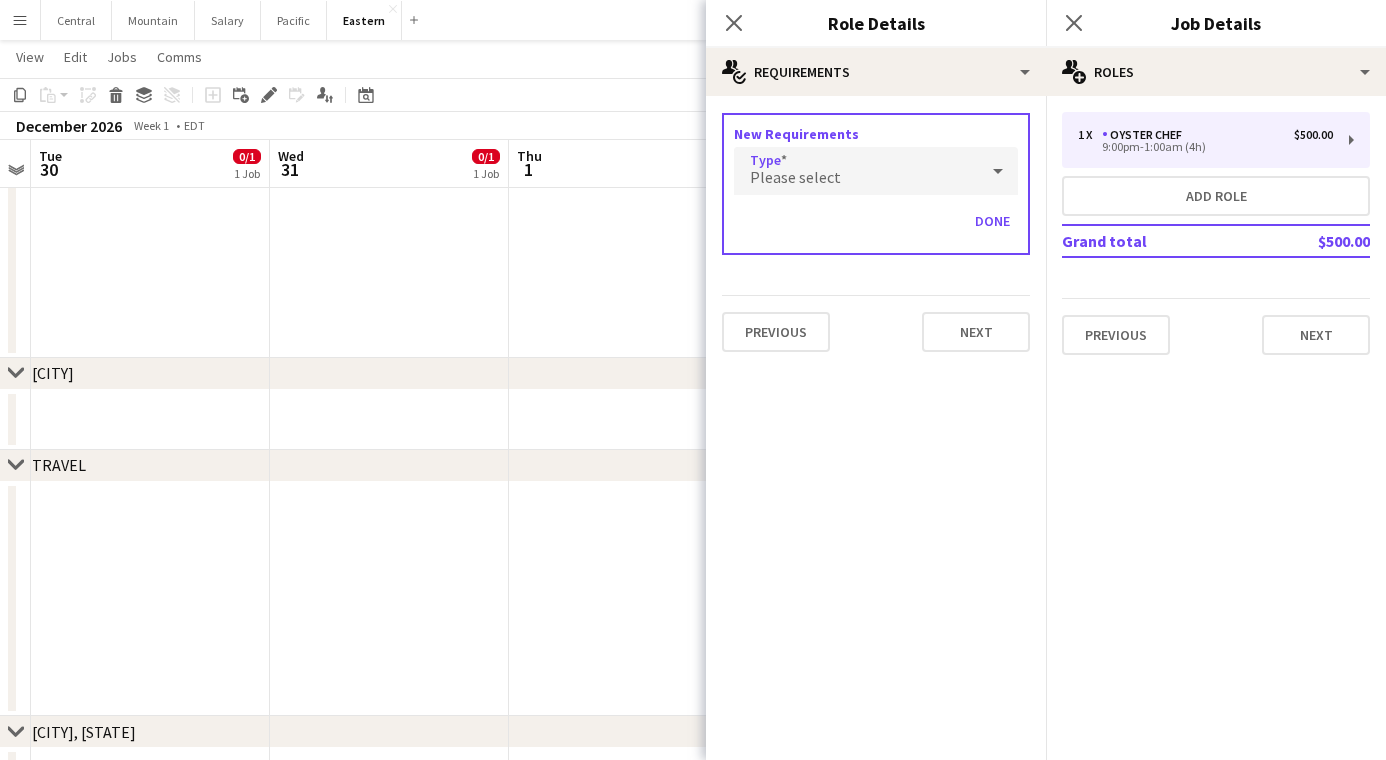 click on "Please select" at bounding box center [795, 177] 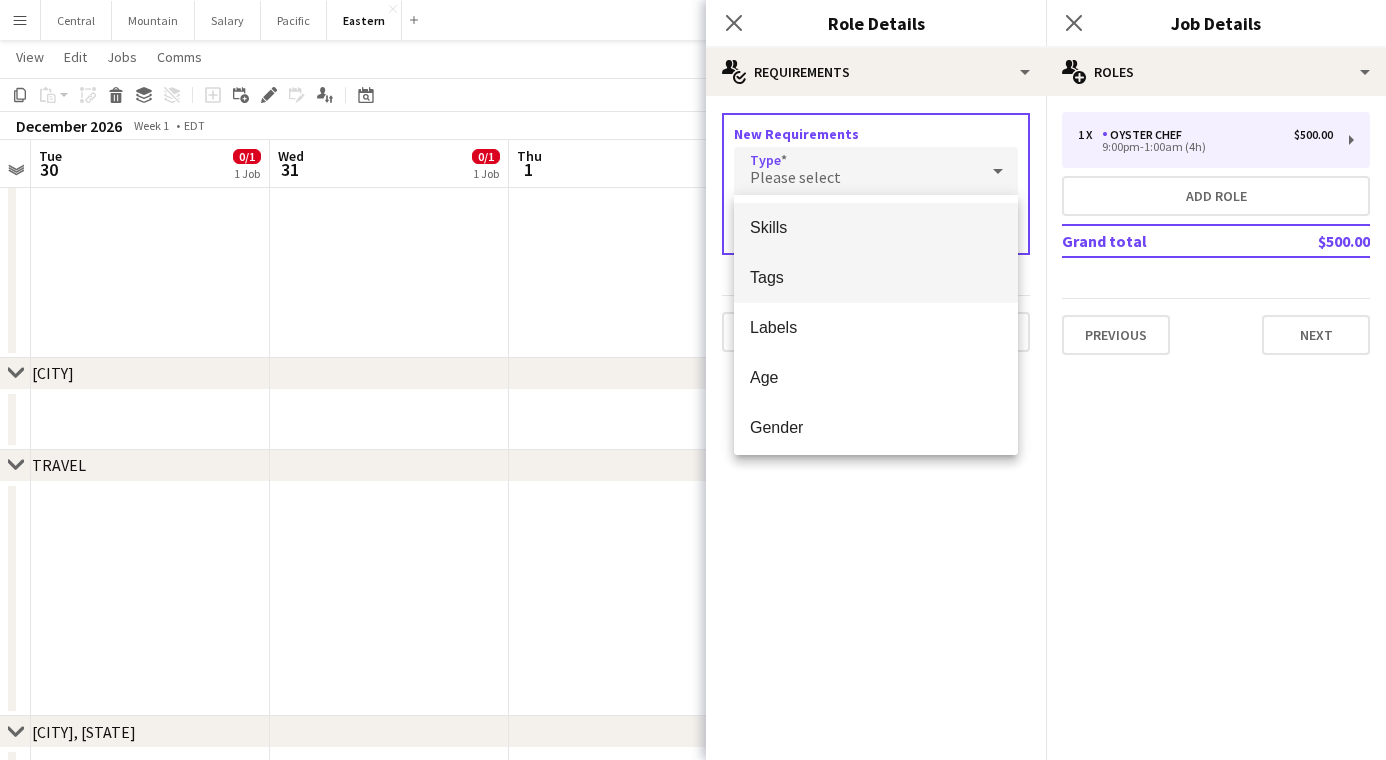 click on "Tags" at bounding box center (876, 278) 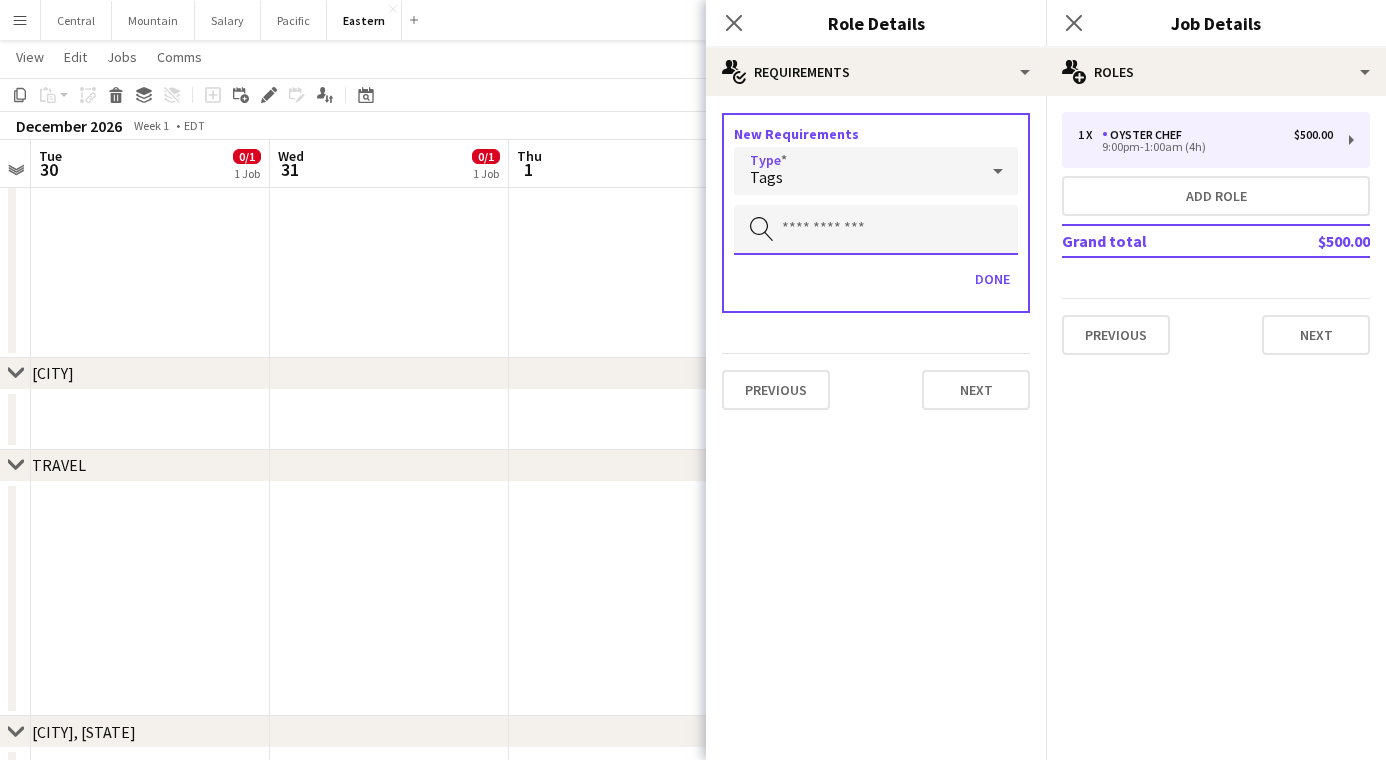 click at bounding box center (876, 230) 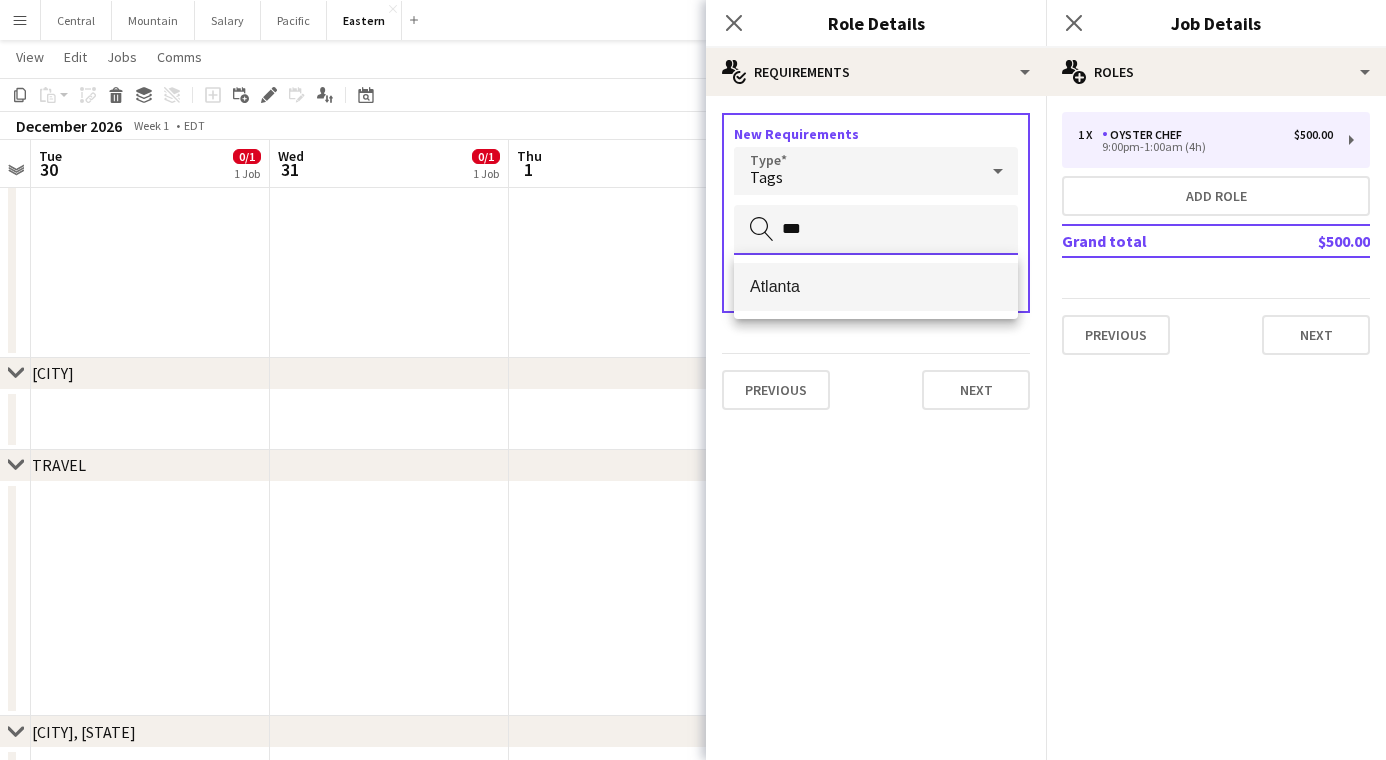 type on "***" 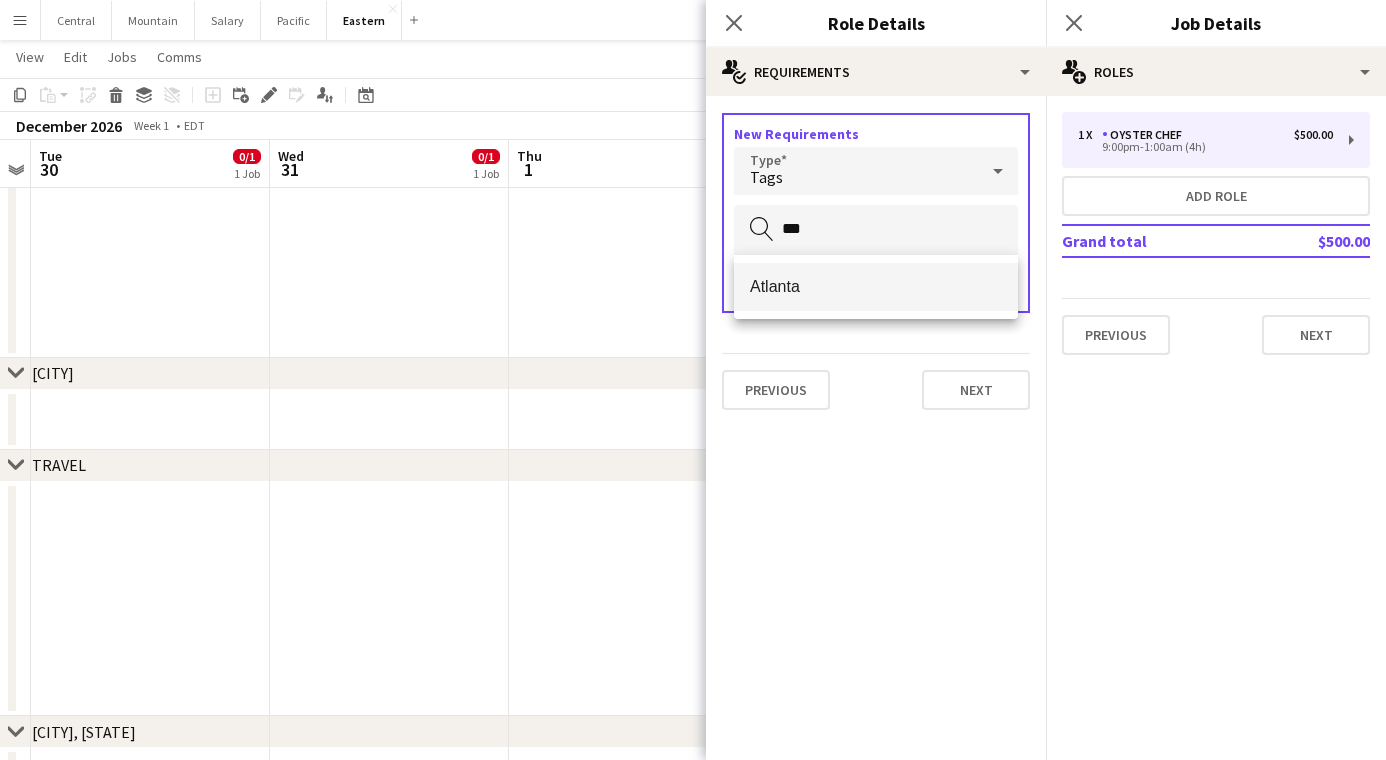 click on "Atlanta" at bounding box center (876, 287) 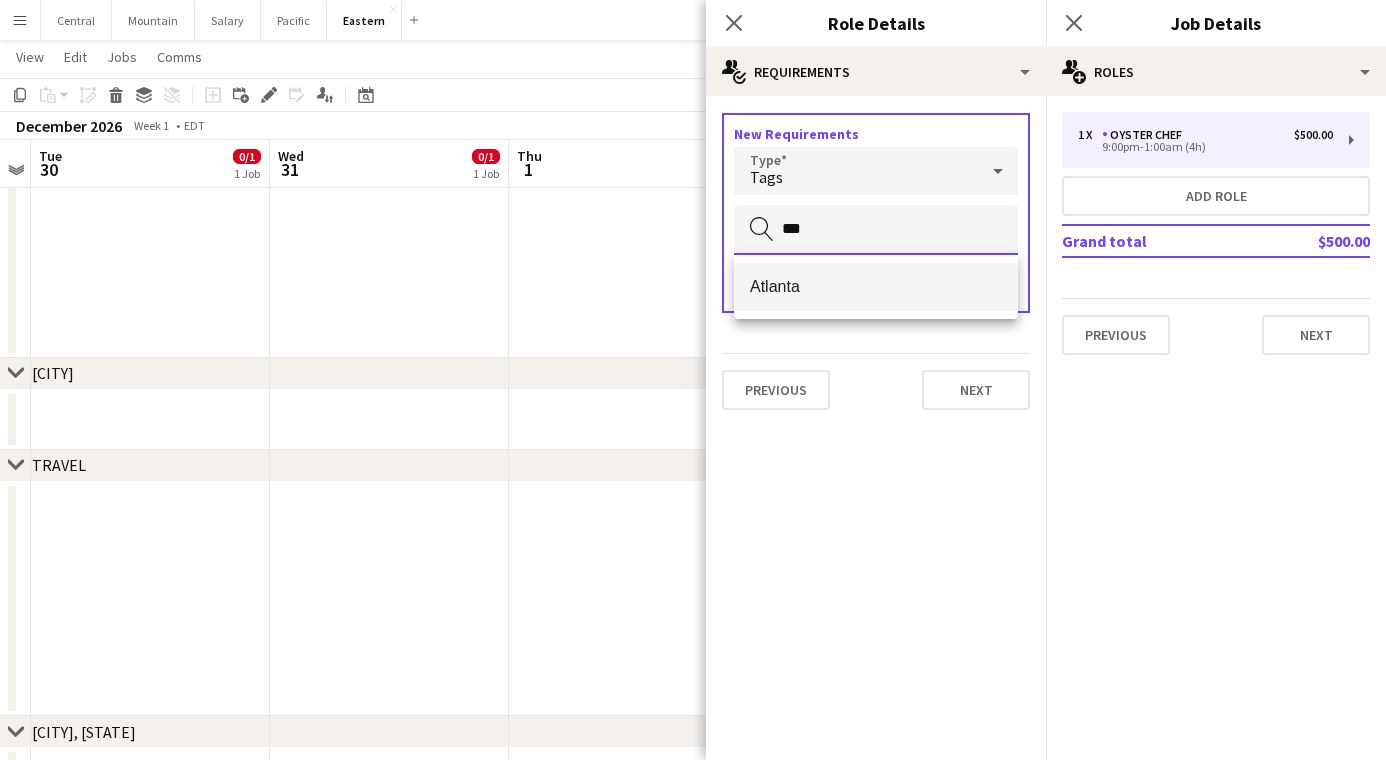 type 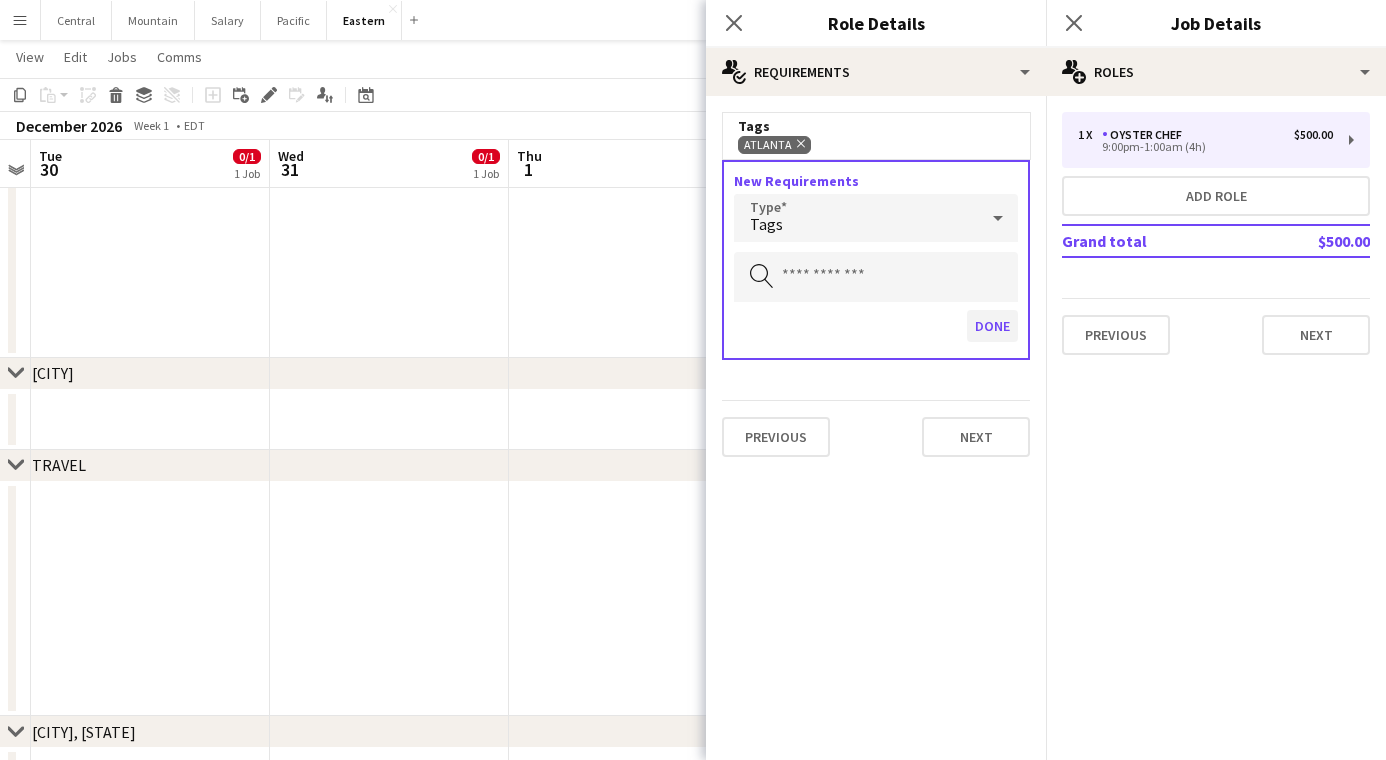 click on "Done" at bounding box center [992, 326] 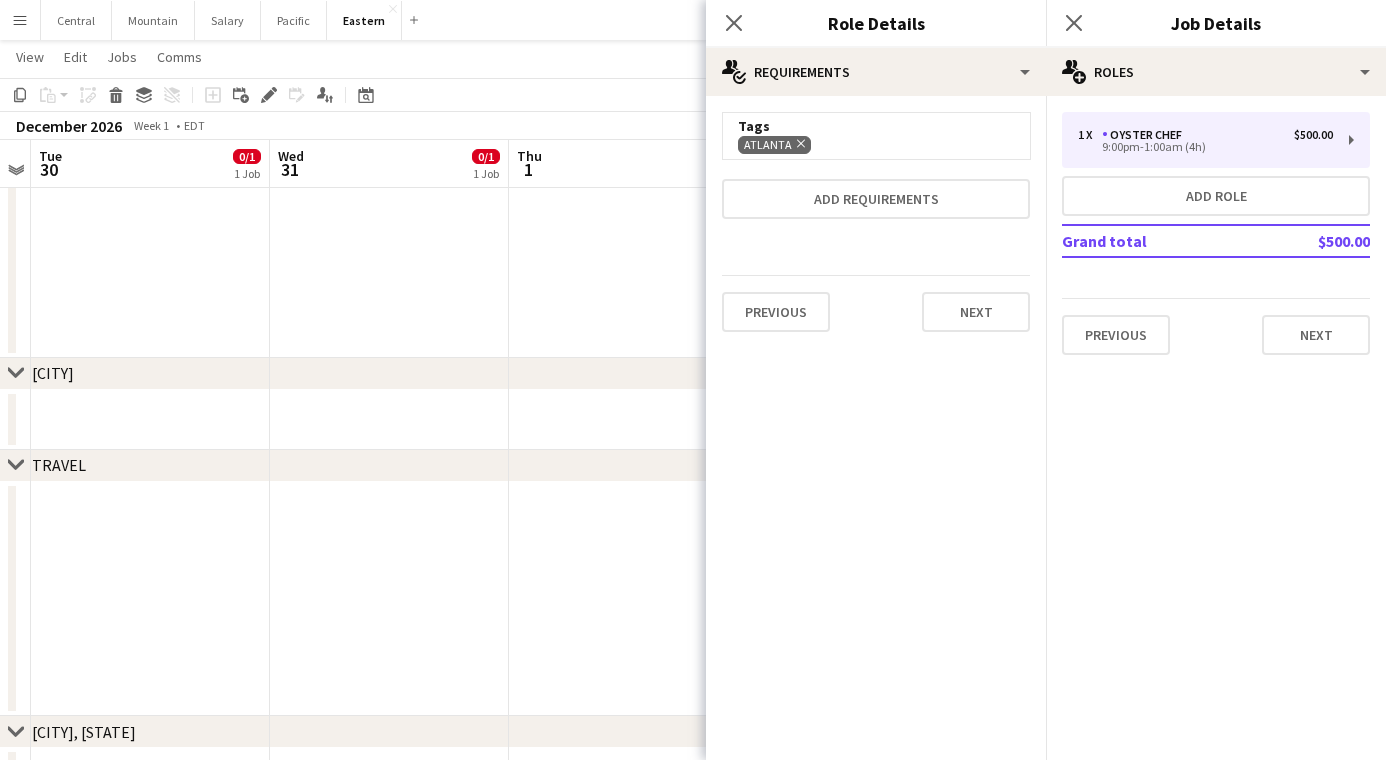 click on "Previous   Next" at bounding box center (876, 311) 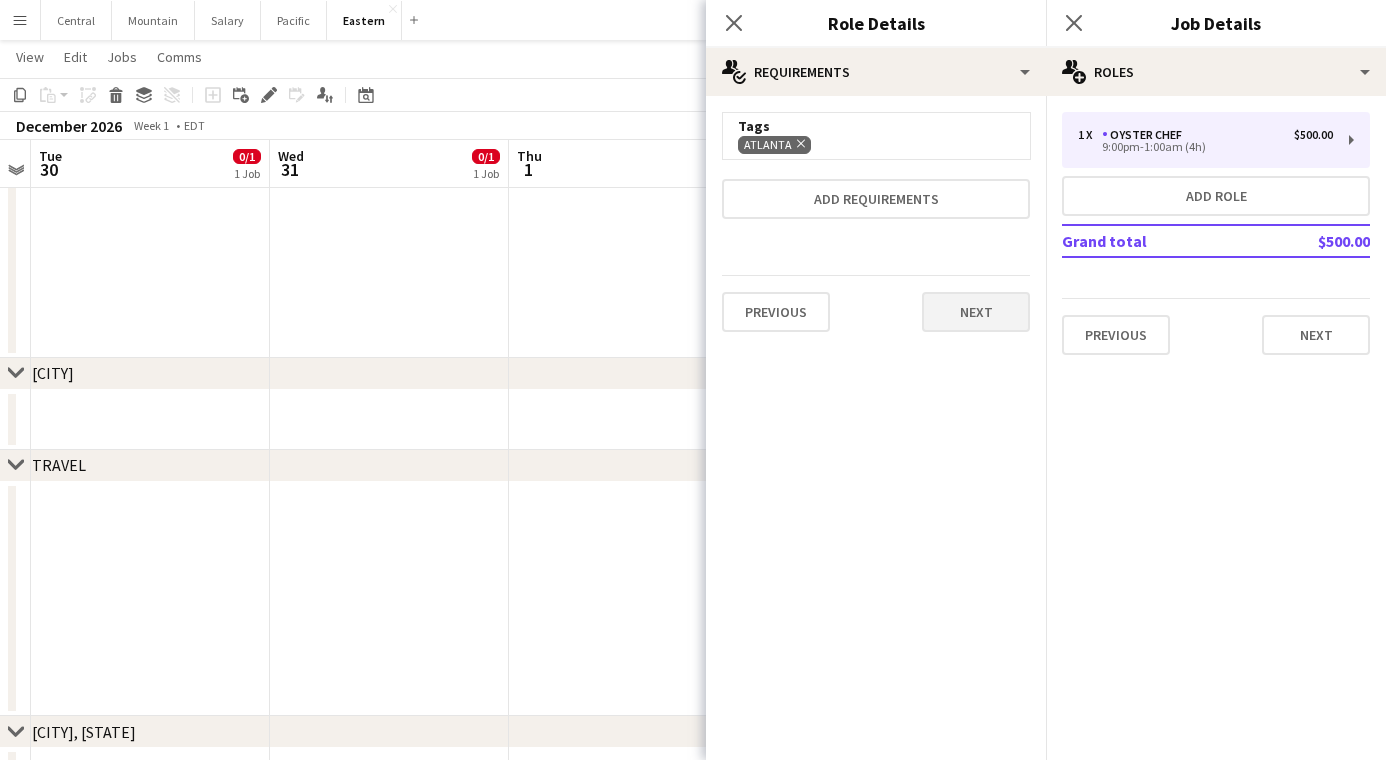 click on "Next" at bounding box center (976, 312) 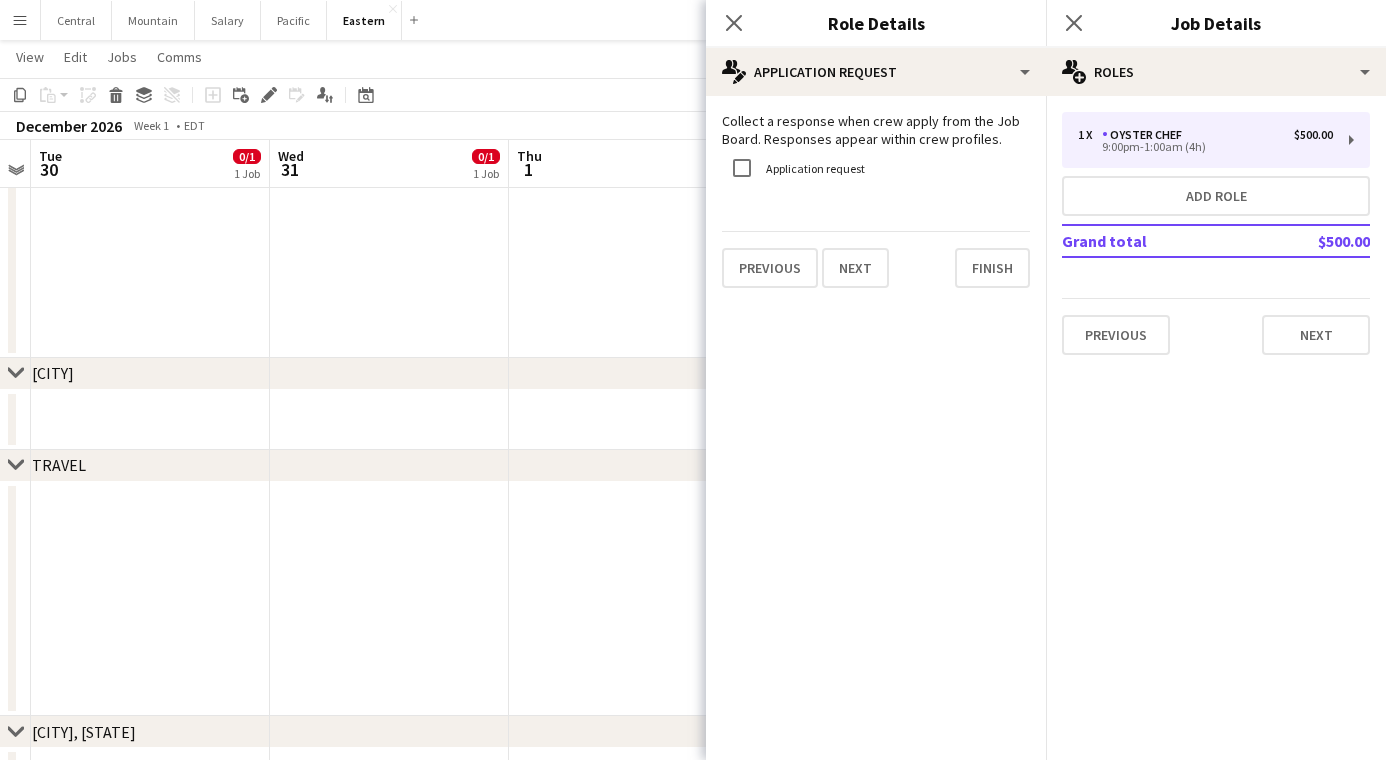 click on "Collect a response when crew apply from the Job Board. Responses appear within crew profiles.   Application request   Previous   Next   Finish" at bounding box center (876, 200) 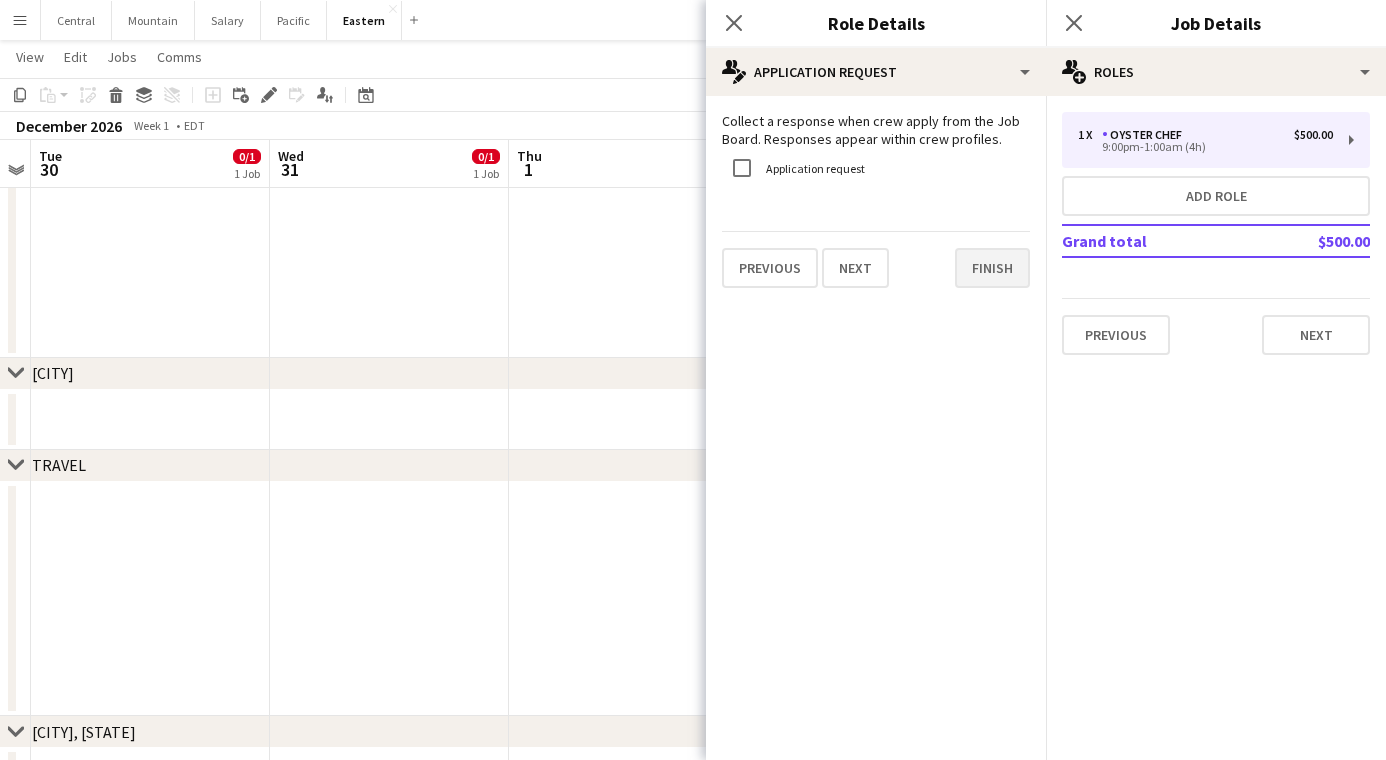 click on "Finish" at bounding box center (992, 268) 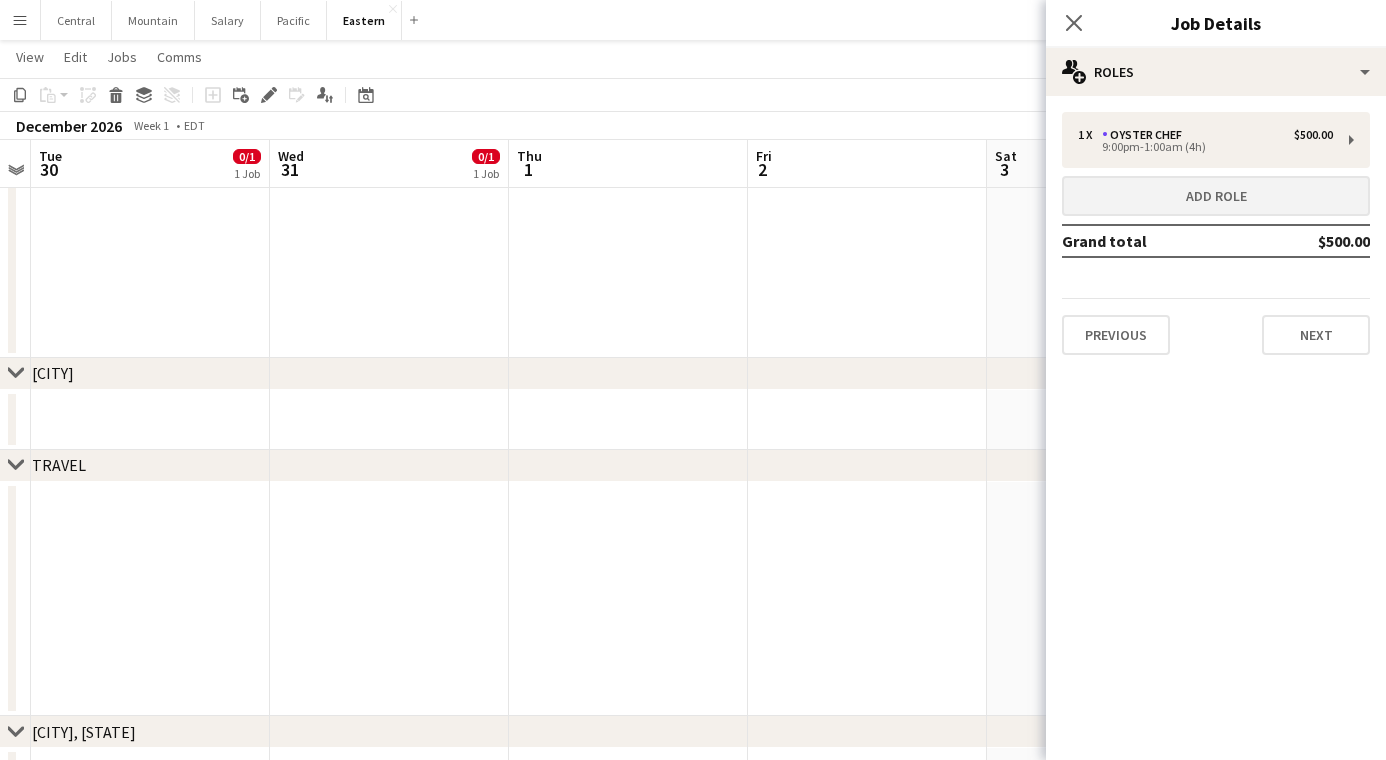 click on "Add role" at bounding box center (1216, 196) 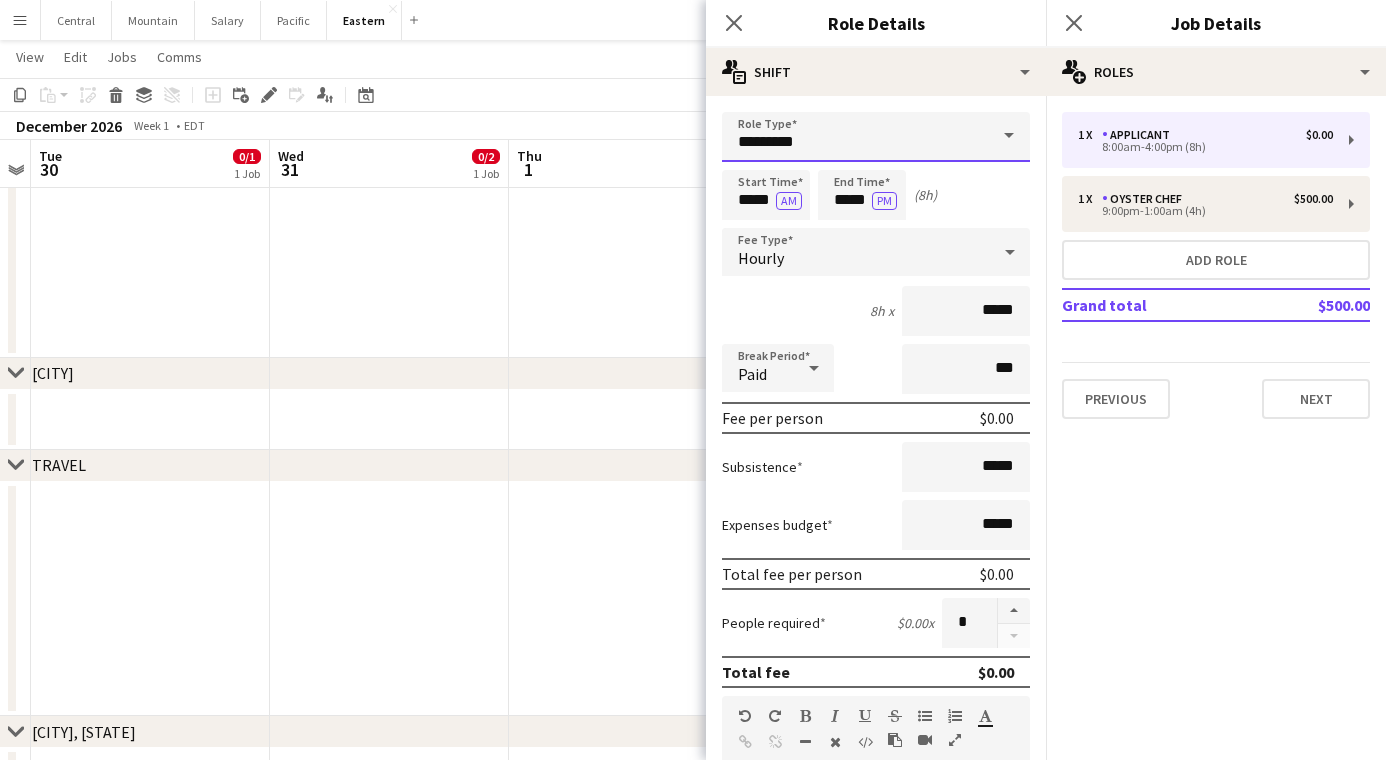 click on "*********" at bounding box center [876, 137] 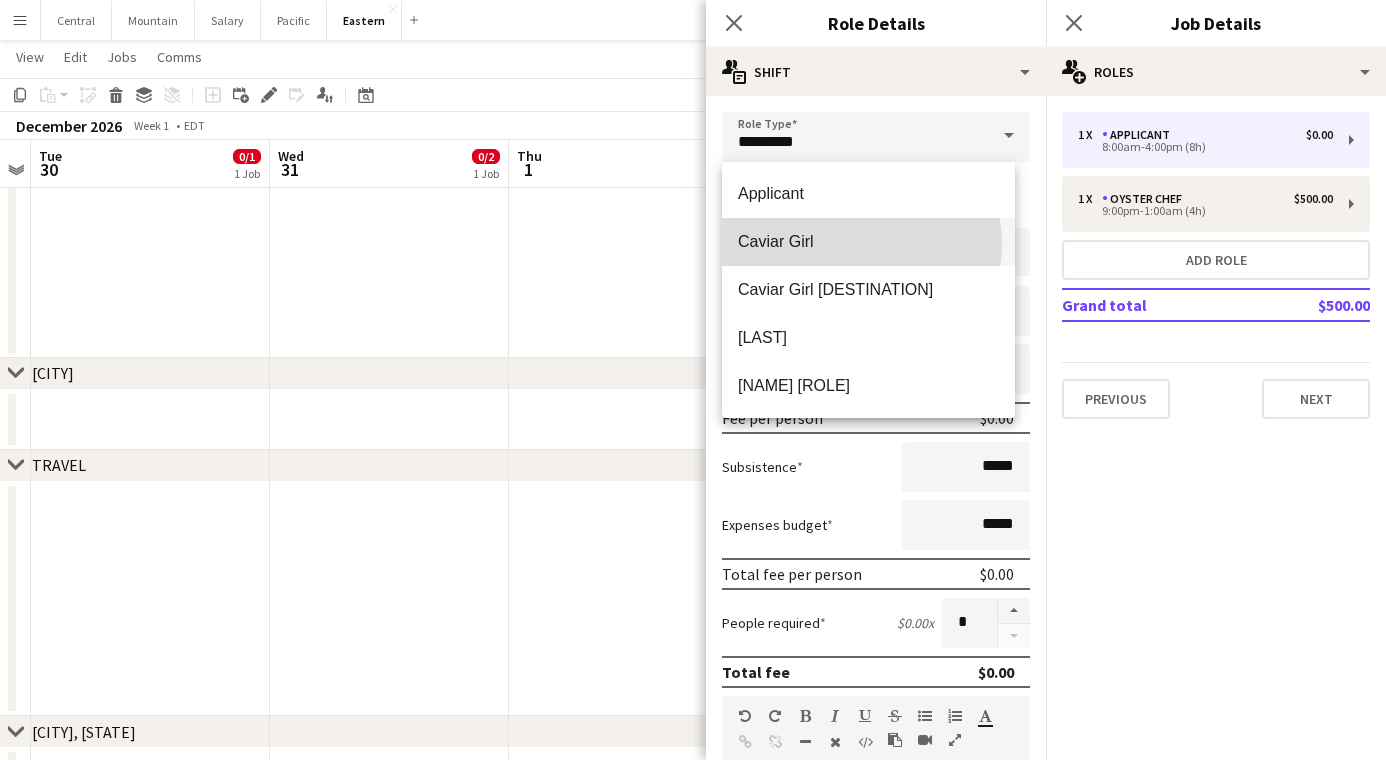 click on "Caviar Girl" at bounding box center (868, 241) 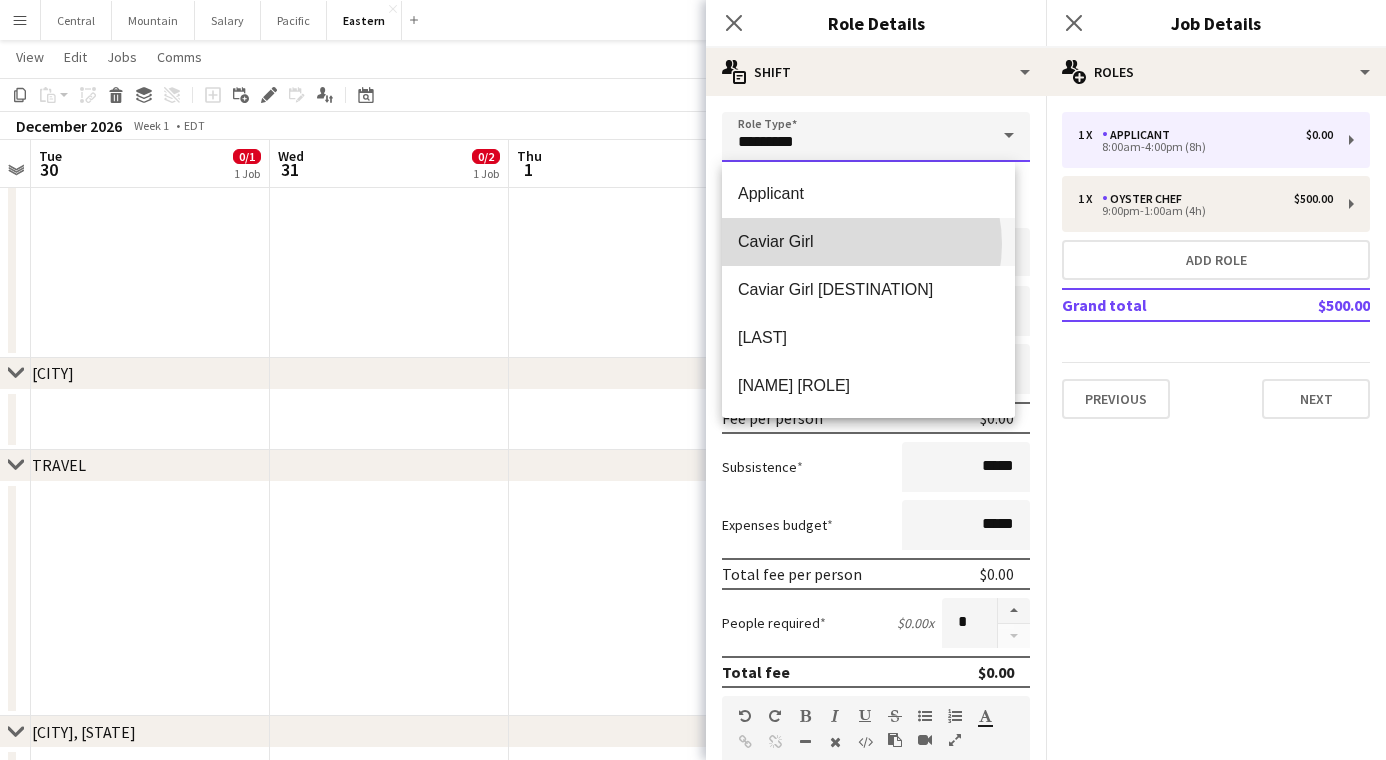type on "**********" 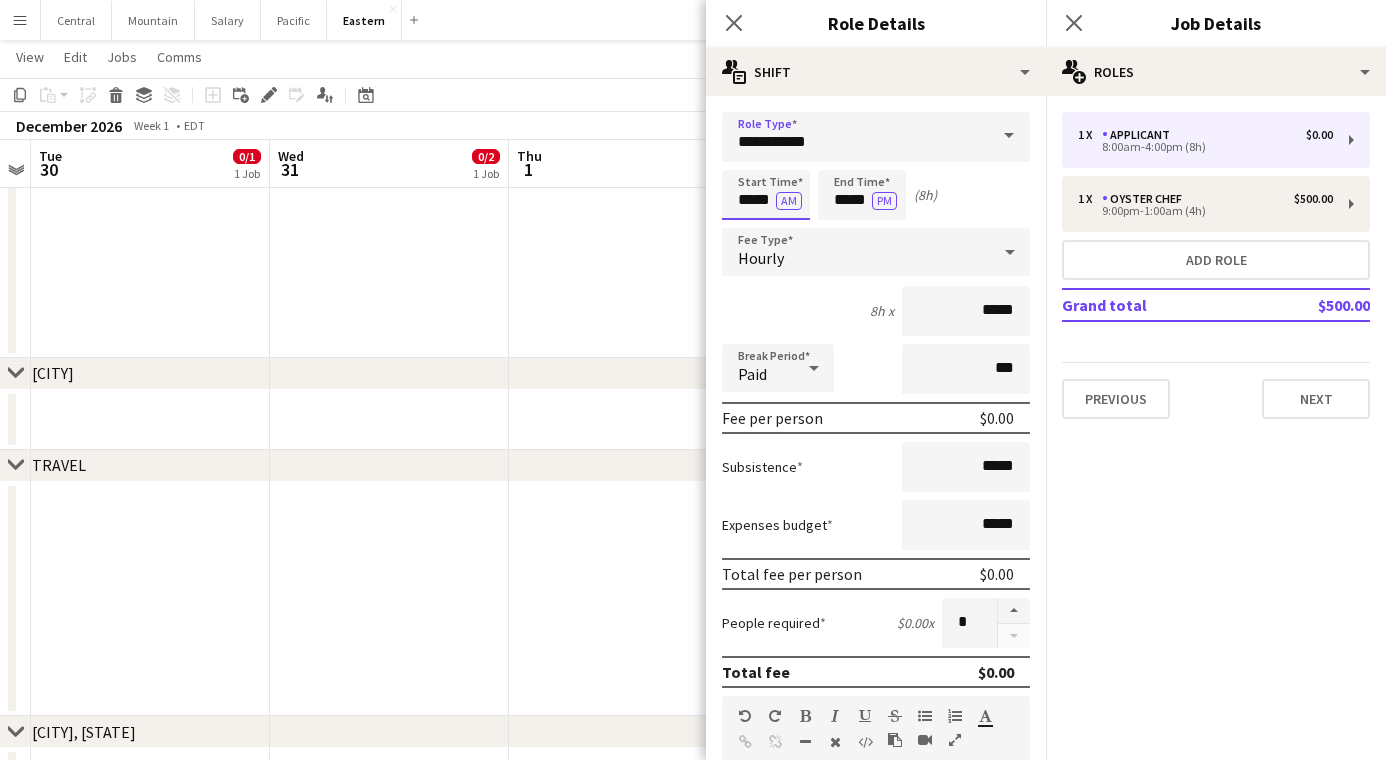 click on "*****" at bounding box center (766, 195) 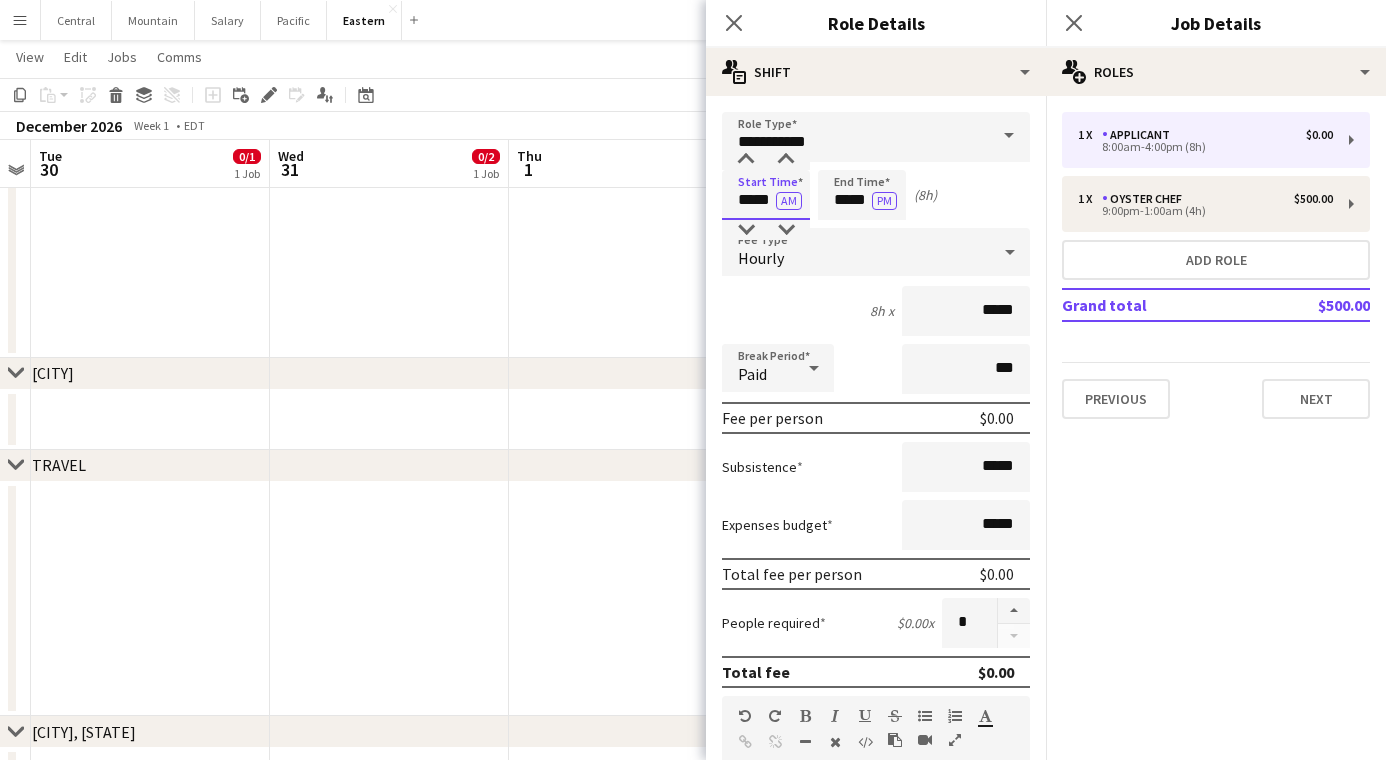 type on "*****" 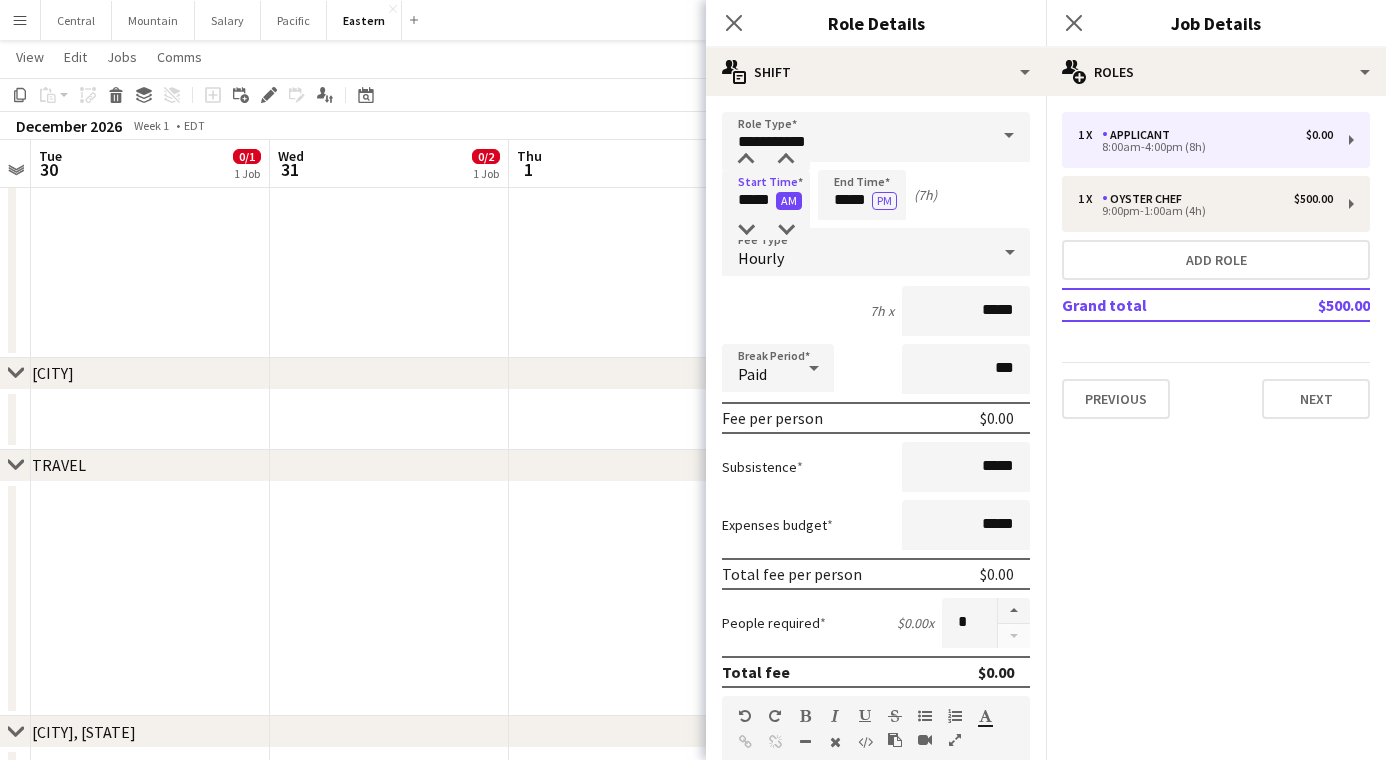 click on "AM" at bounding box center (789, 201) 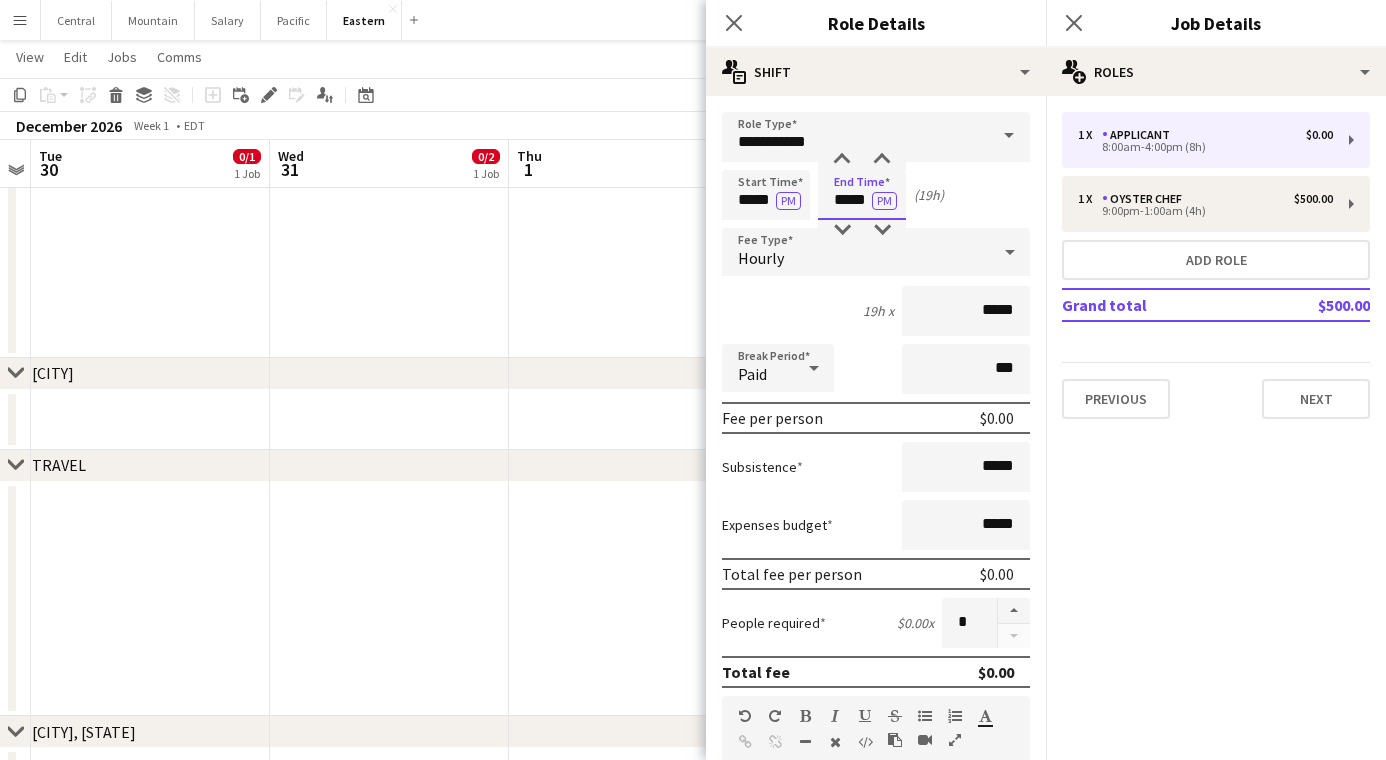 drag, startPoint x: 851, startPoint y: 189, endPoint x: 846, endPoint y: 199, distance: 11.18034 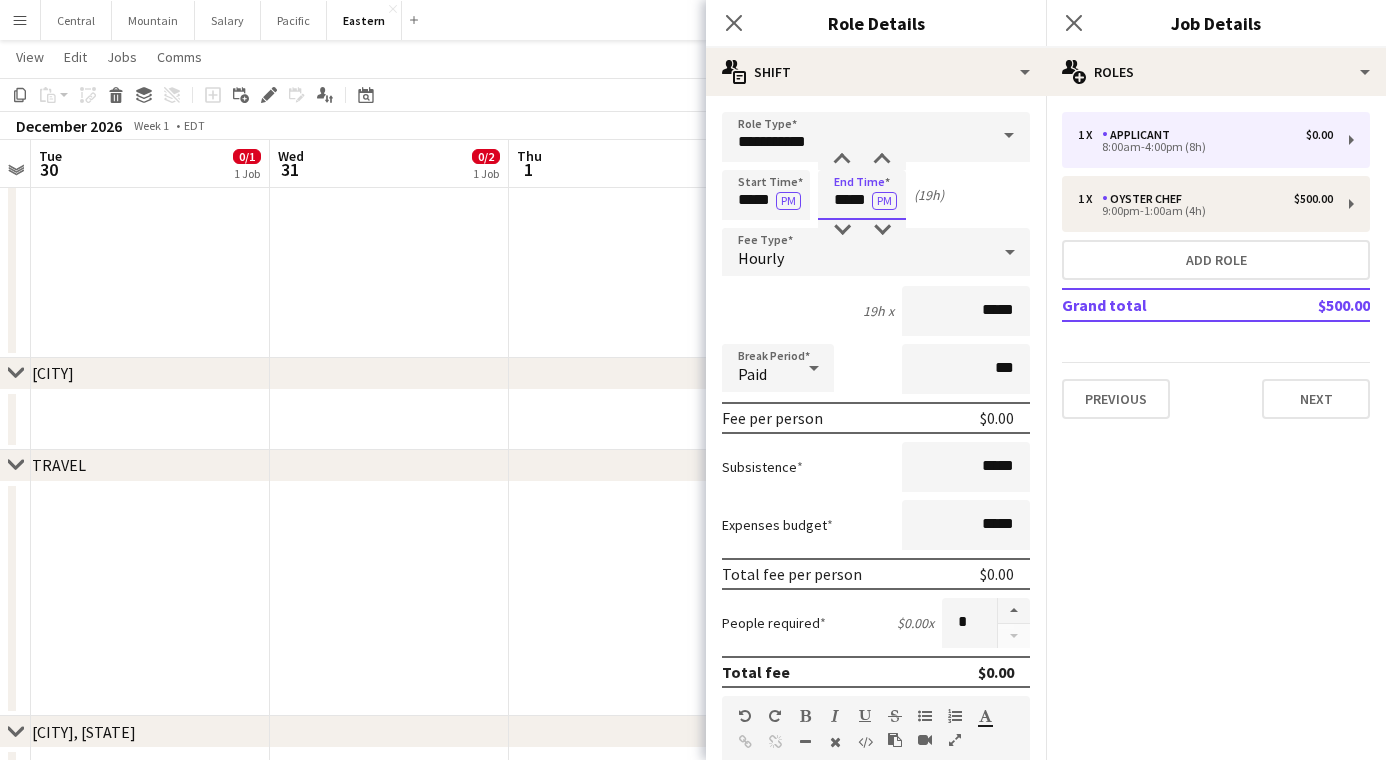 click on "*****" at bounding box center (862, 195) 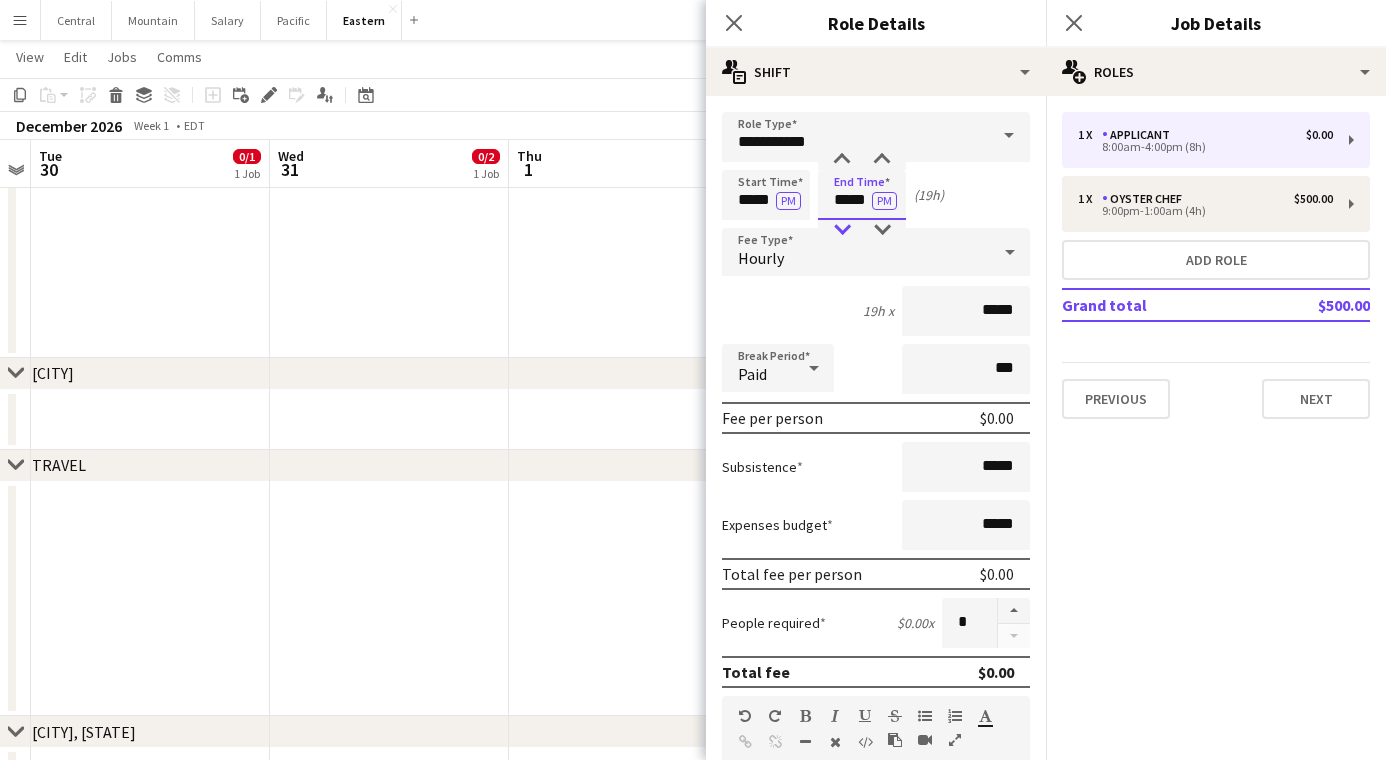 type on "*****" 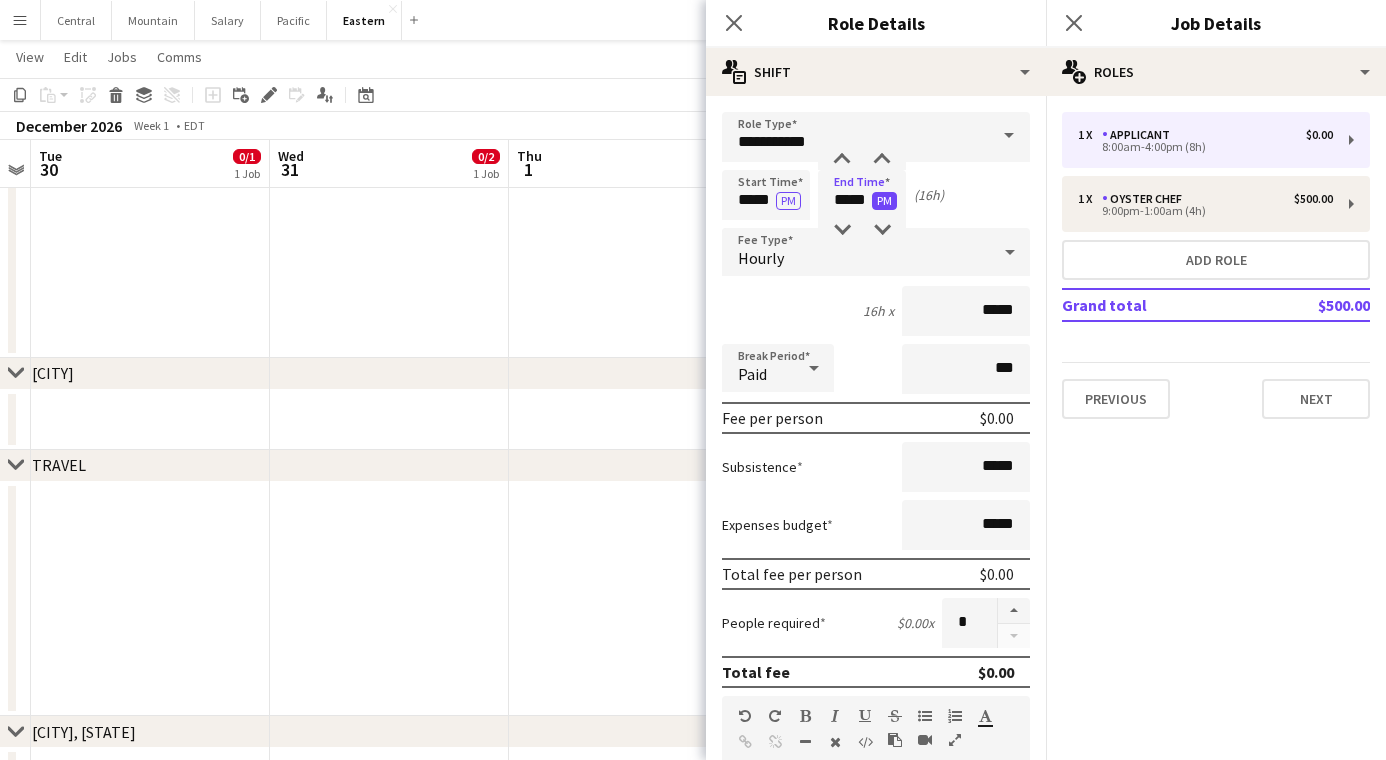 click on "PM" at bounding box center (884, 201) 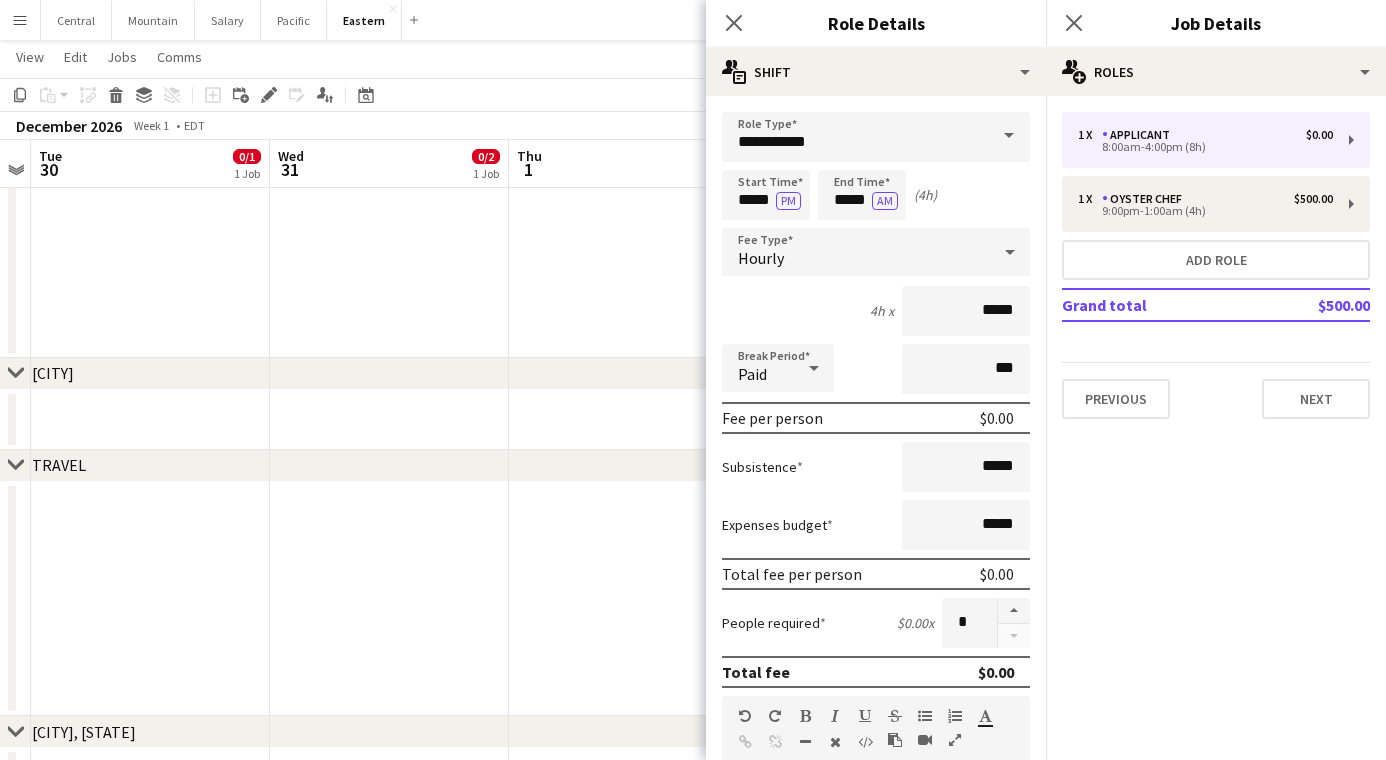 click on "**********" at bounding box center [876, 733] 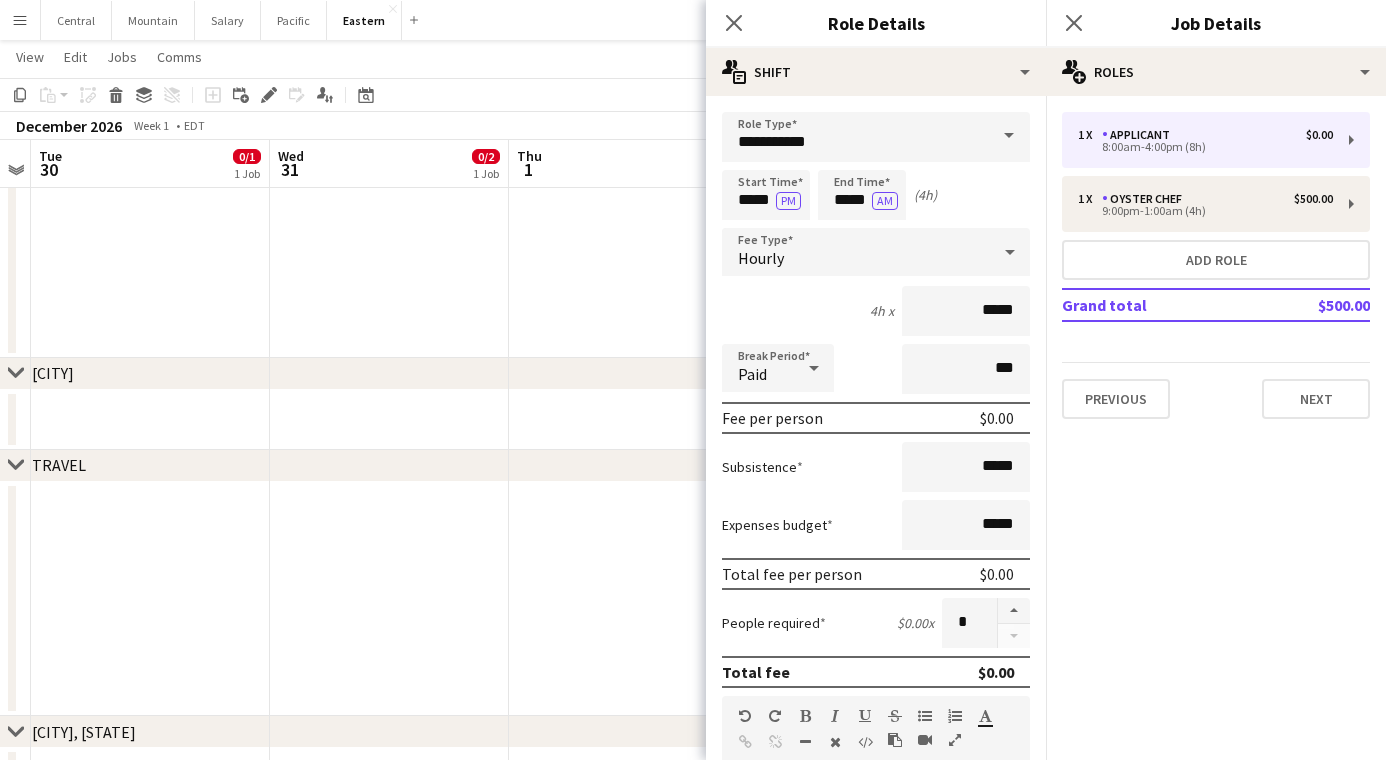 click on "Hourly" at bounding box center [856, 252] 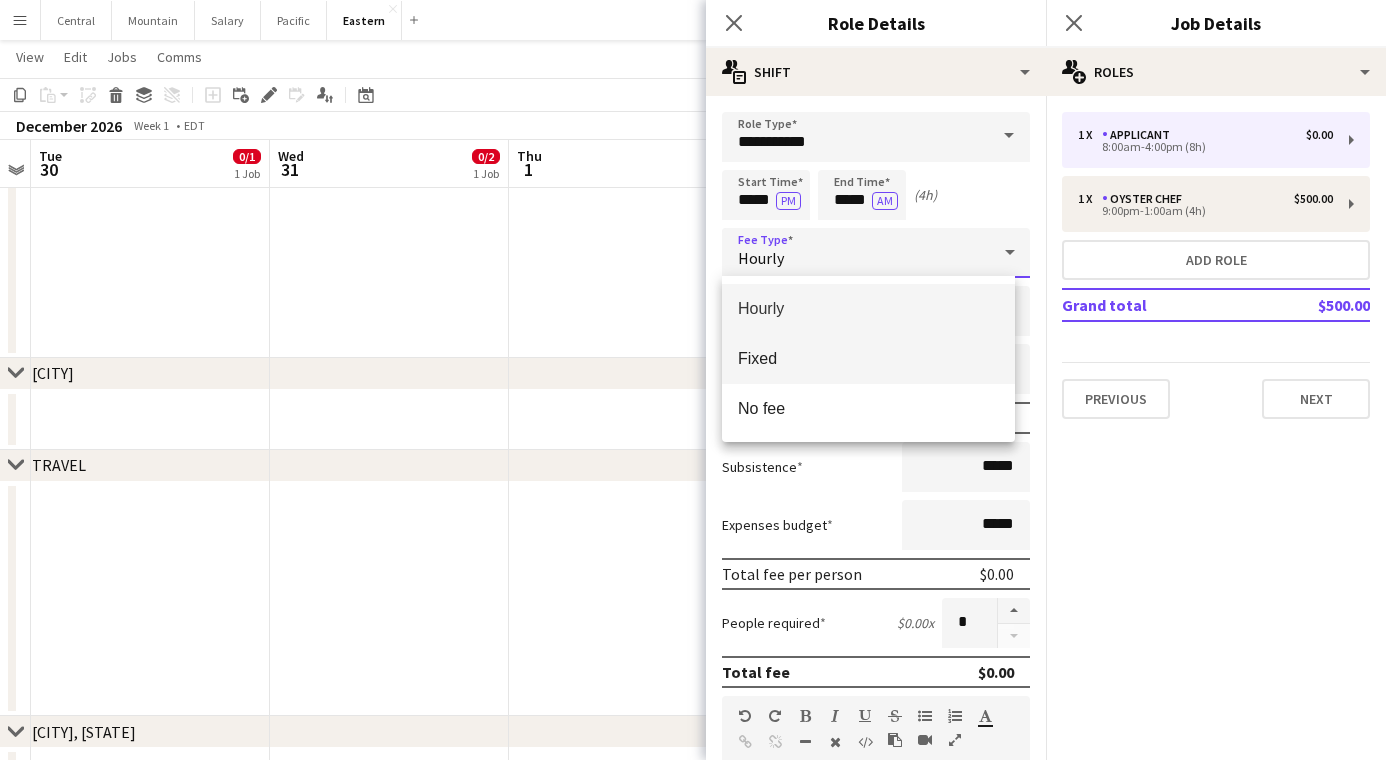 click on "Fixed" at bounding box center [868, 358] 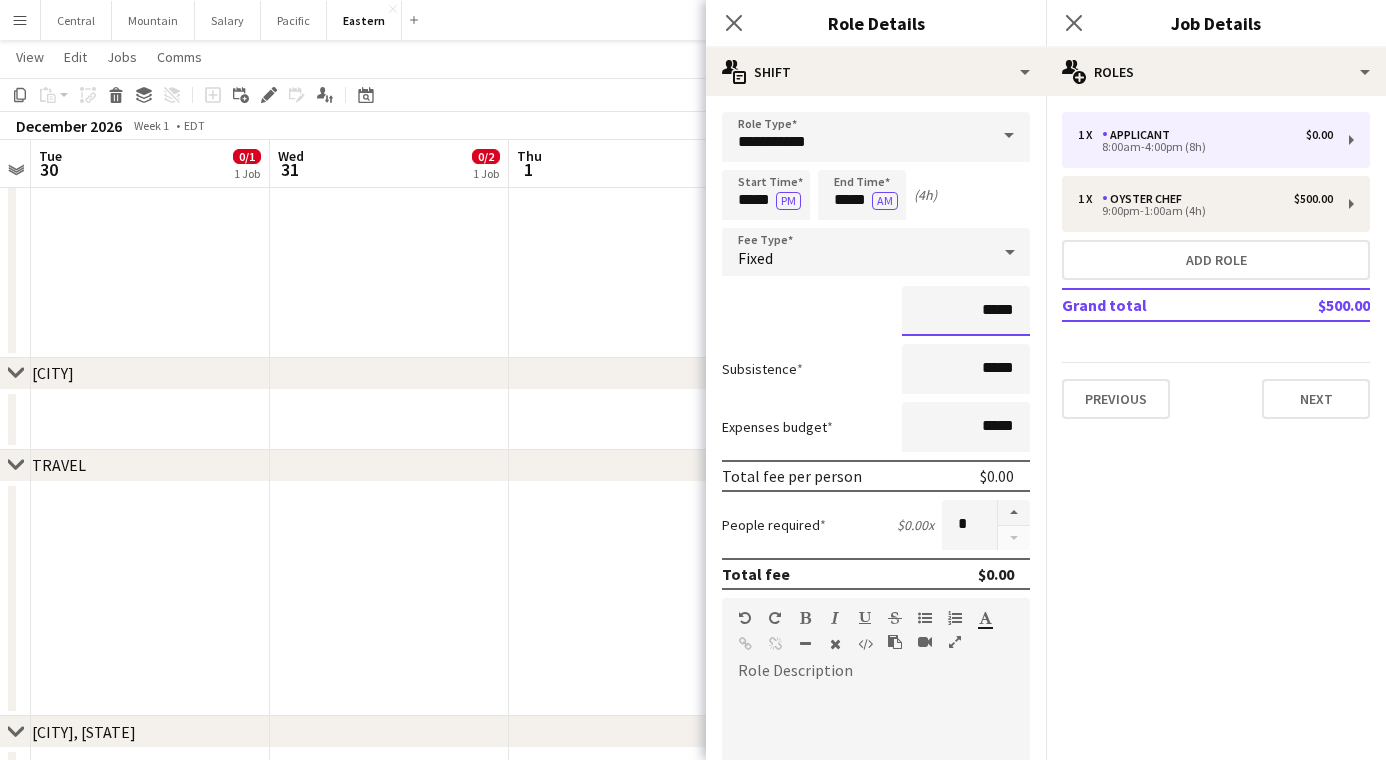 click on "*****" at bounding box center [966, 311] 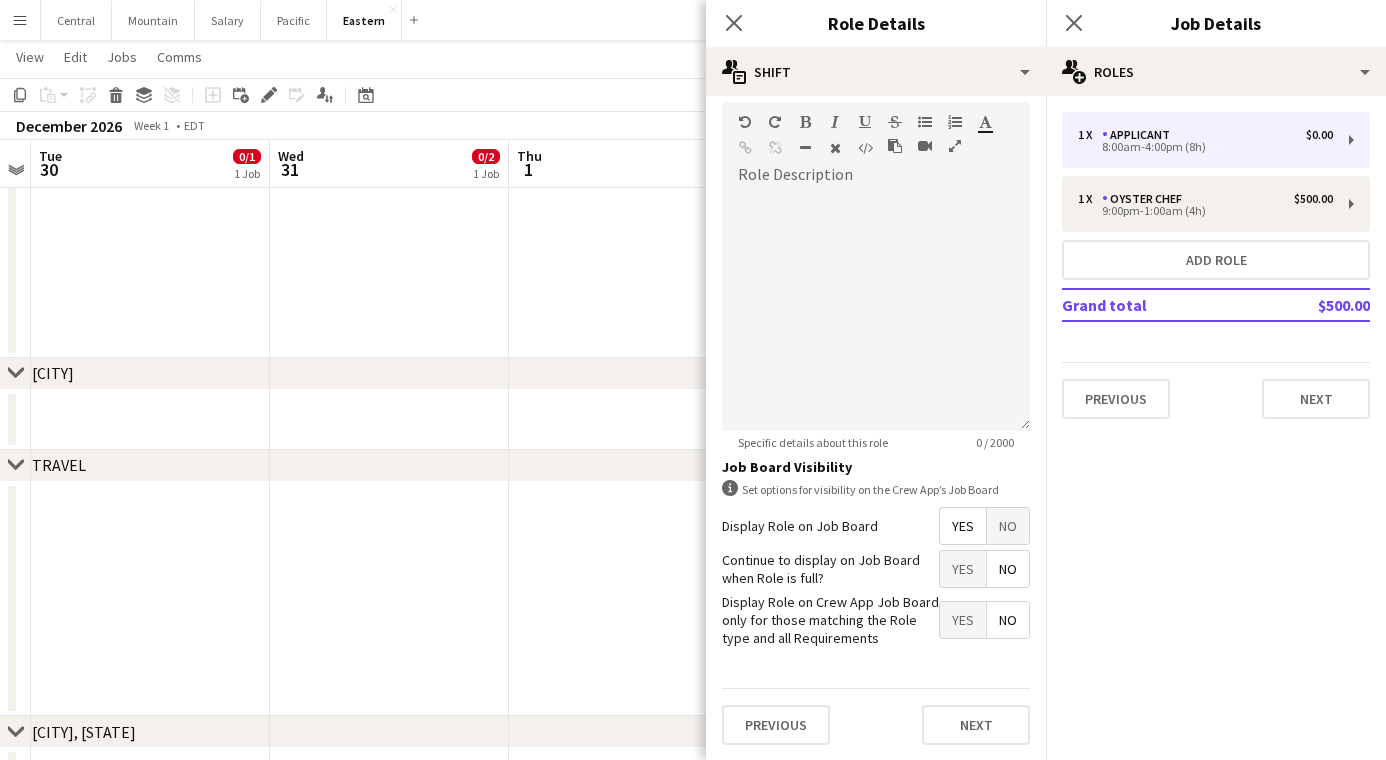 type on "*******" 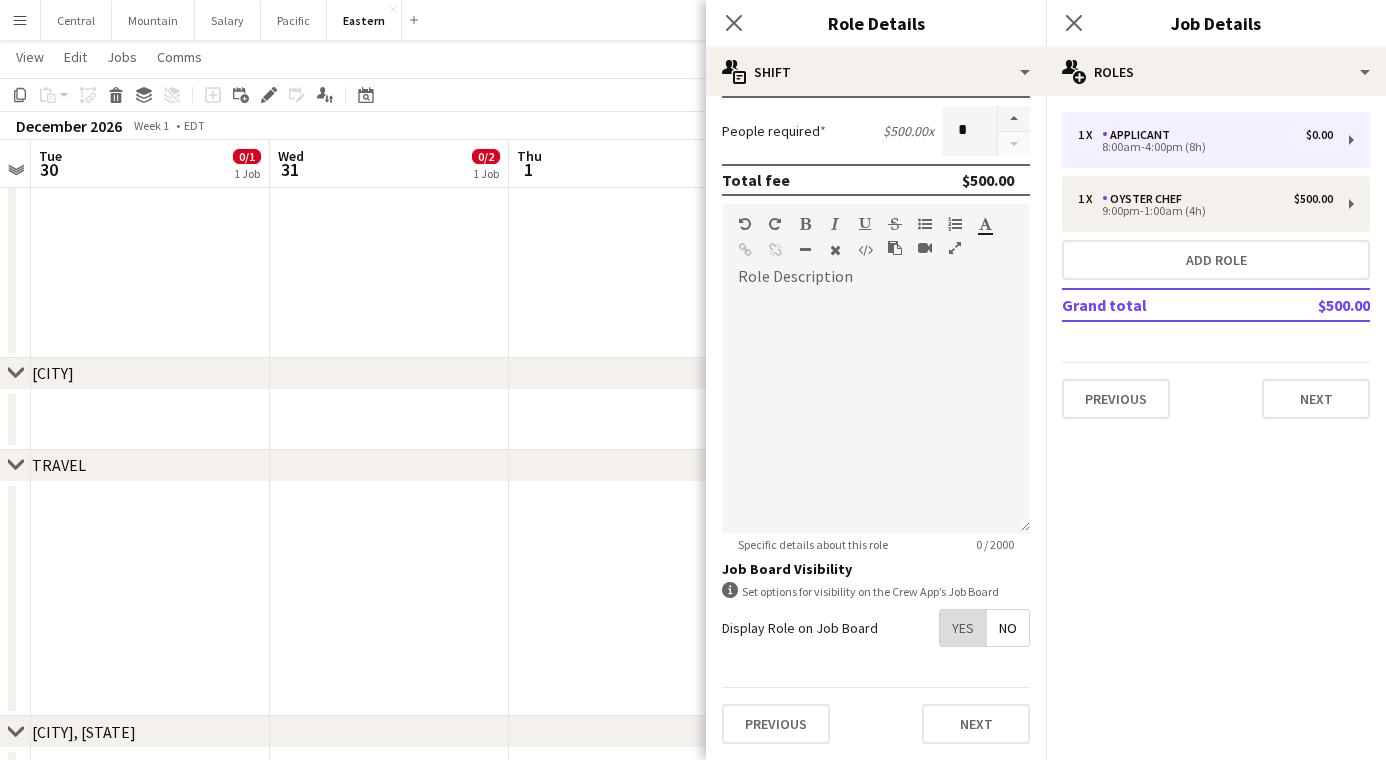 click on "Yes" at bounding box center (963, 628) 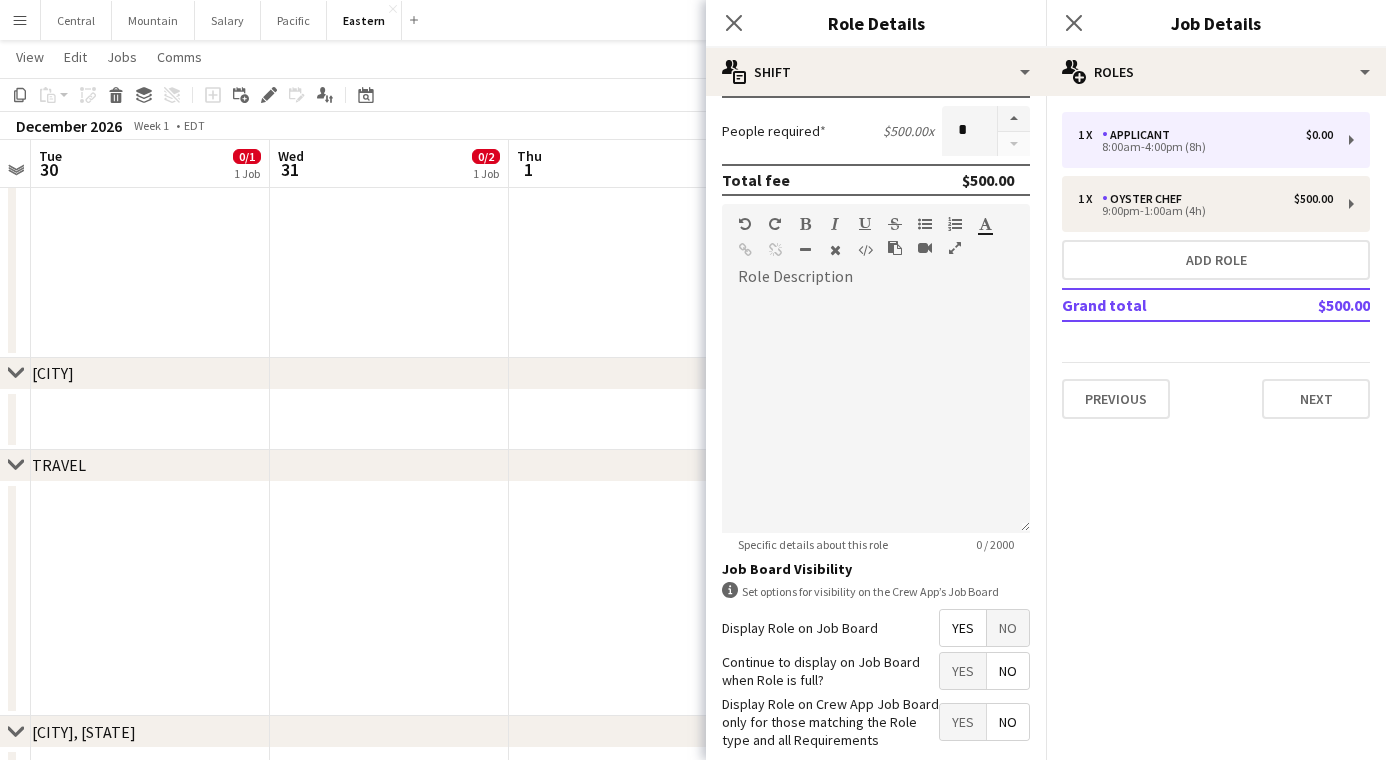 click on "Yes" at bounding box center (963, 671) 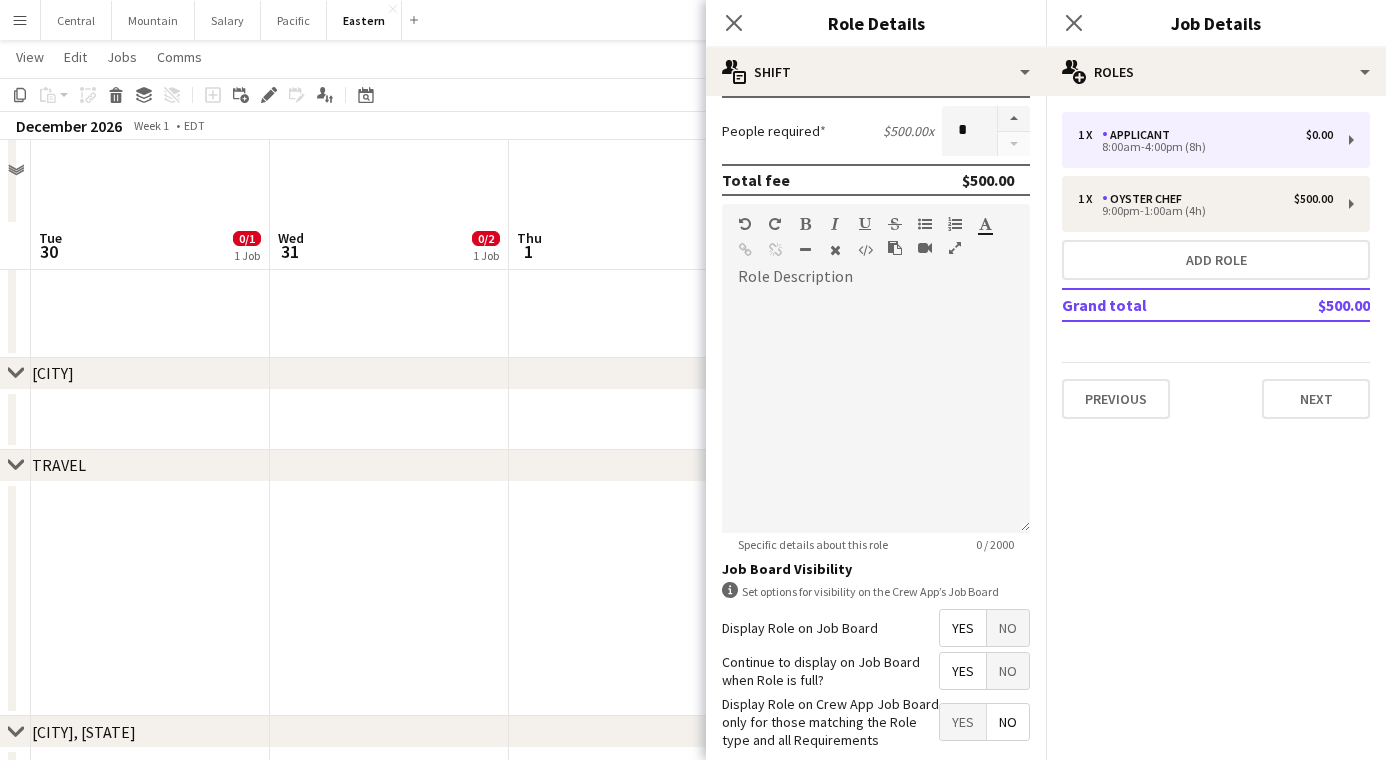 scroll, scrollTop: 496, scrollLeft: 0, axis: vertical 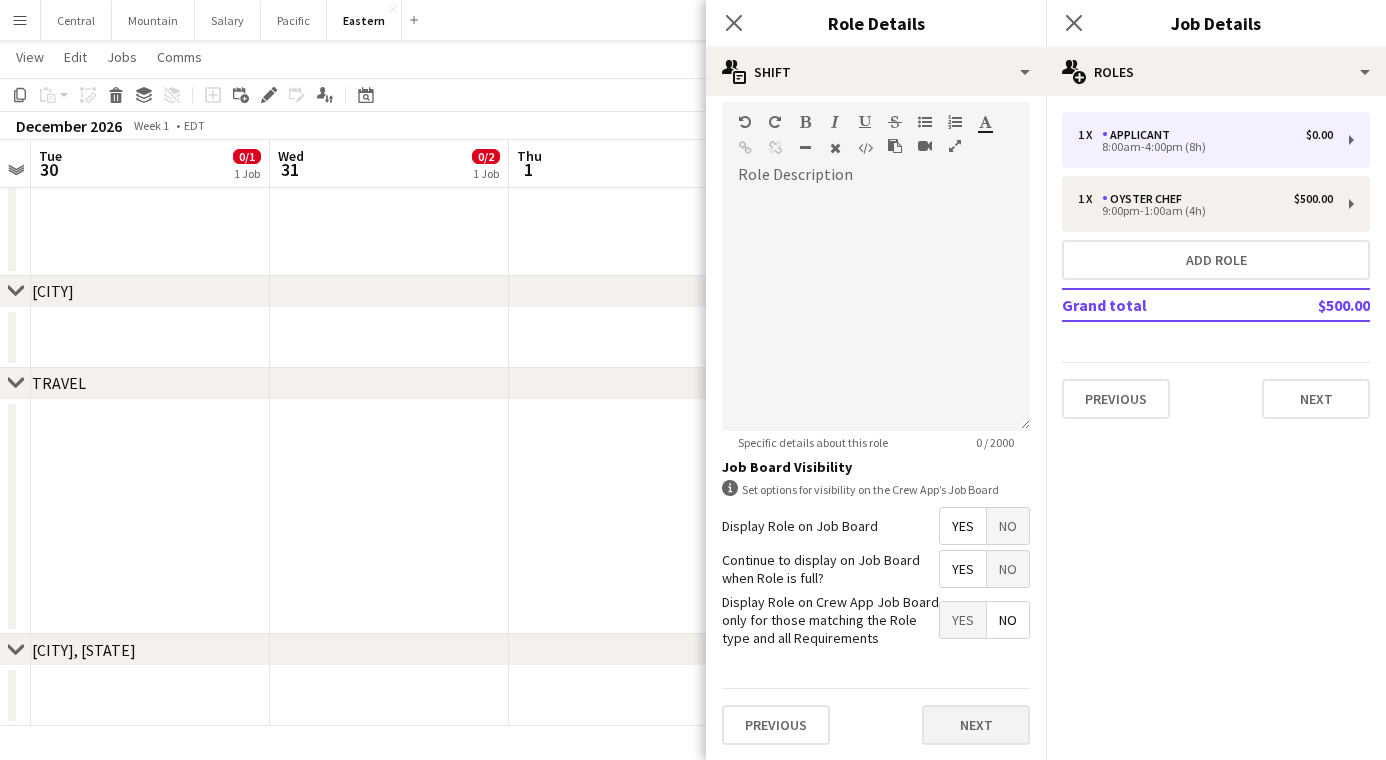 drag, startPoint x: 938, startPoint y: 700, endPoint x: 939, endPoint y: 718, distance: 18.027756 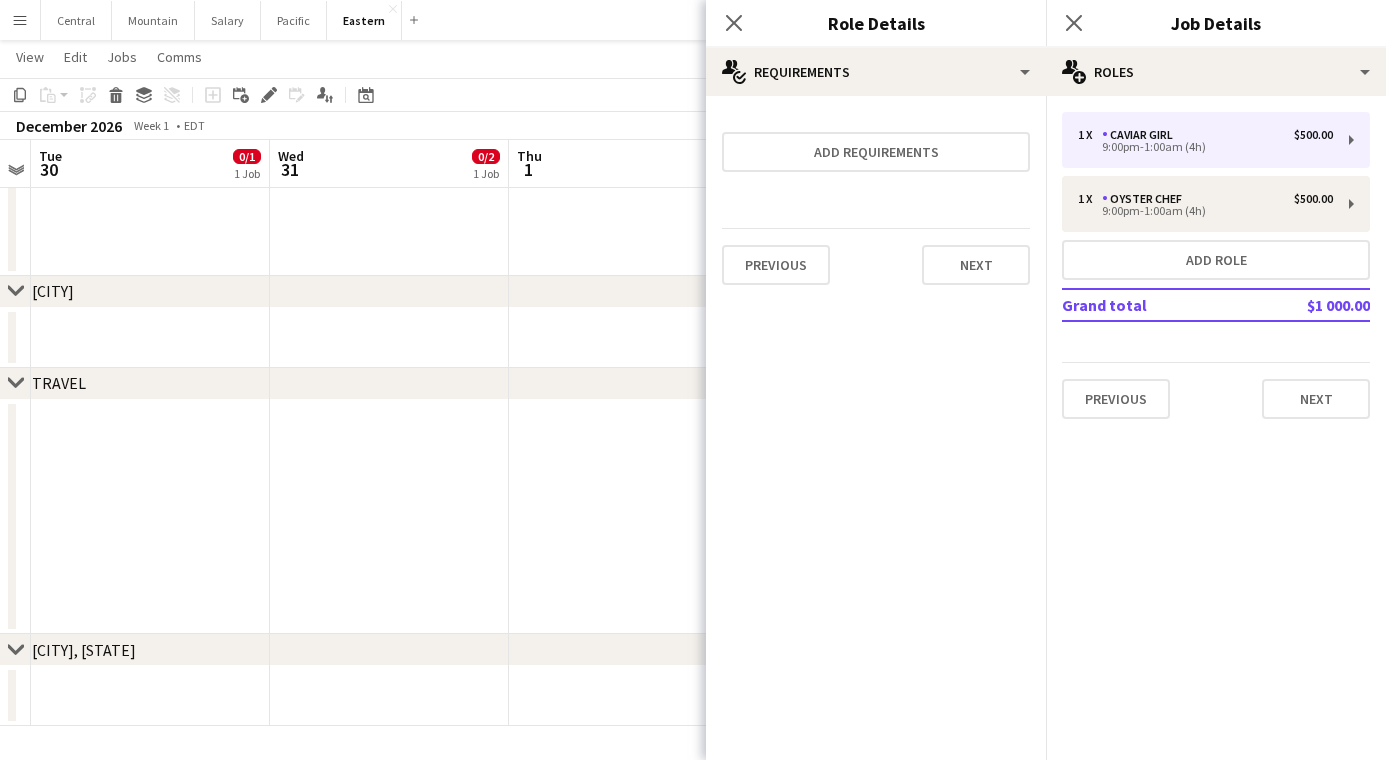 scroll, scrollTop: 0, scrollLeft: 0, axis: both 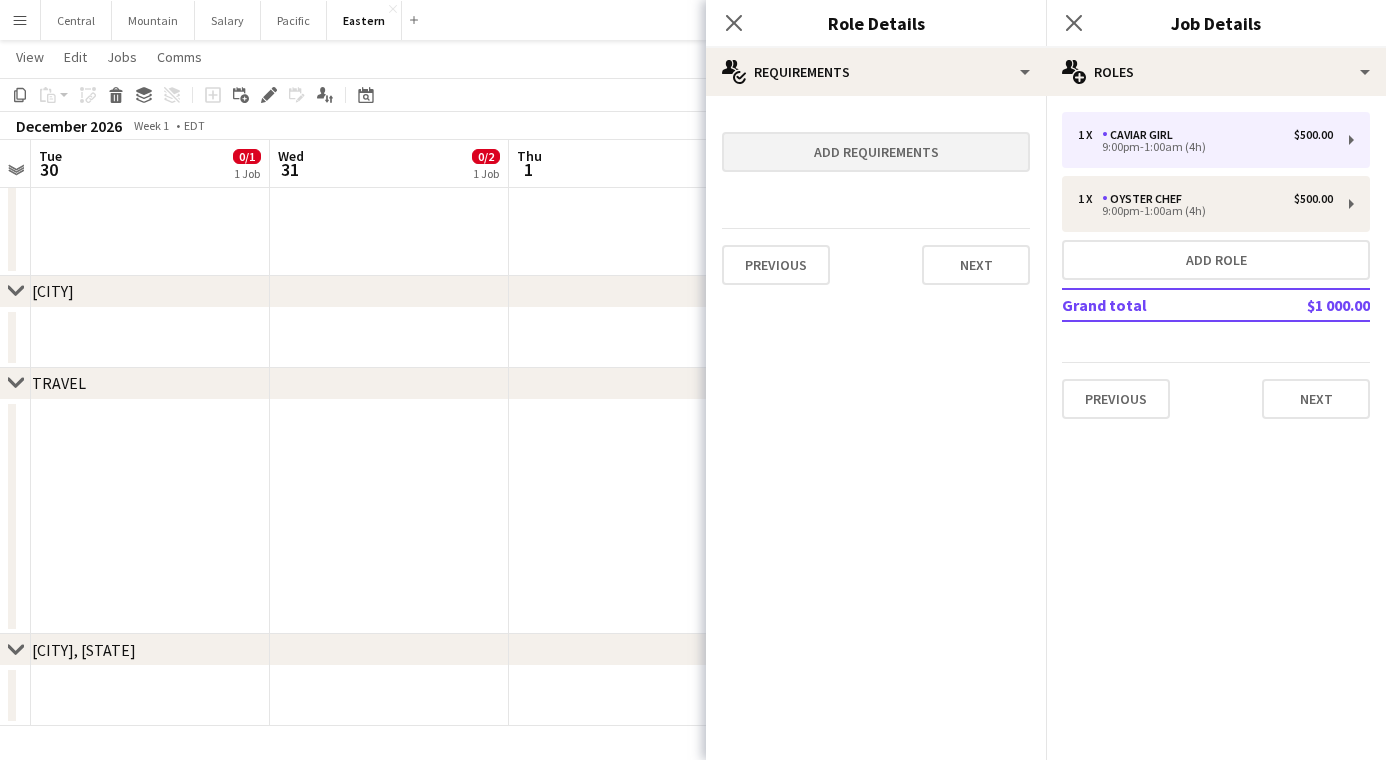 click on "Add requirements" at bounding box center (876, 152) 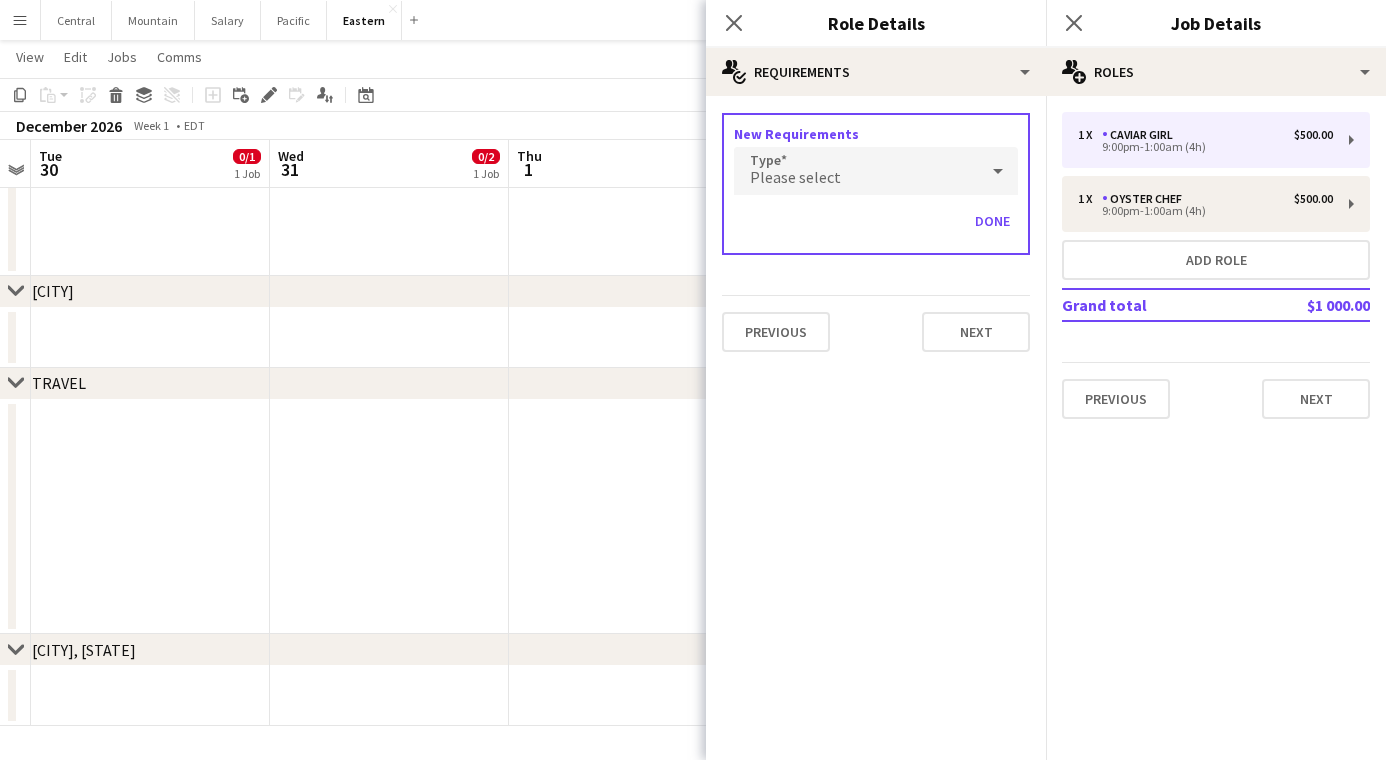 click on "Please select" at bounding box center [795, 177] 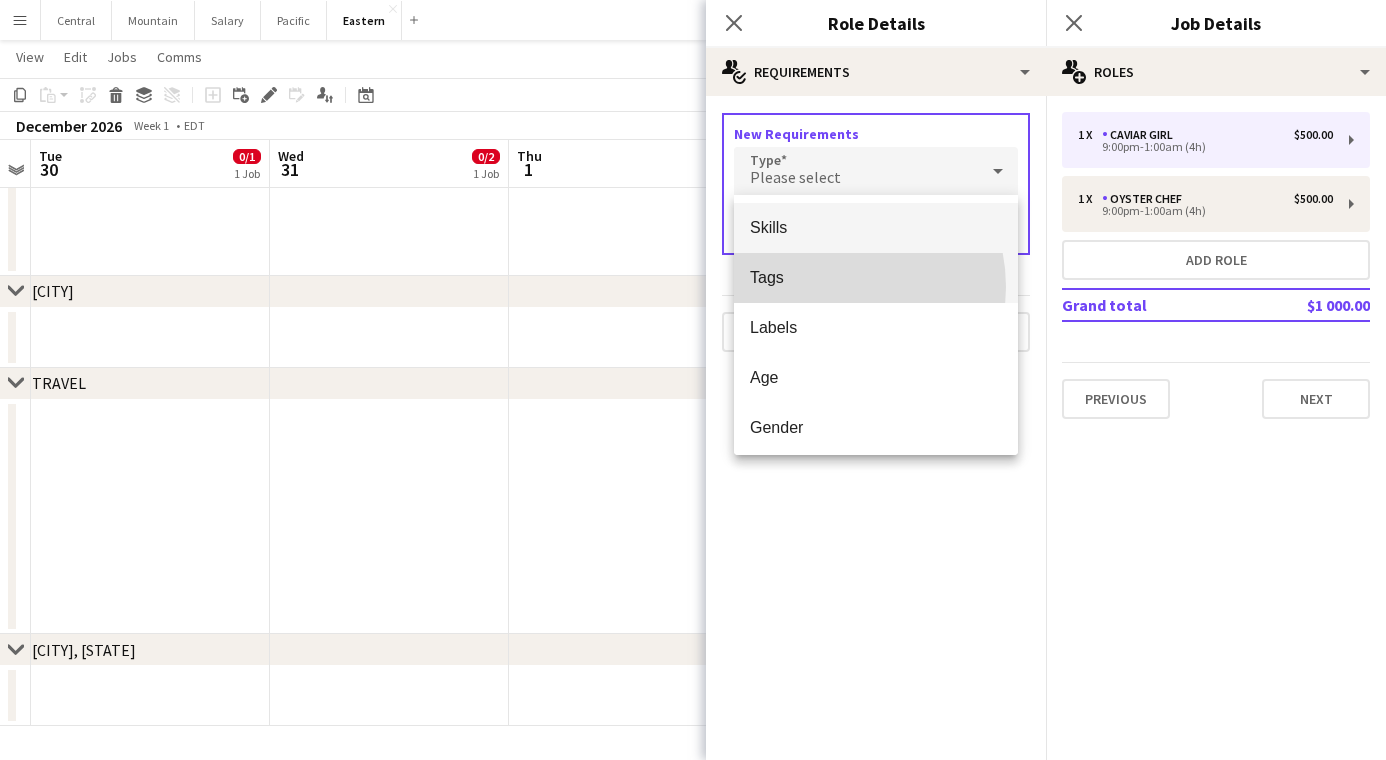 click on "Tags" at bounding box center (876, 277) 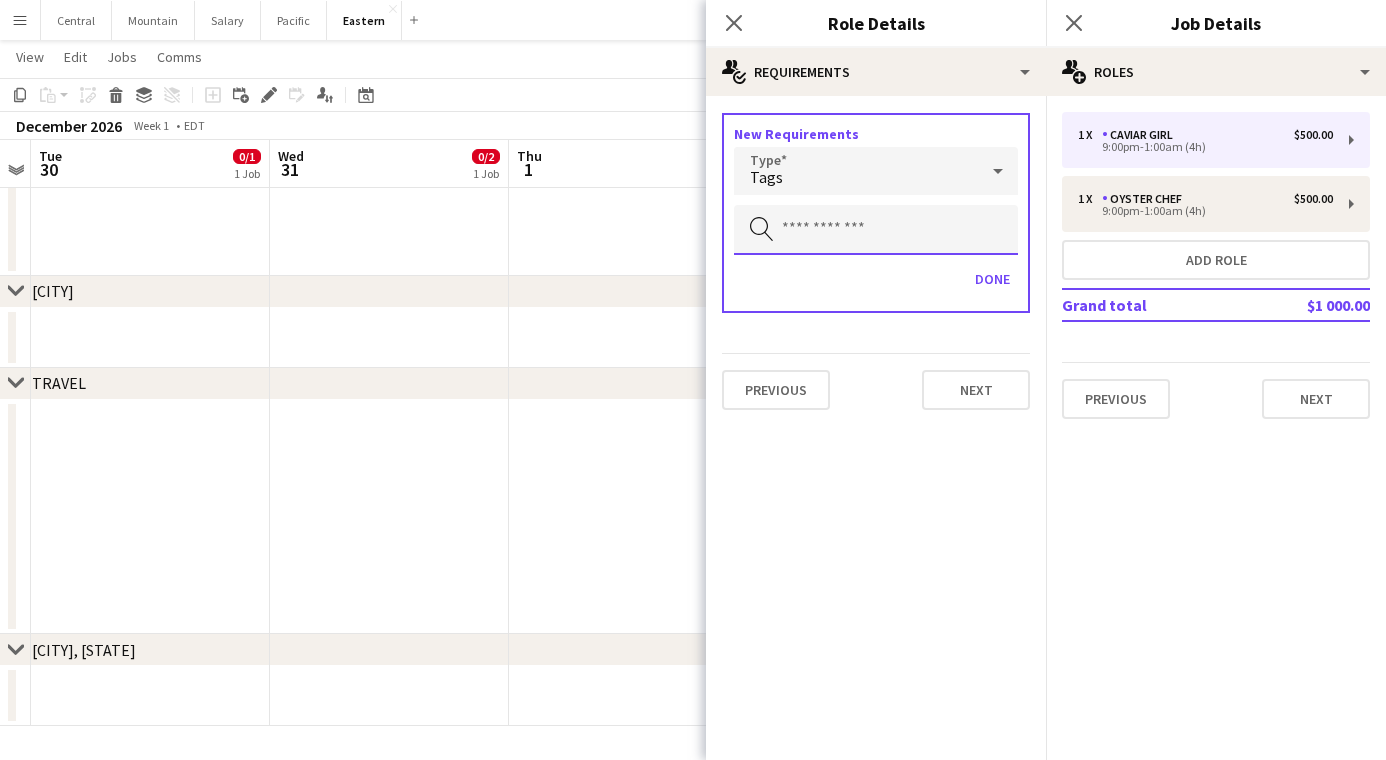 click at bounding box center [876, 230] 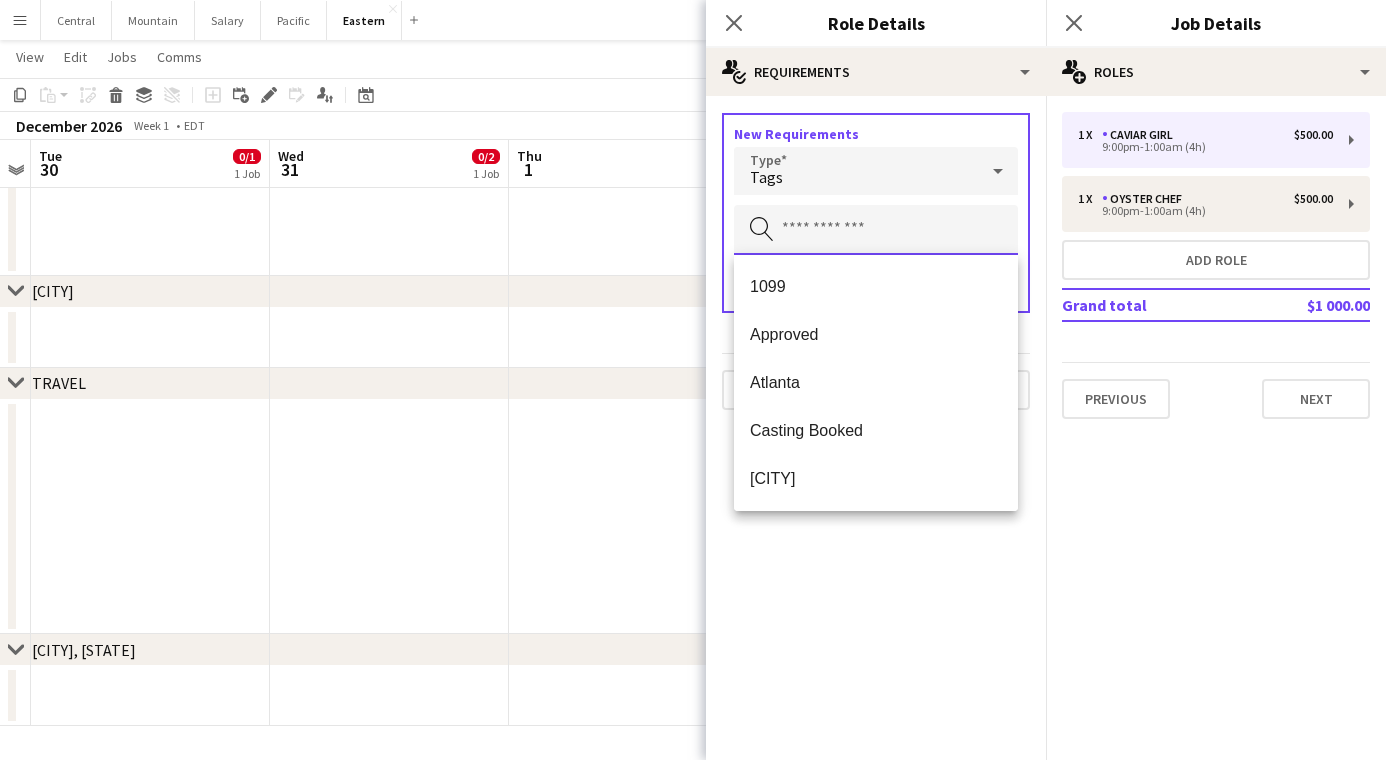 type on "*" 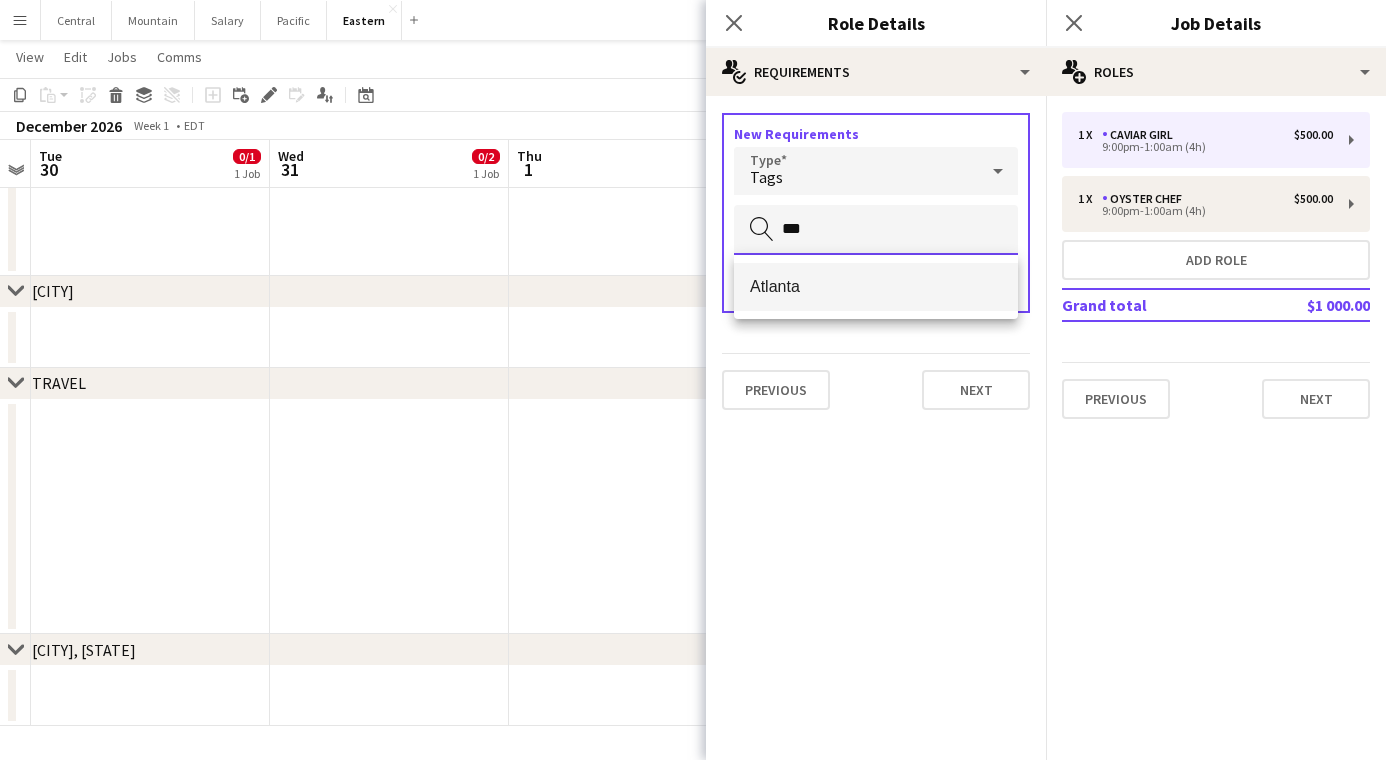 type on "***" 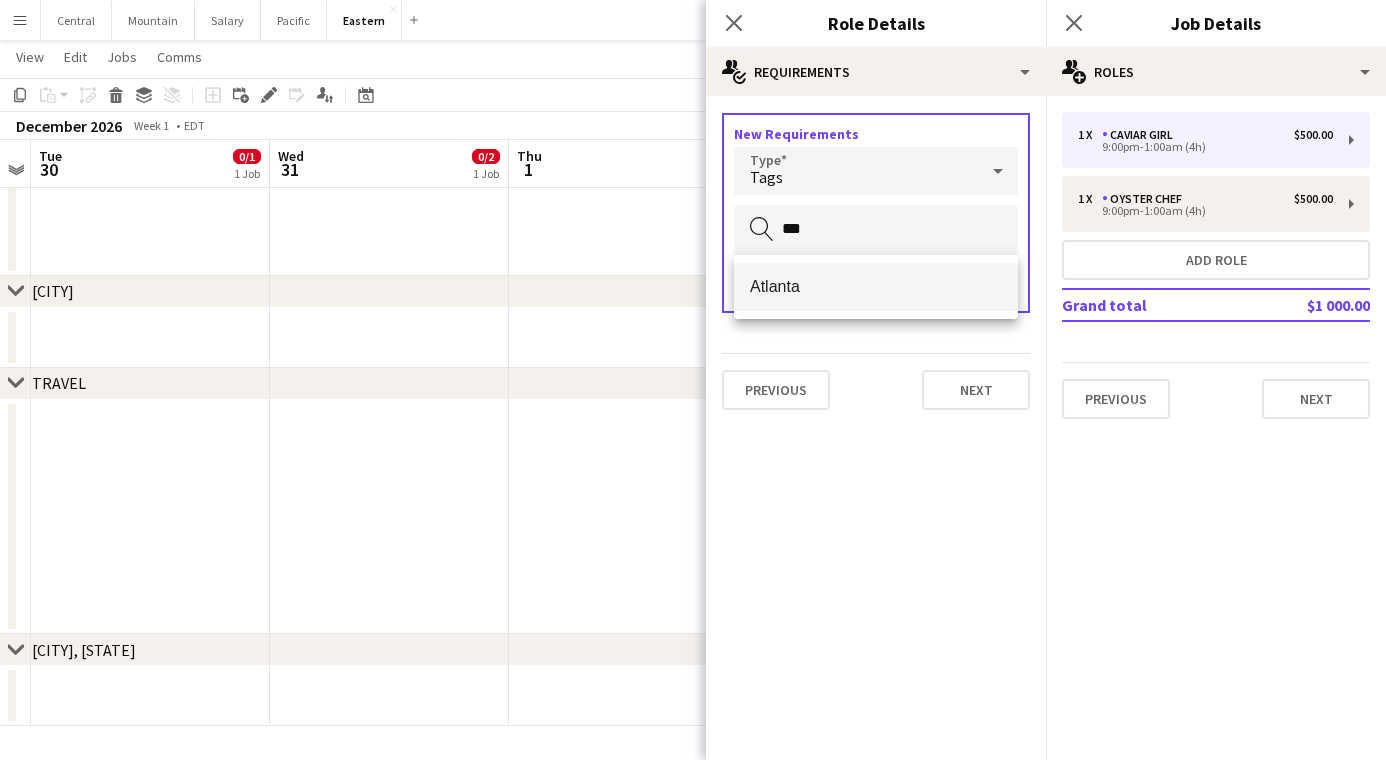 click on "Atlanta" at bounding box center [876, 287] 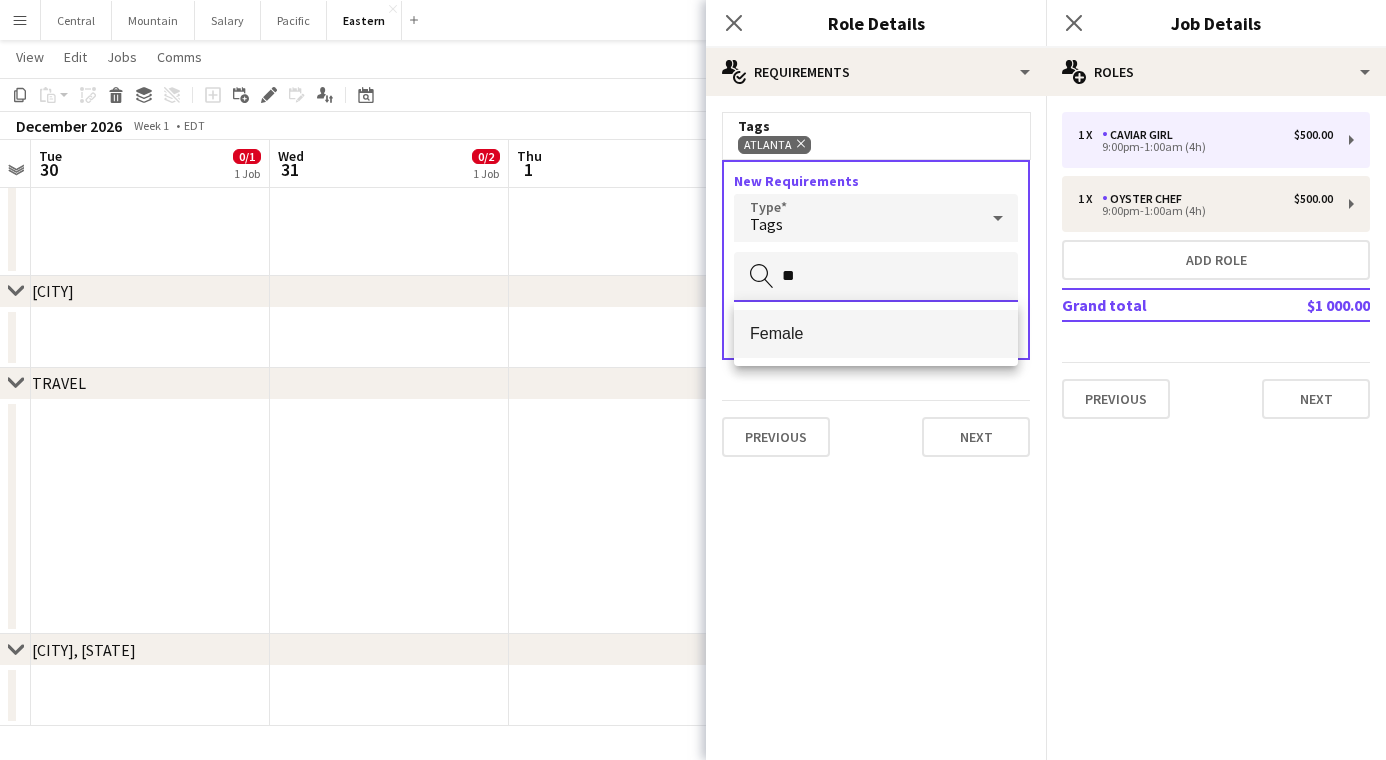 type on "**" 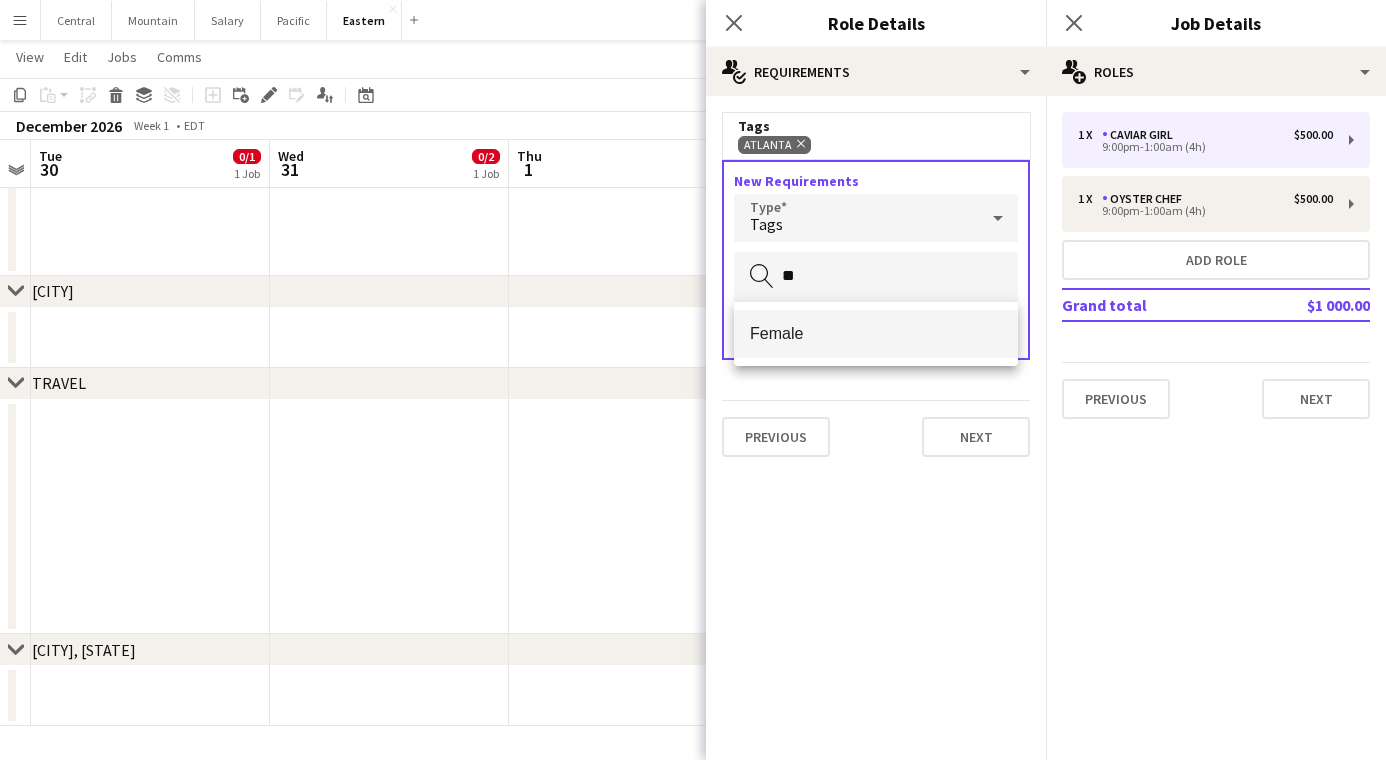 click on "Female" at bounding box center (876, 333) 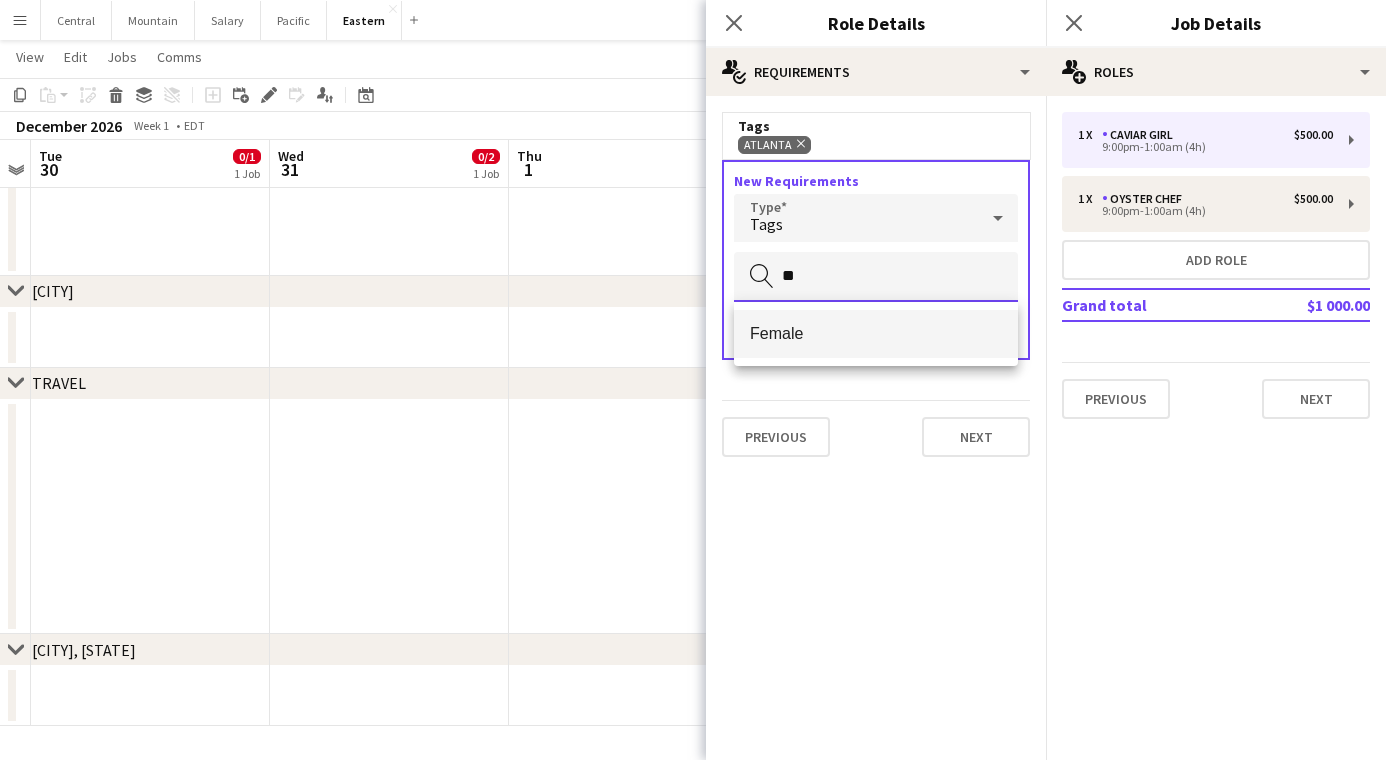 type 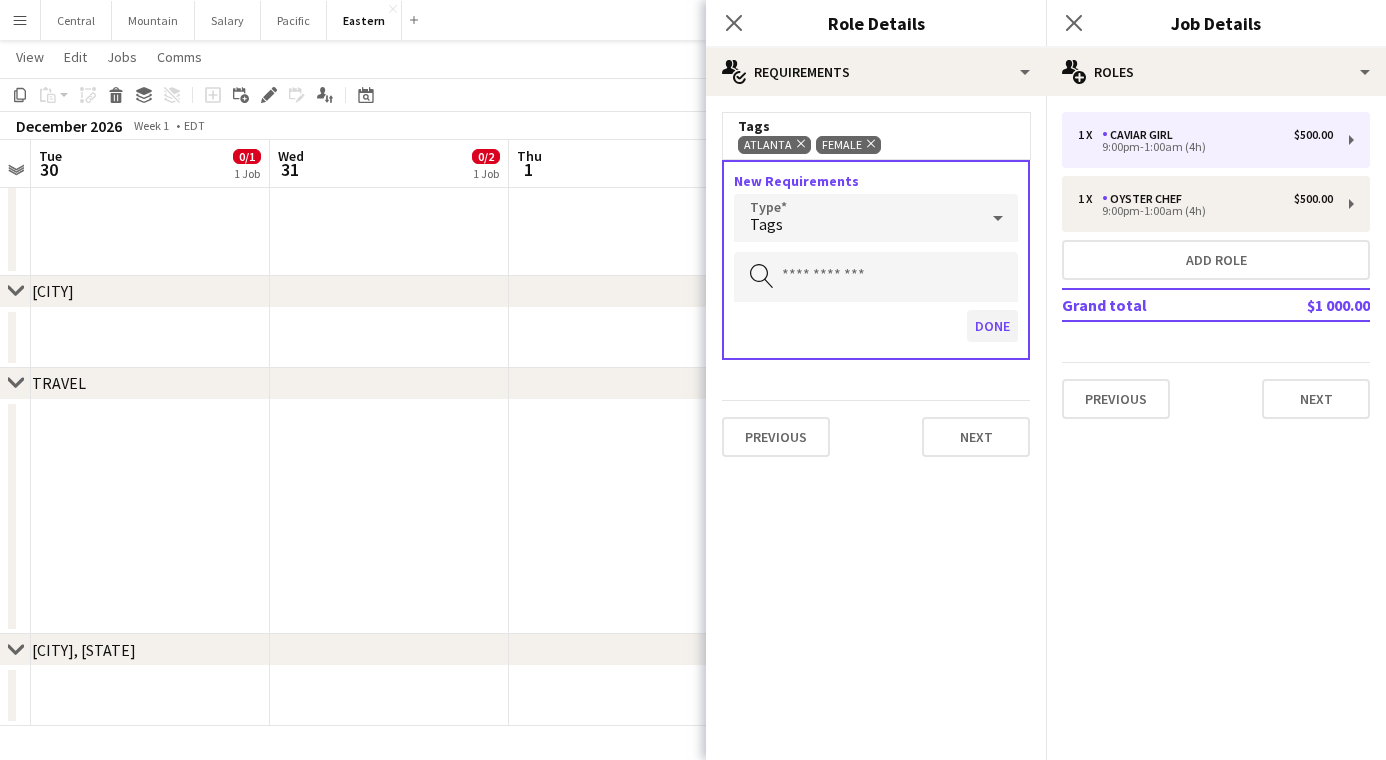click on "Done" at bounding box center [992, 326] 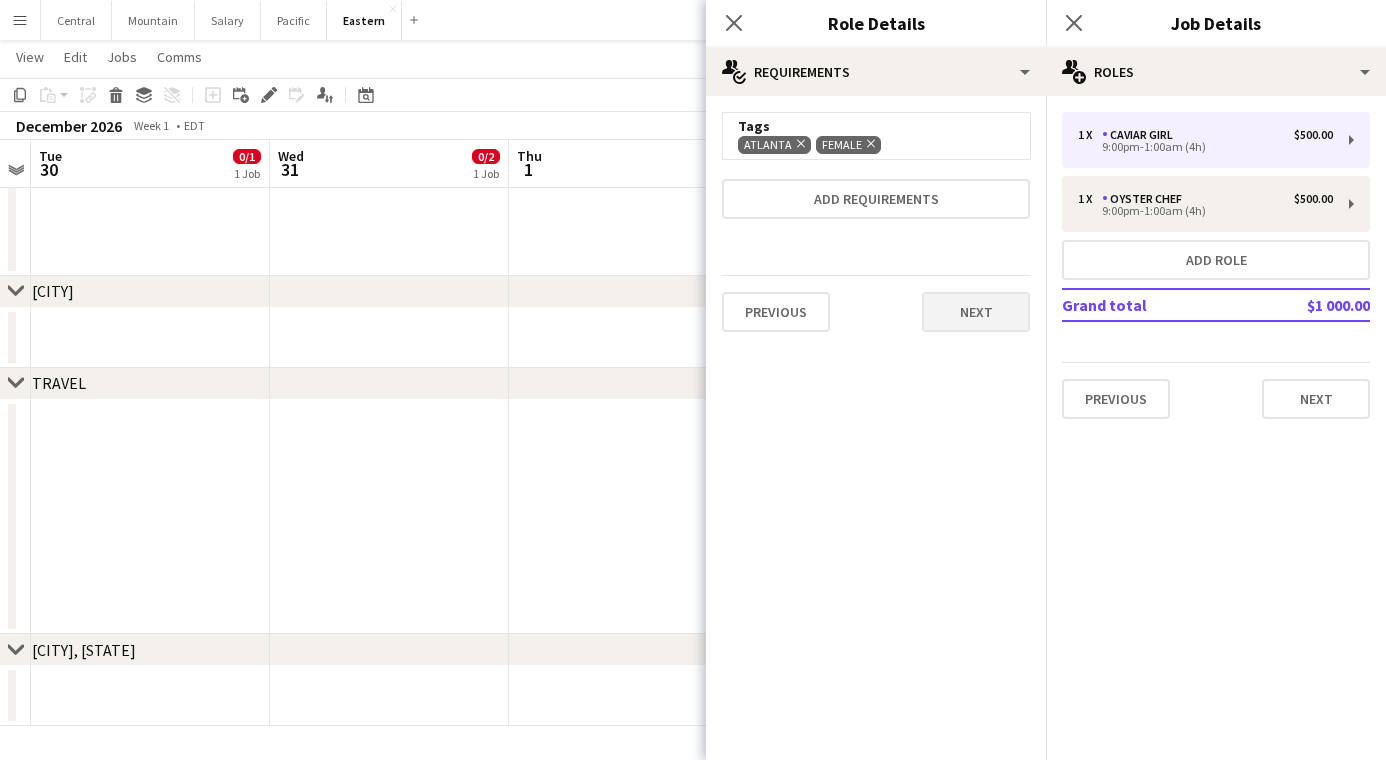 click on "Next" at bounding box center (976, 312) 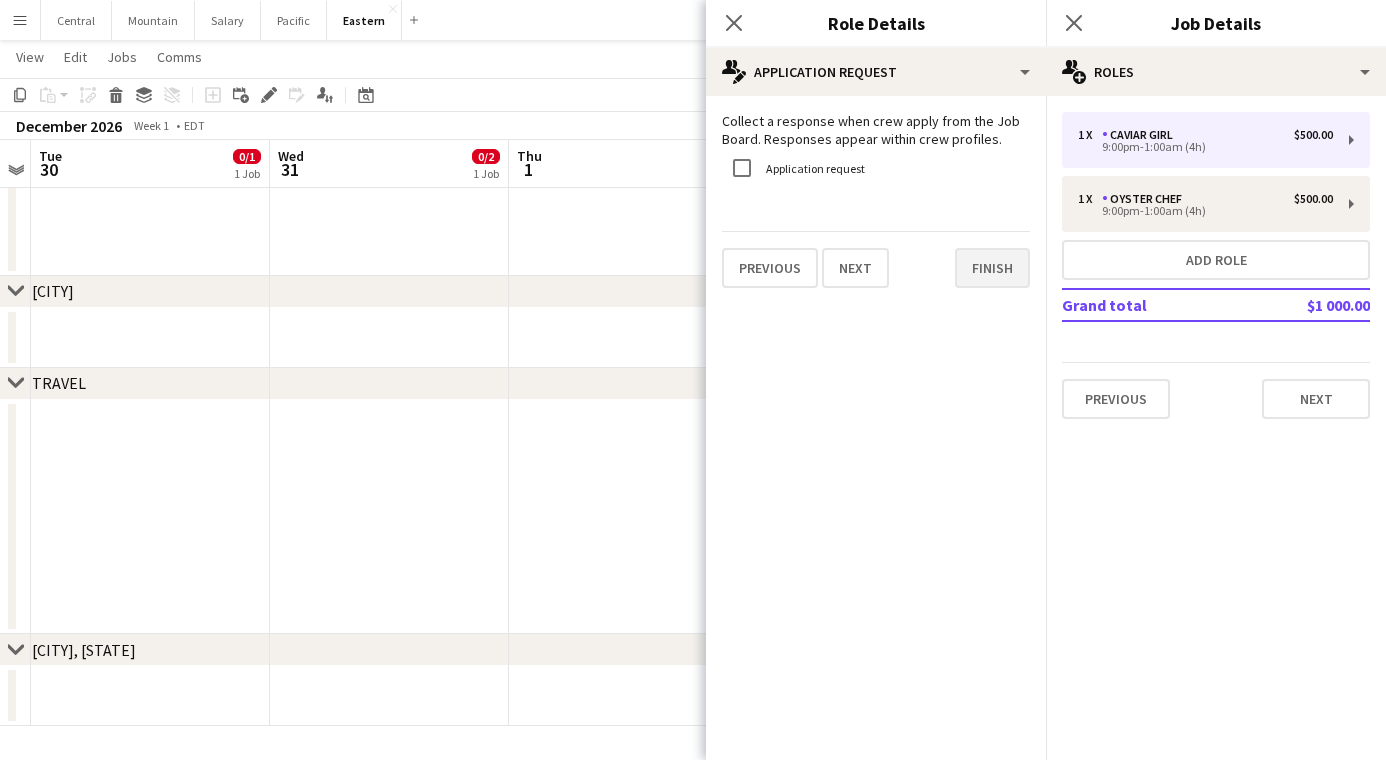 drag, startPoint x: 976, startPoint y: 293, endPoint x: 982, endPoint y: 271, distance: 22.803509 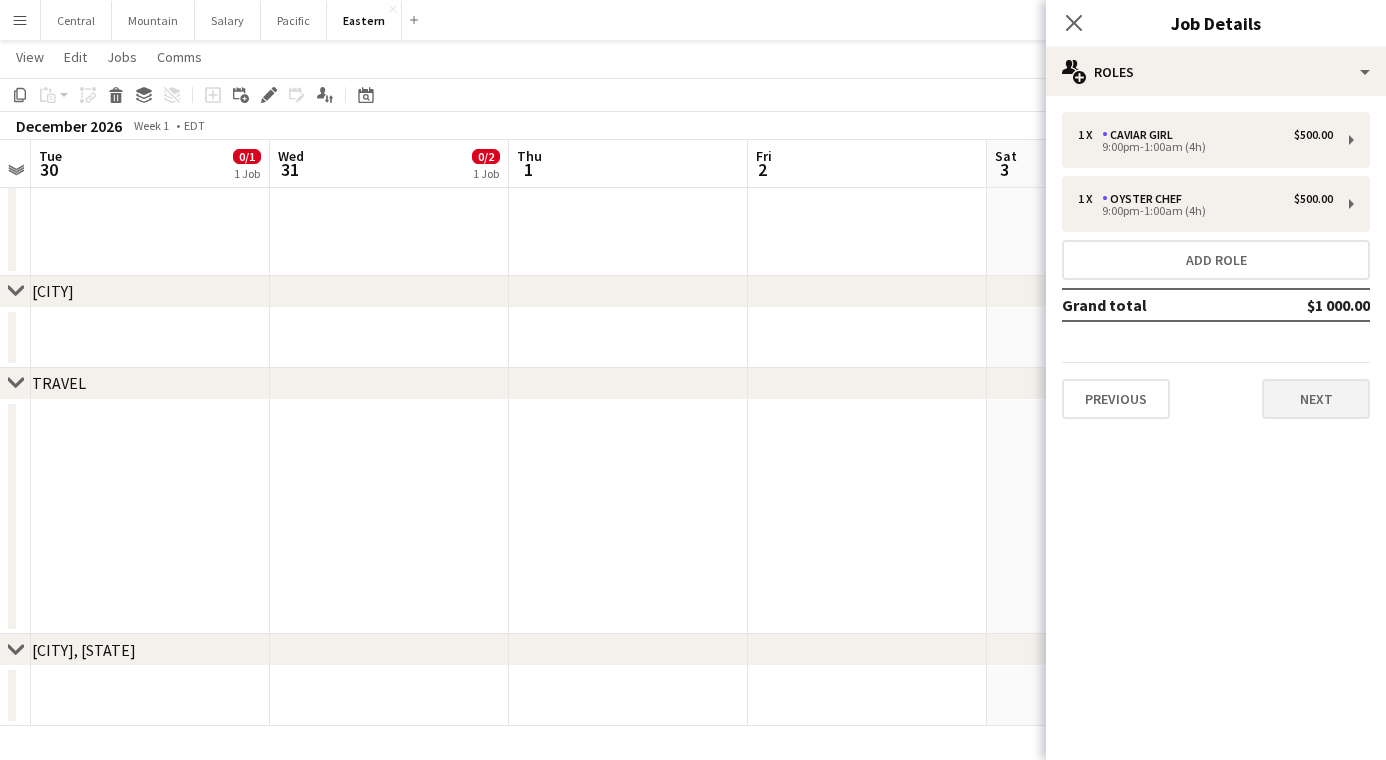 click on "Next" at bounding box center [1316, 399] 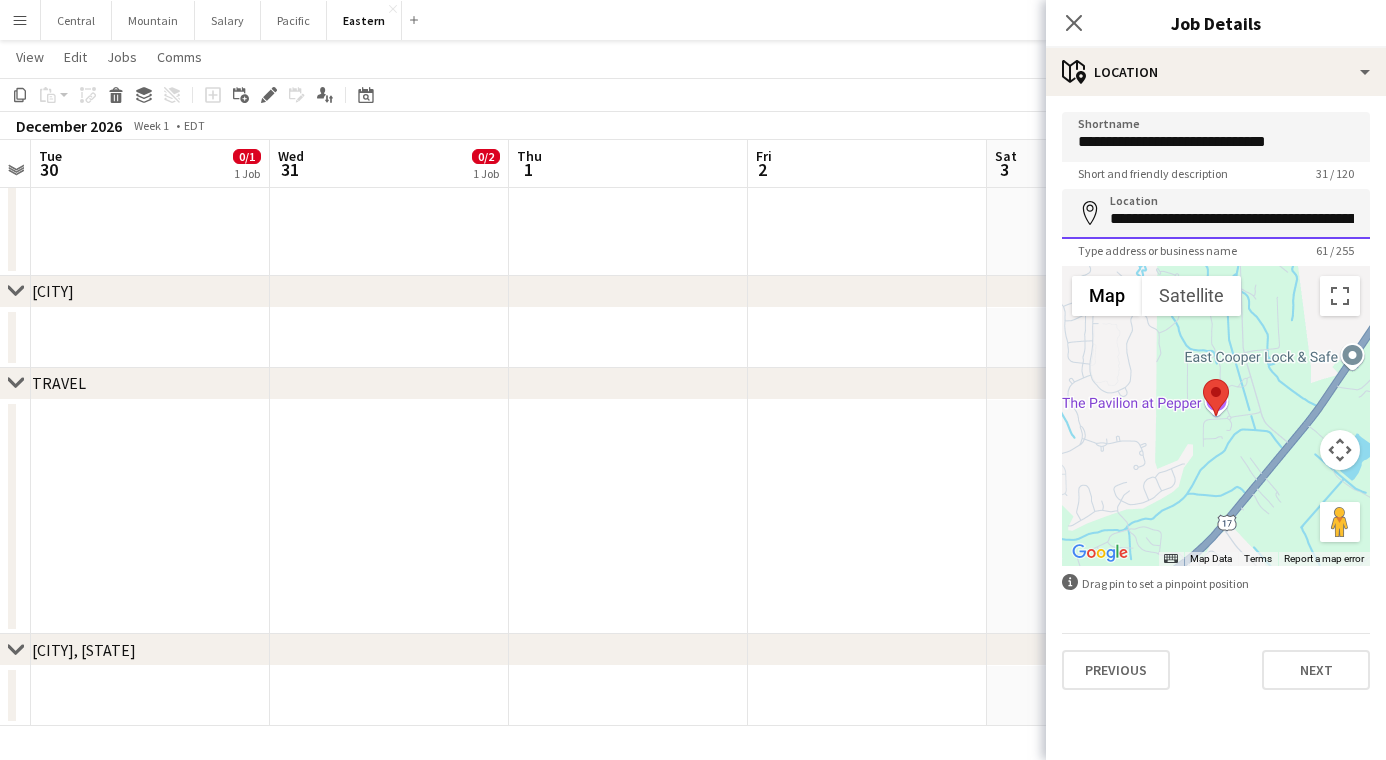 click on "**********" at bounding box center [1216, 214] 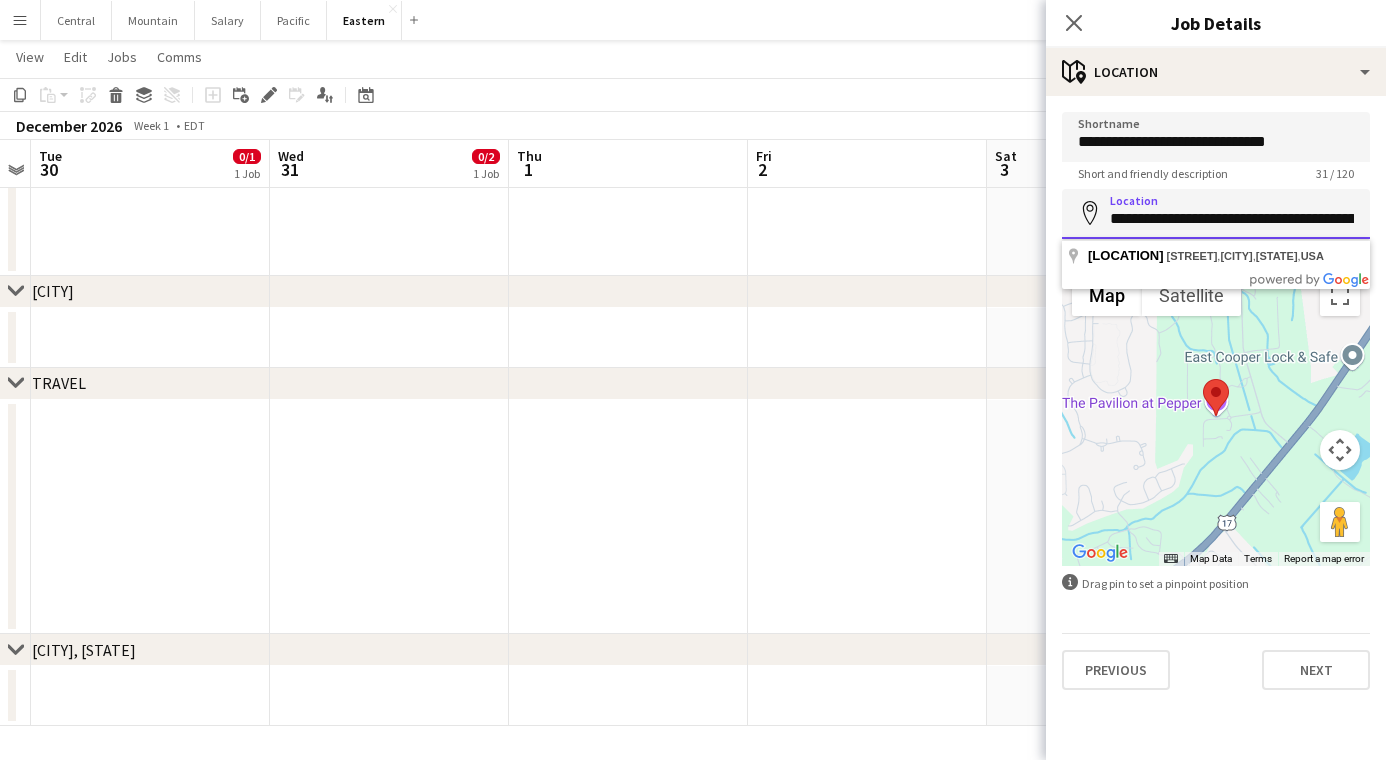 paste 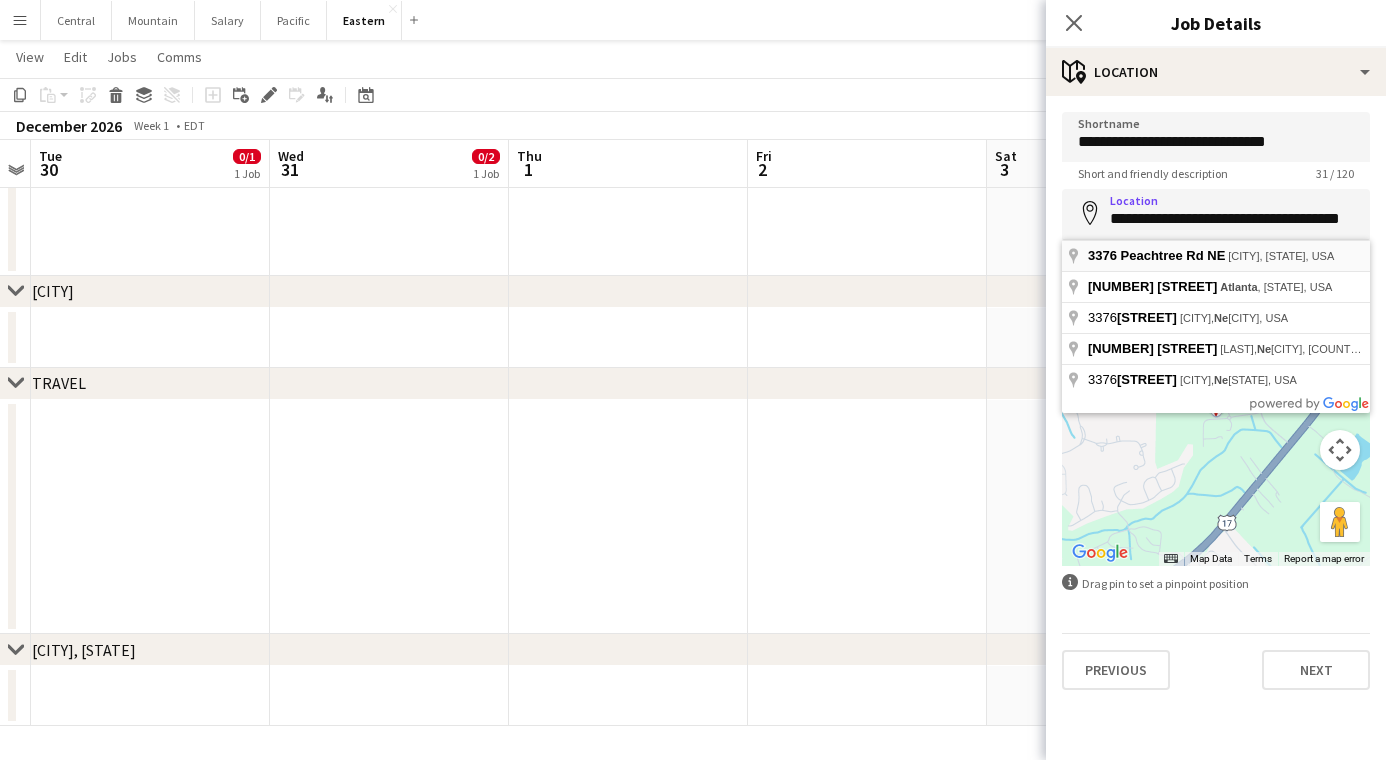 type on "**********" 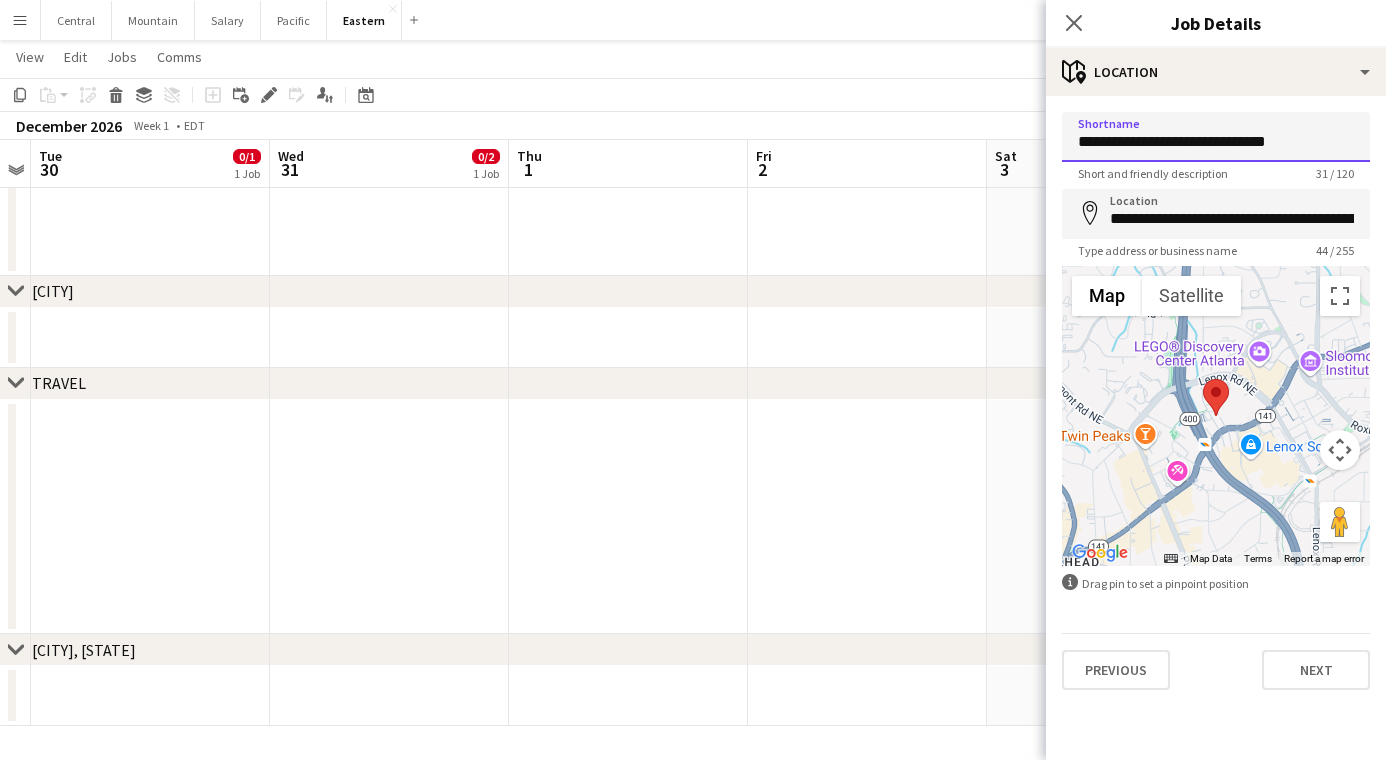 drag, startPoint x: 1298, startPoint y: 147, endPoint x: 761, endPoint y: 93, distance: 539.70825 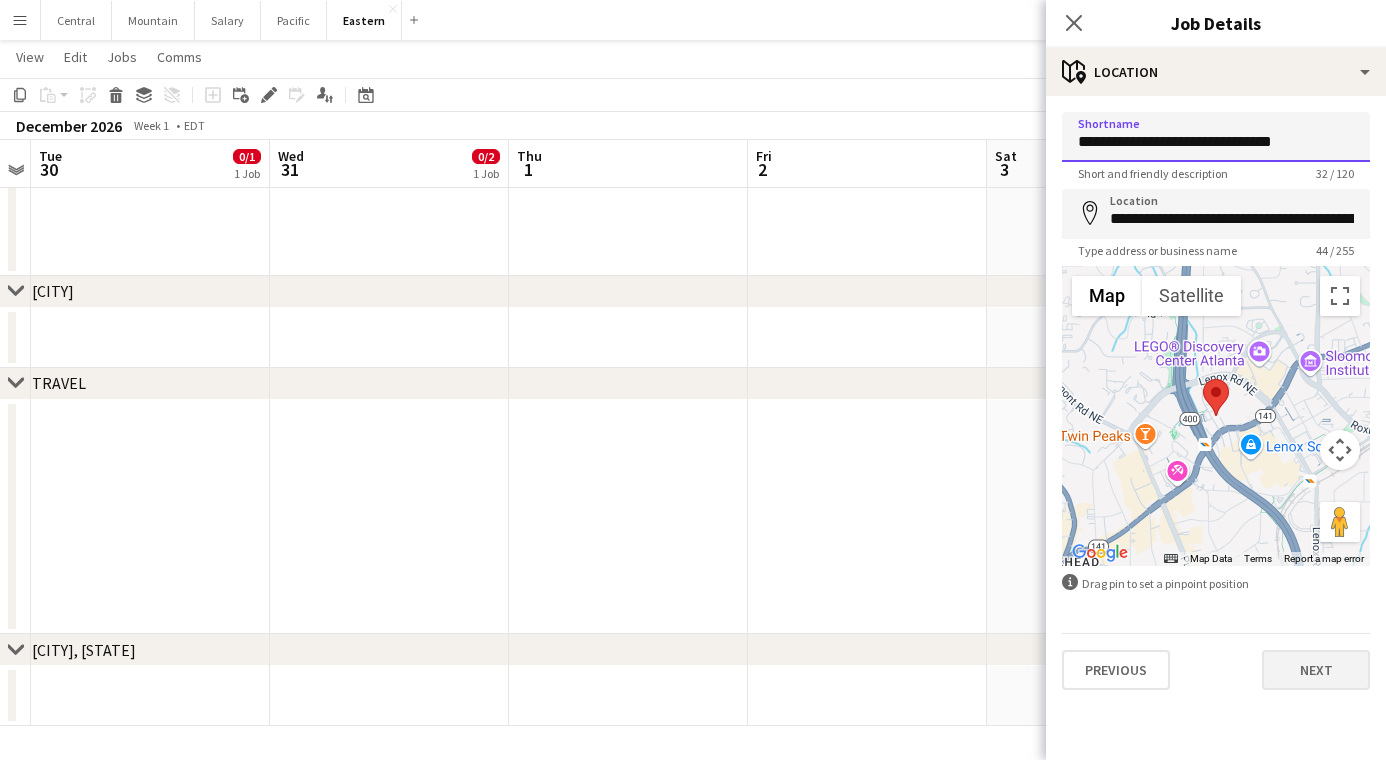type on "**********" 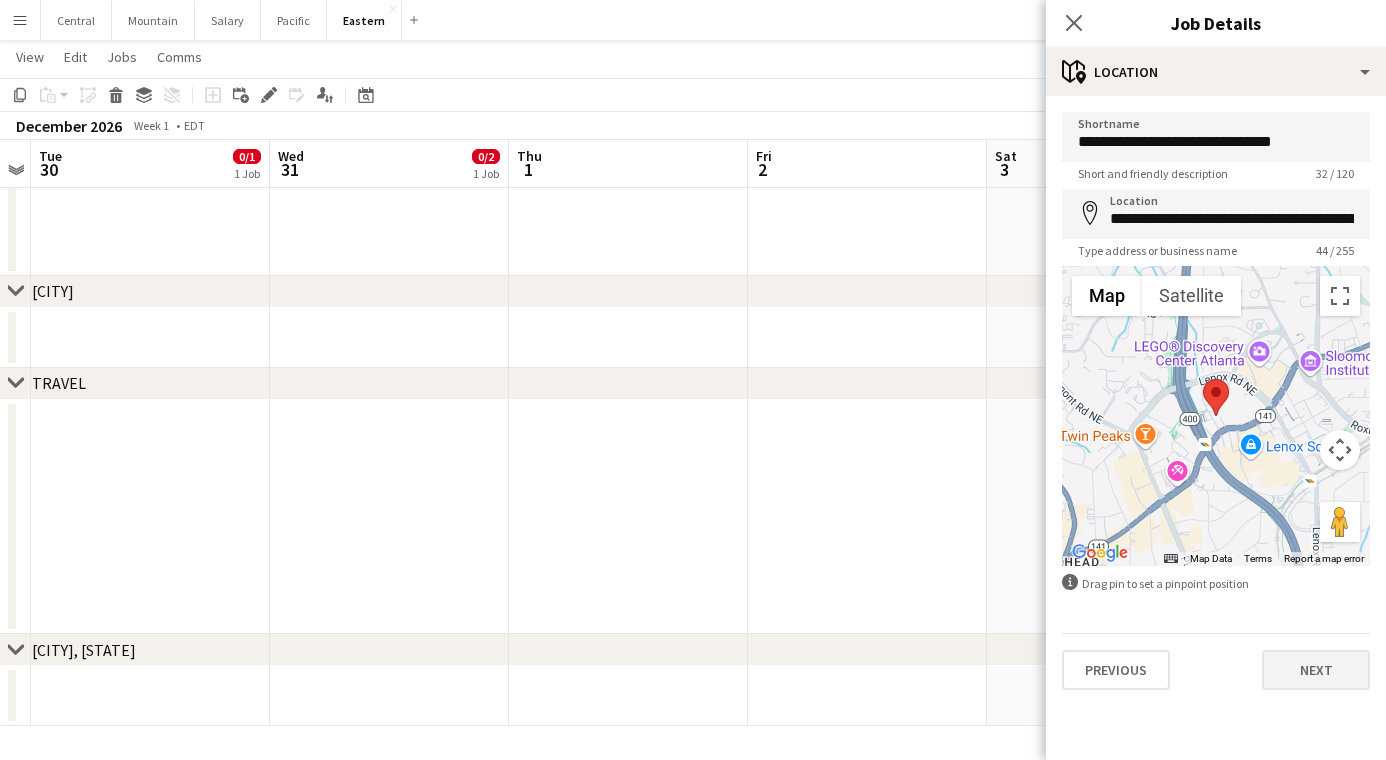 click on "Next" at bounding box center [1316, 670] 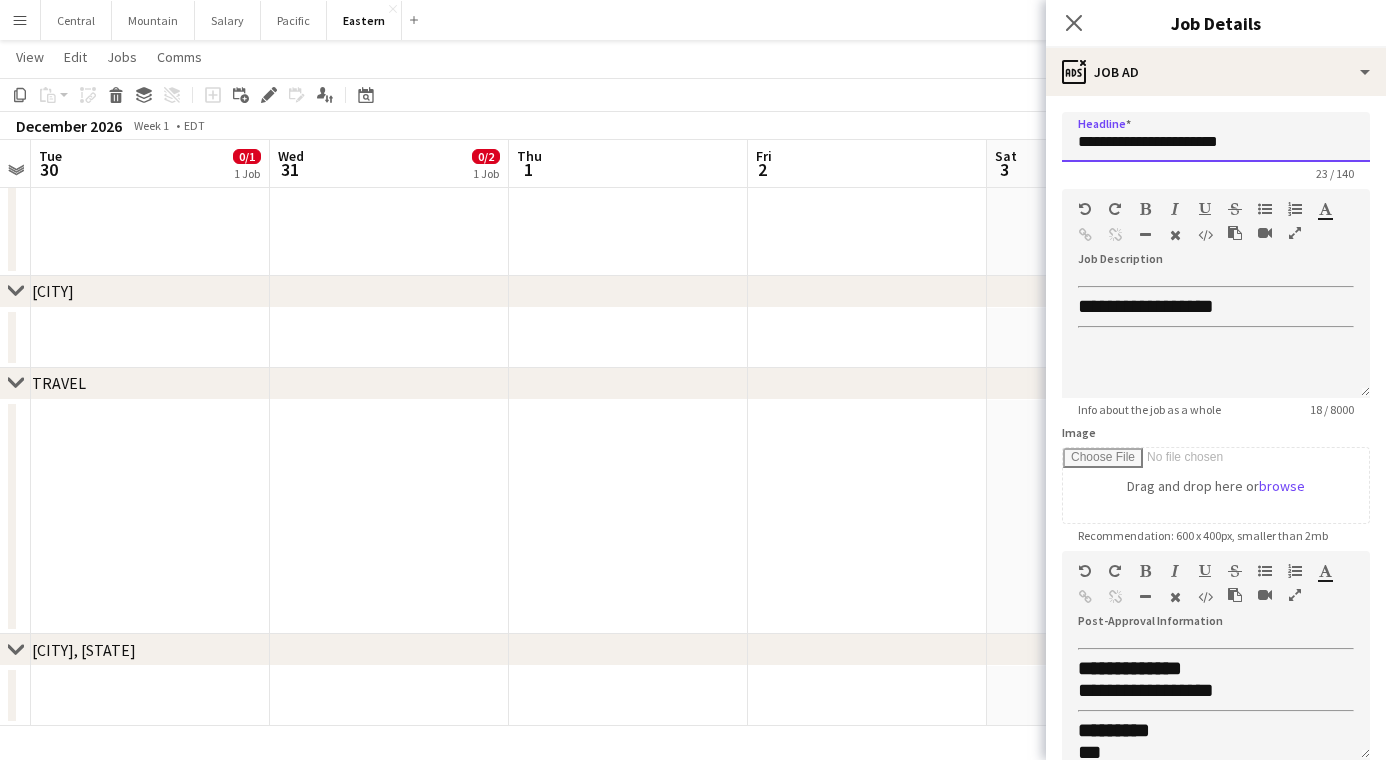 drag, startPoint x: 1210, startPoint y: 137, endPoint x: 867, endPoint y: 152, distance: 343.32782 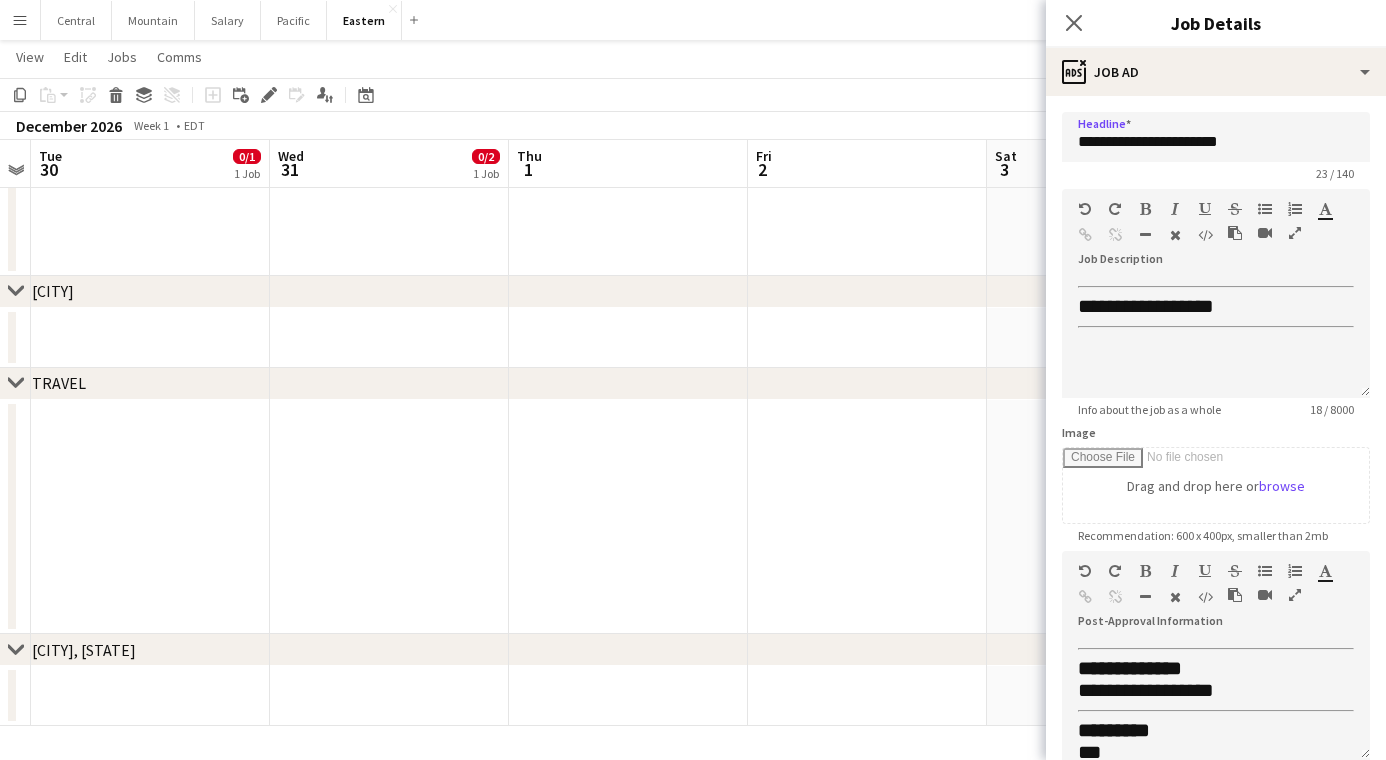 drag, startPoint x: 4, startPoint y: 323, endPoint x: 1281, endPoint y: 143, distance: 1289.6235 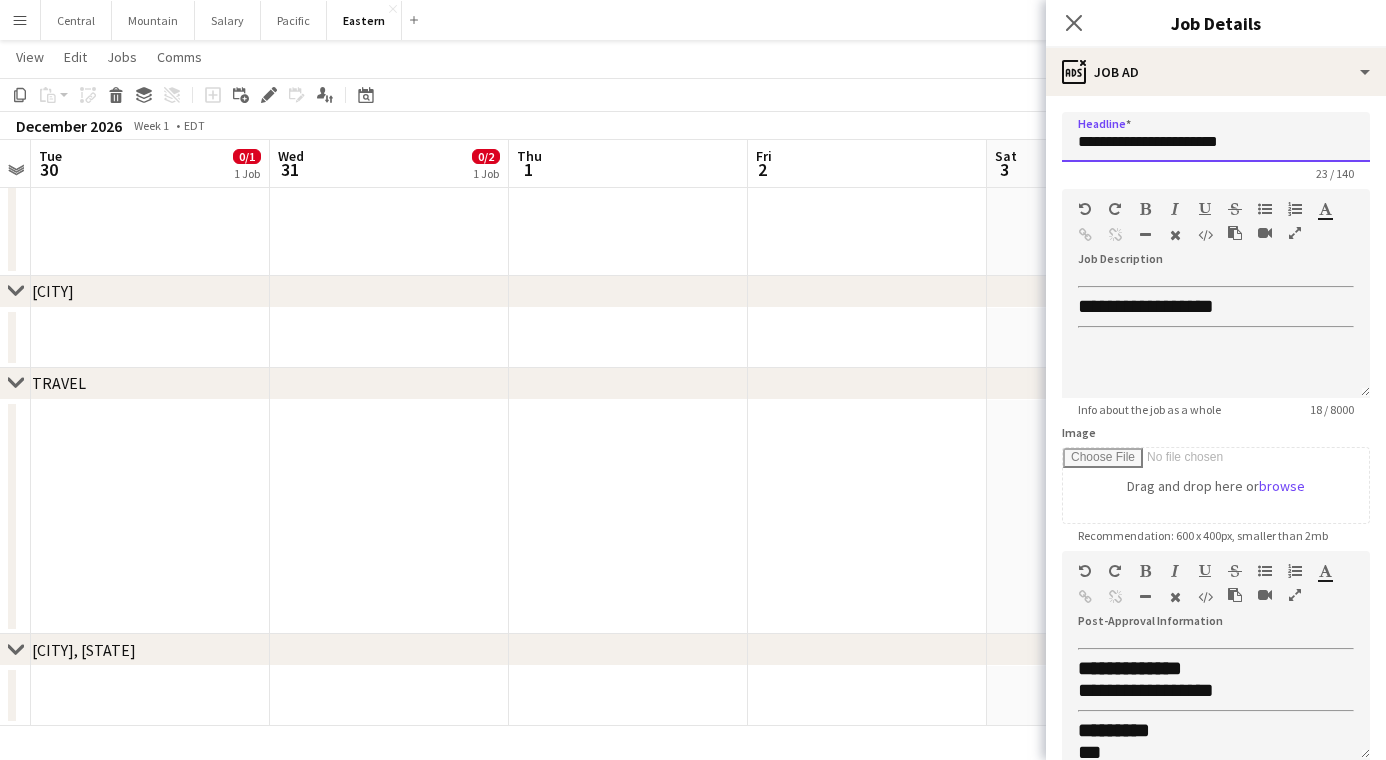 drag, startPoint x: 1175, startPoint y: 152, endPoint x: 1190, endPoint y: 125, distance: 30.88689 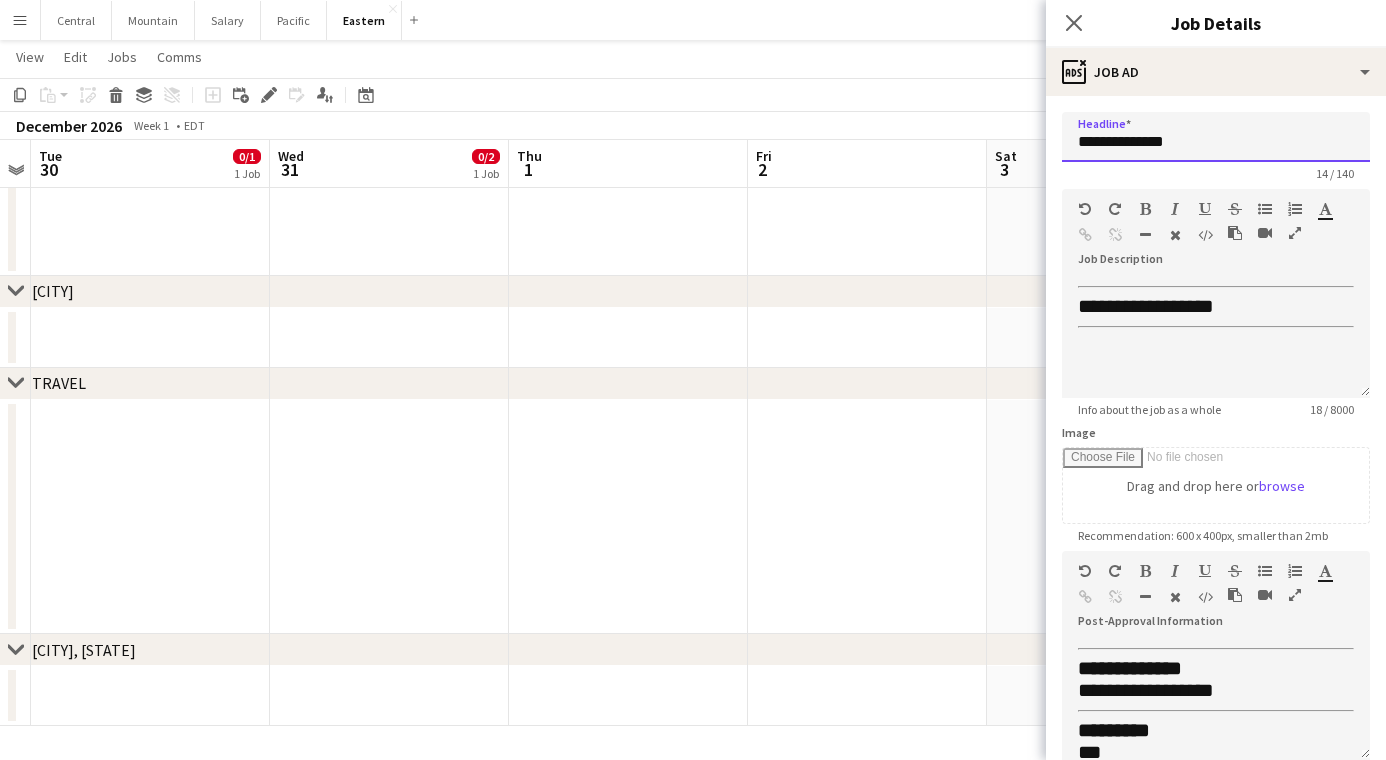 click on "**********" at bounding box center [1216, 137] 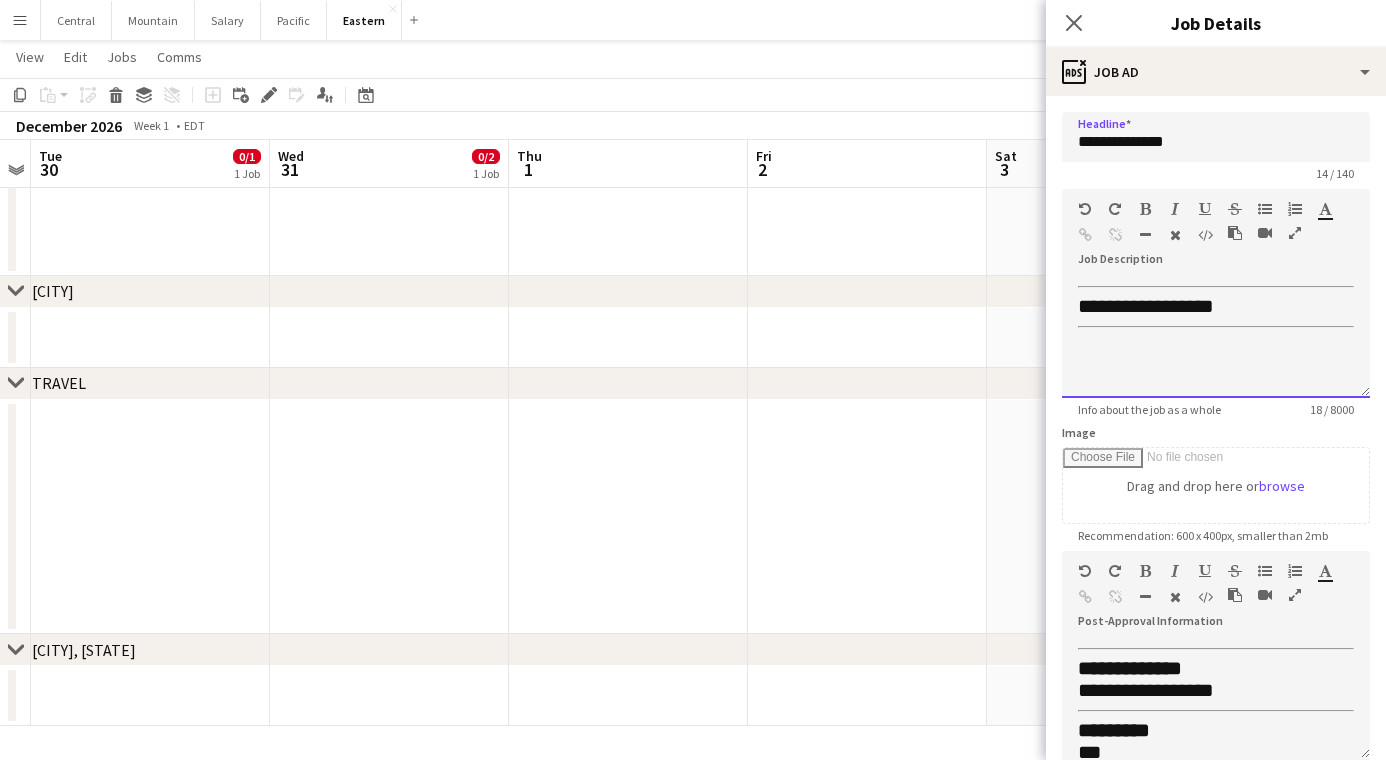 click on "**********" at bounding box center [1146, 306] 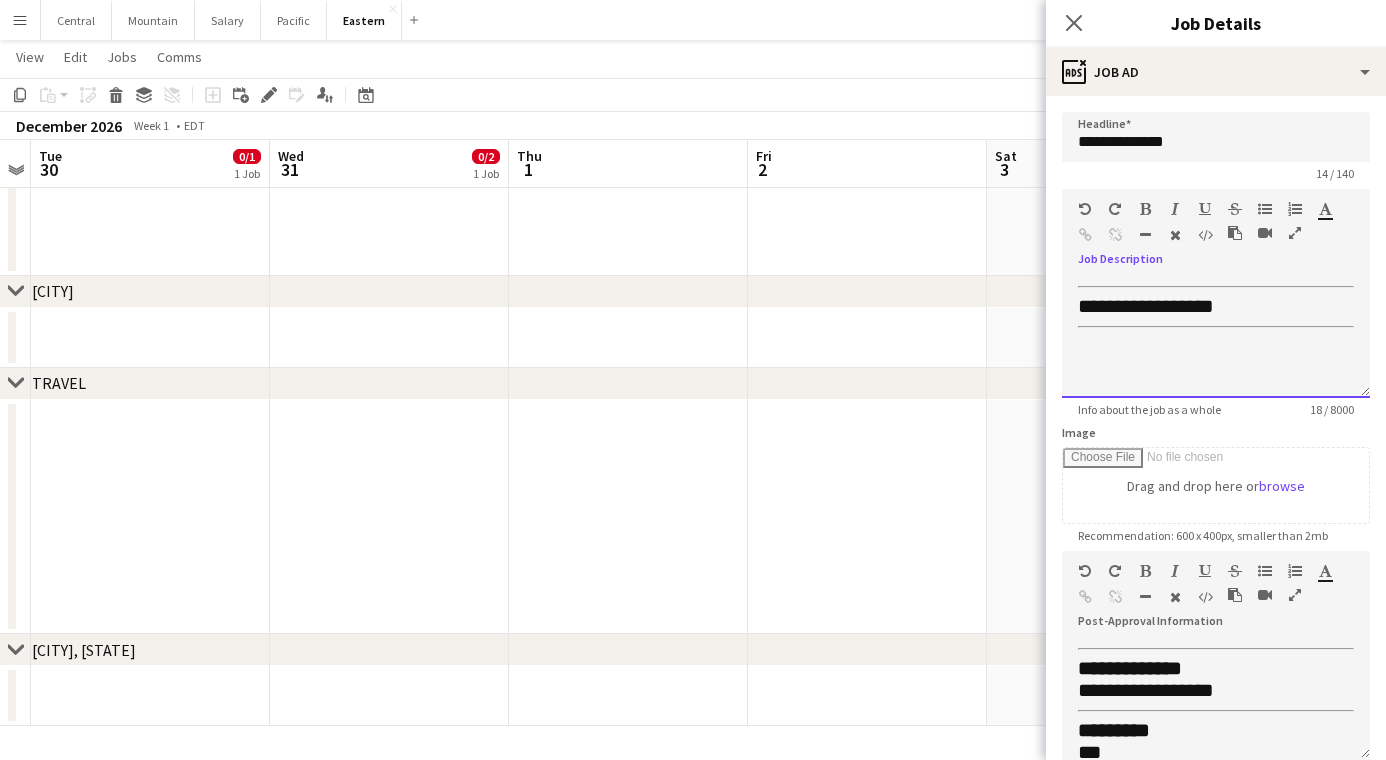 type 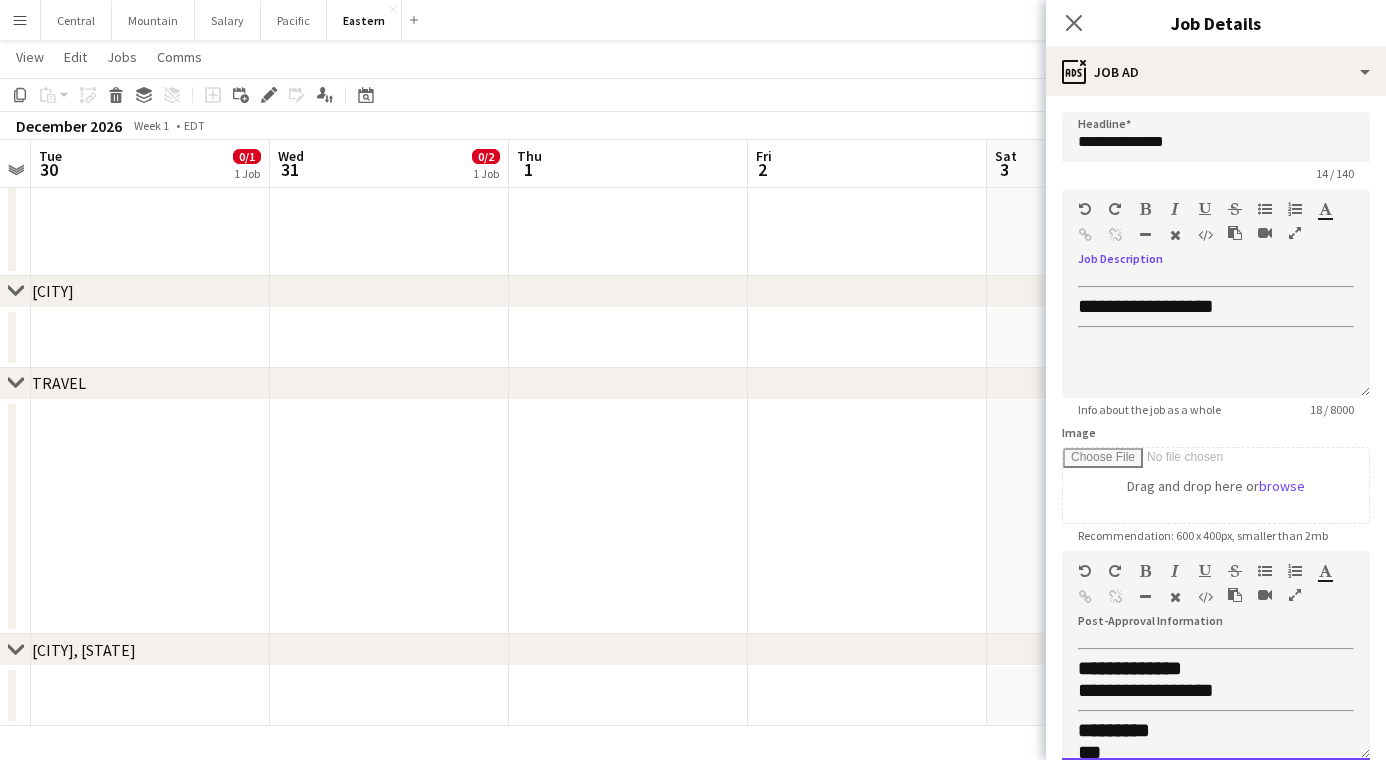click on "**********" at bounding box center [1146, 690] 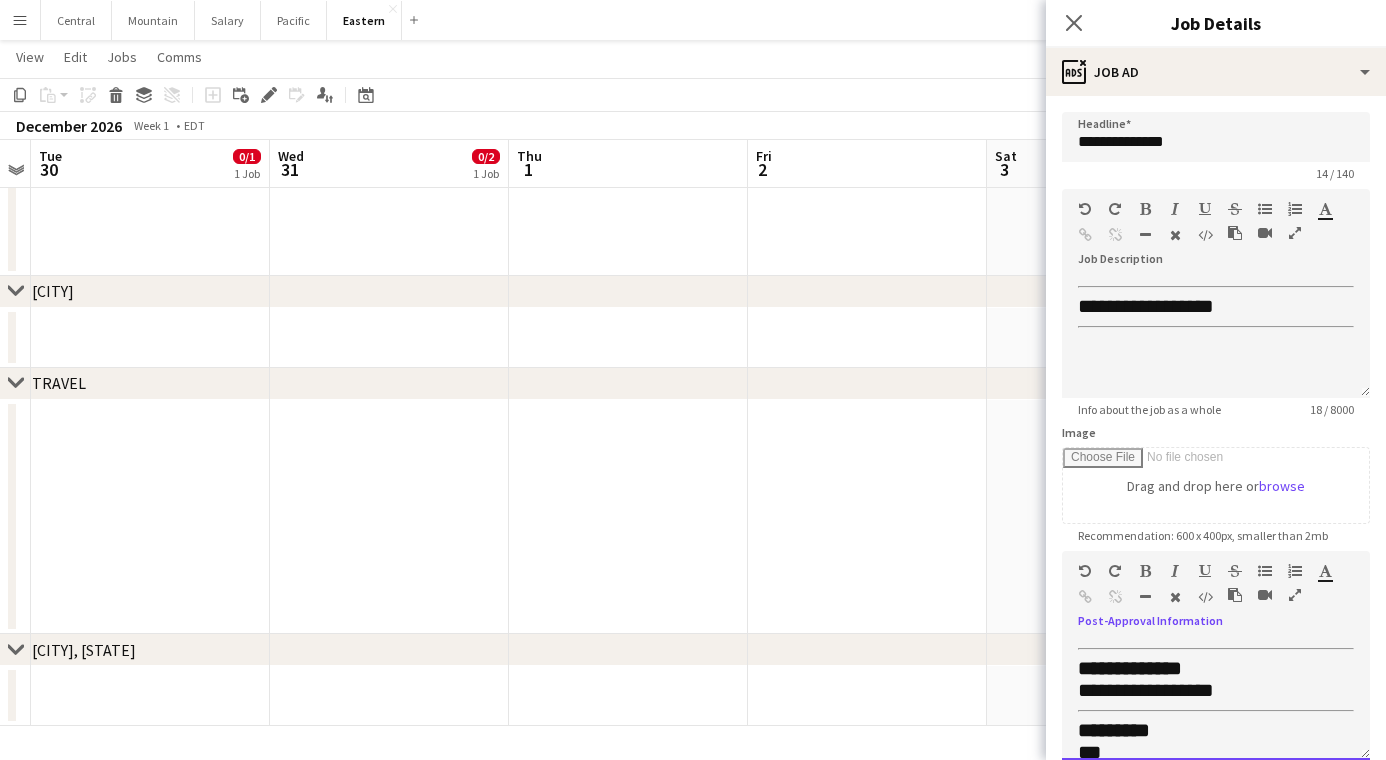 type 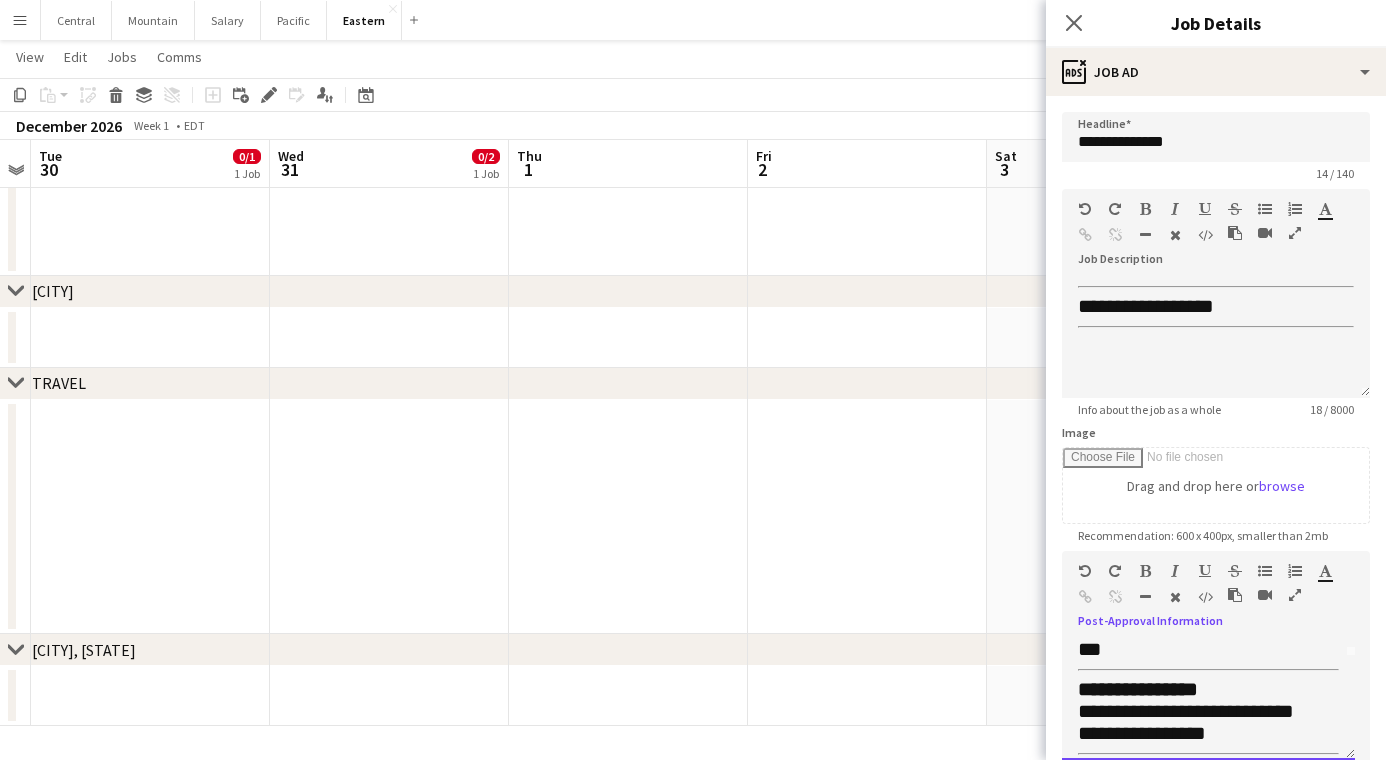 scroll, scrollTop: 107, scrollLeft: 0, axis: vertical 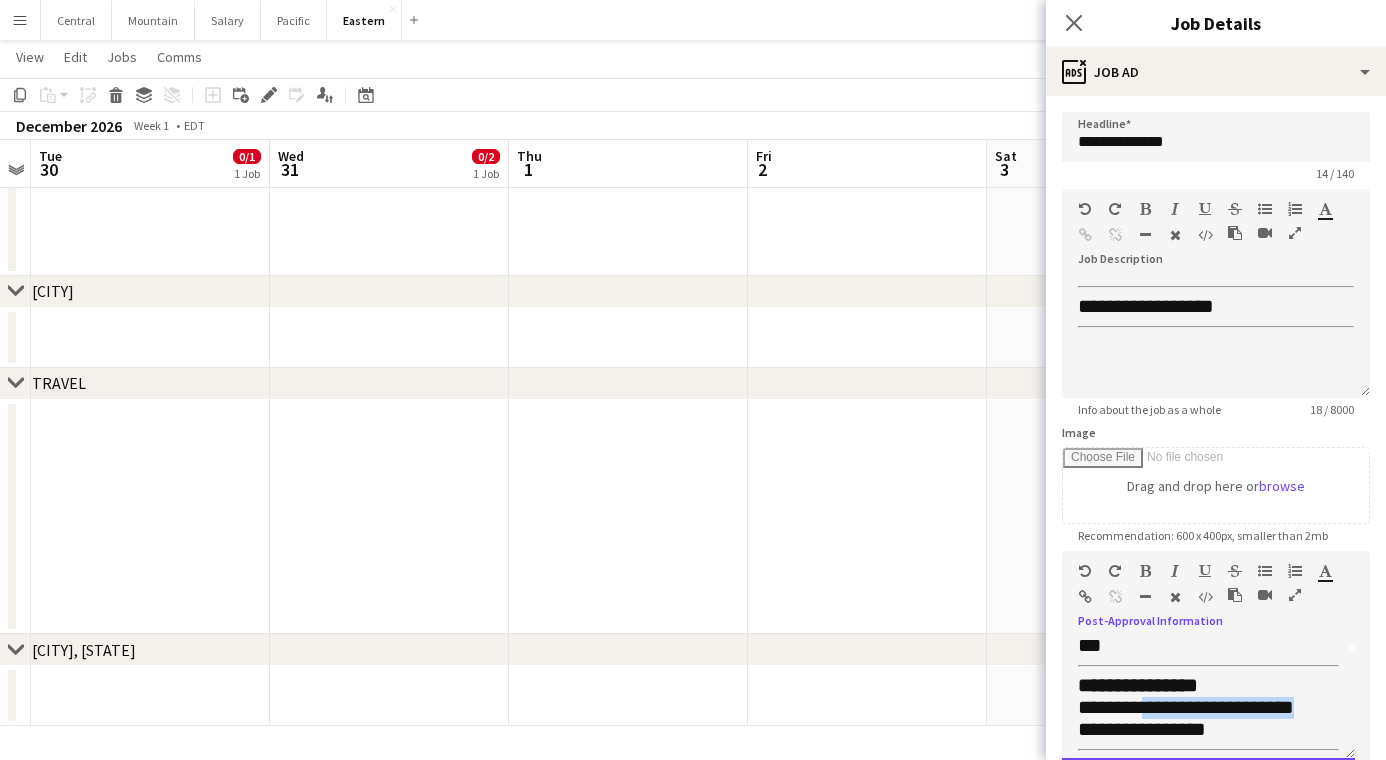 drag, startPoint x: 1314, startPoint y: 704, endPoint x: 1149, endPoint y: 691, distance: 165.51132 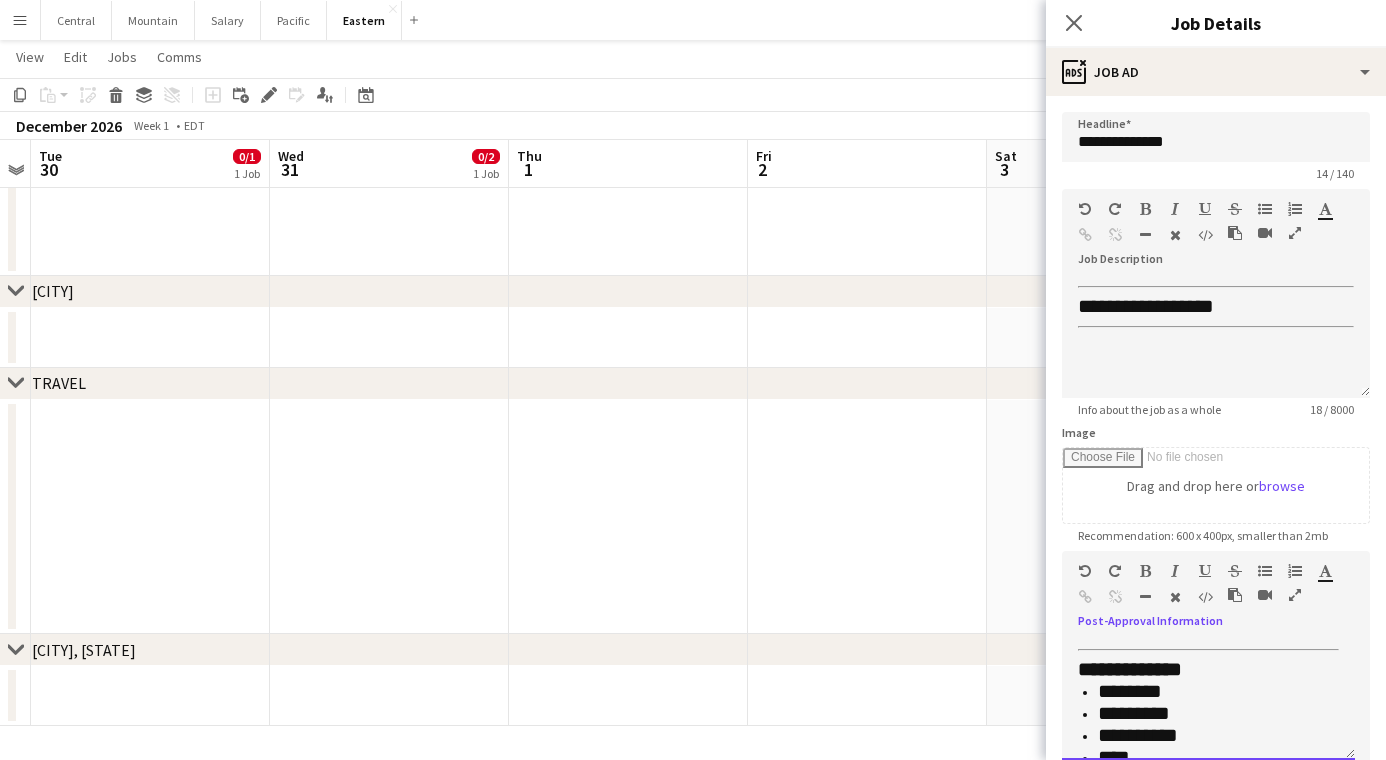 scroll, scrollTop: 259, scrollLeft: 0, axis: vertical 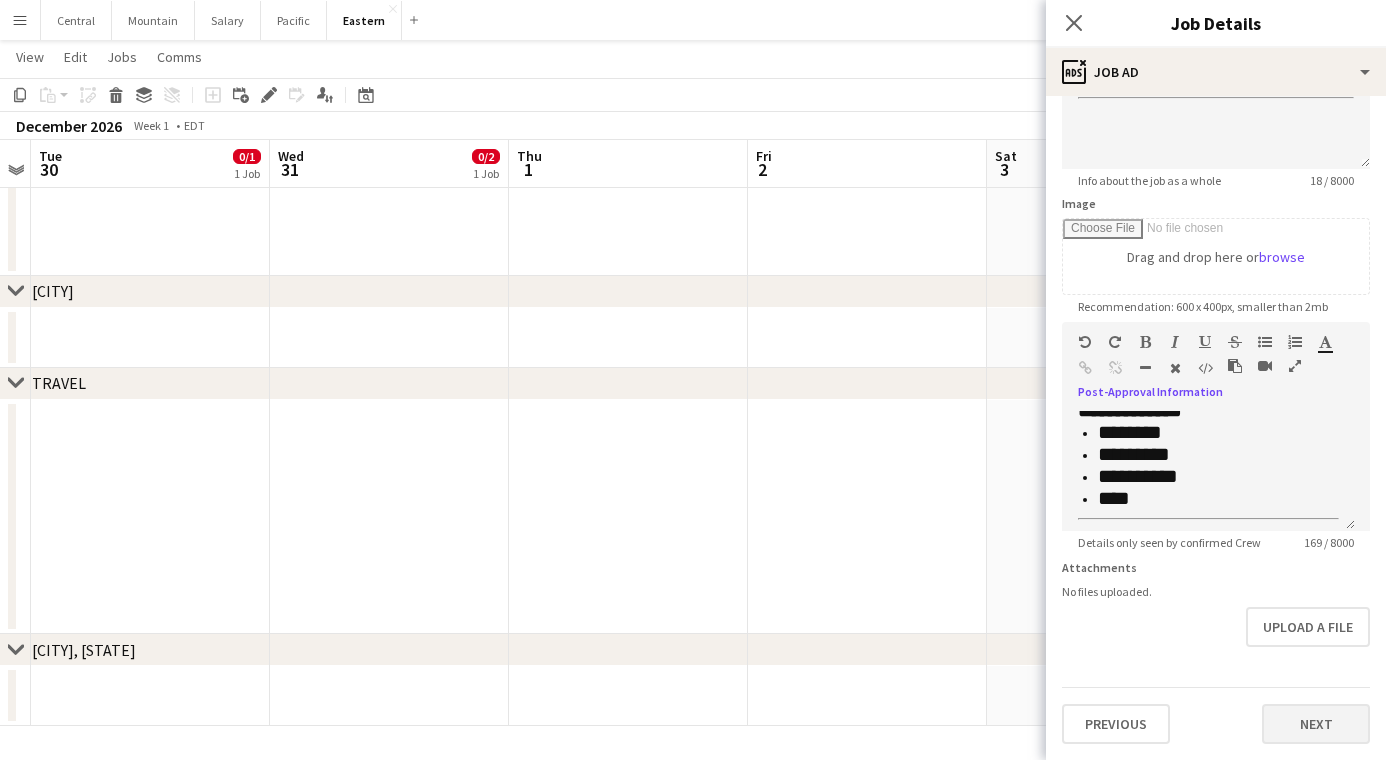 click on "Next" at bounding box center [1316, 724] 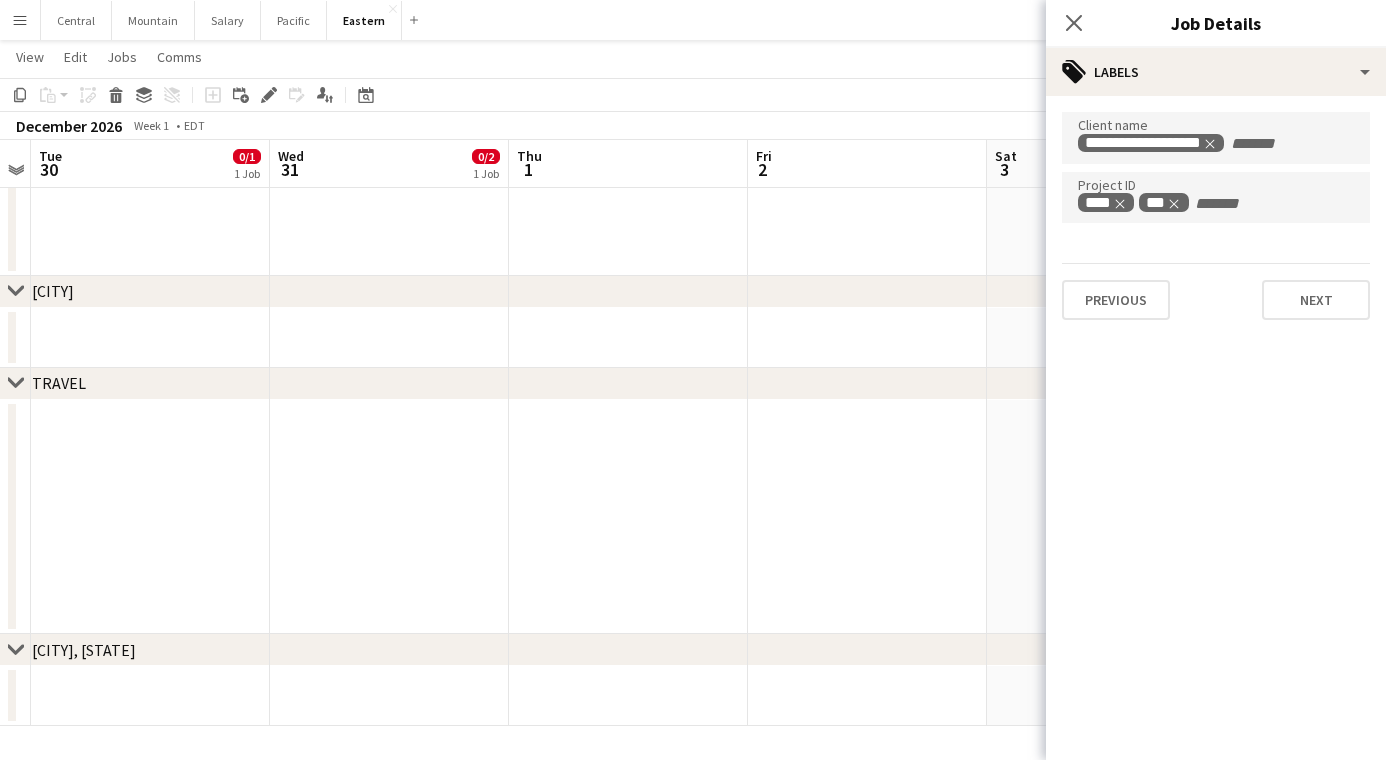 scroll, scrollTop: 0, scrollLeft: 0, axis: both 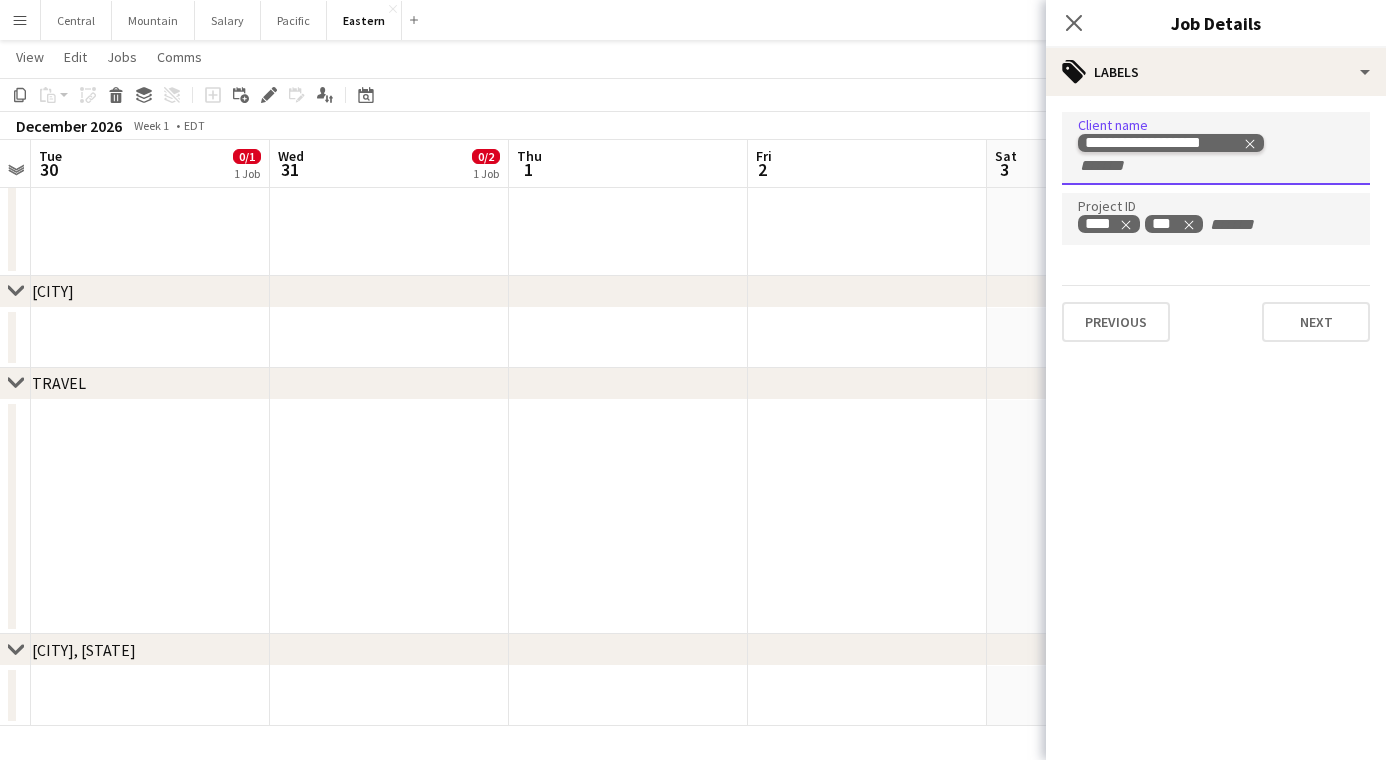 click 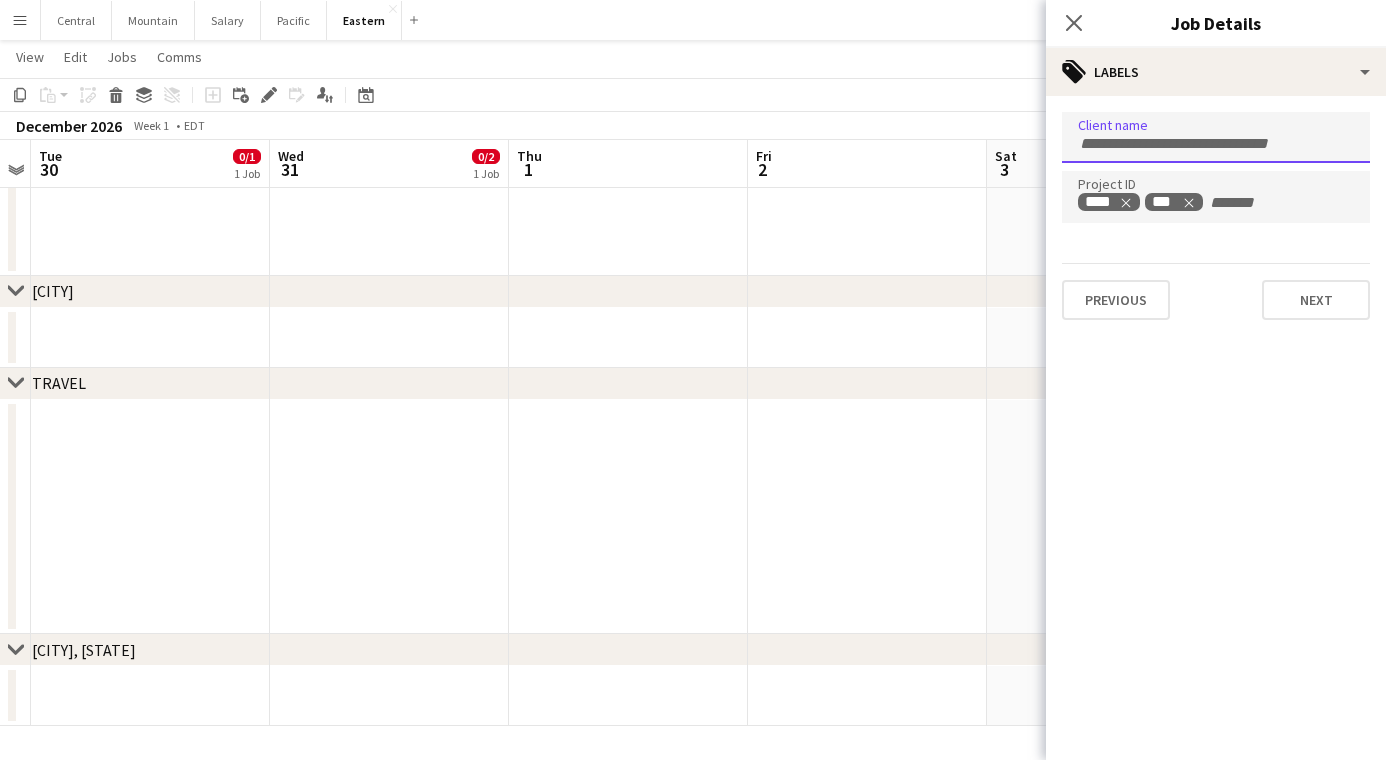 paste on "**********" 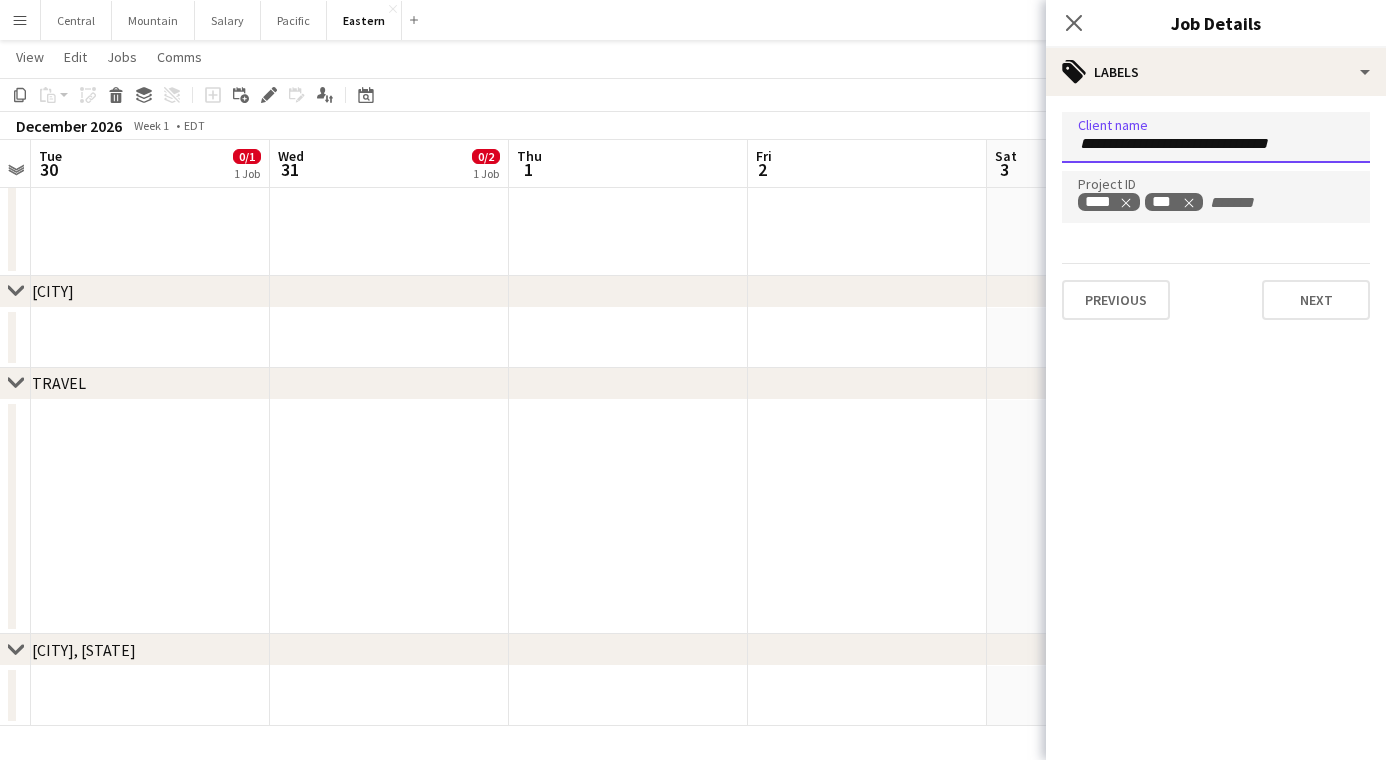 type on "**********" 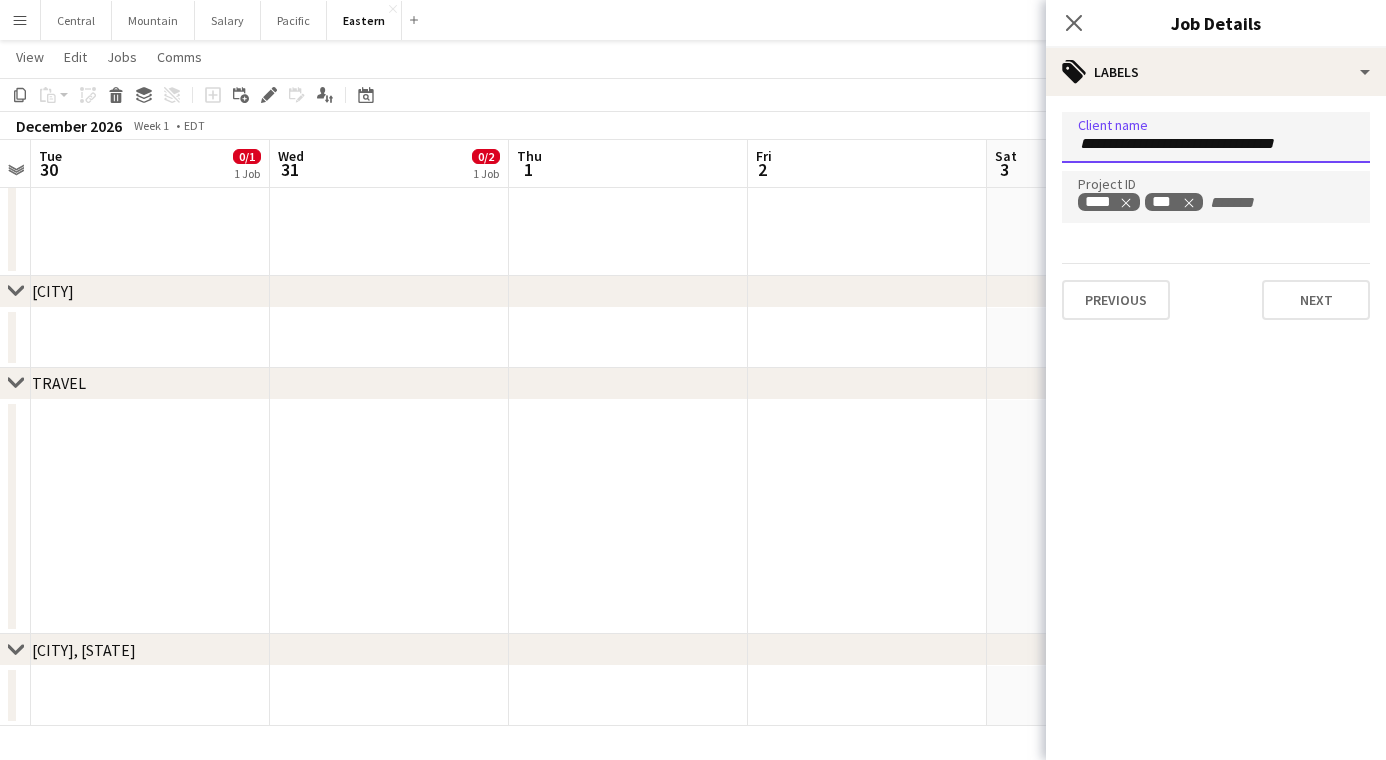type 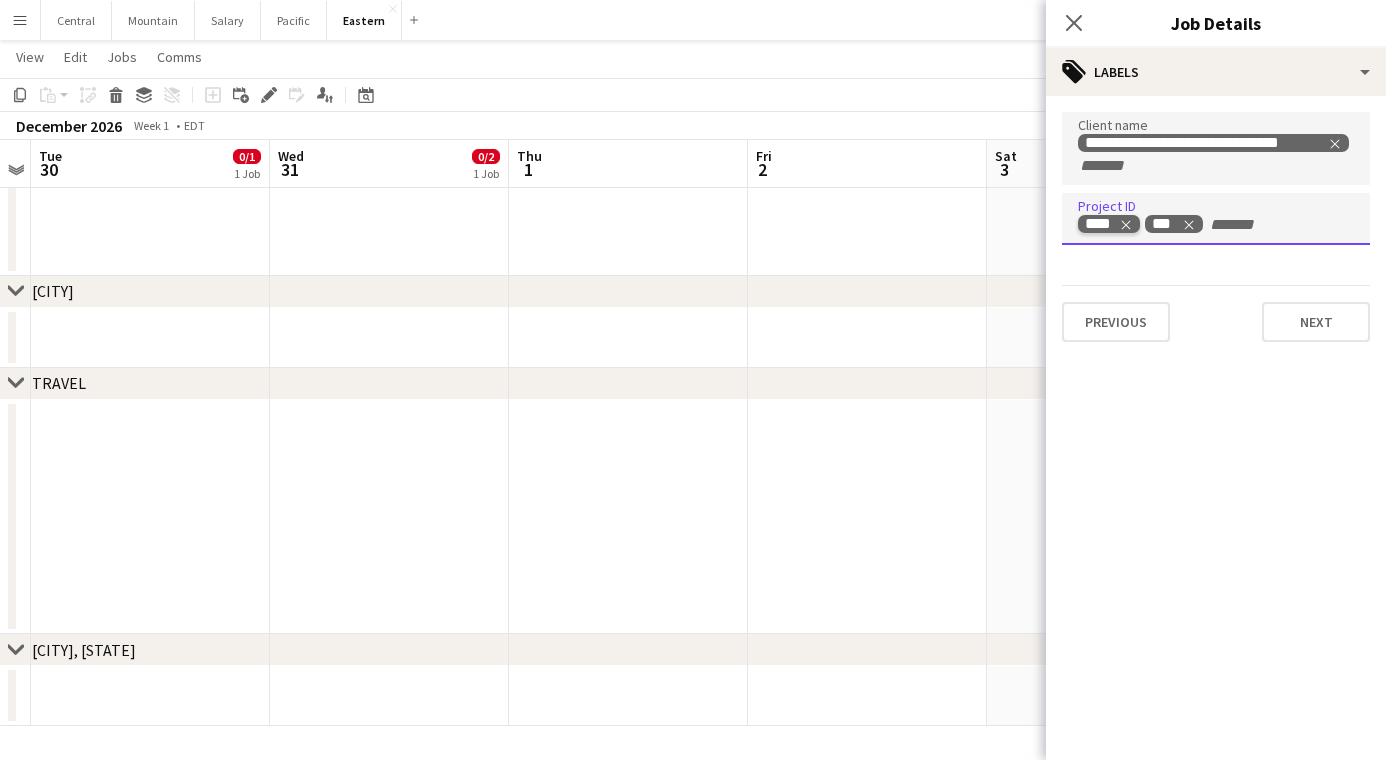 click at bounding box center (1125, 224) 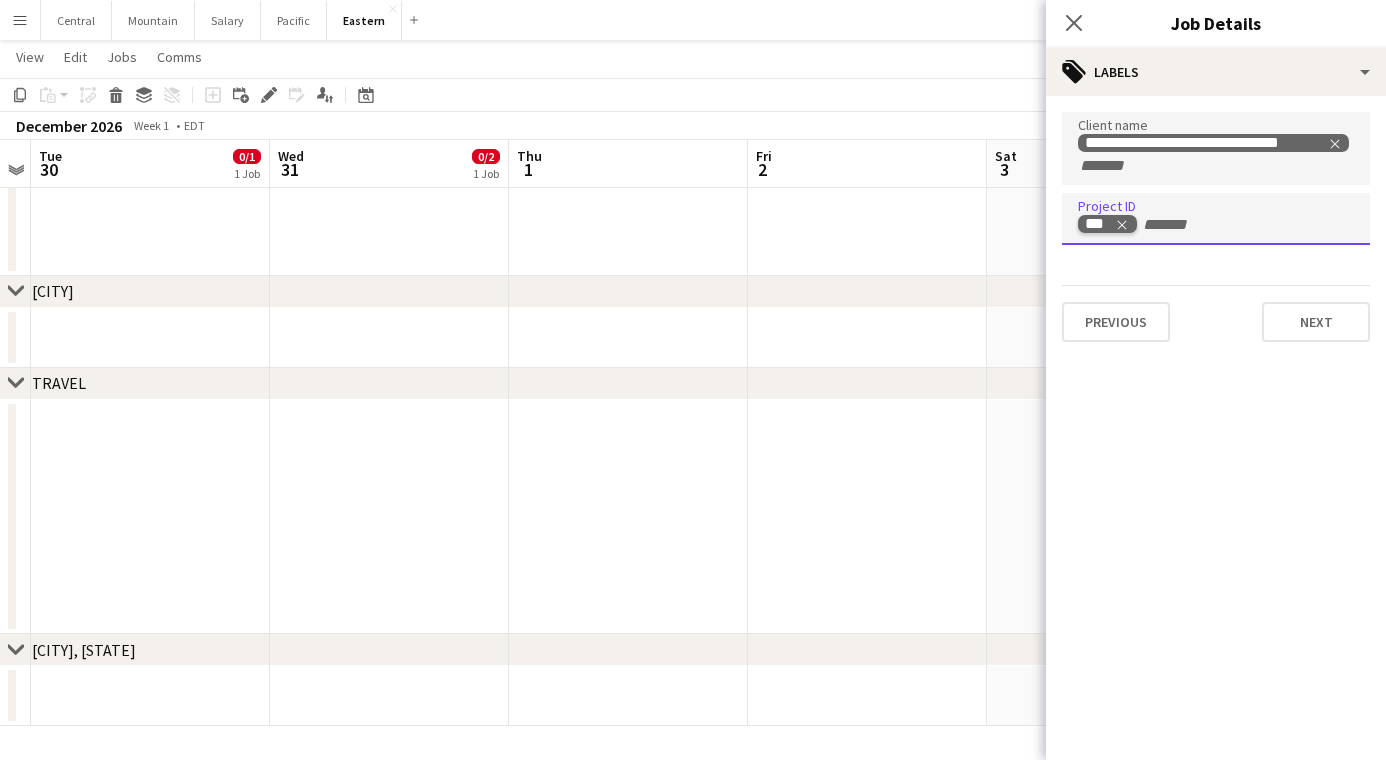 click 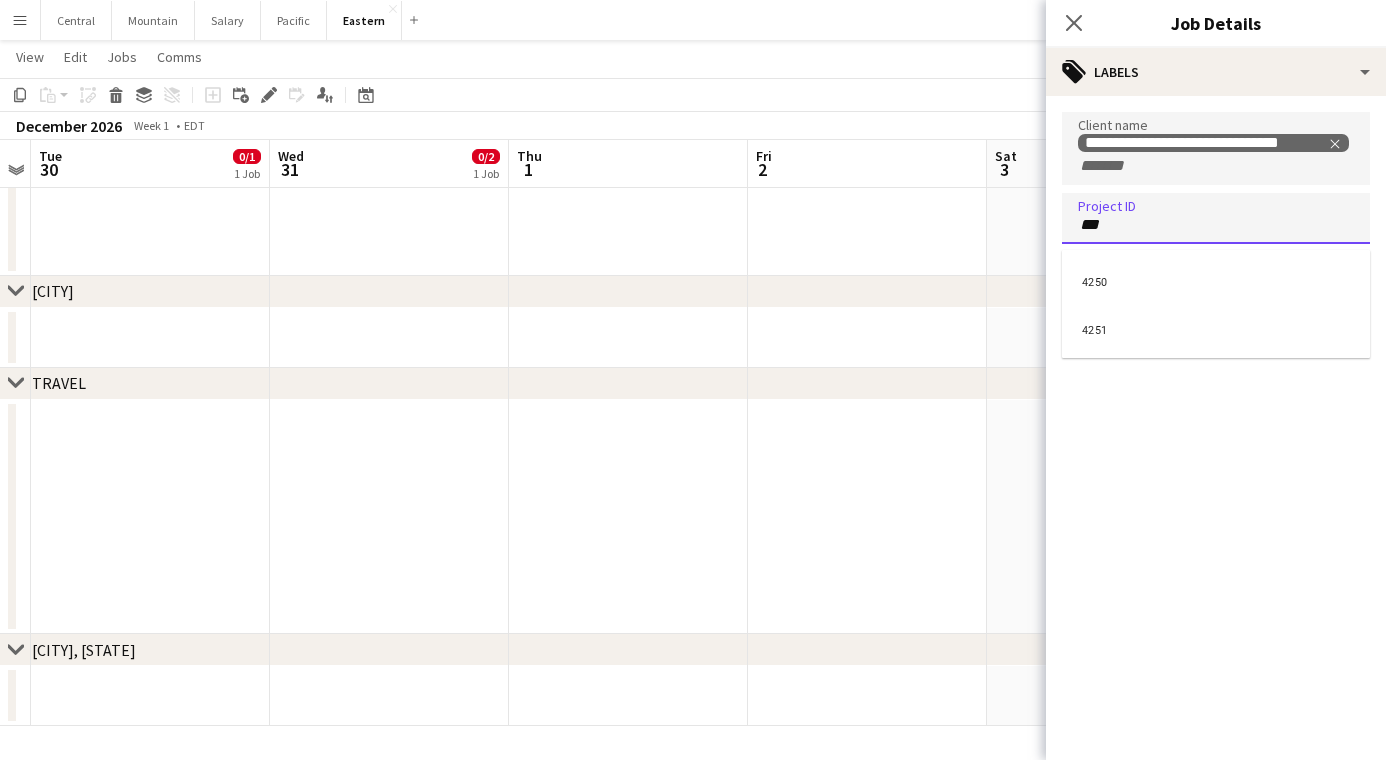 type on "****" 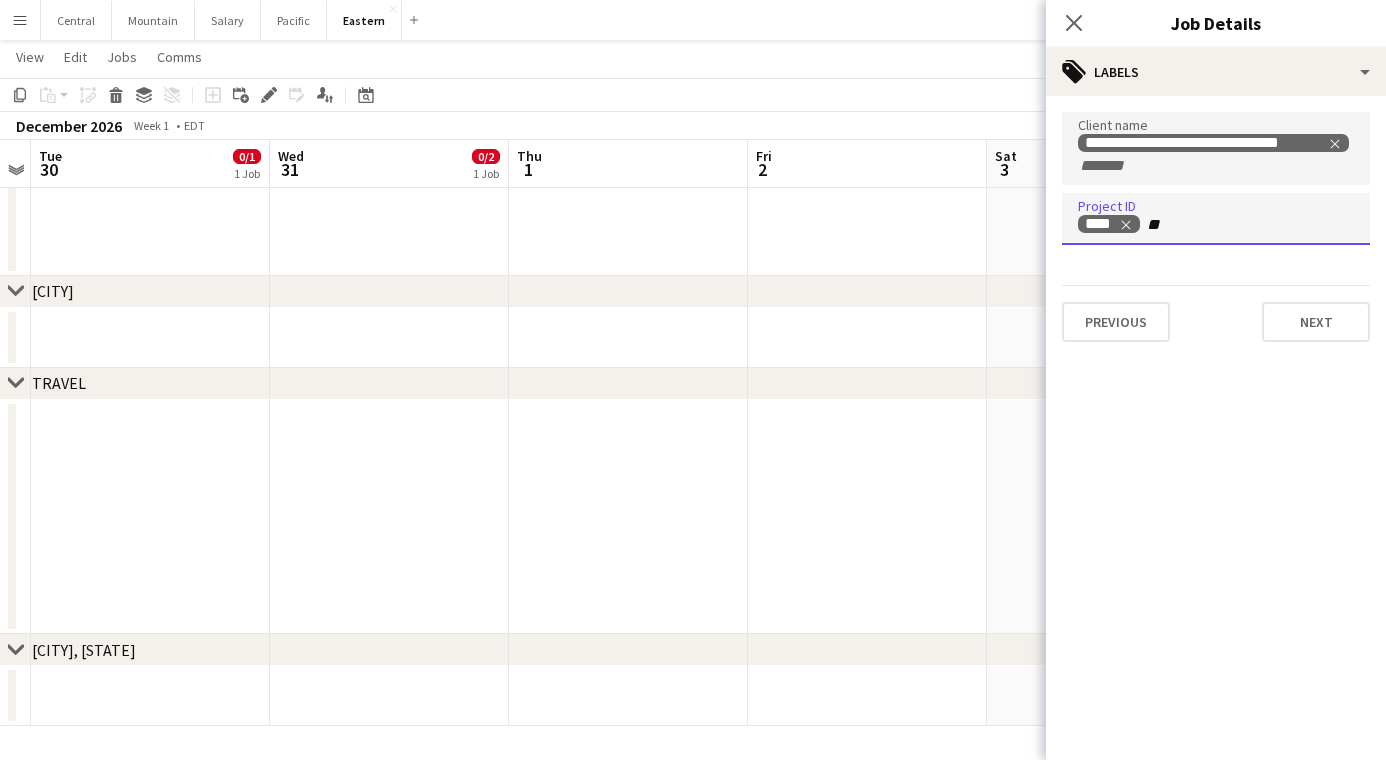 type on "***" 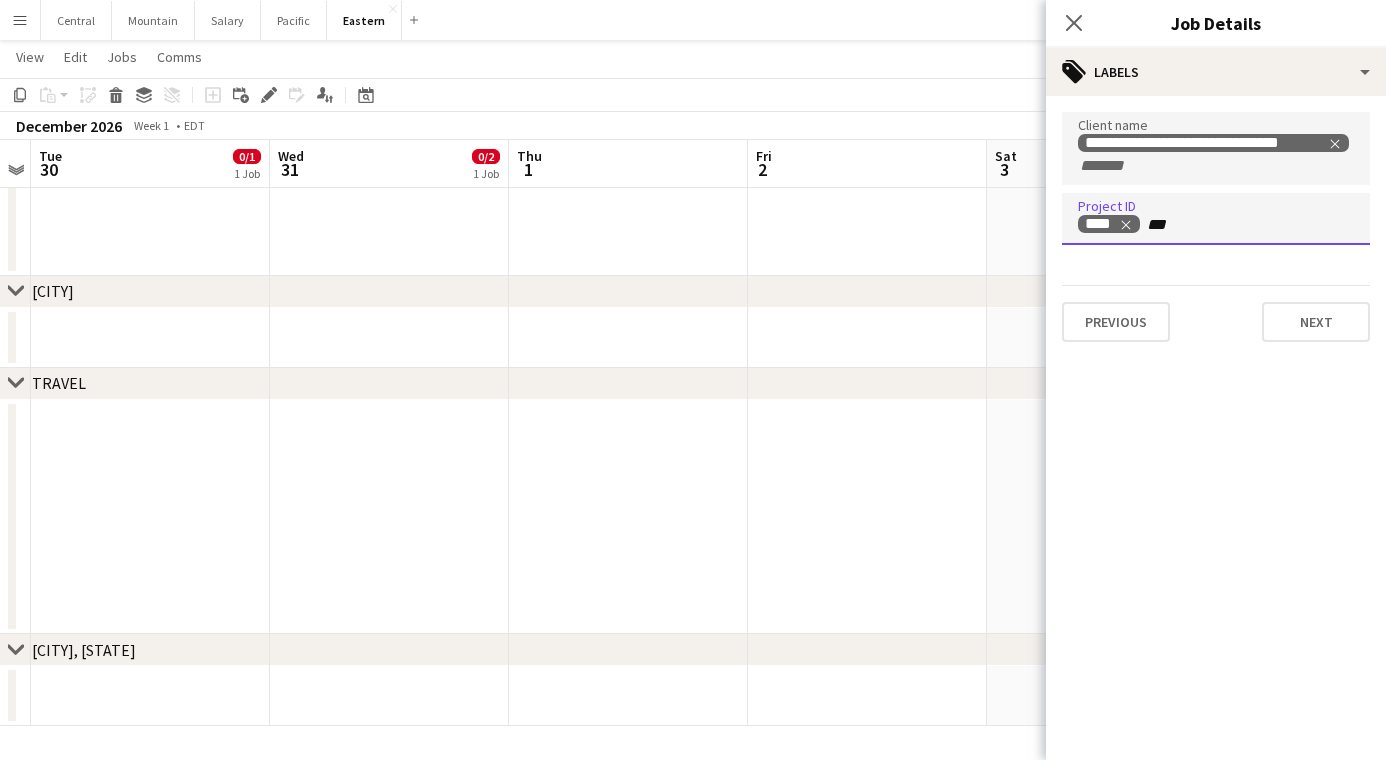 type 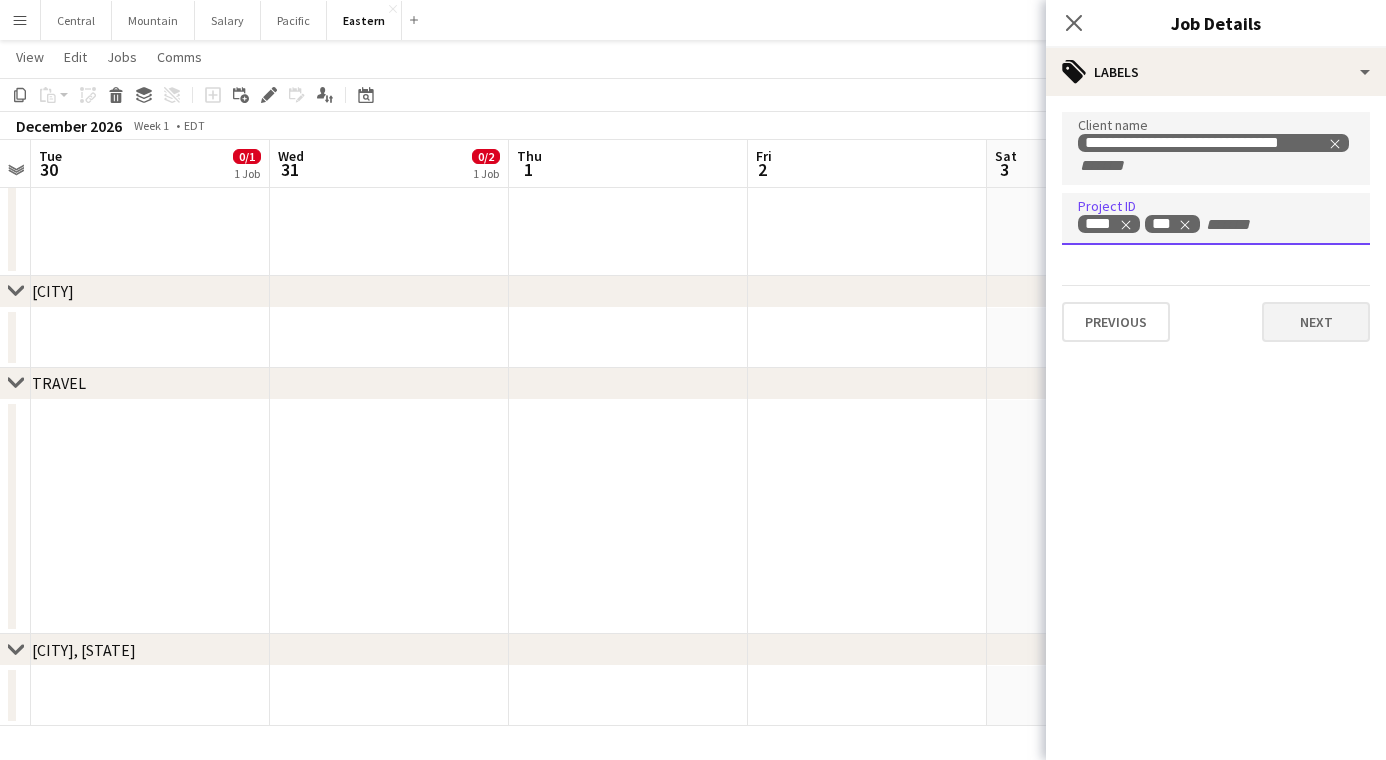 click on "Next" at bounding box center [1316, 322] 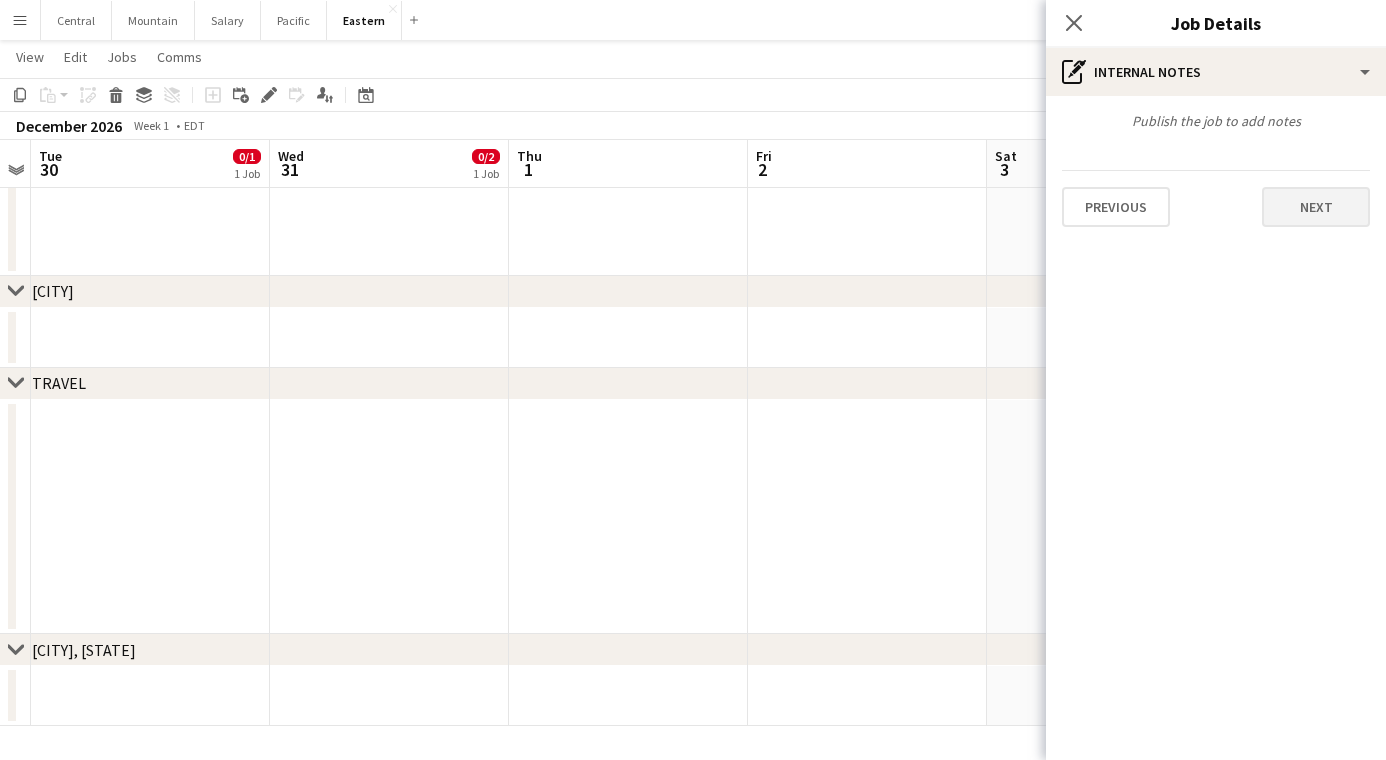 click on "Next" at bounding box center [1316, 207] 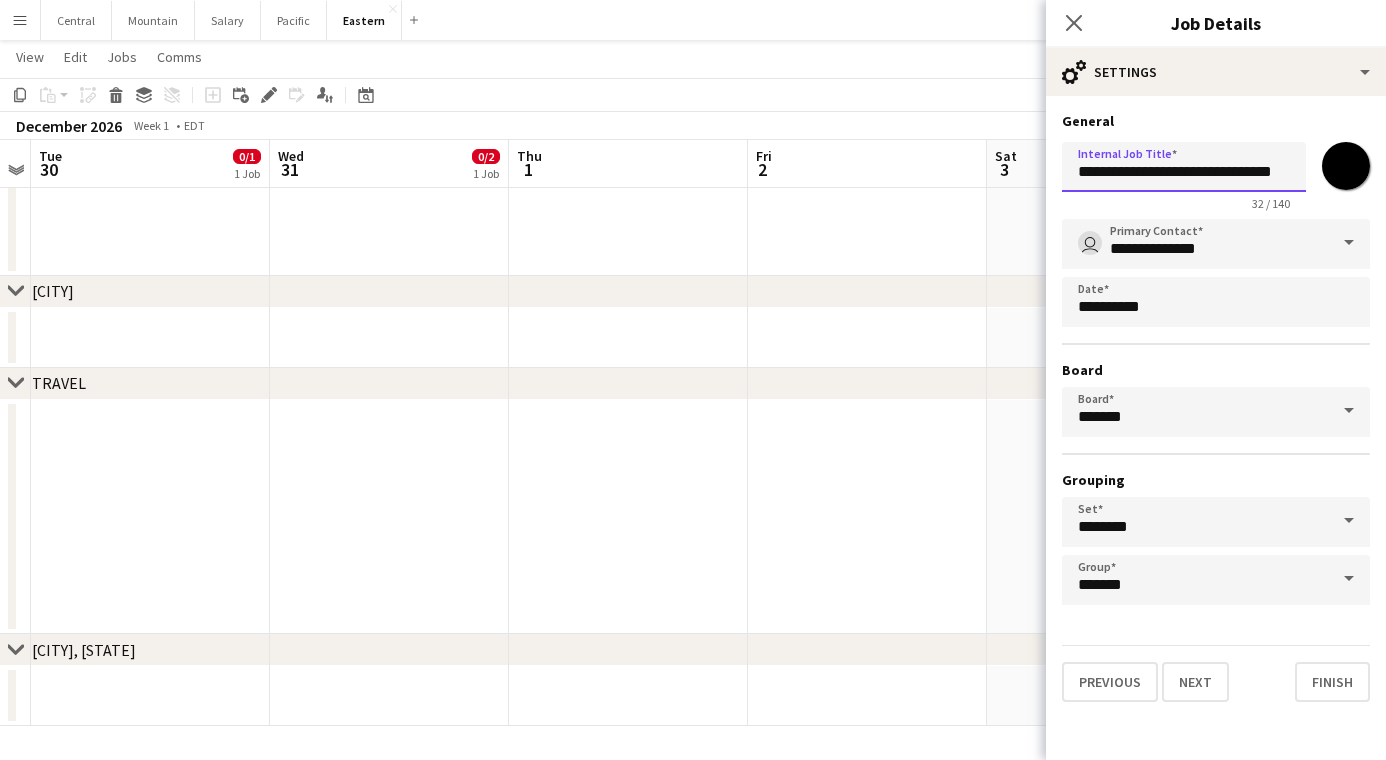 drag, startPoint x: 1209, startPoint y: 176, endPoint x: 702, endPoint y: 131, distance: 508.99313 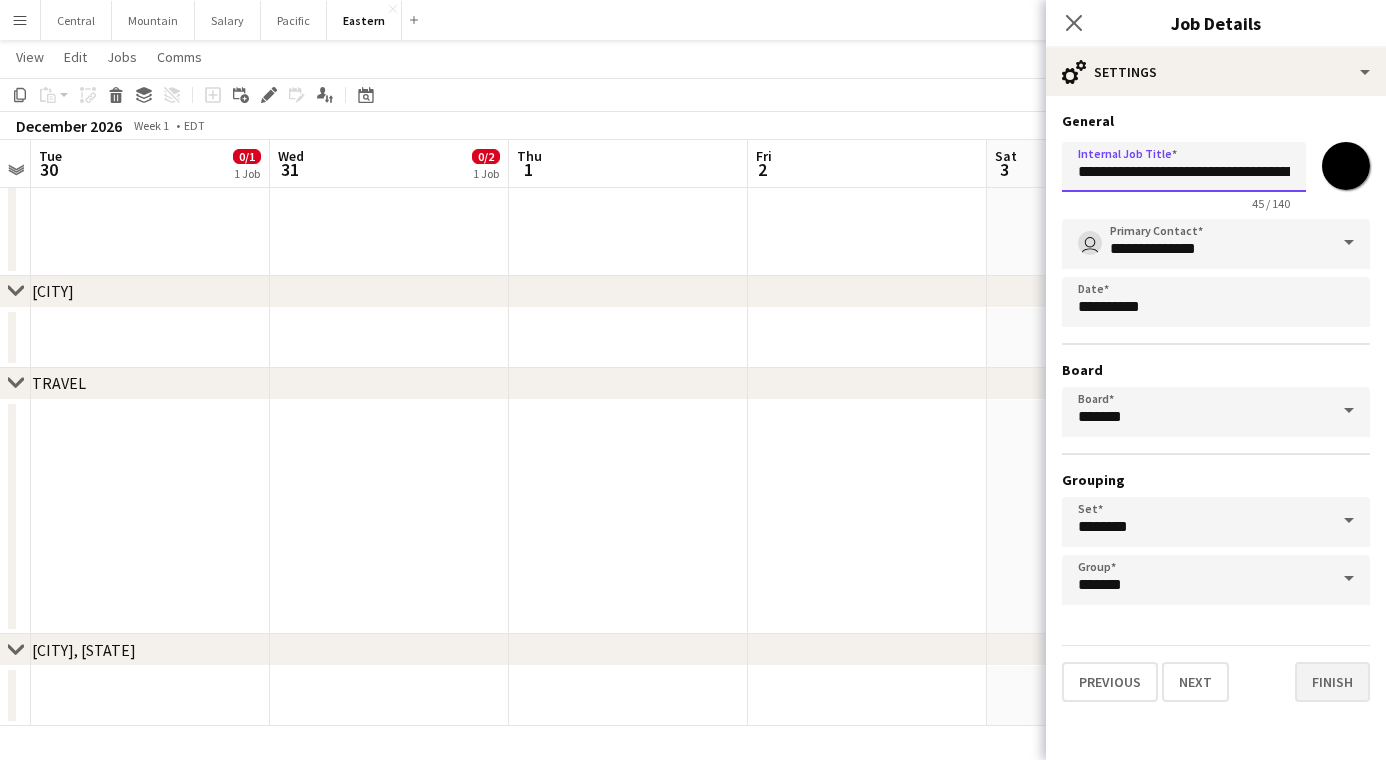 type on "**********" 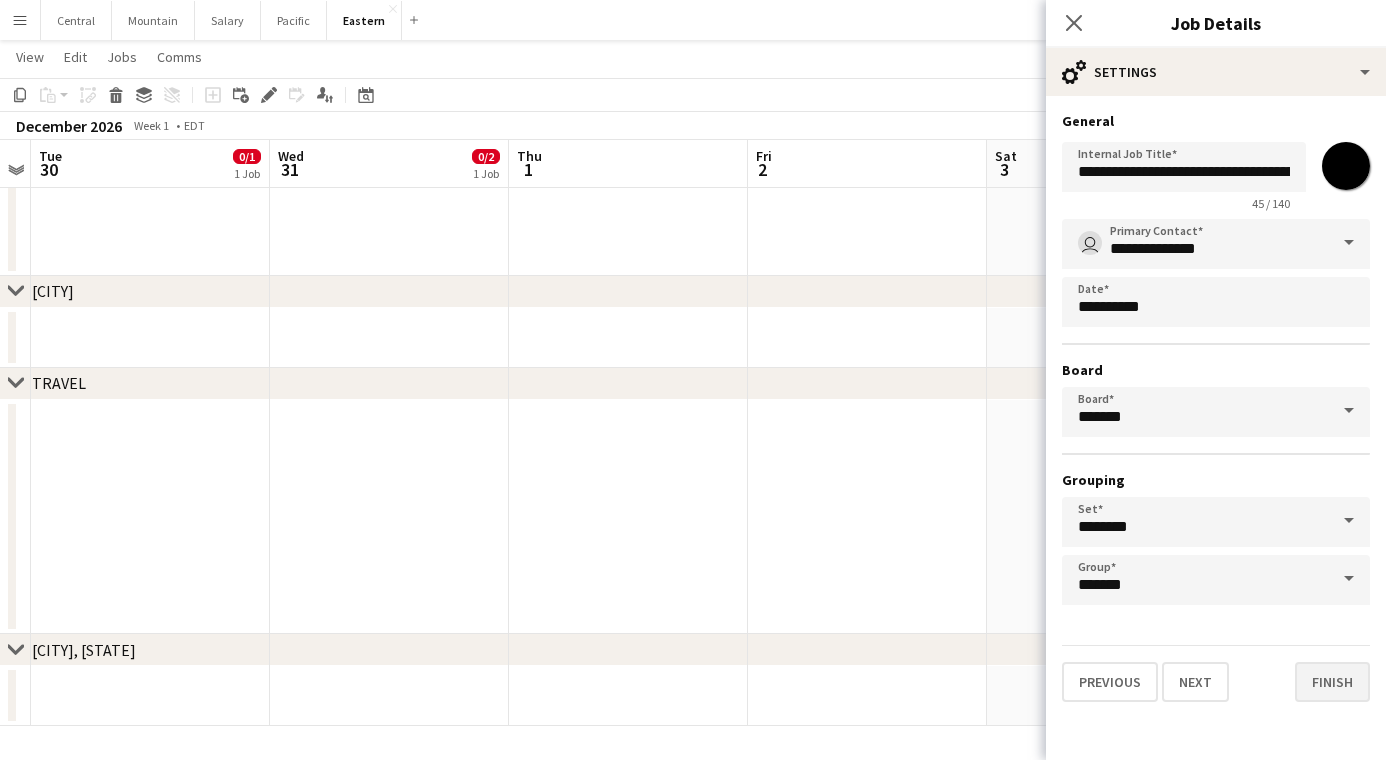 click on "Finish" at bounding box center [1332, 682] 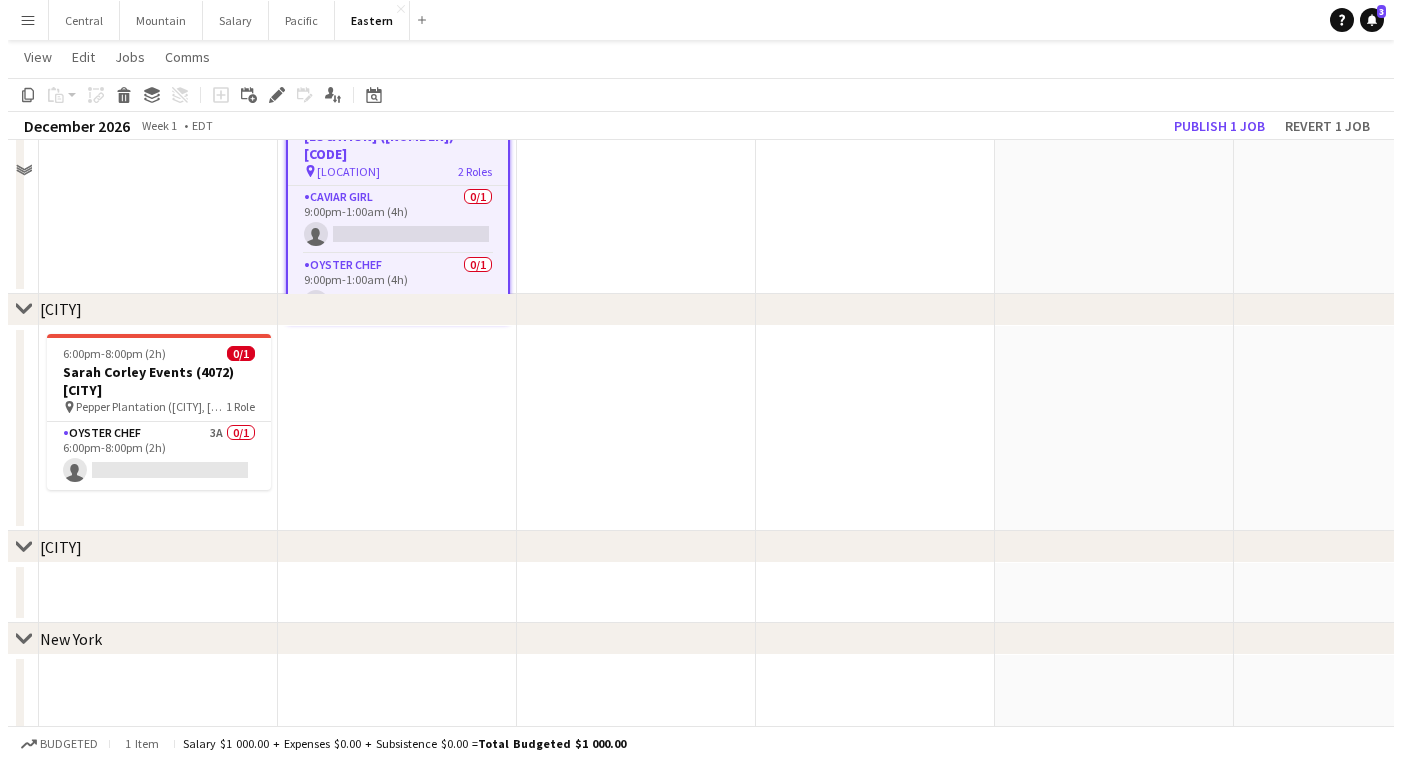 scroll, scrollTop: 0, scrollLeft: 0, axis: both 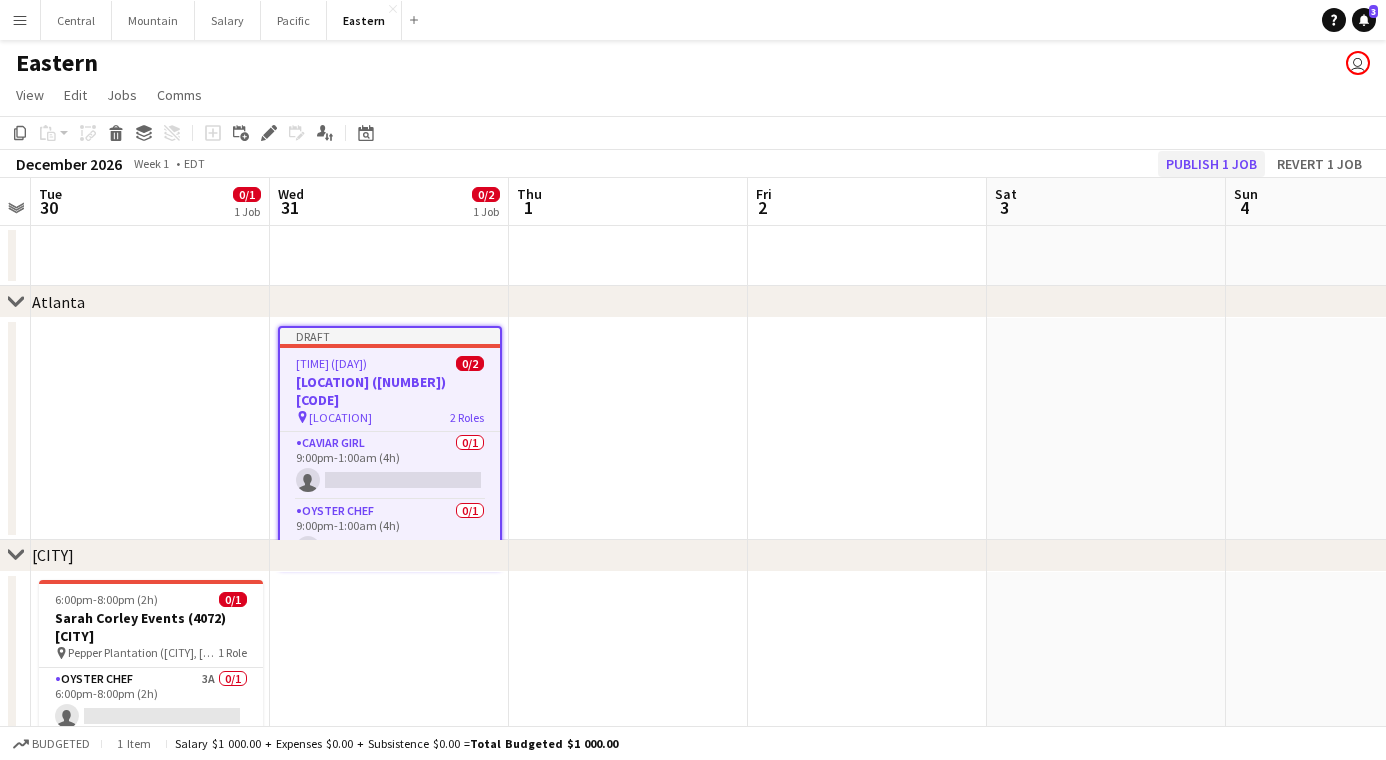 click on "Publish 1 job" 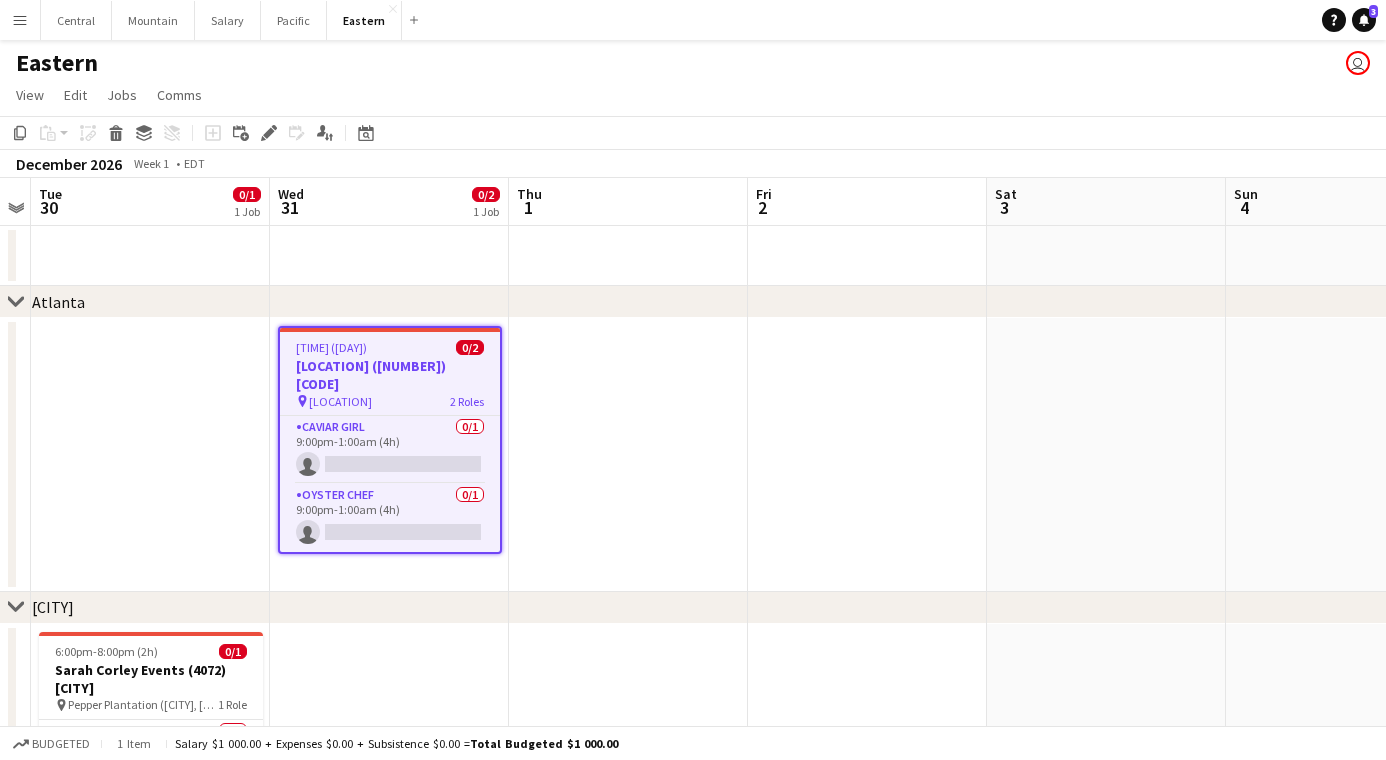 click on "Menu" at bounding box center [20, 20] 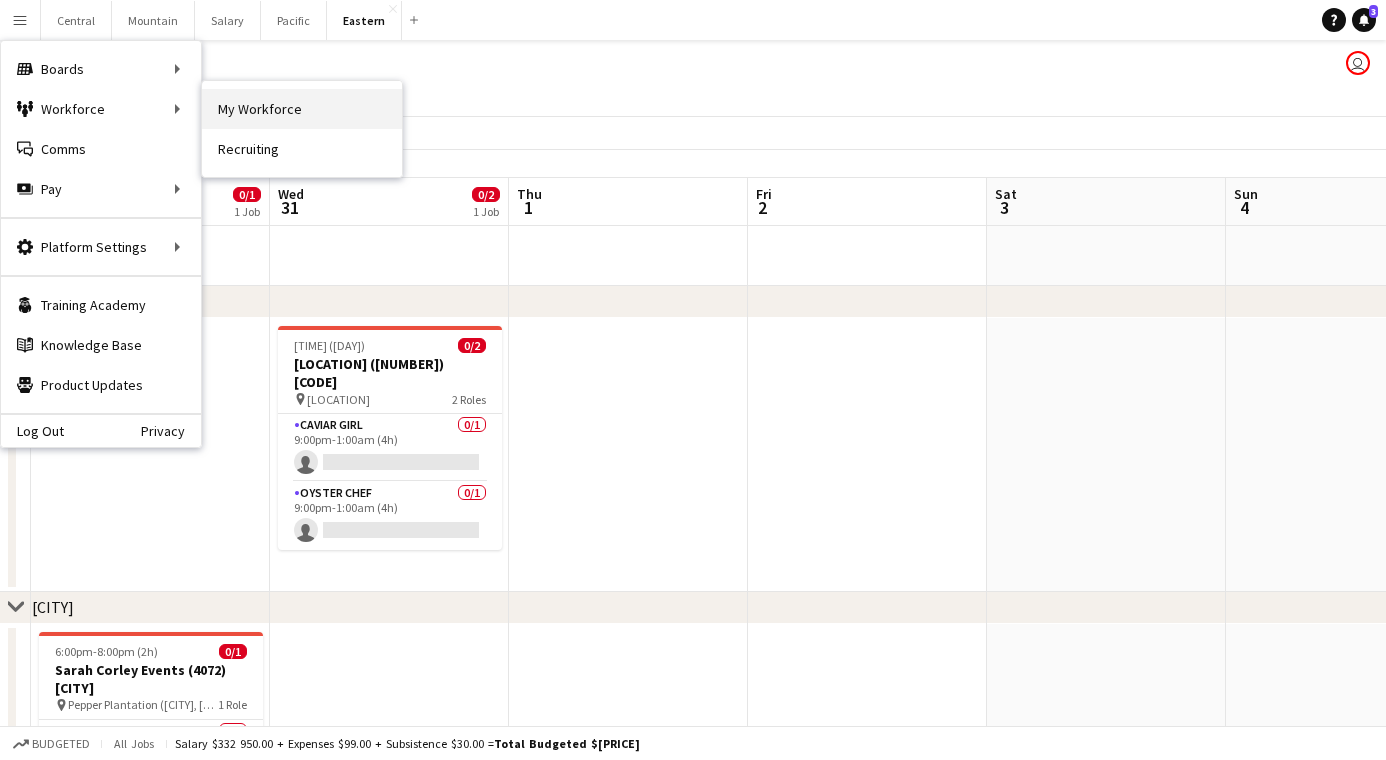 click on "My Workforce" at bounding box center (302, 109) 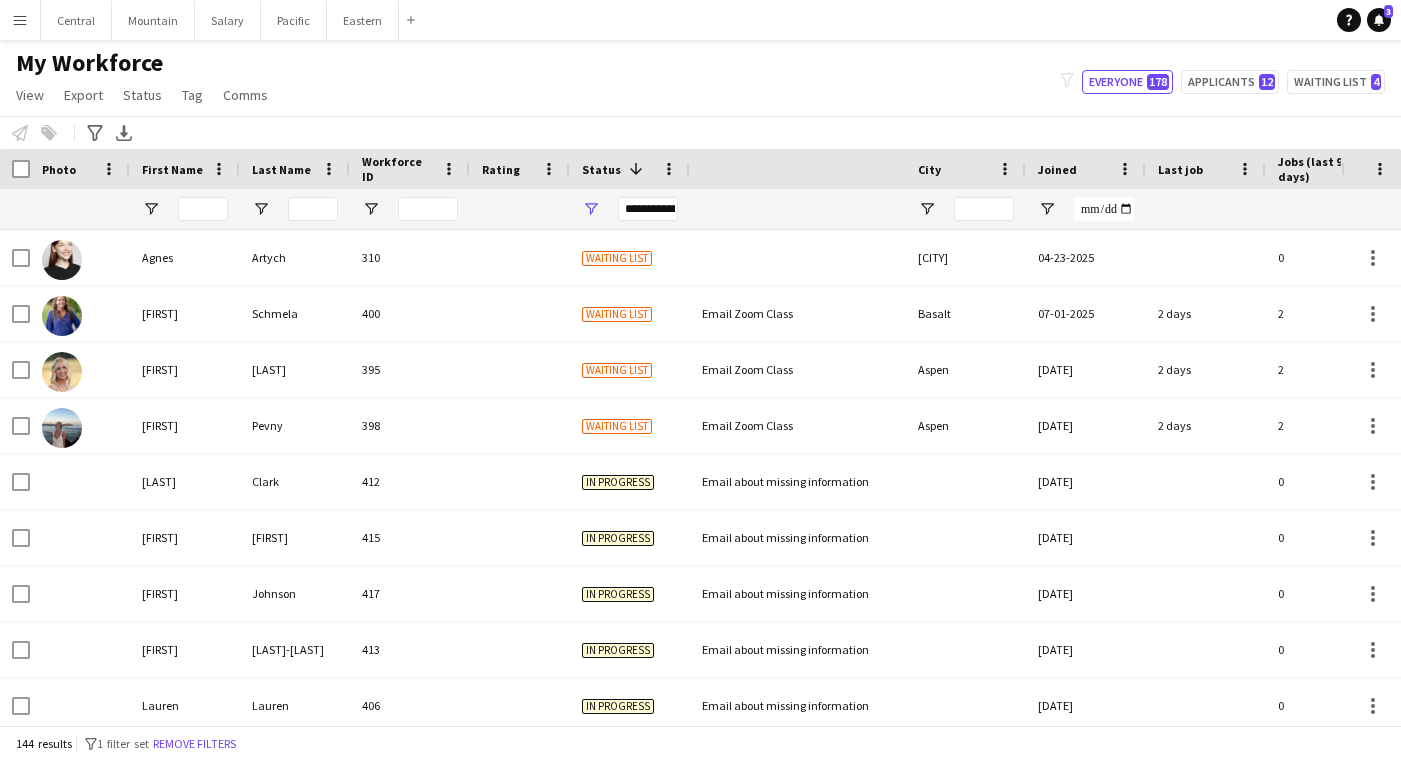 scroll, scrollTop: 4, scrollLeft: 0, axis: vertical 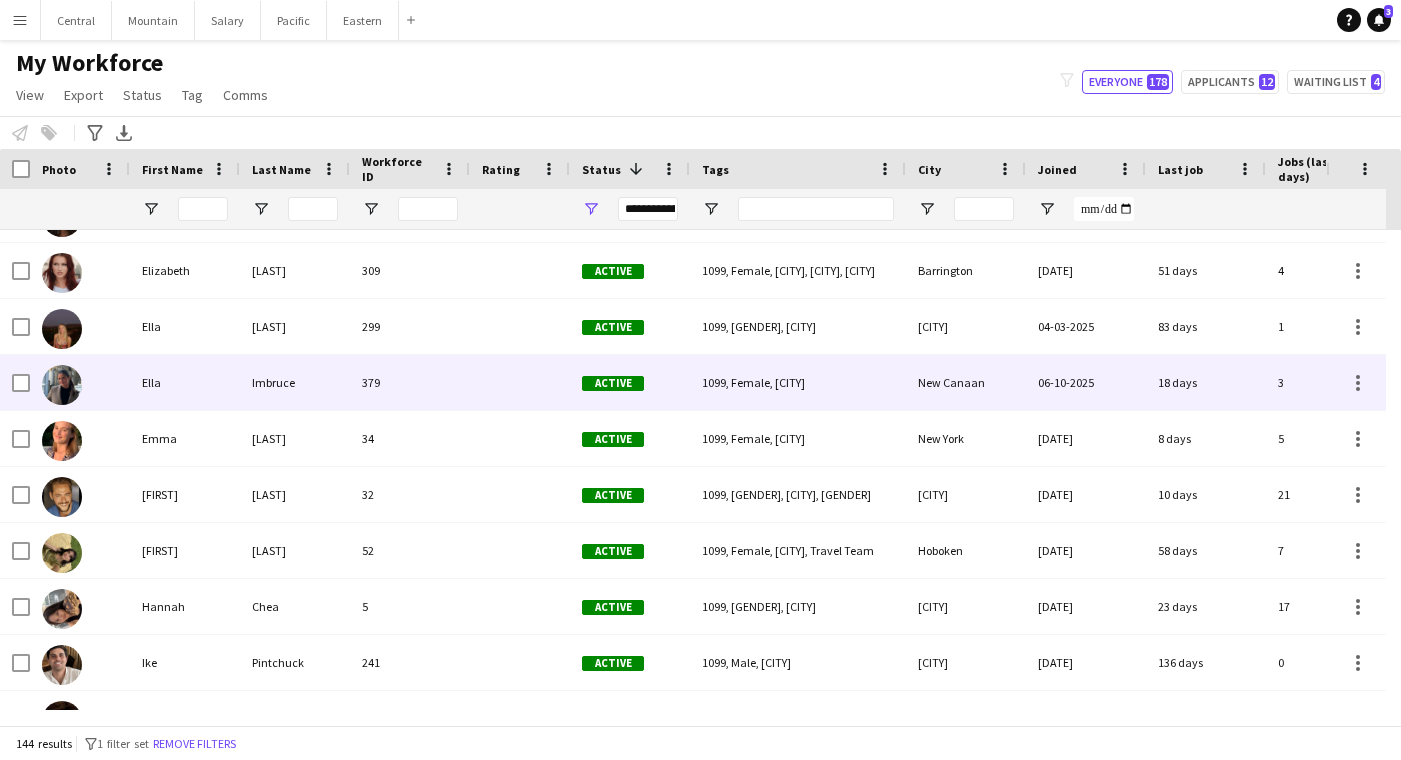 click on "Imbruce" at bounding box center [295, 382] 